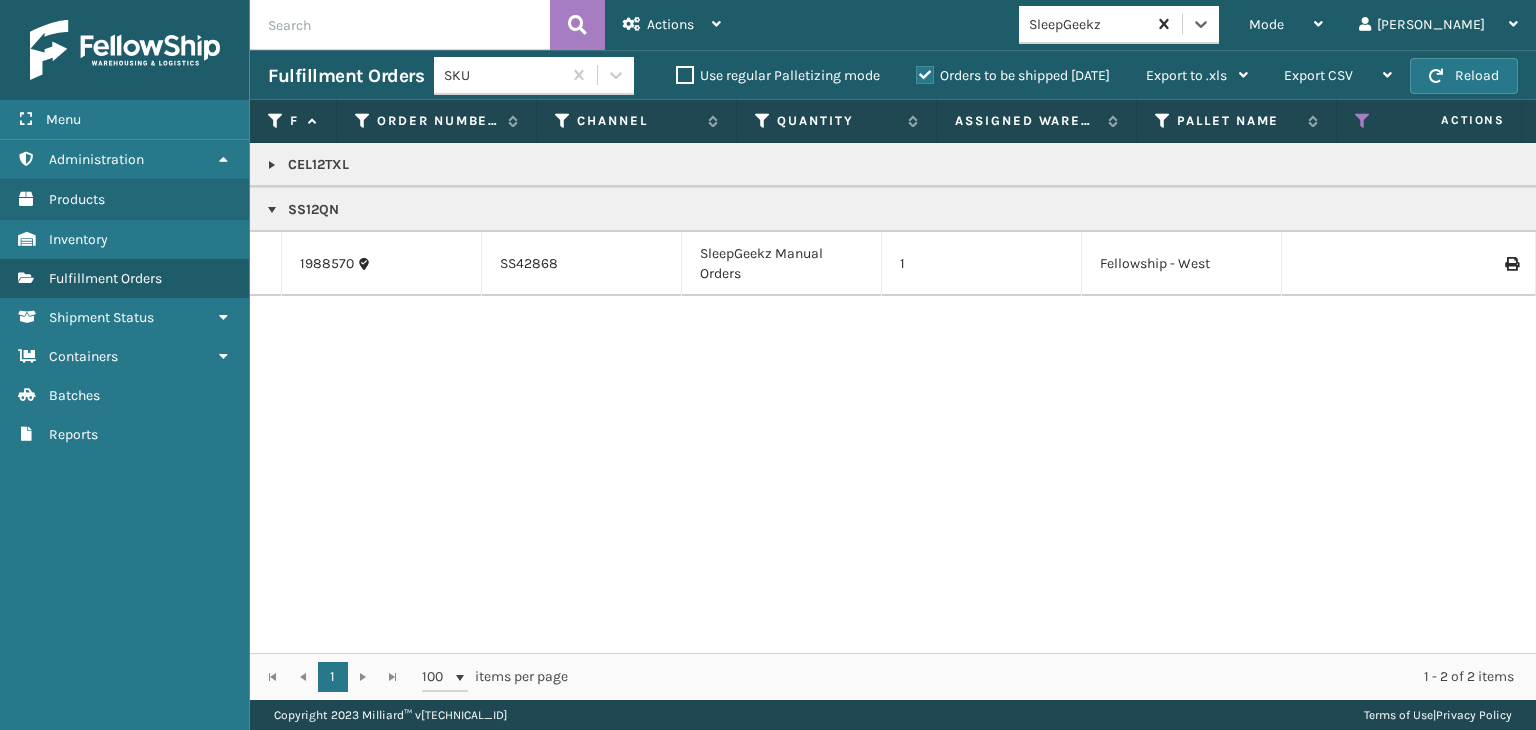 scroll, scrollTop: 0, scrollLeft: 0, axis: both 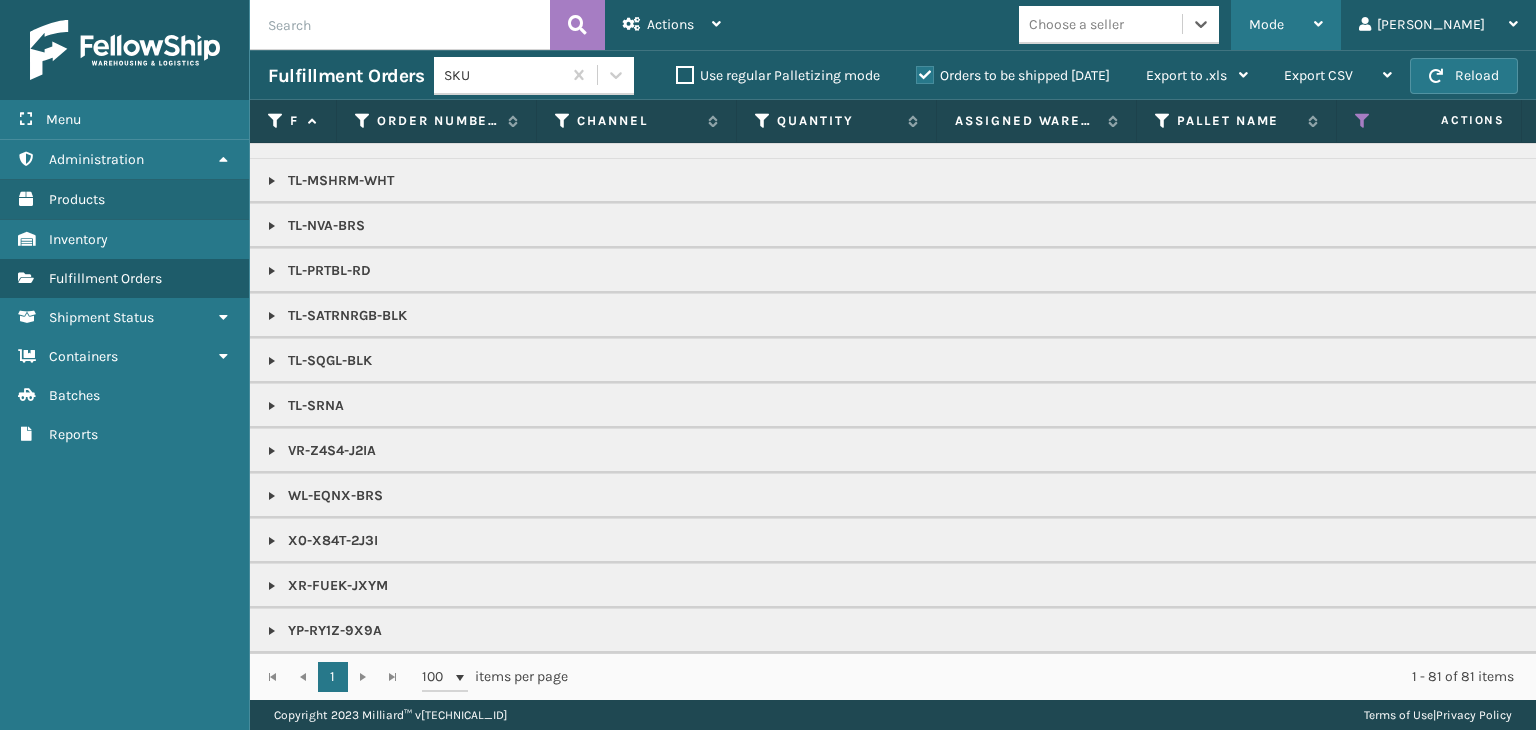 click on "Mode" at bounding box center [1266, 24] 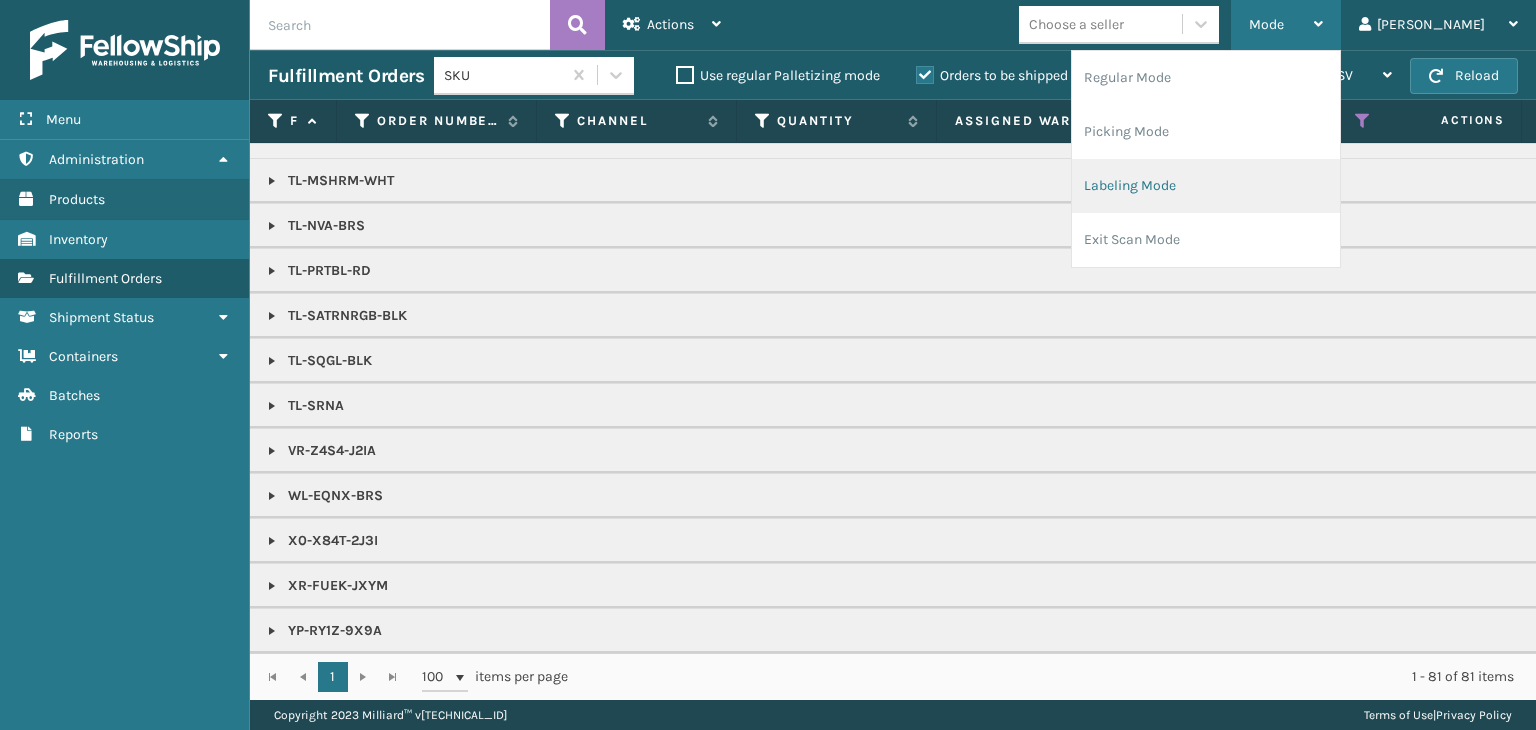 click on "Labeling Mode" at bounding box center [1206, 186] 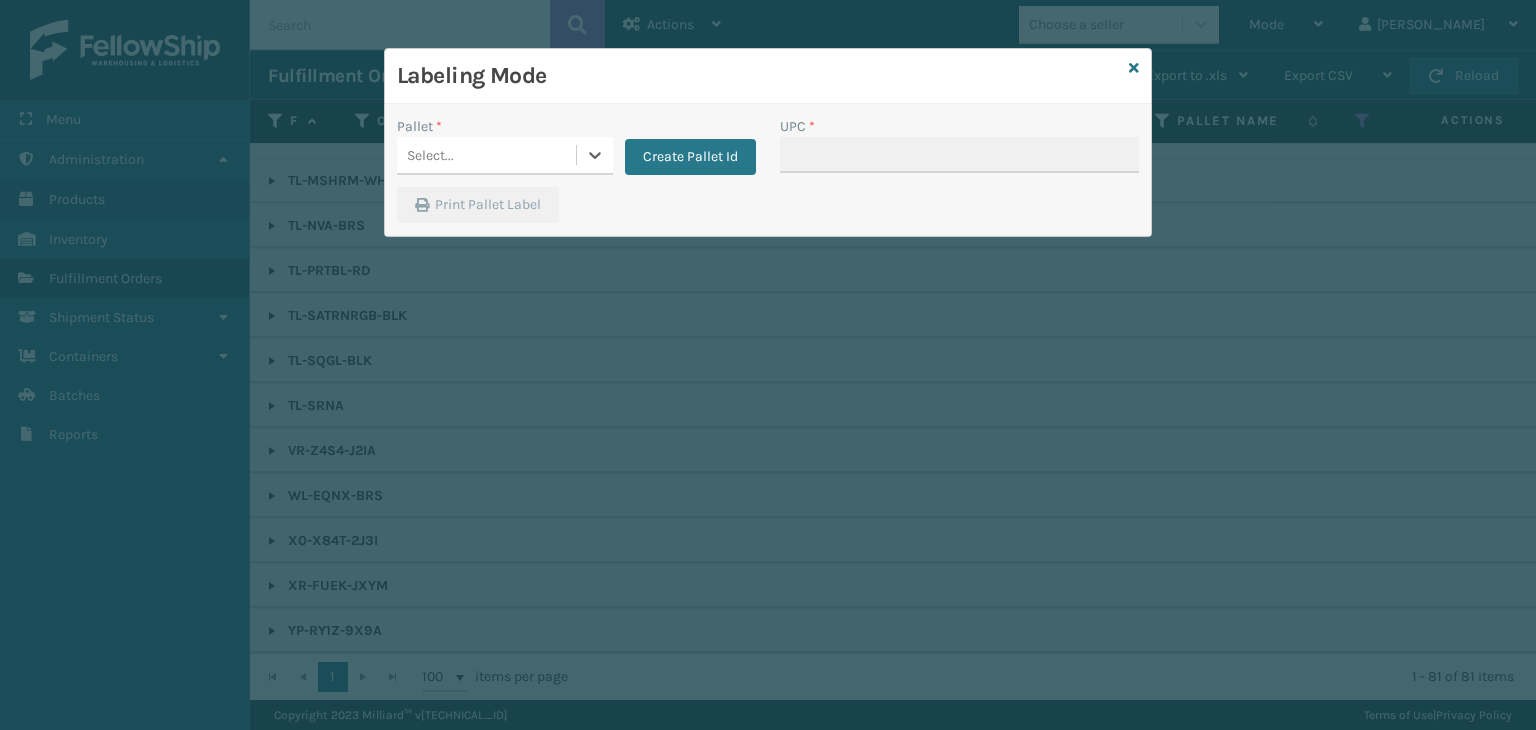 click on "Select..." at bounding box center [486, 155] 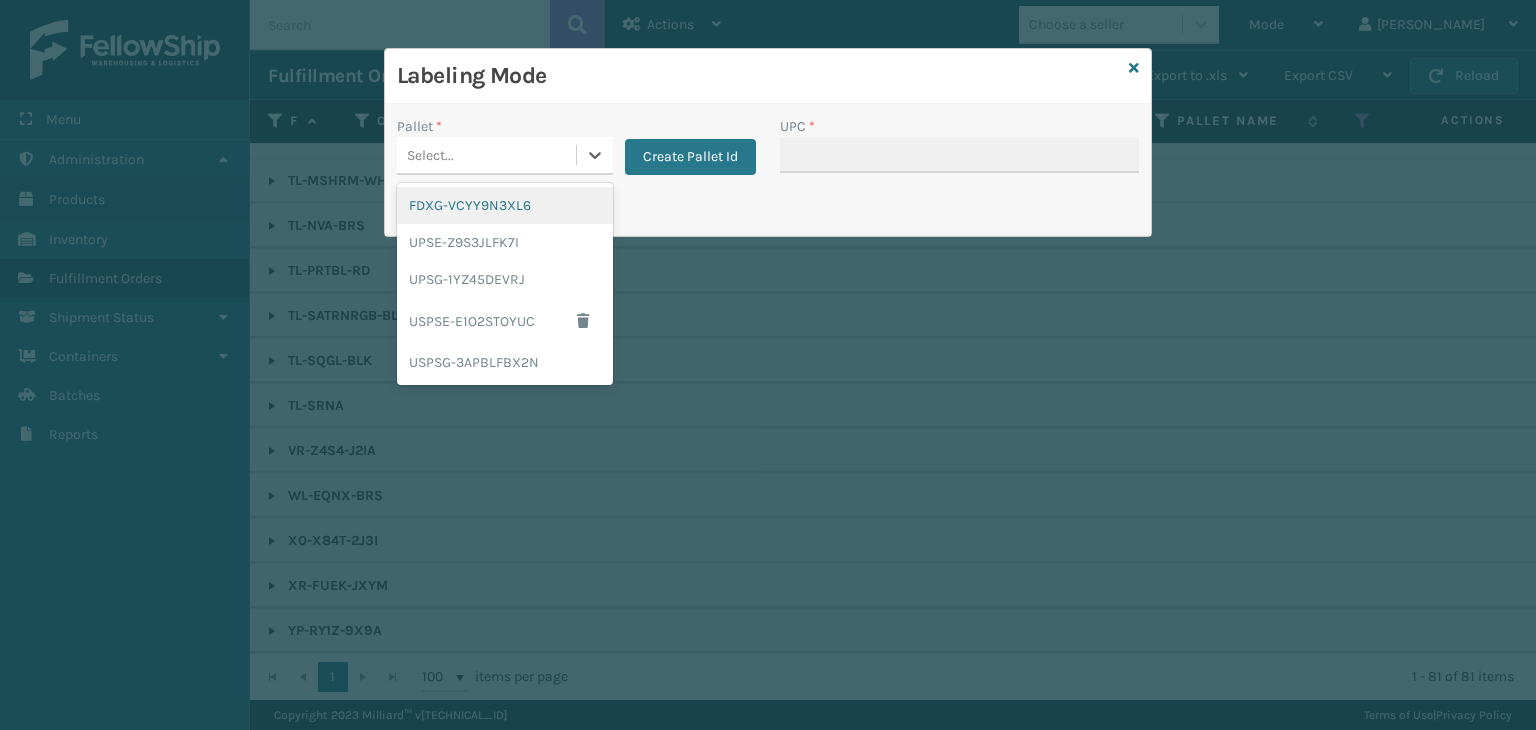 click on "FDXG-VCYY9N3XL6" at bounding box center [505, 205] 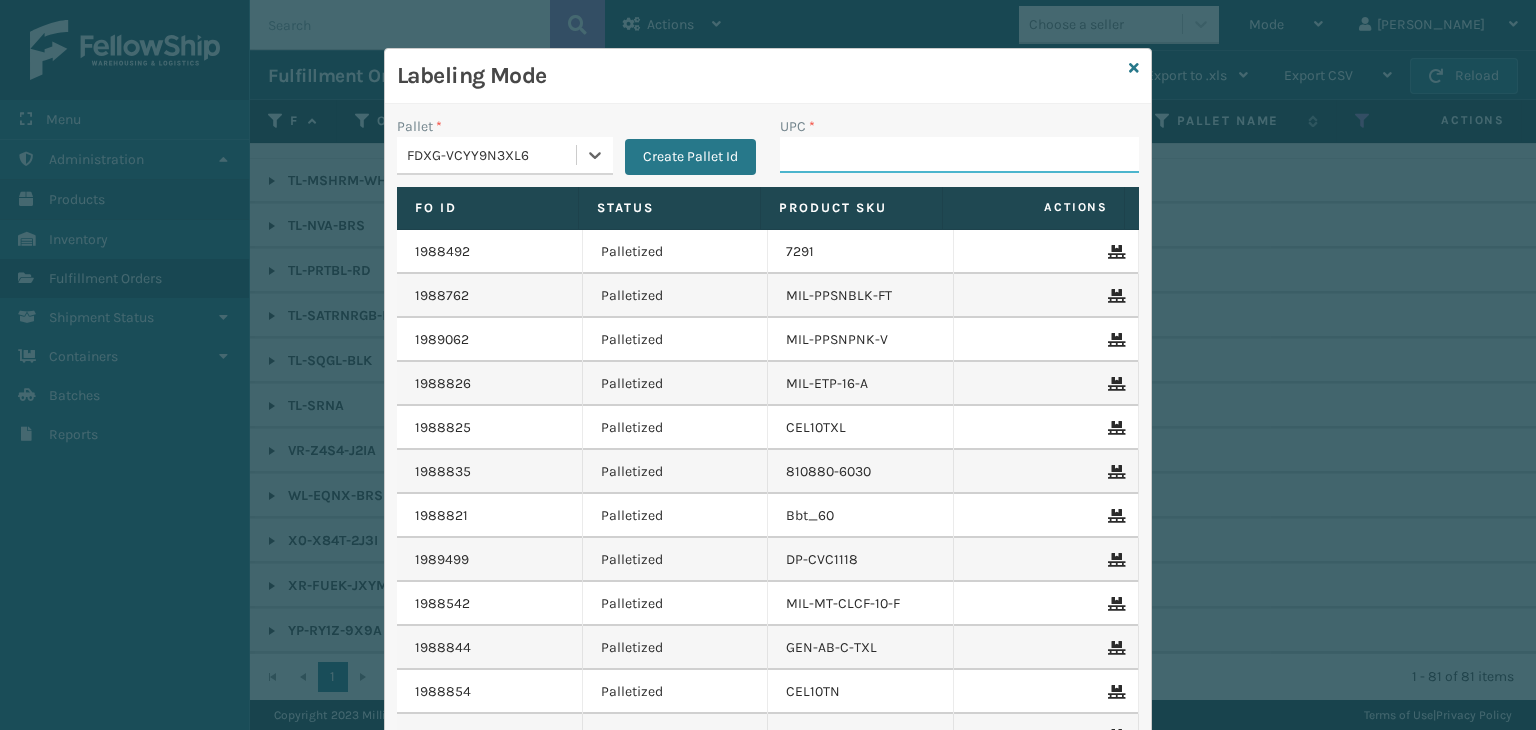 click on "UPC   *" at bounding box center (959, 155) 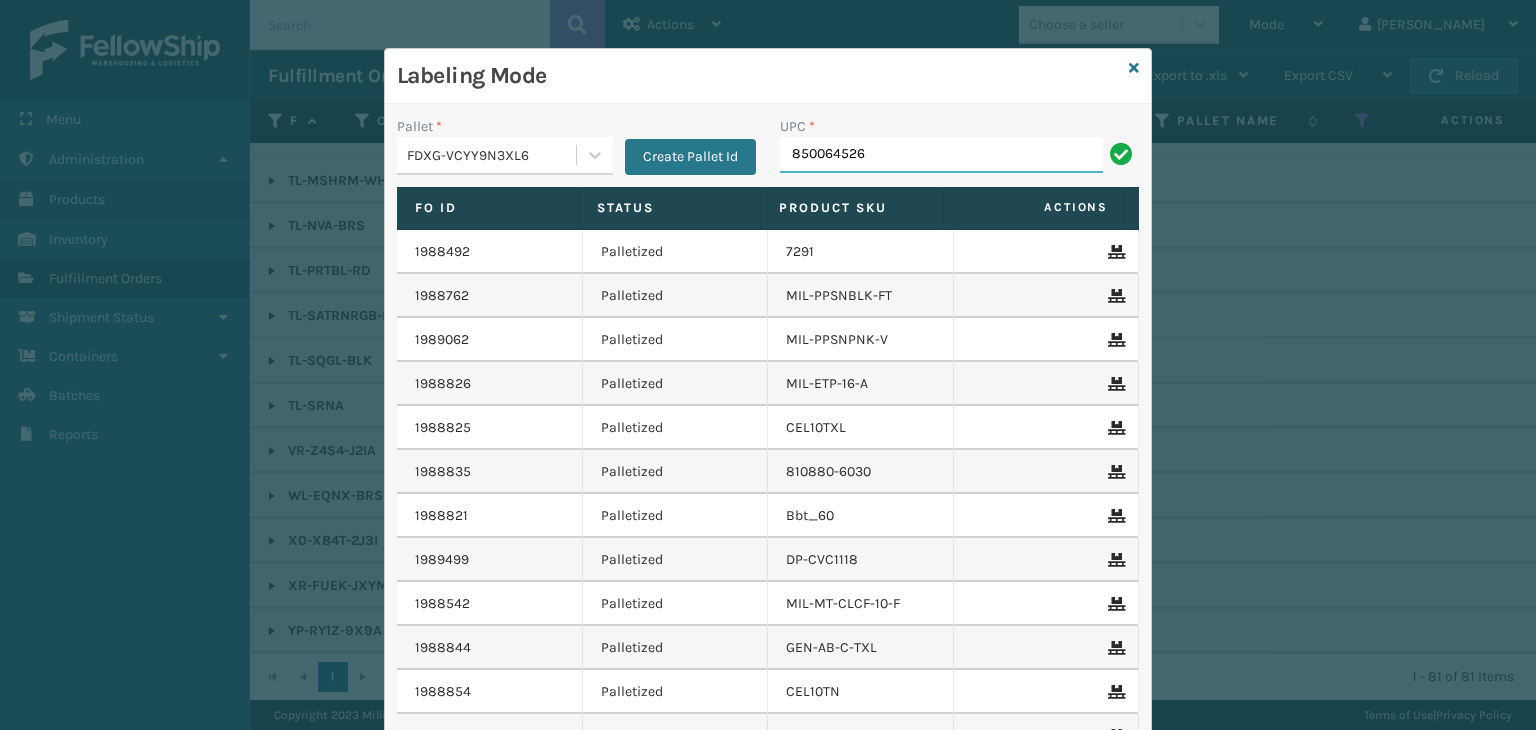 type on "8500645261" 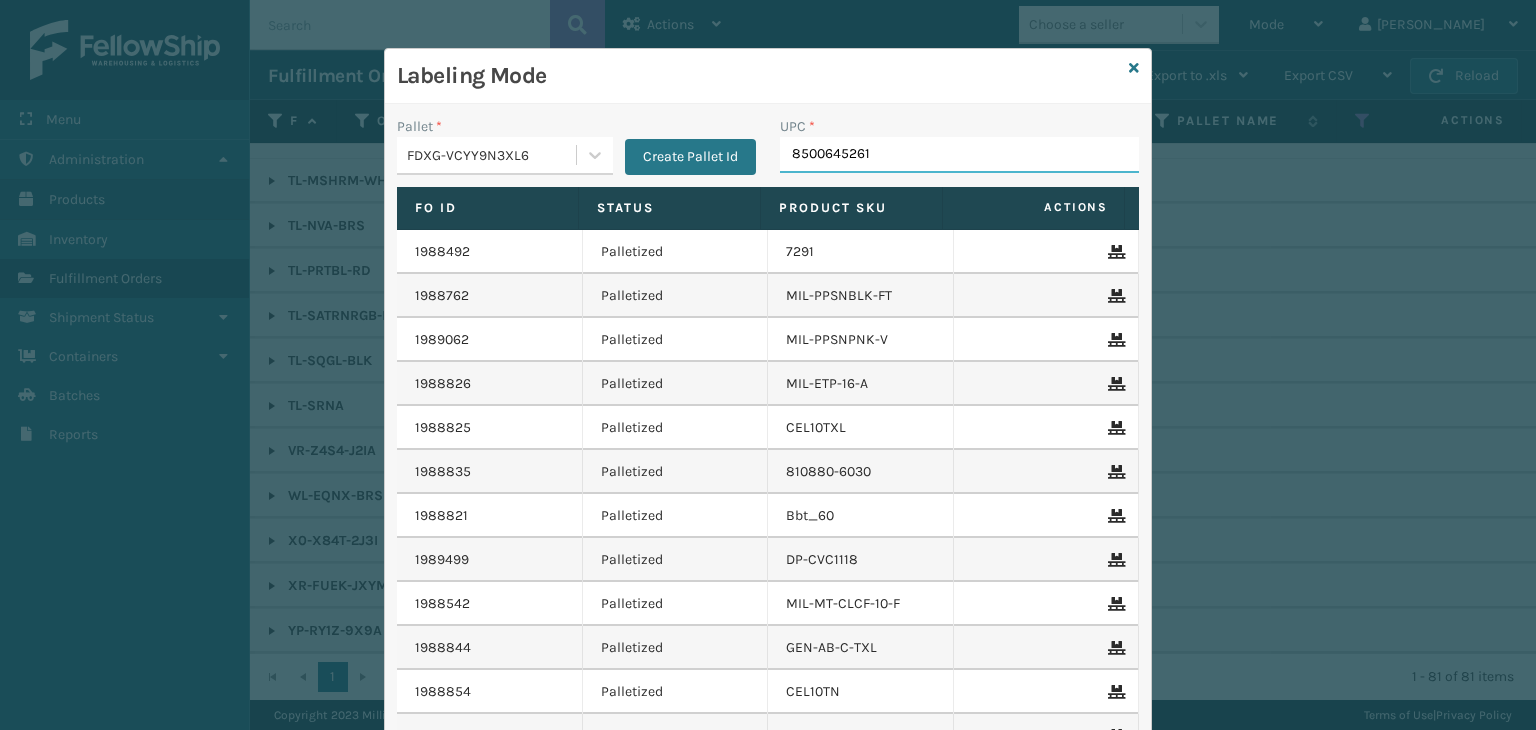 type on "85006452616" 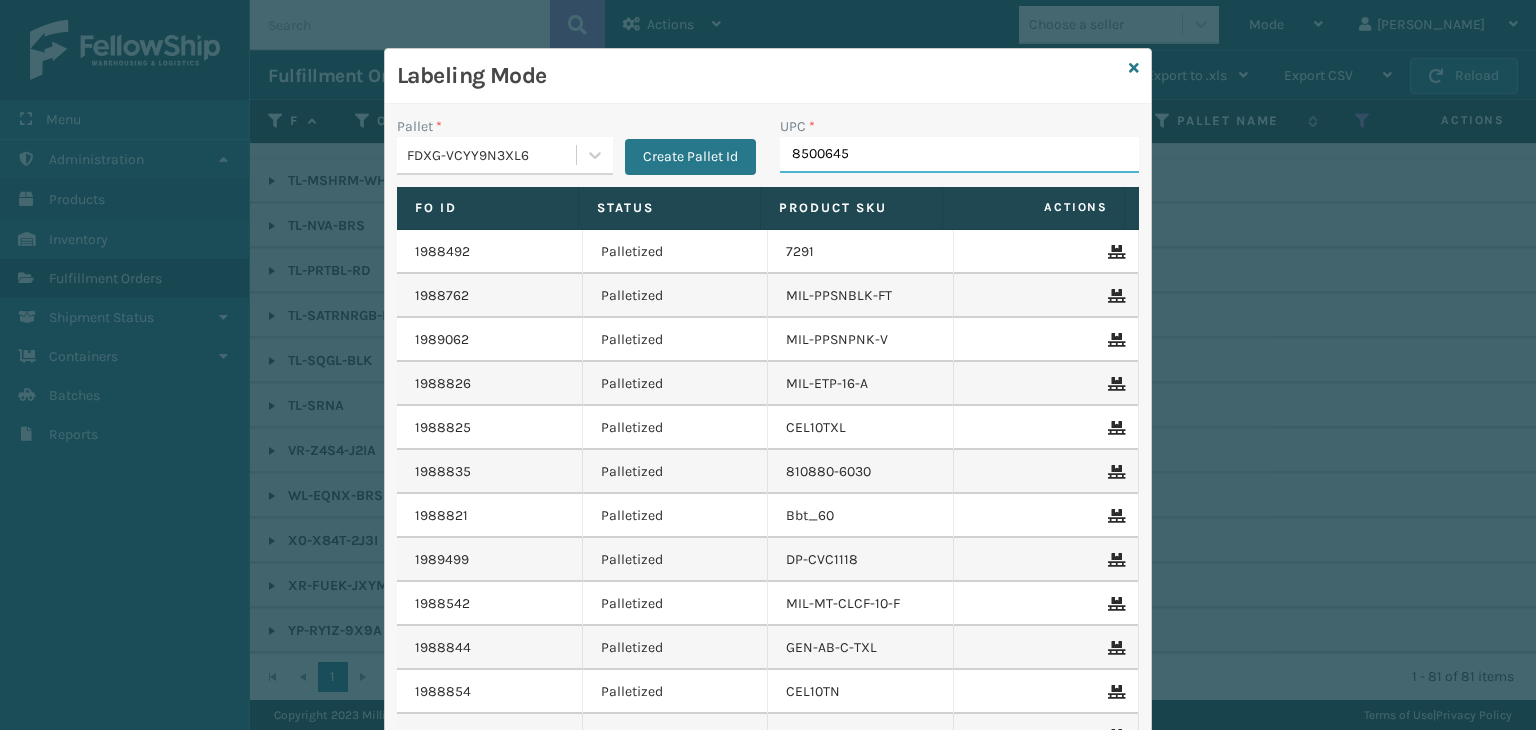 type on "85006452" 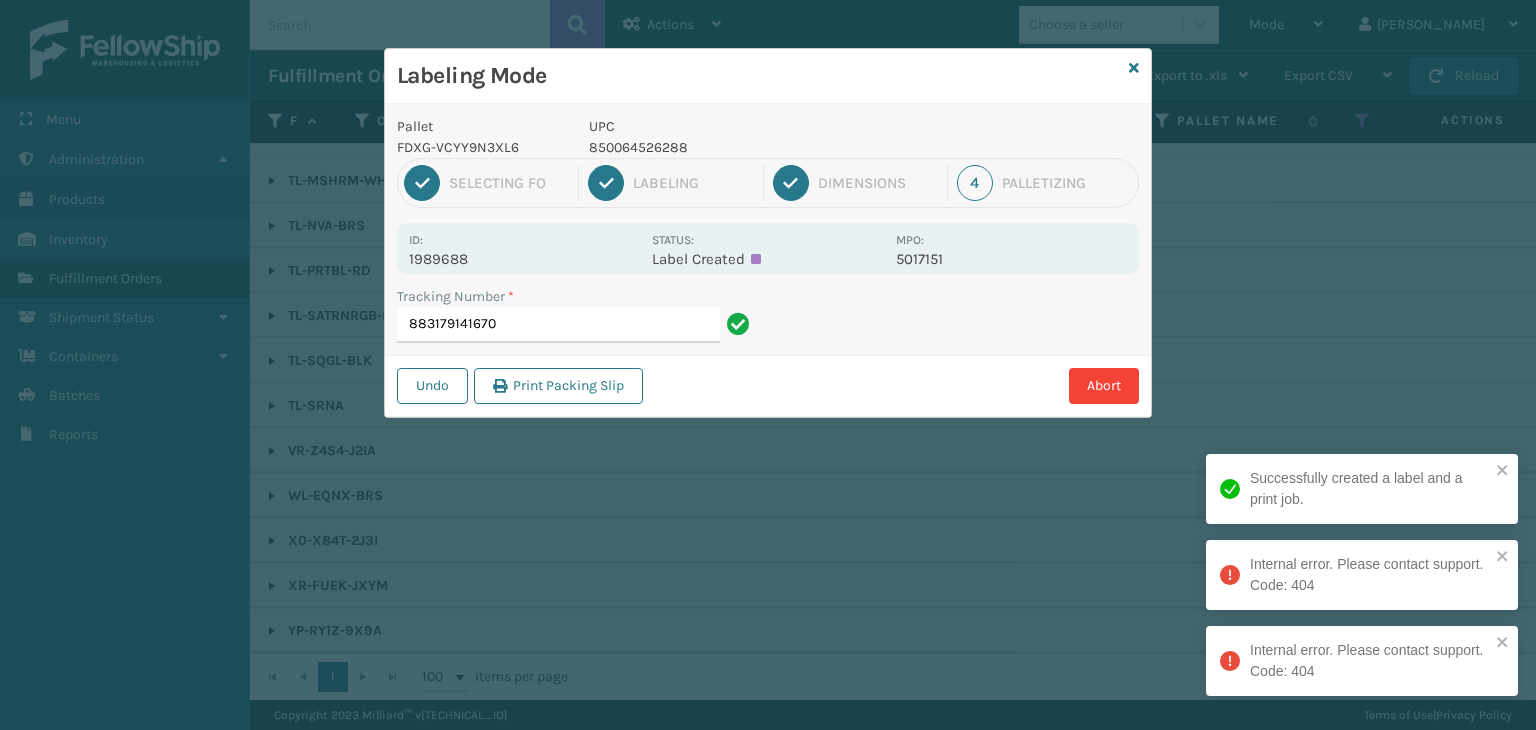 type on "883179141670" 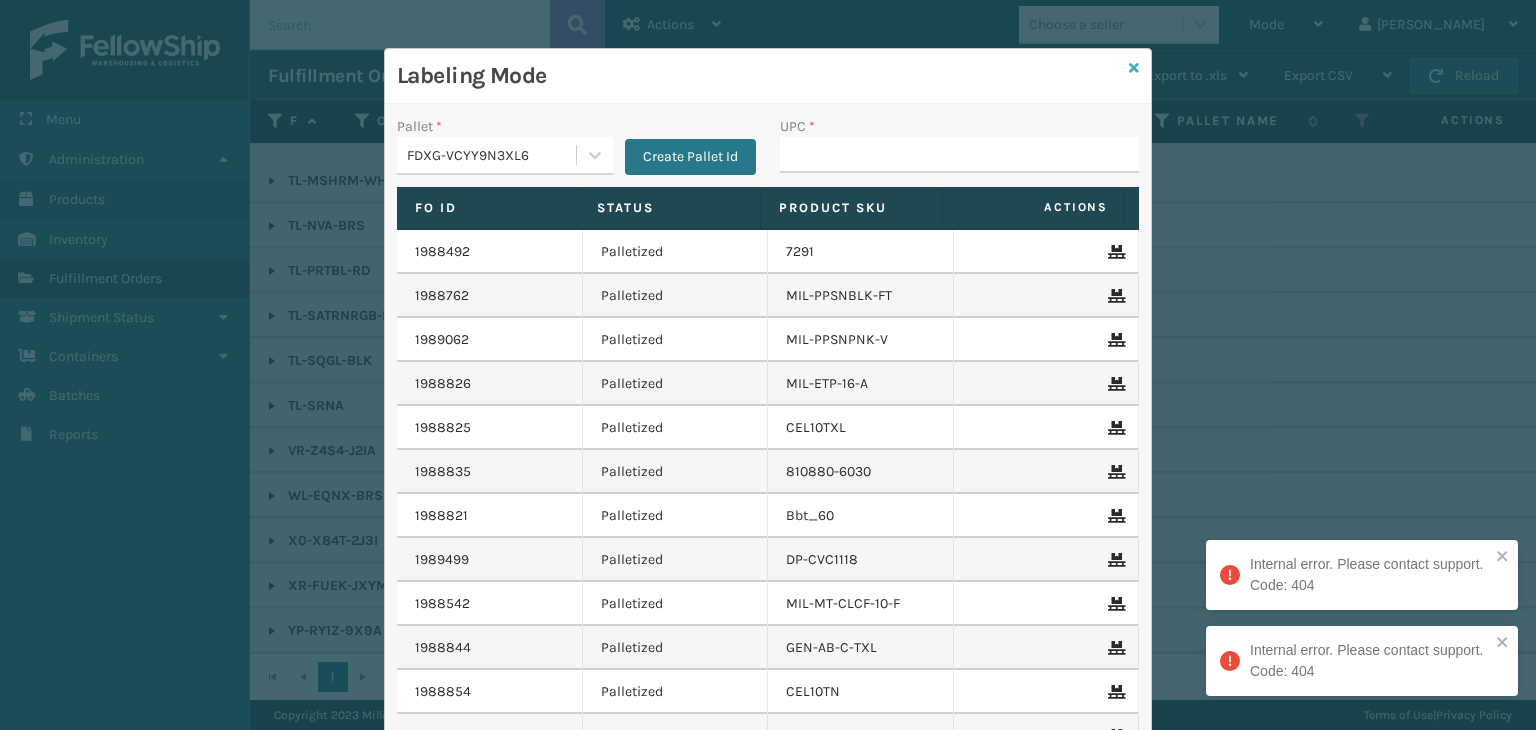 click at bounding box center (1134, 68) 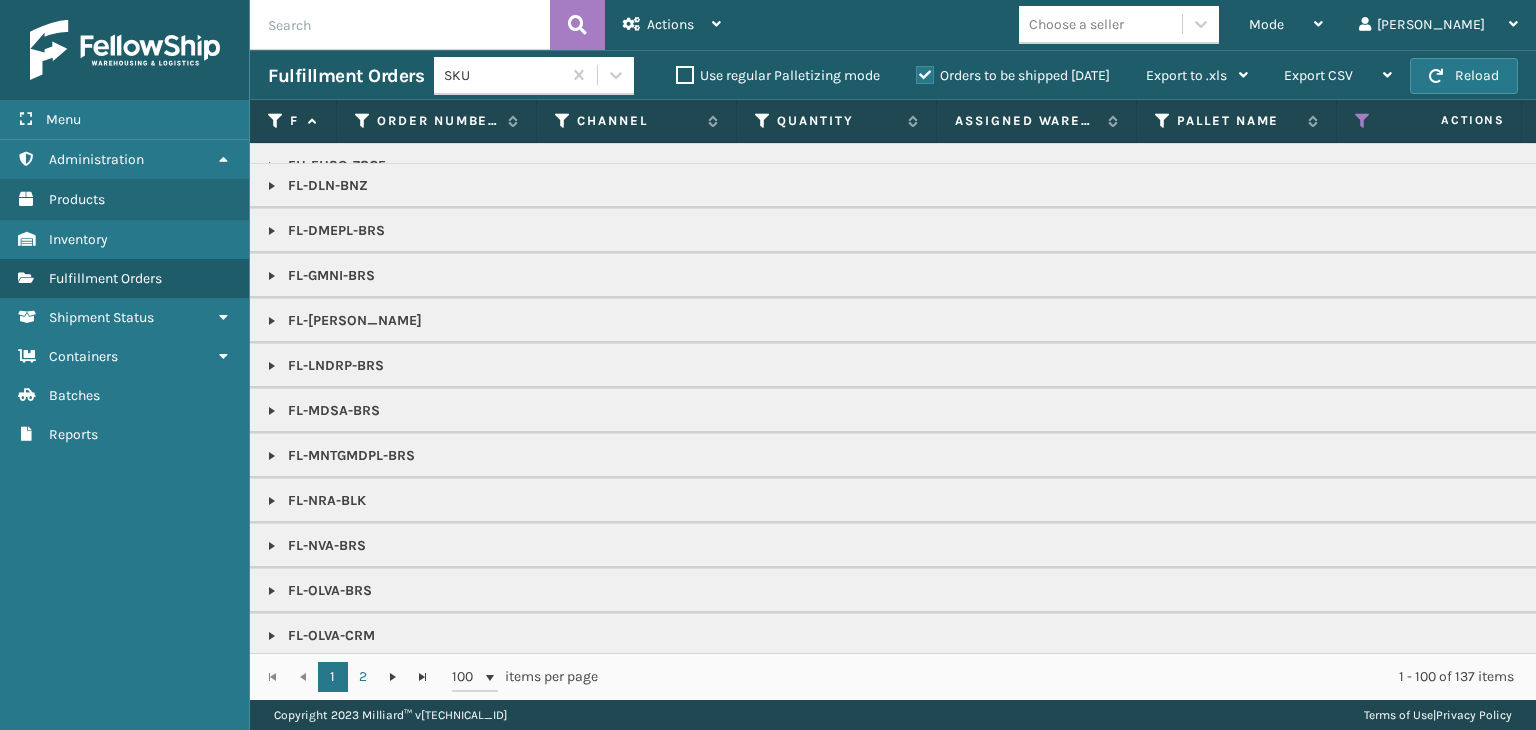 scroll, scrollTop: 900, scrollLeft: 0, axis: vertical 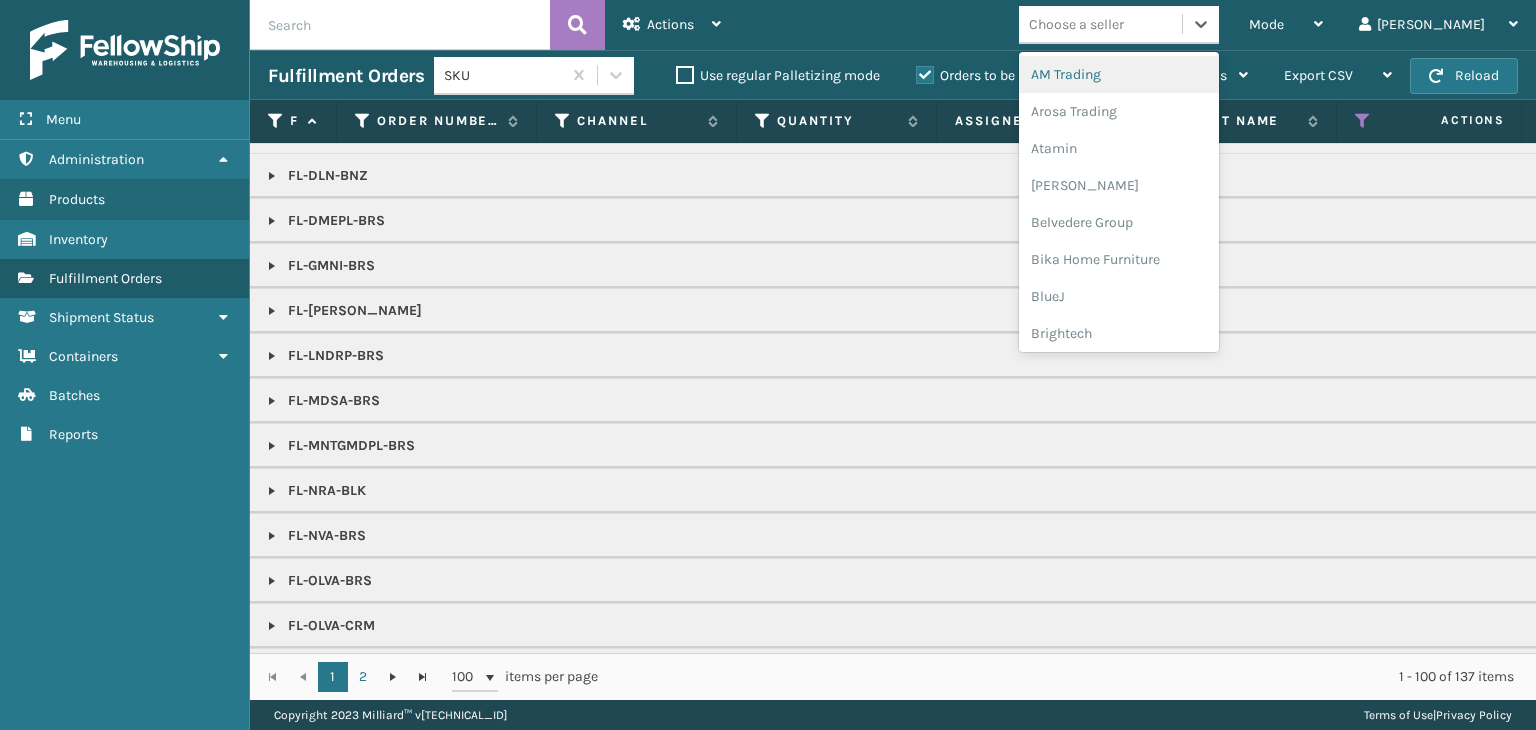 click on "Choose a seller" at bounding box center [1076, 24] 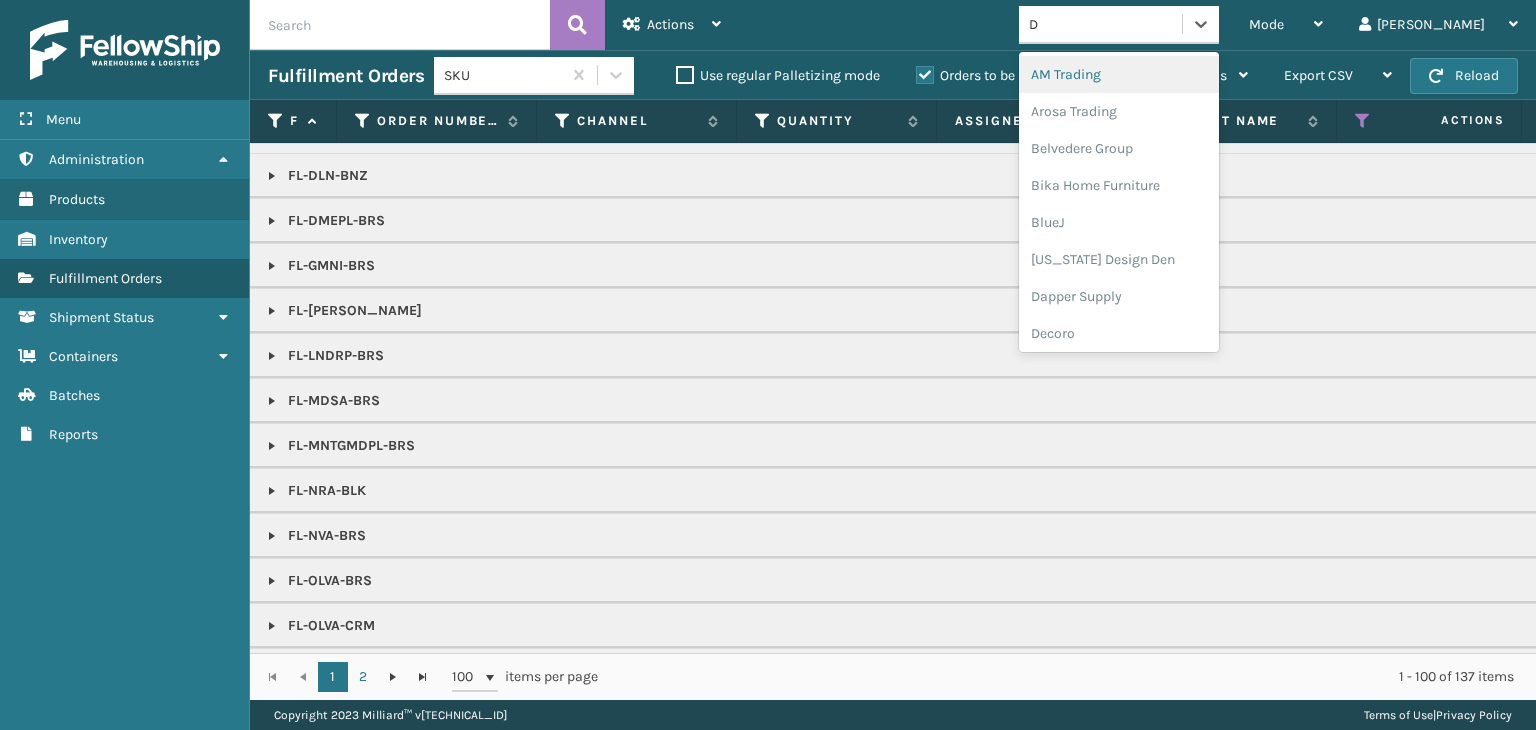 type on "DA" 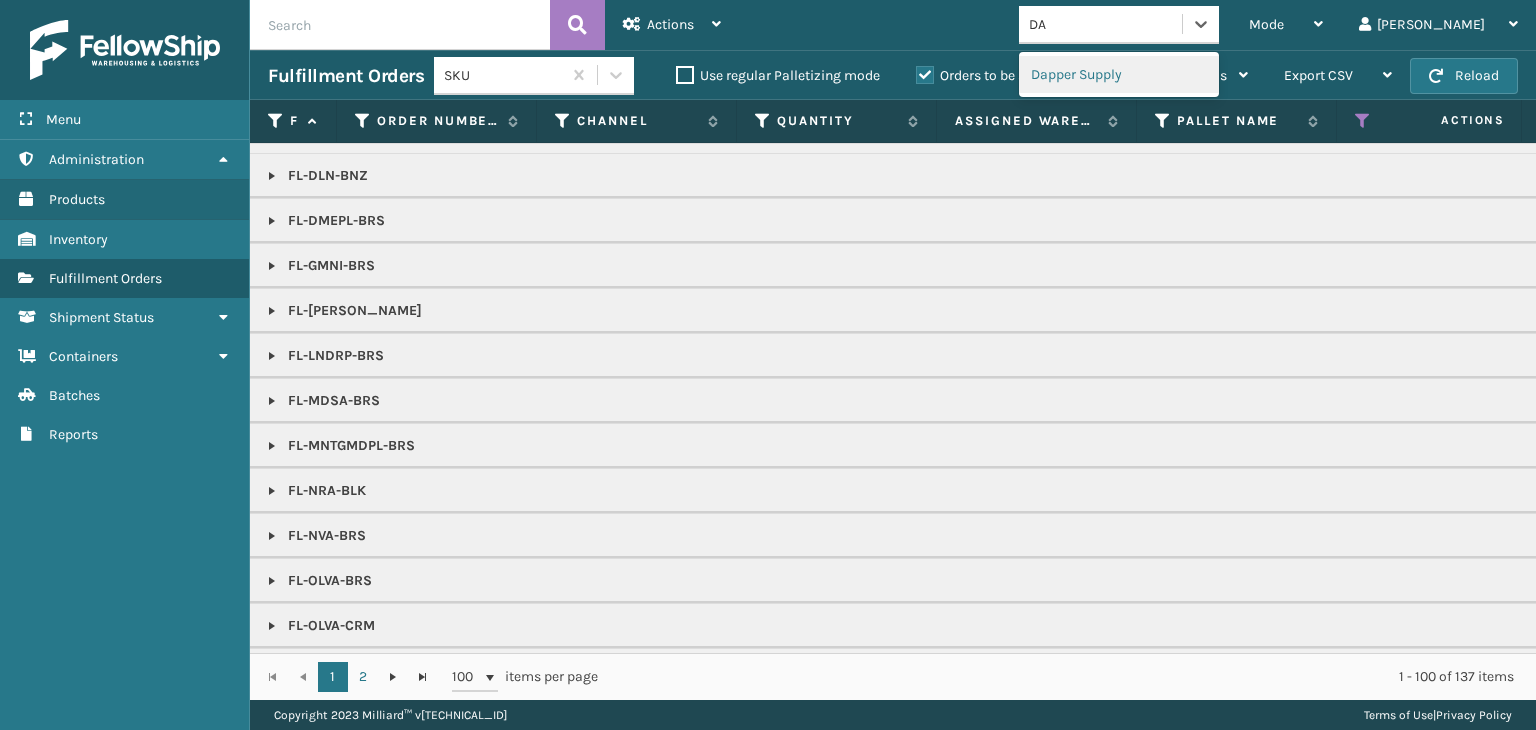 click on "Dapper Supply" at bounding box center (1119, 74) 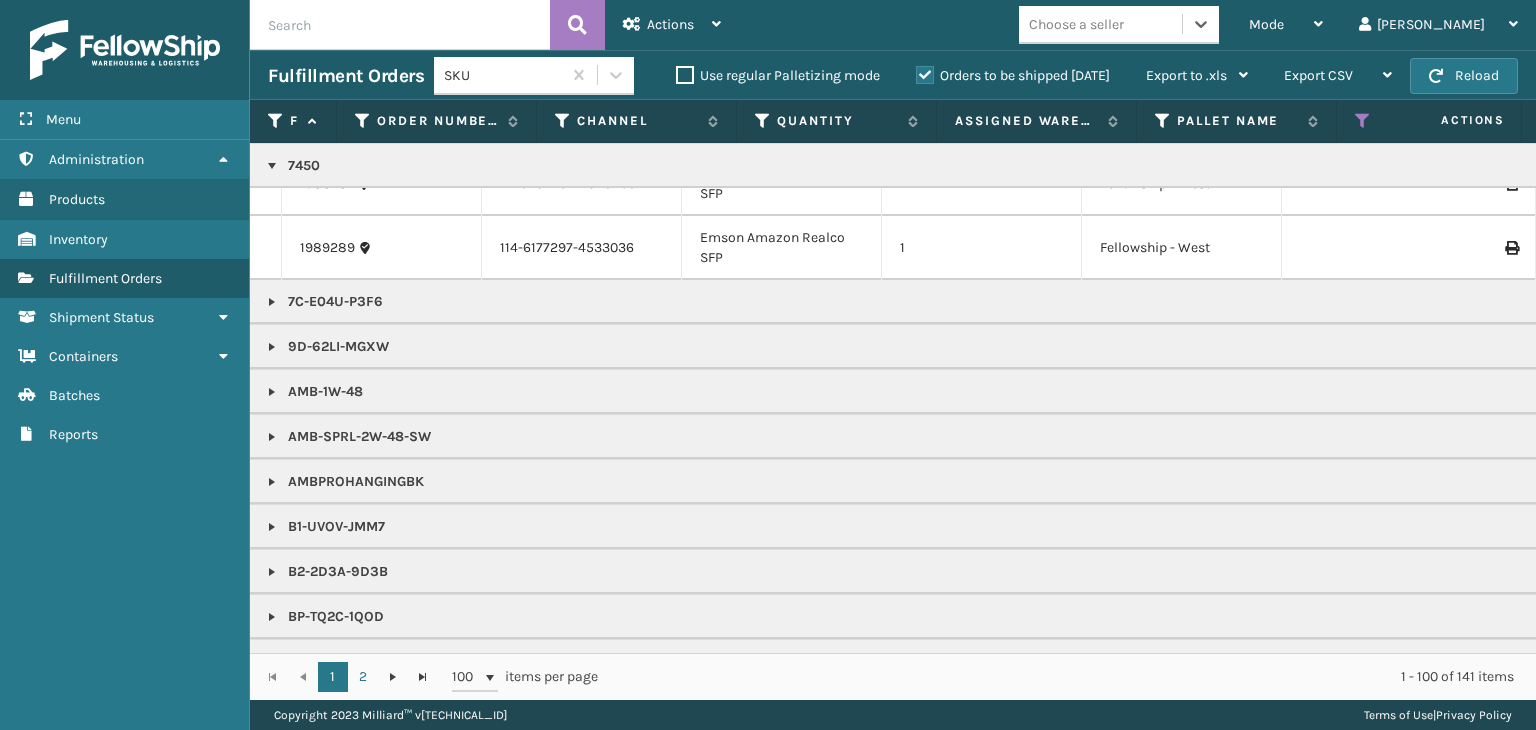scroll, scrollTop: 200, scrollLeft: 0, axis: vertical 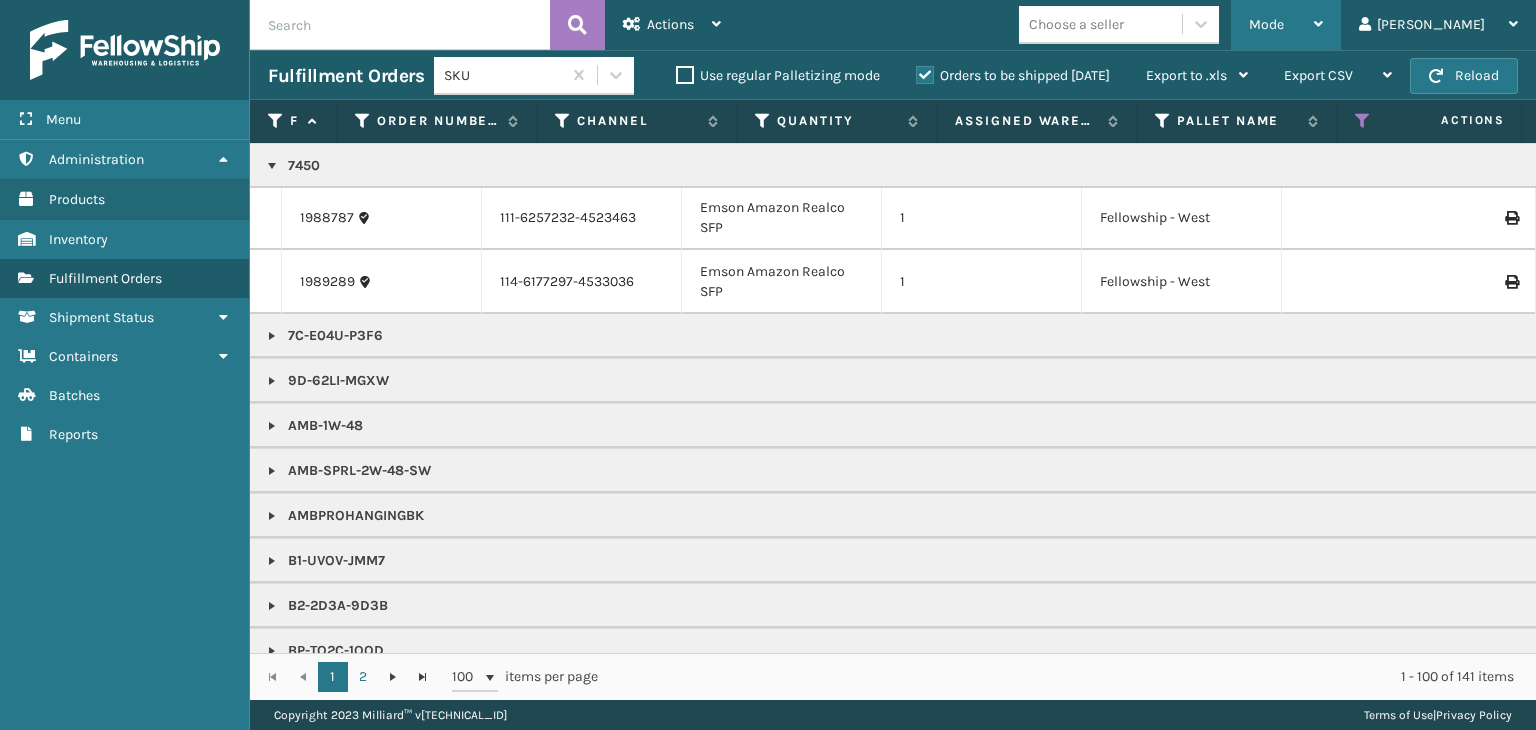 click on "Mode" at bounding box center (1286, 25) 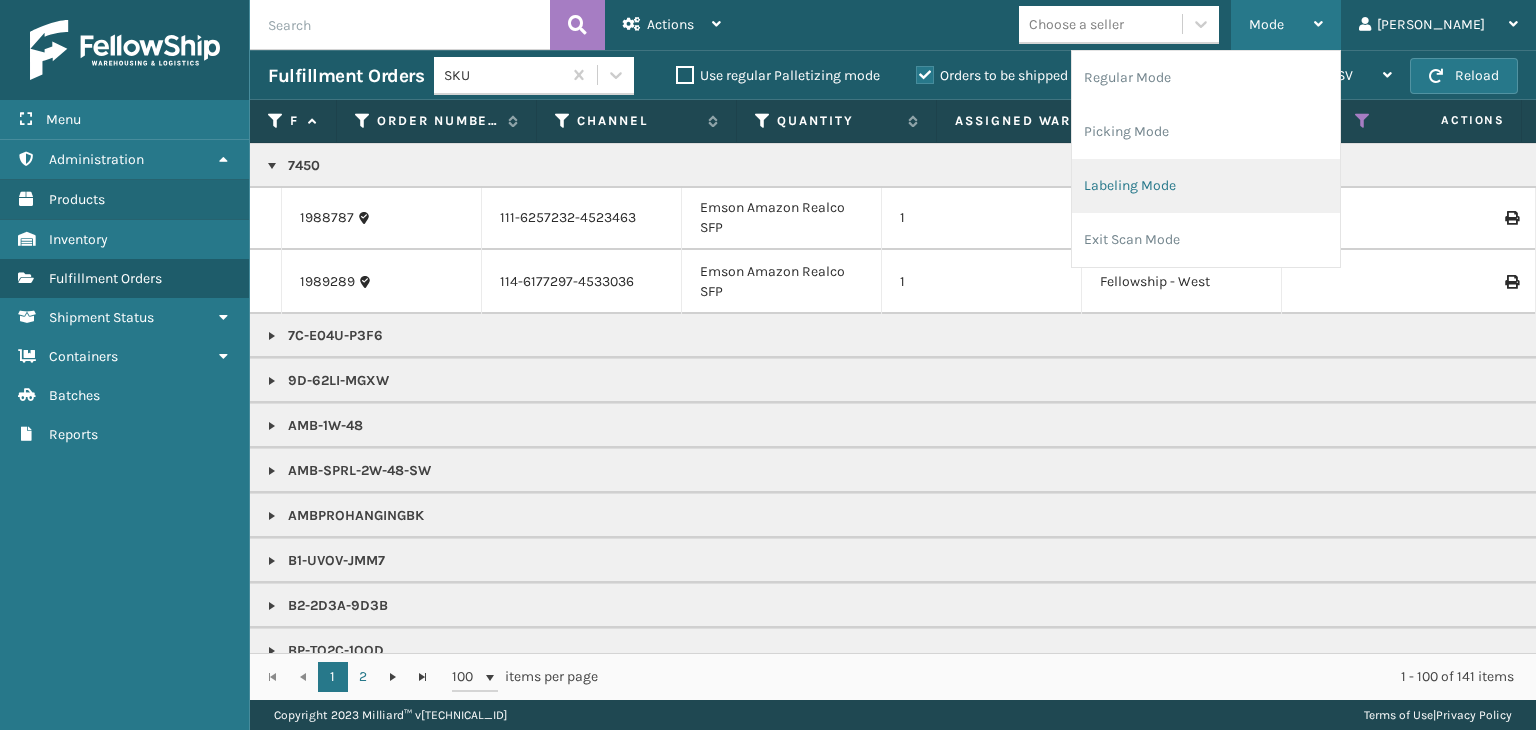 click on "Labeling Mode" at bounding box center [1206, 186] 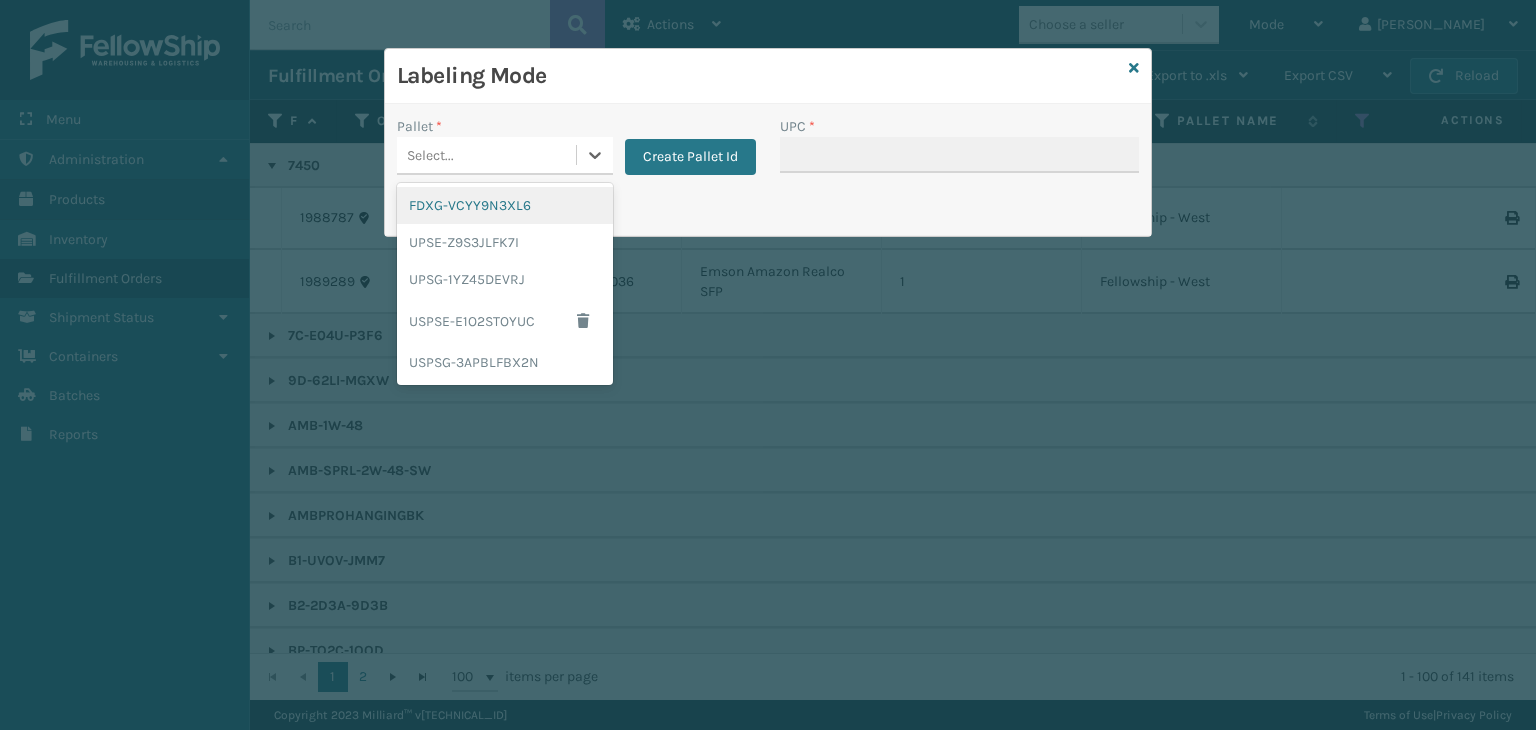 click on "Select..." at bounding box center (486, 155) 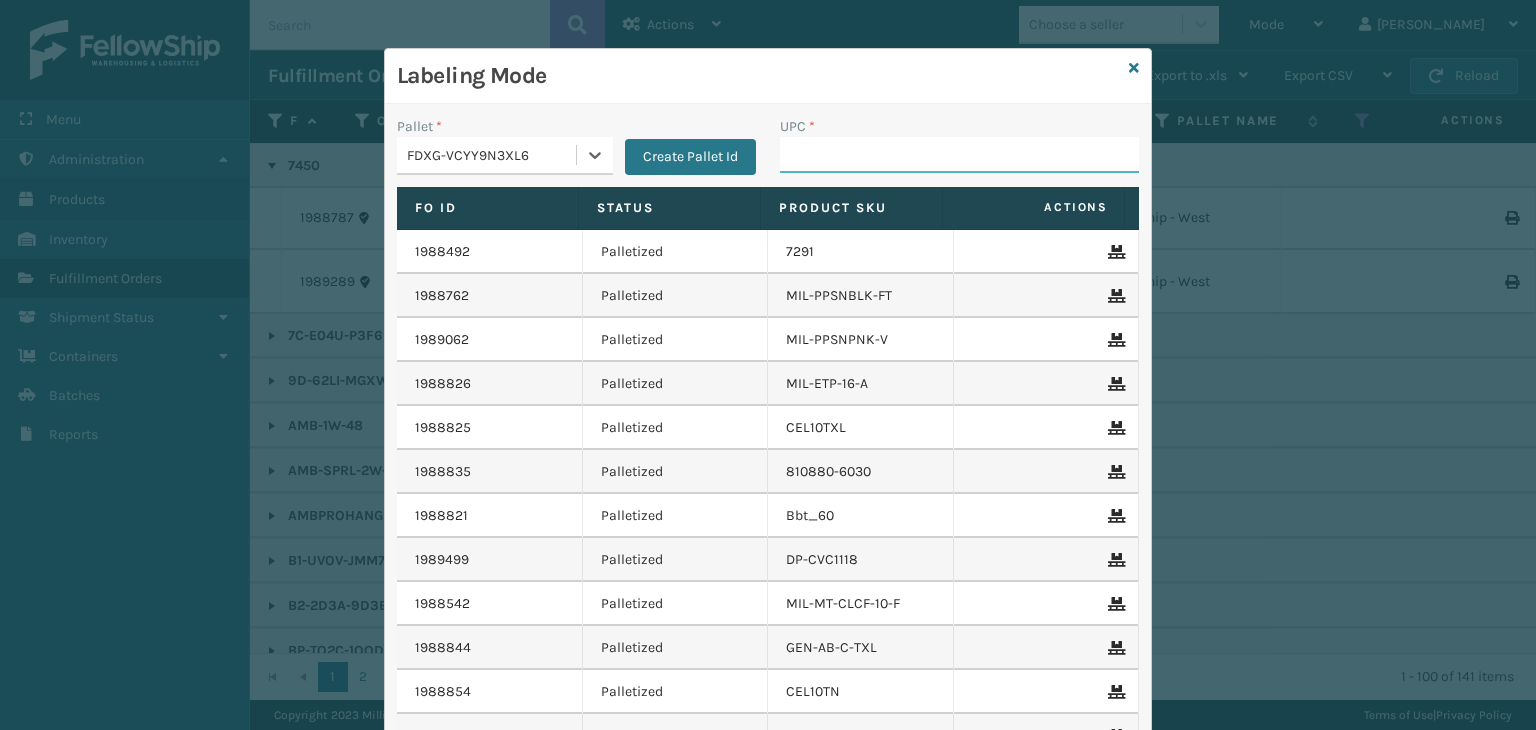 click on "UPC   *" at bounding box center [959, 155] 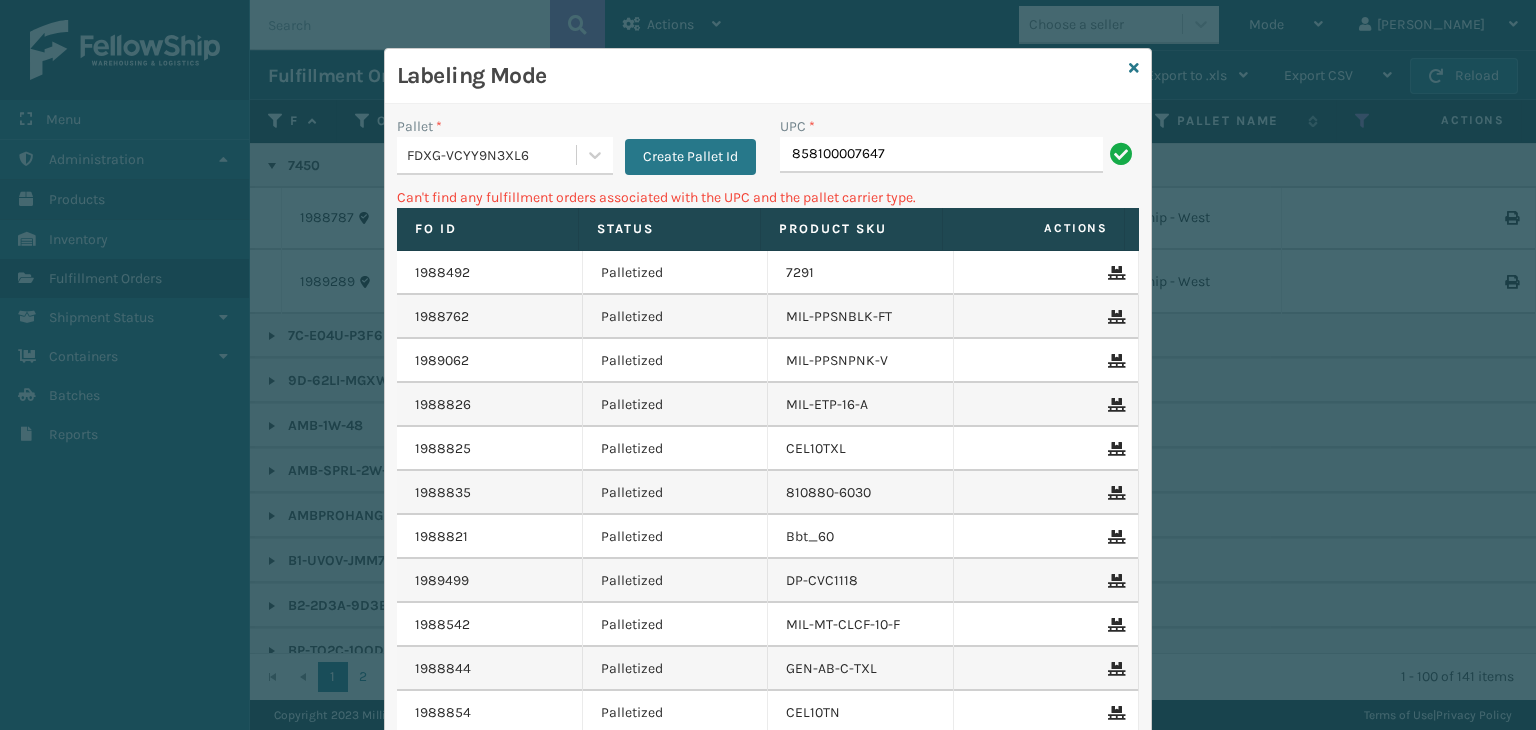 click on "FDXG-VCYY9N3XL6" at bounding box center (486, 155) 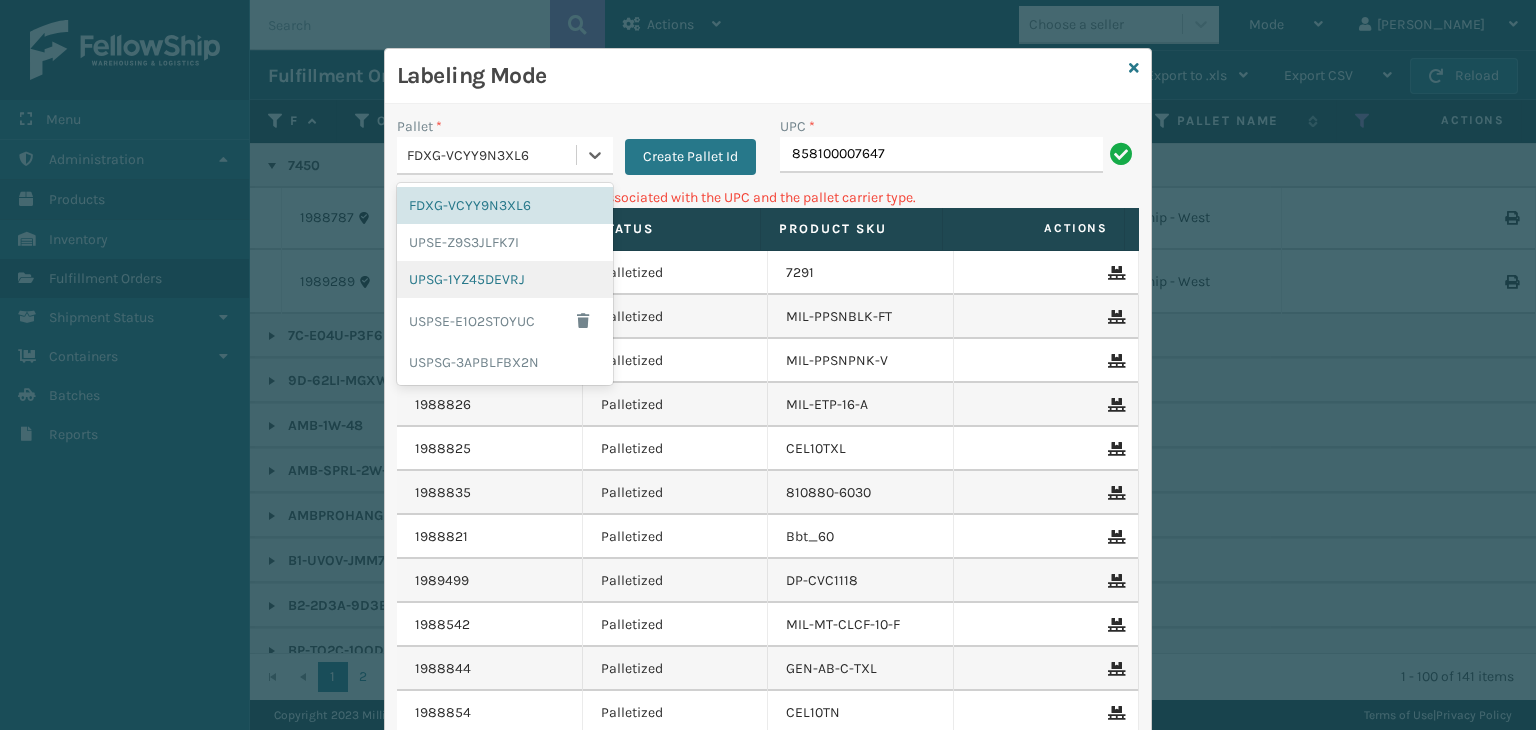 click on "UPSG-1YZ45DEVRJ" at bounding box center [505, 279] 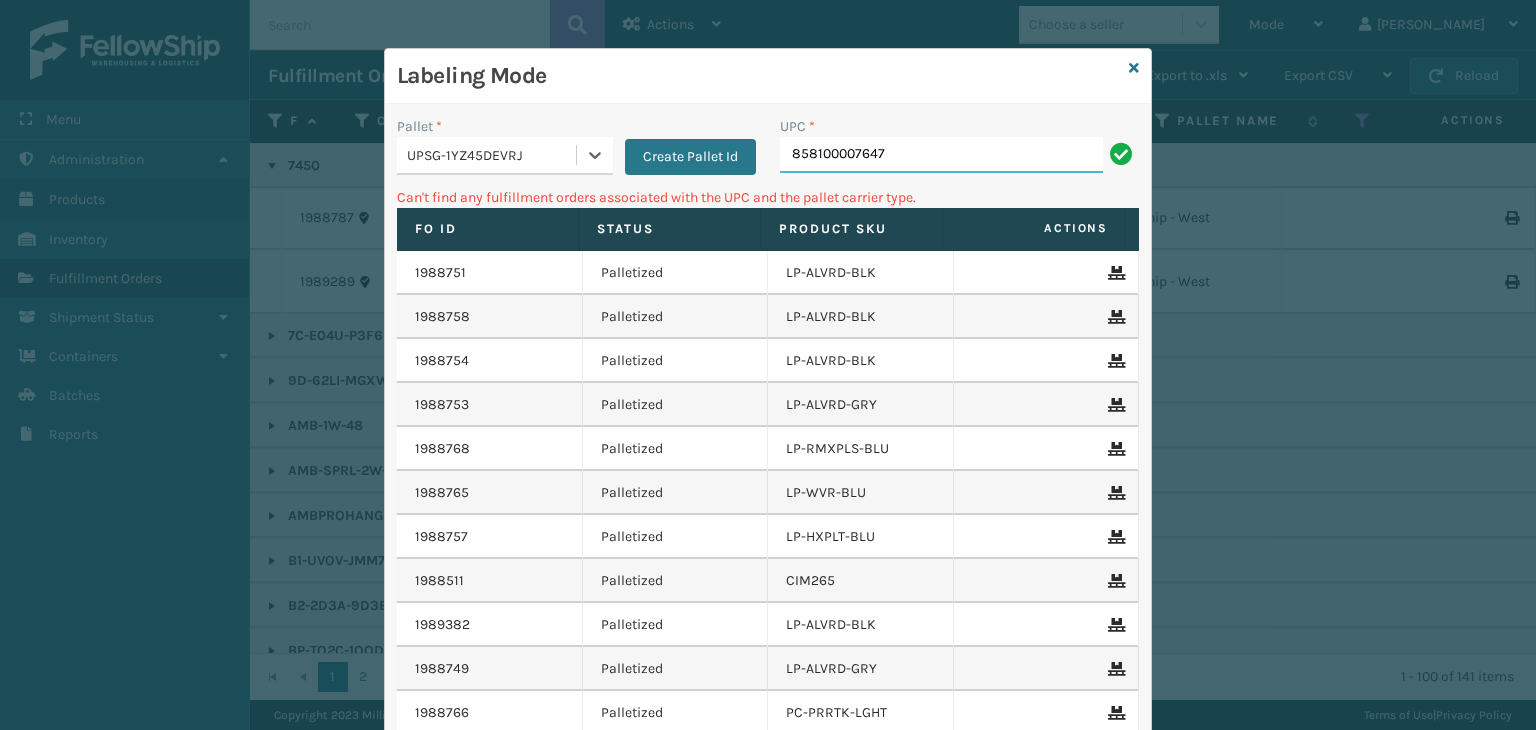click on "858100007647" at bounding box center (941, 155) 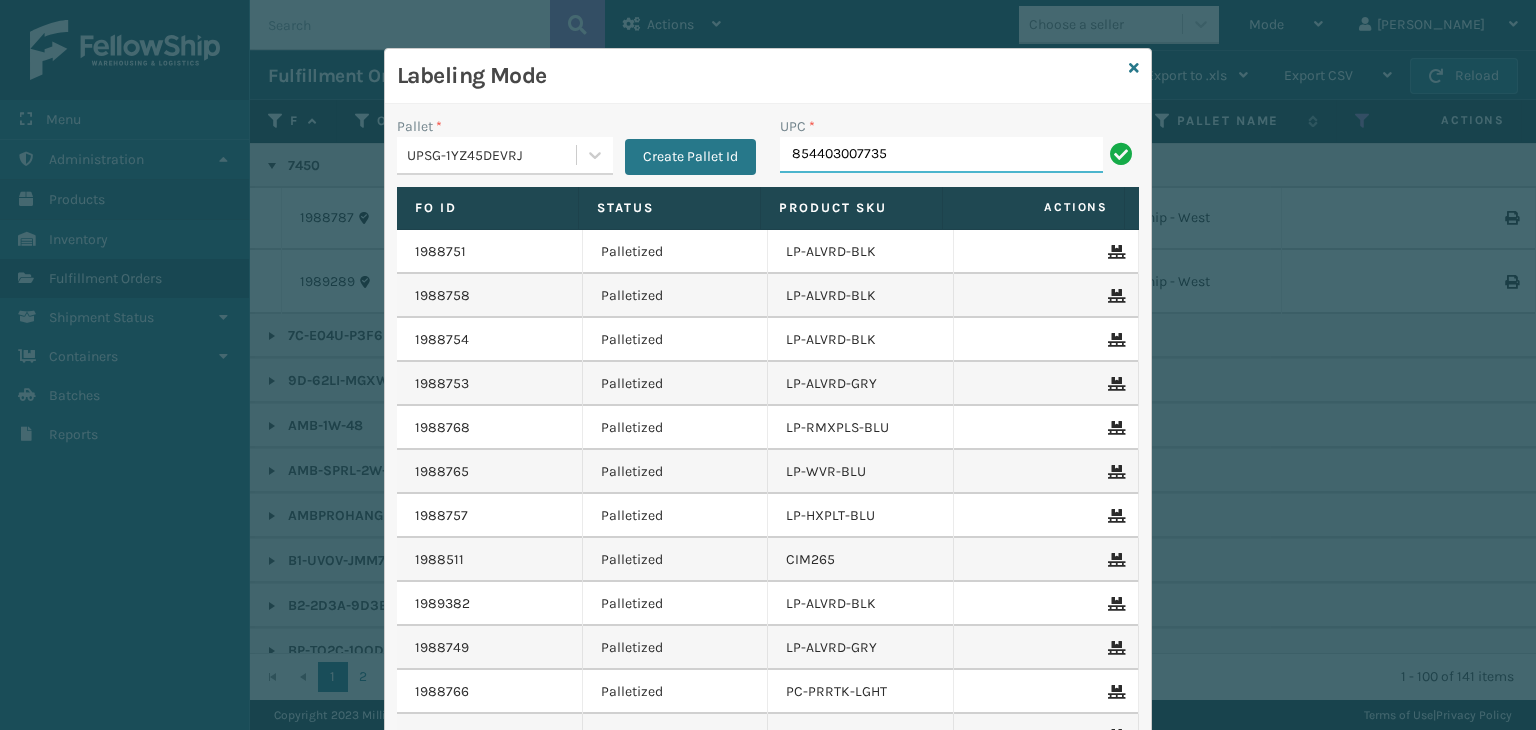 type on "854403007735" 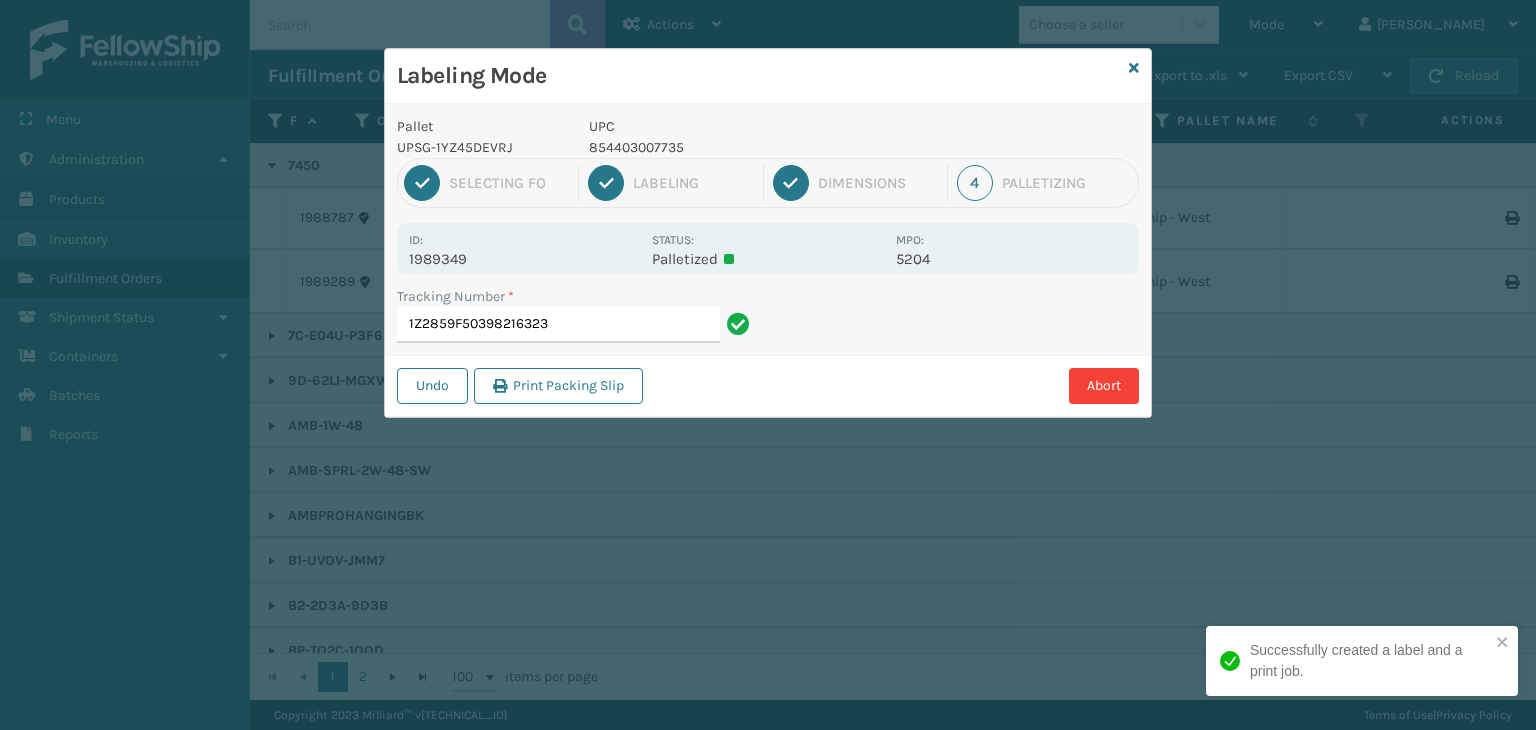 click on "854403007735" at bounding box center (736, 147) 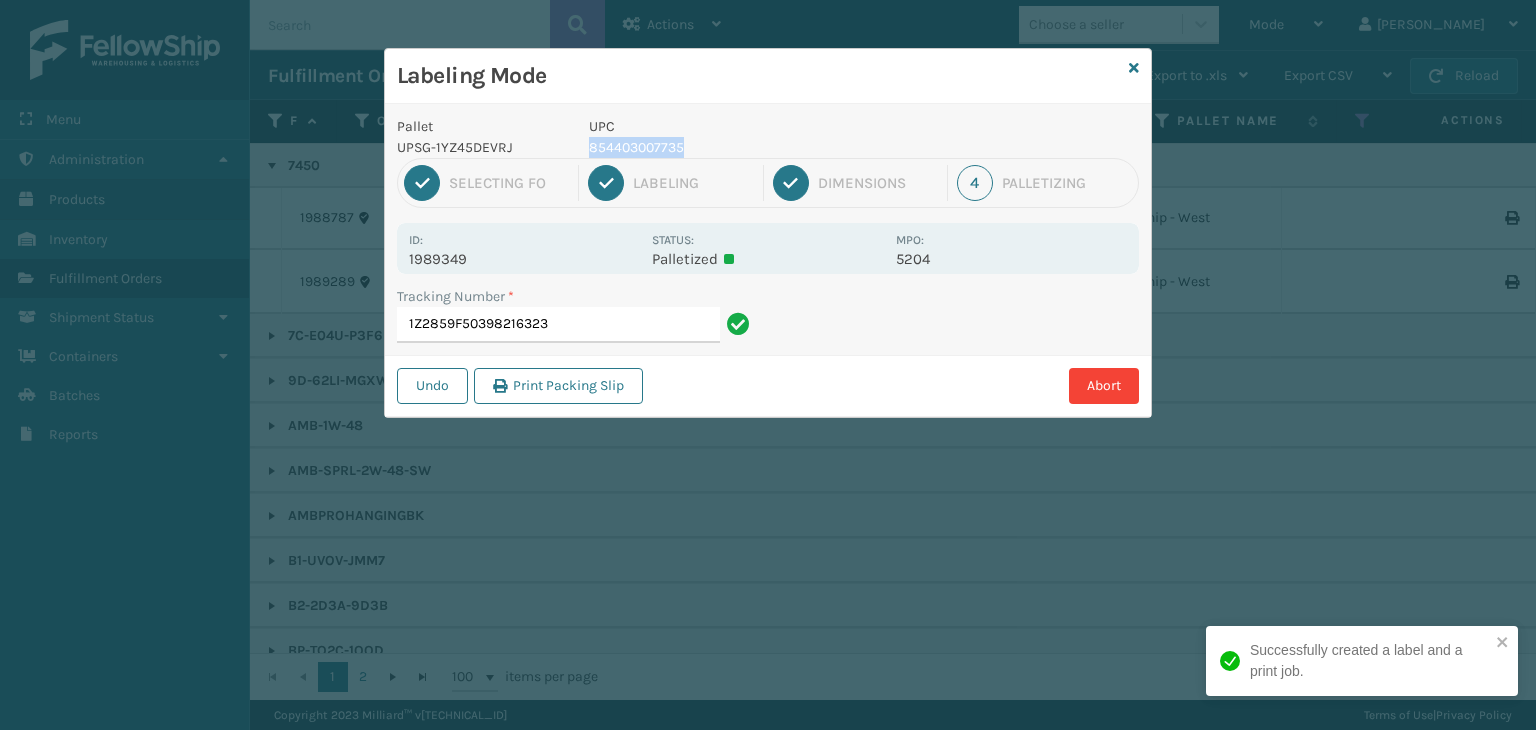 click on "854403007735" at bounding box center [736, 147] 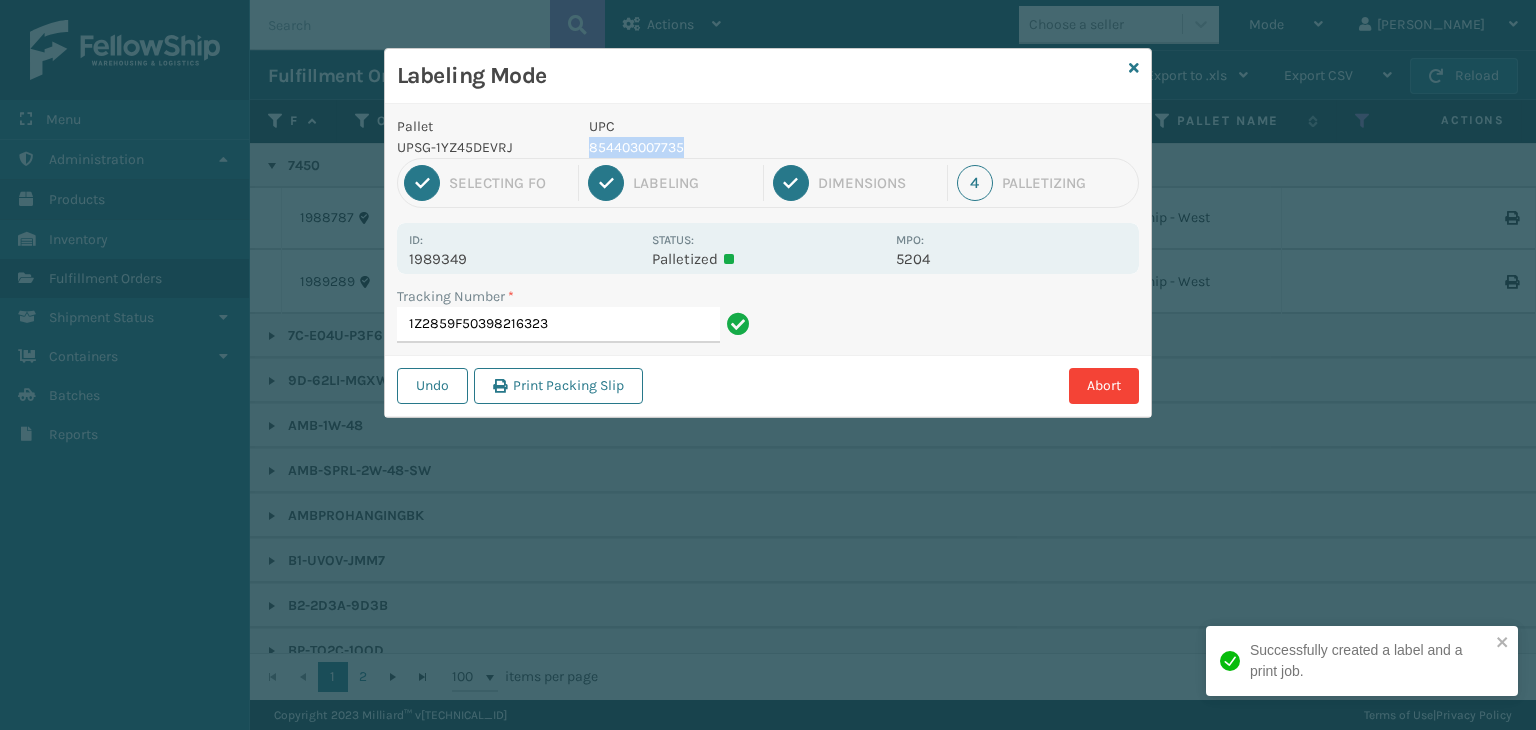 copy on "854403007735" 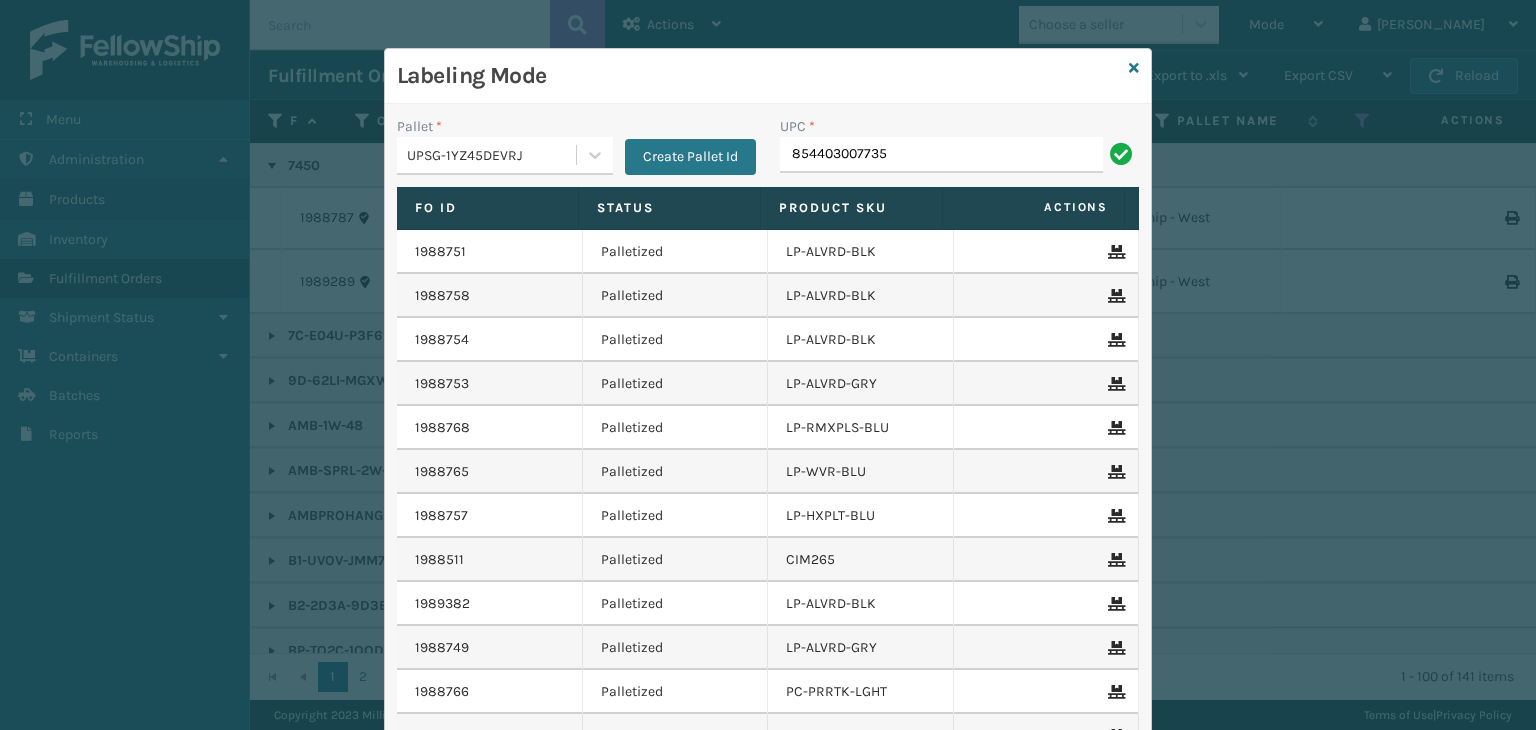 type on "854403007735" 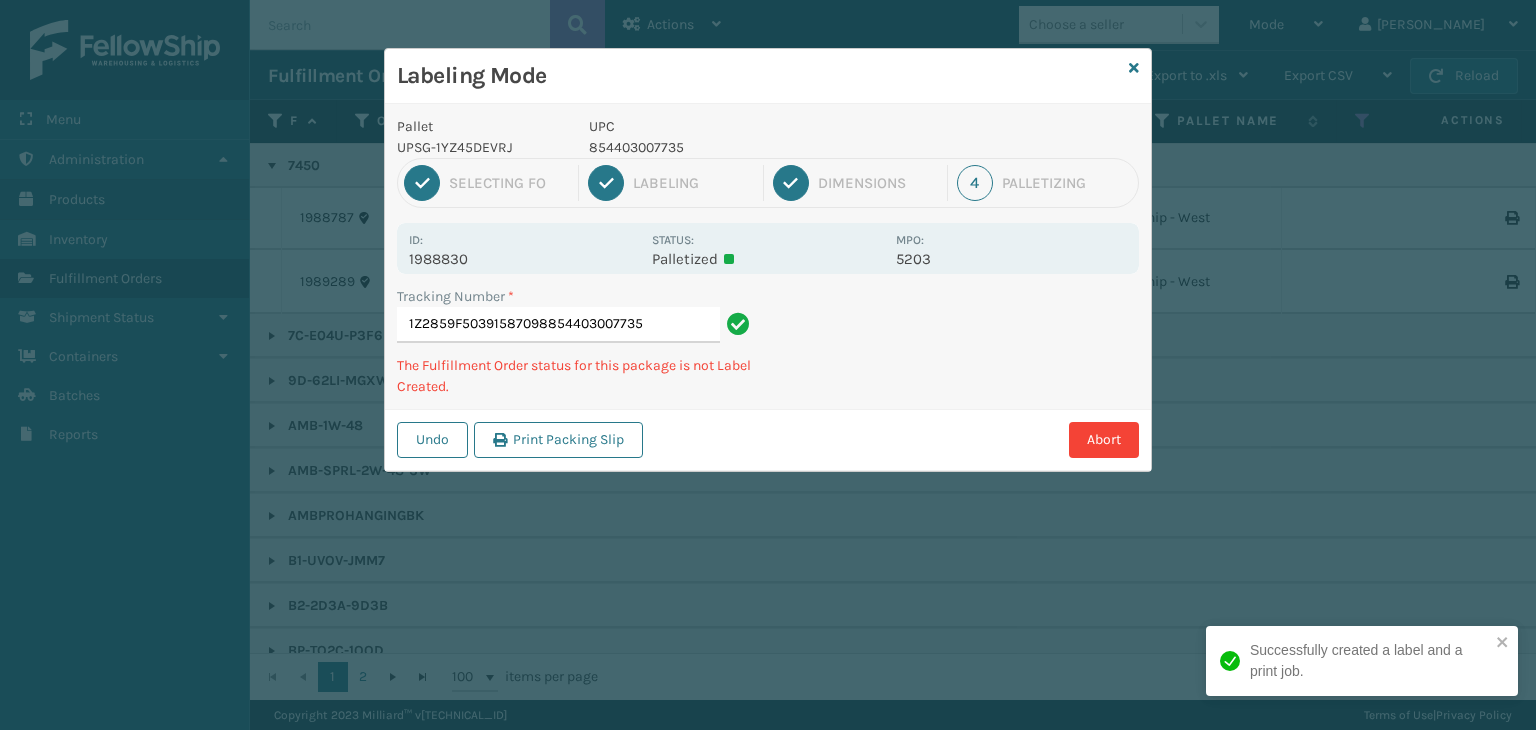 type on "1Z2859F50391587098854403007735854403007735" 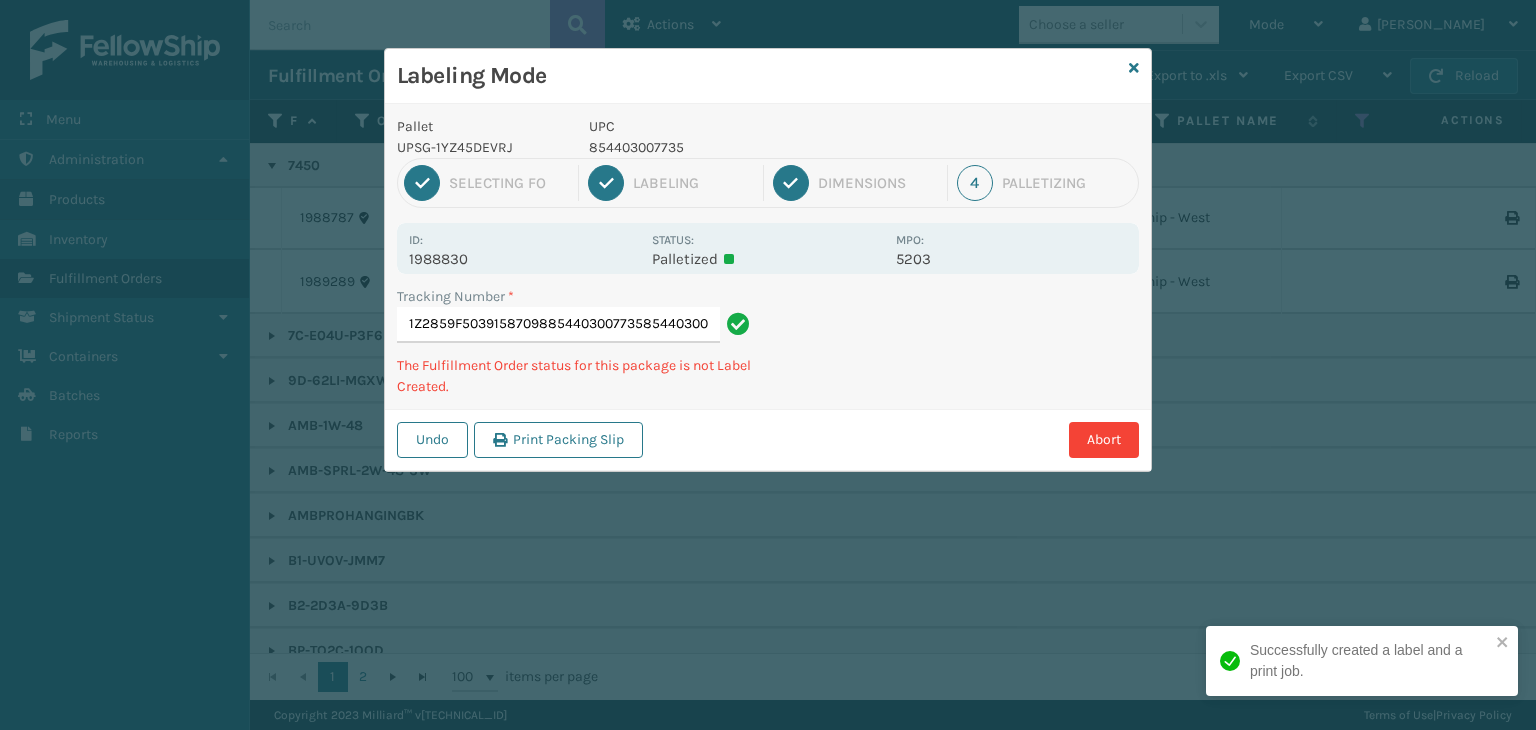 scroll, scrollTop: 0, scrollLeft: 28, axis: horizontal 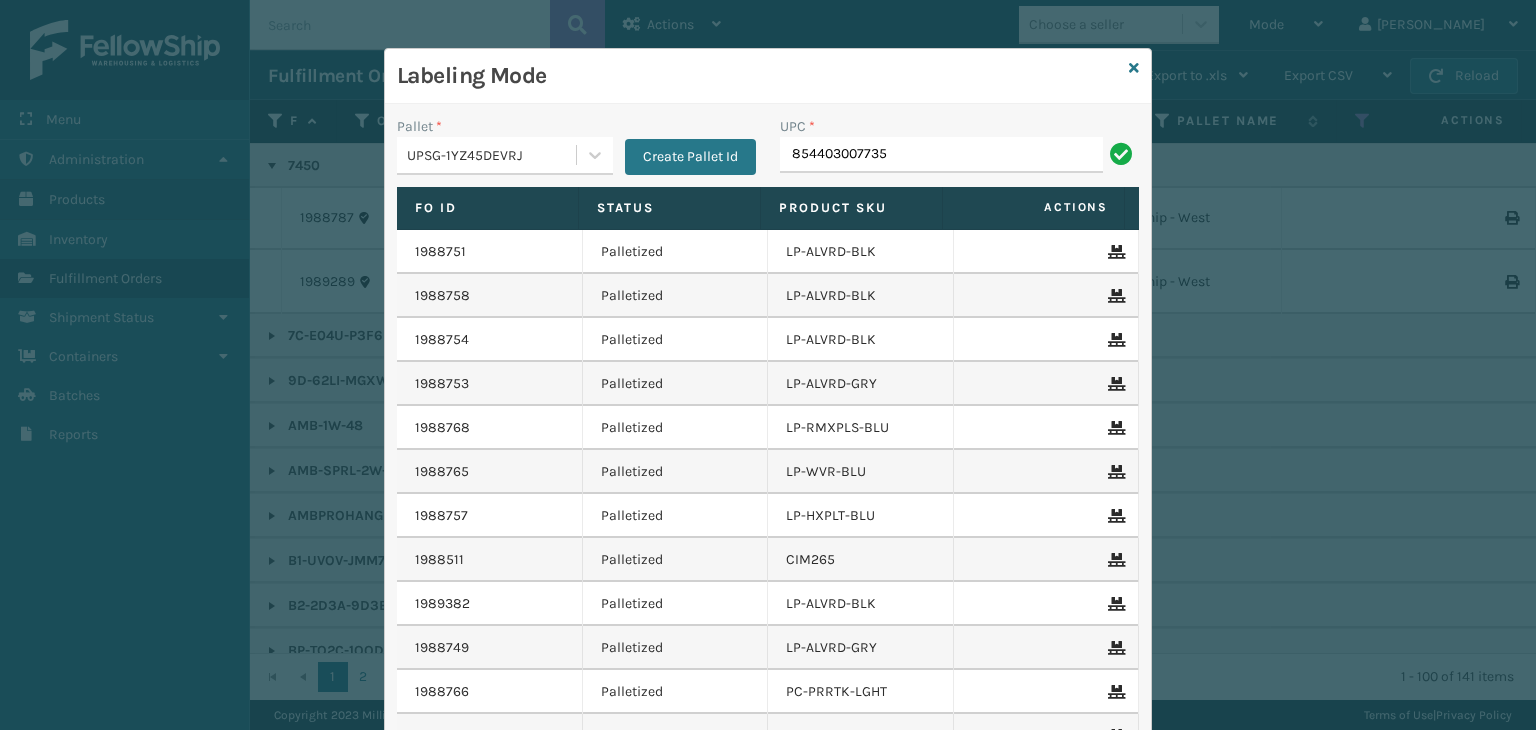 type on "854403007735" 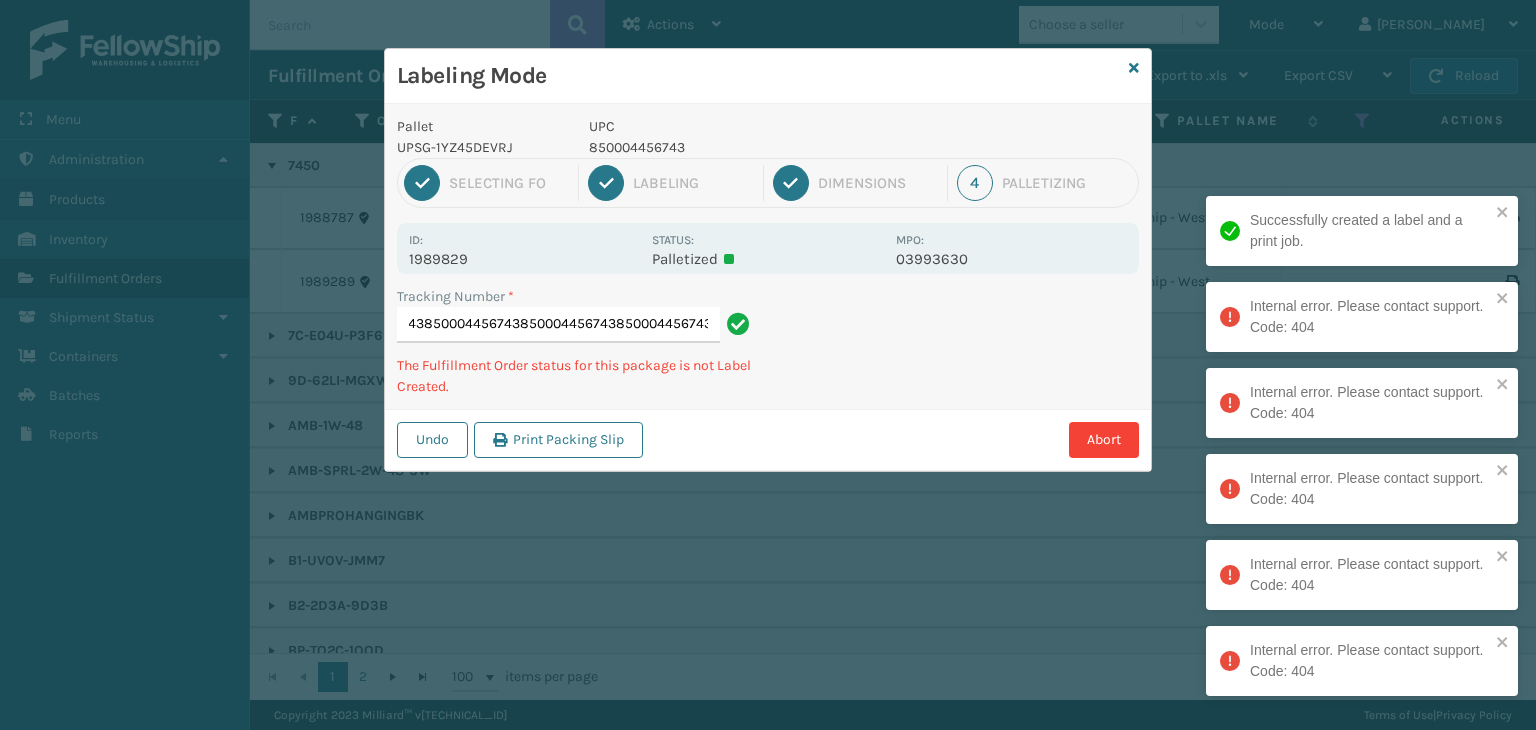 type on "1Z2859F50394871784850004456743850004456743850004456743850004456743850004456743850004456743" 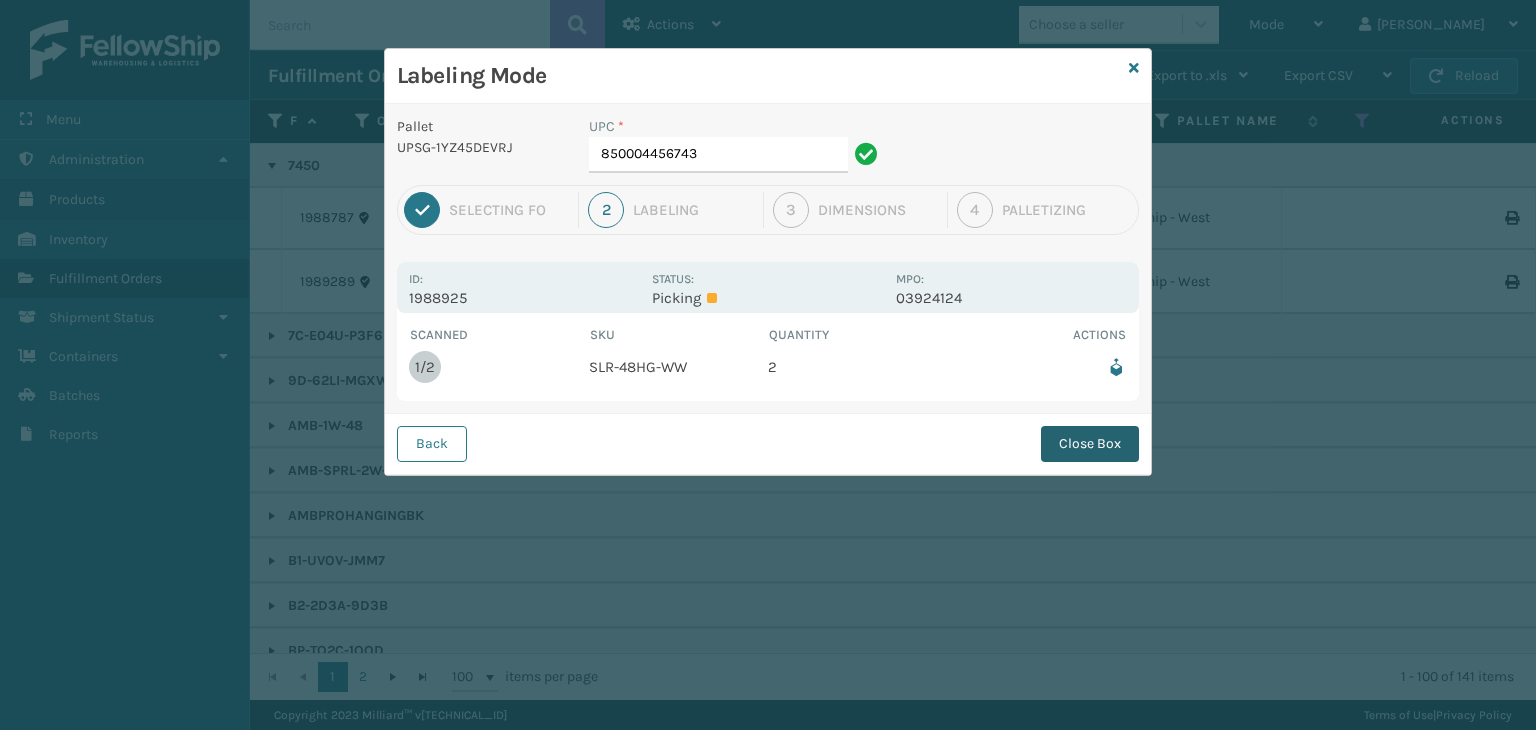 click on "Close Box" at bounding box center (1090, 444) 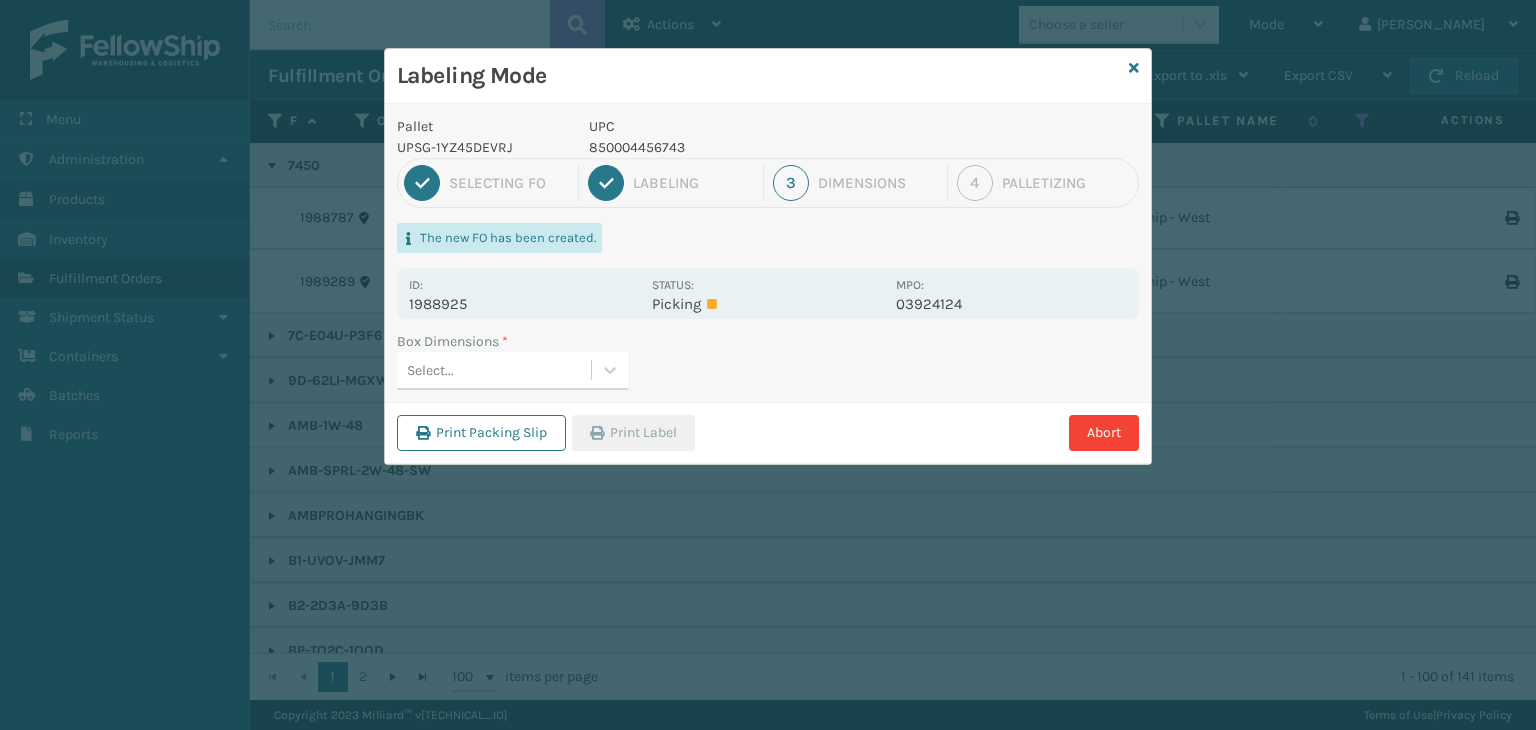 click on "Select..." at bounding box center [494, 370] 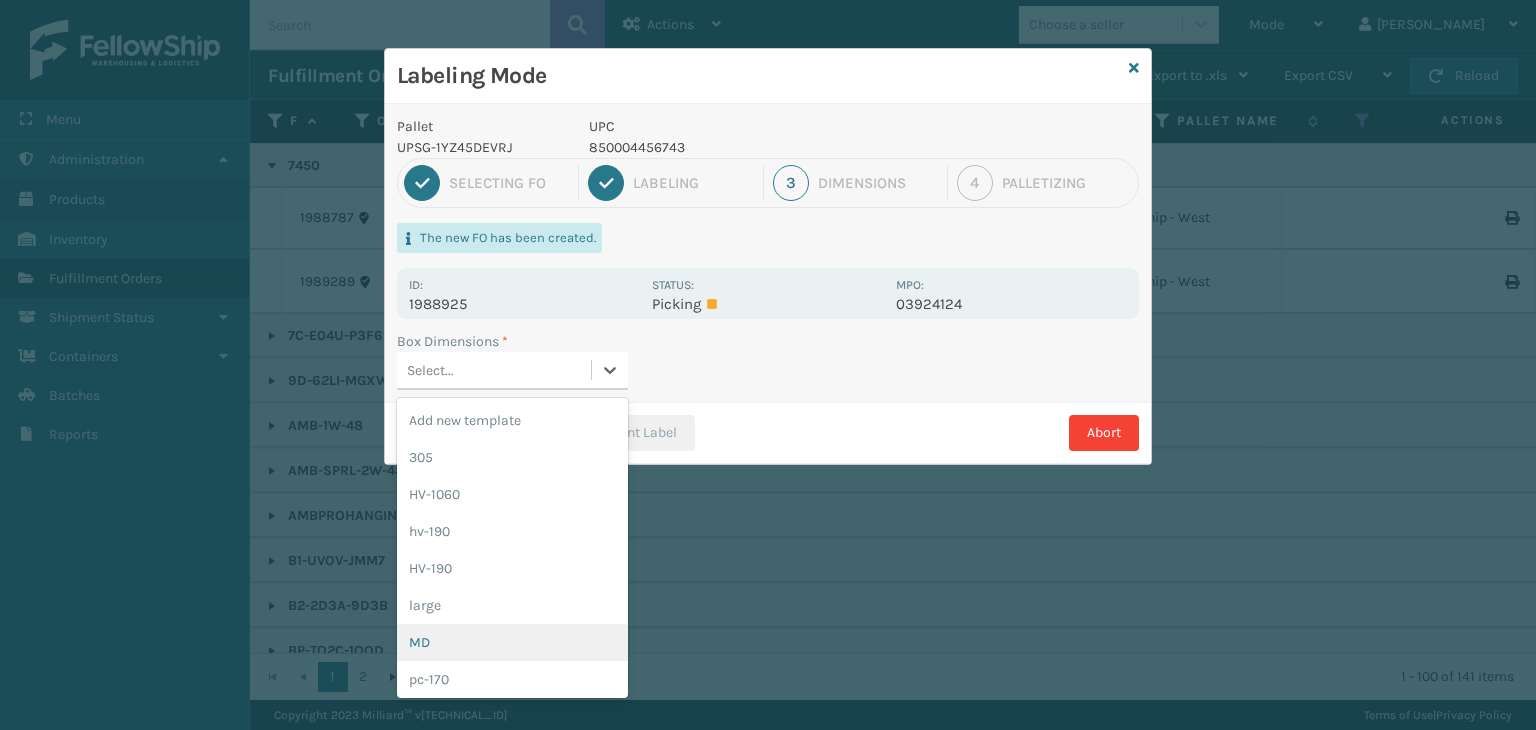 click on "MD" at bounding box center [512, 642] 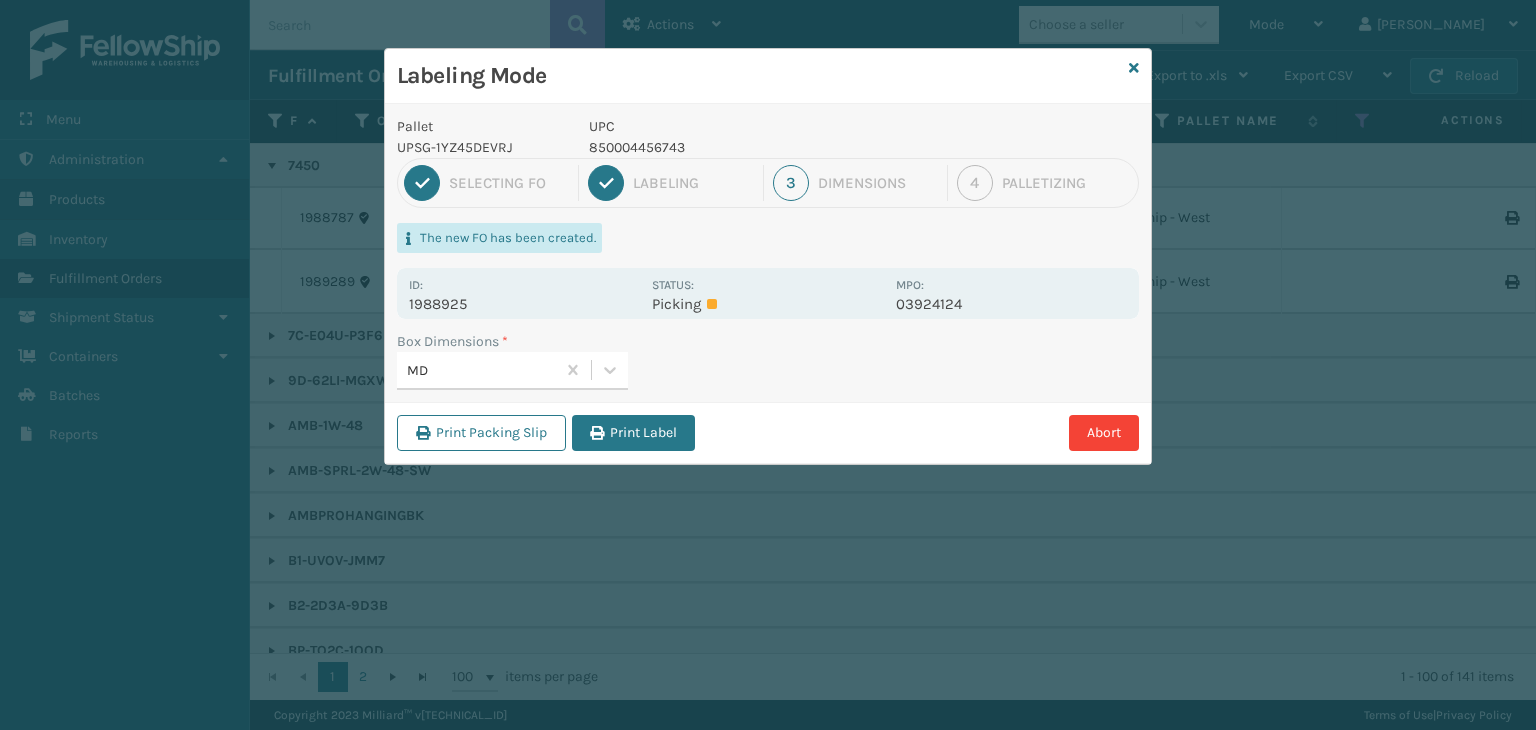 click on "Print Packing Slip Print Label Abort" at bounding box center (768, 432) 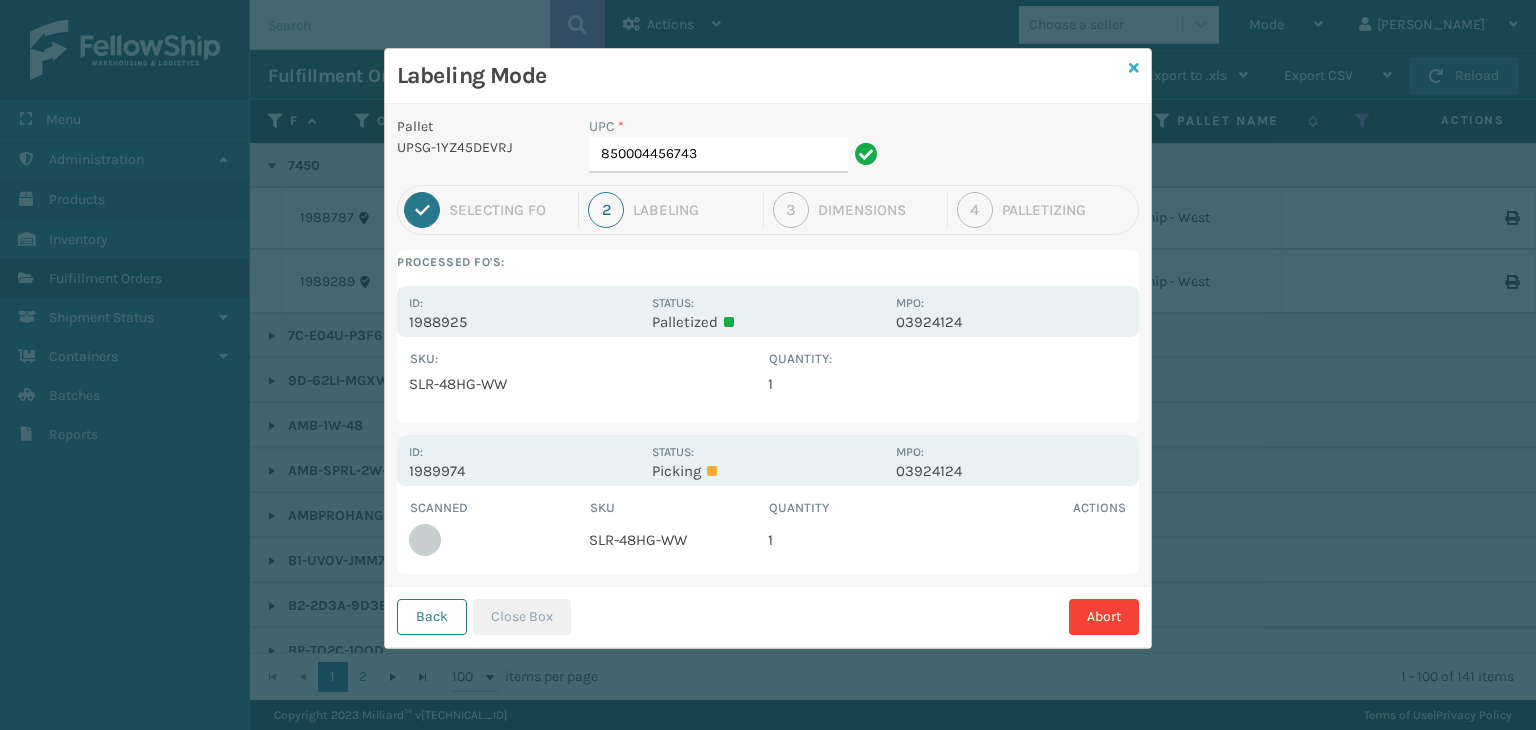 click at bounding box center [1134, 68] 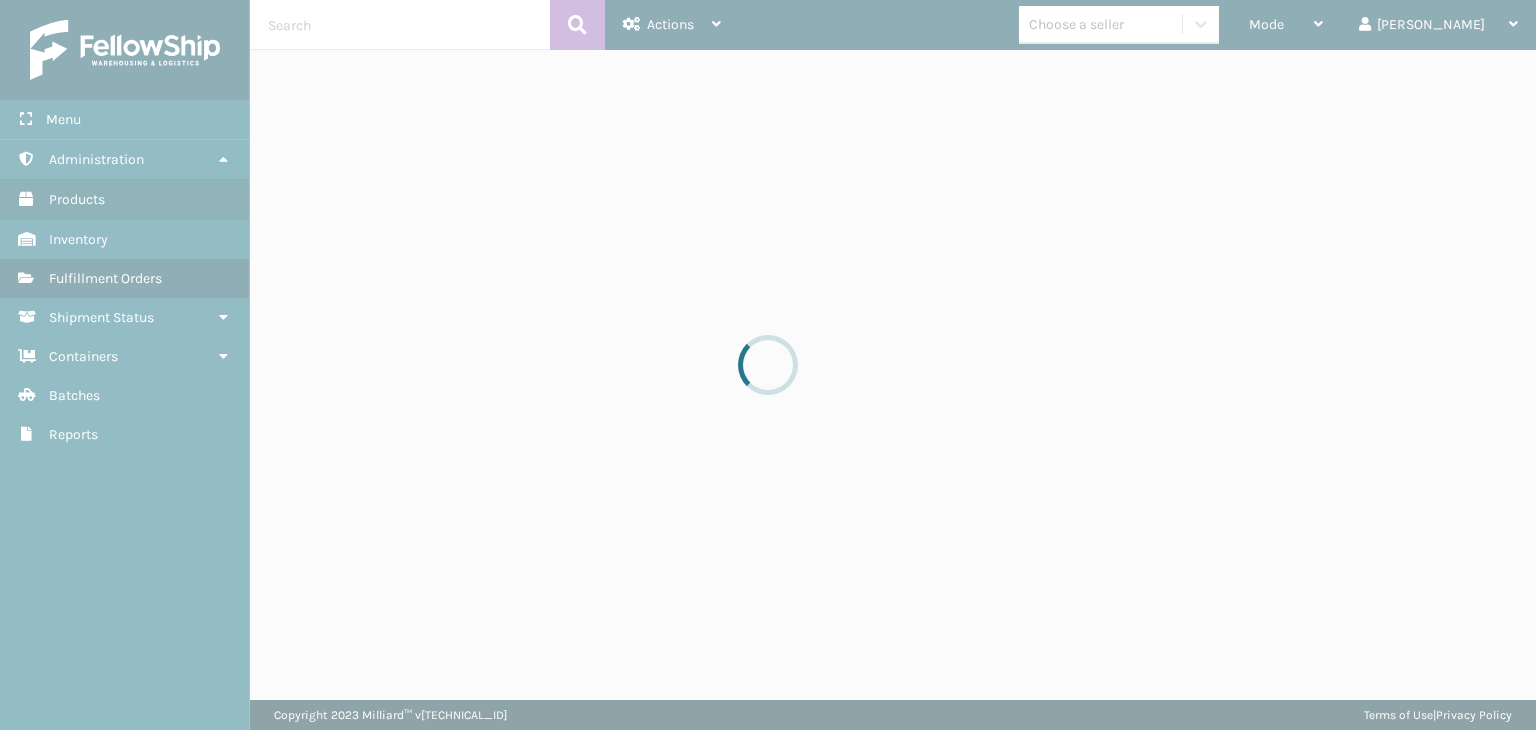 click at bounding box center (768, 365) 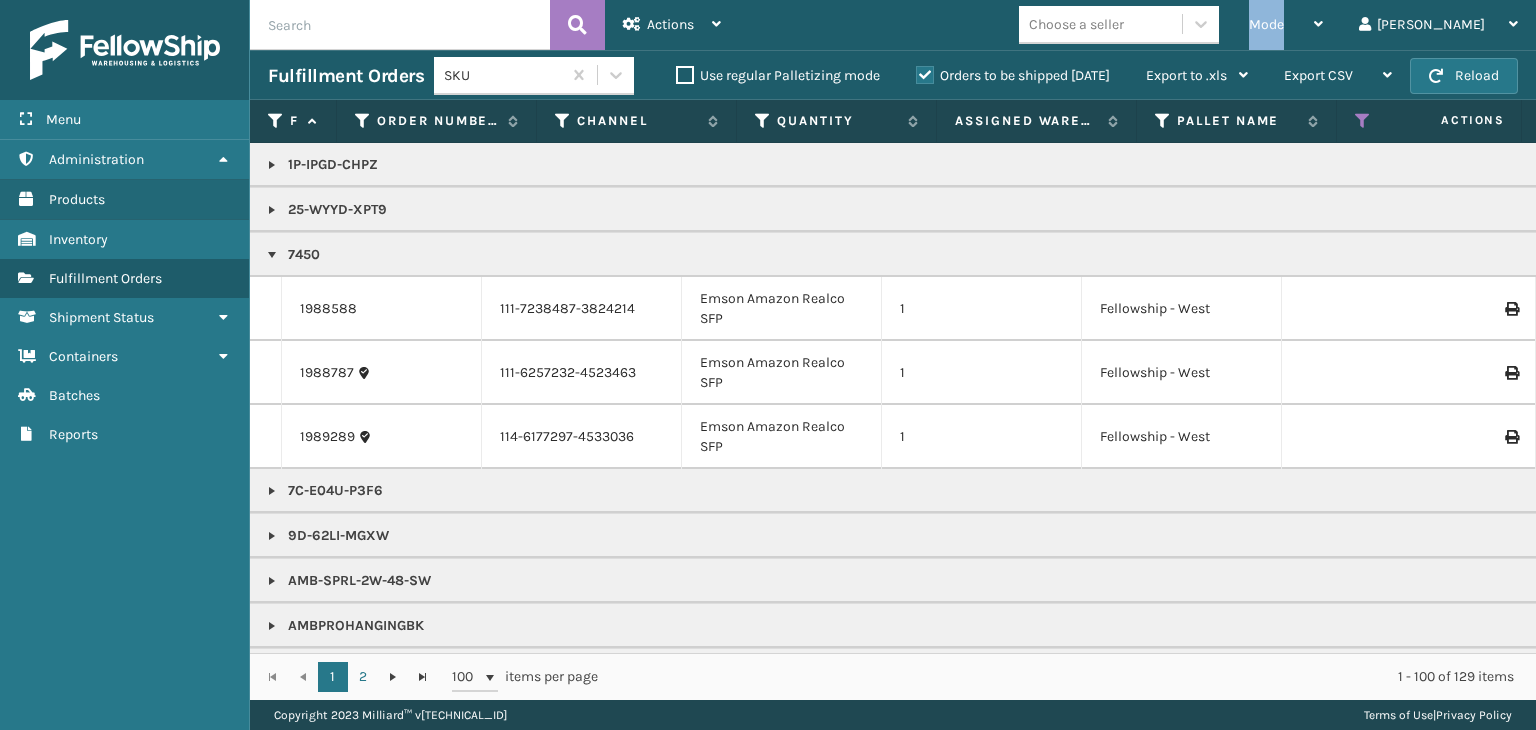 click on "Mode" at bounding box center [1266, 24] 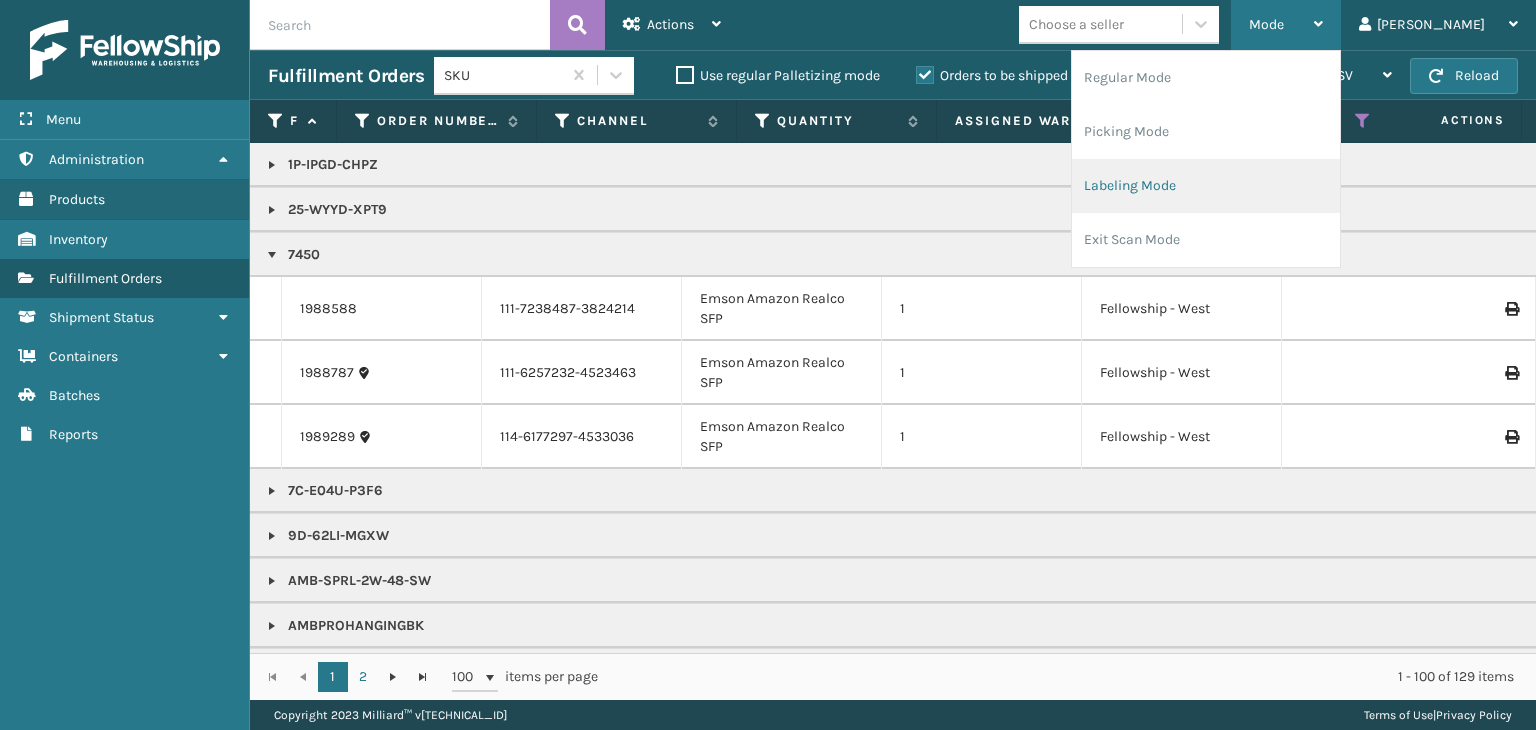 click on "Labeling Mode" at bounding box center (1206, 186) 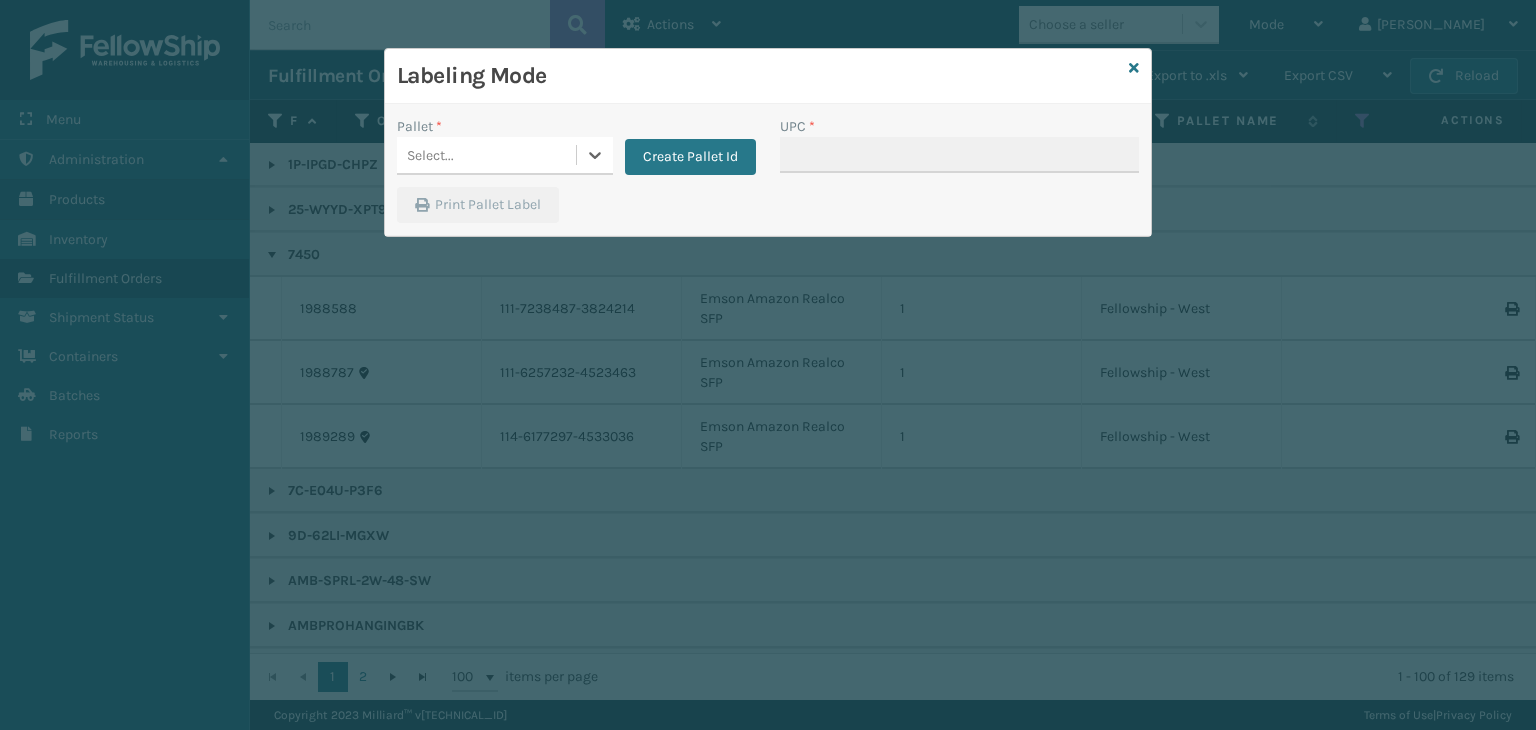 click on "Select..." at bounding box center [486, 155] 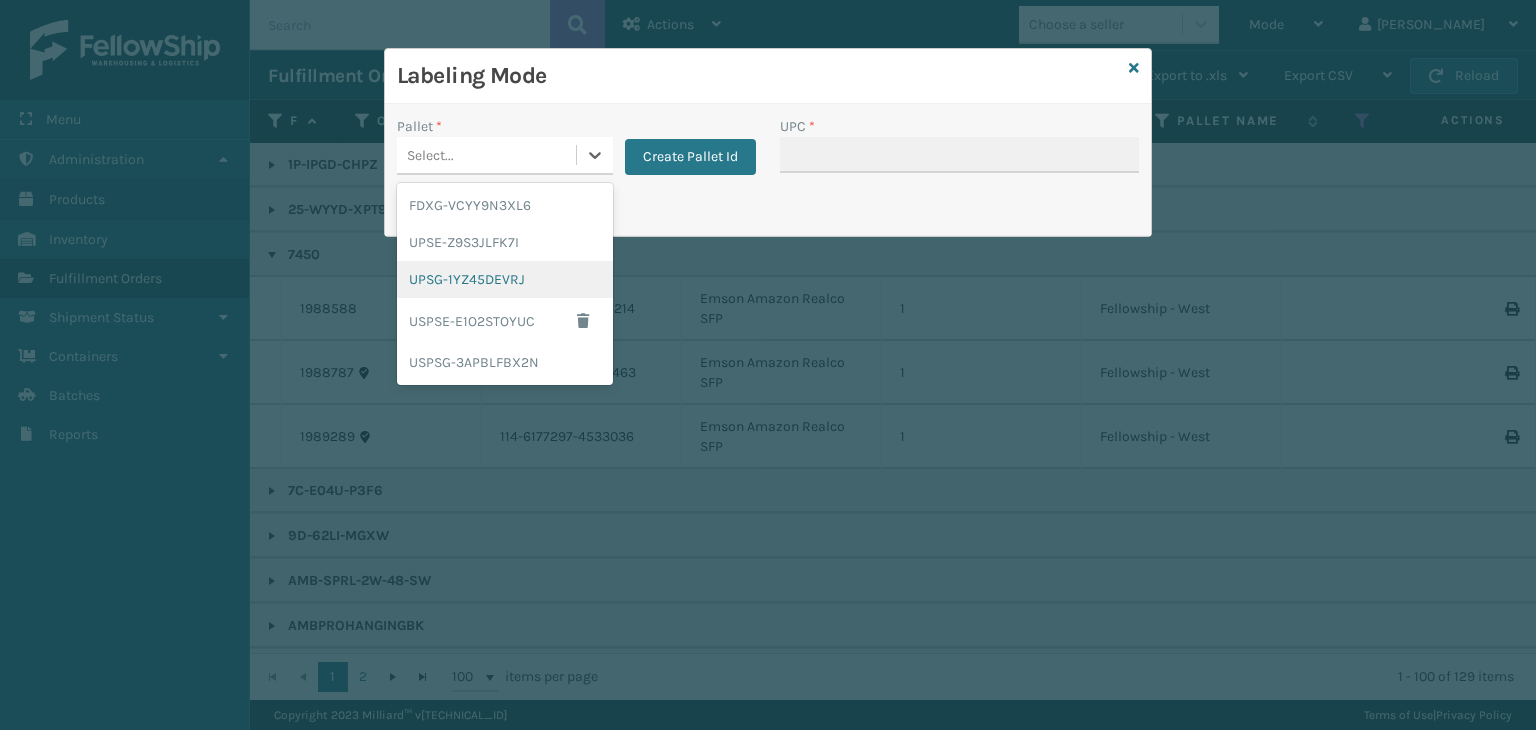 click on "UPSG-1YZ45DEVRJ" at bounding box center (505, 279) 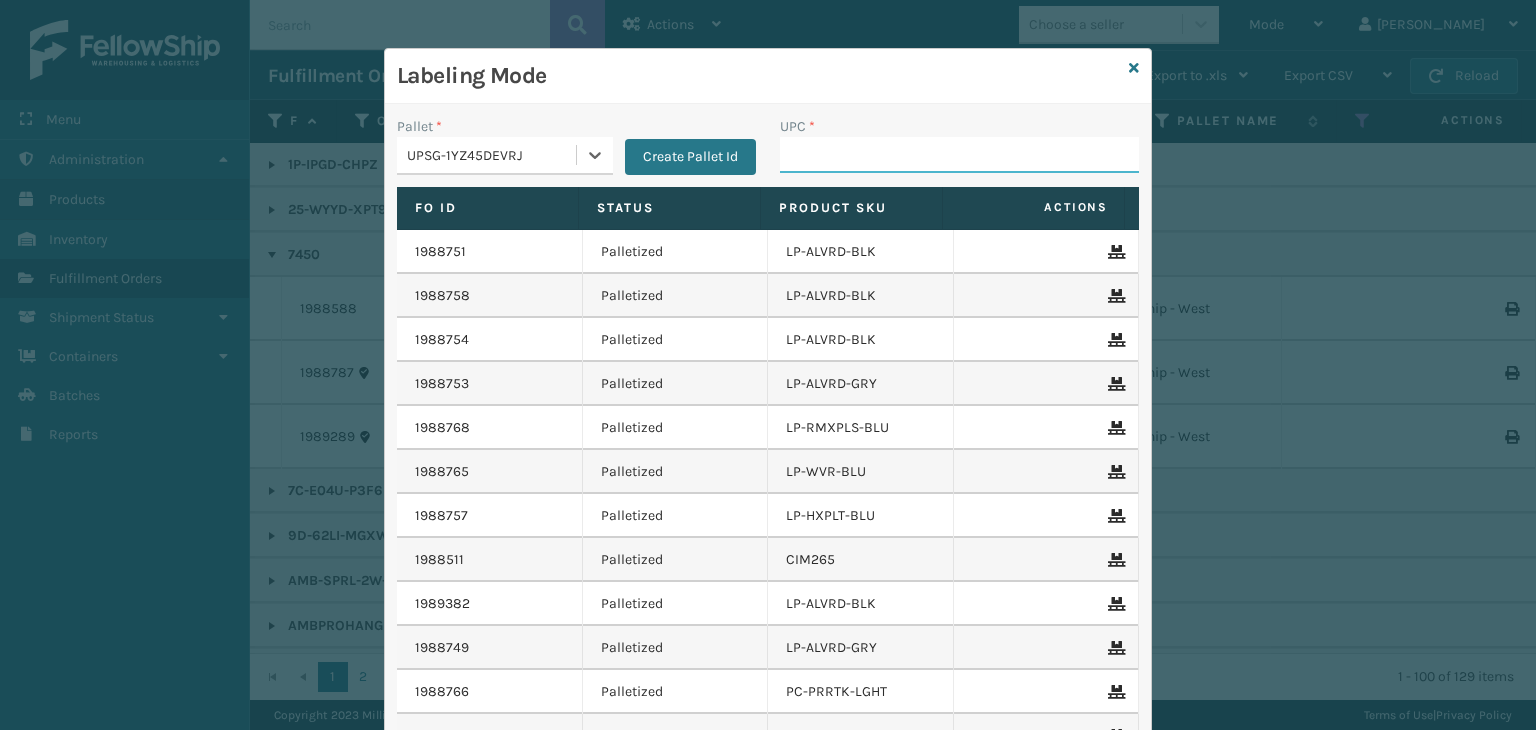 click on "UPC   *" at bounding box center (959, 155) 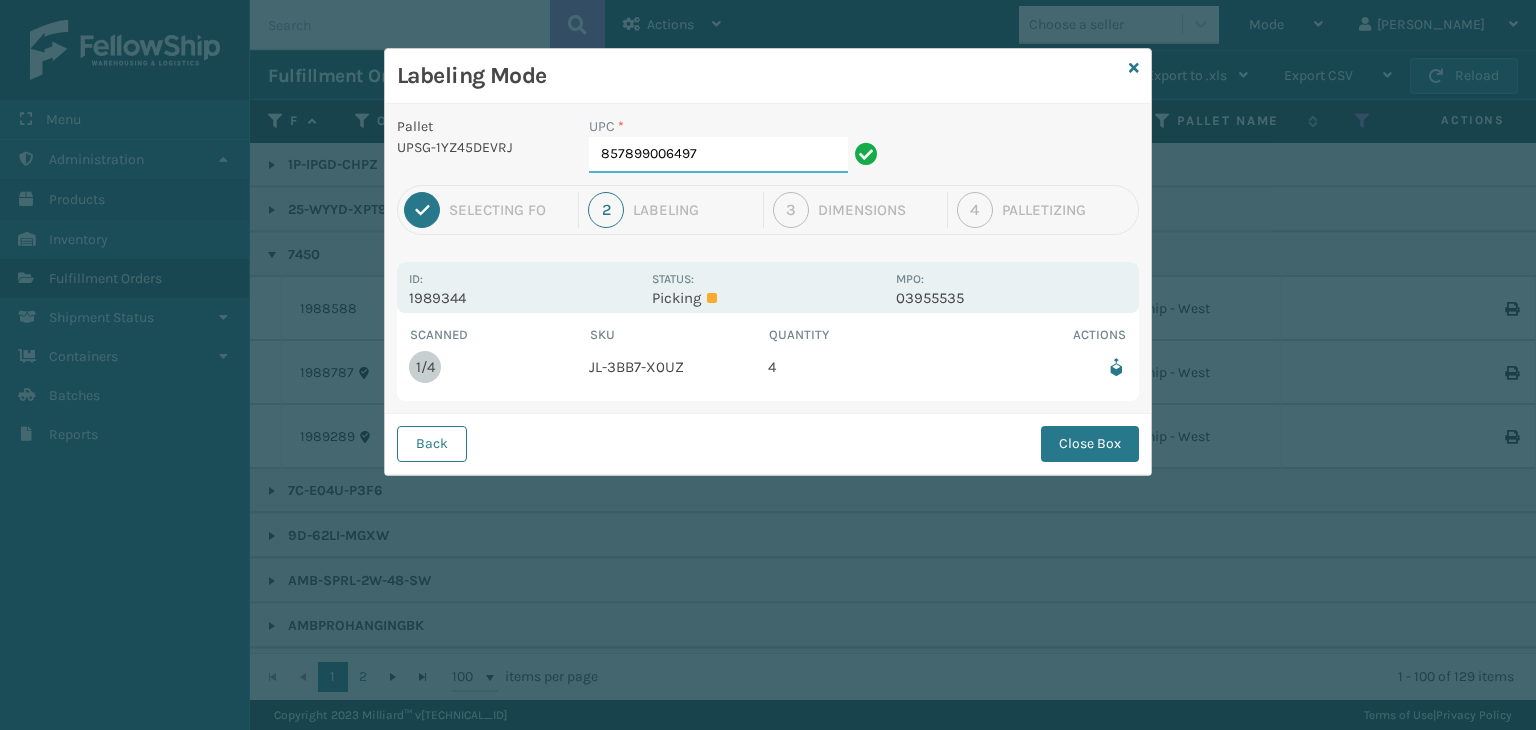 click on "857899006497" at bounding box center (718, 155) 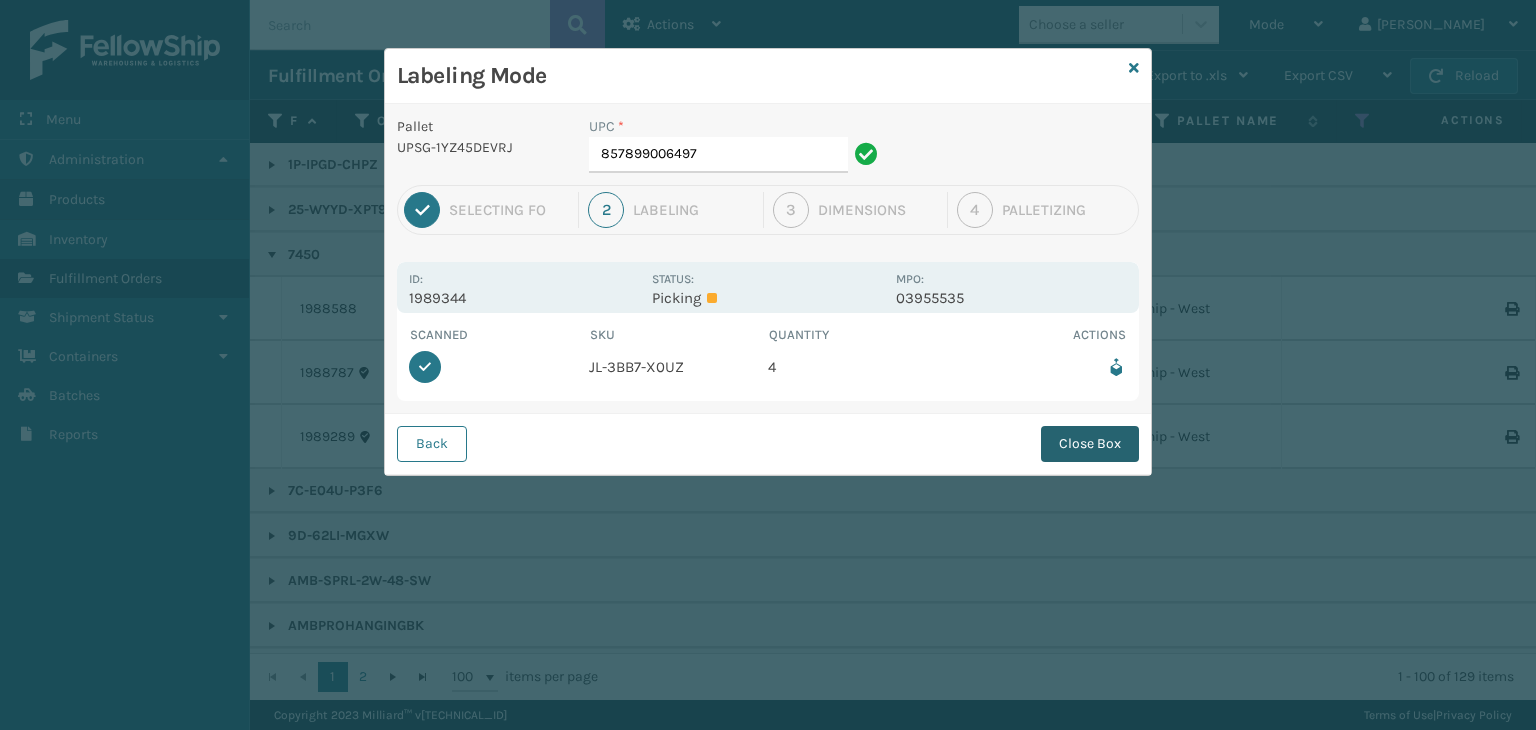 click on "Close Box" at bounding box center (1090, 444) 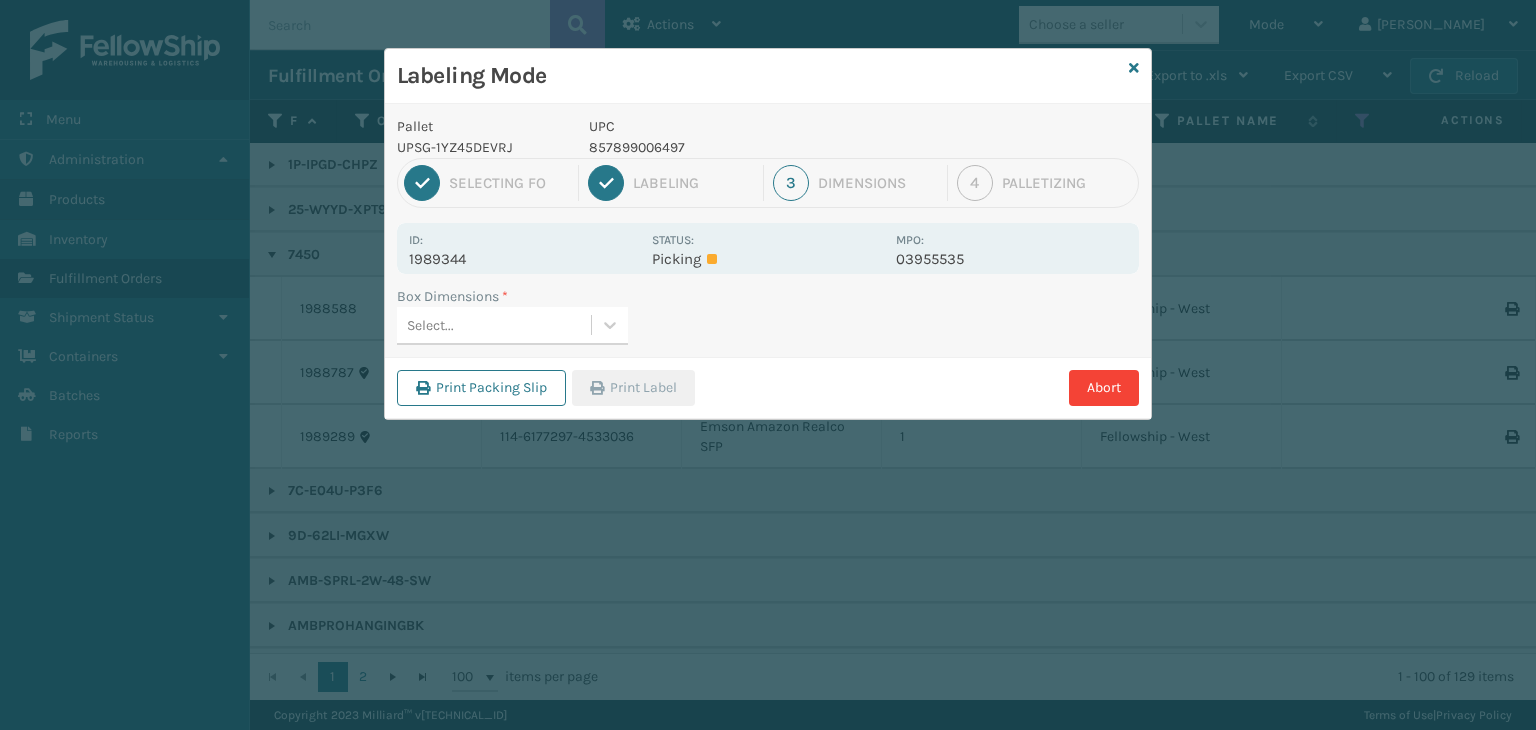 click on "Select..." at bounding box center [430, 325] 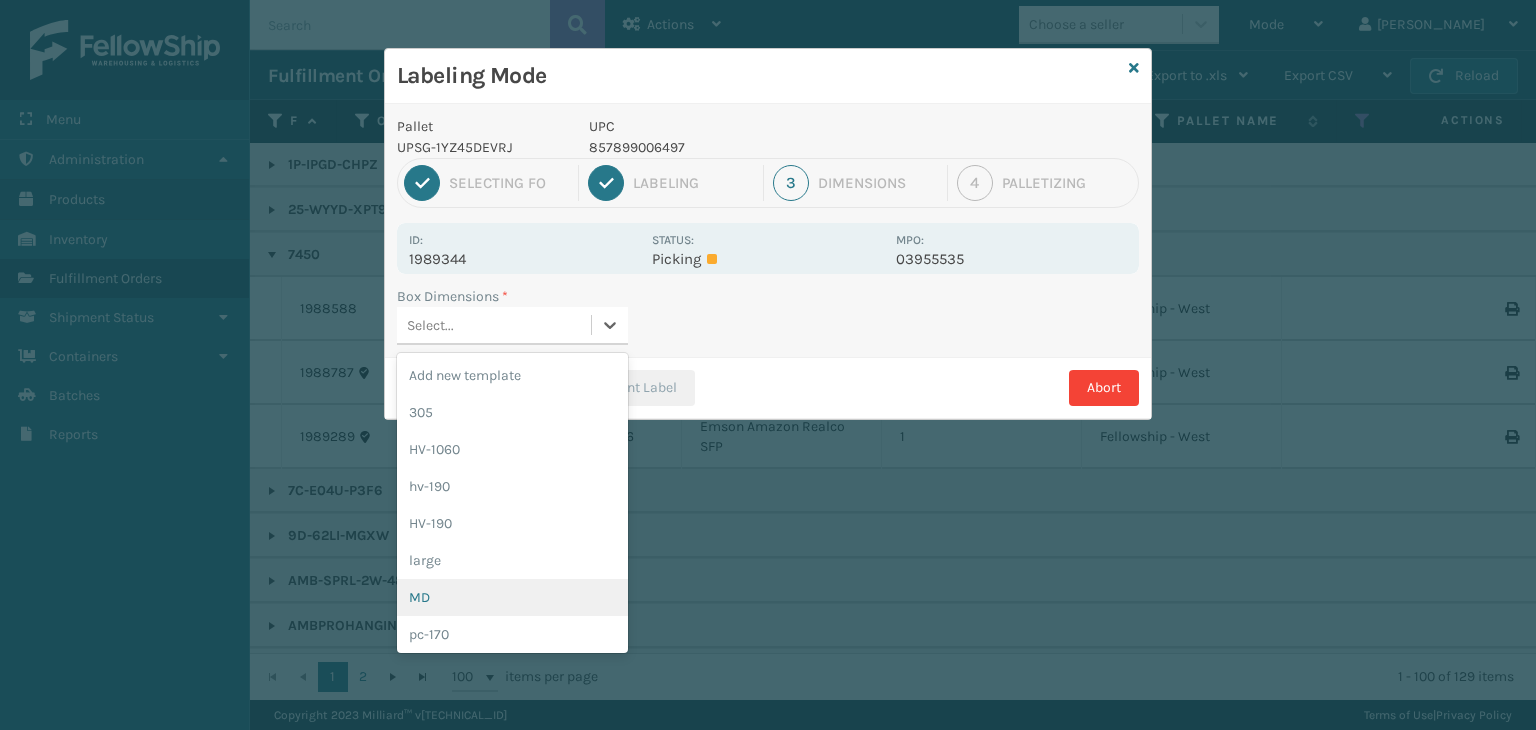 click on "MD" at bounding box center (512, 597) 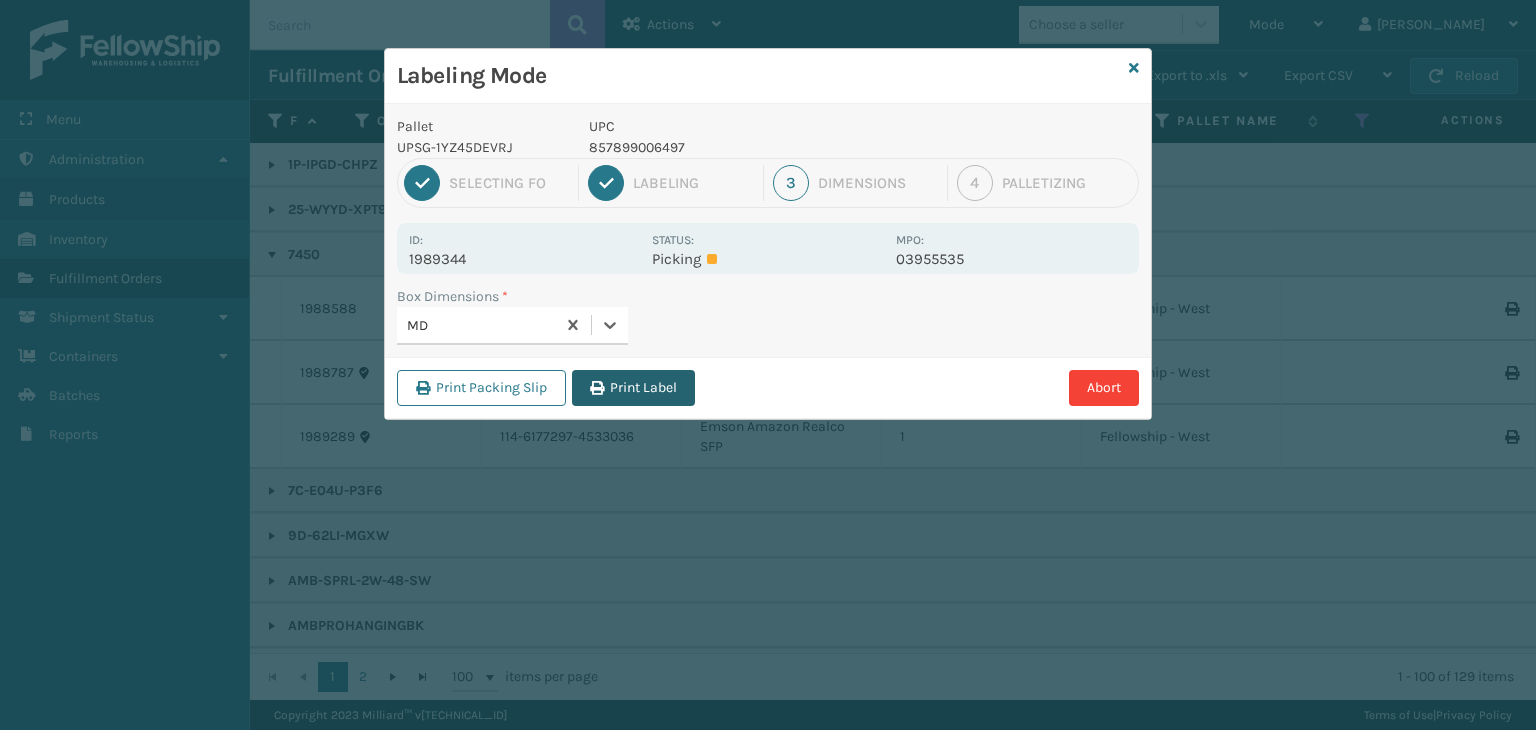 click on "Print Label" at bounding box center [633, 388] 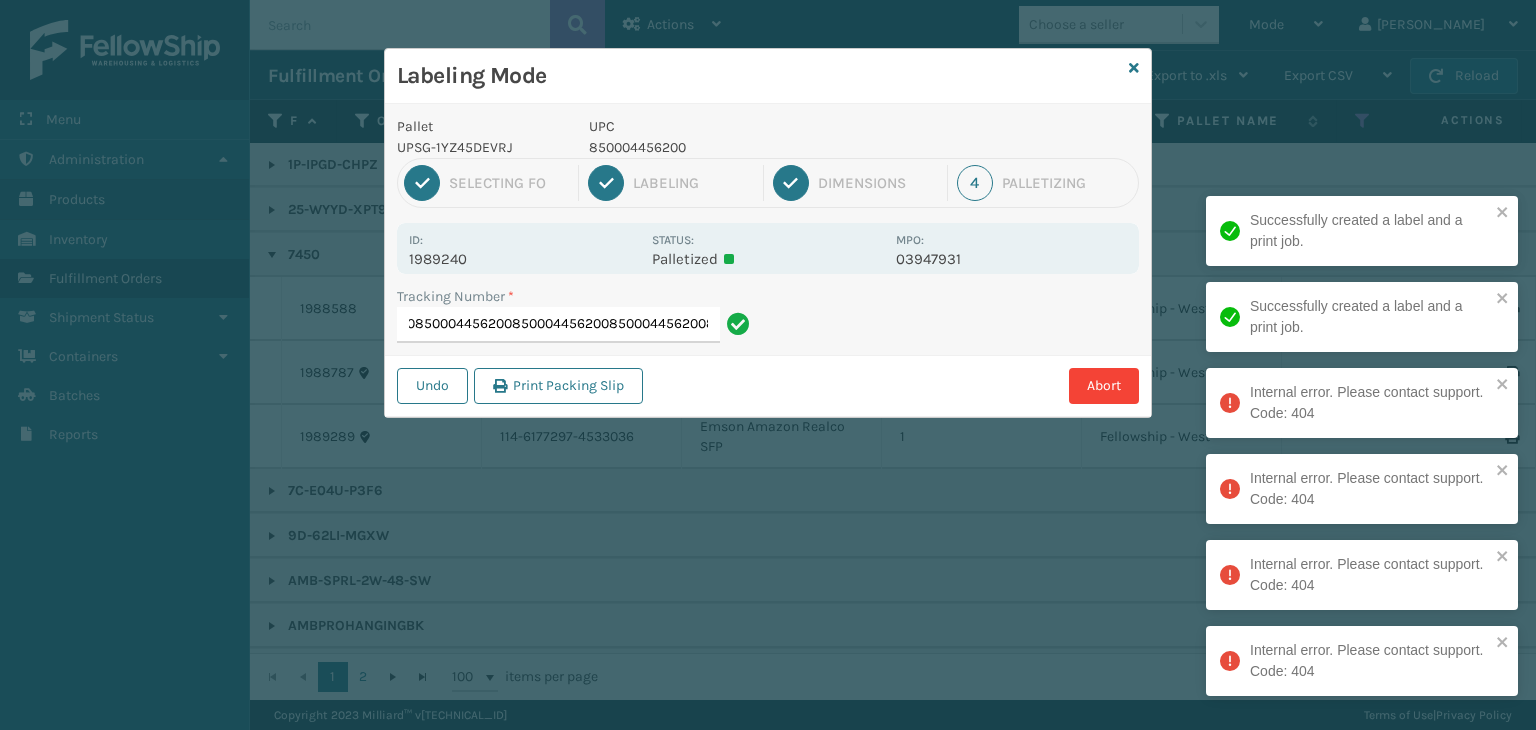 type on "1Z2859F50396195270850004456200850004456200850004456200850004456200850004456200" 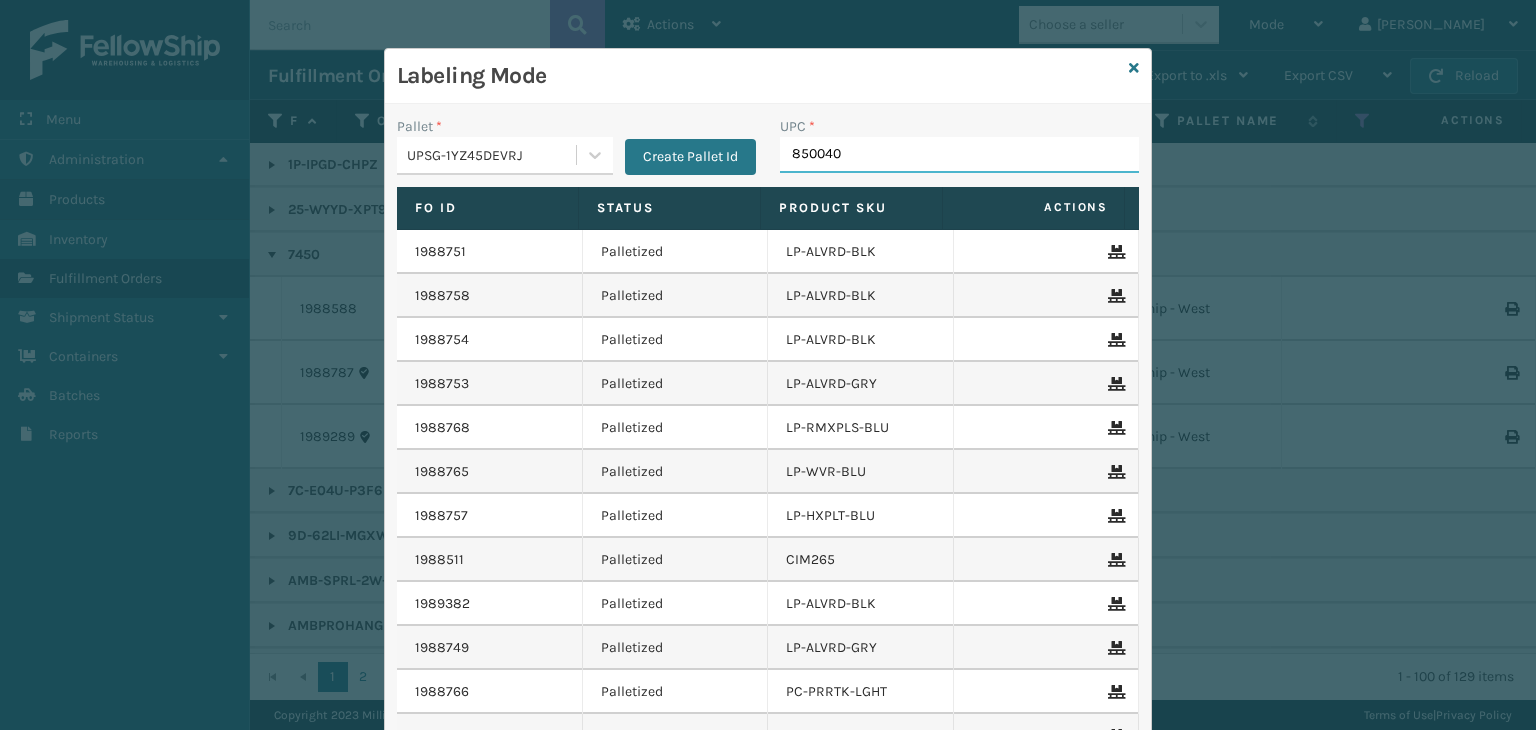 type on "8500406" 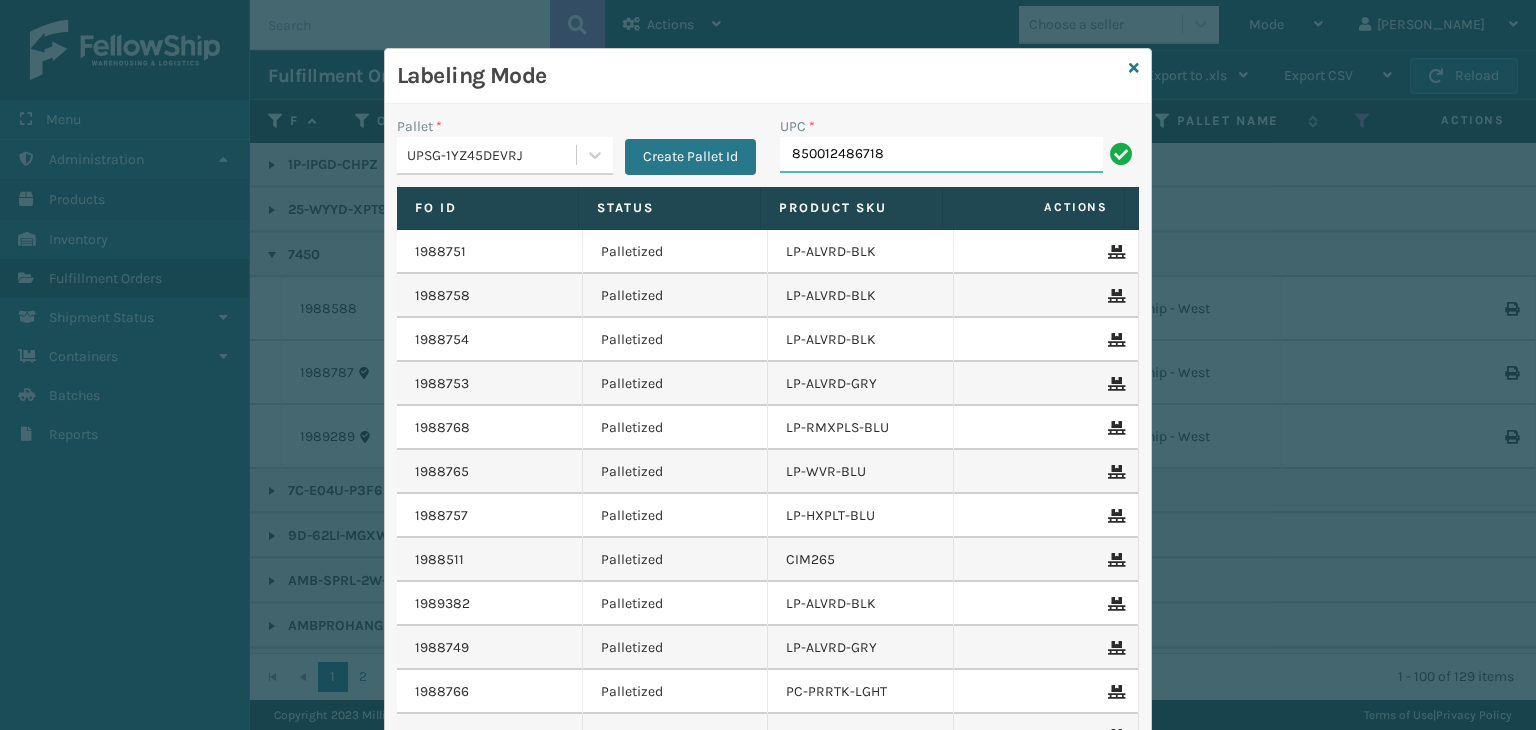 type on "850012486718" 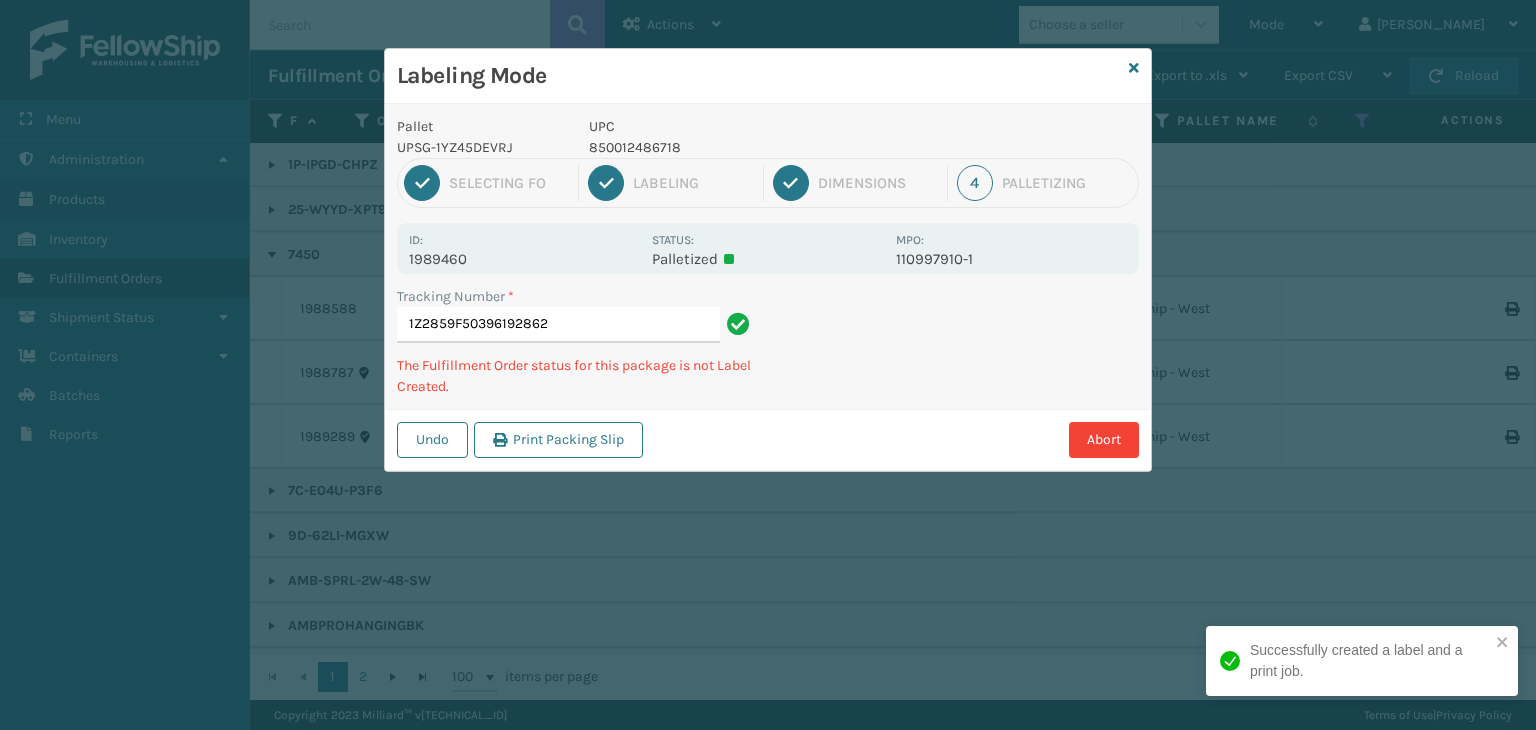 click on "850012486718" at bounding box center [736, 147] 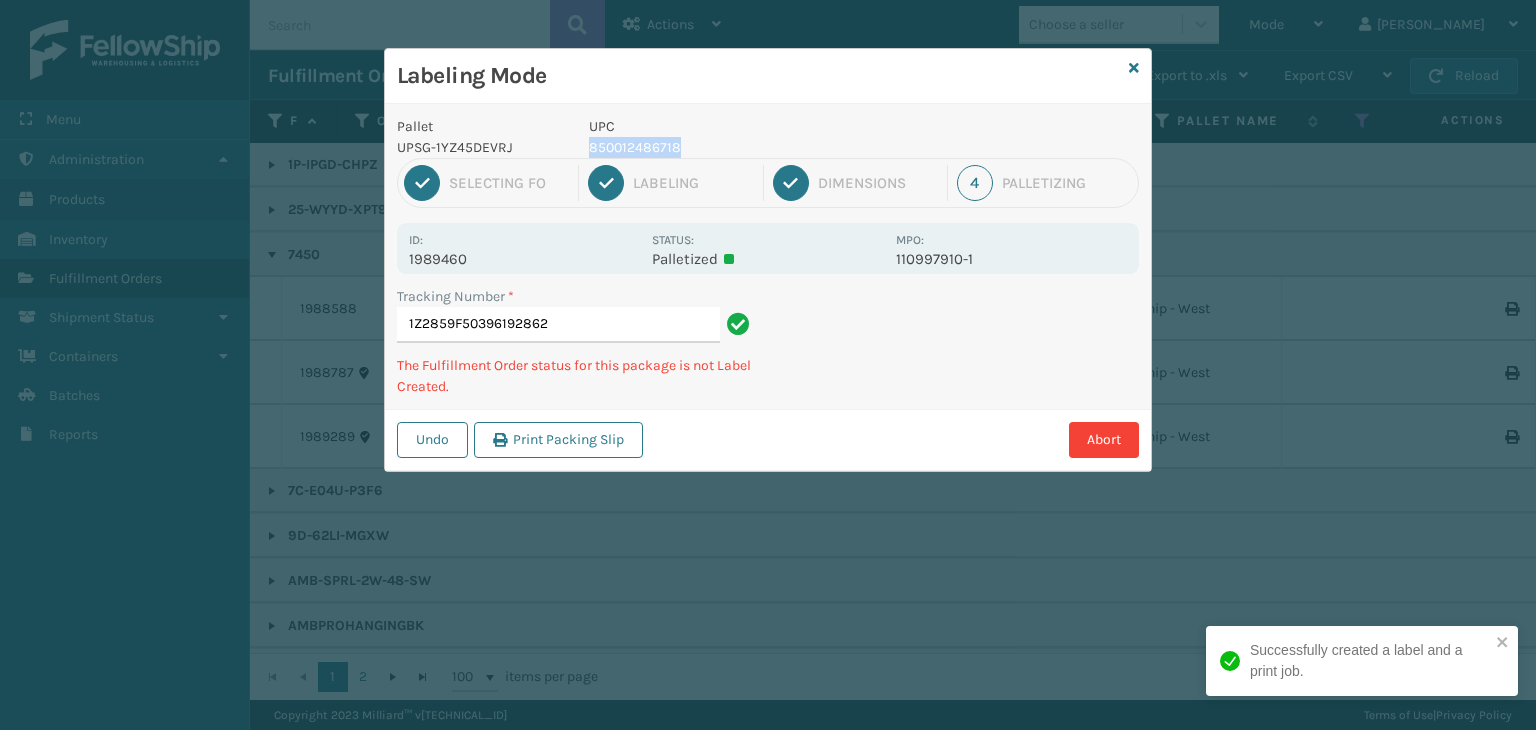 click on "850012486718" at bounding box center [736, 147] 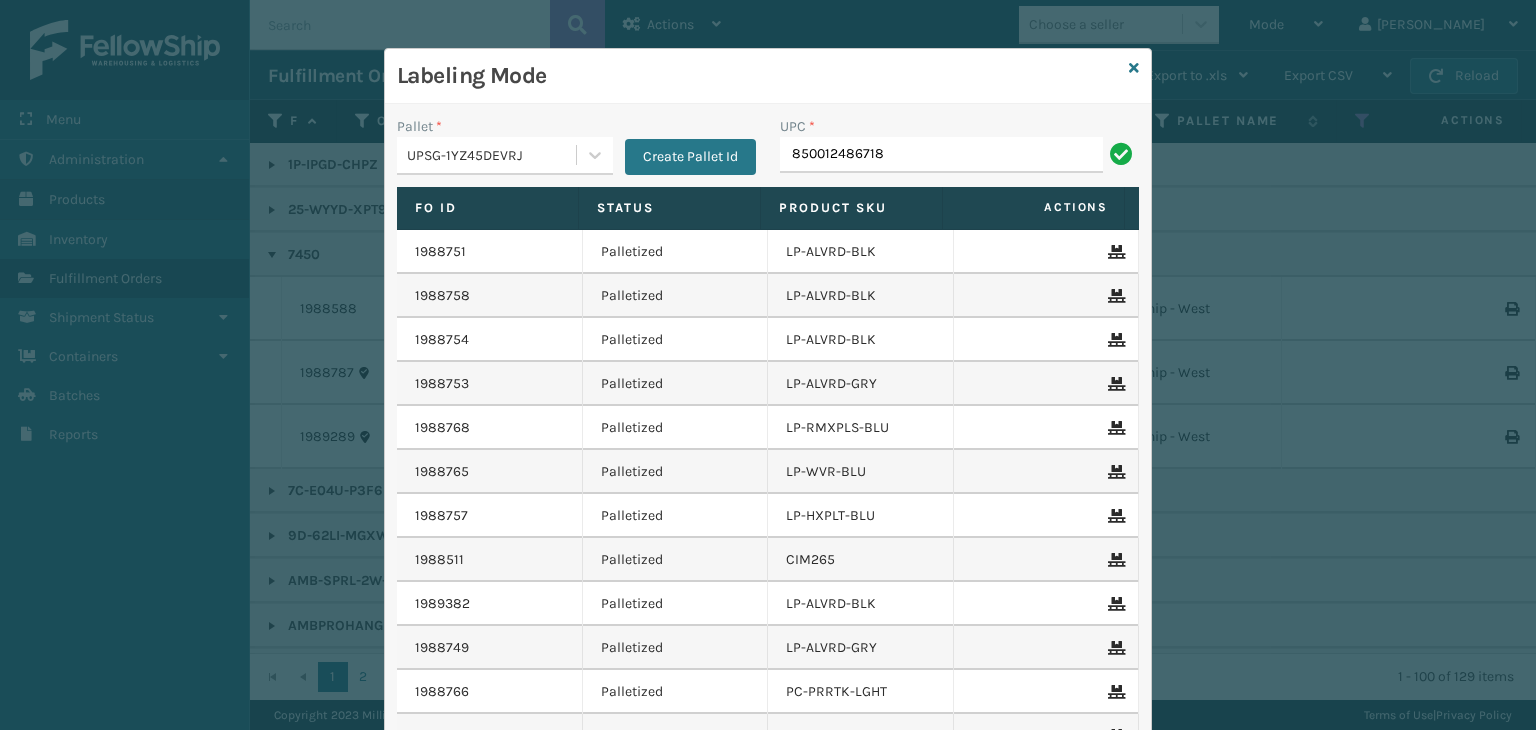 type on "850012486718" 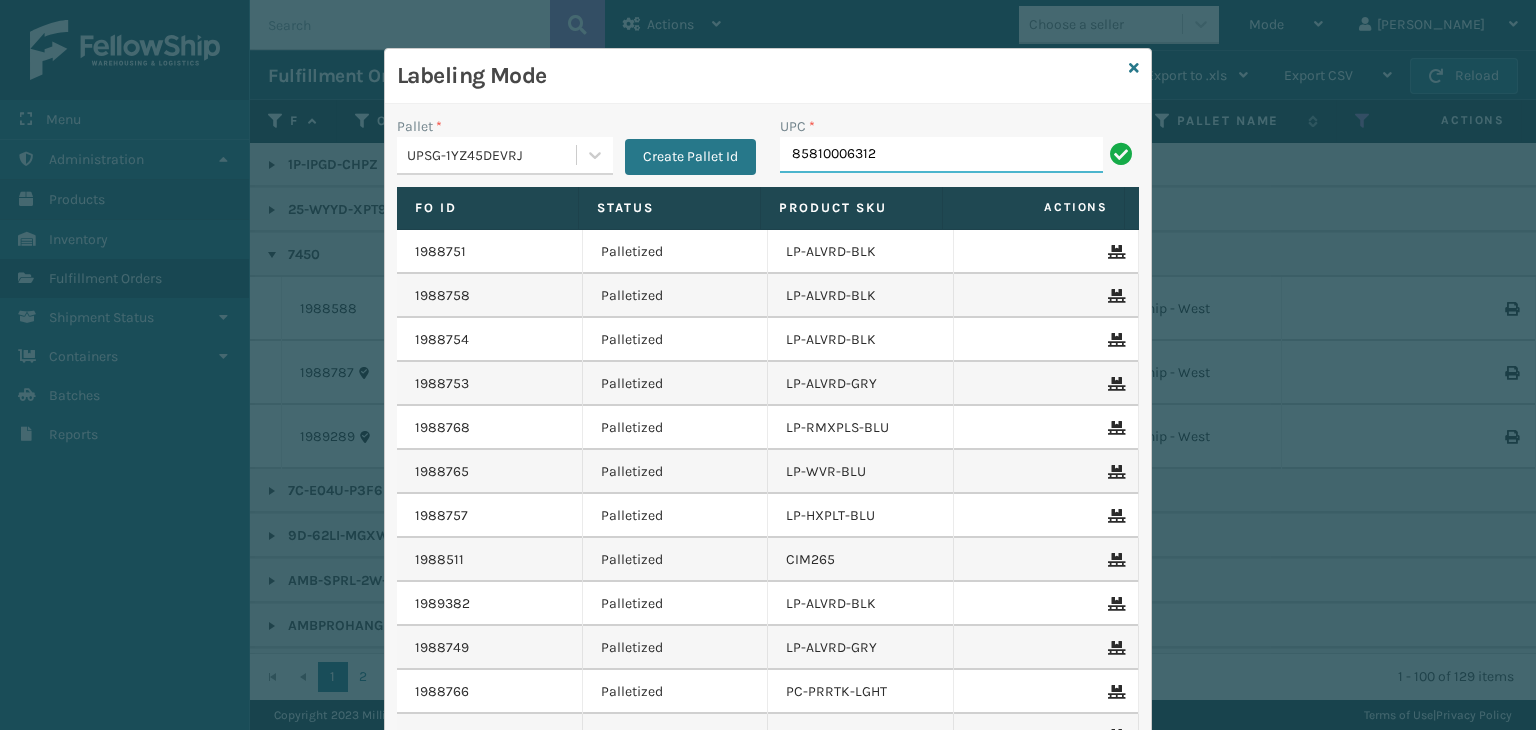 type on "85810006312" 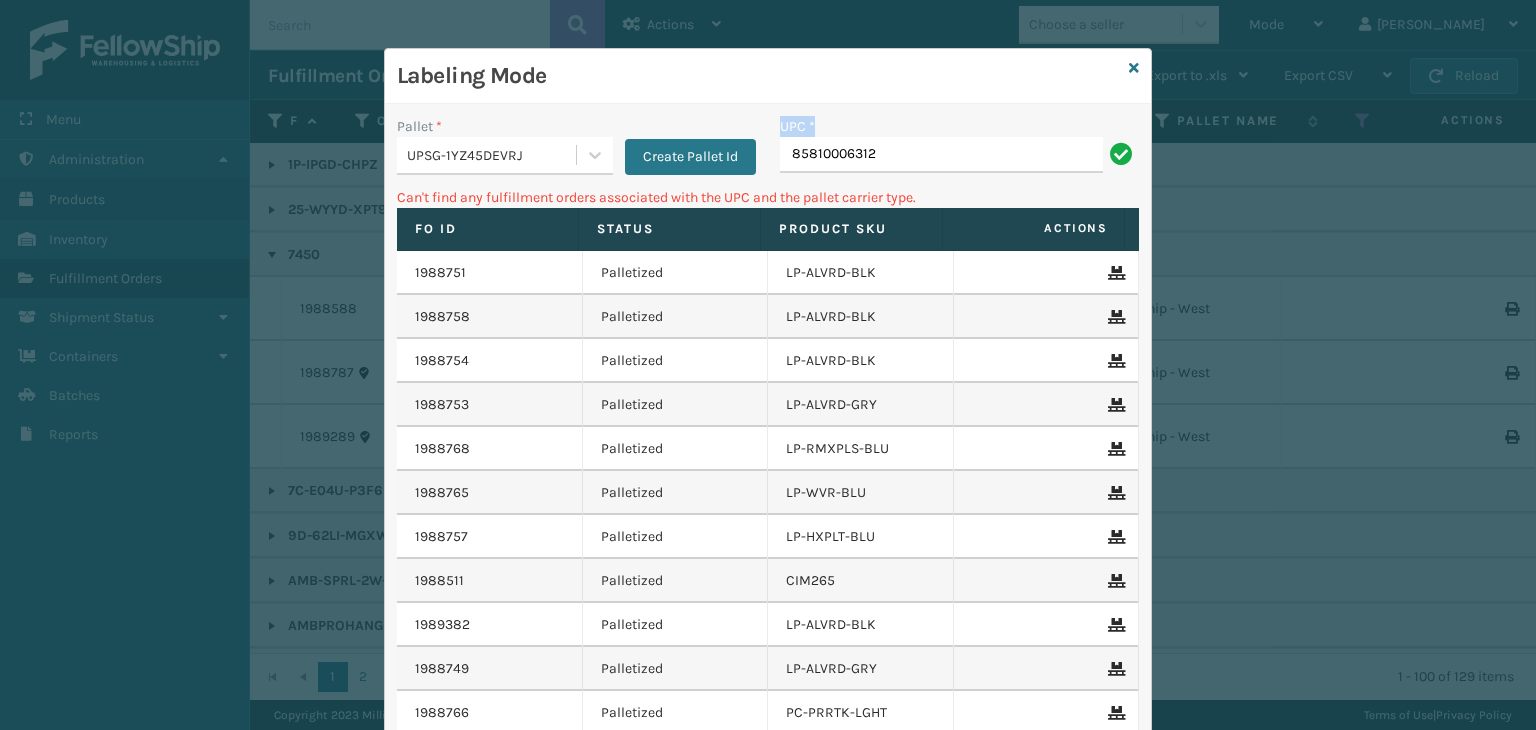 drag, startPoint x: 927, startPoint y: 130, endPoint x: 681, endPoint y: 125, distance: 246.05081 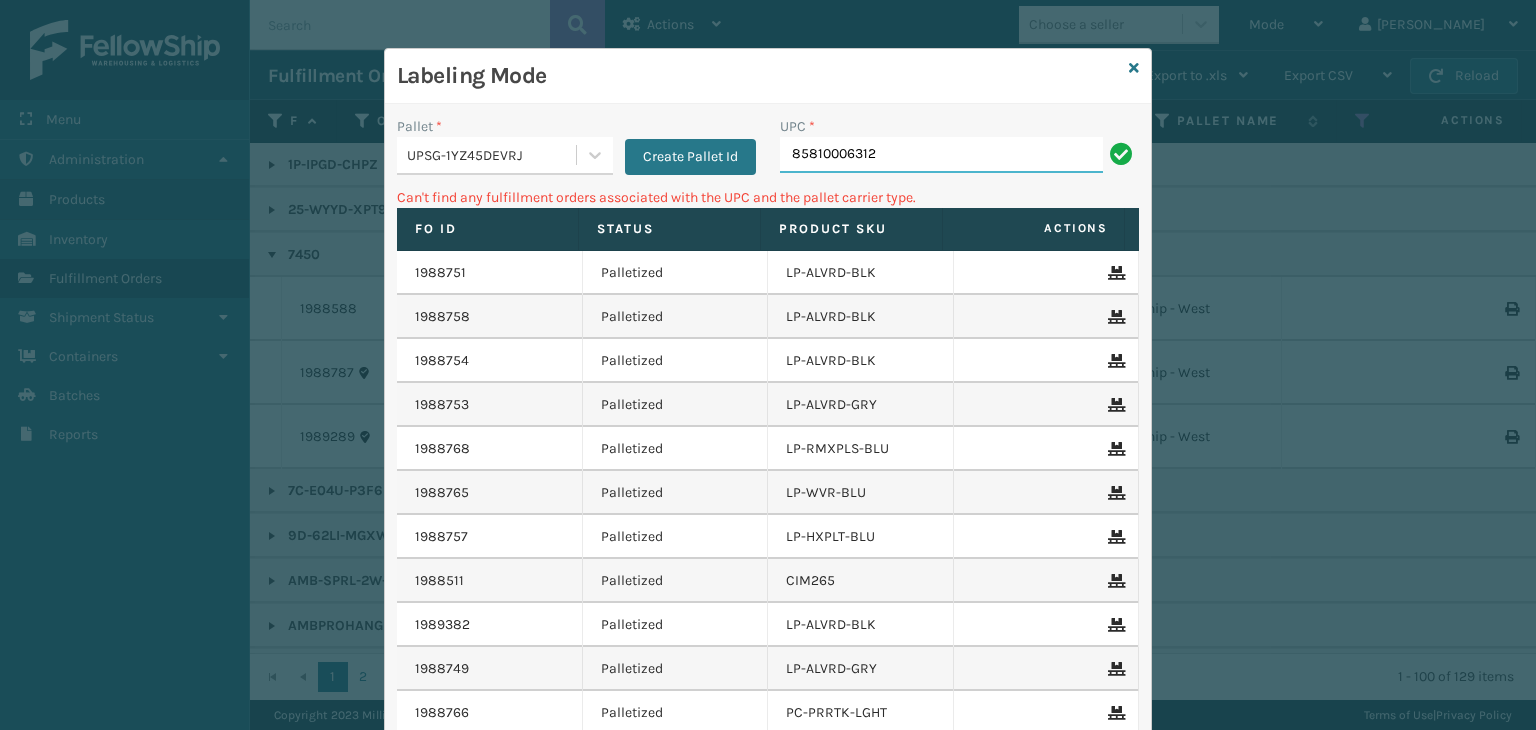 drag, startPoint x: 884, startPoint y: 161, endPoint x: 344, endPoint y: 158, distance: 540.00836 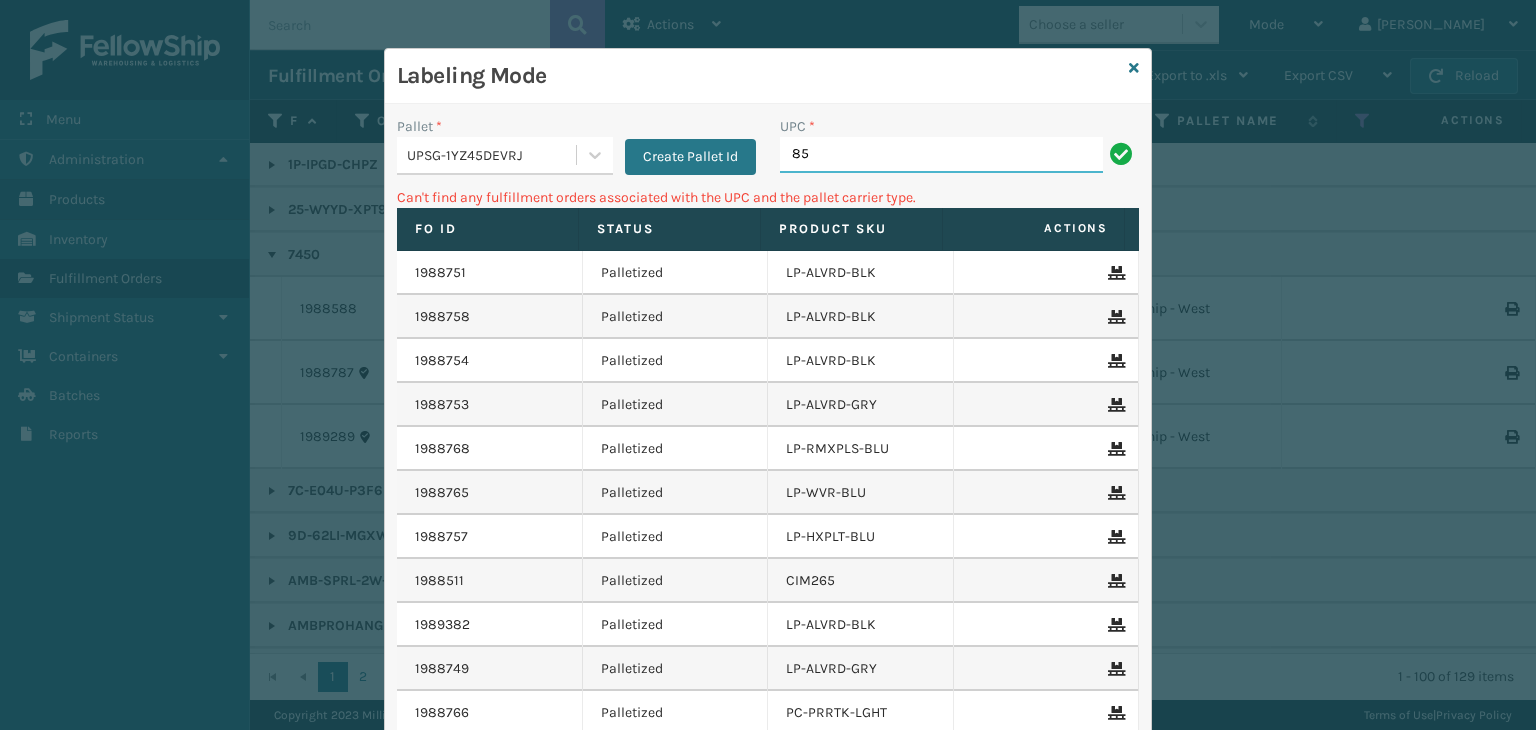 type on "8" 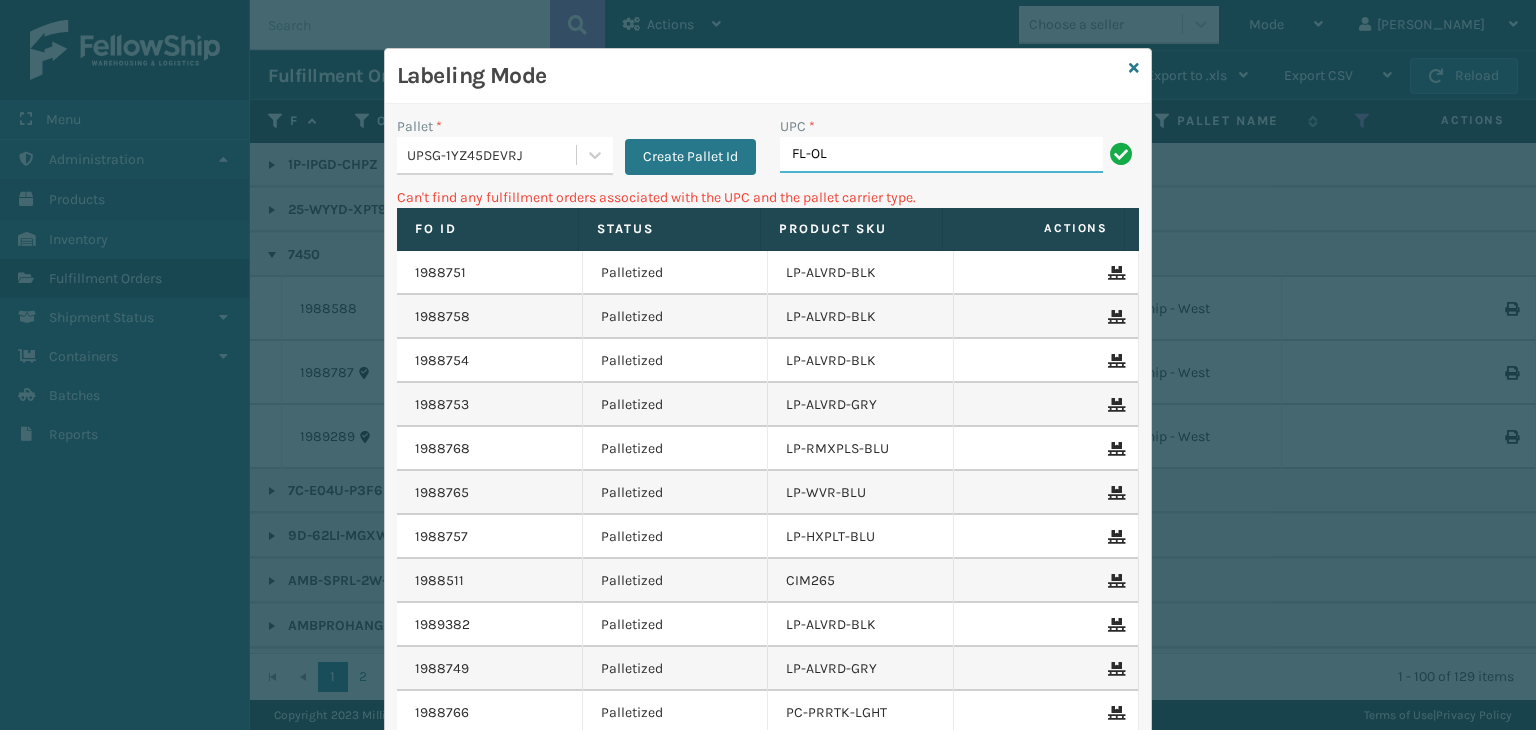 type on "FL-OLVA-CRM" 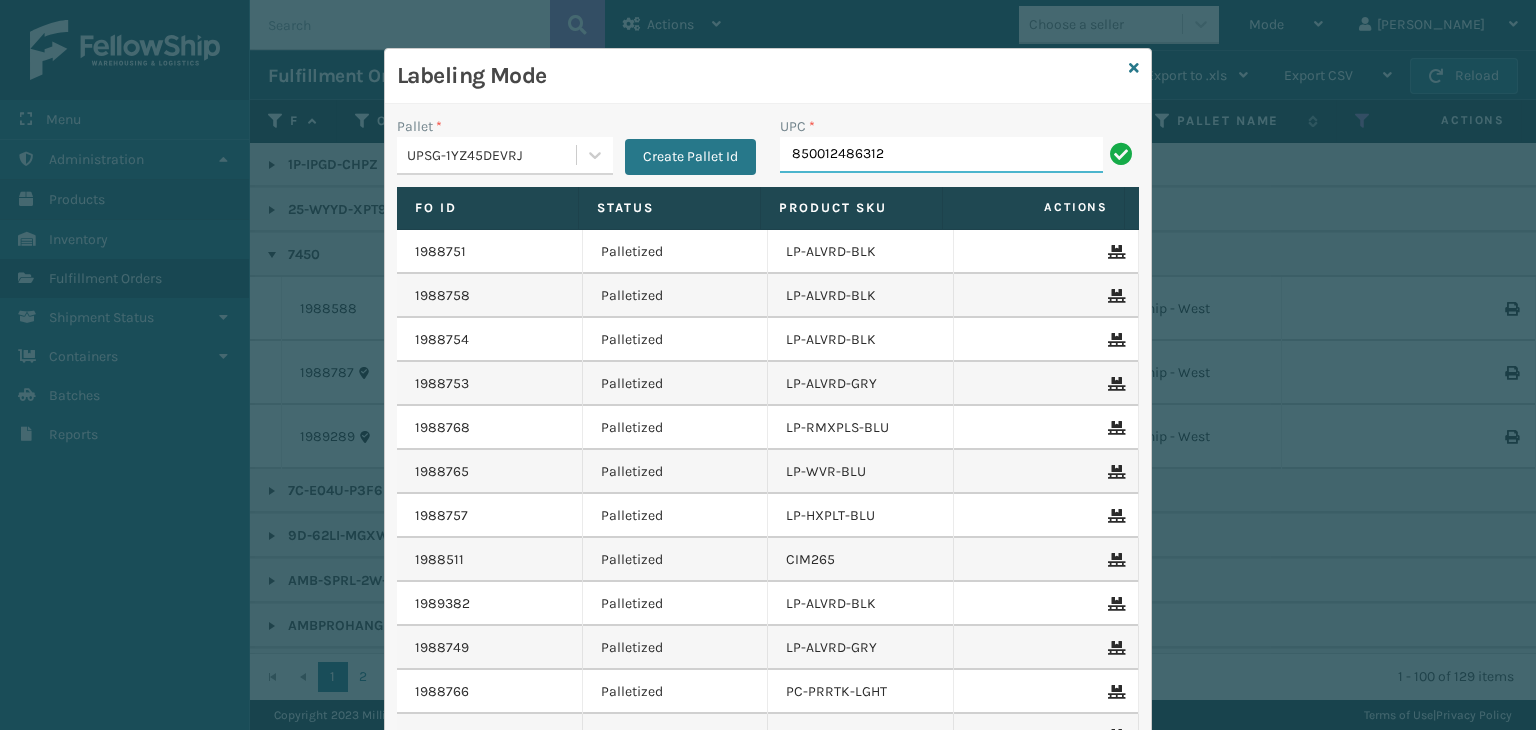 type on "850012486312" 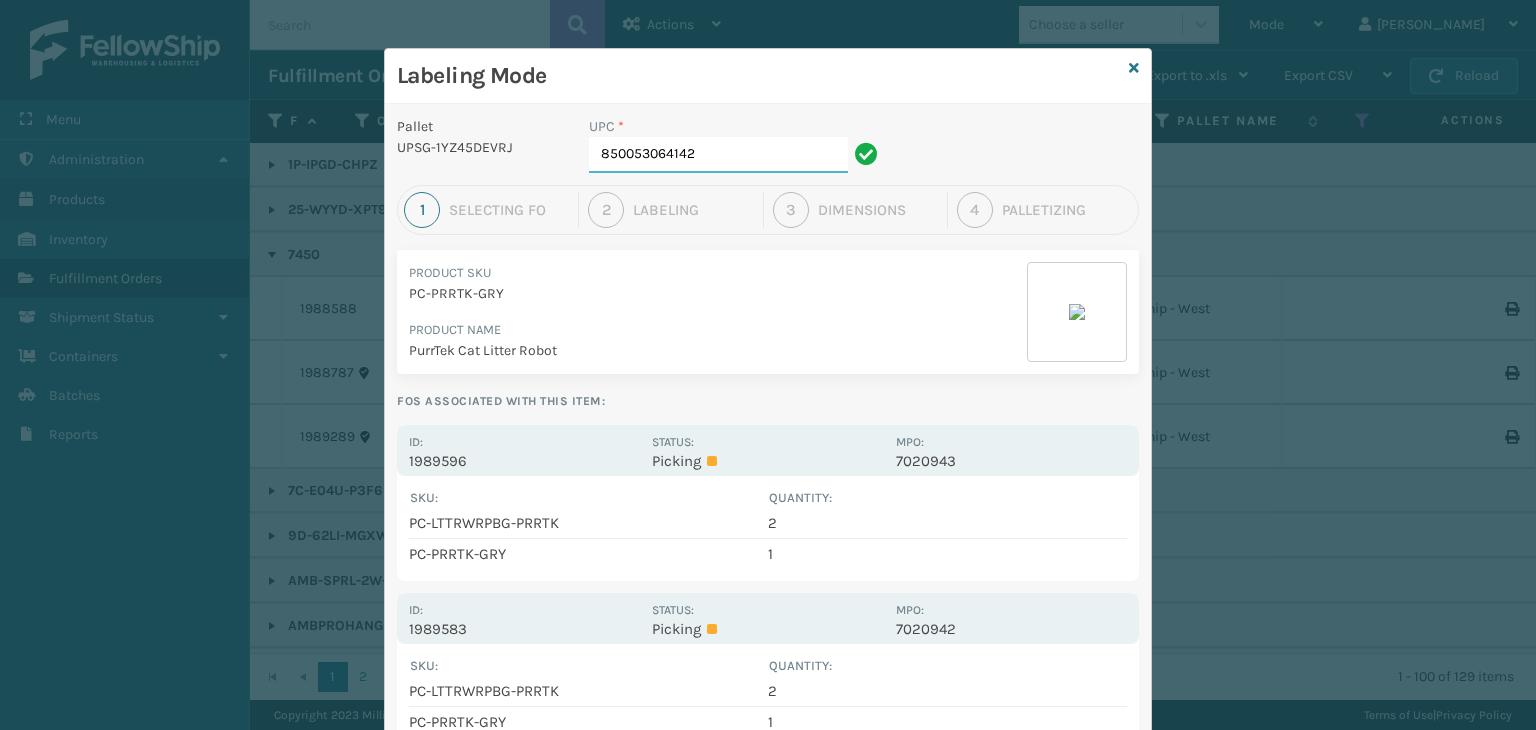 click on "850053064142" at bounding box center [718, 155] 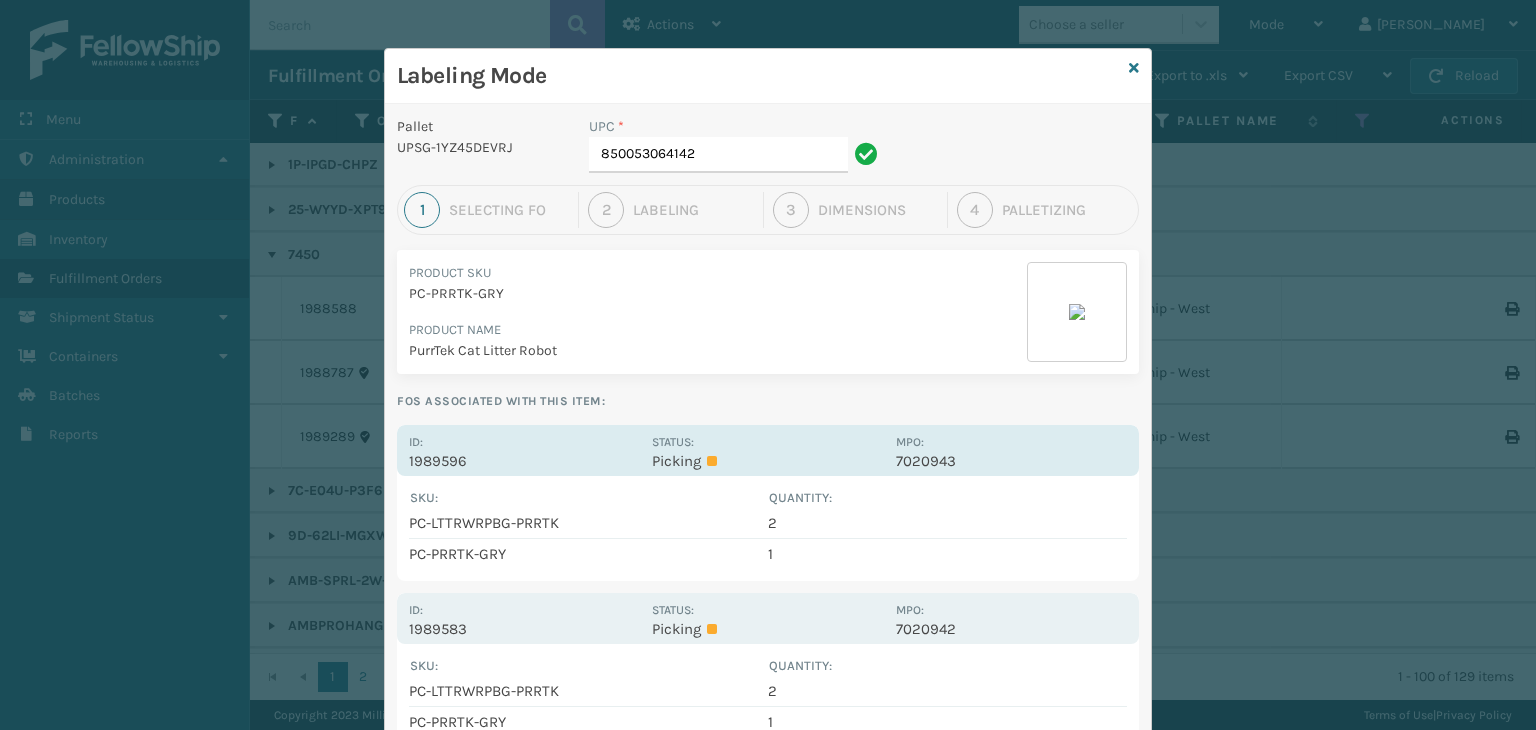 click on "Status: Picking" at bounding box center [767, 450] 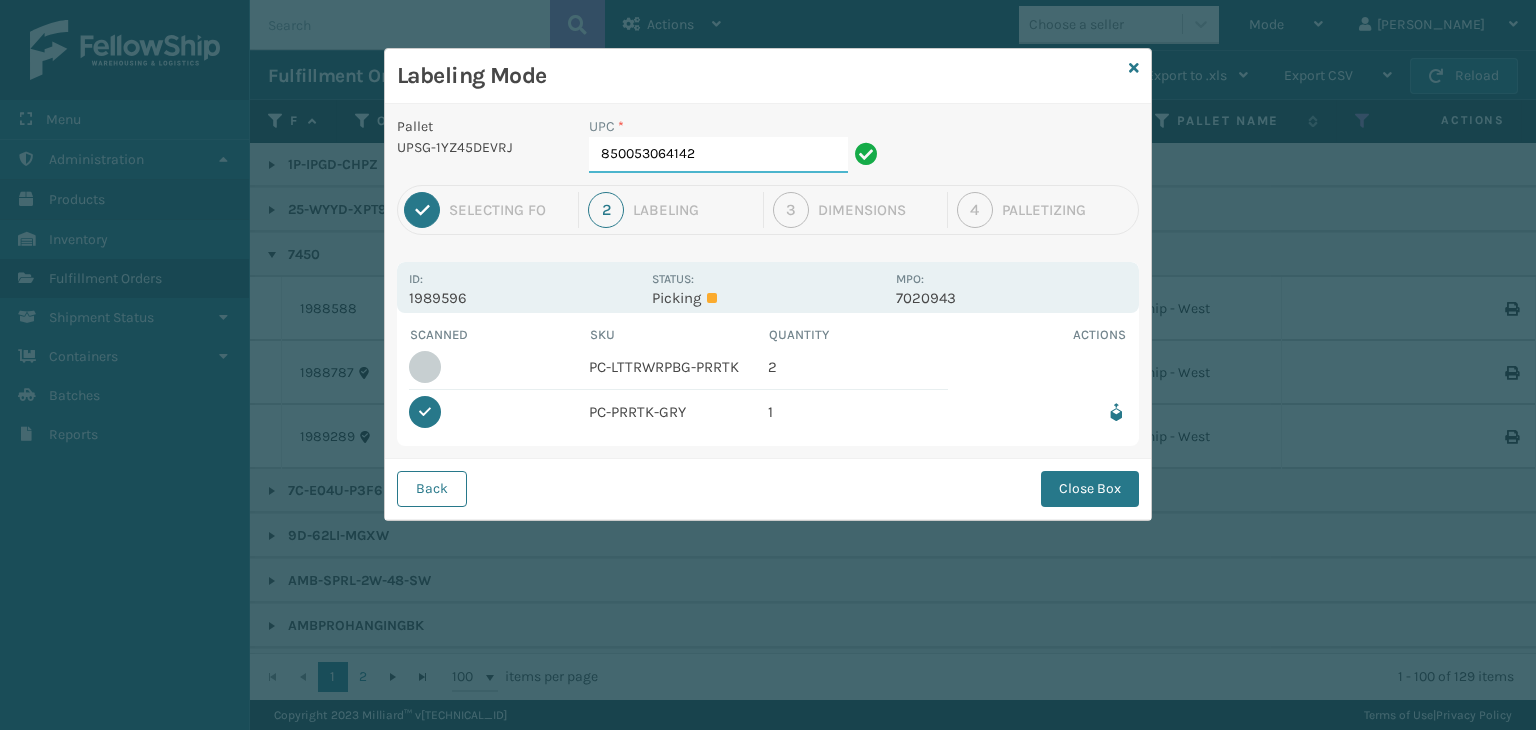drag, startPoint x: 744, startPoint y: 147, endPoint x: 0, endPoint y: 189, distance: 745.1846 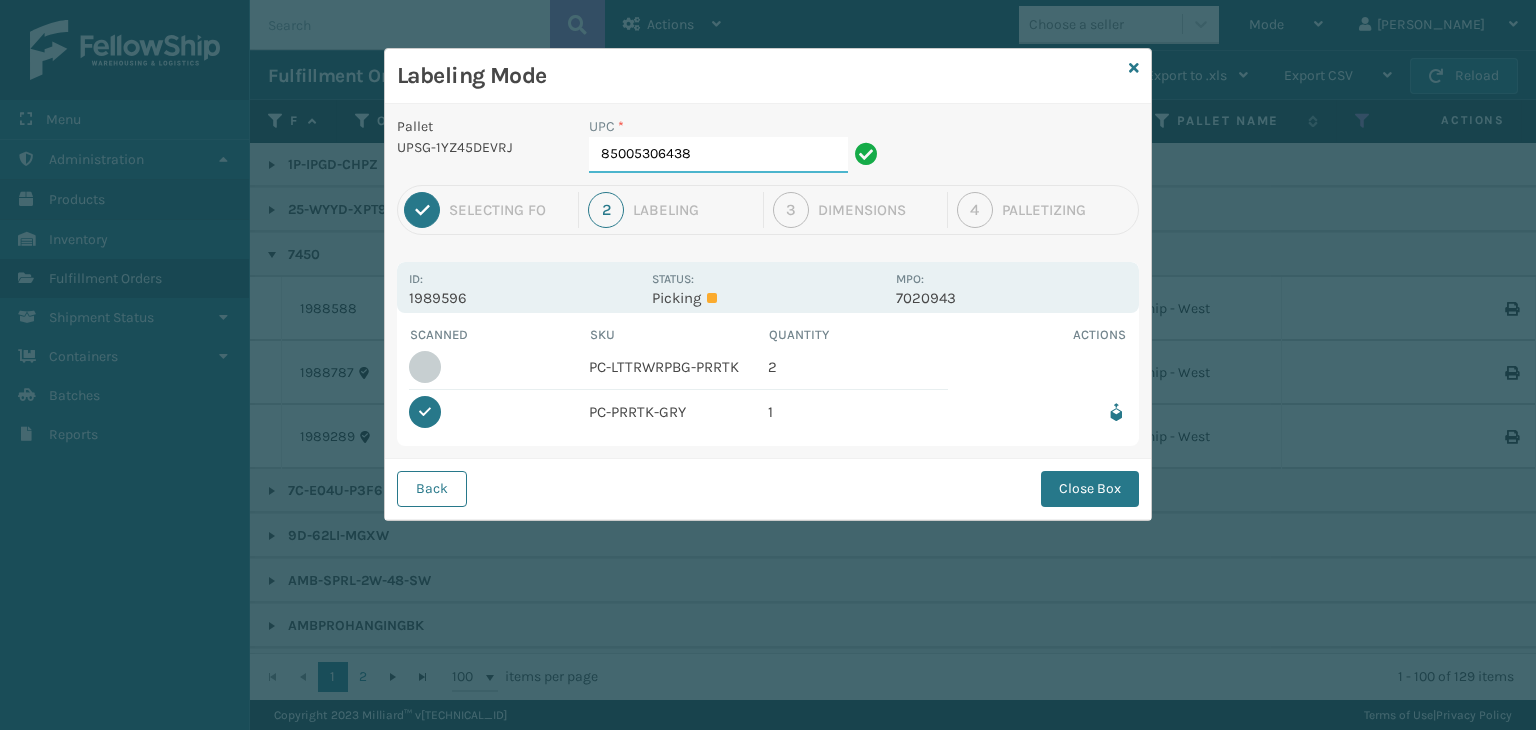 type on "850053064388" 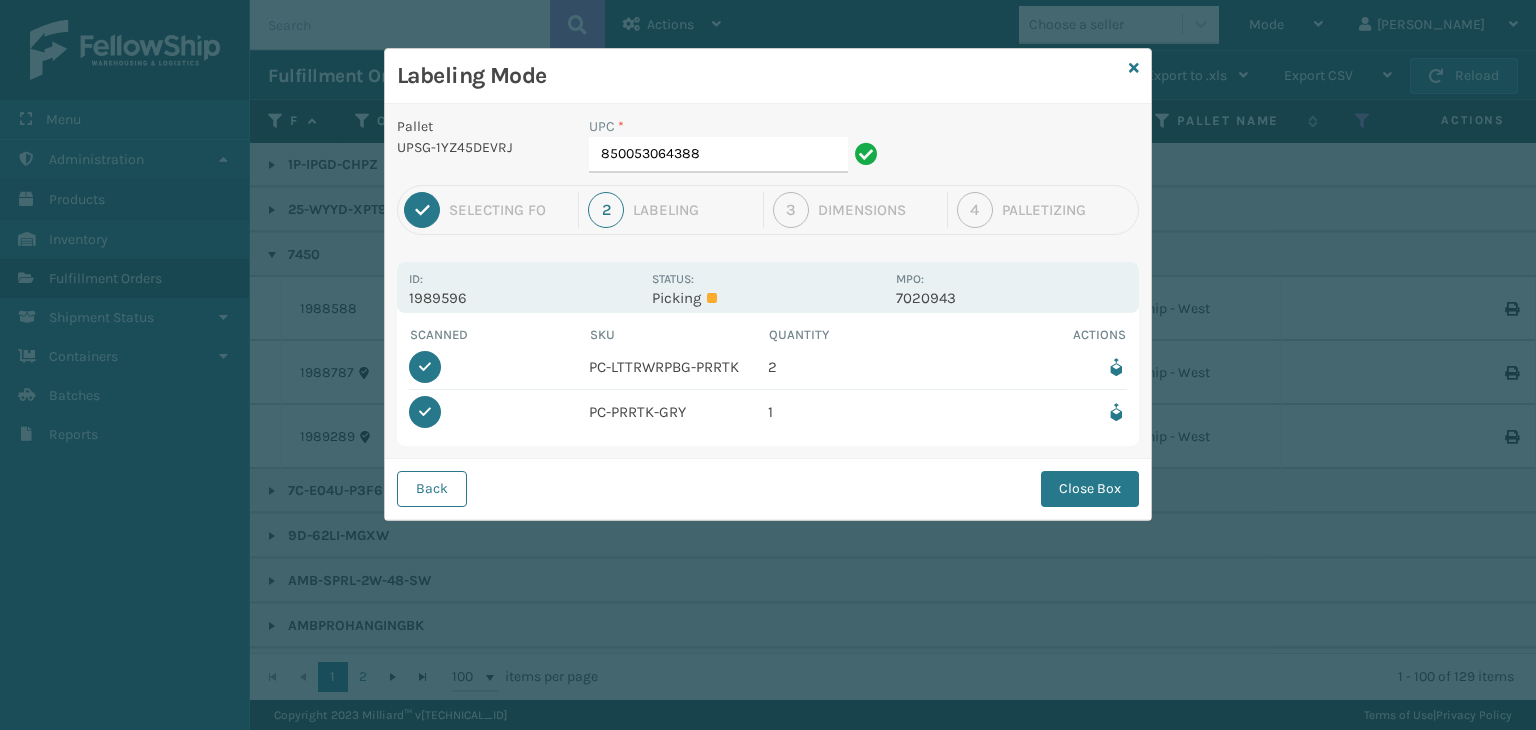 click on "Close Box" at bounding box center [1090, 489] 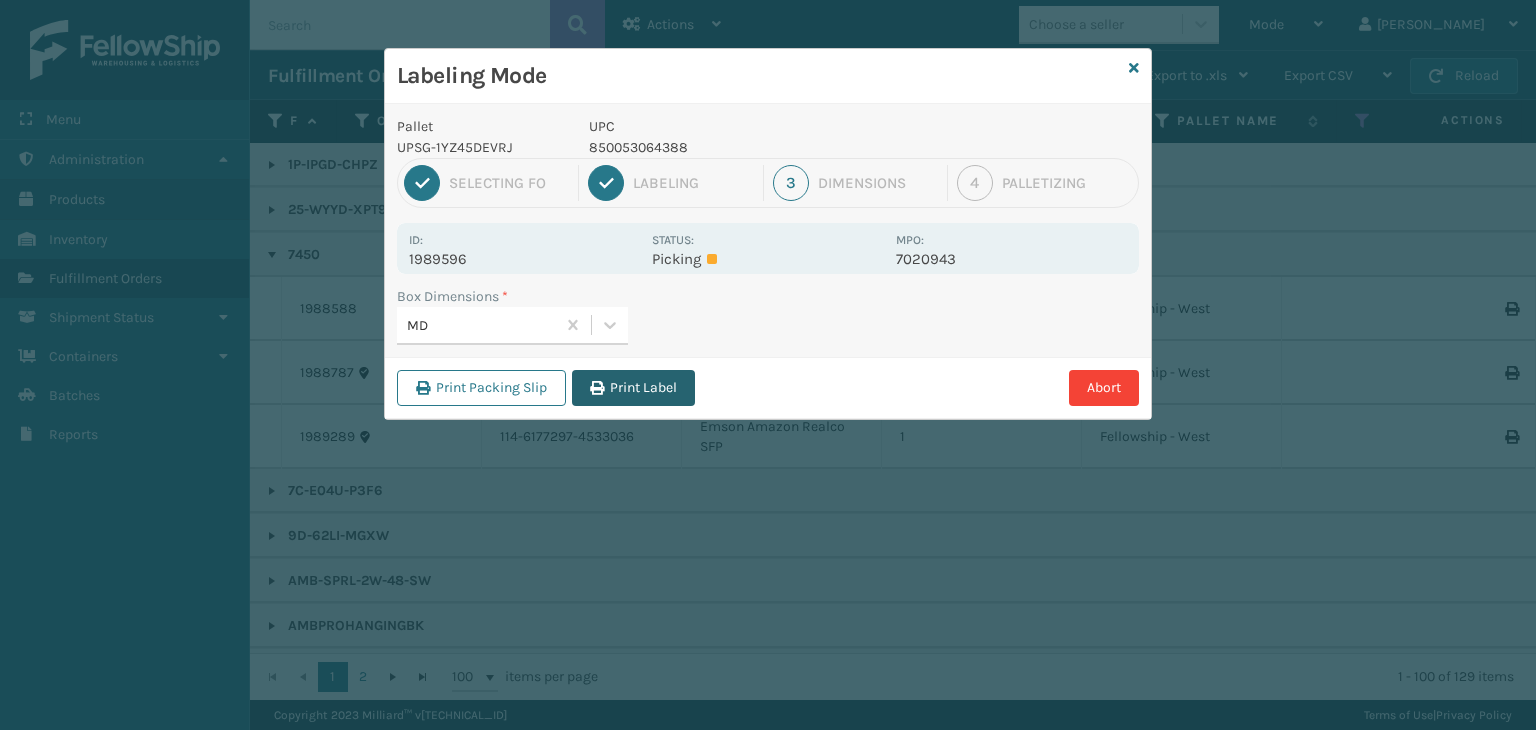 click on "Print Label" at bounding box center (633, 388) 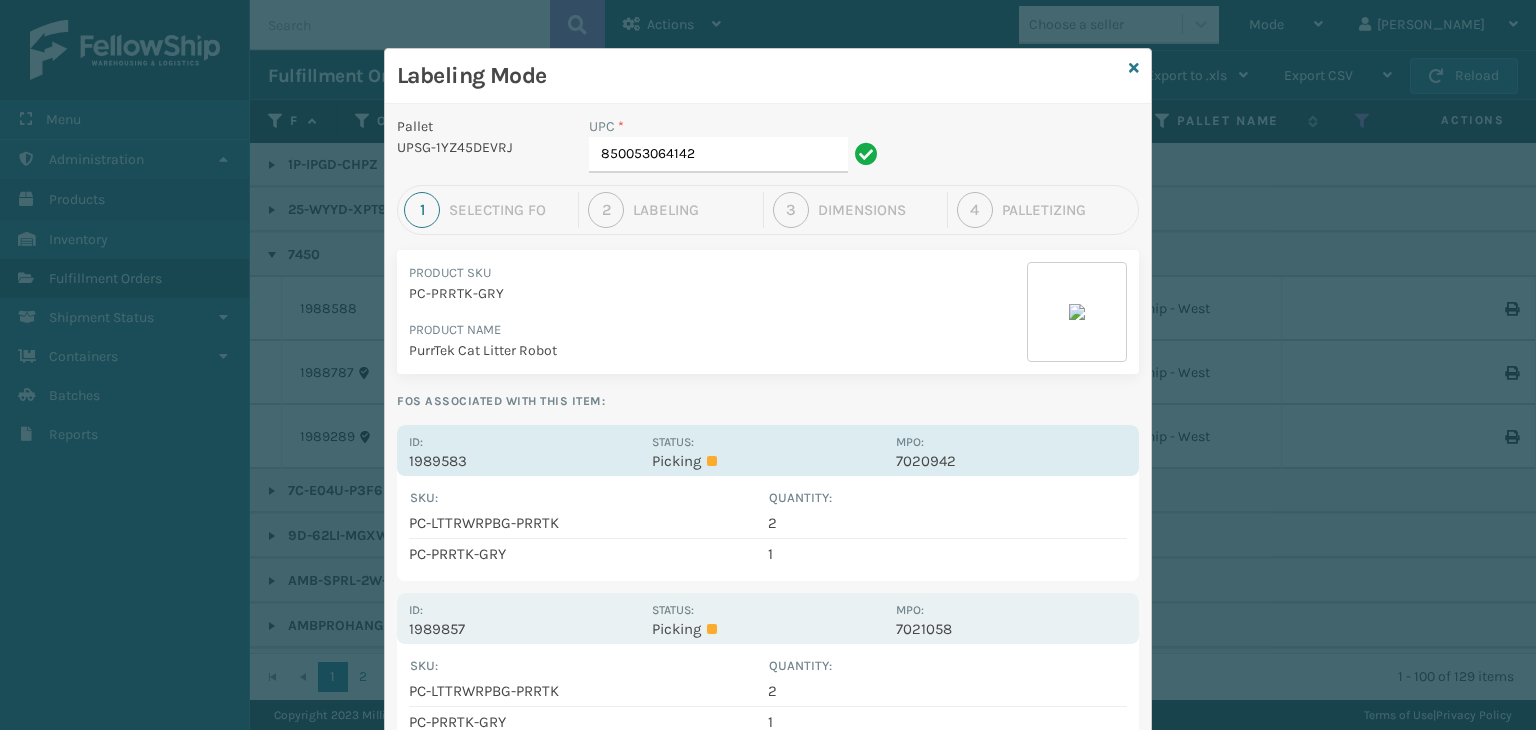 click on "Status: Picking" at bounding box center (767, 450) 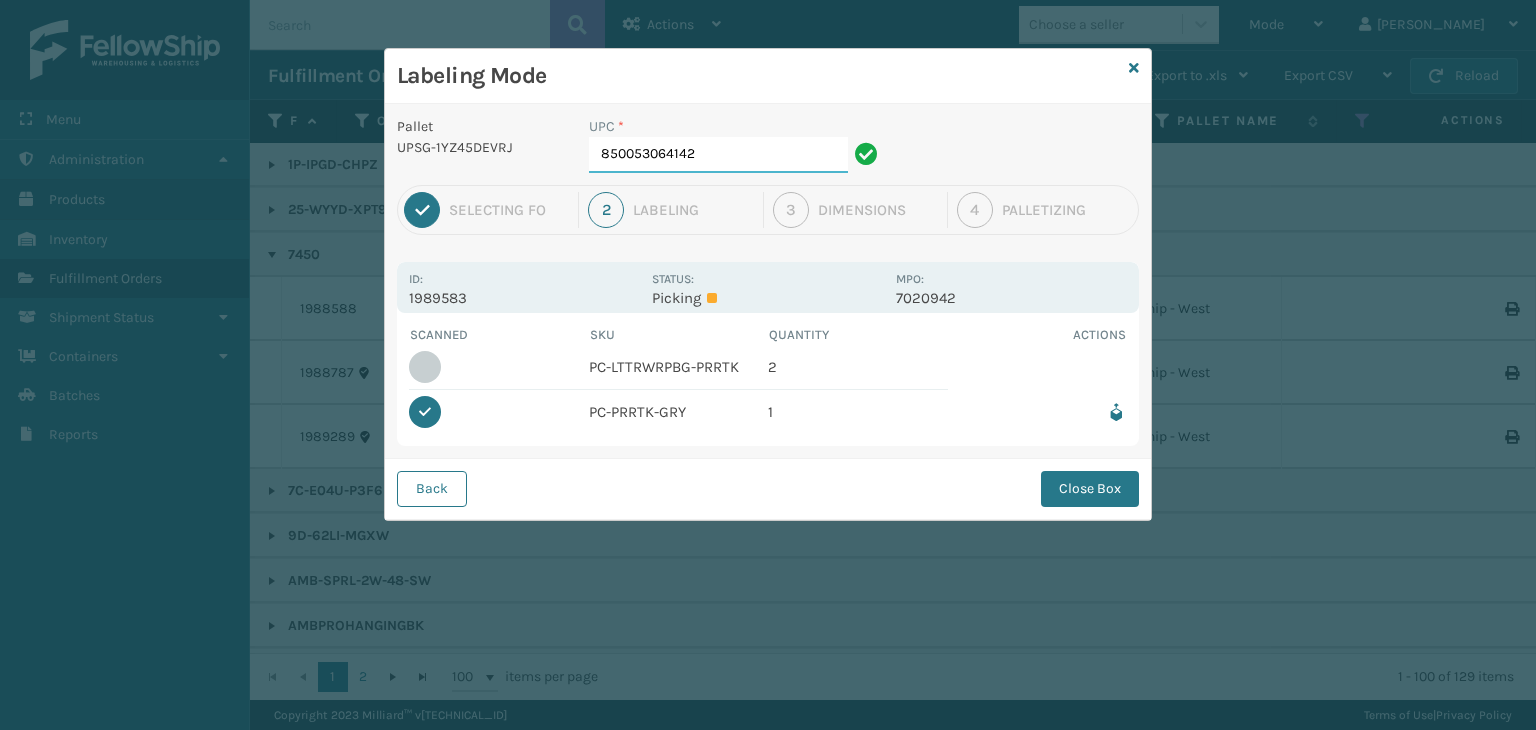 drag, startPoint x: 759, startPoint y: 169, endPoint x: 0, endPoint y: 146, distance: 759.3484 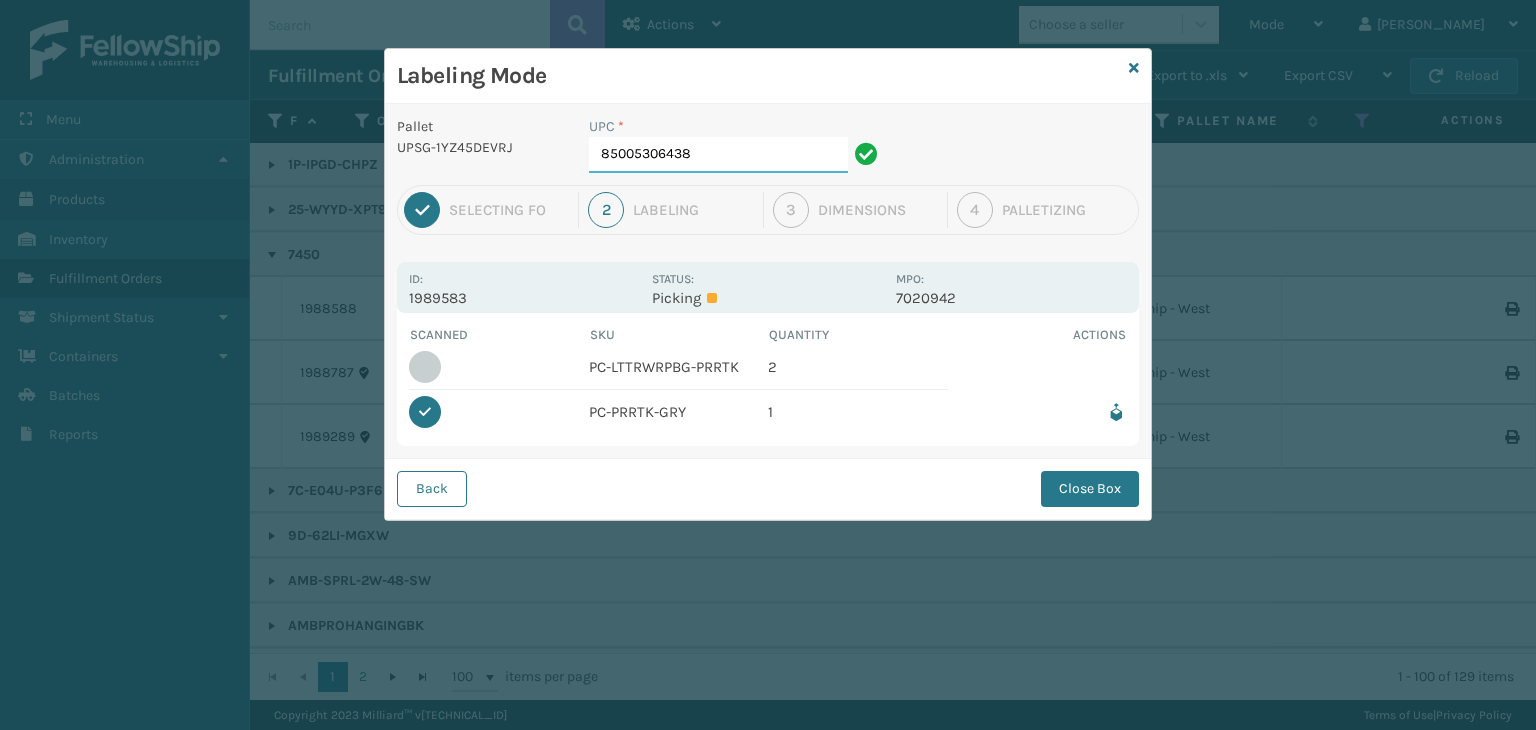 type on "850053064388" 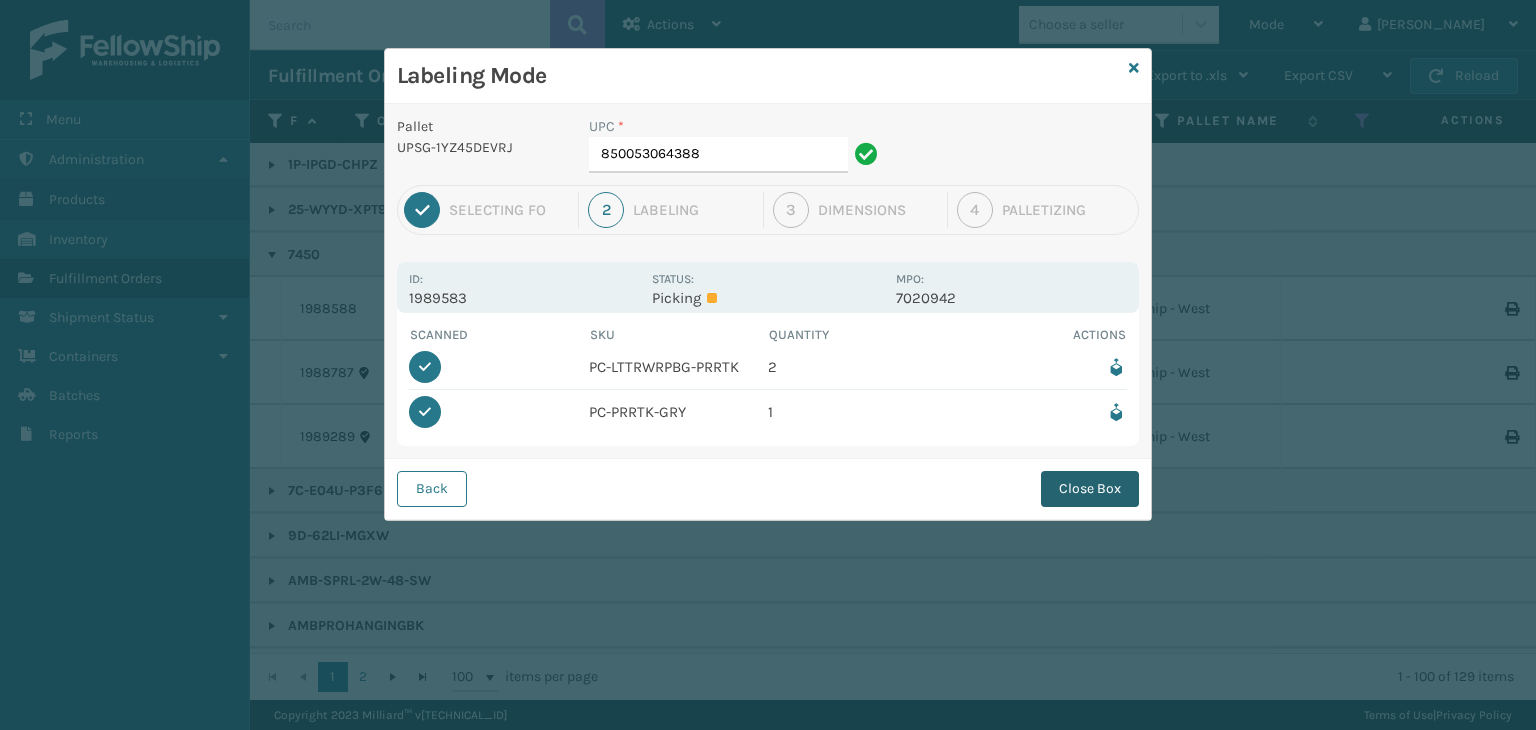 click on "Close Box" at bounding box center (1090, 489) 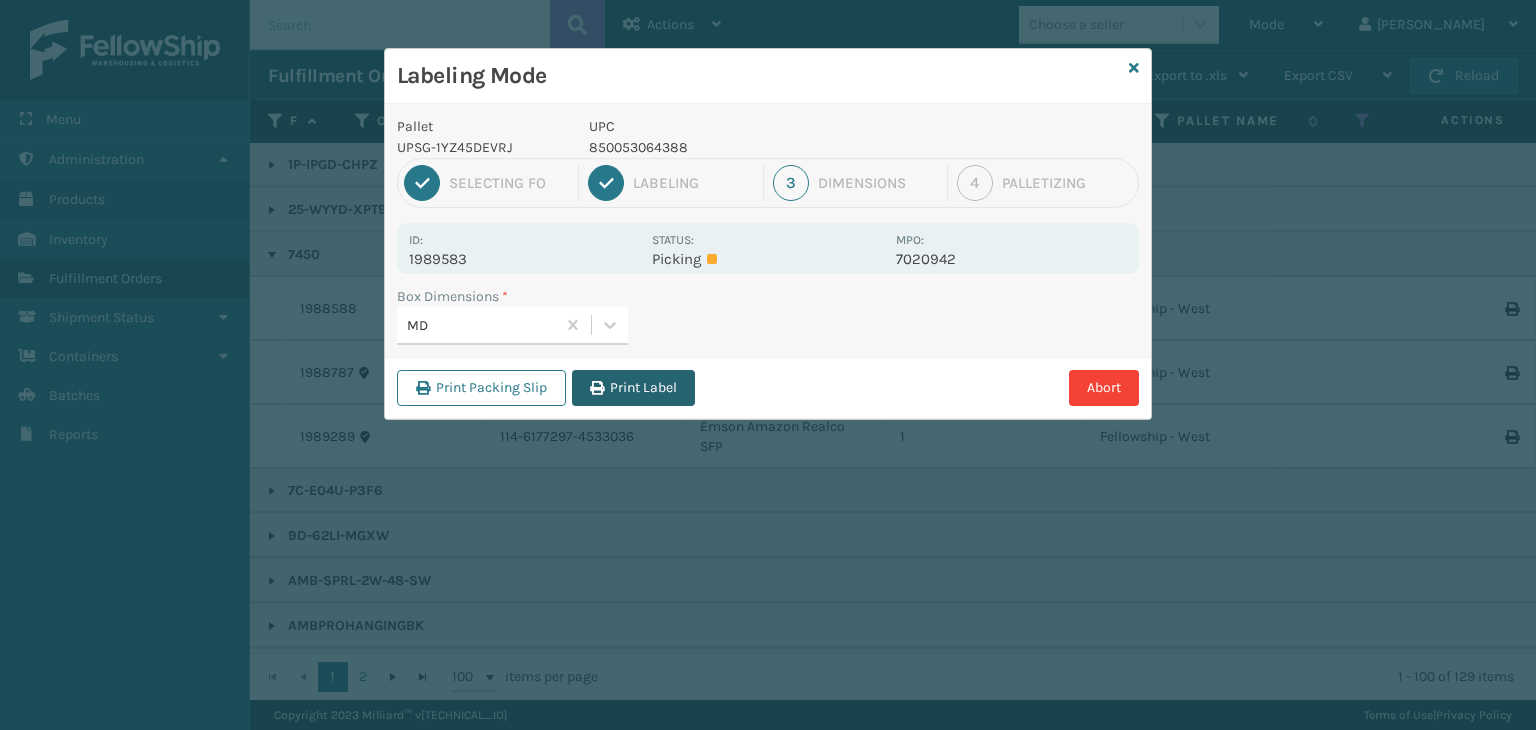 click on "Print Label" at bounding box center (633, 388) 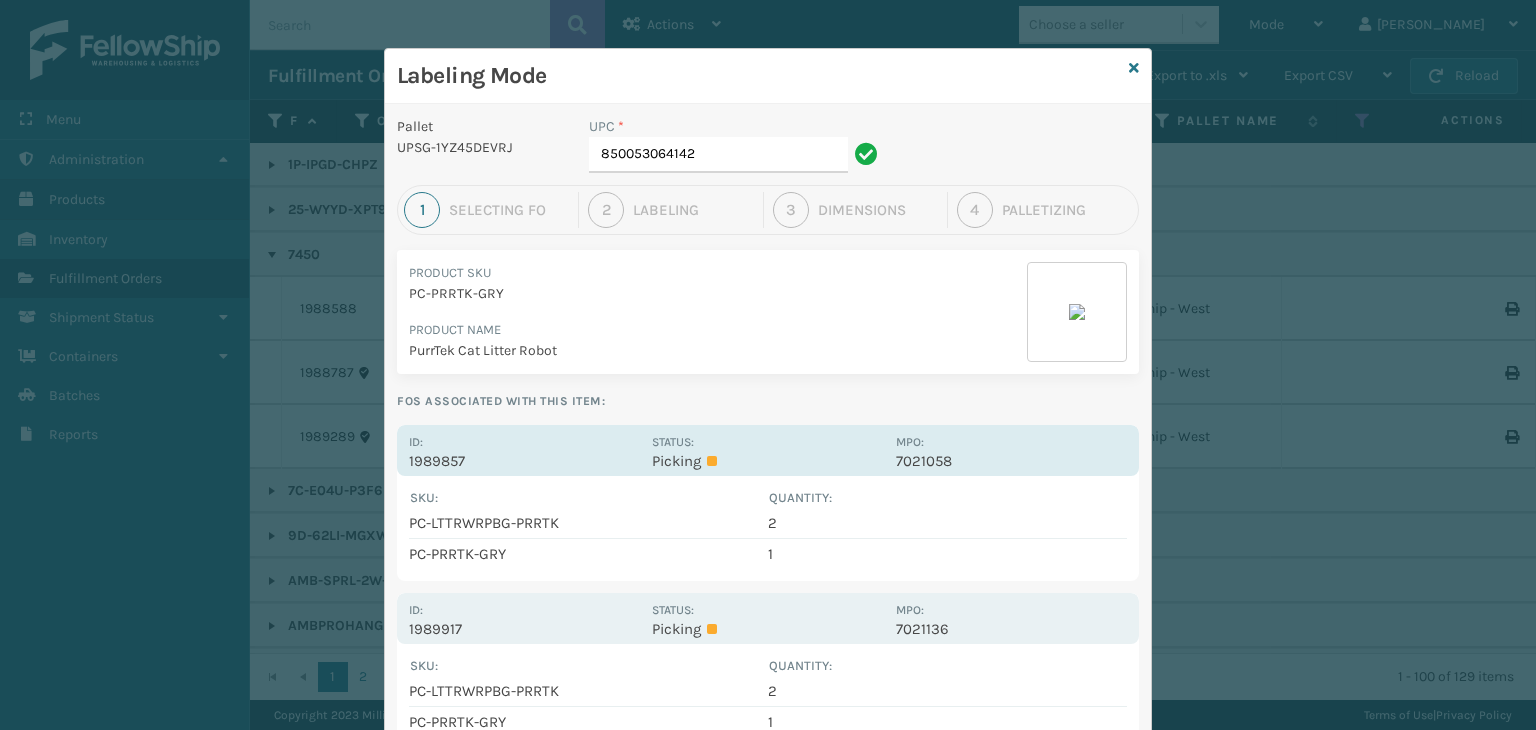 drag, startPoint x: 748, startPoint y: 454, endPoint x: 736, endPoint y: 213, distance: 241.29857 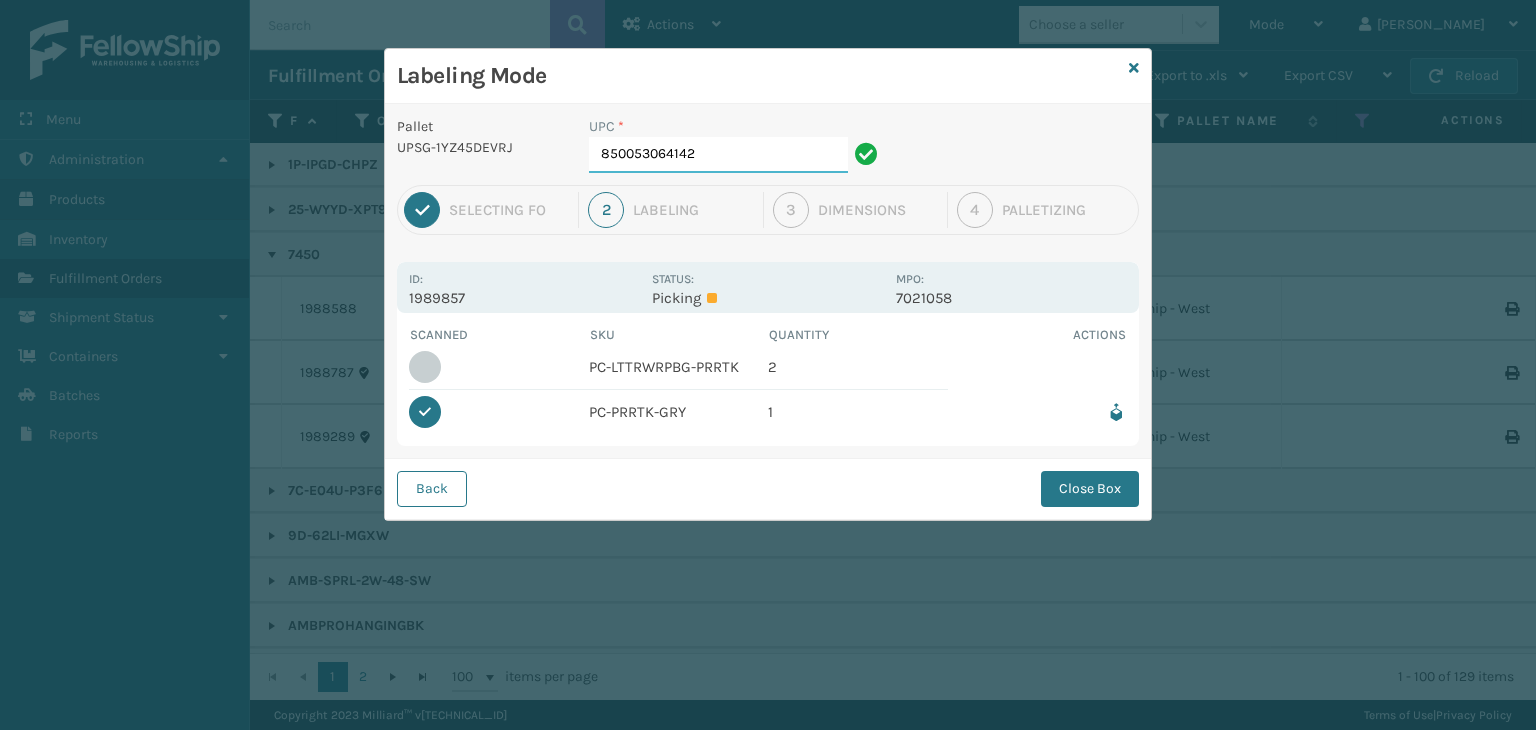 drag, startPoint x: 740, startPoint y: 157, endPoint x: 0, endPoint y: 223, distance: 742.93744 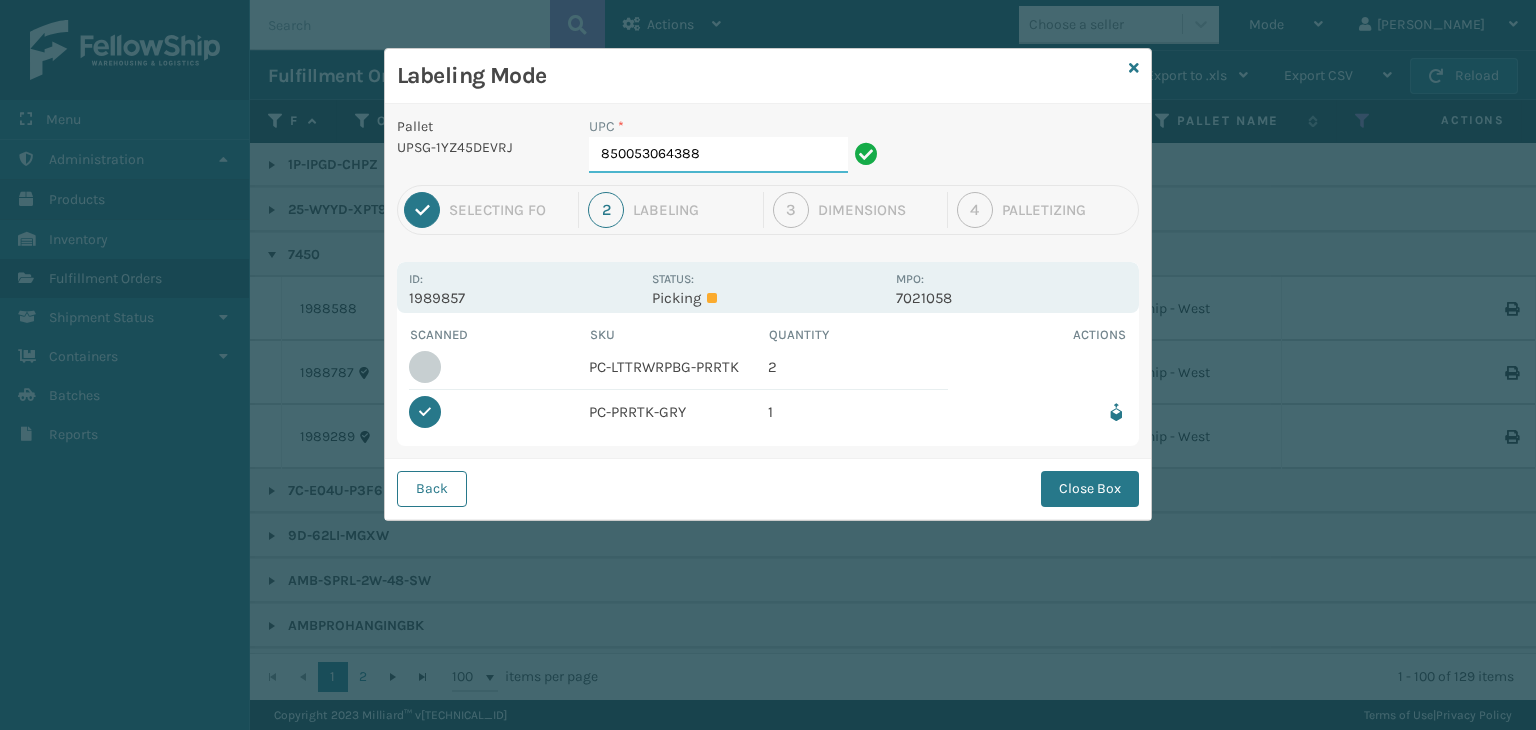 type on "850053064388" 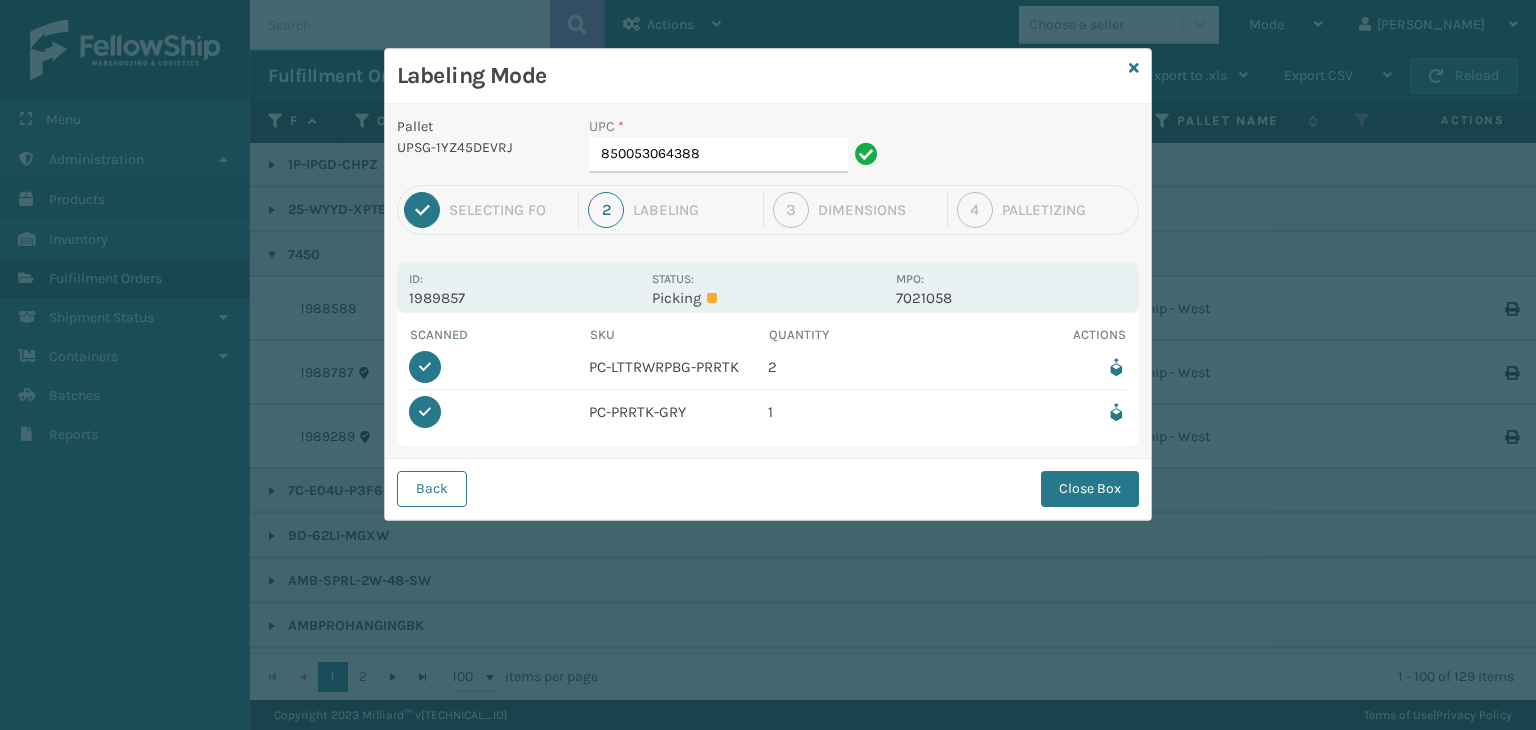 drag, startPoint x: 1096, startPoint y: 483, endPoint x: 1084, endPoint y: 479, distance: 12.649111 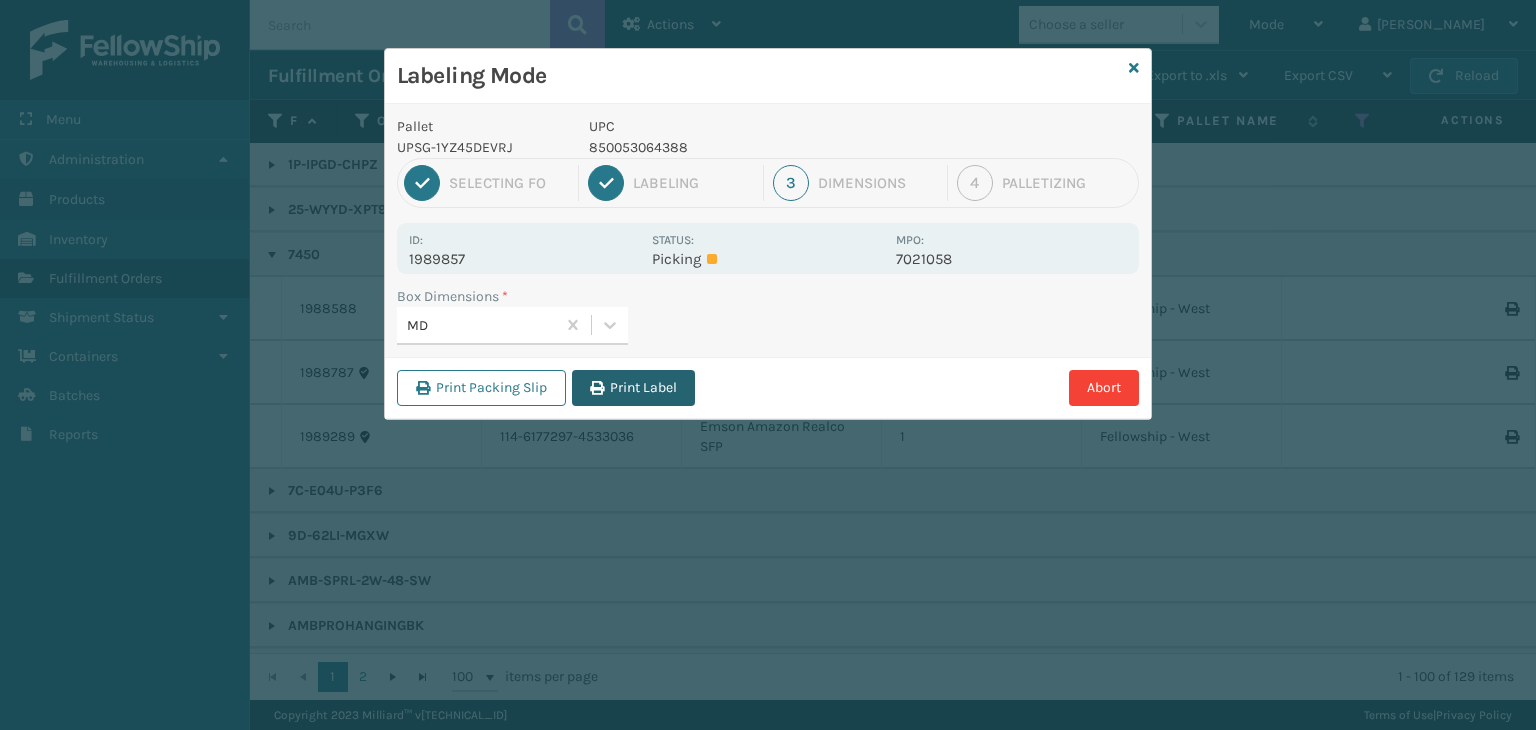 click on "Print Label" at bounding box center (633, 388) 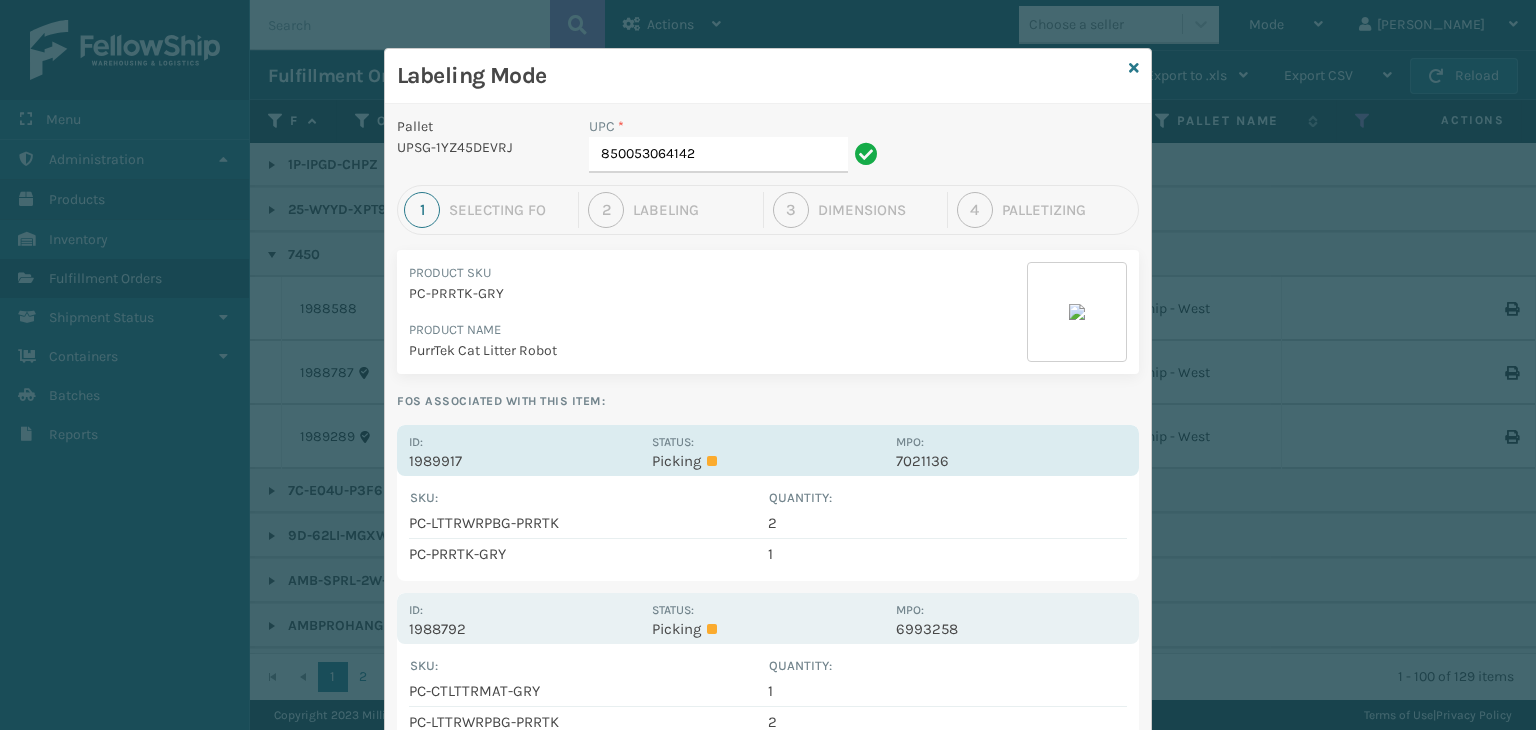 click on "Id: 1989917 Status: Picking MPO: 7021136" at bounding box center (768, 450) 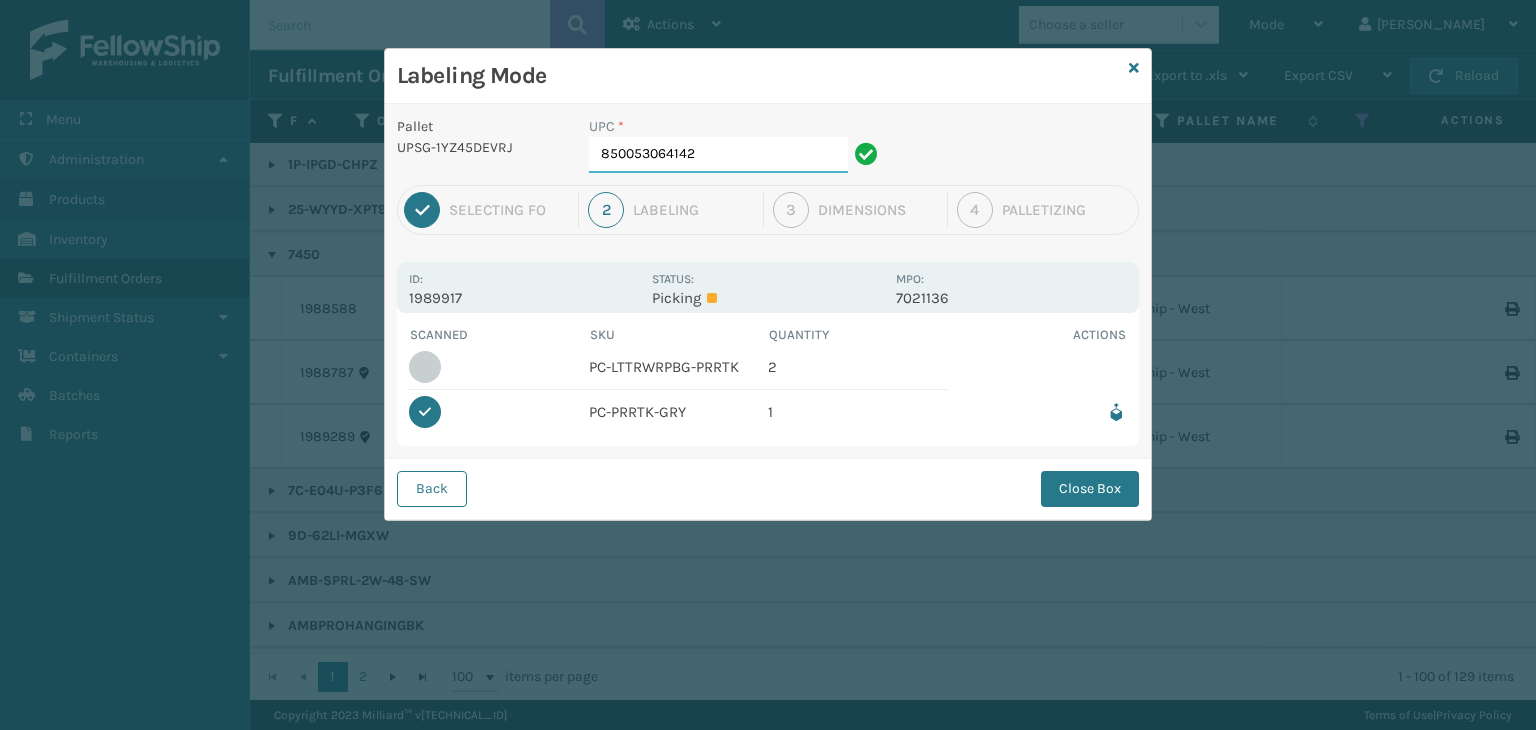 drag, startPoint x: 732, startPoint y: 160, endPoint x: 5, endPoint y: 318, distance: 743.9711 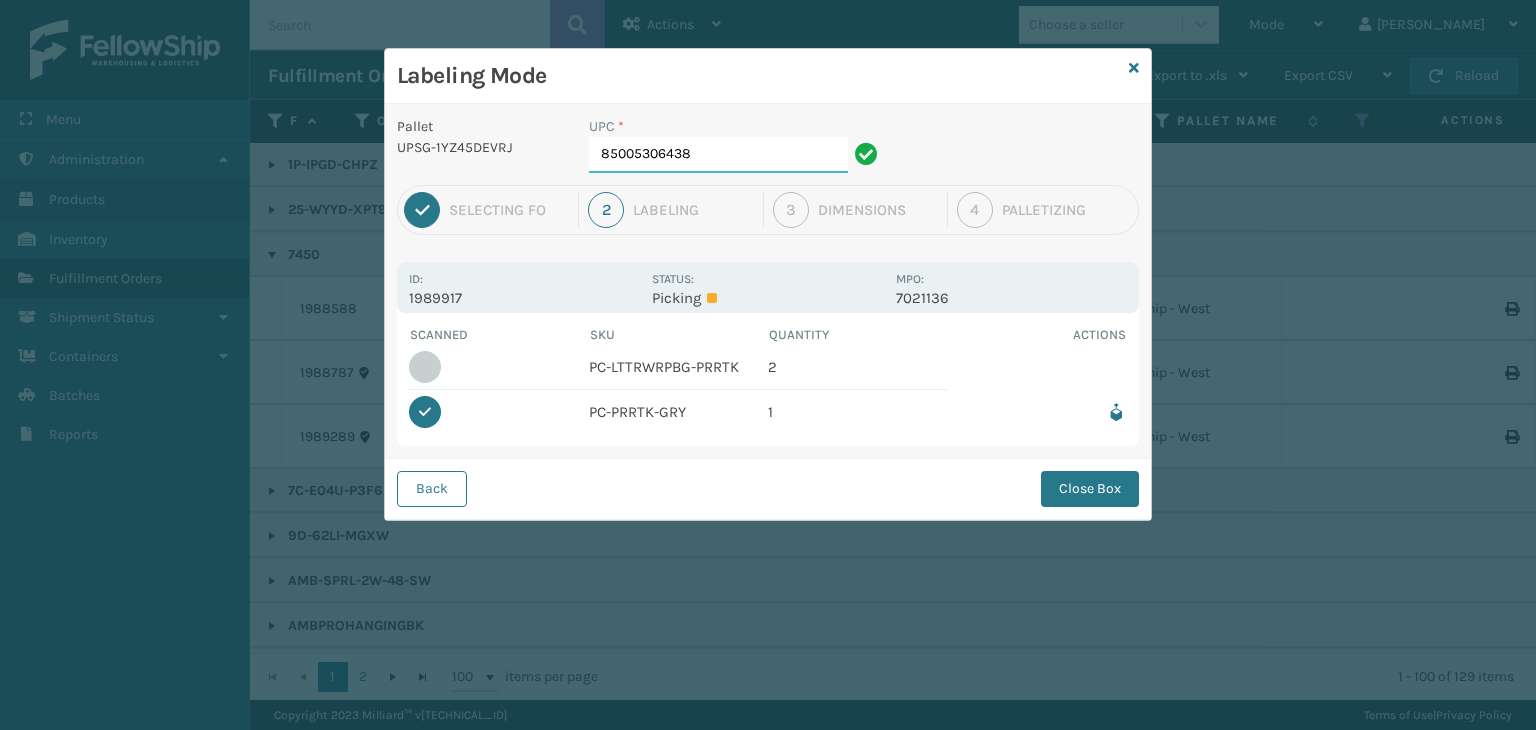 type on "850053064388" 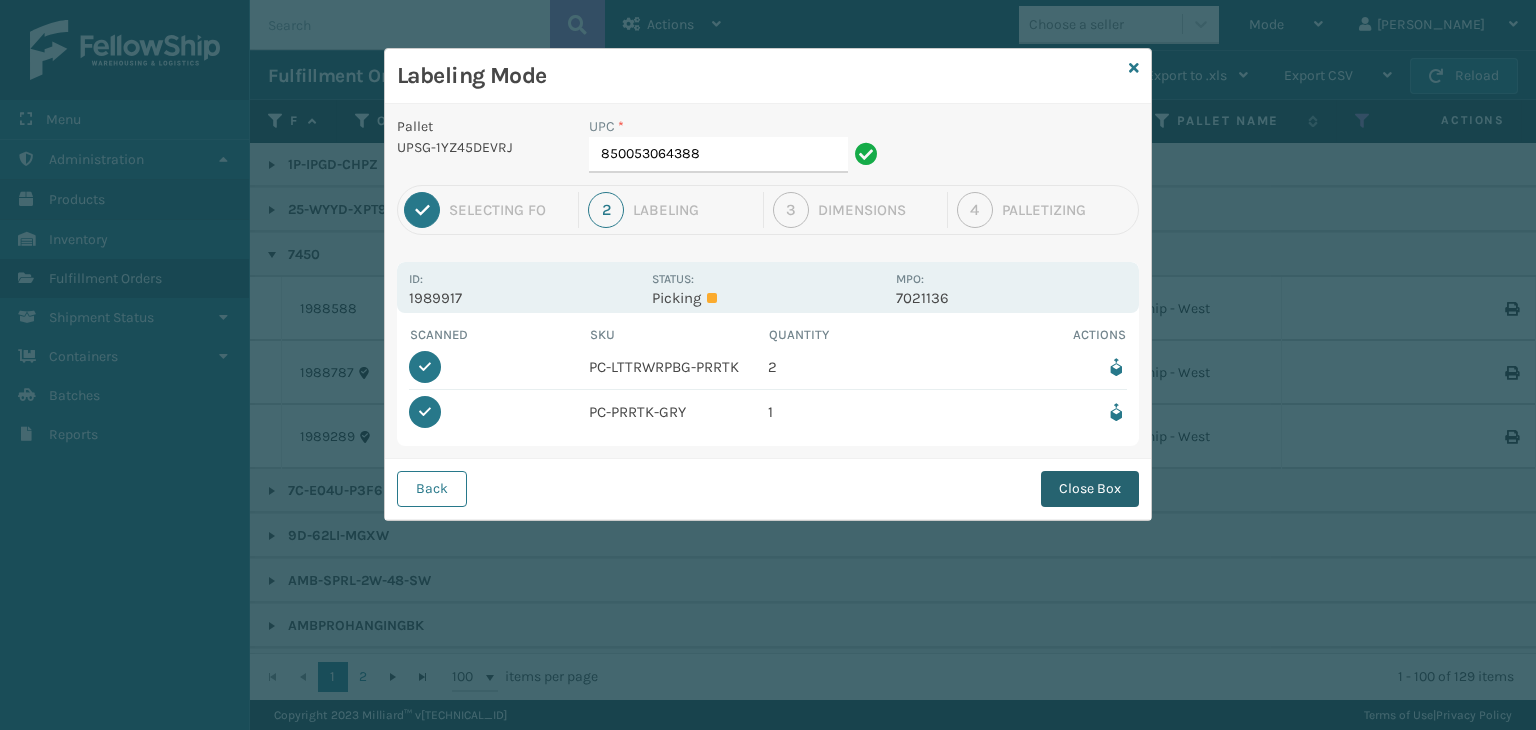 click on "Close Box" at bounding box center [1090, 489] 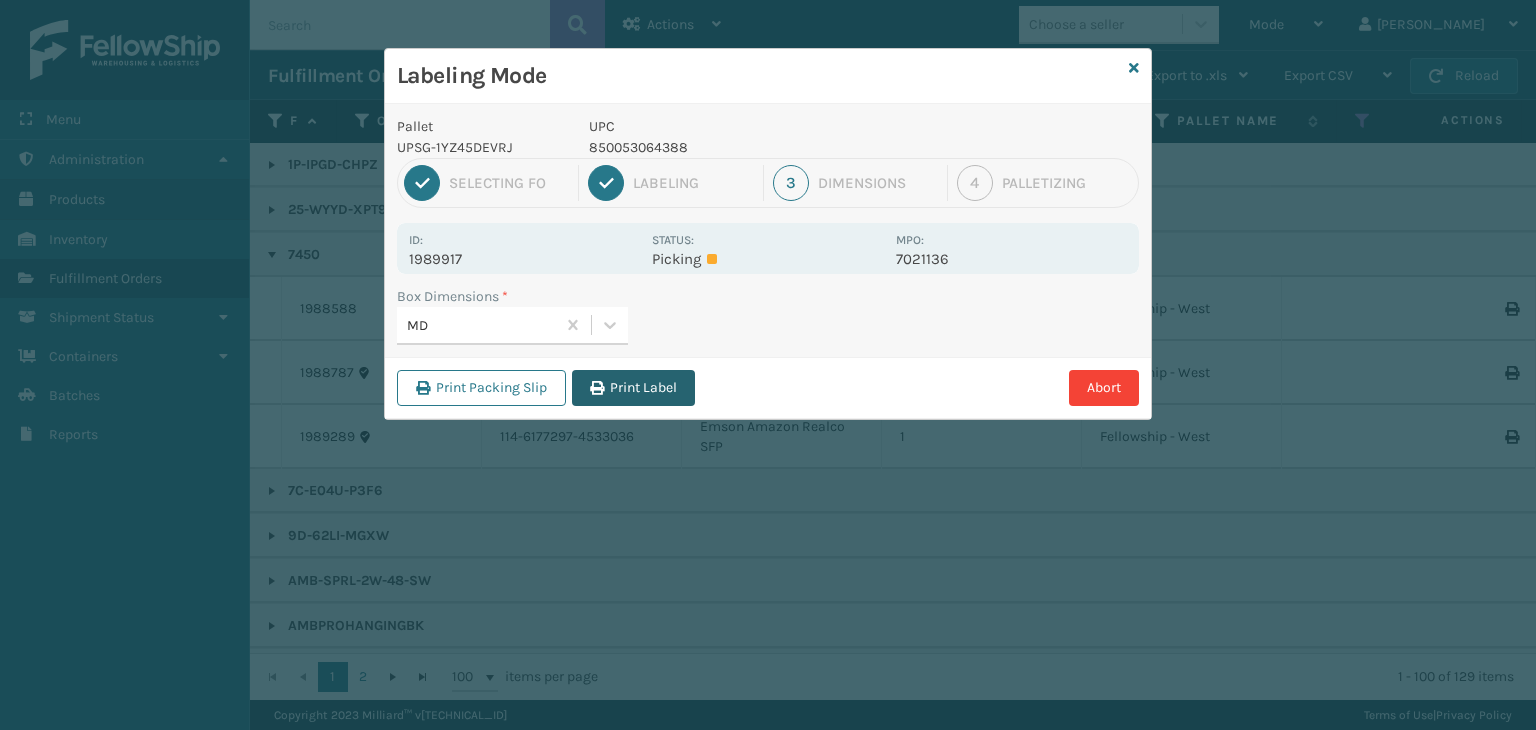 click on "Print Label" at bounding box center (633, 388) 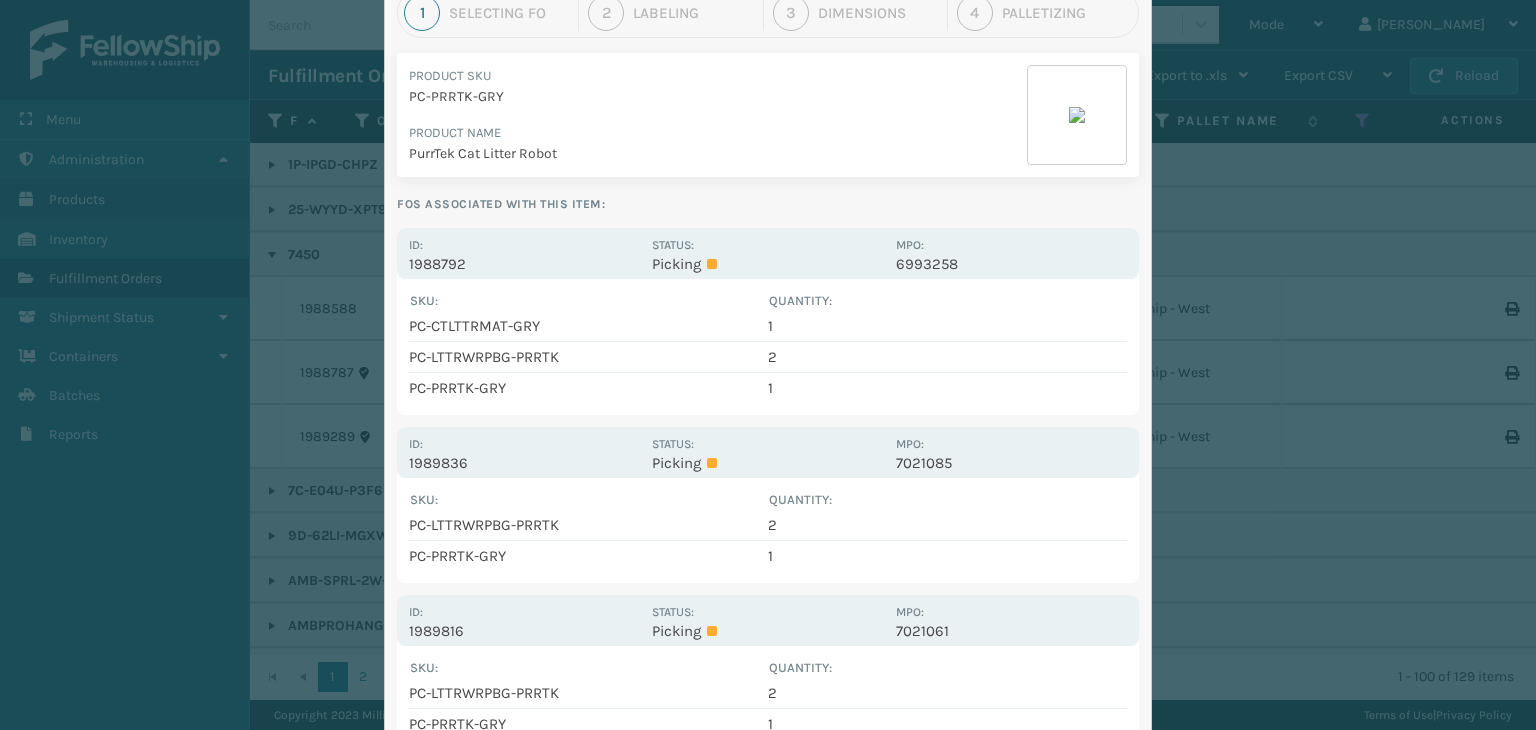 scroll, scrollTop: 200, scrollLeft: 0, axis: vertical 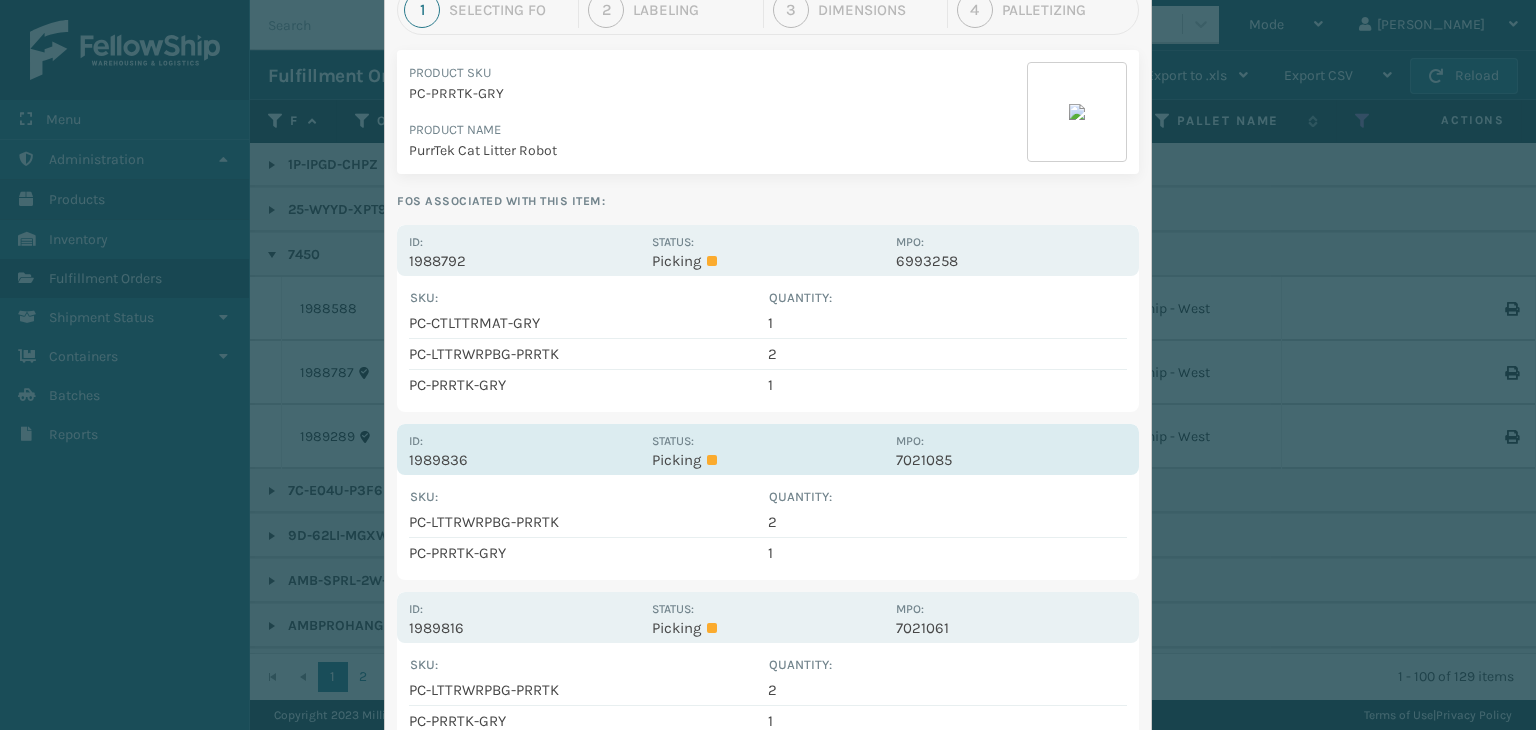 click on "Picking" at bounding box center (767, 460) 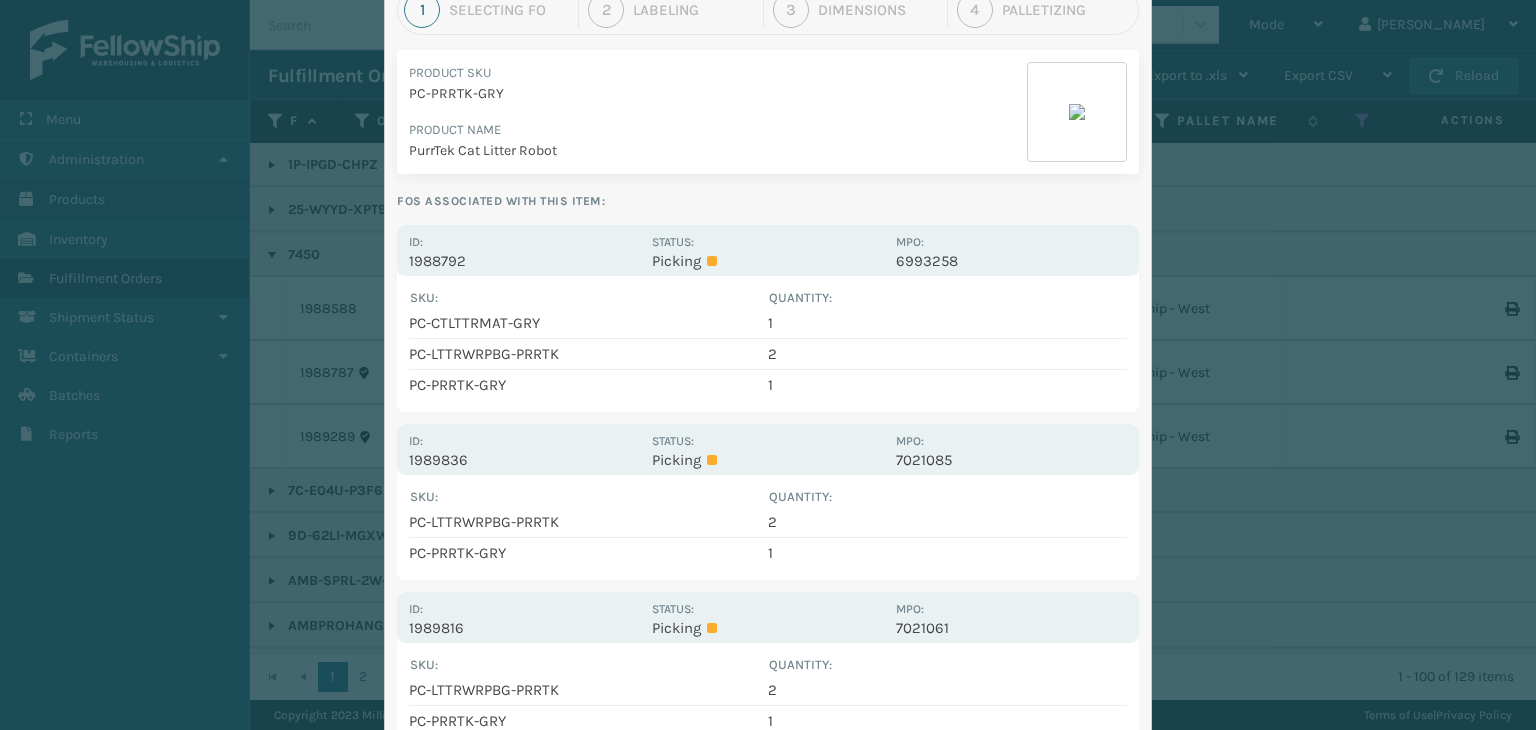 scroll, scrollTop: 0, scrollLeft: 0, axis: both 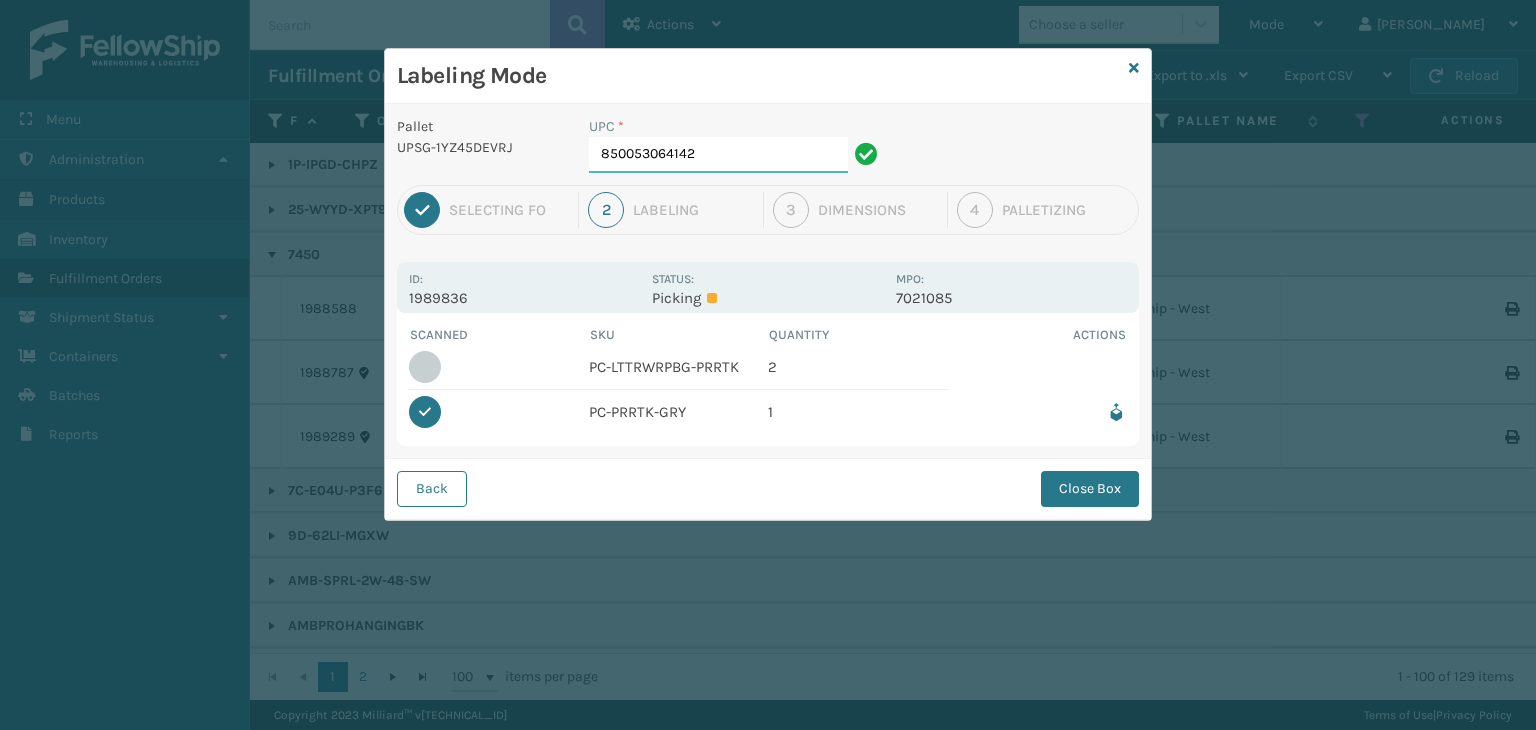 drag, startPoint x: 758, startPoint y: 144, endPoint x: 0, endPoint y: 155, distance: 758.07983 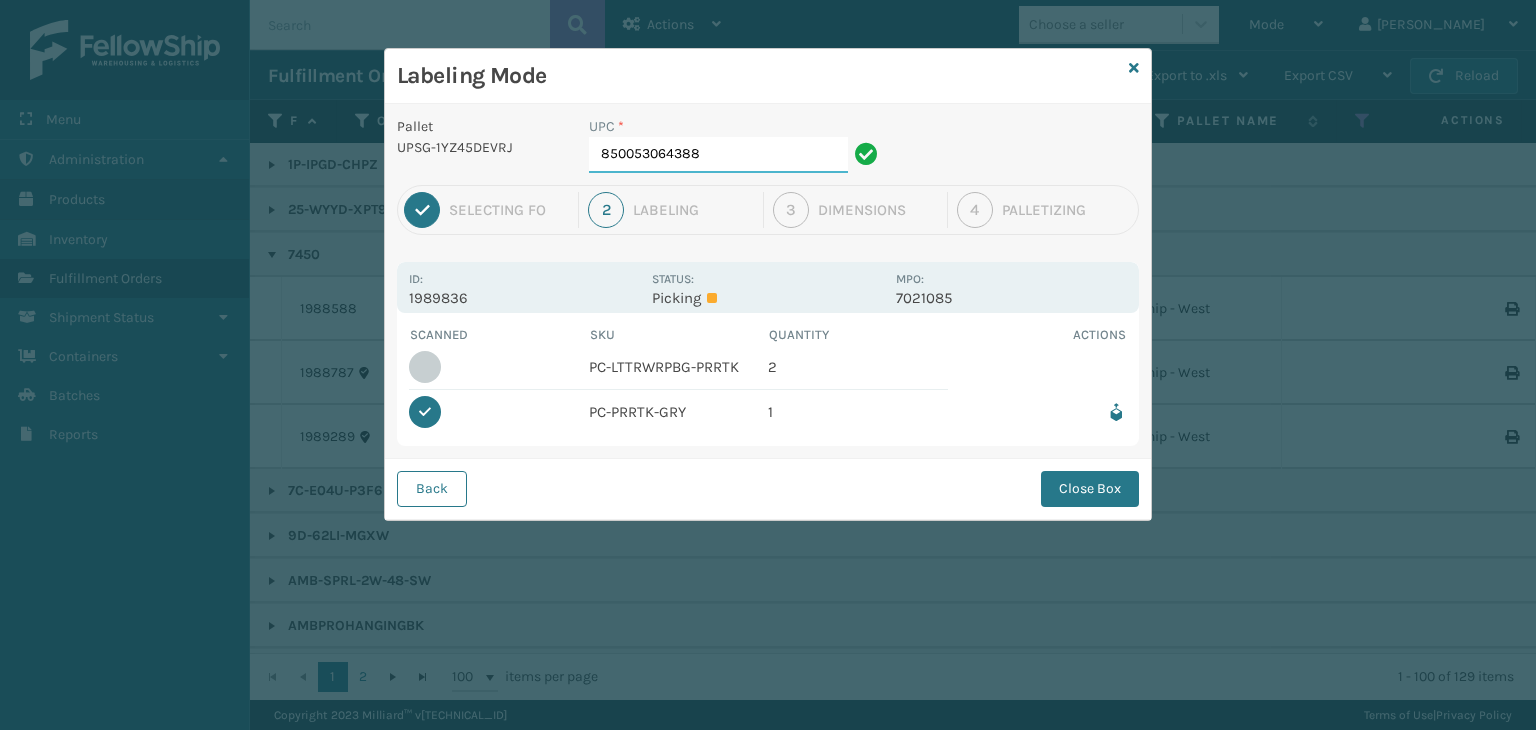 type on "850053064388" 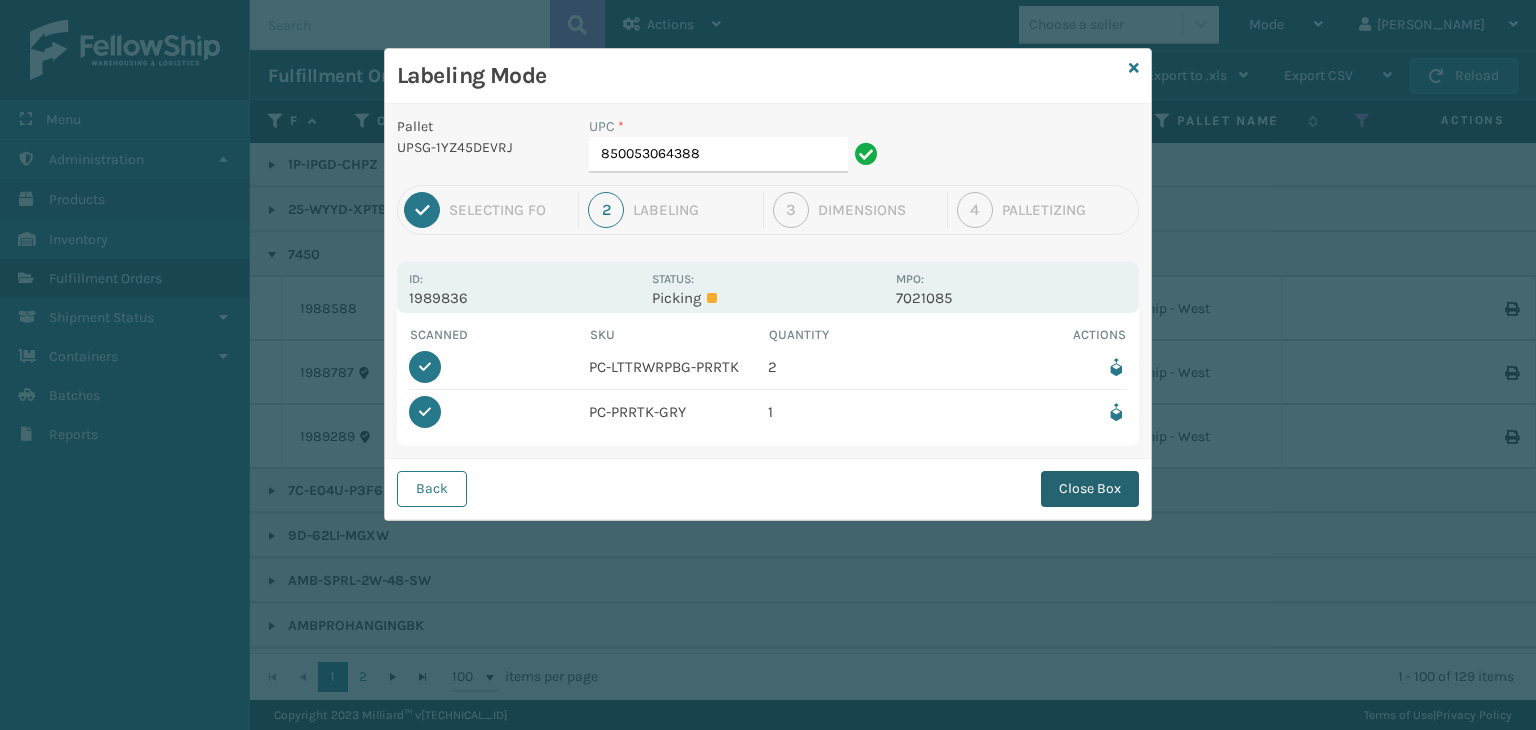 click on "Close Box" at bounding box center (1090, 489) 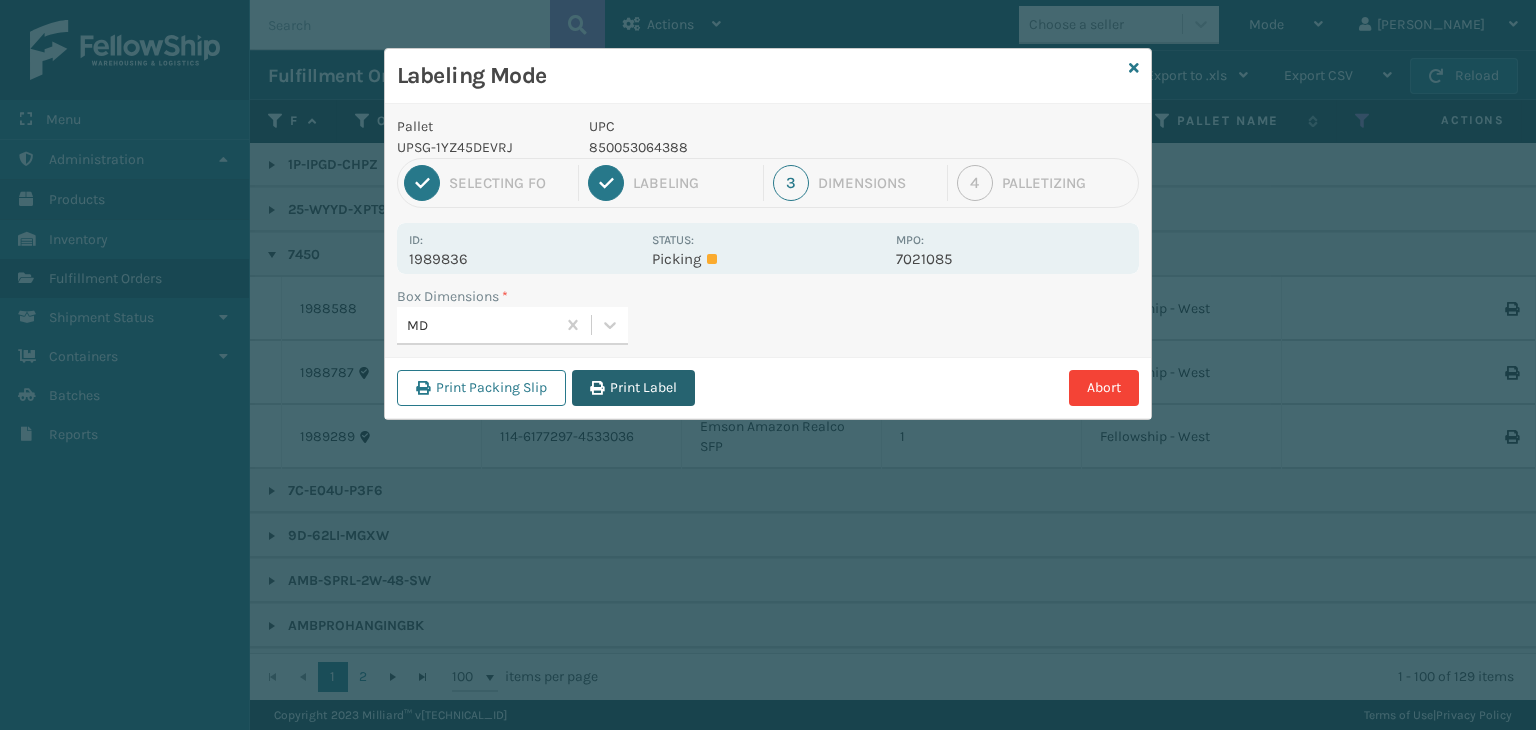click on "Print Label" at bounding box center [633, 388] 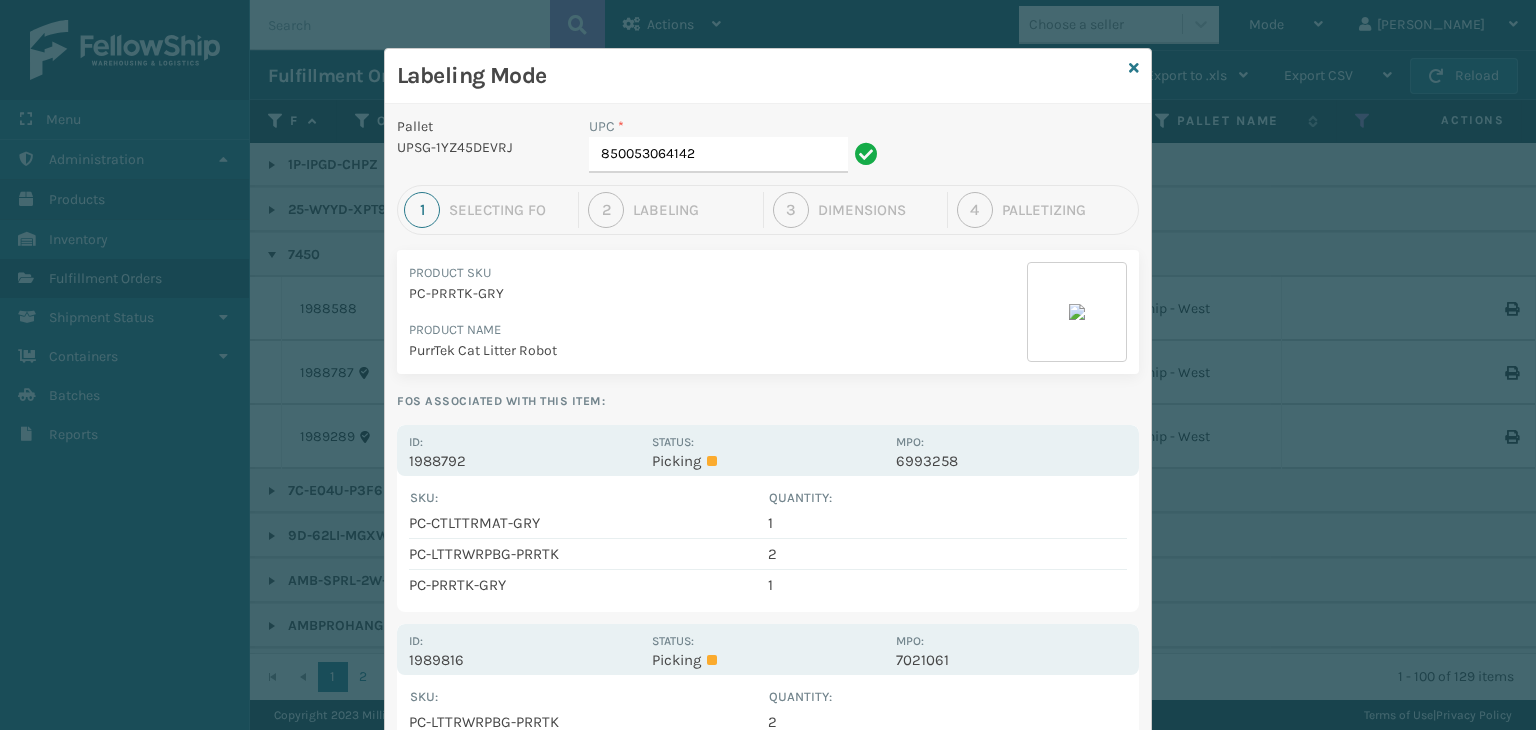drag, startPoint x: 681, startPoint y: 665, endPoint x: 680, endPoint y: 651, distance: 14.035668 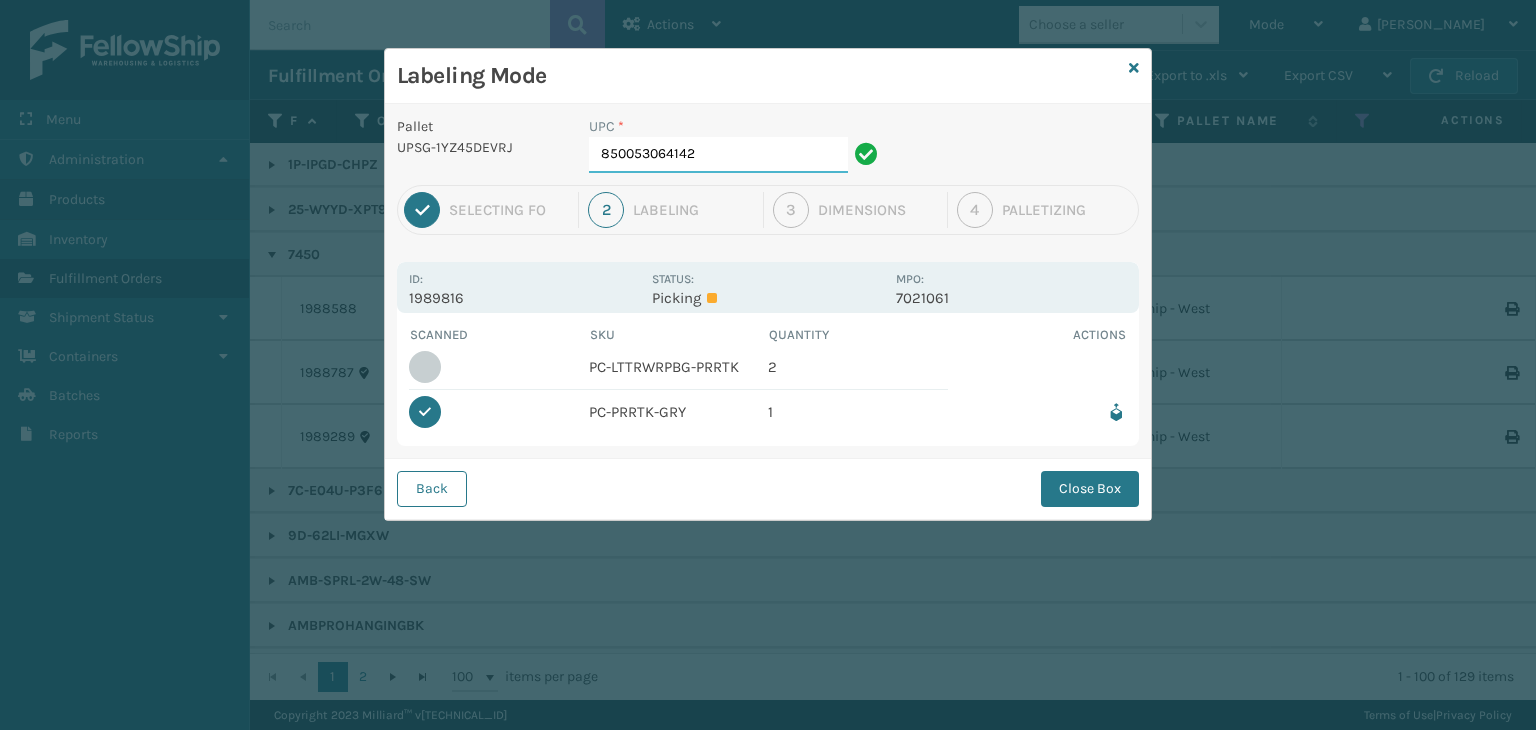 drag, startPoint x: 740, startPoint y: 160, endPoint x: 0, endPoint y: 102, distance: 742.2695 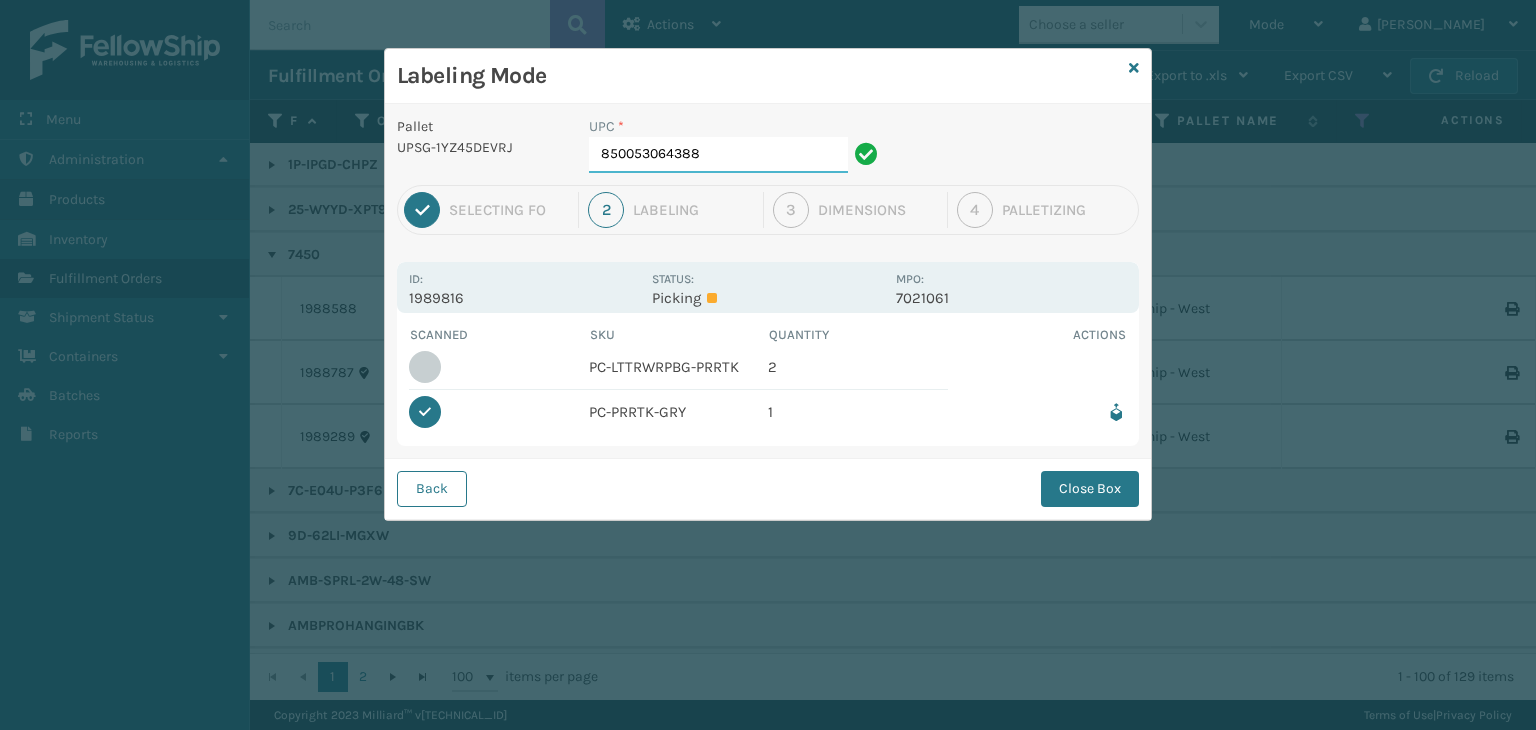 type on "850053064388" 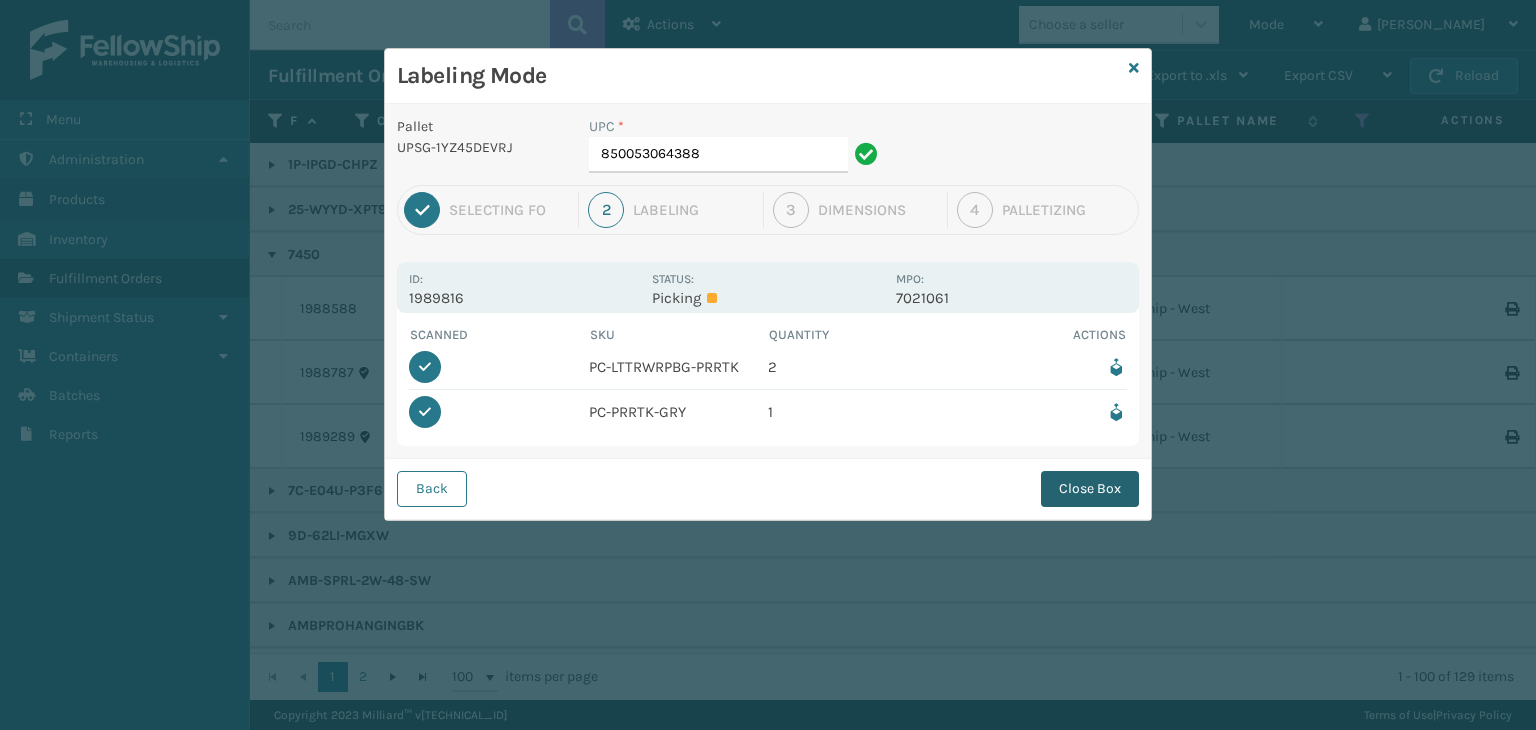 click on "Close Box" at bounding box center (1090, 489) 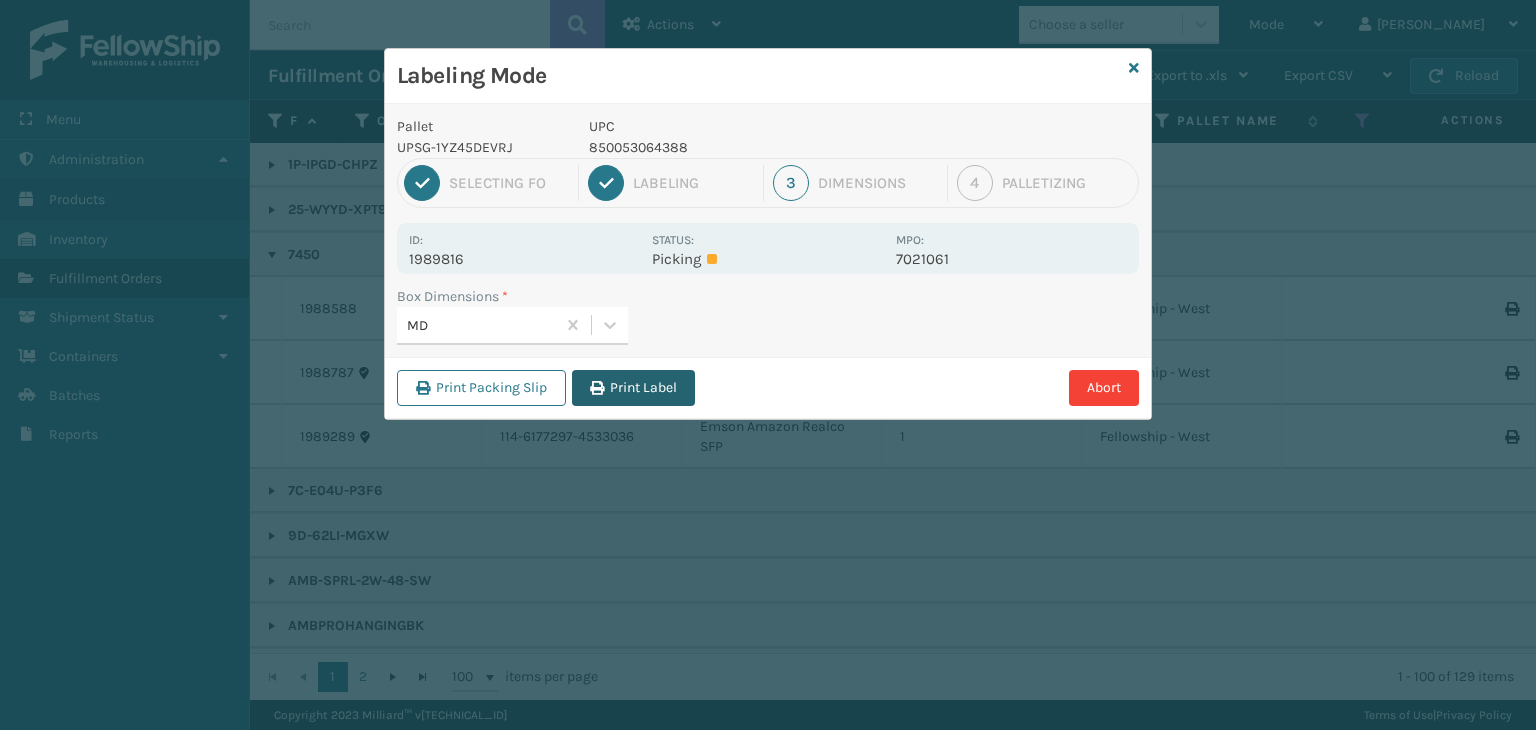 click on "Print Label" at bounding box center (633, 388) 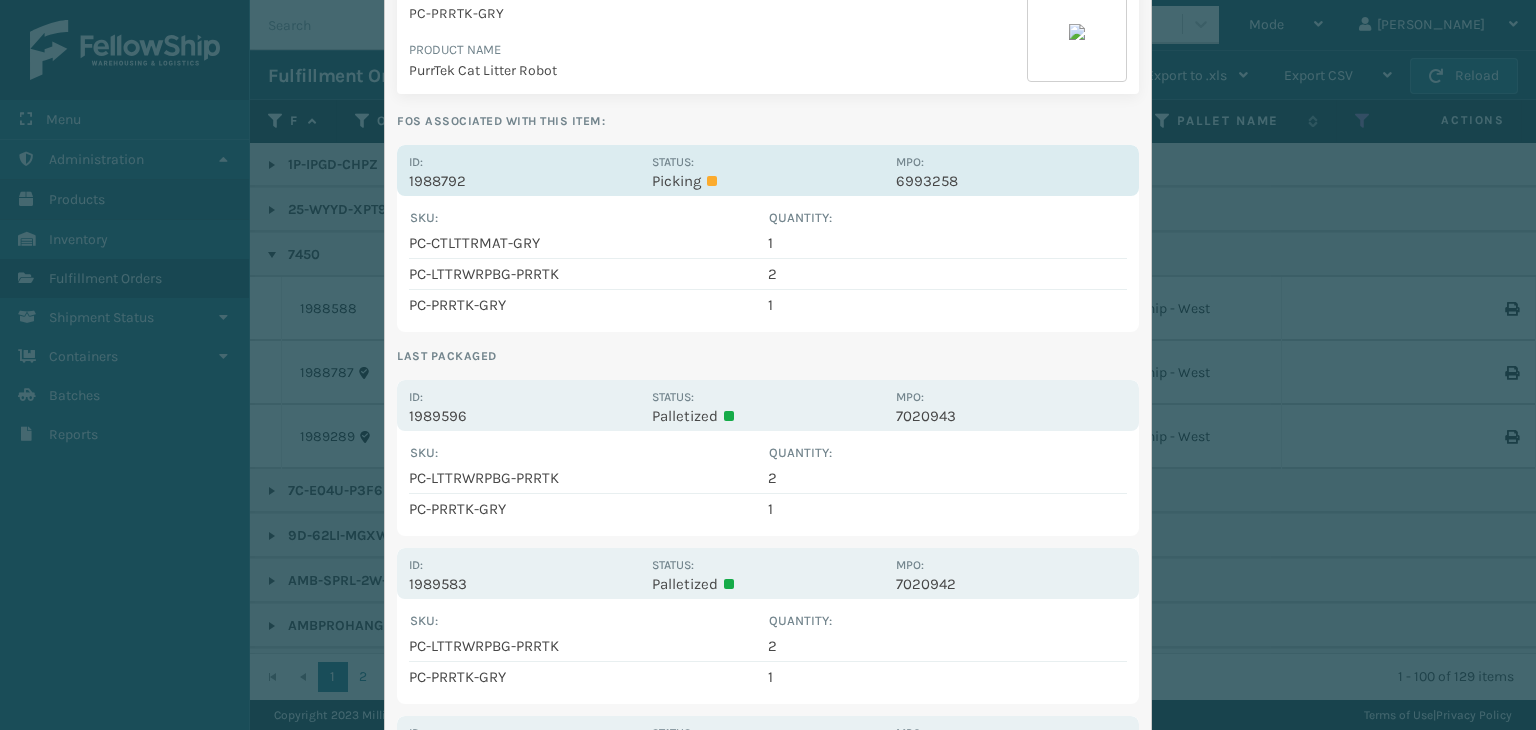 scroll, scrollTop: 0, scrollLeft: 0, axis: both 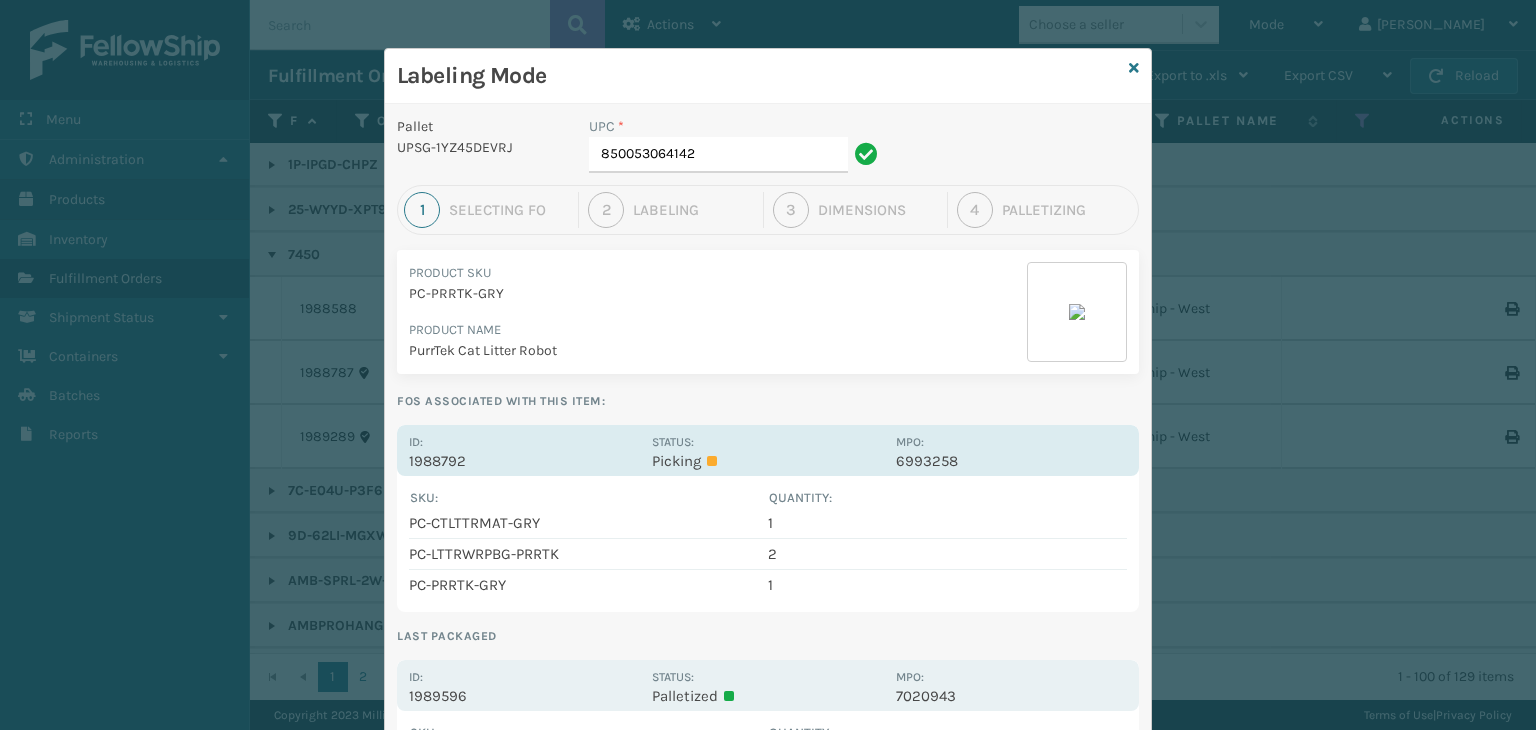 click on "Id: 1988792 Status: Picking MPO: 6993258" at bounding box center [768, 450] 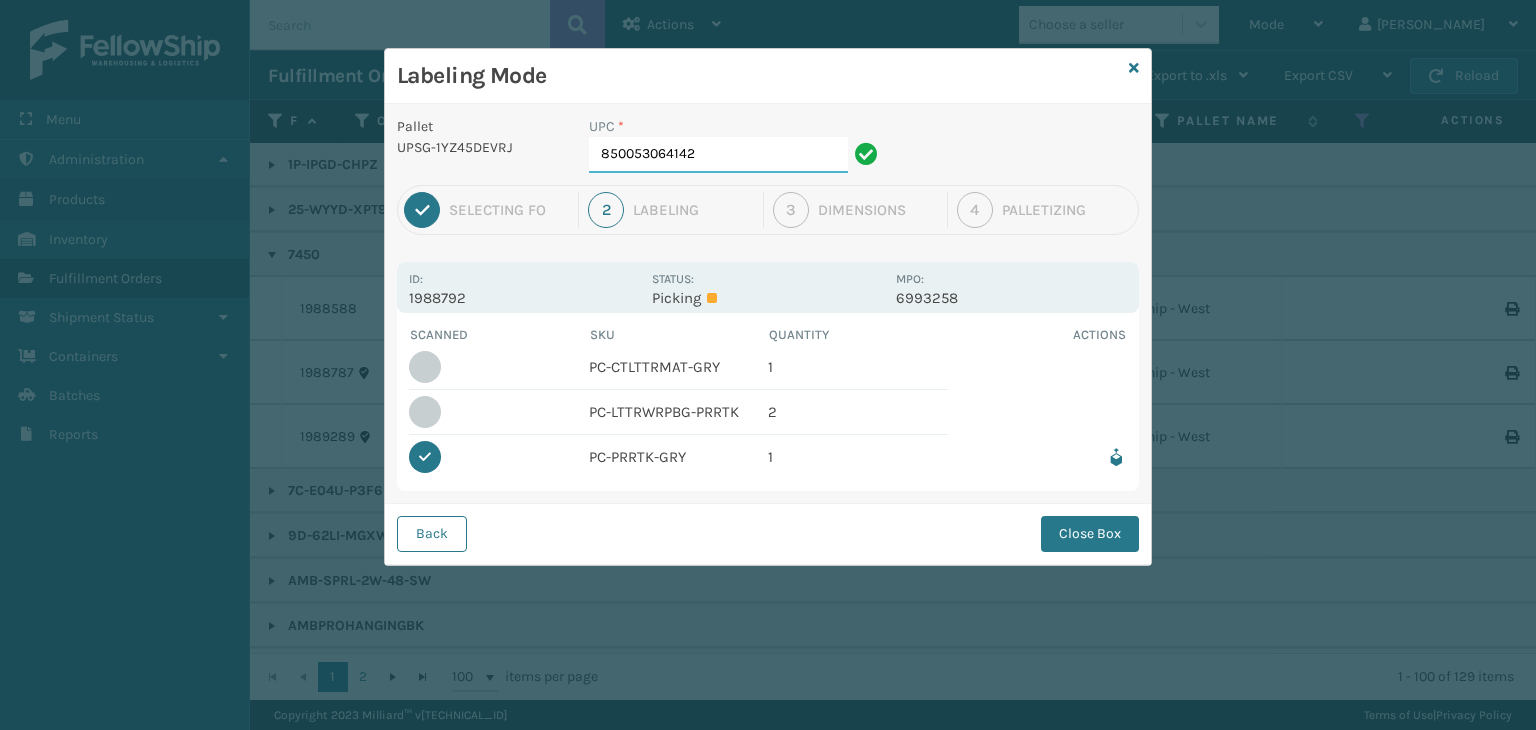 click on "850053064142" at bounding box center [718, 155] 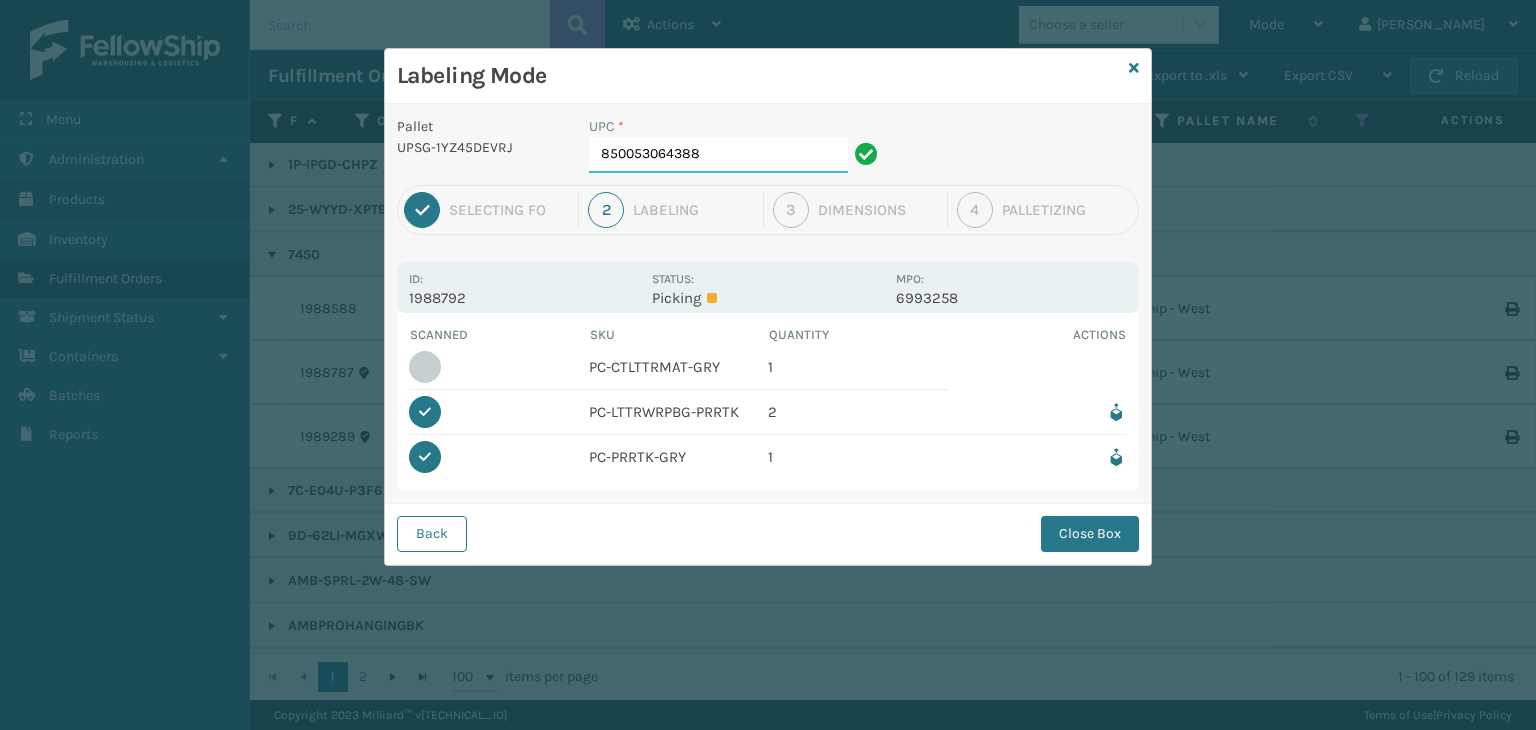 drag, startPoint x: 742, startPoint y: 144, endPoint x: 21, endPoint y: 94, distance: 722.7316 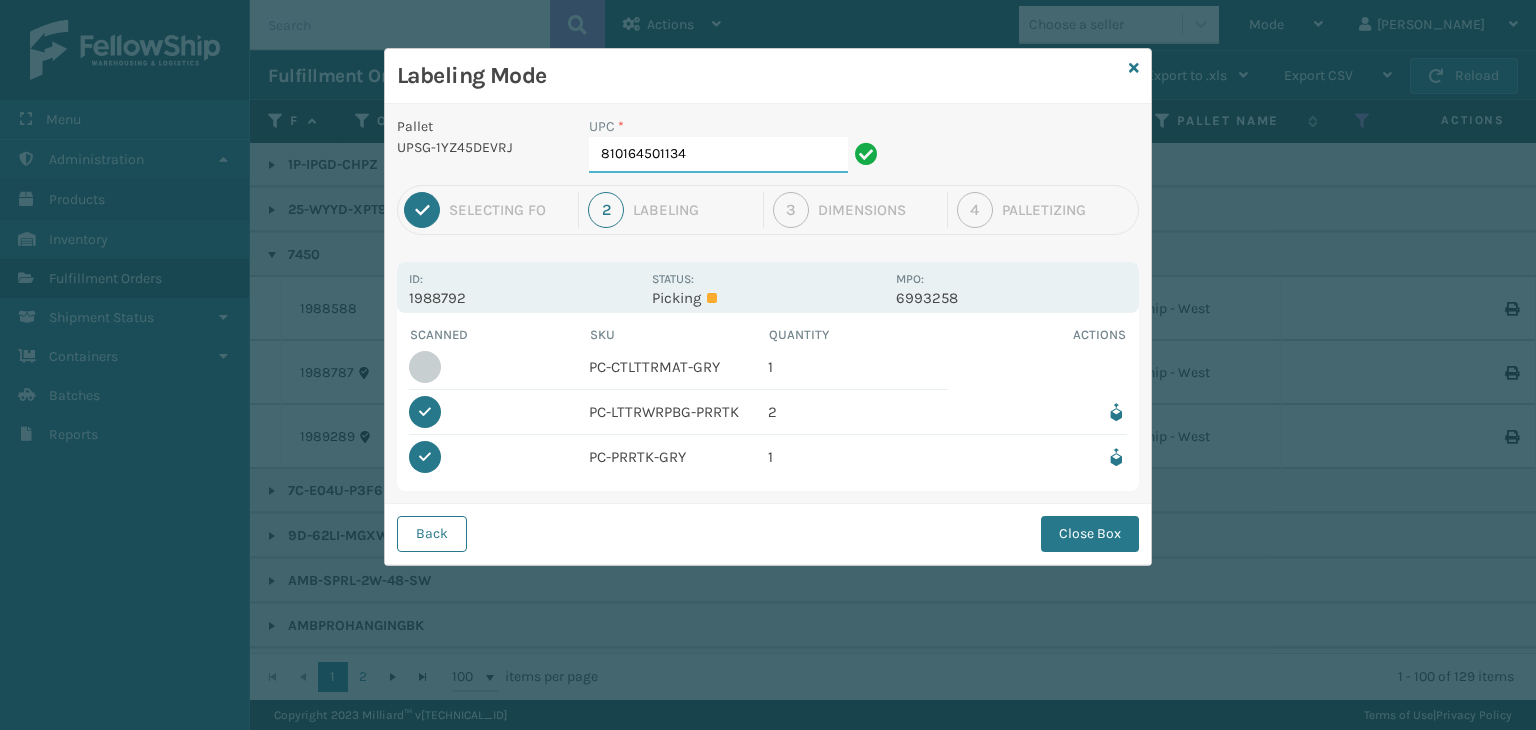 type on "810164501134" 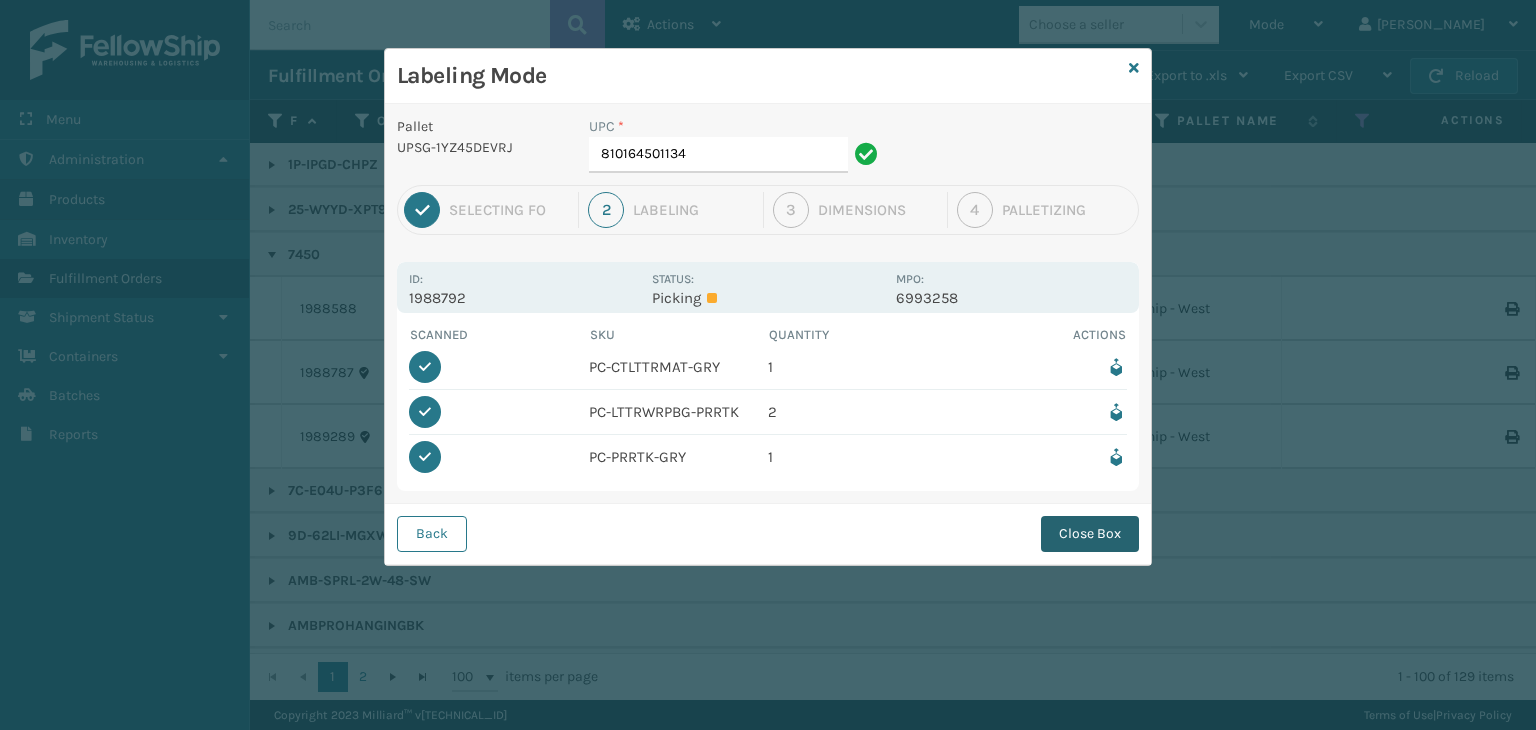 click on "Close Box" at bounding box center [1090, 534] 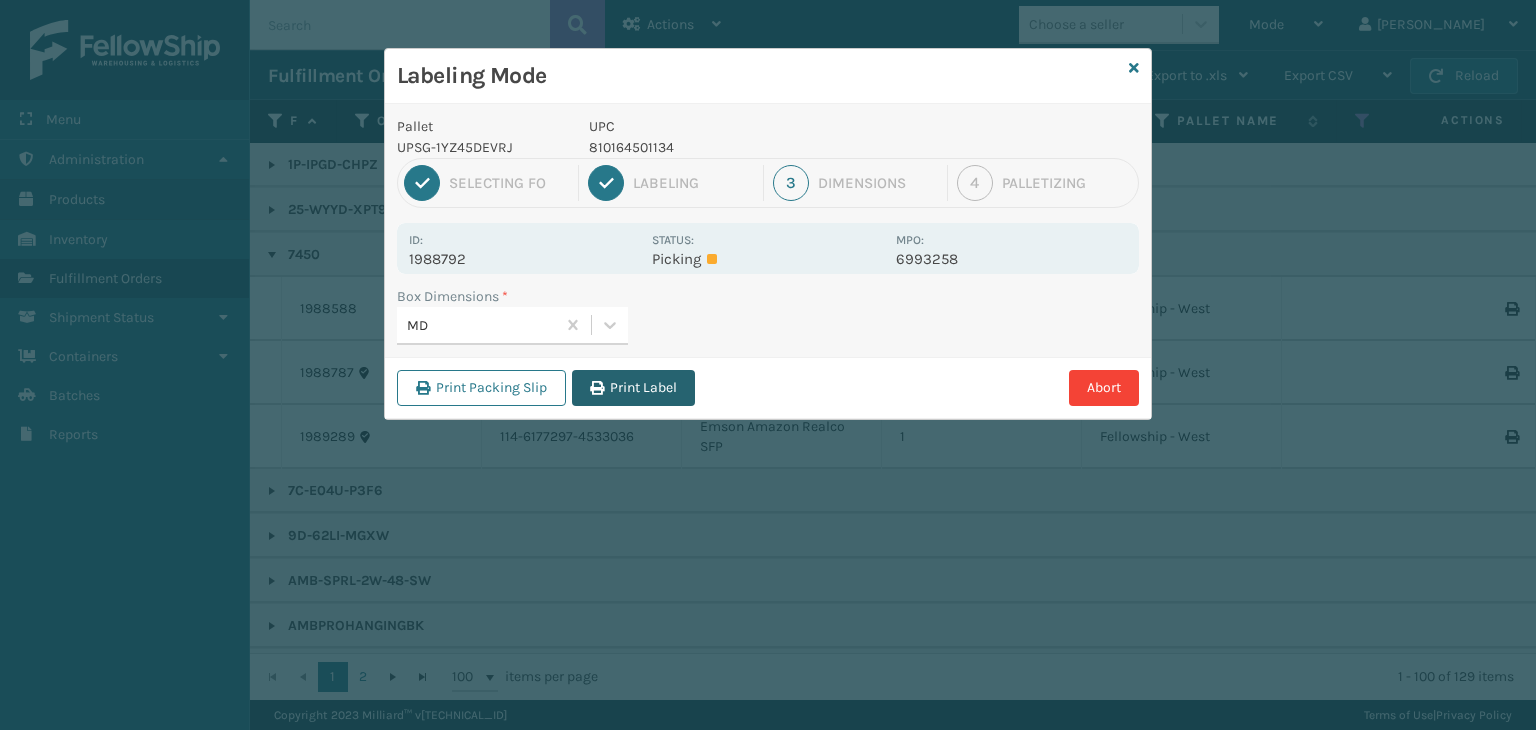 click on "Print Label" at bounding box center (633, 388) 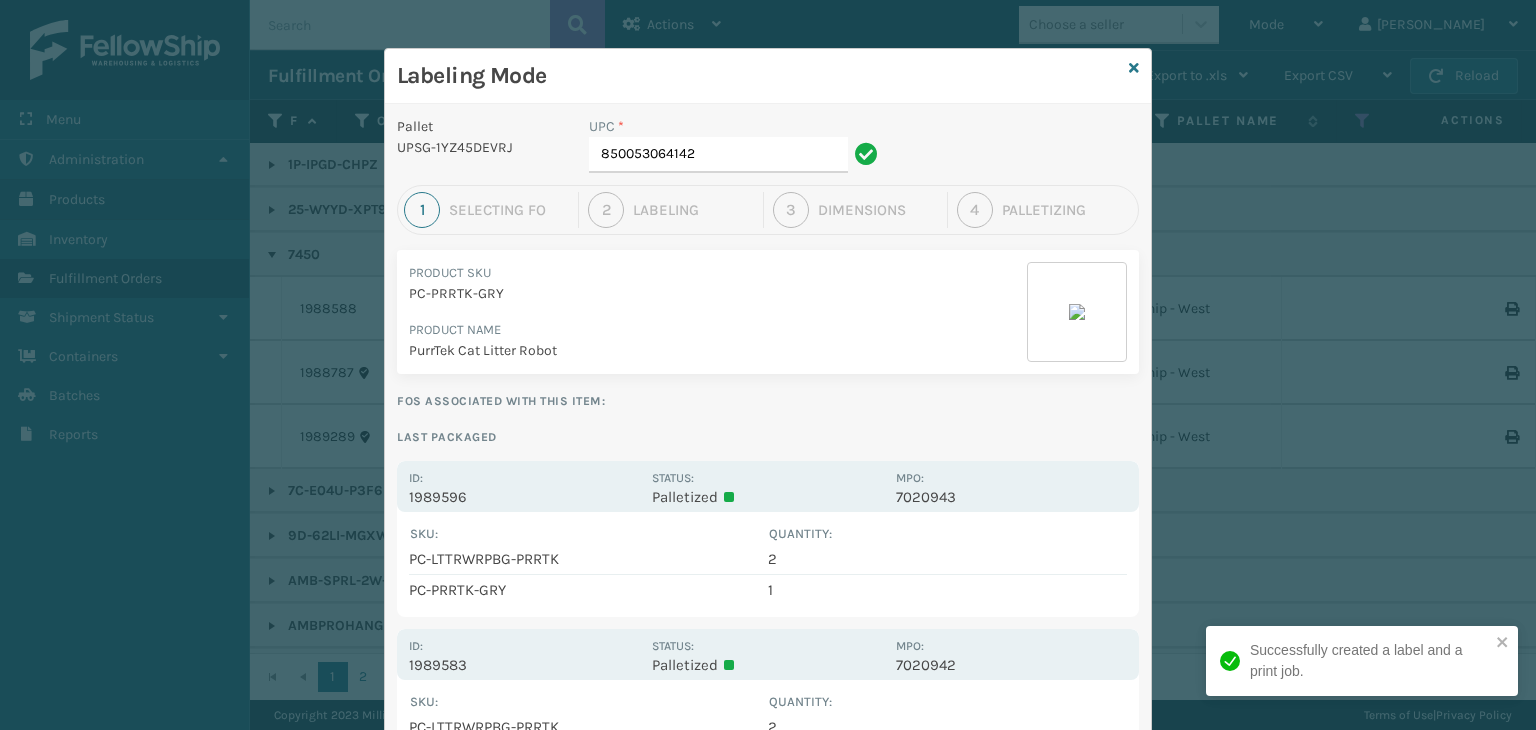 click on "Labeling Mode" at bounding box center (768, 76) 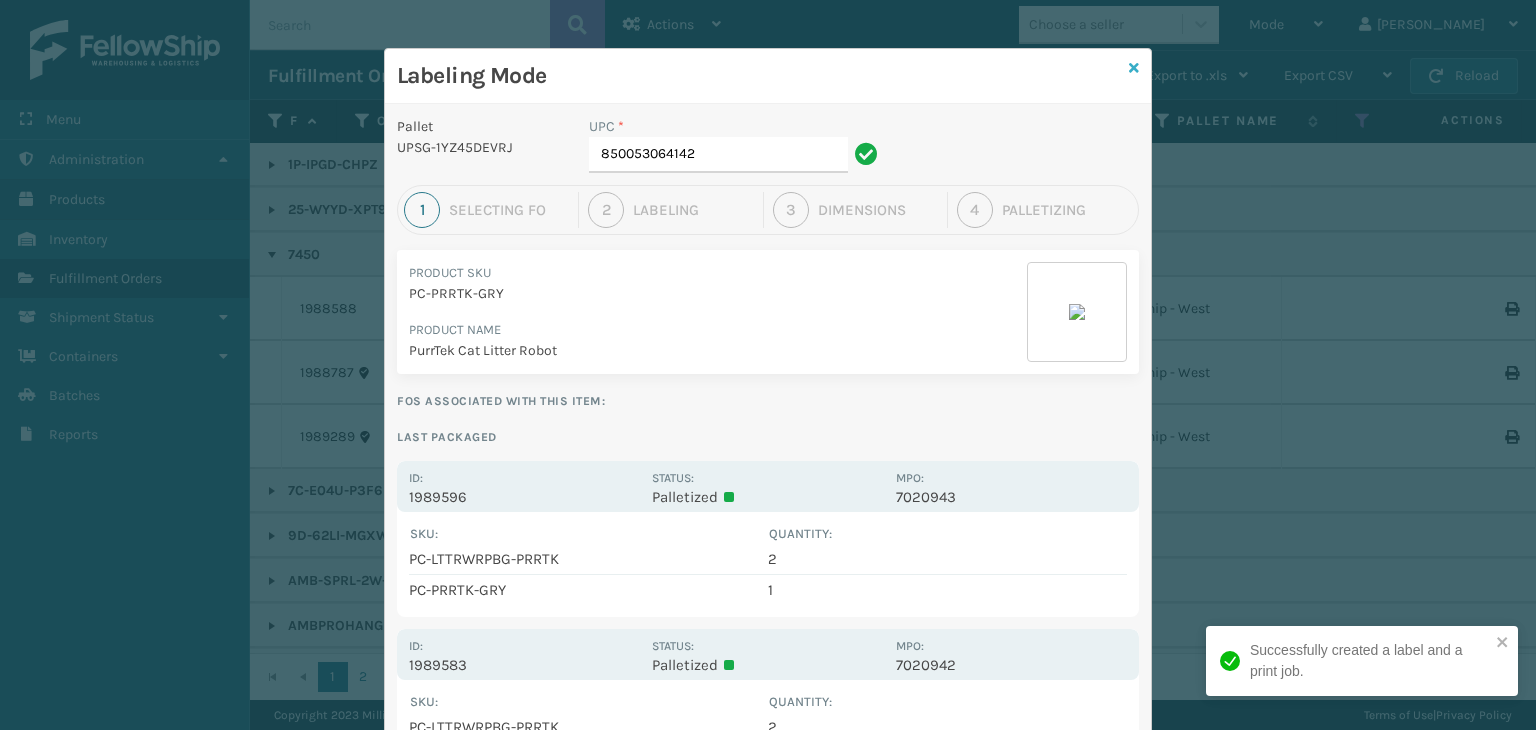 click at bounding box center [1134, 68] 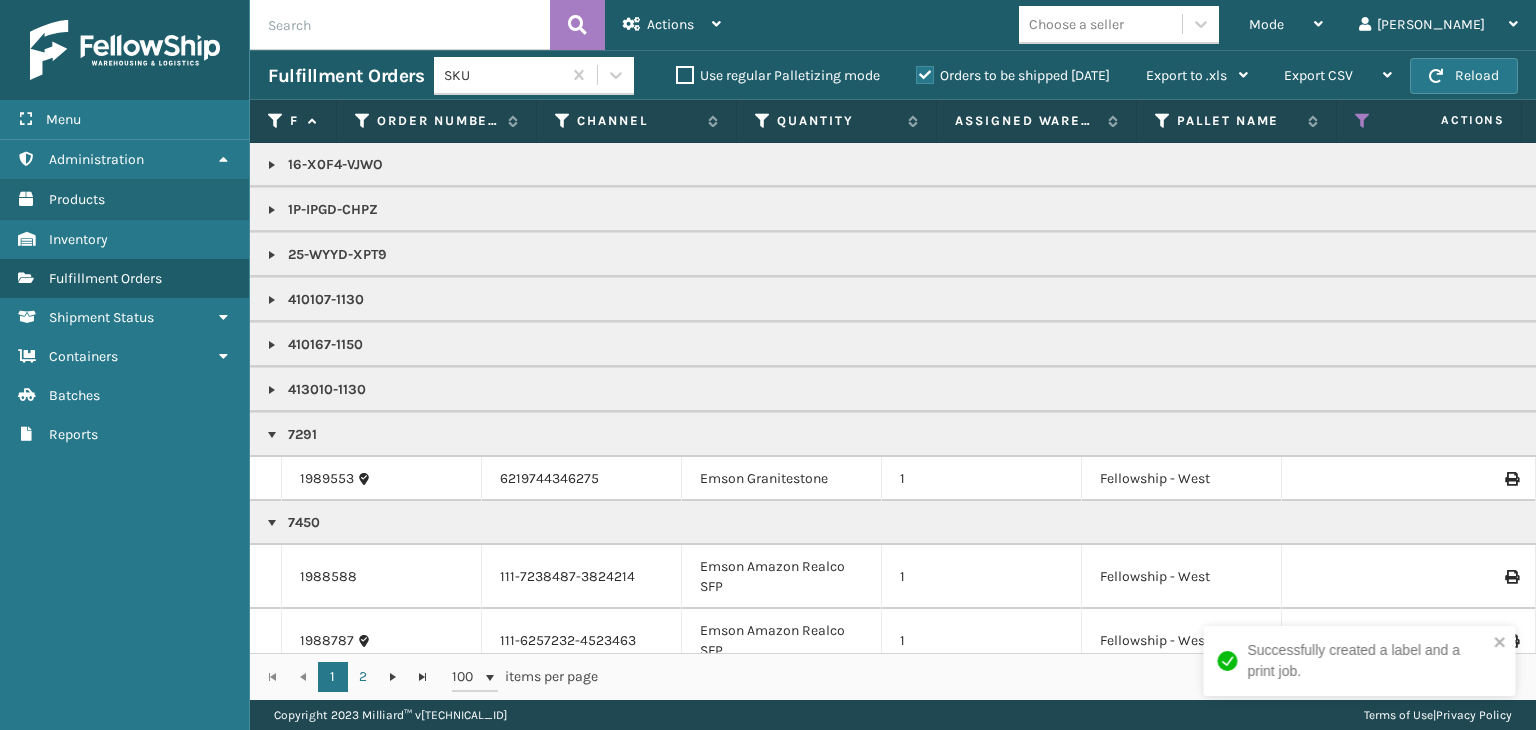 click on "Choose a seller" at bounding box center [1100, 24] 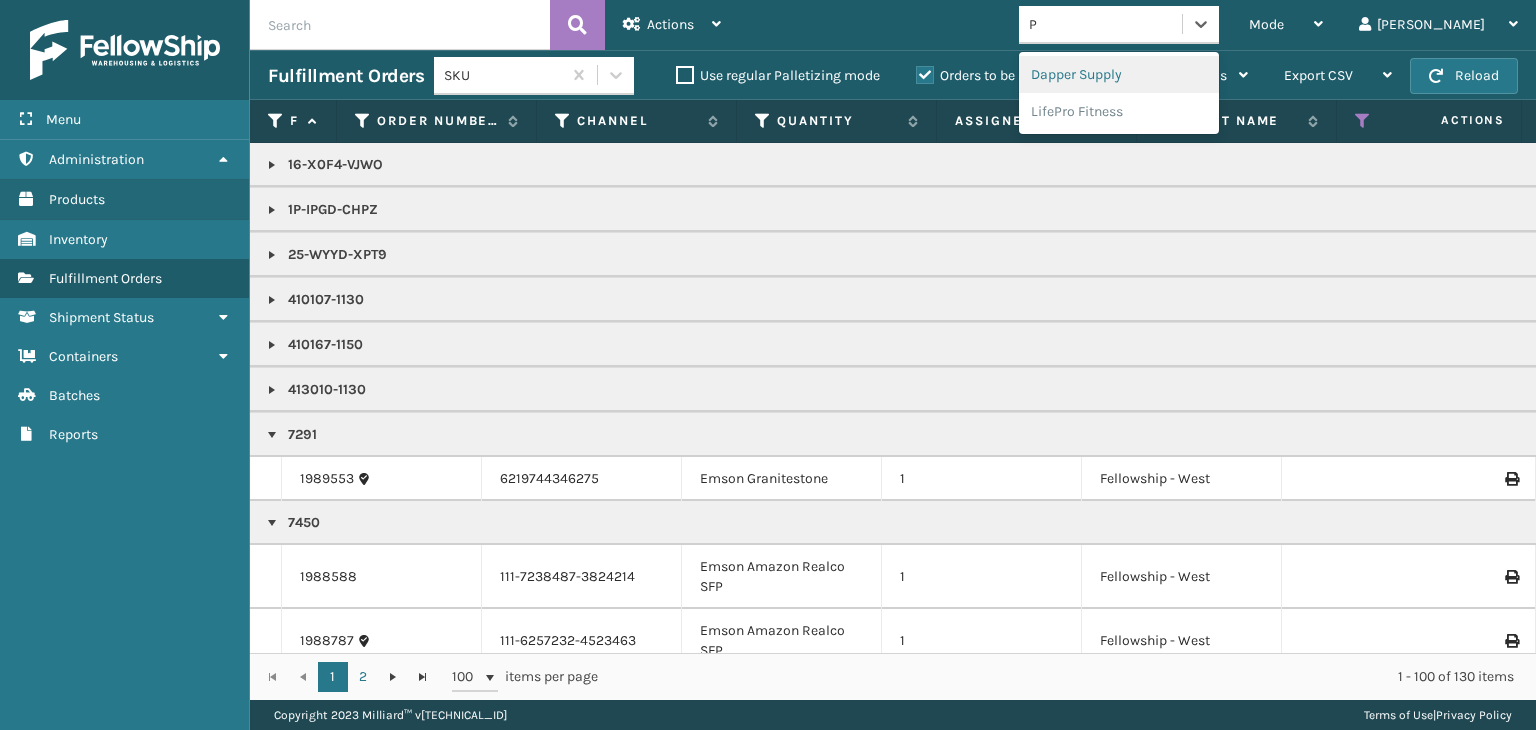 type on "PE" 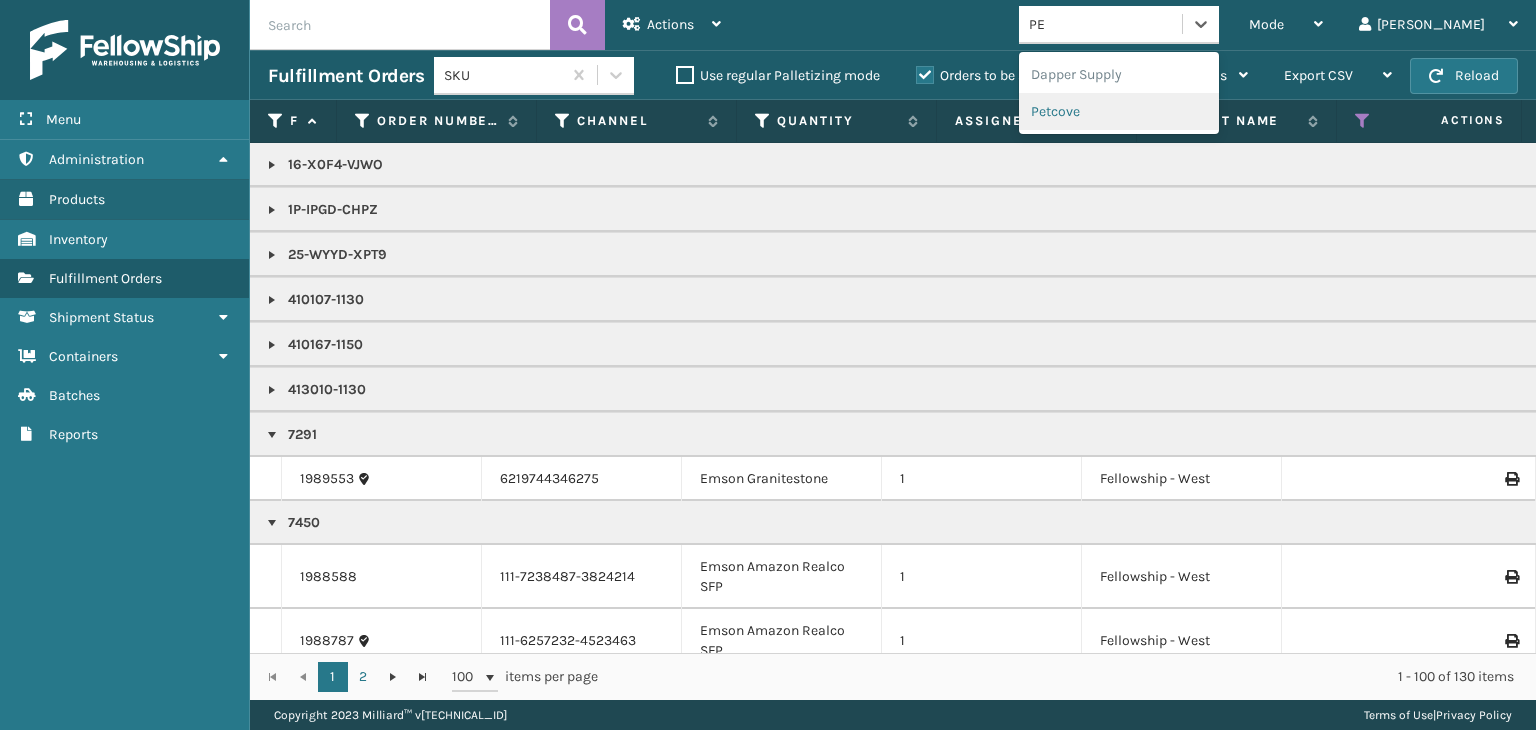 click on "Petcove" at bounding box center [1119, 111] 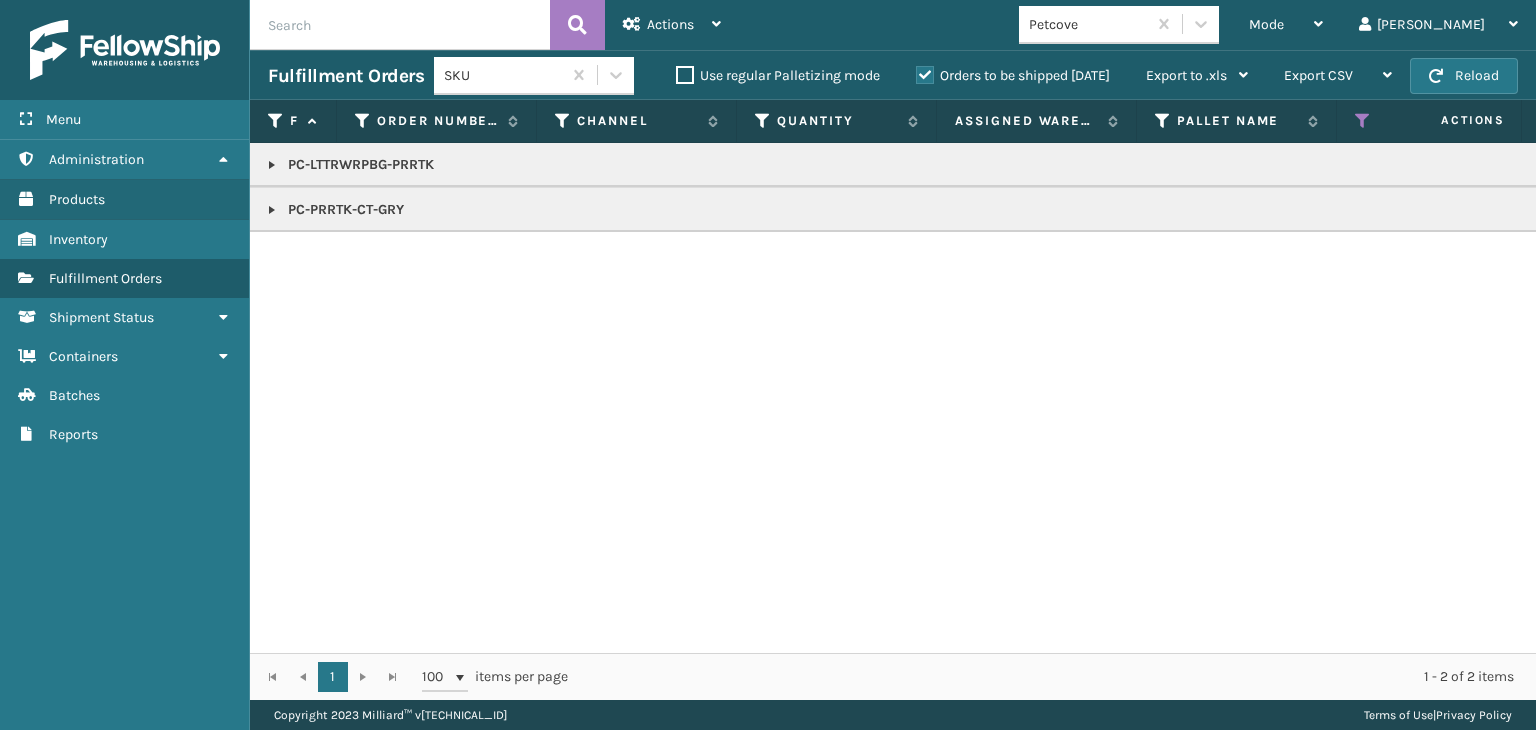 click at bounding box center [272, 210] 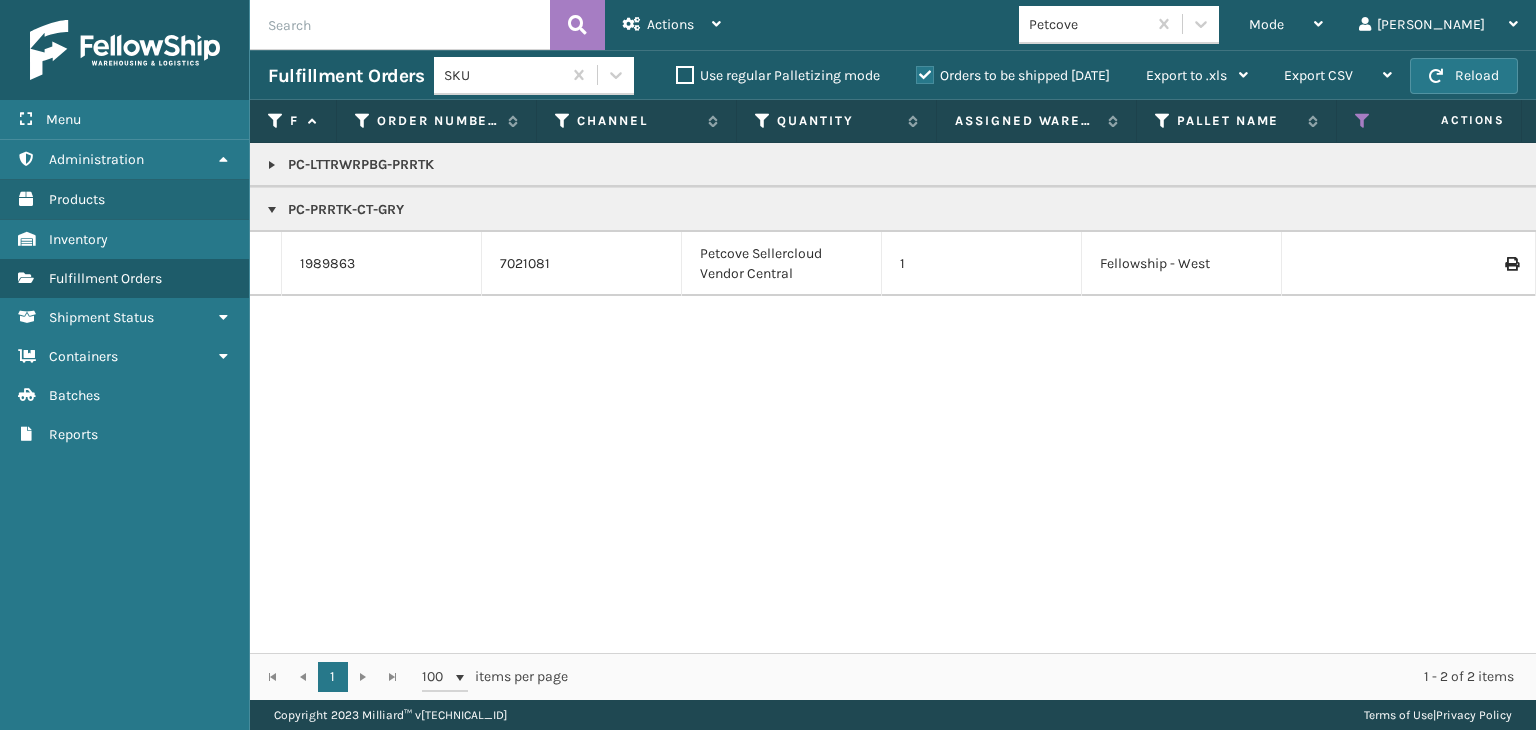 click on "PC-LTTRWRPBG-PRRTK" at bounding box center (1441, 165) 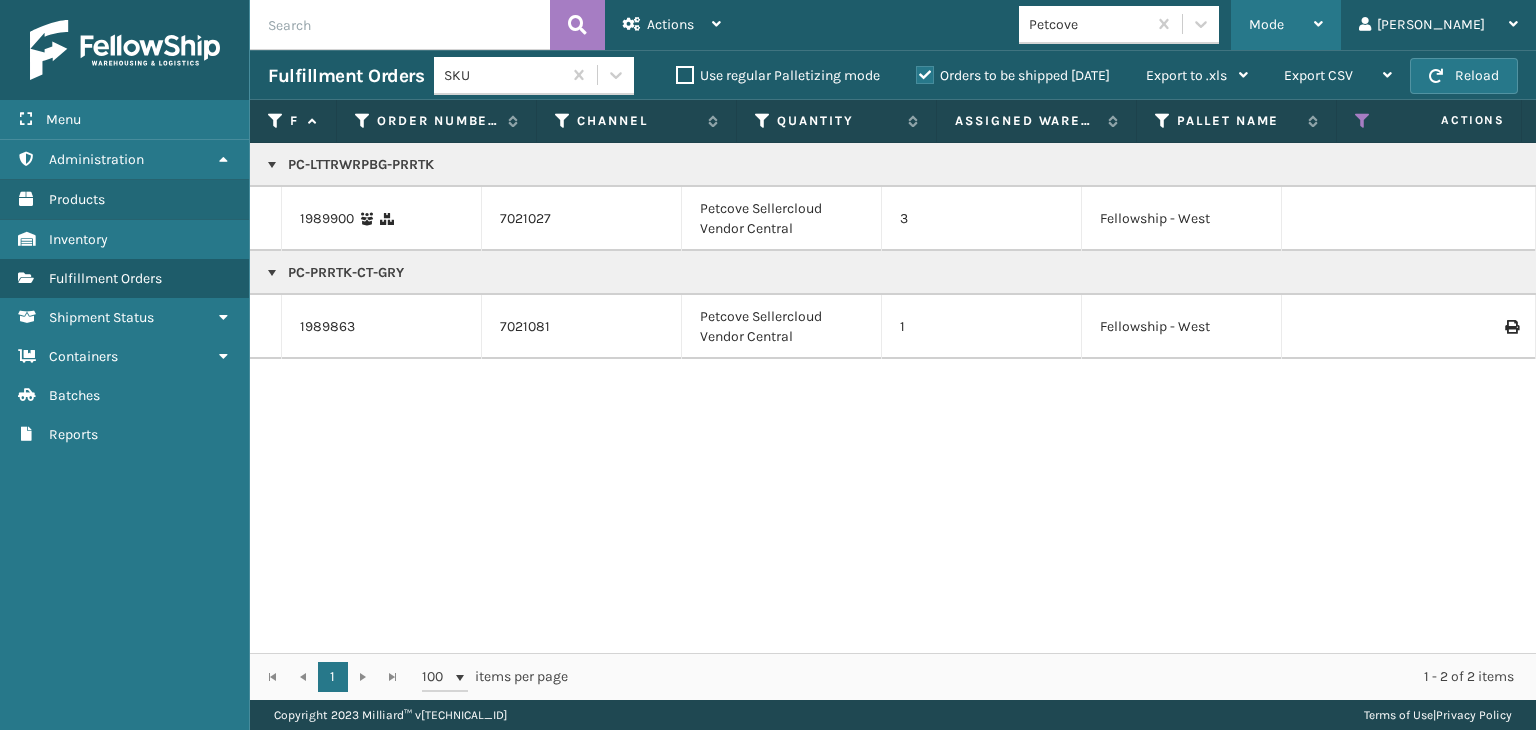 click on "Mode" at bounding box center (1286, 25) 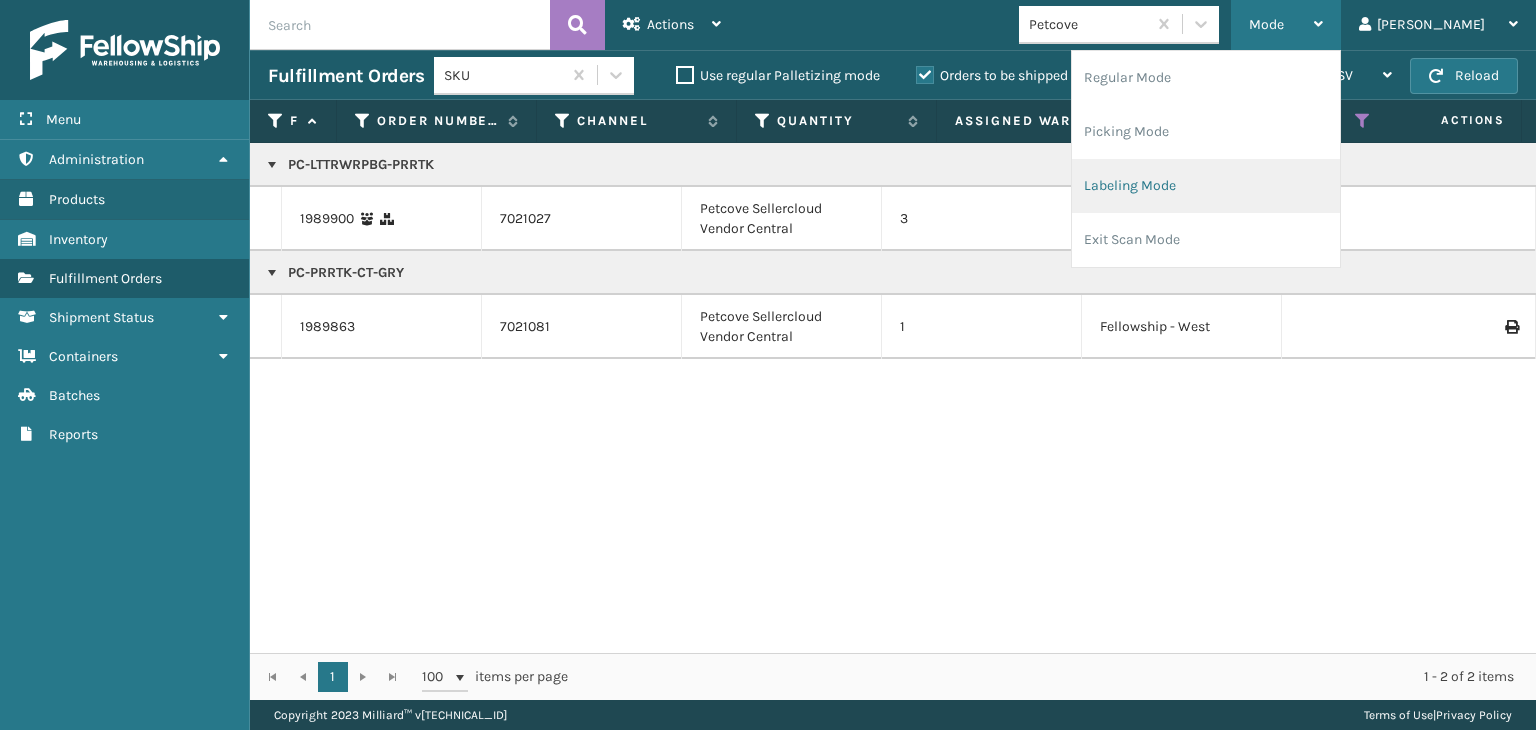 click on "Labeling Mode" at bounding box center (1206, 186) 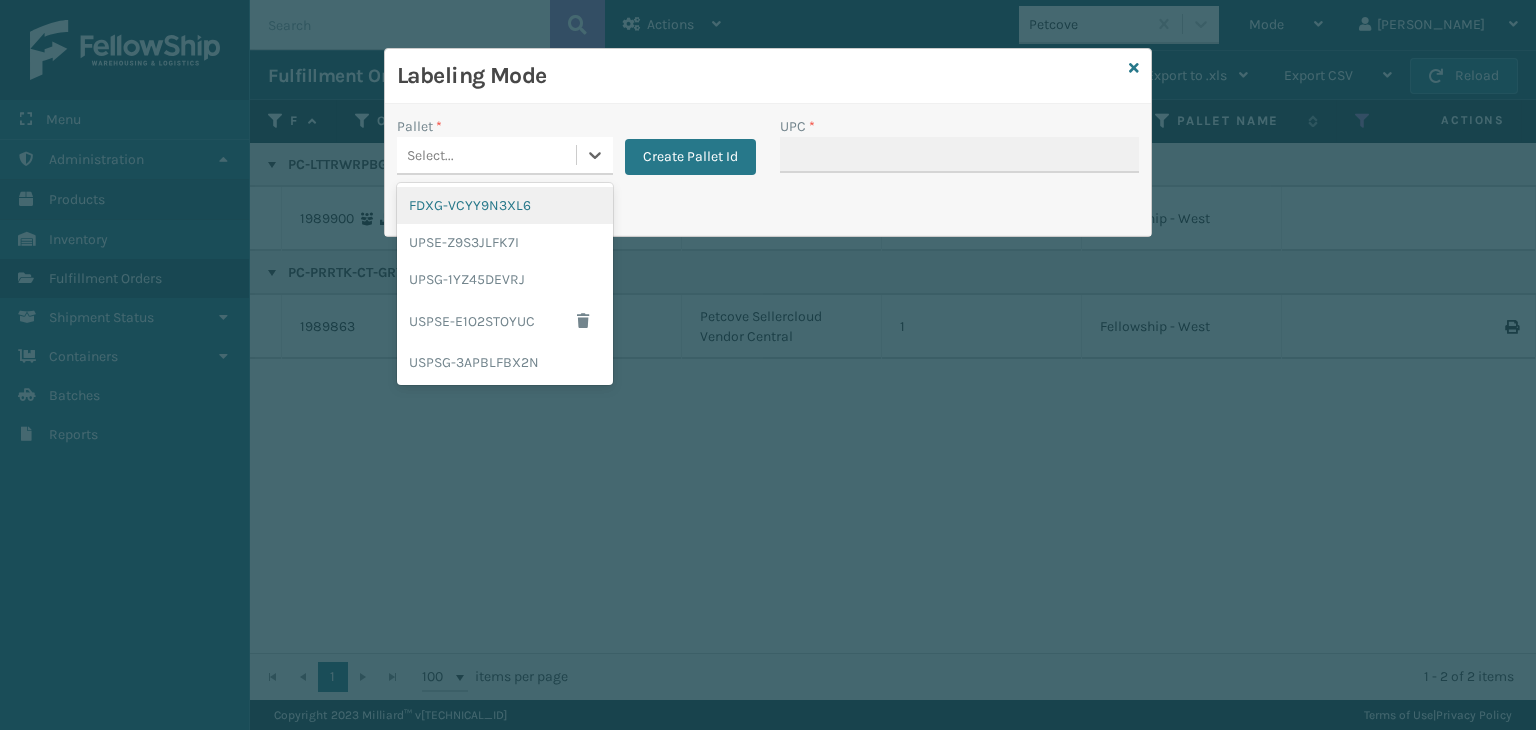 click on "Select..." at bounding box center (505, 156) 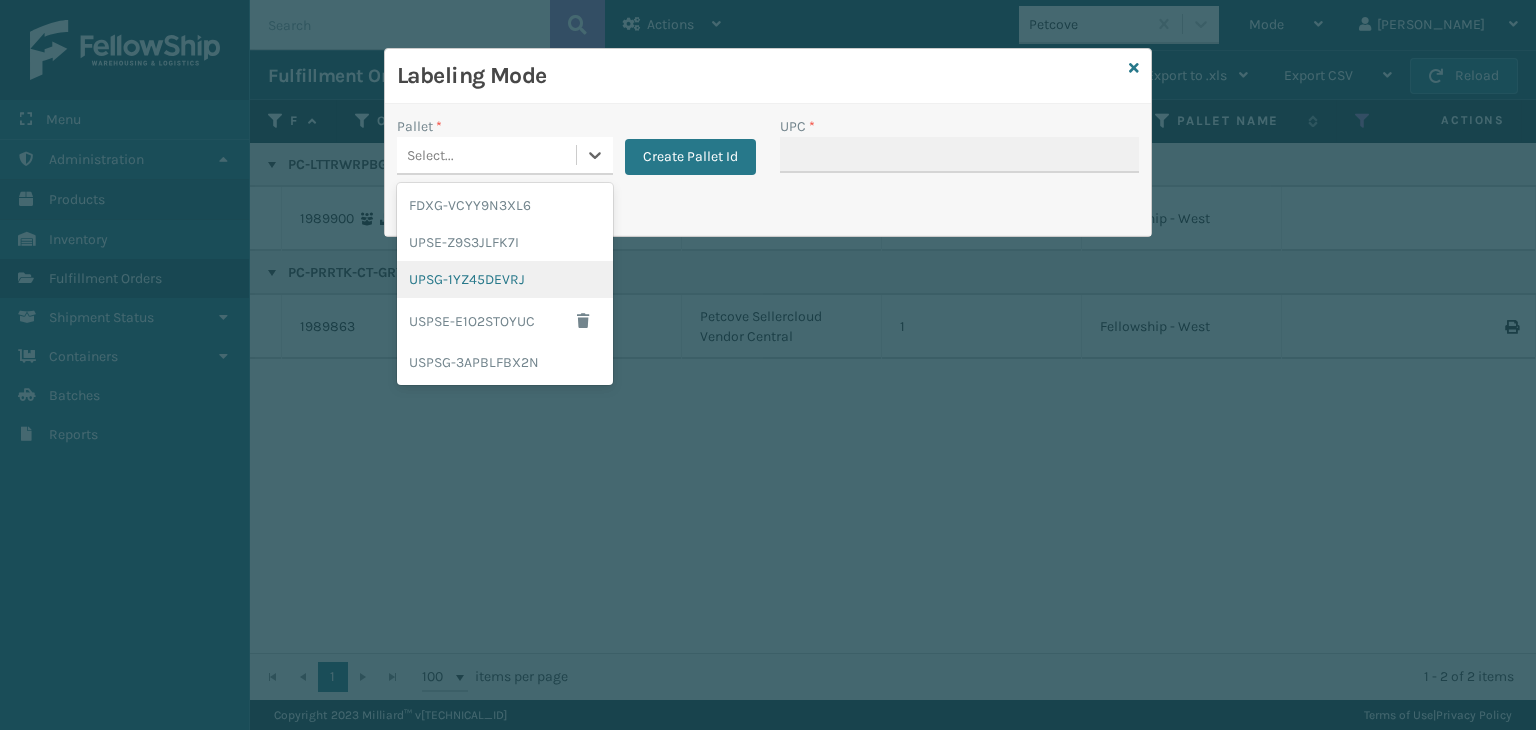 click on "UPSG-1YZ45DEVRJ" at bounding box center [505, 279] 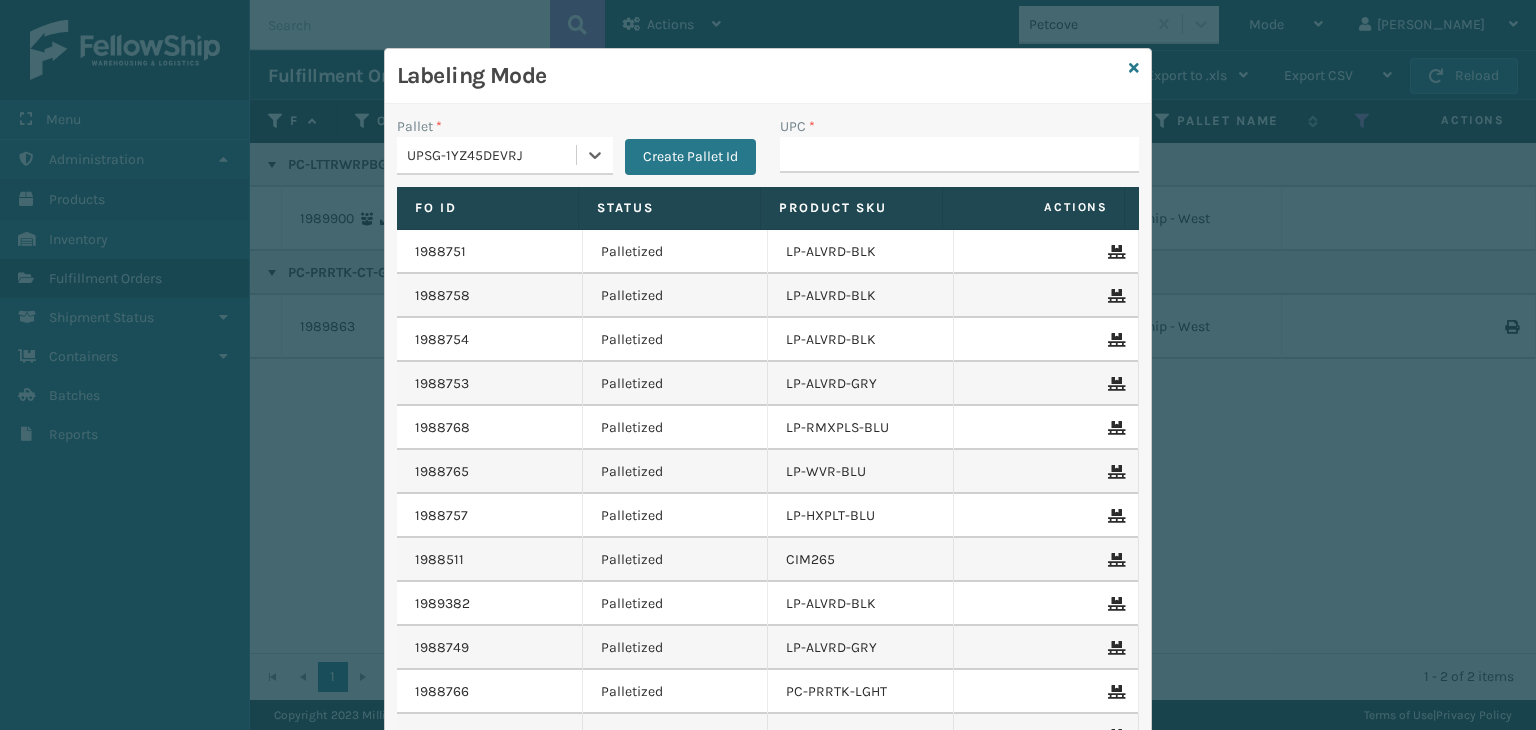 click on "UPC   *" at bounding box center (959, 151) 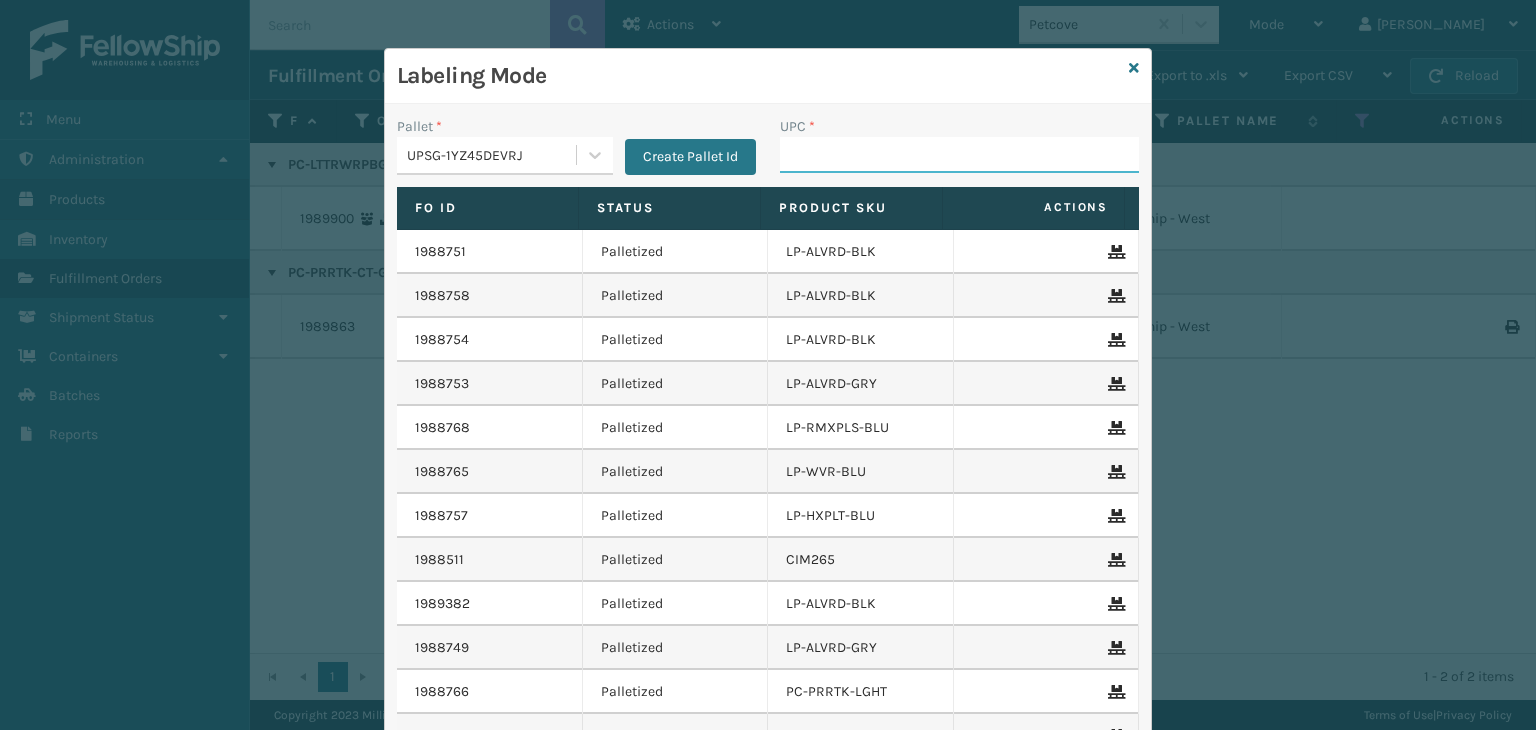 click on "UPC   *" at bounding box center (959, 155) 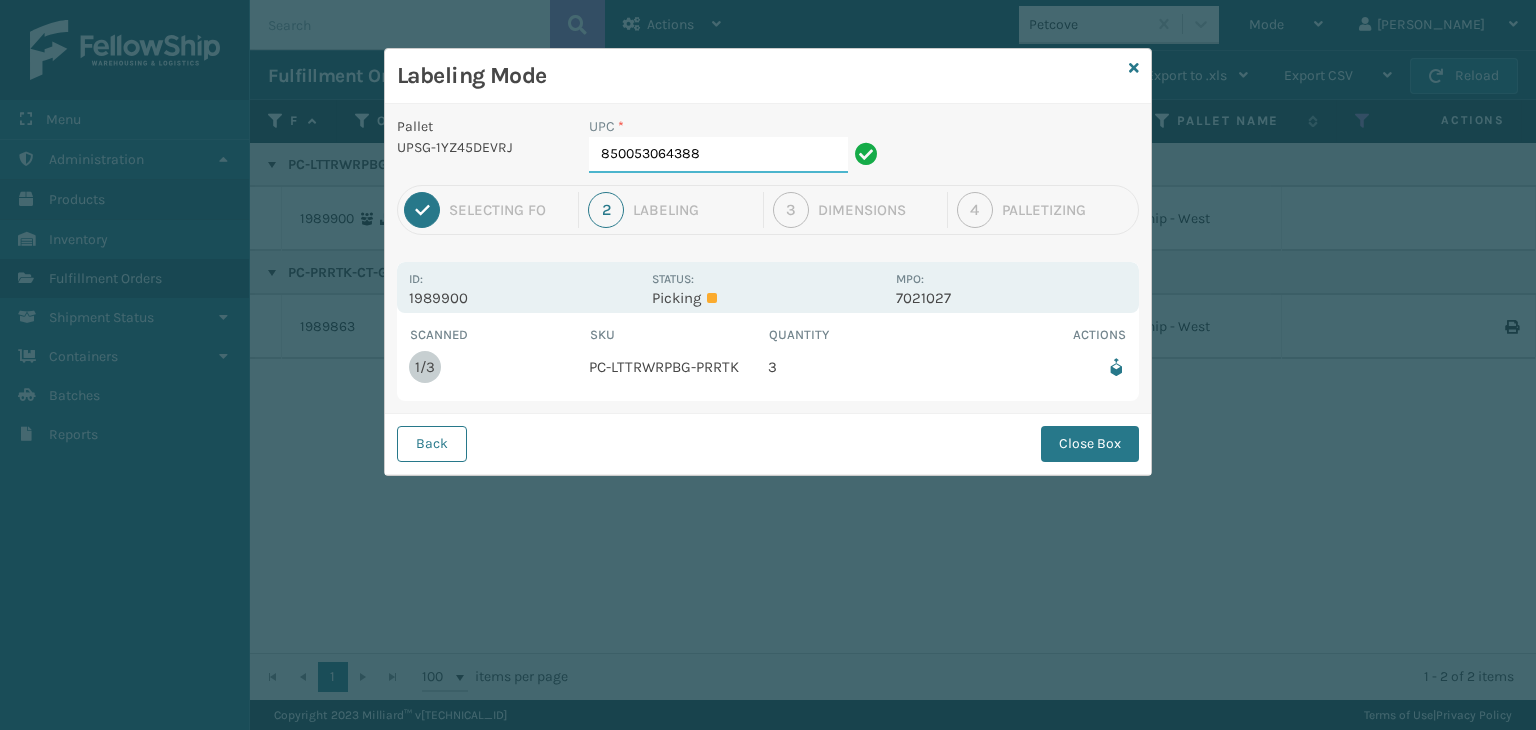click on "850053064388" at bounding box center [718, 155] 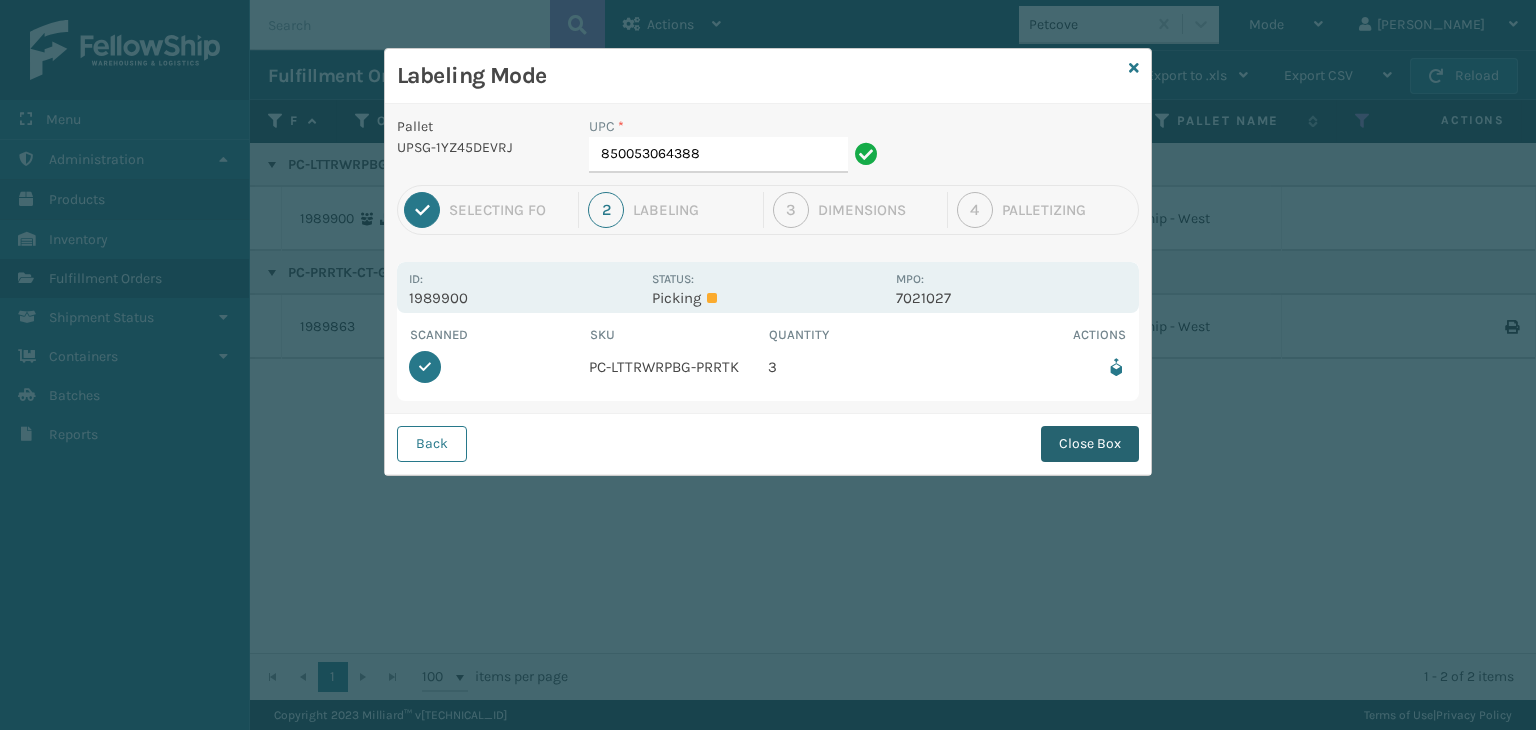 click on "Close Box" at bounding box center (1090, 444) 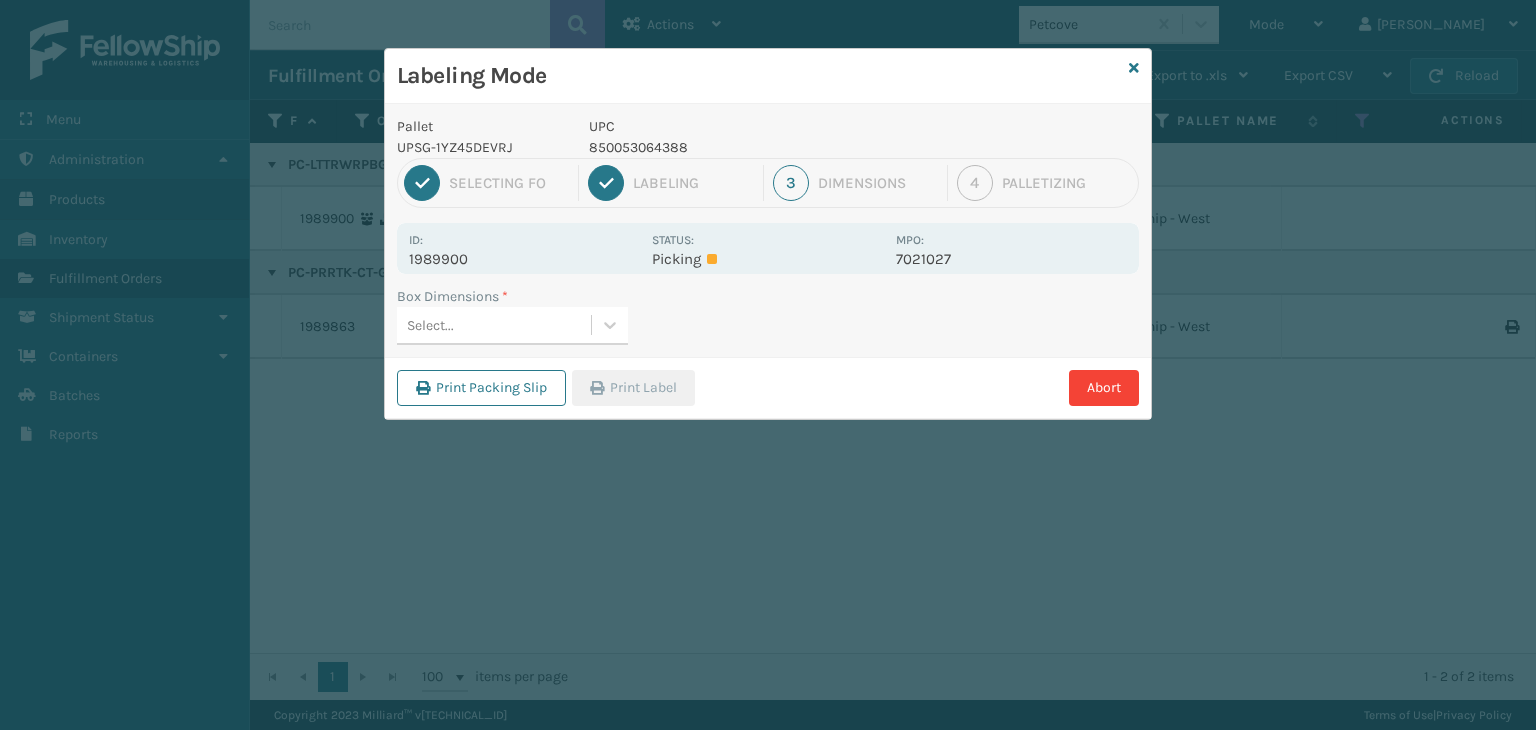 click on "Select..." at bounding box center [494, 325] 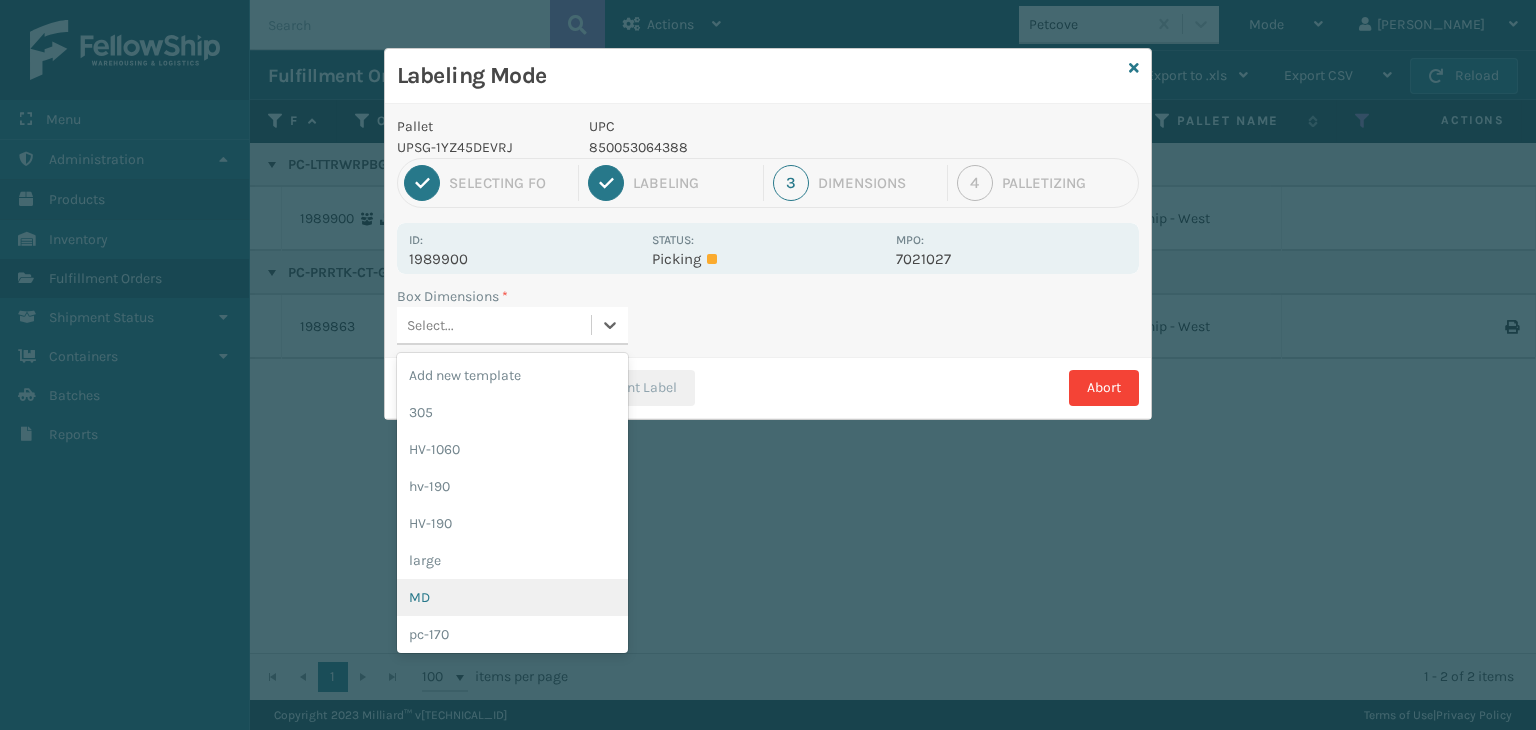 click on "MD" at bounding box center (512, 597) 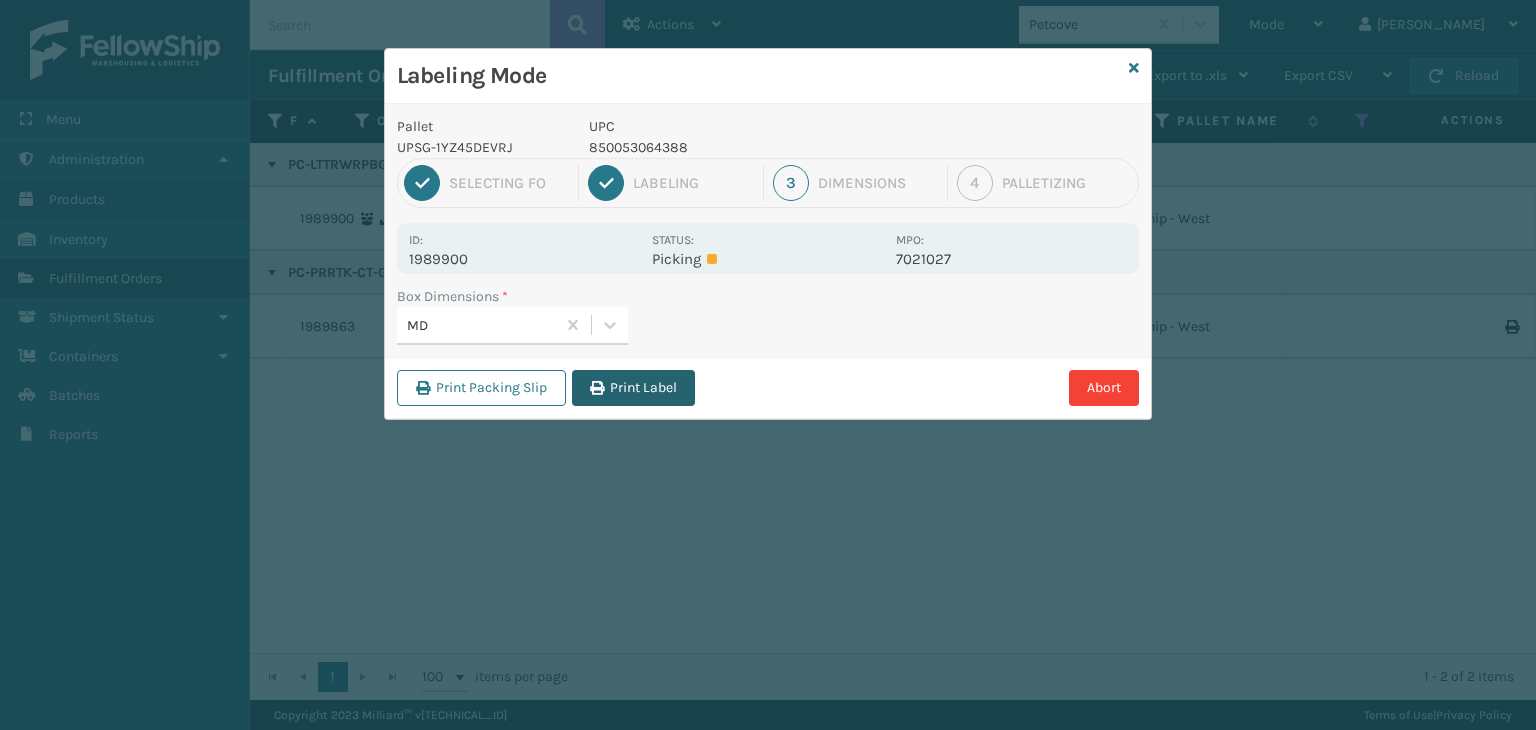 click on "Print Label" at bounding box center (633, 388) 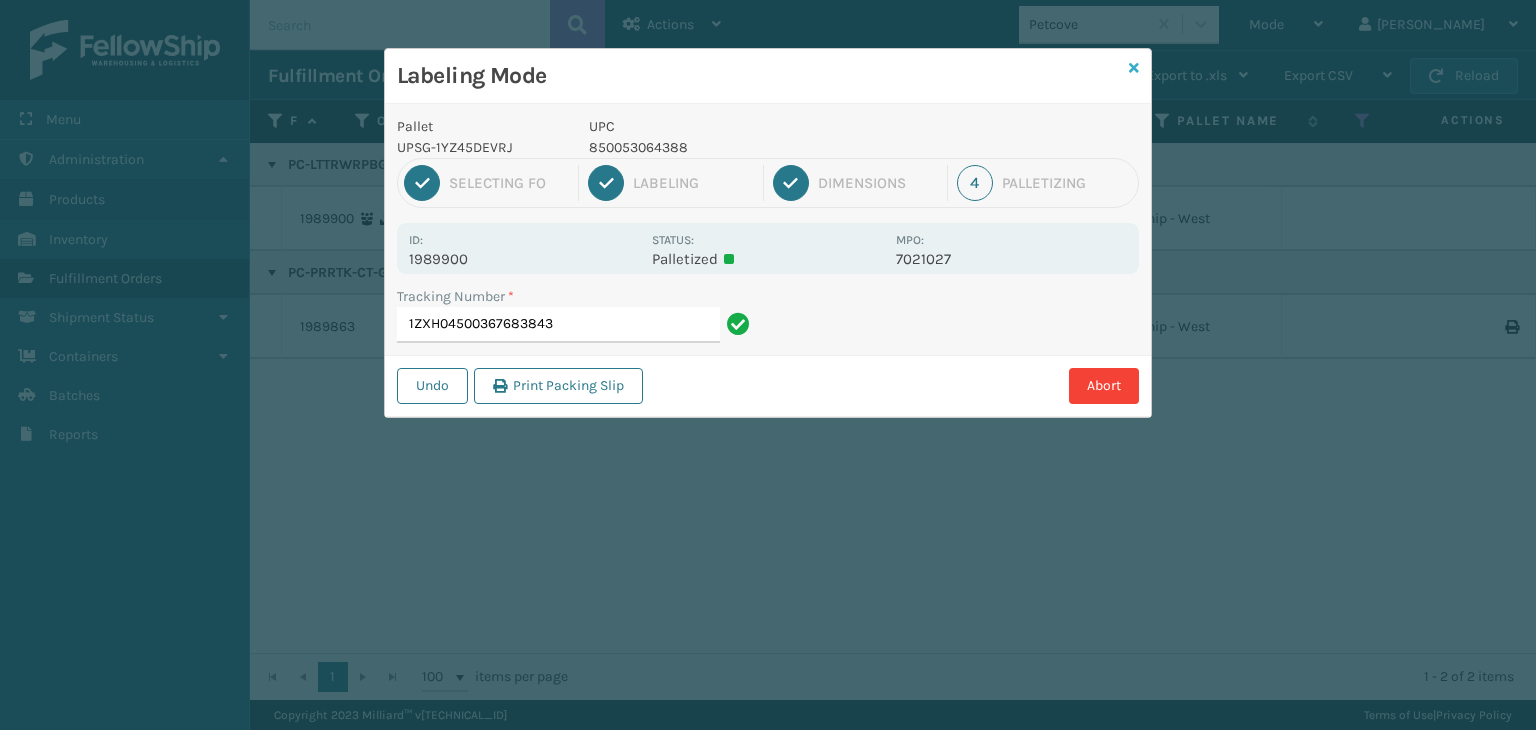 click at bounding box center [1134, 68] 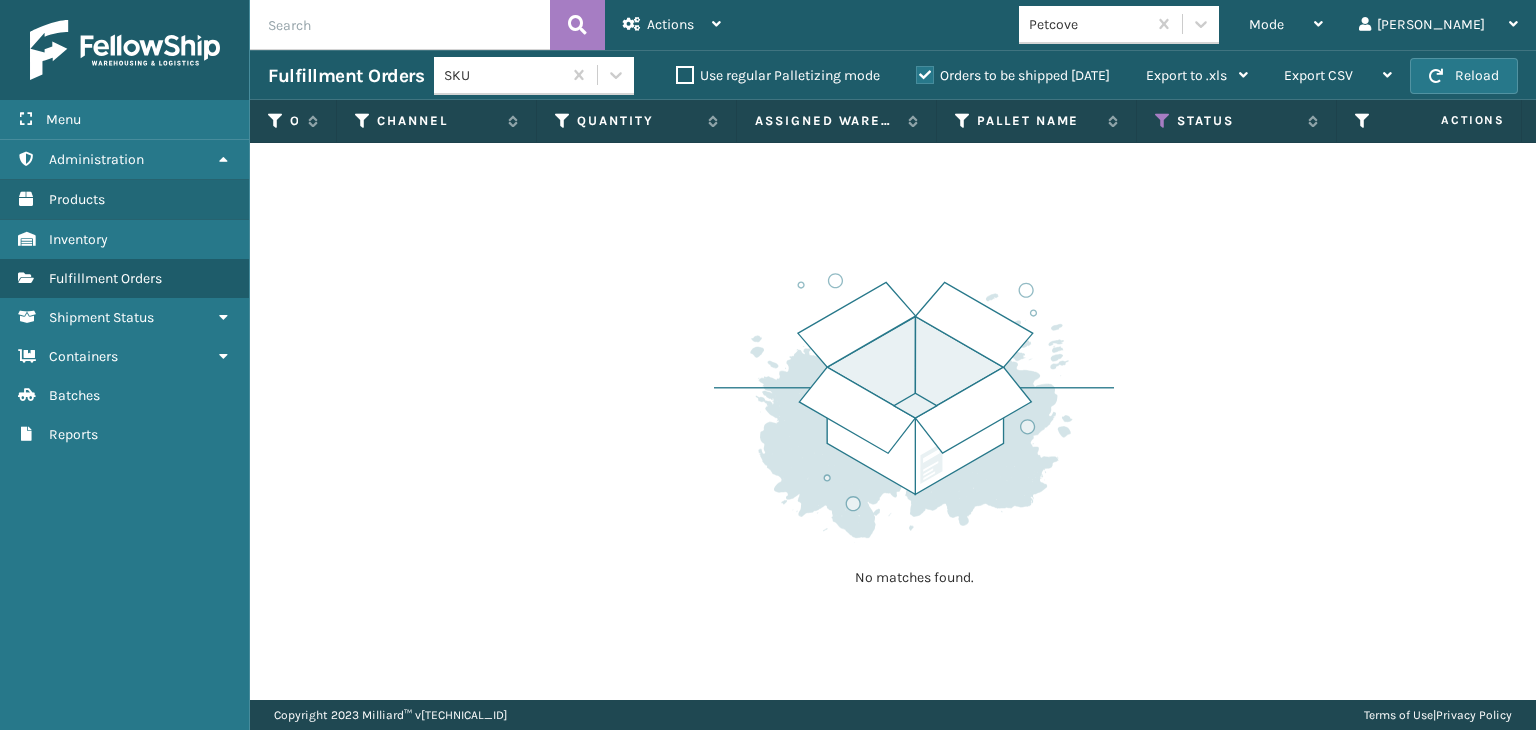 click on "Orders to be shipped [DATE]" at bounding box center [1013, 75] 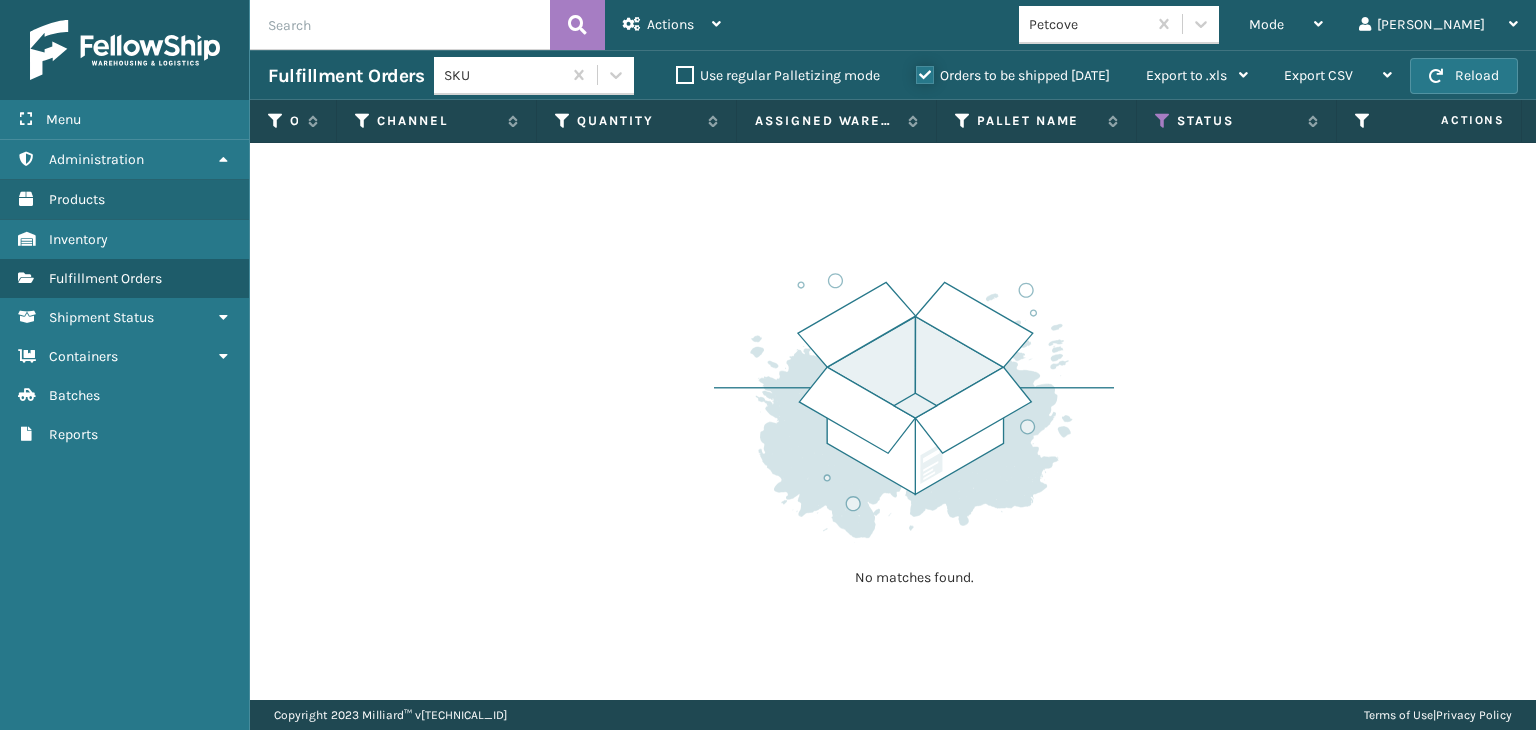 click on "Orders to be shipped [DATE]" at bounding box center (916, 70) 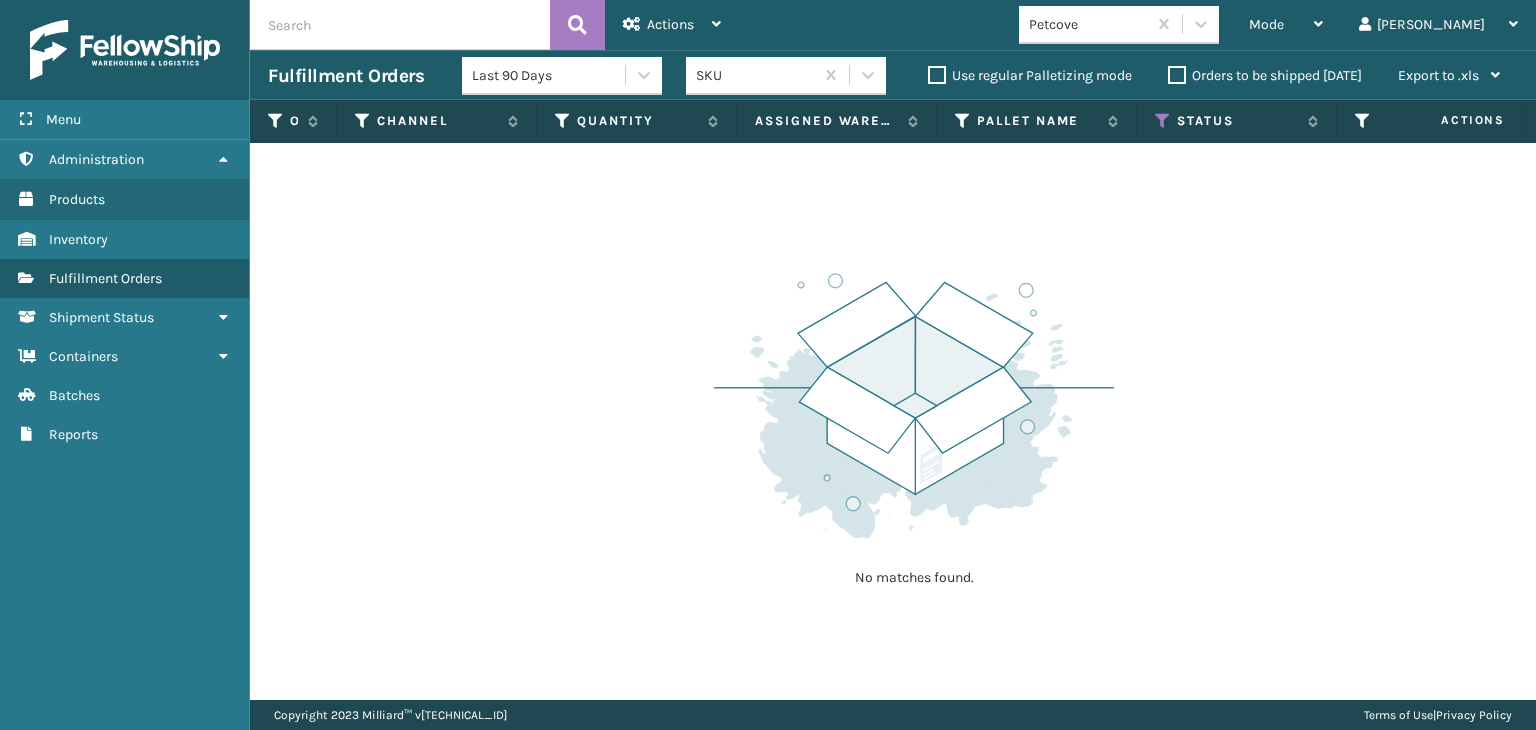 click on "Orders to be shipped [DATE]" at bounding box center (1265, 75) 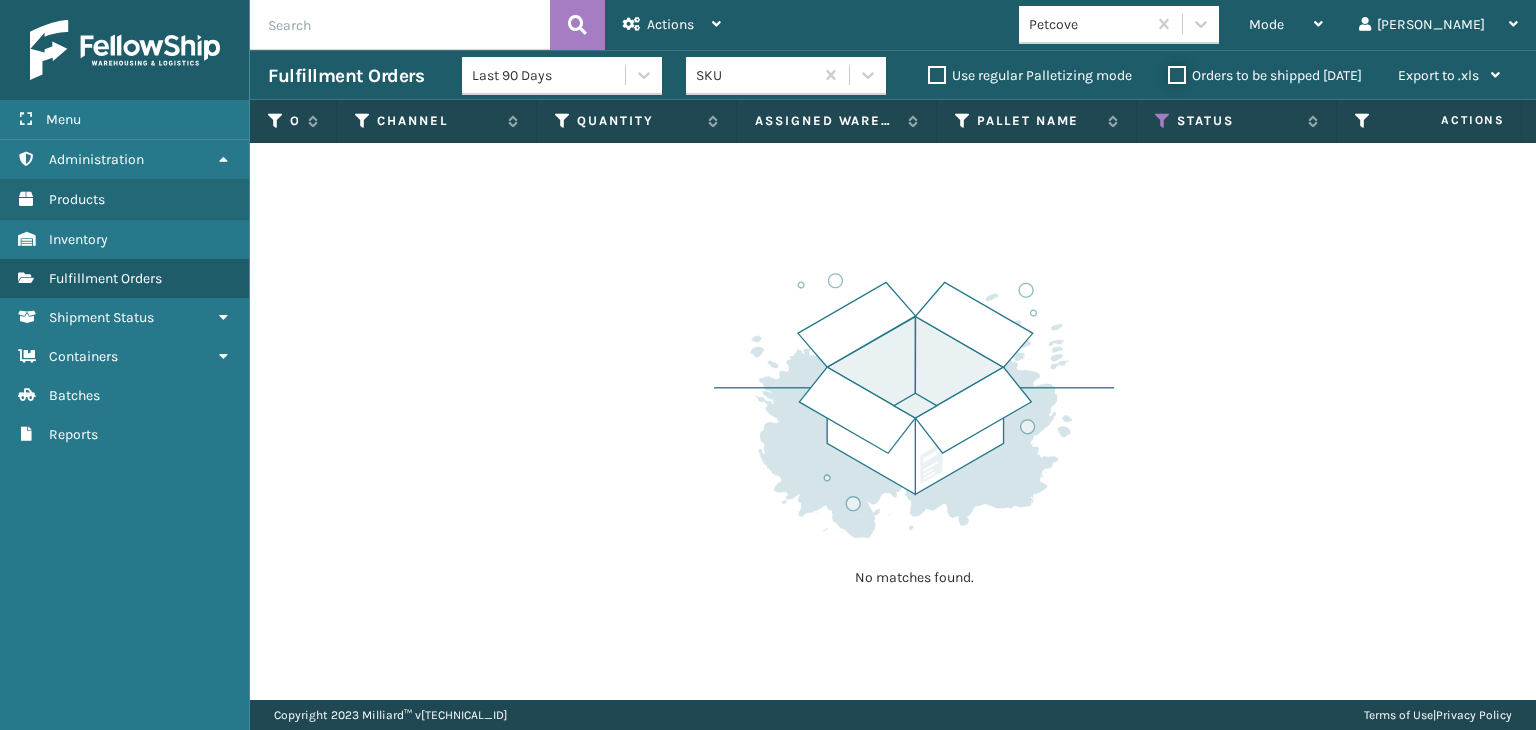 click on "Orders to be shipped [DATE]" at bounding box center [1168, 70] 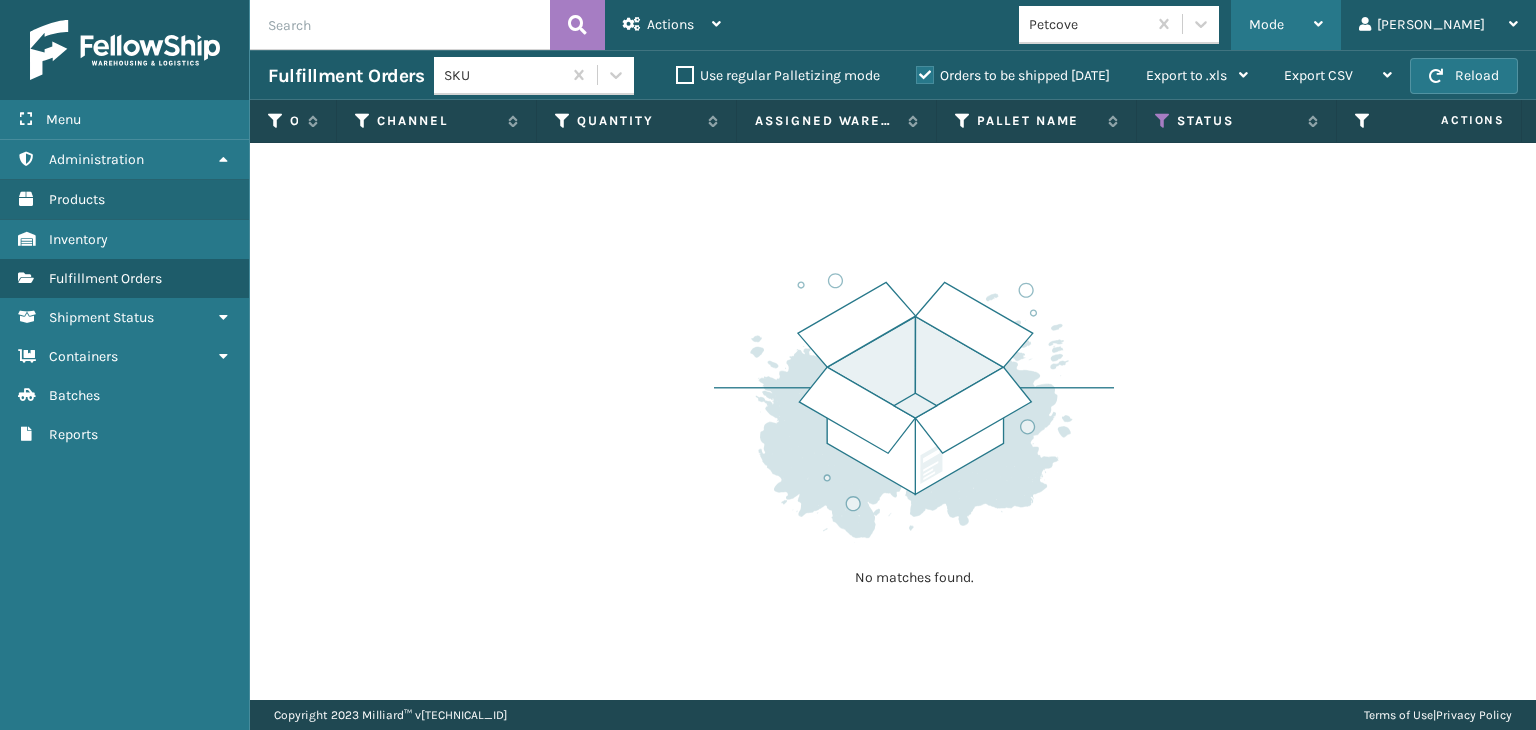 click on "Mode" at bounding box center (1286, 25) 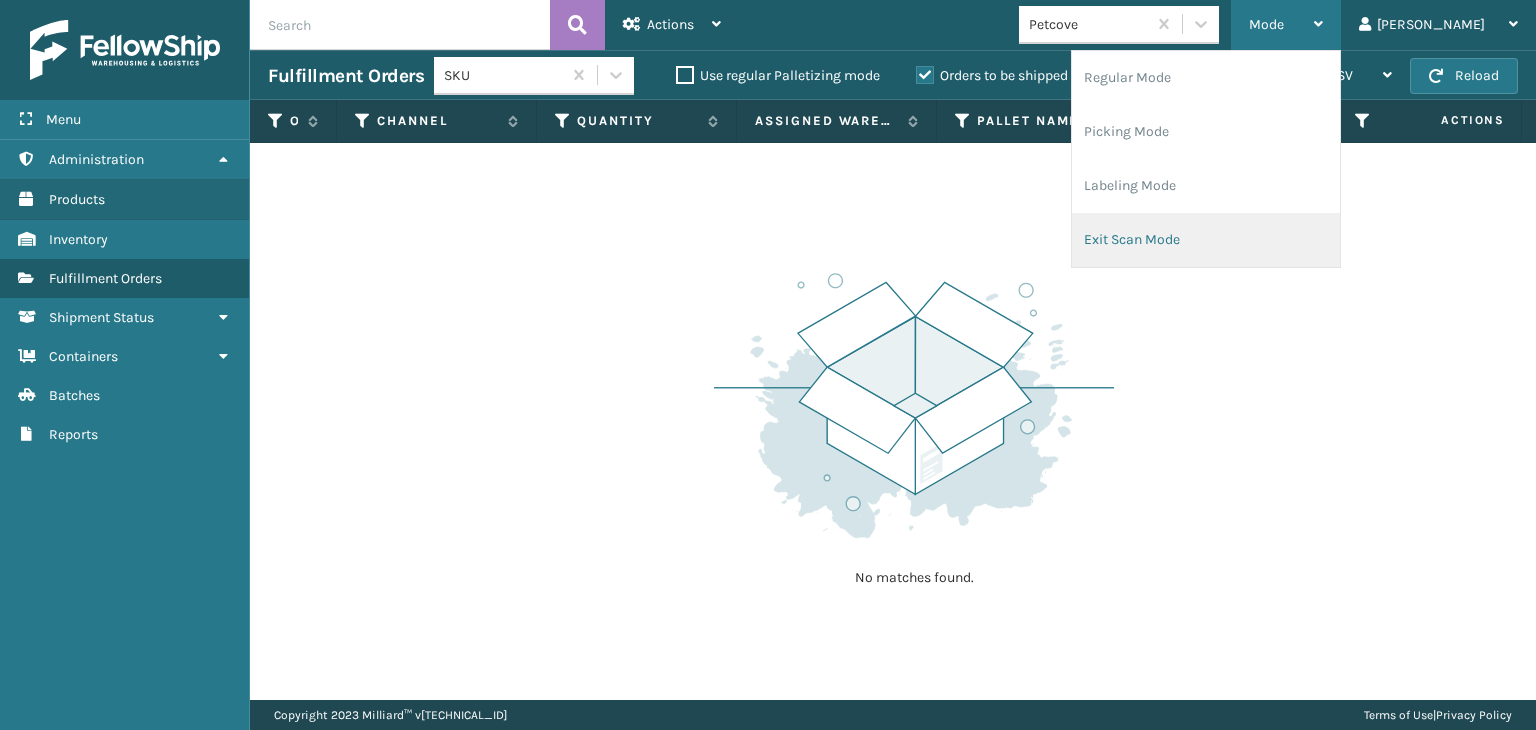 click on "Exit Scan Mode" at bounding box center (1206, 240) 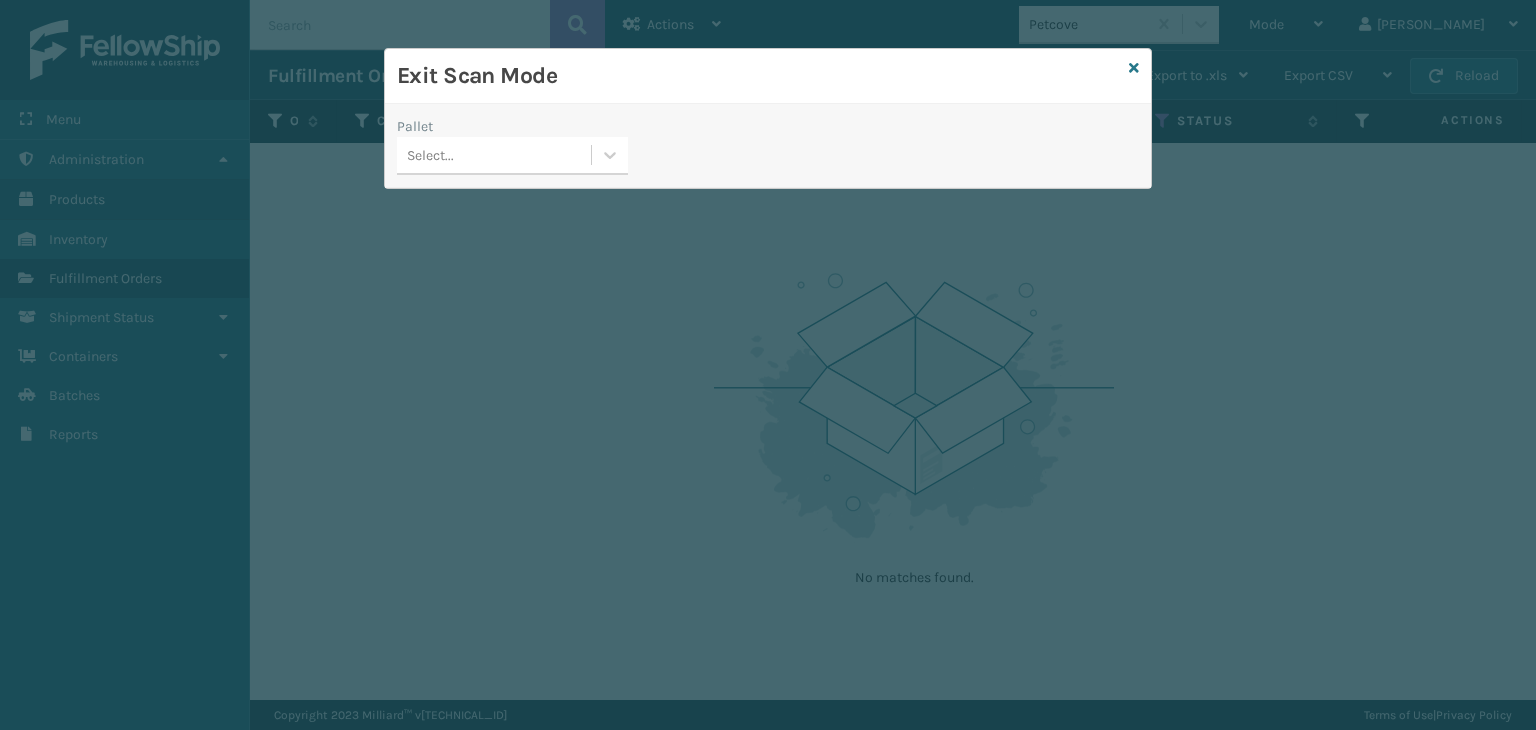 click on "Exit Scan Mode" at bounding box center (768, 76) 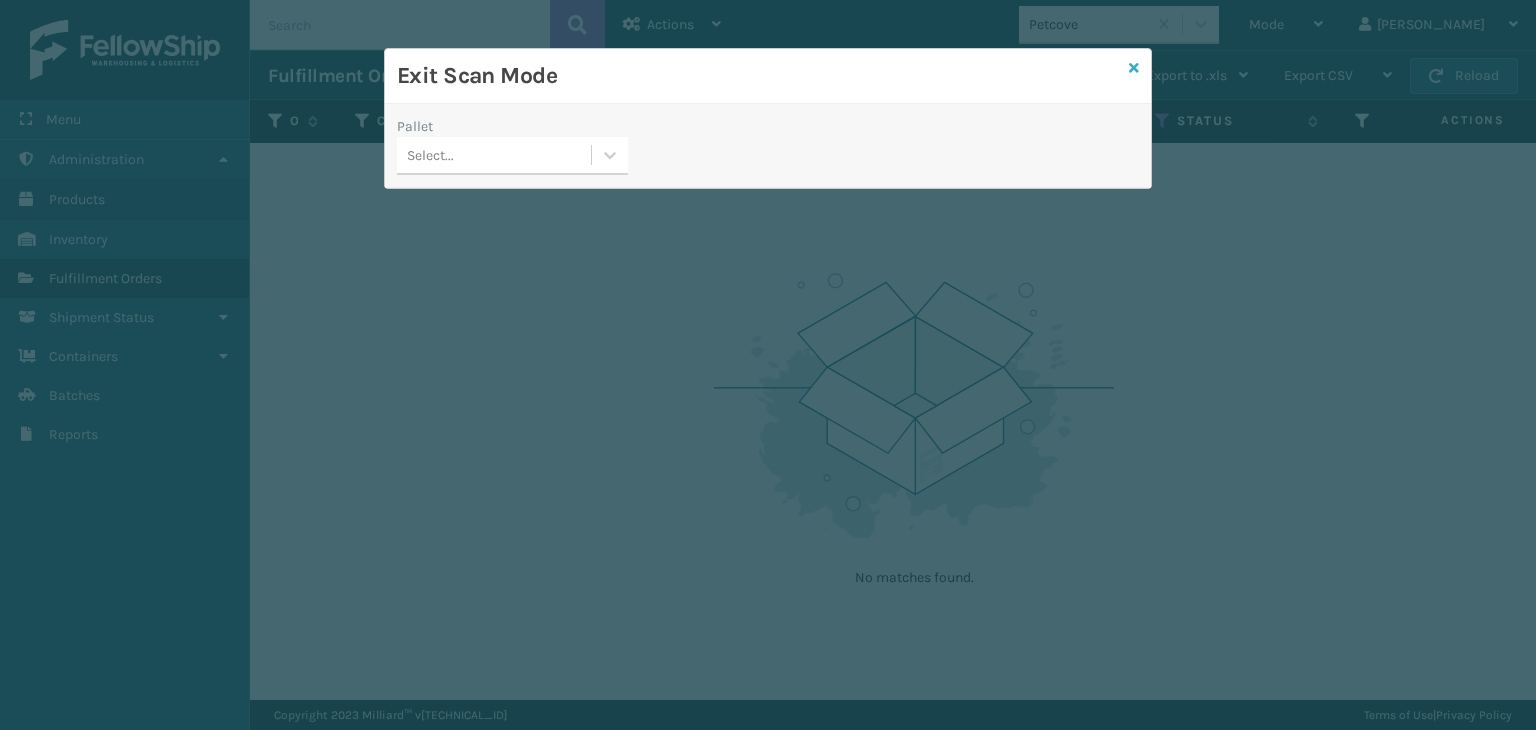 click at bounding box center [1134, 68] 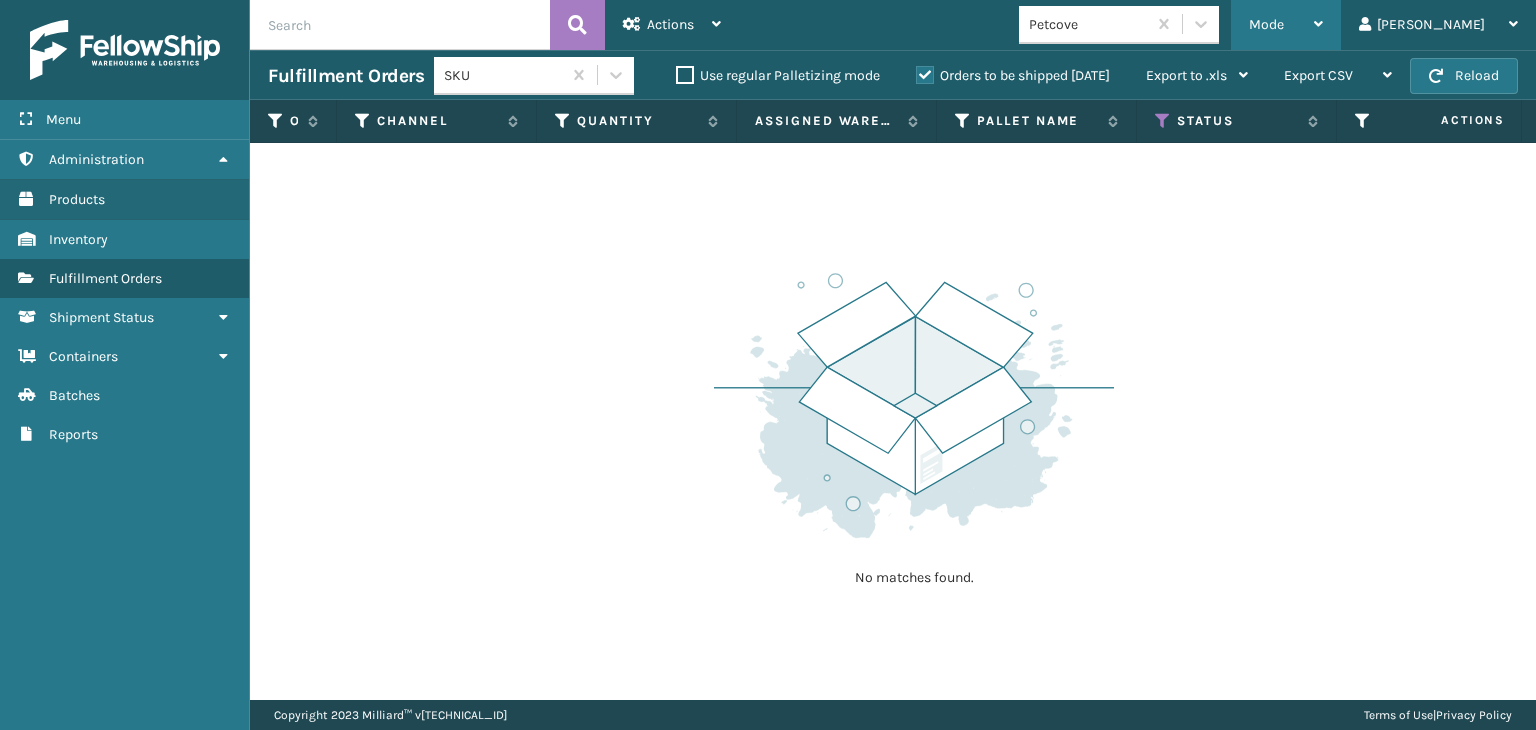 click on "Mode" at bounding box center [1266, 24] 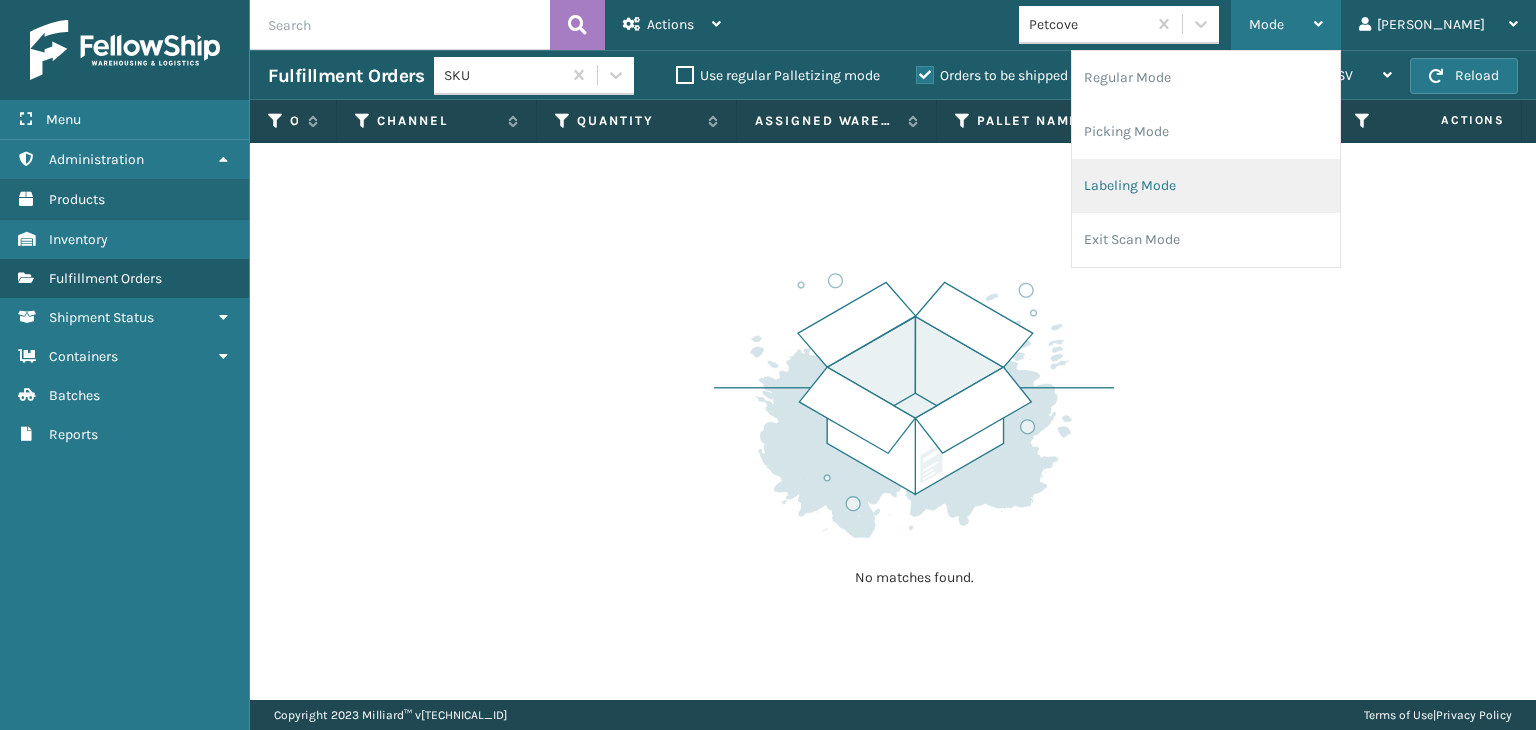 click on "Labeling Mode" at bounding box center [1206, 186] 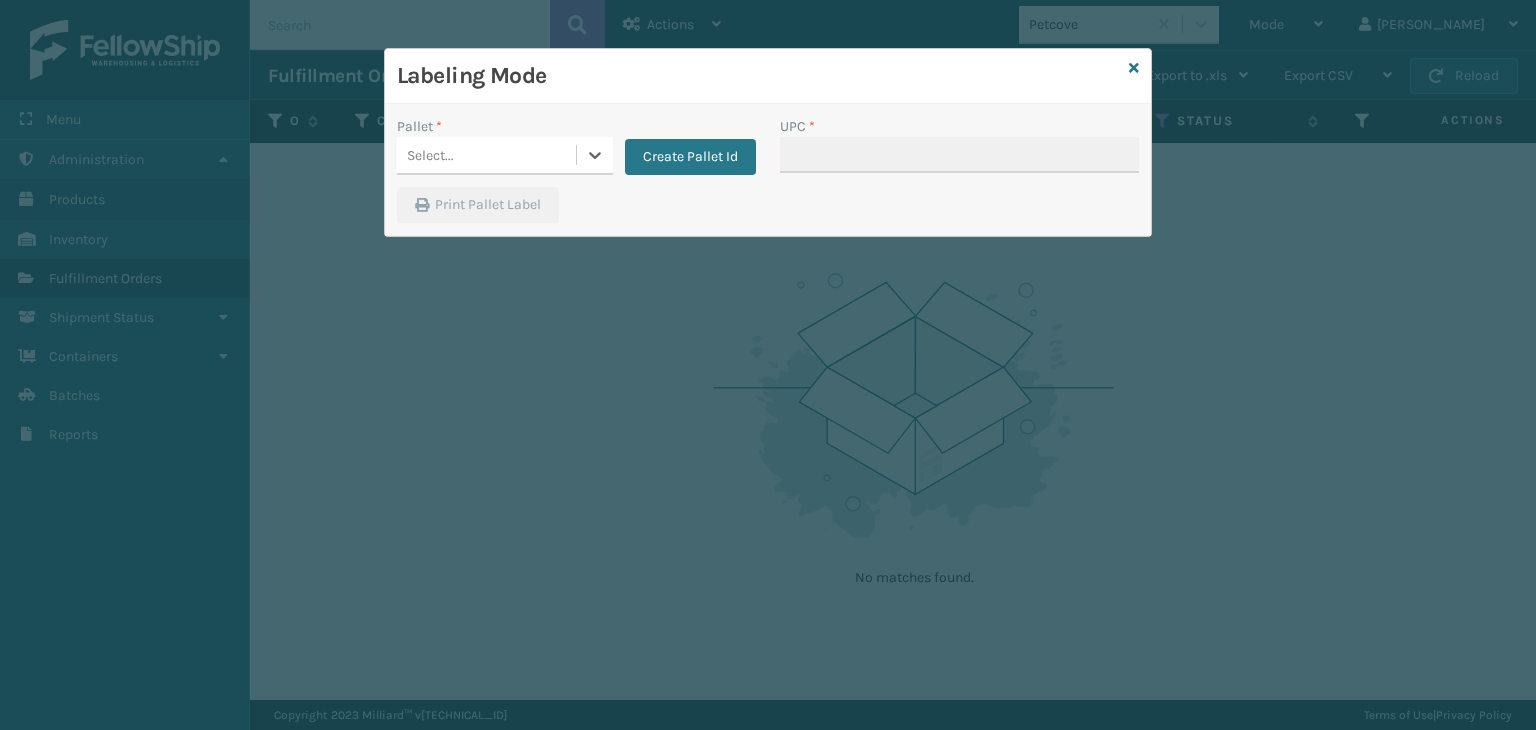click on "Select..." at bounding box center (486, 155) 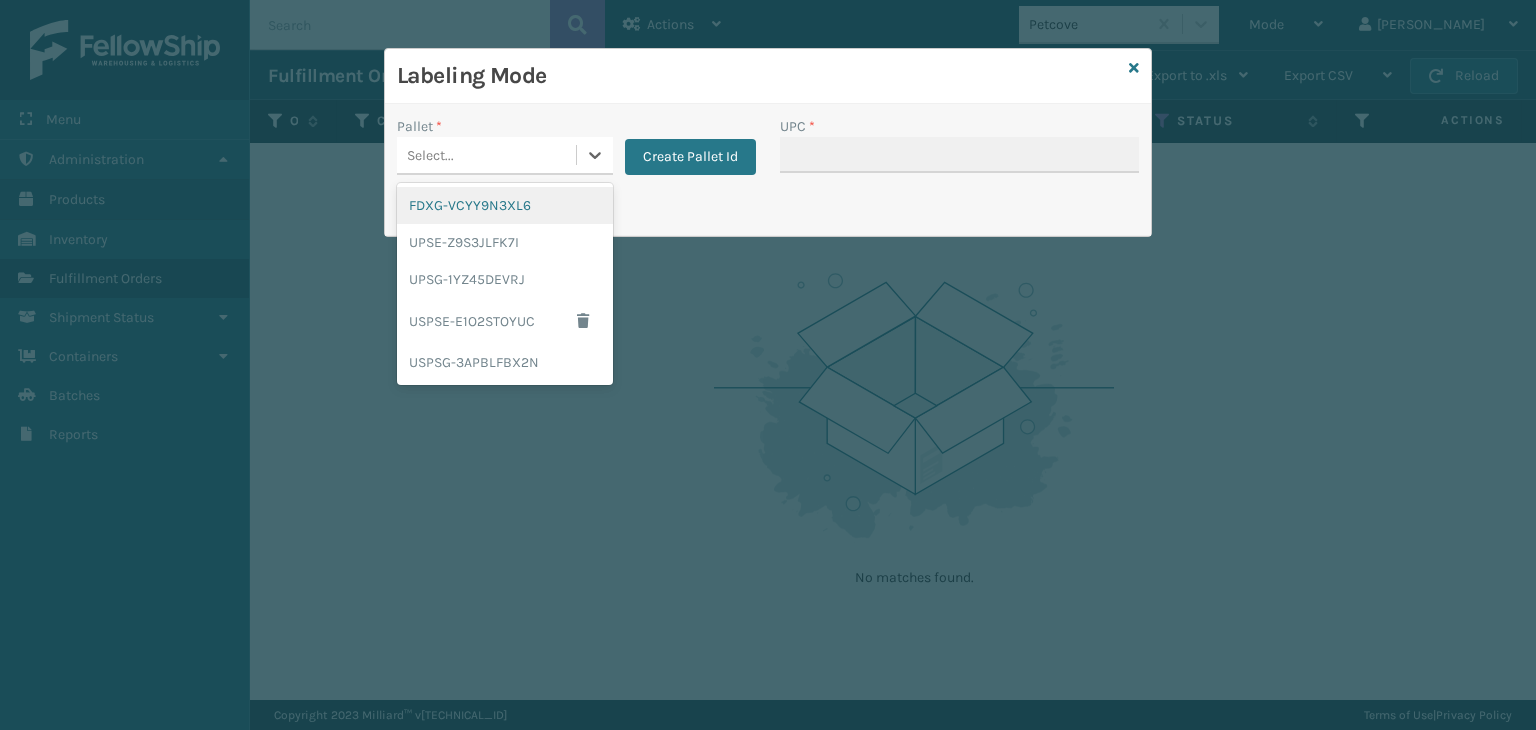 click on "FDXG-VCYY9N3XL6" at bounding box center [505, 205] 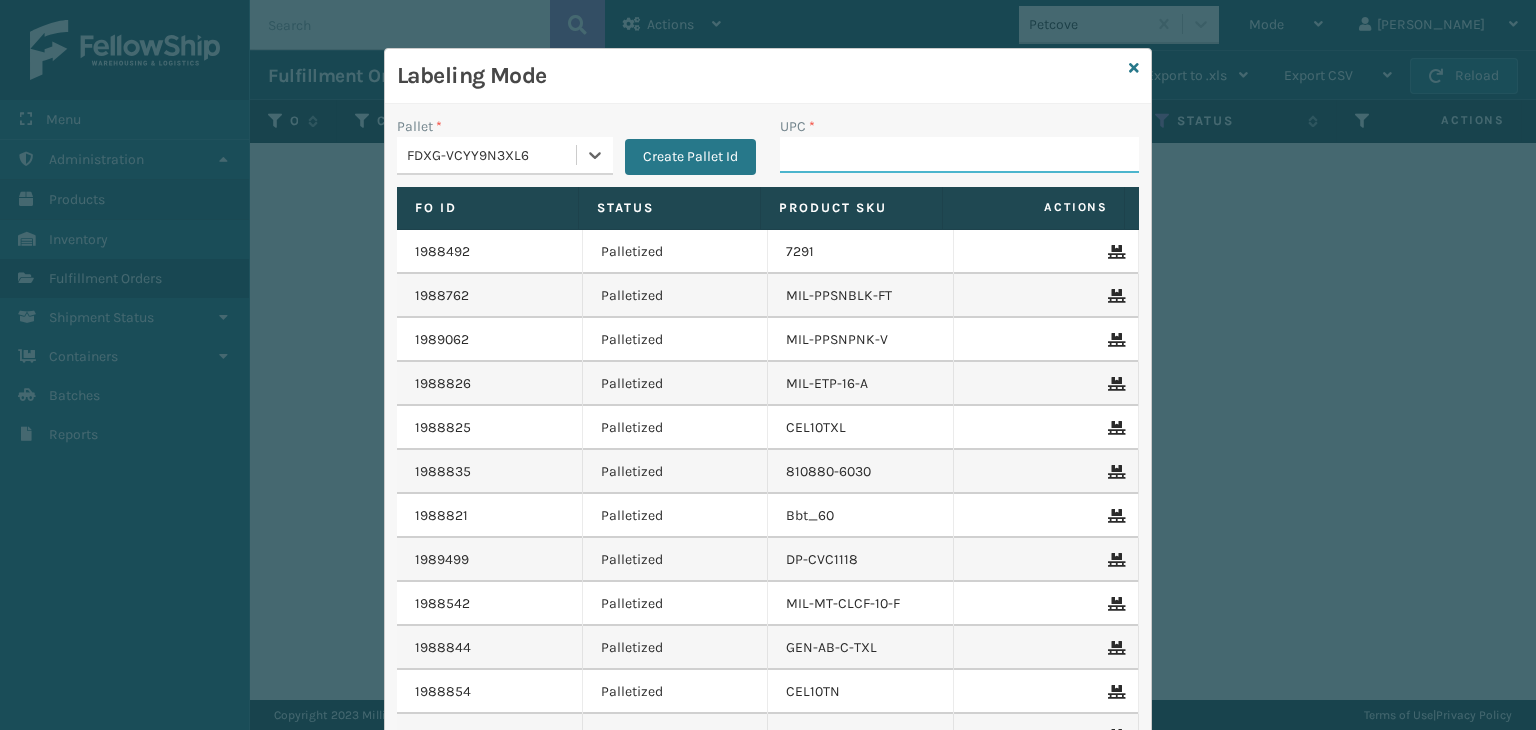 click on "UPC   *" at bounding box center [959, 155] 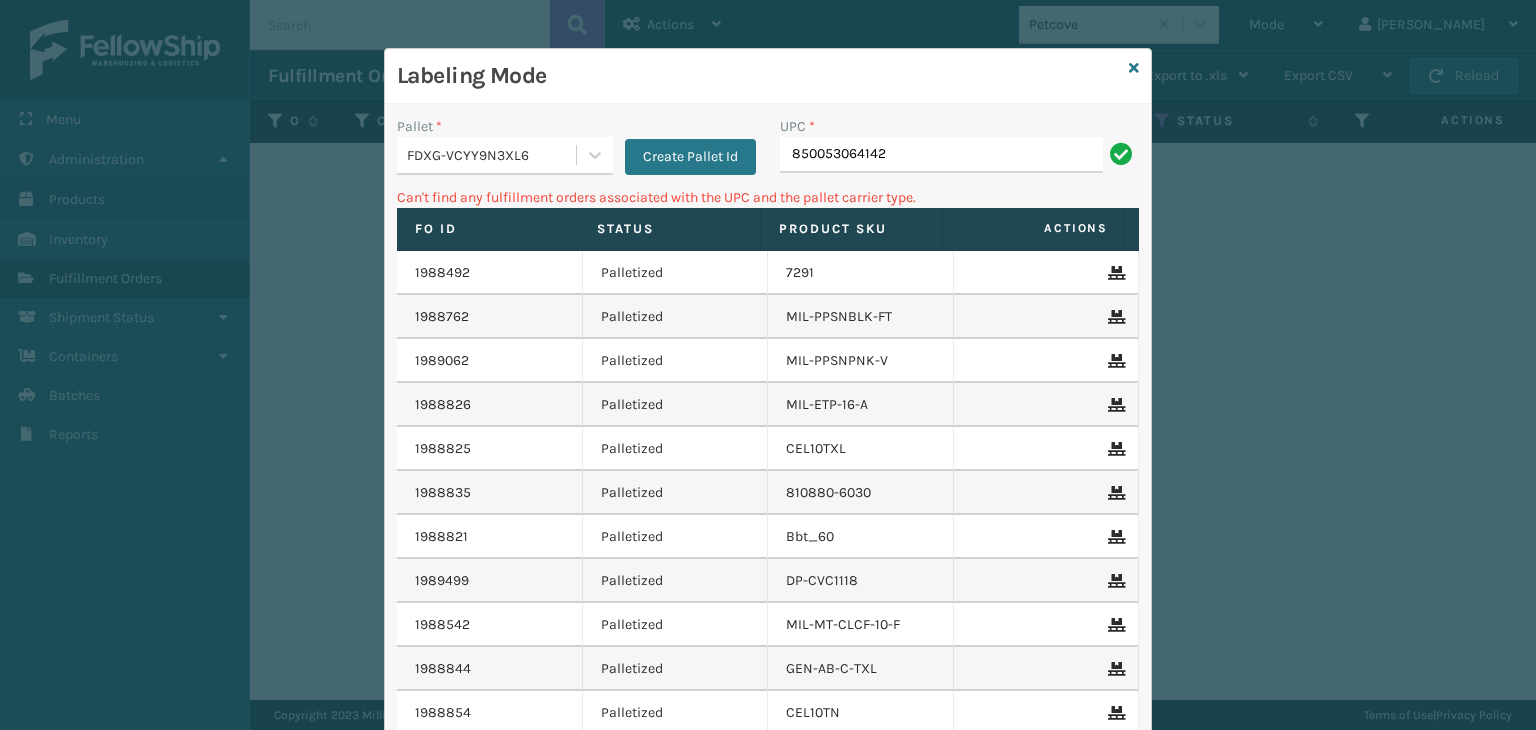 click on "FDXG-VCYY9N3XL6" at bounding box center [492, 155] 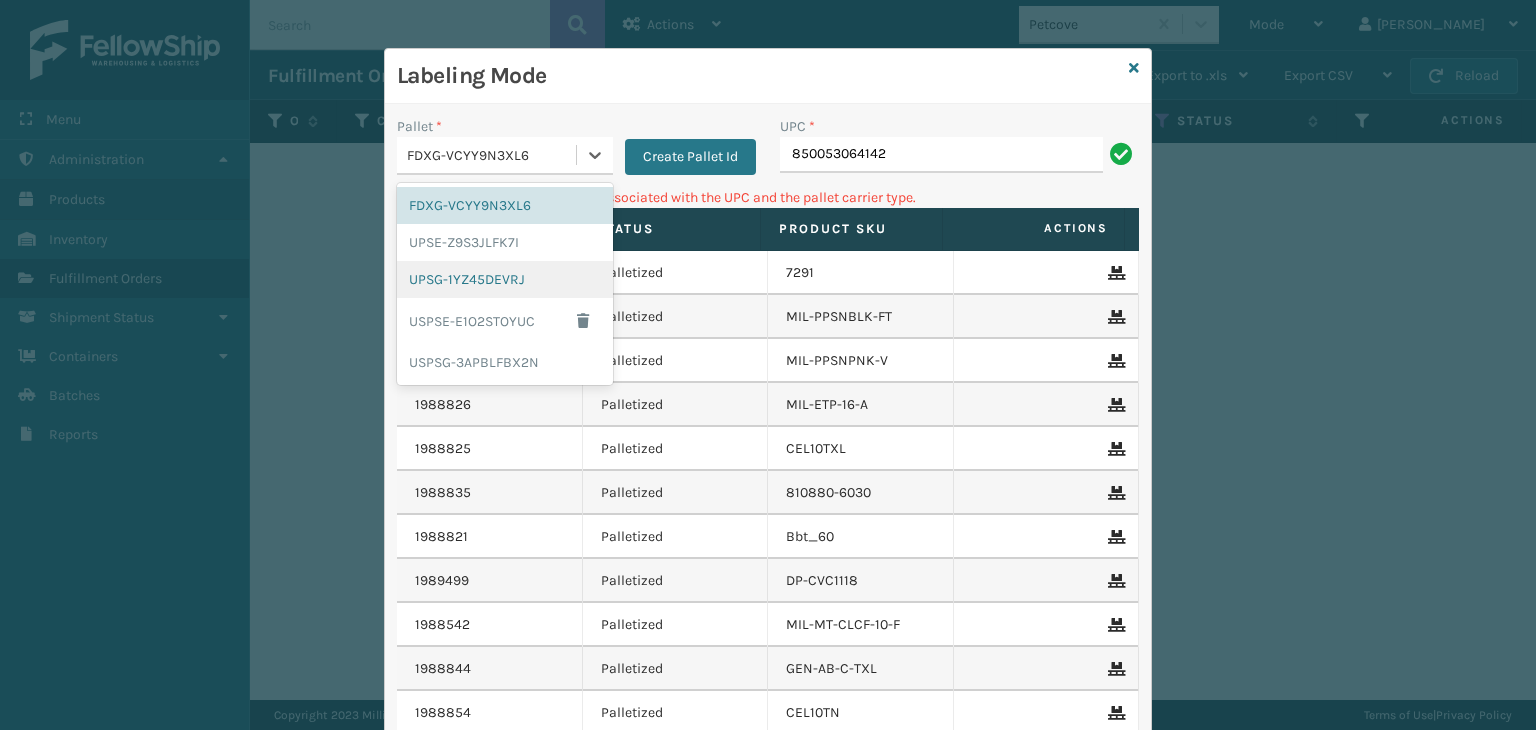 click on "UPSG-1YZ45DEVRJ" at bounding box center [505, 279] 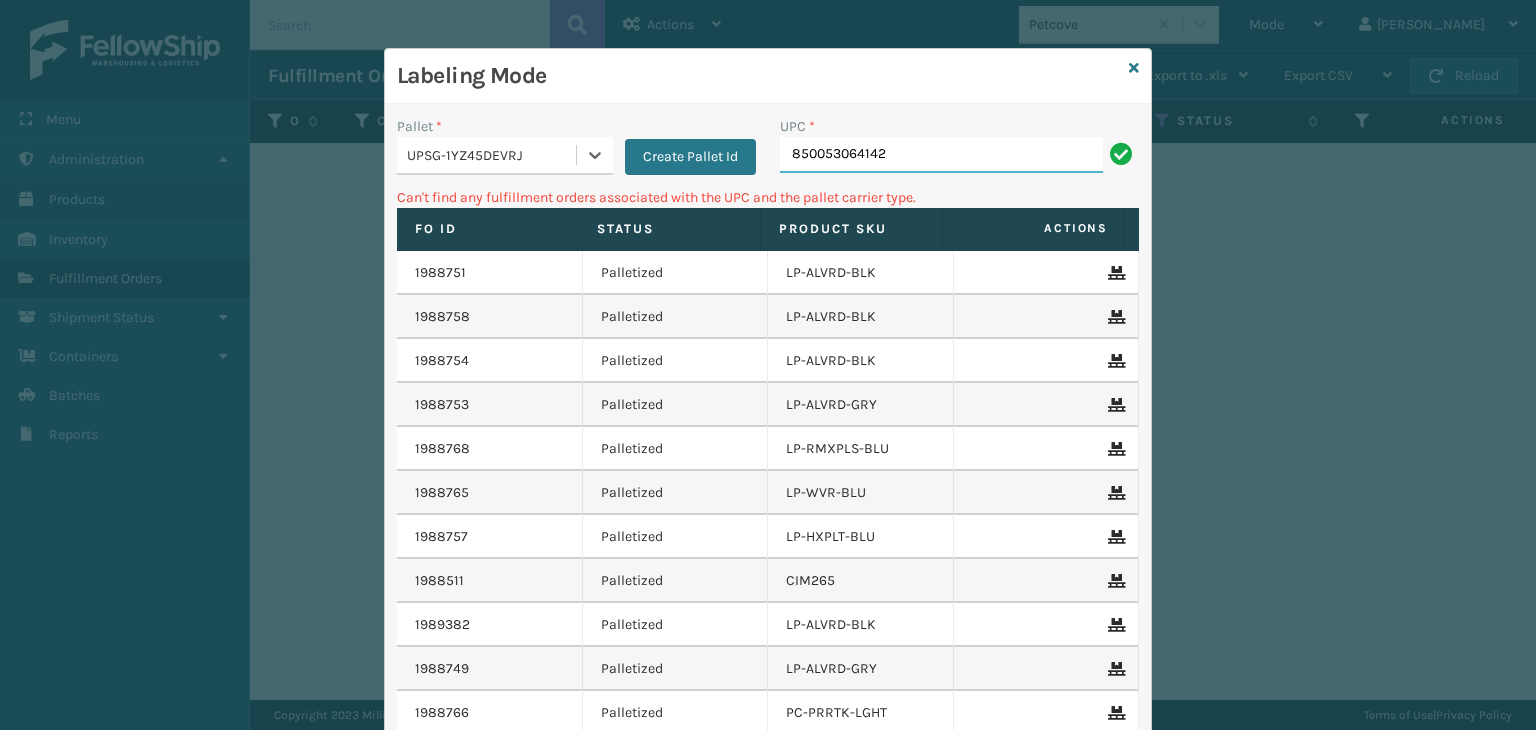 click on "850053064142" at bounding box center [941, 155] 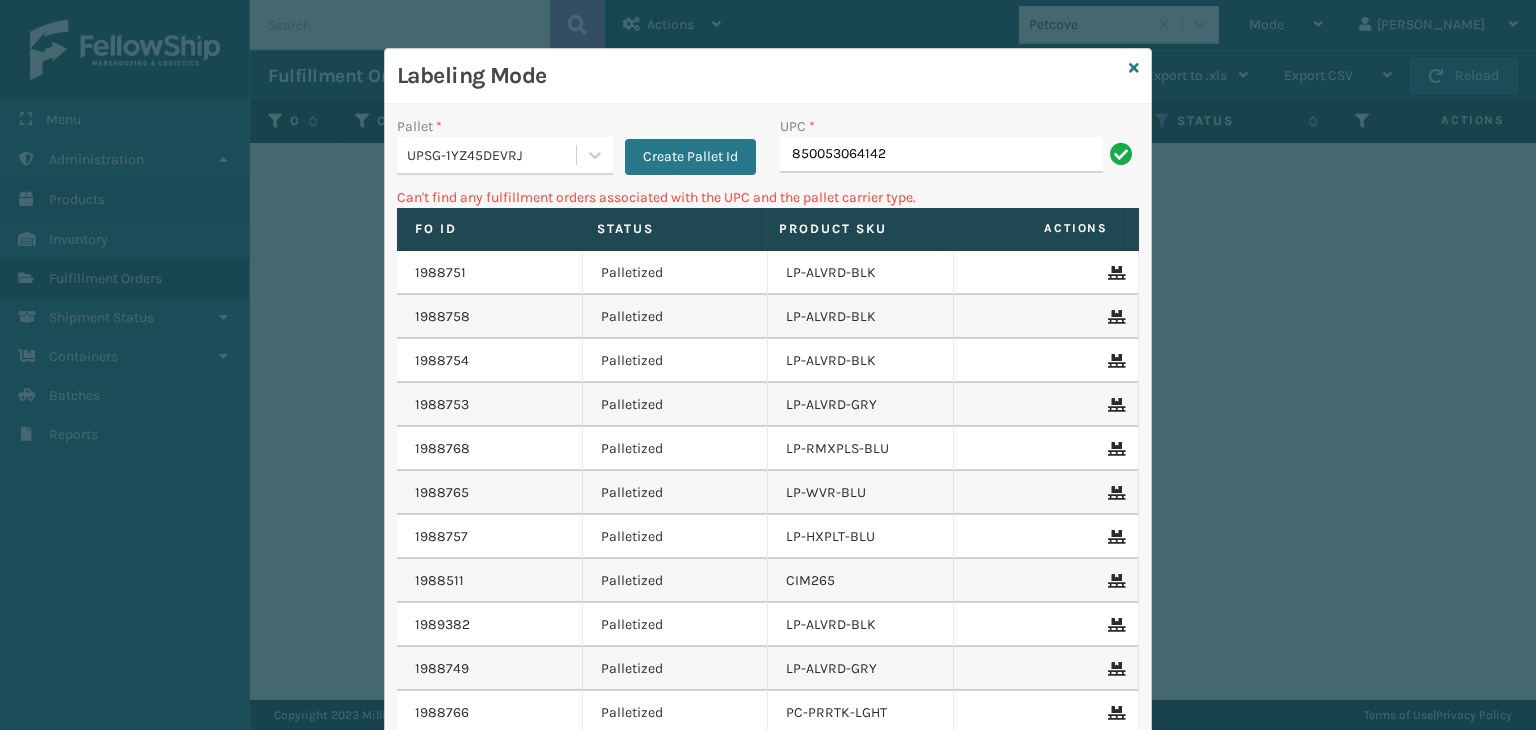 click on "UPSG-1YZ45DEVRJ" at bounding box center [486, 155] 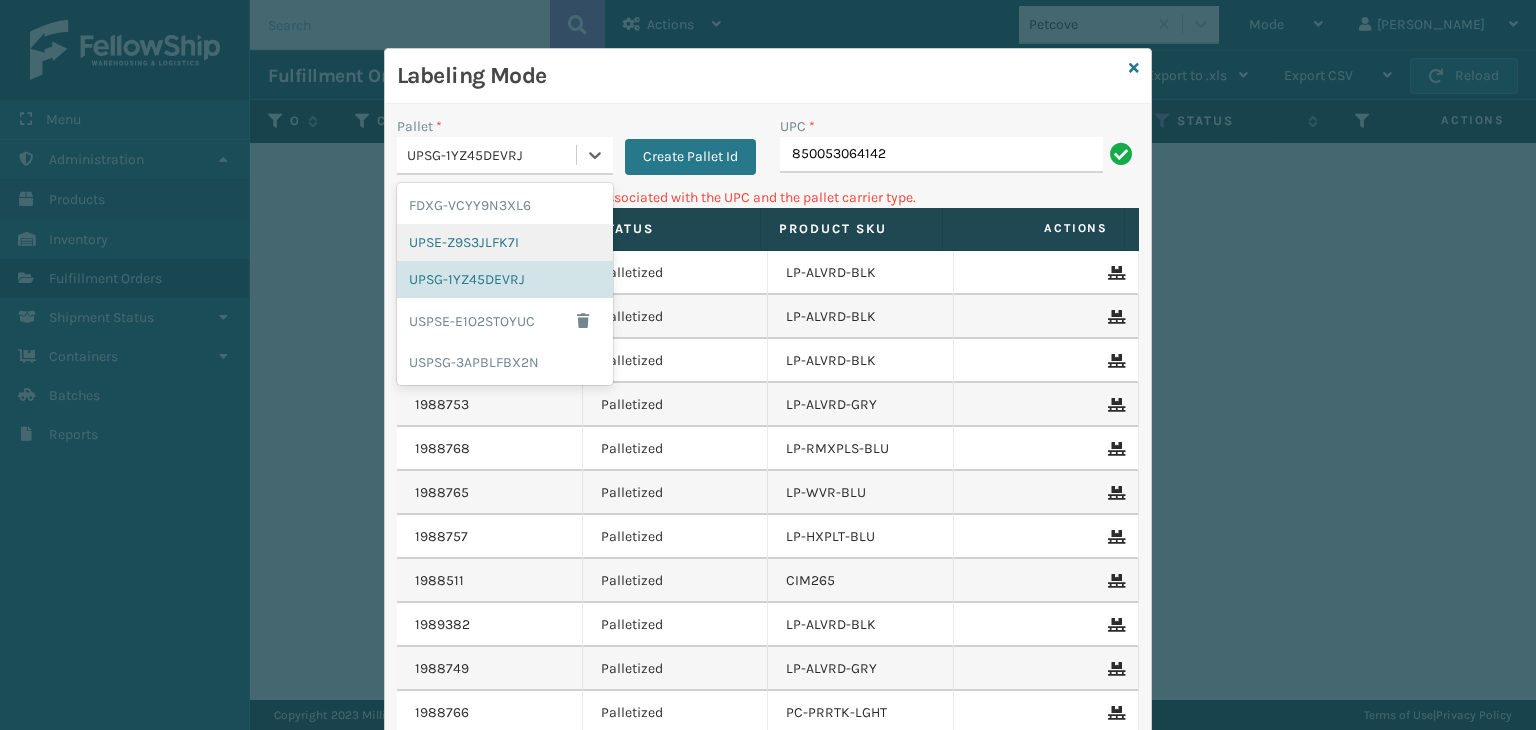 click on "UPSE-Z9S3JLFK7I" at bounding box center (505, 242) 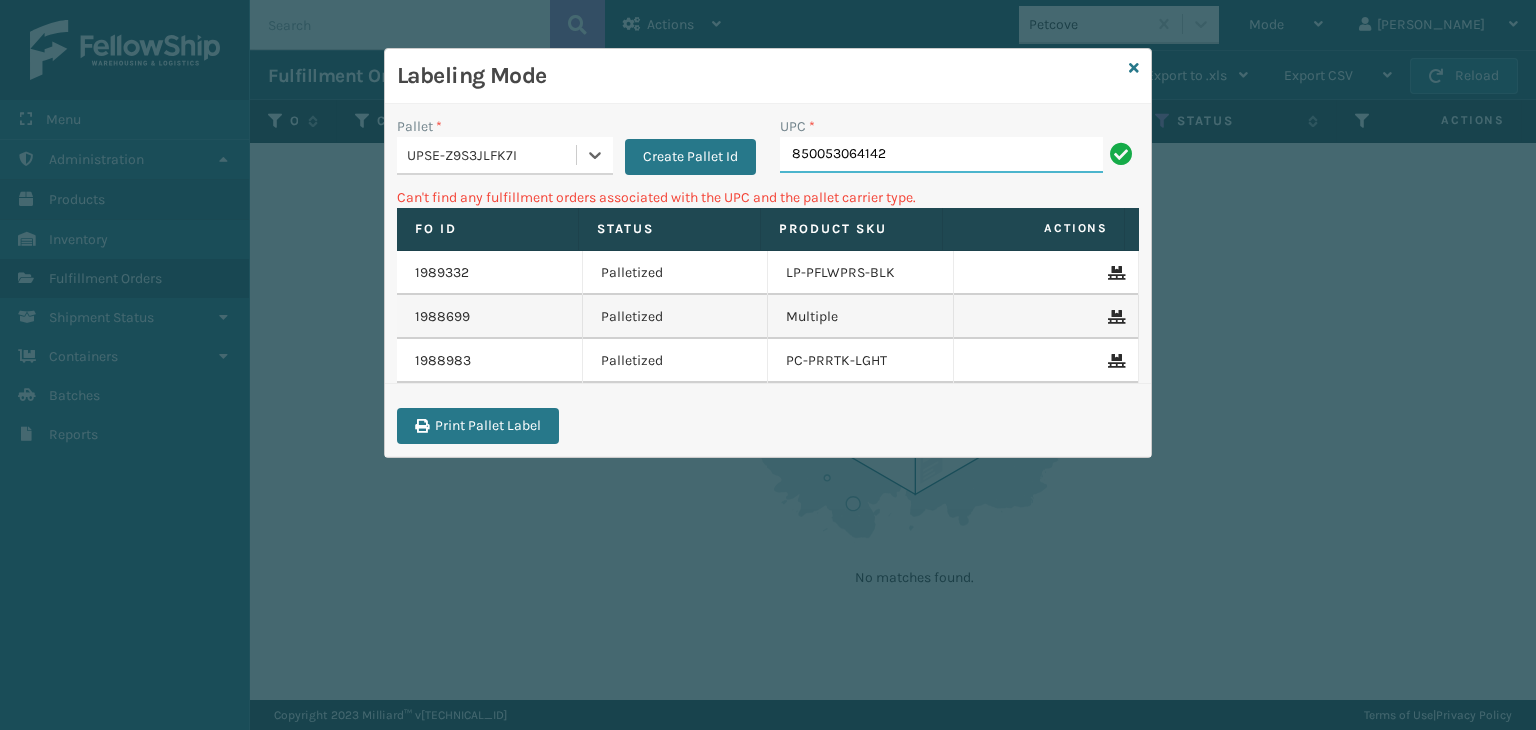 click on "850053064142" at bounding box center [941, 155] 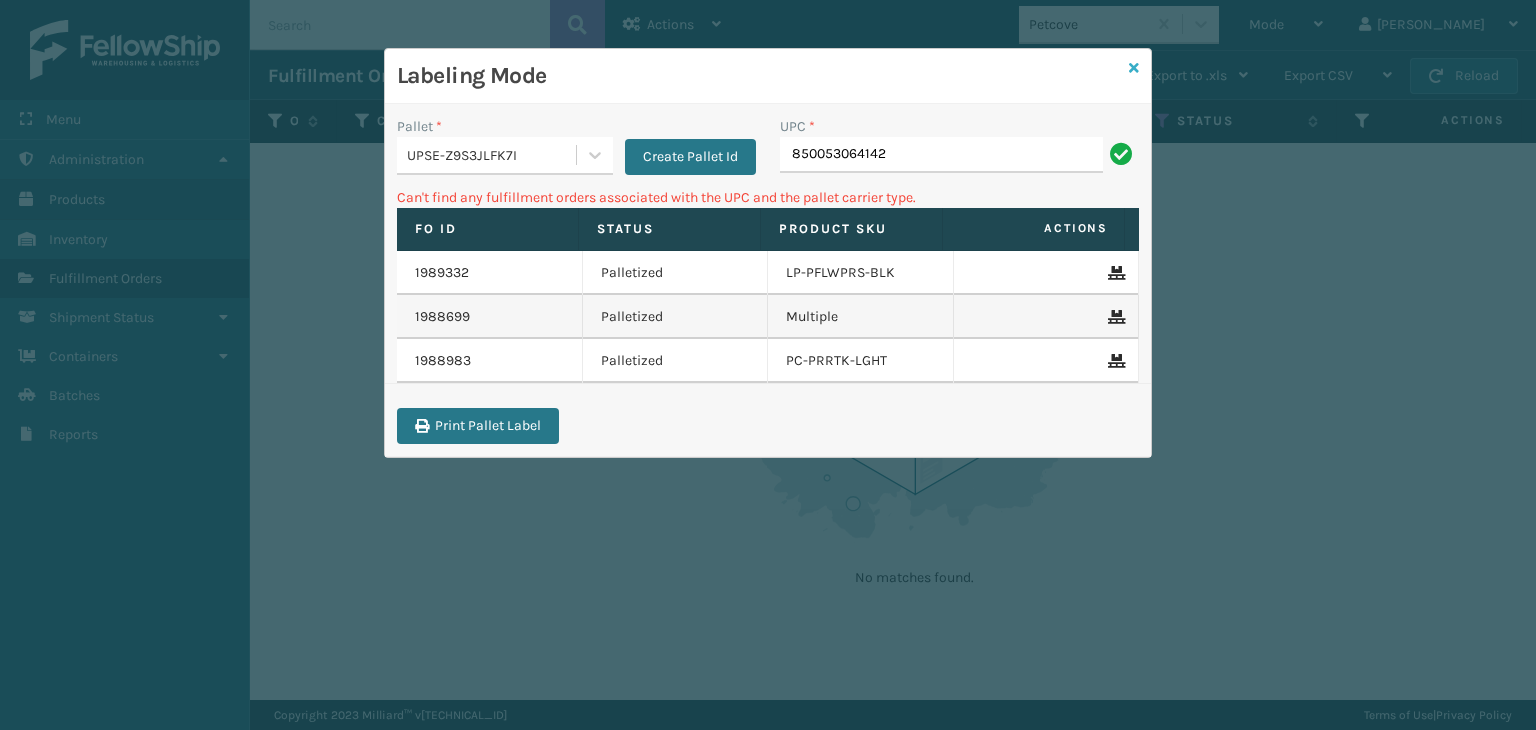 click at bounding box center [1134, 68] 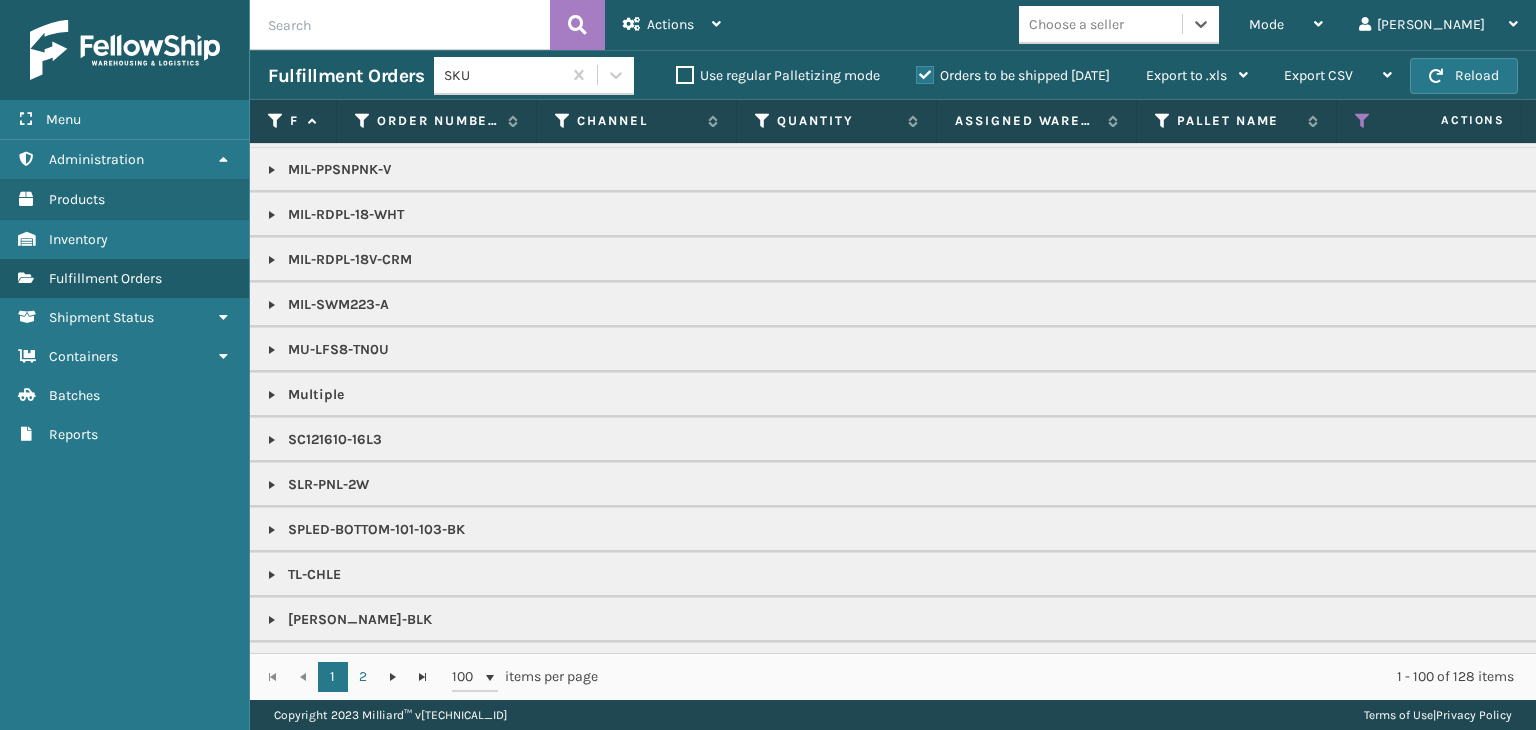 scroll, scrollTop: 2900, scrollLeft: 0, axis: vertical 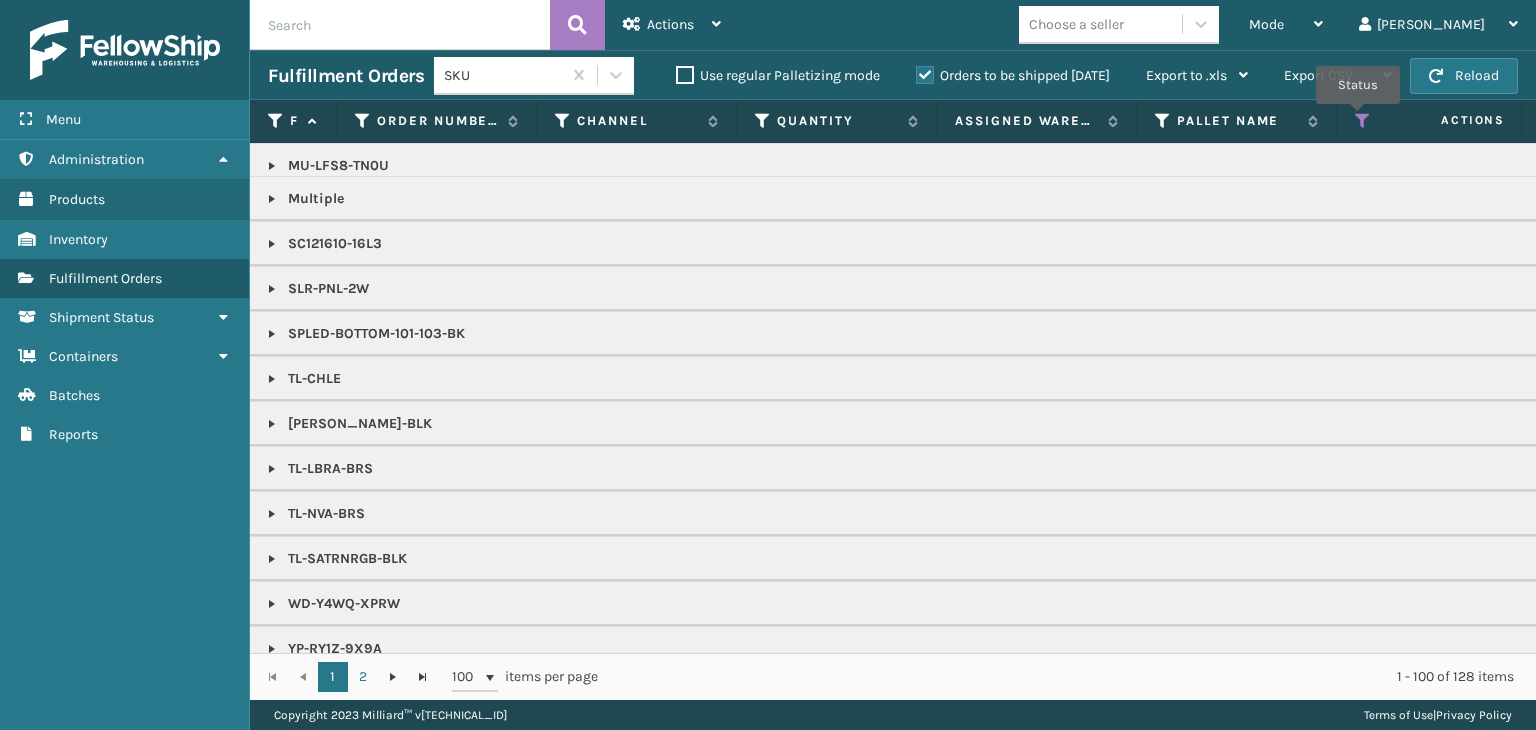 click at bounding box center [1363, 121] 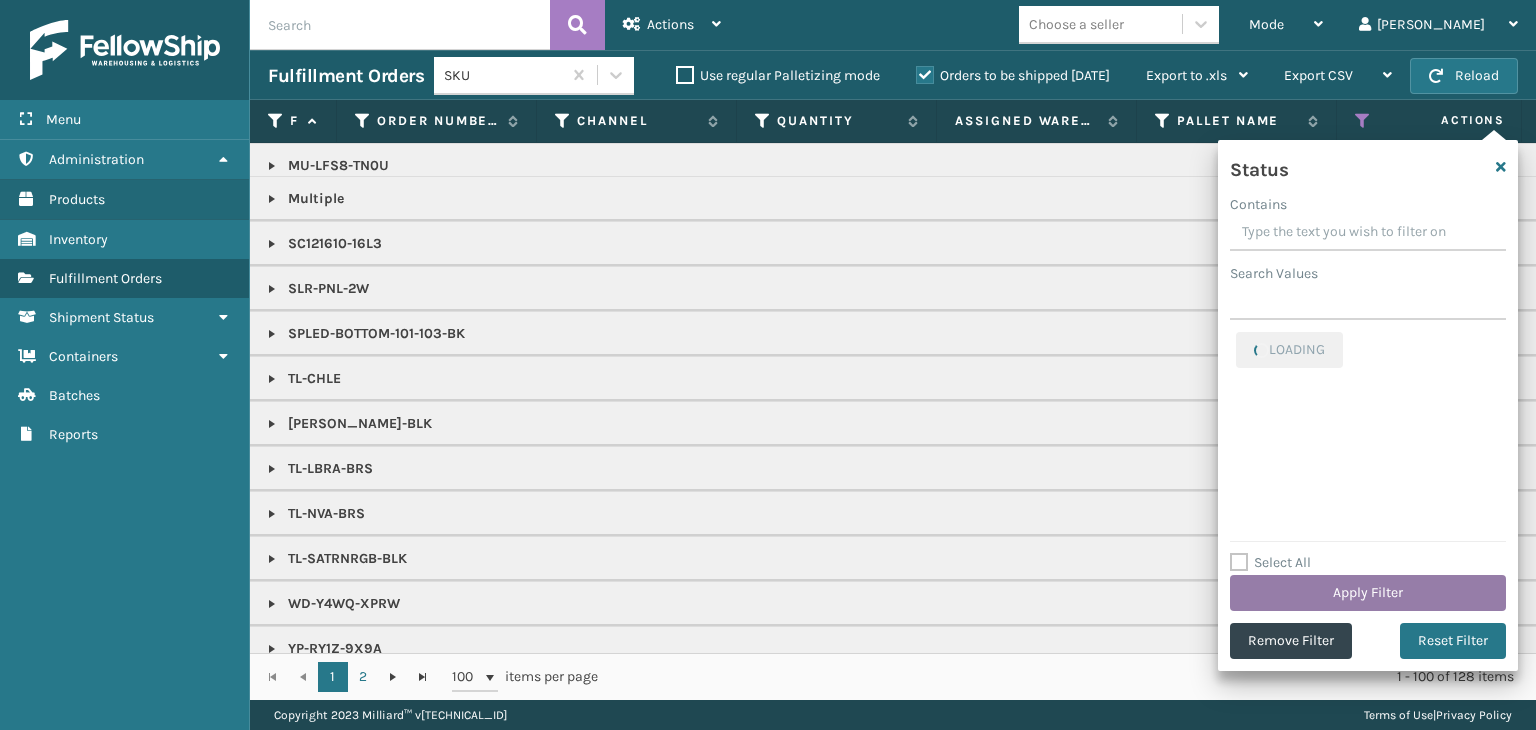 click on "Apply Filter" at bounding box center [1368, 593] 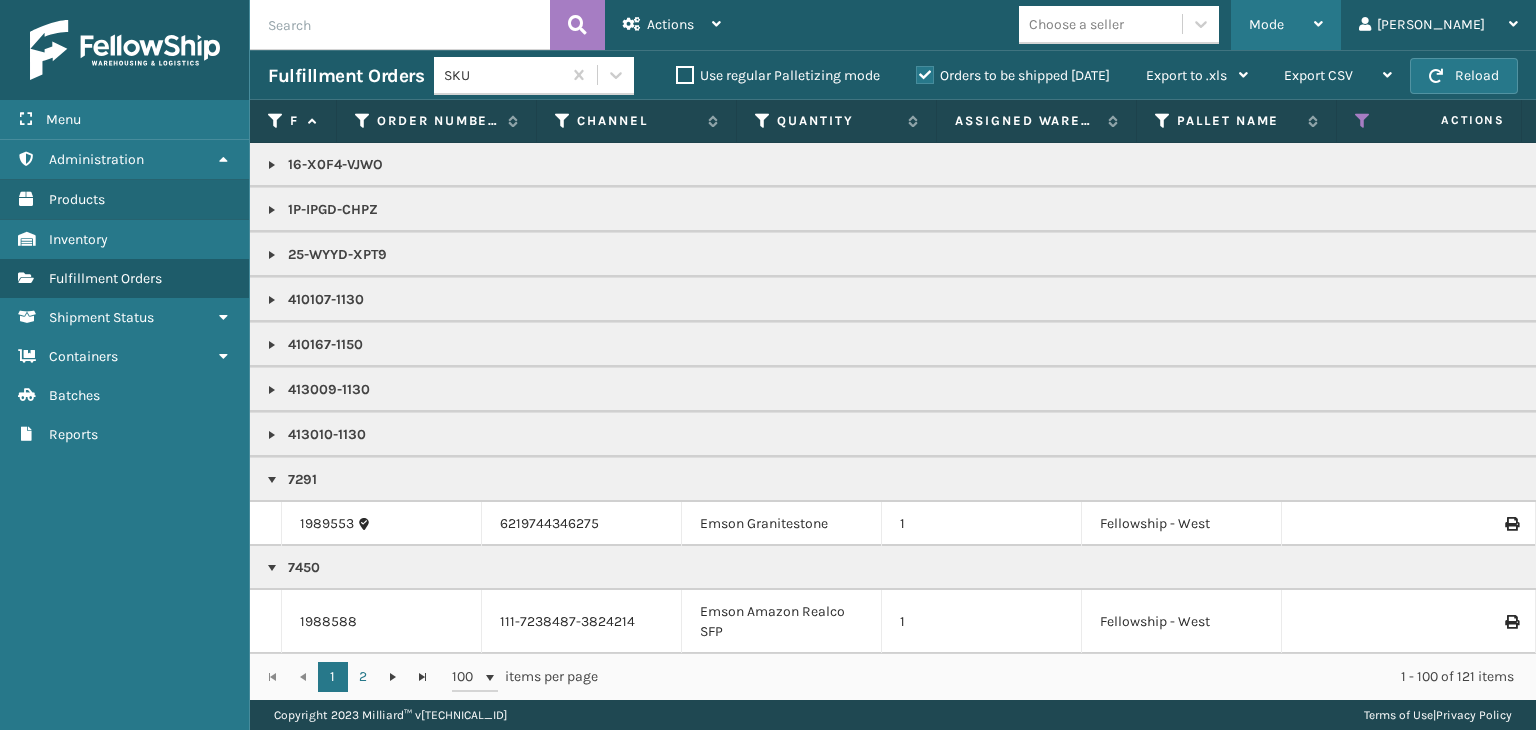 click on "Mode" at bounding box center (1286, 25) 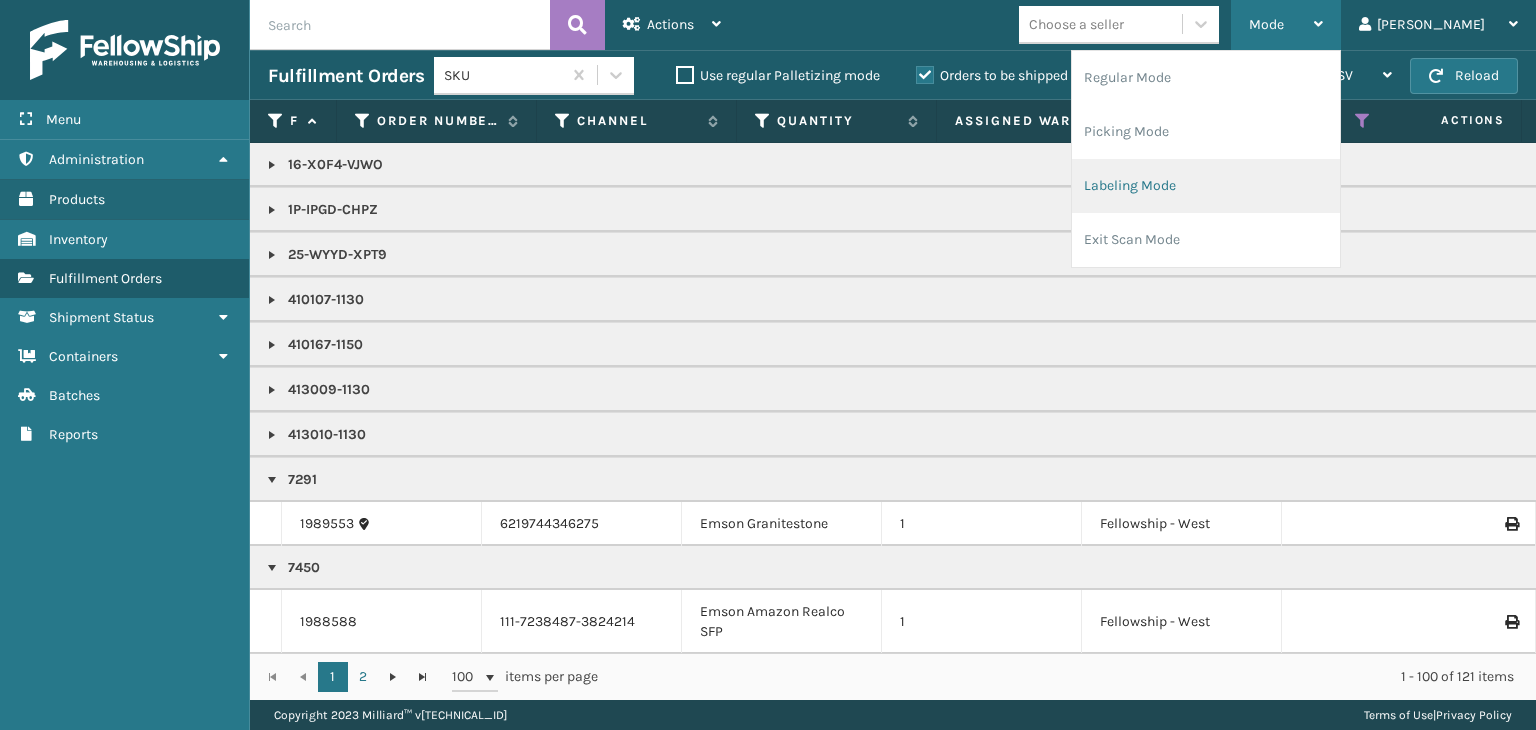 click on "Labeling Mode" at bounding box center [1206, 186] 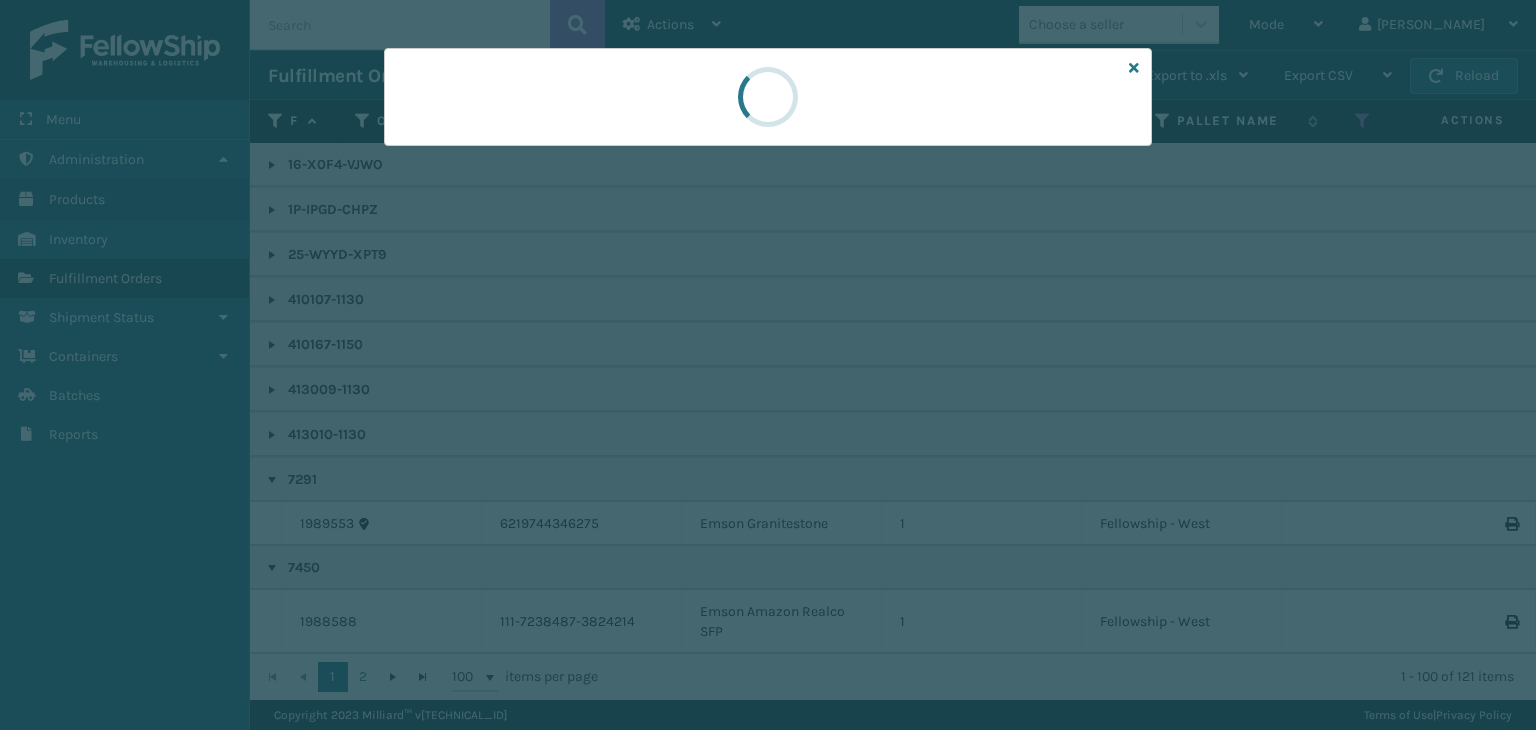 click at bounding box center [768, 97] 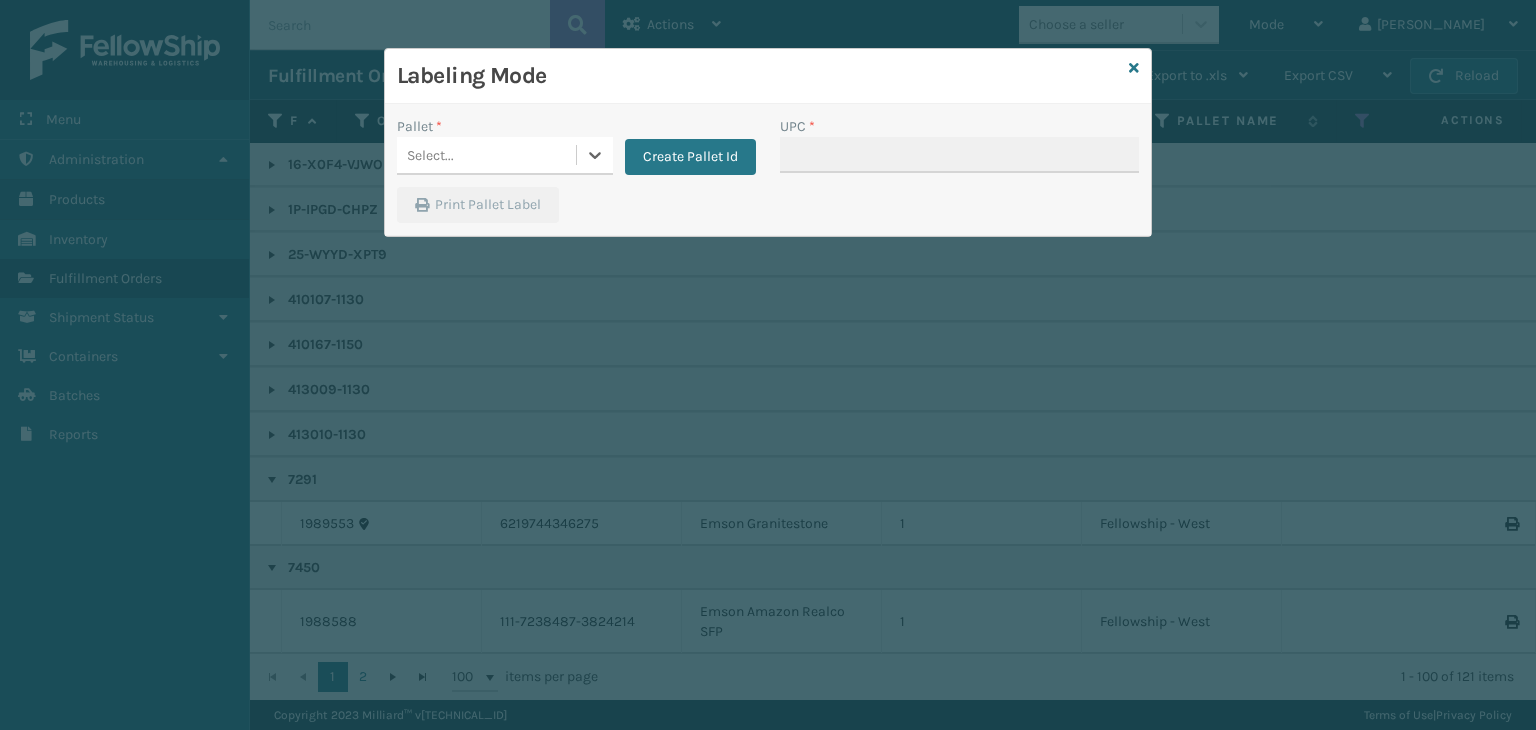 click on "Pallet   *" at bounding box center (505, 126) 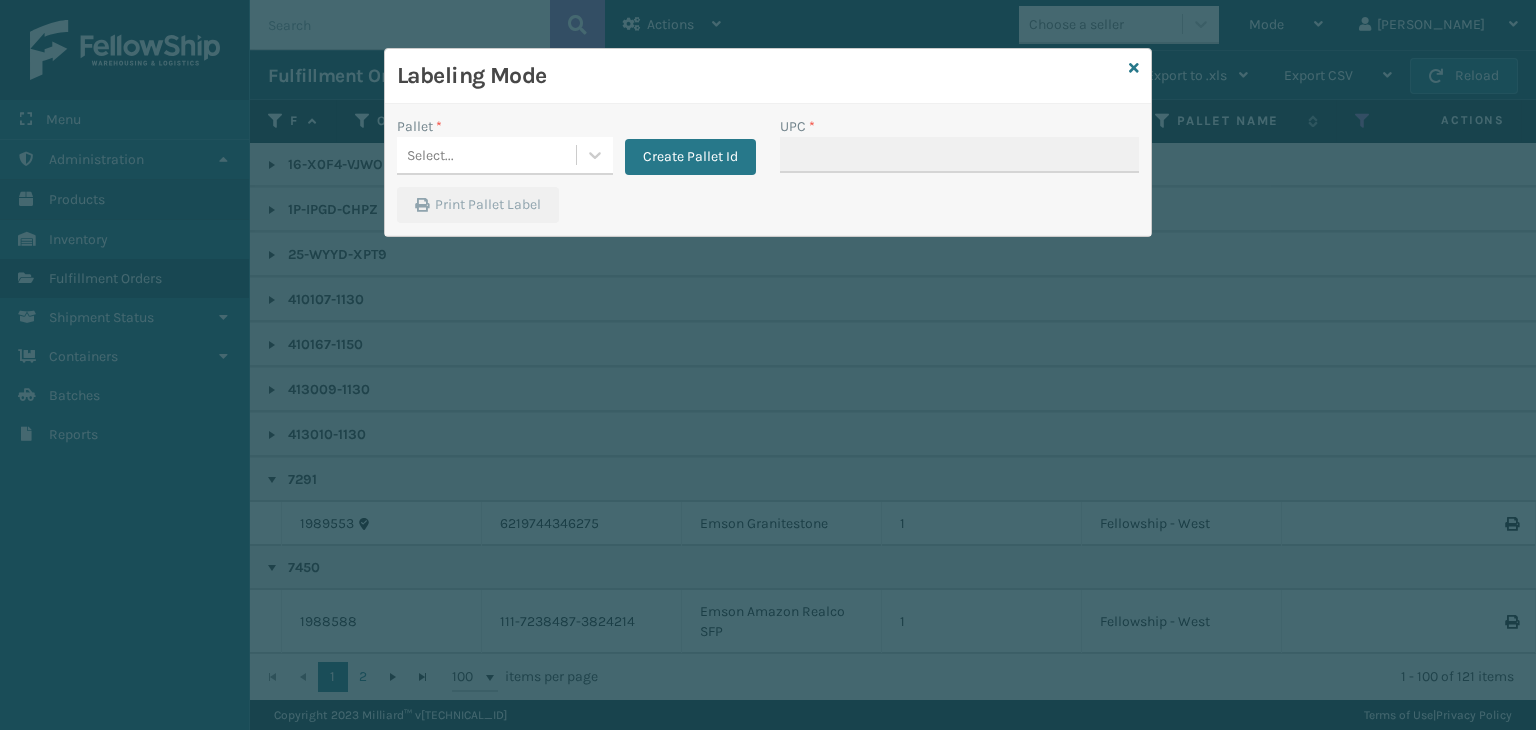 click on "Select..." at bounding box center (486, 155) 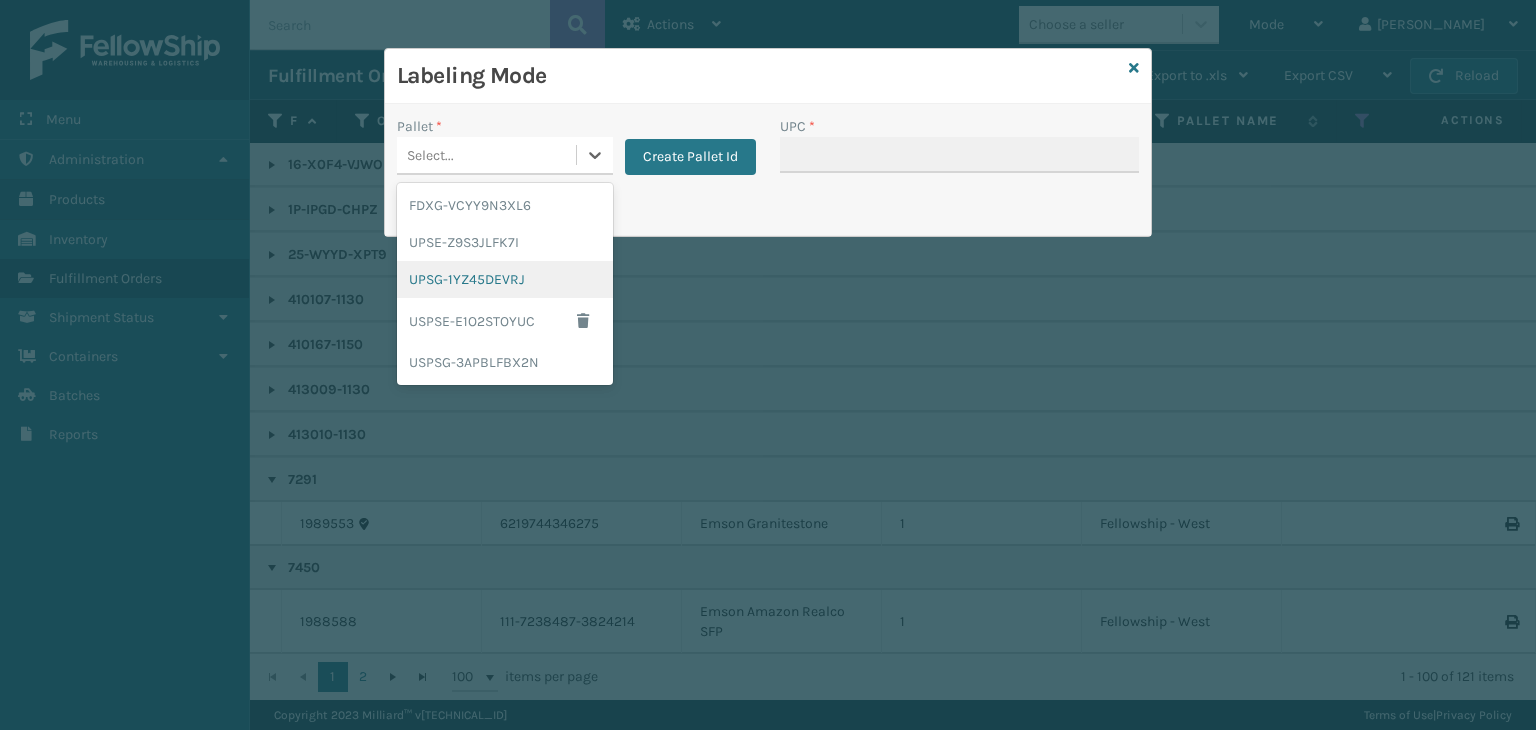 click on "UPSG-1YZ45DEVRJ" at bounding box center (505, 279) 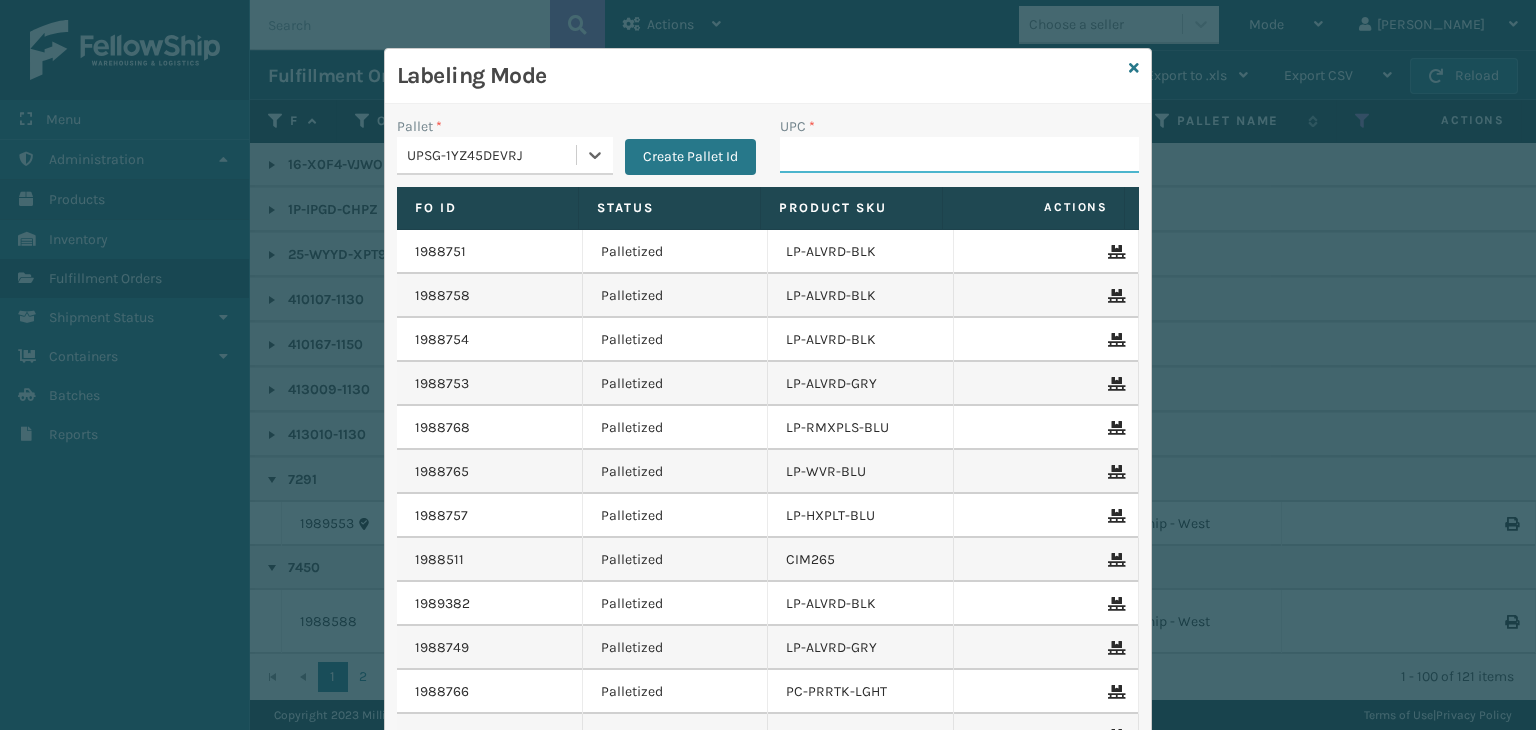 click on "UPC   *" at bounding box center (959, 155) 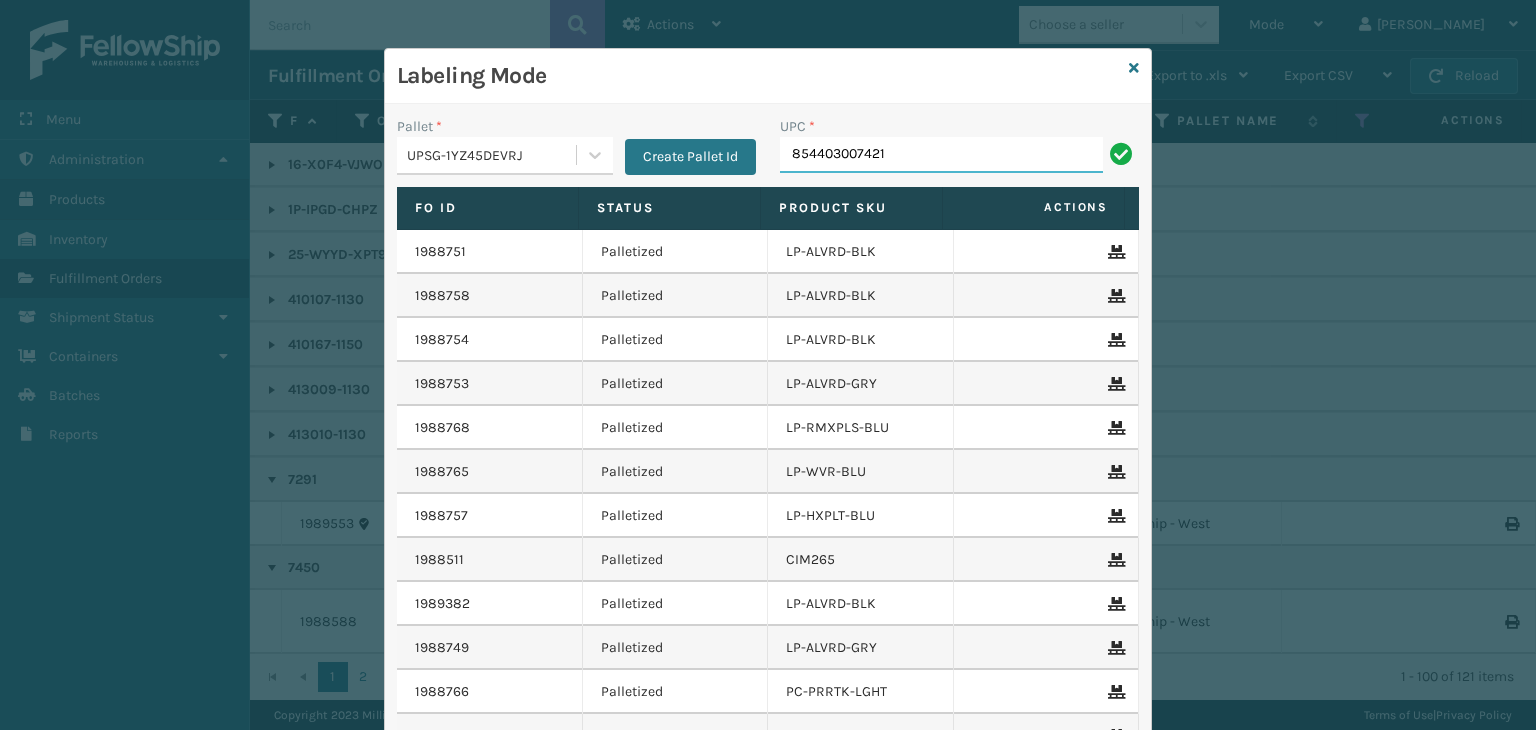 type on "854403007421" 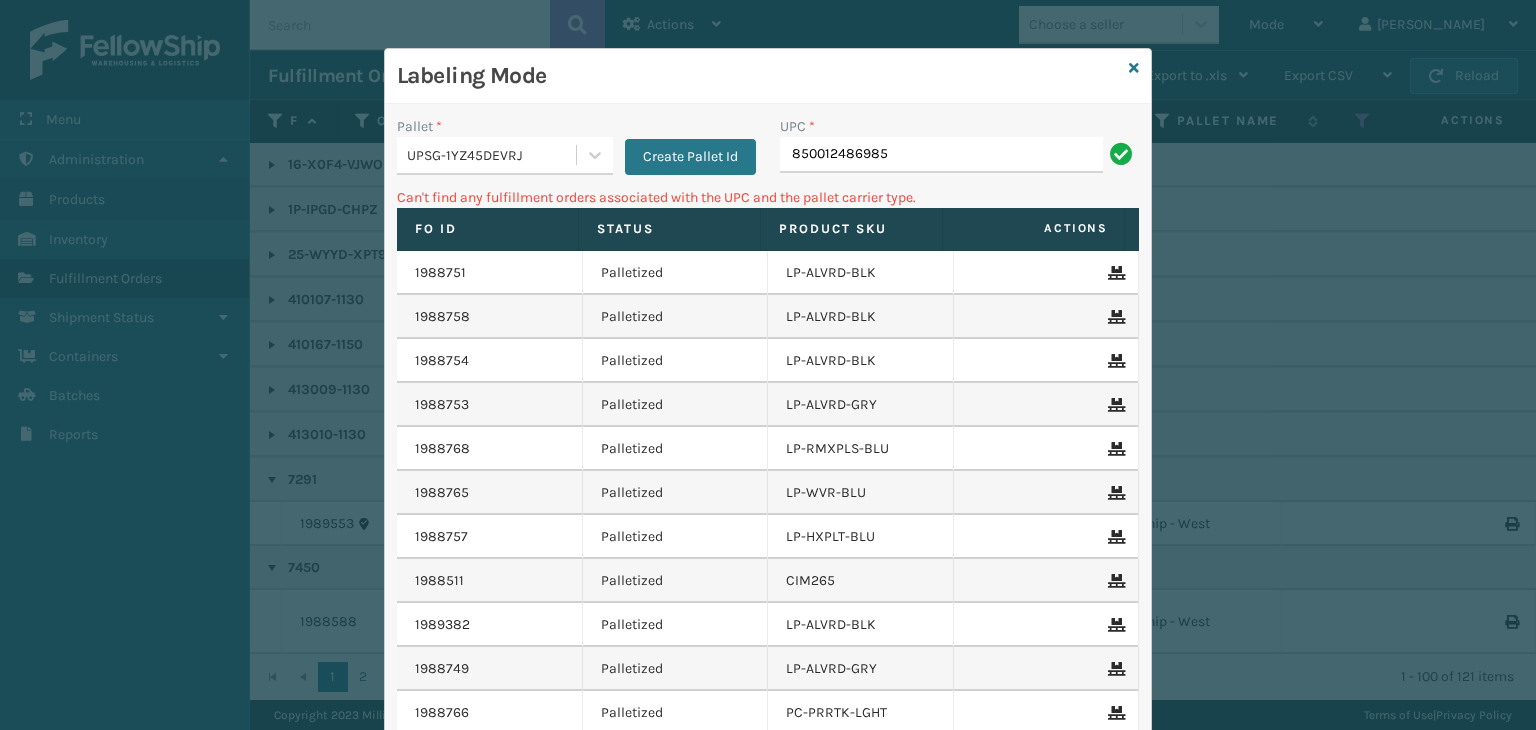 click on "UPSG-1YZ45DEVRJ" at bounding box center (492, 155) 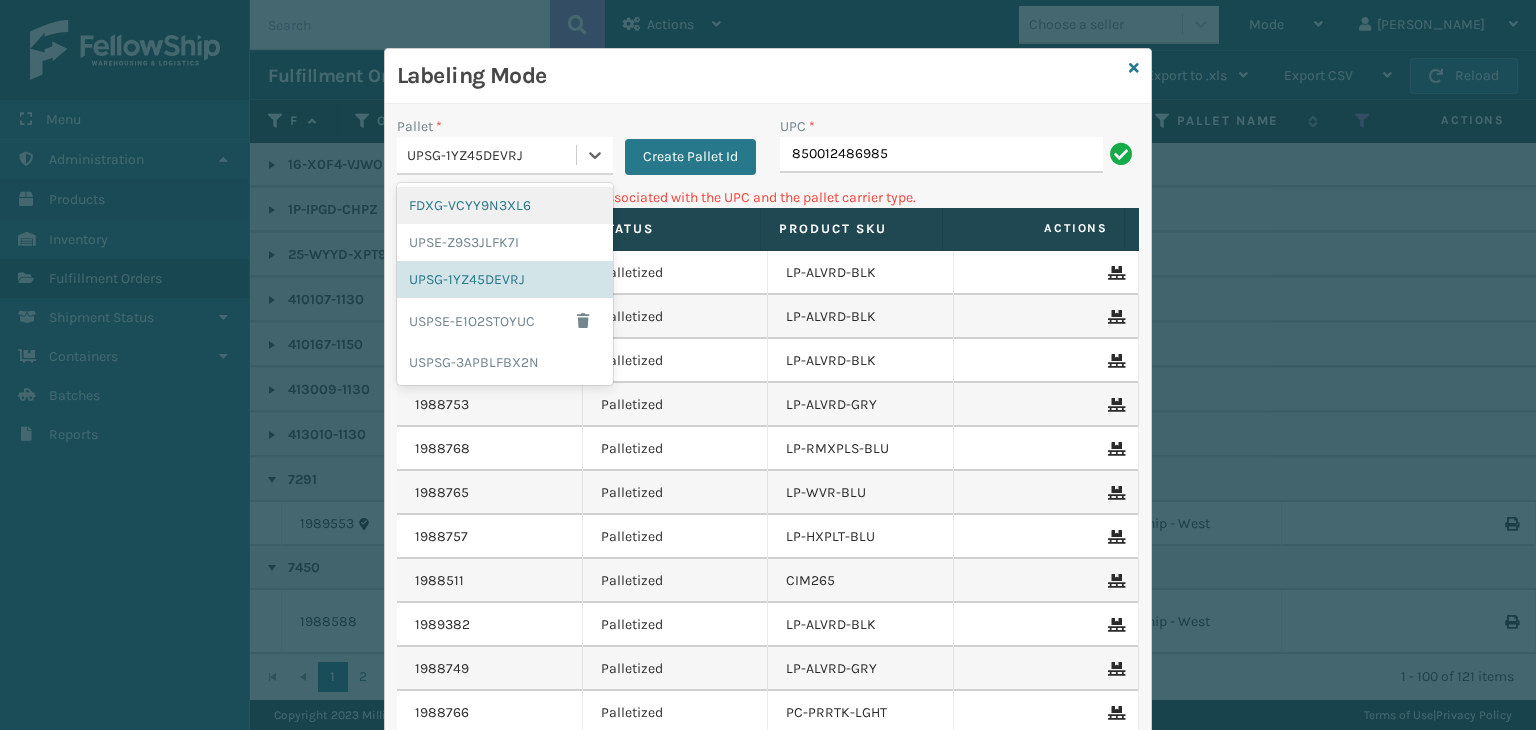 click on "FDXG-VCYY9N3XL6" at bounding box center (505, 205) 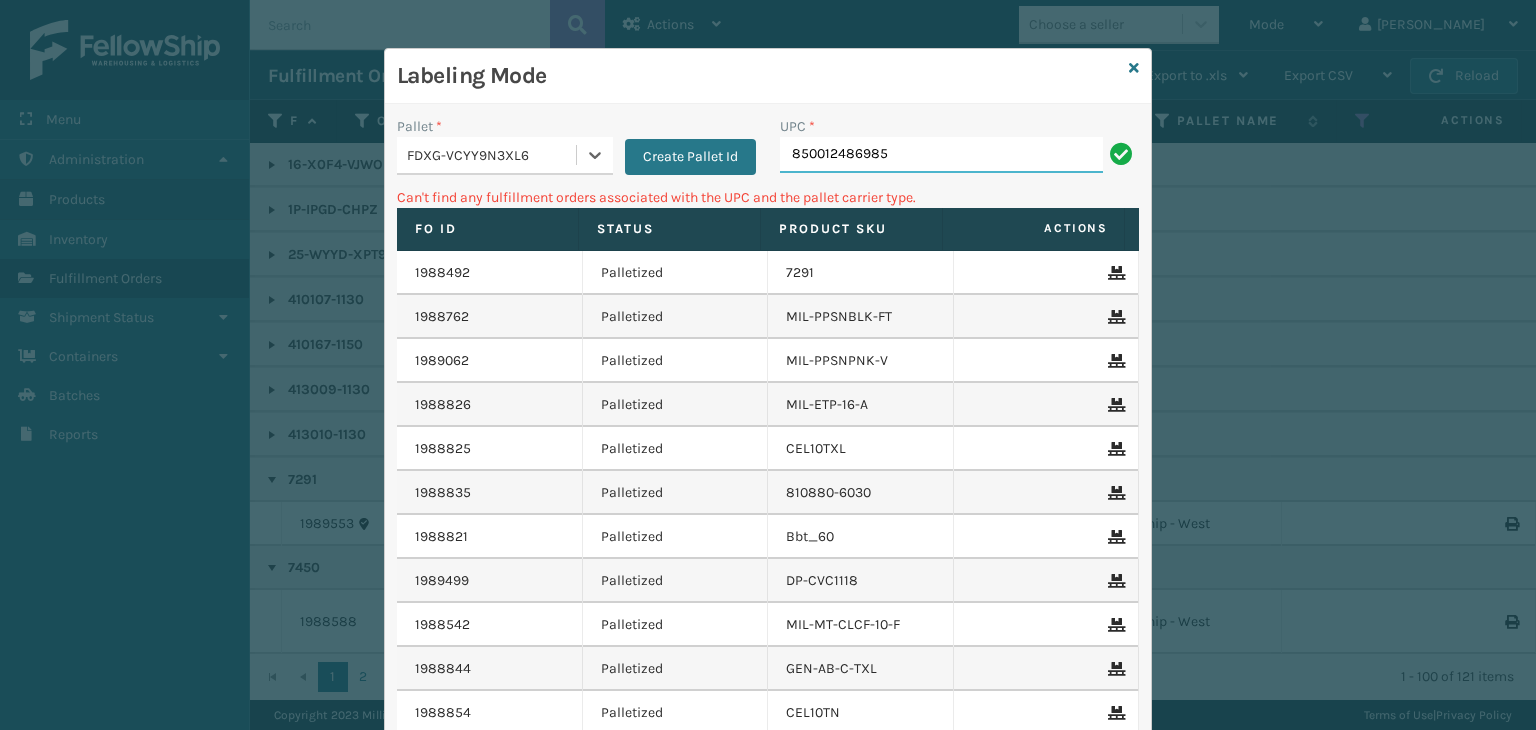 click on "850012486985" at bounding box center (941, 155) 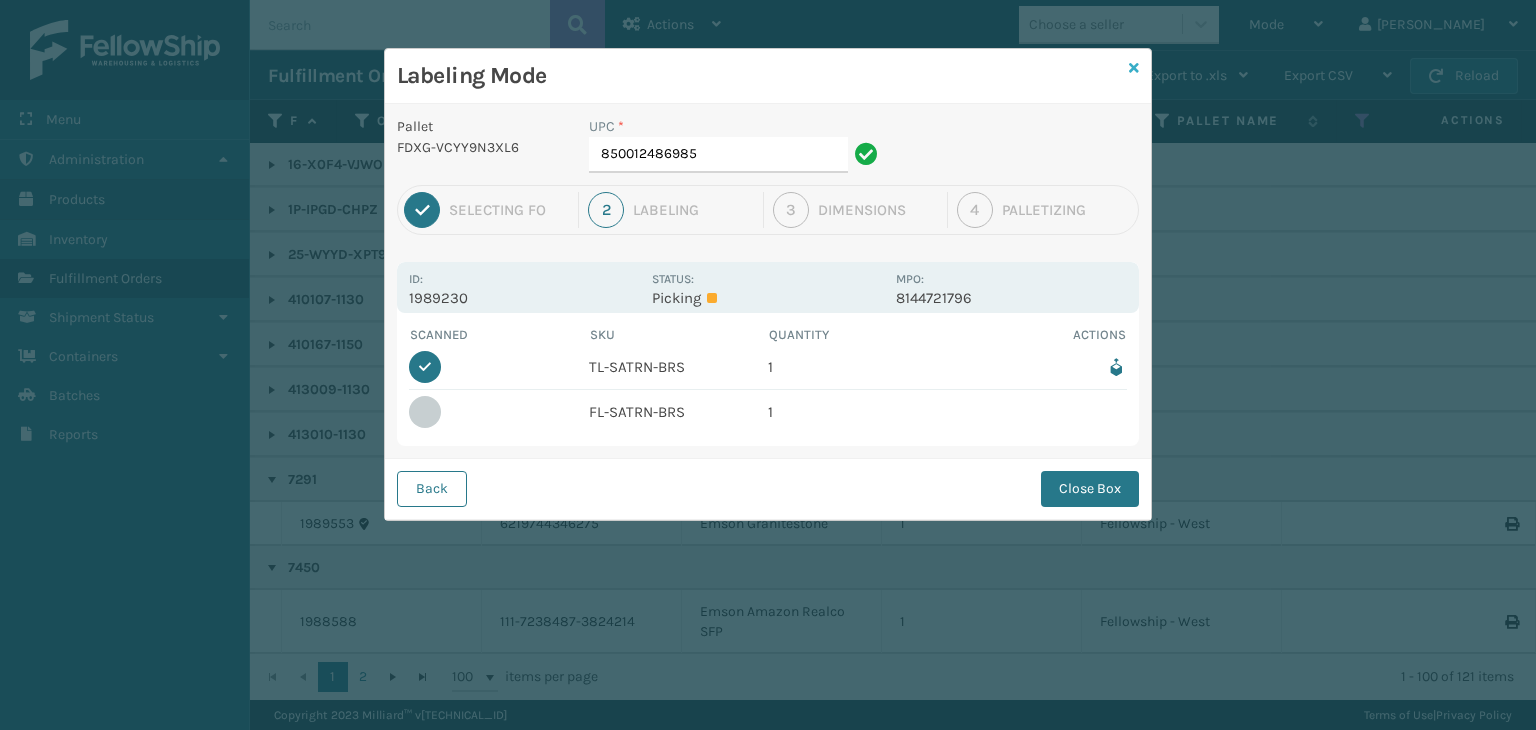 click at bounding box center (1134, 68) 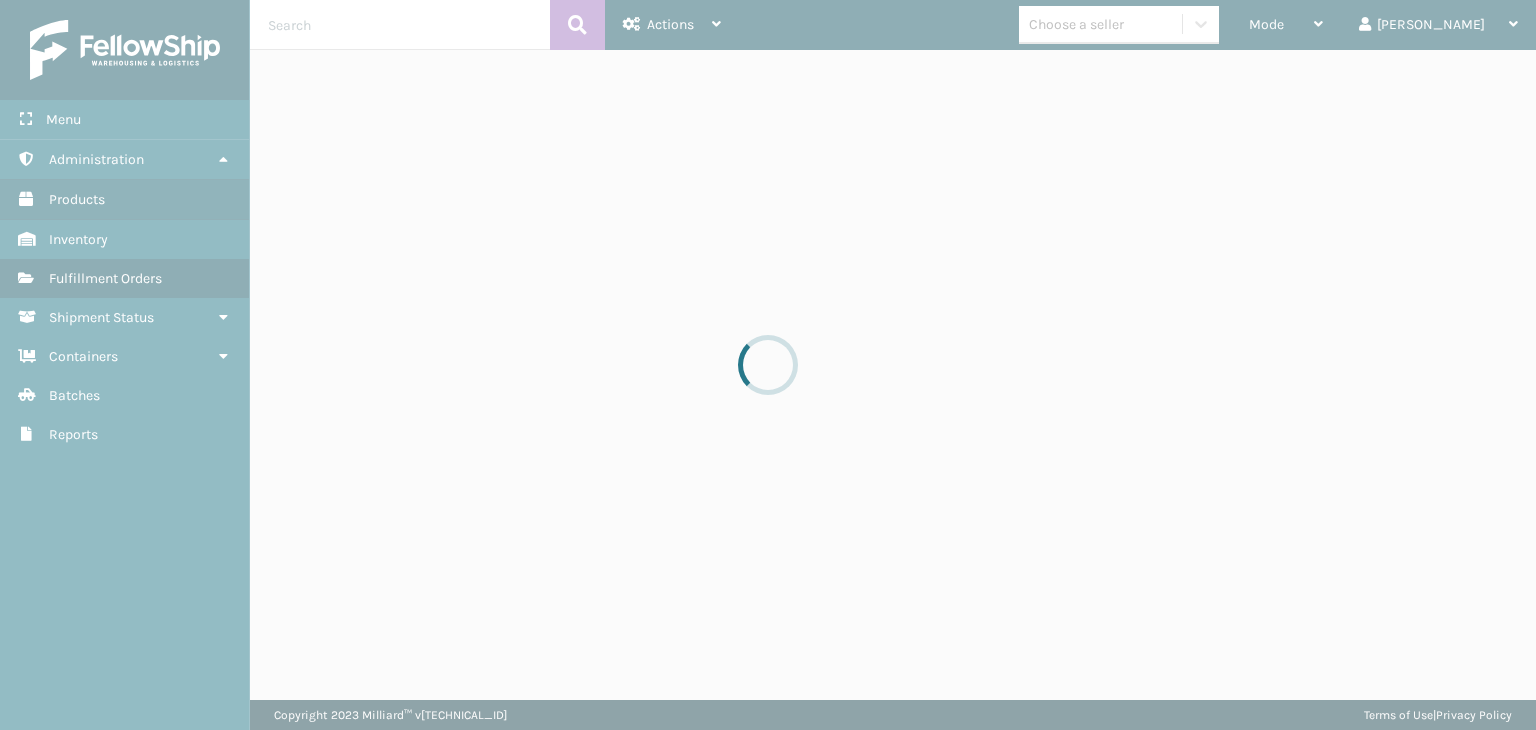 click at bounding box center (768, 365) 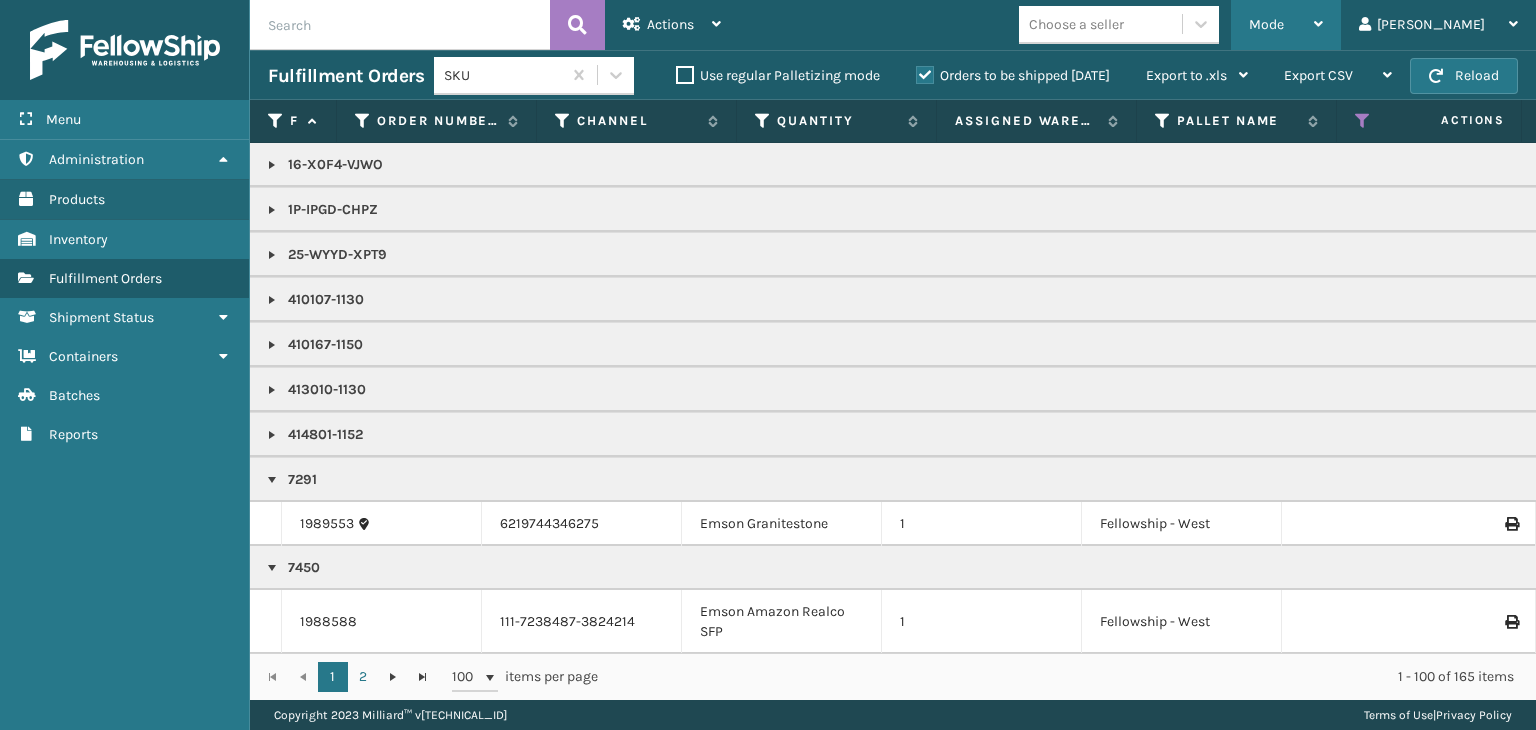 click on "Mode" at bounding box center (1286, 25) 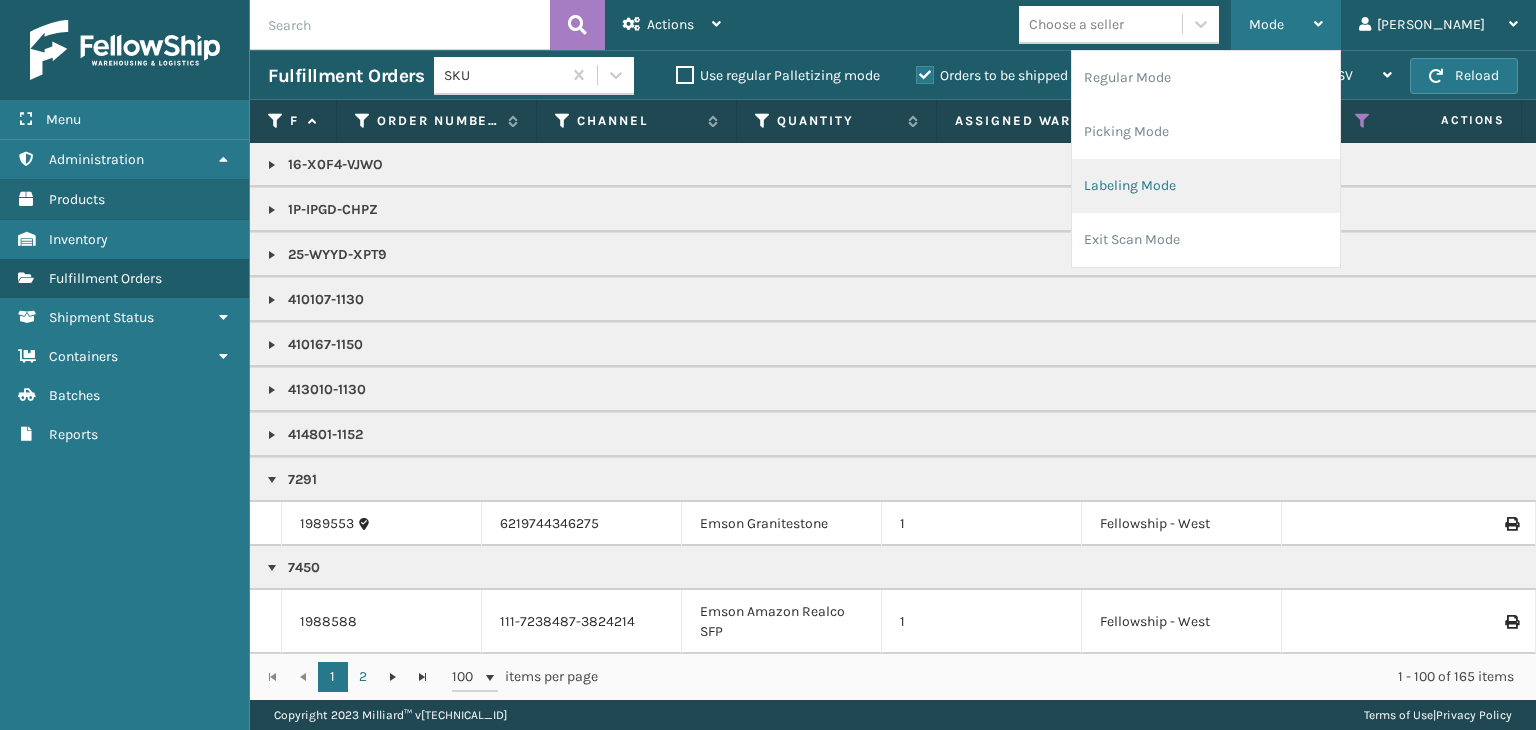 click on "Labeling Mode" at bounding box center (1206, 186) 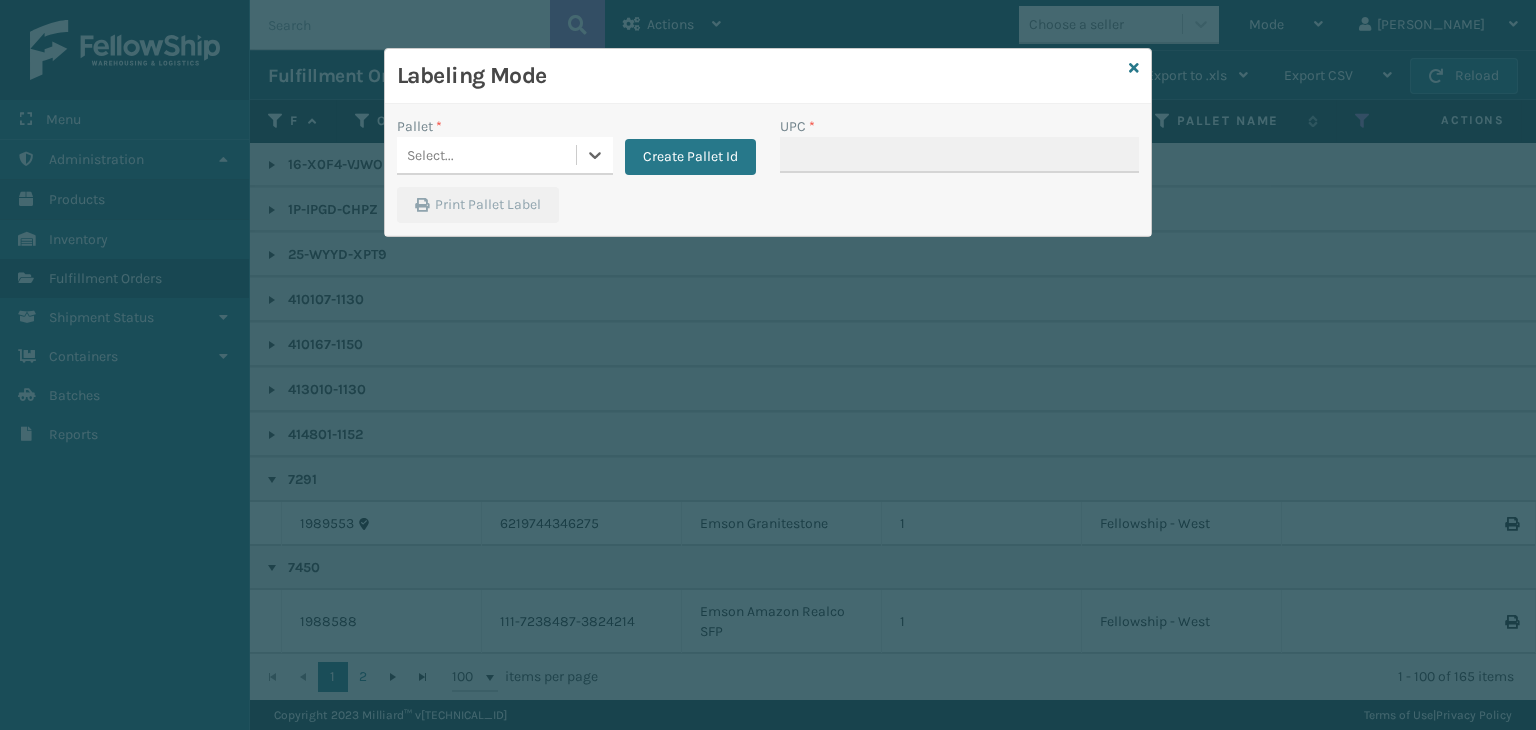click on "Select..." at bounding box center (486, 155) 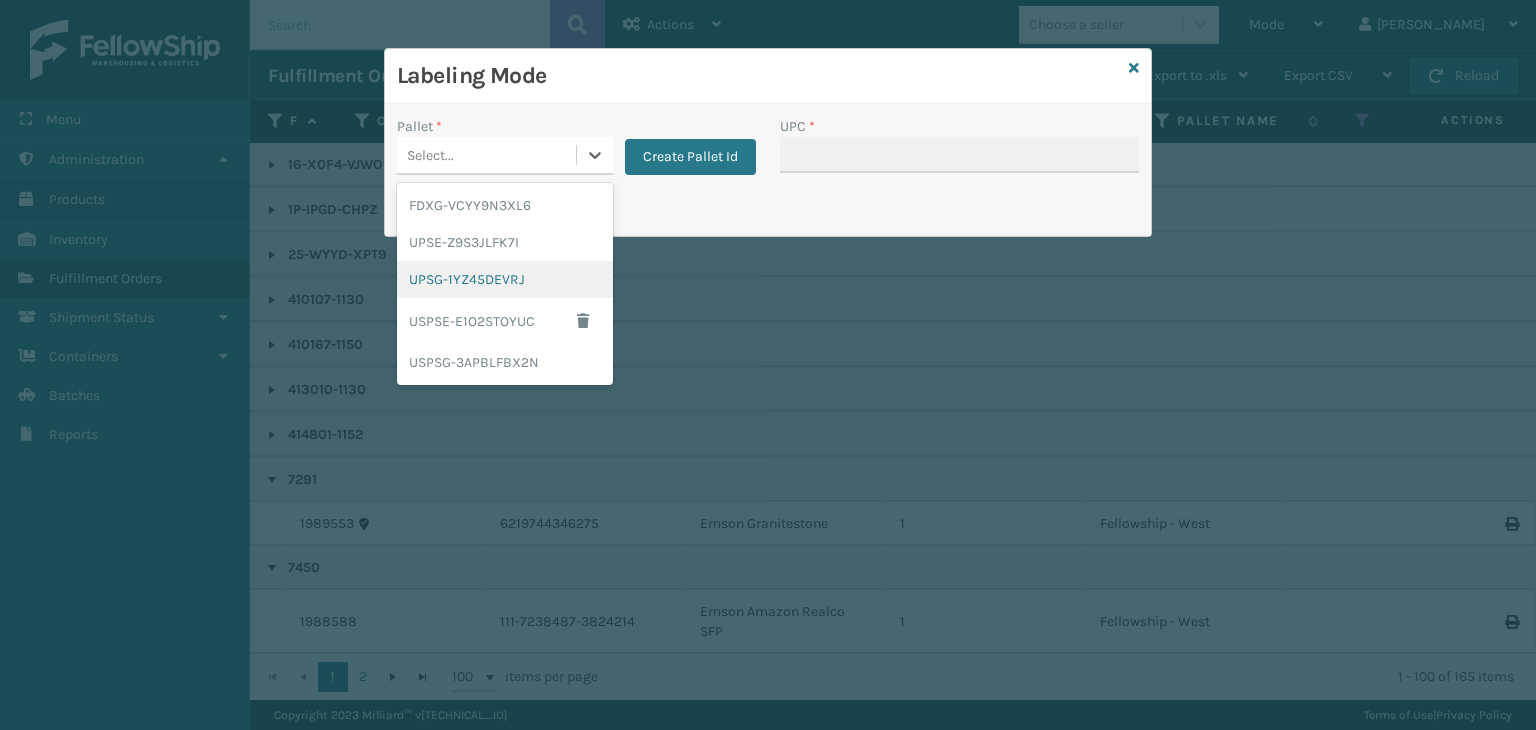 drag, startPoint x: 538, startPoint y: 287, endPoint x: 910, endPoint y: 175, distance: 388.49454 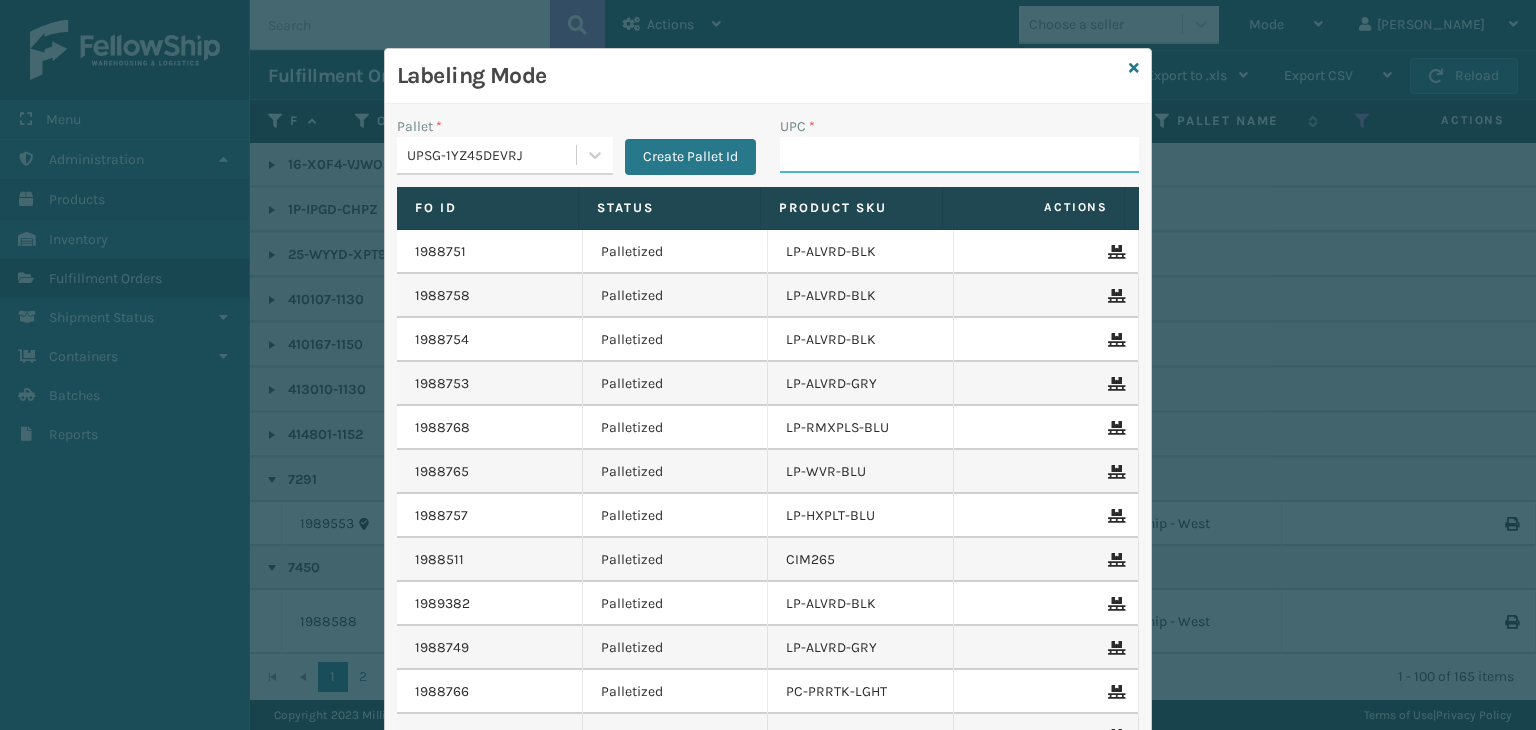 click on "UPC   *" at bounding box center (959, 155) 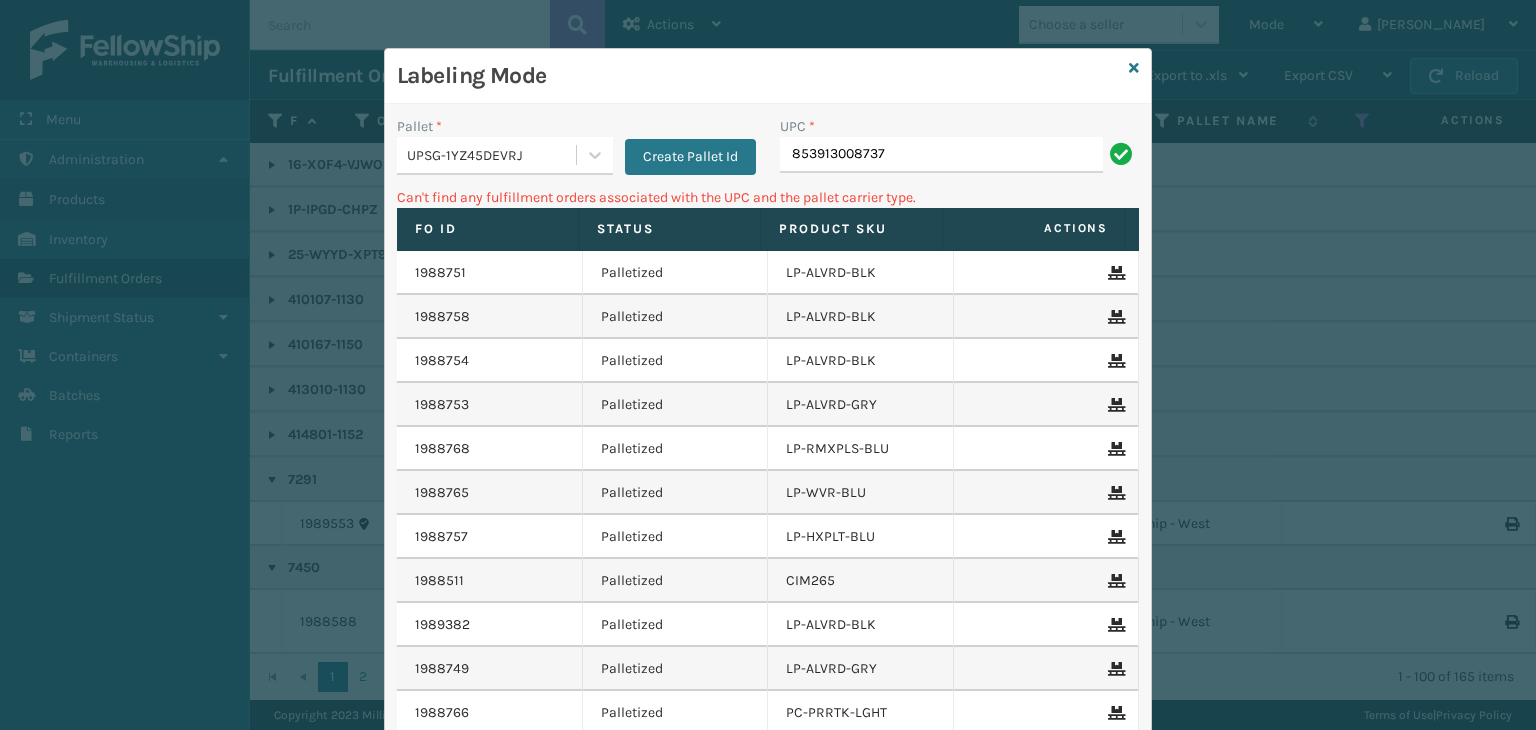drag, startPoint x: 504, startPoint y: 173, endPoint x: 502, endPoint y: 142, distance: 31.06445 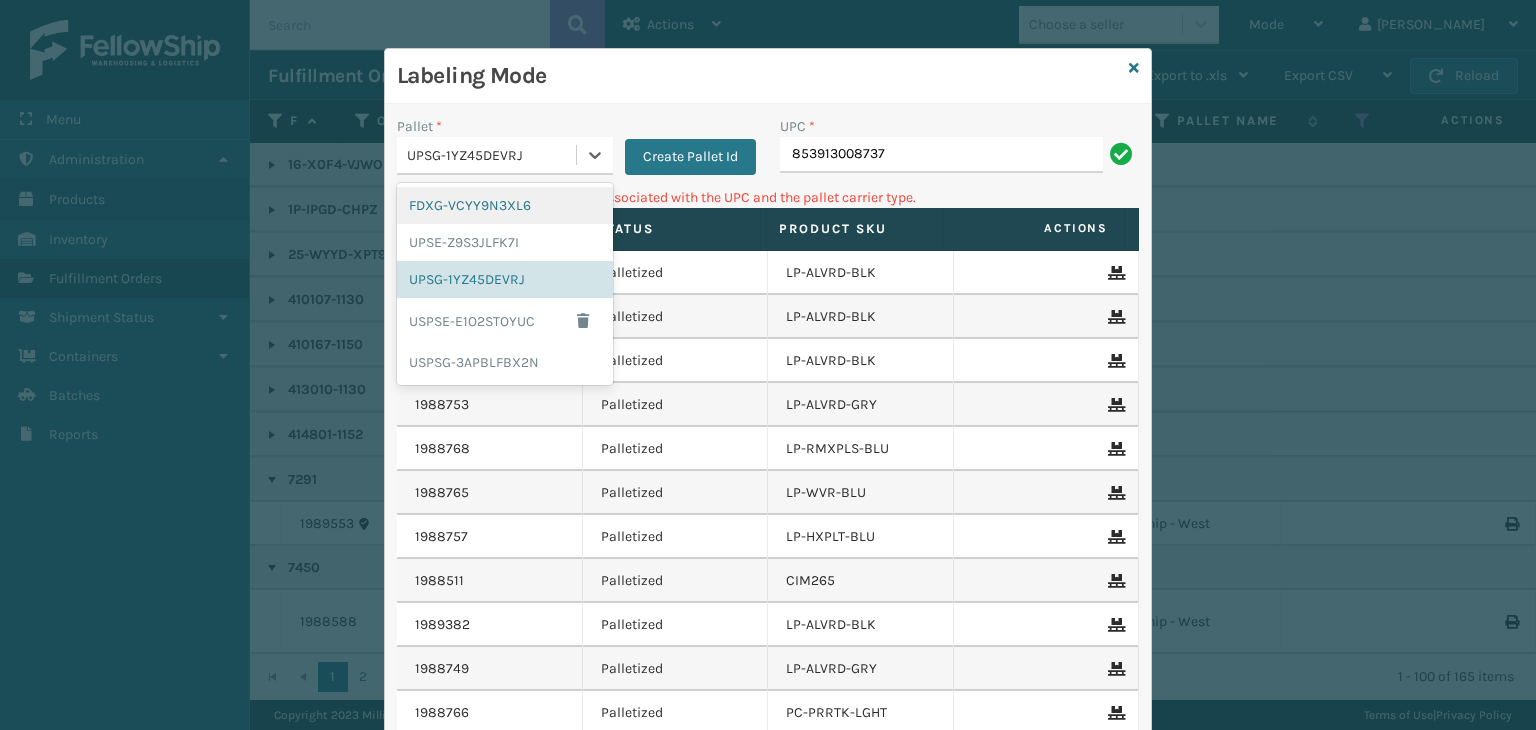 click on "FDXG-VCYY9N3XL6" at bounding box center [505, 205] 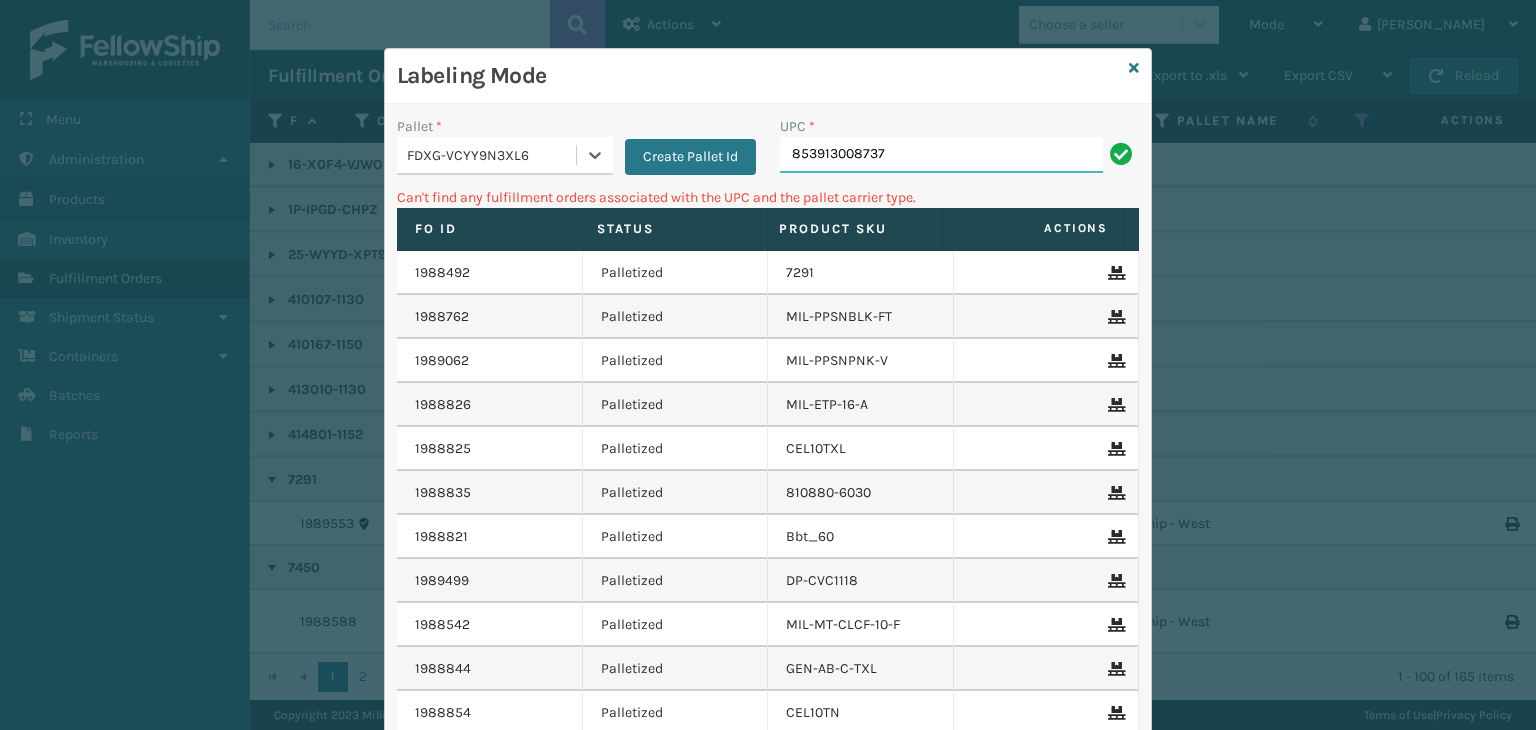 click on "853913008737" at bounding box center (941, 155) 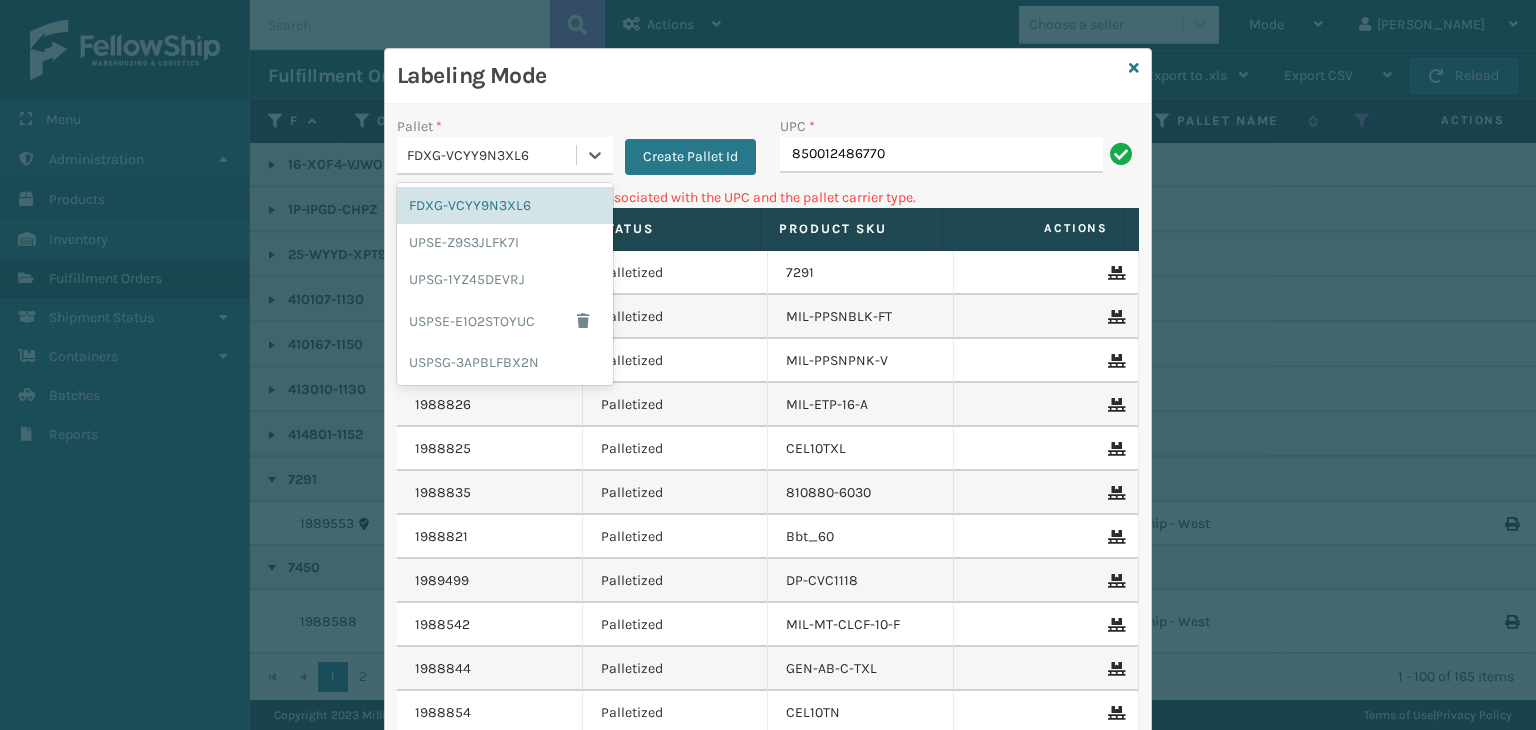 click on "FDXG-VCYY9N3XL6" at bounding box center (492, 155) 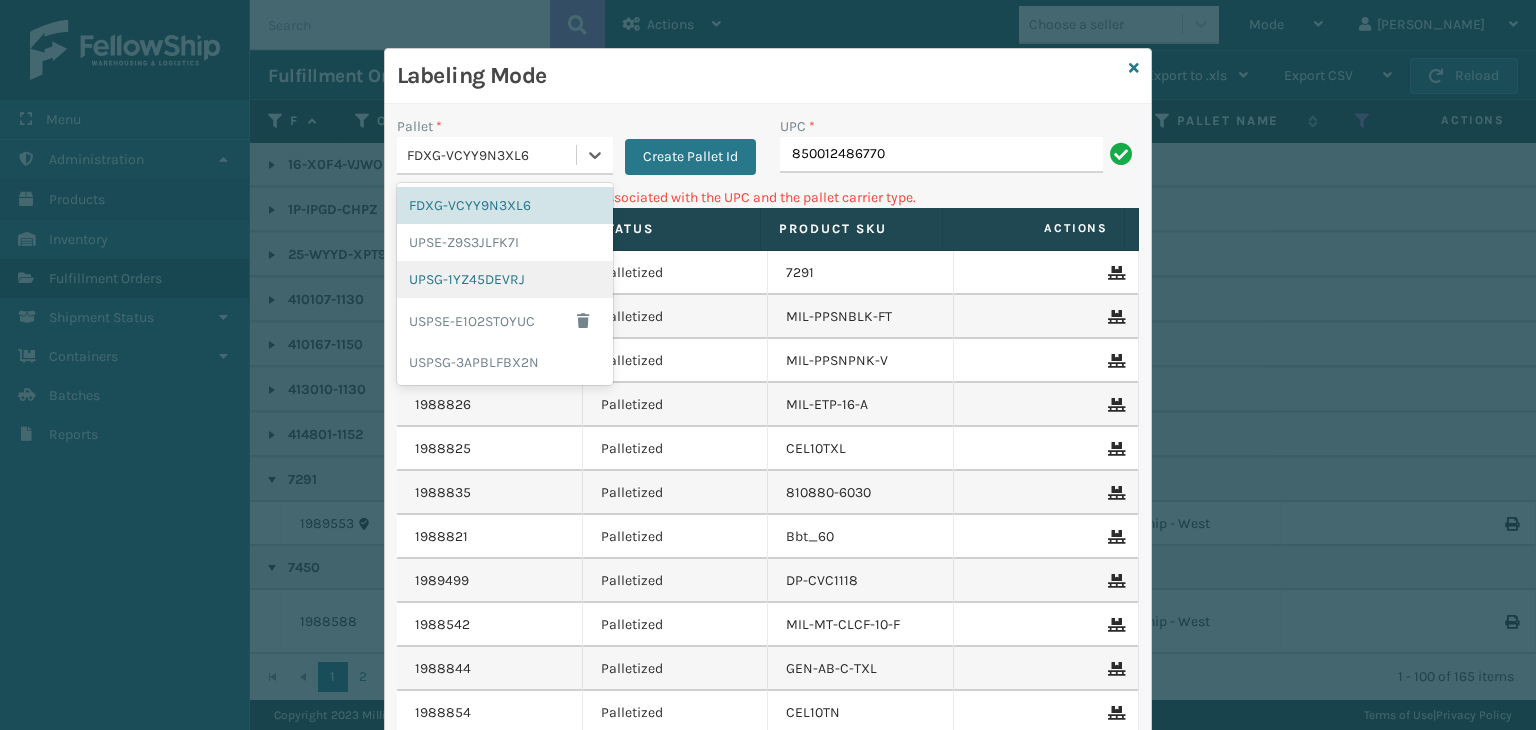 click on "UPSG-1YZ45DEVRJ" at bounding box center [505, 279] 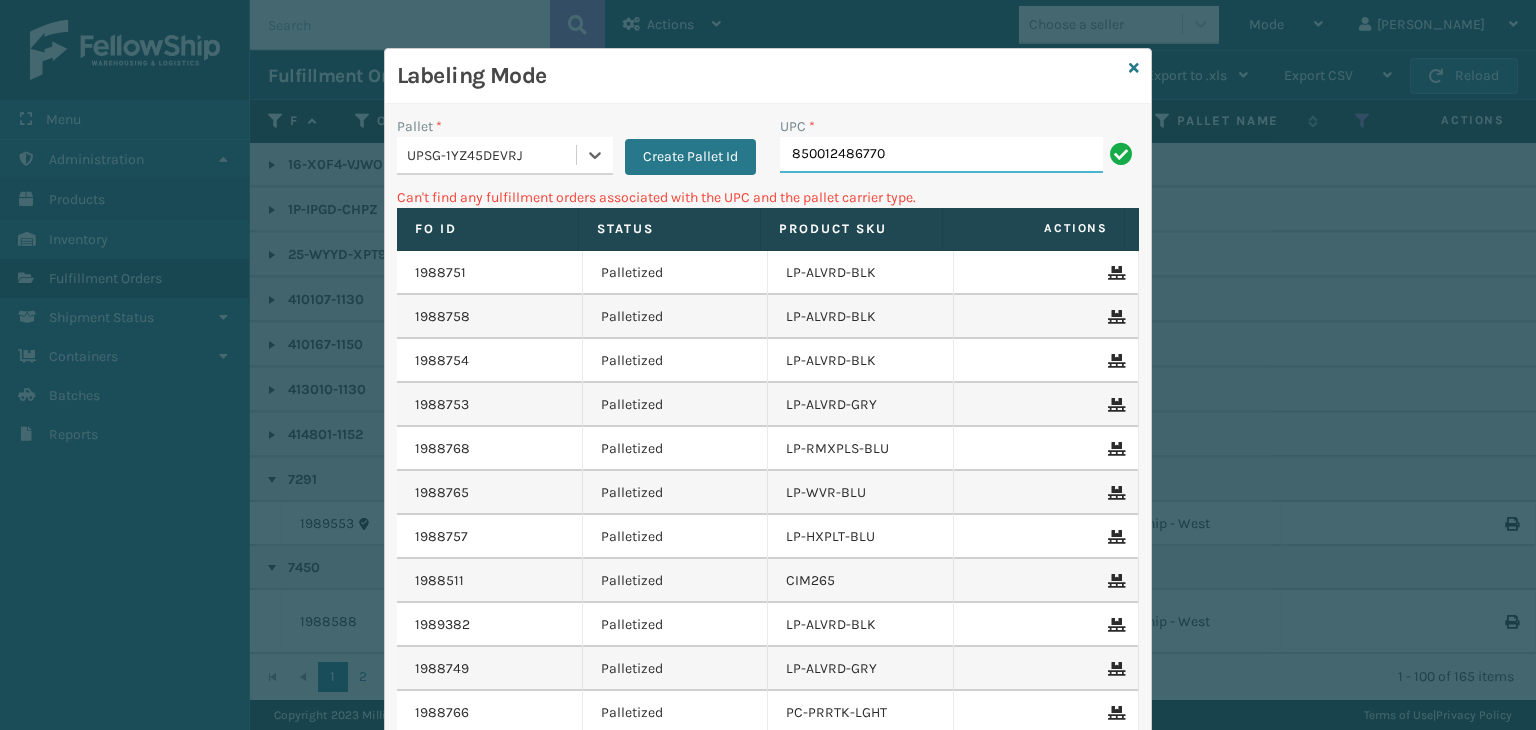click on "850012486770" at bounding box center [941, 155] 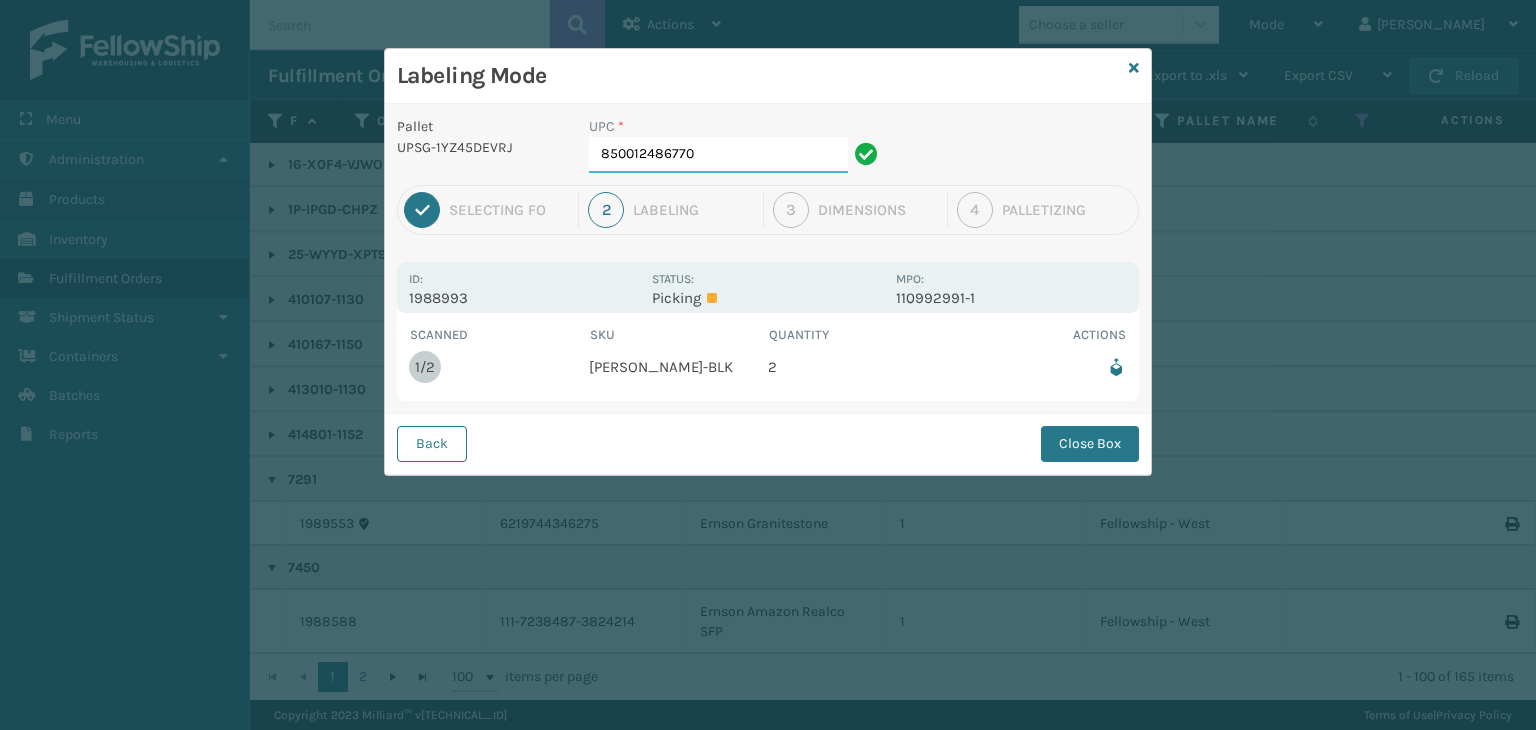 click on "850012486770" at bounding box center (718, 155) 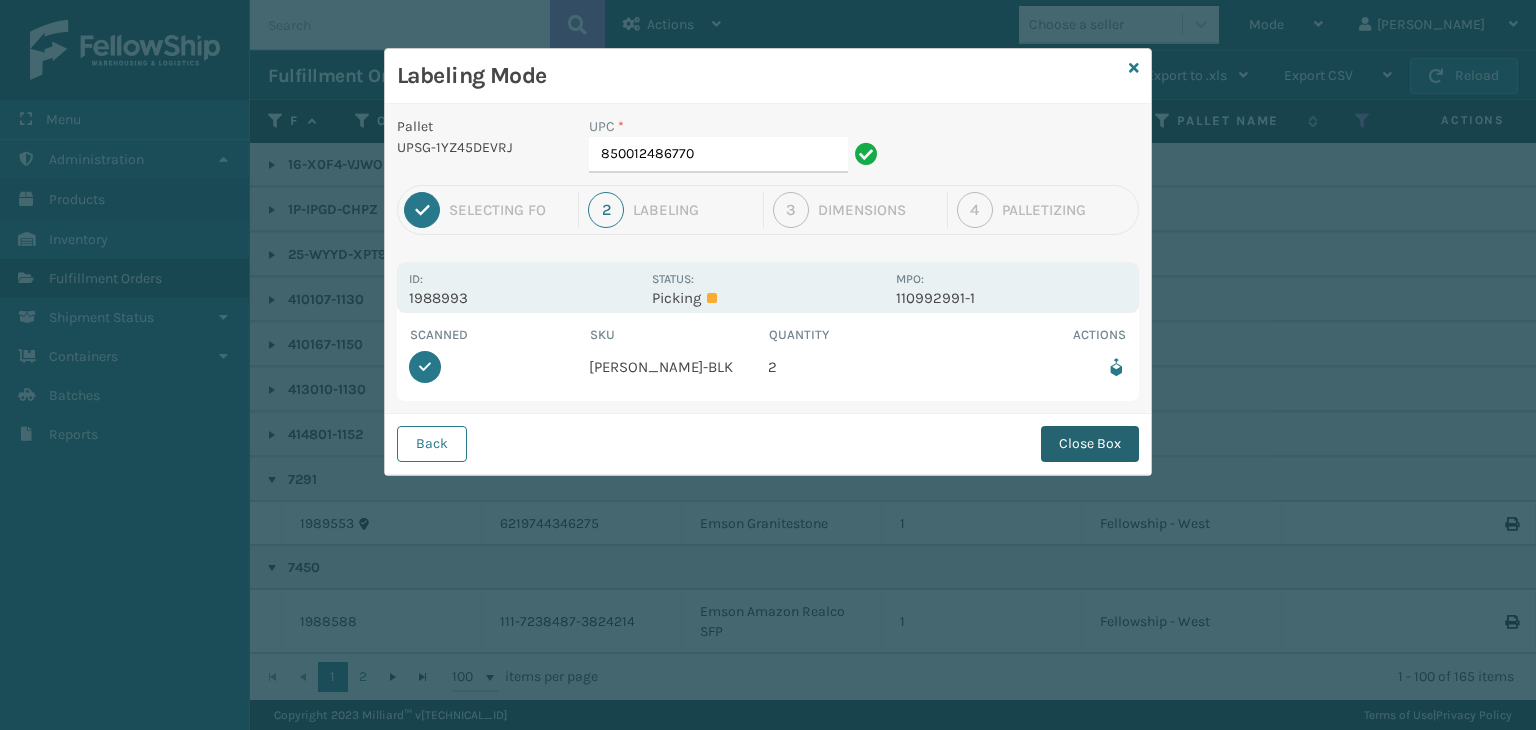 click on "Close Box" at bounding box center (1090, 444) 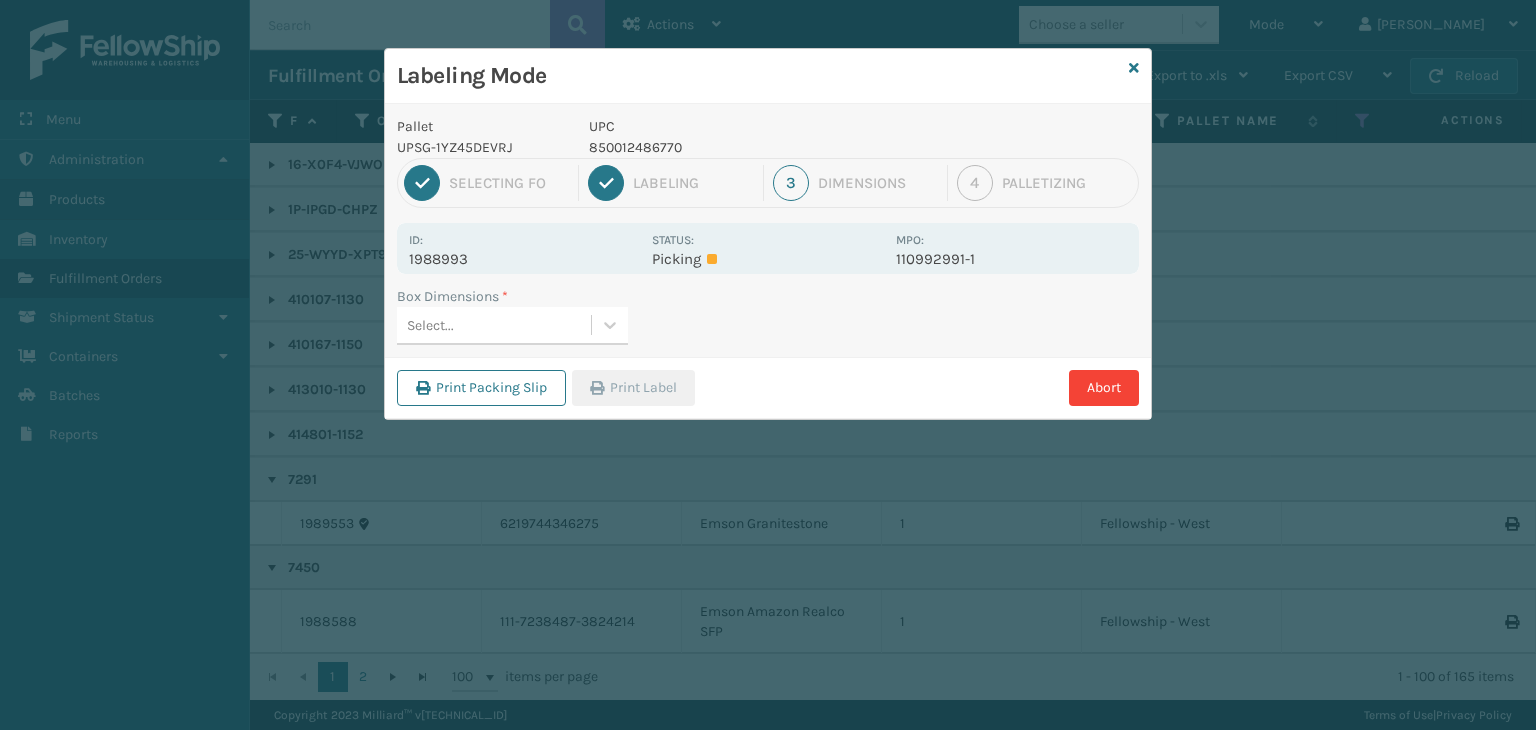 click on "Select..." at bounding box center [494, 325] 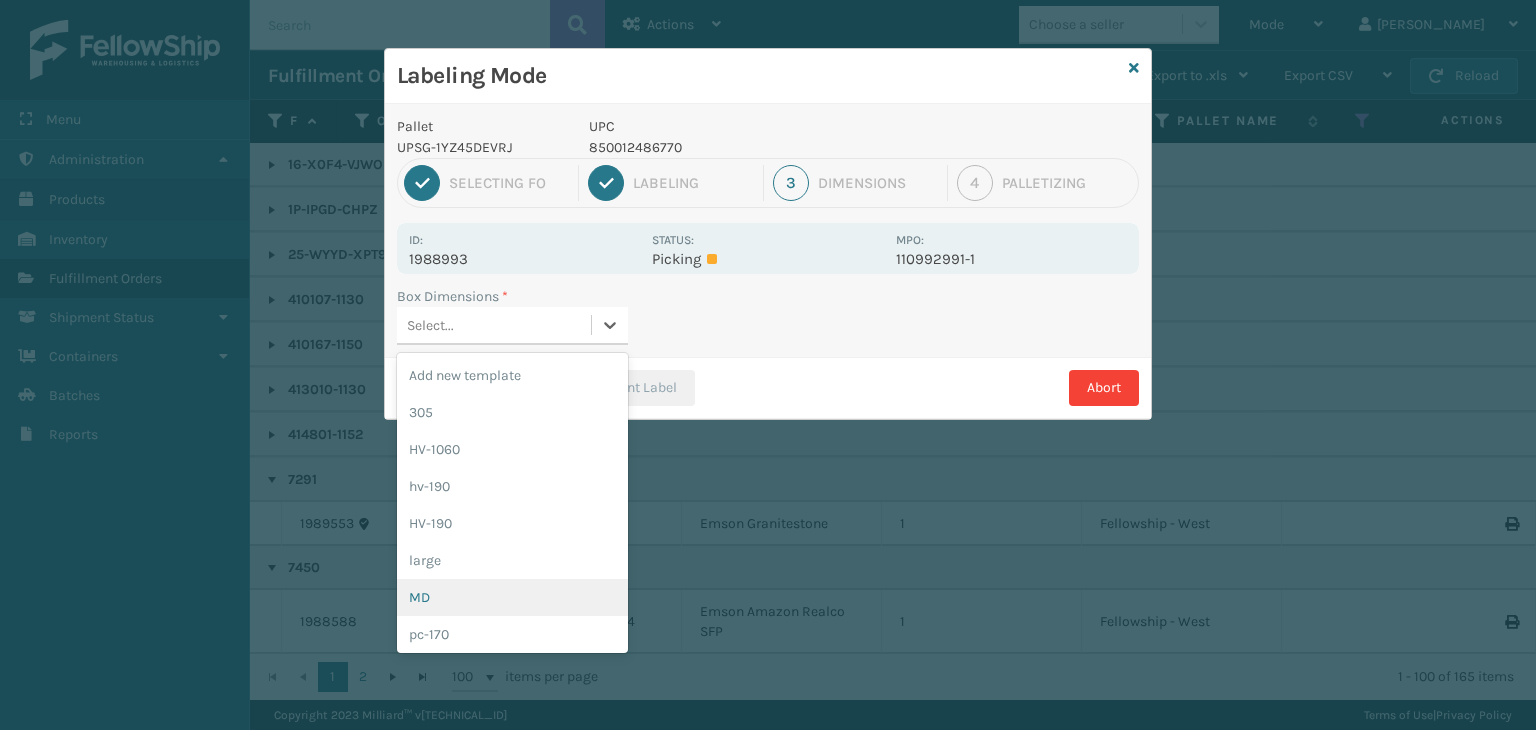 click on "MD" at bounding box center (512, 597) 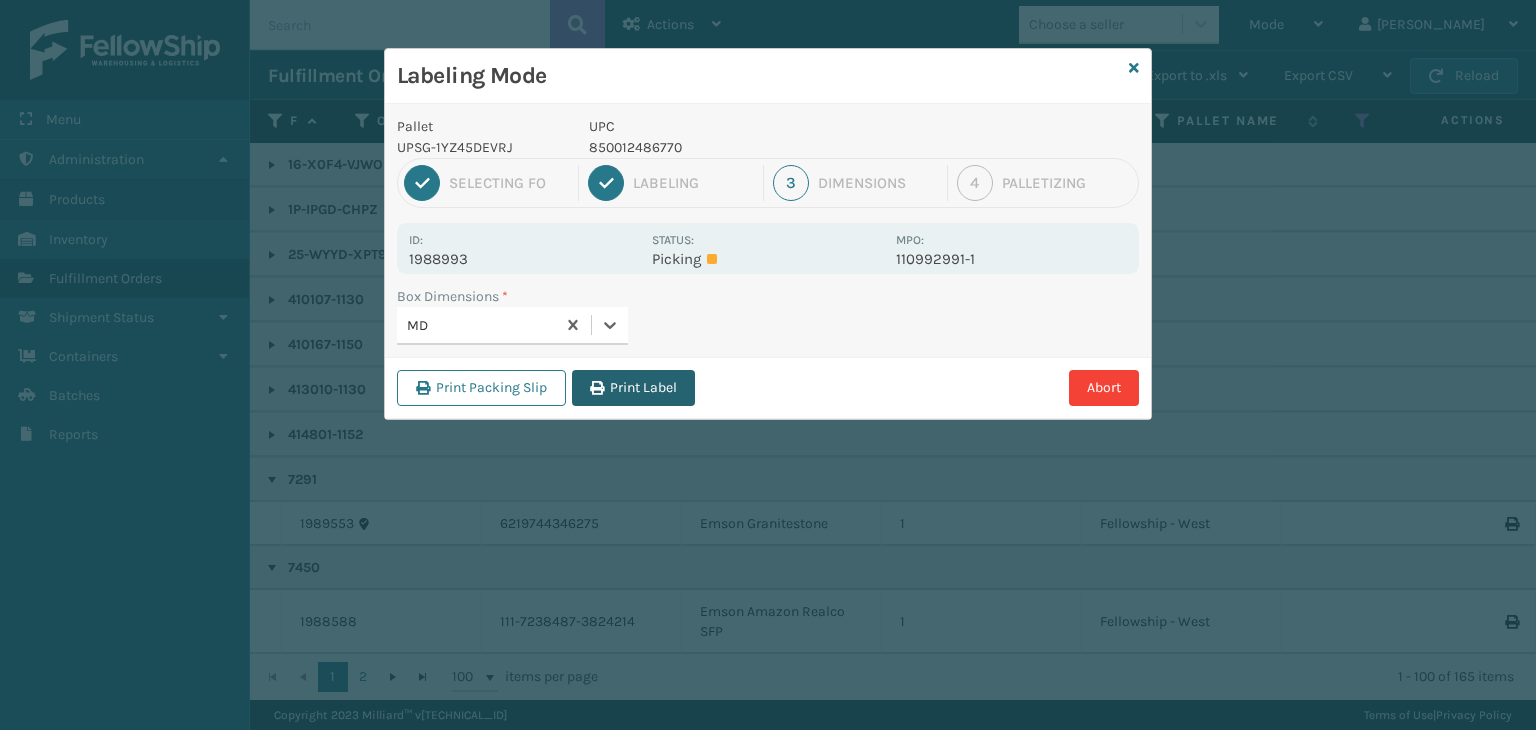 click on "Print Label" at bounding box center [633, 388] 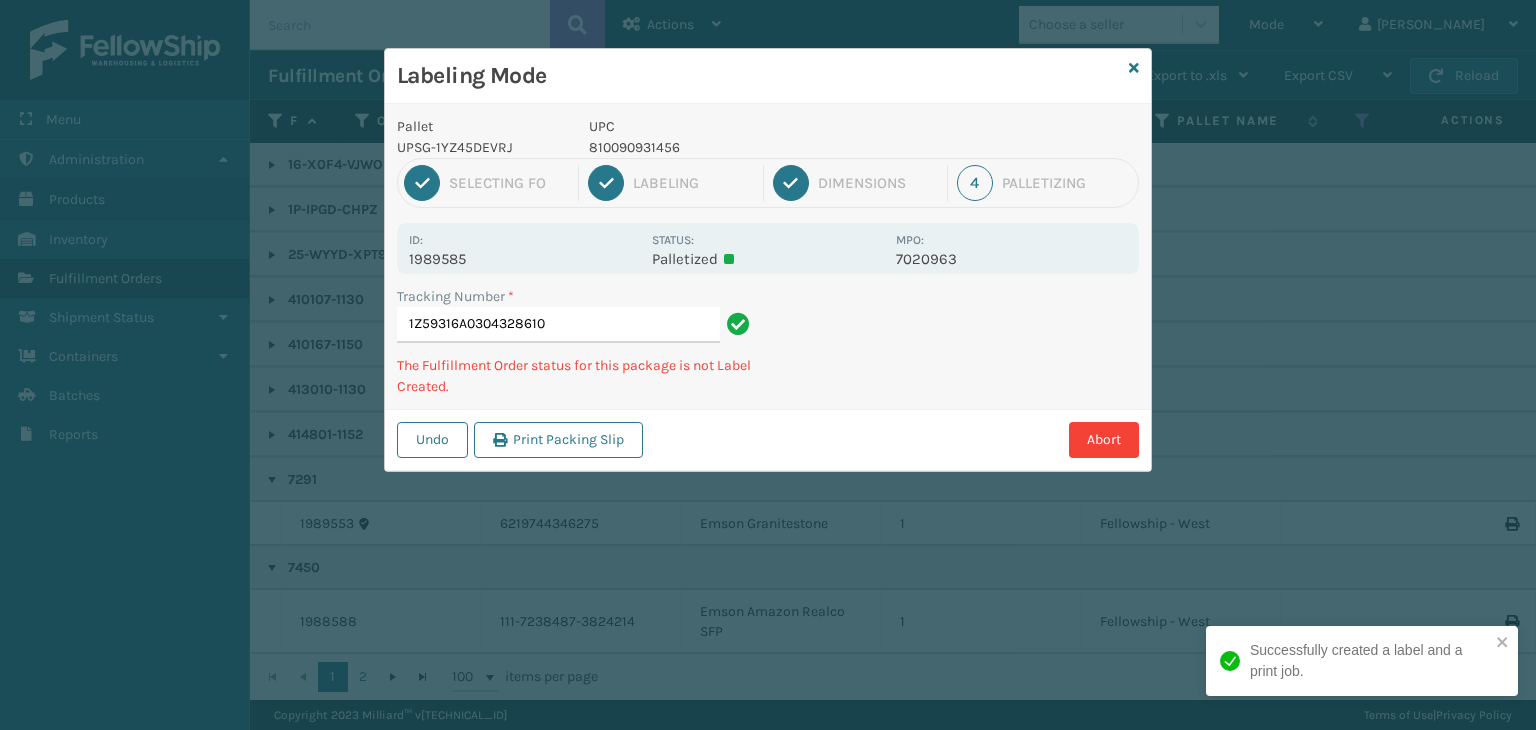 click on "810090931456" at bounding box center (736, 147) 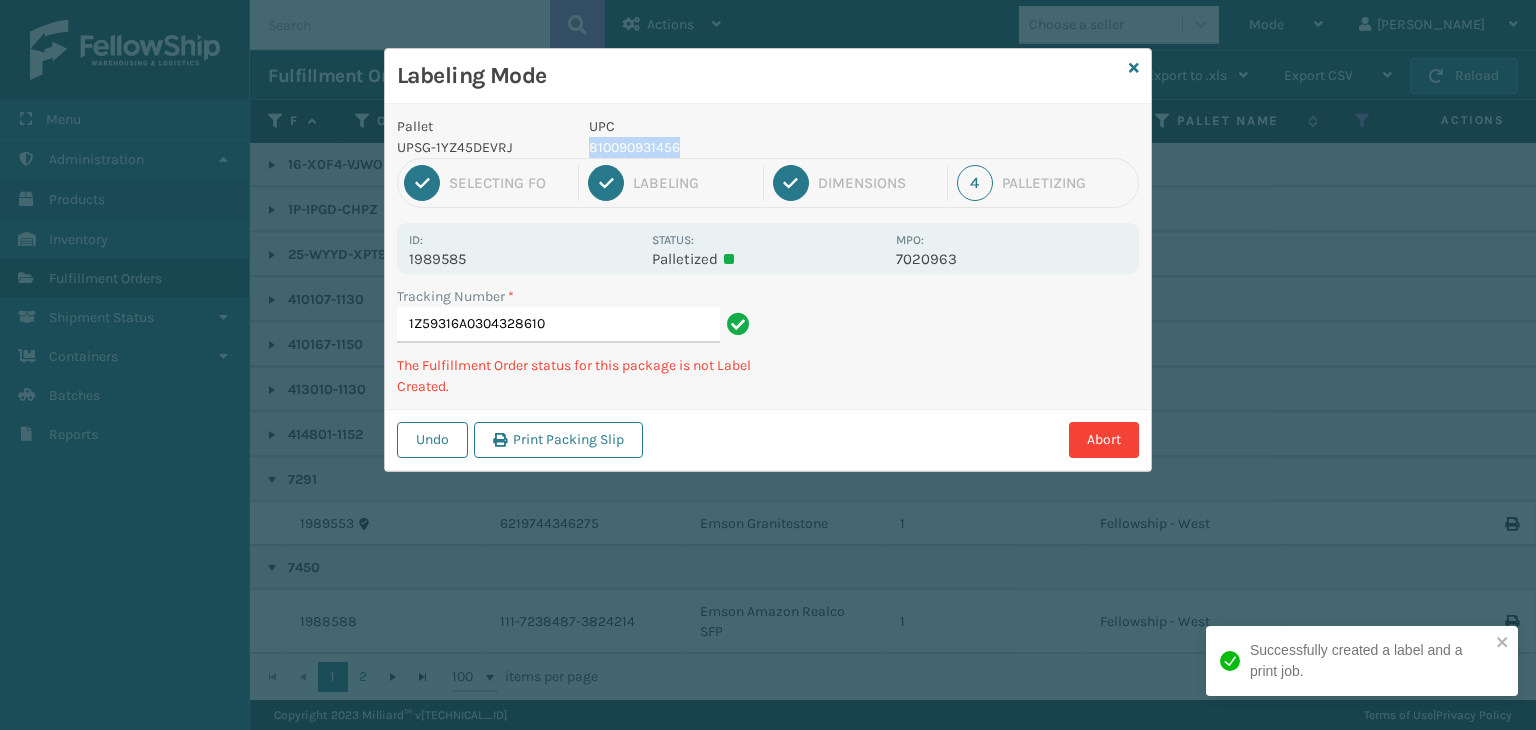 click on "810090931456" at bounding box center [736, 147] 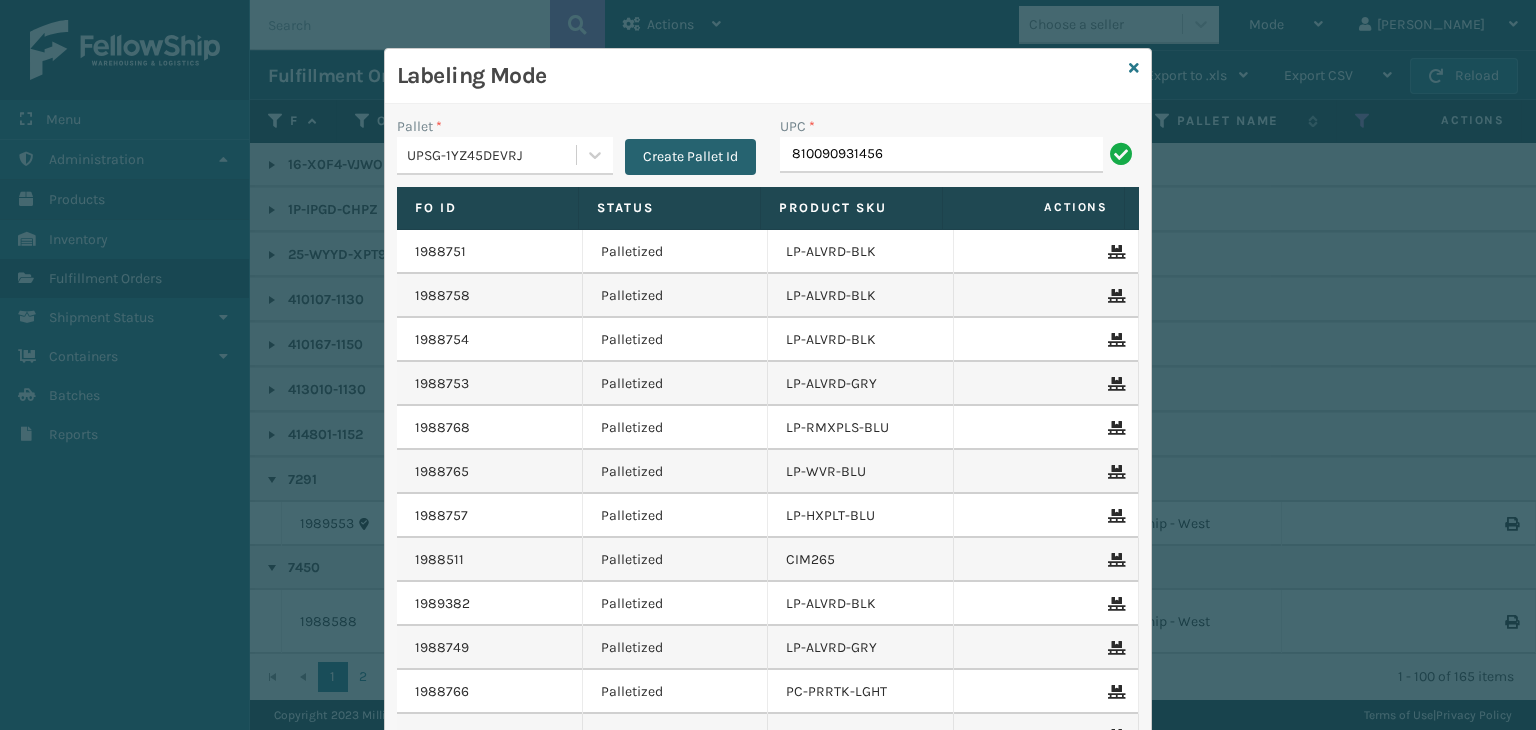 type on "810090931456" 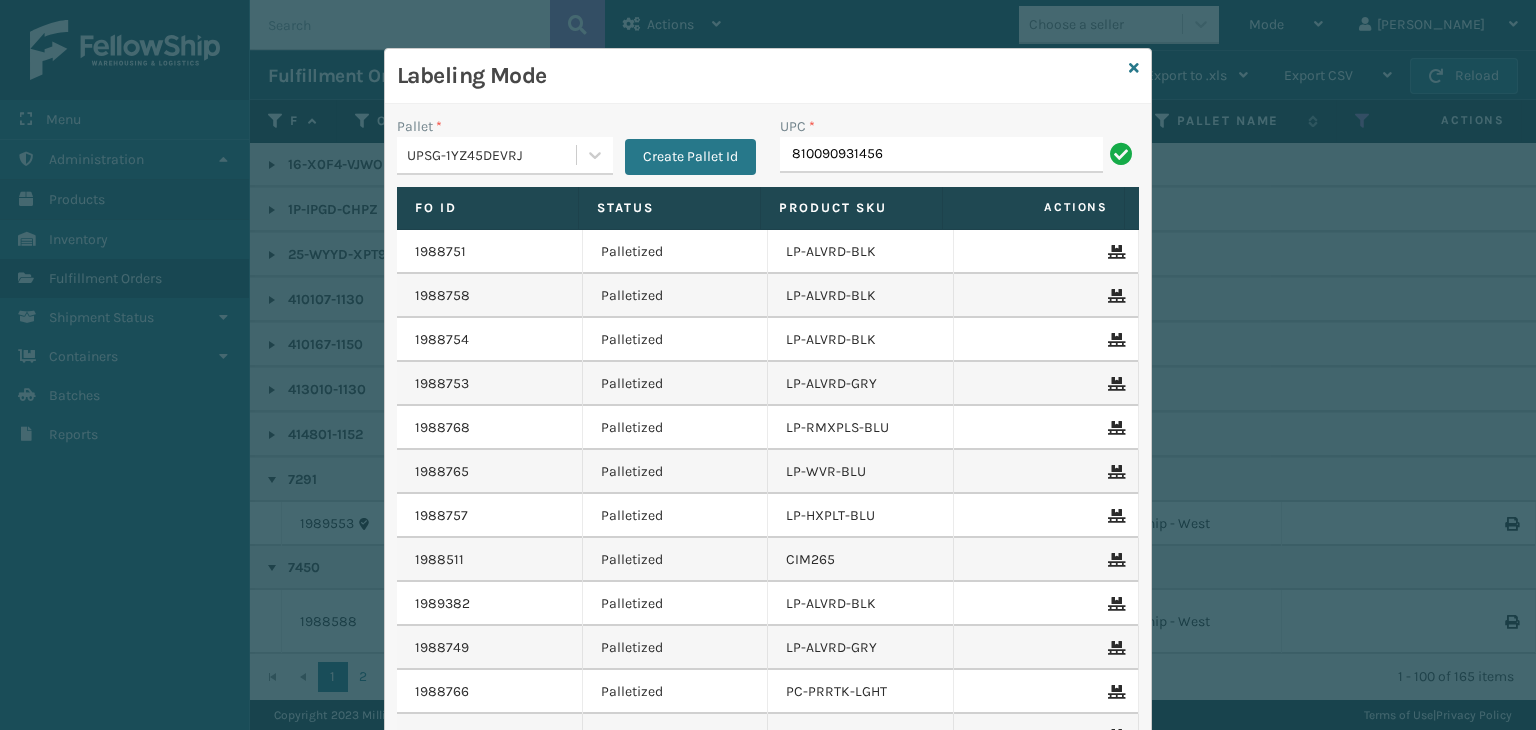 type on "810090931456" 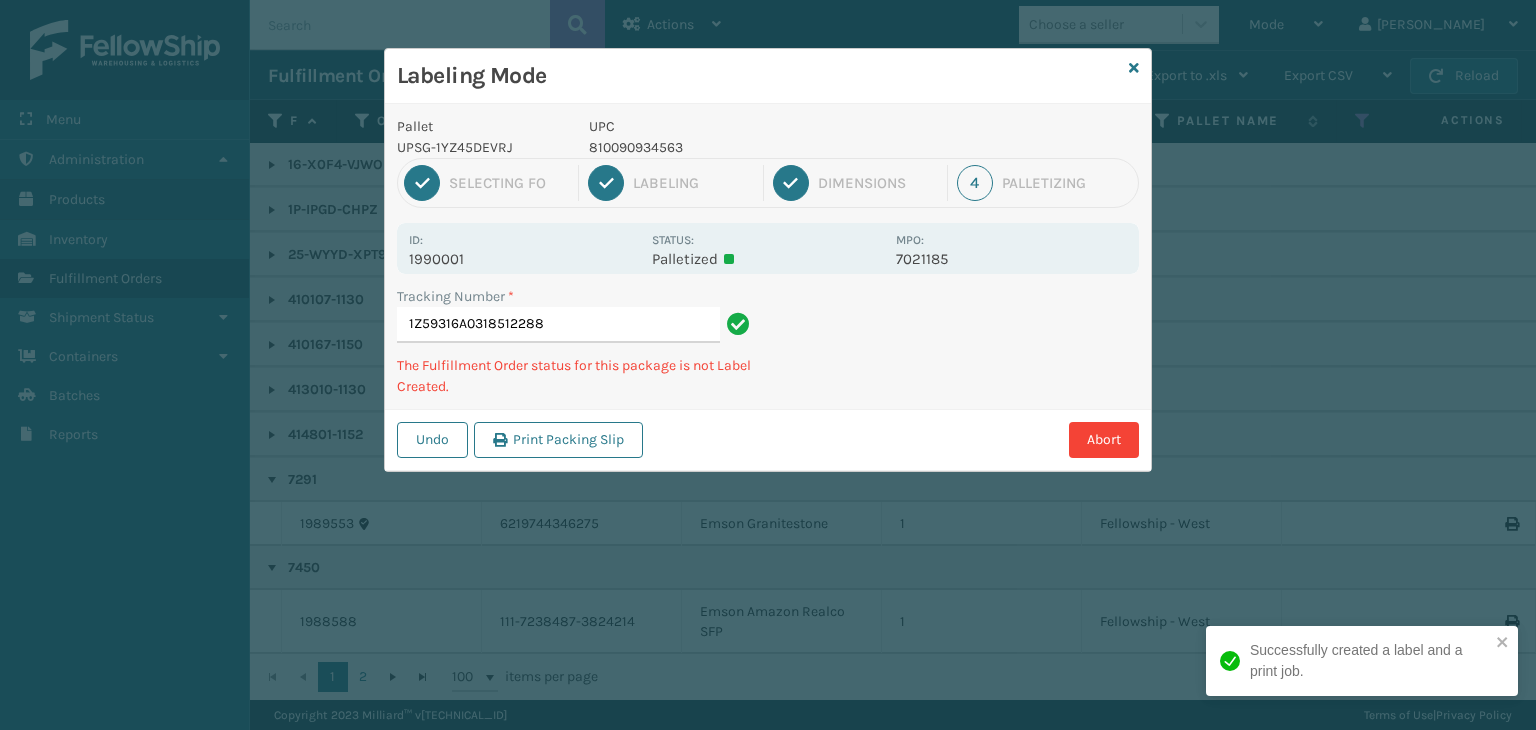drag, startPoint x: 611, startPoint y: 129, endPoint x: 632, endPoint y: 163, distance: 39.962482 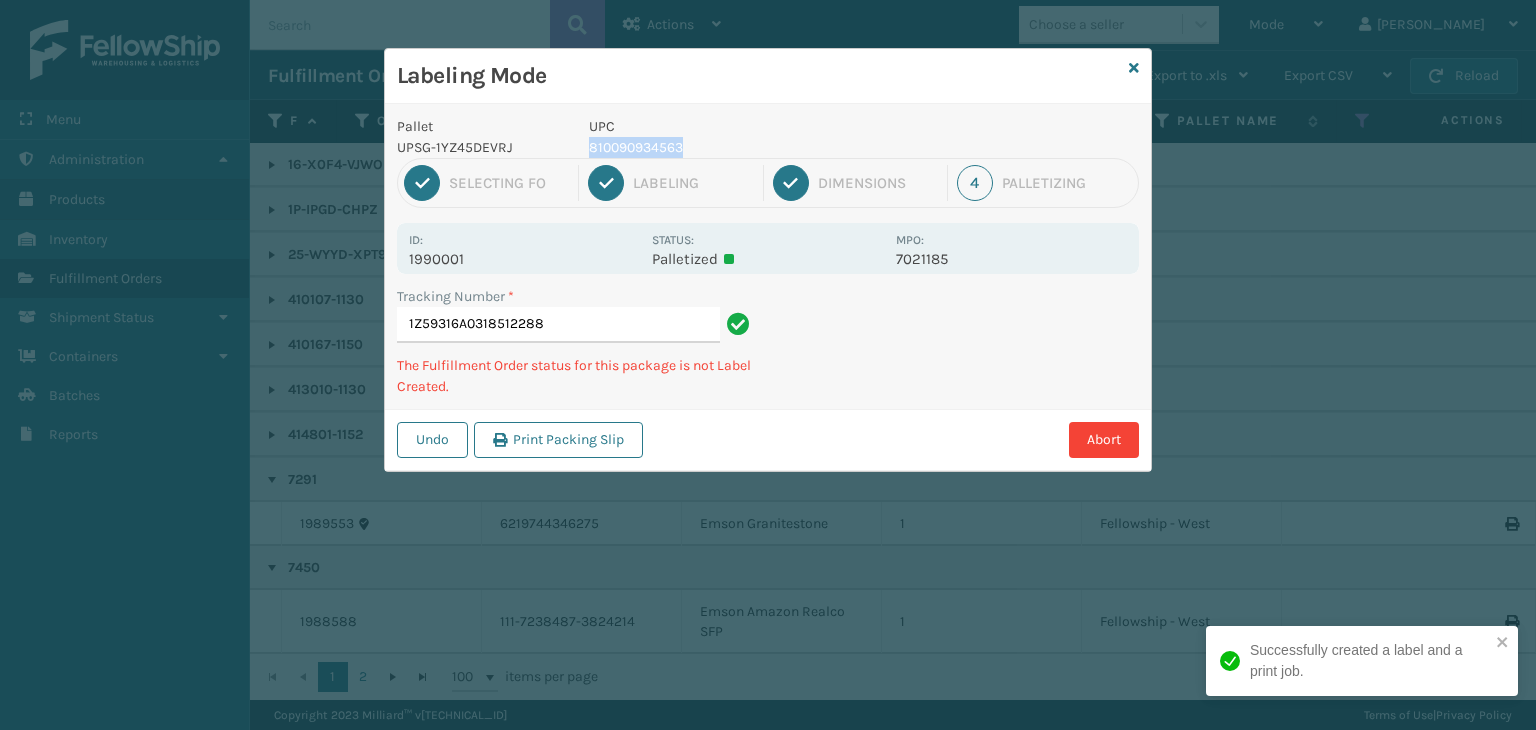 click on "810090934563" at bounding box center (736, 147) 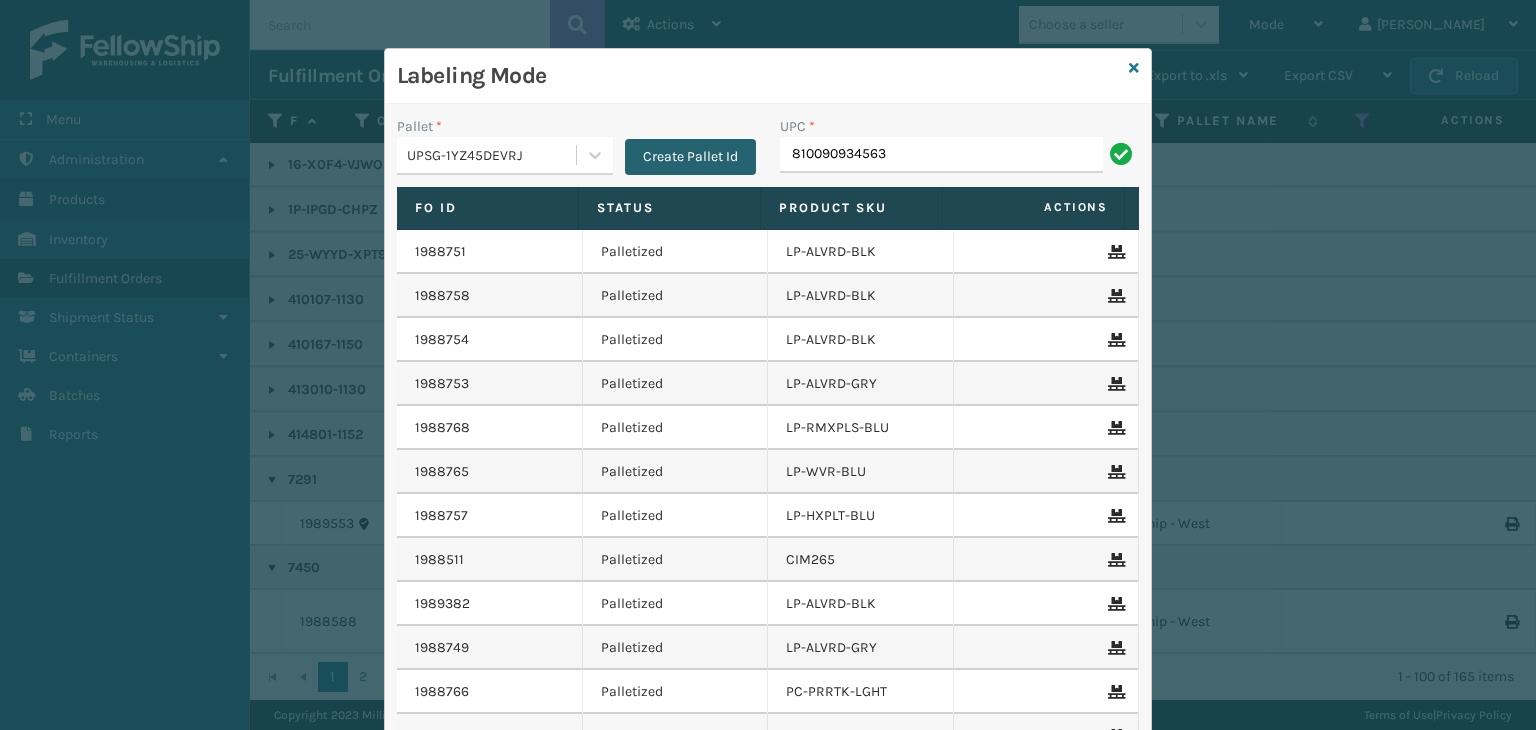 type on "810090934563" 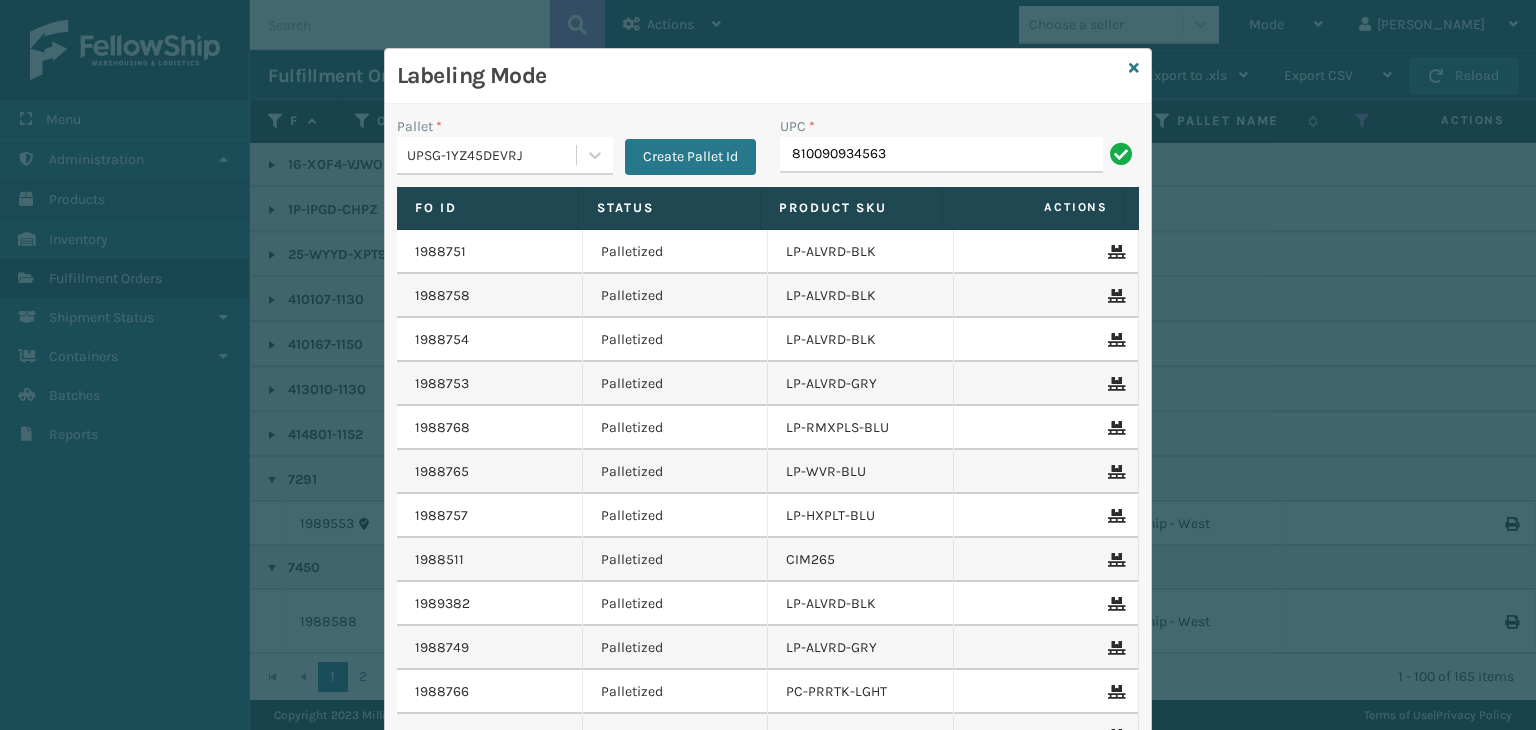 type on "810090934563" 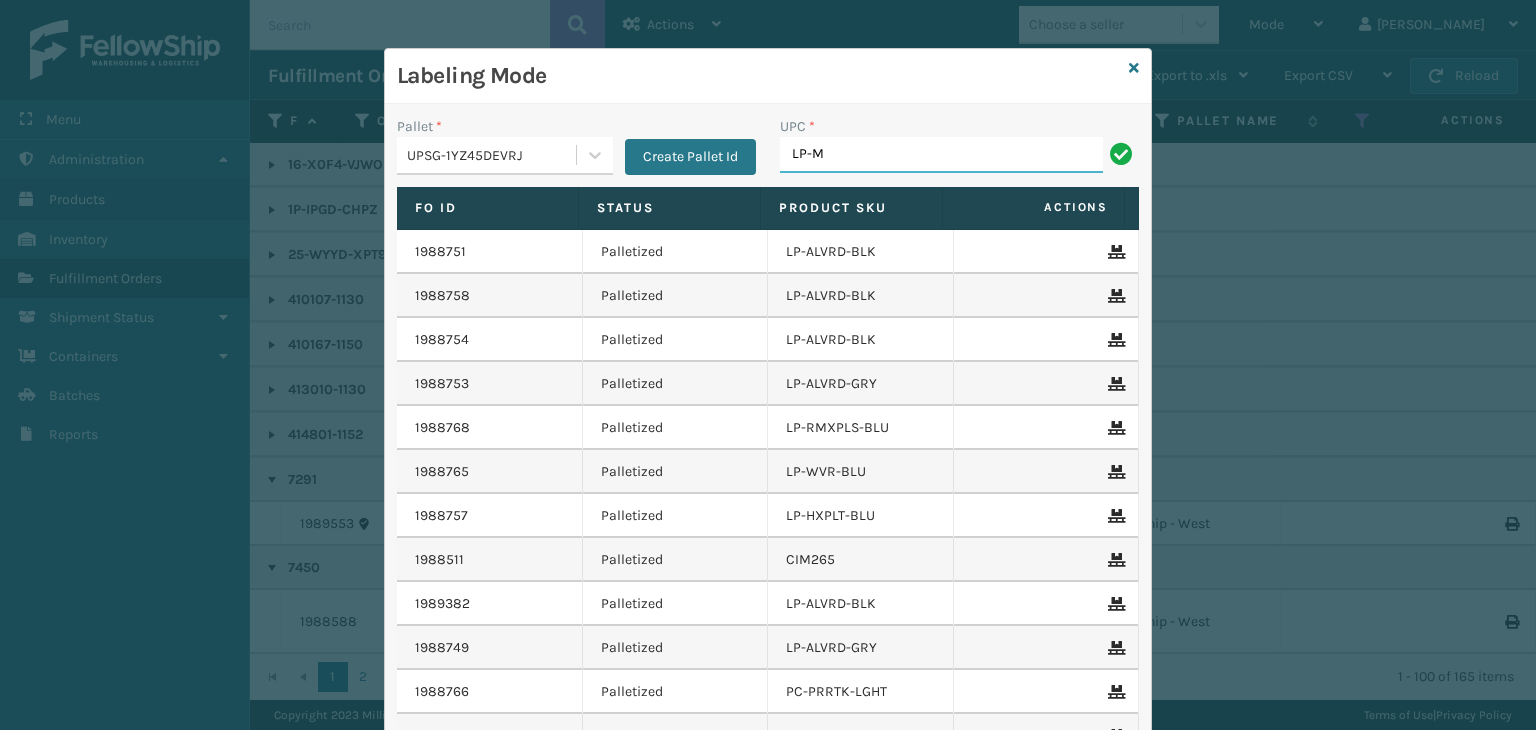 type on "LP-MSGGUNEXT-BLK" 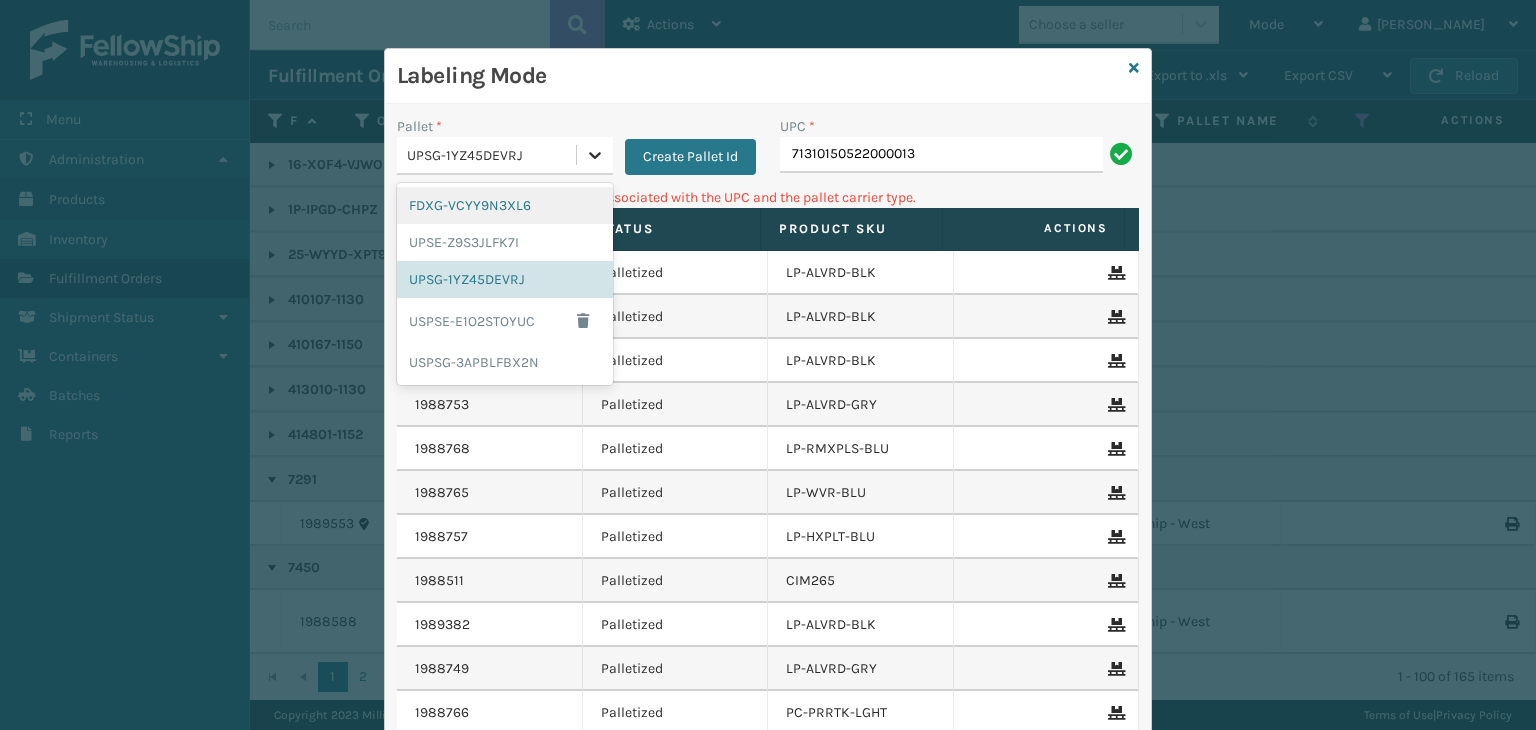 click 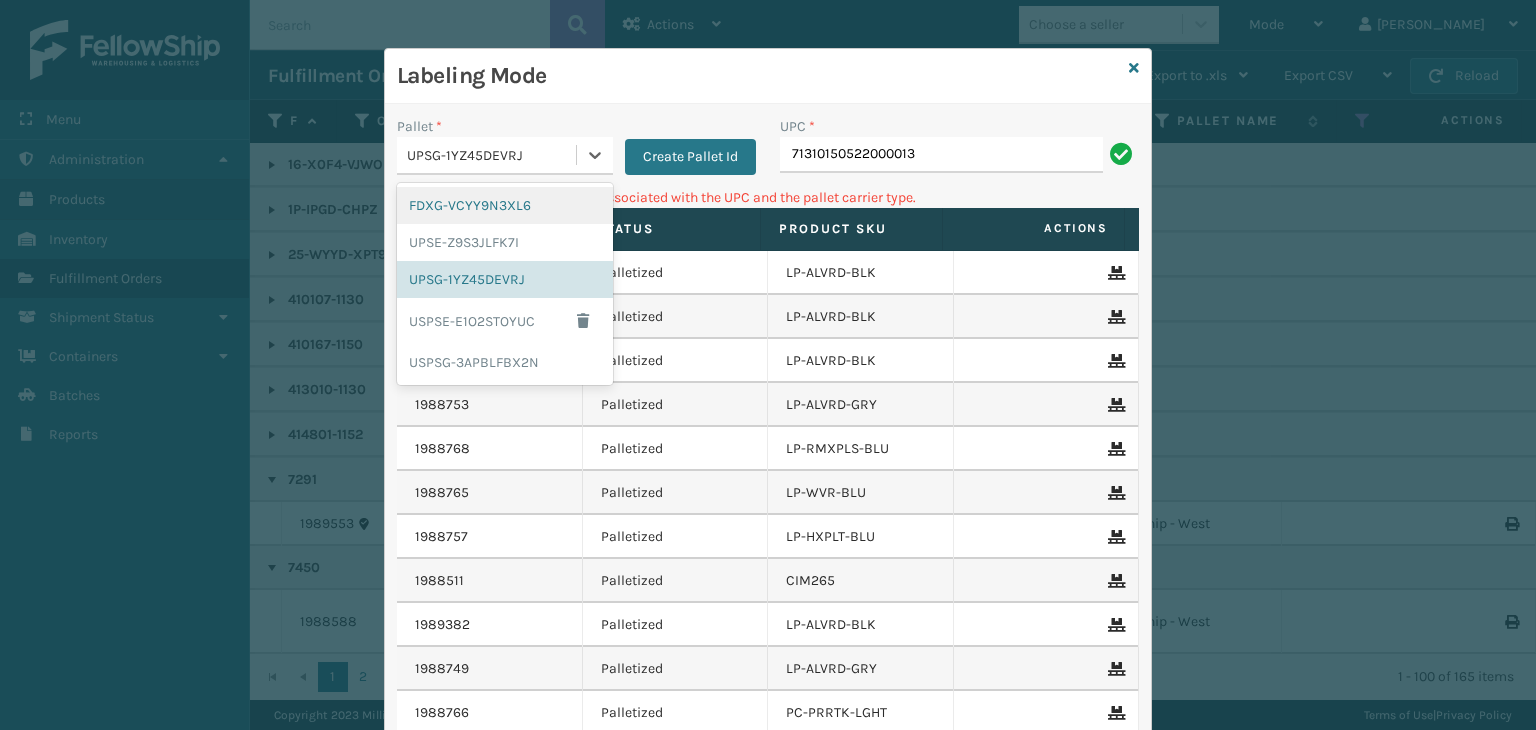 click on "FDXG-VCYY9N3XL6" at bounding box center [505, 205] 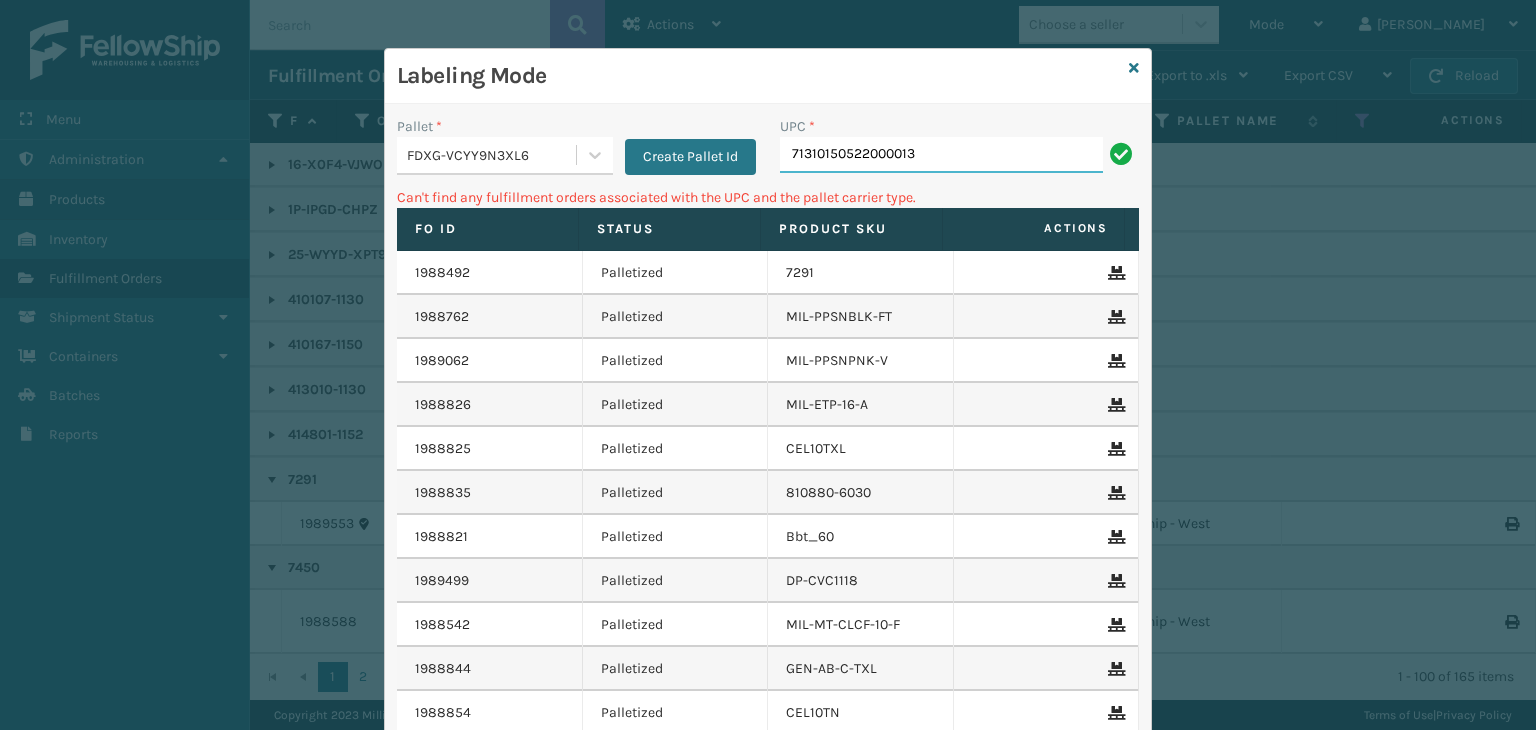 click on "71310150522000013" at bounding box center [941, 155] 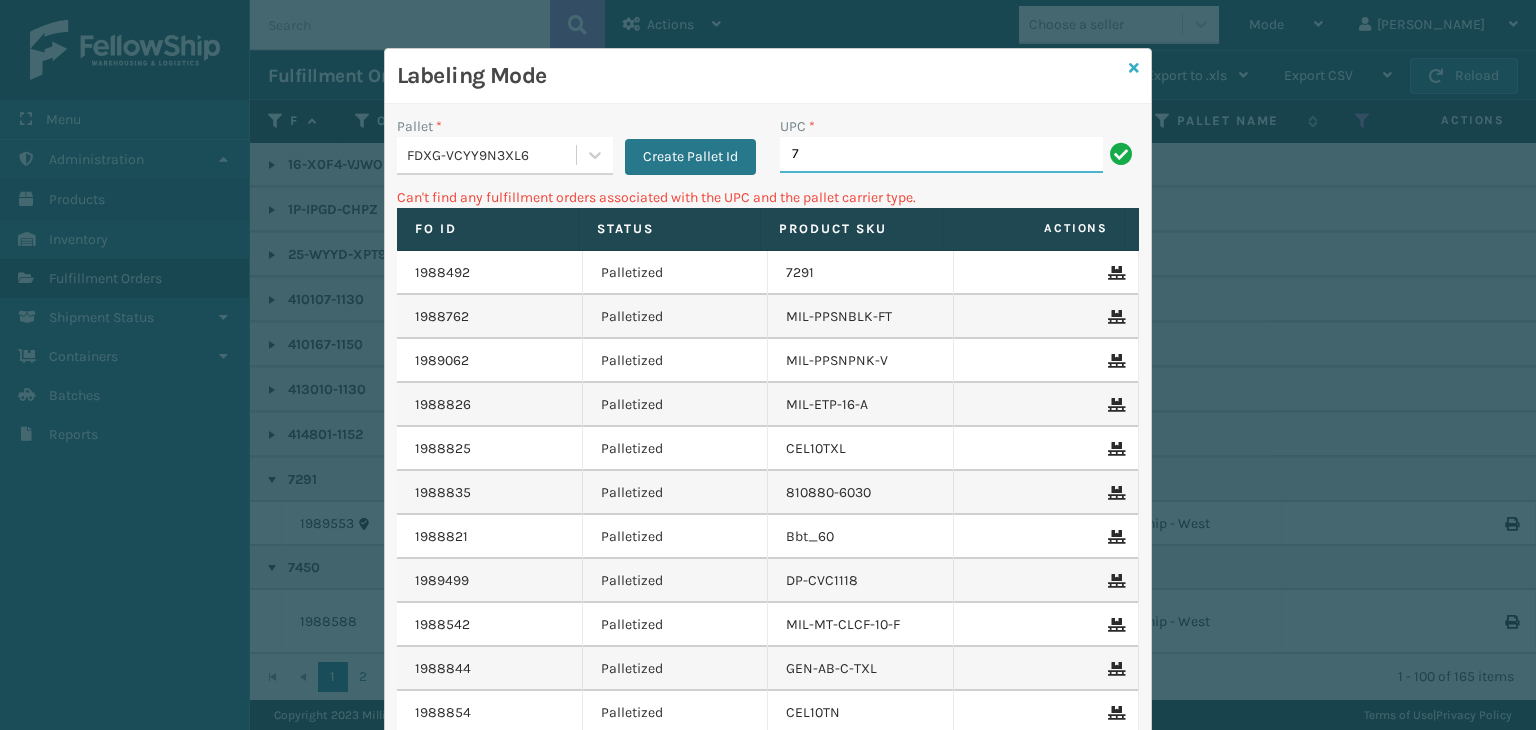 type on "7" 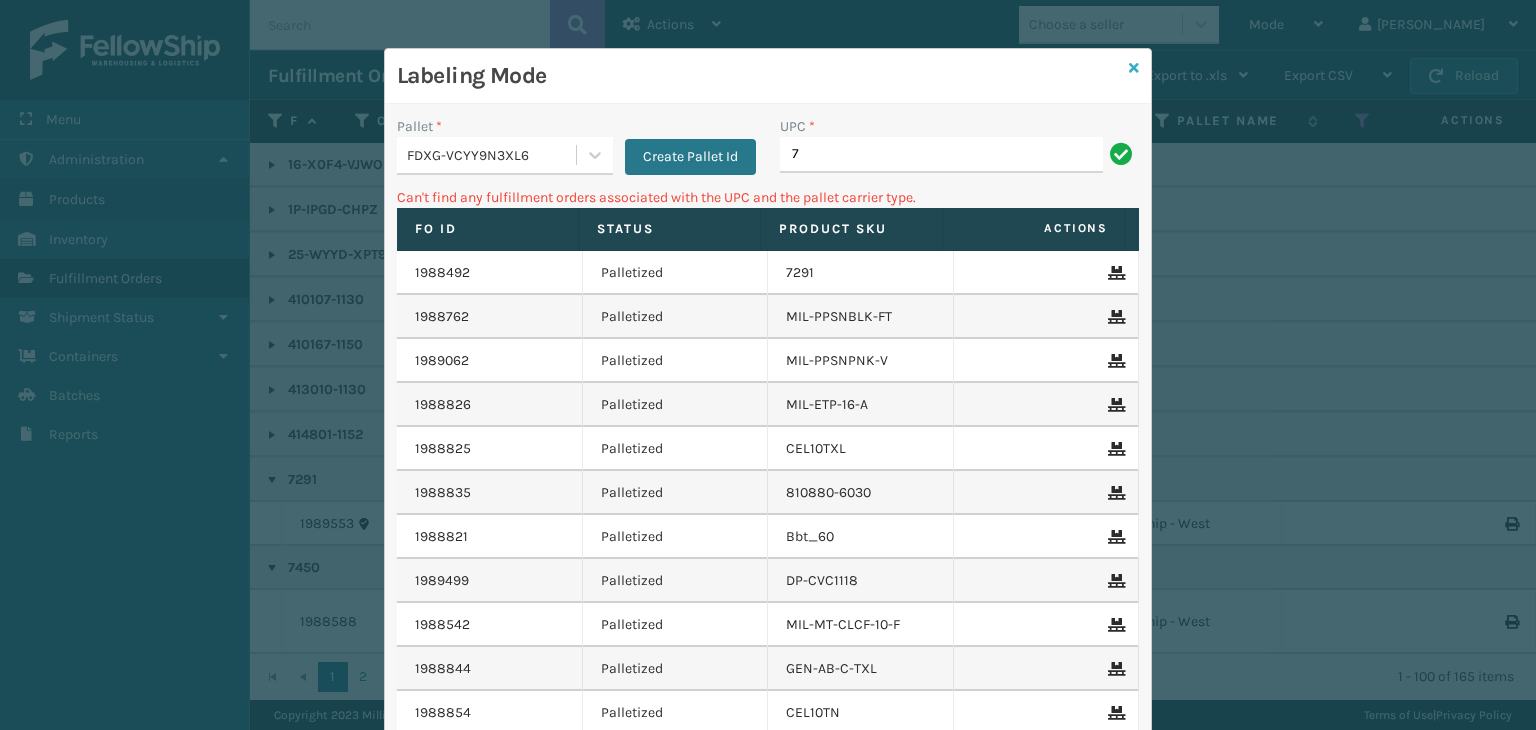 click at bounding box center [1134, 68] 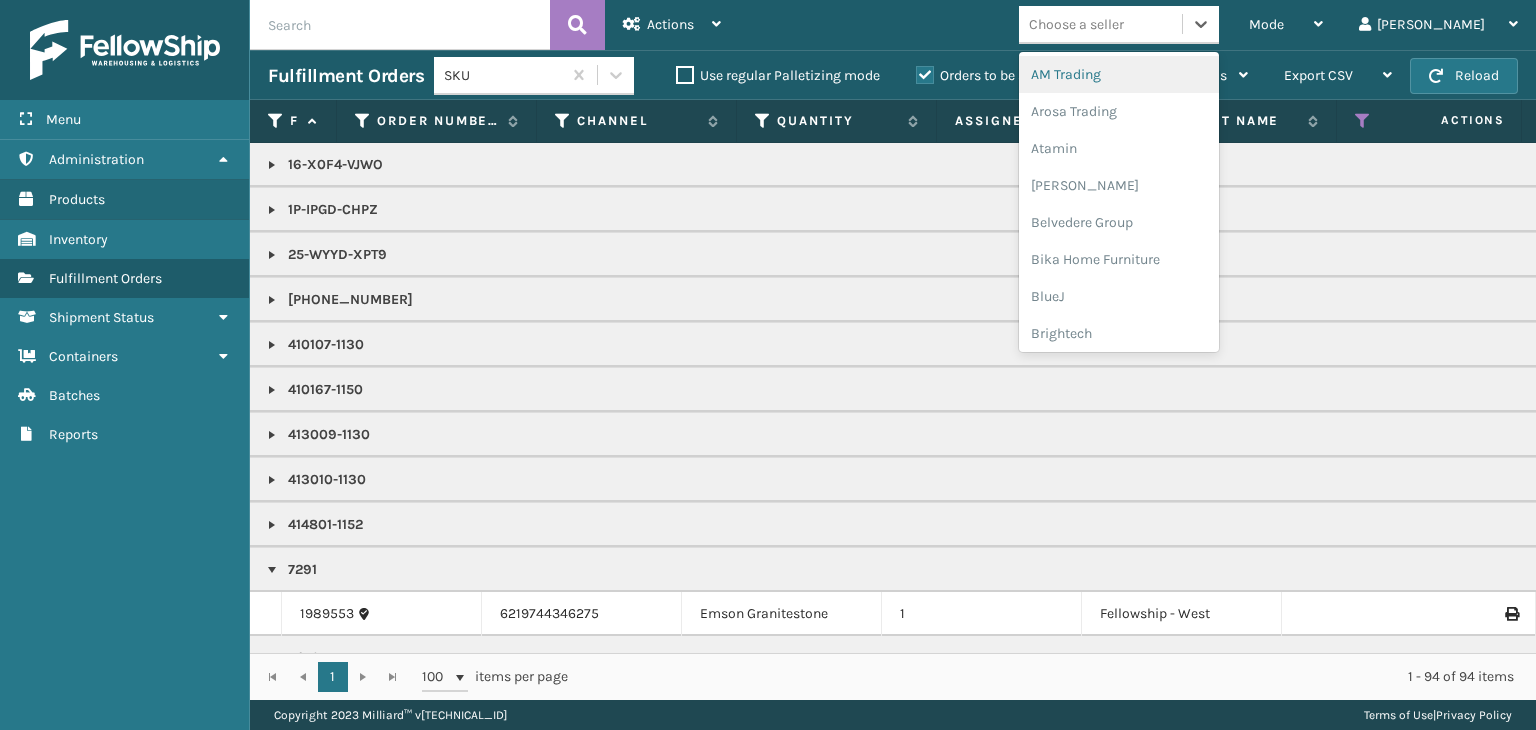 click on "Choose a seller" at bounding box center (1076, 24) 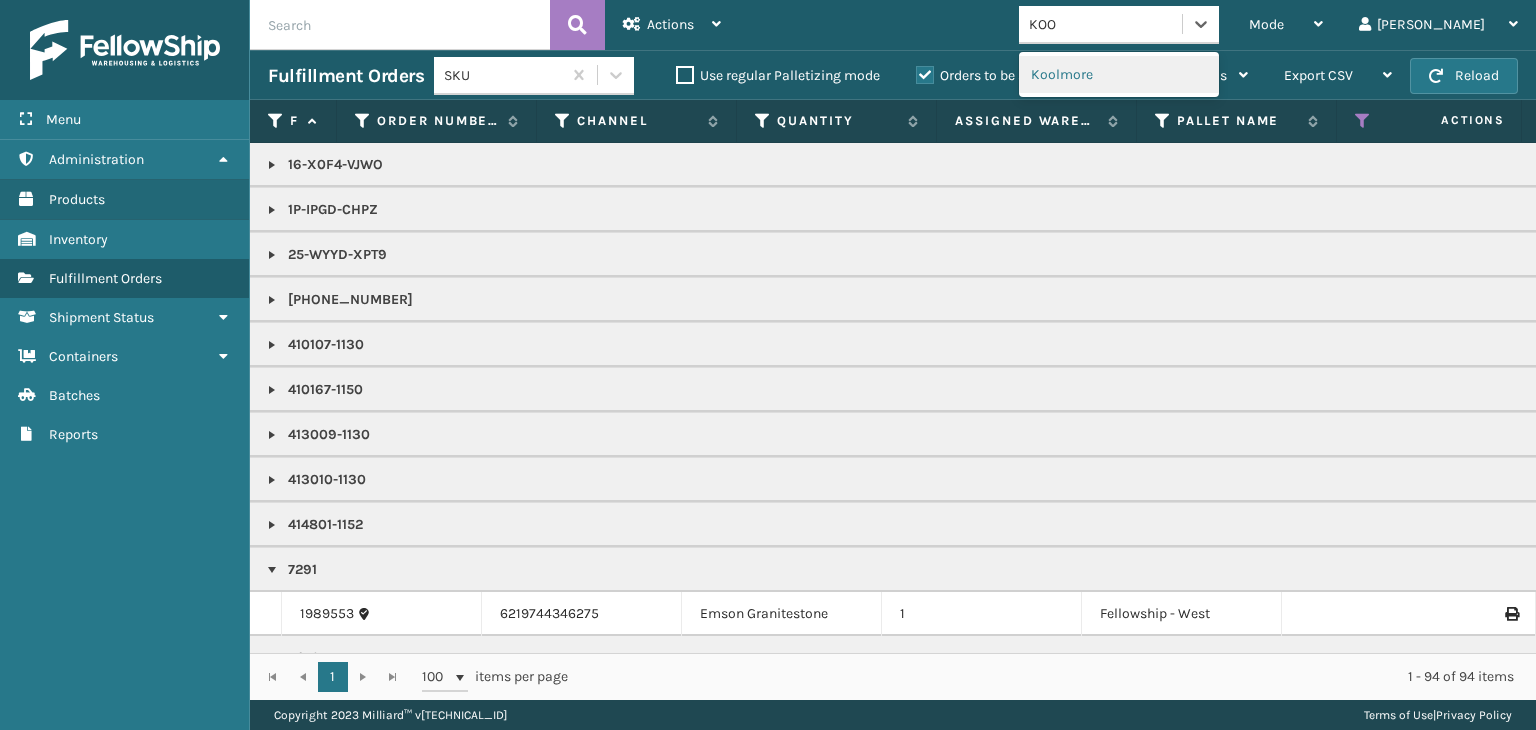 type on "KOOL" 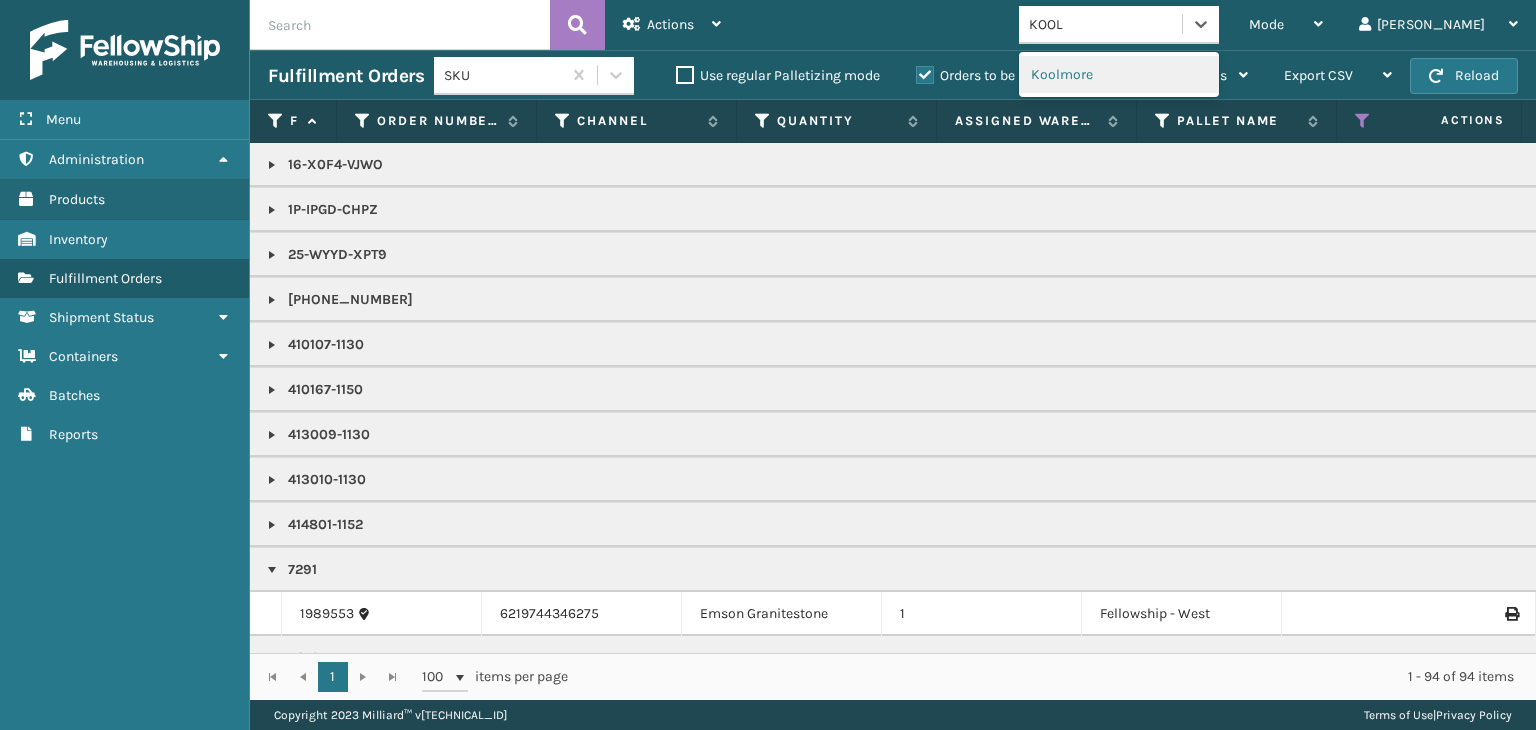 click on "Koolmore" at bounding box center (1119, 74) 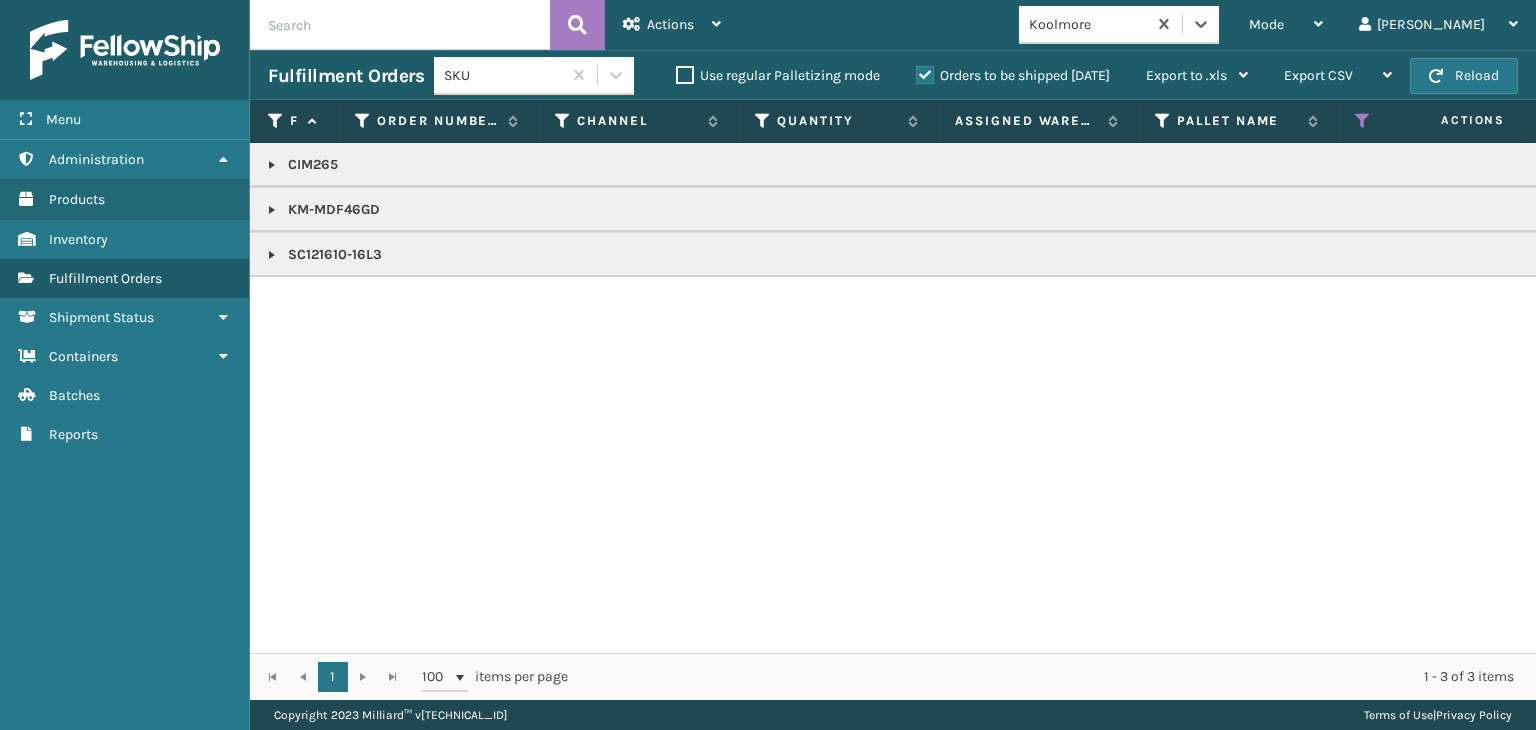 click at bounding box center (272, 255) 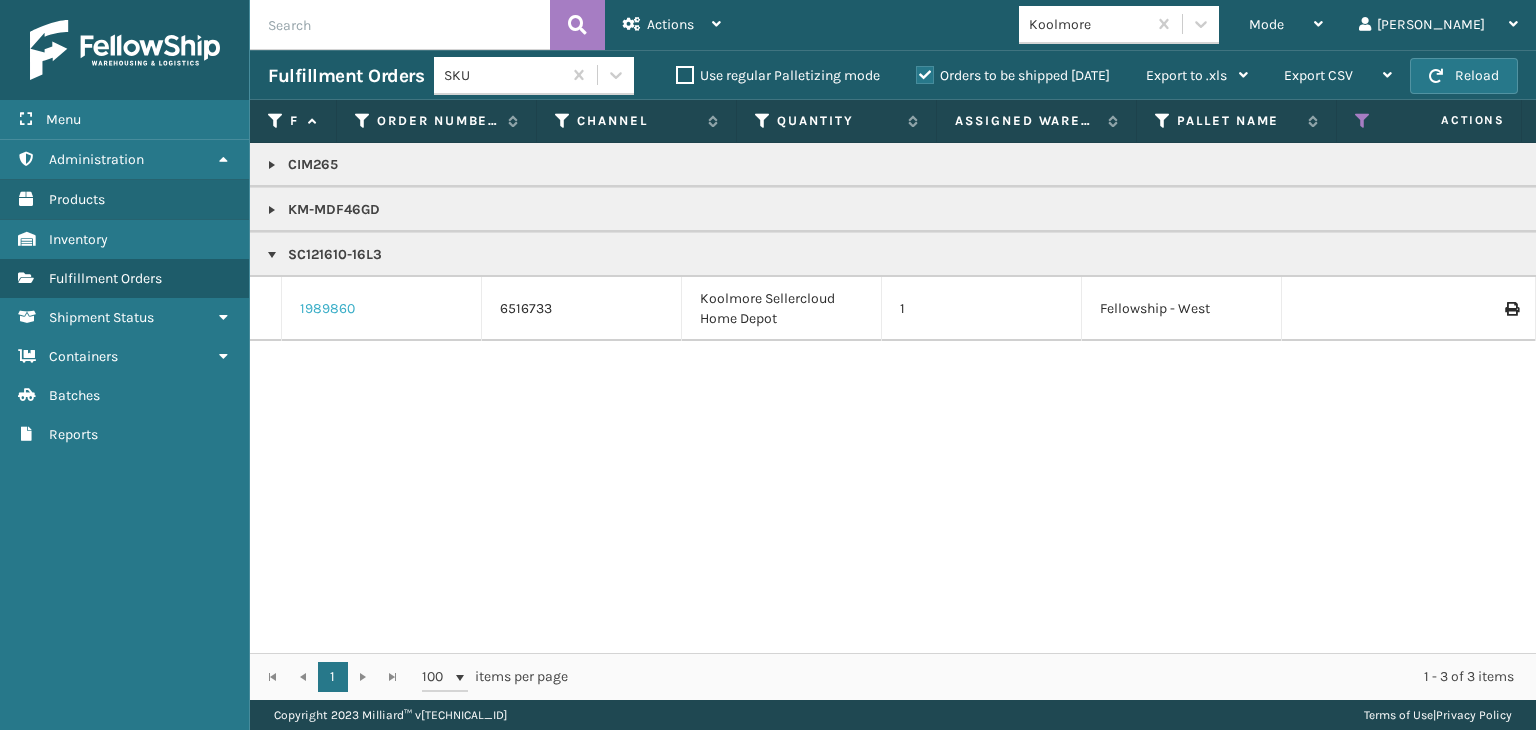 click on "1989860" at bounding box center (327, 309) 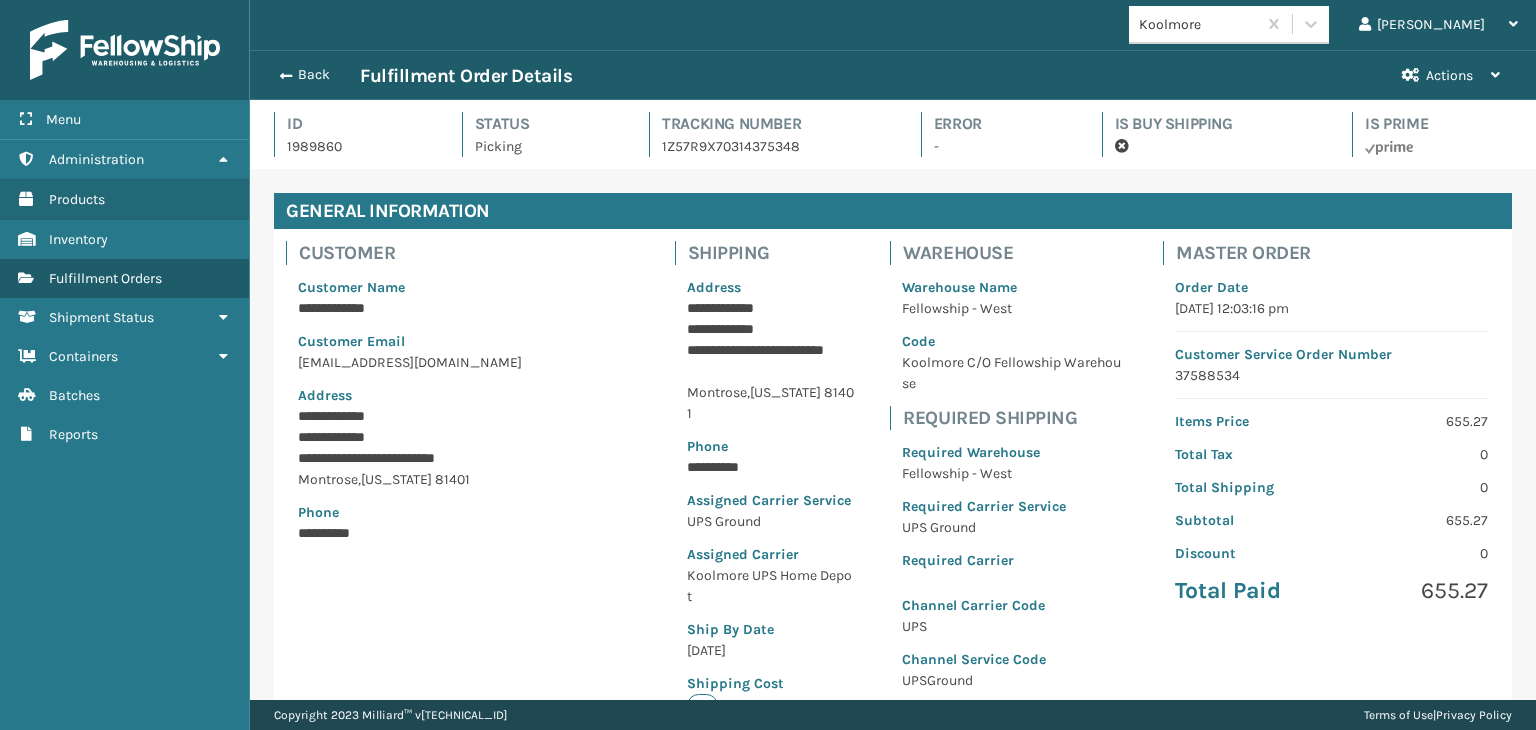 scroll, scrollTop: 99951, scrollLeft: 98713, axis: both 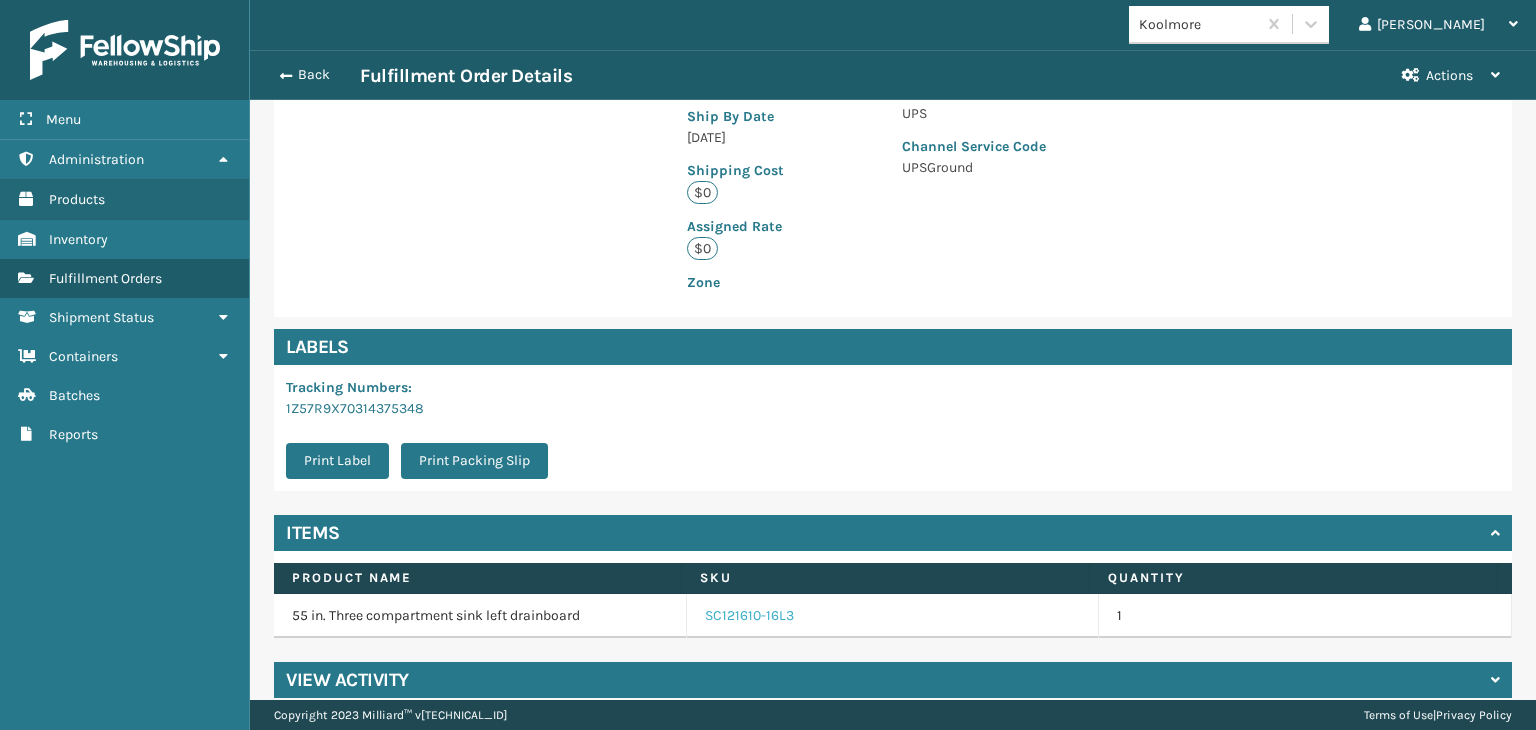click on "SC121610-16L3" at bounding box center (749, 616) 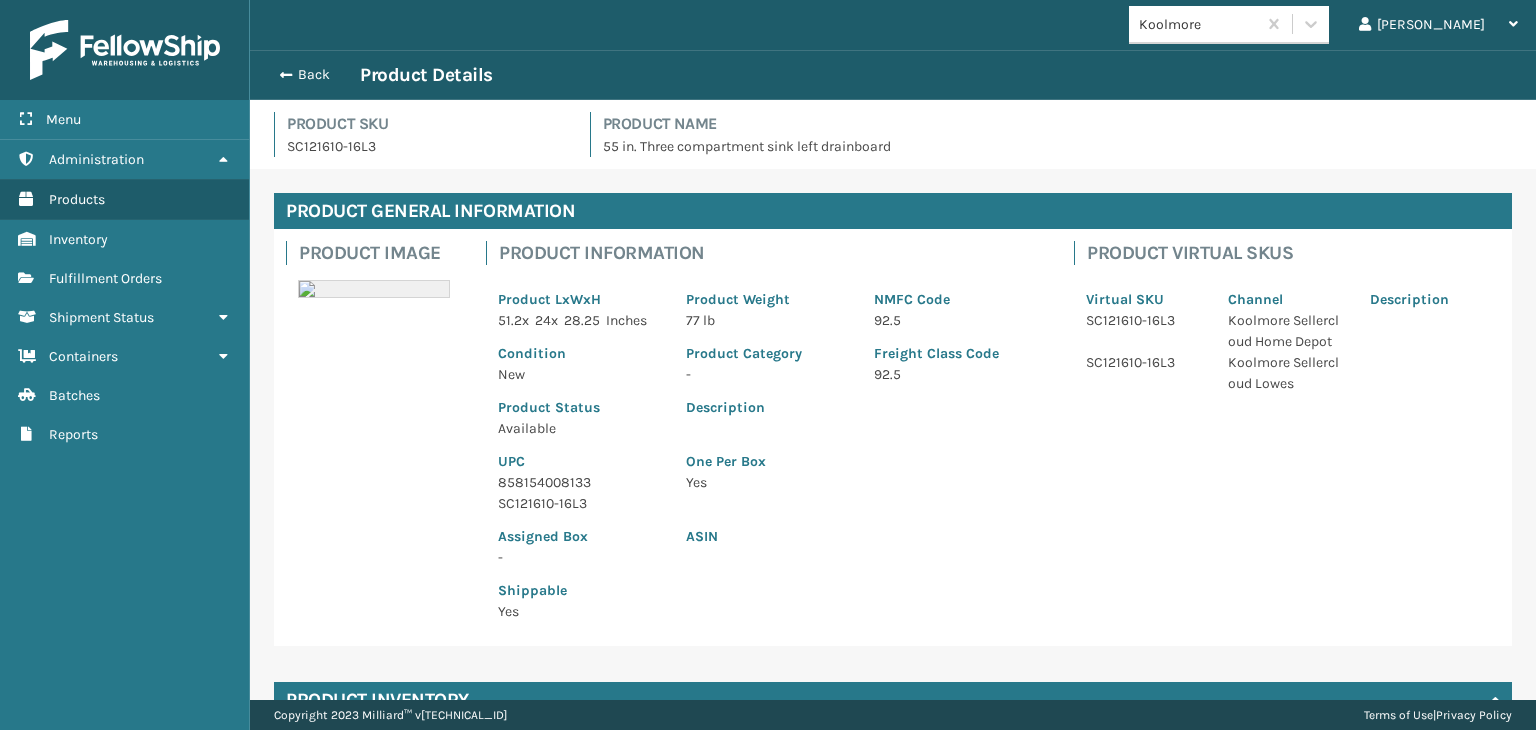 click on "SC121610-16L3" at bounding box center [580, 503] 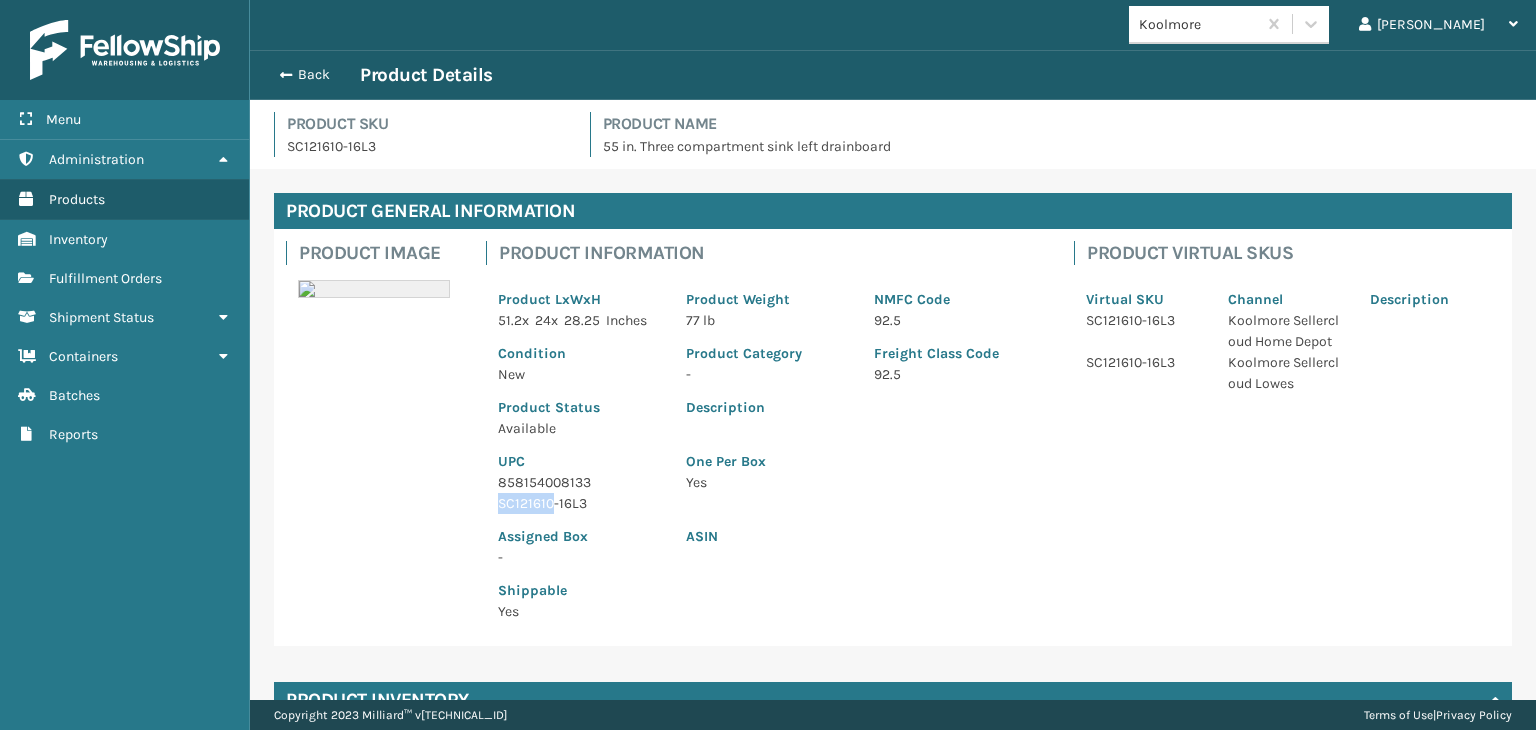 click on "SC121610-16L3" at bounding box center [580, 503] 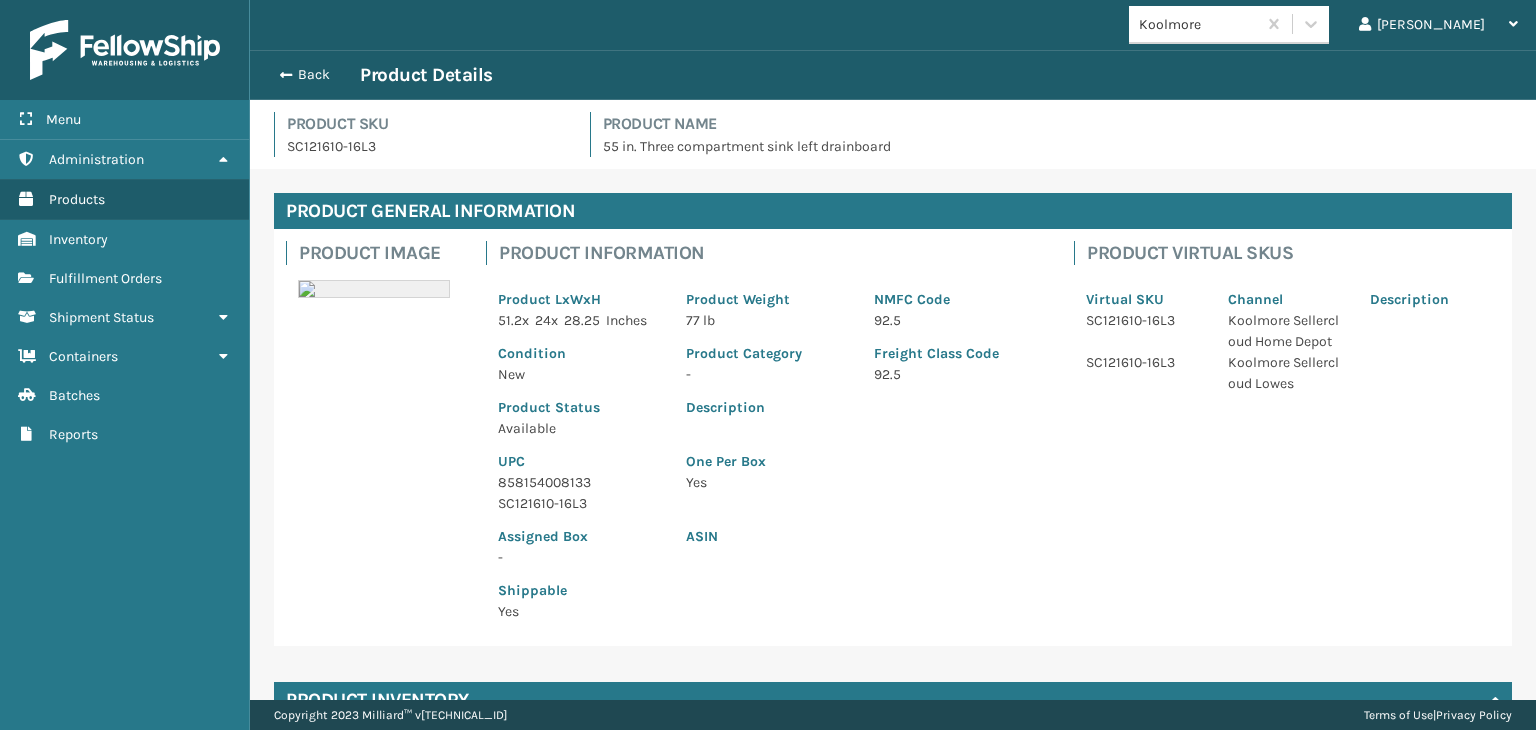click on "SC121610-16L3" at bounding box center (580, 503) 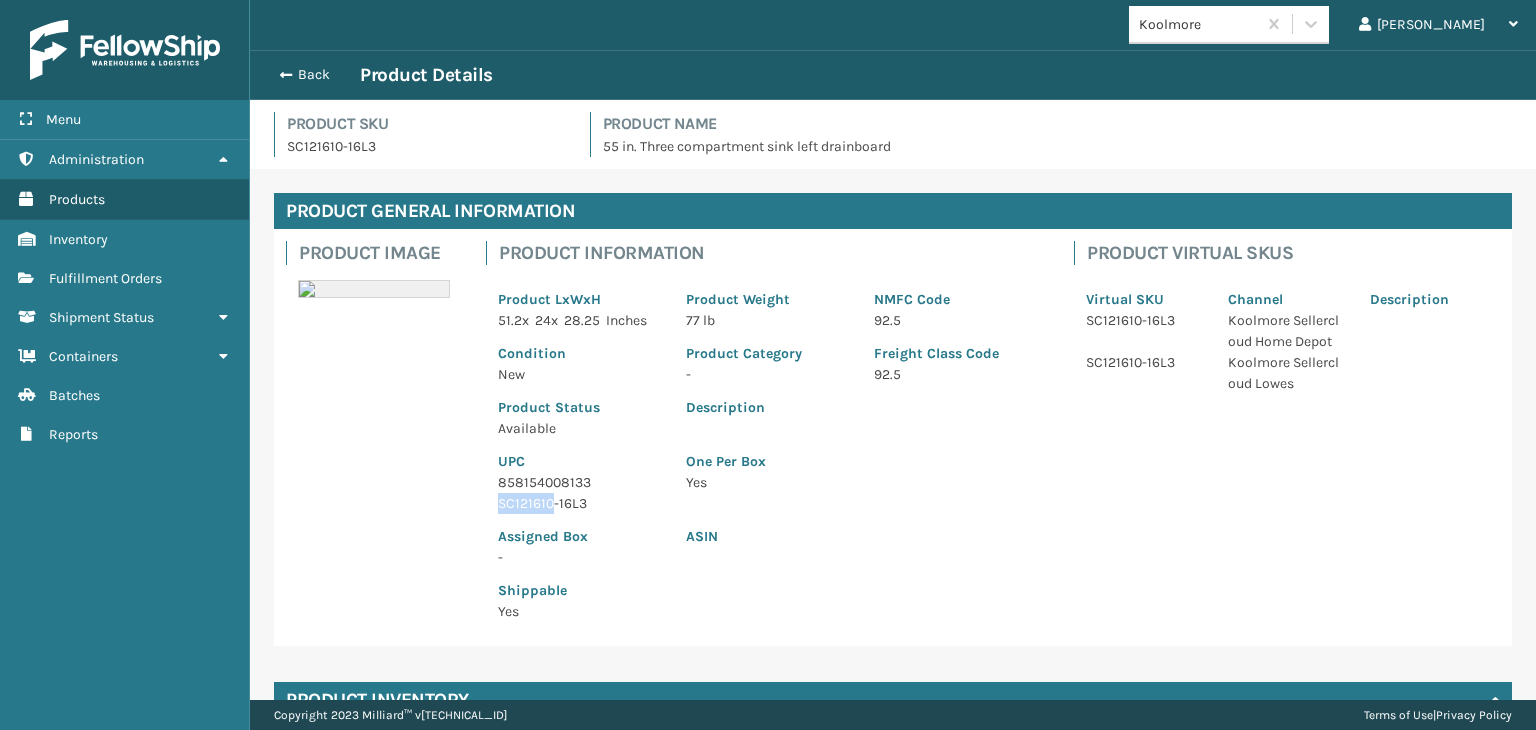 click on "SC121610-16L3" at bounding box center [580, 503] 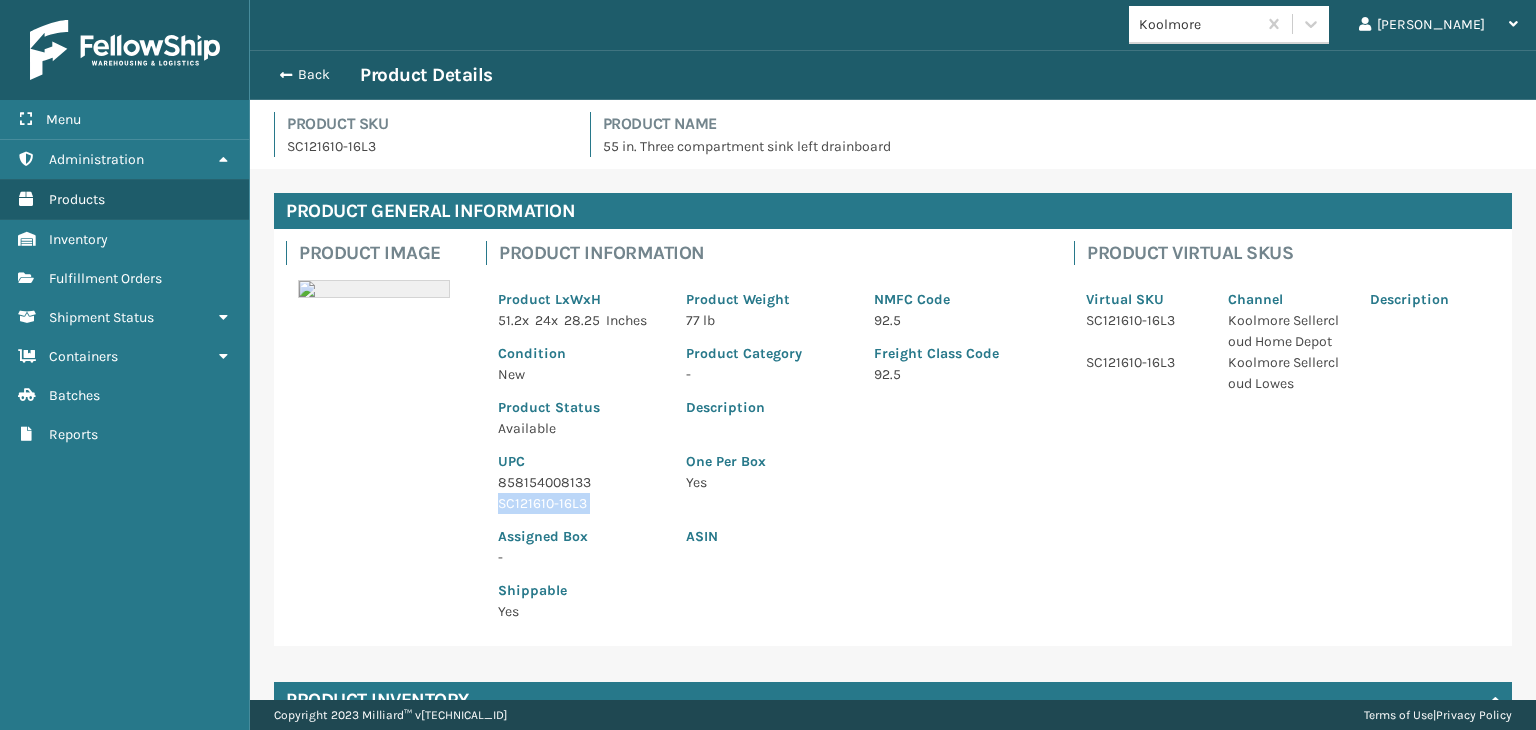 click on "SC121610-16L3" at bounding box center (580, 503) 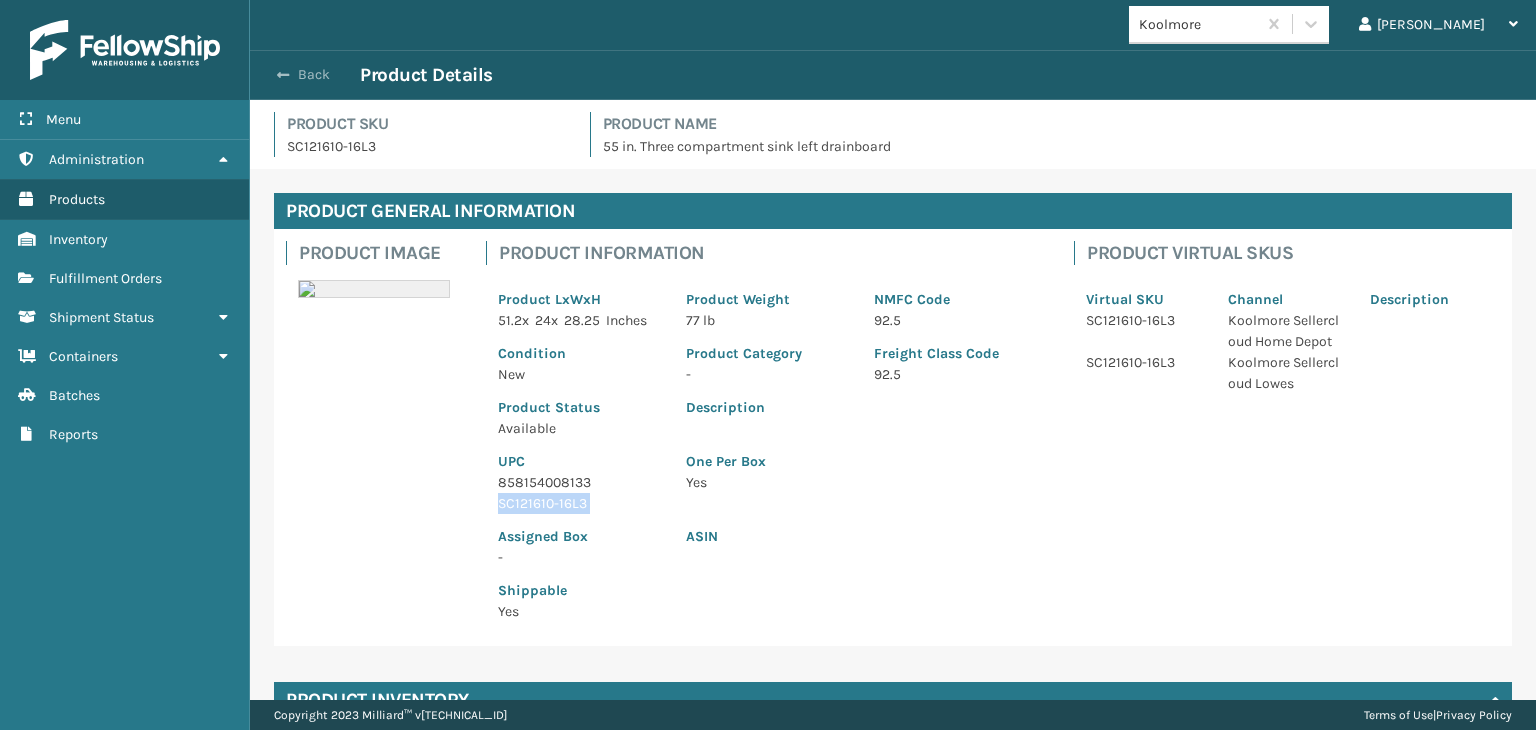 click on "Back" at bounding box center [314, 75] 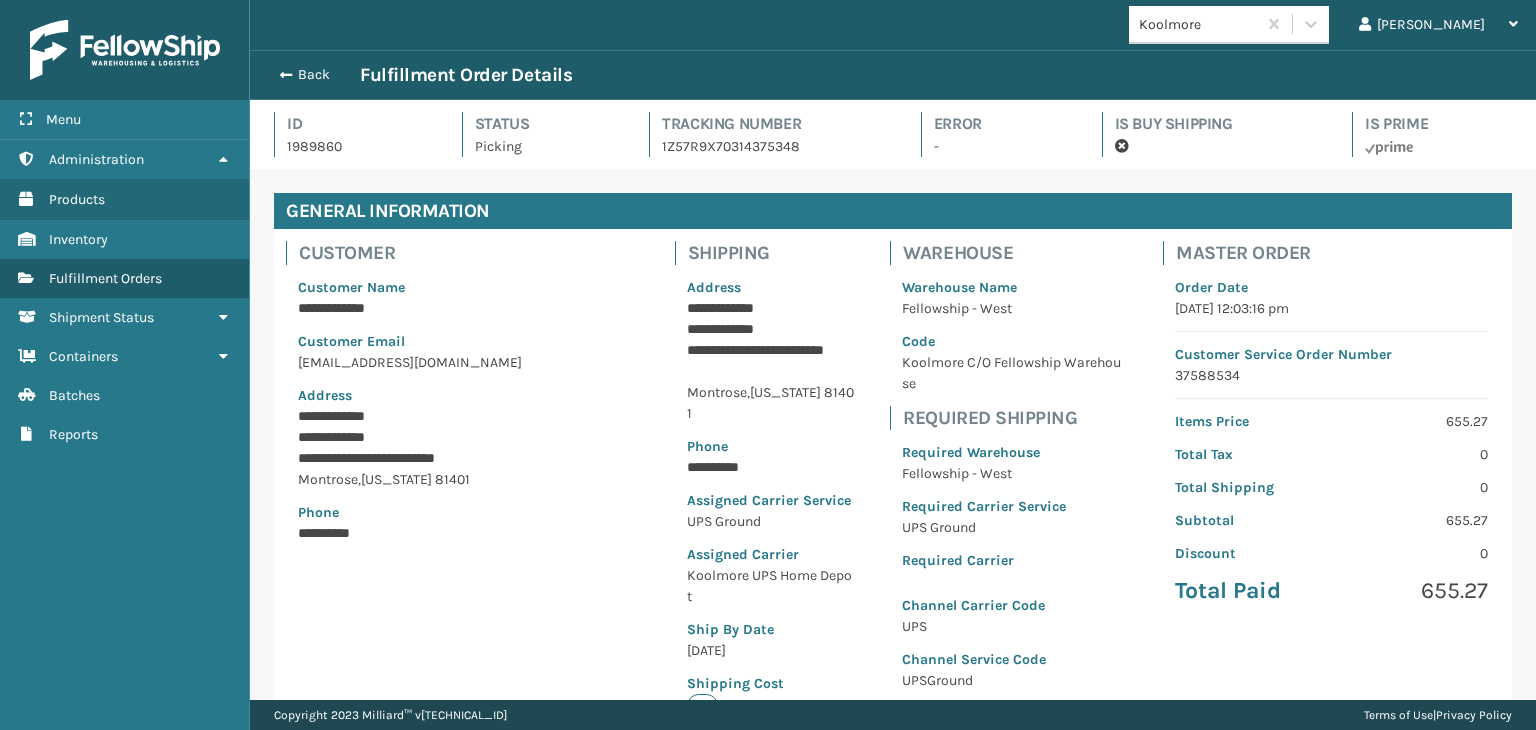 scroll, scrollTop: 99951, scrollLeft: 98713, axis: both 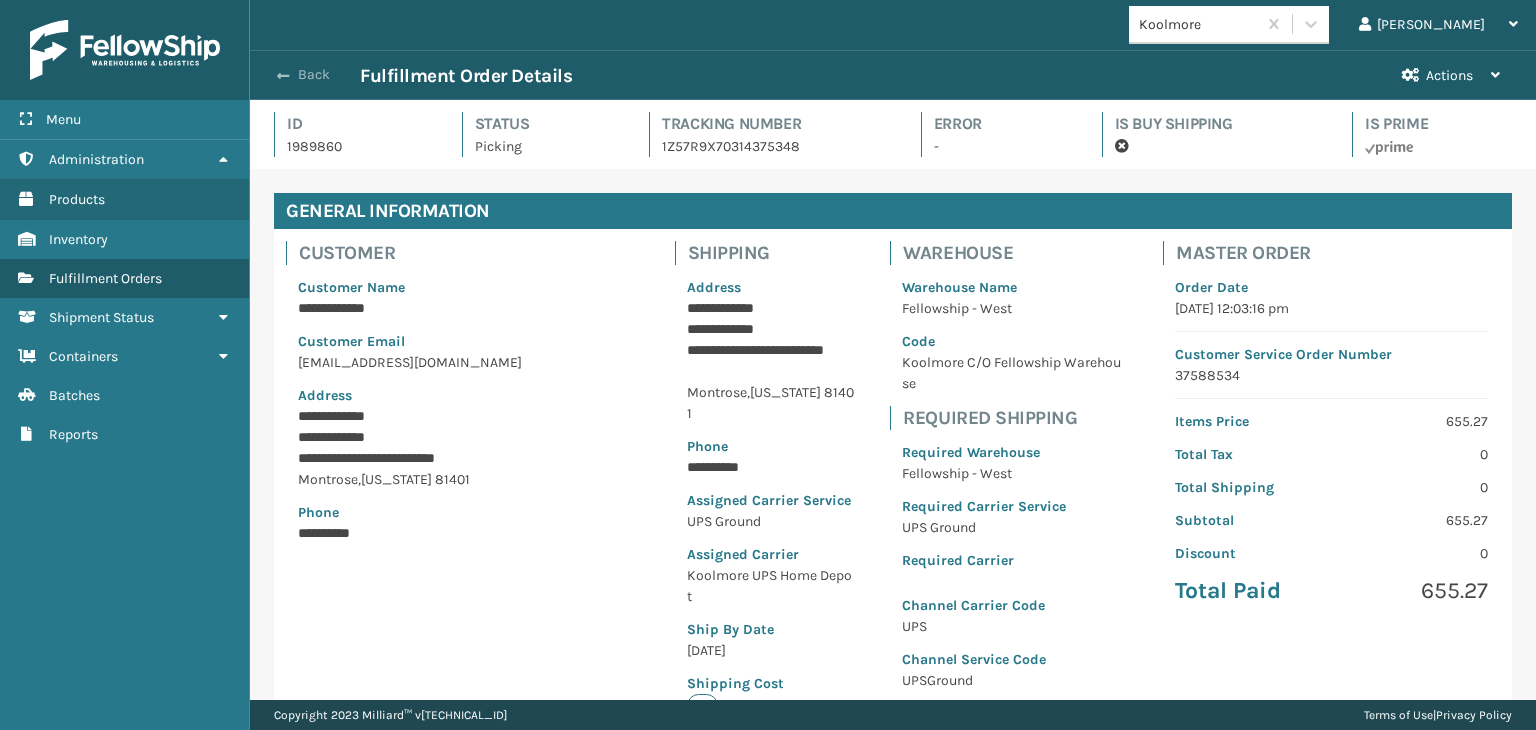 click on "Back" at bounding box center (314, 75) 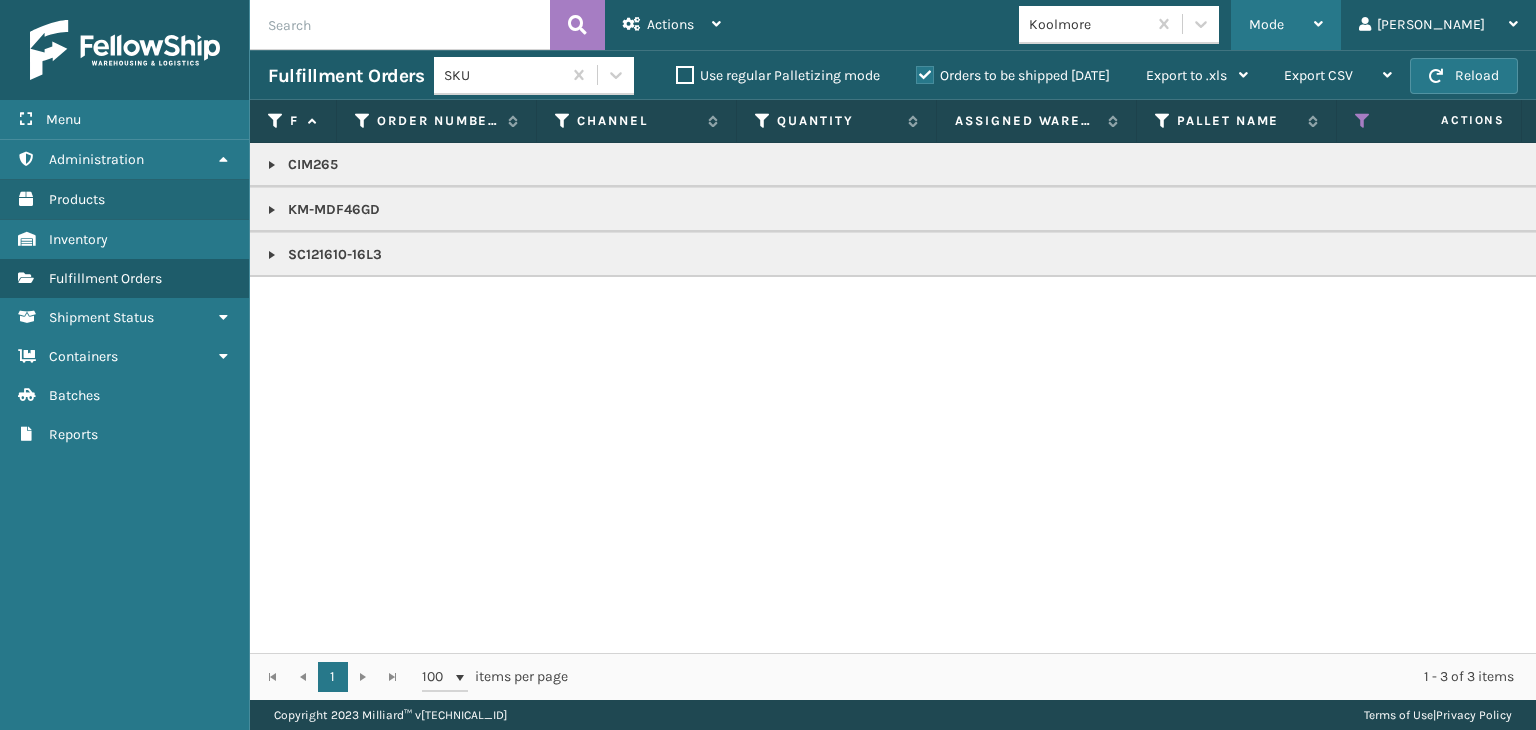 click on "Mode" at bounding box center (1286, 25) 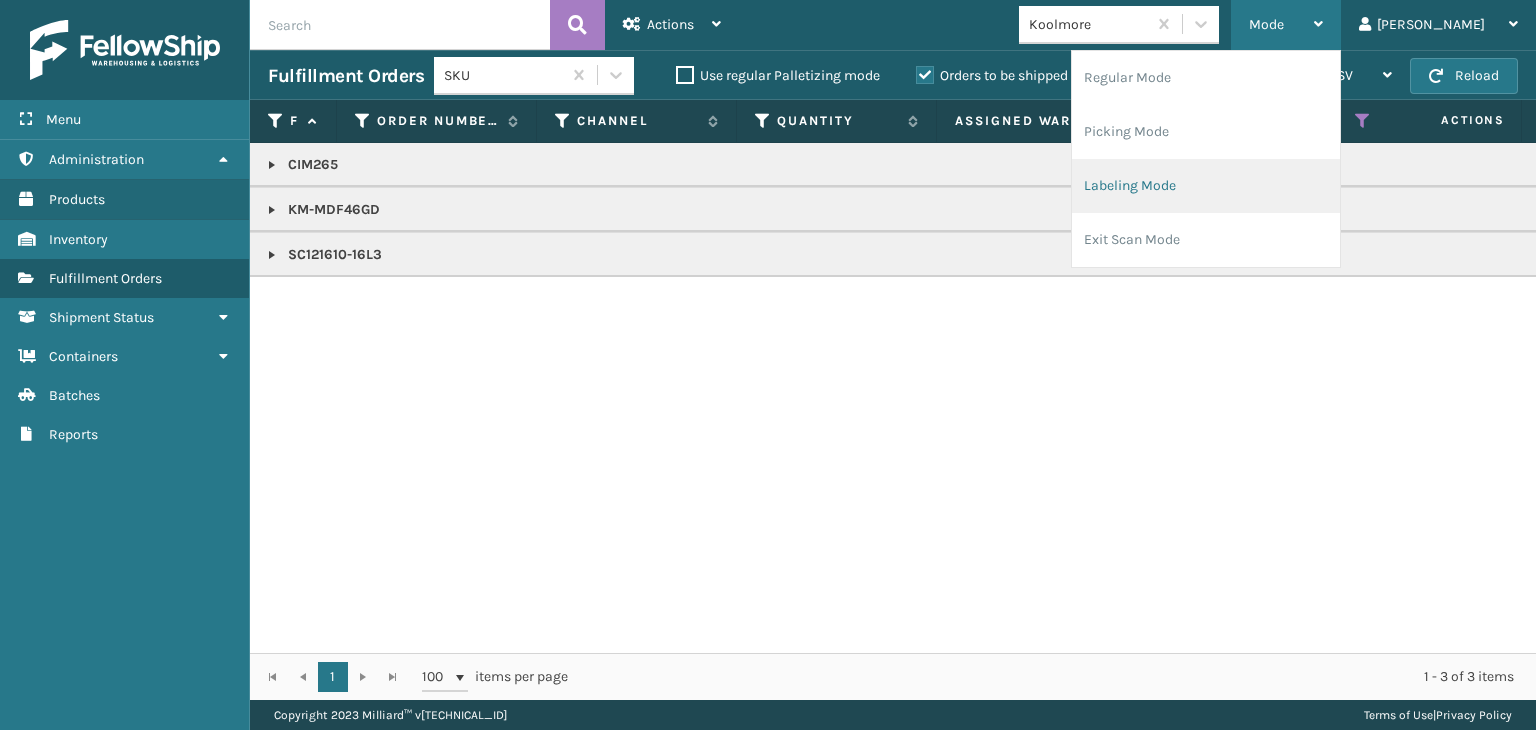 click on "Labeling Mode" at bounding box center (1206, 186) 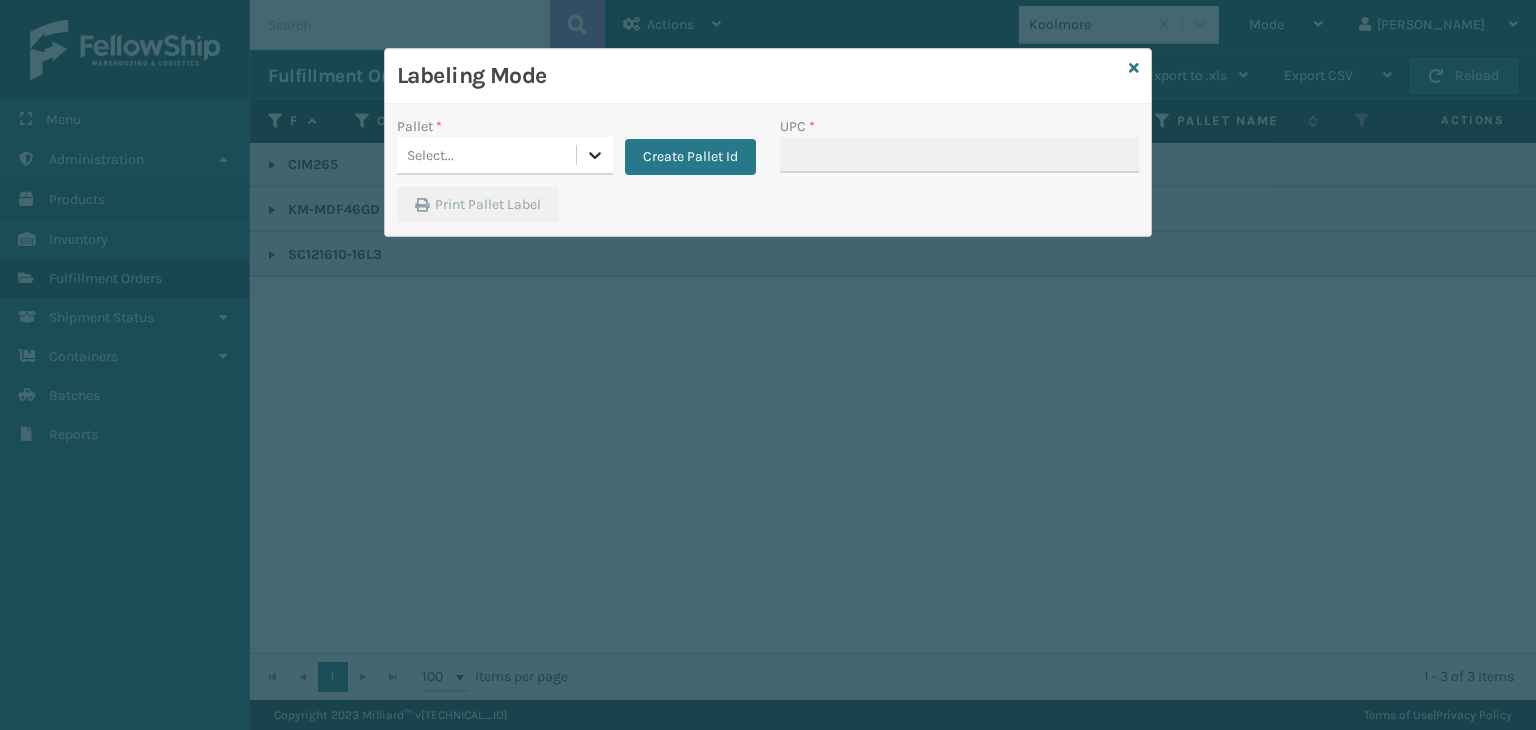click 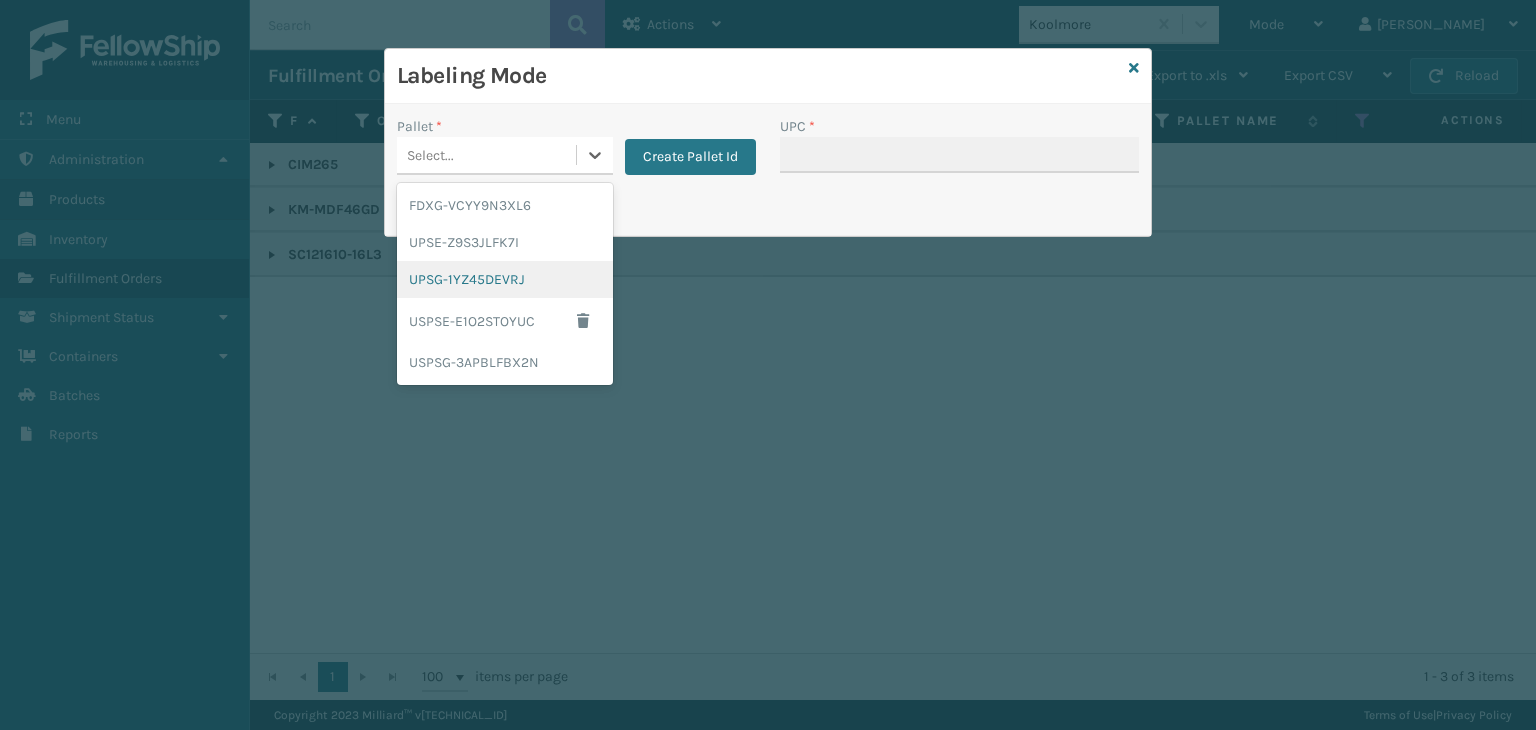 click on "UPSG-1YZ45DEVRJ" at bounding box center (505, 279) 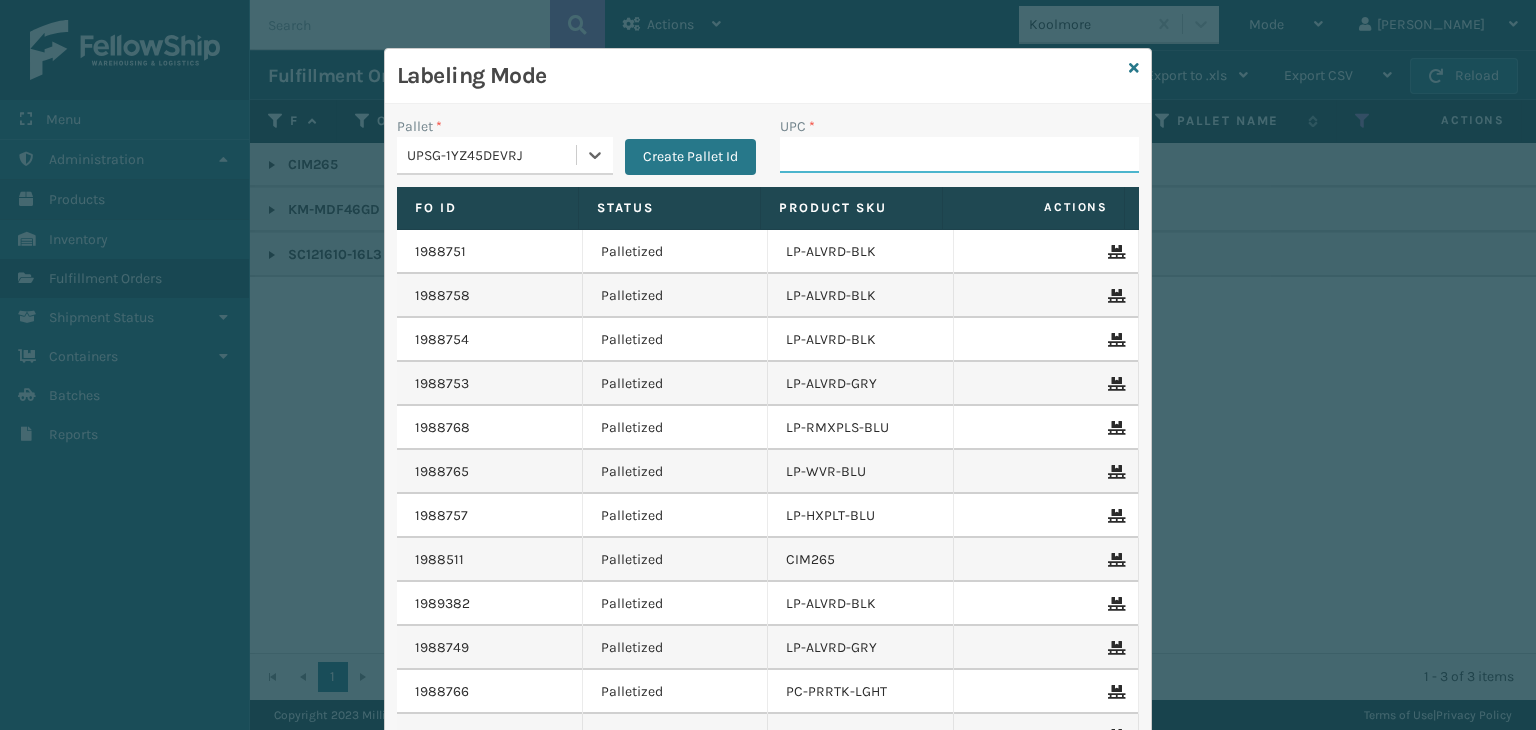 click on "UPC   *" at bounding box center [959, 155] 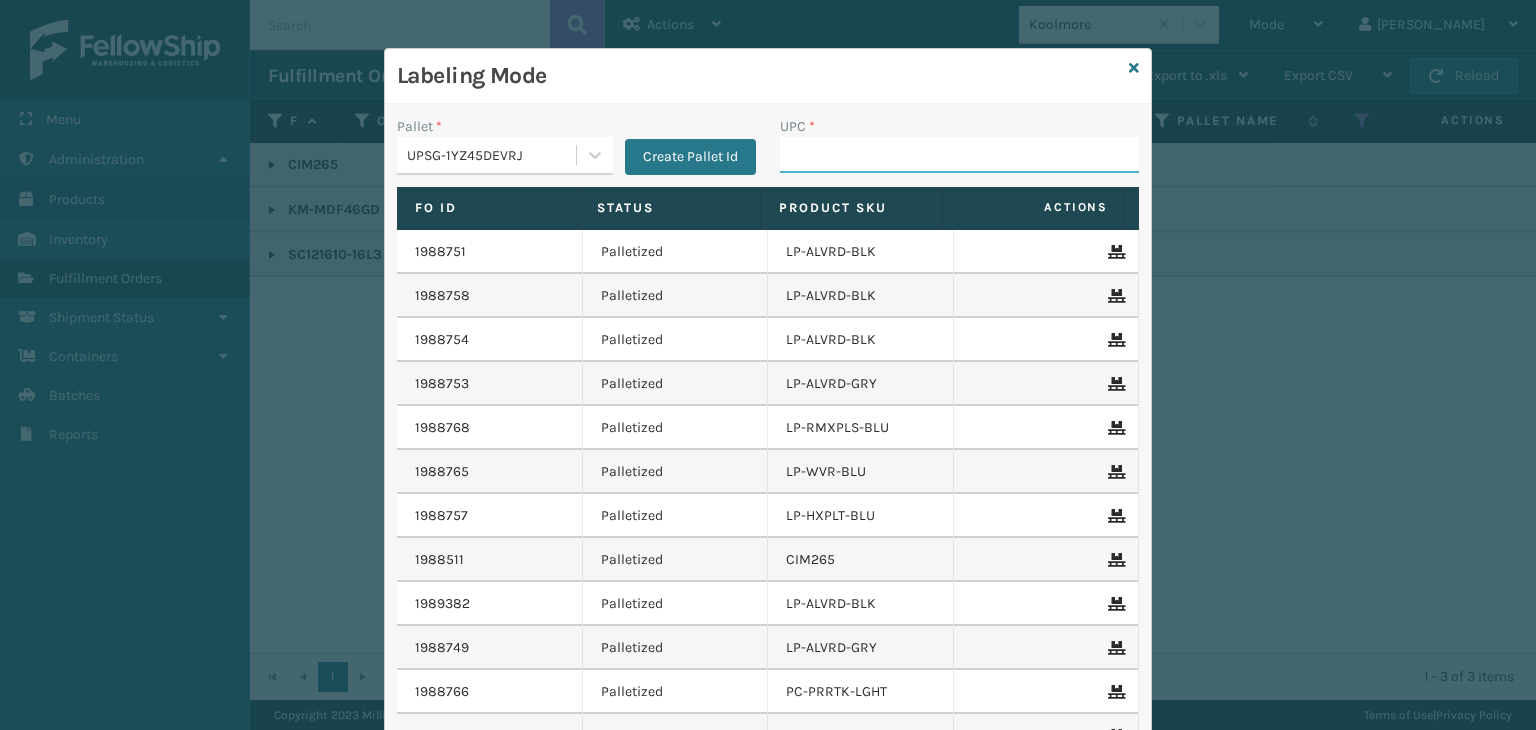 paste on "SC121610-16L3" 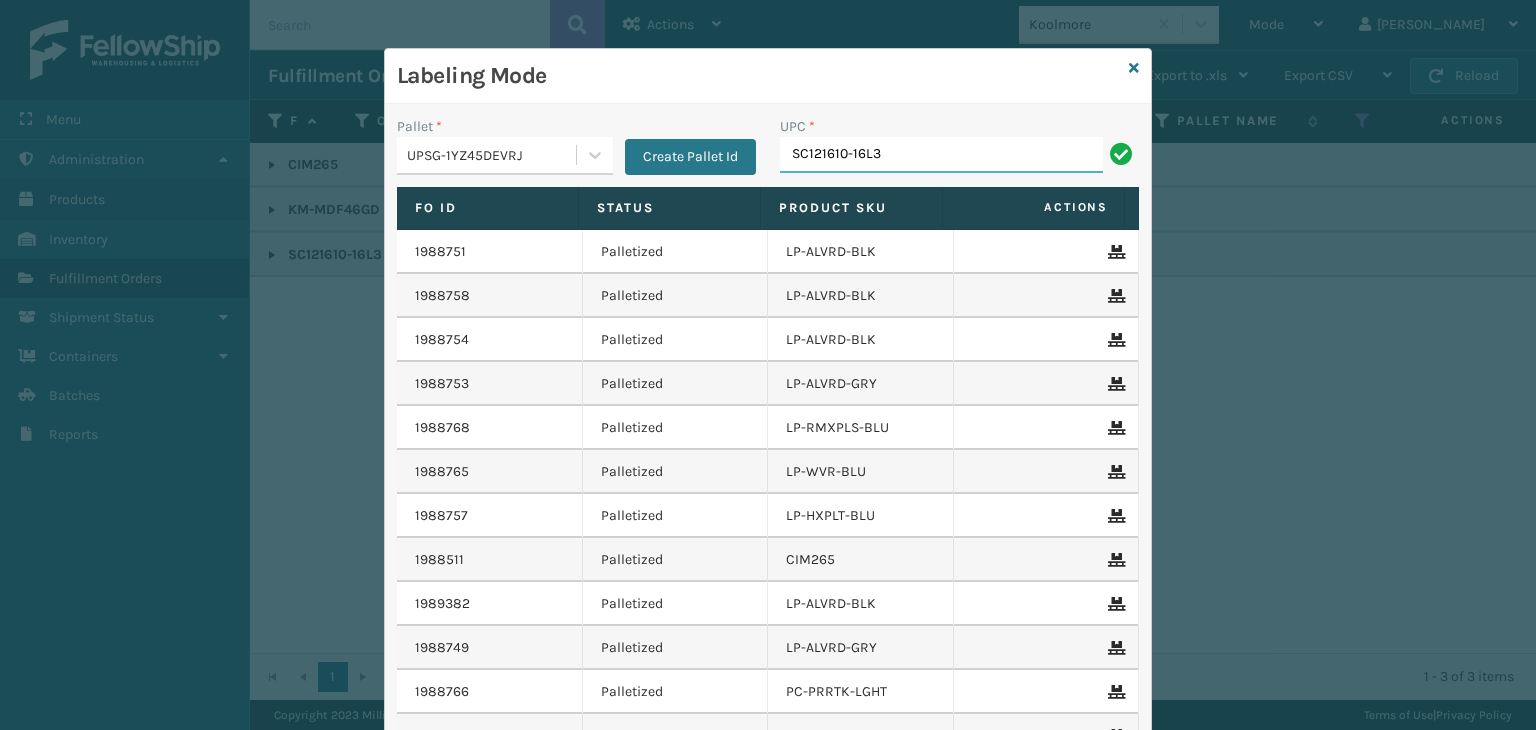 type on "SC121610-16L3" 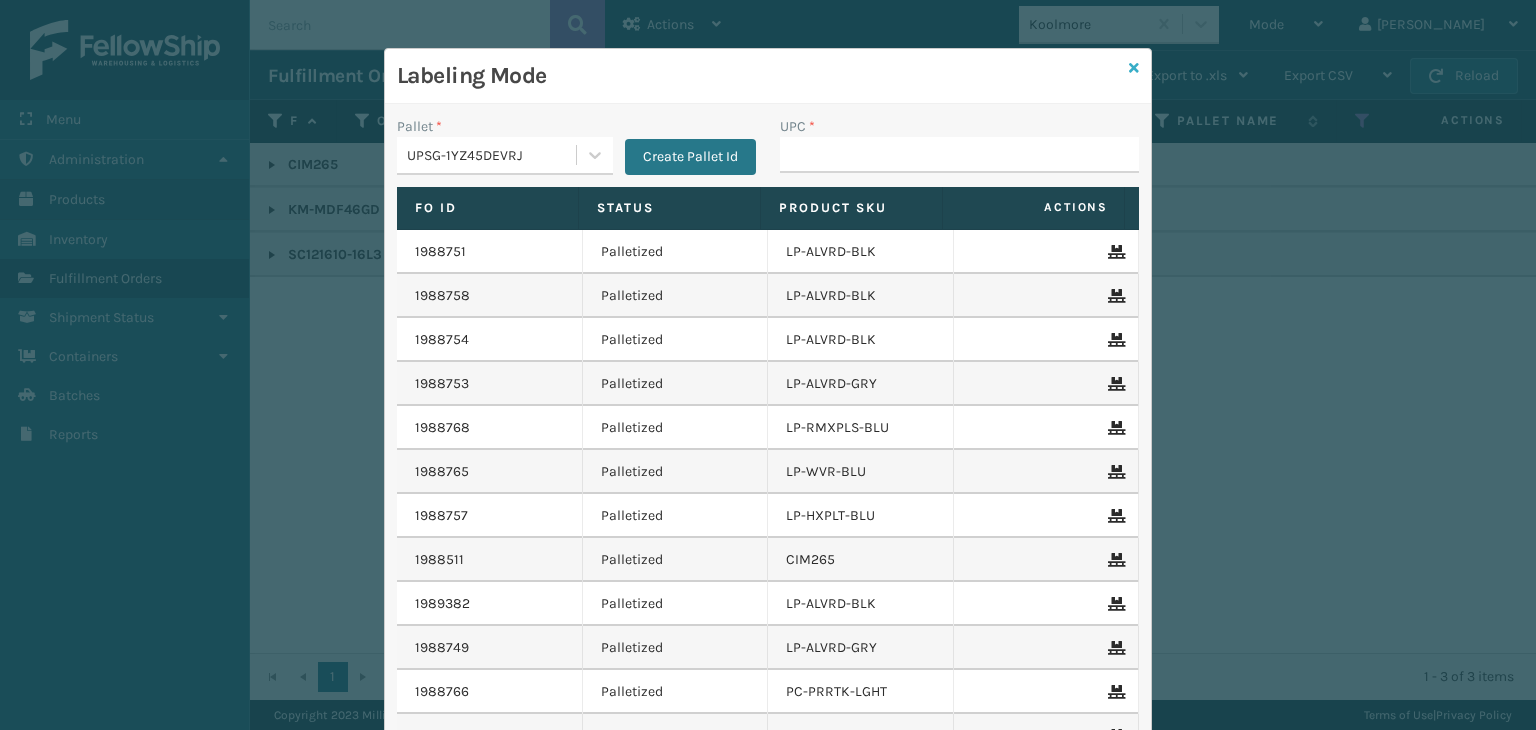 click at bounding box center [1134, 68] 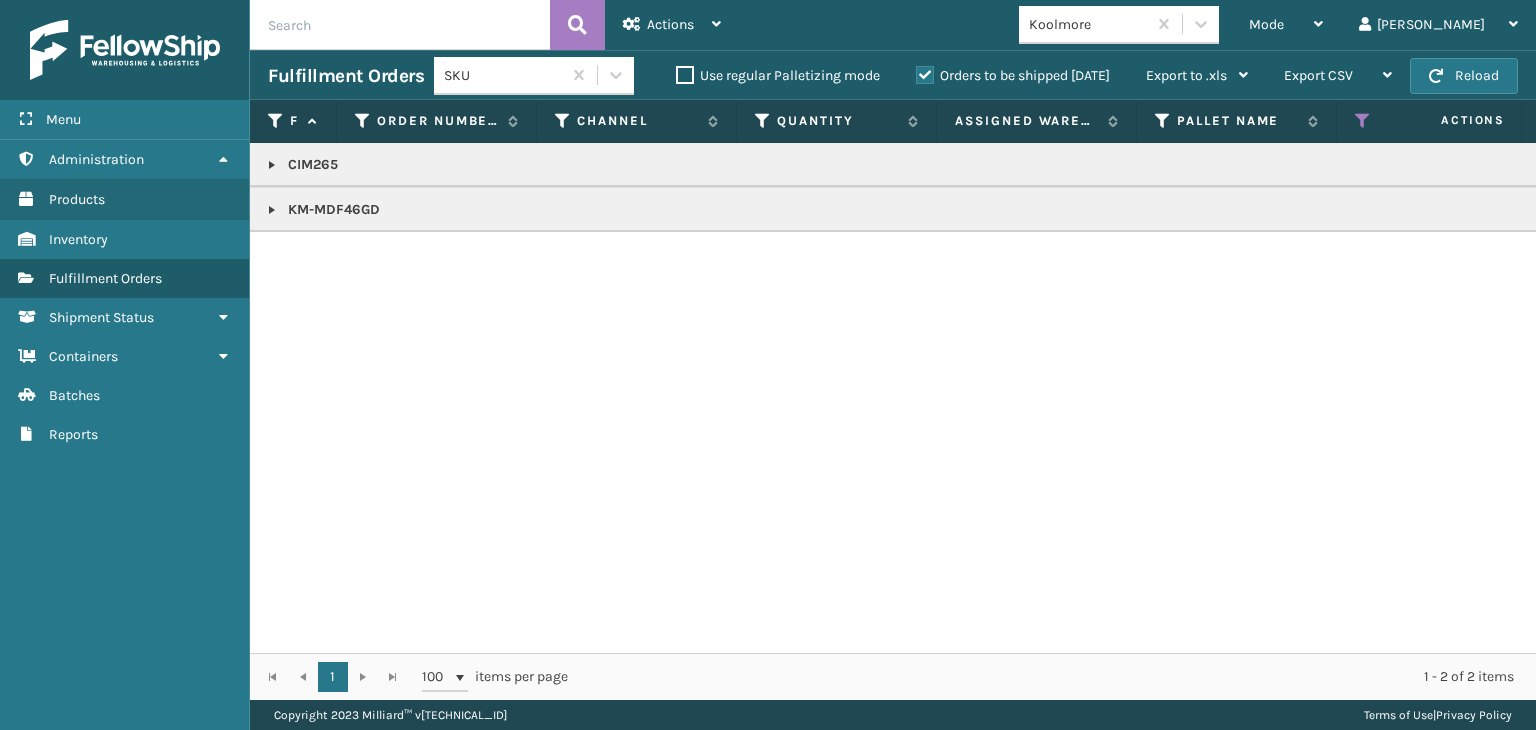 click at bounding box center [272, 210] 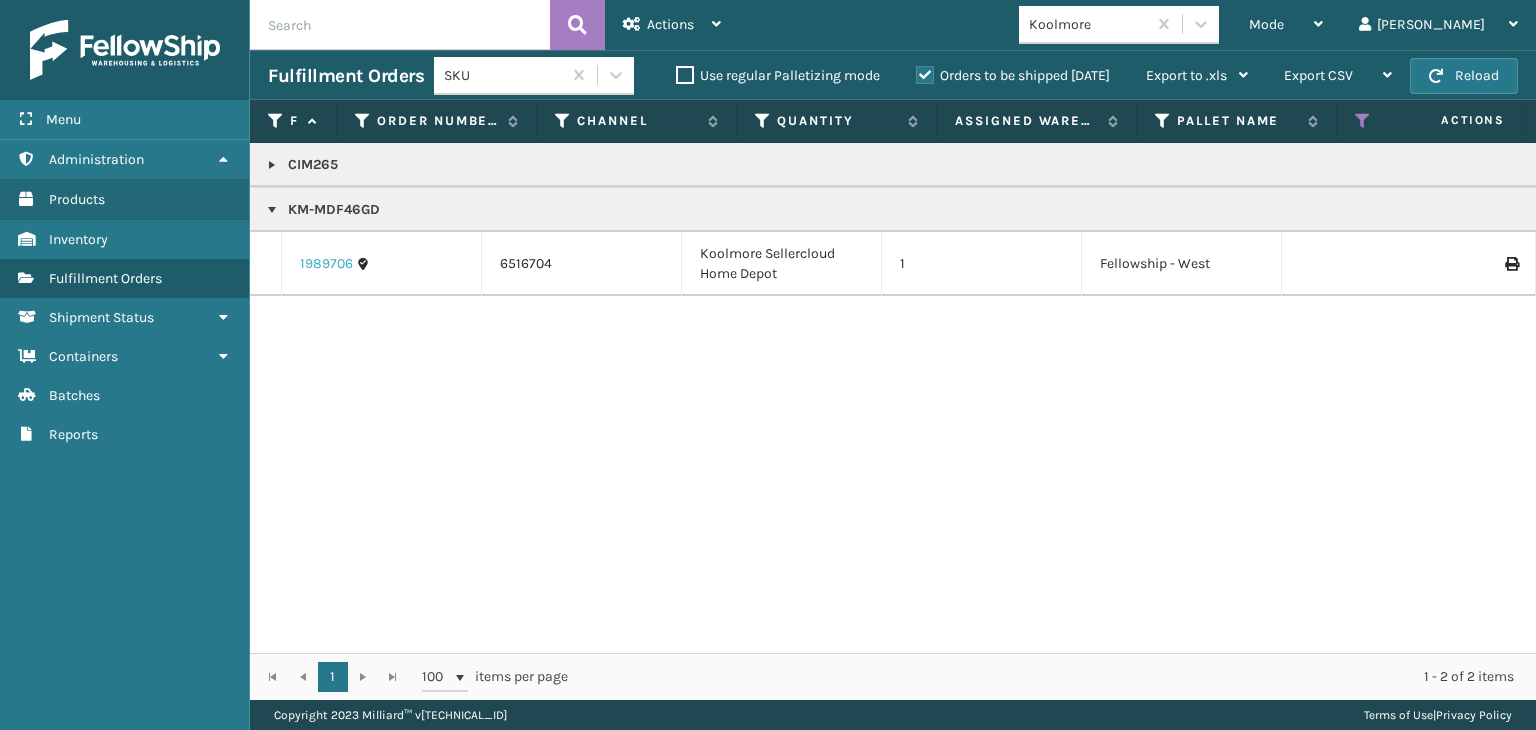 click on "1989706" at bounding box center [326, 264] 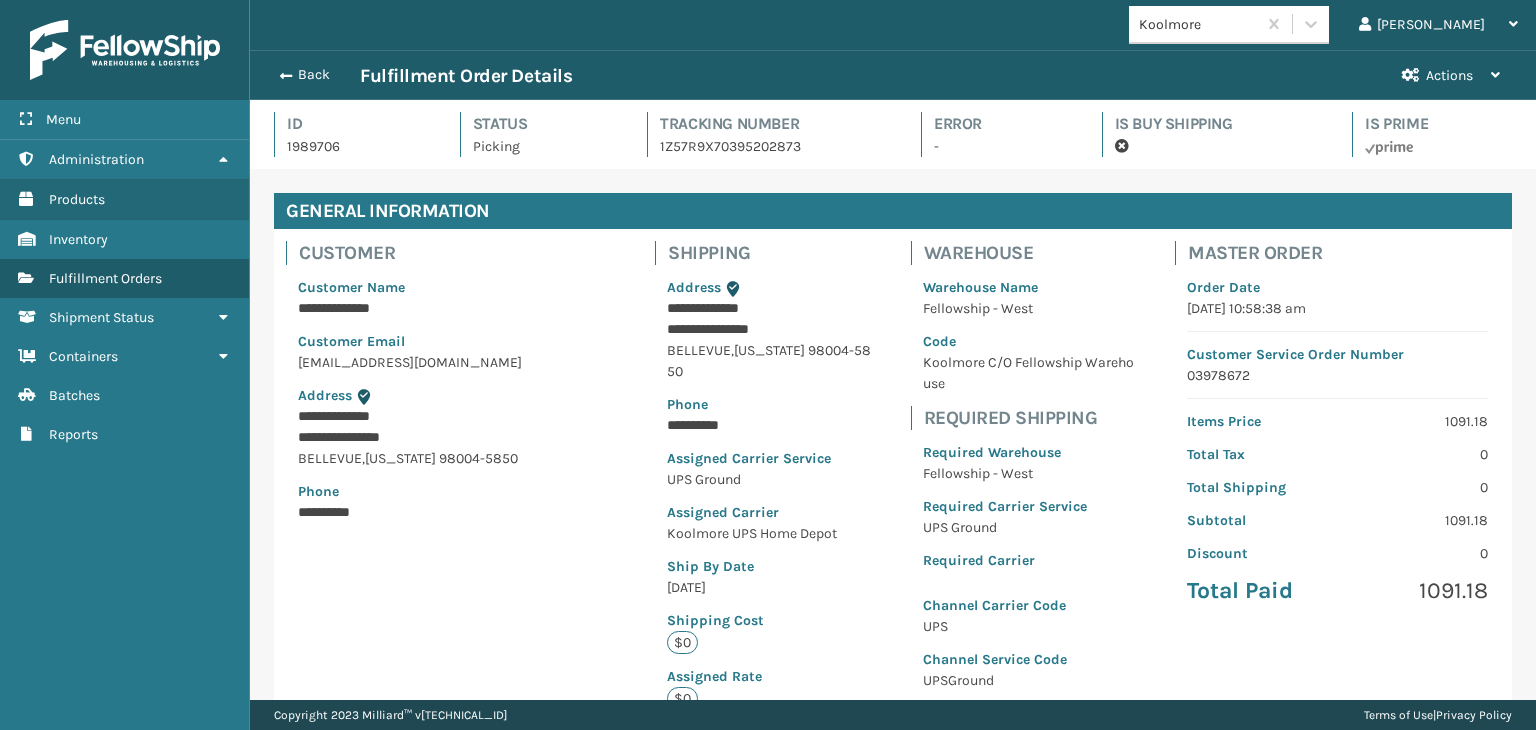 scroll, scrollTop: 99951, scrollLeft: 98713, axis: both 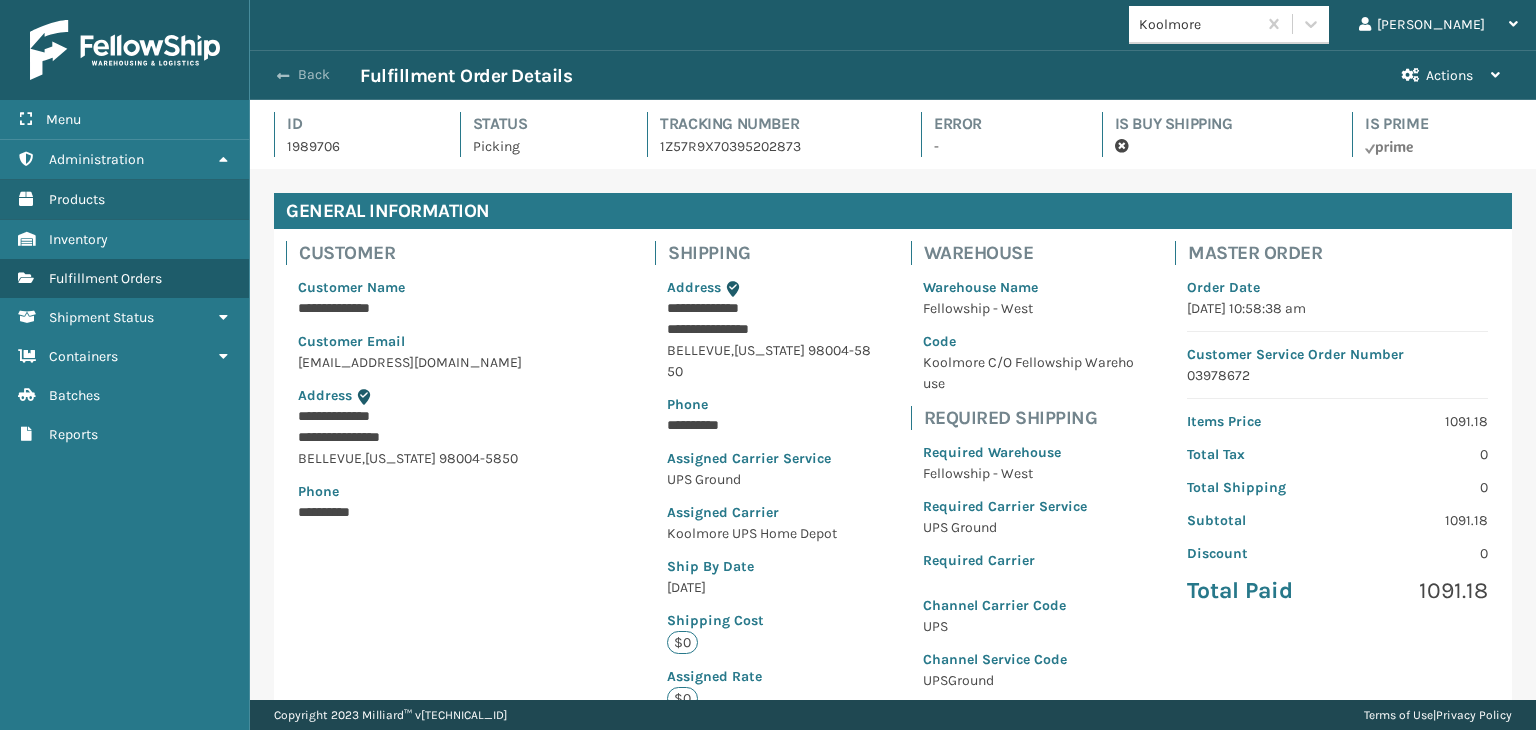 click on "Back" at bounding box center [314, 75] 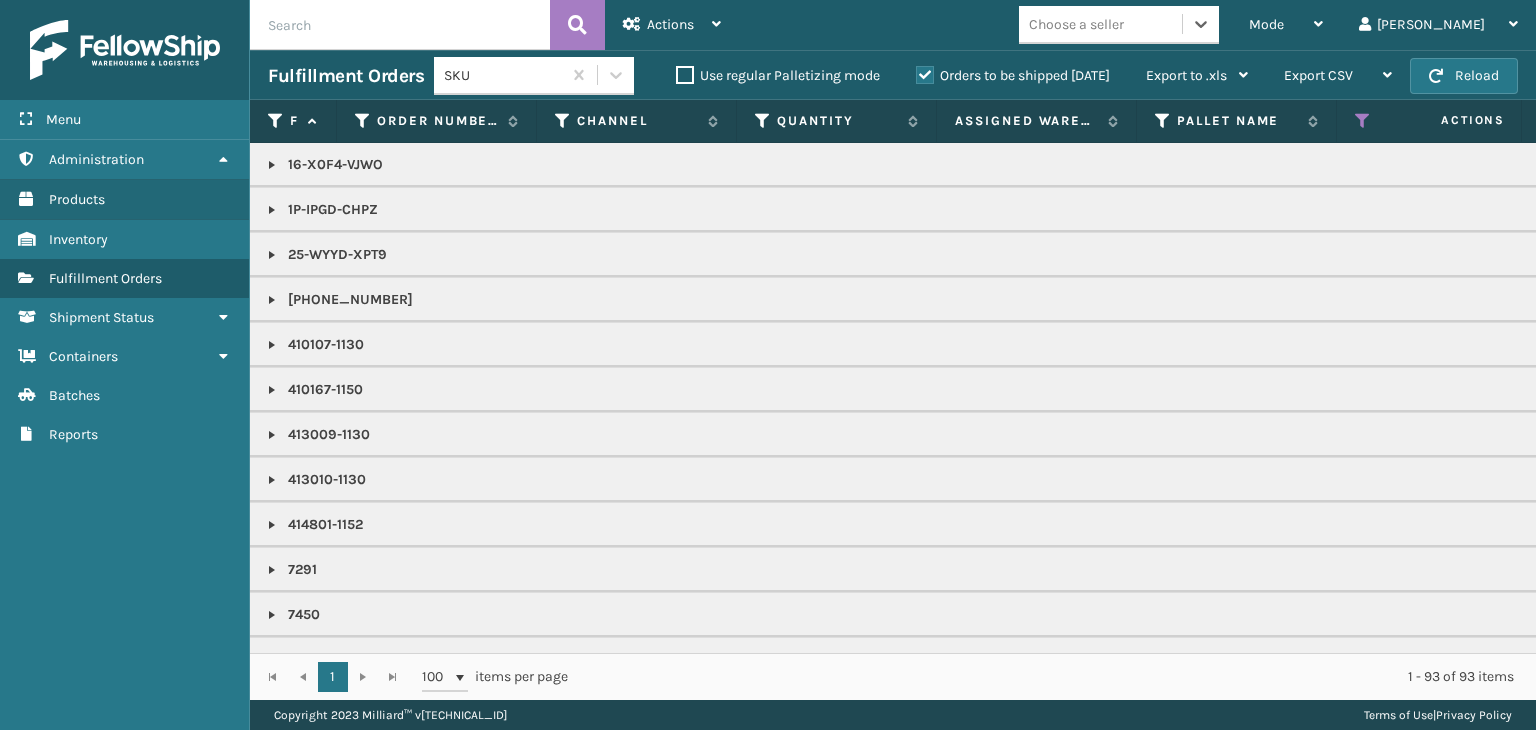click on "Mode" at bounding box center (1266, 24) 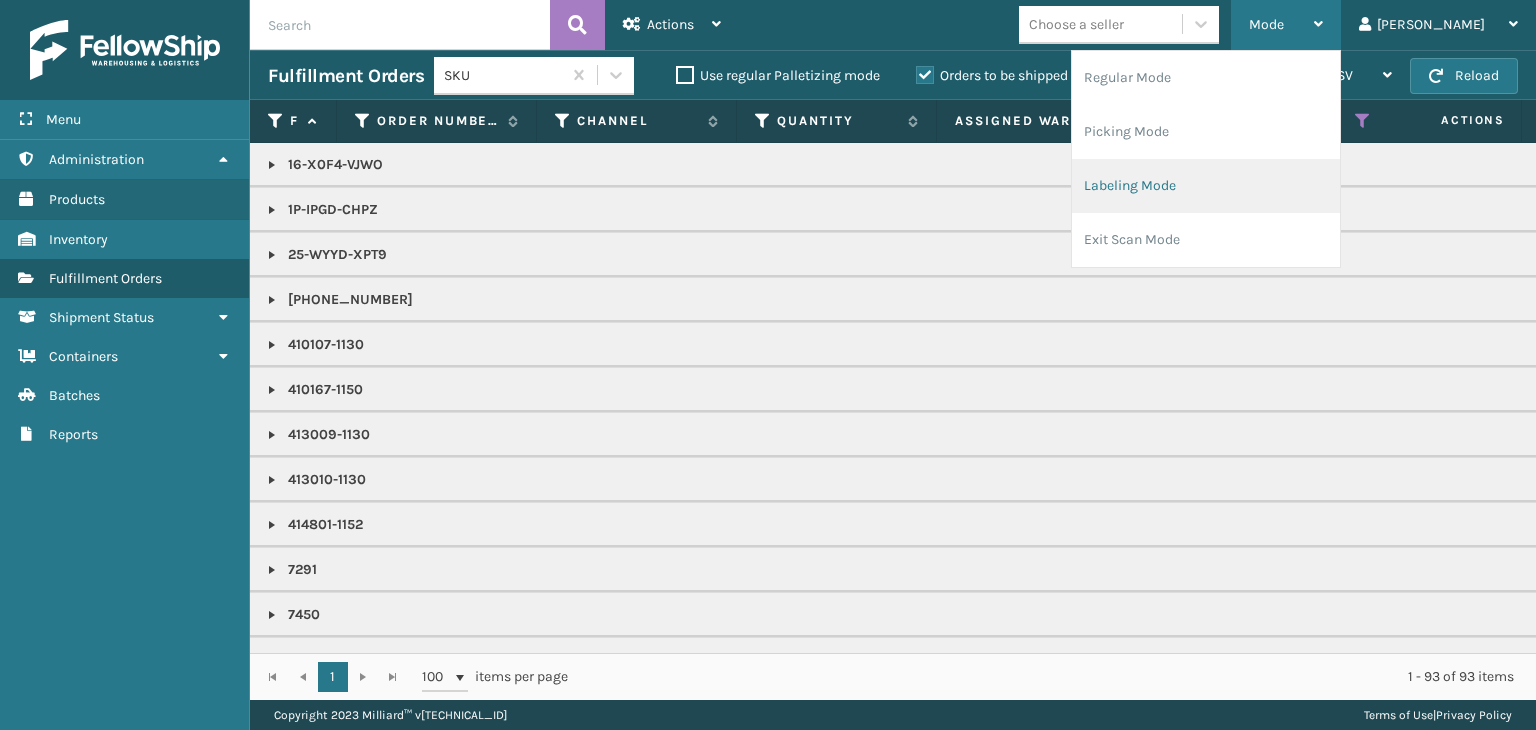click on "Labeling Mode" at bounding box center (1206, 186) 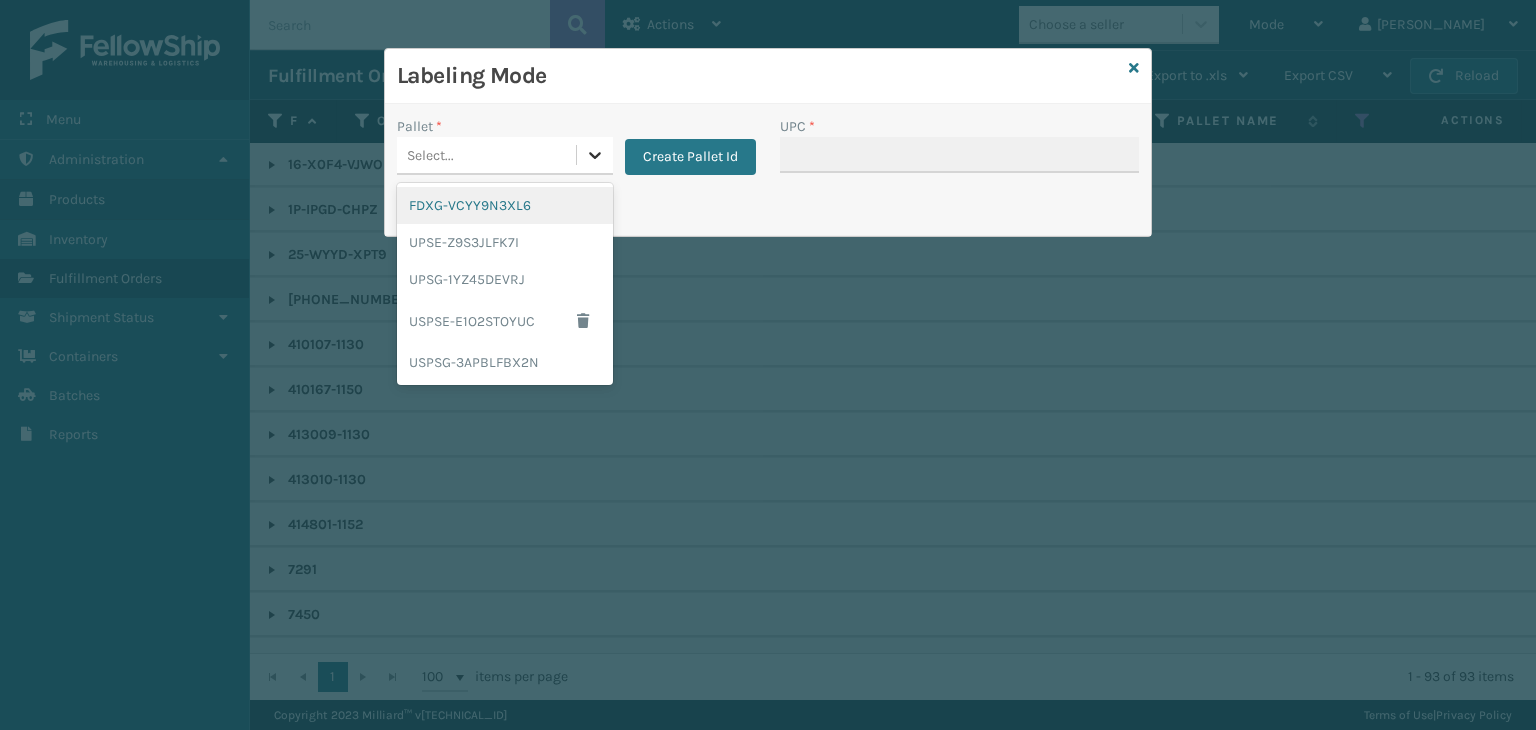click 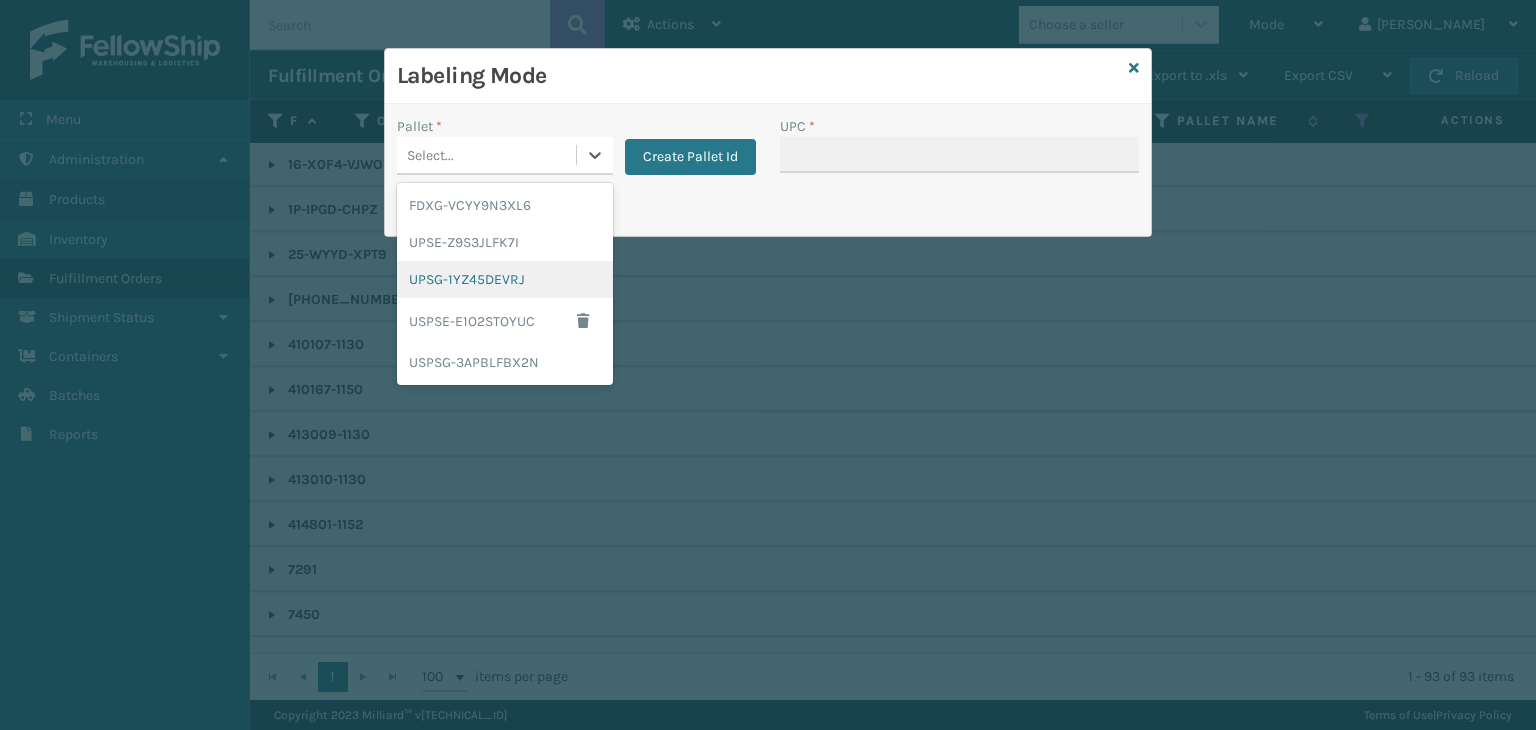 click on "UPSG-1YZ45DEVRJ" at bounding box center (505, 279) 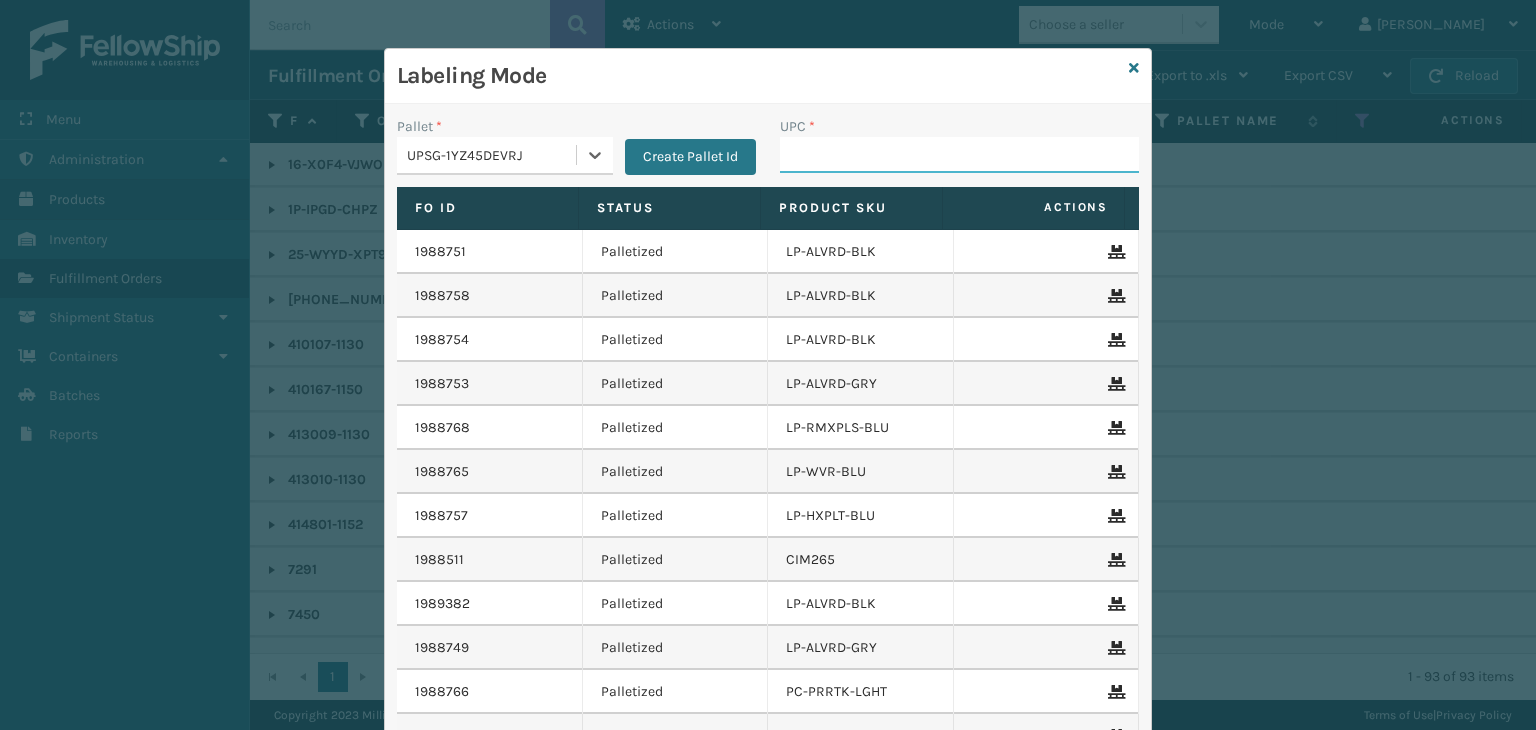 click on "UPC   *" at bounding box center [959, 155] 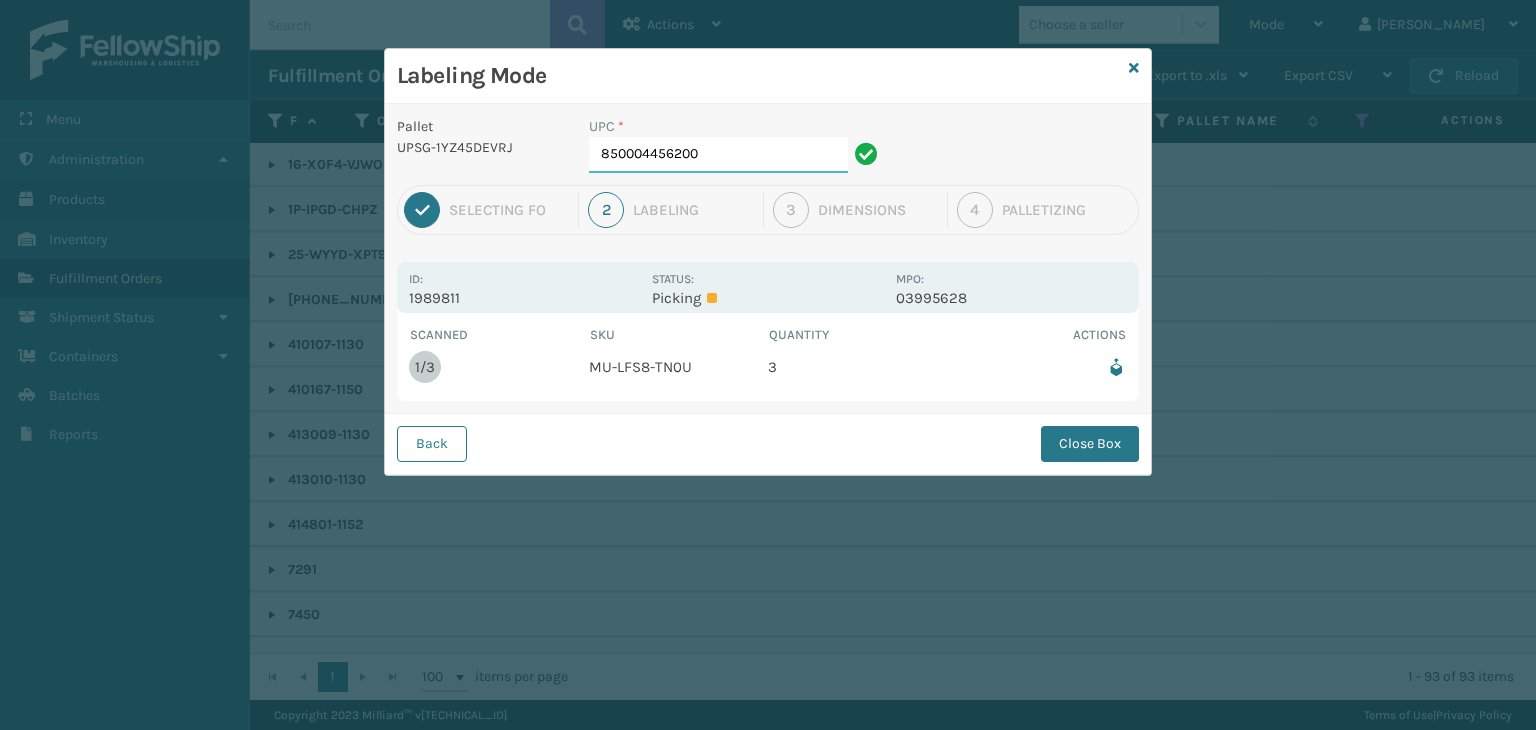click on "850004456200" at bounding box center (718, 155) 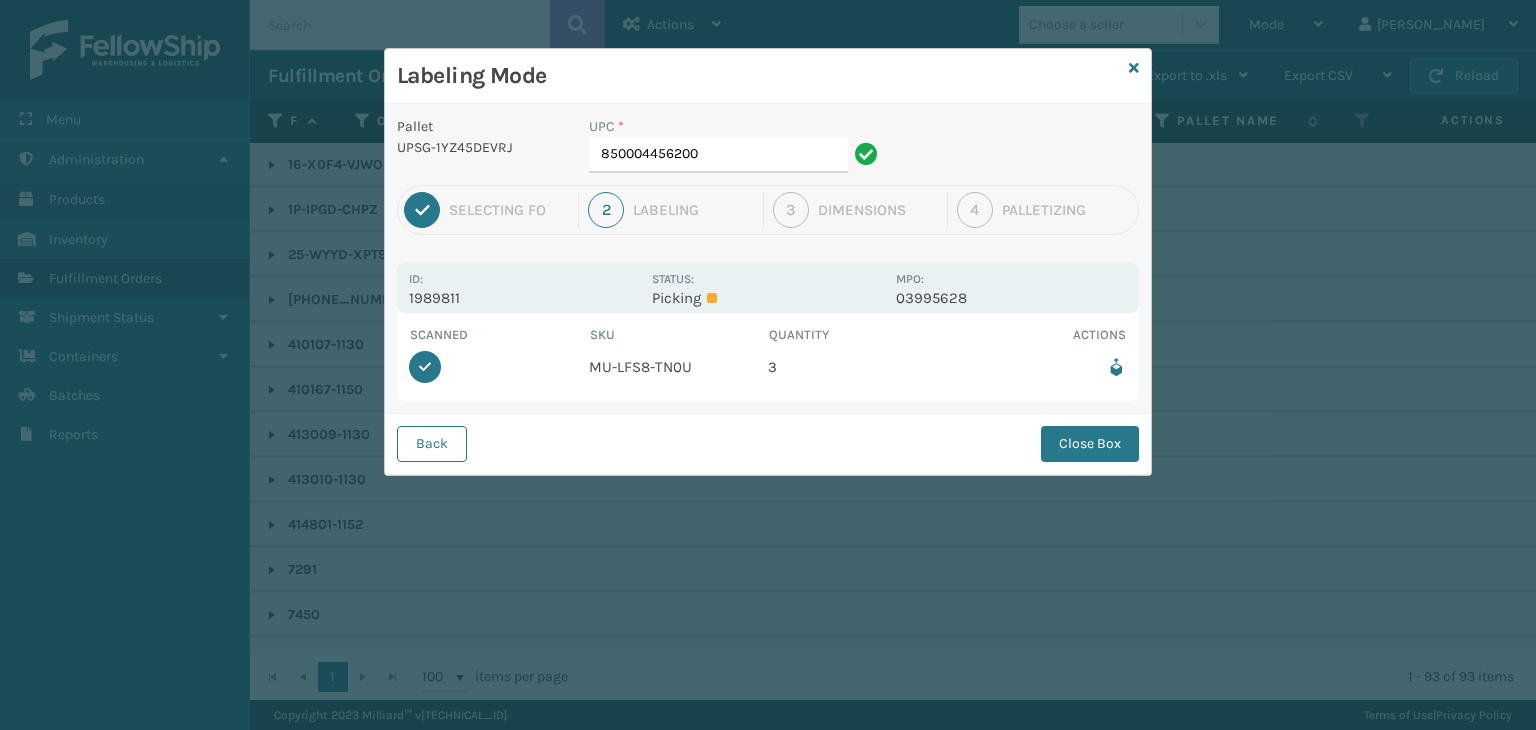 click on "Close Box" at bounding box center [1090, 444] 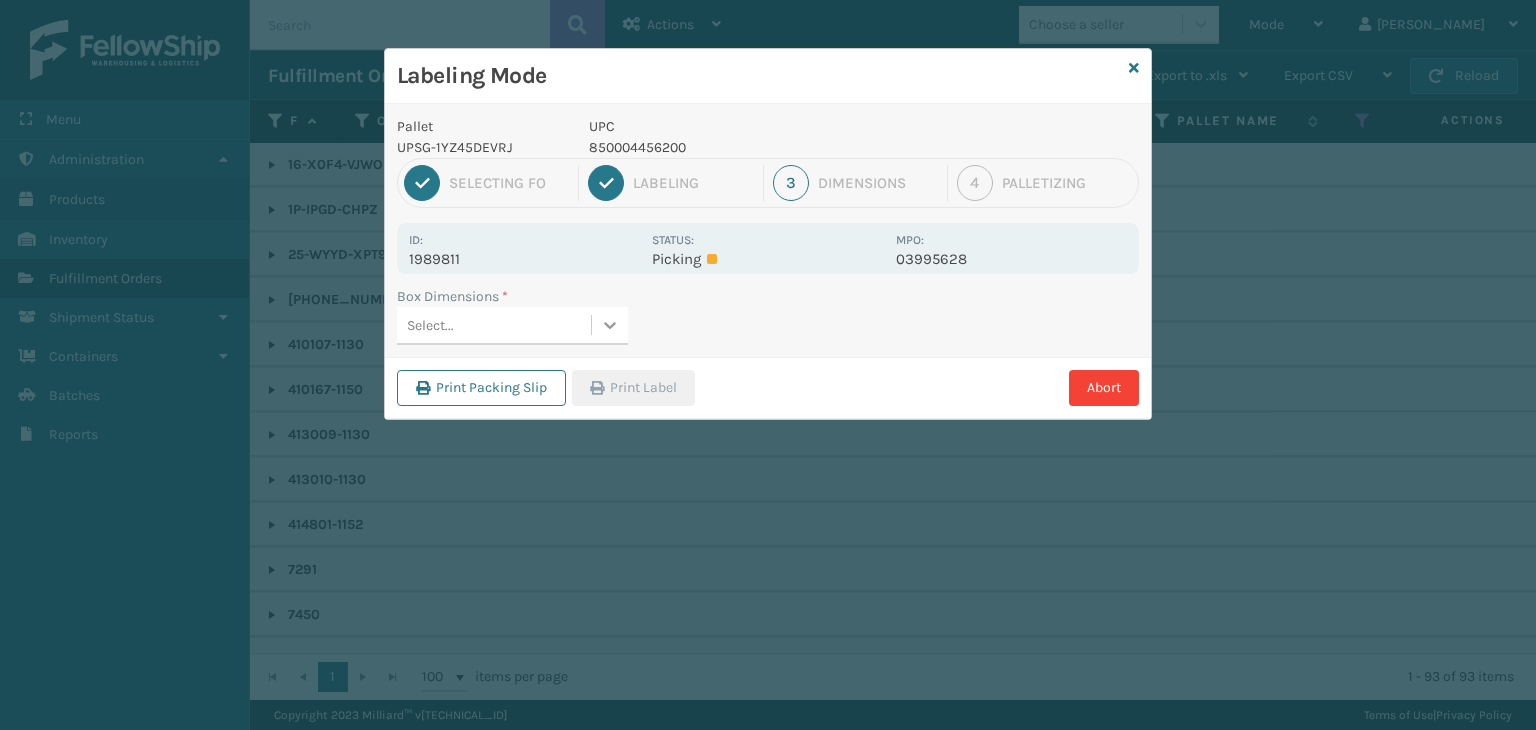 click 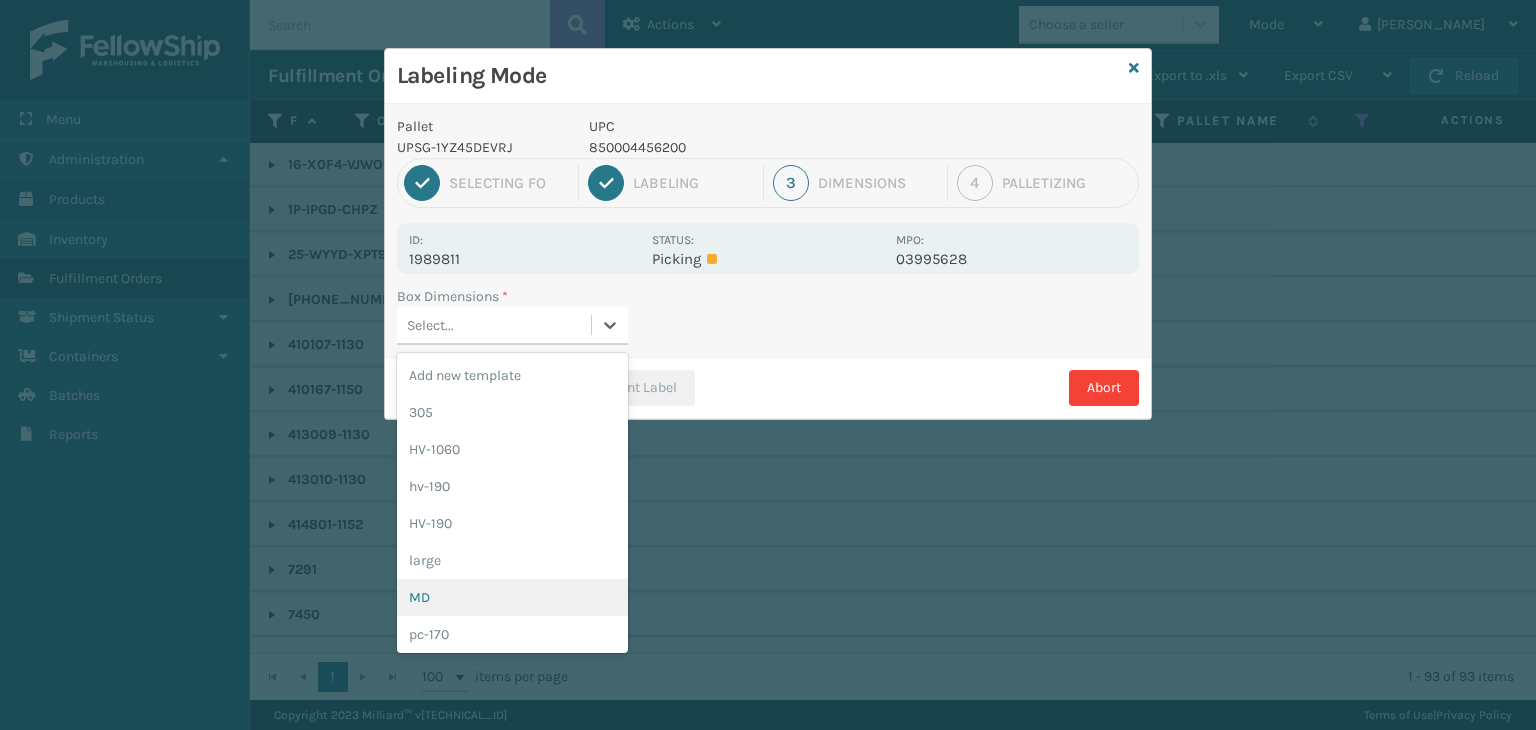 click on "MD" at bounding box center (512, 597) 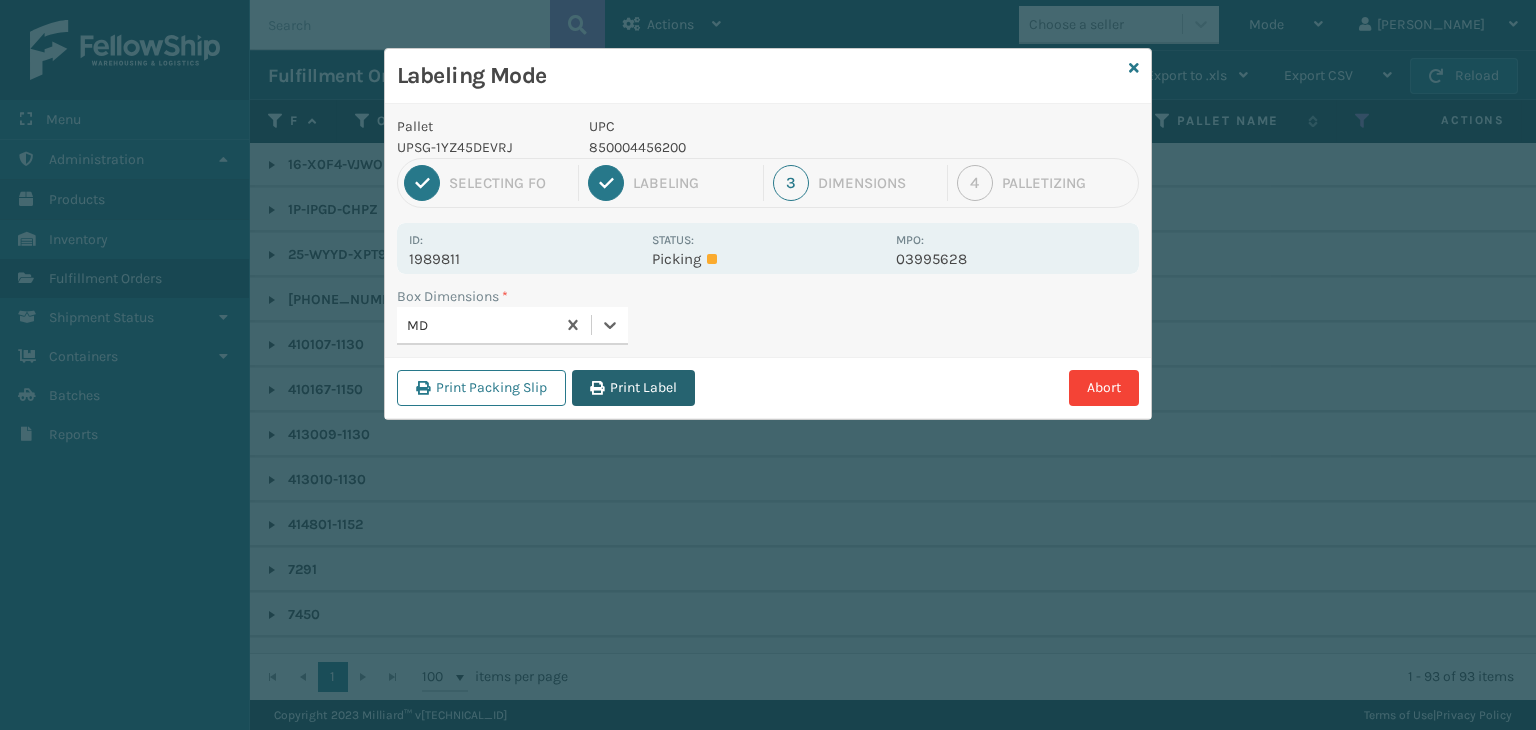 click on "Print Label" at bounding box center (633, 388) 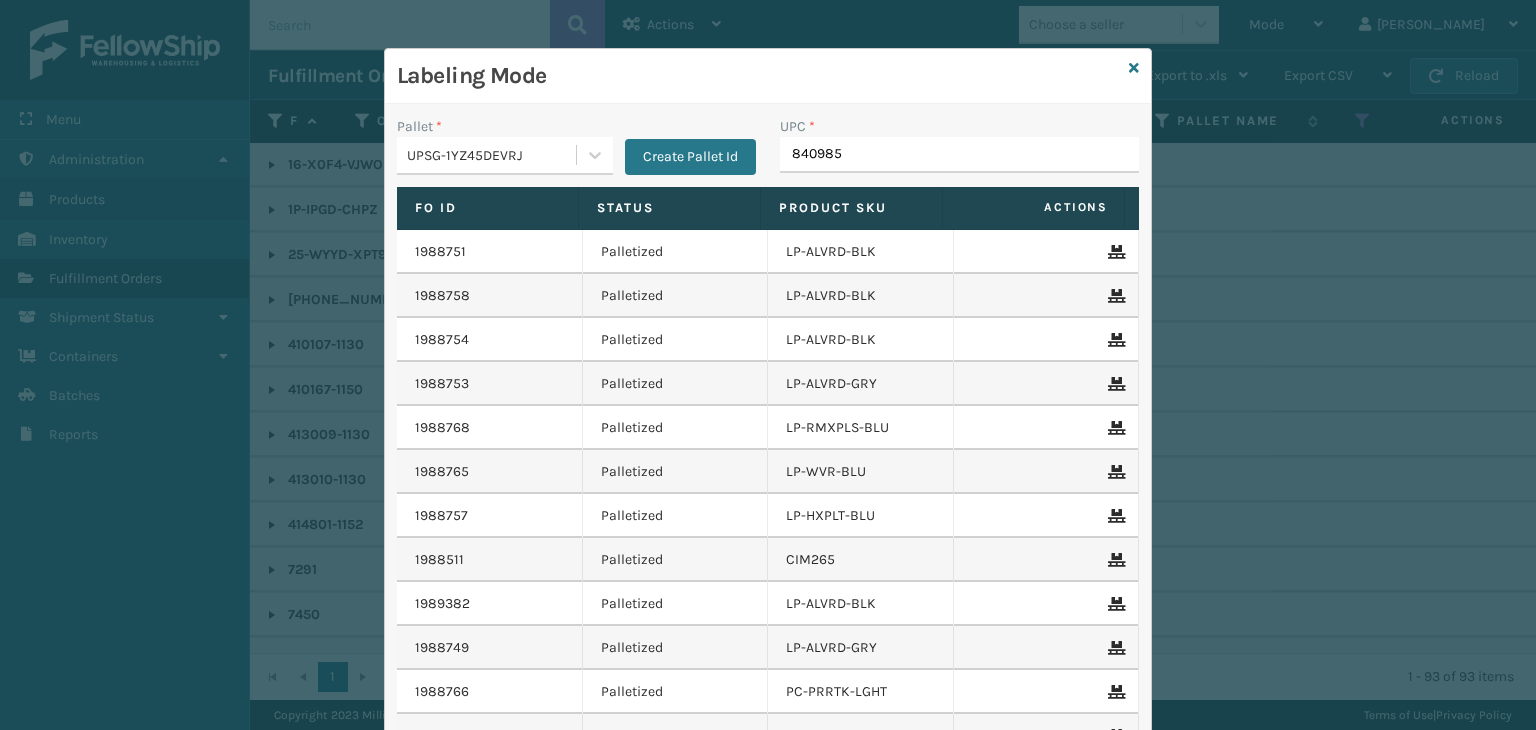 type on "8409851" 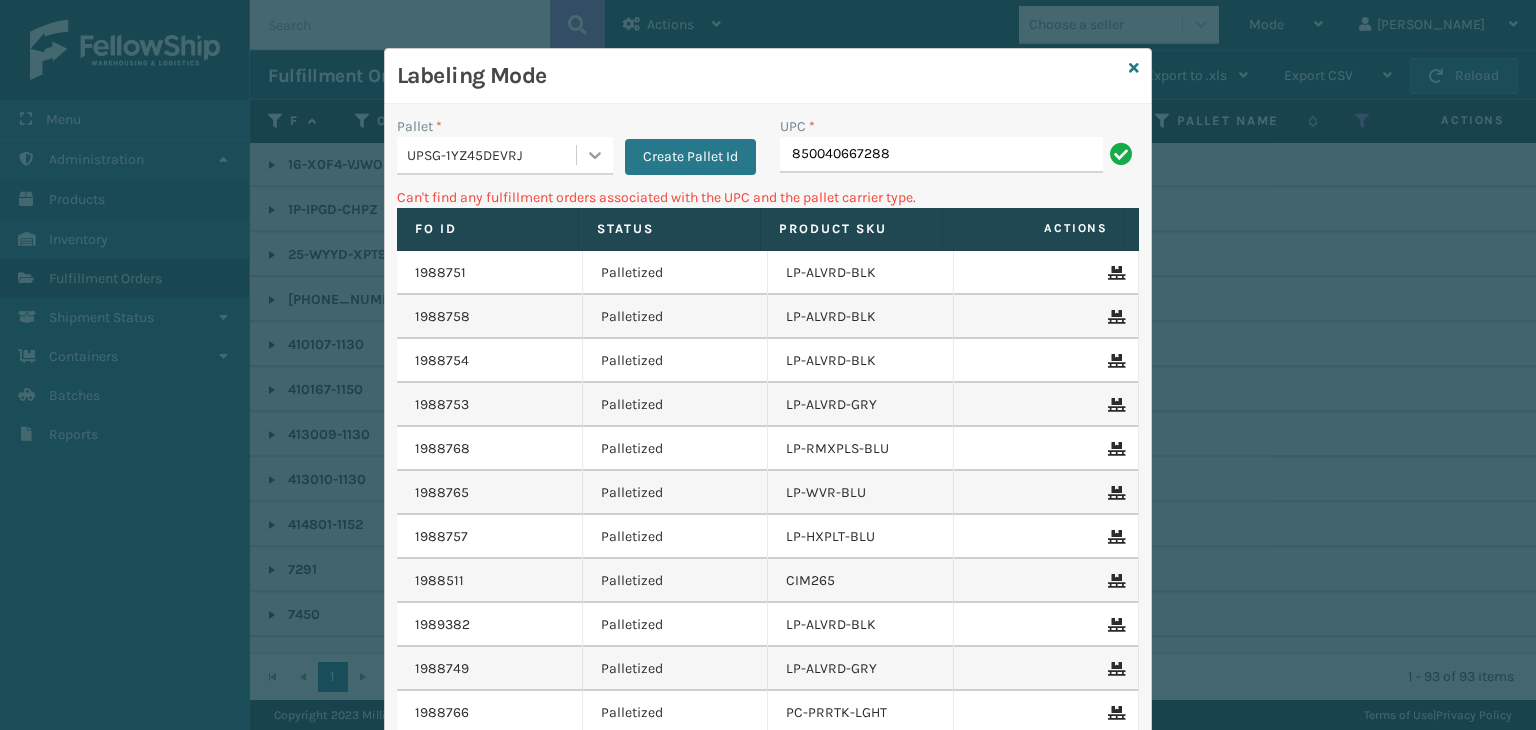 click 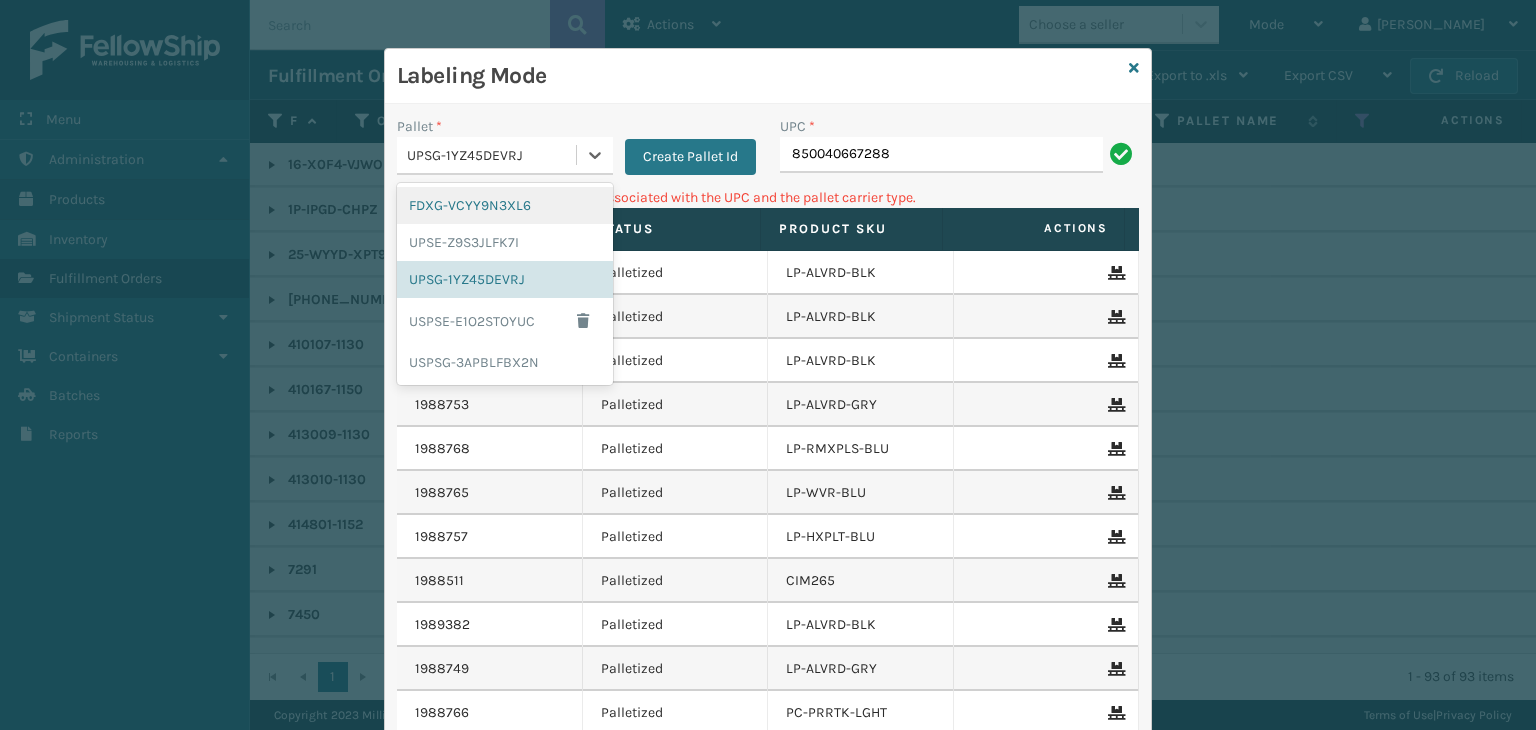 click on "FDXG-VCYY9N3XL6" at bounding box center (505, 205) 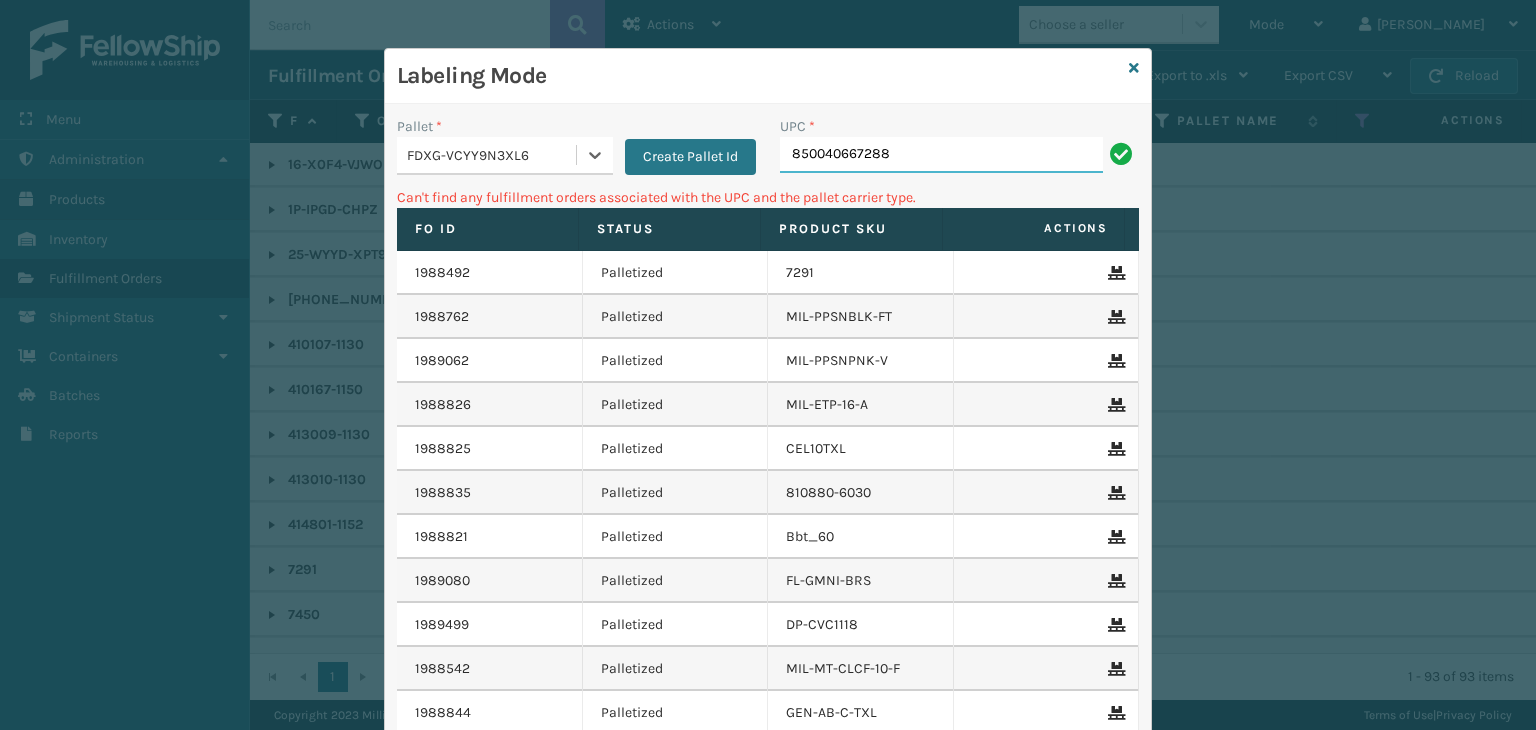 click on "850040667288" at bounding box center (941, 155) 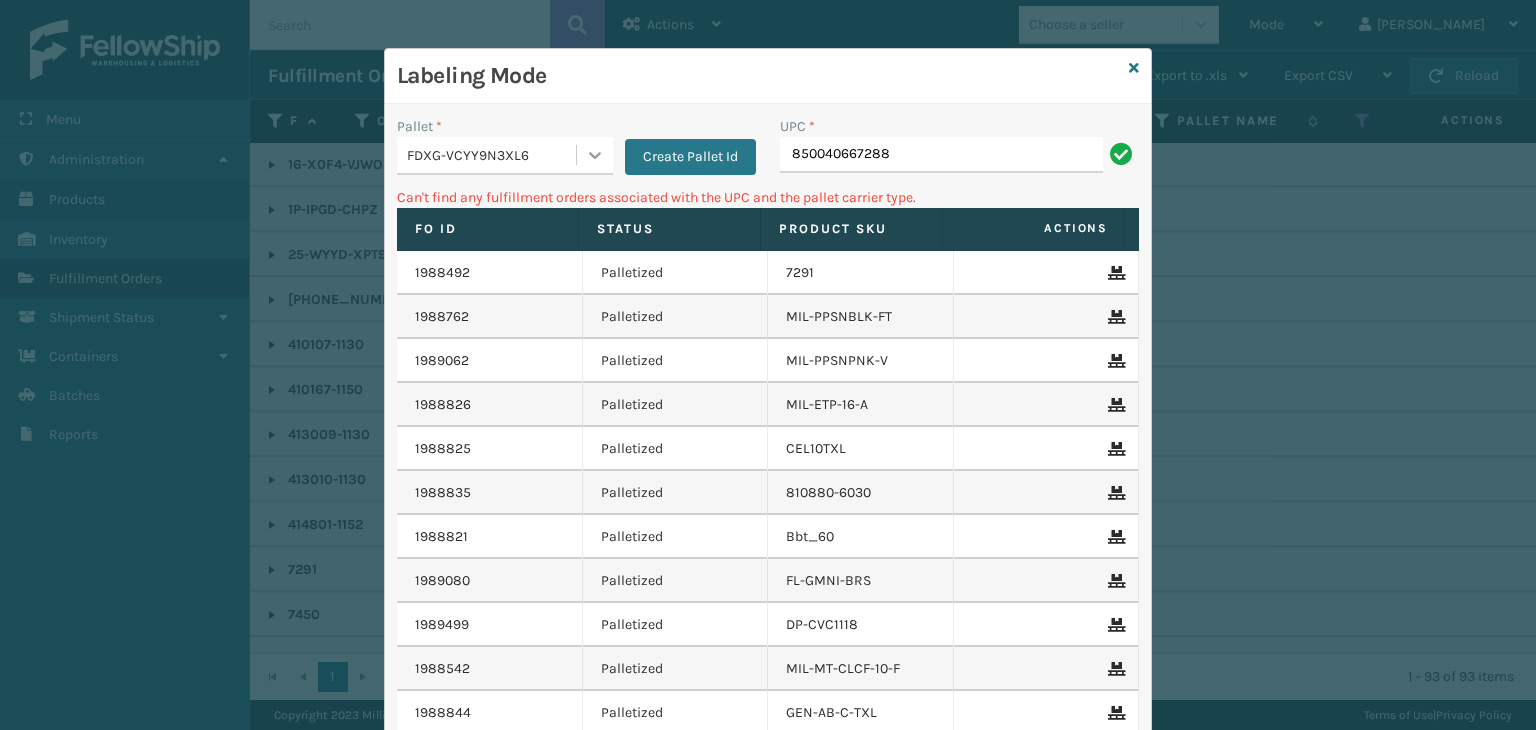 click at bounding box center [595, 155] 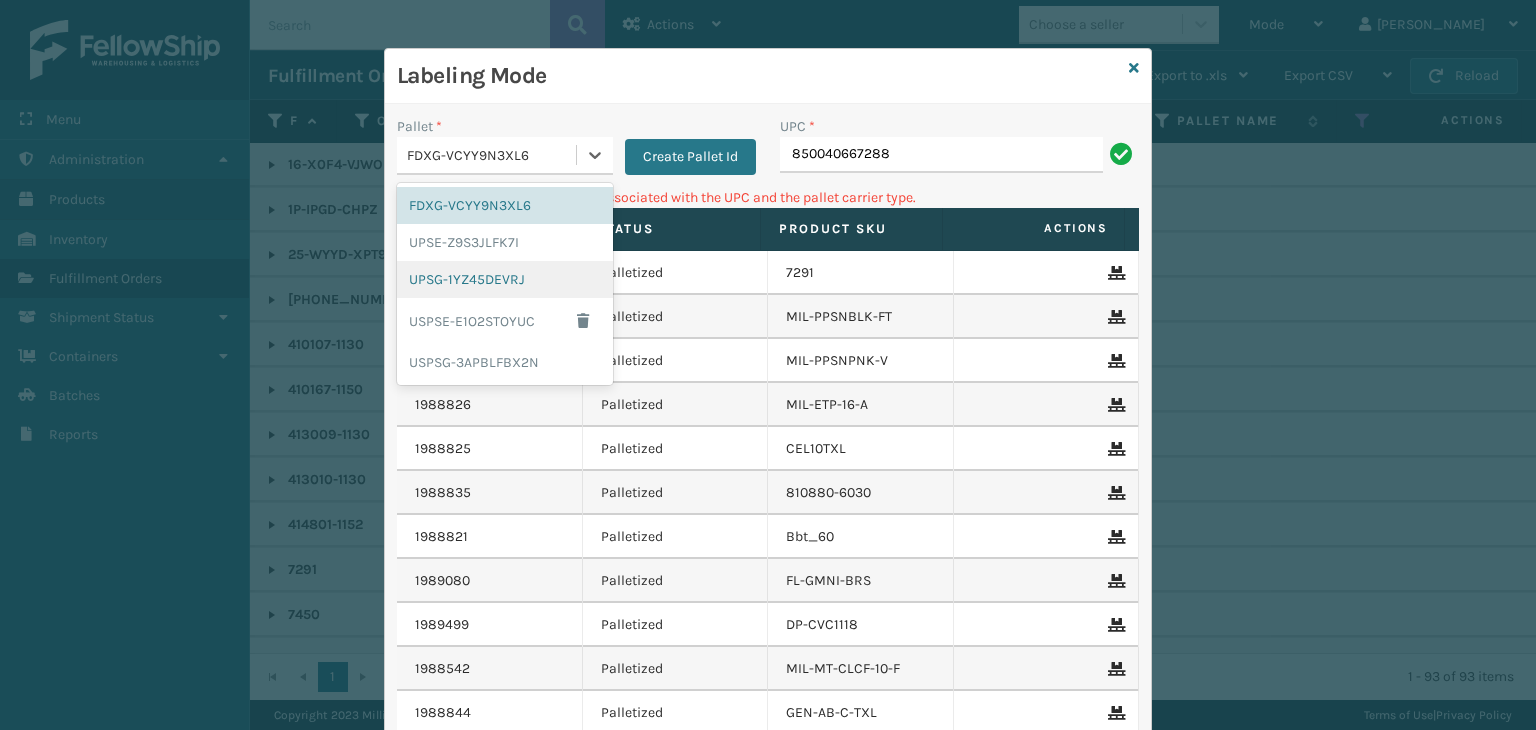 click on "UPSG-1YZ45DEVRJ" at bounding box center (505, 279) 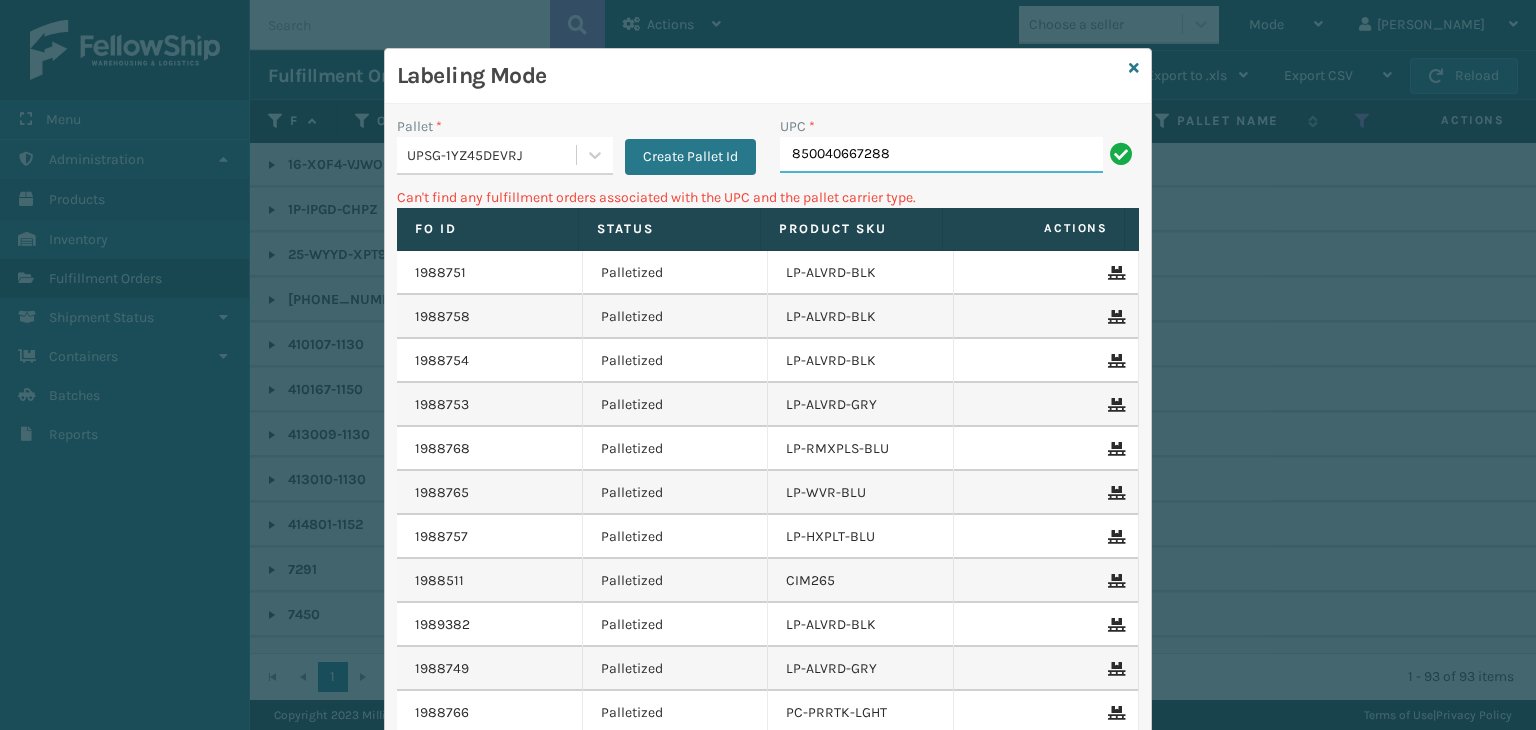 click on "850040667288" at bounding box center (941, 155) 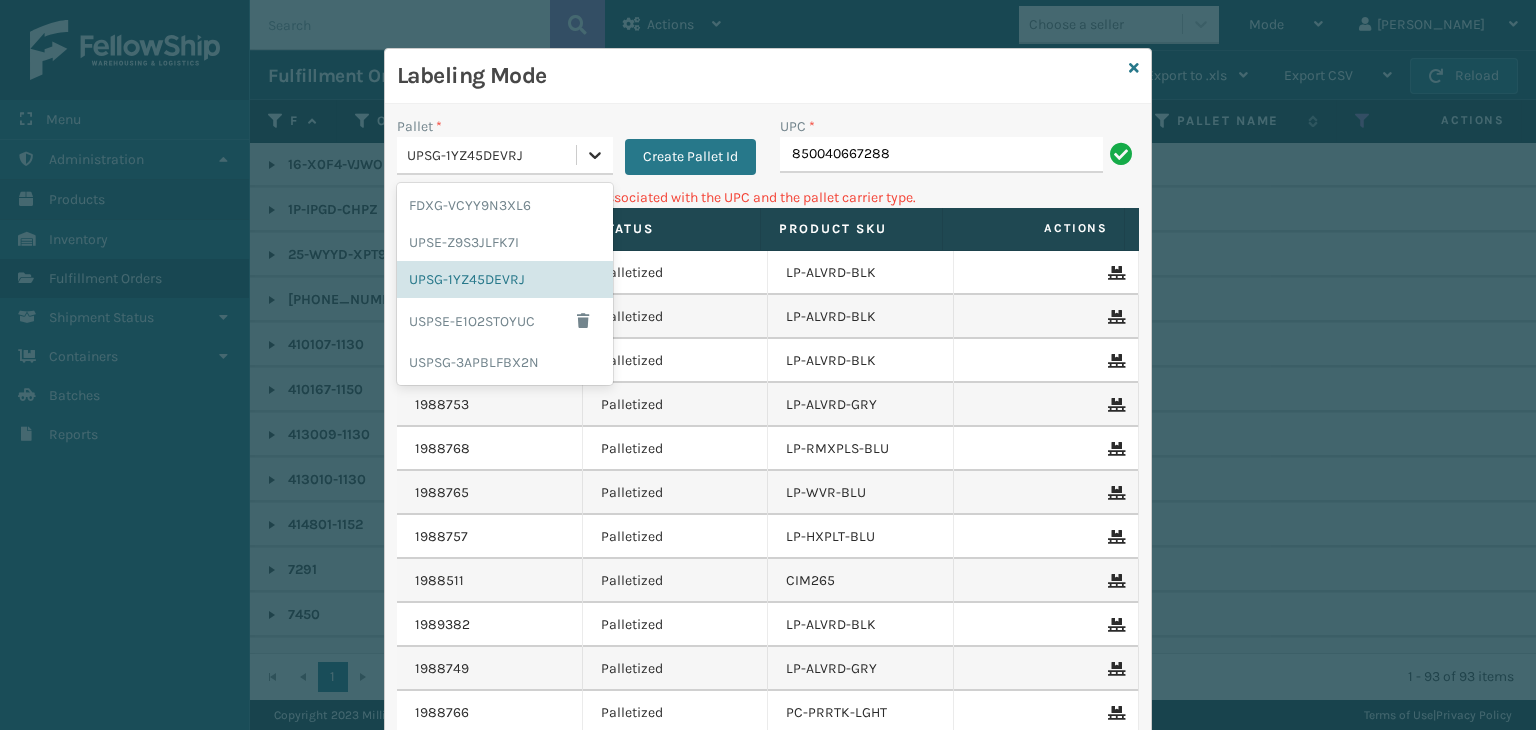 click 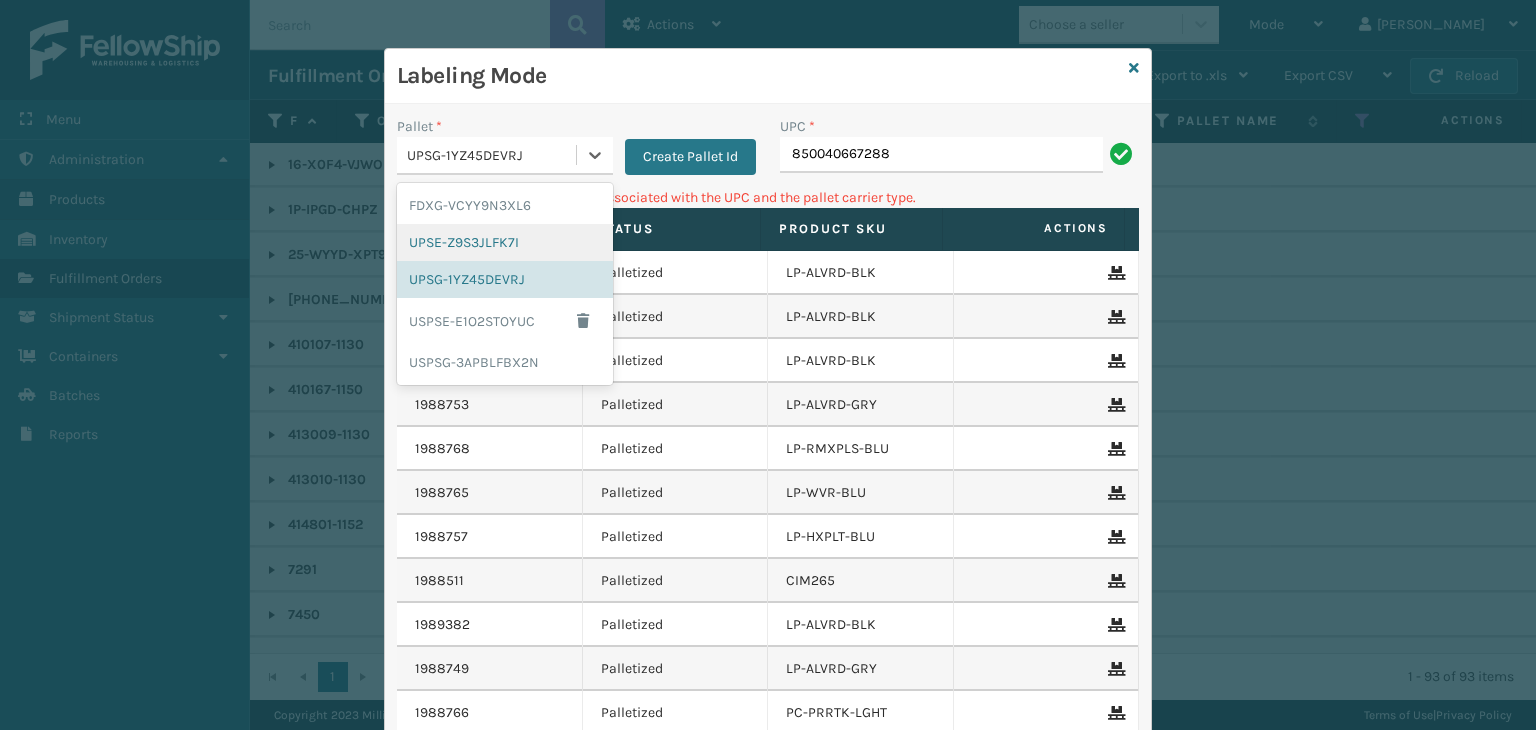 click on "UPSE-Z9S3JLFK7I" at bounding box center (505, 242) 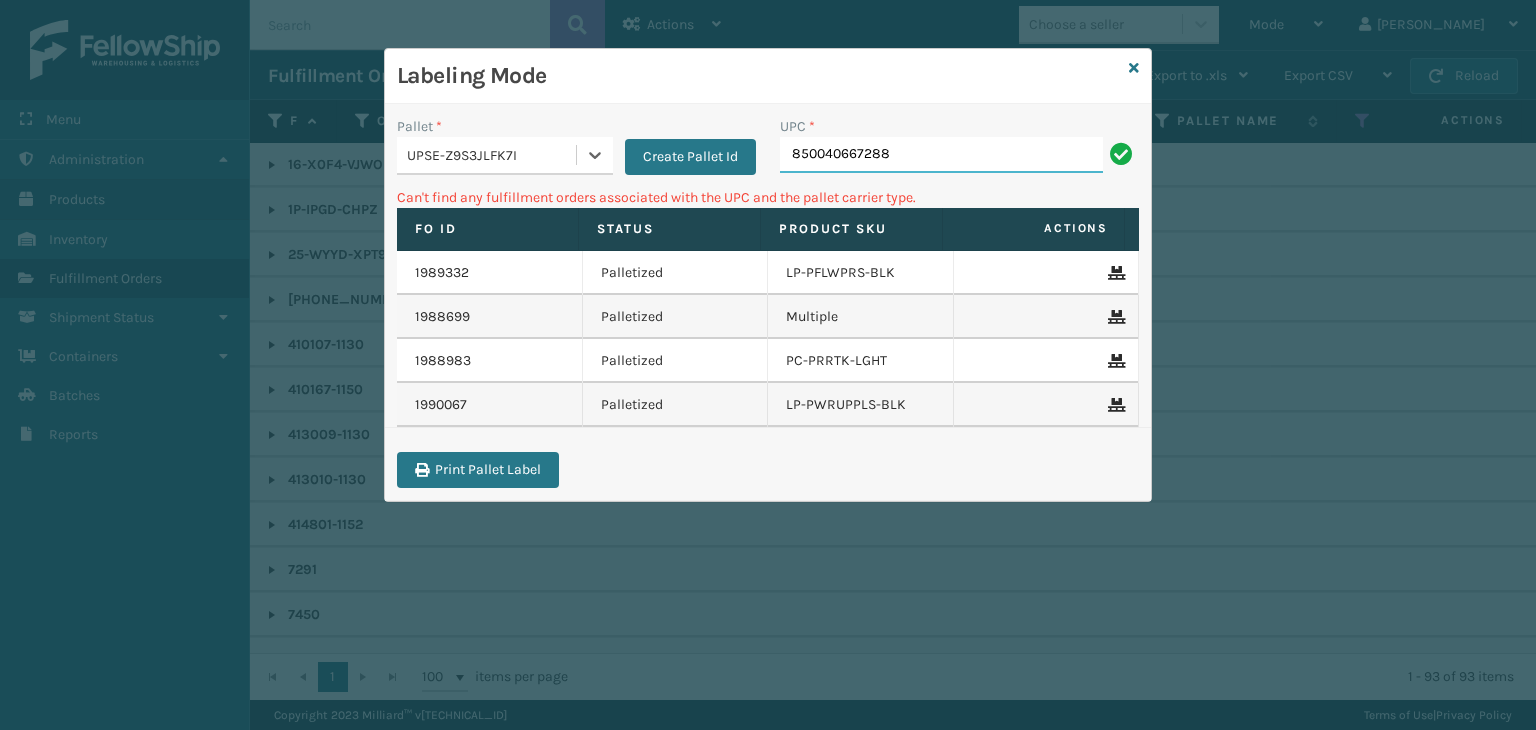 click on "850040667288" at bounding box center (941, 155) 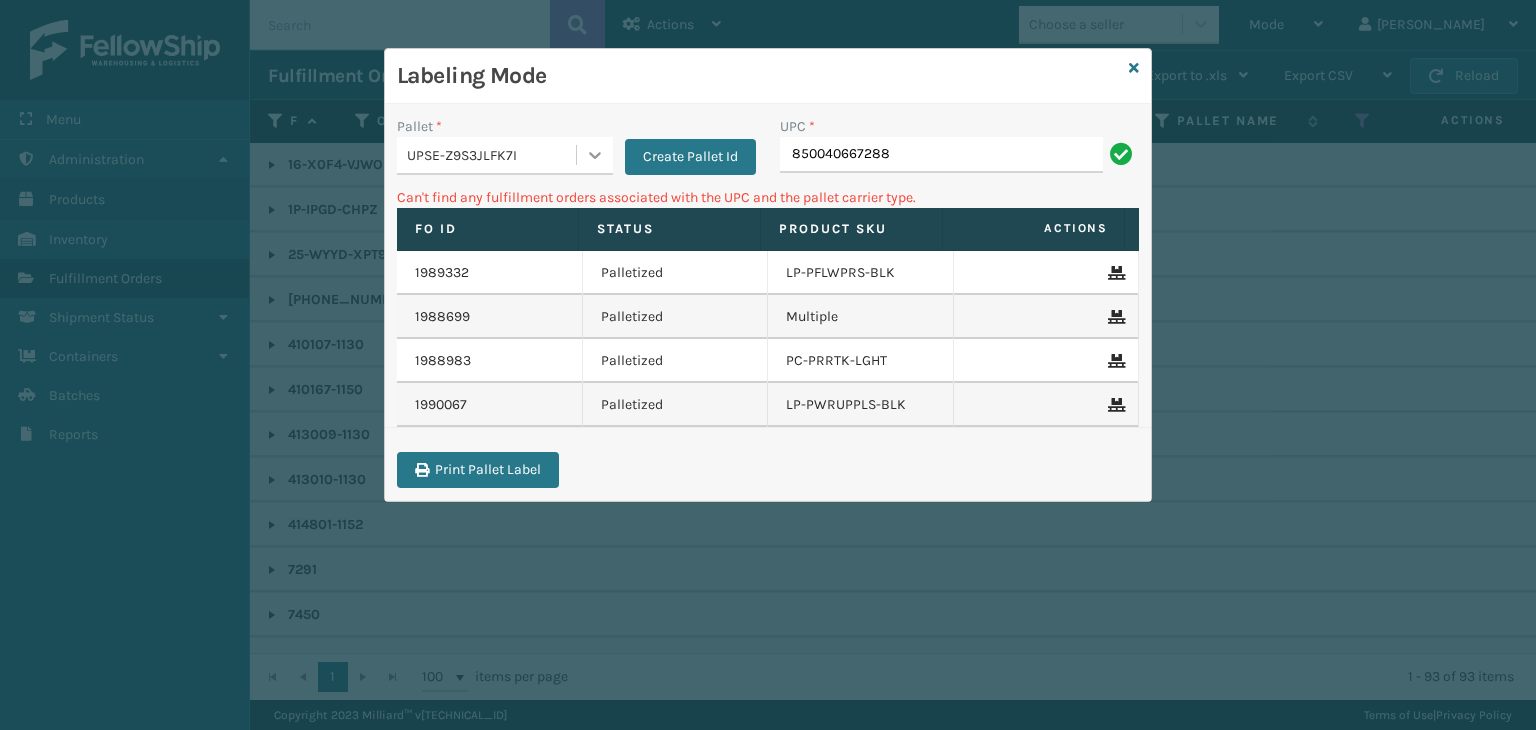 click 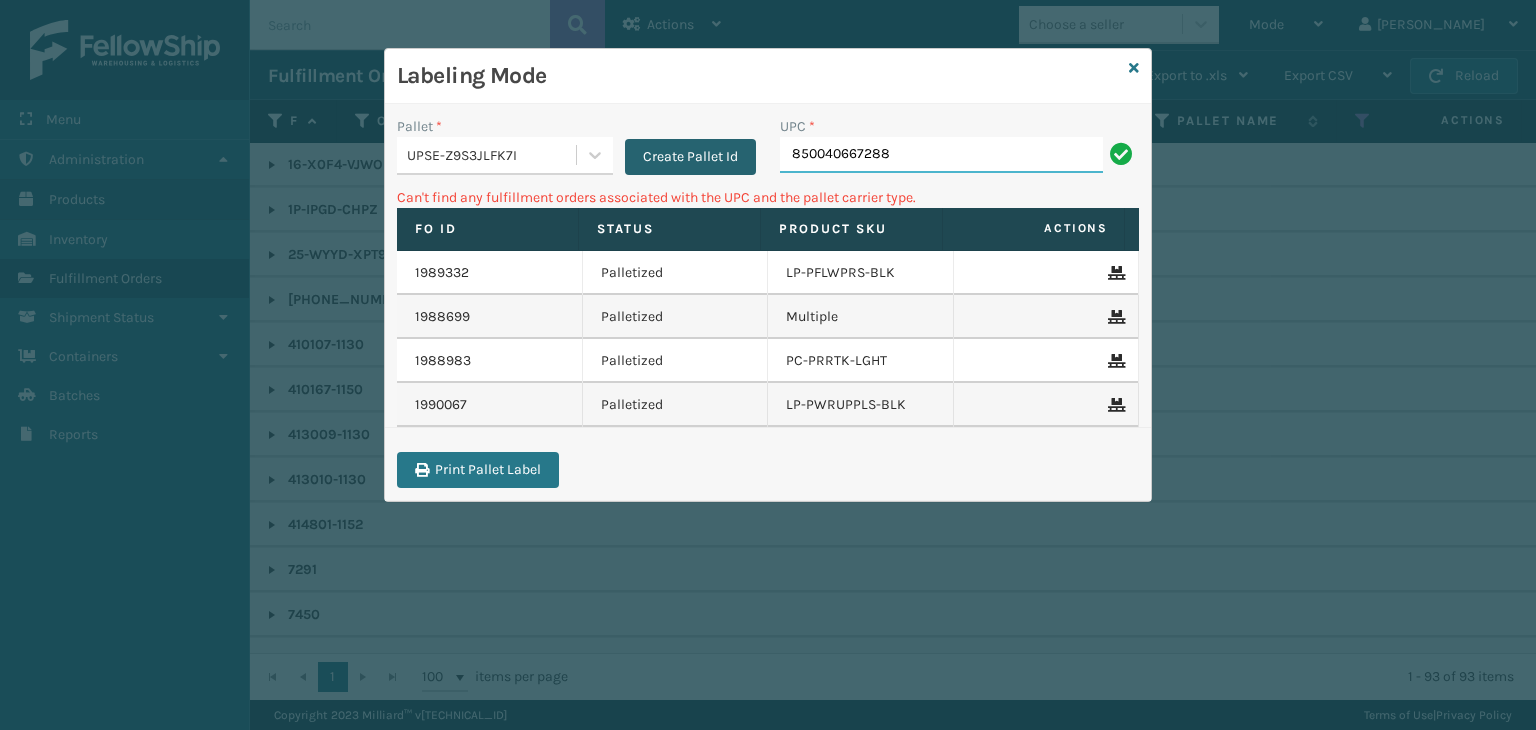 drag, startPoint x: 940, startPoint y: 153, endPoint x: 692, endPoint y: 169, distance: 248.5156 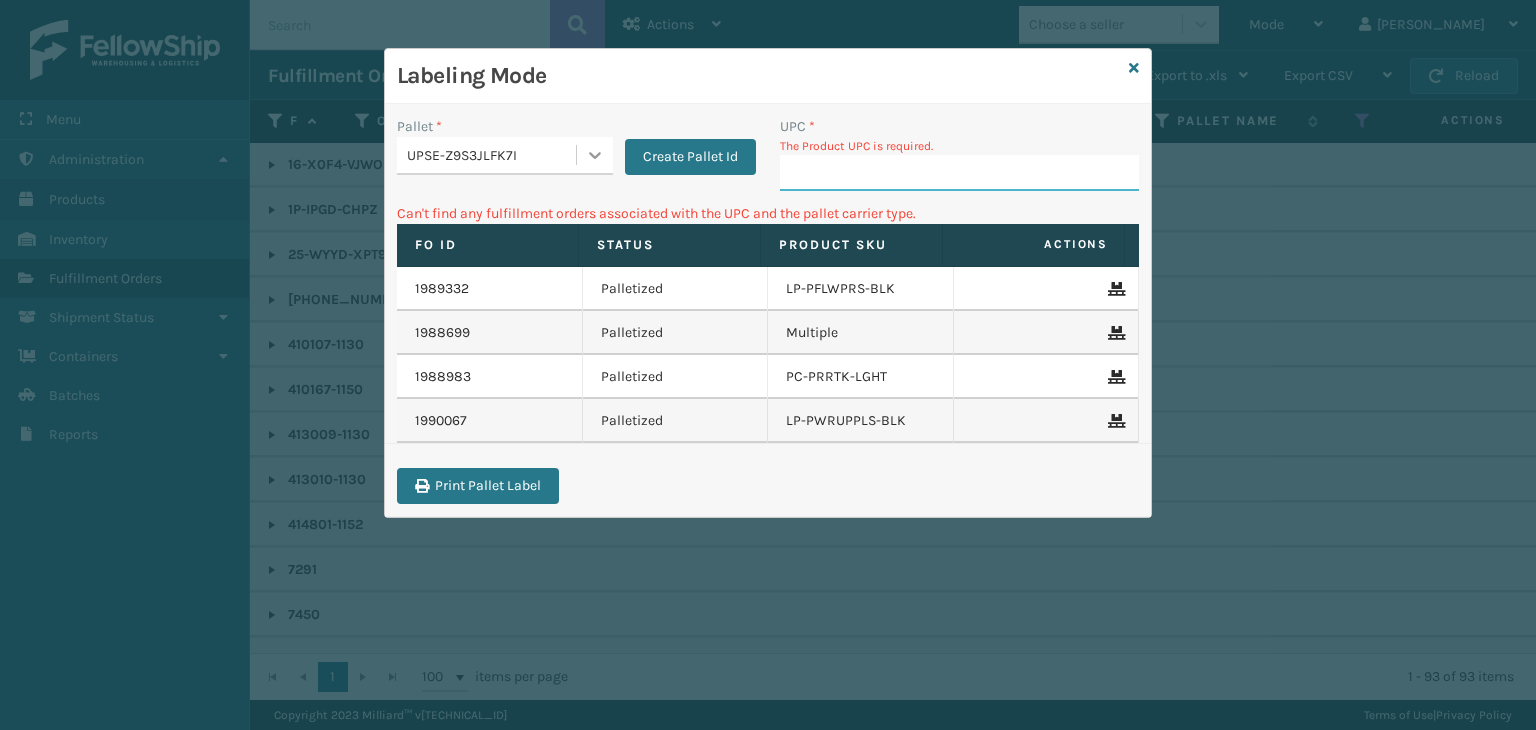 type 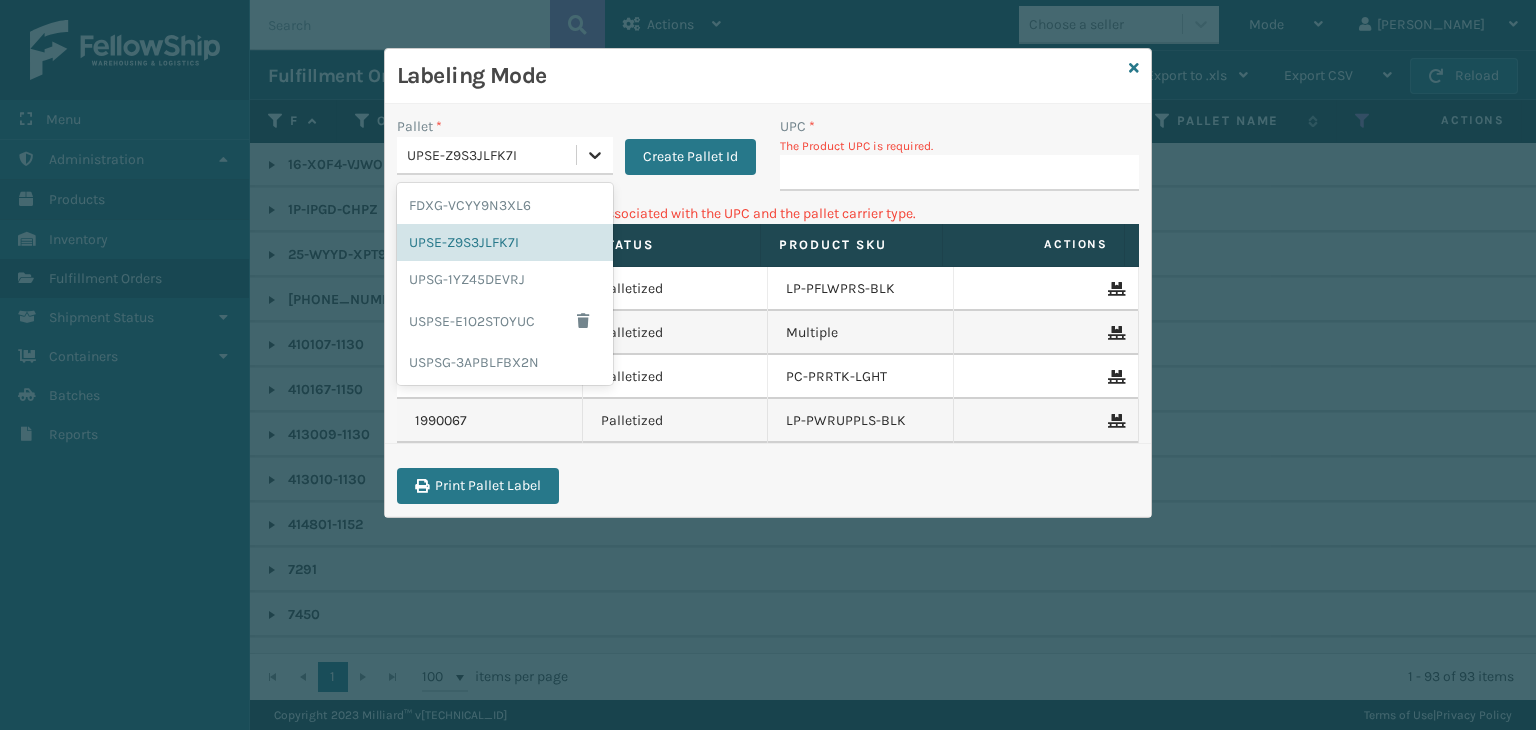 click 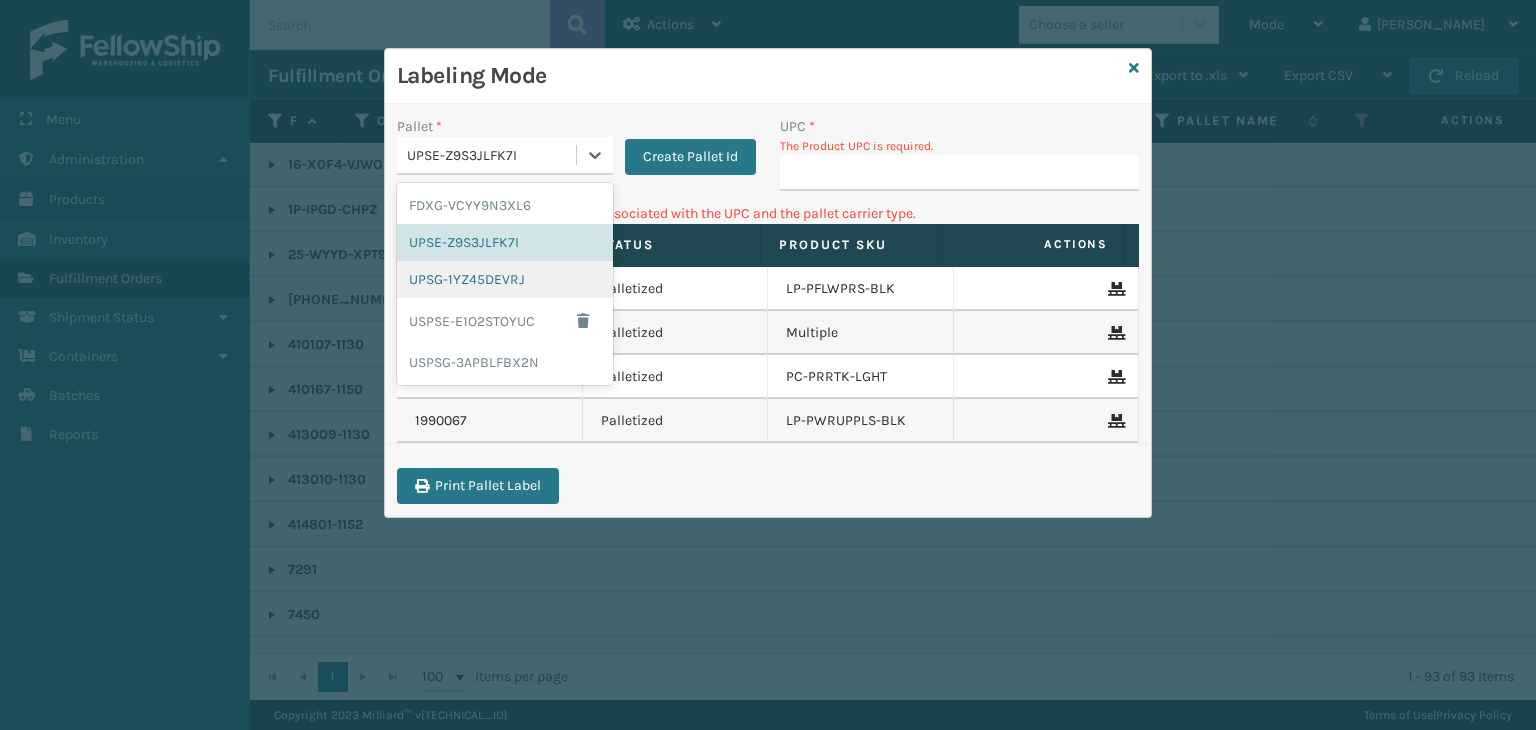 click on "UPSG-1YZ45DEVRJ" at bounding box center [505, 279] 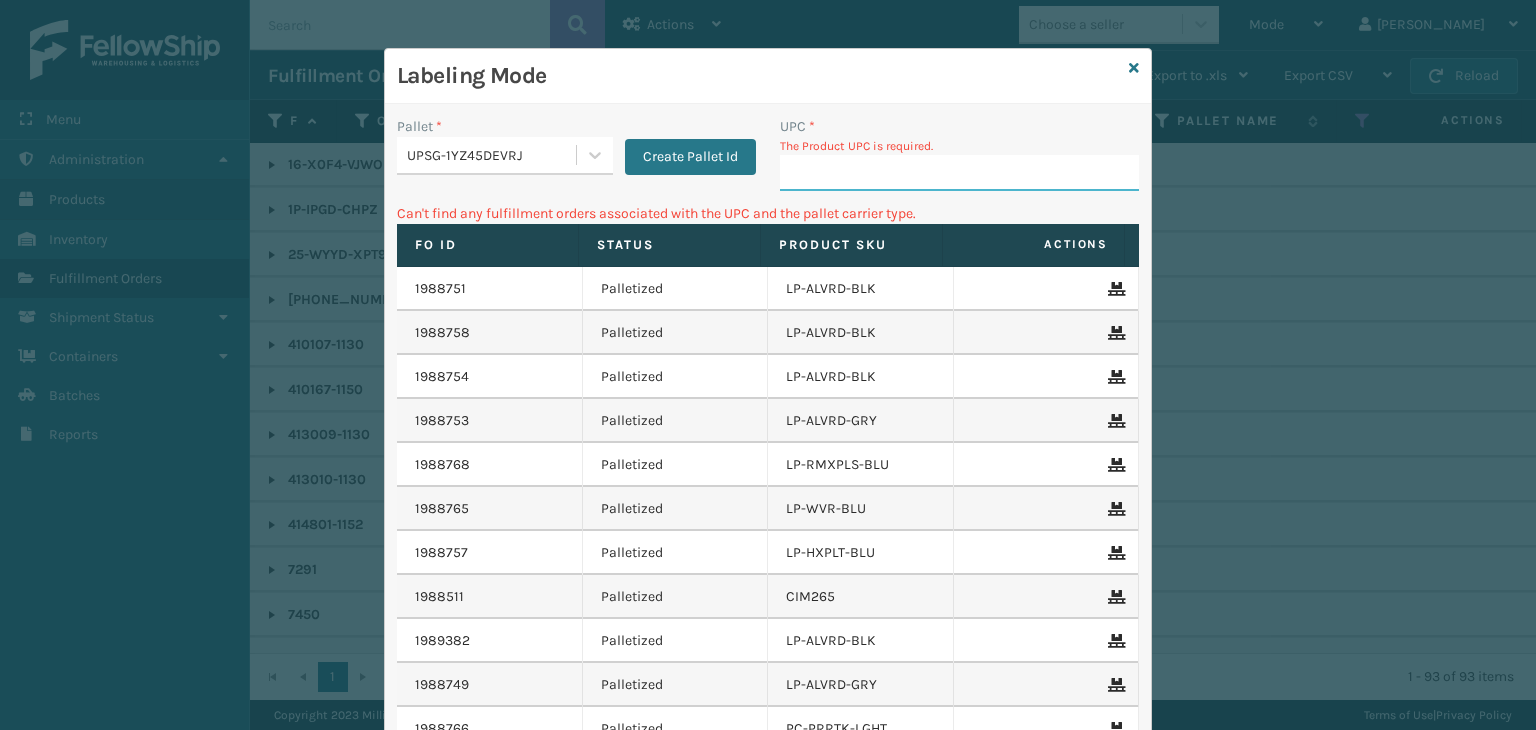 click on "UPC   *" at bounding box center (959, 173) 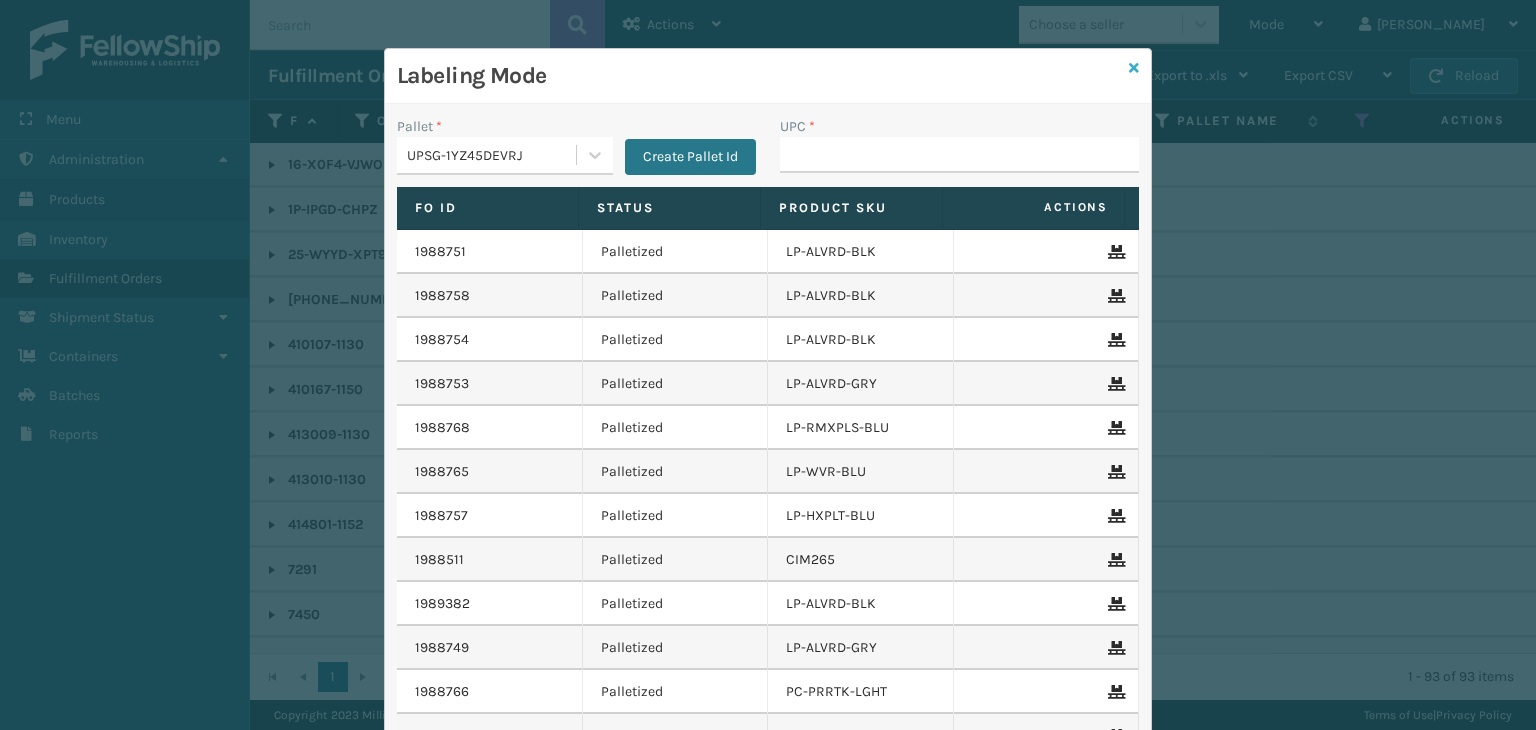 click at bounding box center [1134, 68] 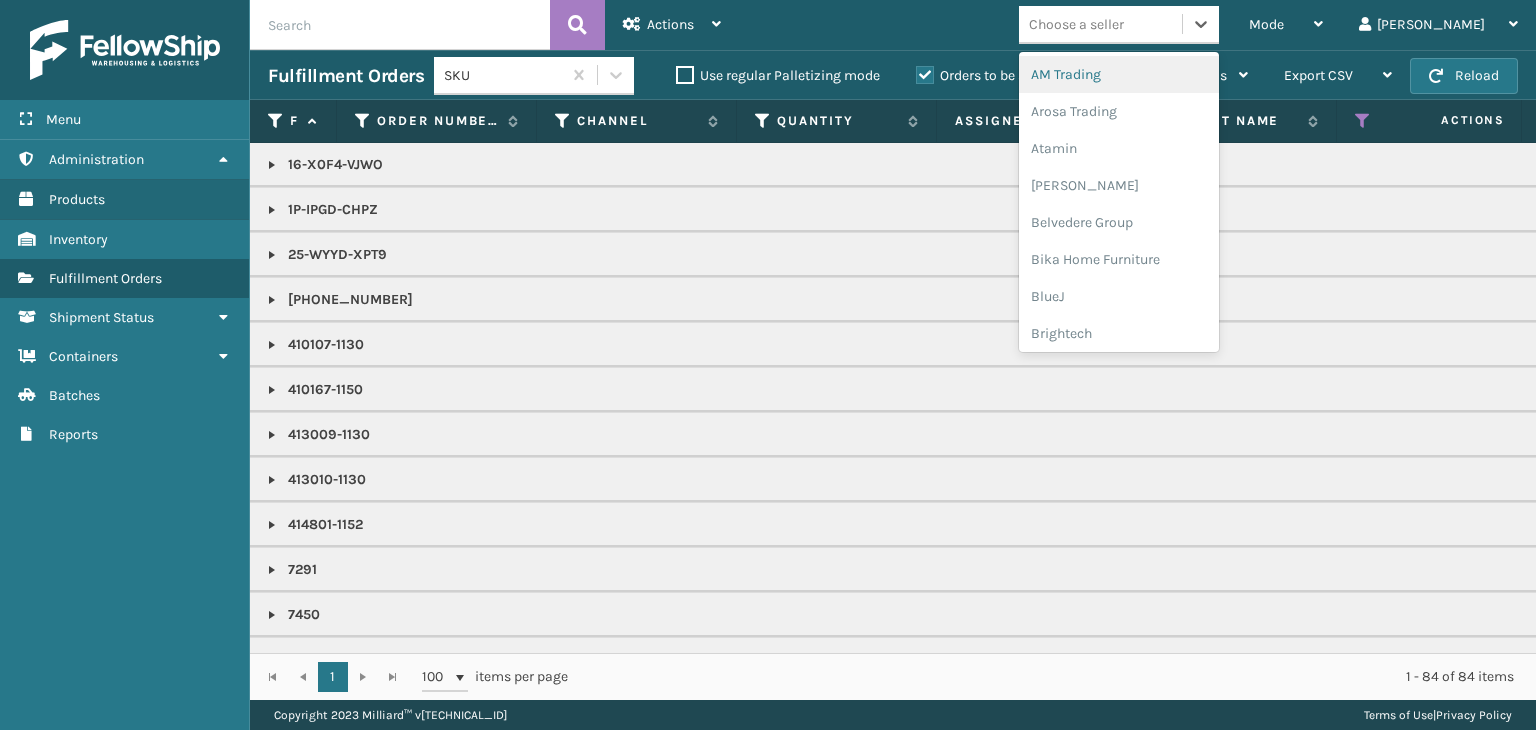 click on "Choose a seller" at bounding box center (1076, 24) 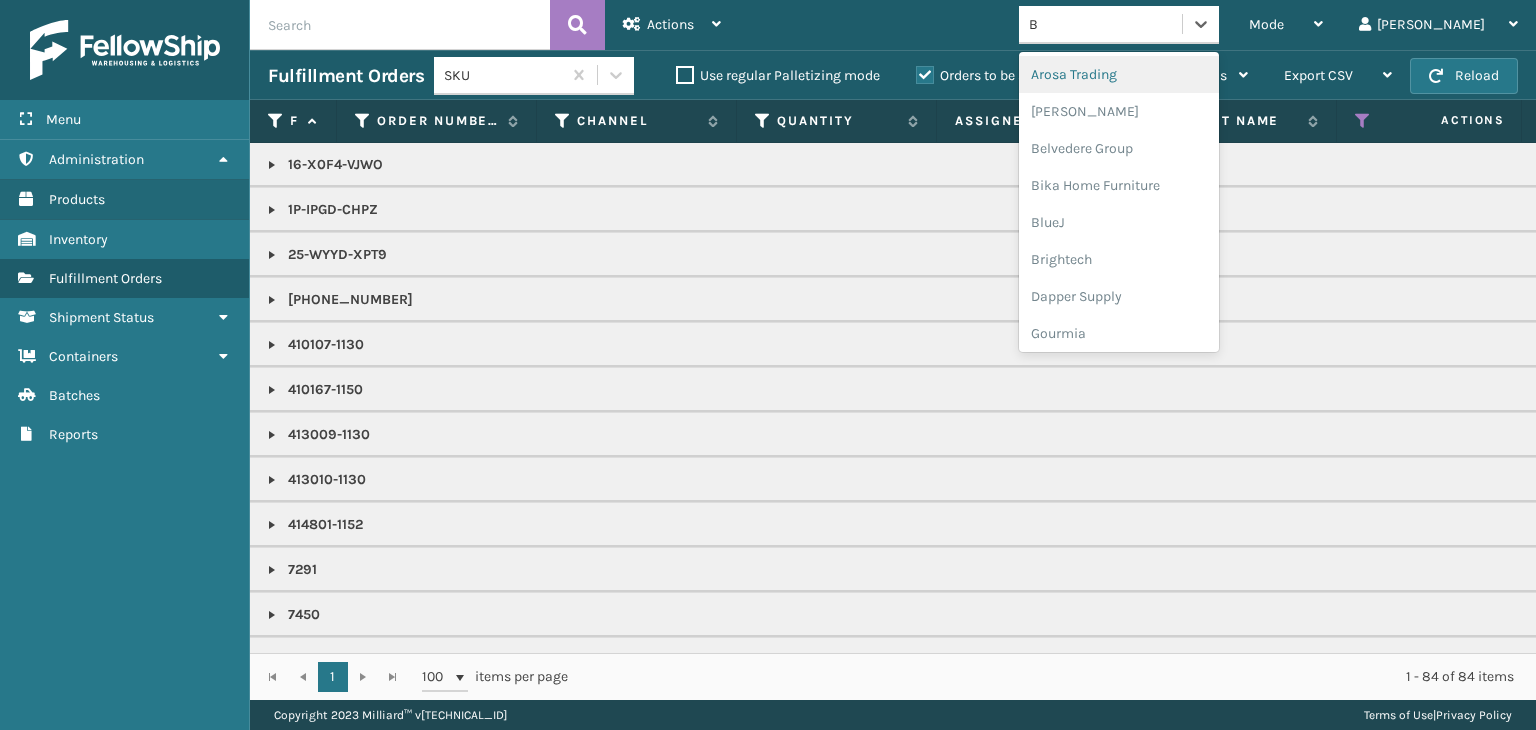 type on "BR" 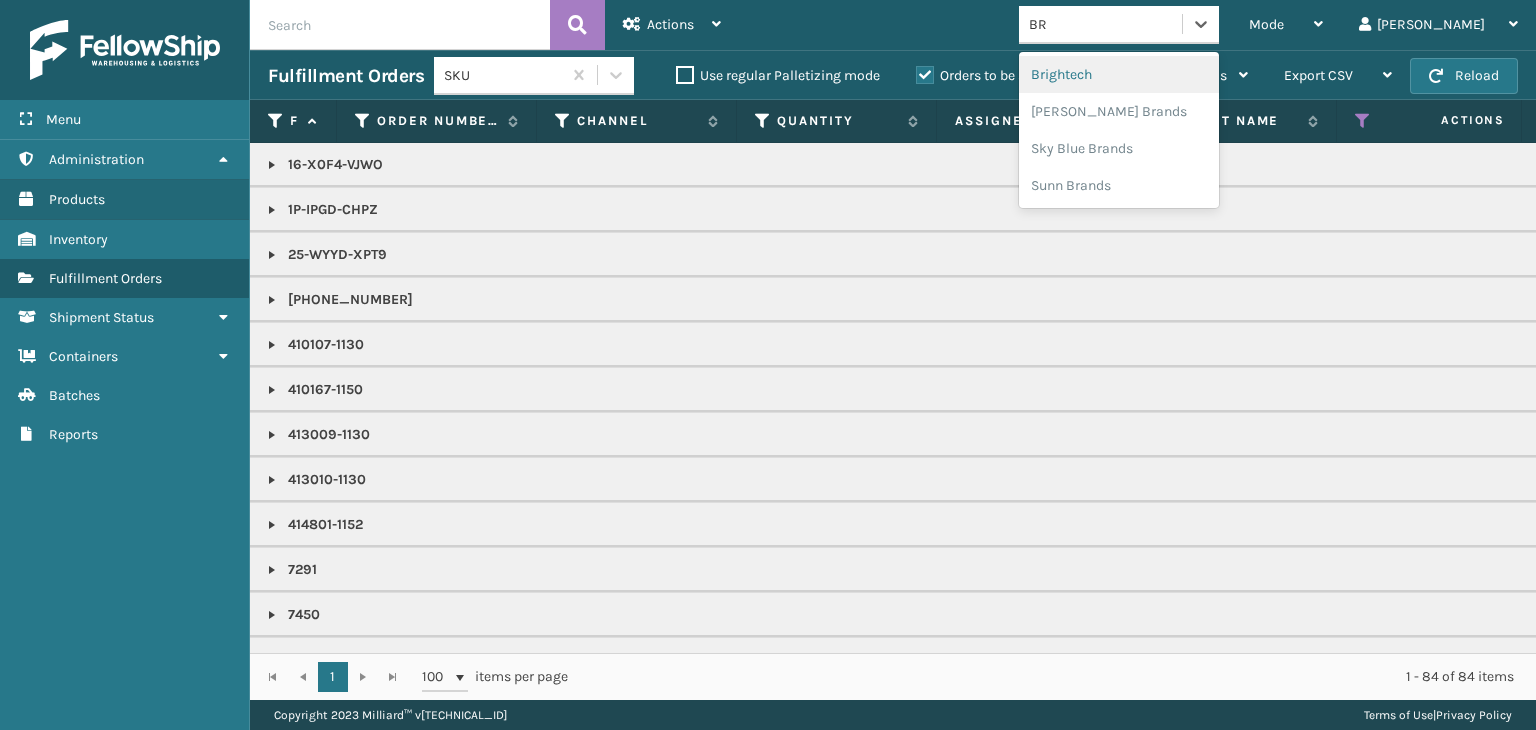 click on "Brightech" at bounding box center (1119, 74) 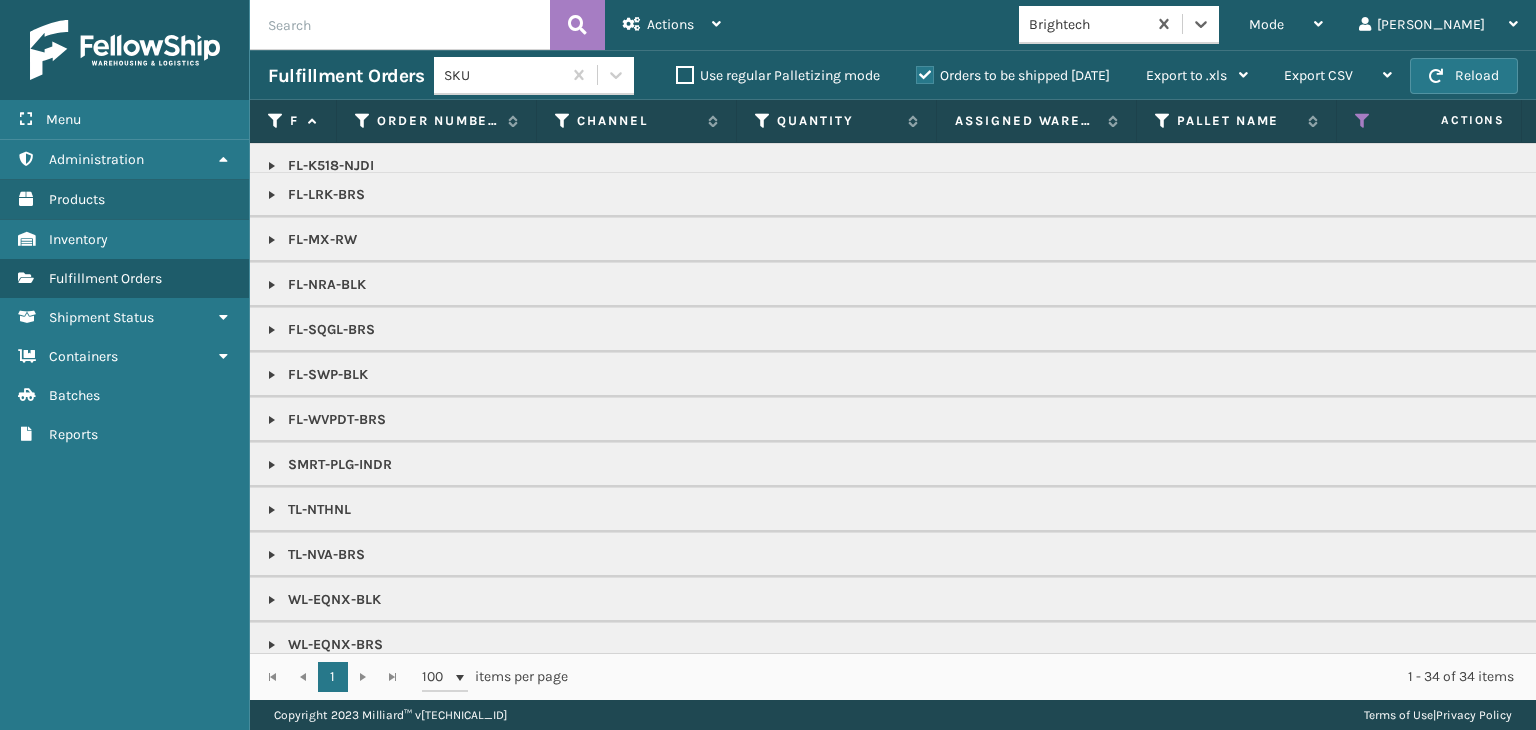 scroll, scrollTop: 624, scrollLeft: 0, axis: vertical 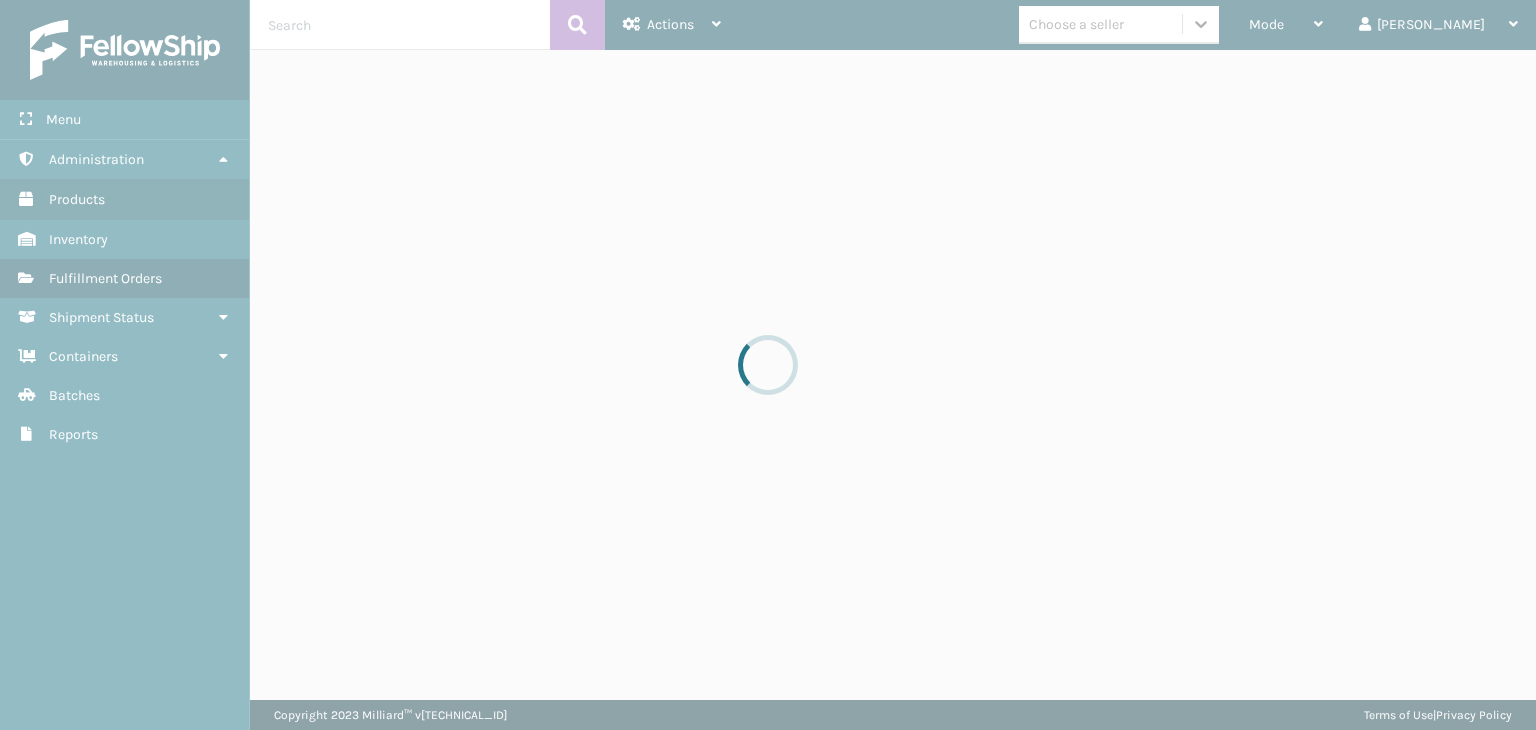 drag, startPoint x: 1232, startPoint y: 26, endPoint x: 1244, endPoint y: 26, distance: 12 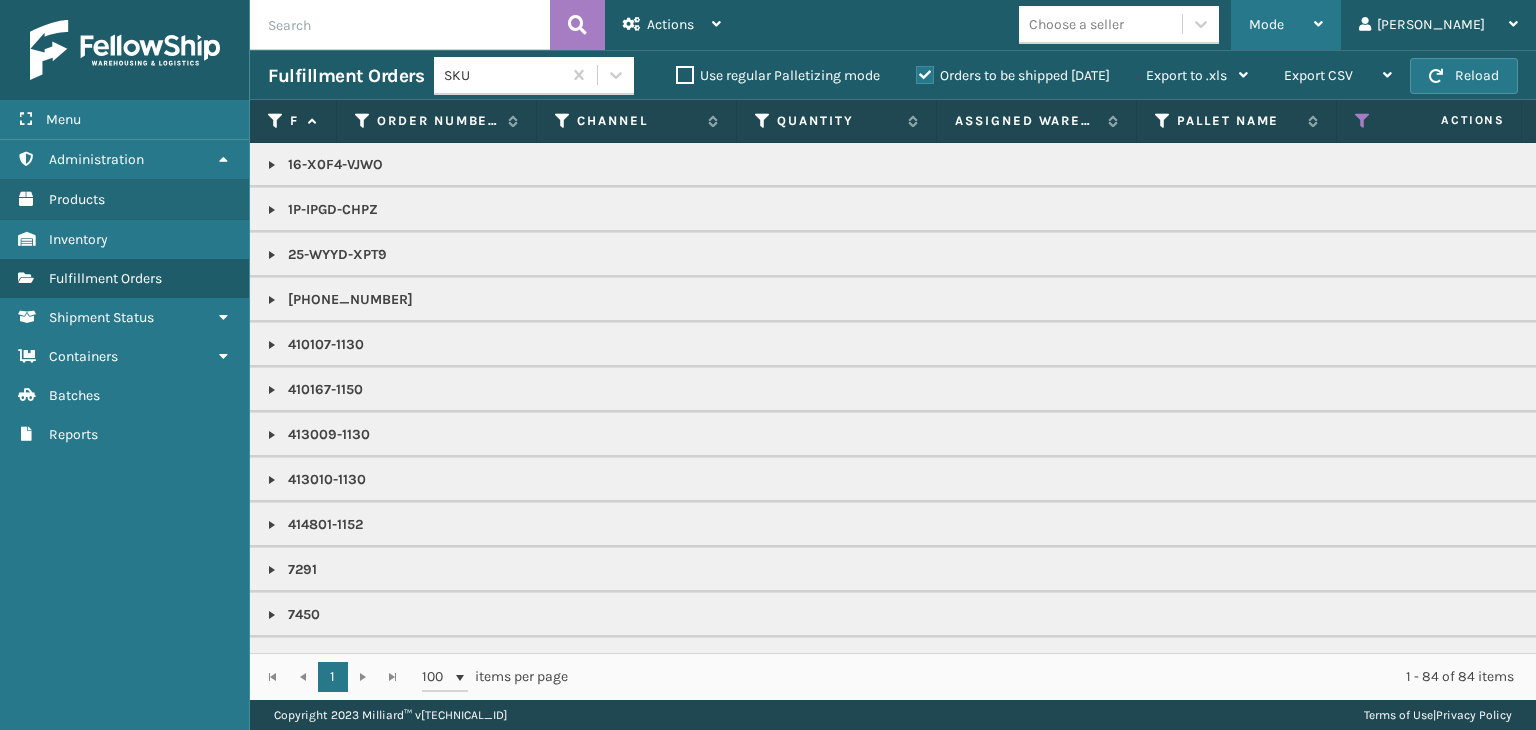 click on "Mode" at bounding box center [1266, 24] 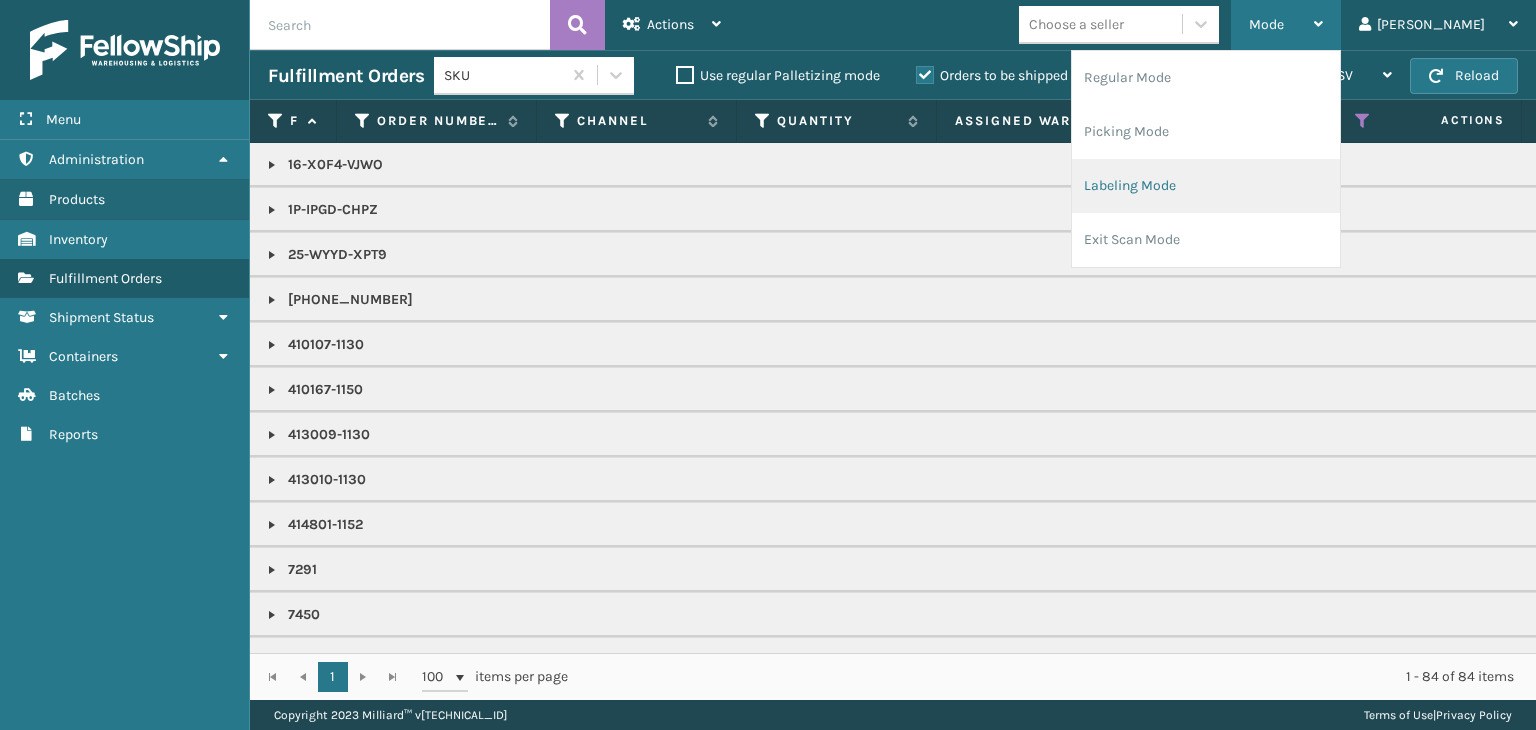 click on "Labeling Mode" at bounding box center [1206, 186] 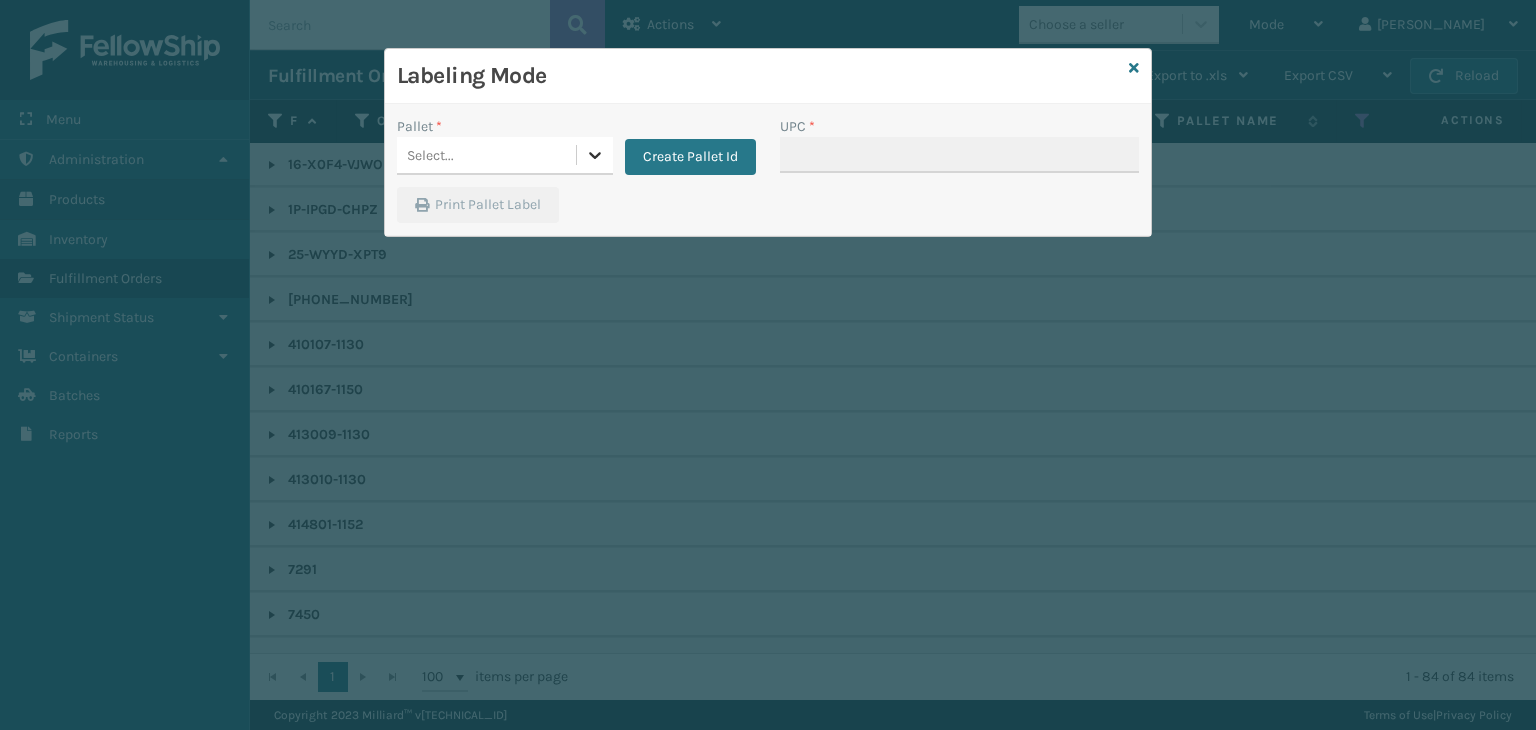 click 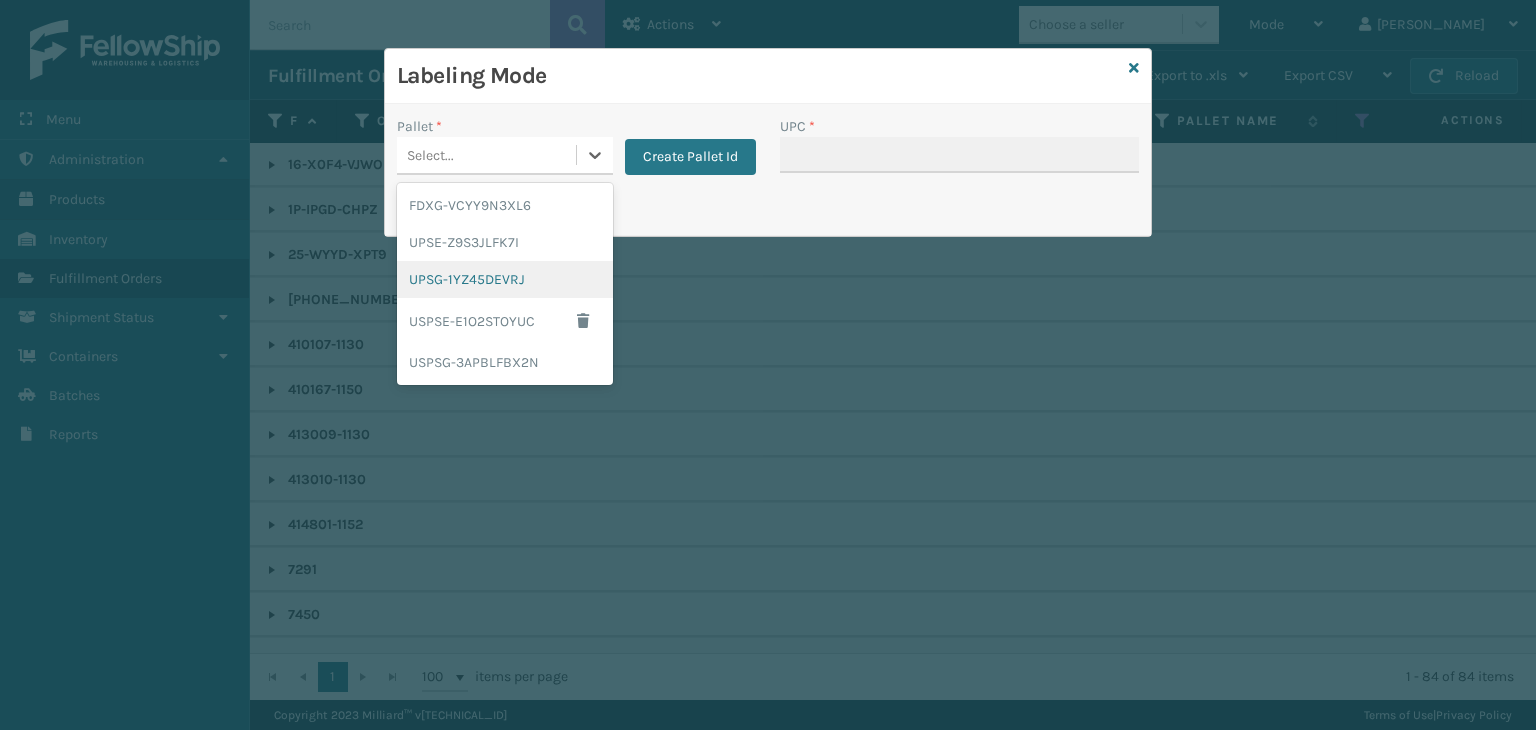 click on "UPSG-1YZ45DEVRJ" at bounding box center (505, 279) 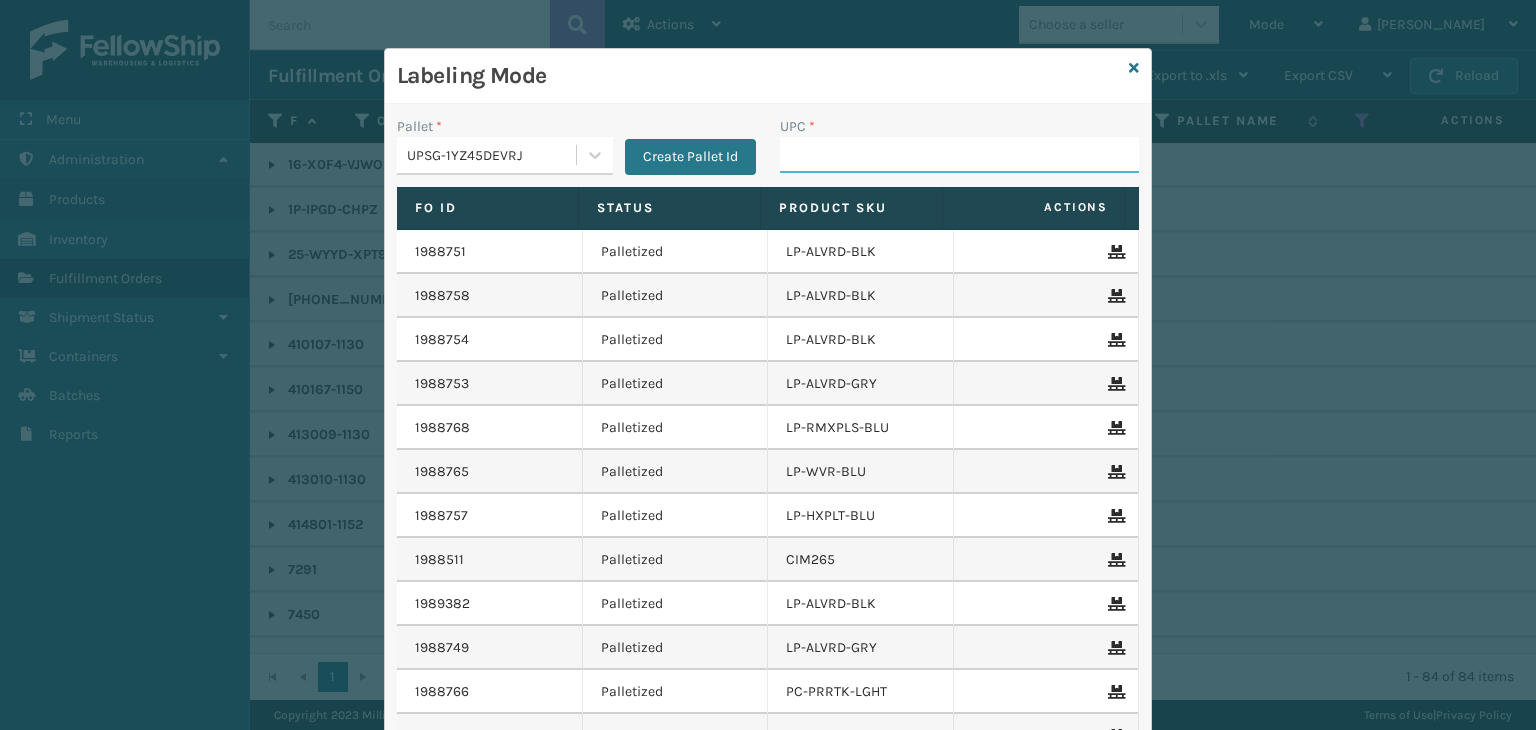 click on "UPC   *" at bounding box center (959, 155) 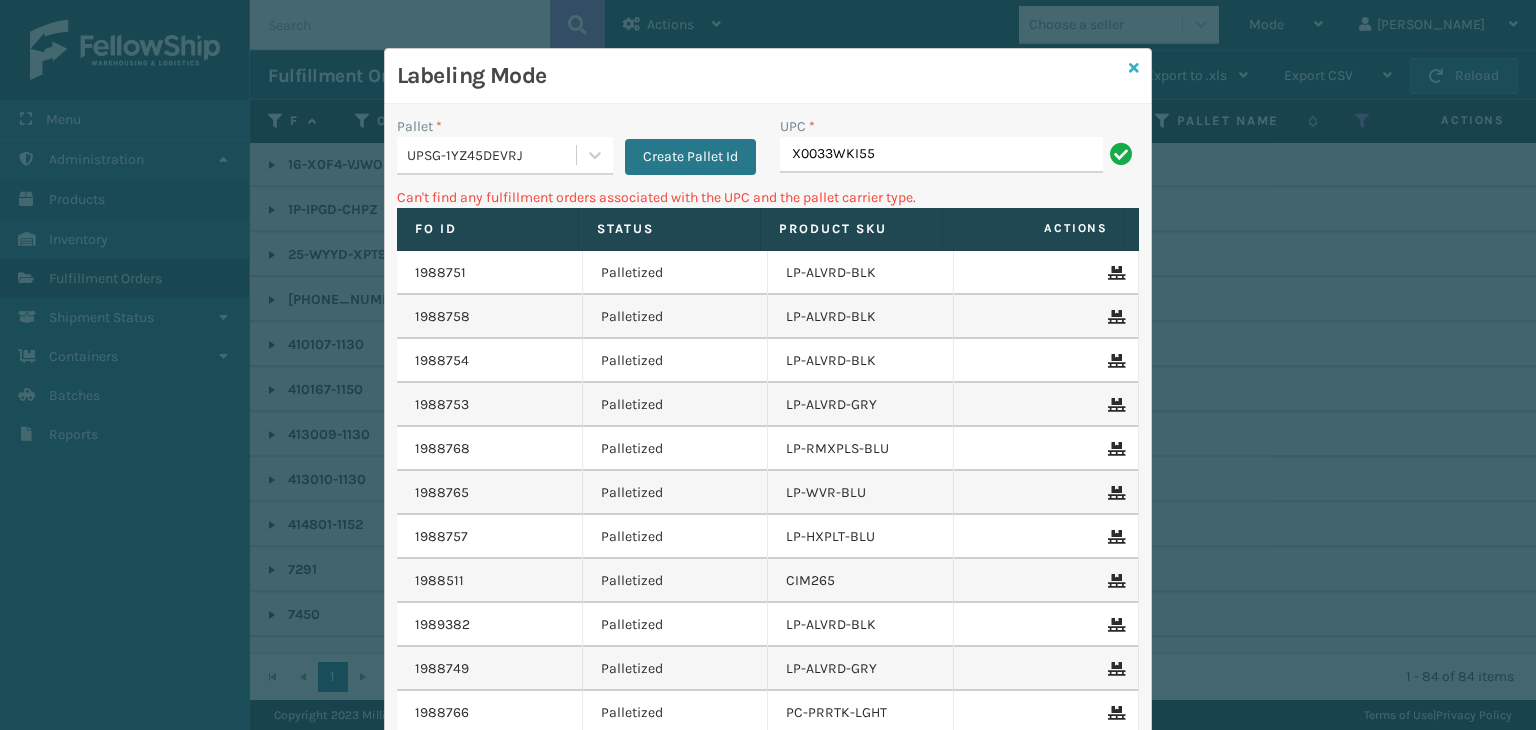 click at bounding box center [1134, 68] 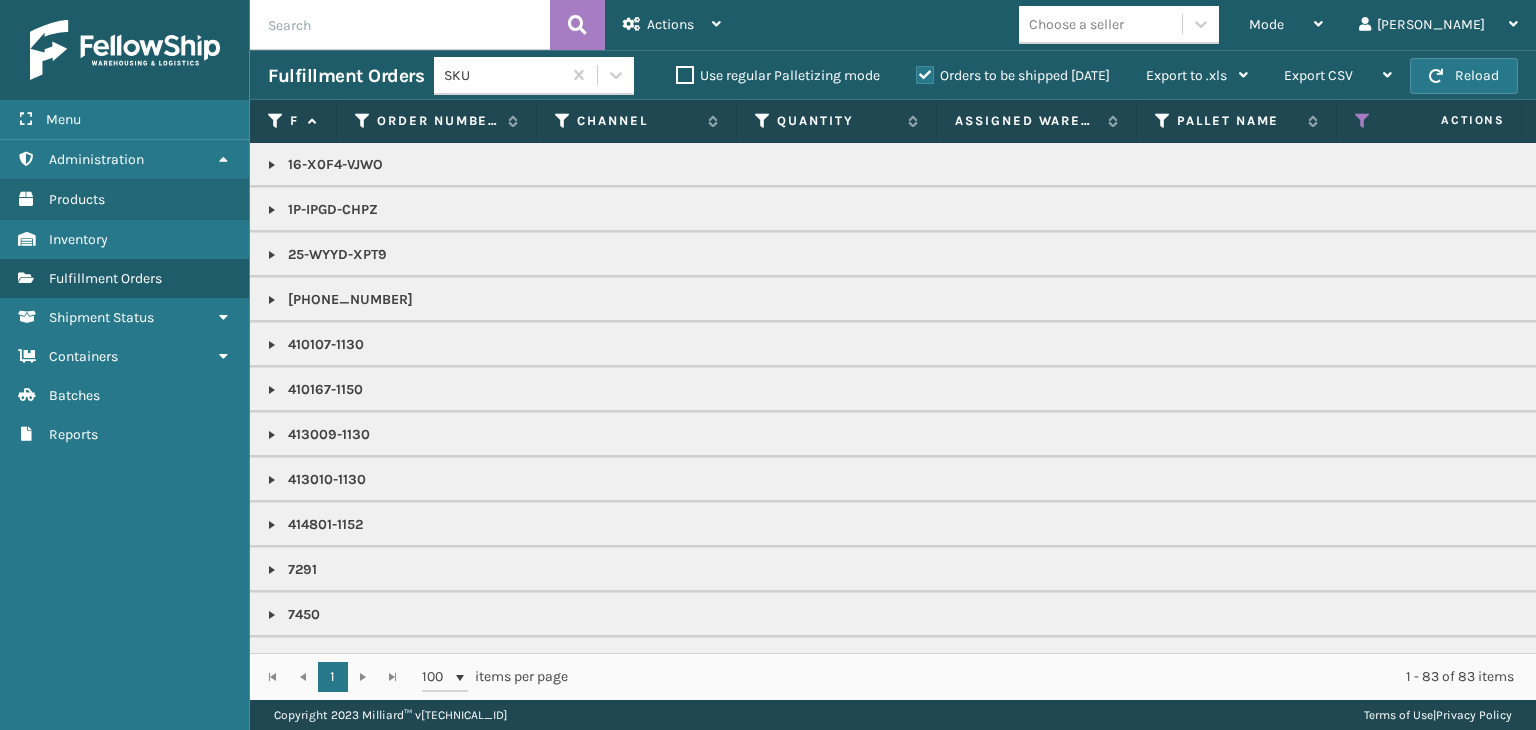 click on "Choose a seller" at bounding box center [1076, 24] 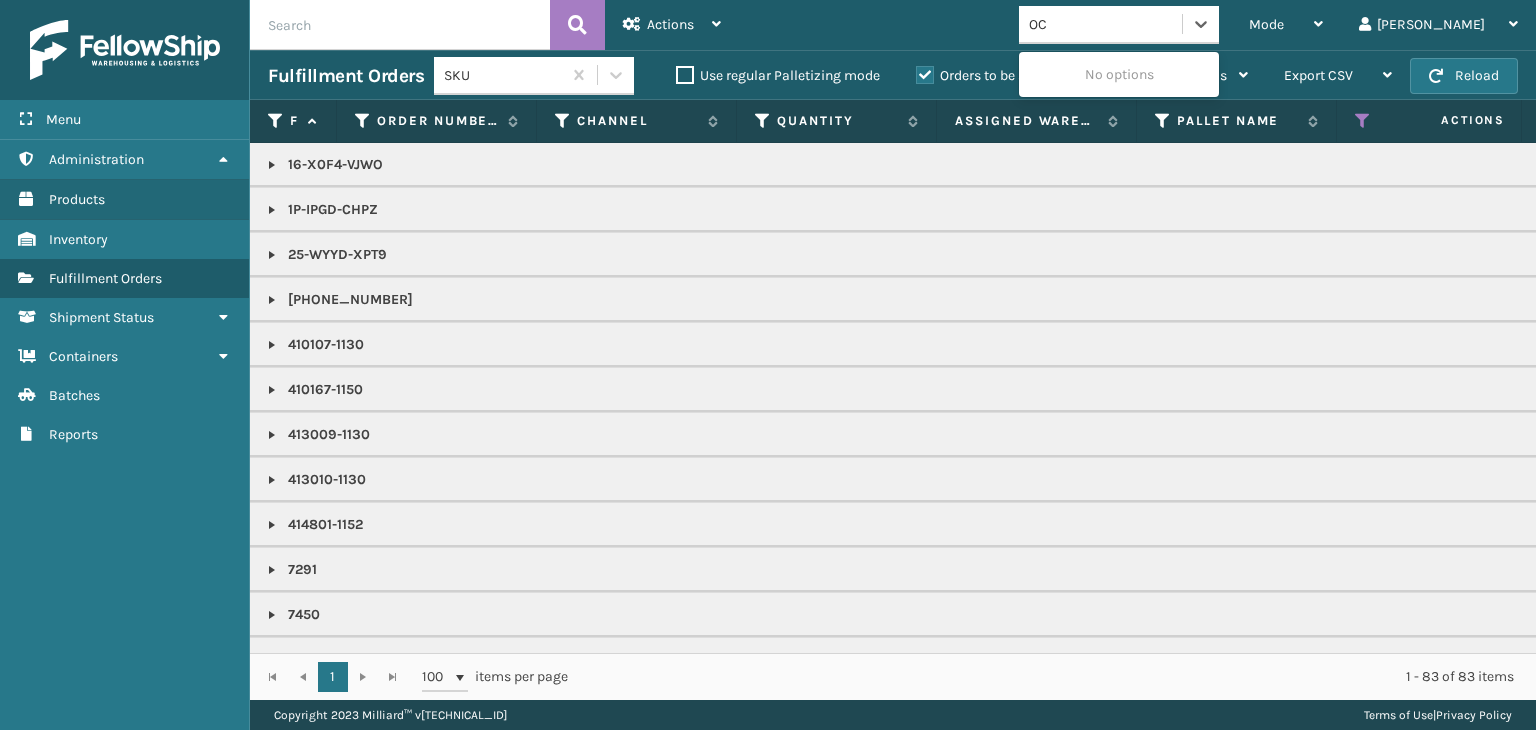 type on "OCE" 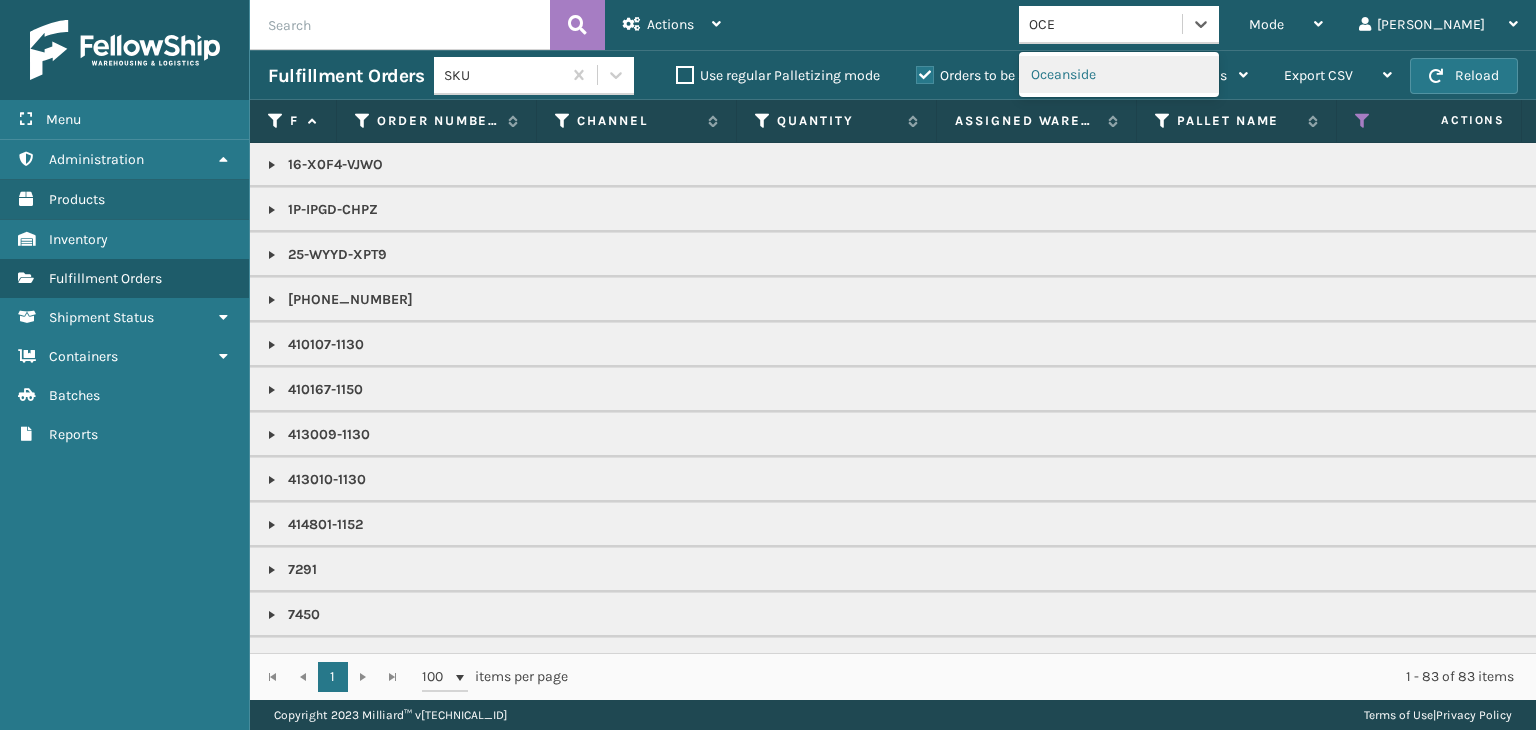 click on "Oceanside" at bounding box center (1119, 74) 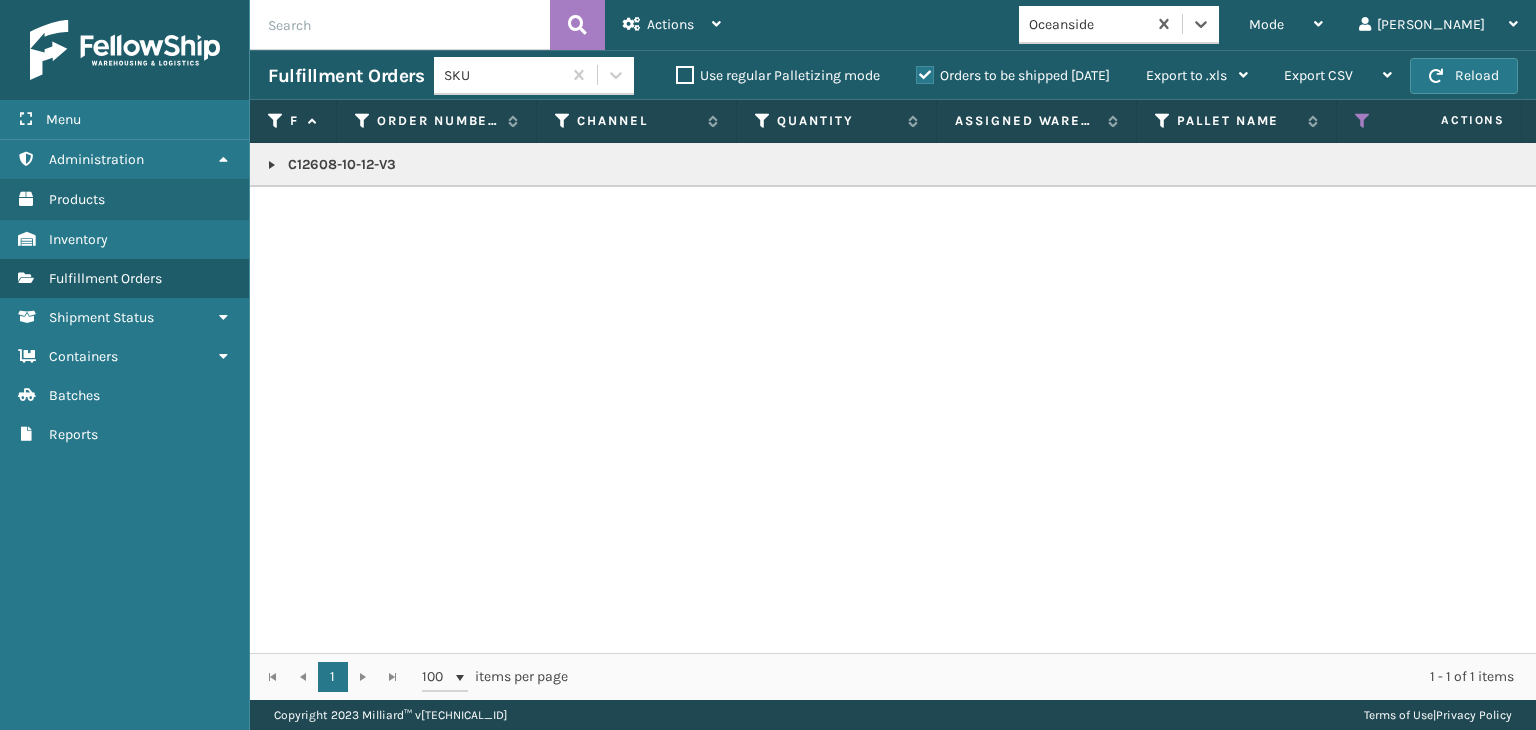 click at bounding box center [272, 165] 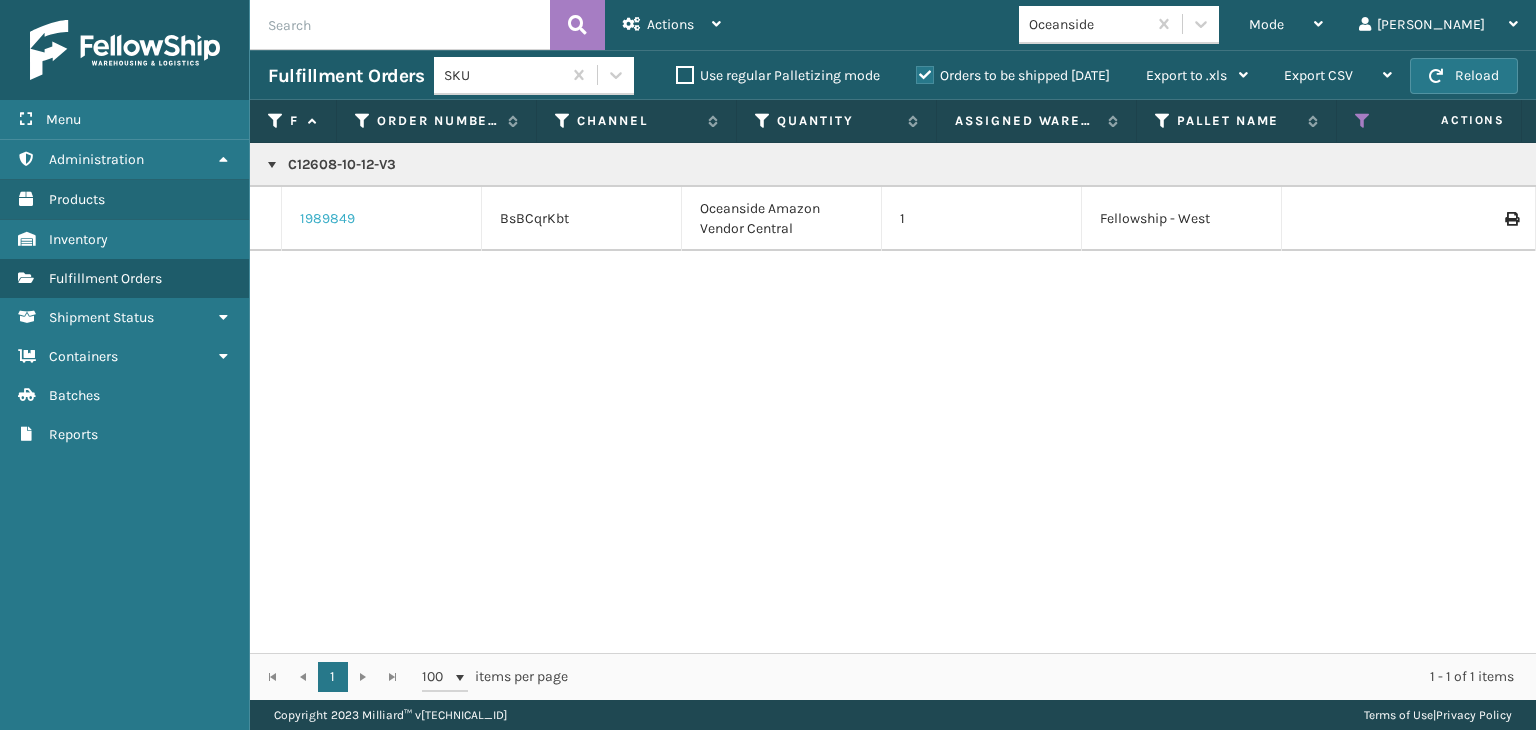 click on "1989849" at bounding box center [327, 219] 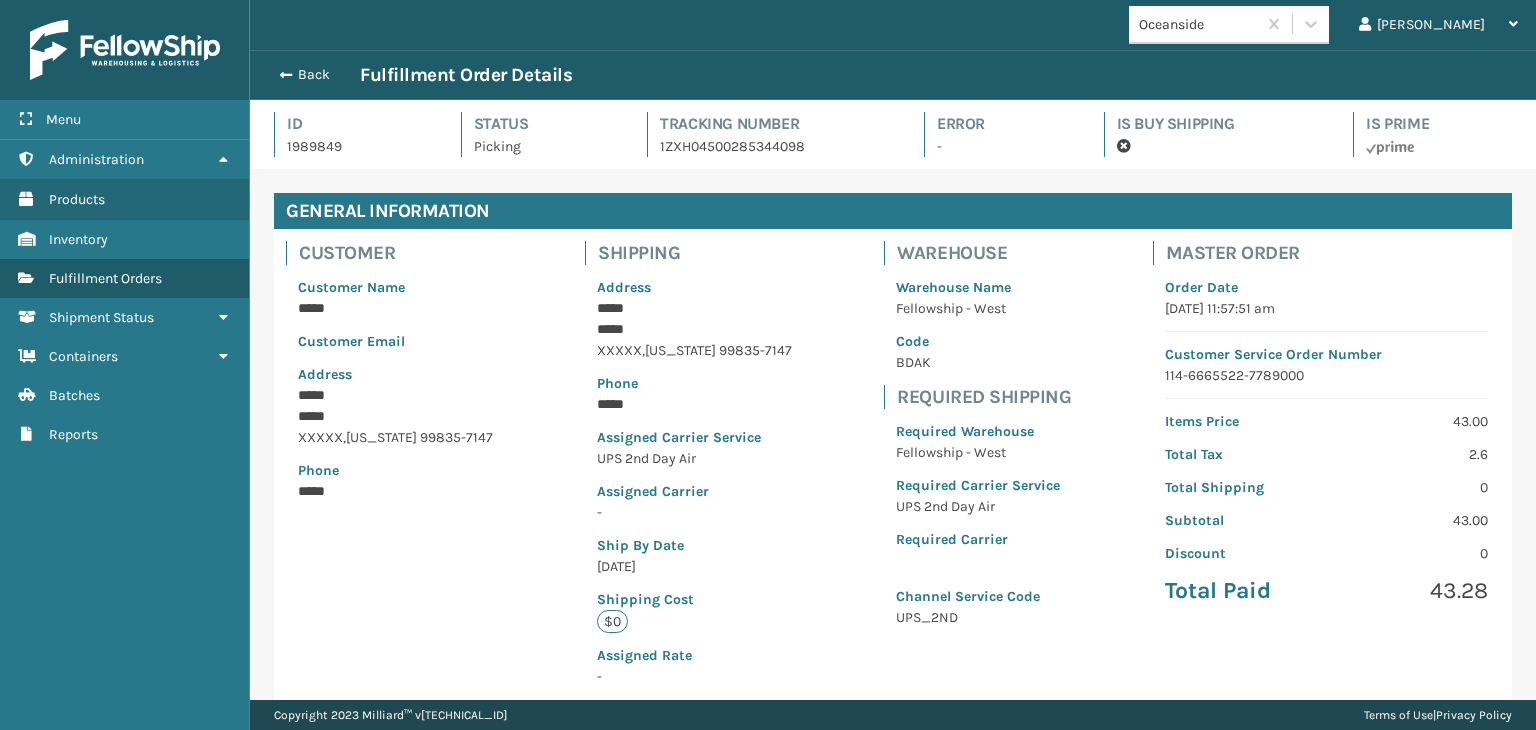 scroll, scrollTop: 99951, scrollLeft: 98713, axis: both 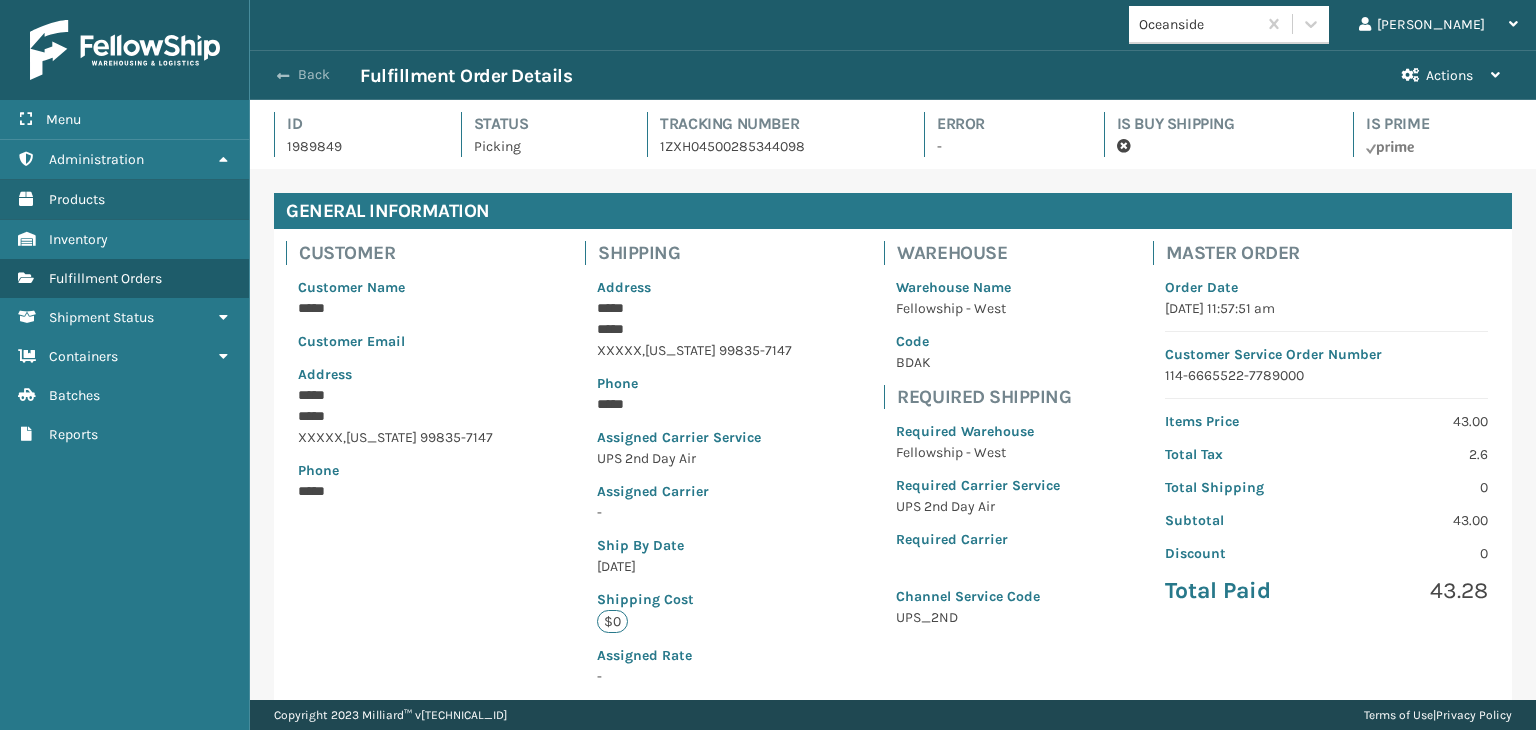 click at bounding box center [283, 76] 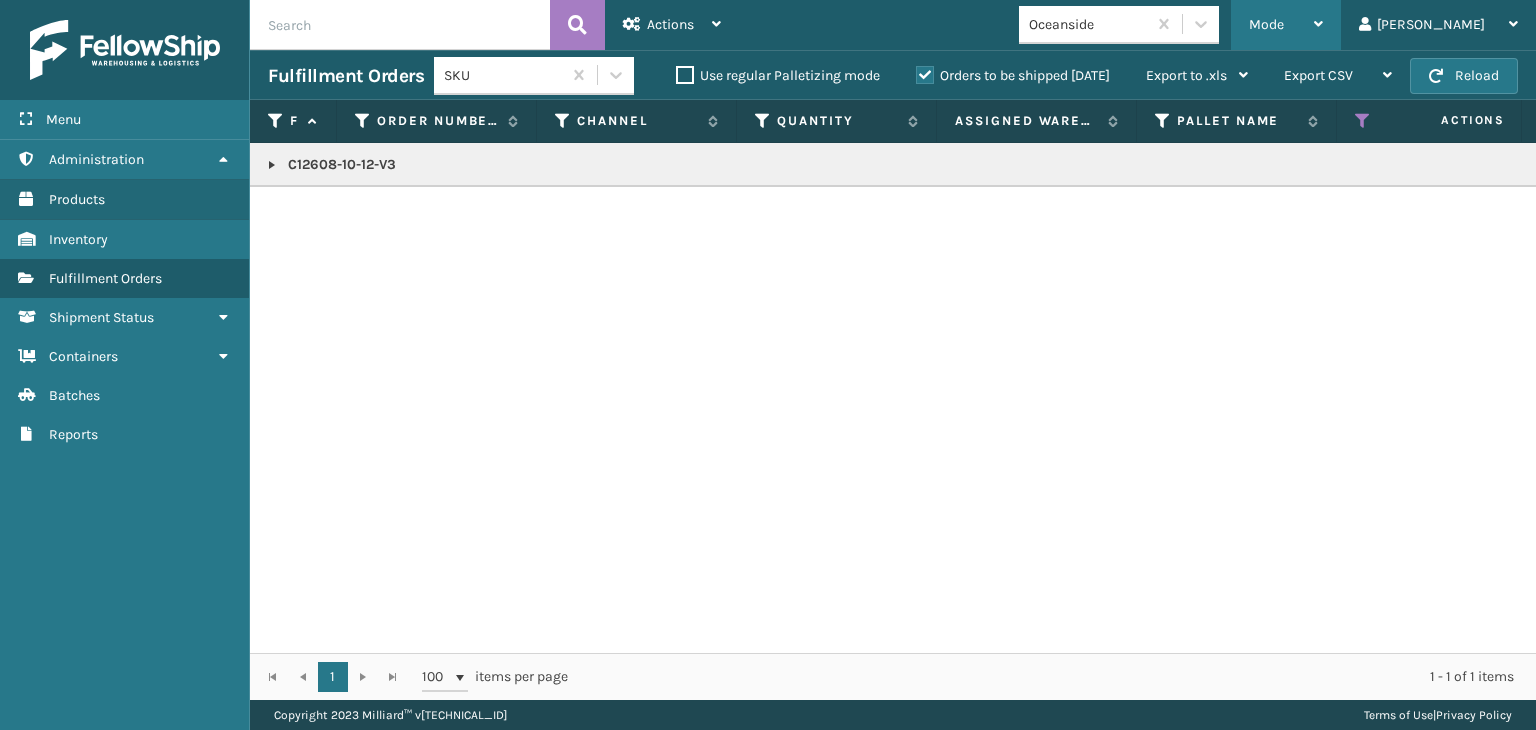 click on "Mode" at bounding box center [1266, 24] 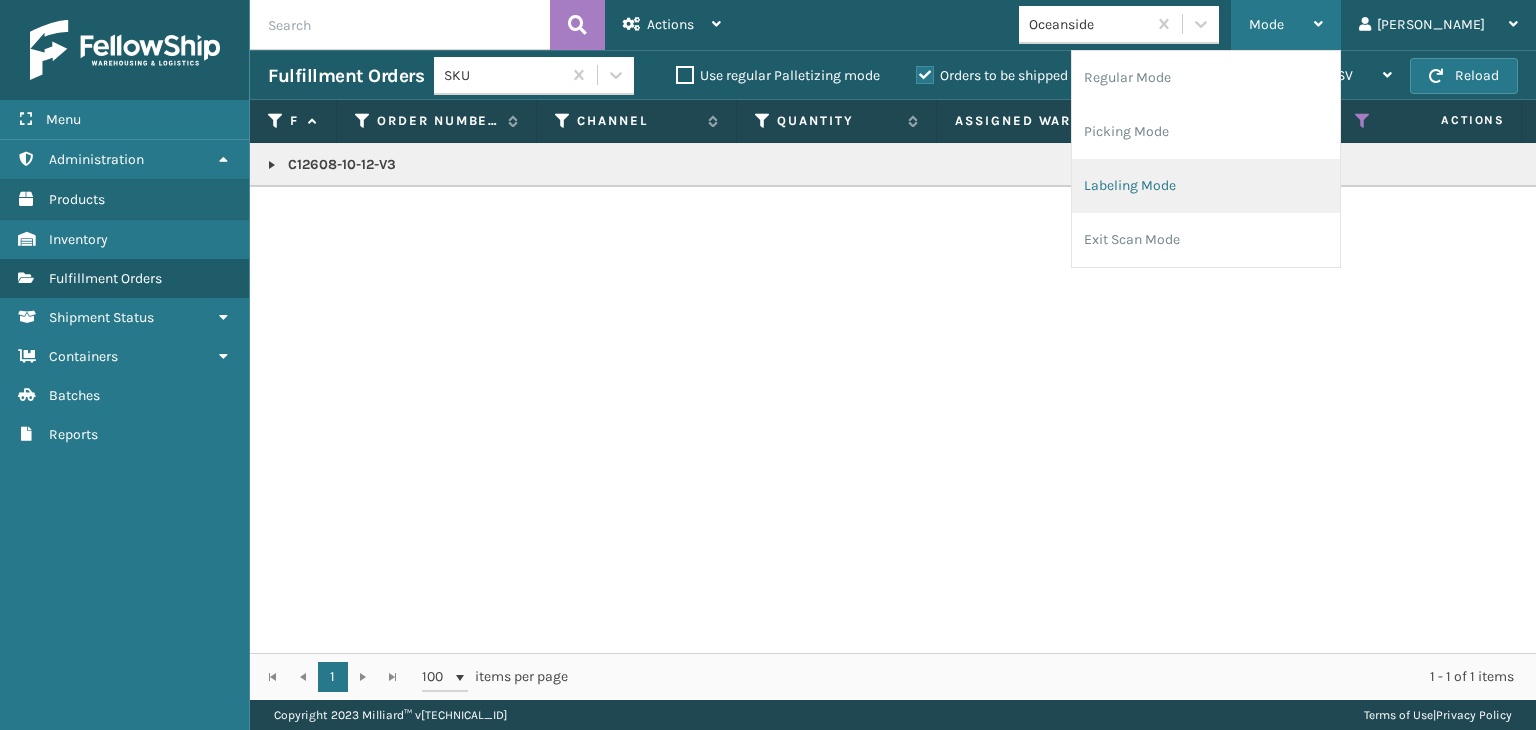 click on "Labeling Mode" at bounding box center [1206, 186] 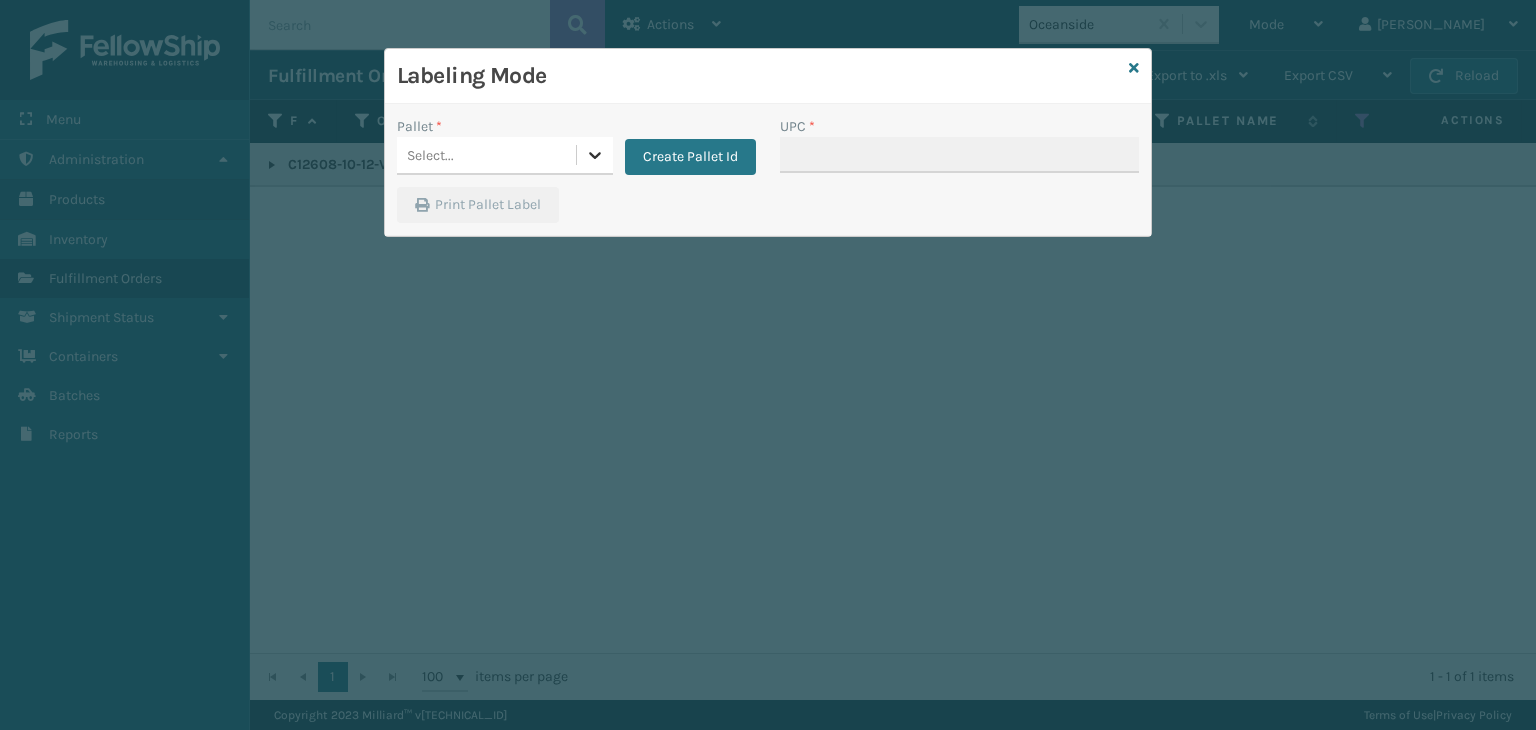 click 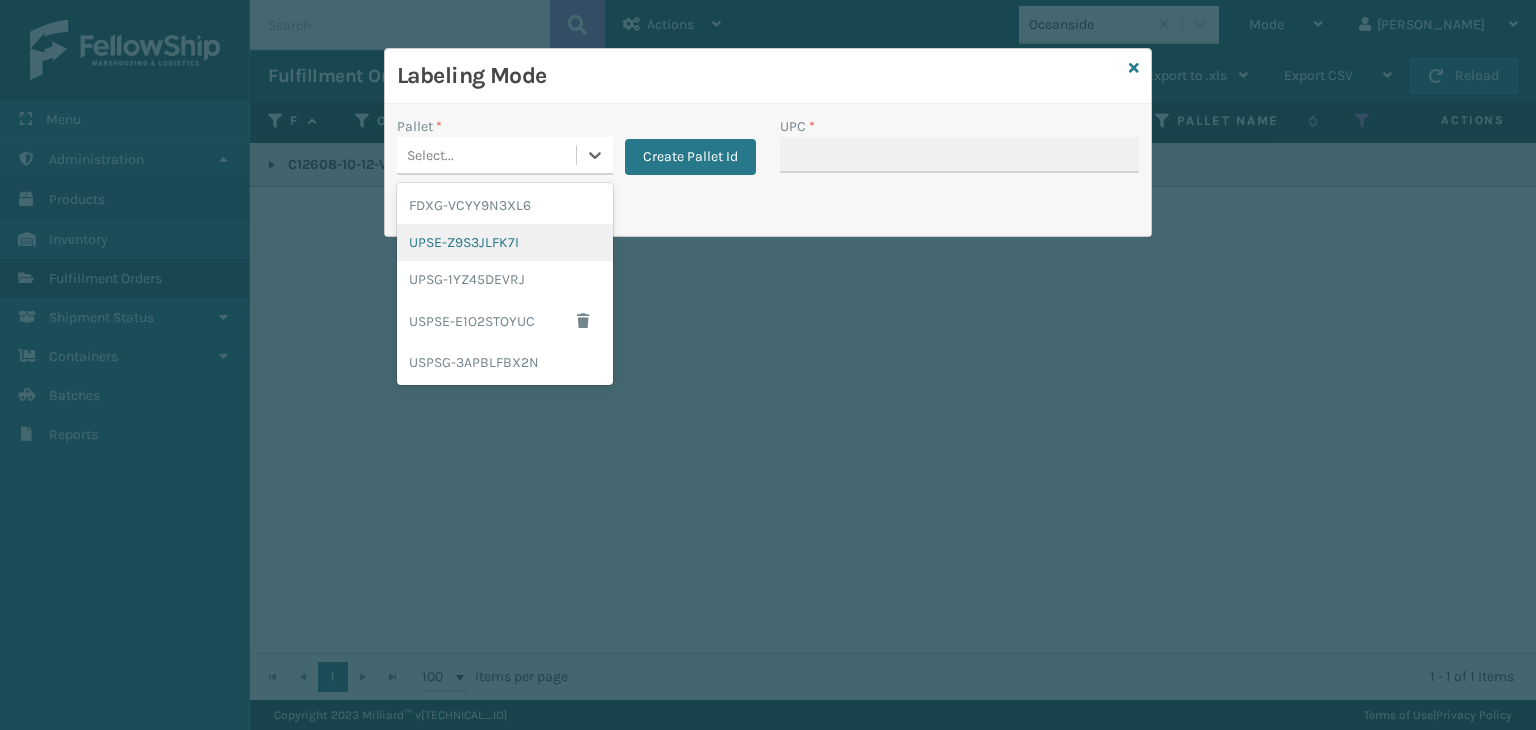 click on "UPSE-Z9S3JLFK7I" at bounding box center [505, 242] 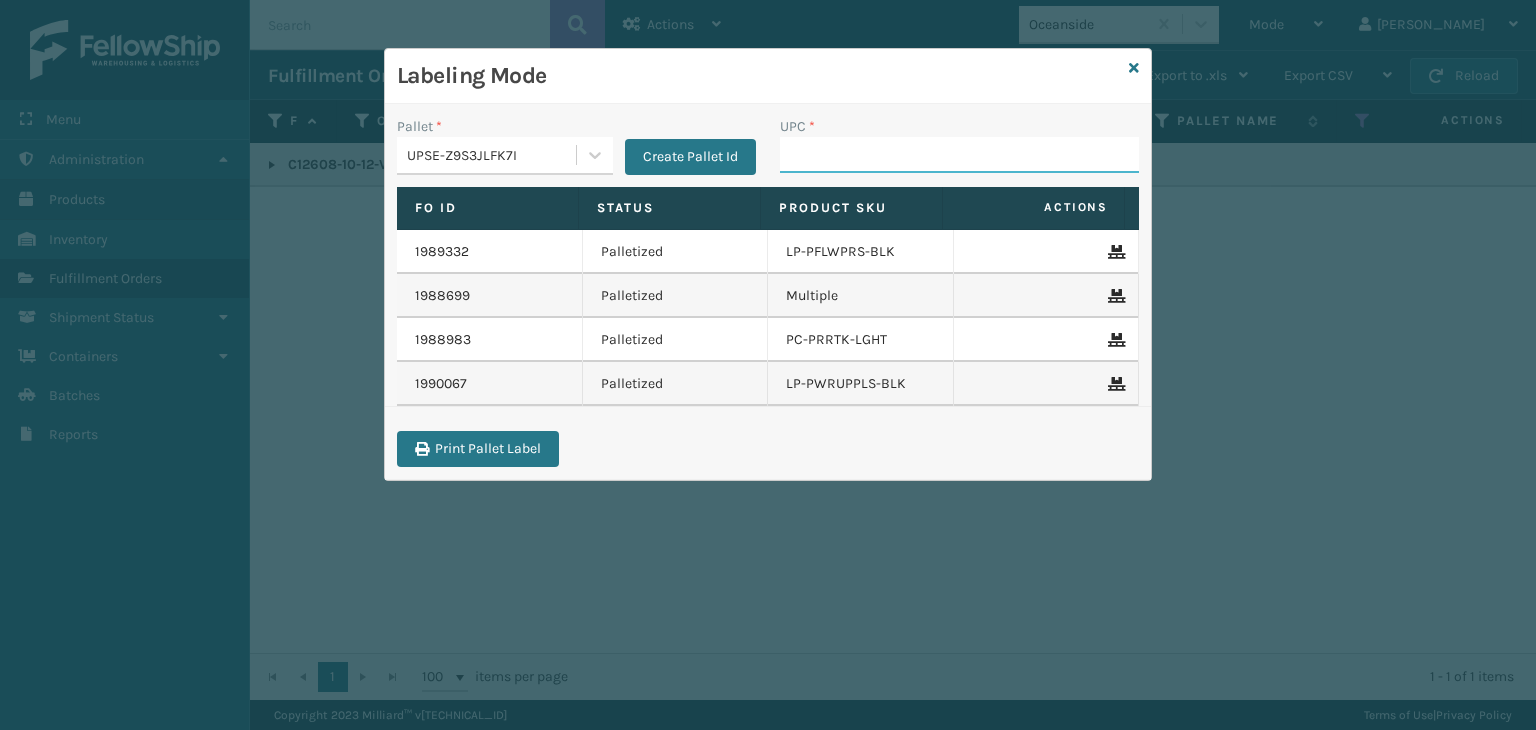 click on "UPC   *" at bounding box center [959, 155] 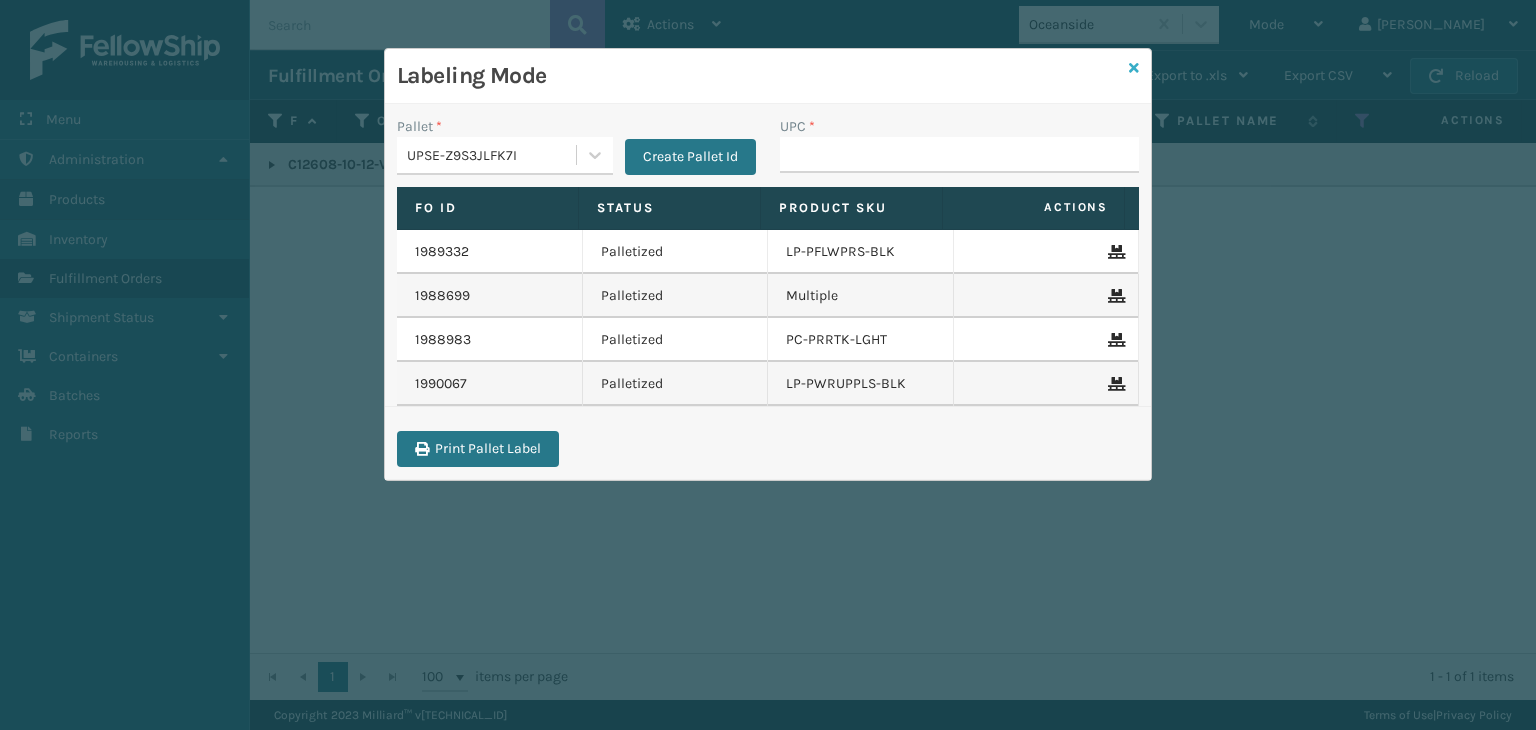 click at bounding box center (1134, 68) 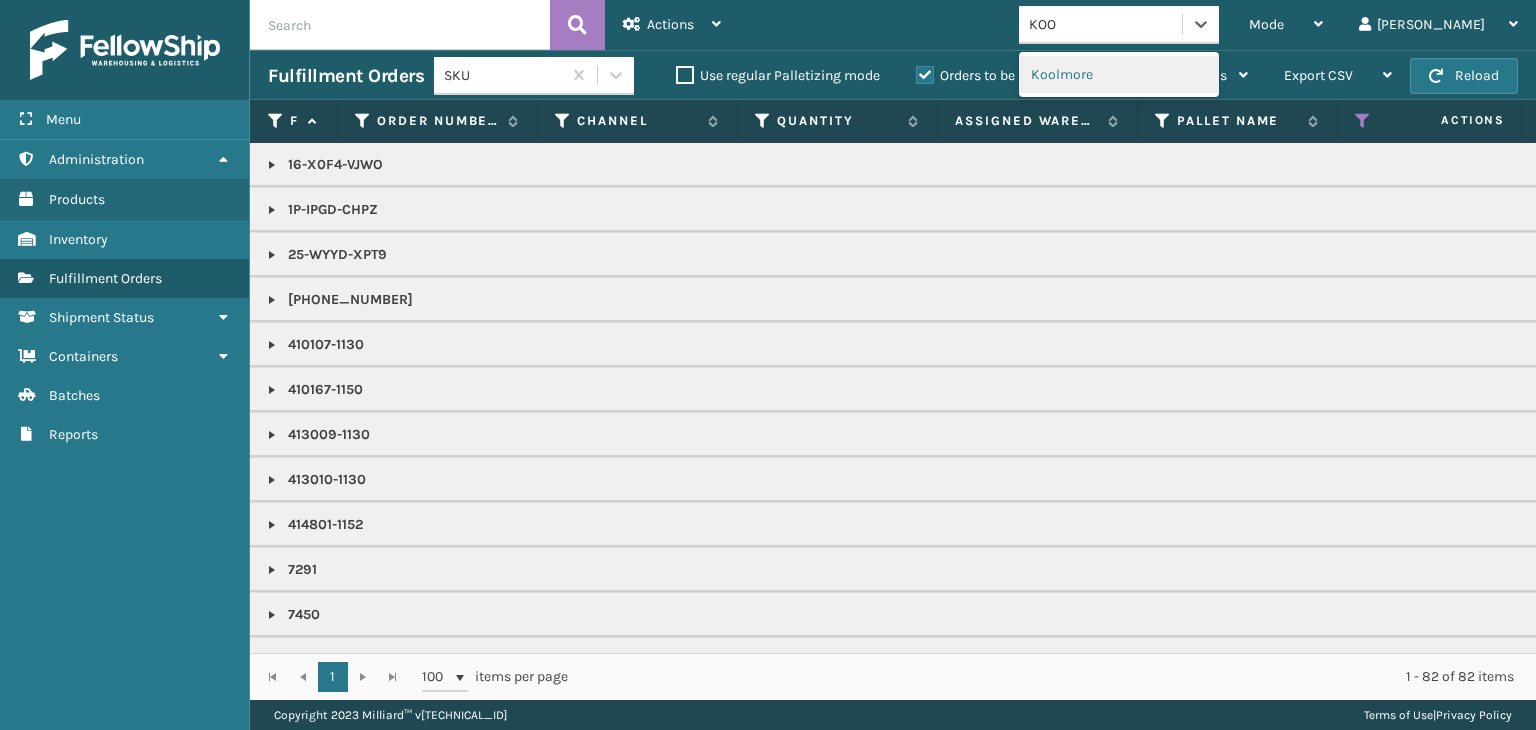 type on "KOOL" 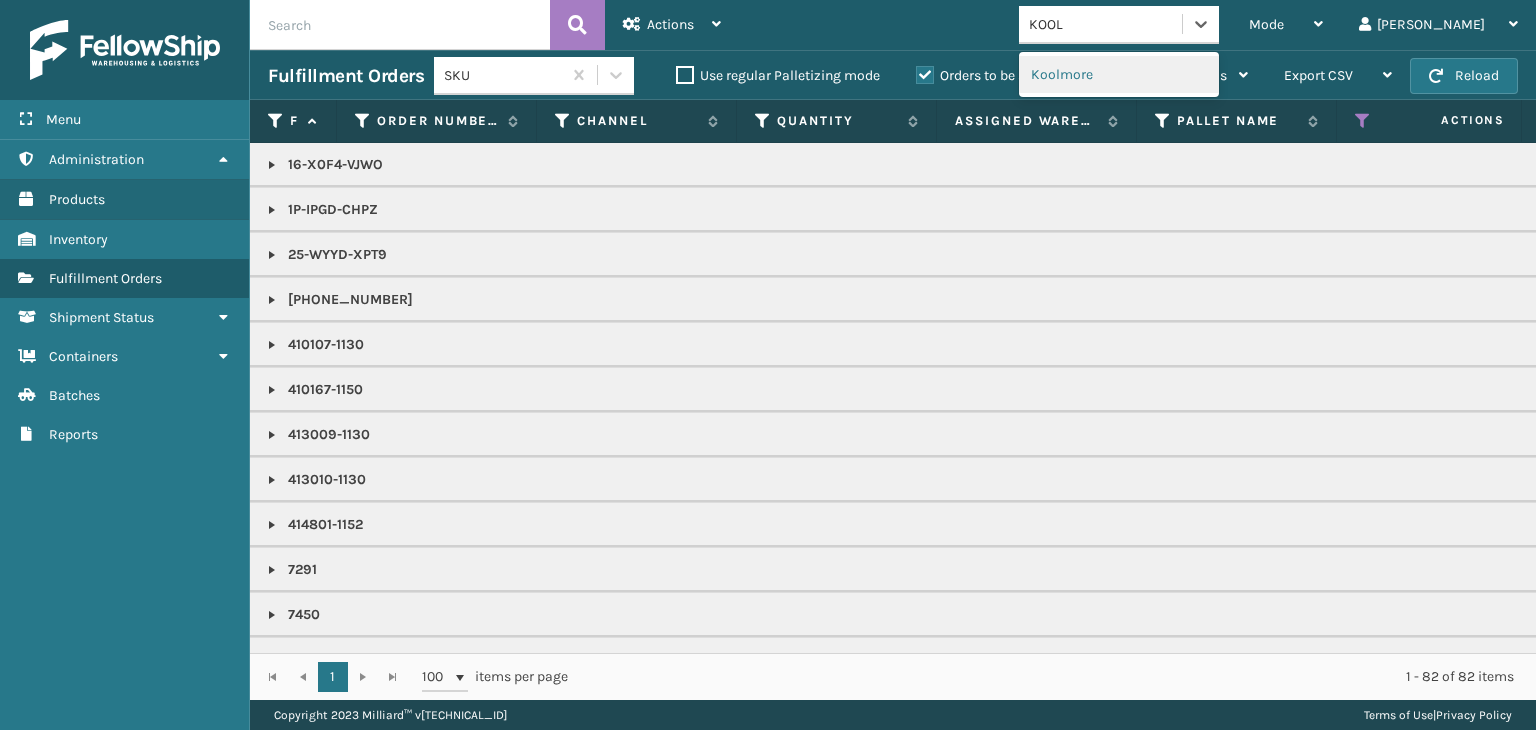 click on "Koolmore" at bounding box center [1119, 74] 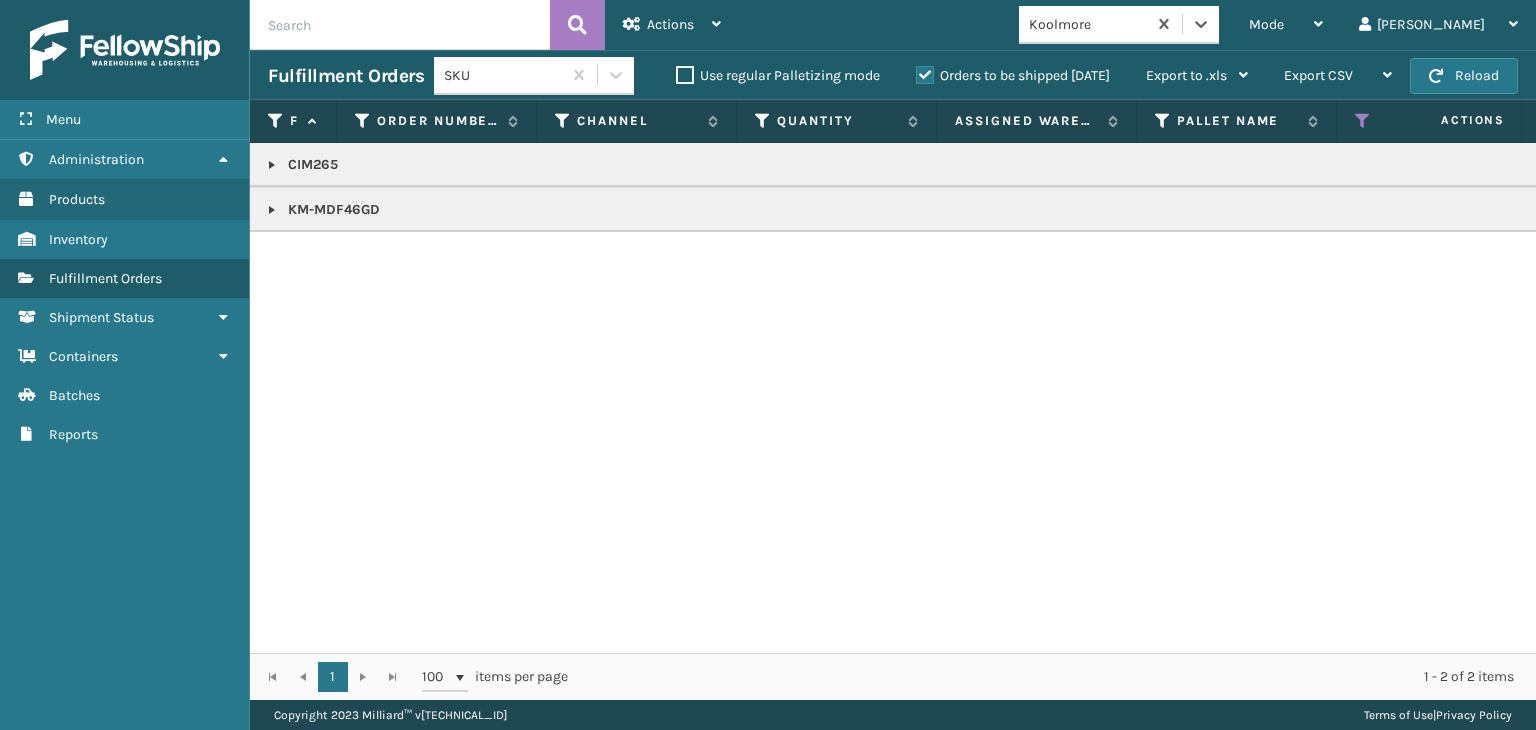 click on "KM-MDF46GD" at bounding box center [1441, 210] 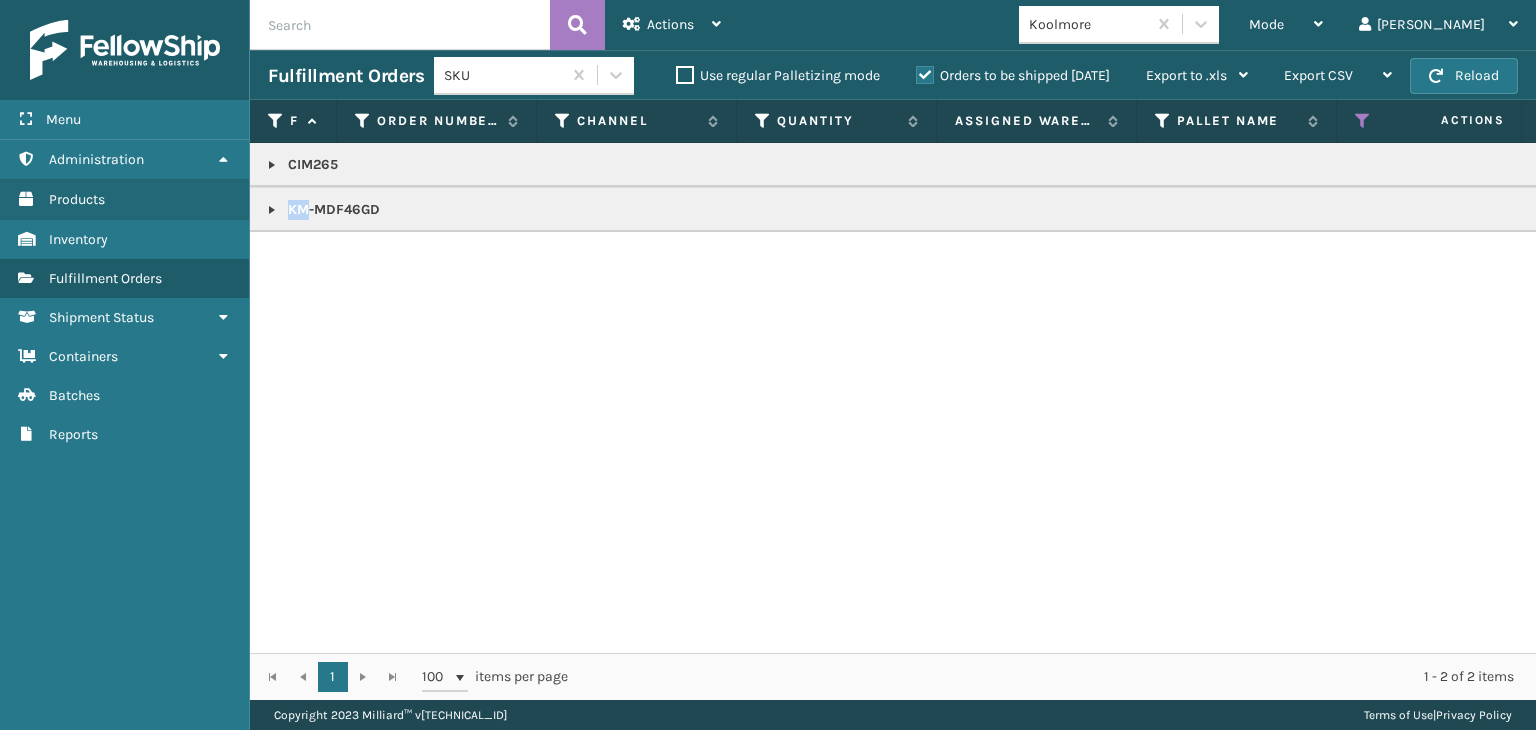 click on "KM-MDF46GD" at bounding box center (1441, 210) 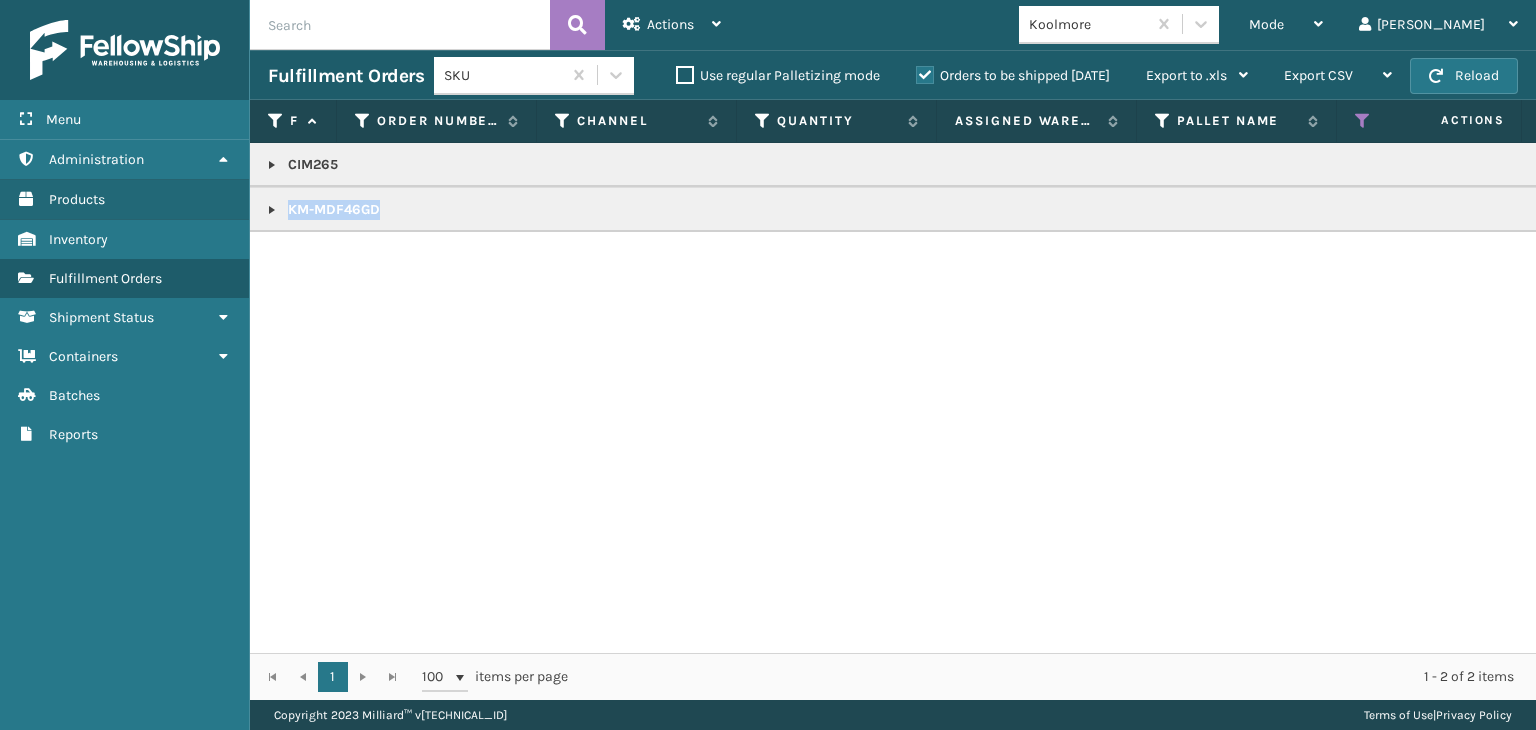 click on "KM-MDF46GD" at bounding box center [1441, 210] 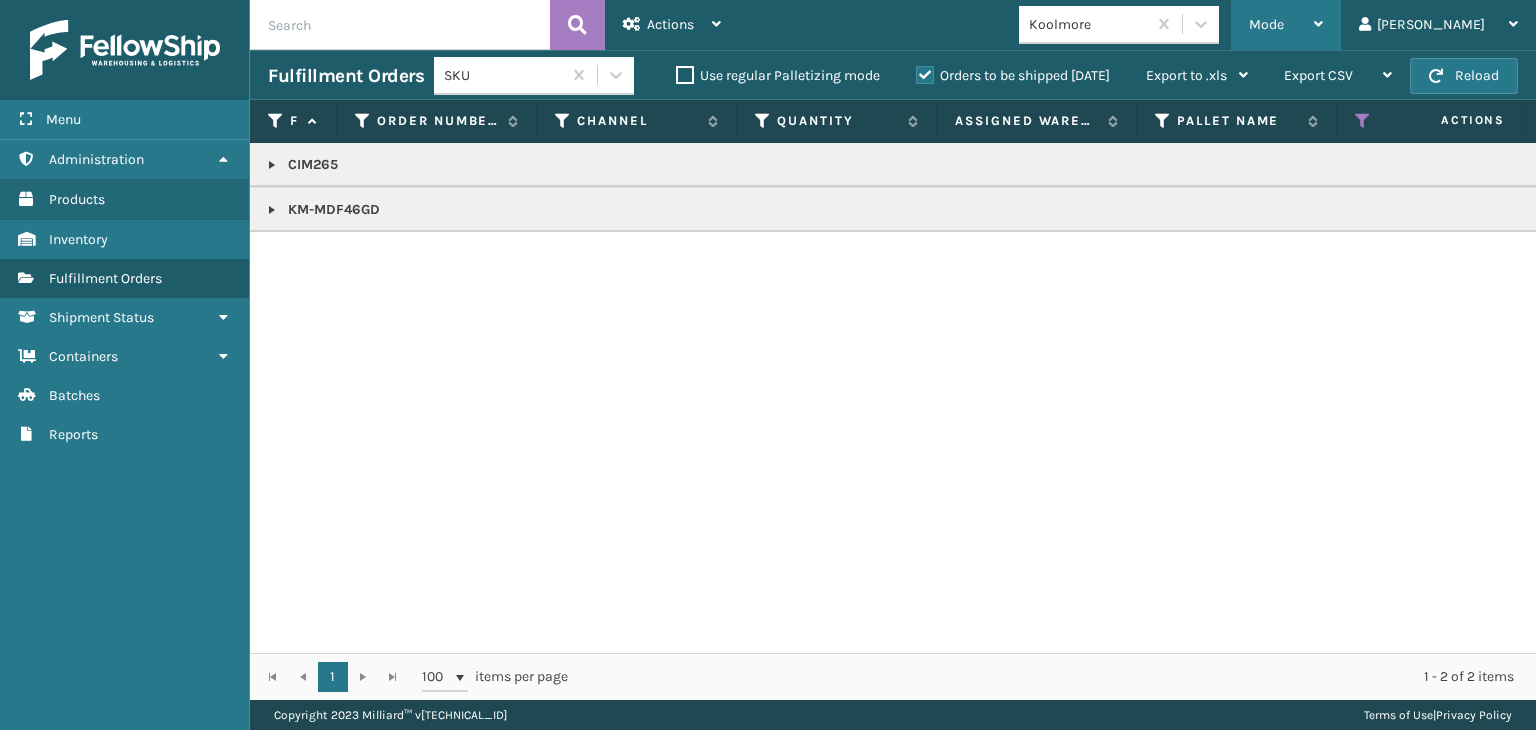 click on "Mode" at bounding box center [1286, 25] 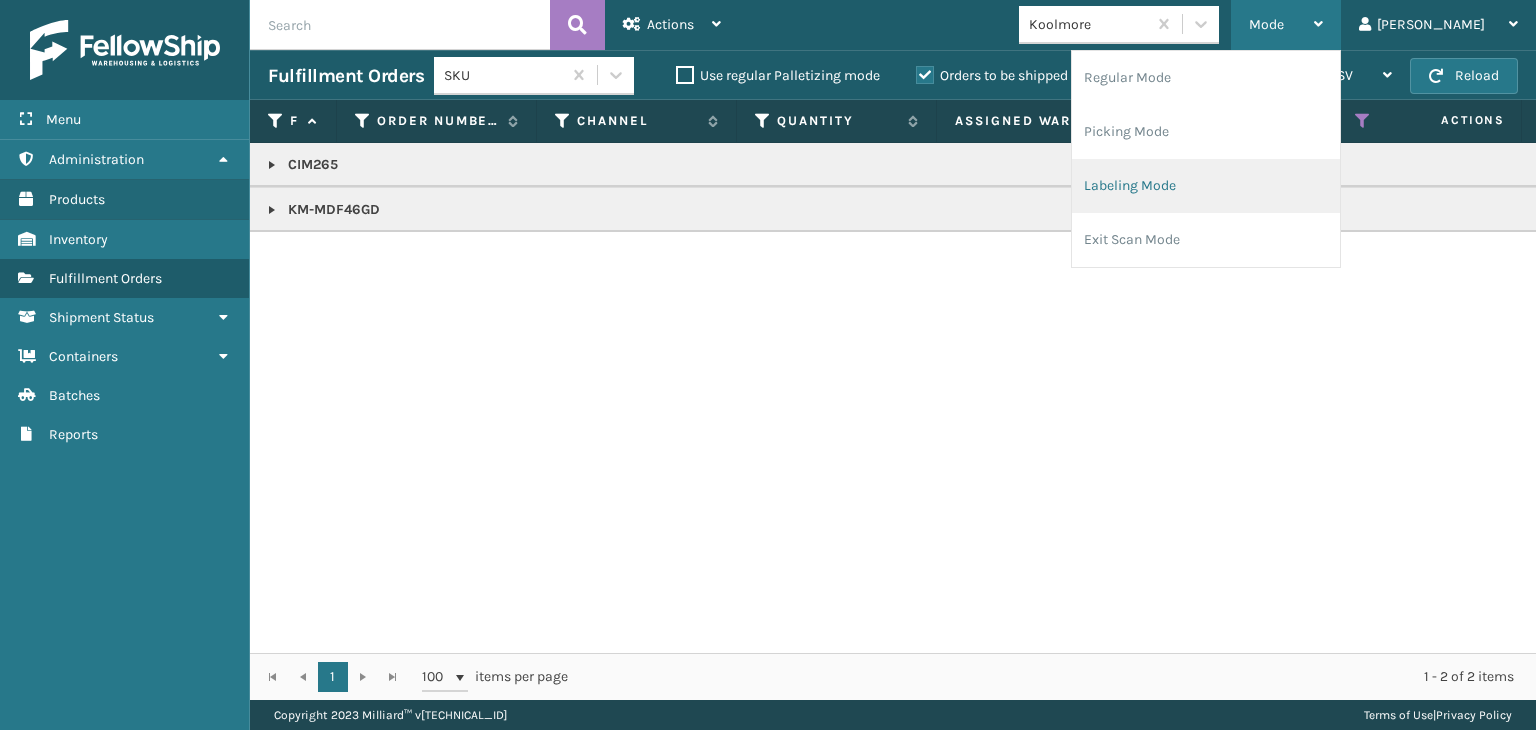 click on "Labeling Mode" at bounding box center [1206, 186] 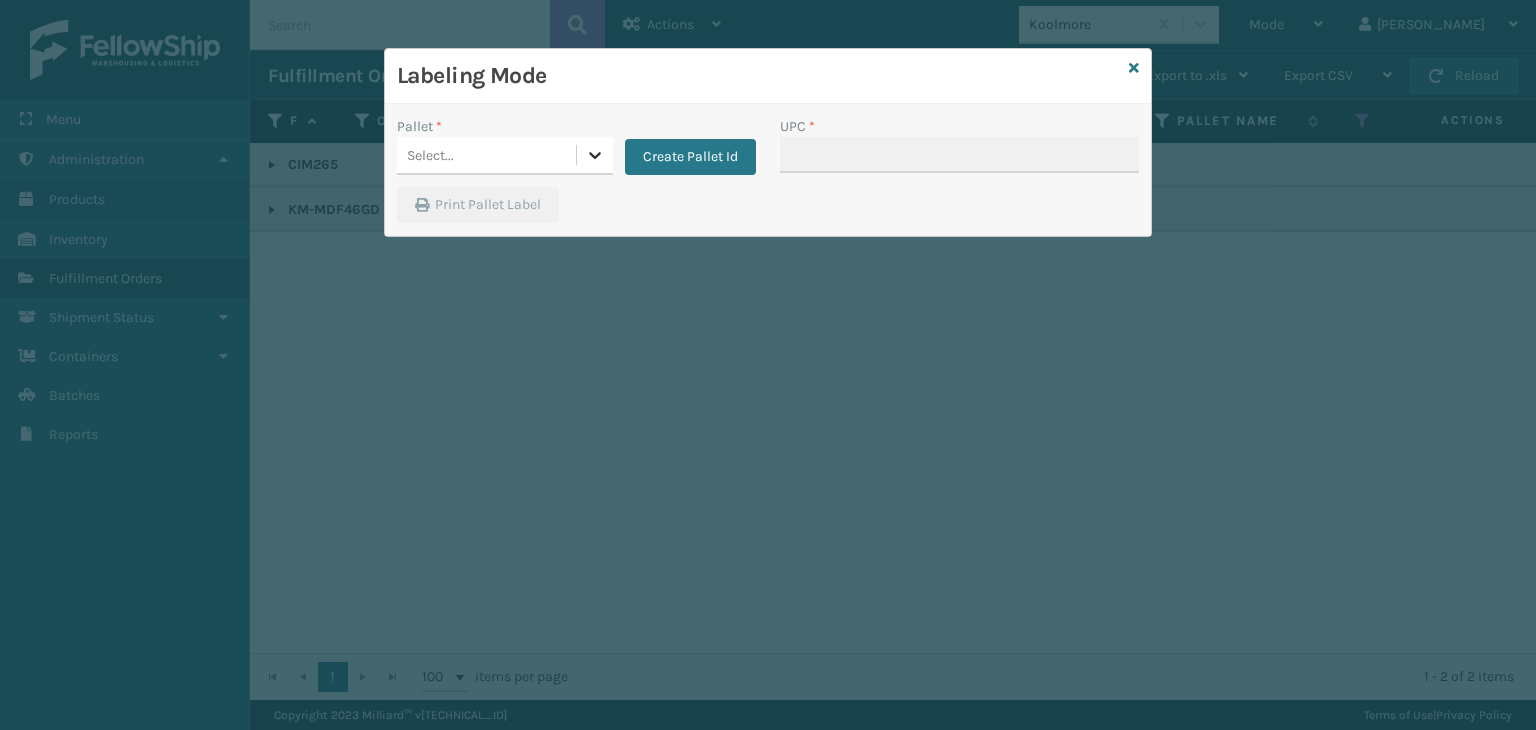 click 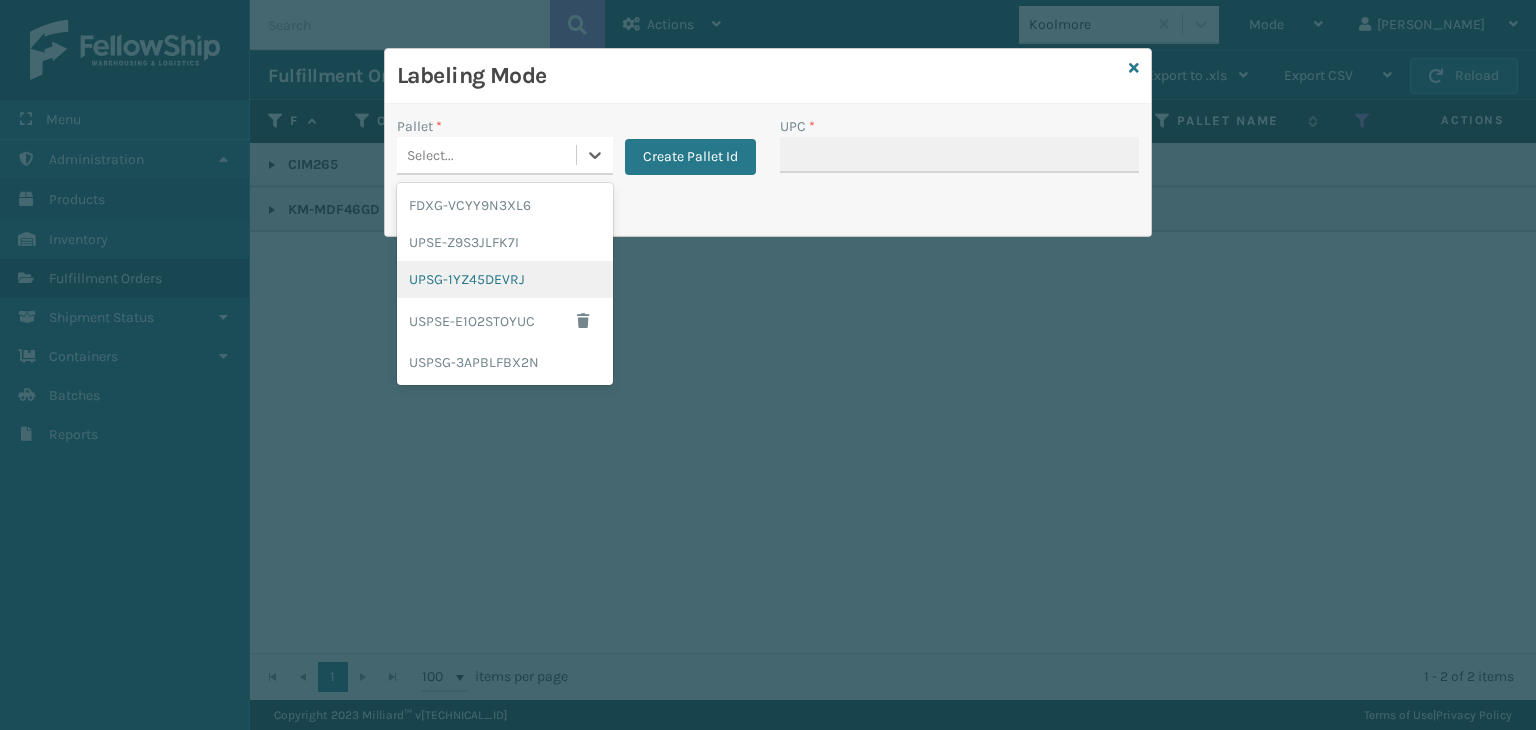 click on "UPSG-1YZ45DEVRJ" at bounding box center [505, 279] 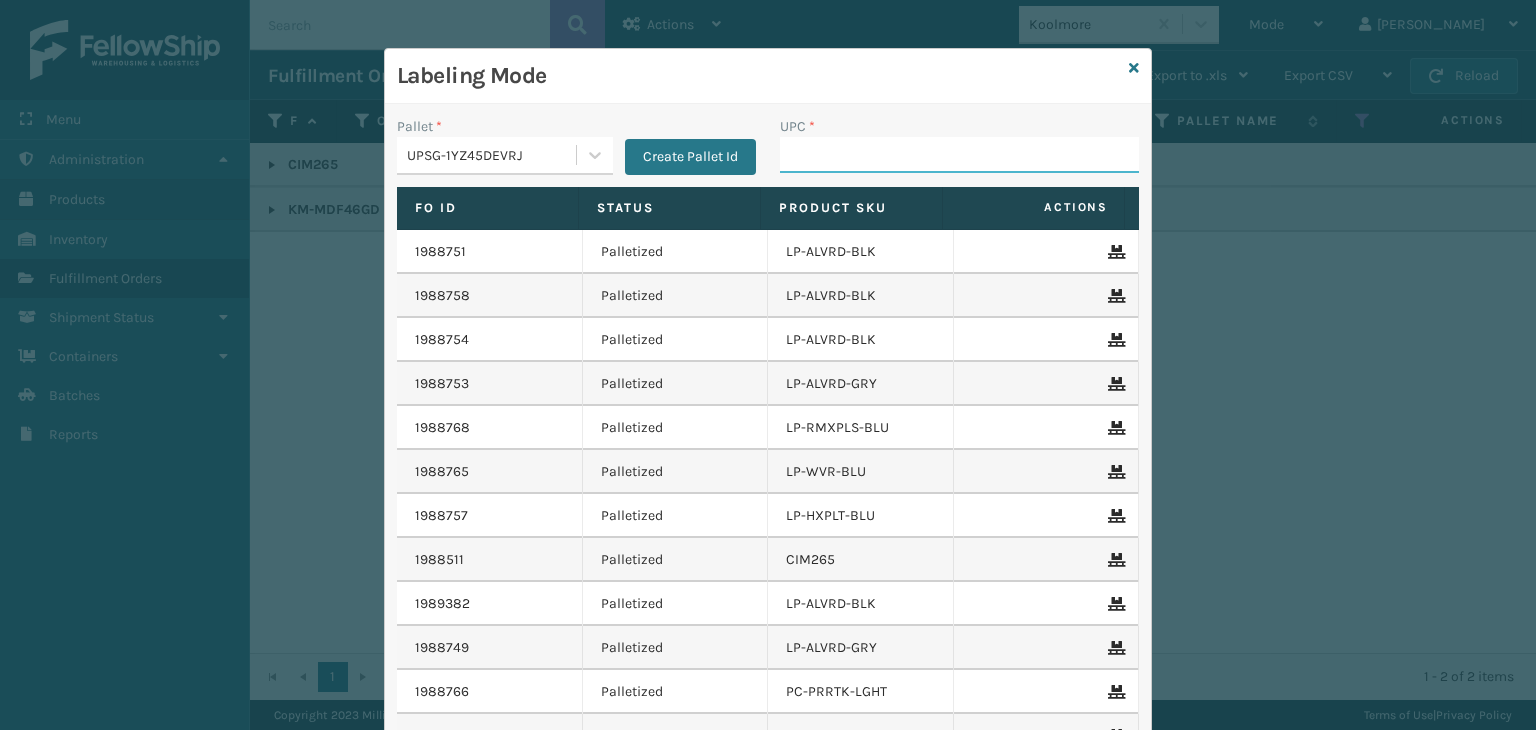 click on "UPC   *" at bounding box center (959, 155) 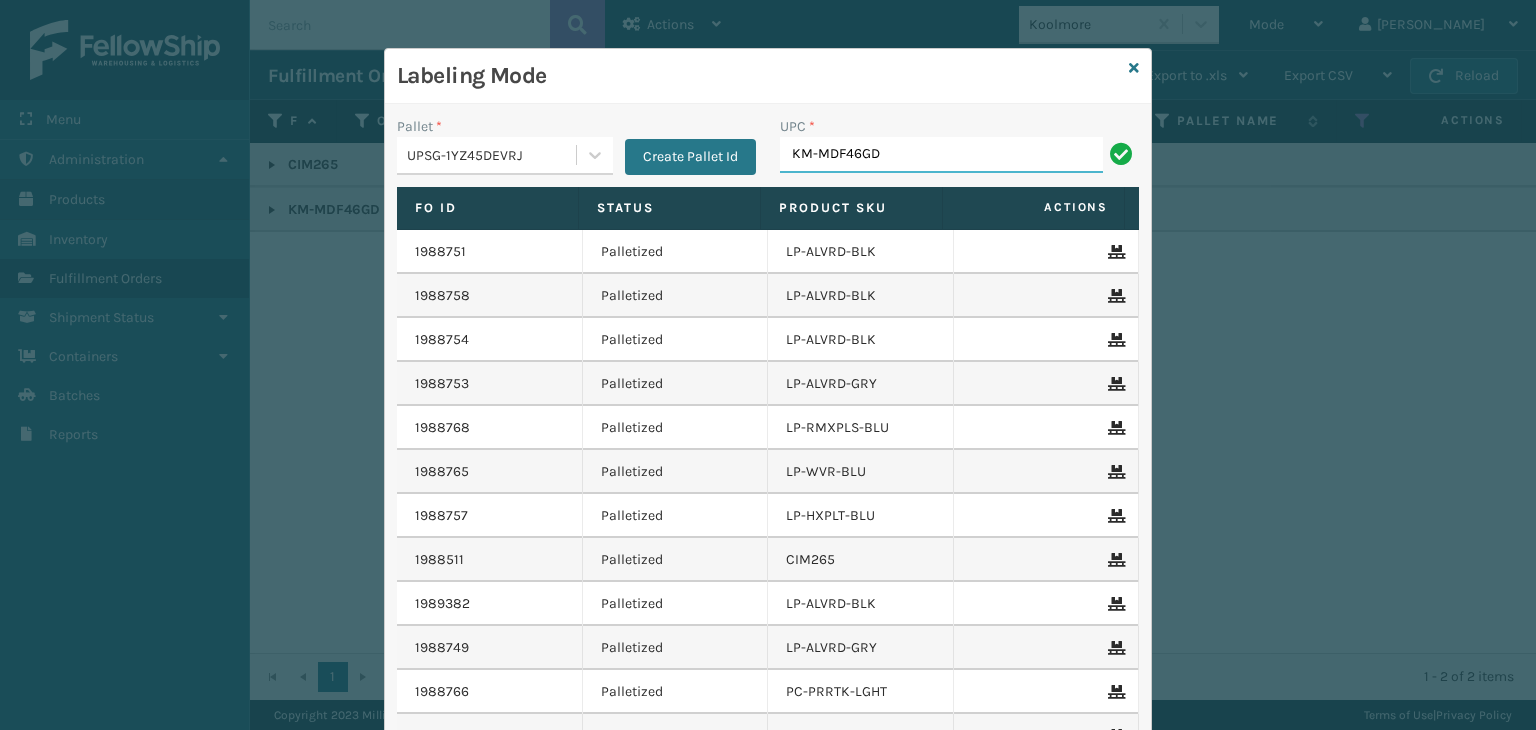 type on "KM-MDF46GD" 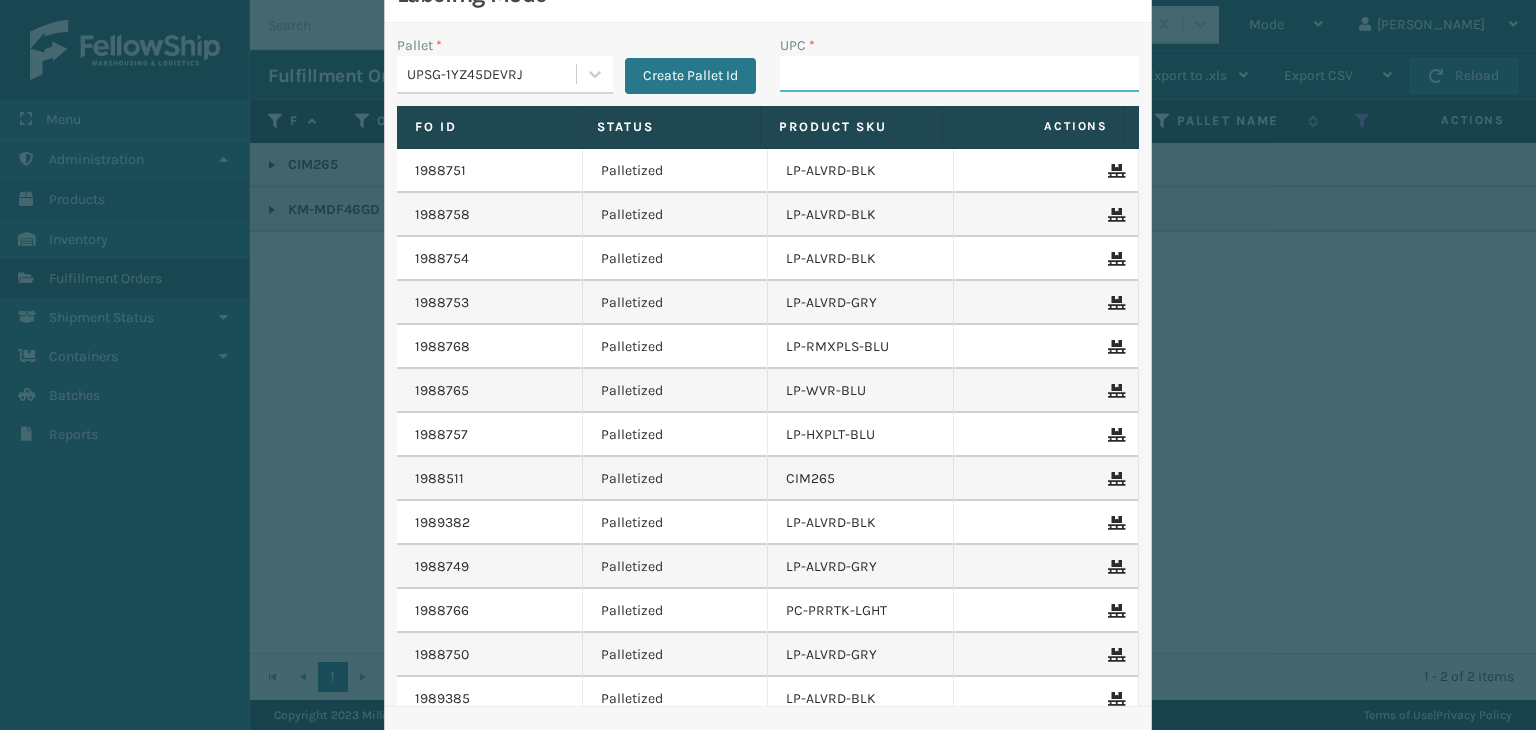 scroll, scrollTop: 179, scrollLeft: 0, axis: vertical 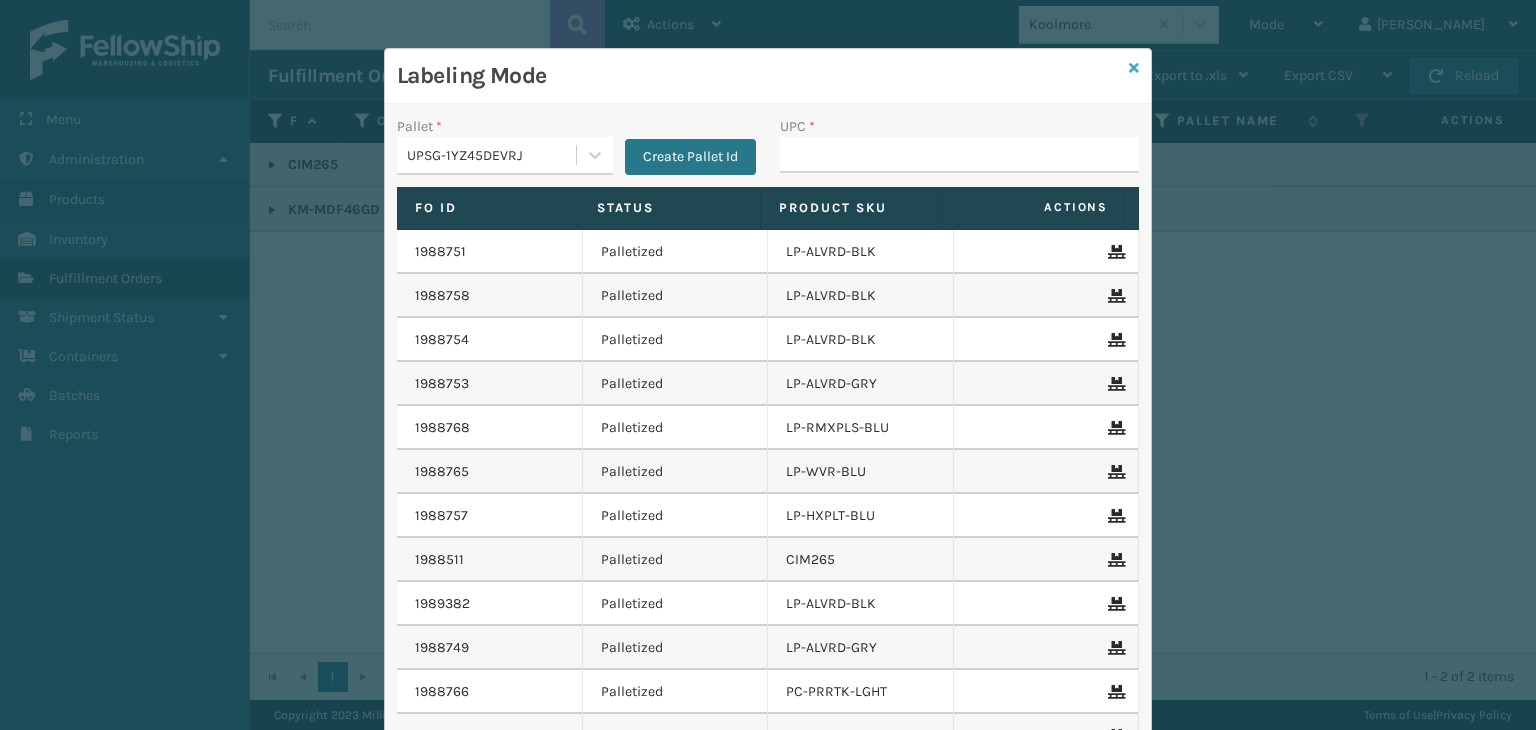click at bounding box center [1134, 68] 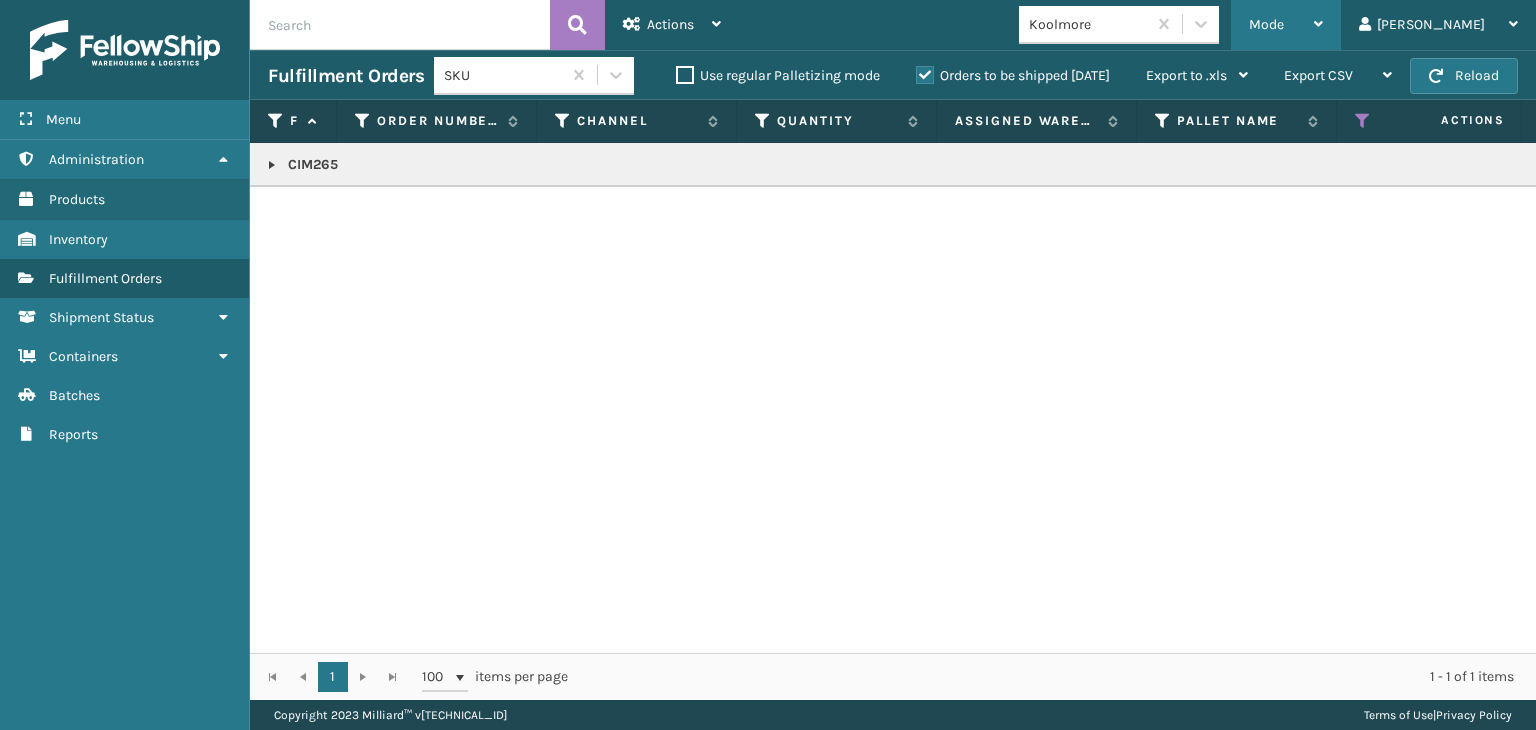 click on "Mode" at bounding box center [1286, 25] 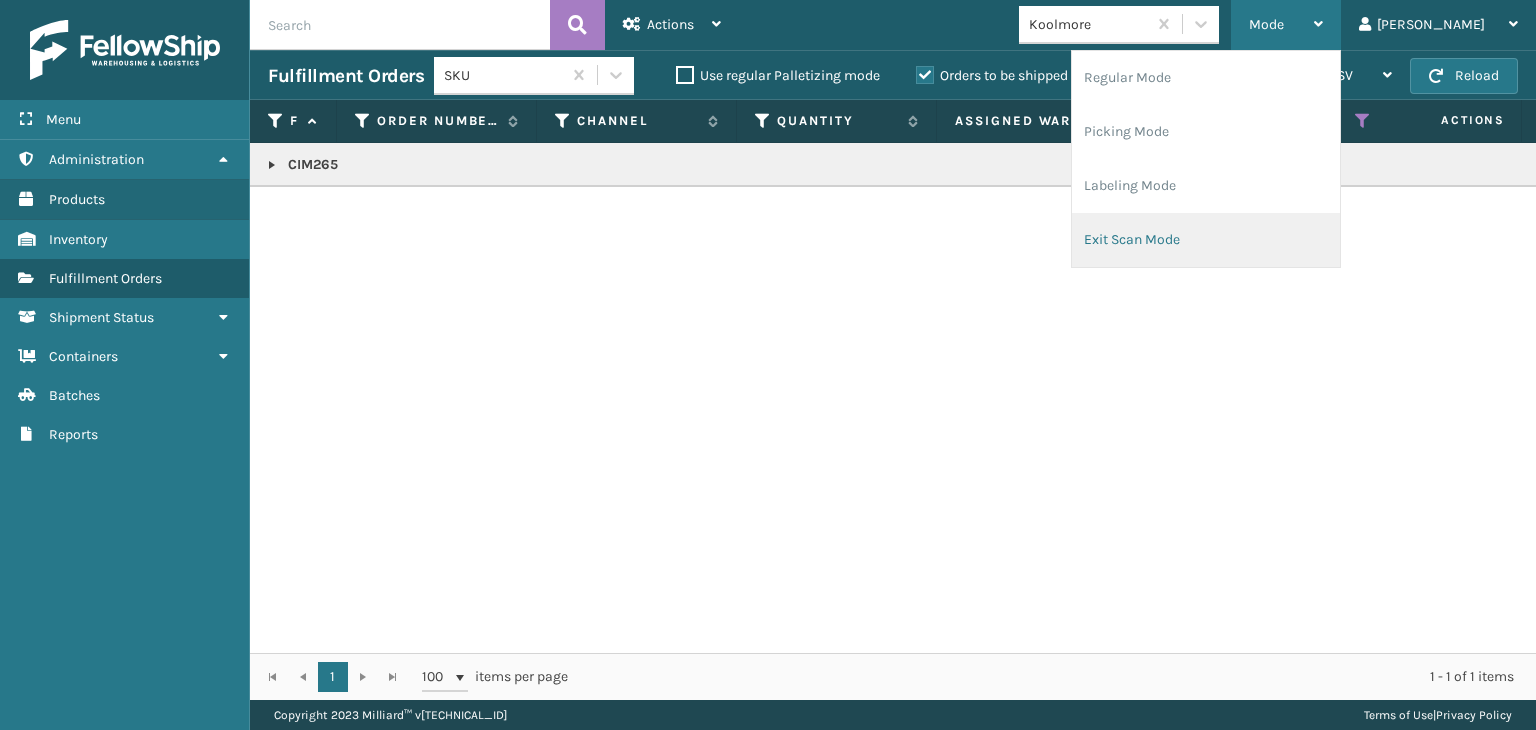 click on "Exit Scan Mode" at bounding box center [1206, 240] 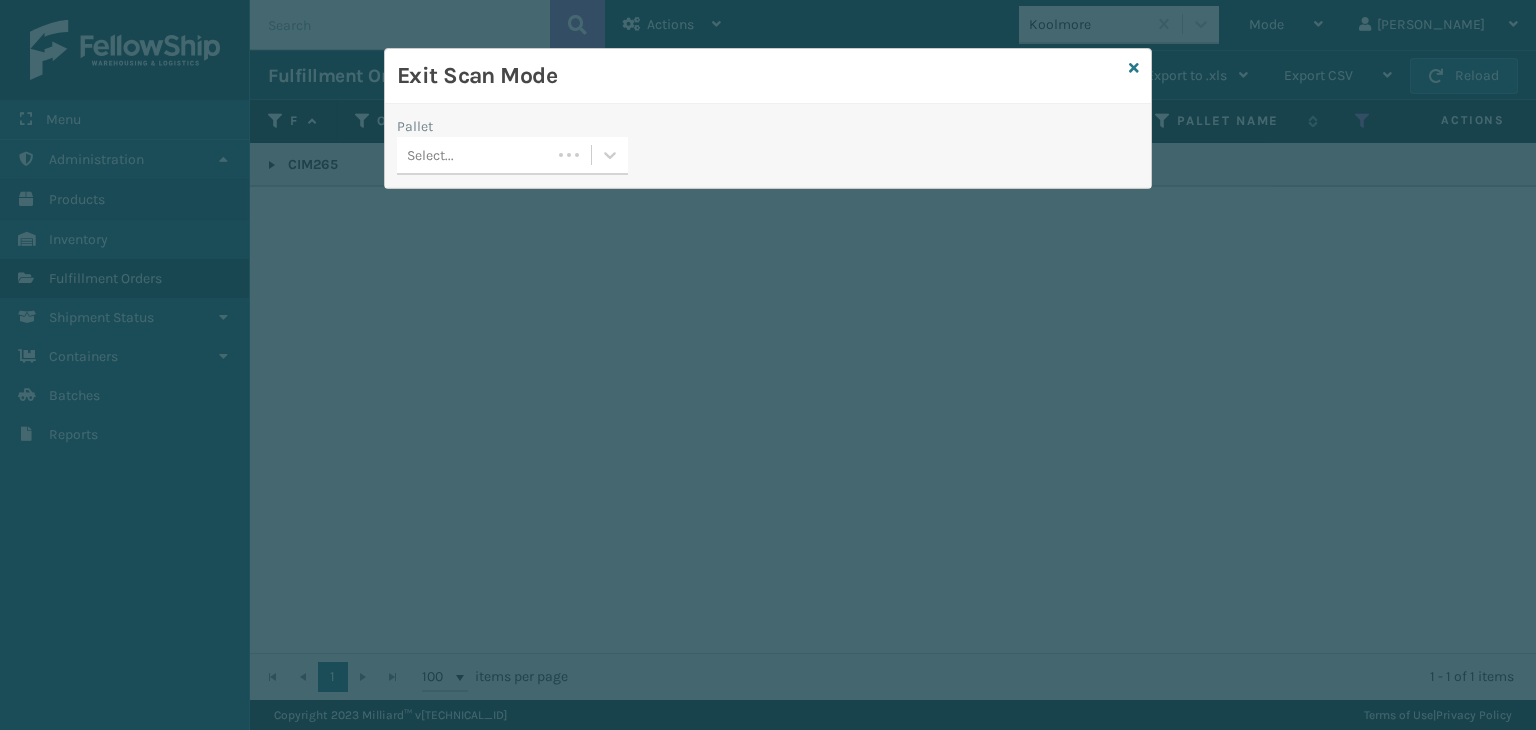 click on "Select..." at bounding box center (430, 155) 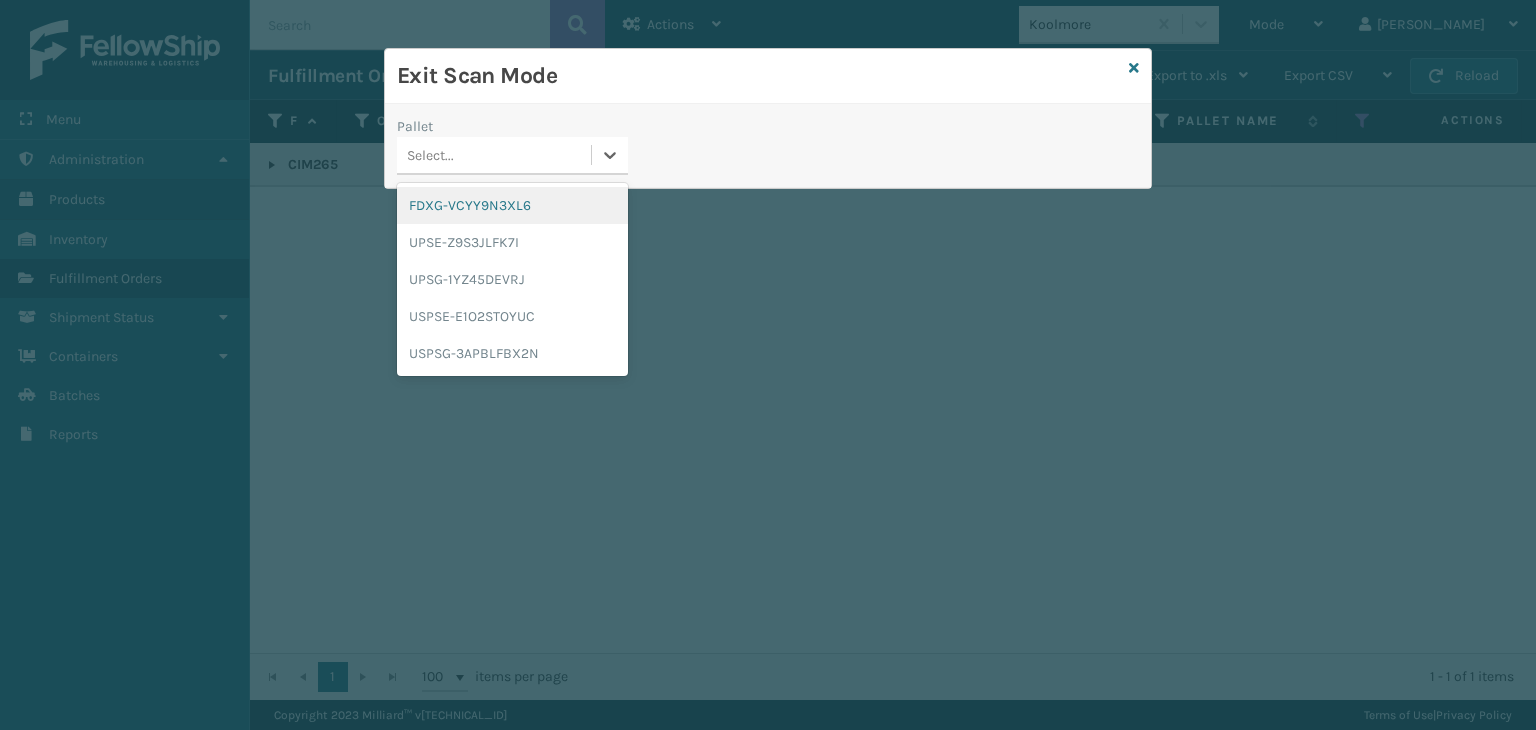 click on "FDXG-VCYY9N3XL6" at bounding box center (512, 205) 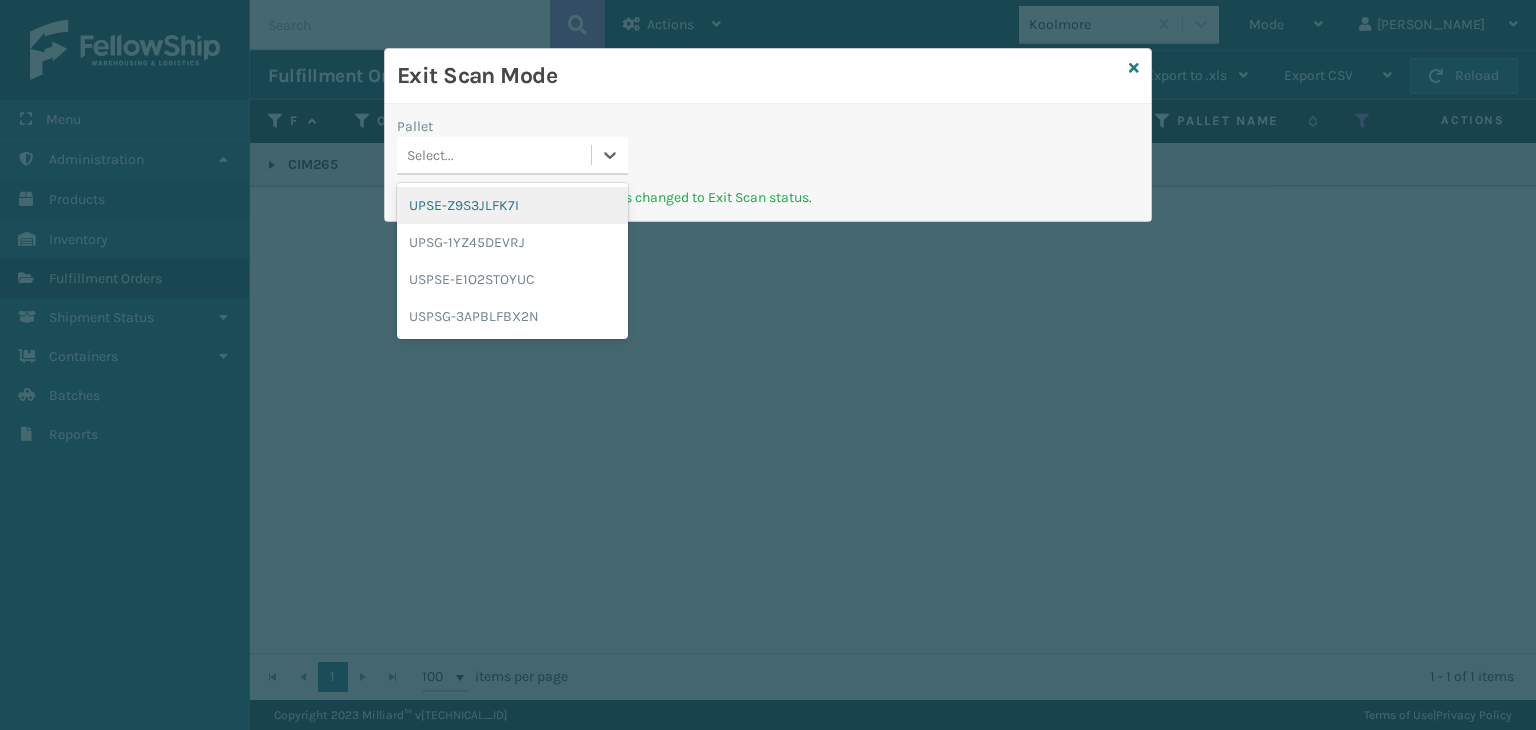 click on "Select..." at bounding box center [494, 155] 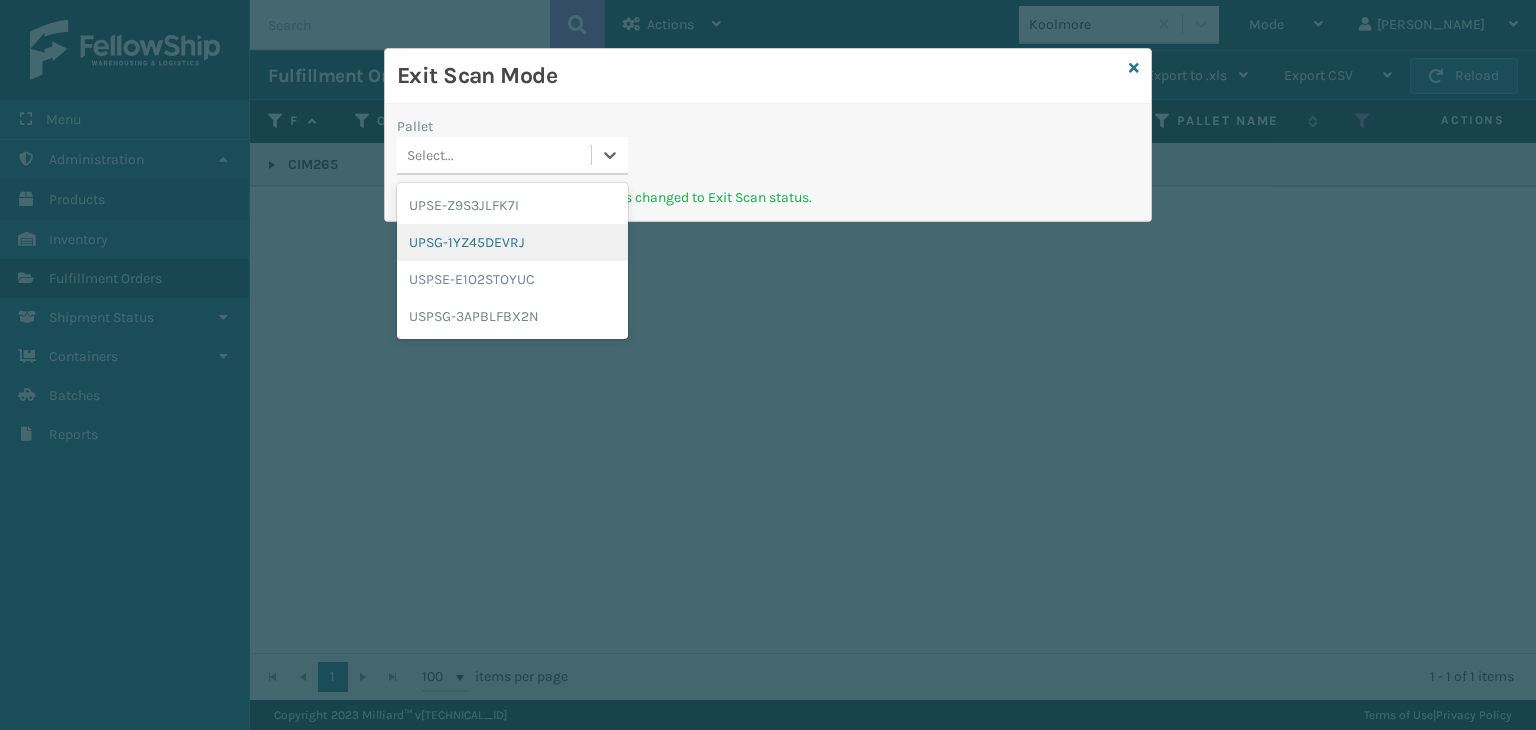 click on "UPSG-1YZ45DEVRJ" at bounding box center (512, 242) 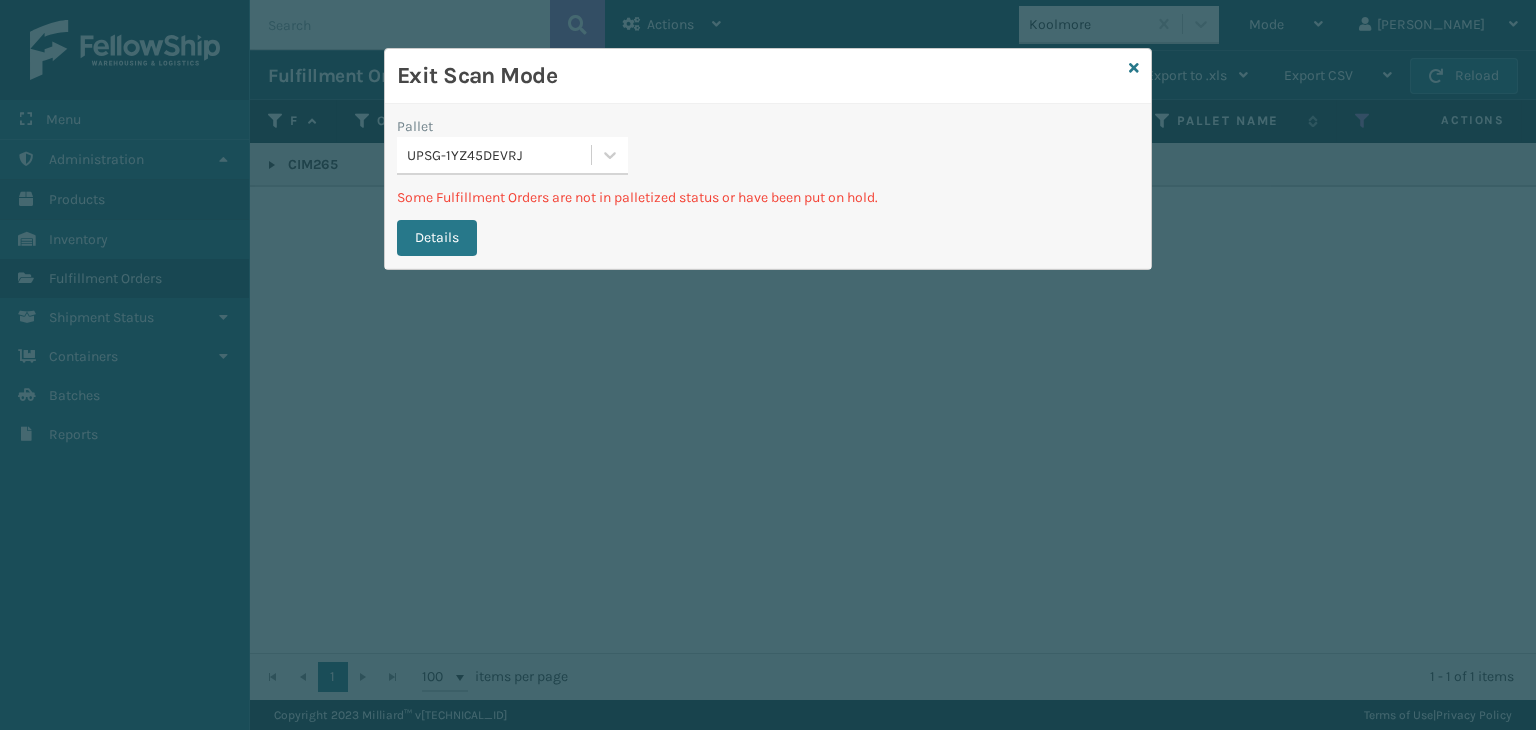 click on "UPSG-1YZ45DEVRJ" at bounding box center (500, 155) 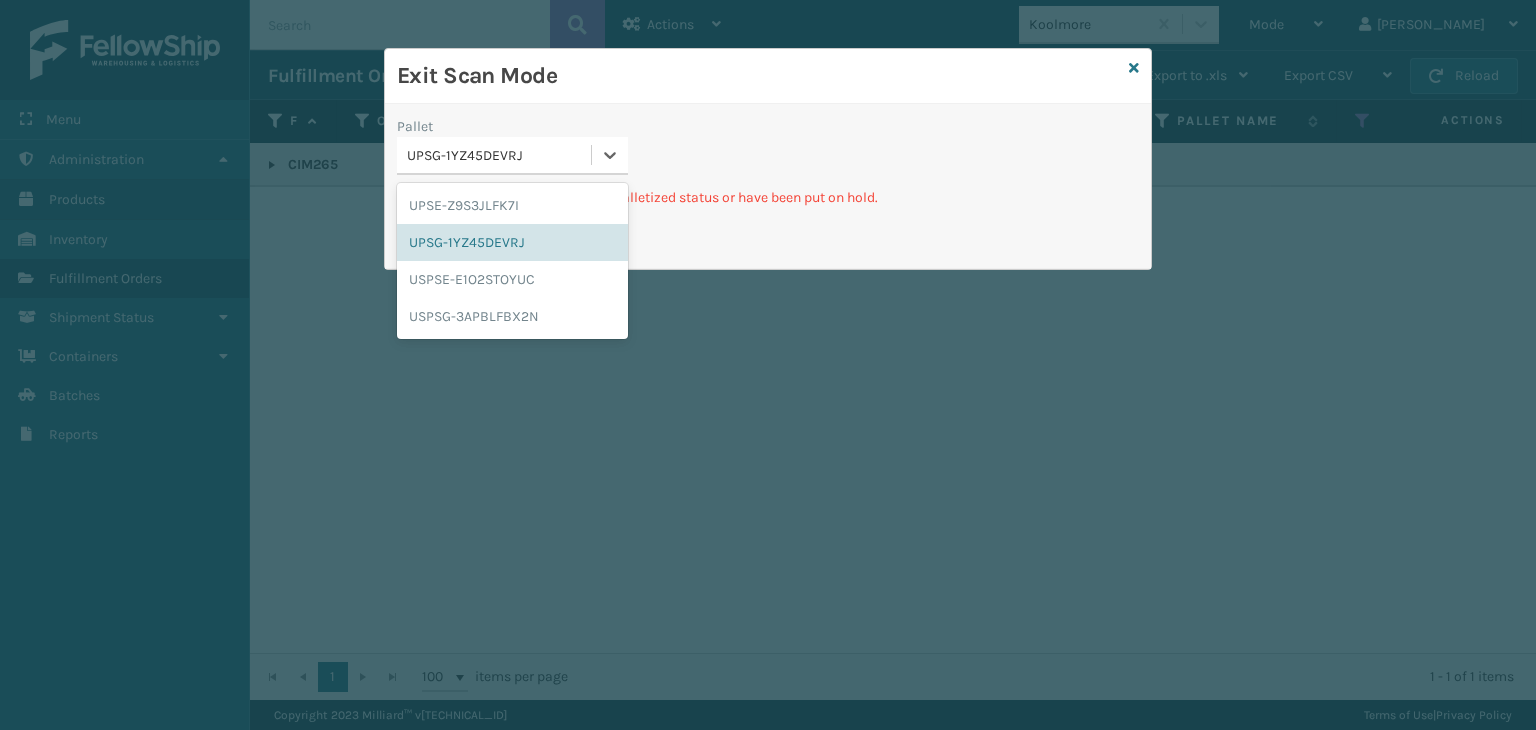 click on "Exit Scan Mode Pallet        option UPSG-1YZ45DEVRJ focused, 2 of 4. 4 results available. Use Up and Down to choose options, press Enter to select the currently focused option, press Escape to exit the menu, press Tab to select the option and exit the menu. UPSG-1YZ45DEVRJ UPSE-Z9S3JLFK7I UPSG-1YZ45DEVRJ USPSE-E1O2STOYUC USPSG-3APBLFBX2N Some Fulfillment Orders are not in palletized status or have been put on hold. Details" at bounding box center [768, 365] 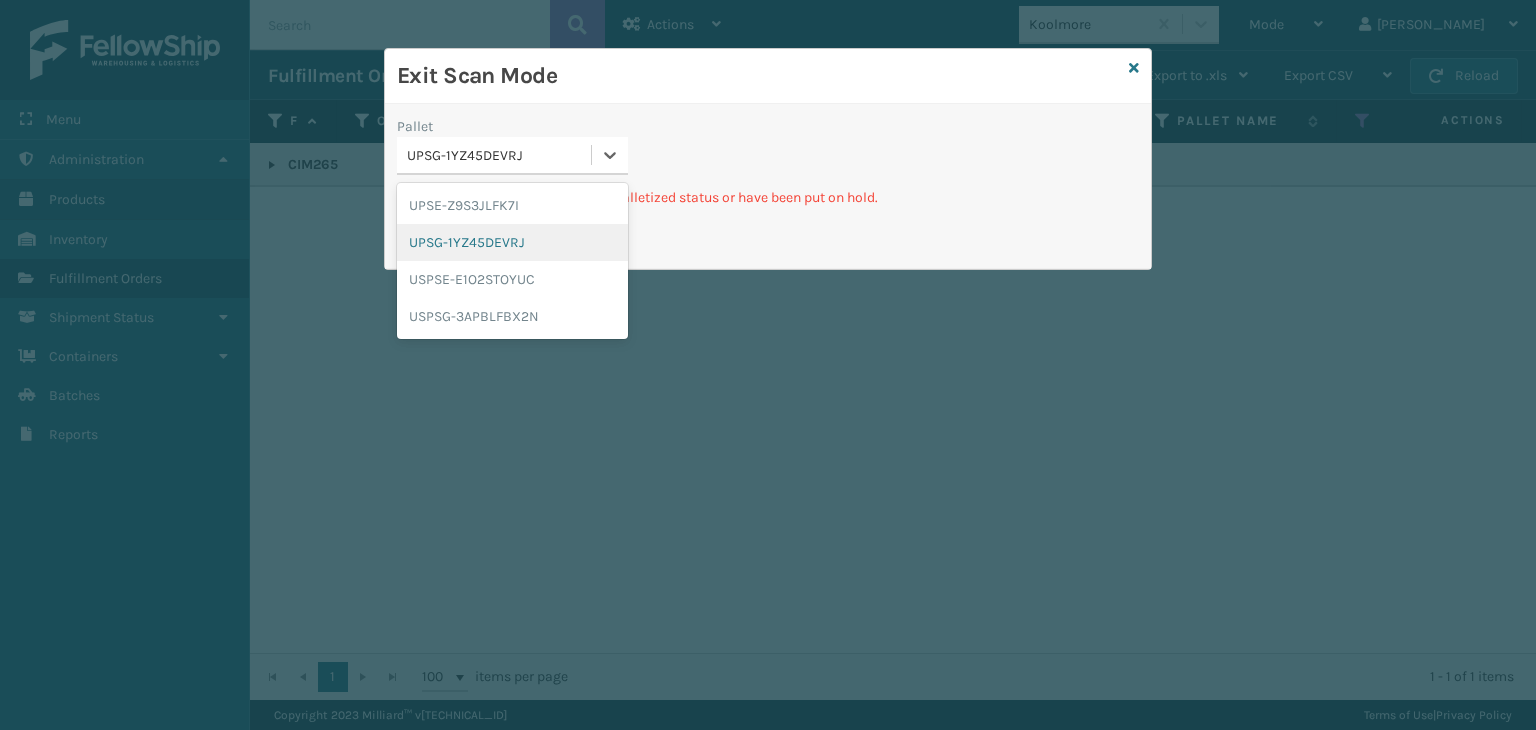 click on "UPSG-1YZ45DEVRJ" at bounding box center [512, 242] 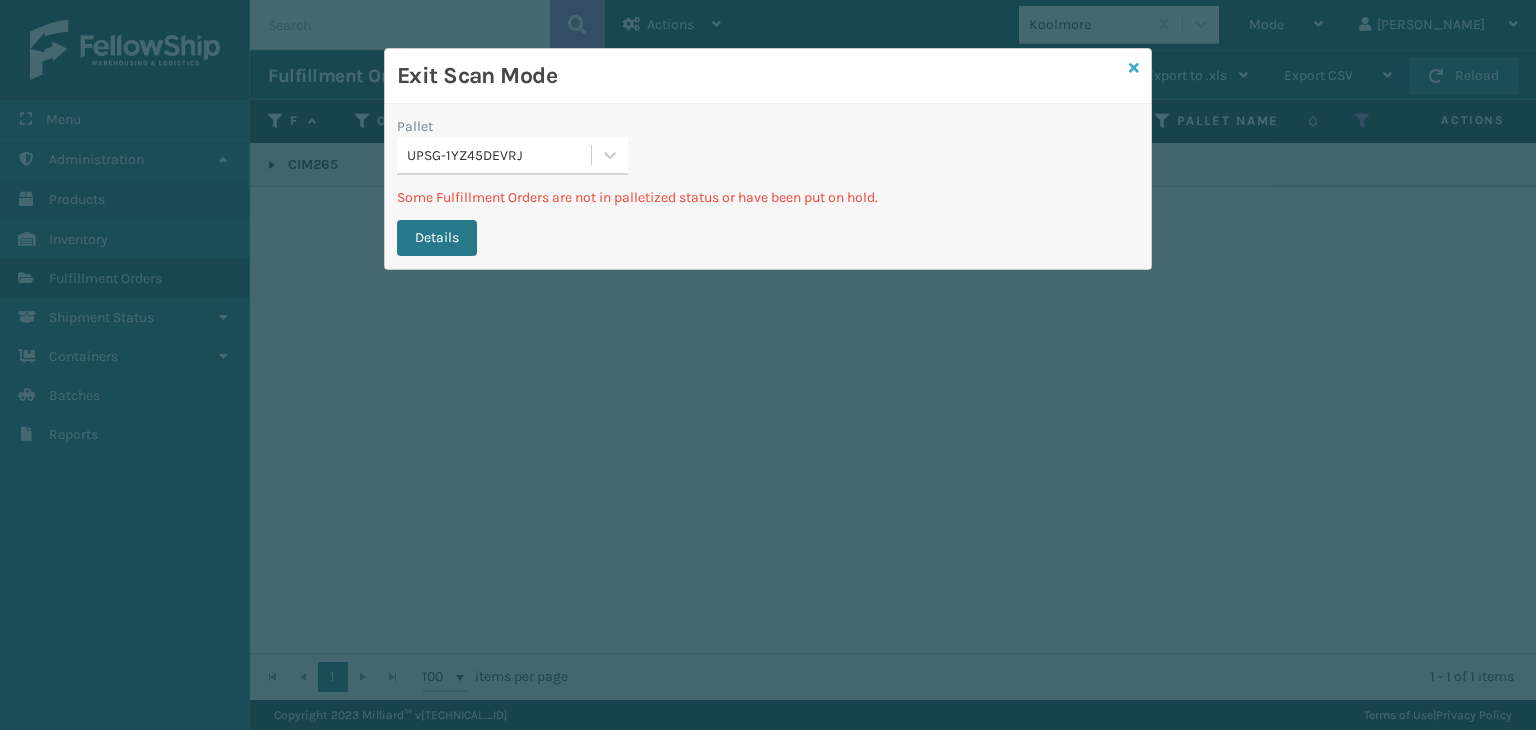 click at bounding box center [1134, 68] 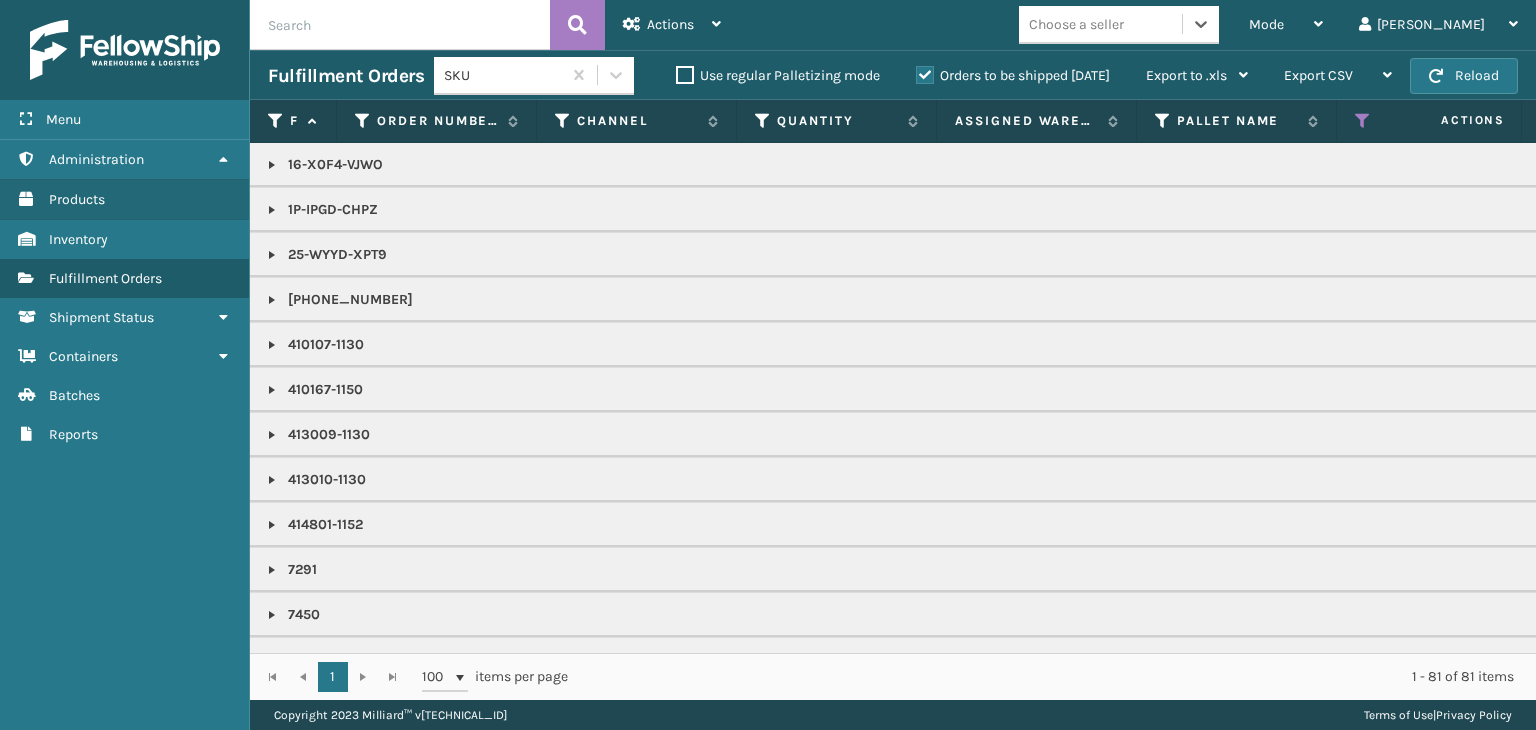 click on "Choose a seller" at bounding box center [1100, 24] 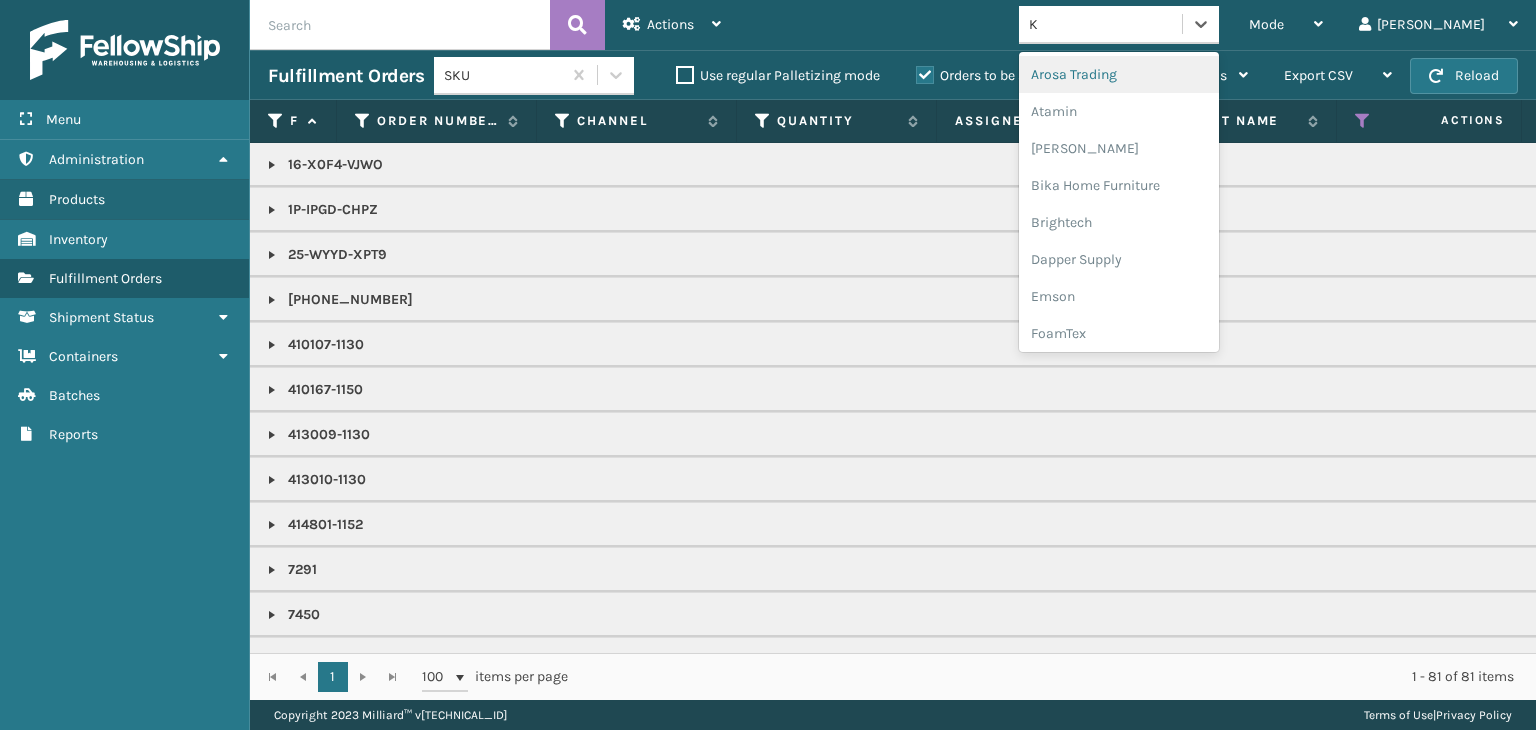type on "KO" 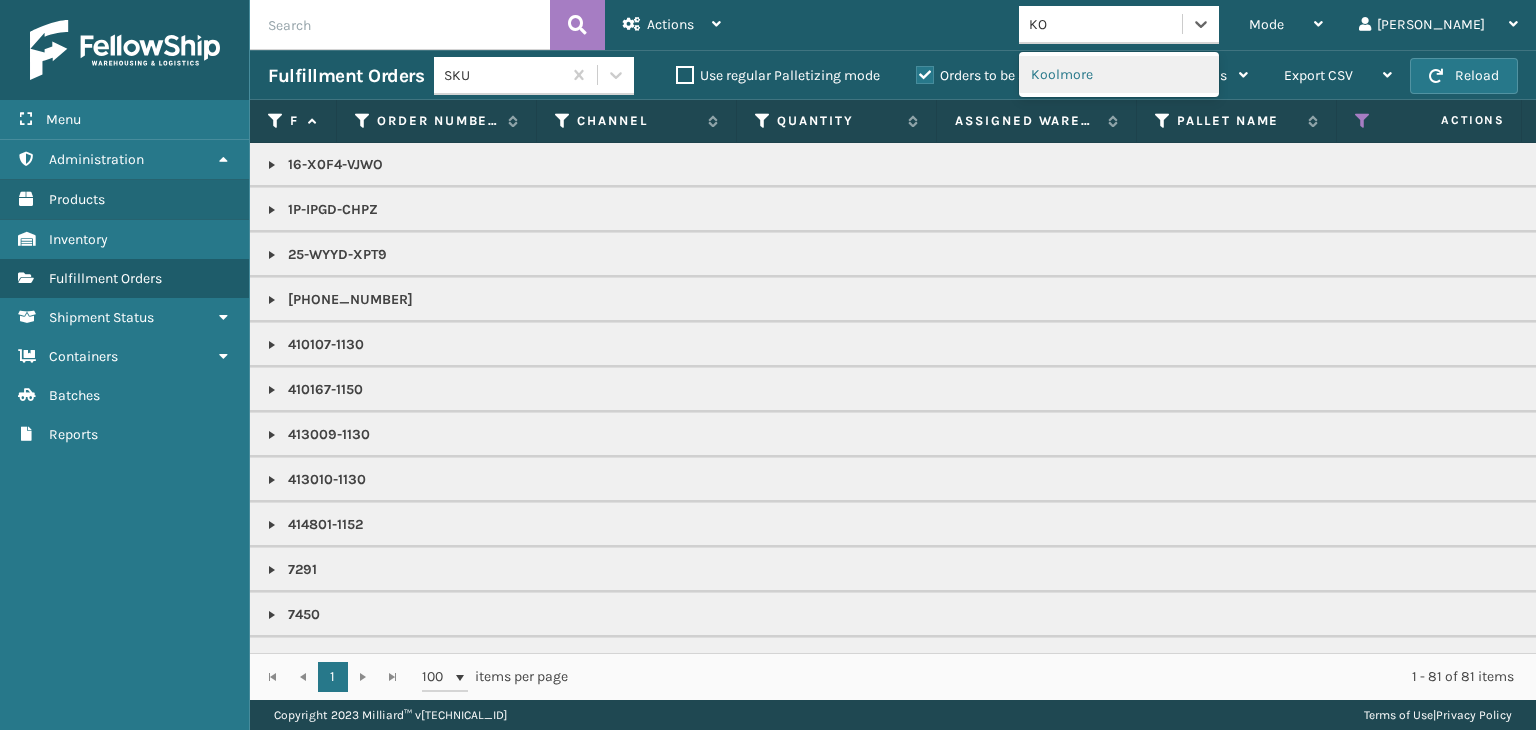 click on "Koolmore" at bounding box center [1119, 74] 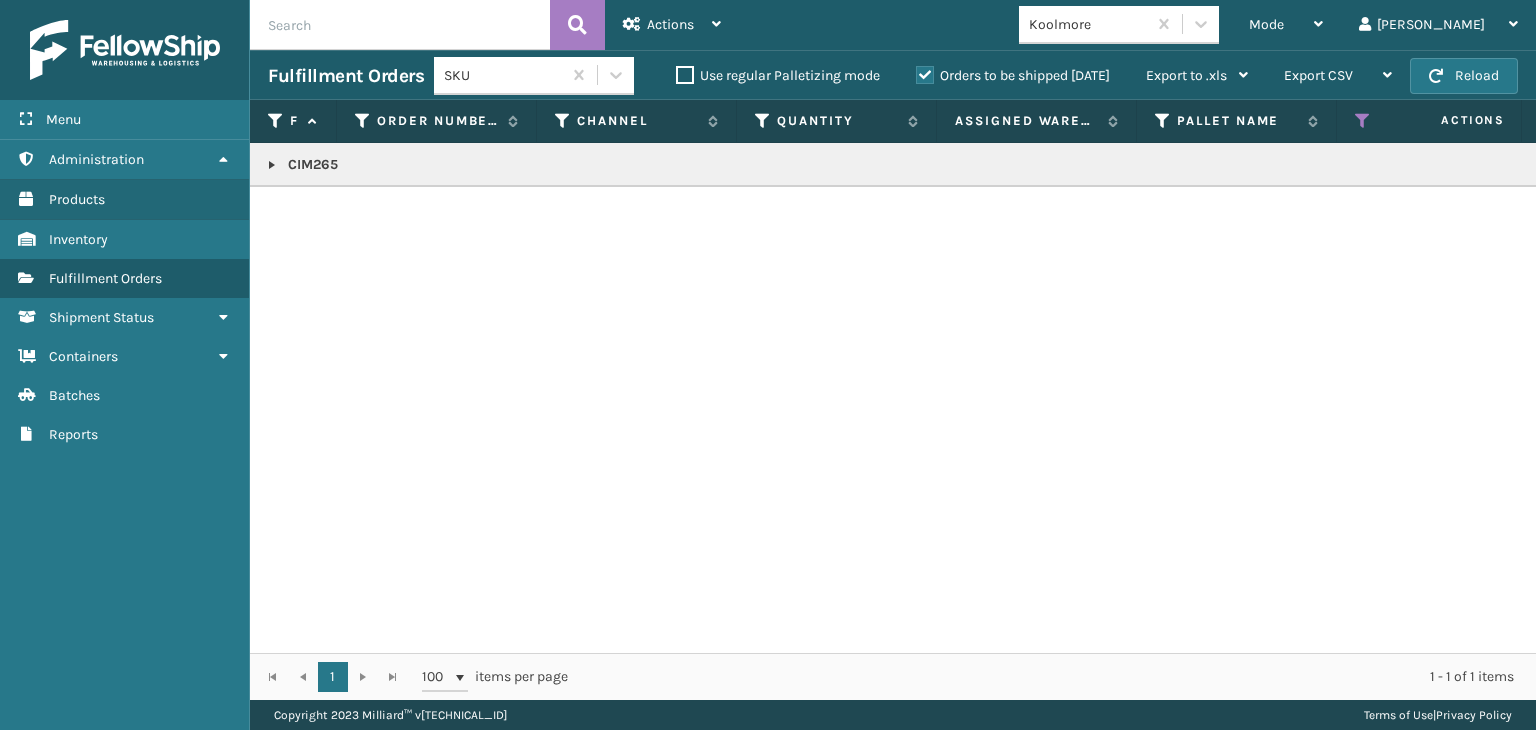 click on "CIM265" at bounding box center [1441, 165] 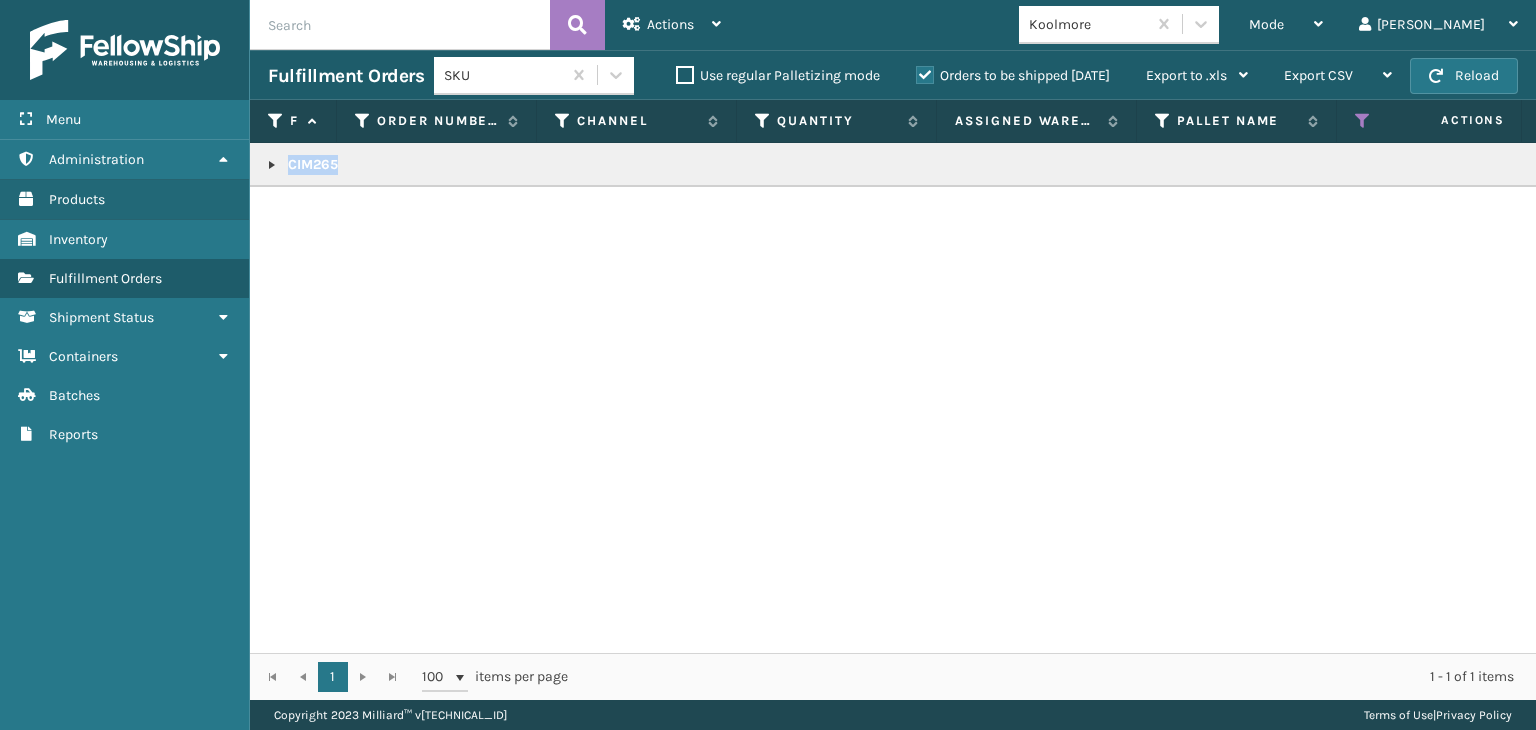 click on "CIM265" at bounding box center [1441, 165] 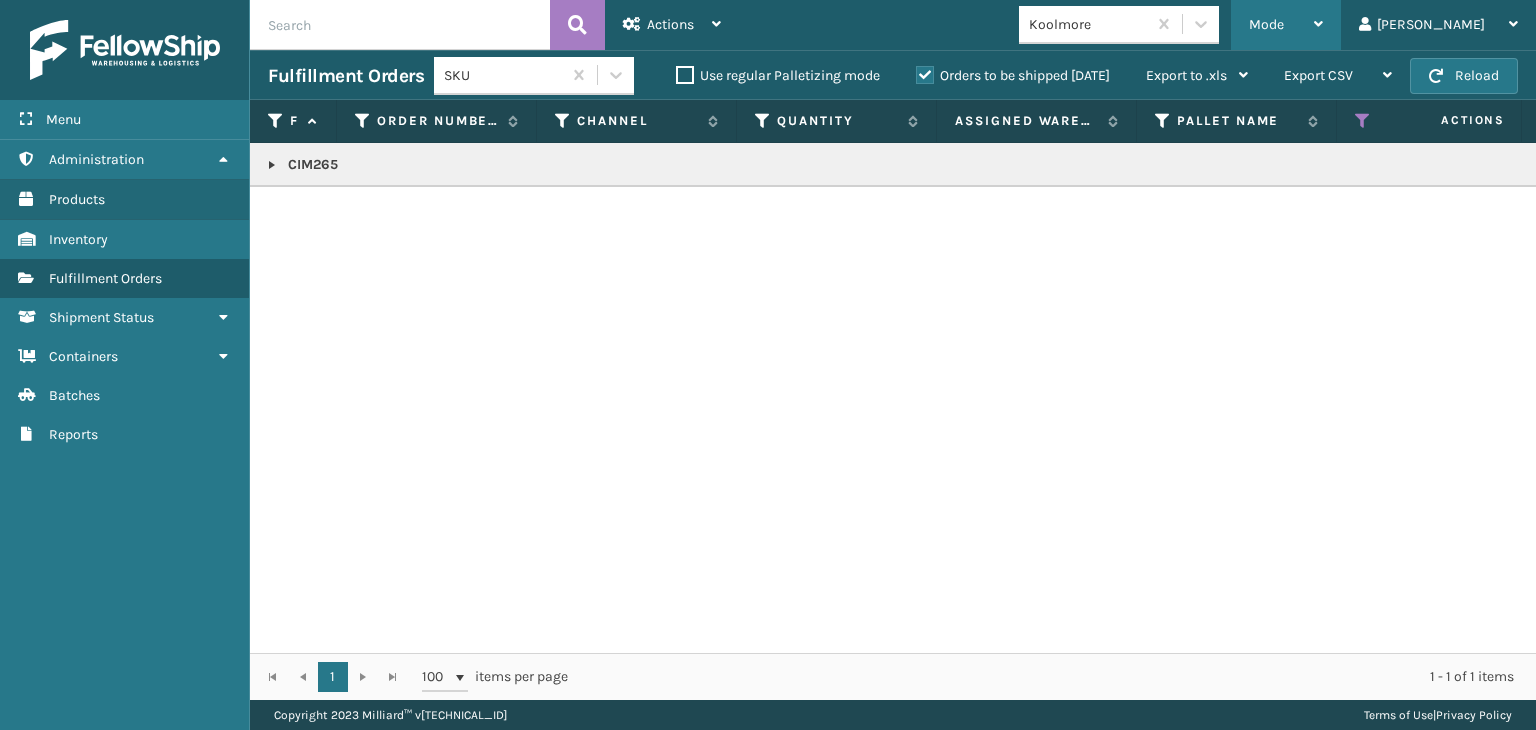 click on "Mode" at bounding box center (1266, 24) 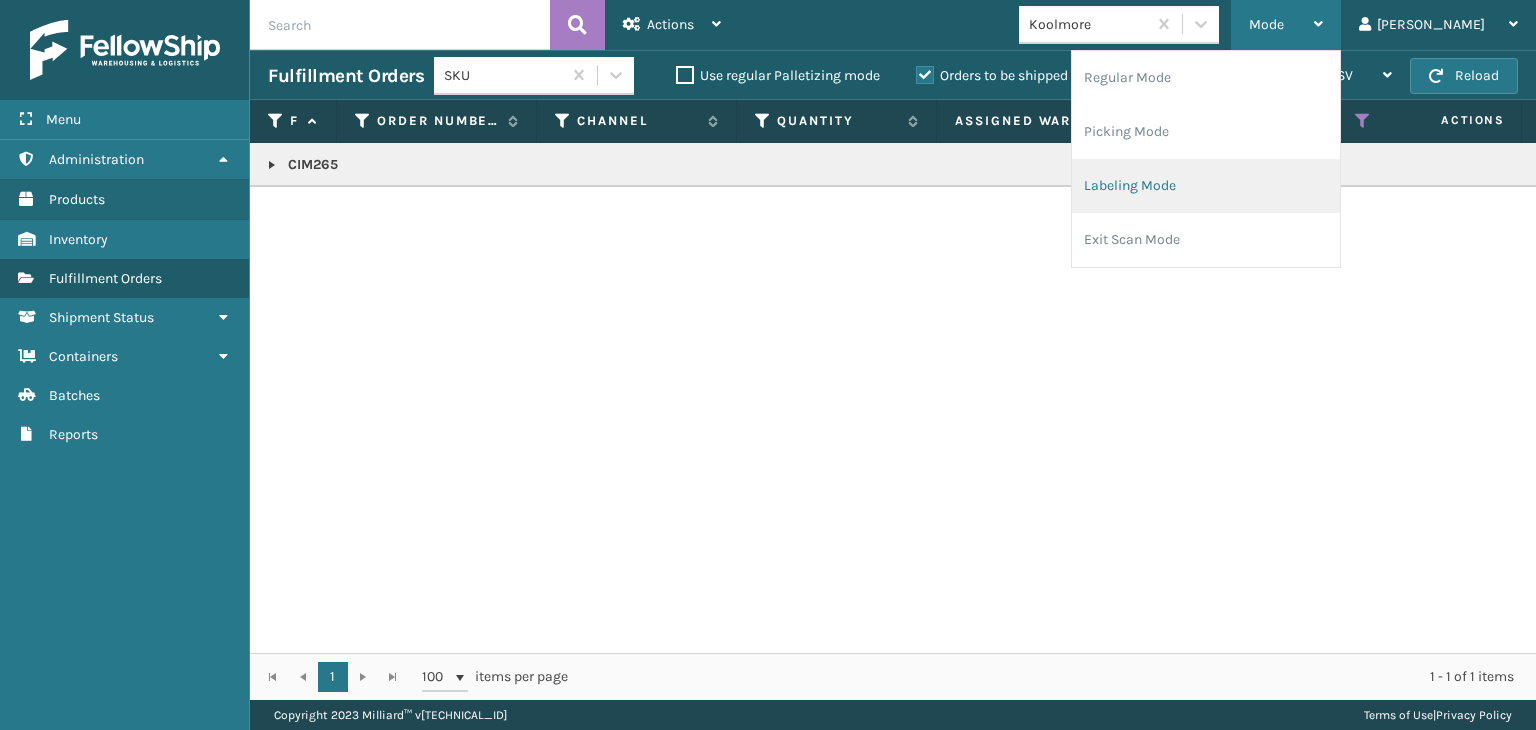 click on "Labeling Mode" at bounding box center (1206, 186) 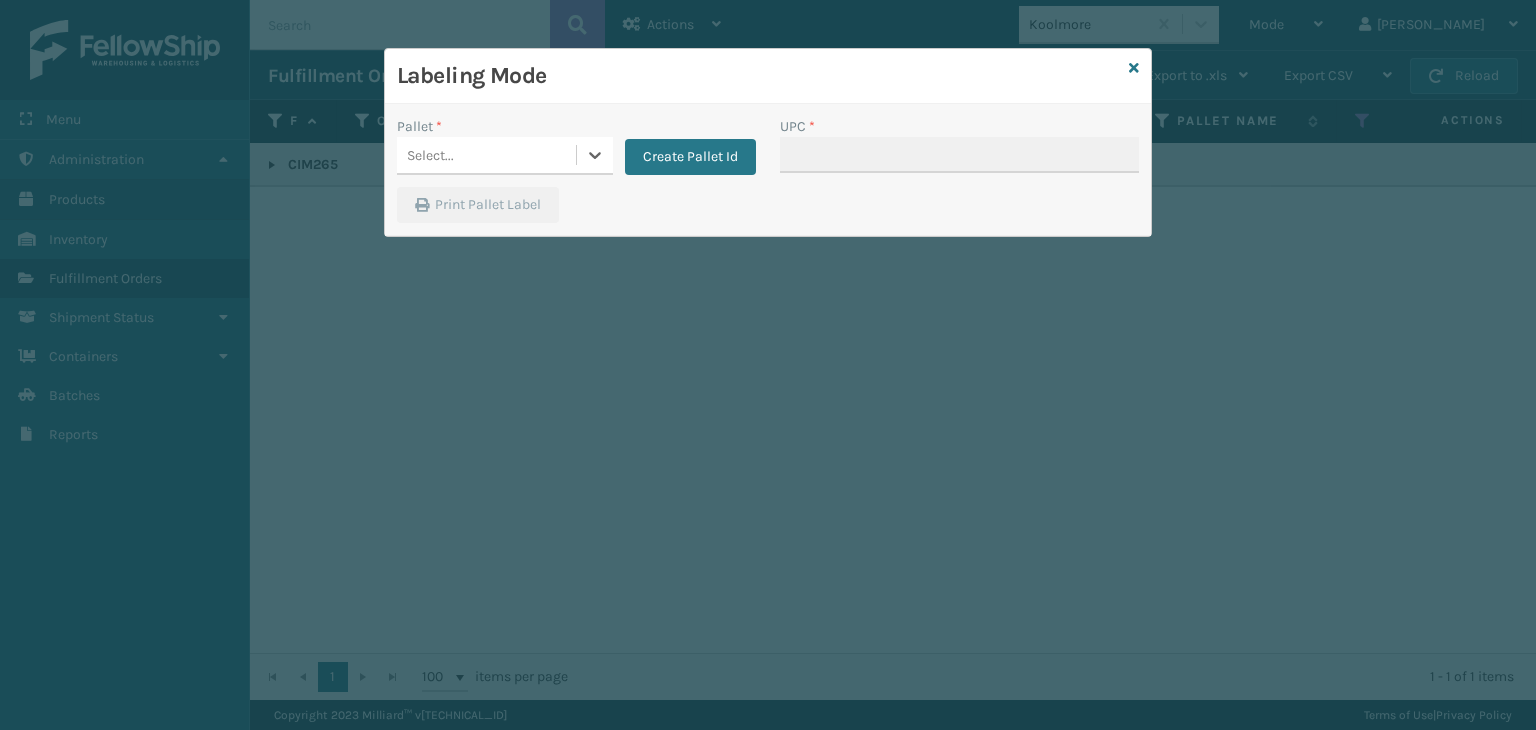 click on "Select..." at bounding box center [486, 155] 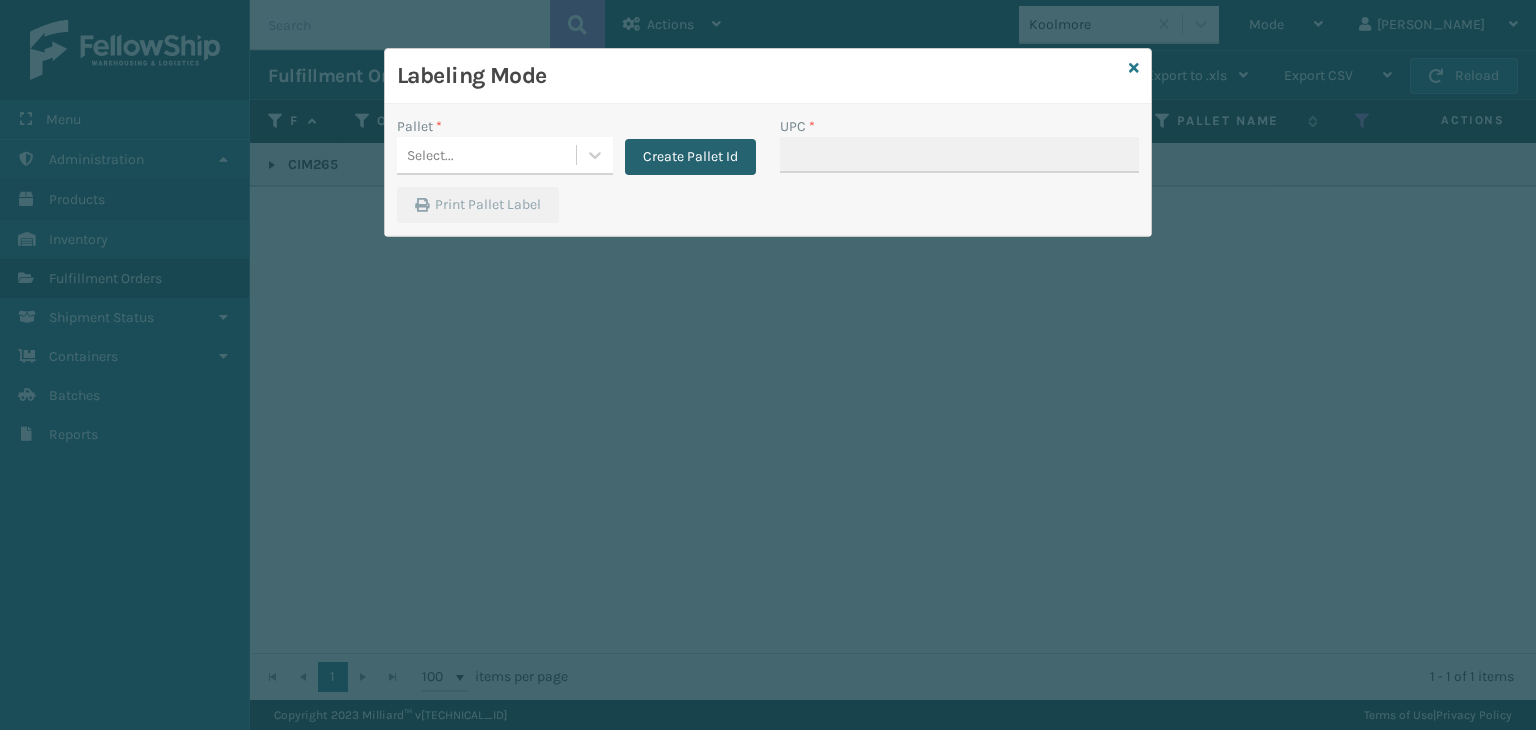 click on "Create Pallet Id" at bounding box center [690, 157] 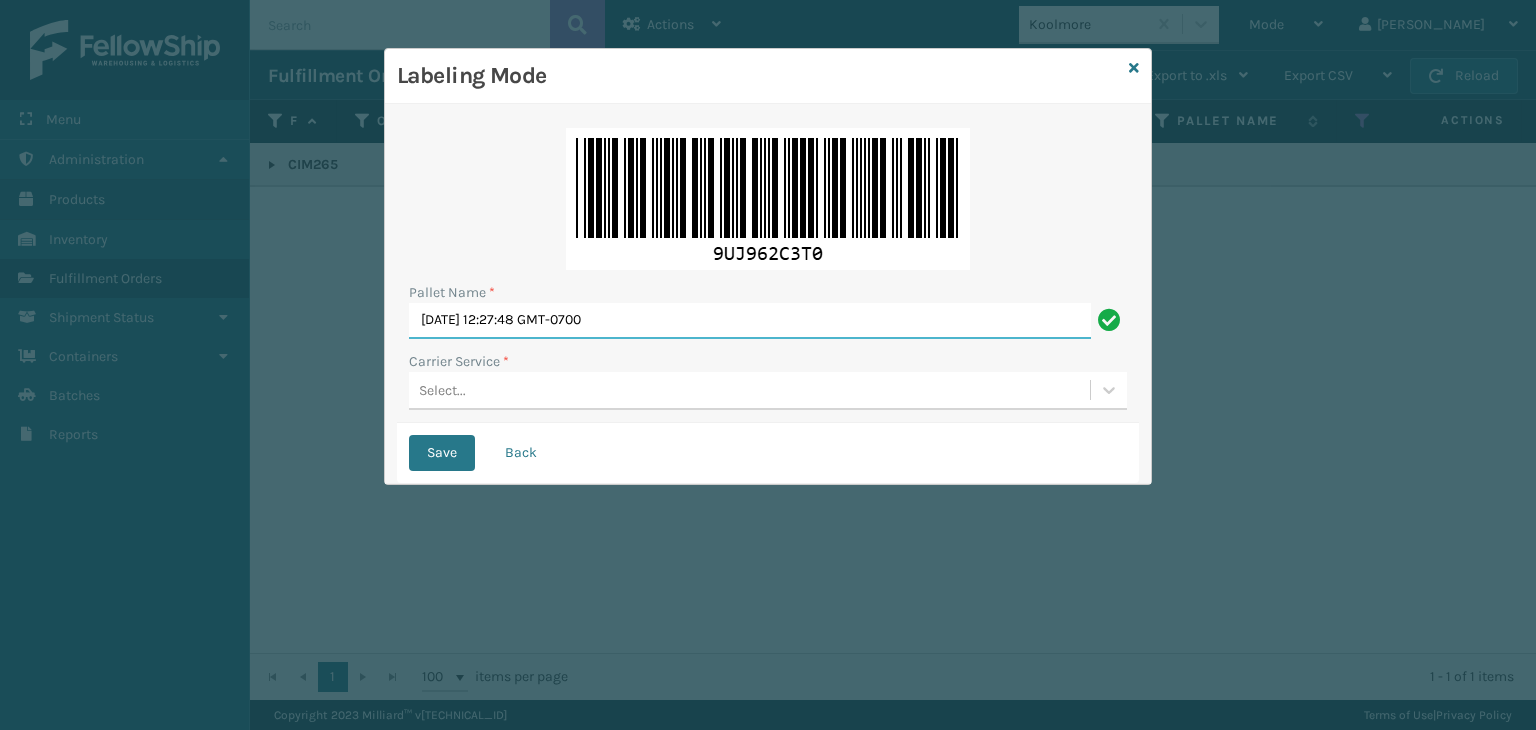 drag, startPoint x: 658, startPoint y: 321, endPoint x: 144, endPoint y: 317, distance: 514.01556 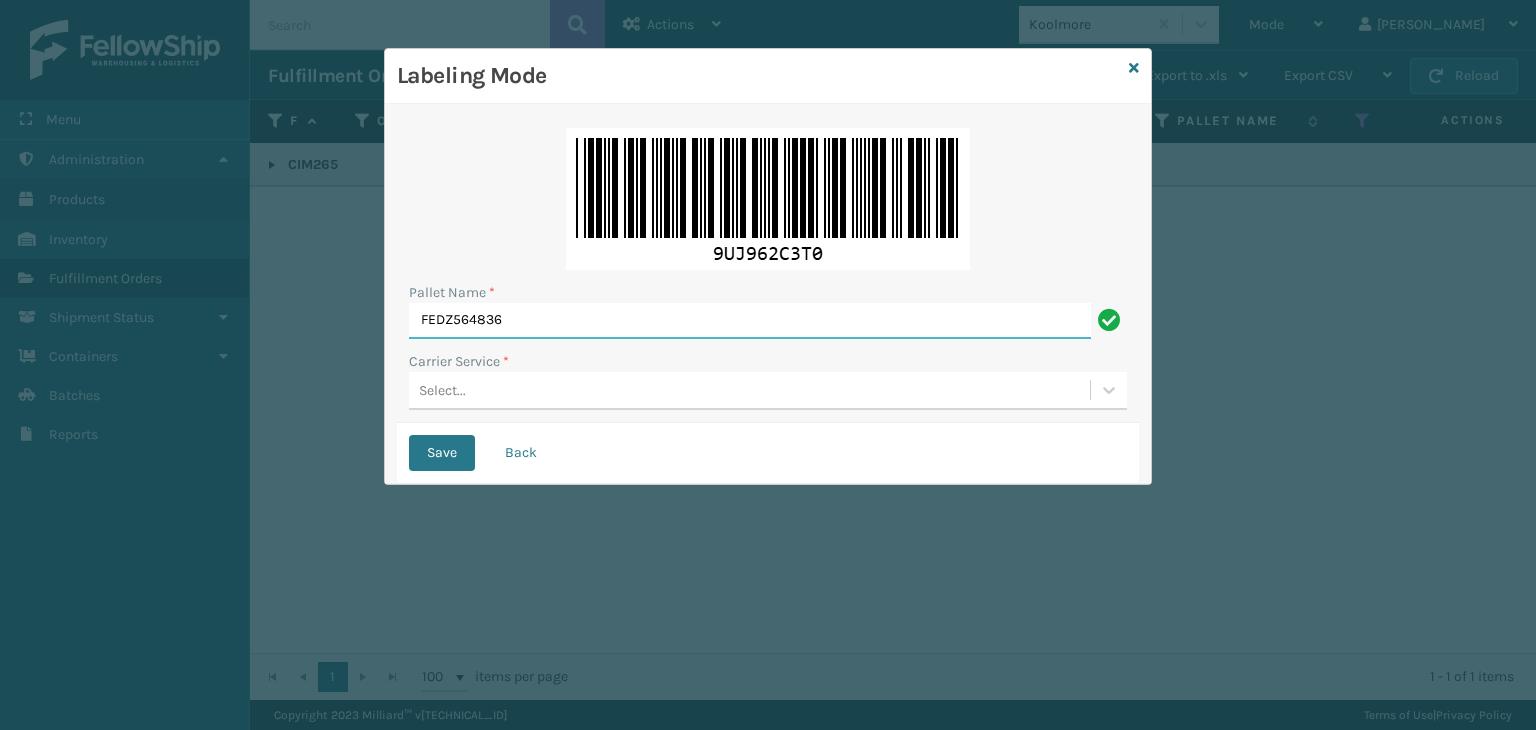 type on "FEDZ564836" 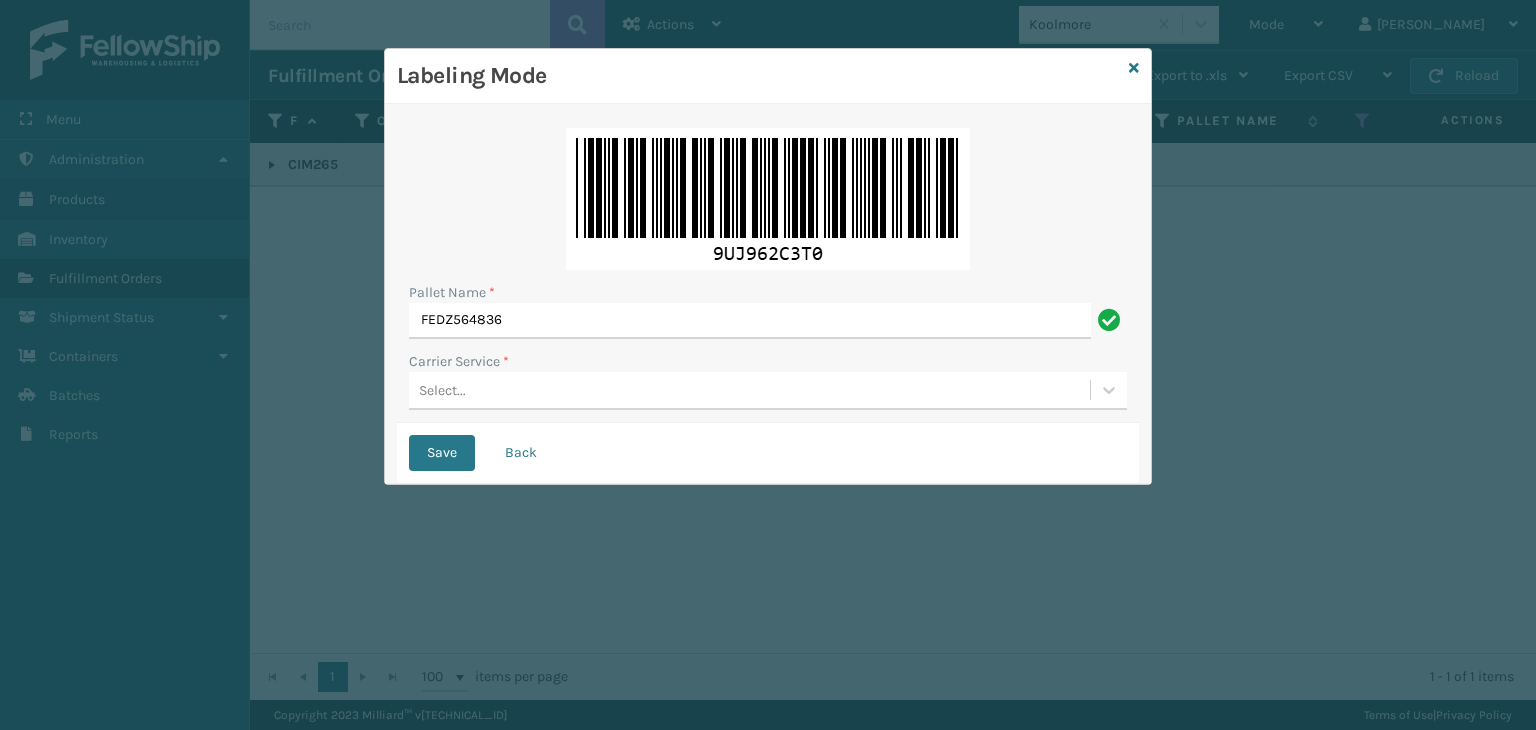 click on "Select..." at bounding box center (768, 391) 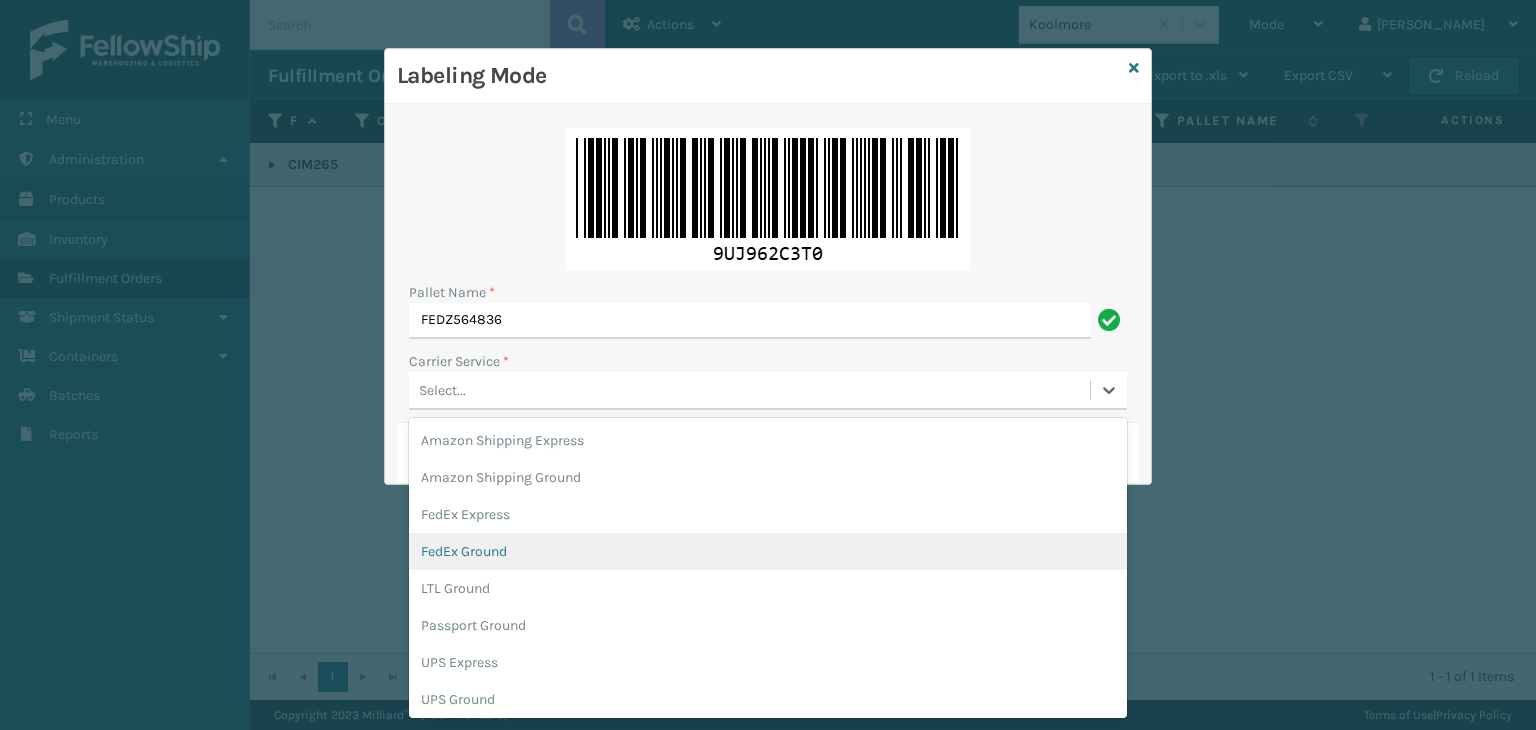 click on "FedEx Ground" at bounding box center [768, 551] 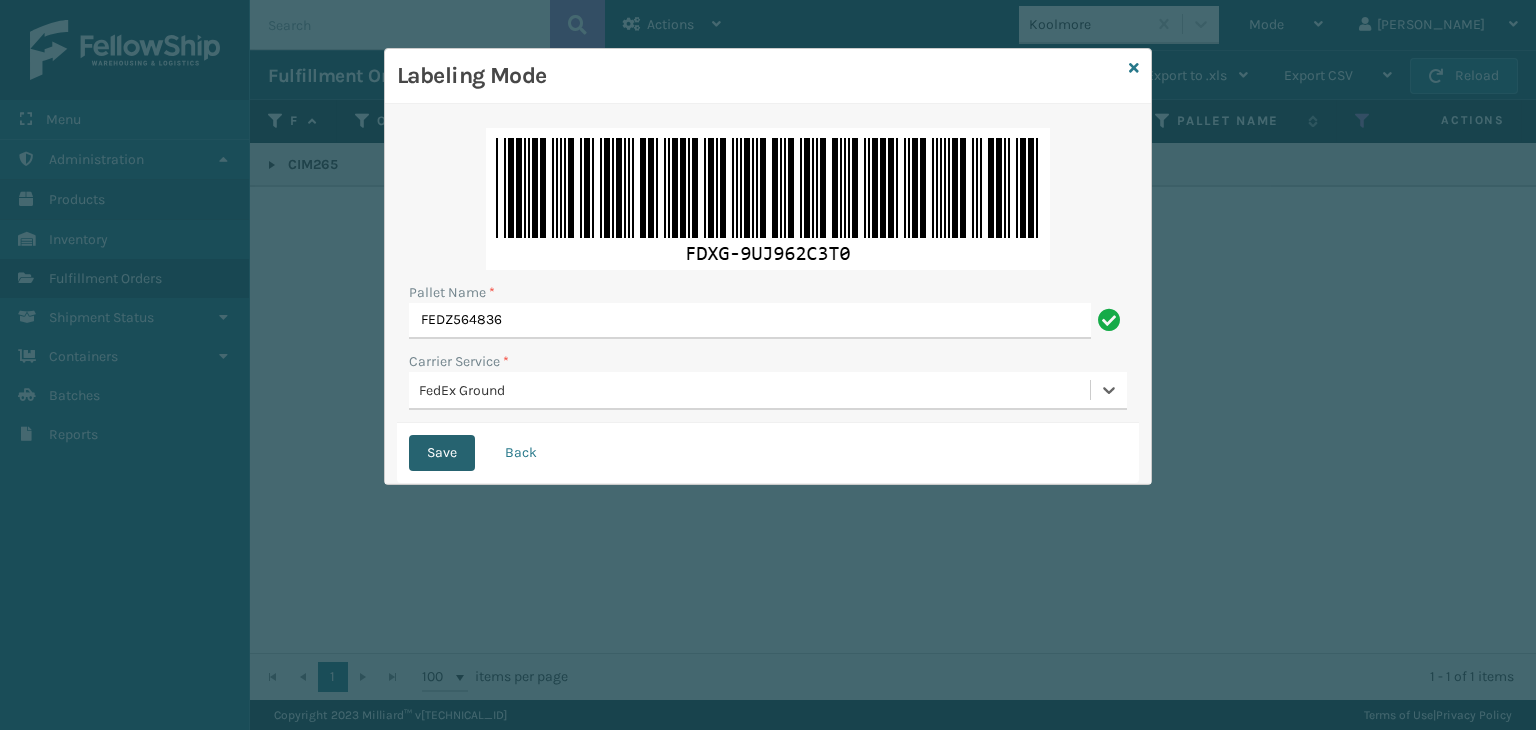 click on "Save" at bounding box center [442, 453] 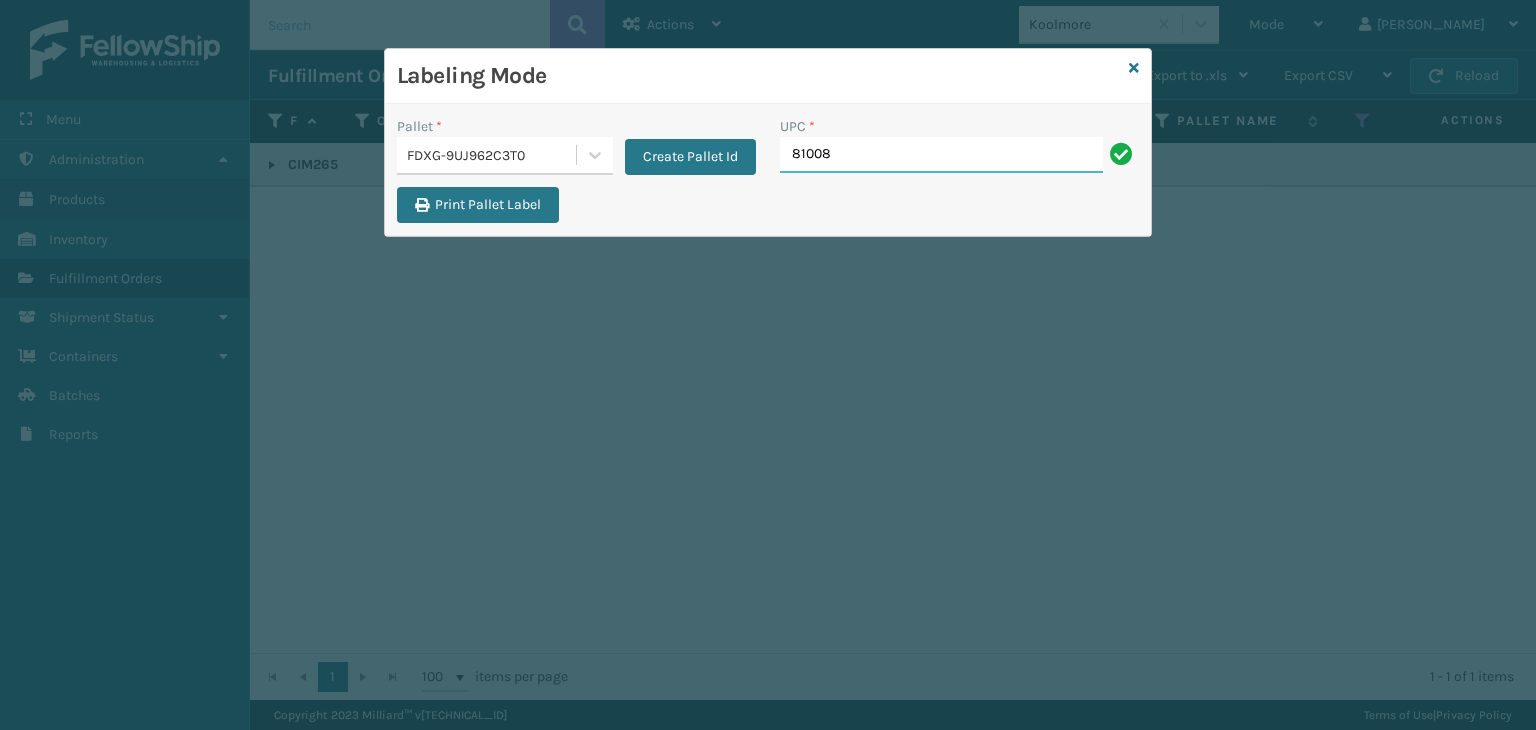 type on "810081" 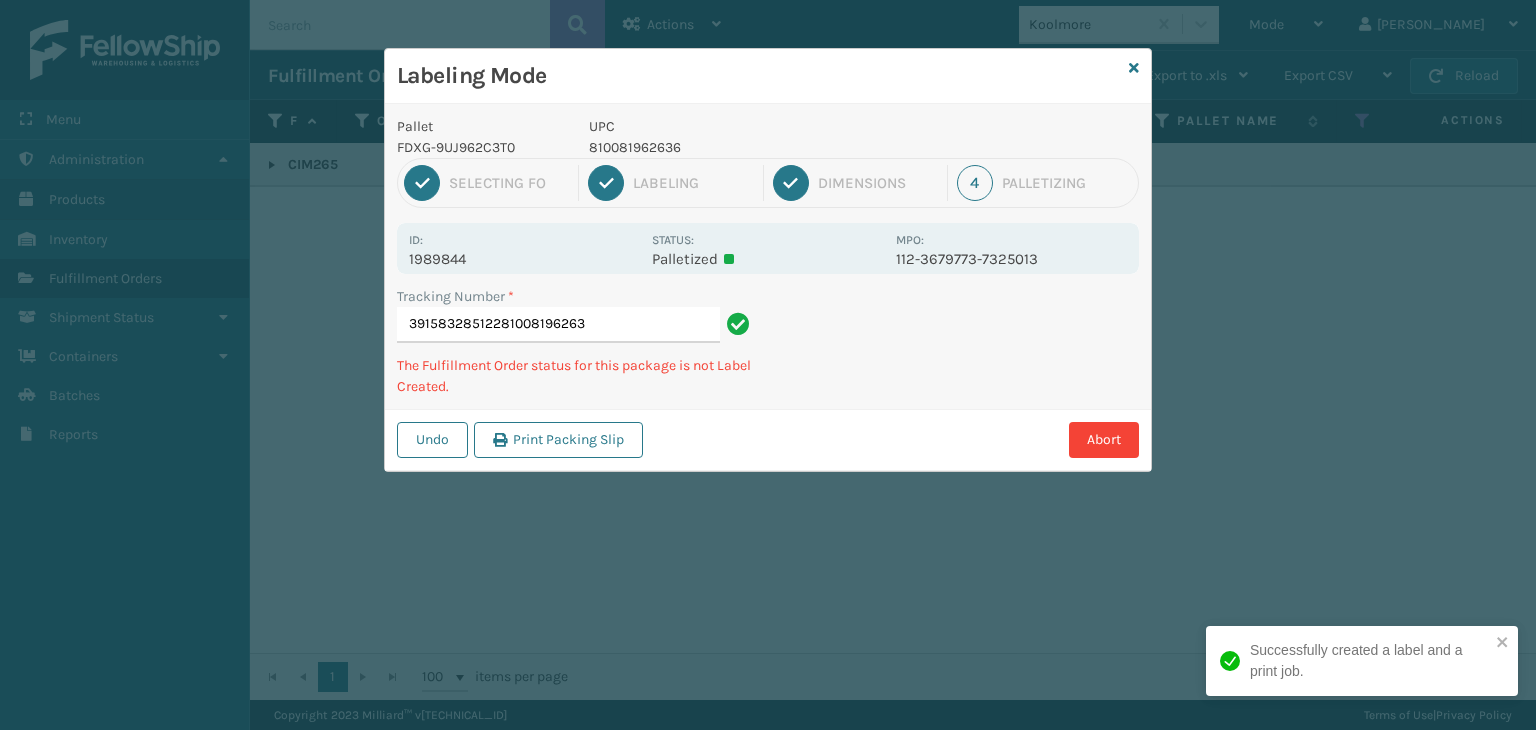 type on "391583285122810081962636" 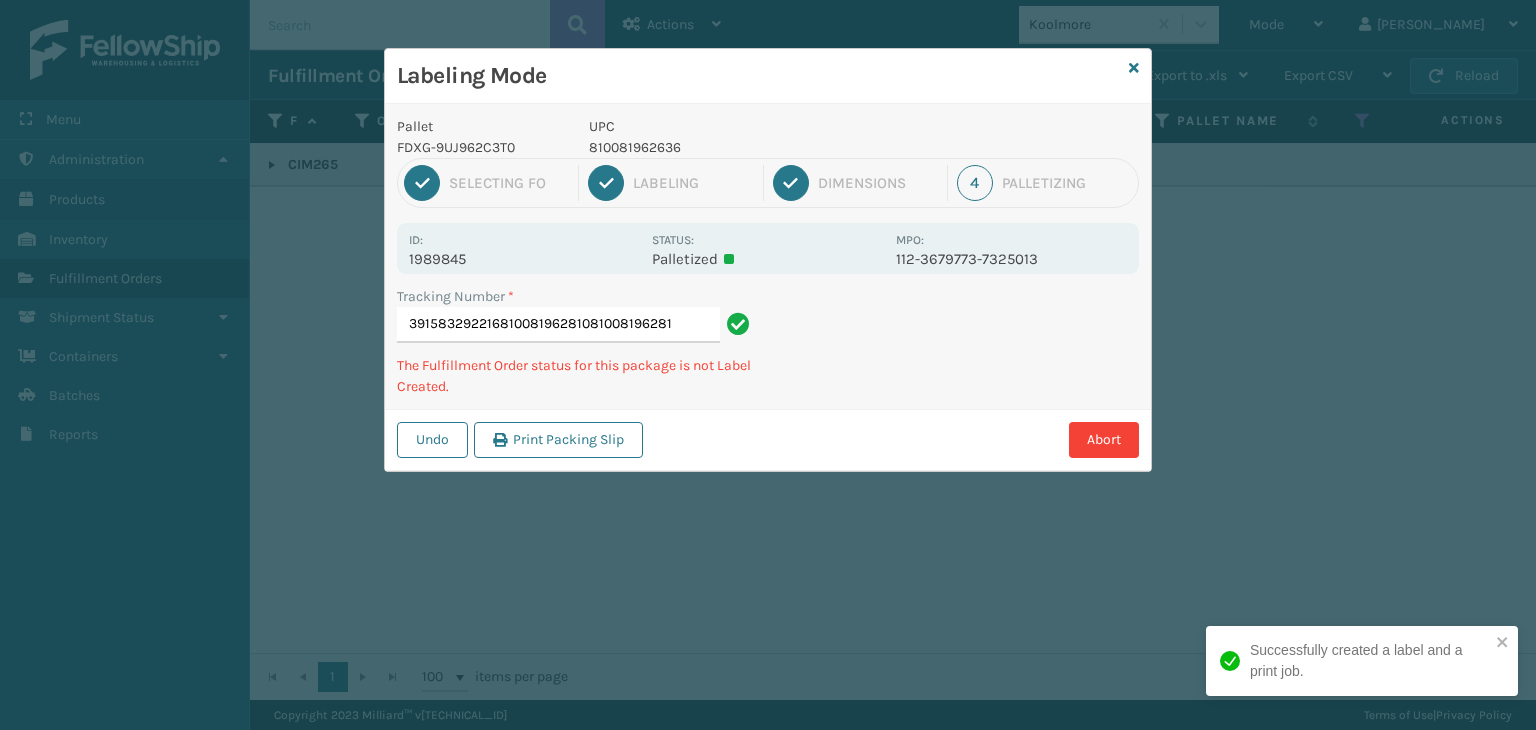 type on "391583292216810081962810810081962810" 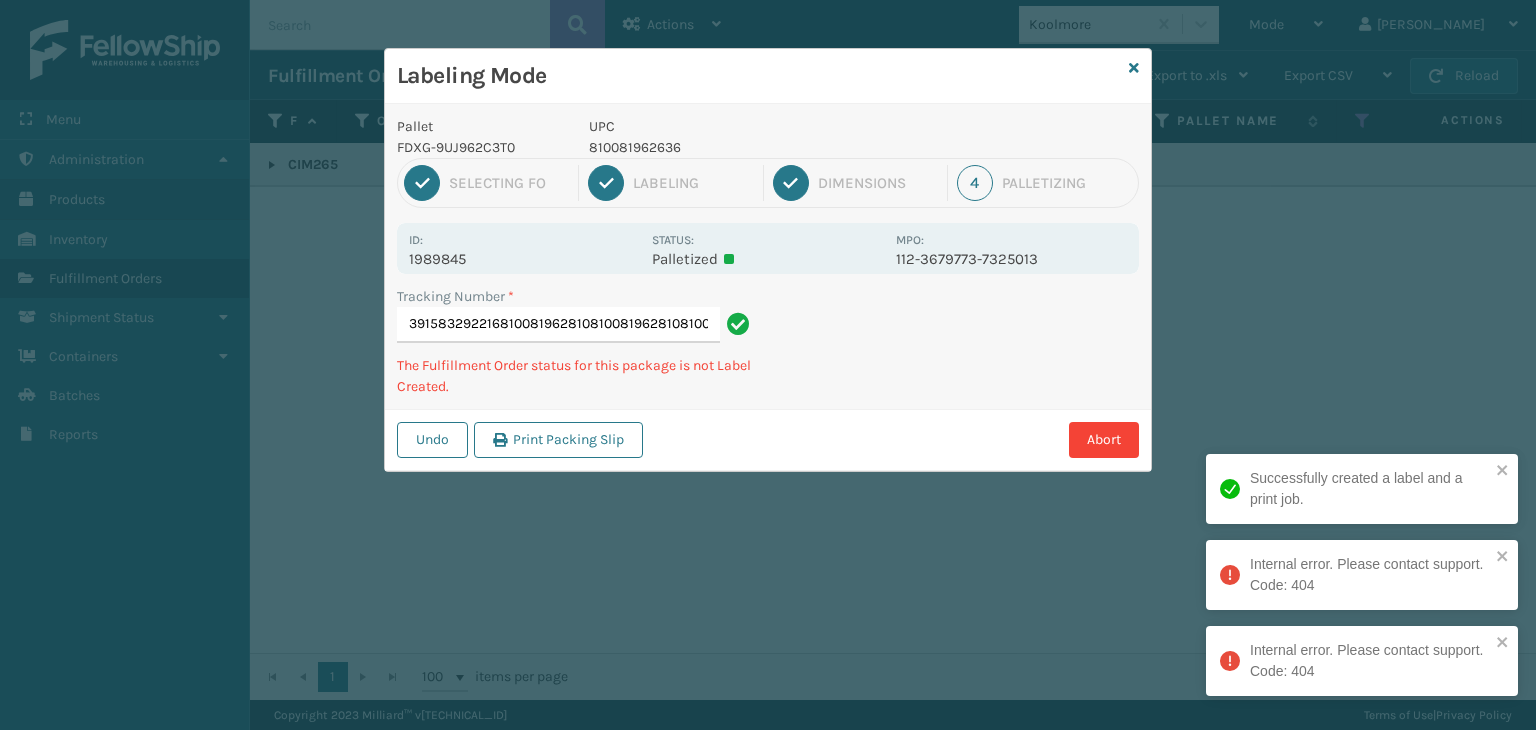 scroll, scrollTop: 0, scrollLeft: 0, axis: both 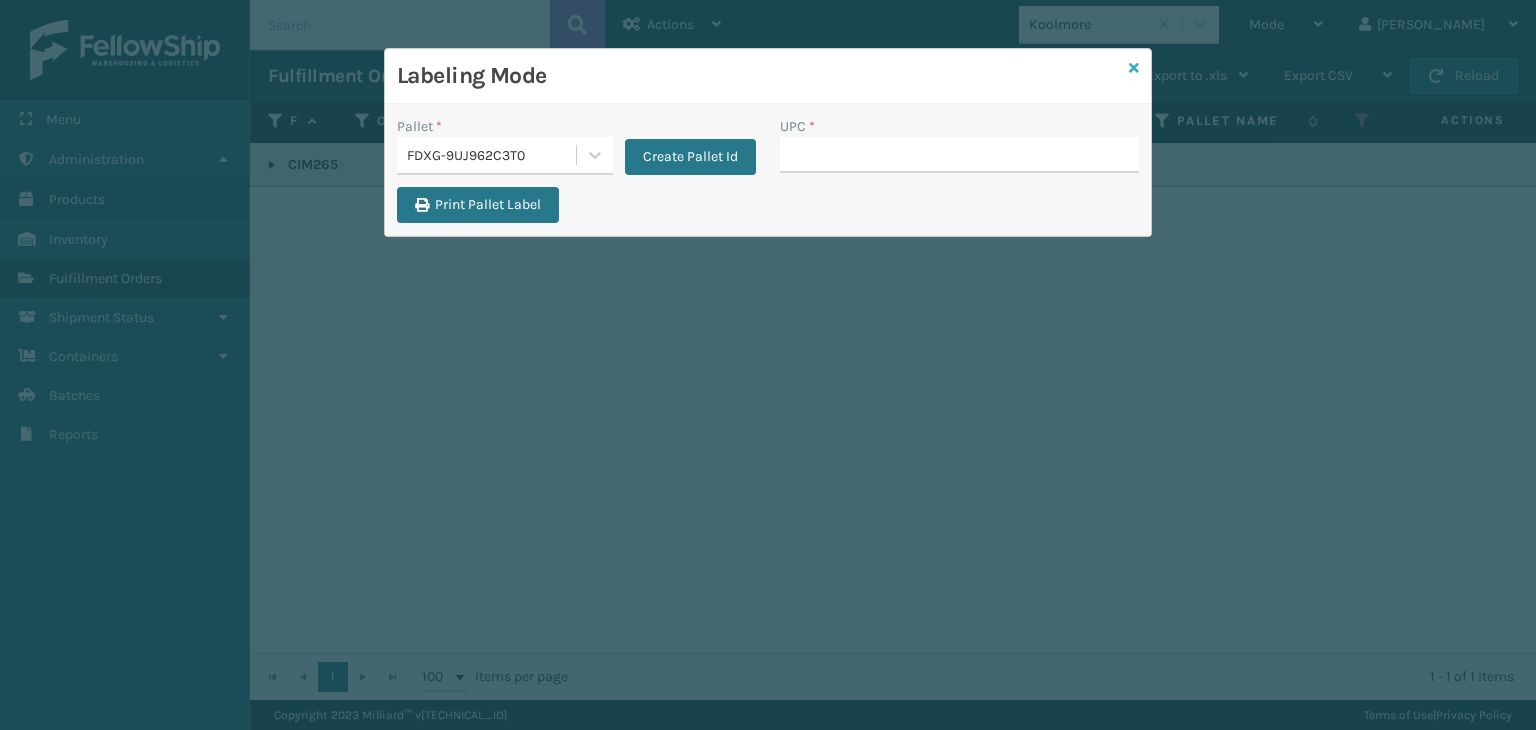 click at bounding box center (1134, 68) 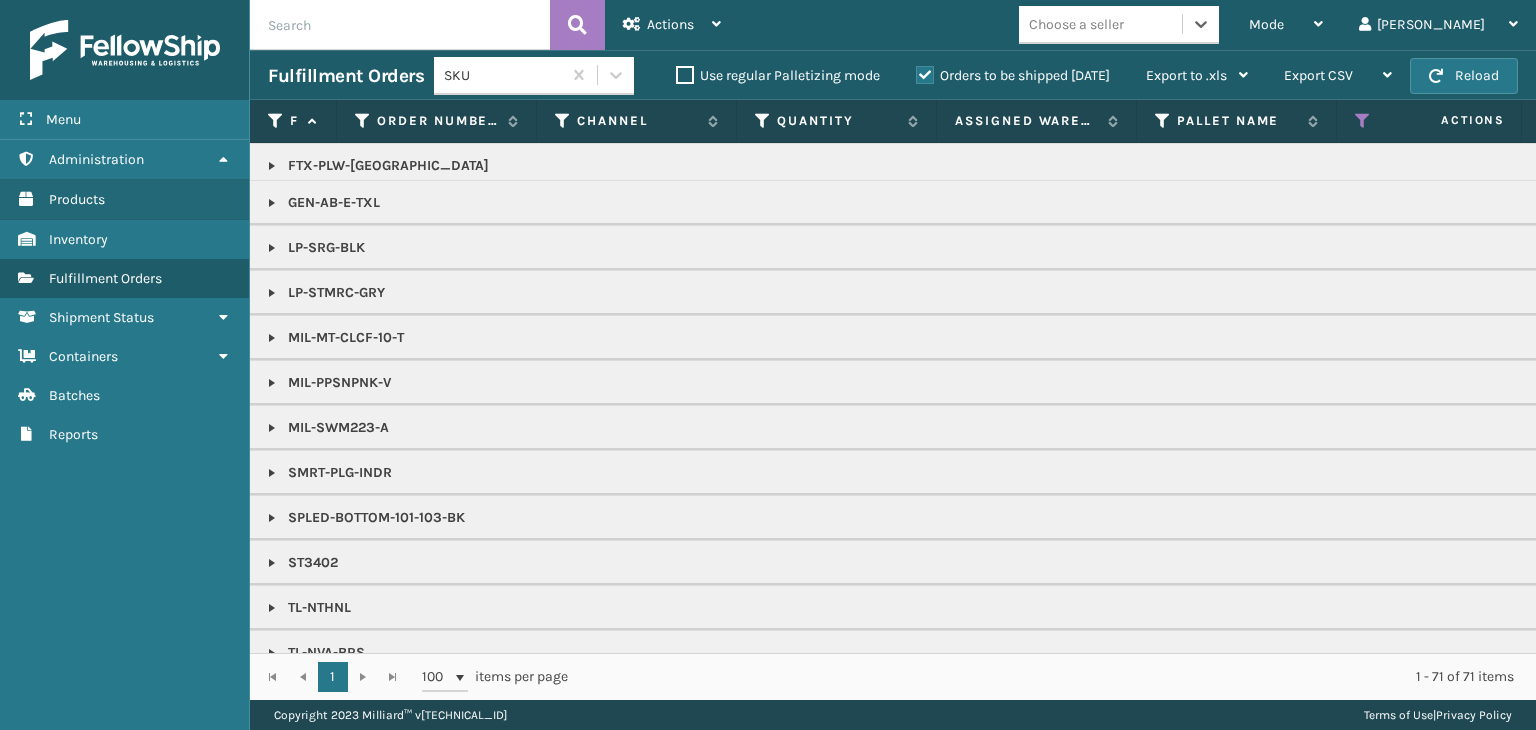 scroll, scrollTop: 1609, scrollLeft: 0, axis: vertical 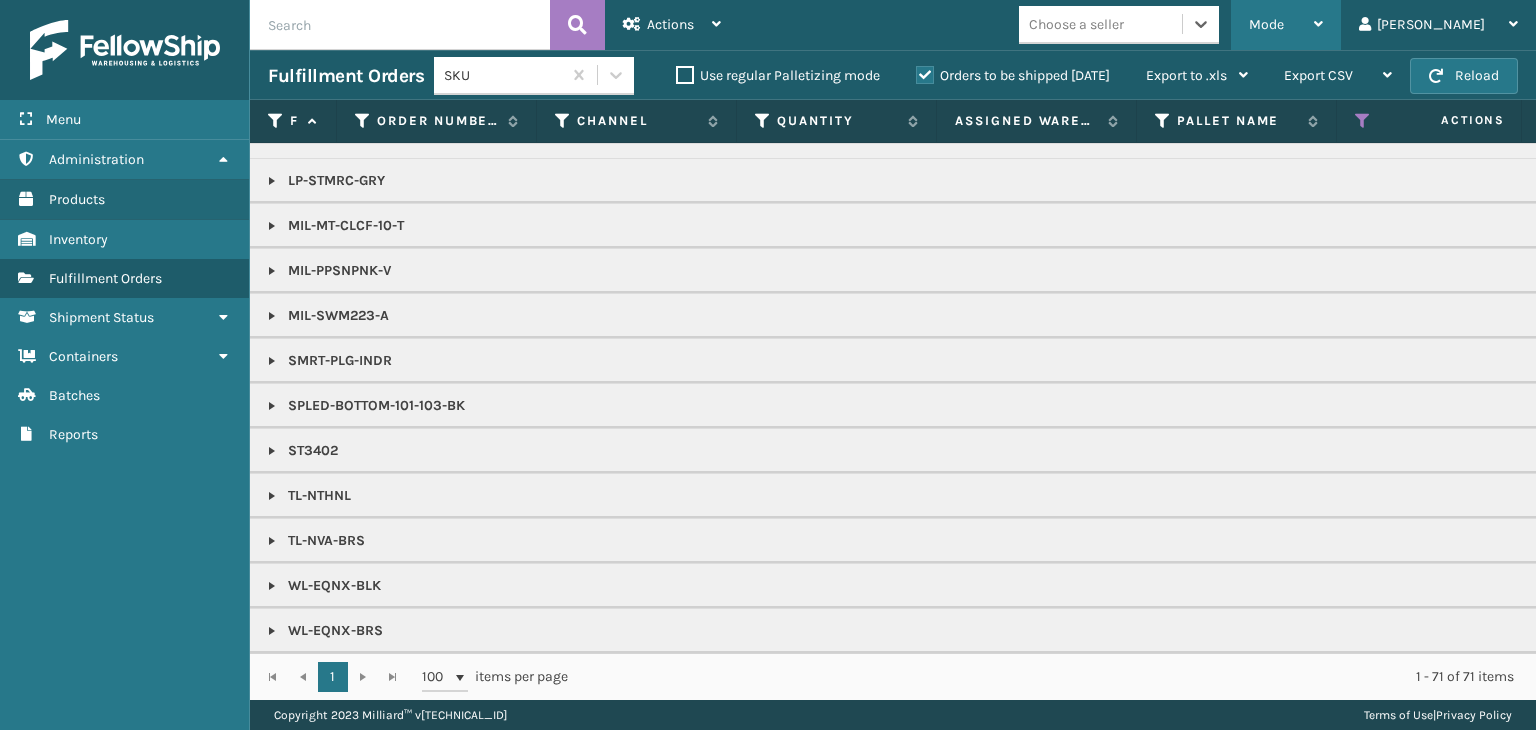 click on "Mode" at bounding box center [1286, 25] 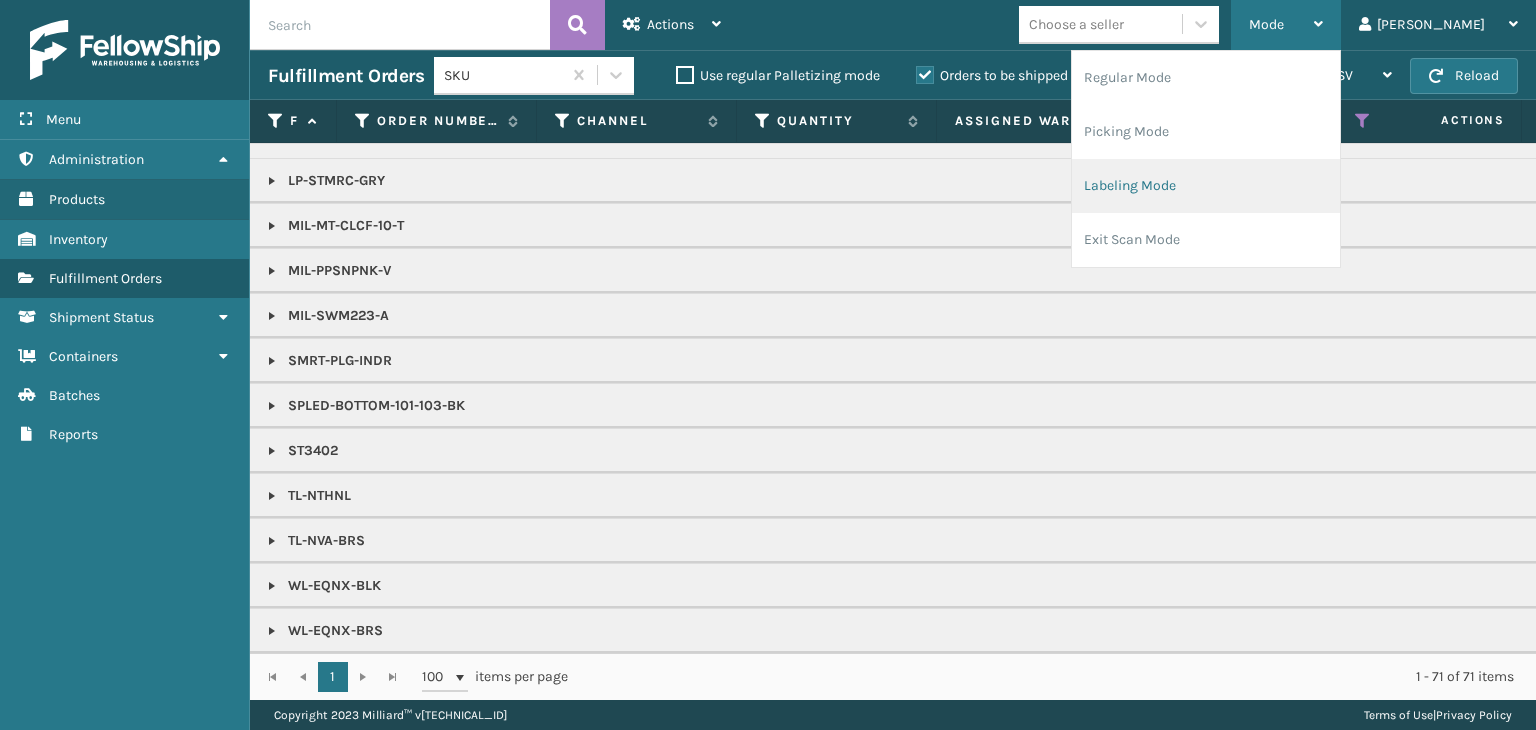 click on "Labeling Mode" at bounding box center [1206, 186] 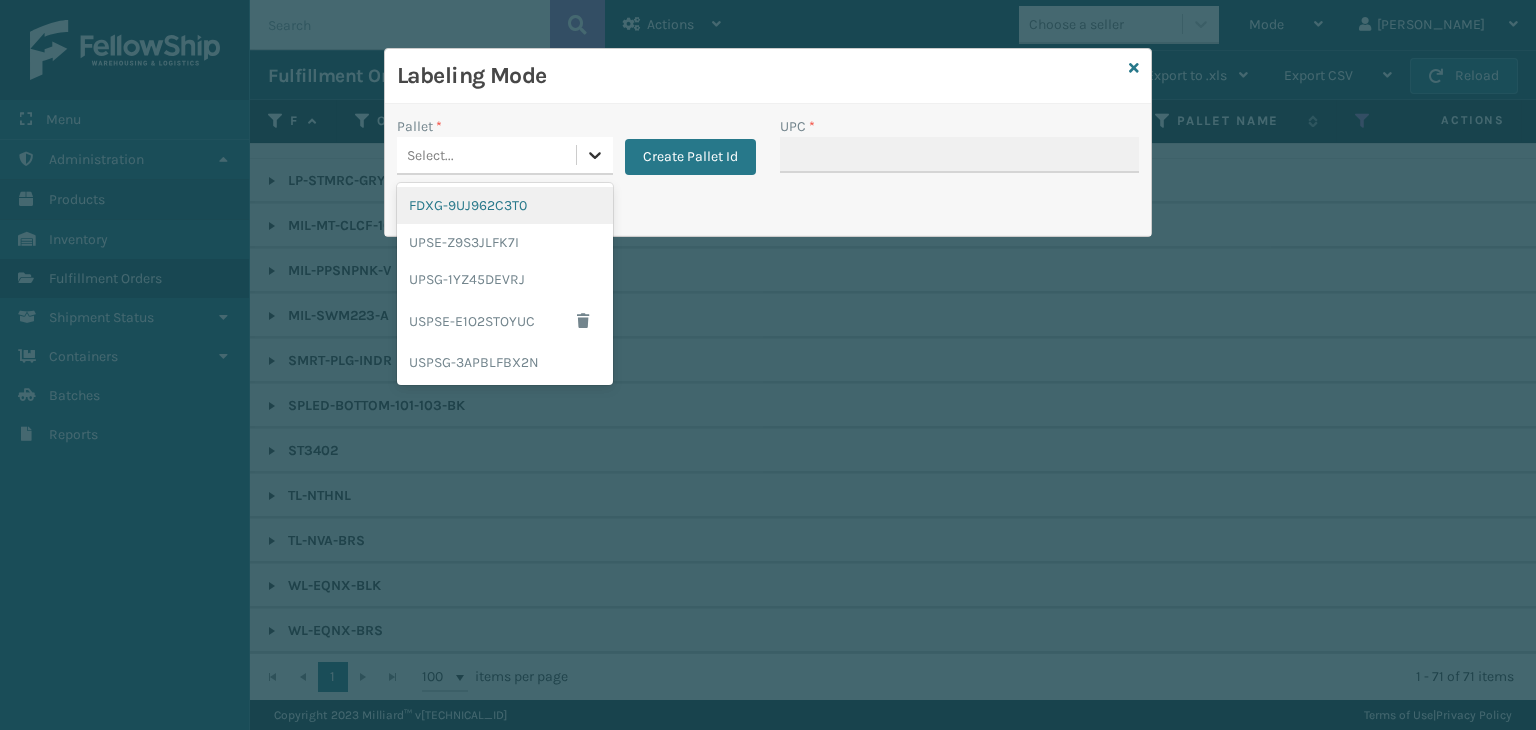 click at bounding box center [595, 155] 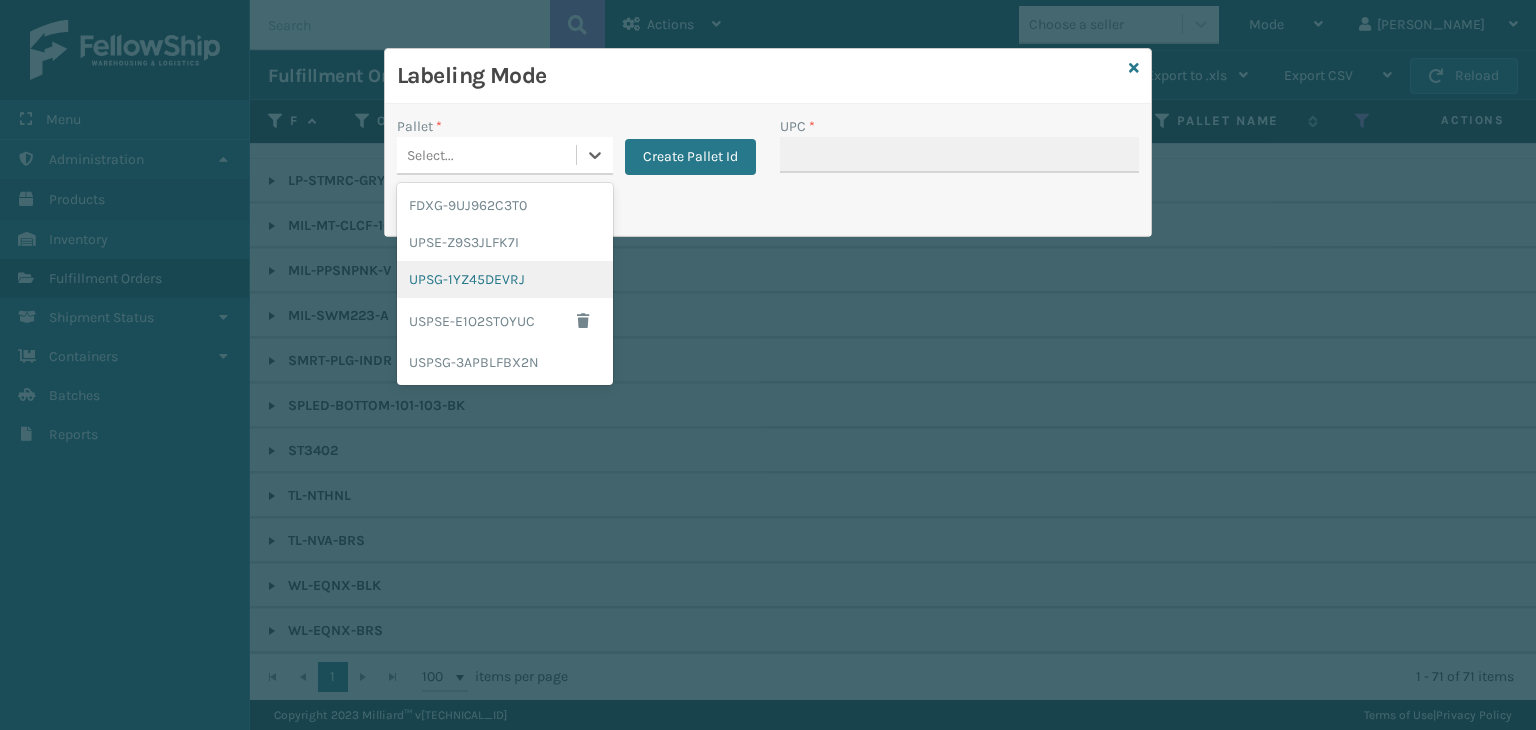 click on "UPSG-1YZ45DEVRJ" at bounding box center (505, 279) 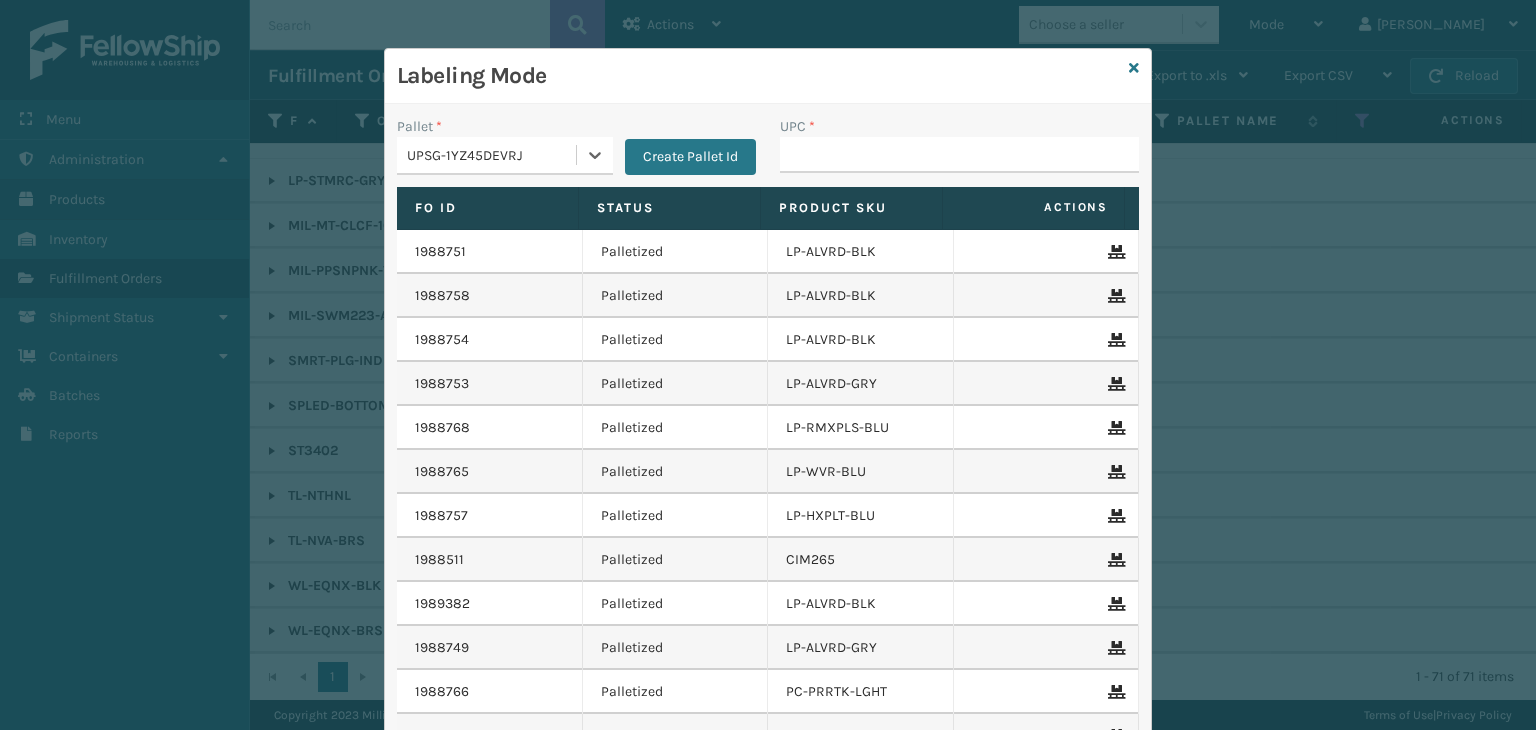 type on "850040667073" 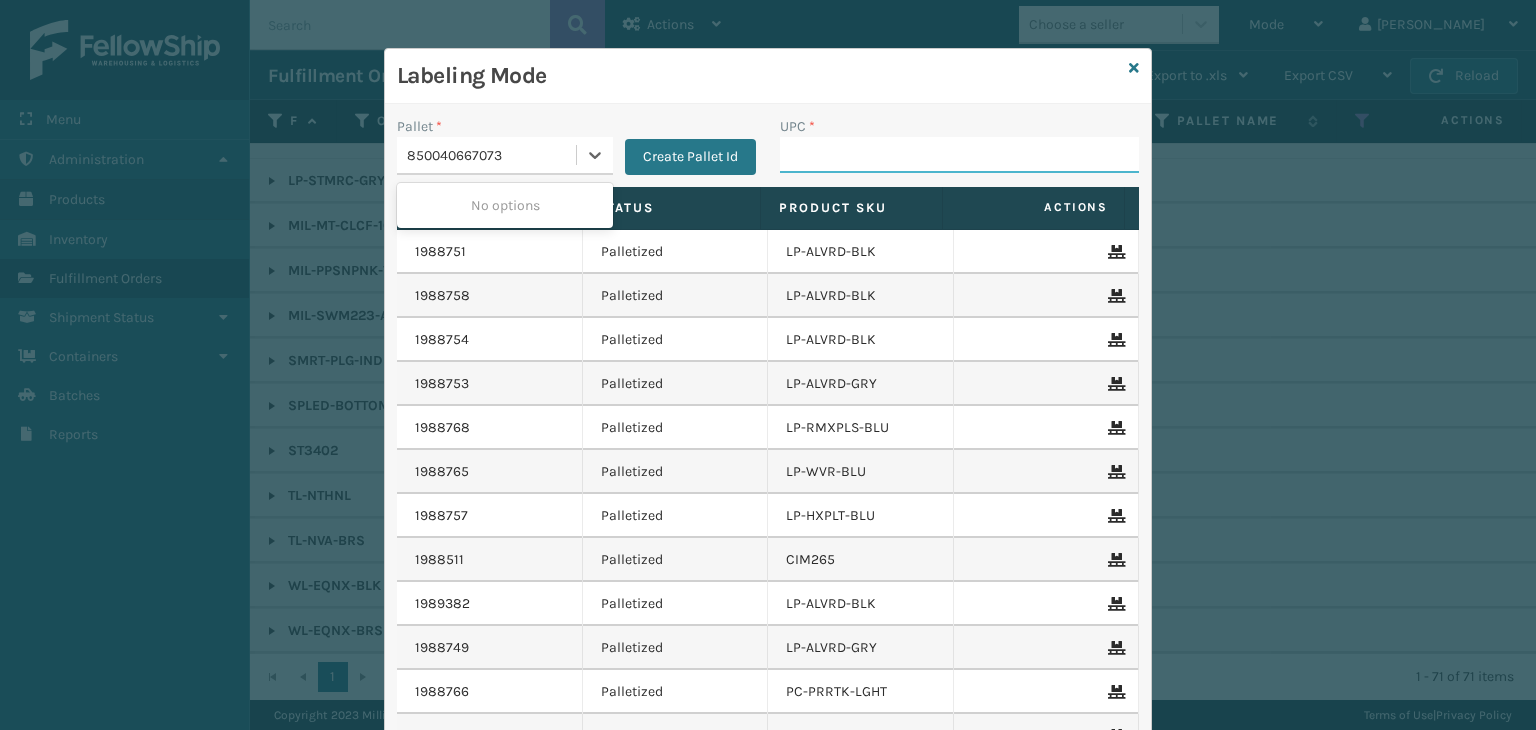 type 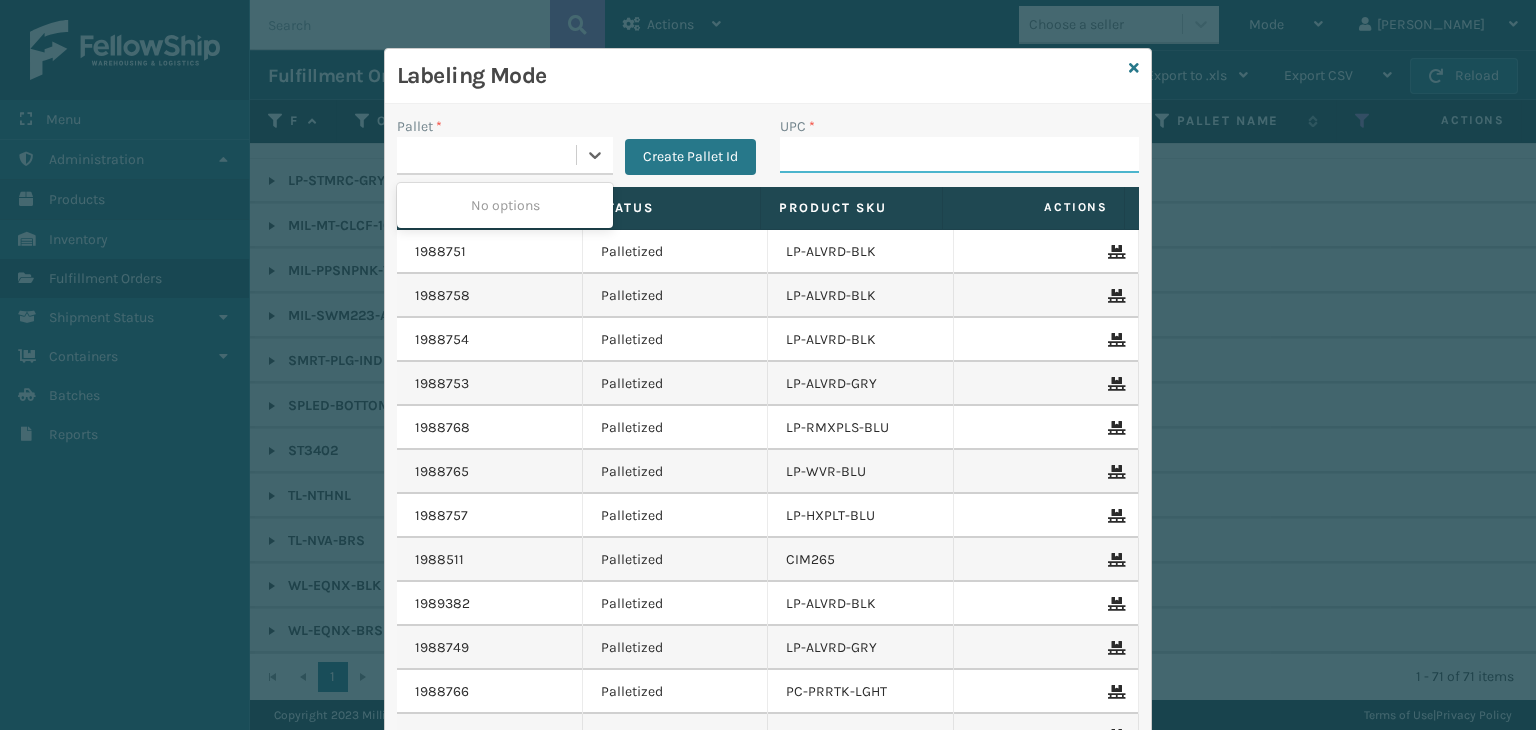 drag, startPoint x: 1044, startPoint y: 147, endPoint x: 1056, endPoint y: 151, distance: 12.649111 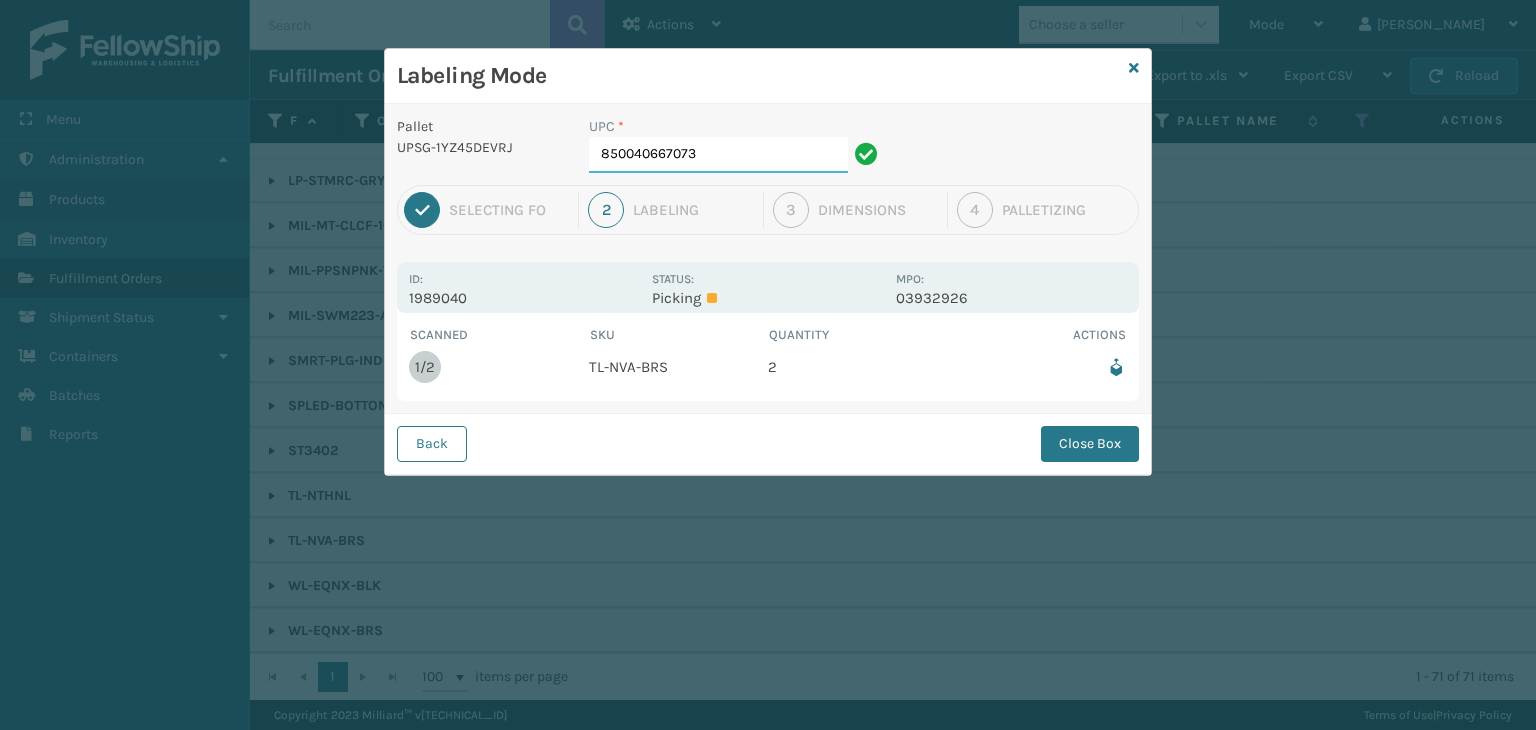 click on "850040667073" at bounding box center [718, 155] 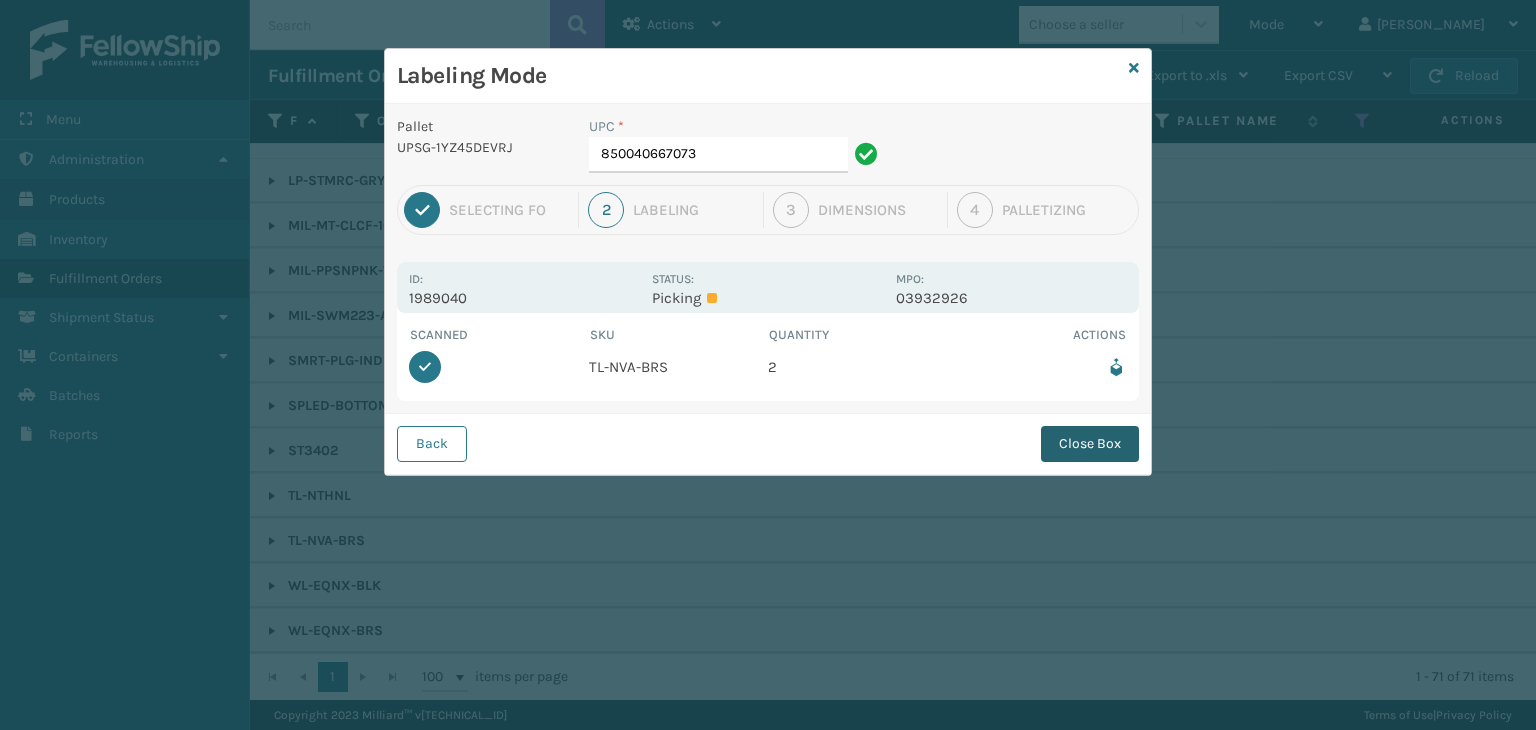 click on "Close Box" at bounding box center [1090, 444] 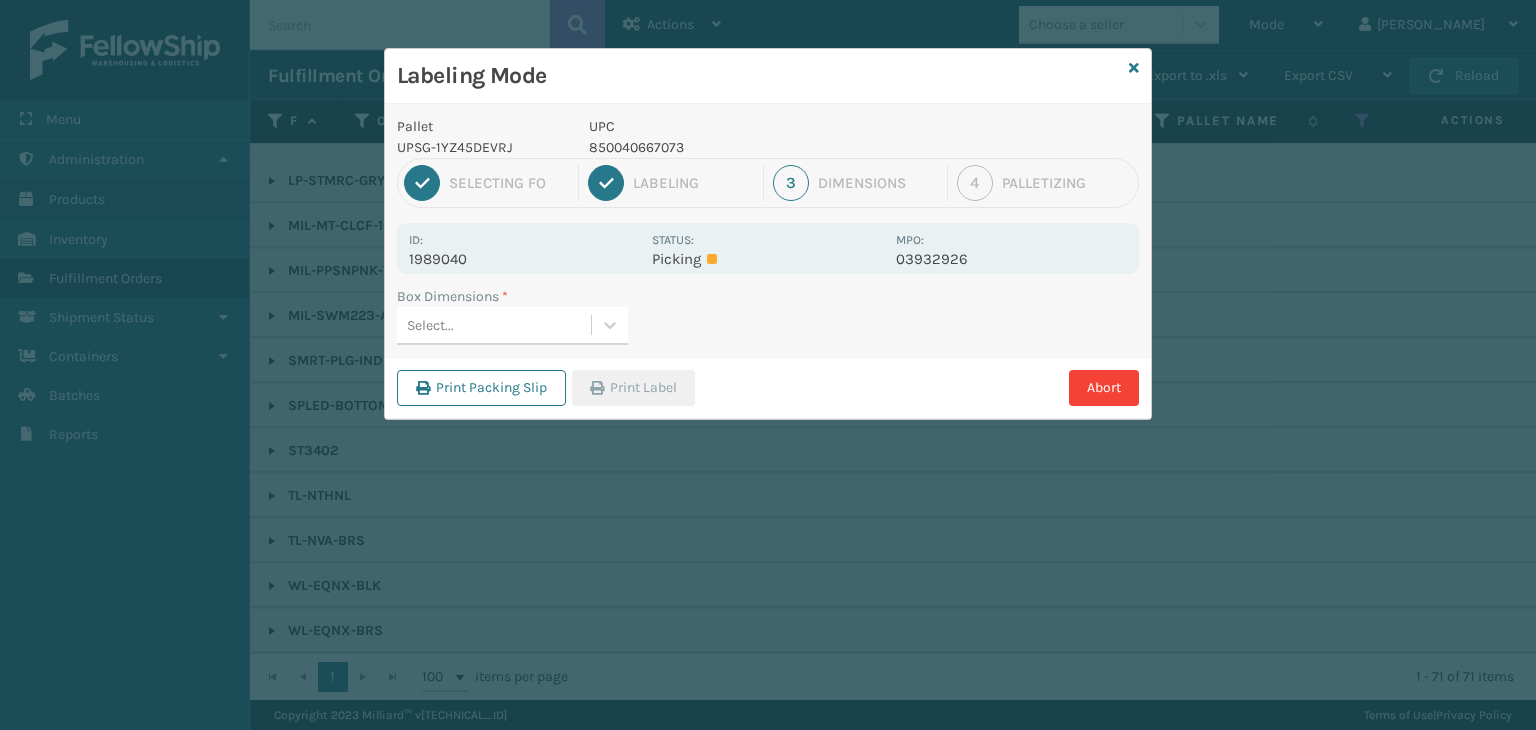 click on "Select..." at bounding box center [494, 325] 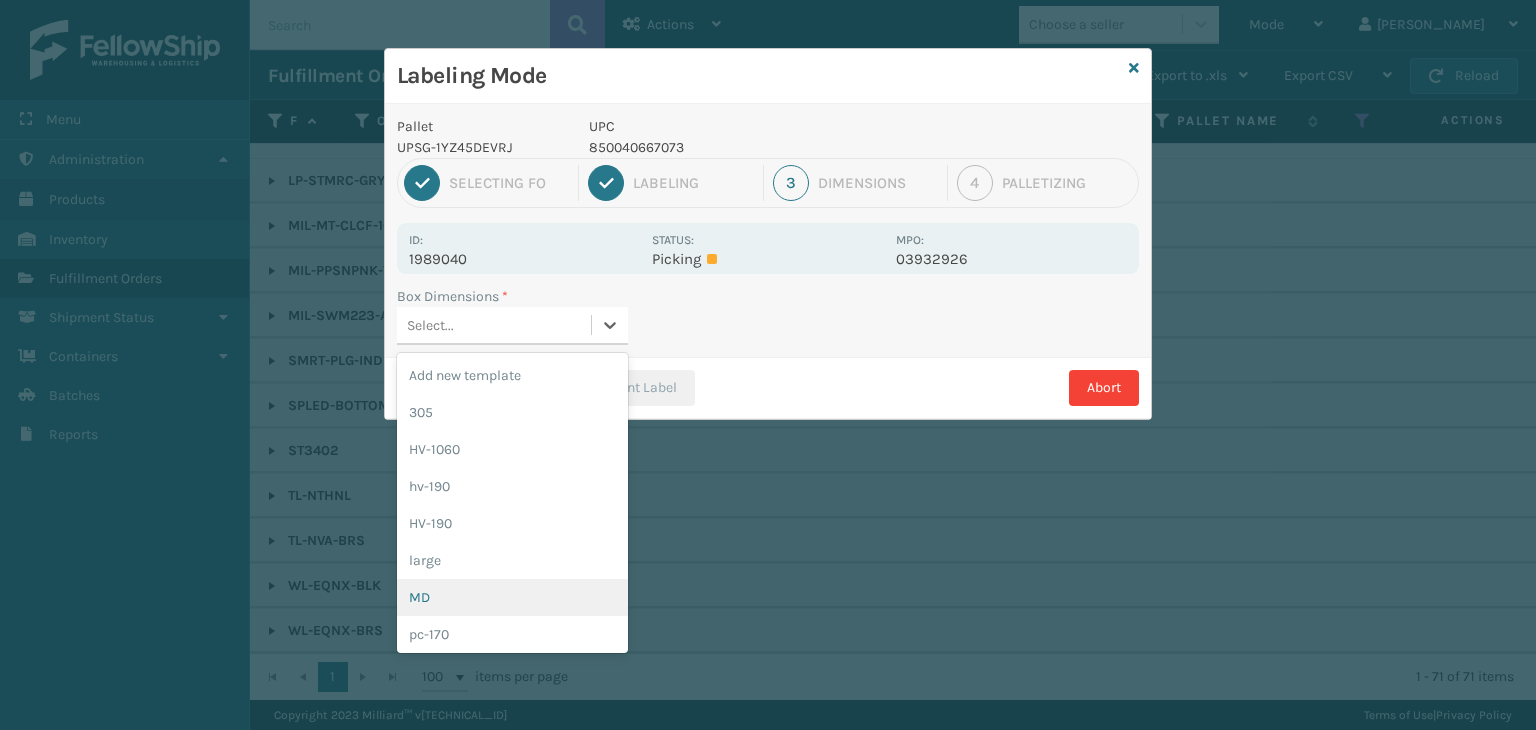click on "MD" at bounding box center (512, 597) 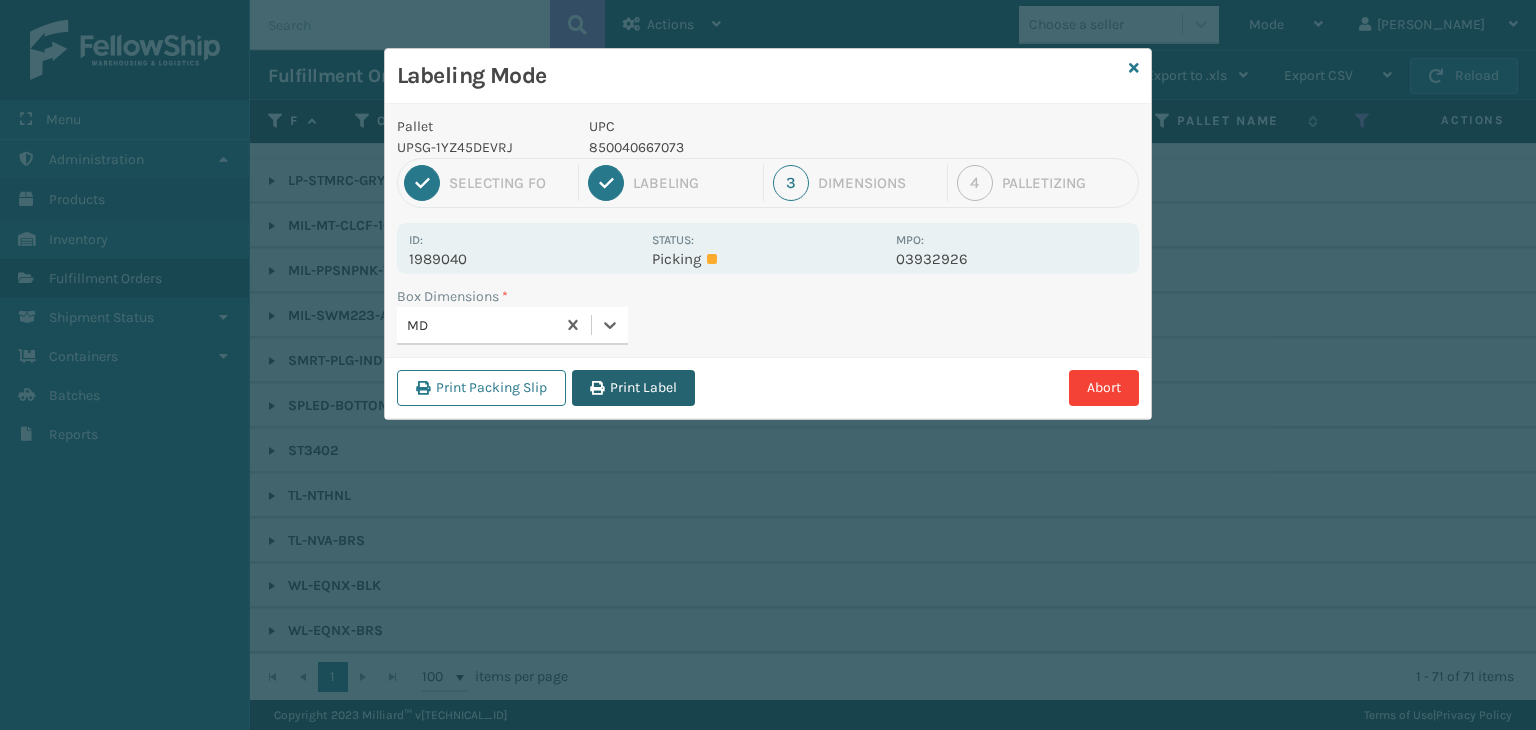 click on "Print Label" at bounding box center (633, 388) 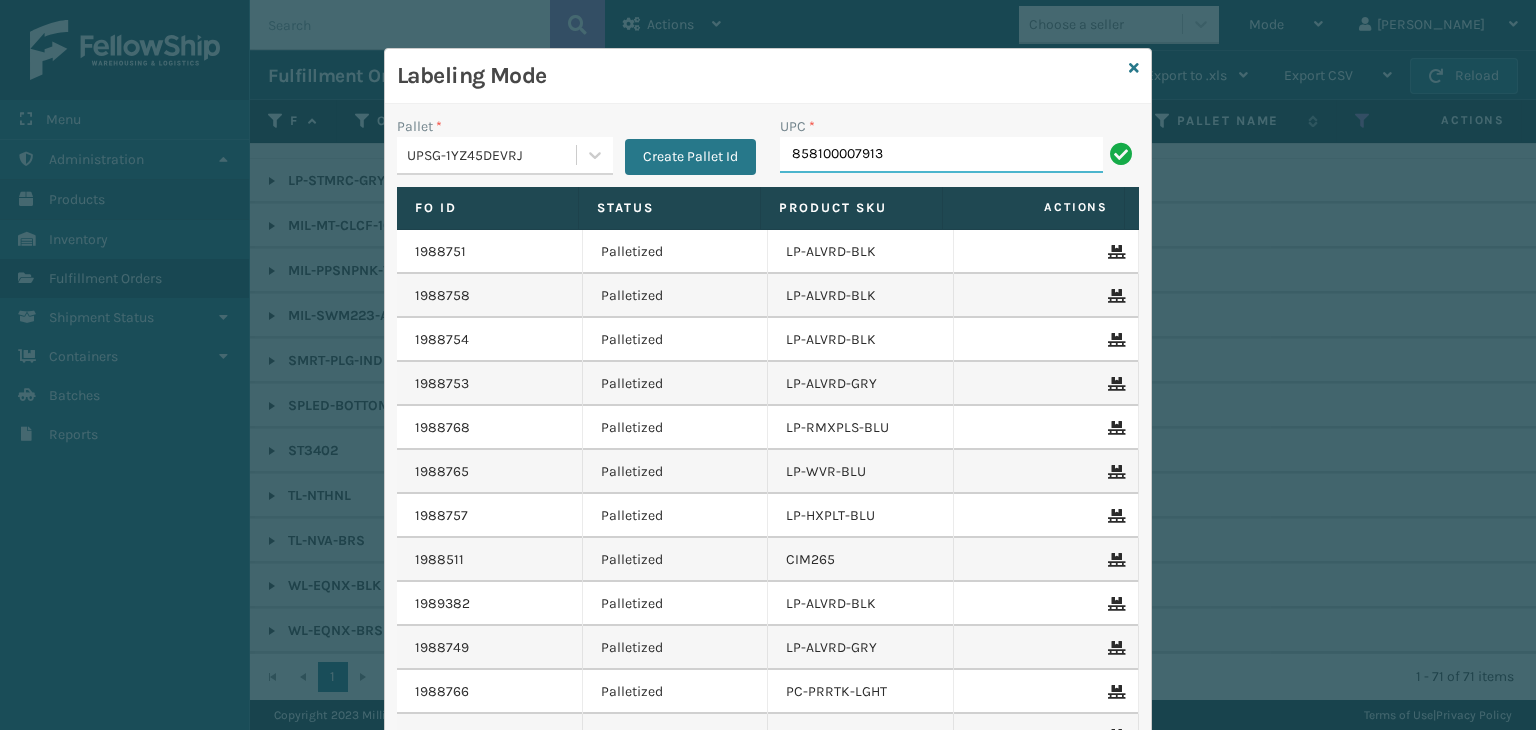 type on "858100007913" 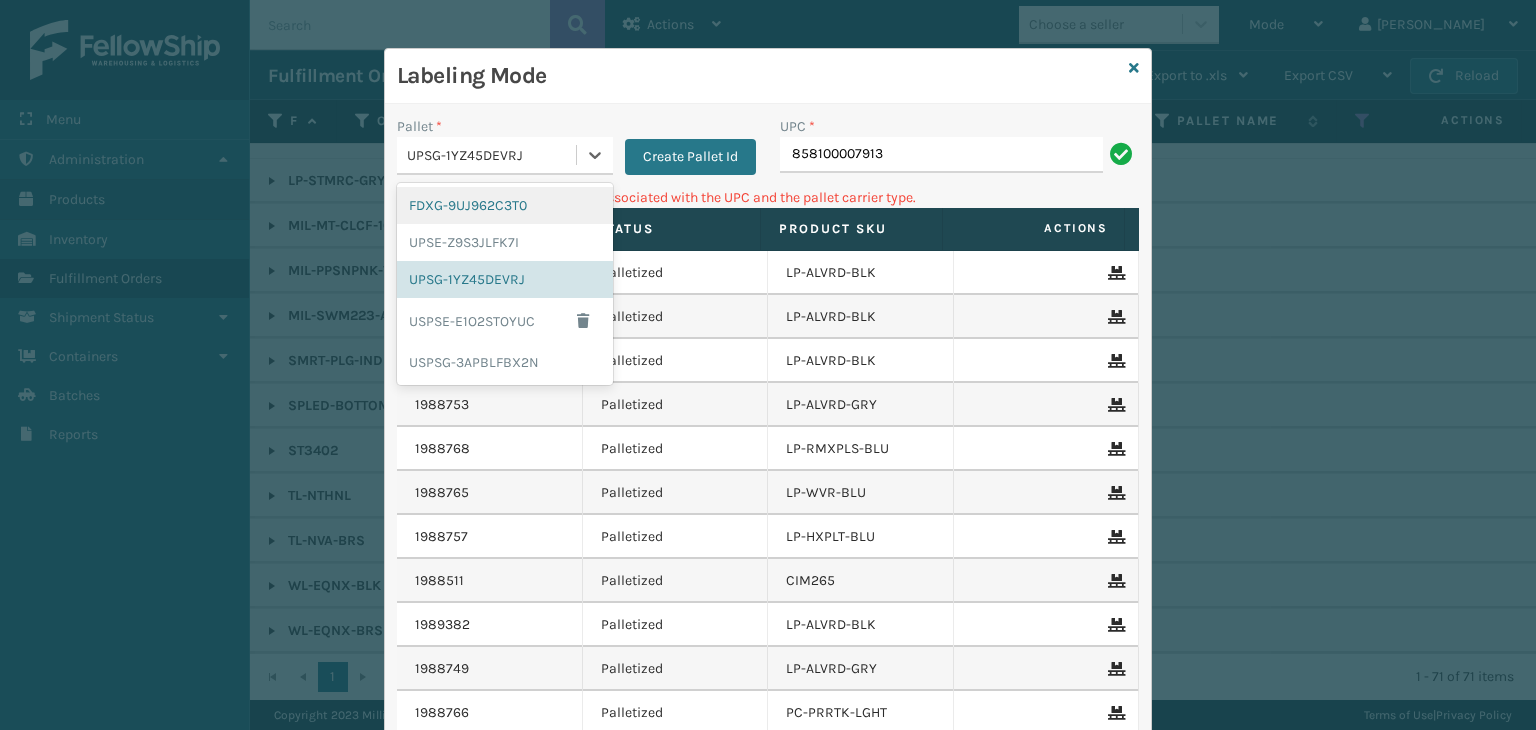 click on "UPSG-1YZ45DEVRJ" at bounding box center (505, 156) 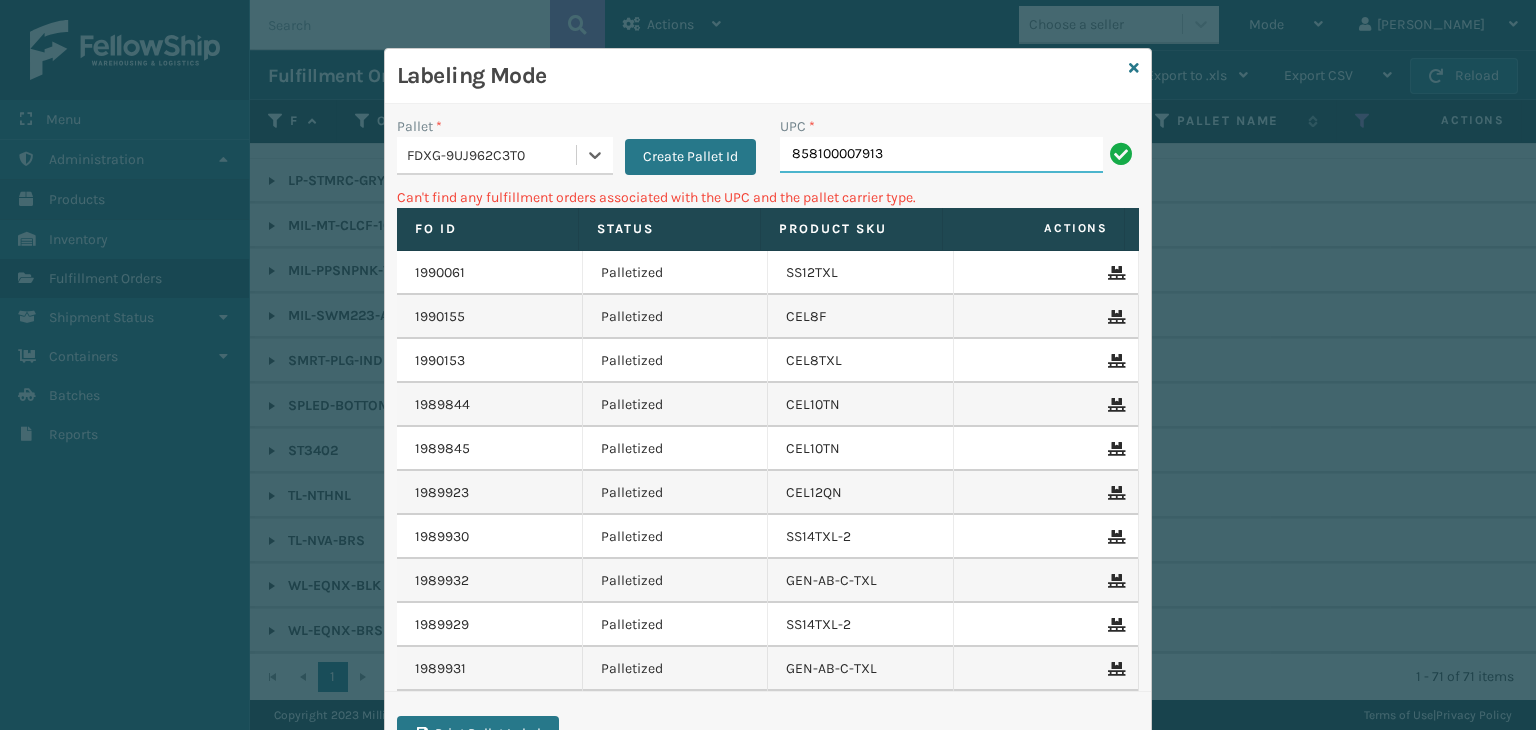 click on "858100007913" at bounding box center (941, 155) 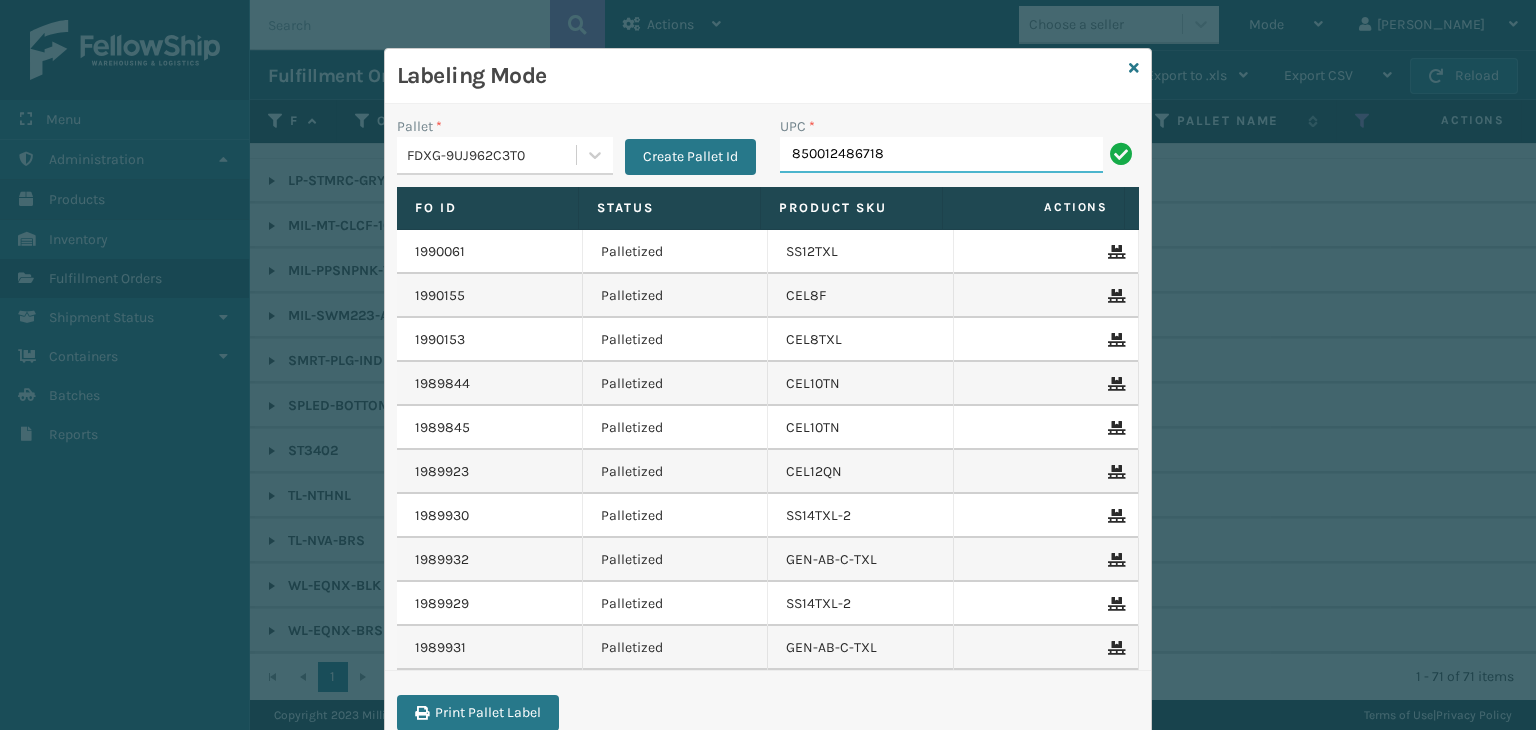 type on "850012486718" 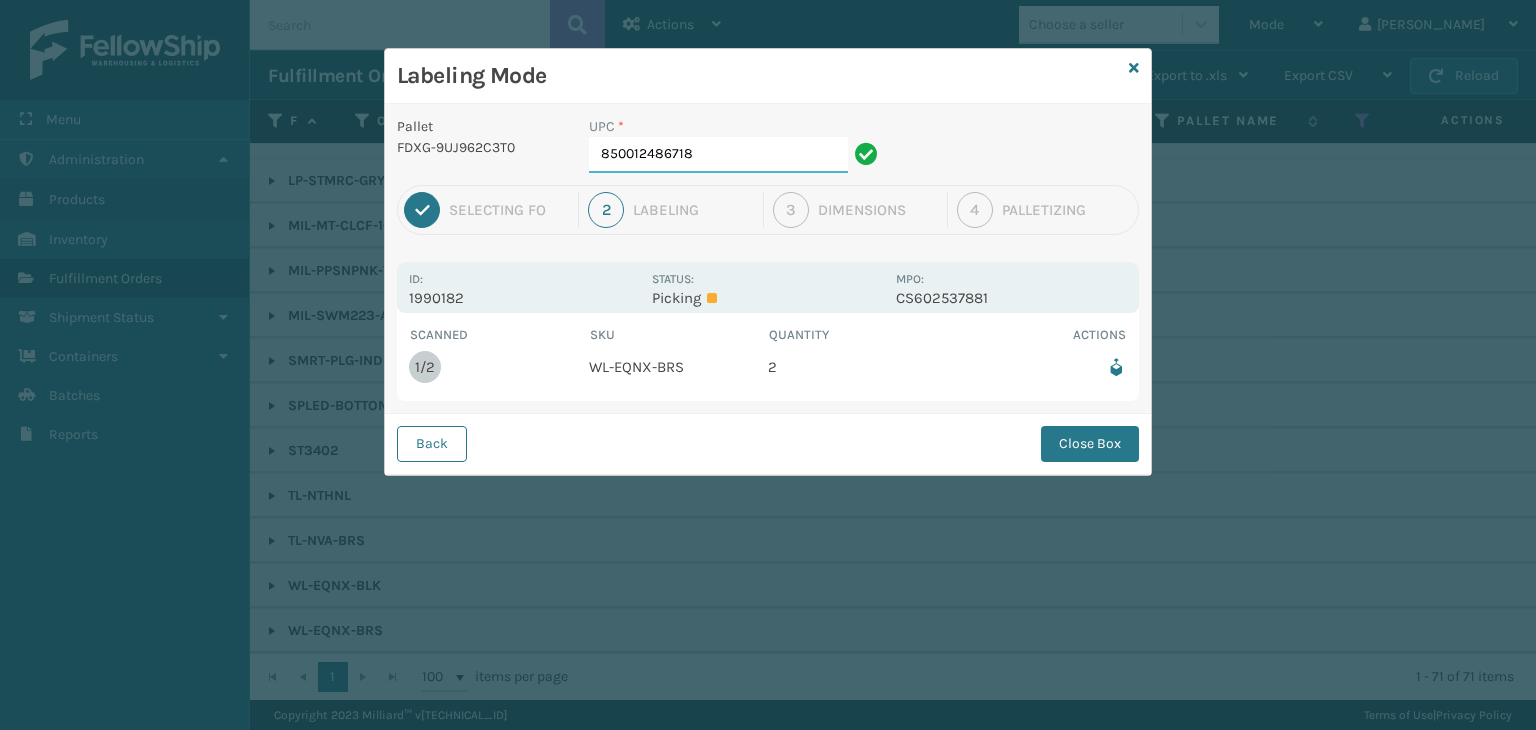 click on "850012486718" at bounding box center (718, 155) 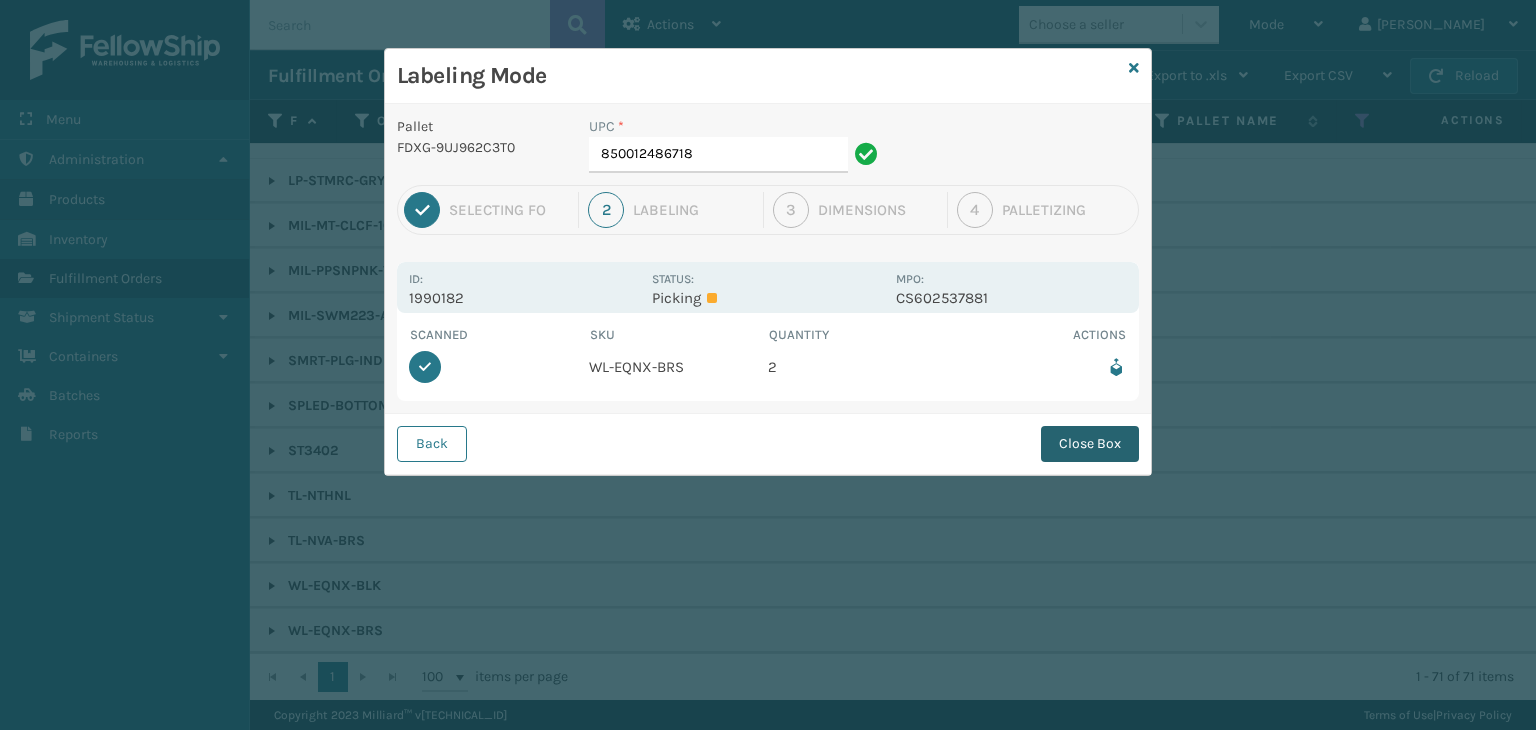 click on "Close Box" at bounding box center [1090, 444] 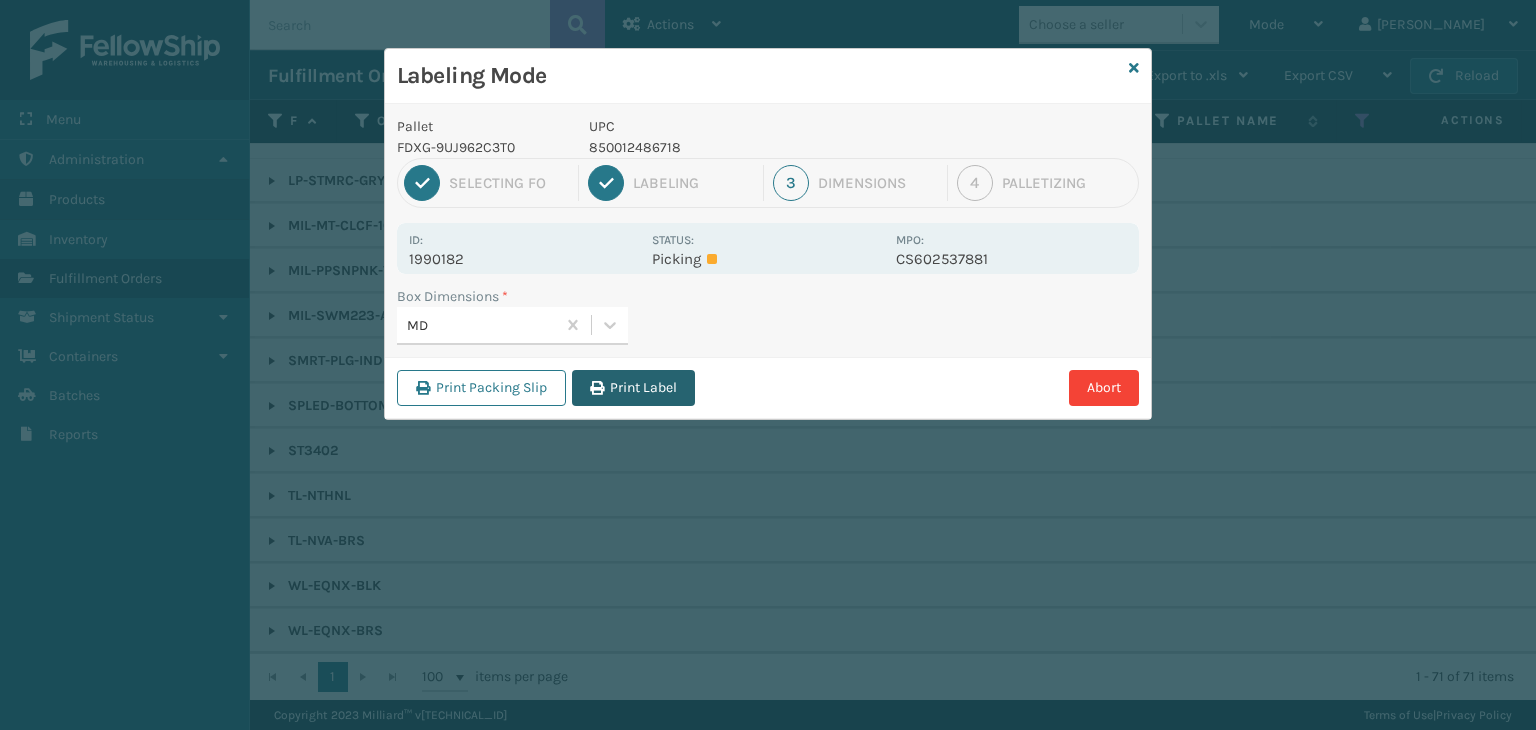 click on "Print Label" at bounding box center [633, 388] 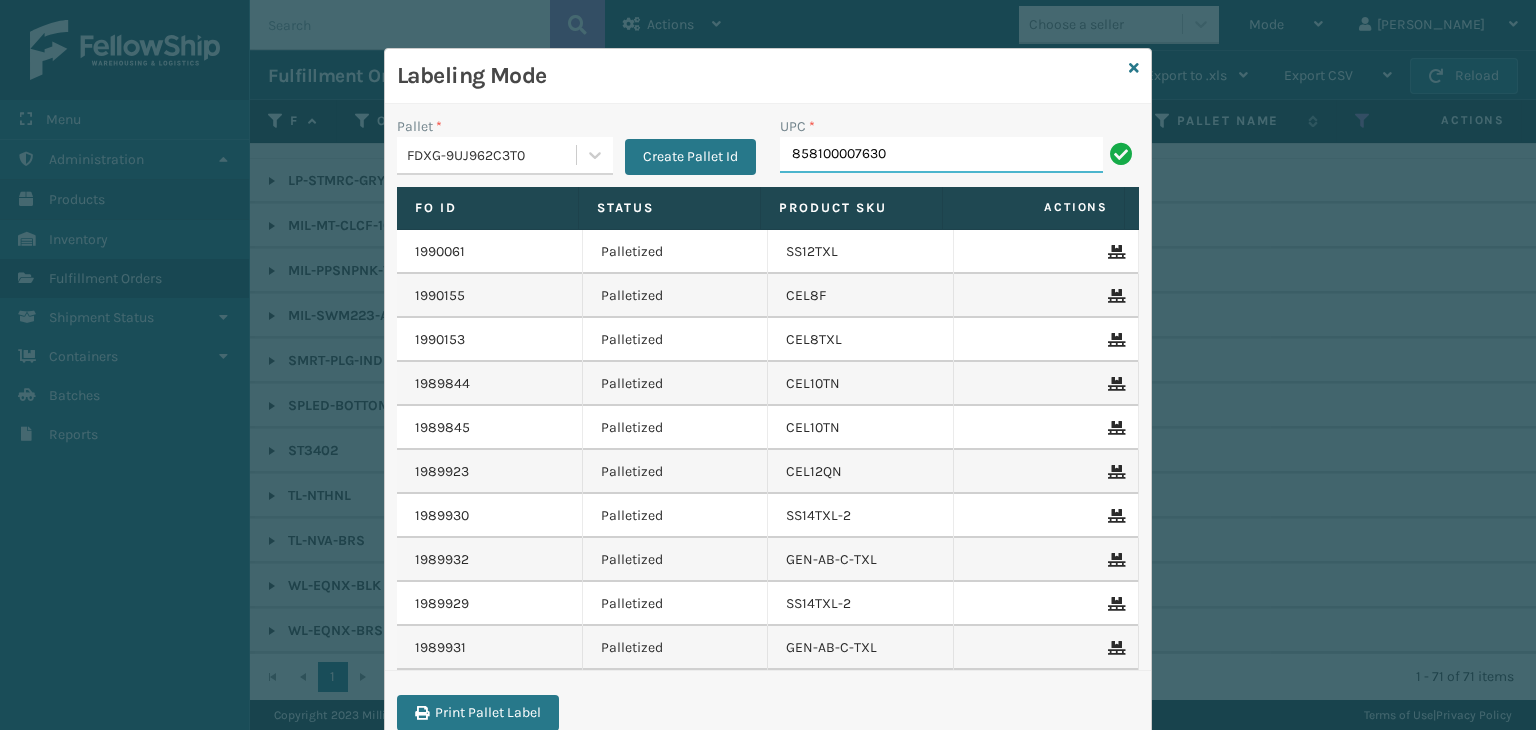 type on "858100007630" 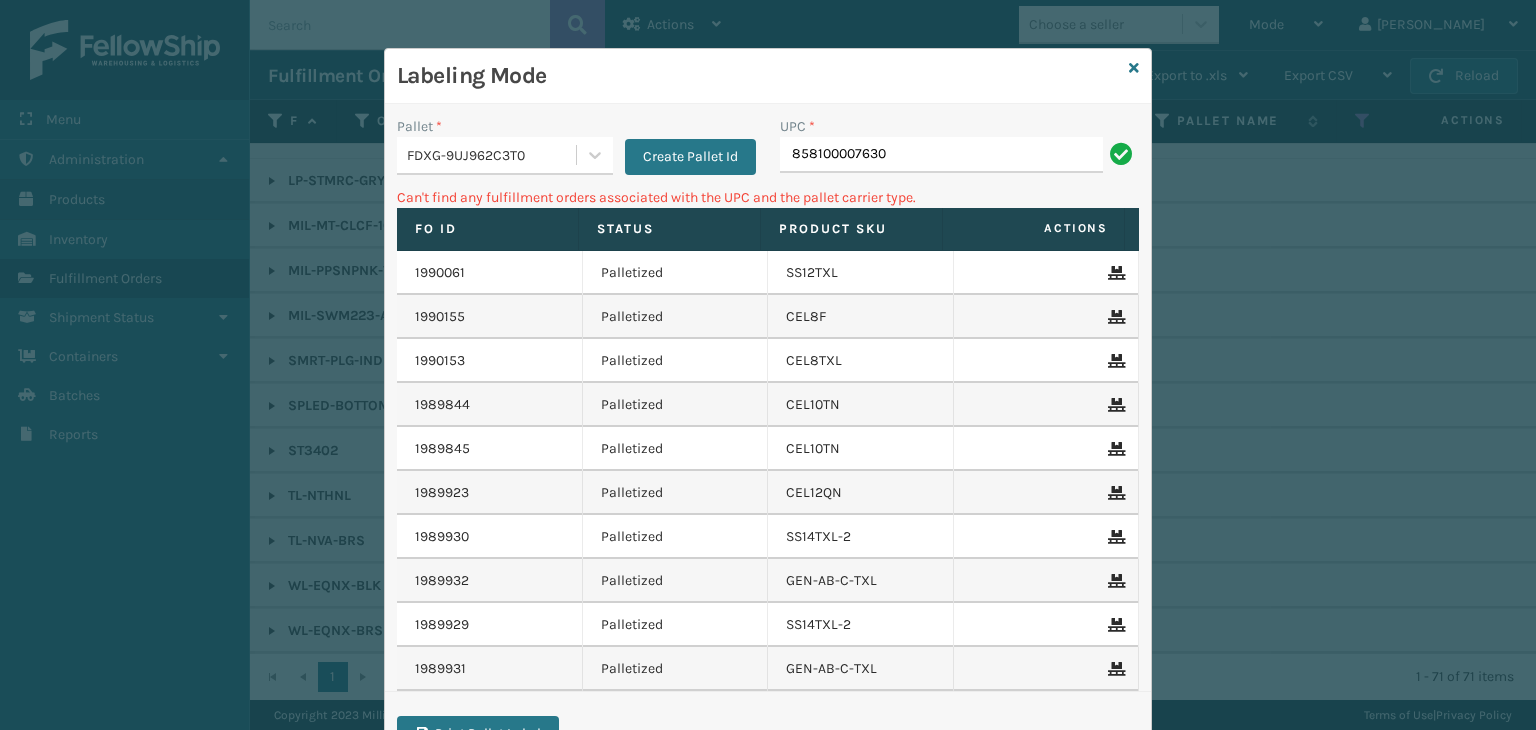 click on "FDXG-9UJ962C3T0" at bounding box center (492, 155) 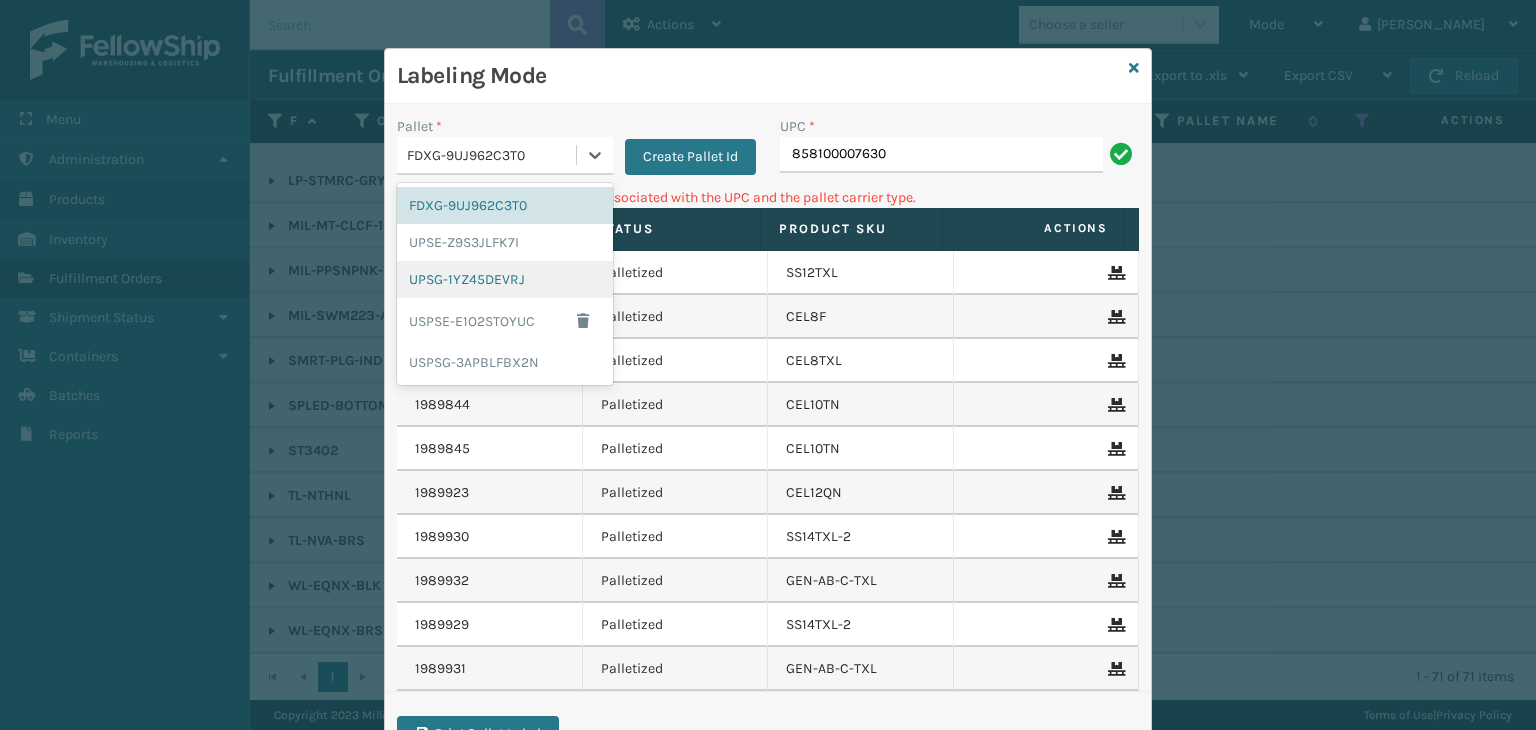 click on "UPSG-1YZ45DEVRJ" at bounding box center (505, 279) 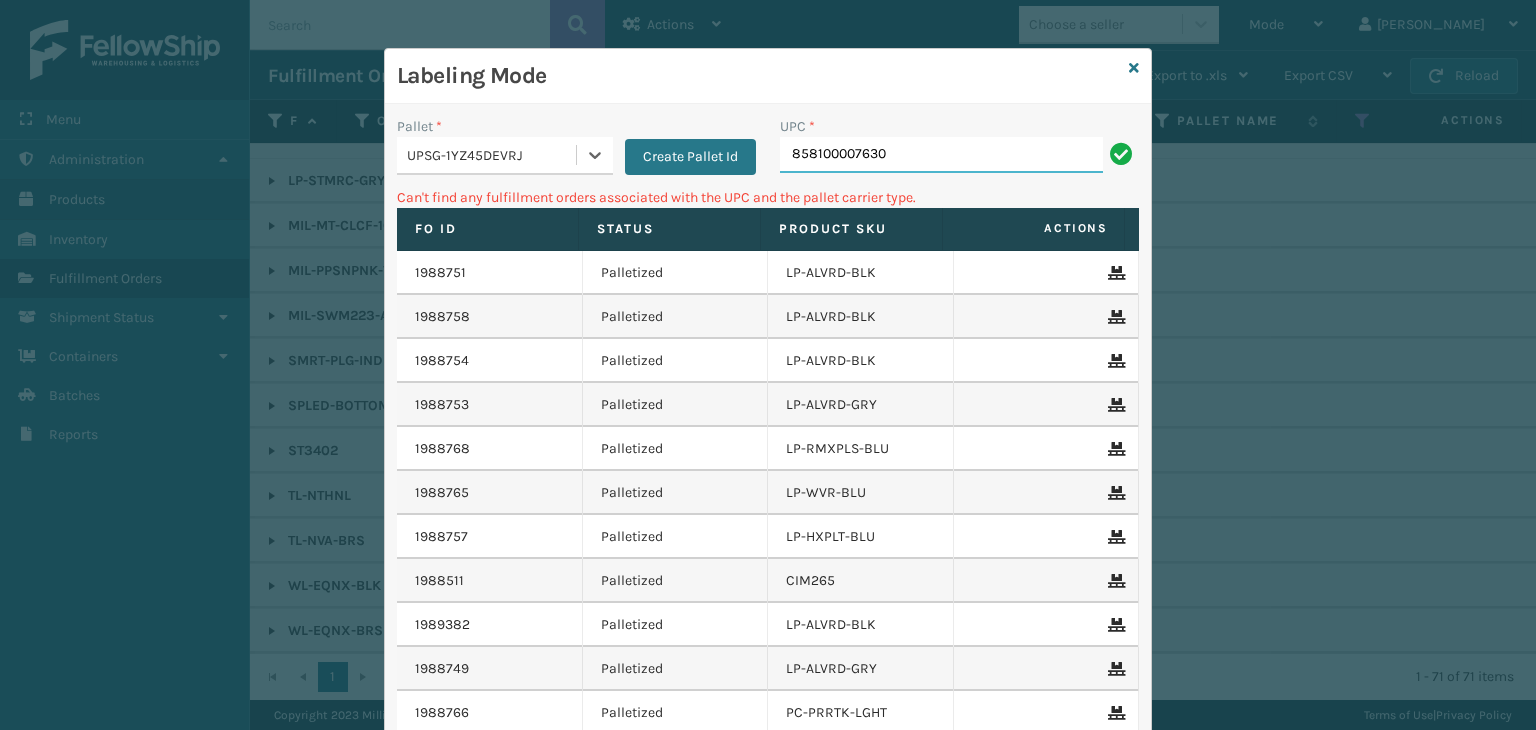 click on "858100007630" at bounding box center [941, 155] 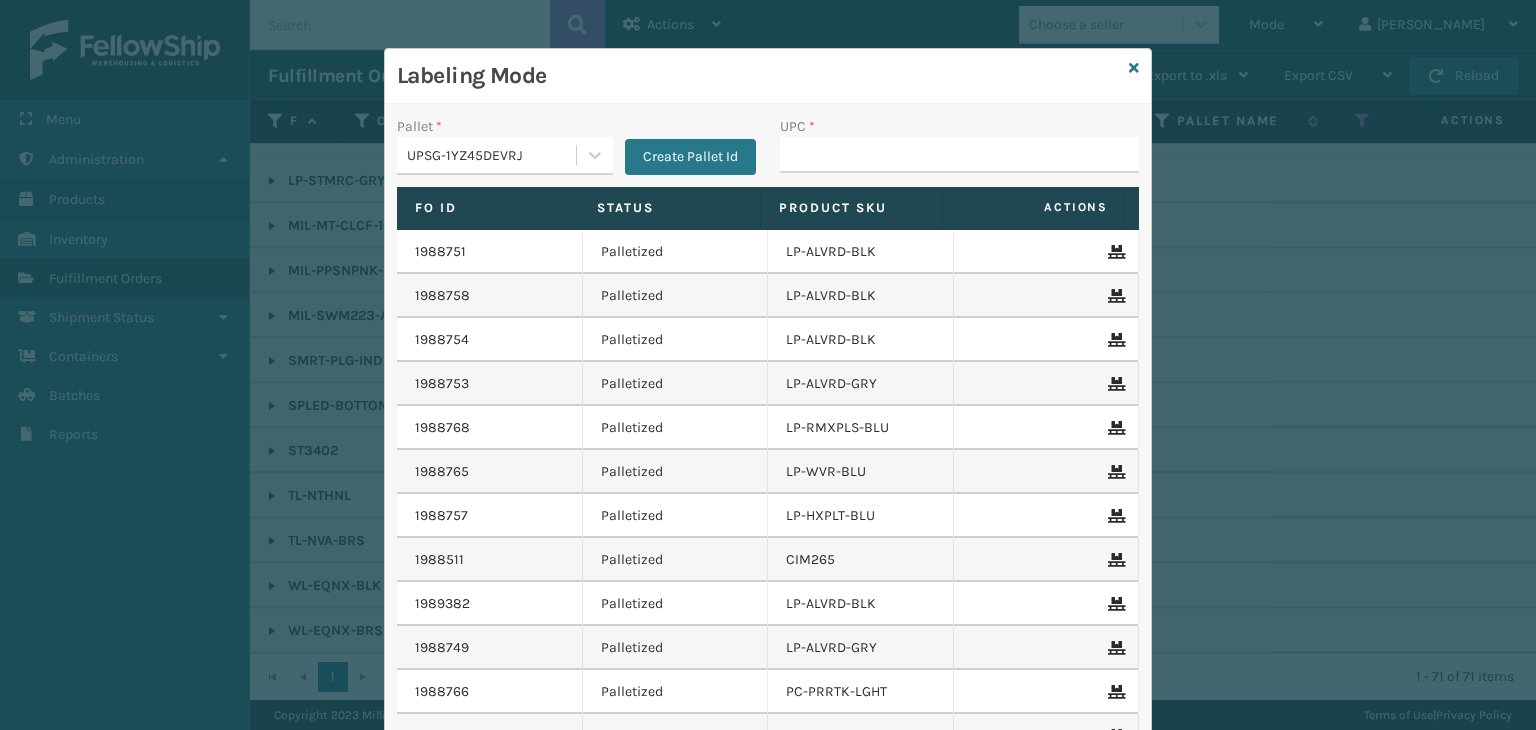 click on "UPSG-1YZ45DEVRJ" at bounding box center (492, 155) 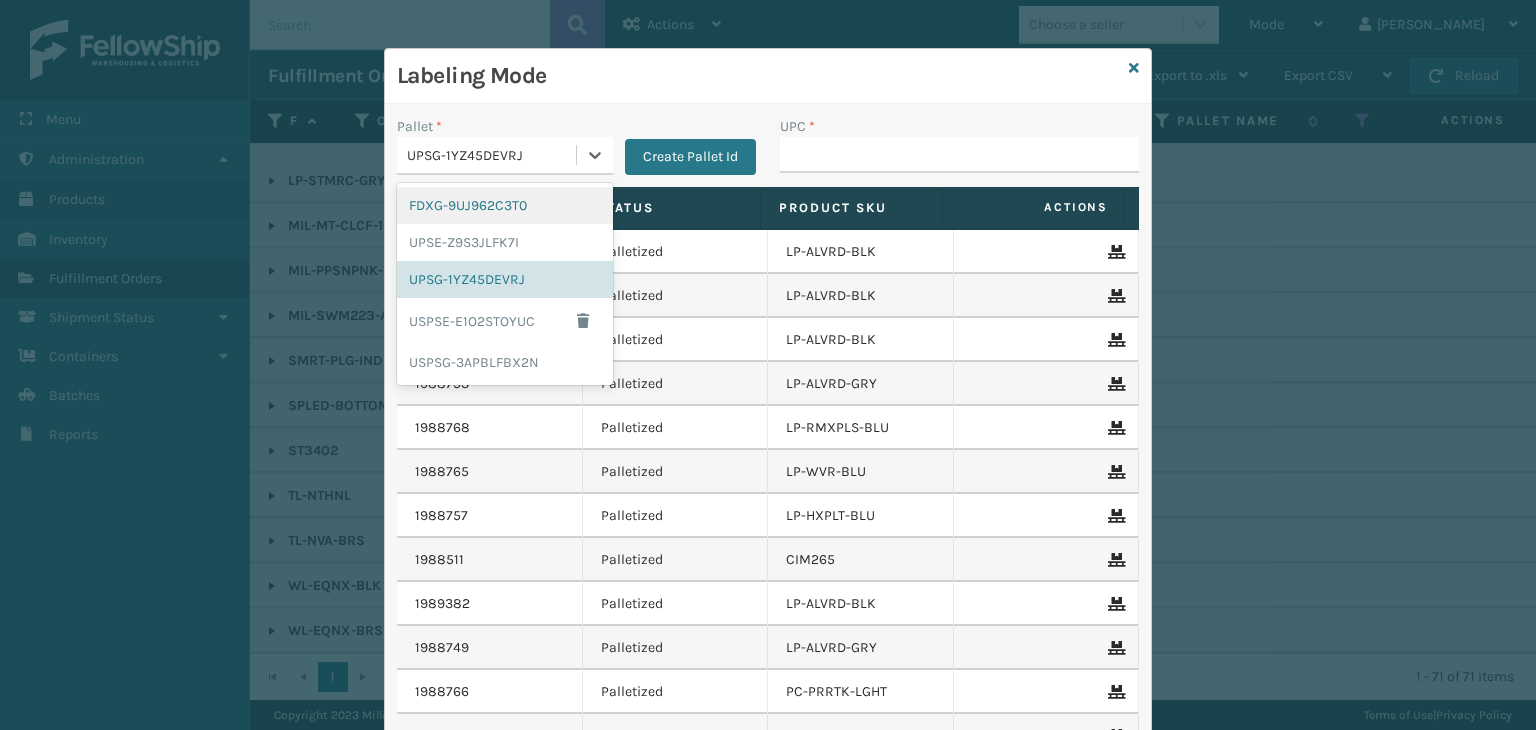 click on "FDXG-9UJ962C3T0" at bounding box center [505, 205] 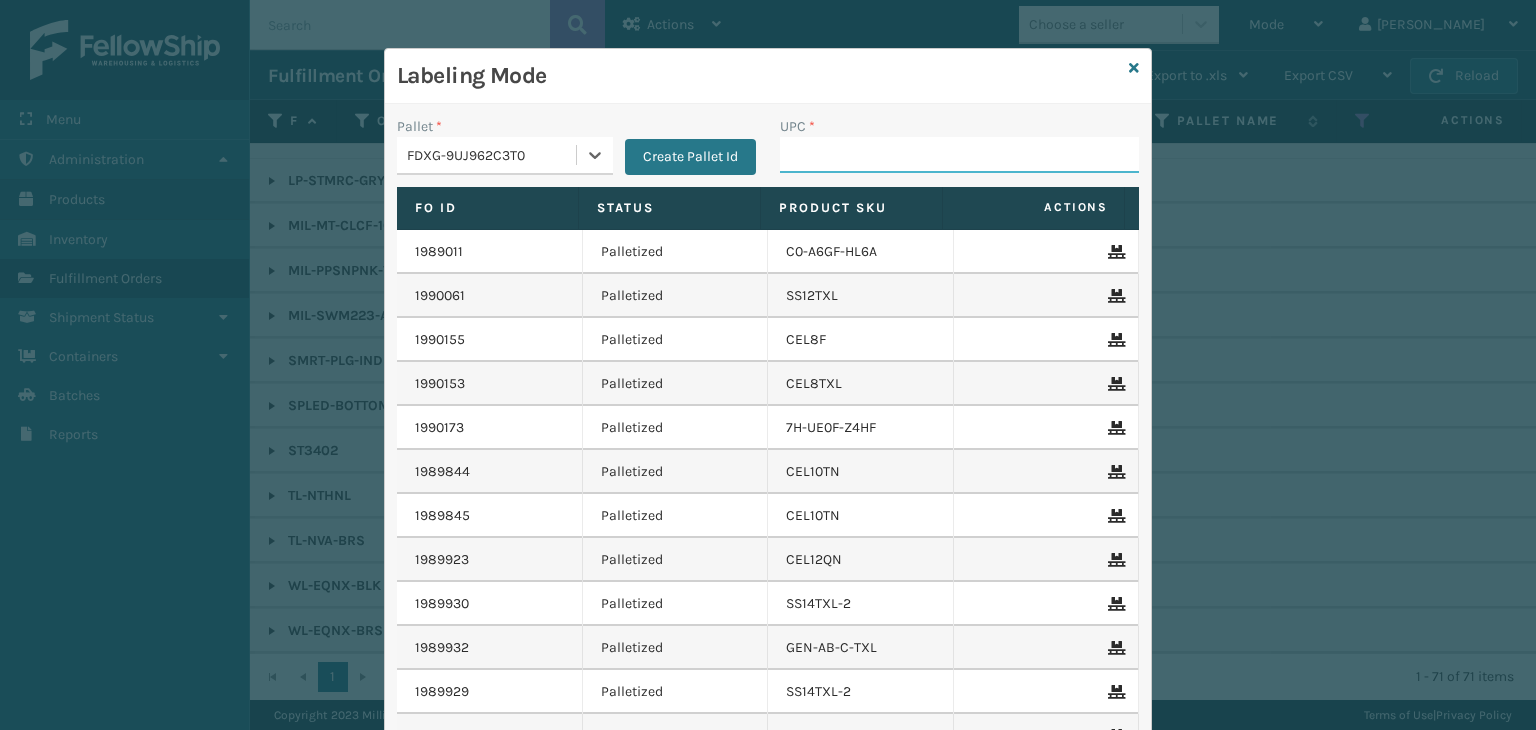 click on "UPC   *" at bounding box center [959, 155] 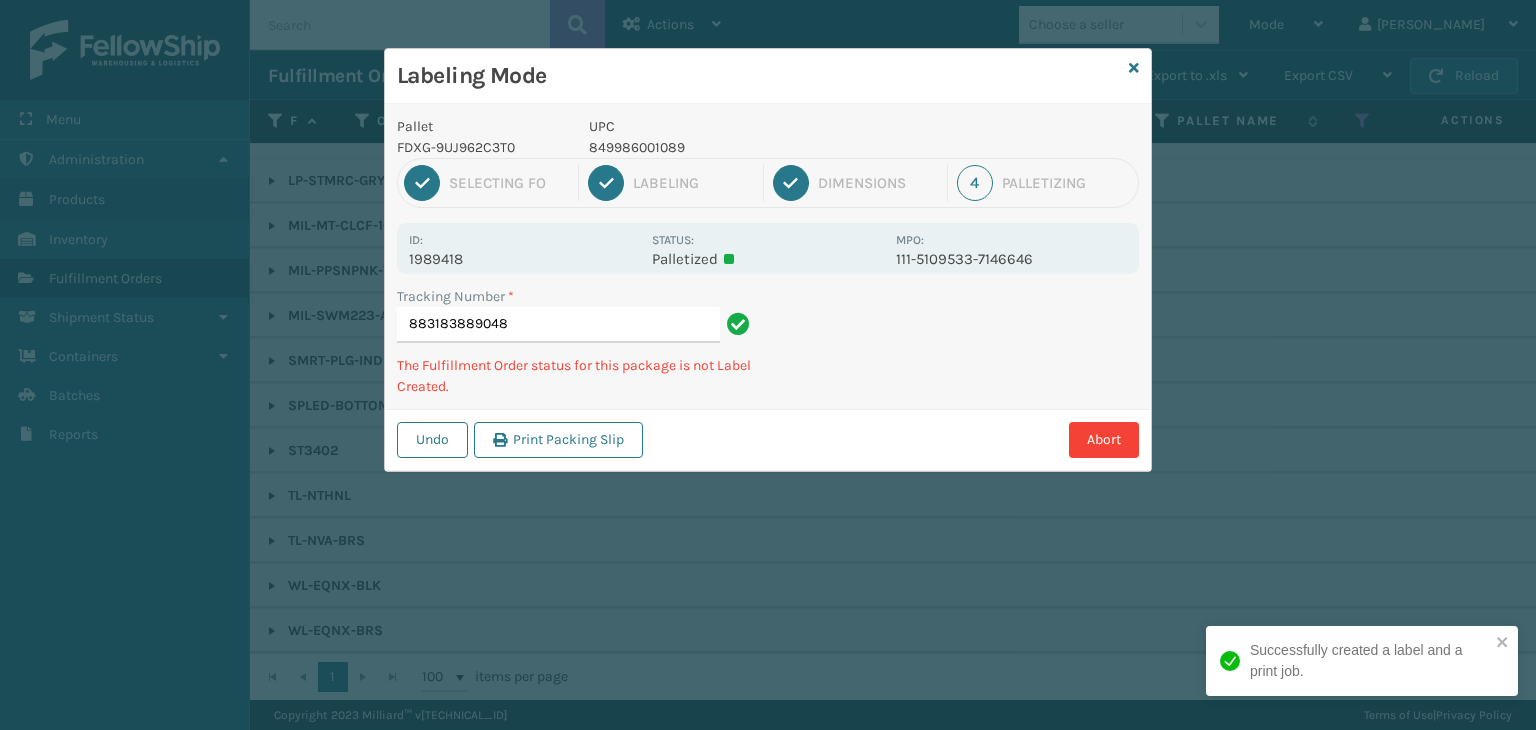 click on "849986001089" at bounding box center [736, 147] 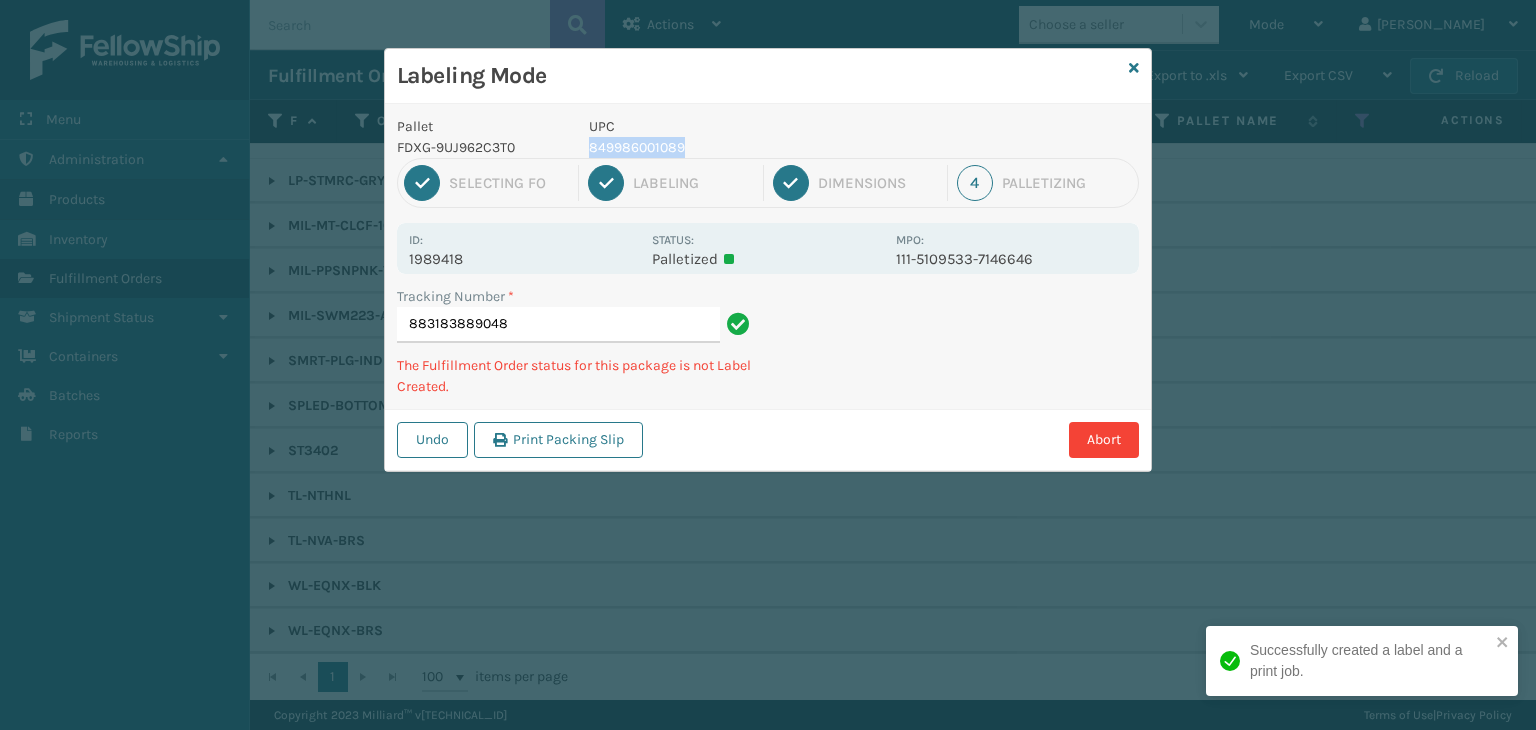 click on "849986001089" at bounding box center (736, 147) 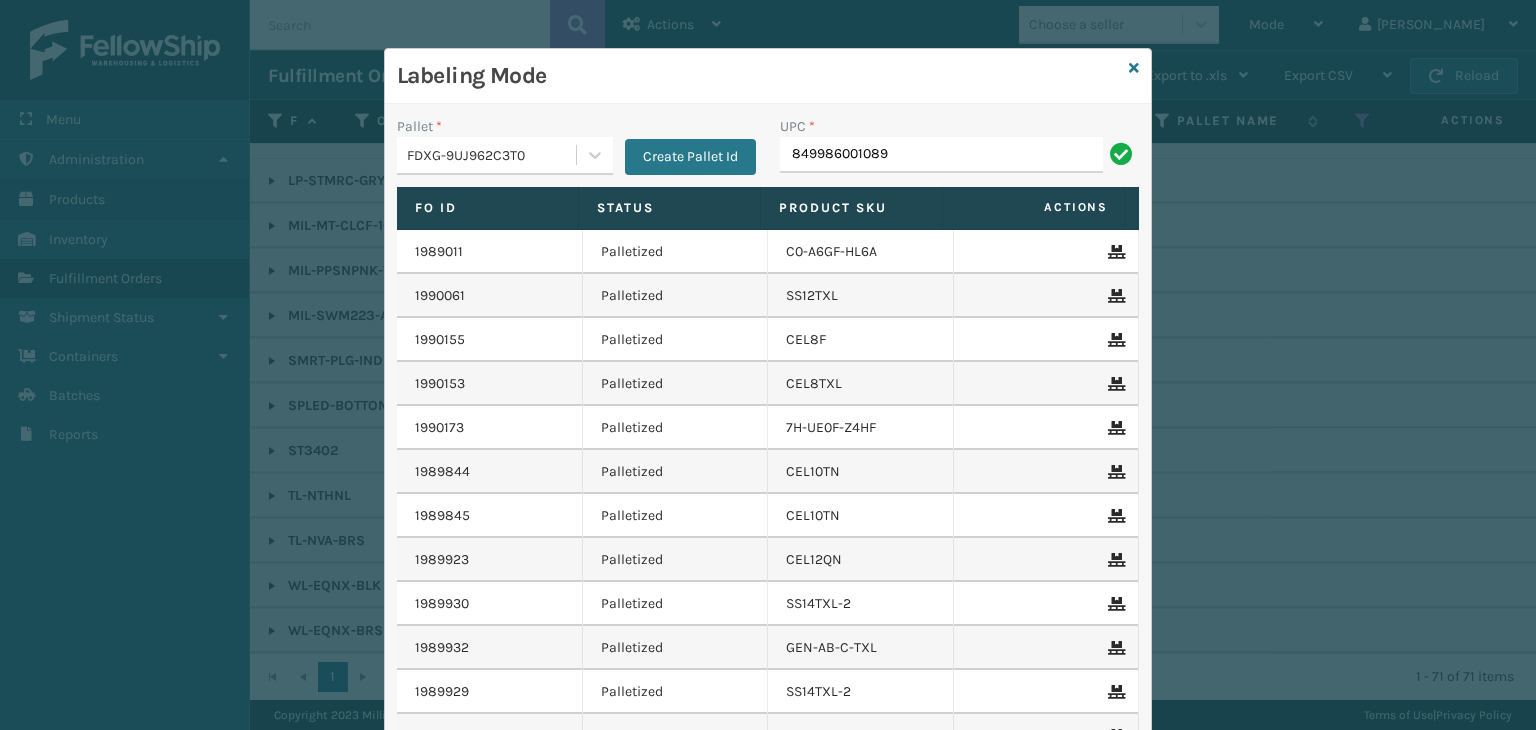 type on "849986001089" 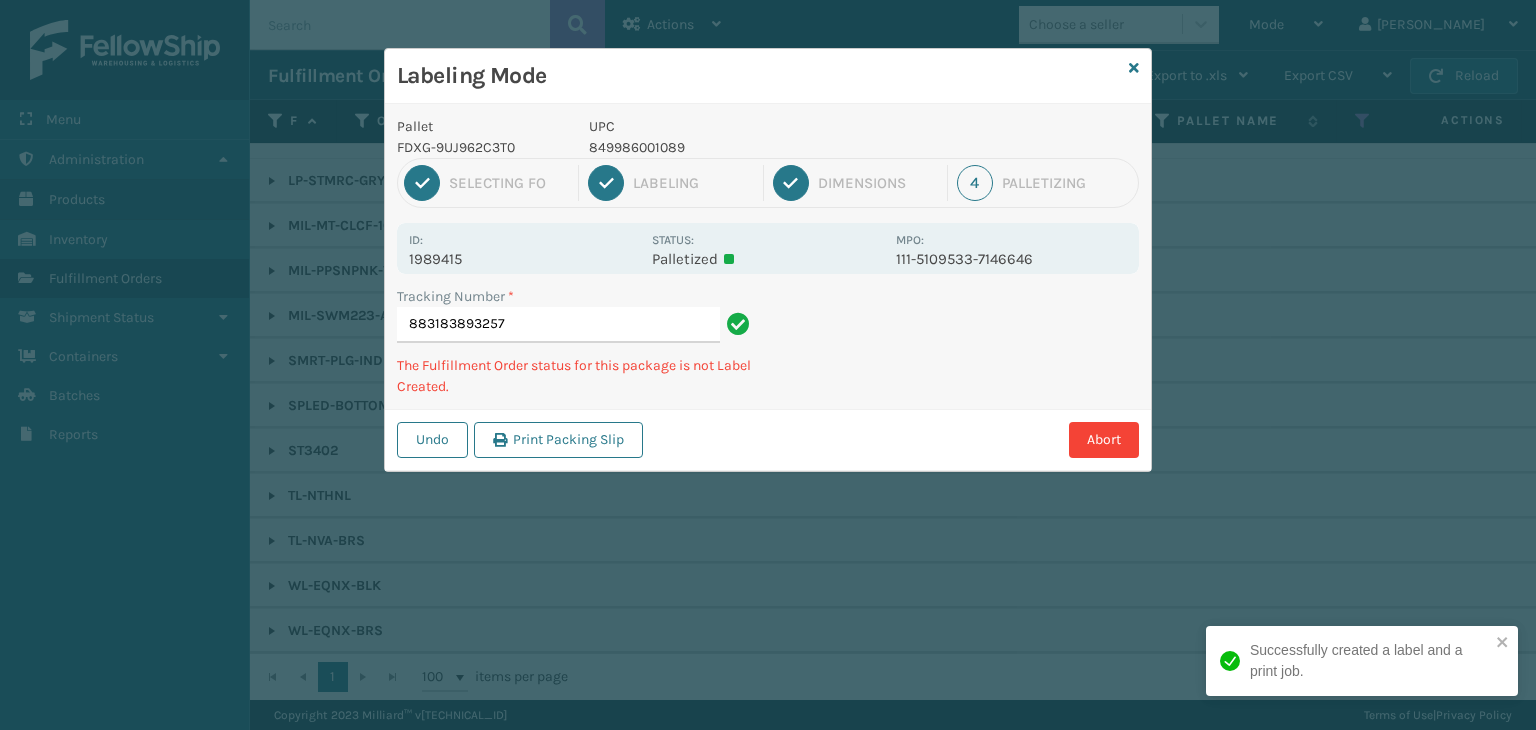 type on "883183893257849986001089" 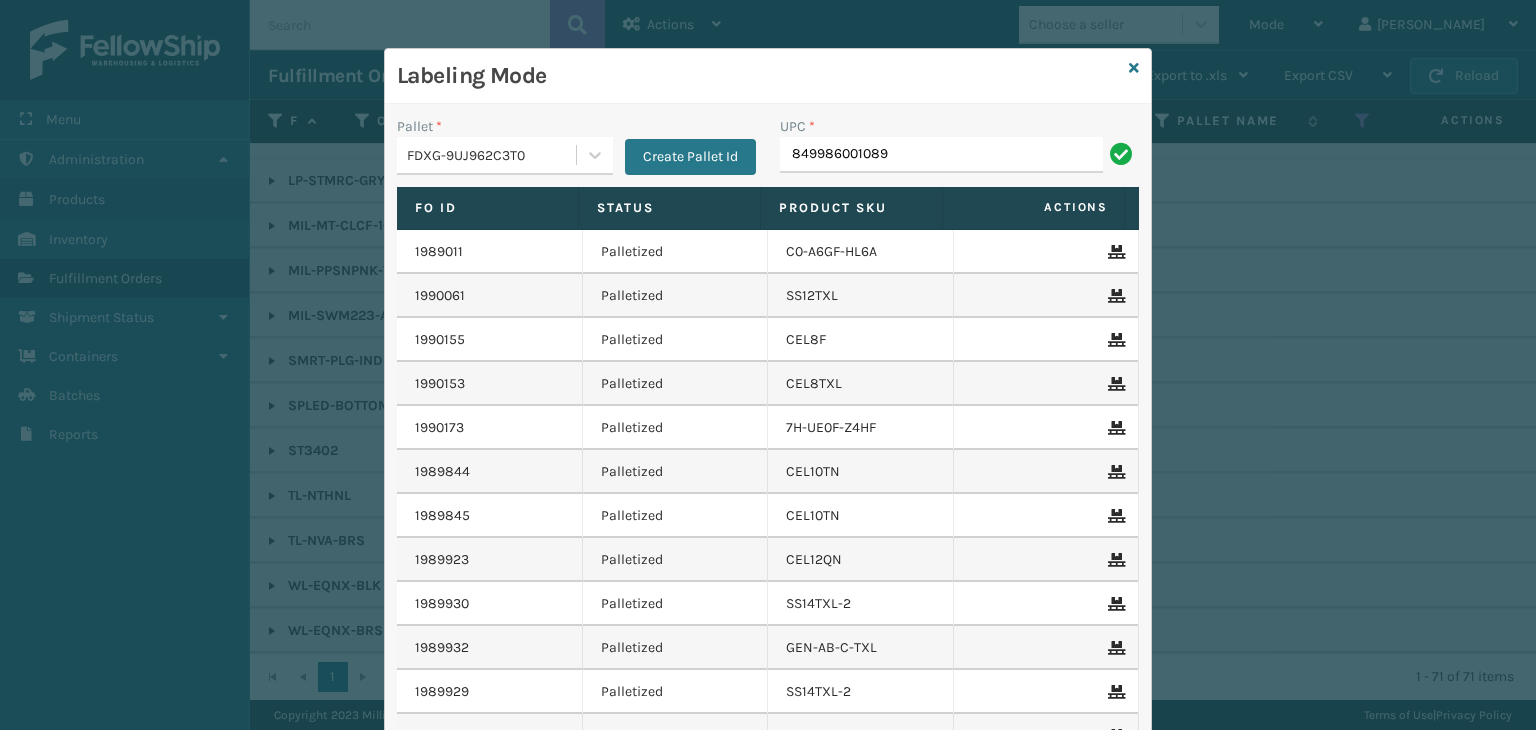type on "849986001089" 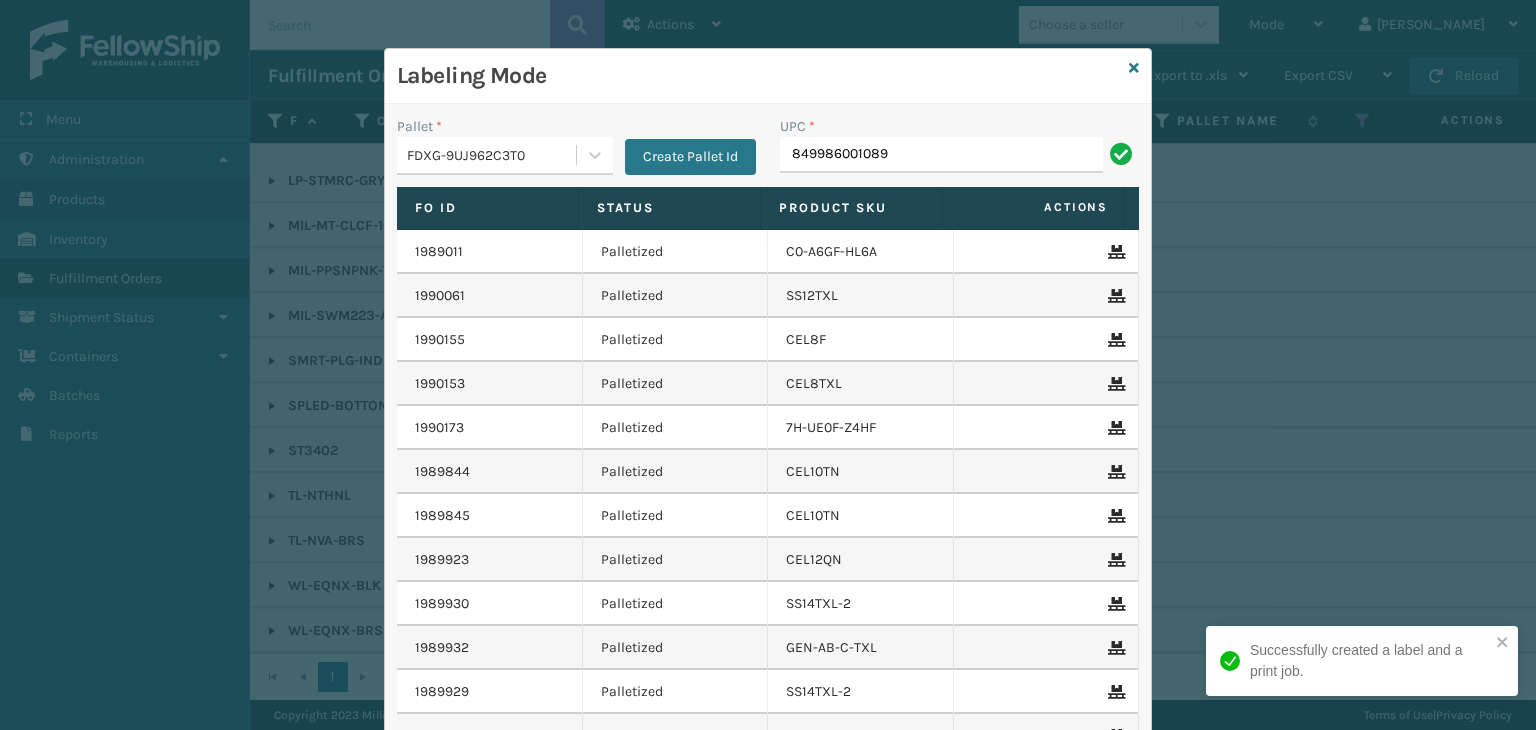 type on "849986001089" 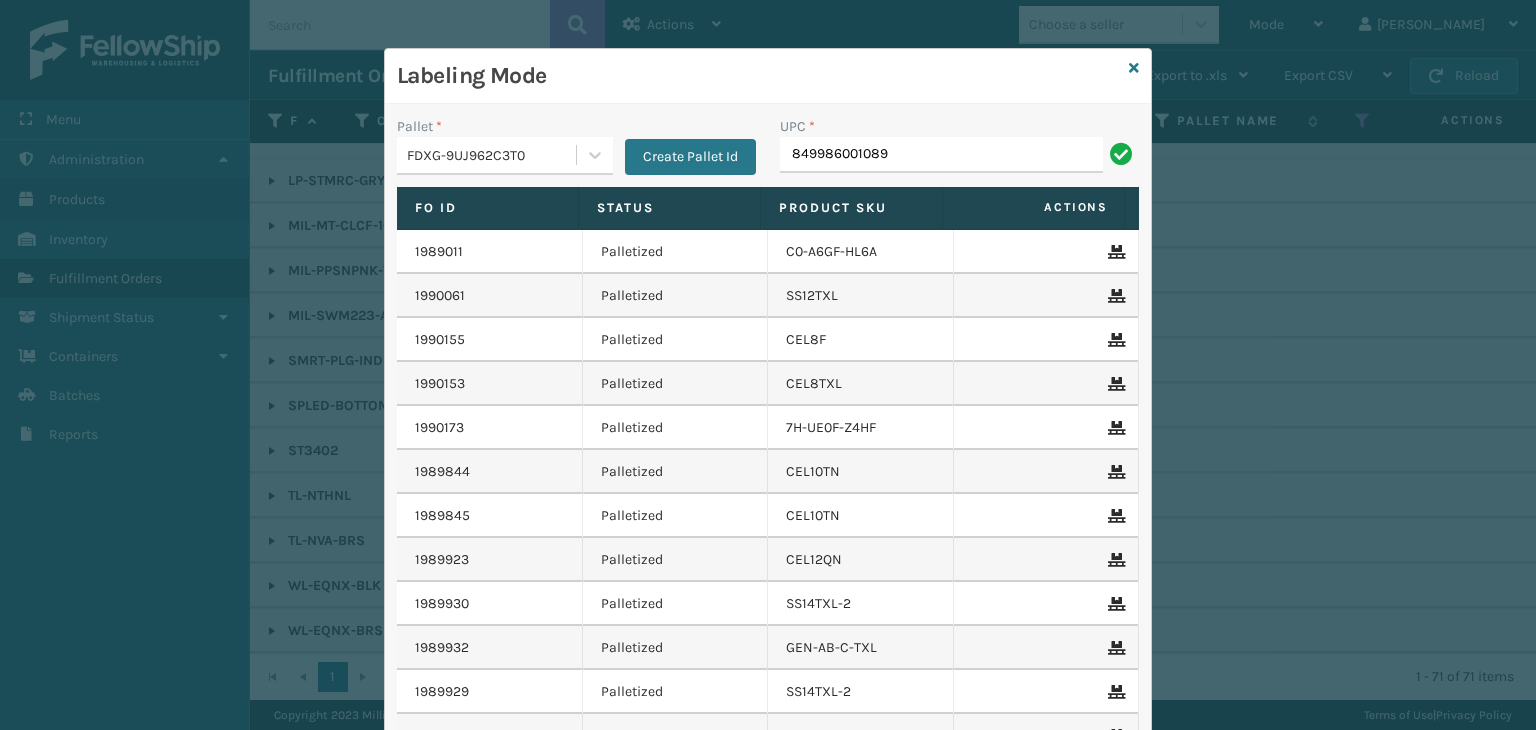 type on "849986001089" 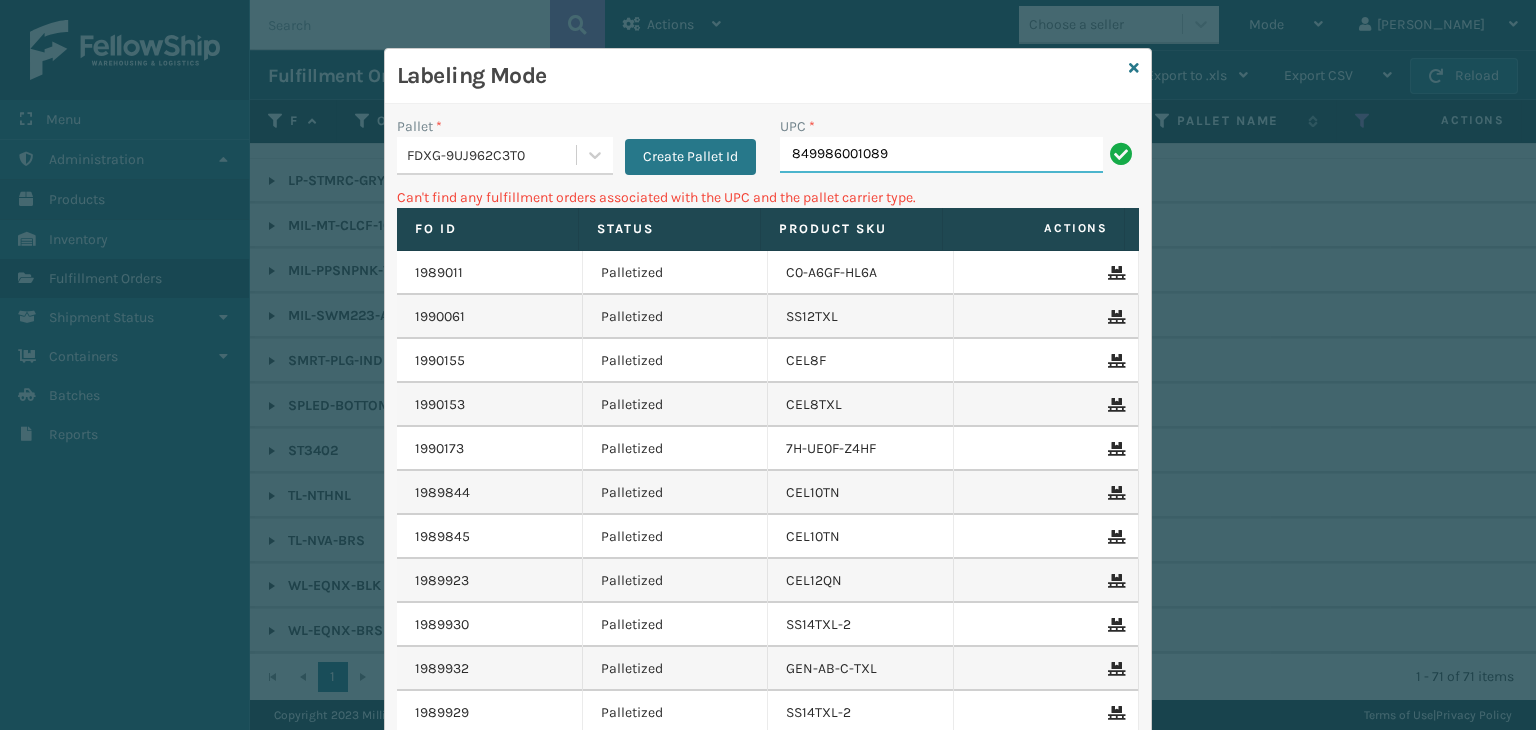 drag, startPoint x: 894, startPoint y: 167, endPoint x: 222, endPoint y: 110, distance: 674.4131 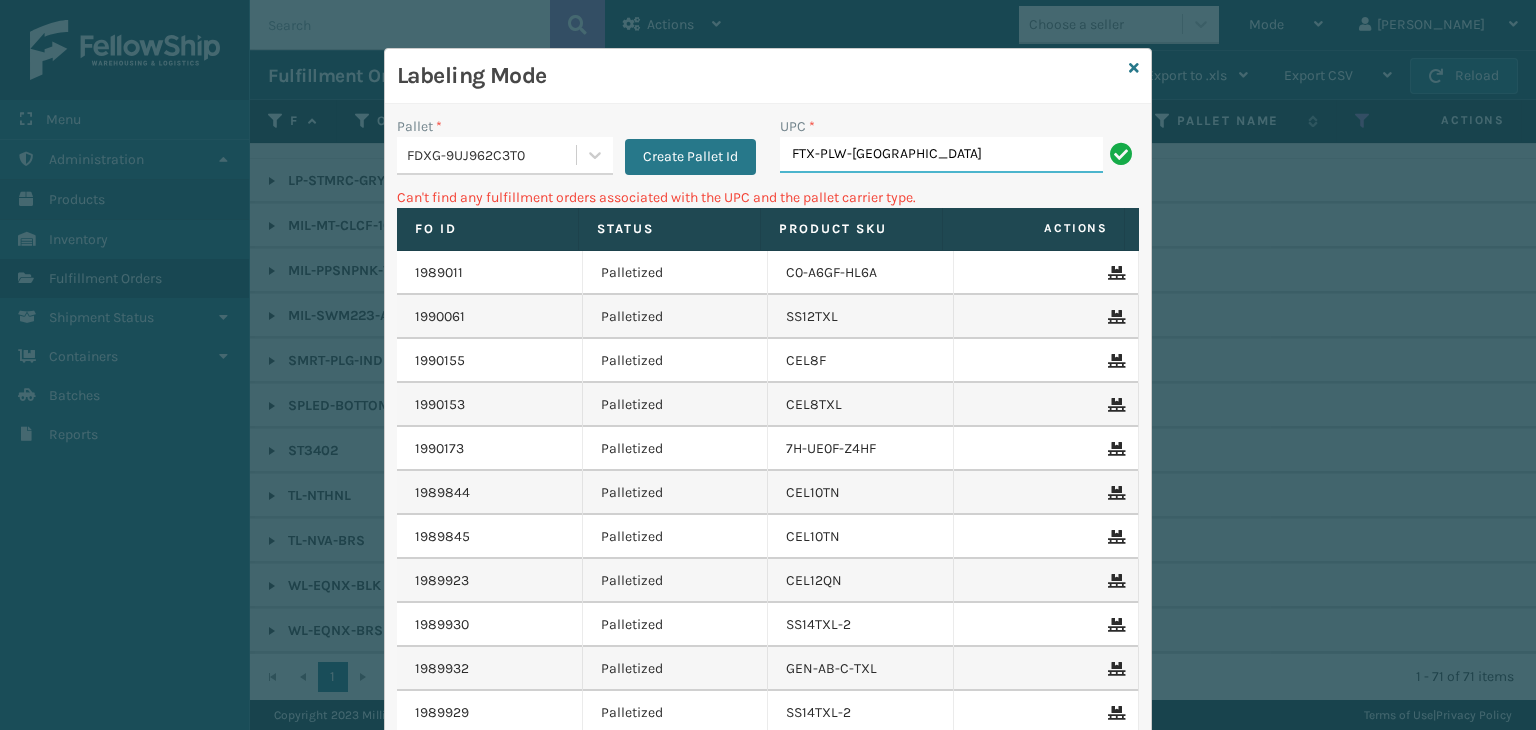 type on "FTX-PLW-NC\" 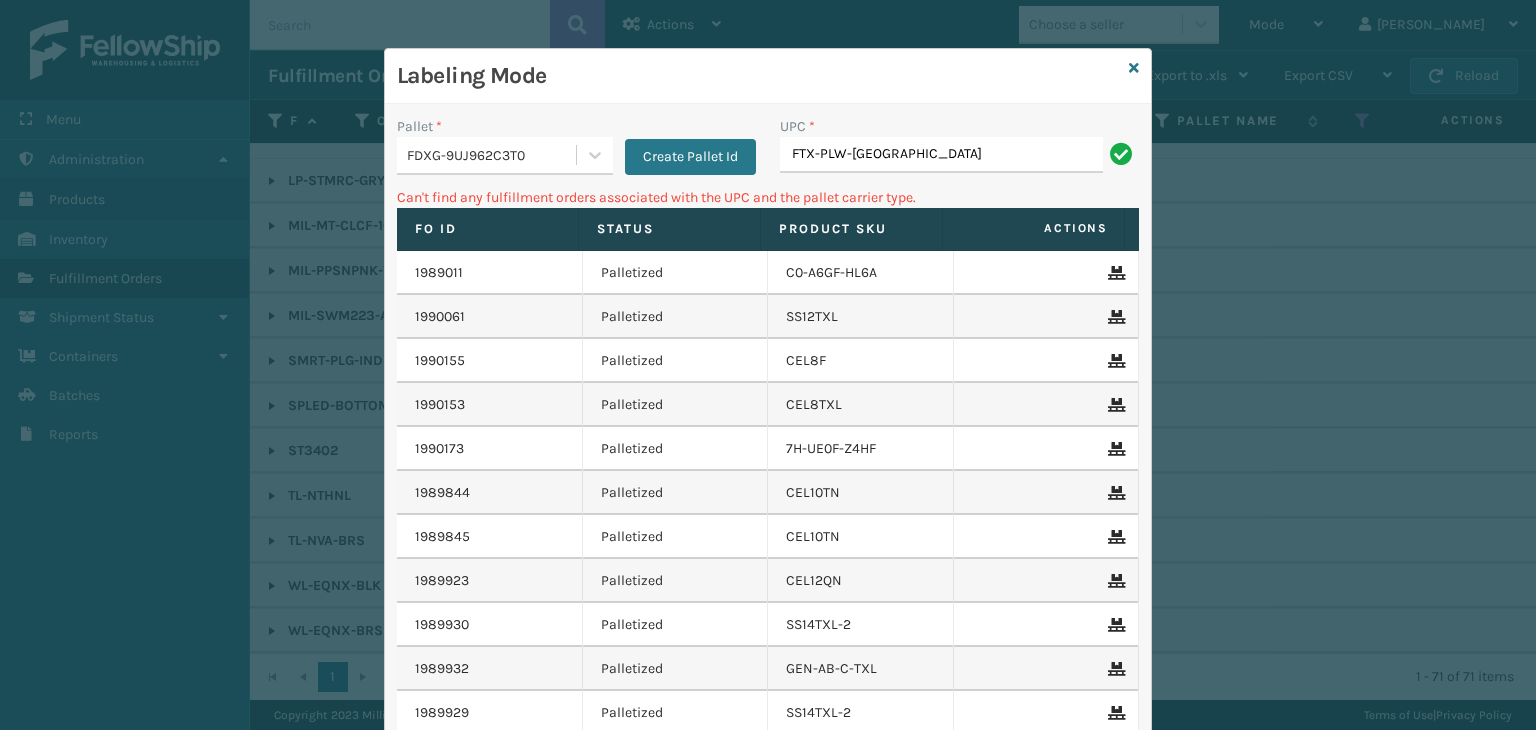 type on "FTX-PLW-[GEOGRAPHIC_DATA]" 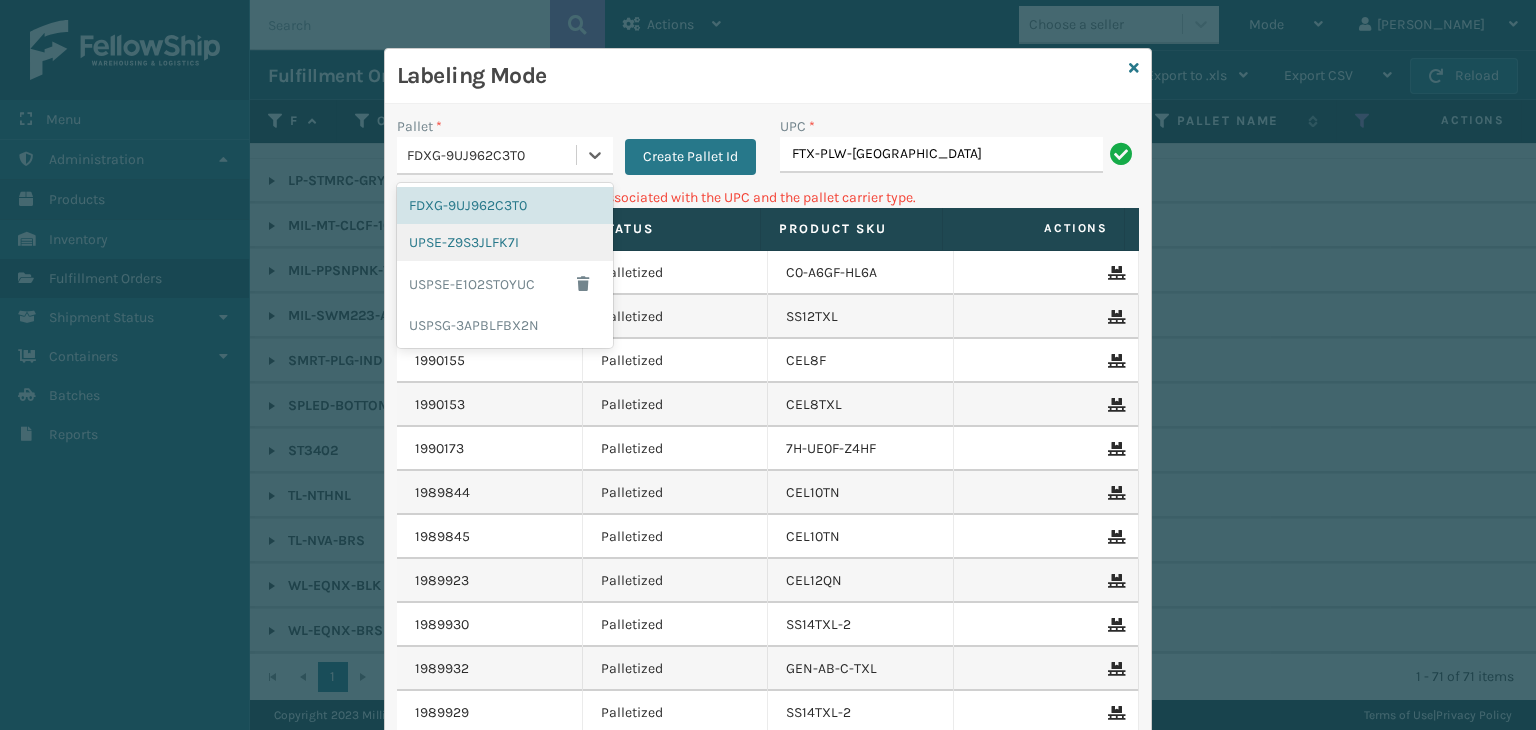 click on "UPSE-Z9S3JLFK7I" at bounding box center [505, 242] 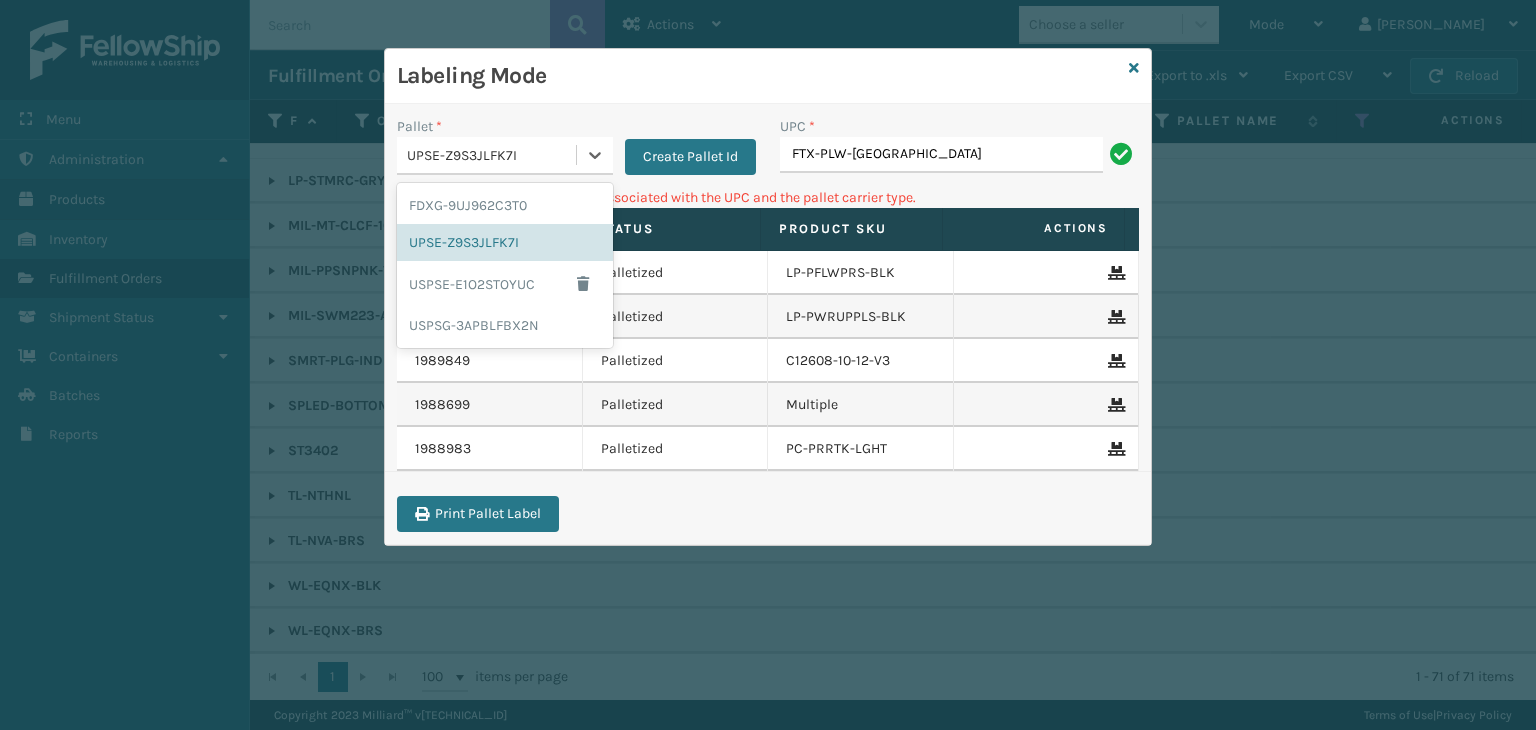 click on "UPSE-Z9S3JLFK7I" at bounding box center (492, 155) 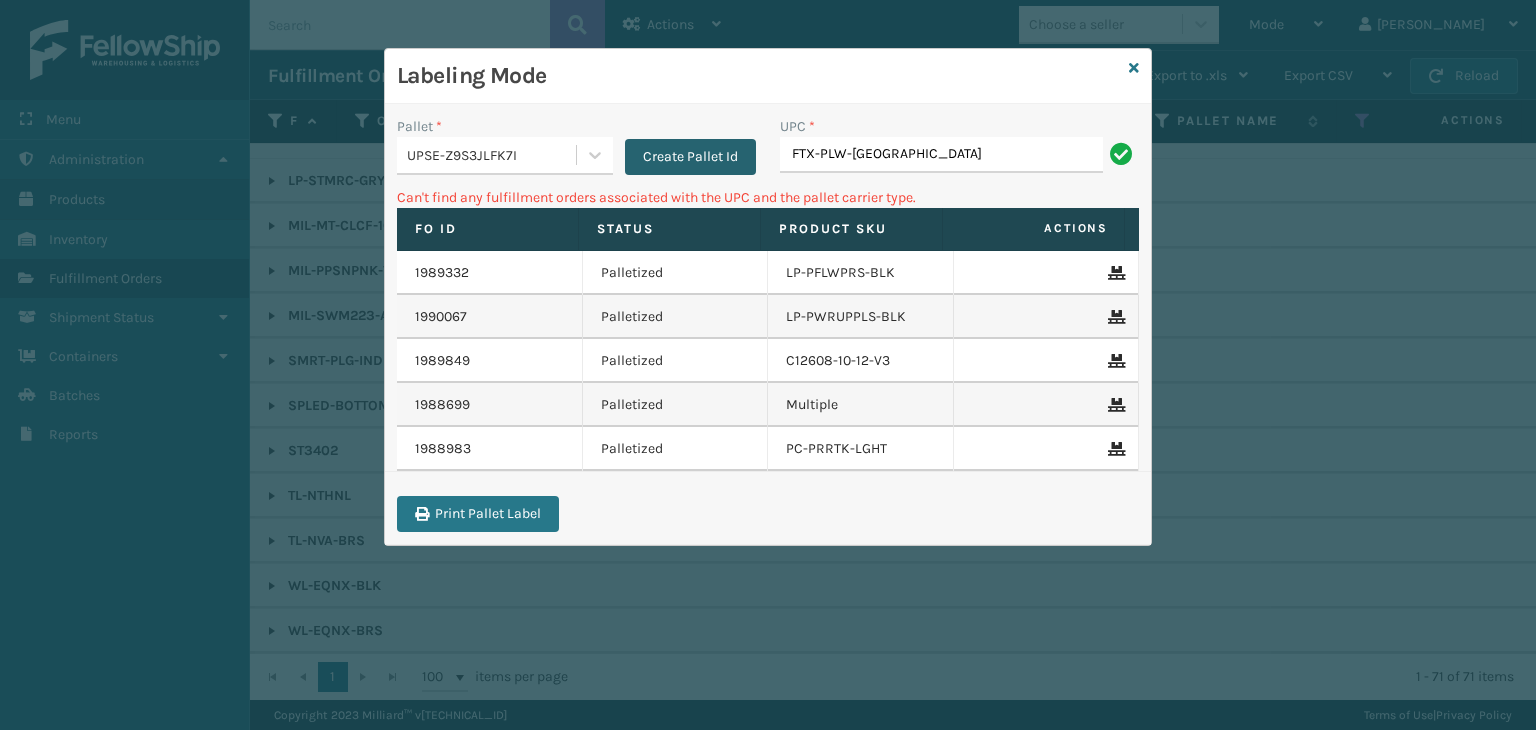 click on "Create Pallet Id" at bounding box center [690, 157] 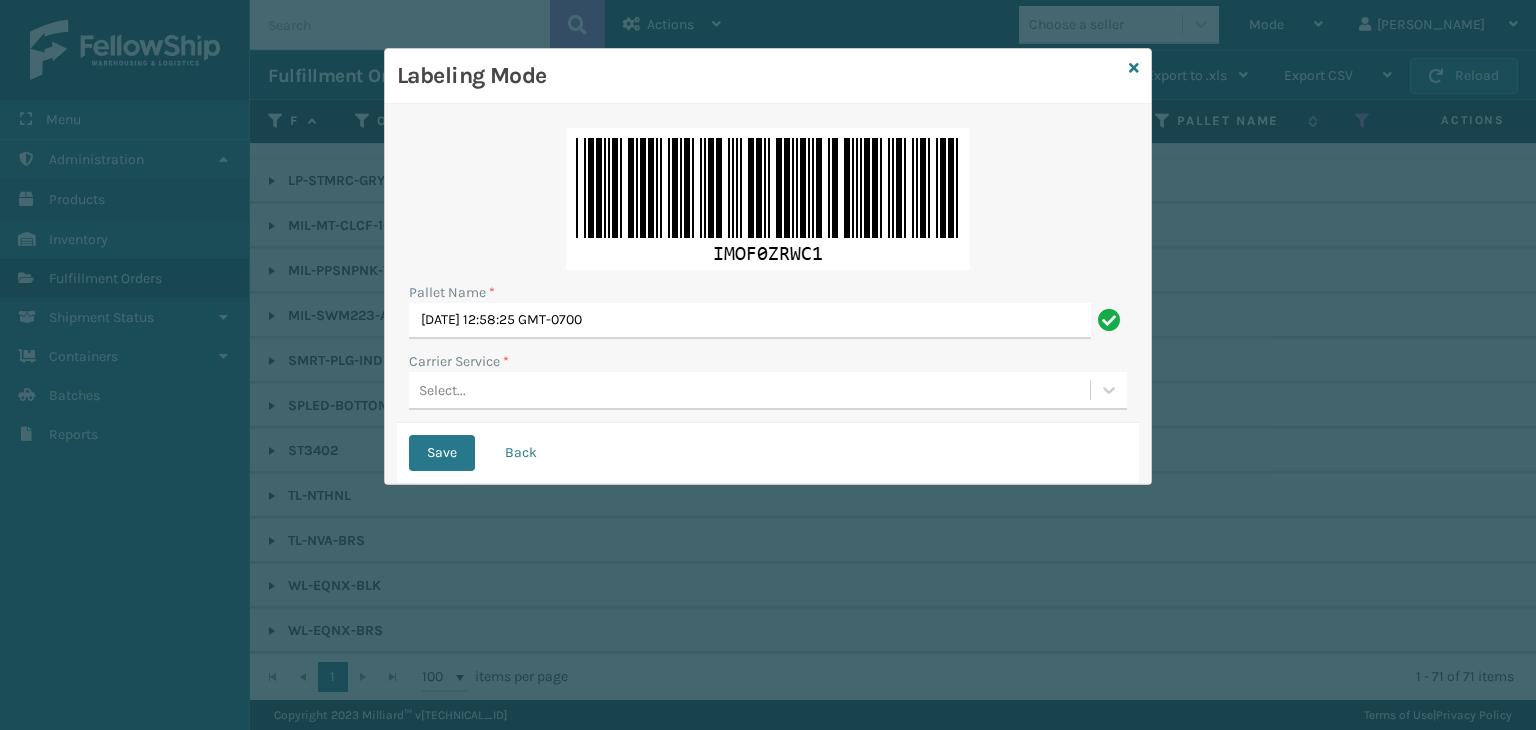 drag, startPoint x: 528, startPoint y: 451, endPoint x: 532, endPoint y: 297, distance: 154.05194 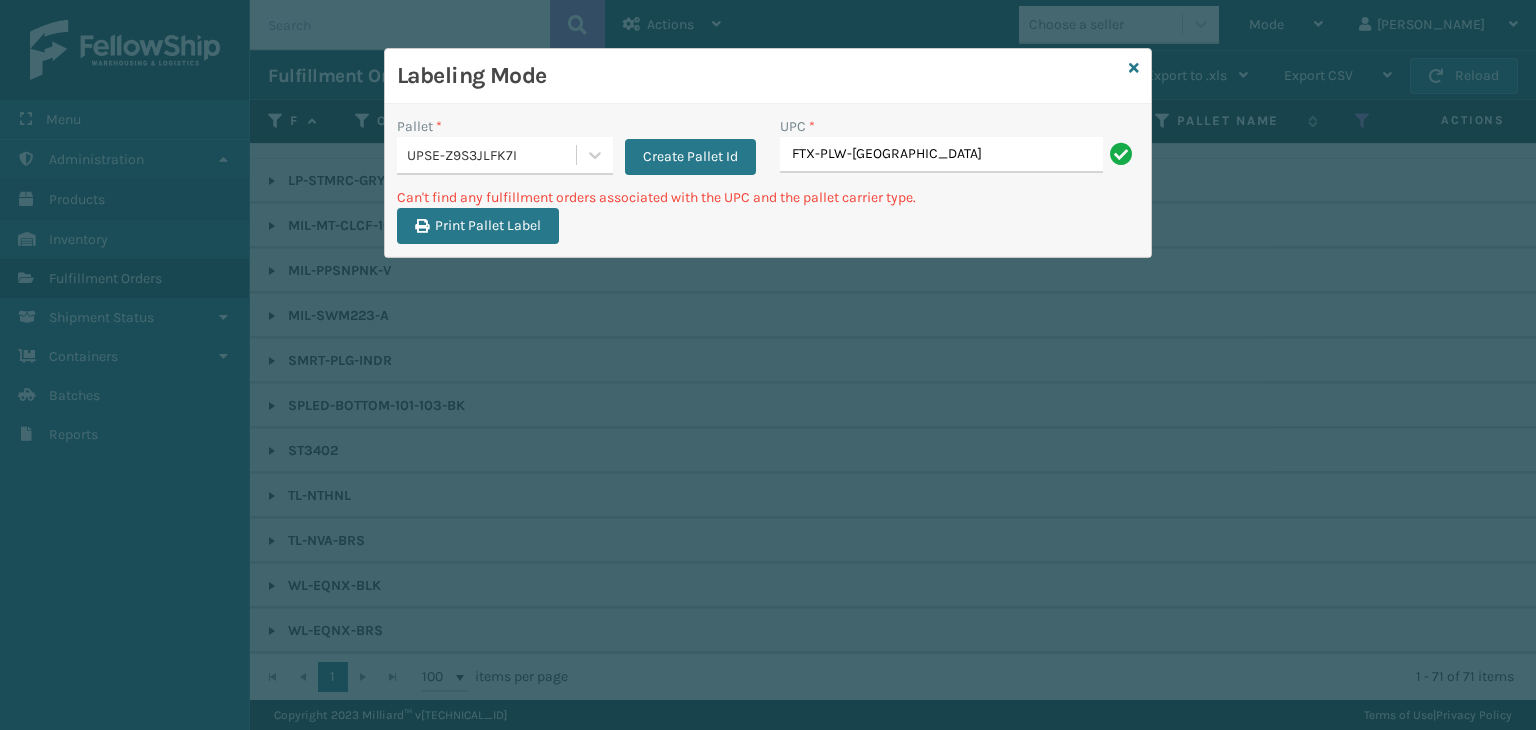 click on "UPSE-Z9S3JLFK7I" at bounding box center [492, 155] 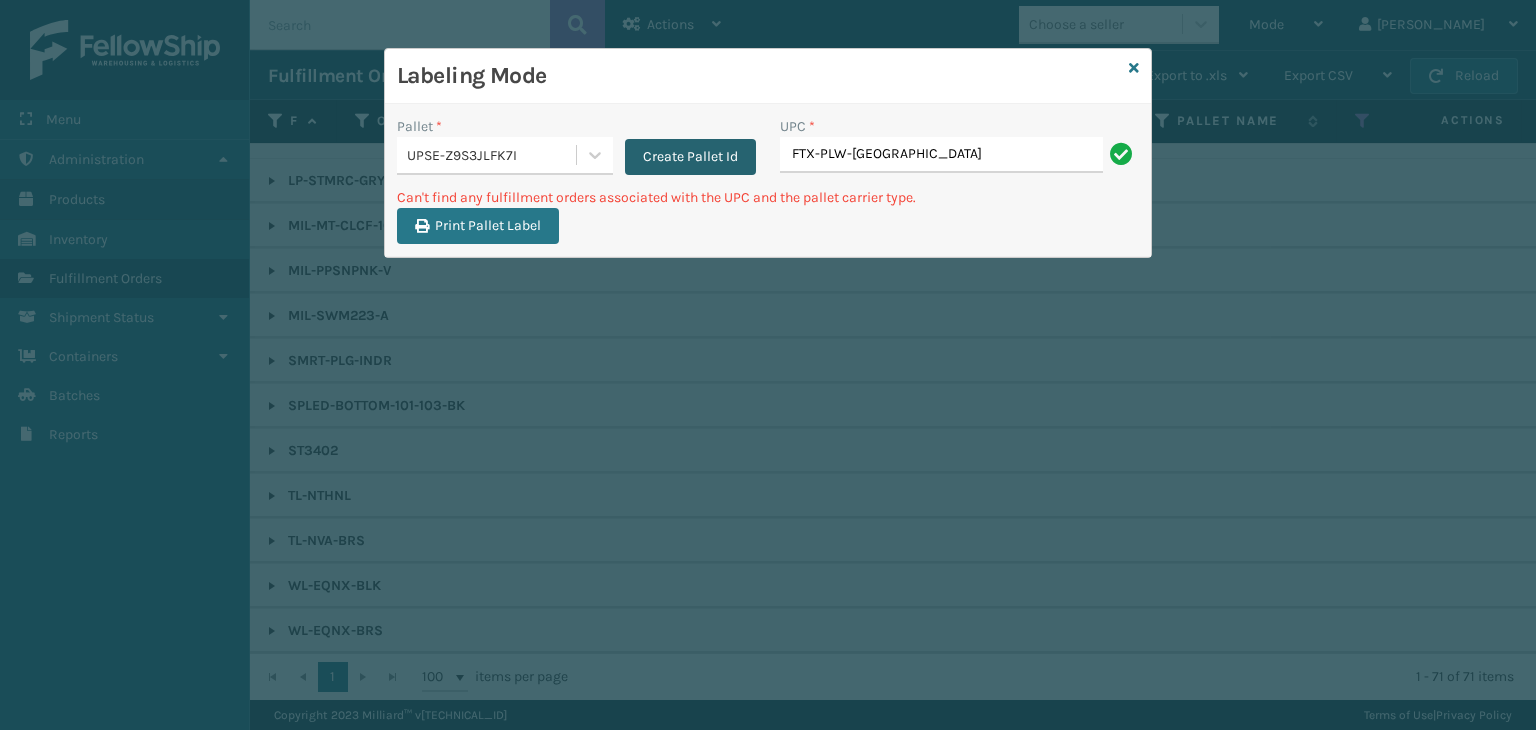click on "Create Pallet Id" at bounding box center [690, 157] 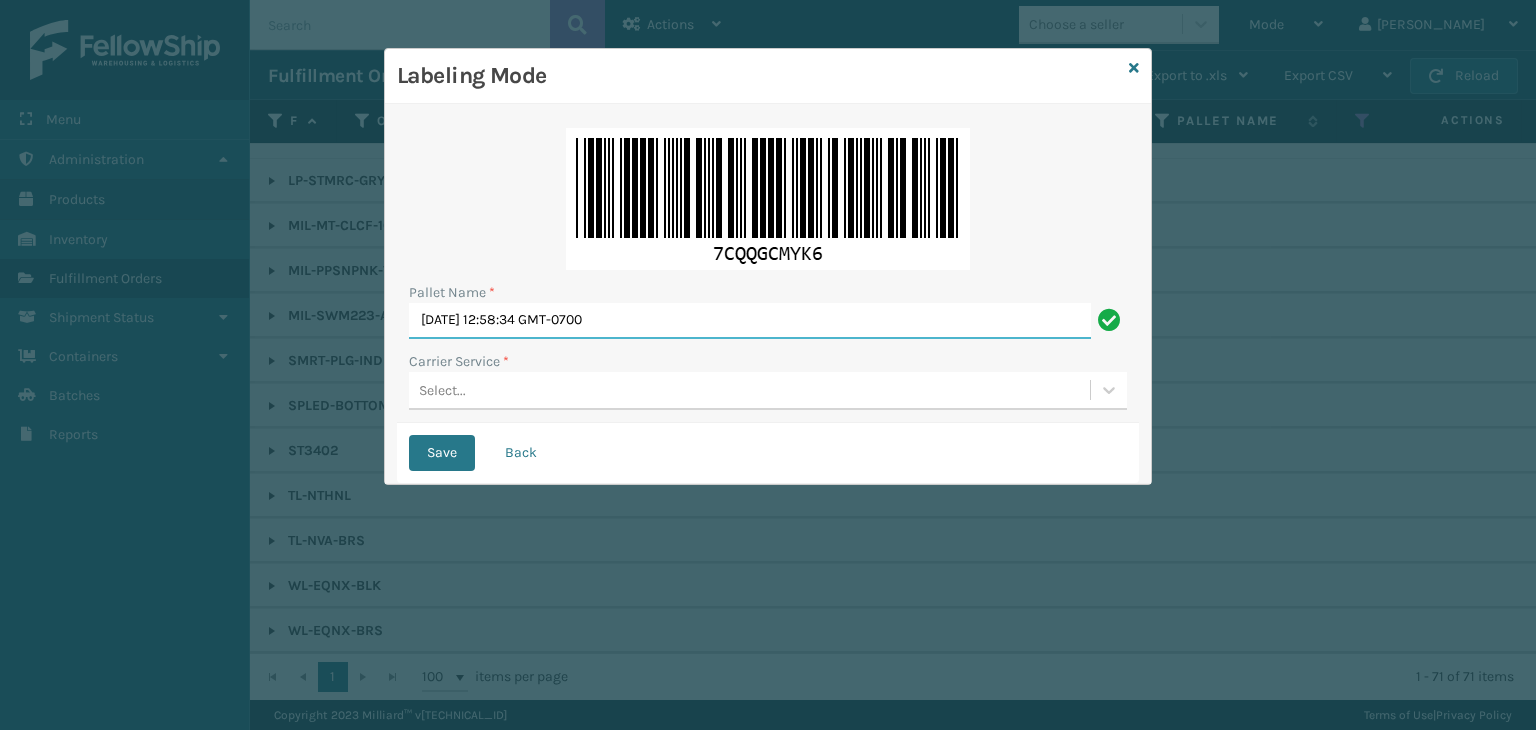 drag, startPoint x: 668, startPoint y: 326, endPoint x: 0, endPoint y: 238, distance: 673.7715 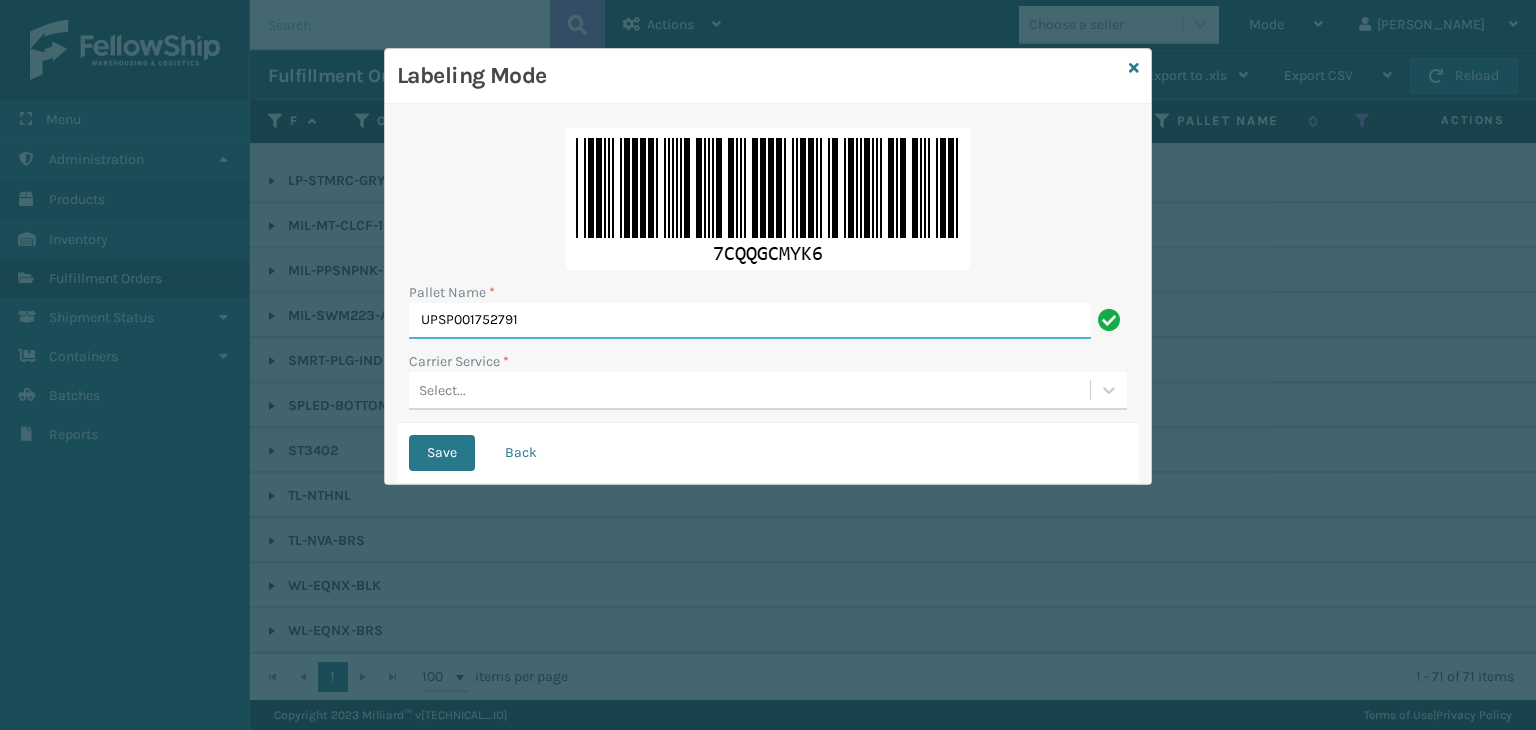 type on "UPSP001752791" 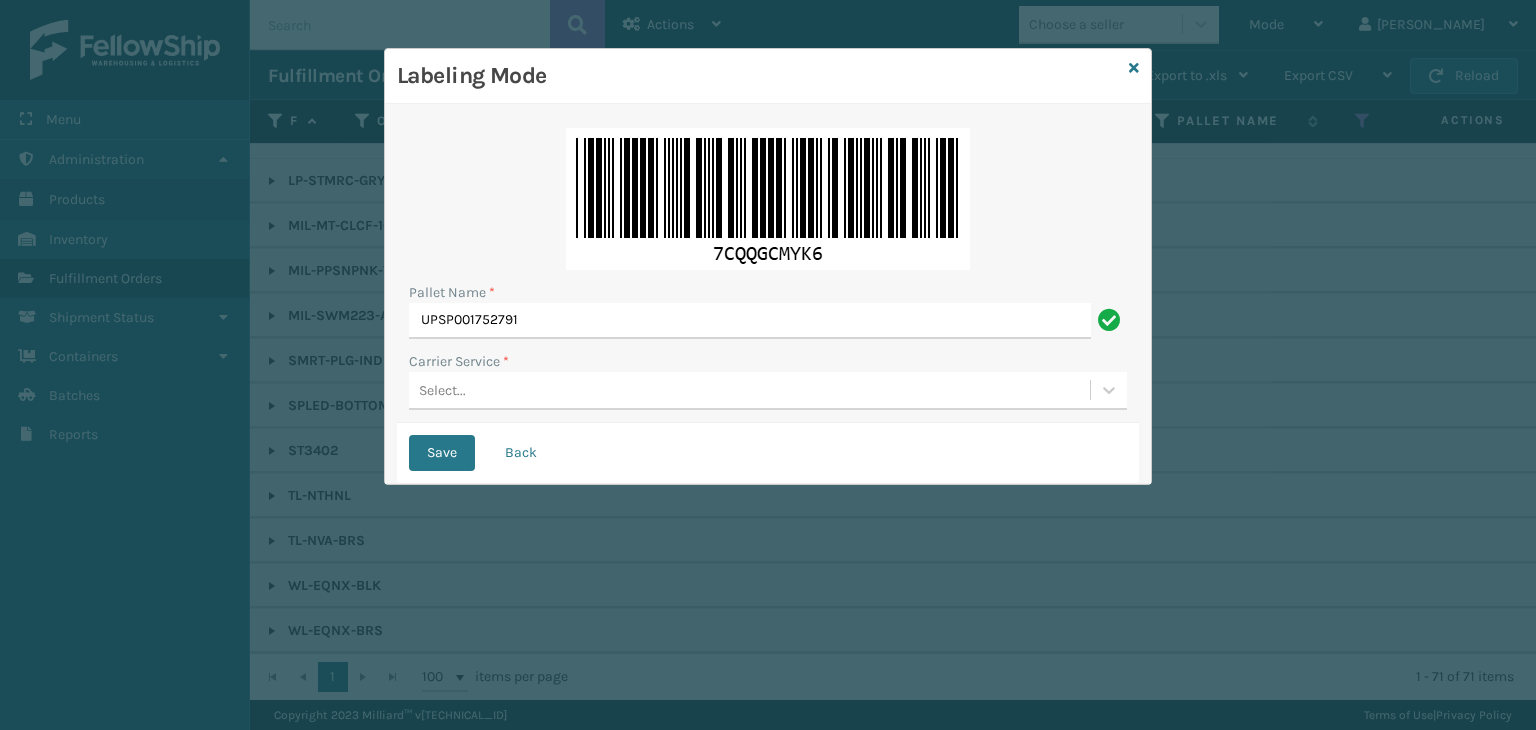 click on "Select..." at bounding box center (749, 390) 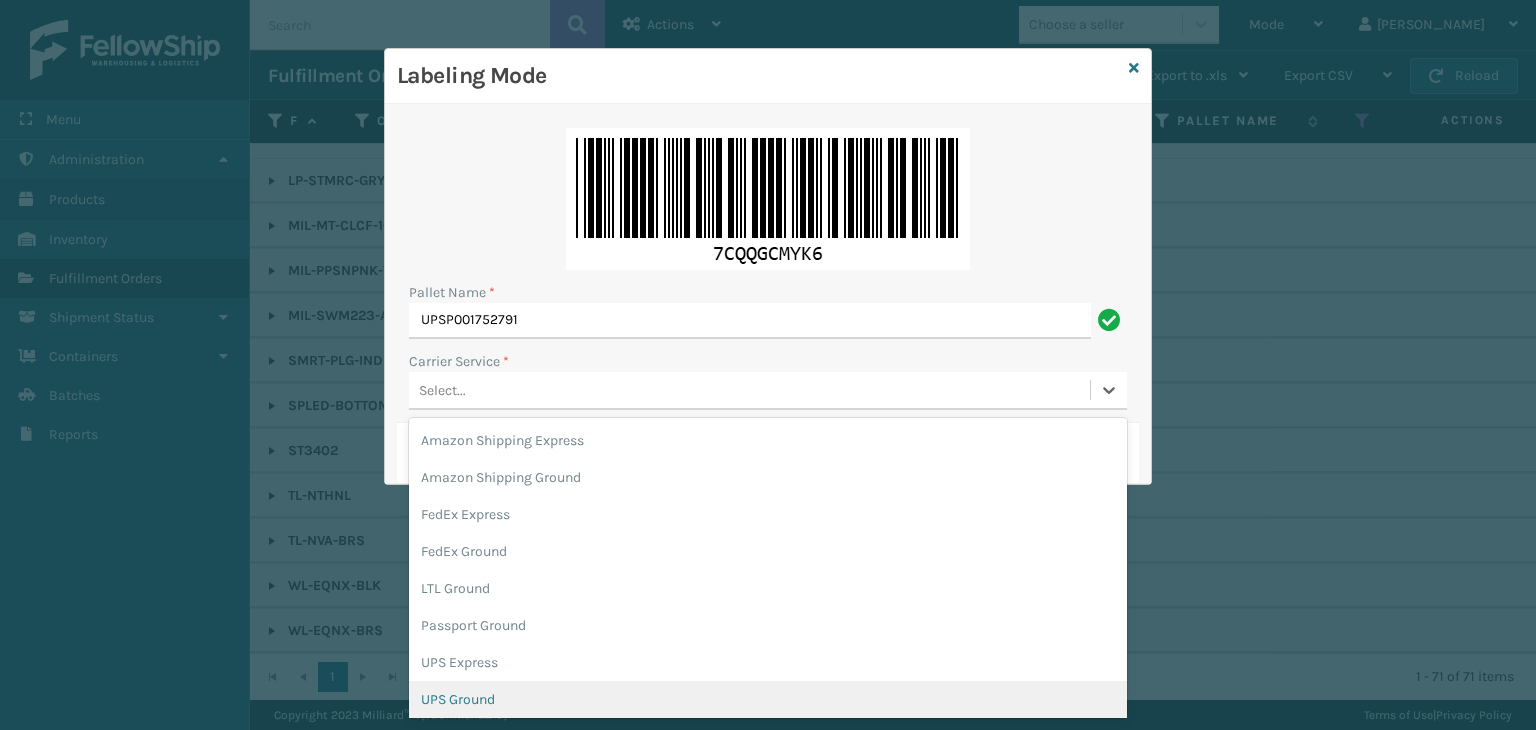 click on "UPS Ground" at bounding box center (768, 699) 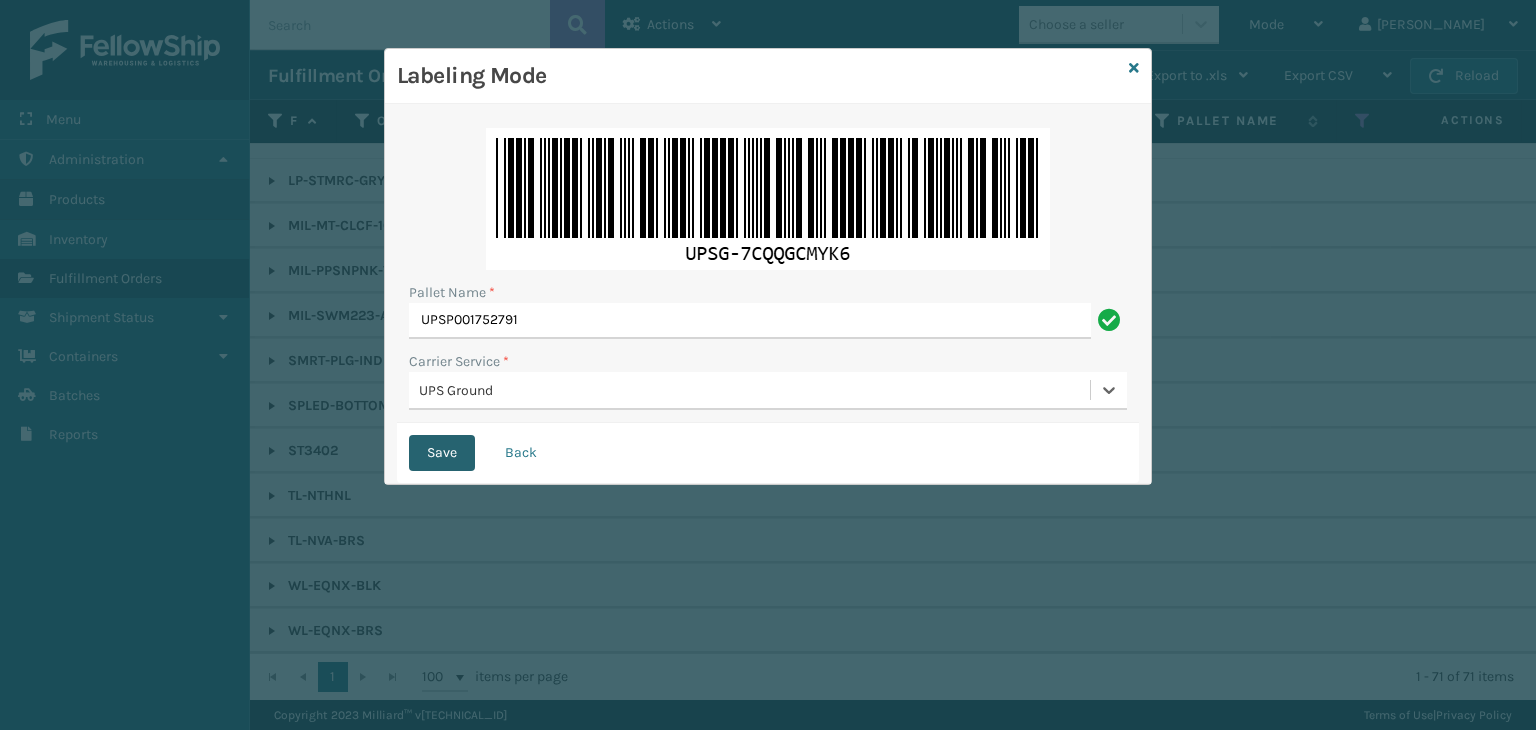 click on "Save" at bounding box center [442, 453] 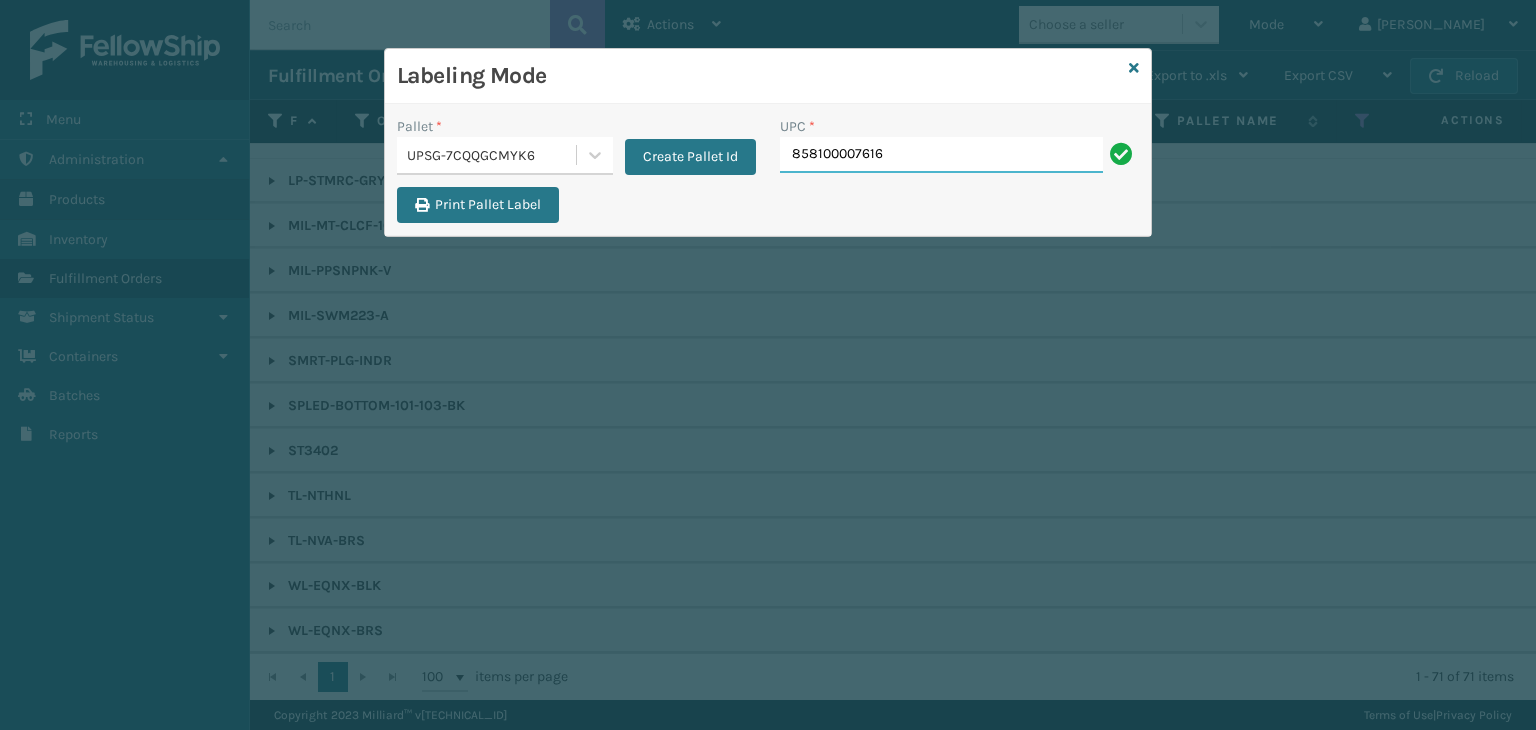 type on "858100007616" 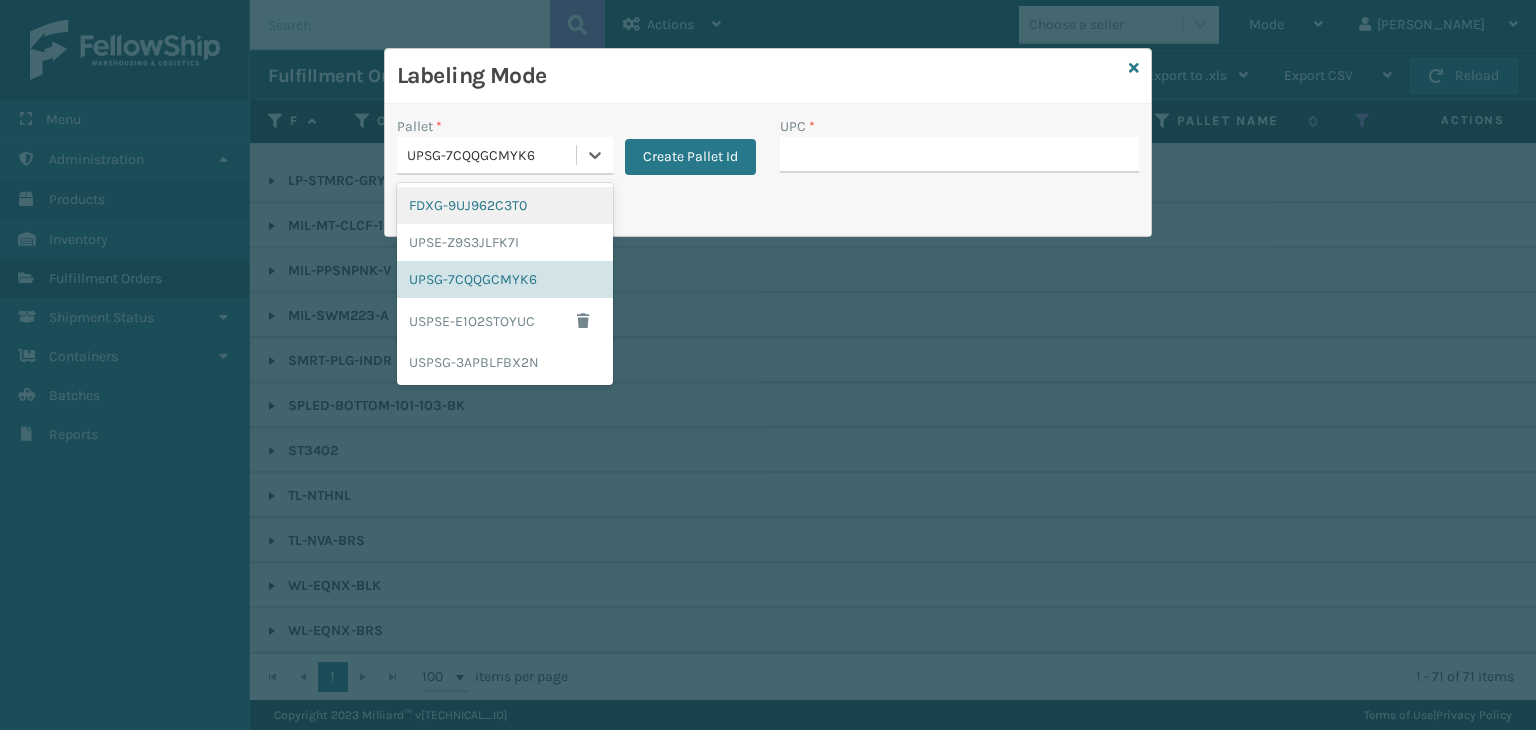 click on "UPSG-7CQQGCMYK6" at bounding box center (486, 155) 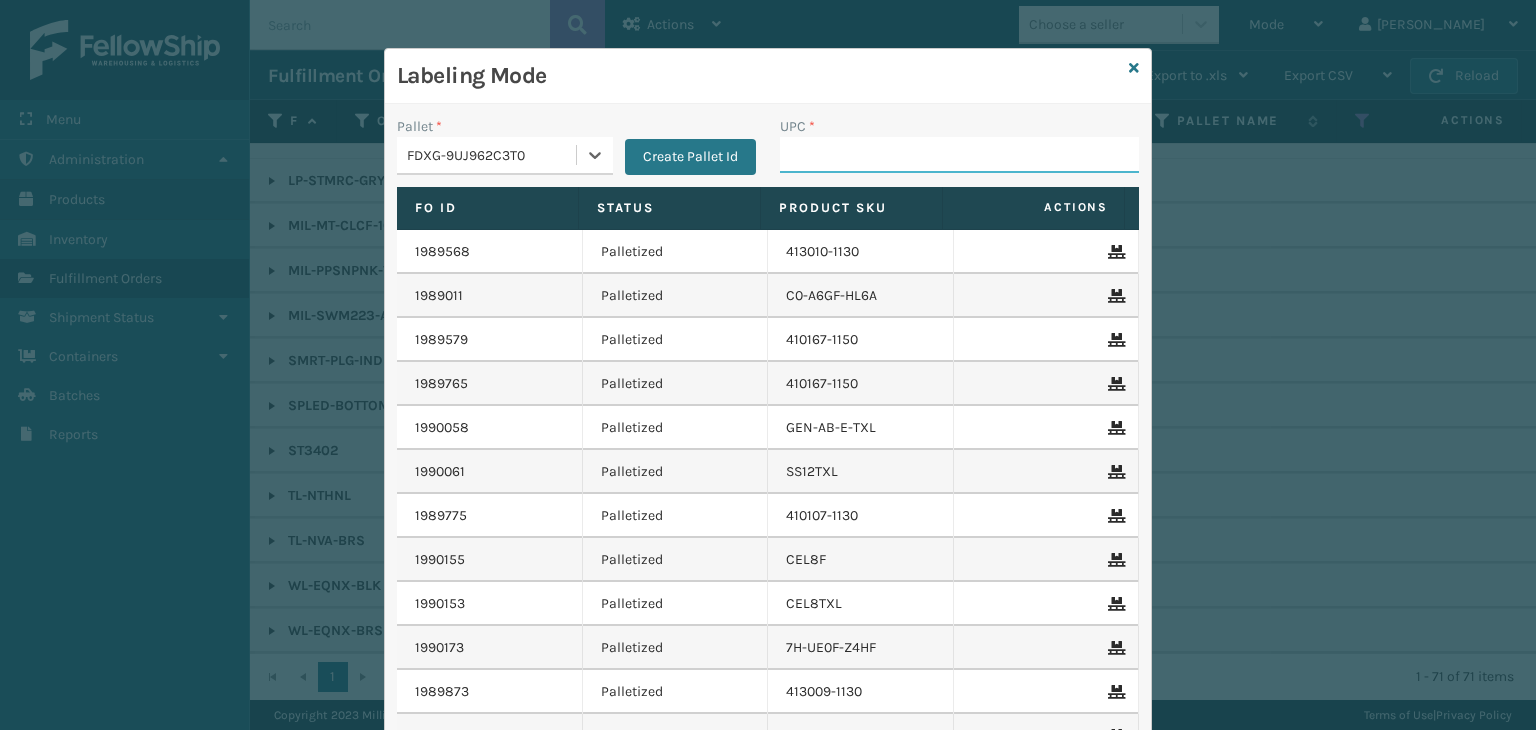 click on "UPC   *" at bounding box center [959, 155] 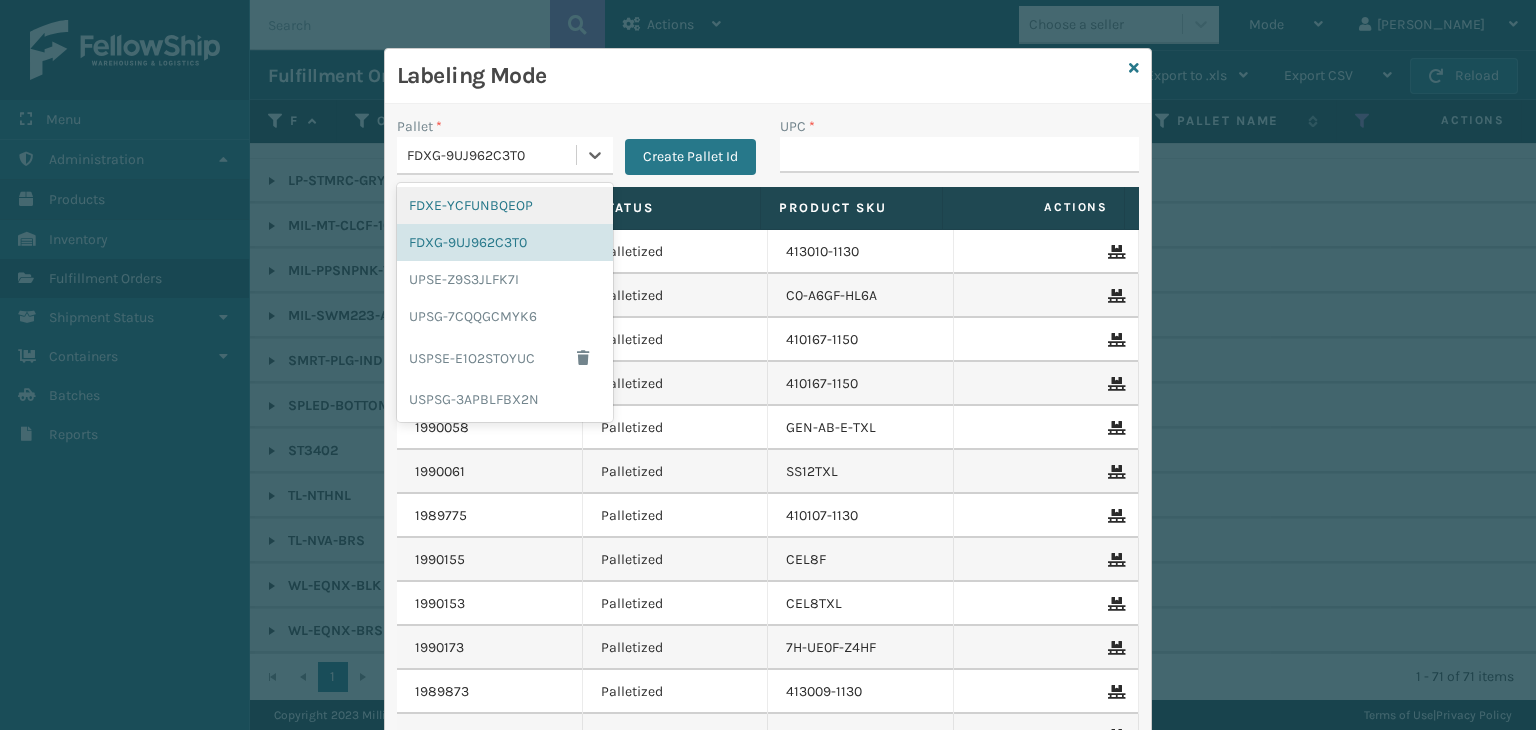 click on "FDXG-9UJ962C3T0" at bounding box center [486, 155] 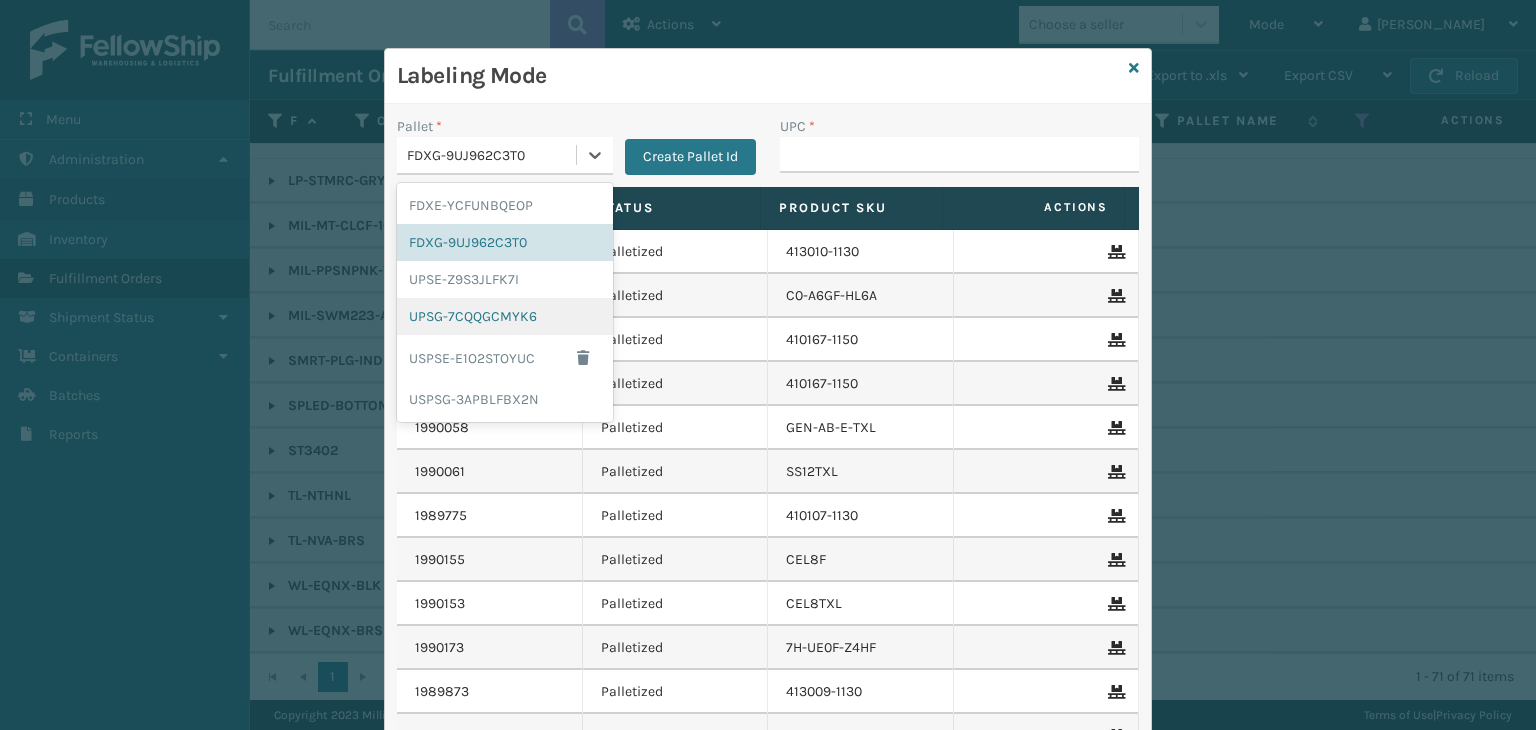click on "UPSG-7CQQGCMYK6" at bounding box center [505, 316] 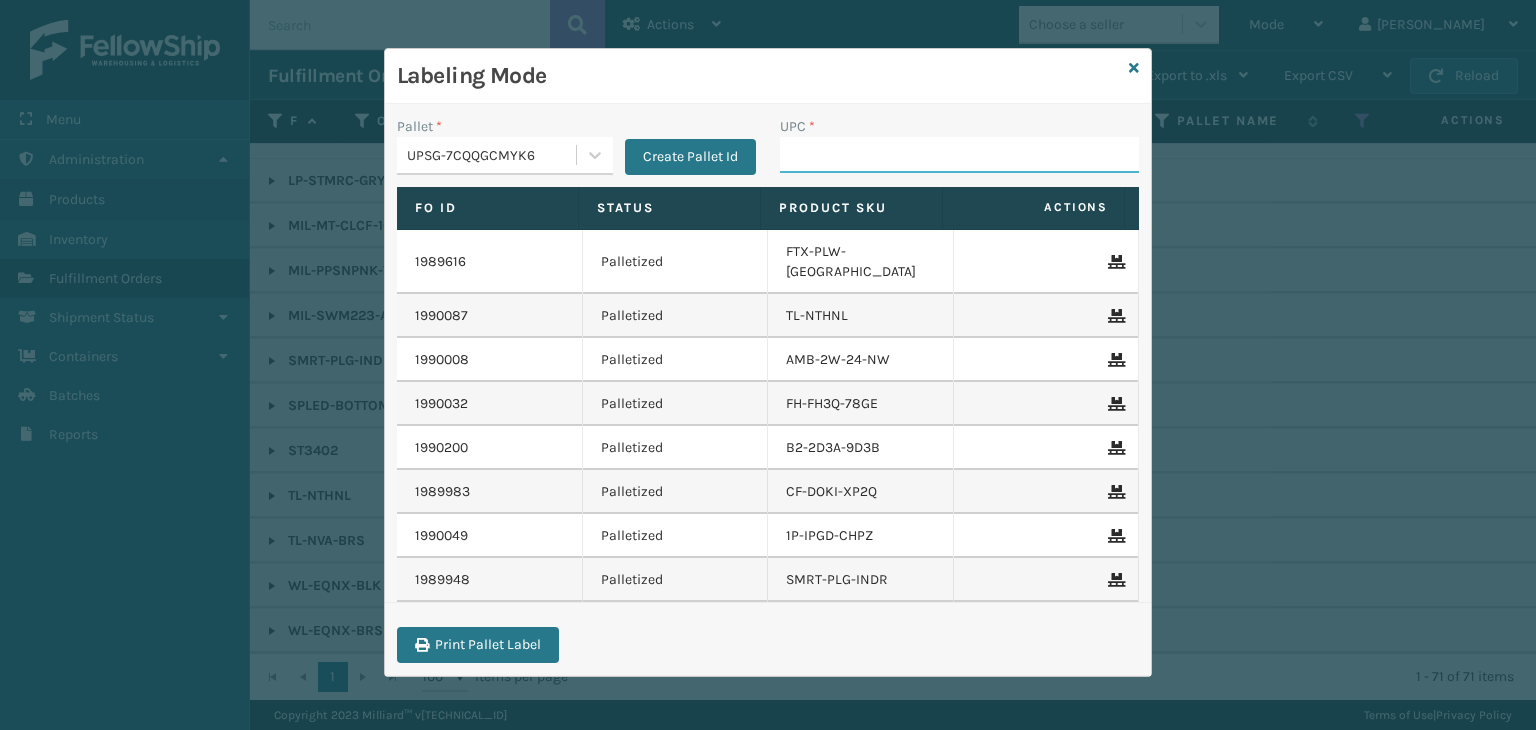 click on "UPC   *" at bounding box center [959, 155] 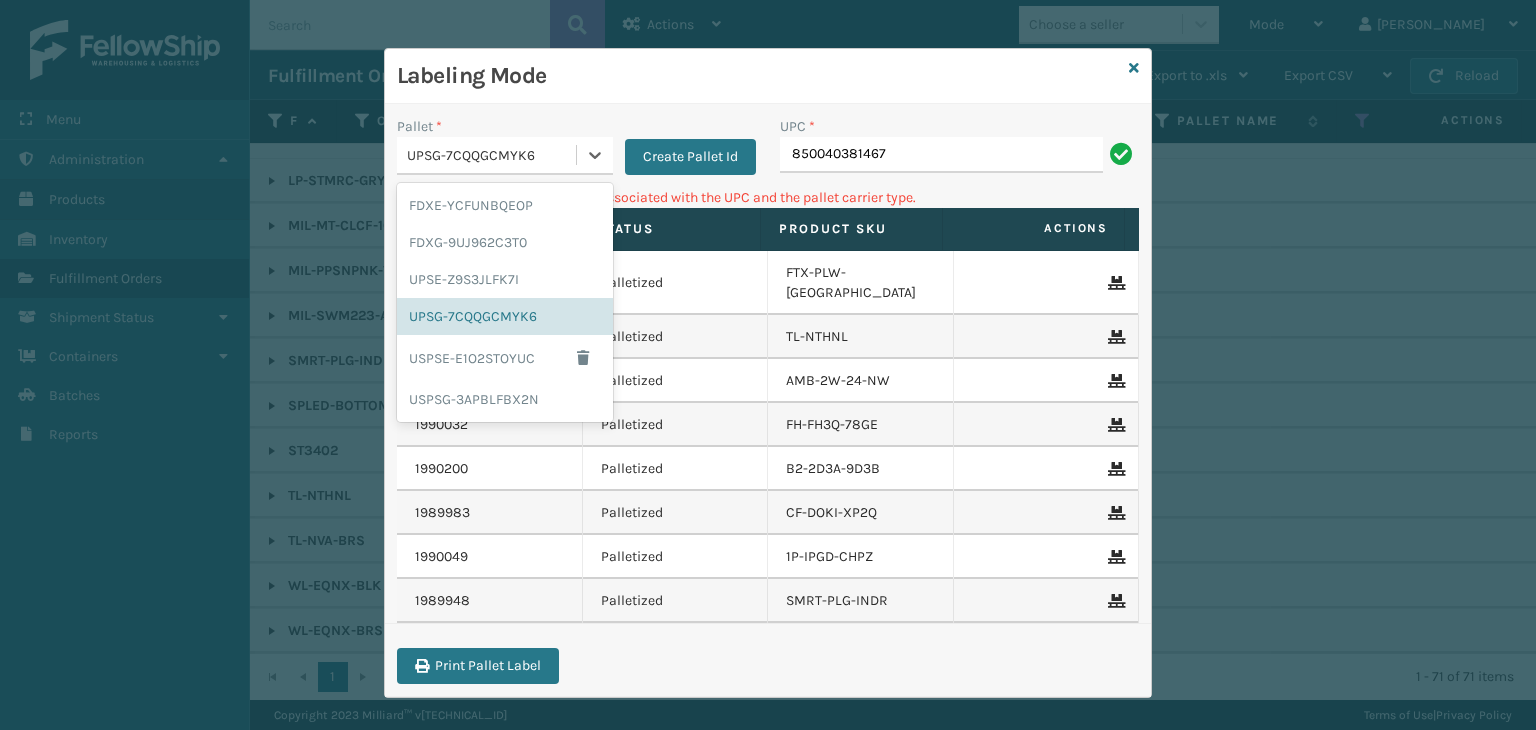 click on "UPSG-7CQQGCMYK6" at bounding box center [492, 155] 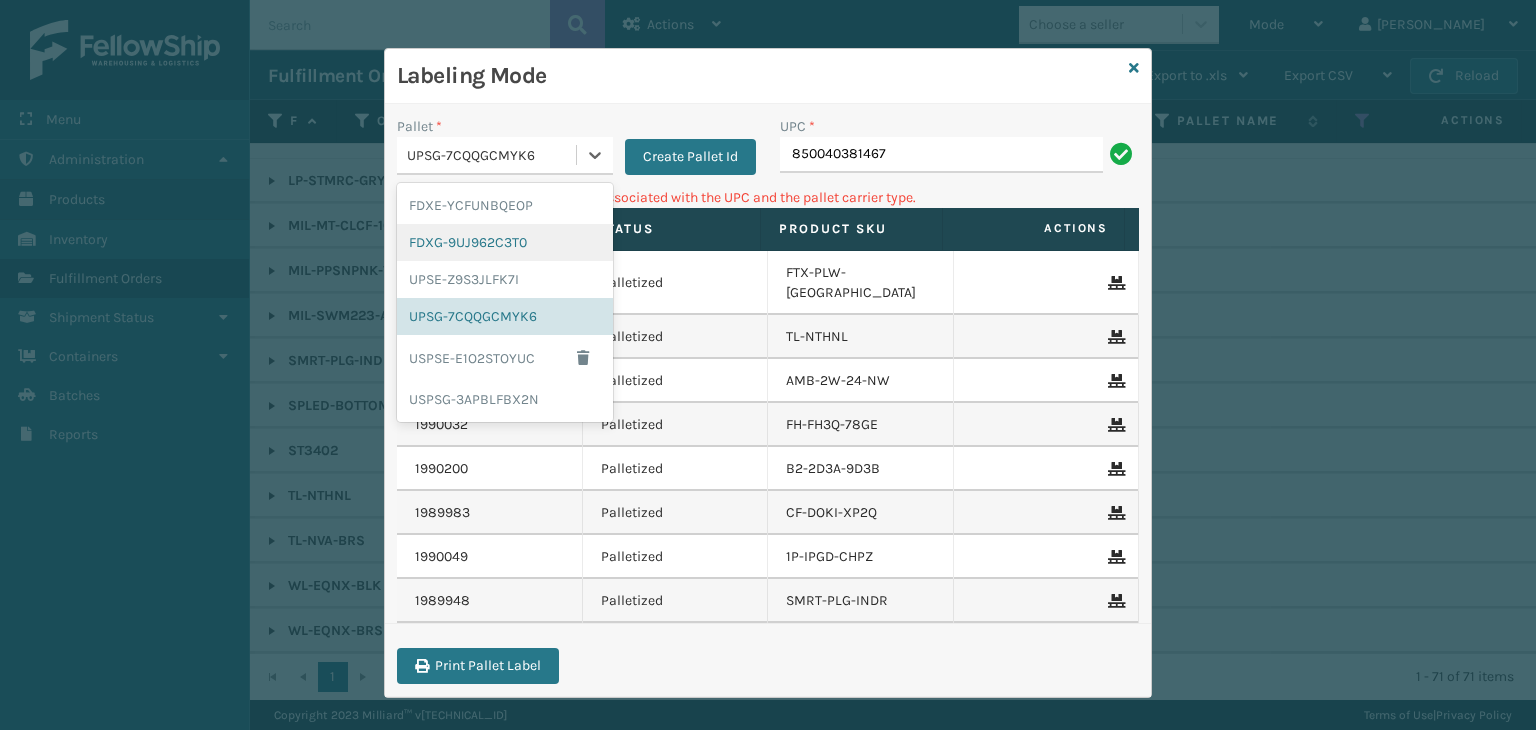 click on "FDXG-9UJ962C3T0" at bounding box center (505, 242) 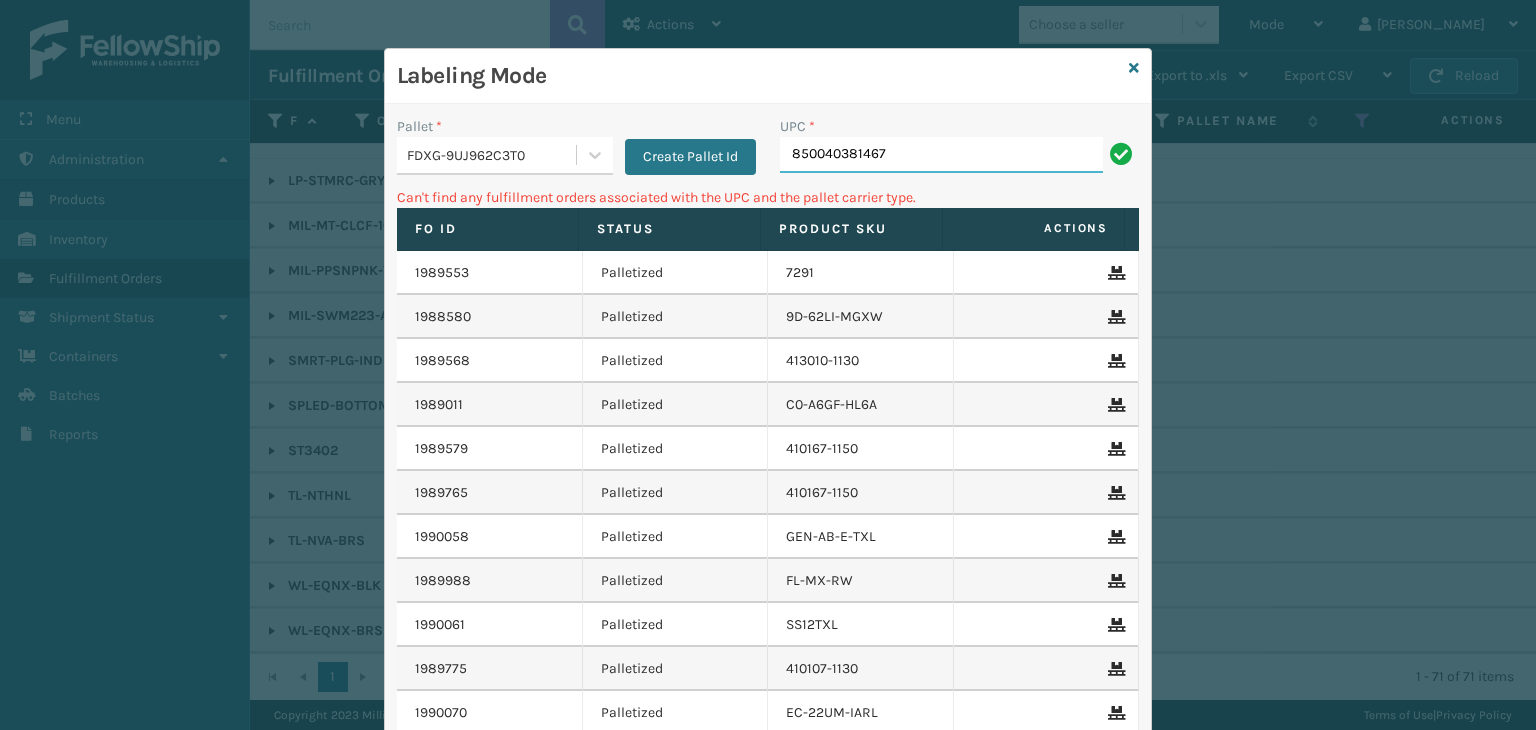 click on "850040381467" at bounding box center (941, 155) 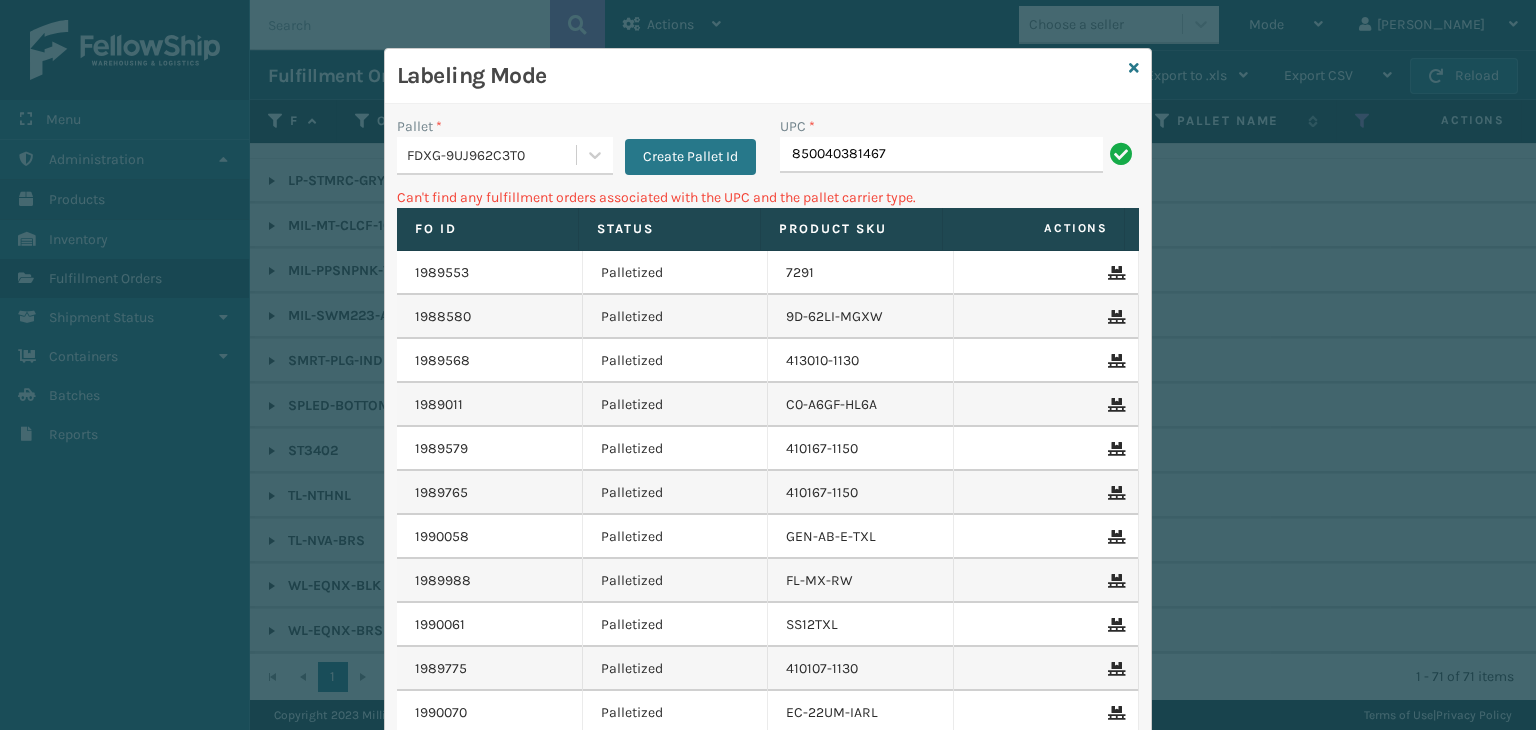 click on "FDXG-9UJ962C3T0" at bounding box center [492, 155] 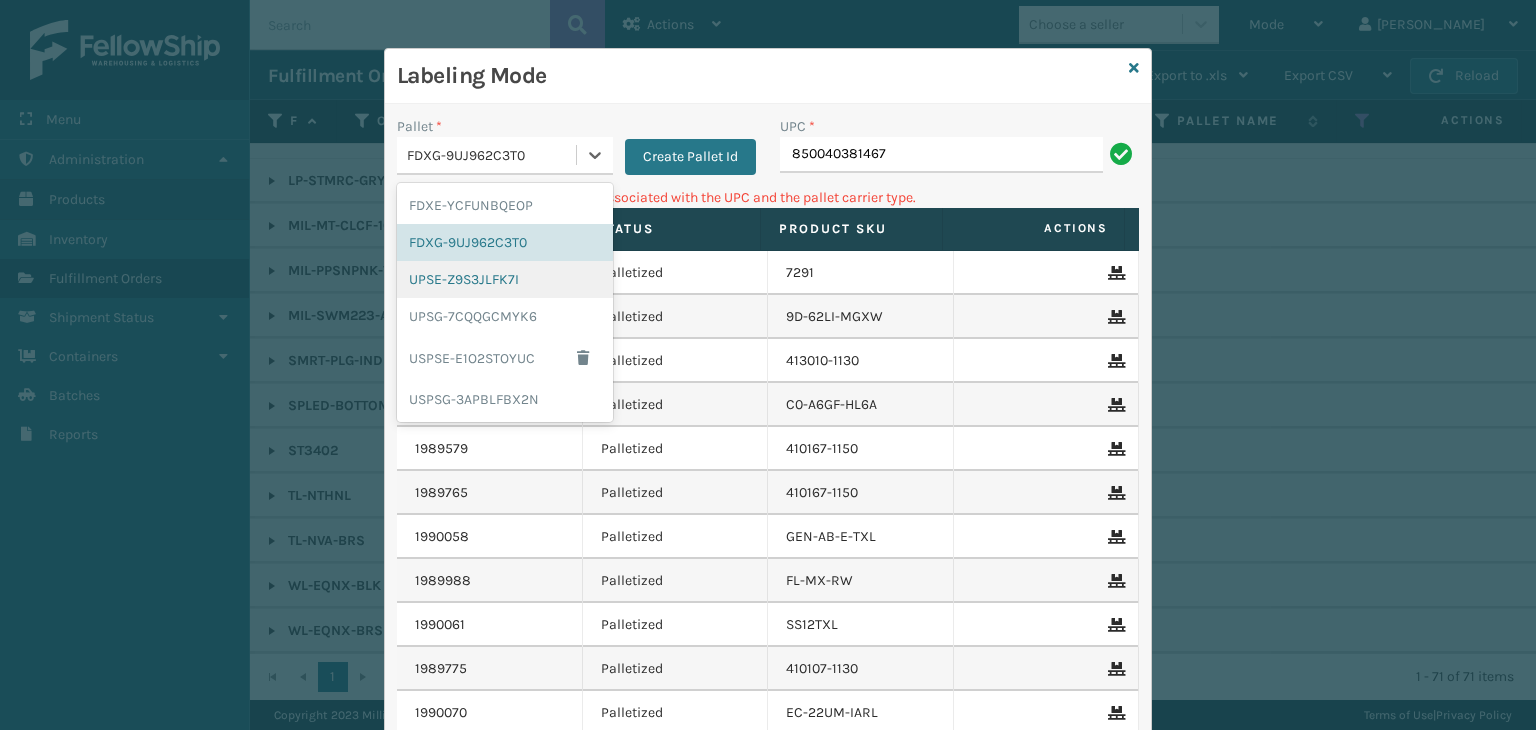 click on "UPSE-Z9S3JLFK7I" at bounding box center [505, 279] 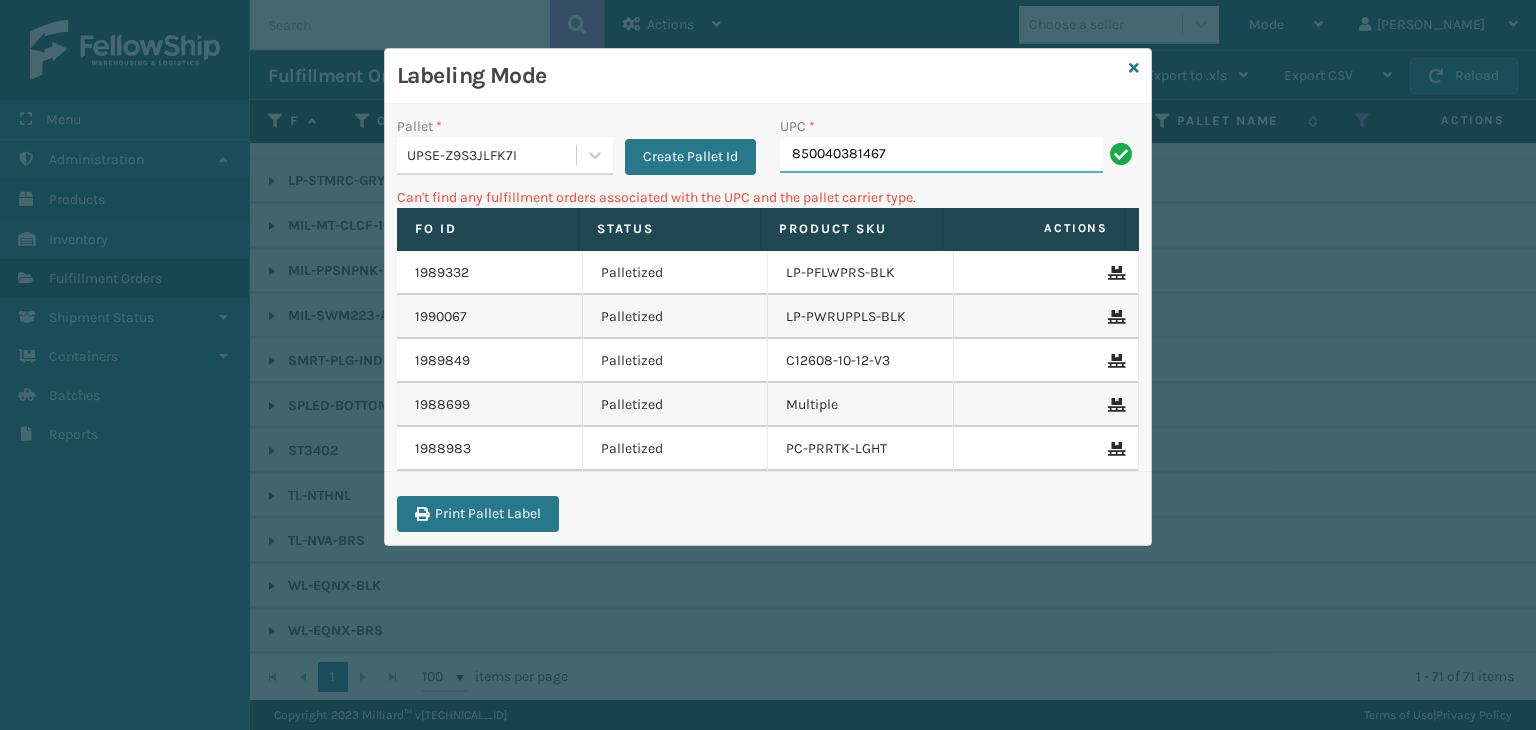 click on "850040381467" at bounding box center (941, 155) 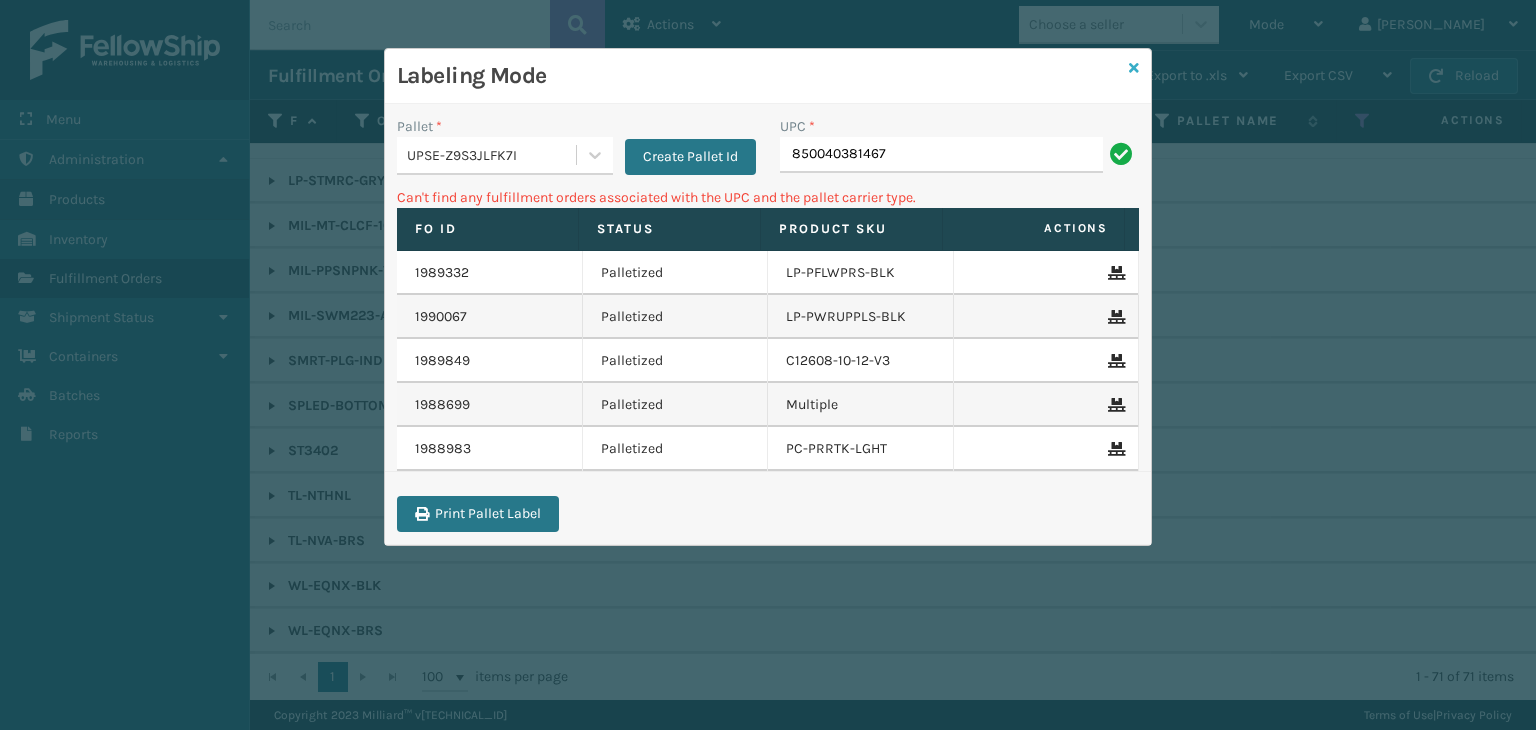 click at bounding box center [1134, 68] 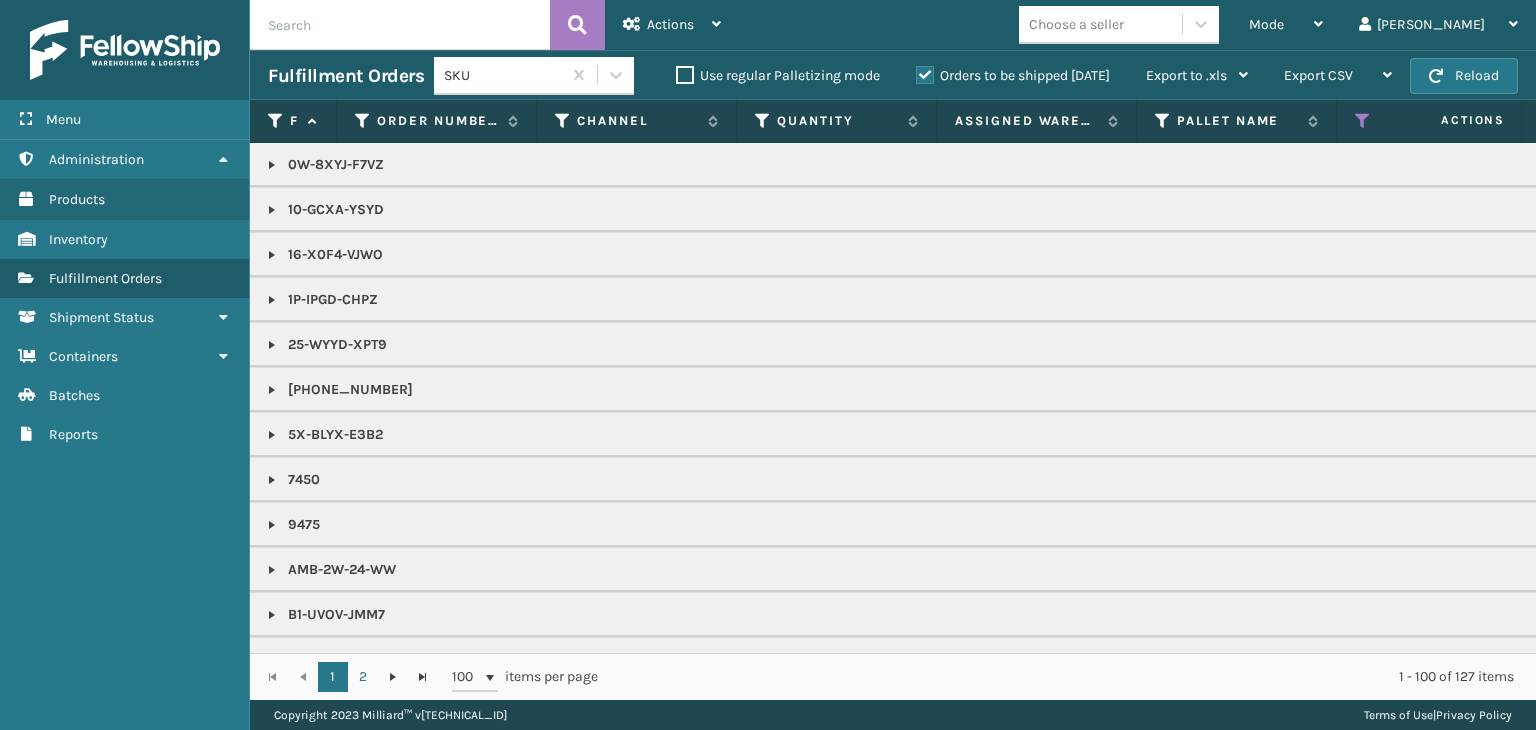 click on "Choose a seller" at bounding box center [1100, 24] 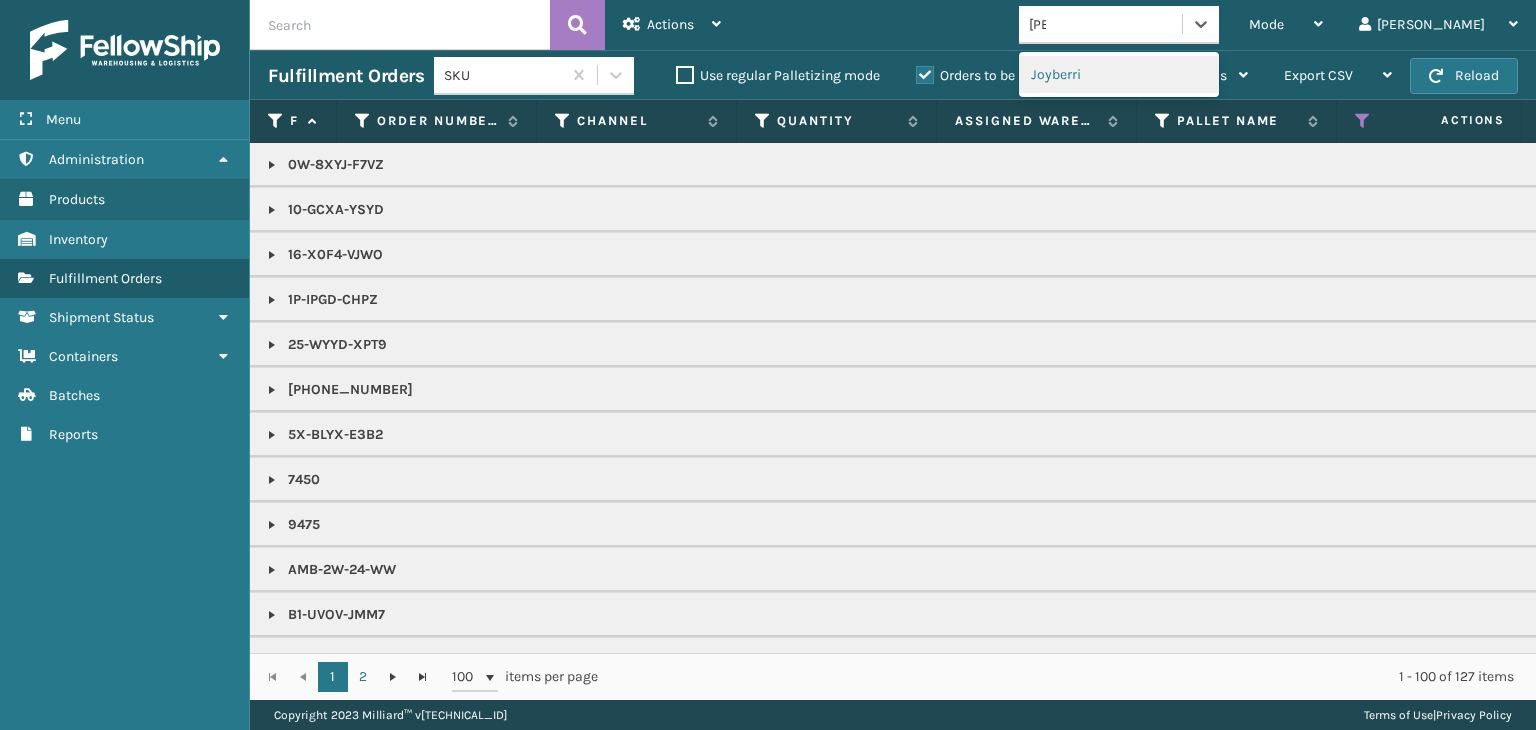 type on "JOY" 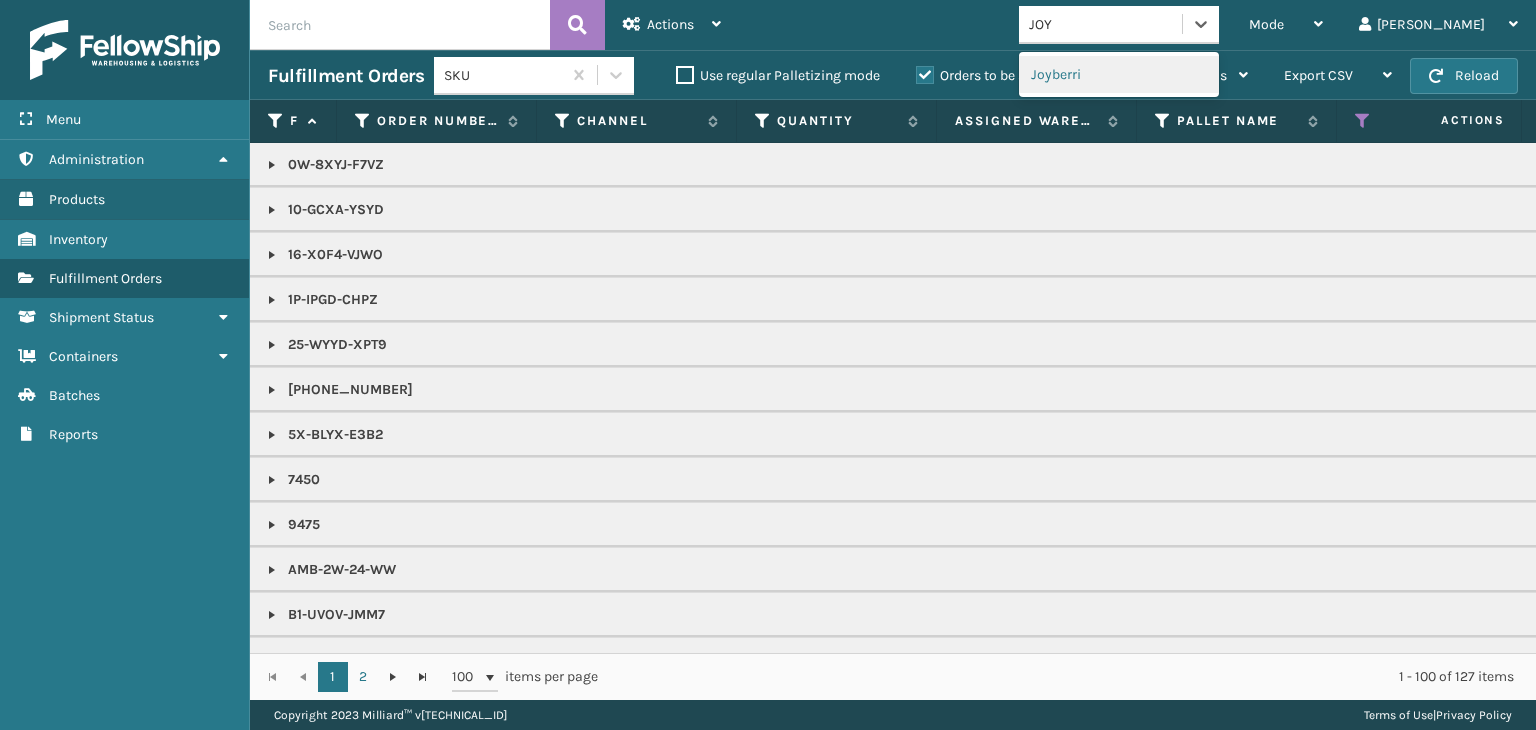 click on "Joyberri" at bounding box center [1119, 74] 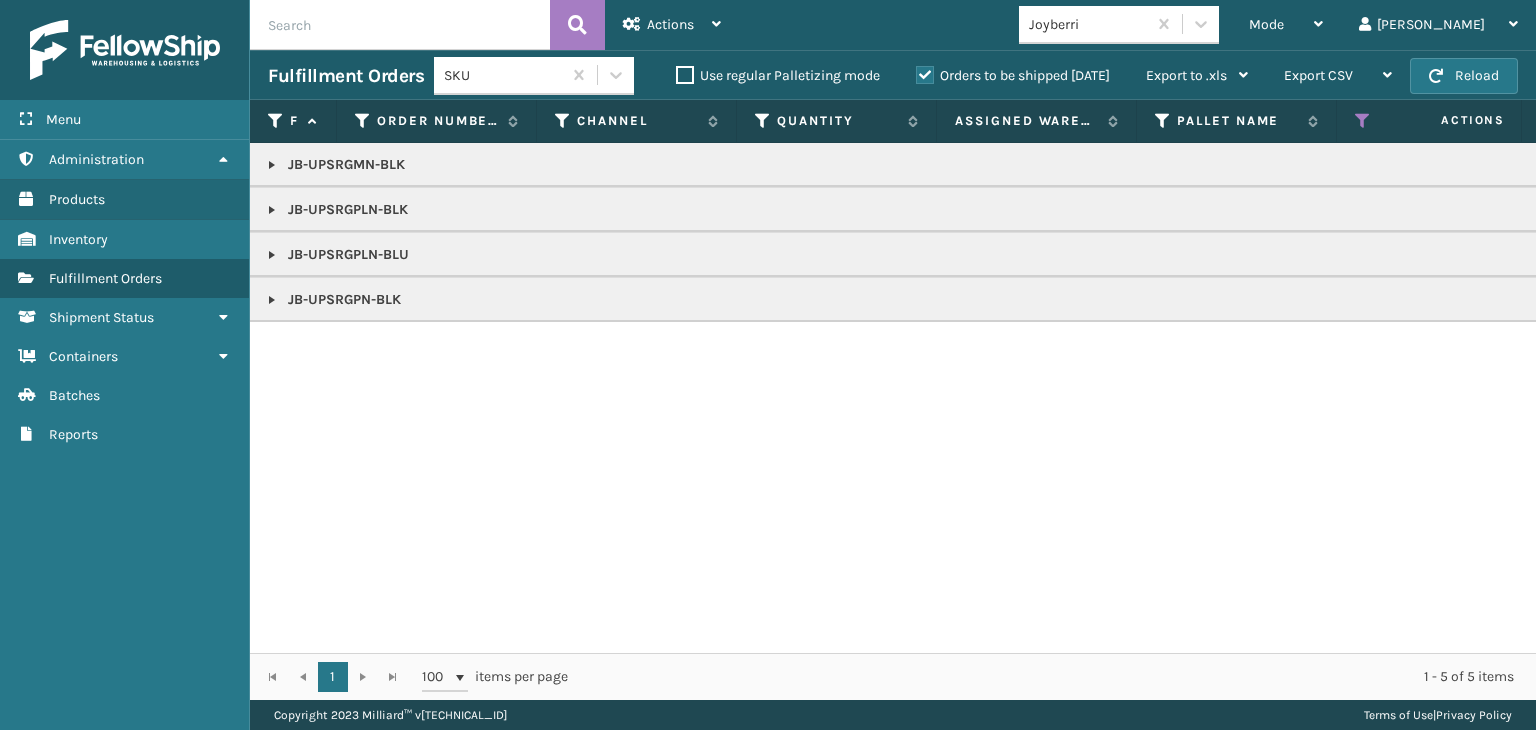 click at bounding box center [272, 255] 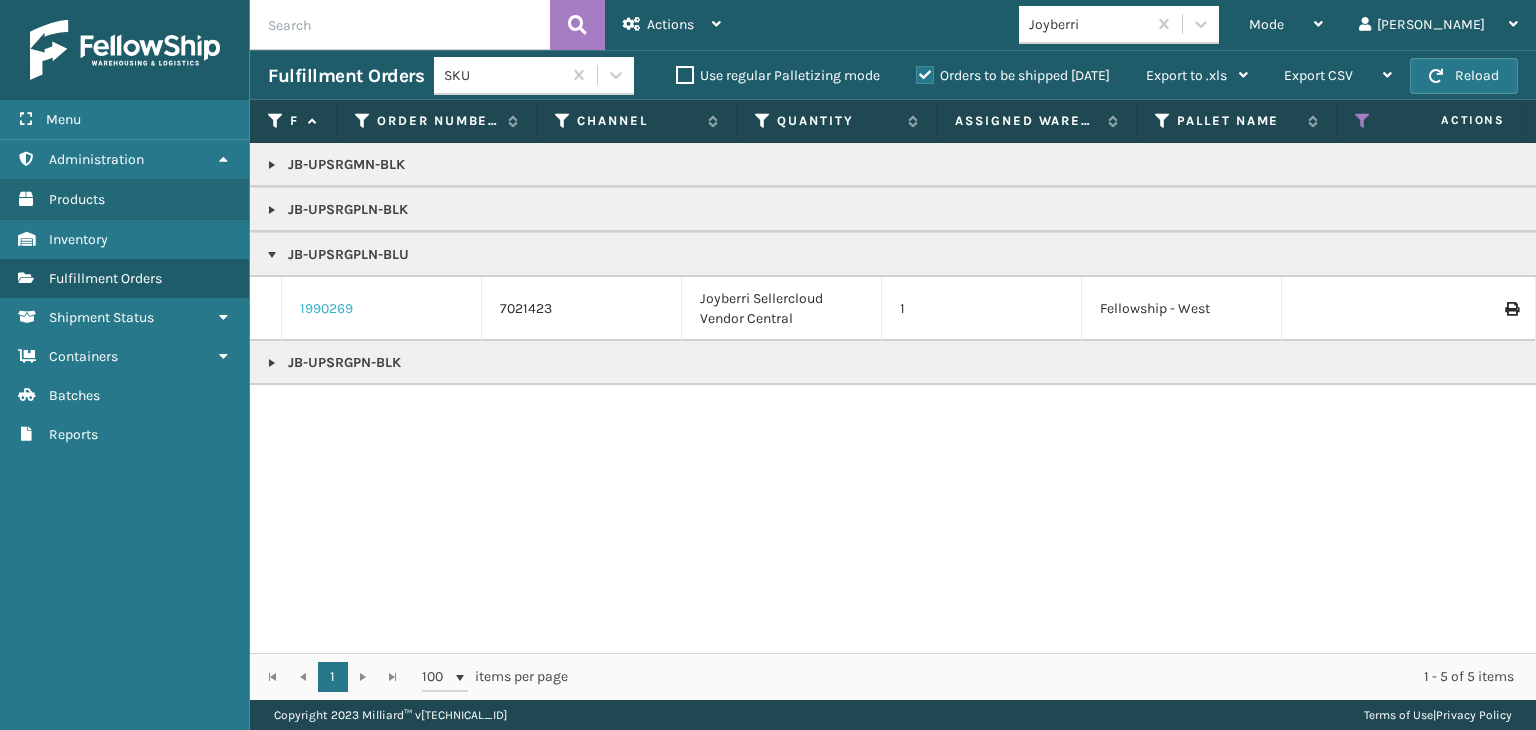 drag, startPoint x: 287, startPoint y: 271, endPoint x: 313, endPoint y: 302, distance: 40.459858 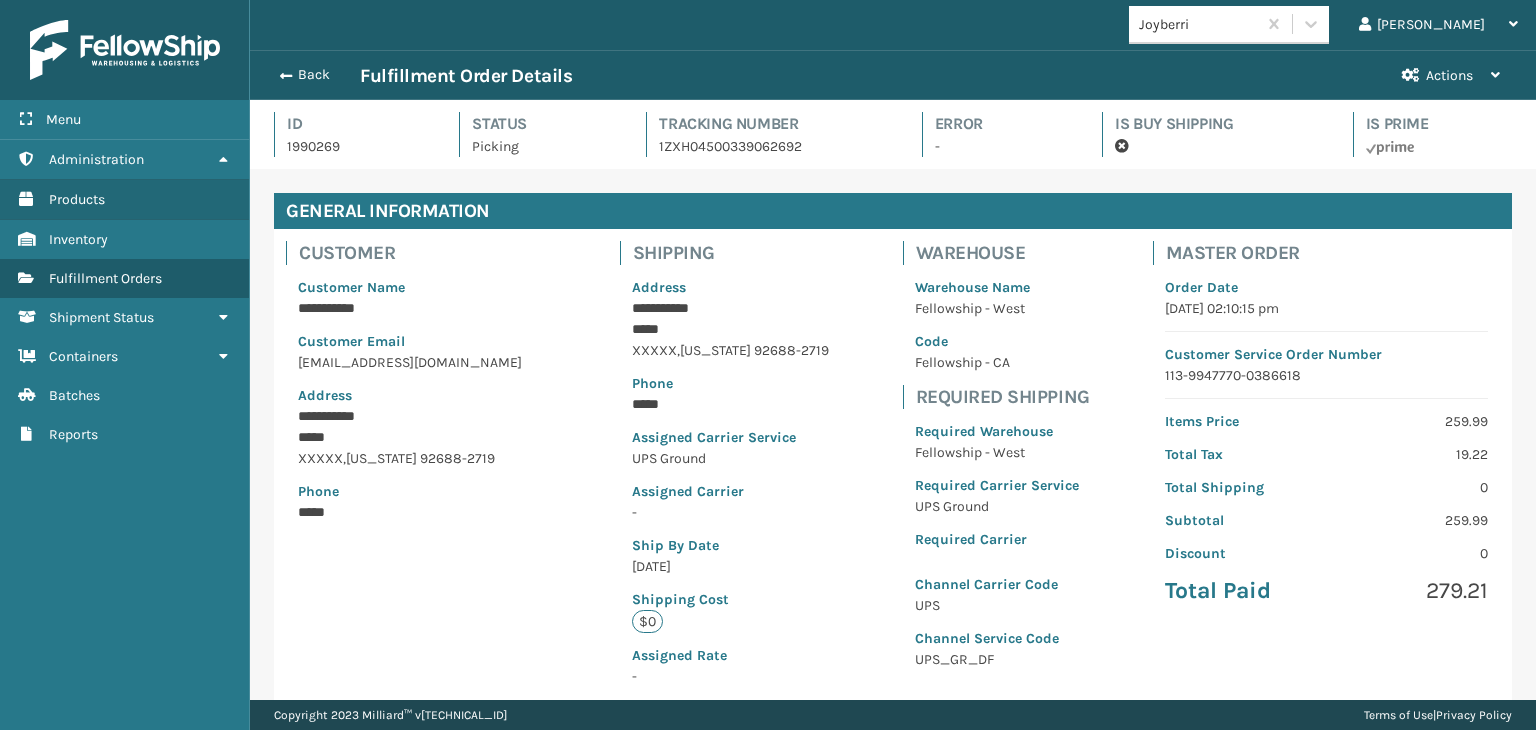 scroll, scrollTop: 315, scrollLeft: 0, axis: vertical 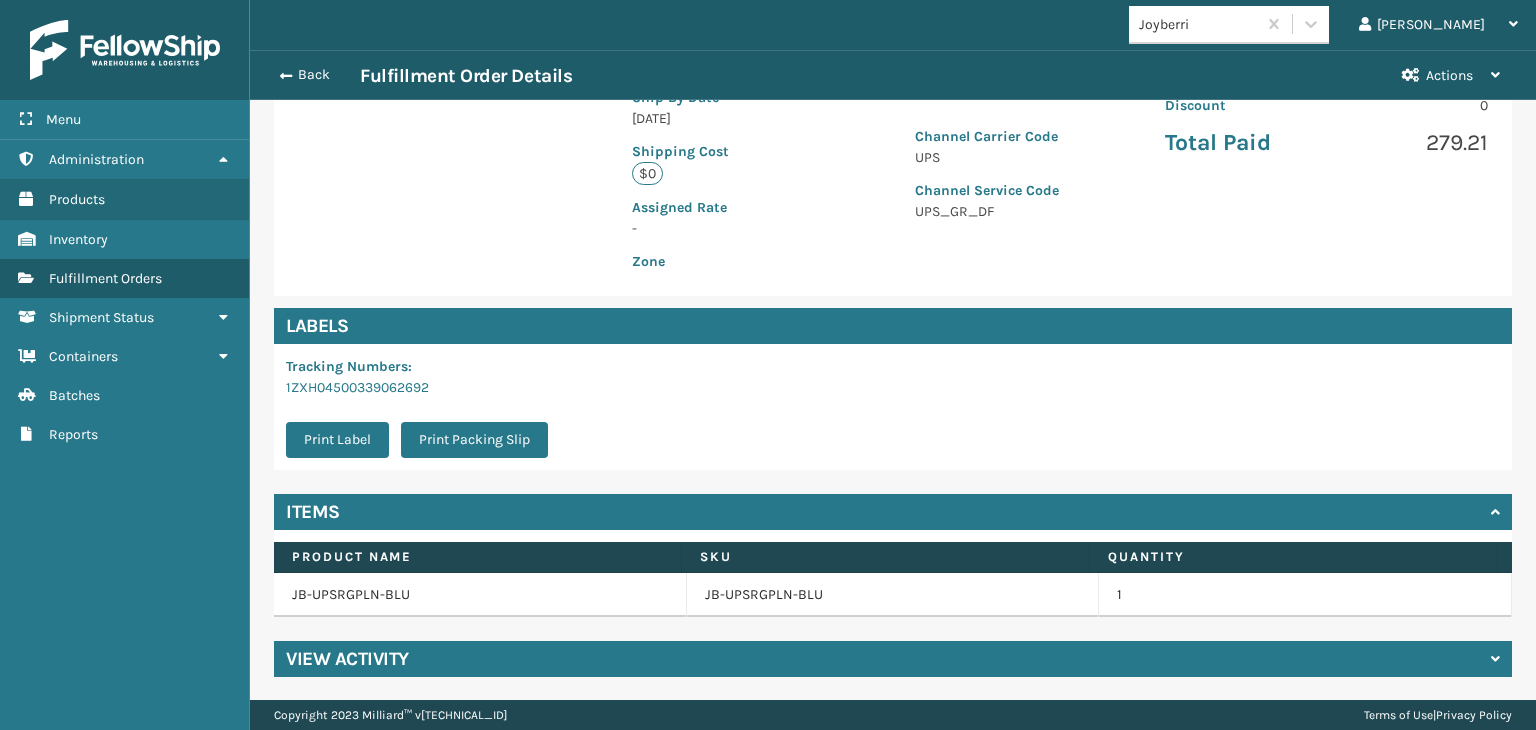 click on "JB-UPSRGPLN-BLU" at bounding box center (893, 595) 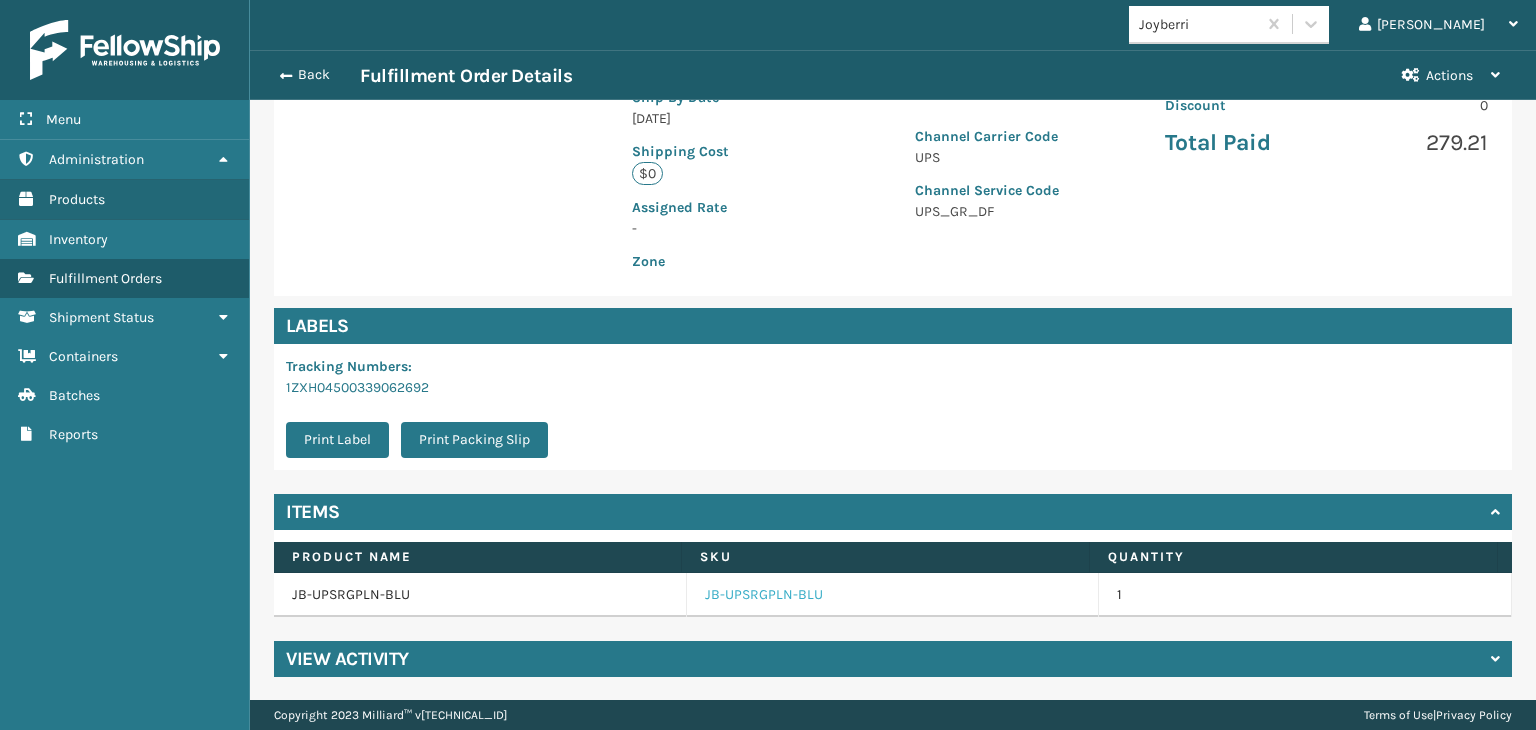 click on "JB-UPSRGPLN-BLU" at bounding box center [764, 595] 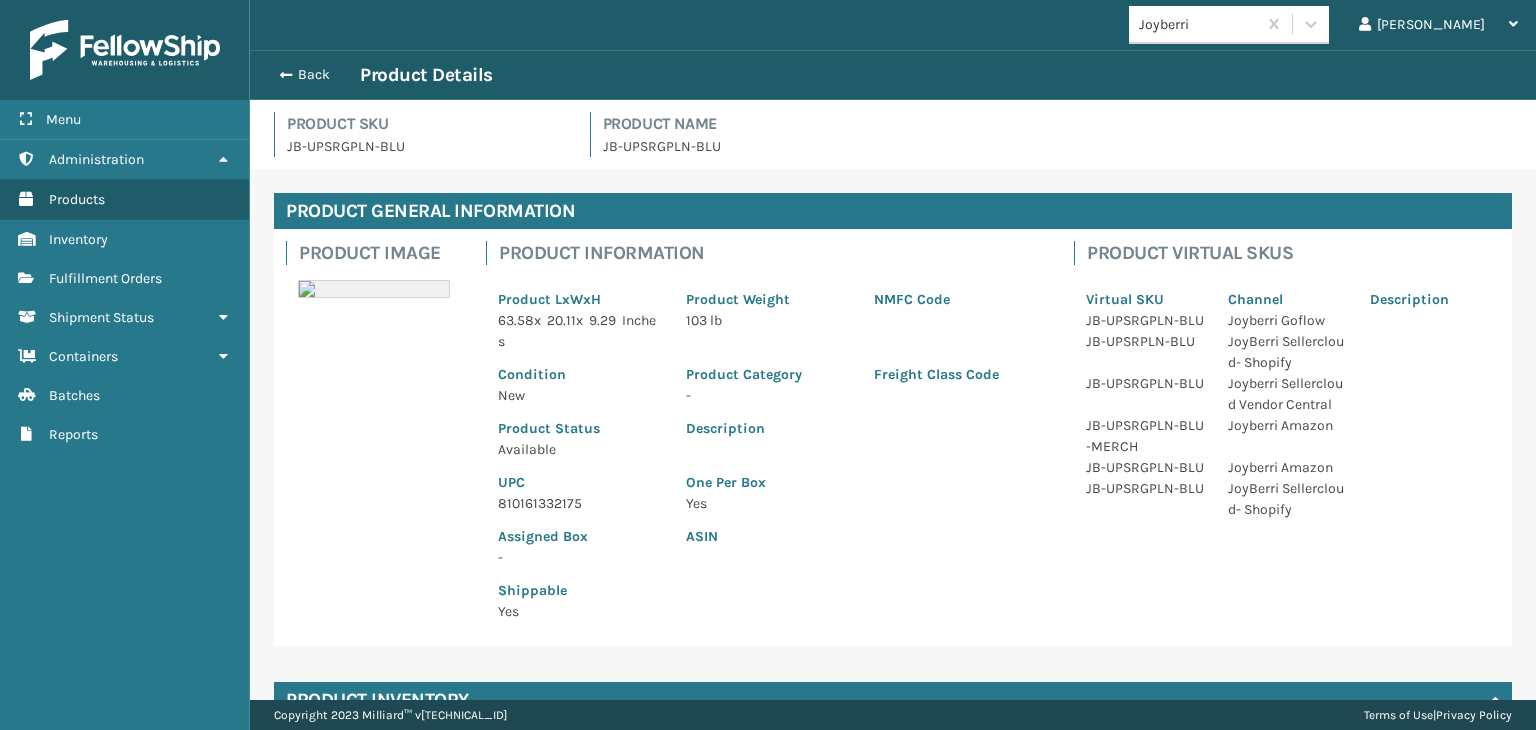 click on "810161332175" at bounding box center (580, 503) 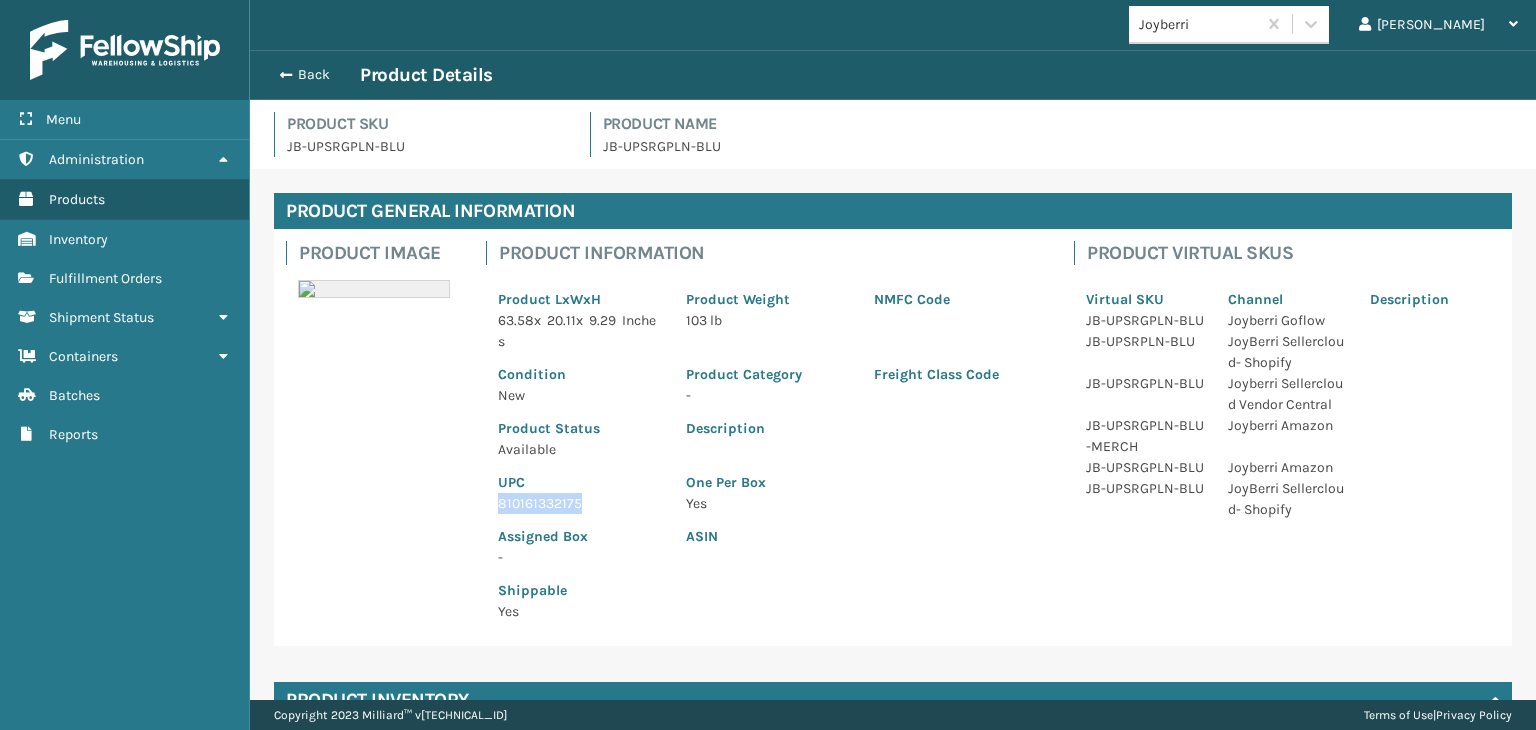 click on "810161332175" at bounding box center (580, 503) 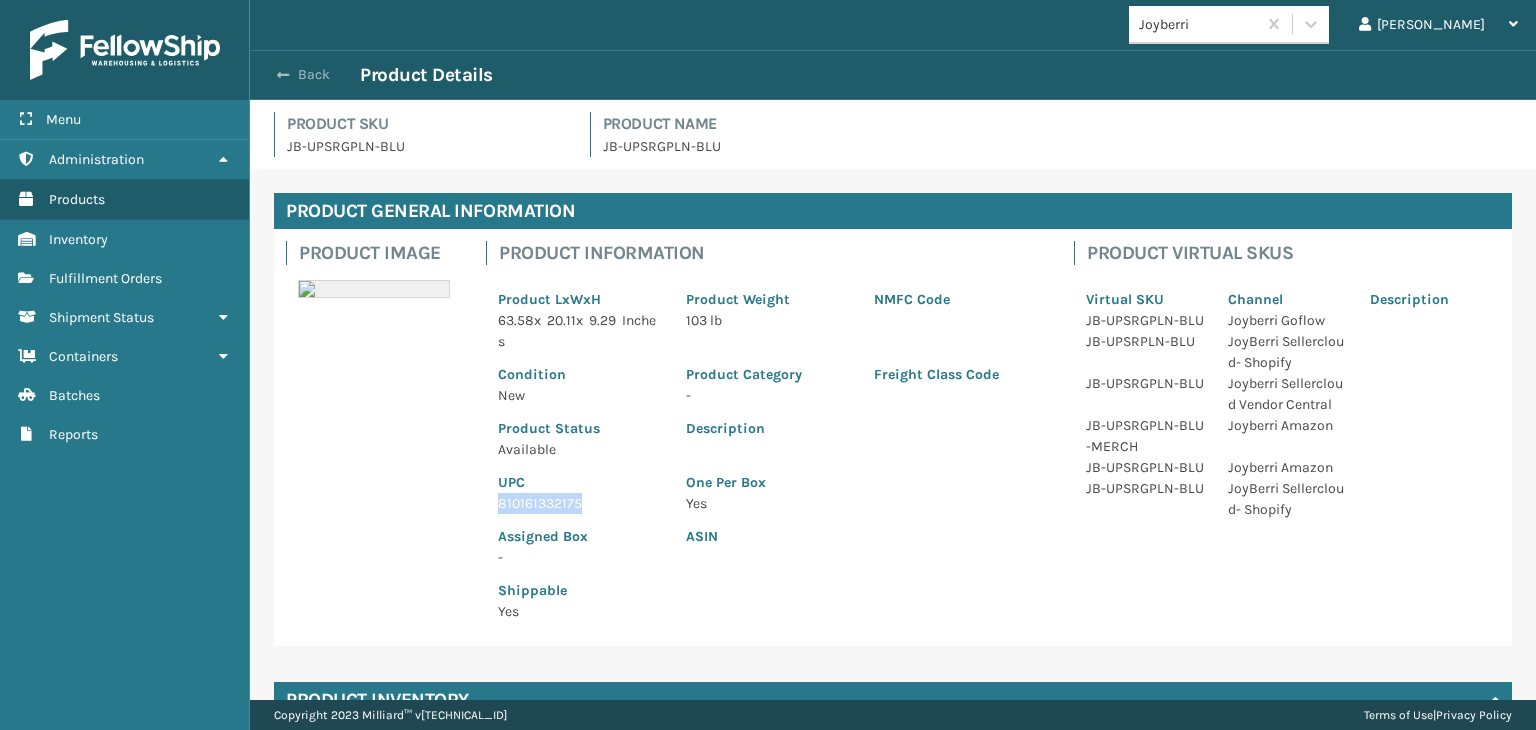 click on "Back" at bounding box center [314, 75] 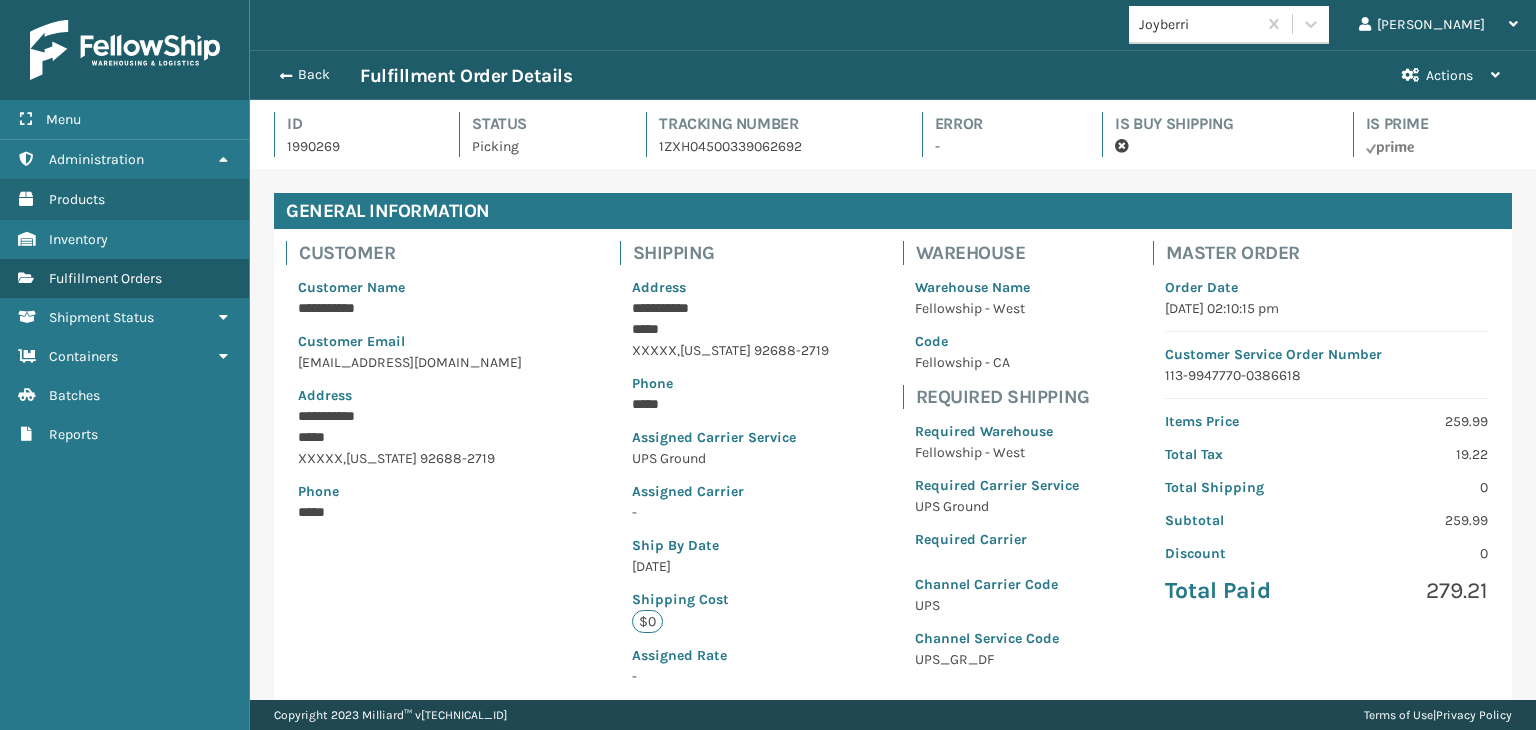 scroll, scrollTop: 99951, scrollLeft: 98713, axis: both 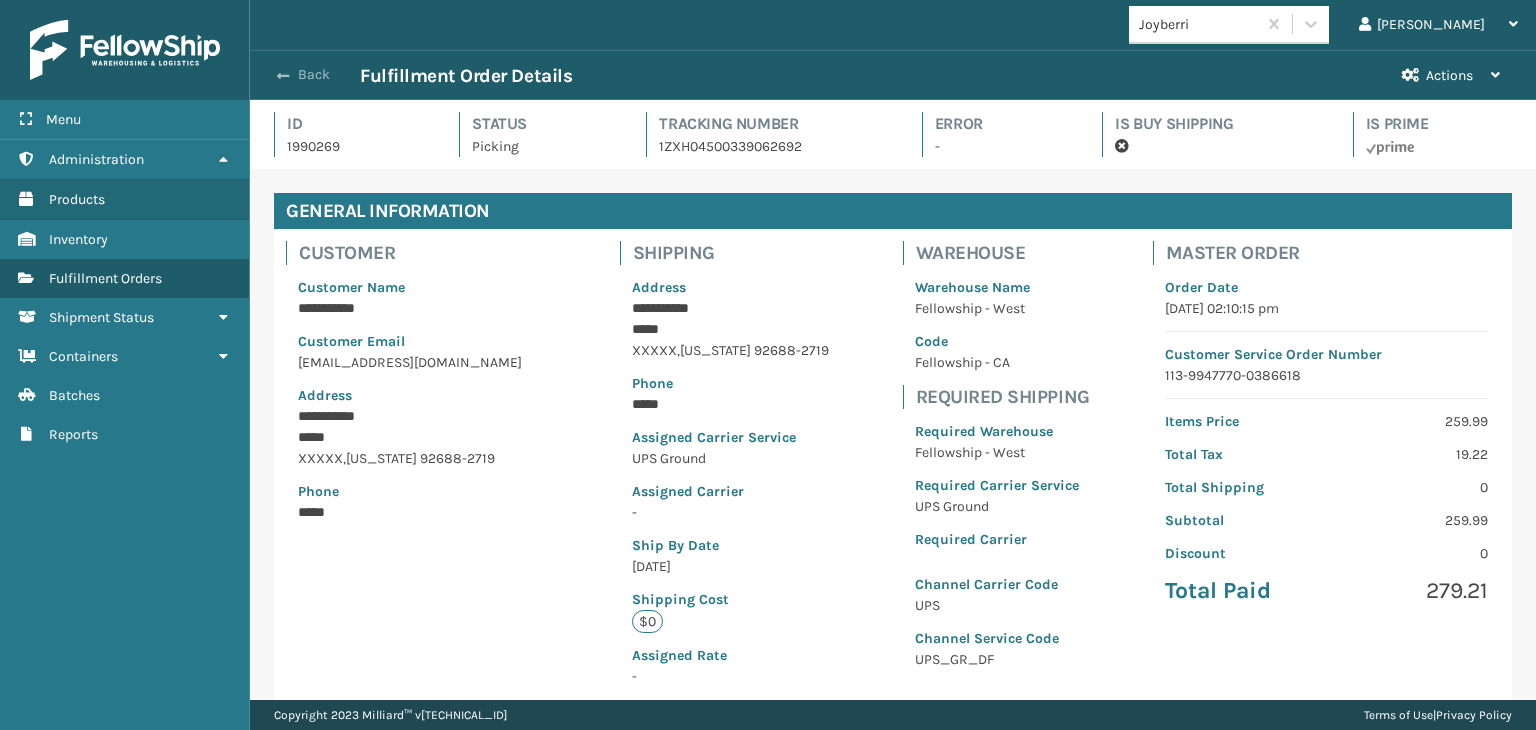 click on "Back" at bounding box center (314, 75) 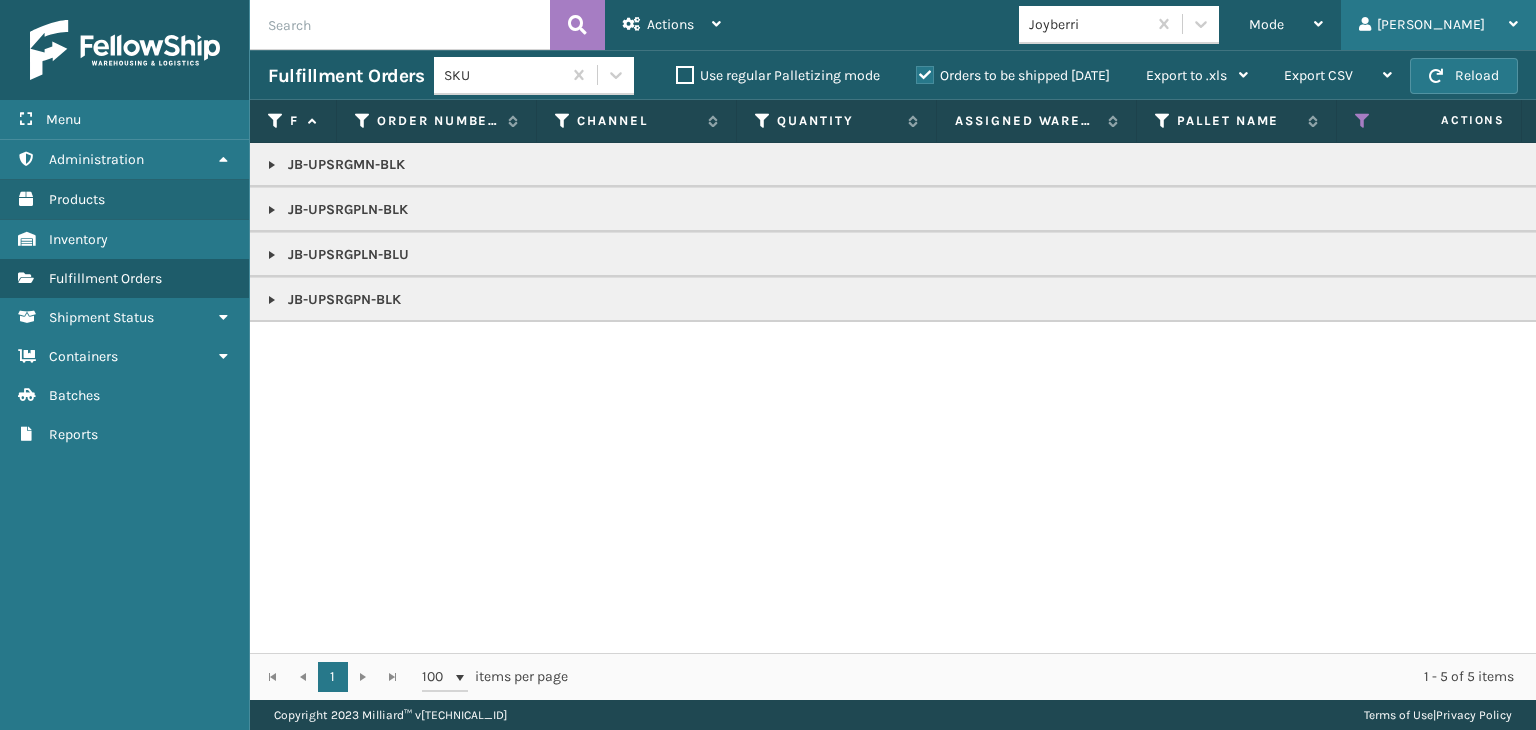 click on "Paola Log Out" at bounding box center [1438, 25] 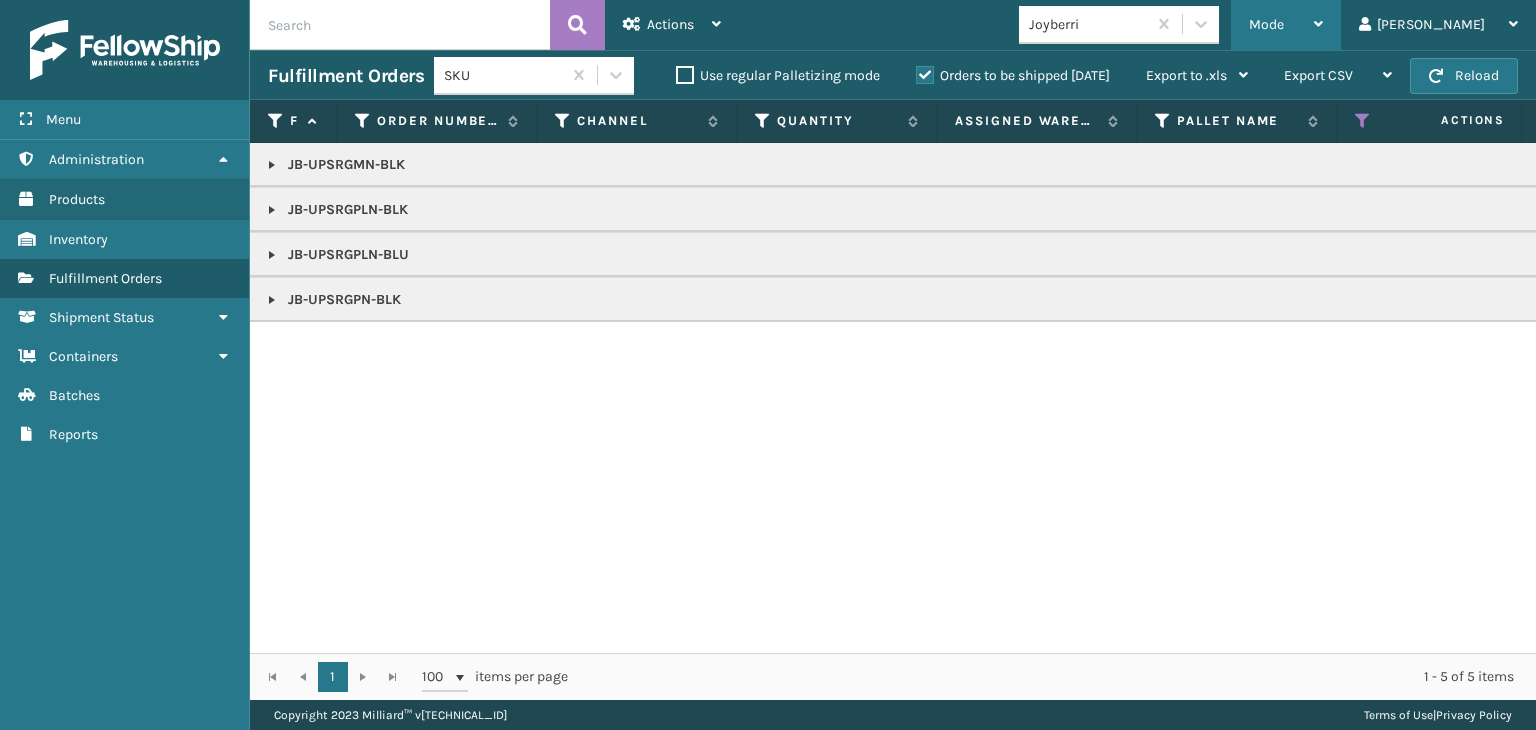 click on "Mode" at bounding box center [1286, 25] 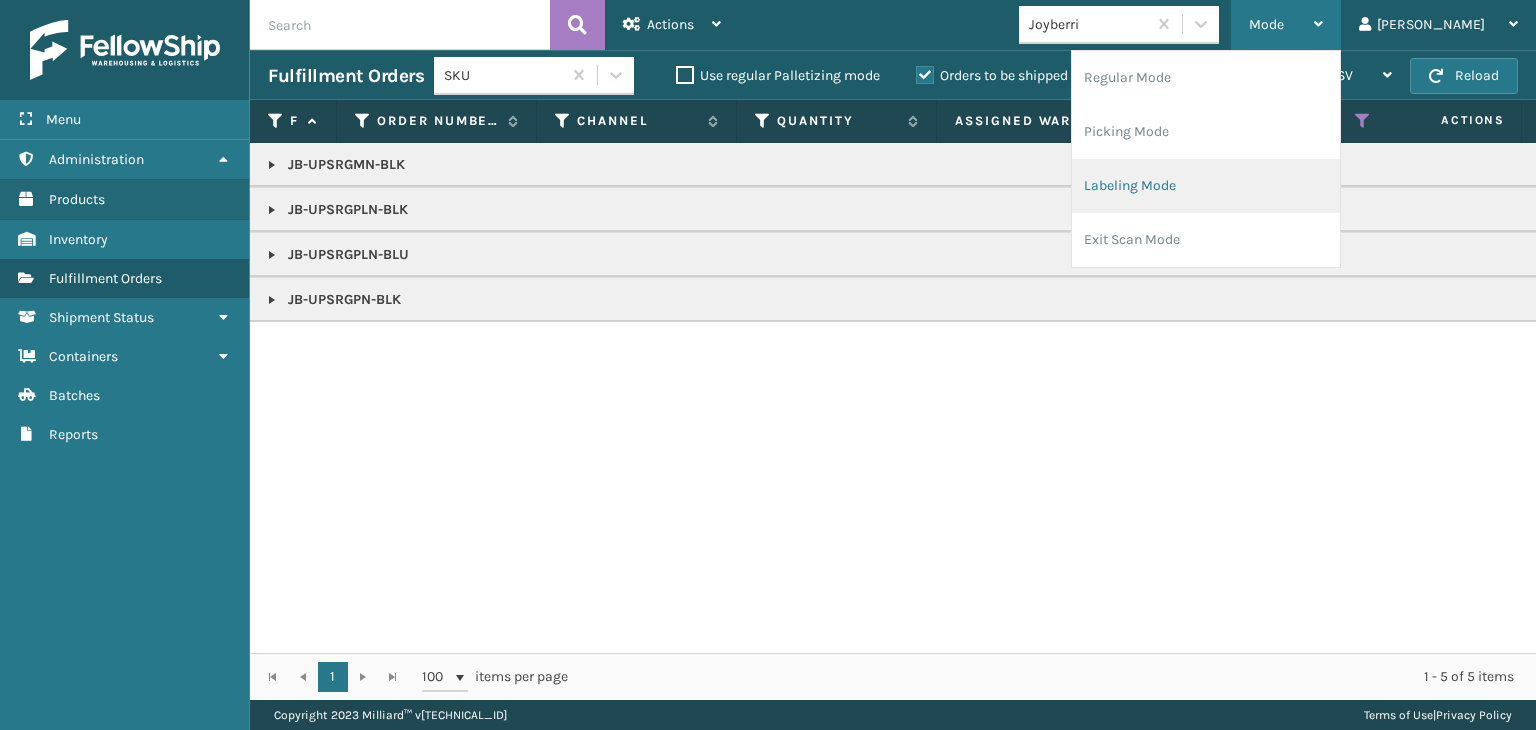 click on "Labeling Mode" at bounding box center [1206, 186] 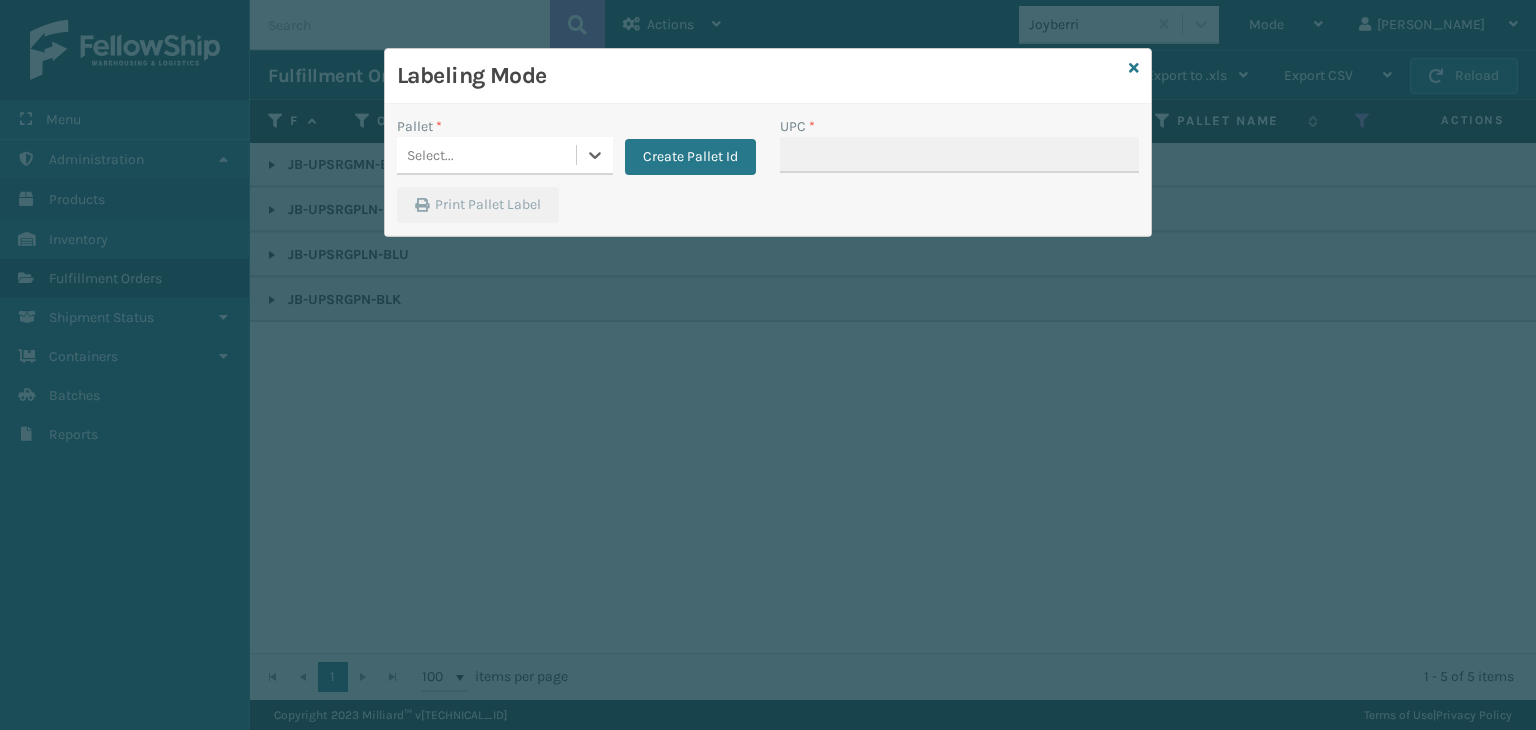 click on "Pallet   *       0 results available. Select is focused ,type to refine list, press Down to open the menu,  Select... Create Pallet Id" at bounding box center [576, 151] 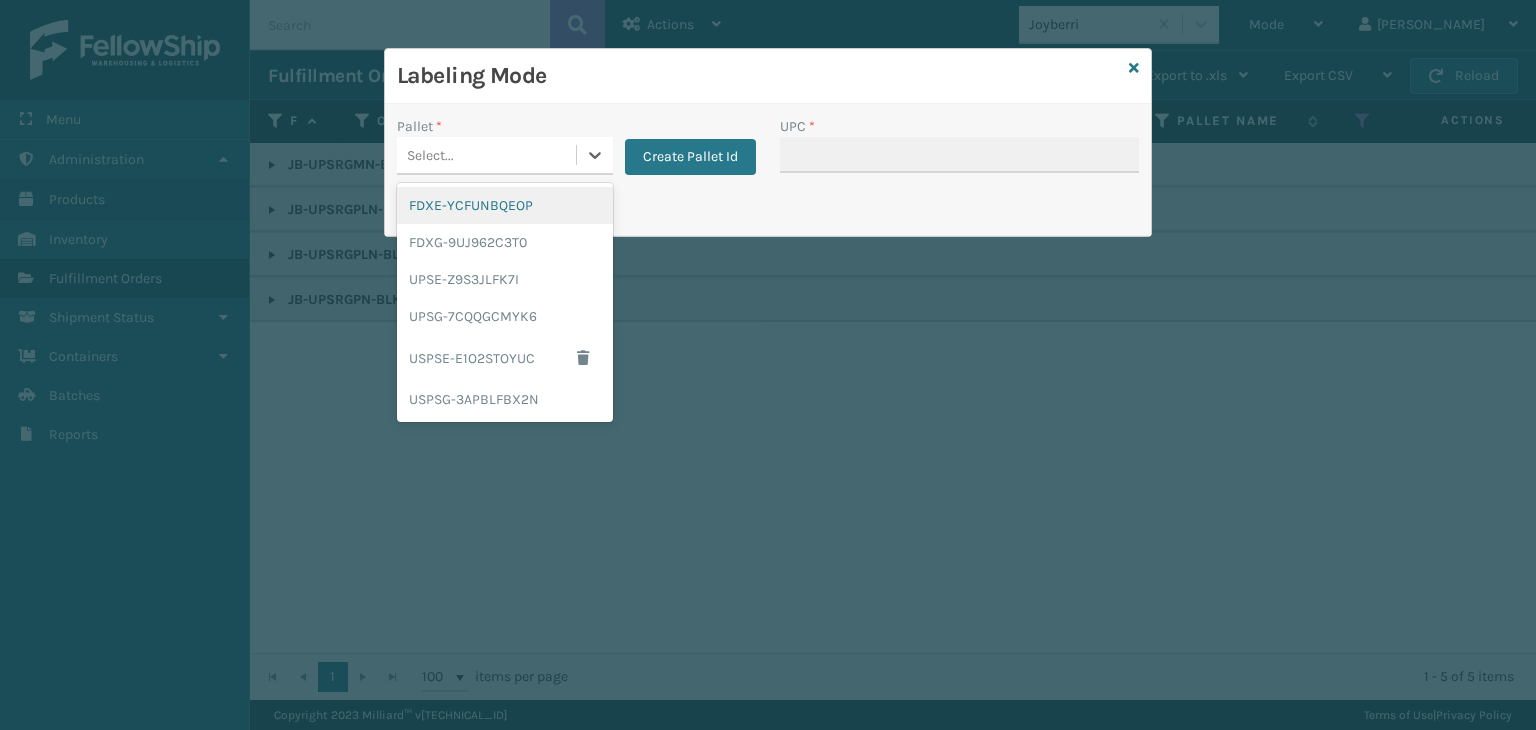 click on "Select..." at bounding box center (430, 155) 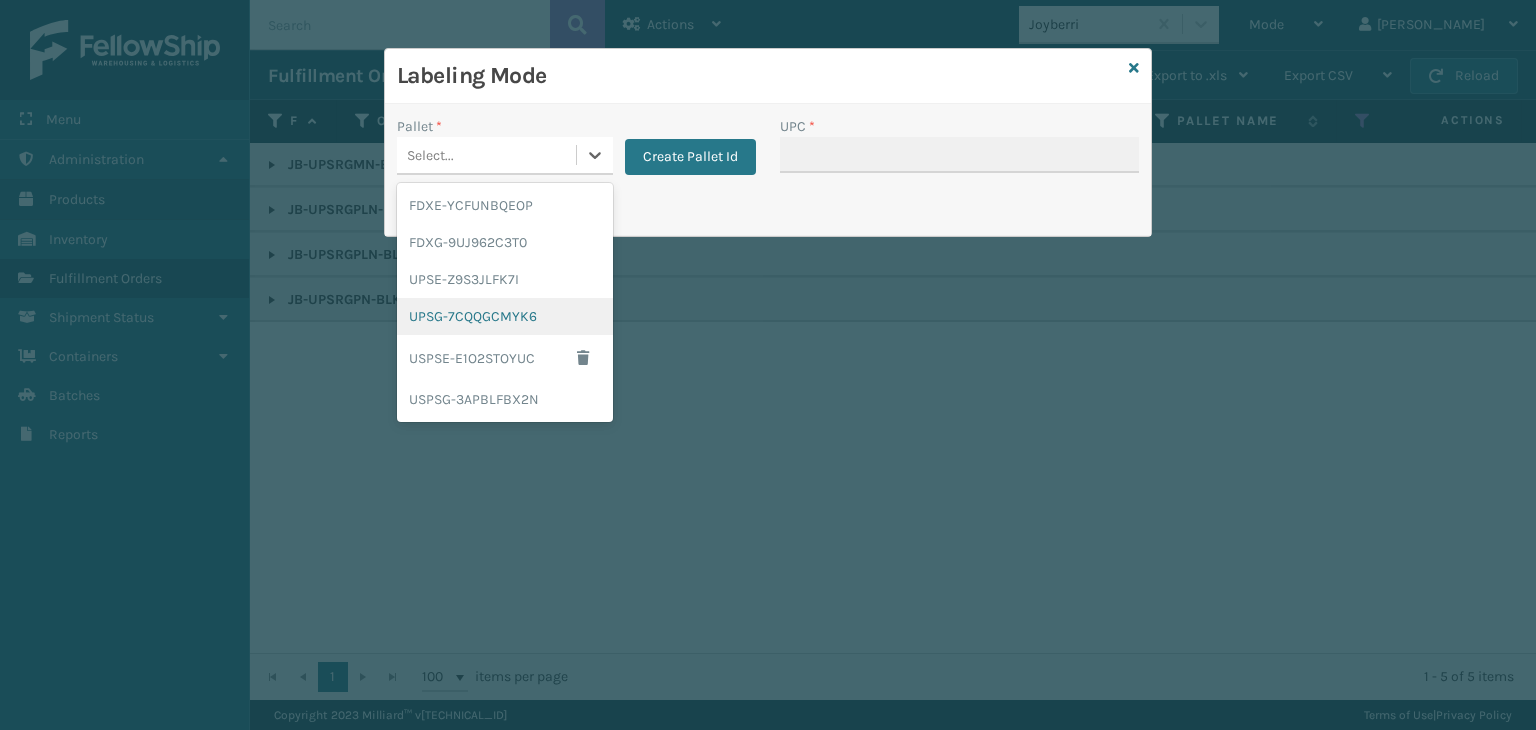 click on "UPSG-7CQQGCMYK6" at bounding box center [505, 316] 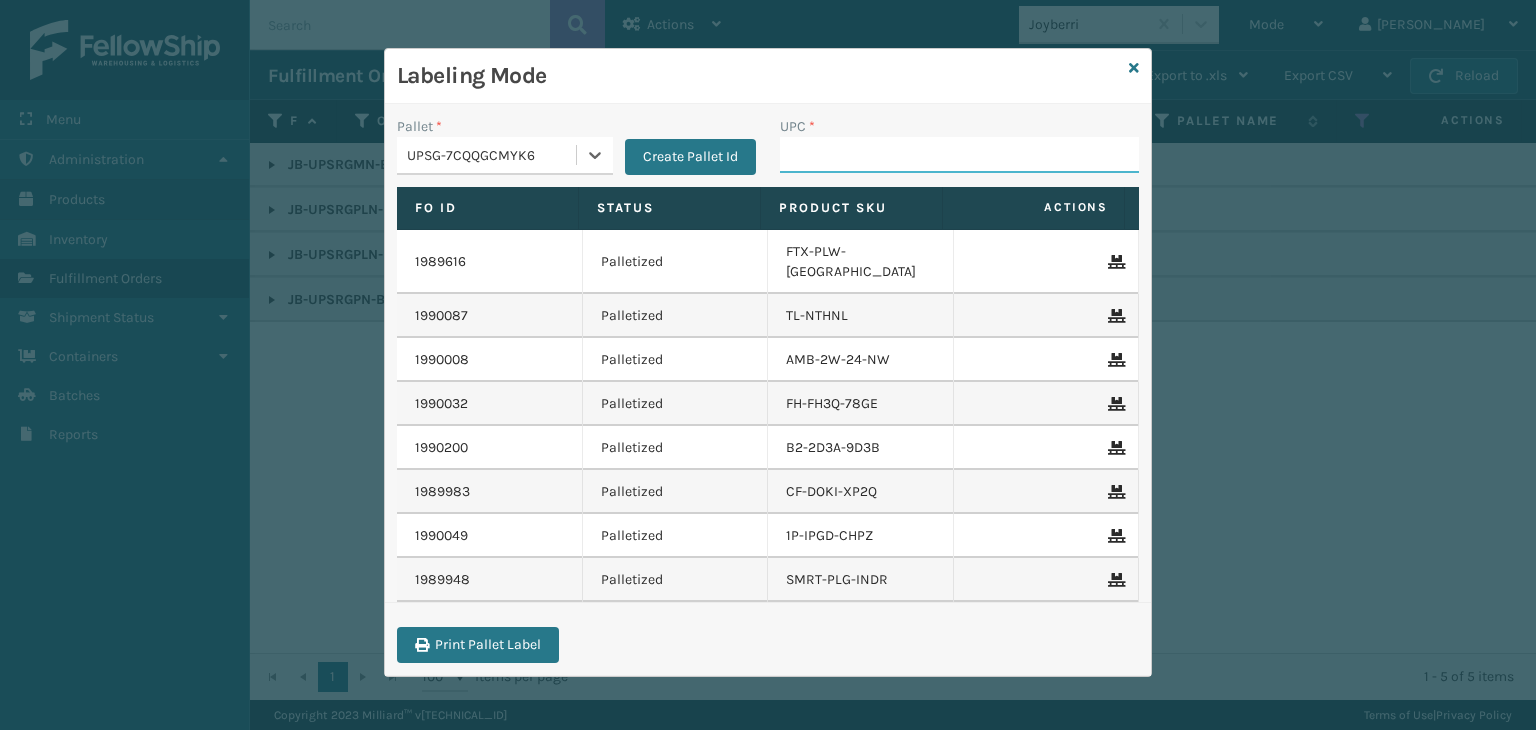 click on "UPC   *" at bounding box center (959, 155) 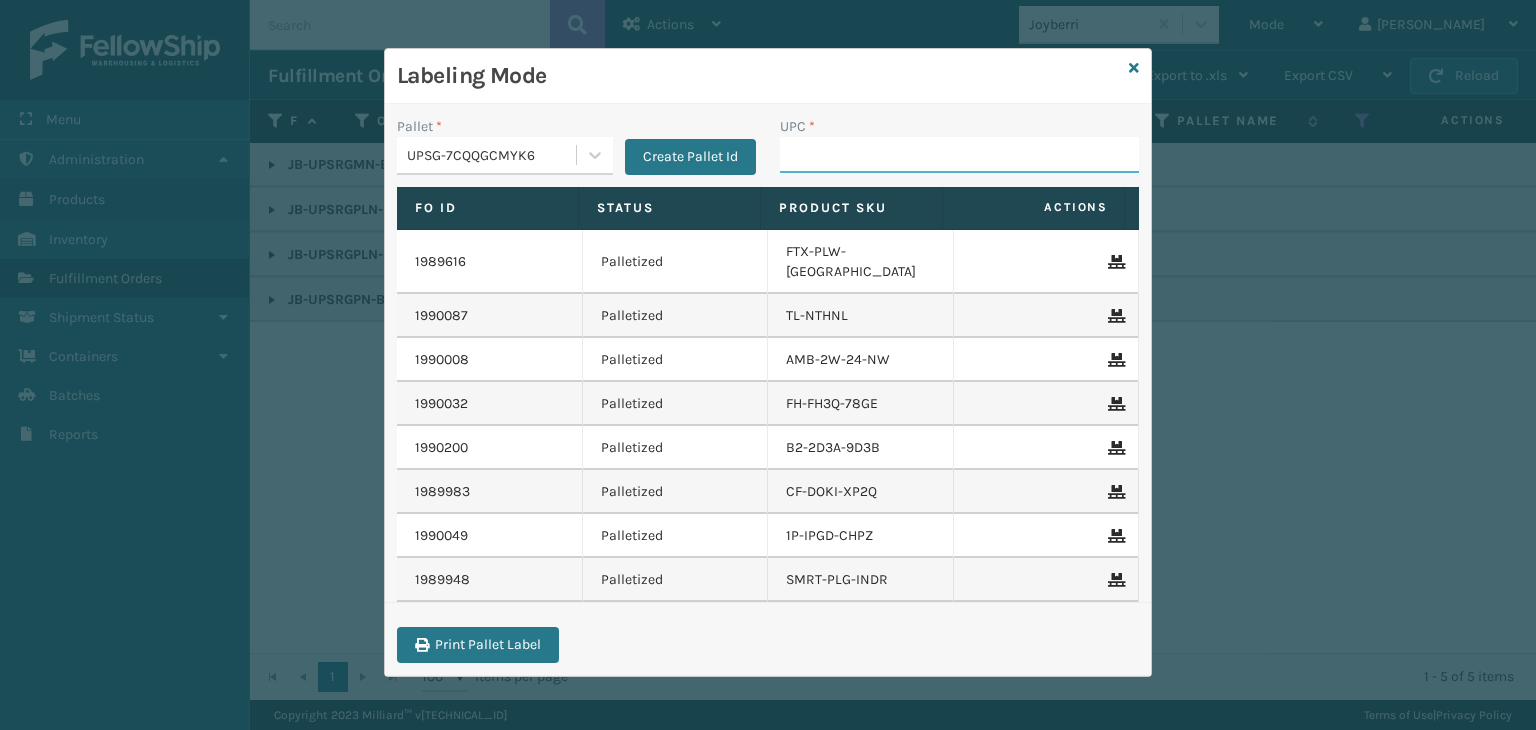 paste on "810161332175" 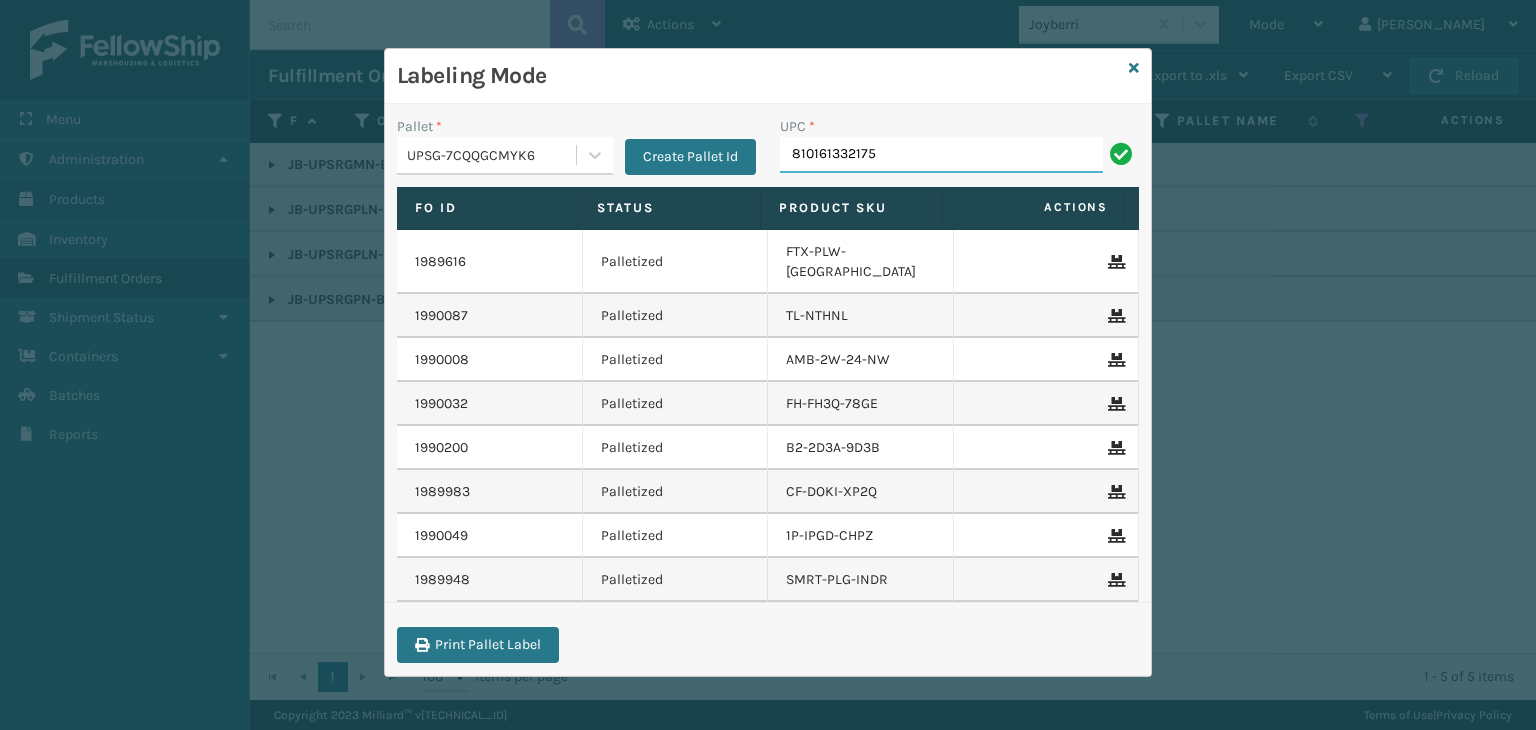 type on "810161332175" 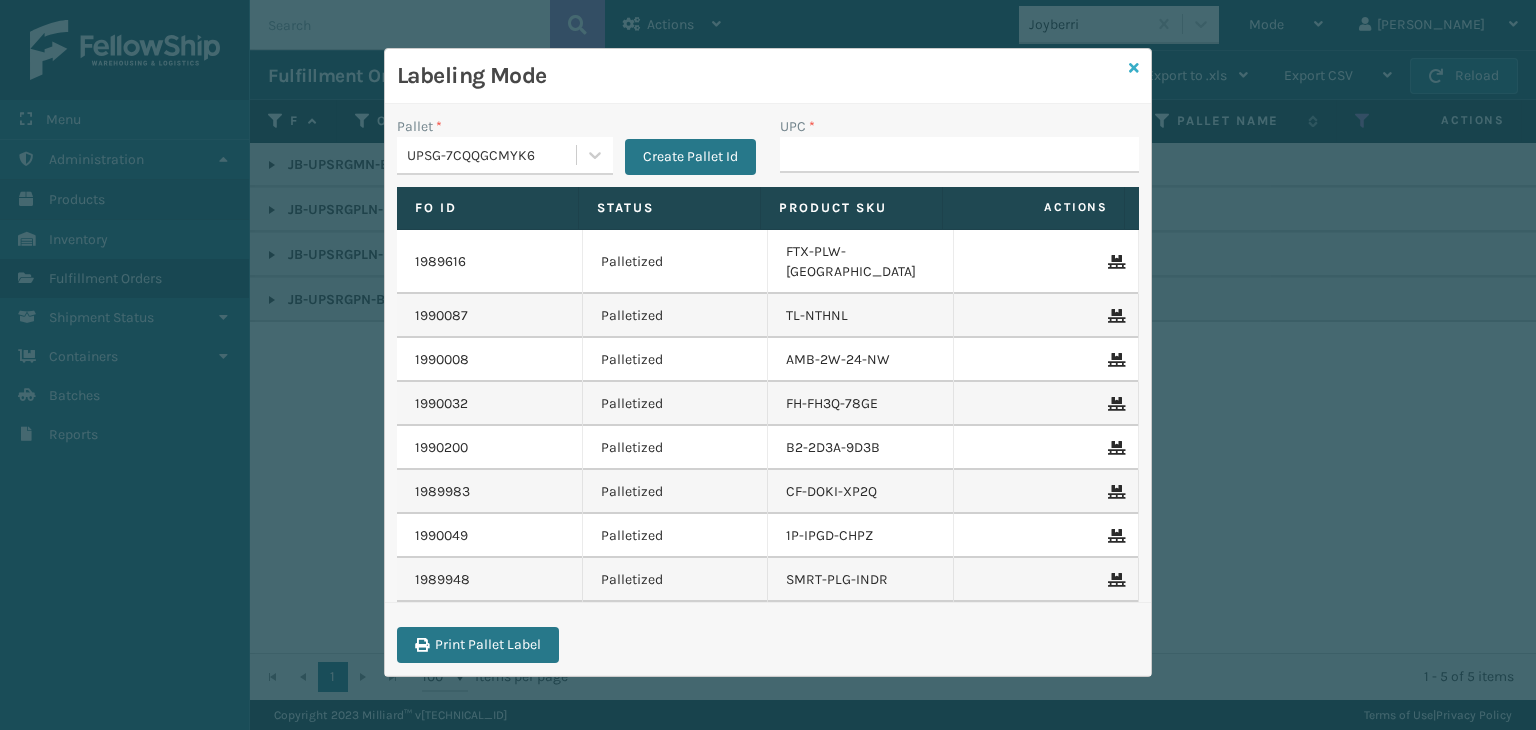click at bounding box center [1134, 68] 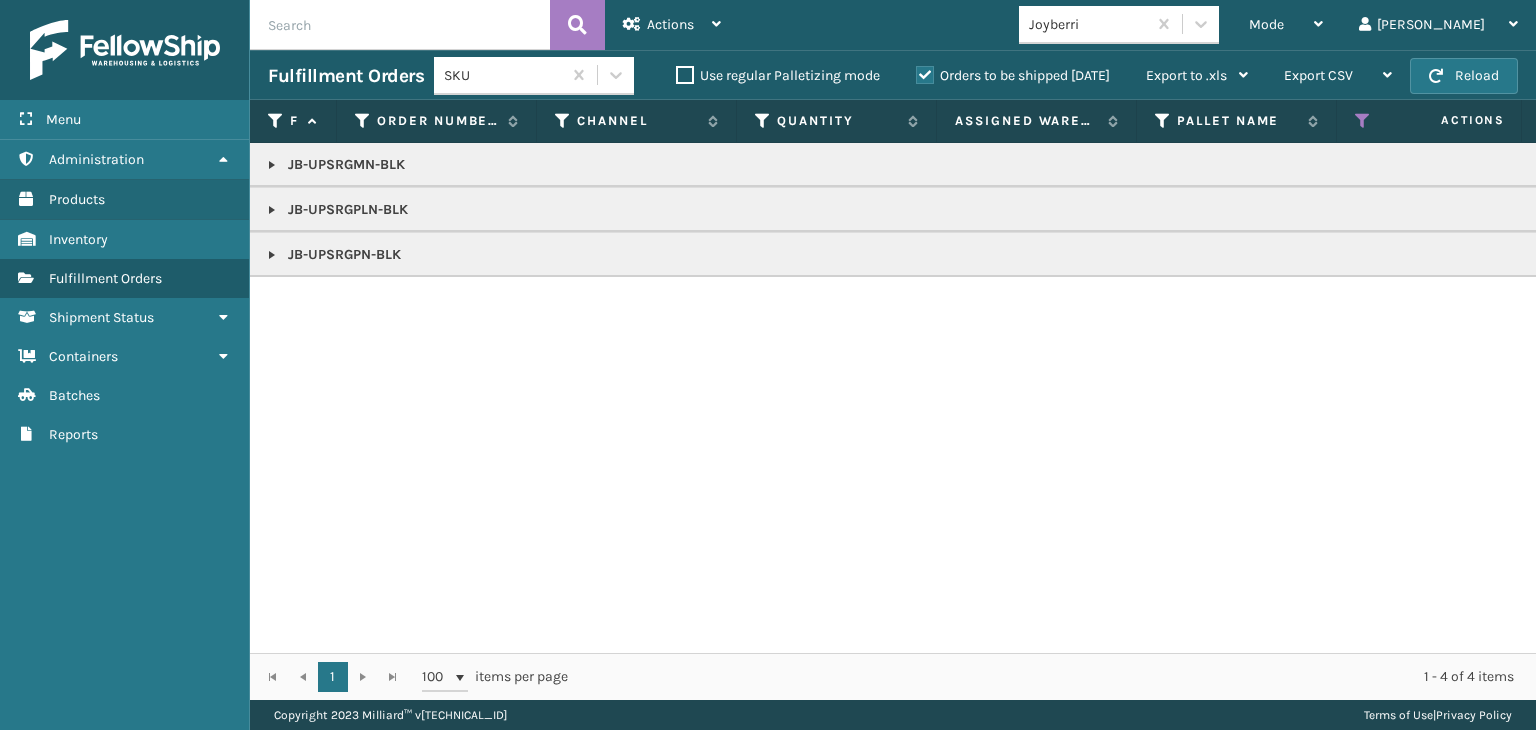 click at bounding box center [272, 210] 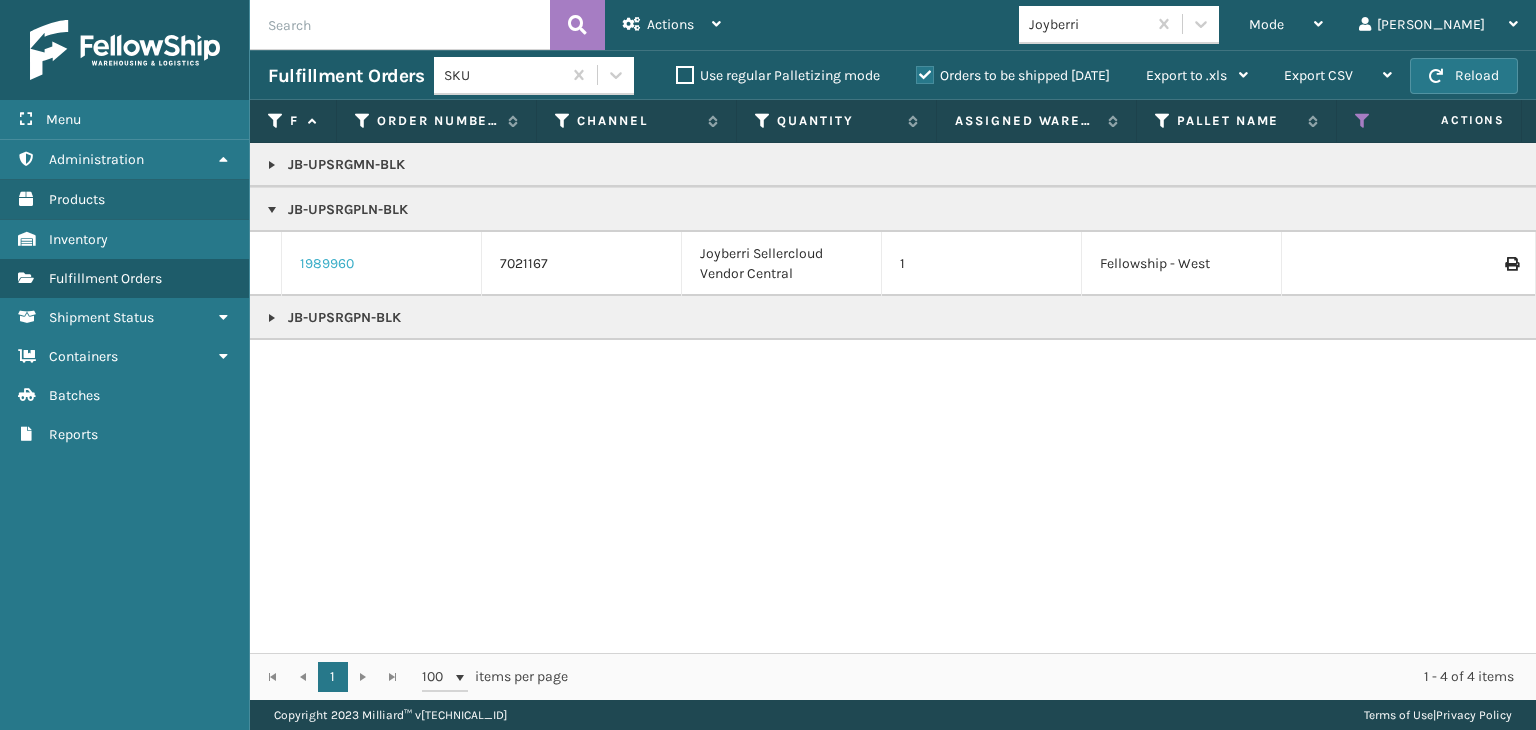 click on "1989960" at bounding box center (327, 264) 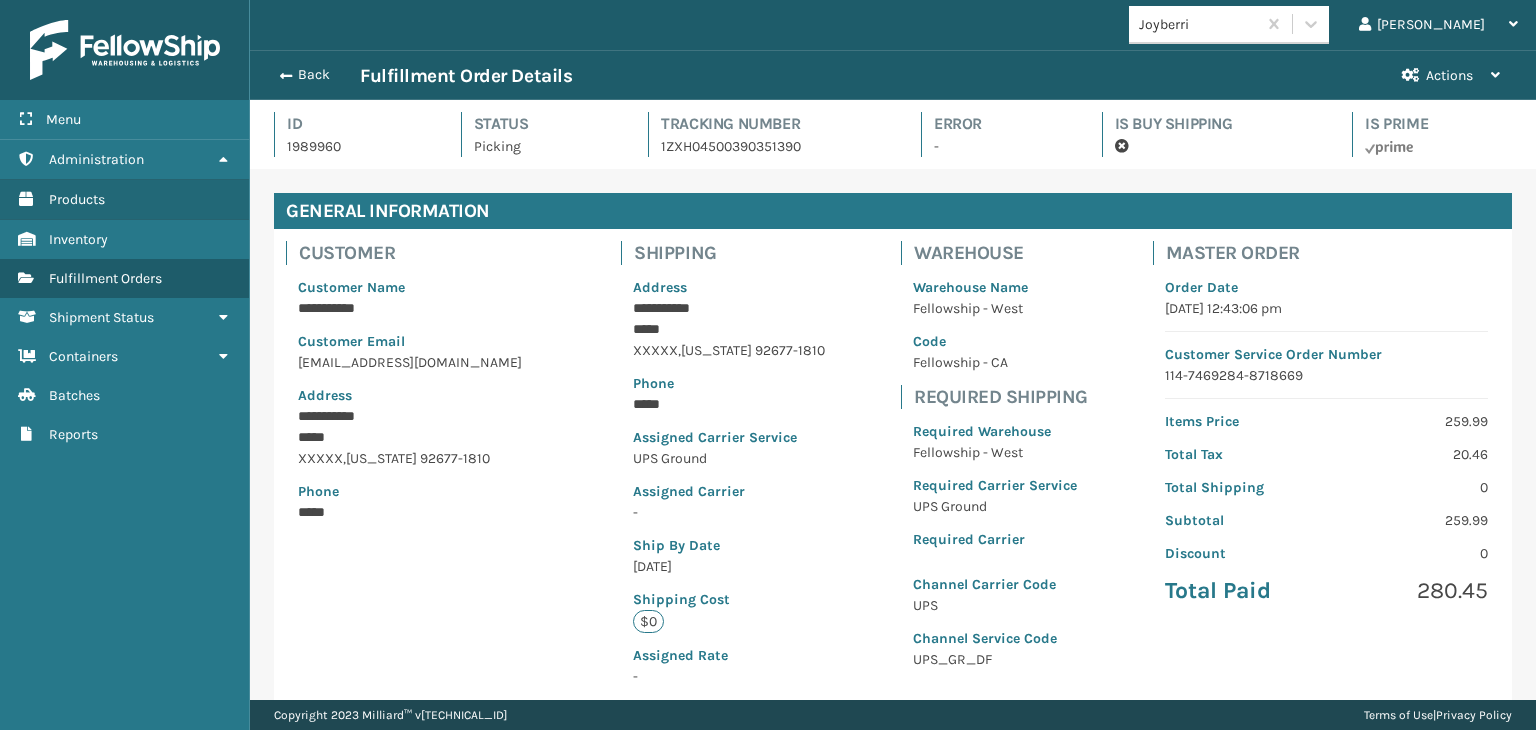 scroll, scrollTop: 434, scrollLeft: 0, axis: vertical 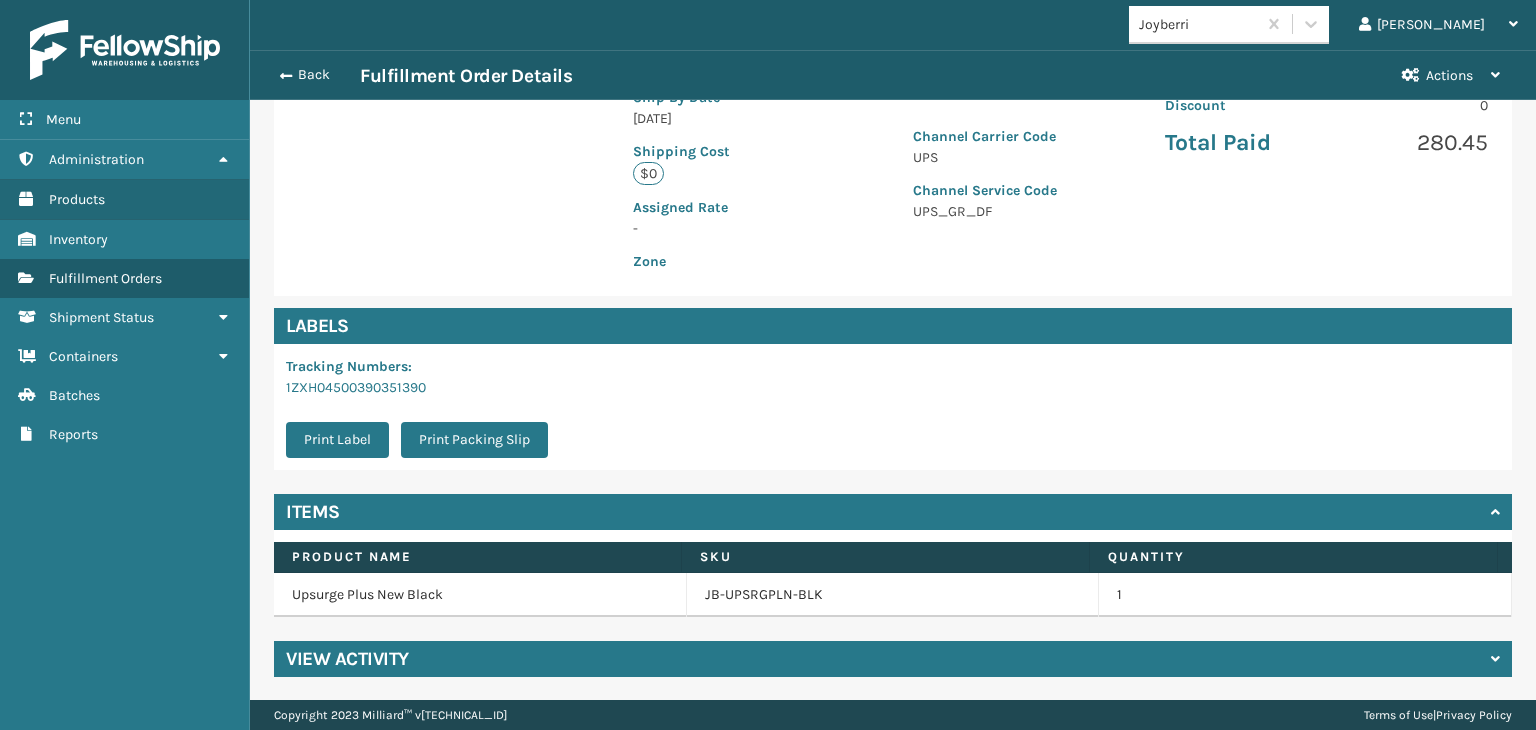 click on "JB-UPSRGPLN-BLK" at bounding box center (893, 595) 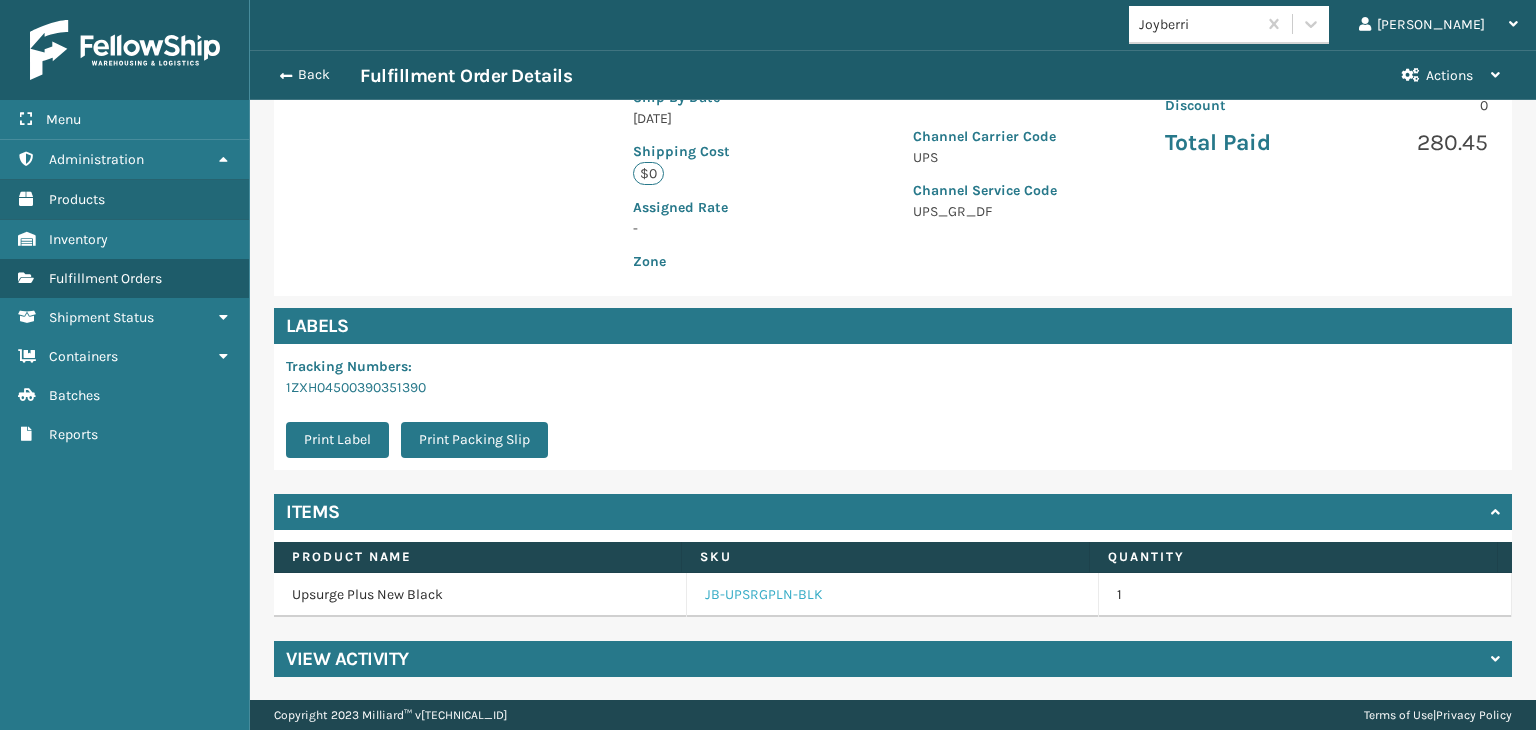 click on "JB-UPSRGPLN-BLK" at bounding box center (764, 595) 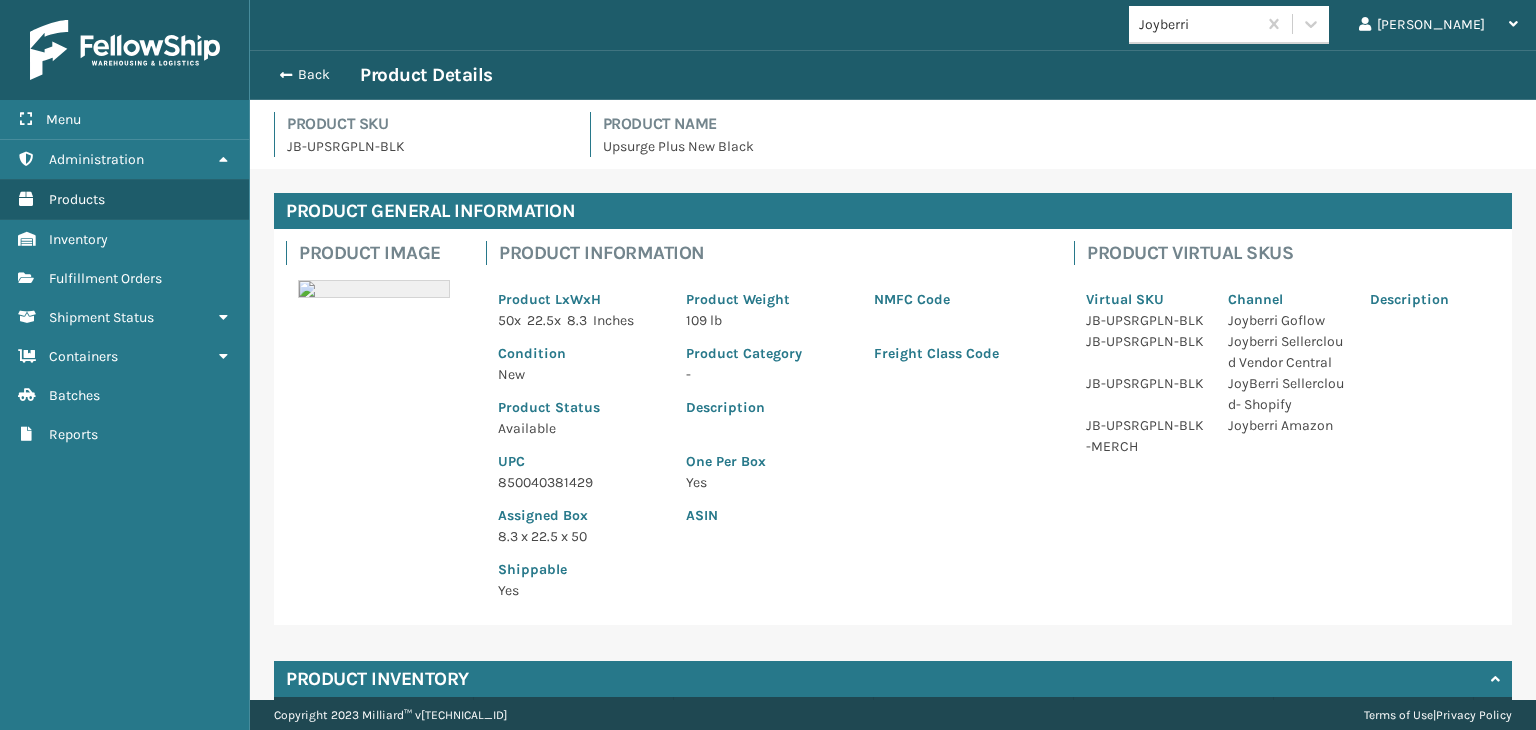 click on "850040381429" at bounding box center [580, 482] 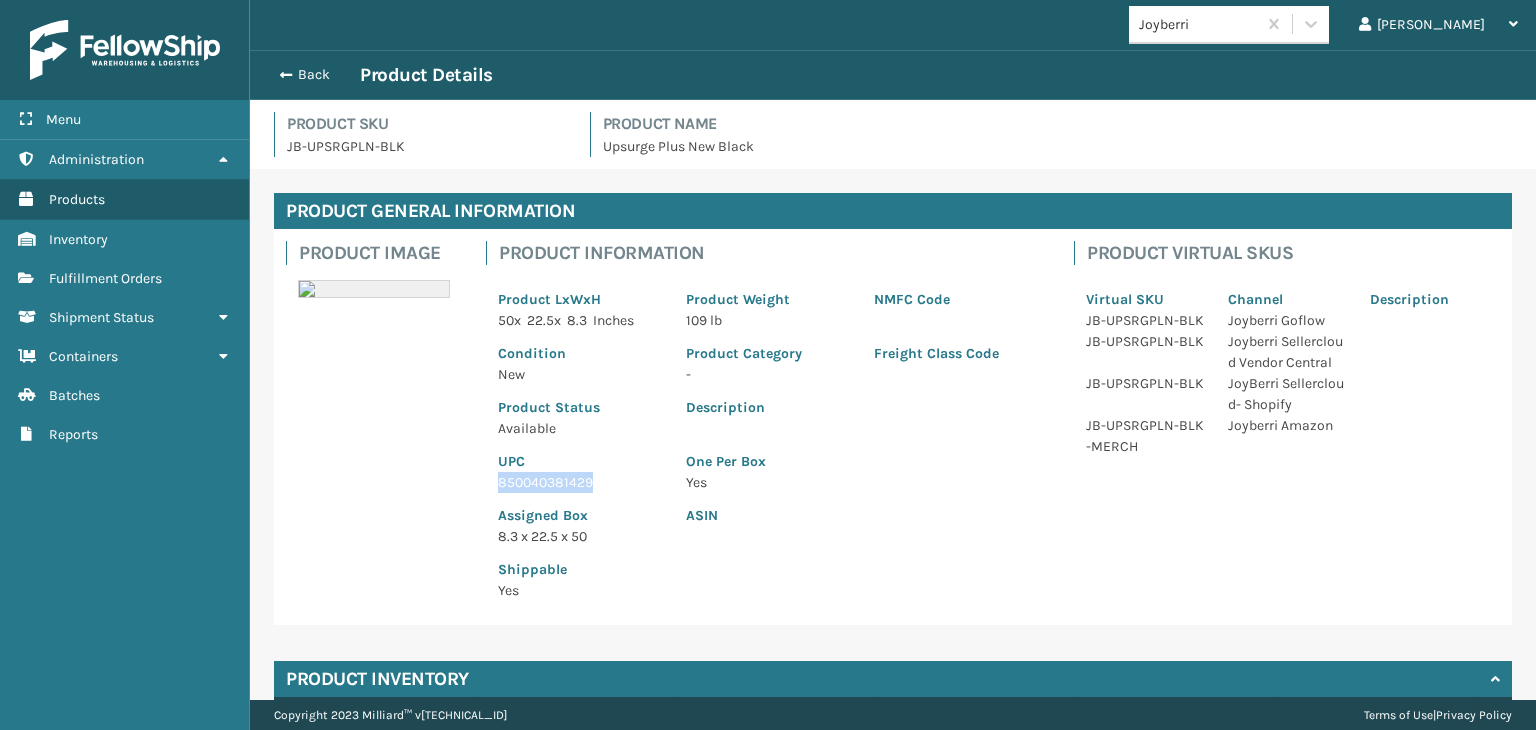 click on "850040381429" at bounding box center [580, 482] 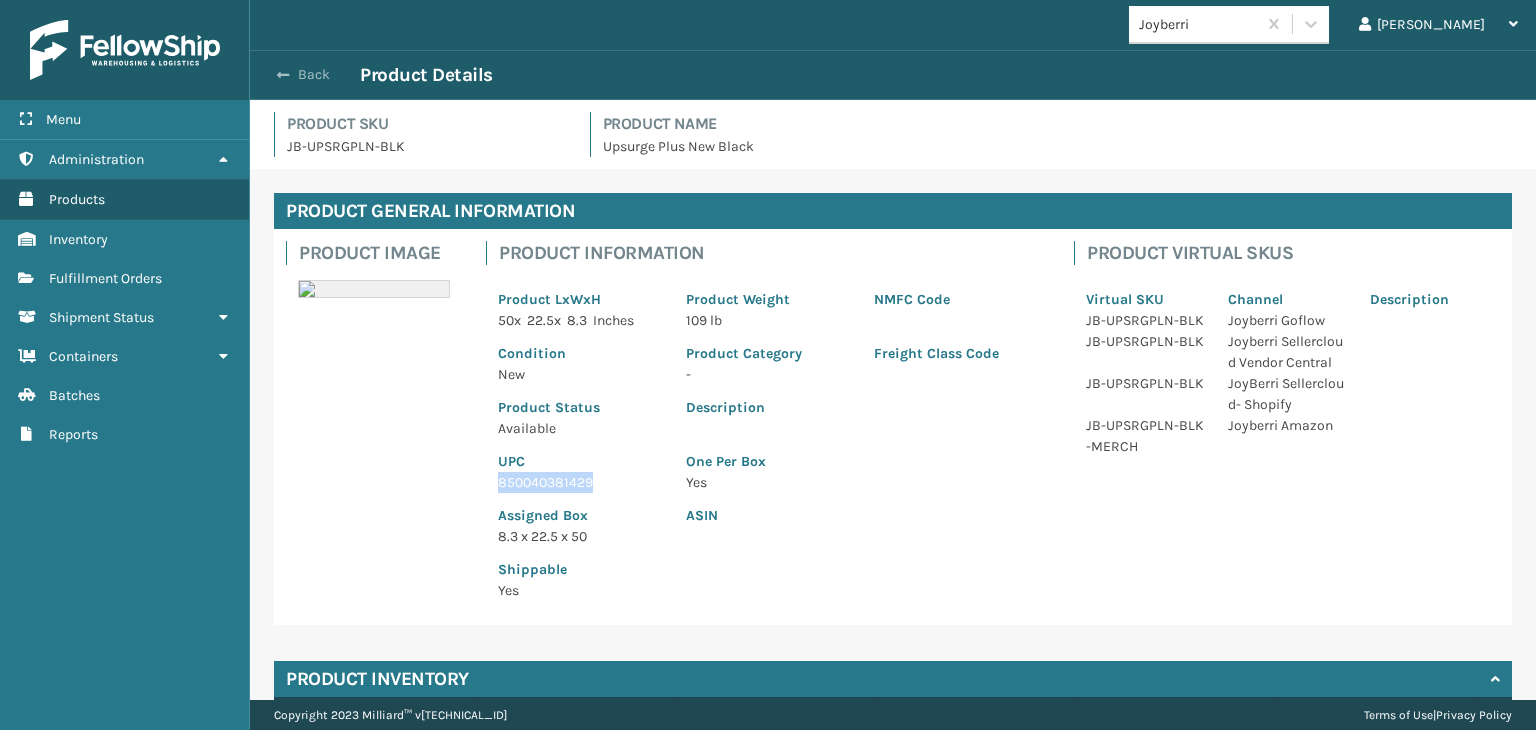 click on "Back" at bounding box center (314, 75) 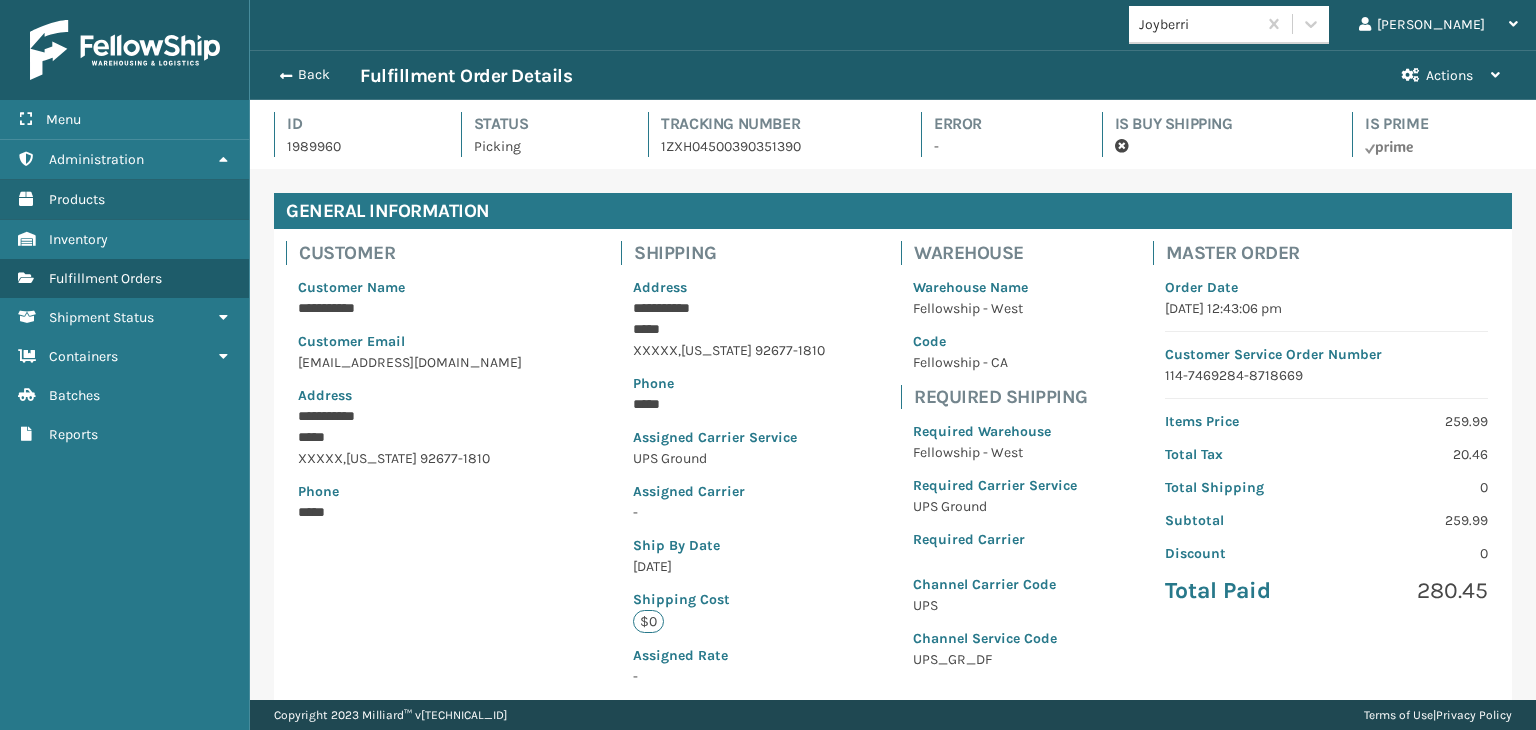 scroll, scrollTop: 99951, scrollLeft: 98713, axis: both 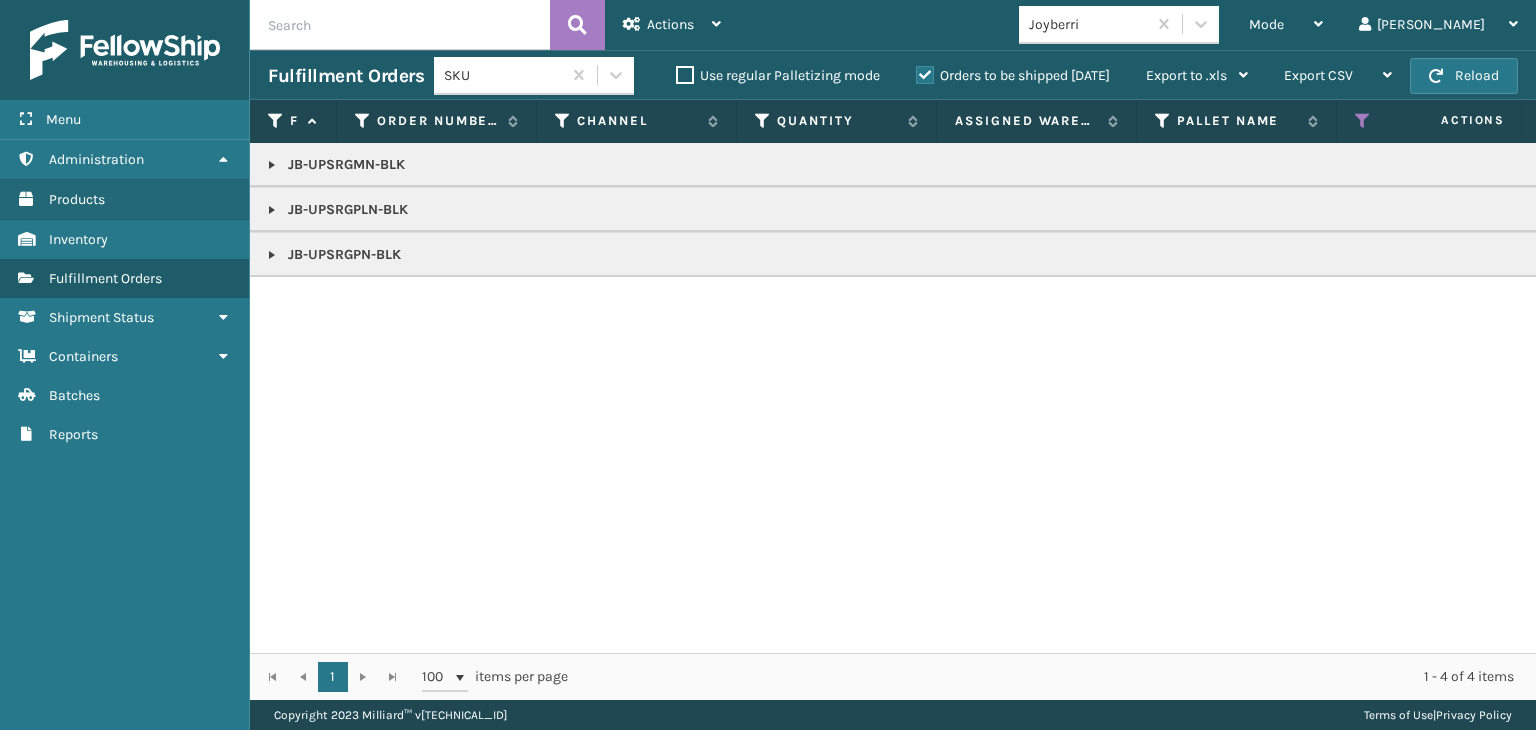 click on "Fulfillment Orders" at bounding box center (346, 76) 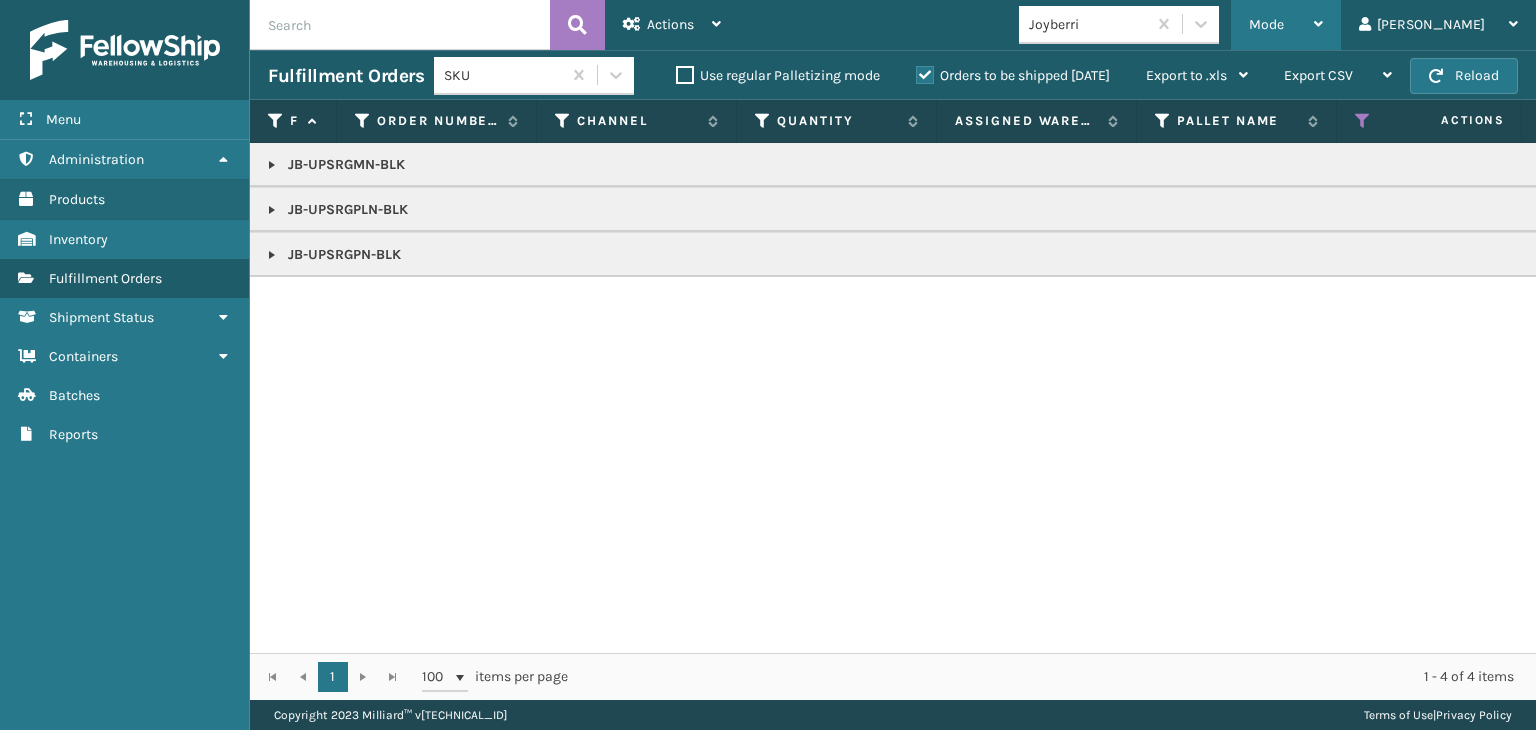 click on "Mode" at bounding box center [1286, 25] 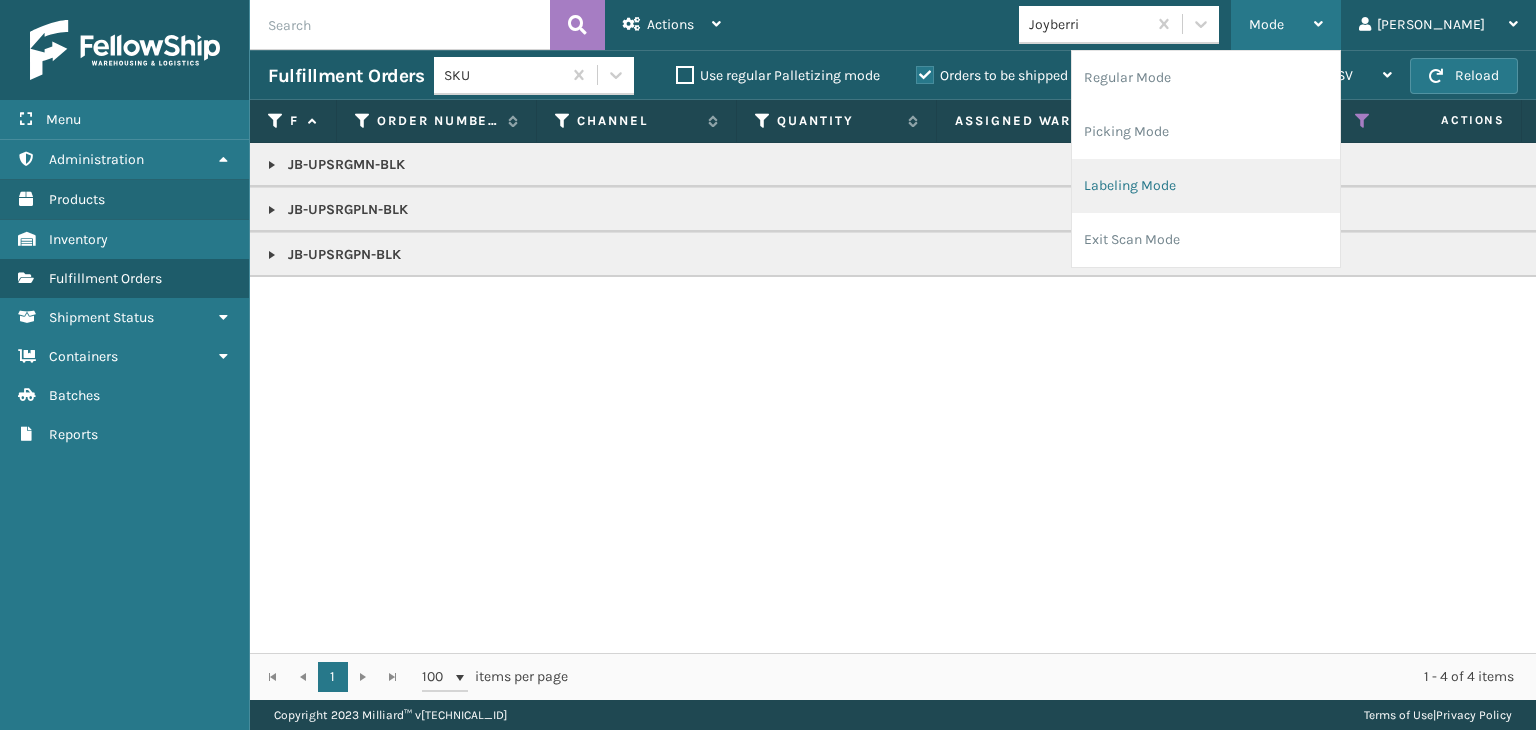 click on "Labeling Mode" at bounding box center (1206, 186) 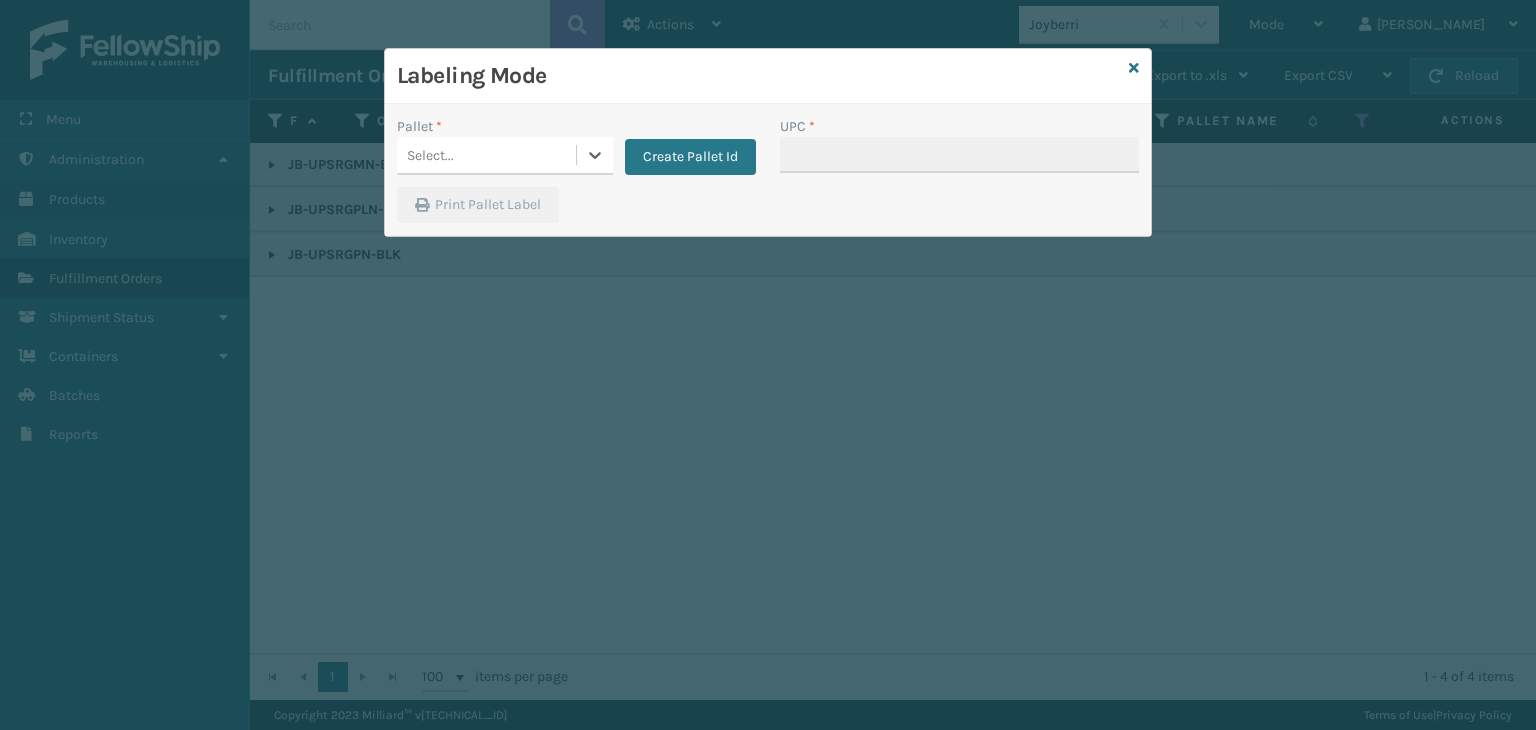 click on "Select..." at bounding box center [430, 155] 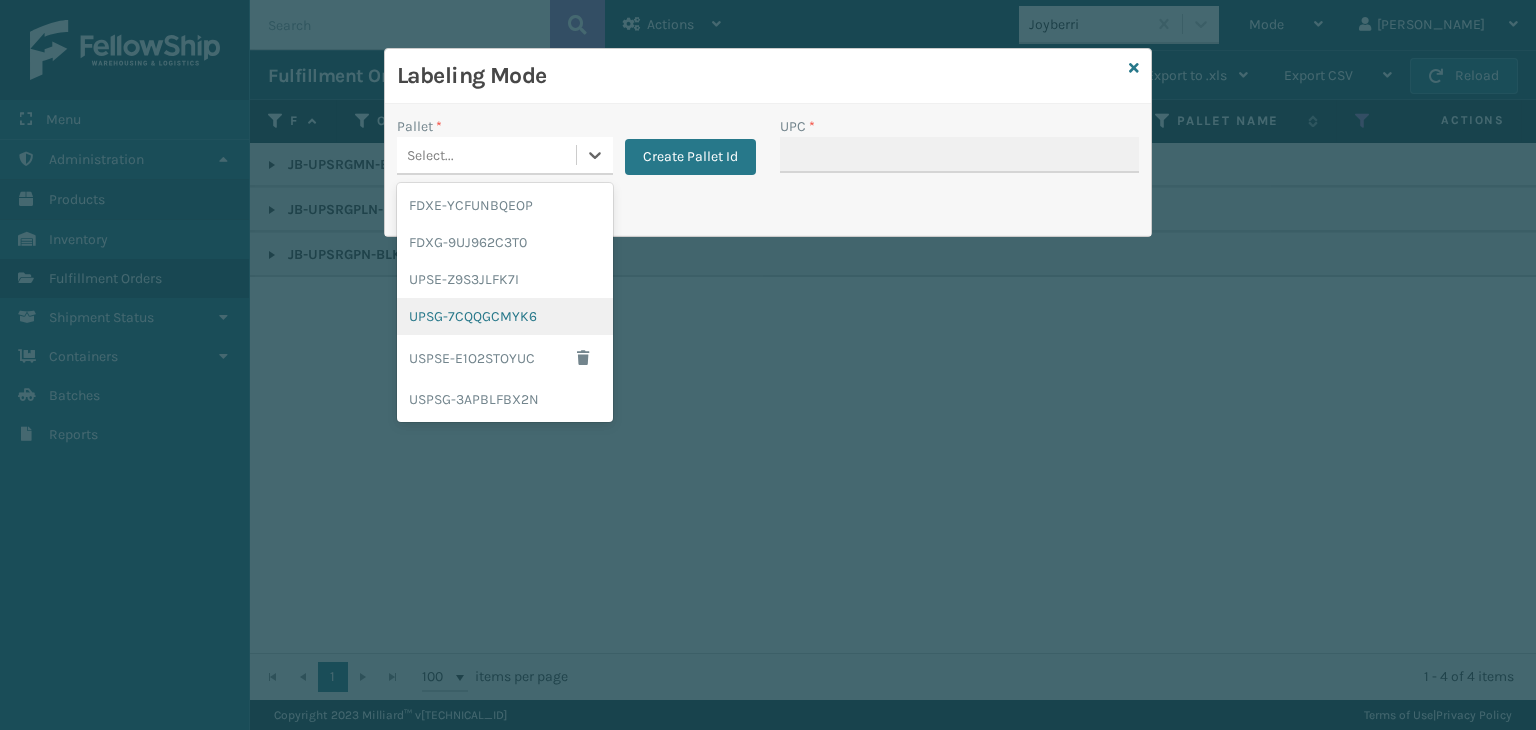click on "UPSG-7CQQGCMYK6" at bounding box center [505, 316] 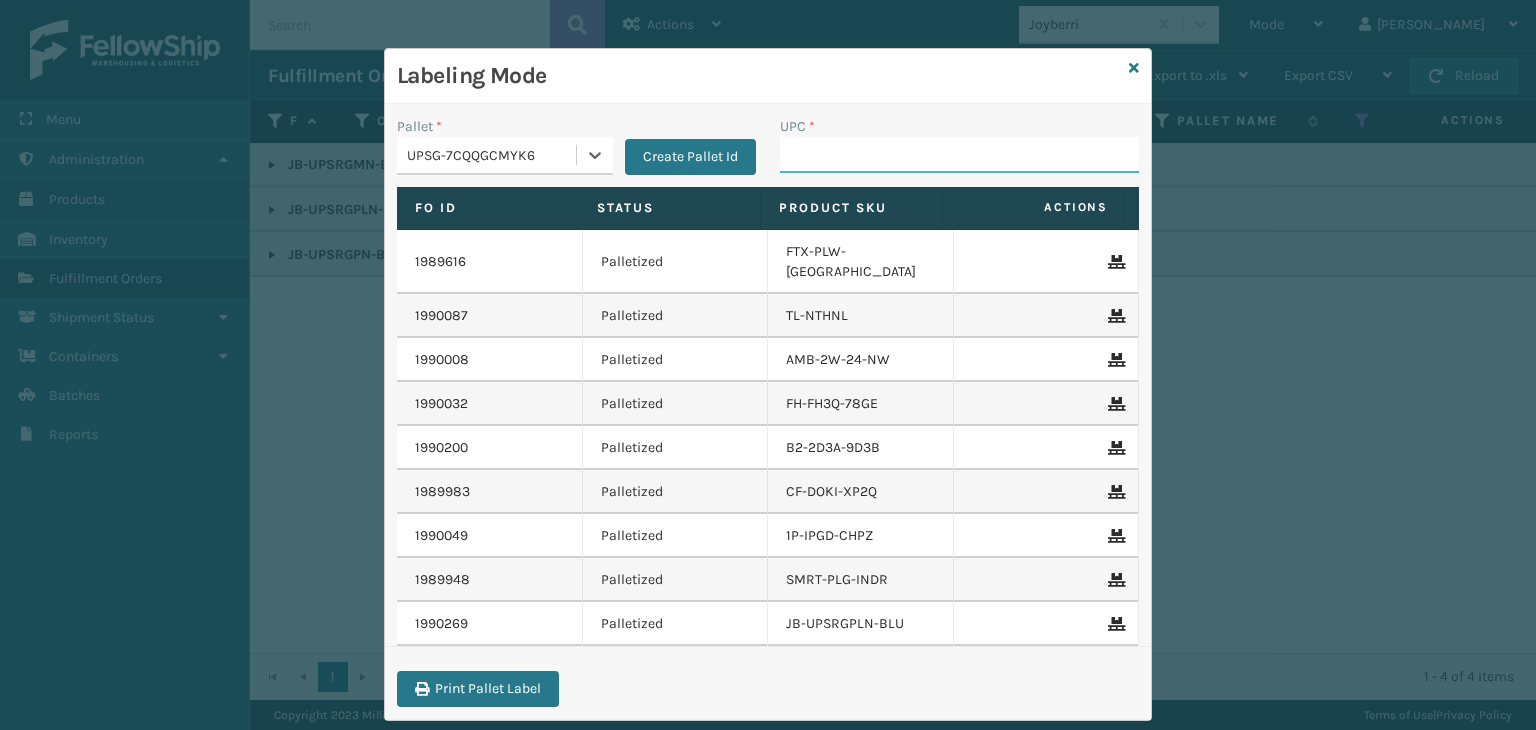 click on "UPC   *" at bounding box center [959, 155] 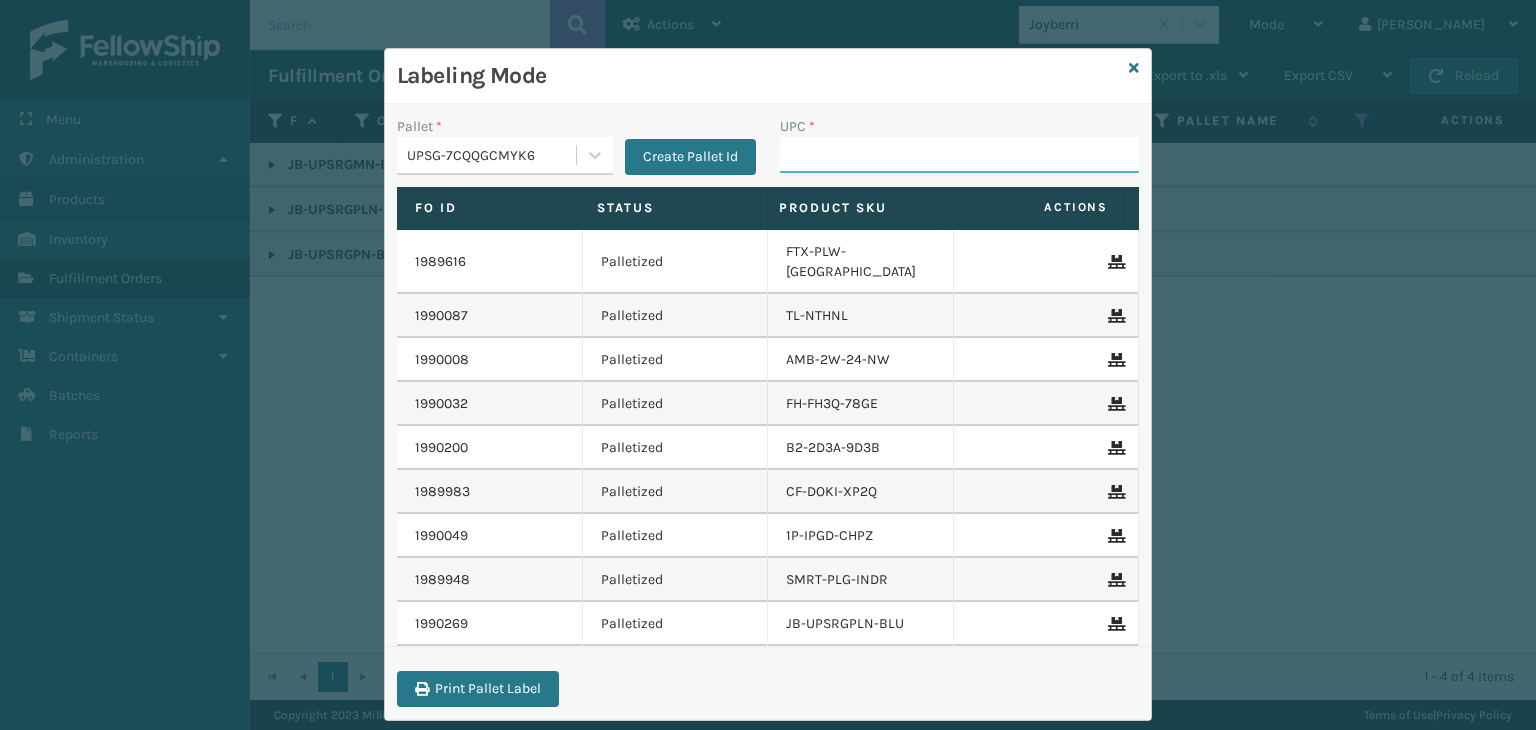 paste on "850040381429" 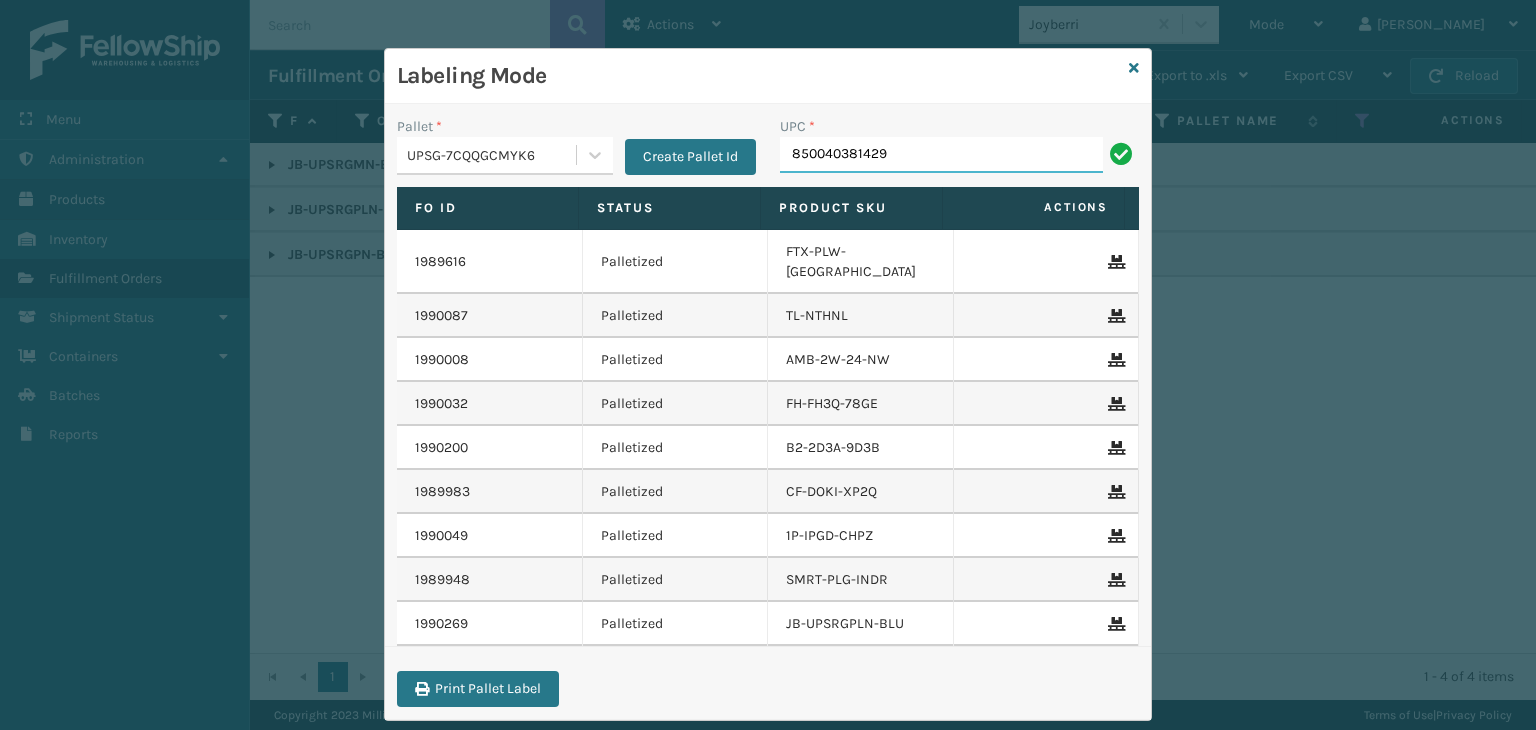type on "850040381429" 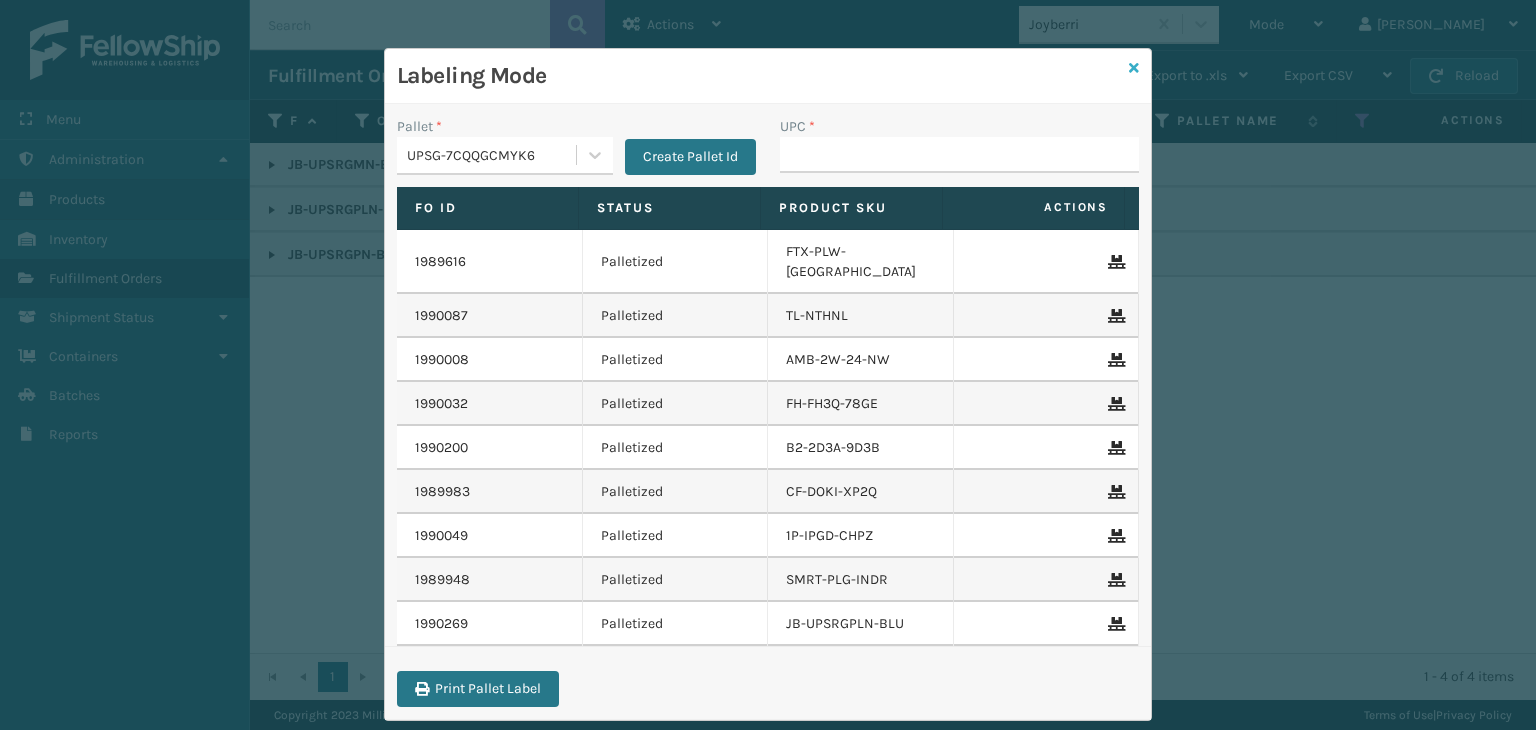click at bounding box center (1134, 68) 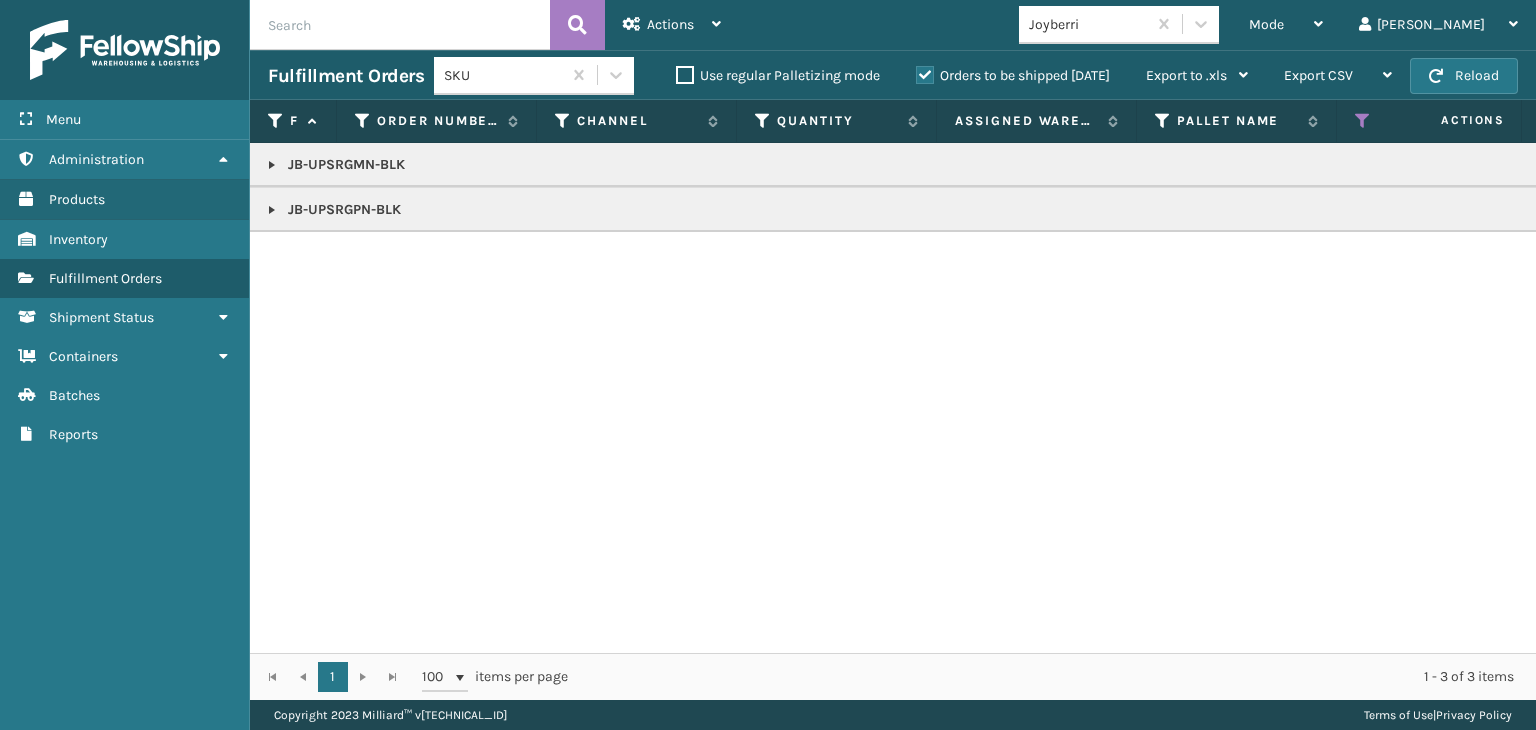 click at bounding box center (272, 210) 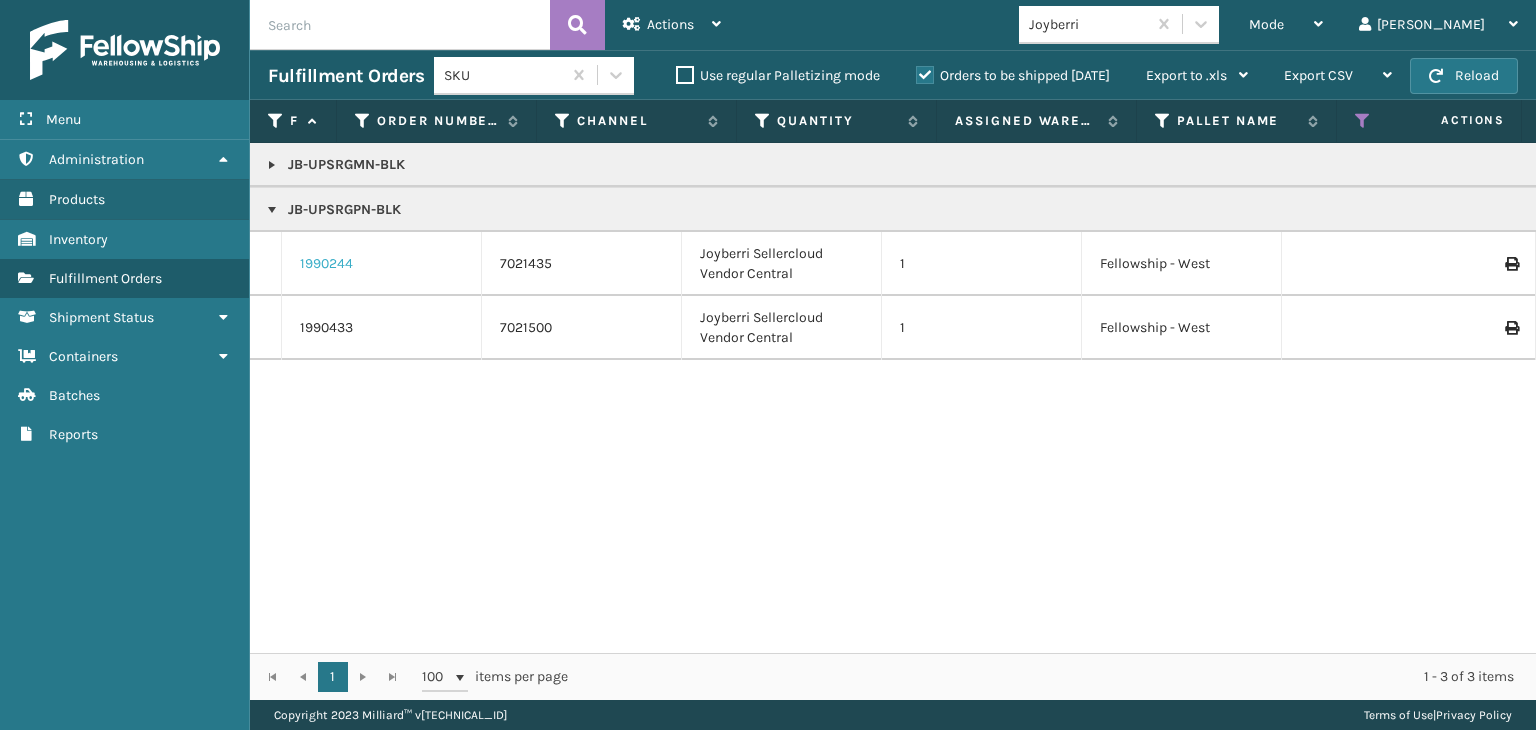 click on "1990244" at bounding box center [326, 264] 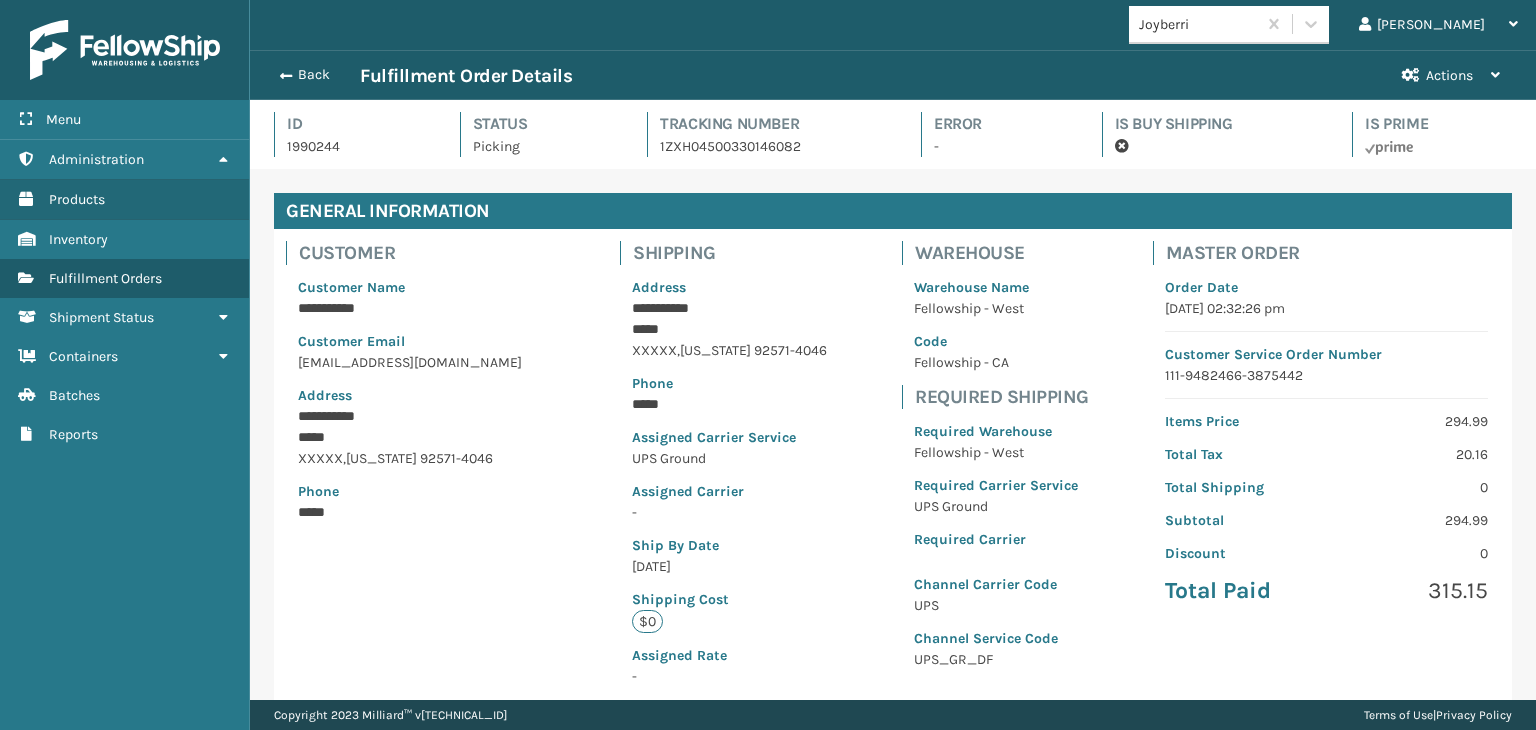 scroll, scrollTop: 448, scrollLeft: 0, axis: vertical 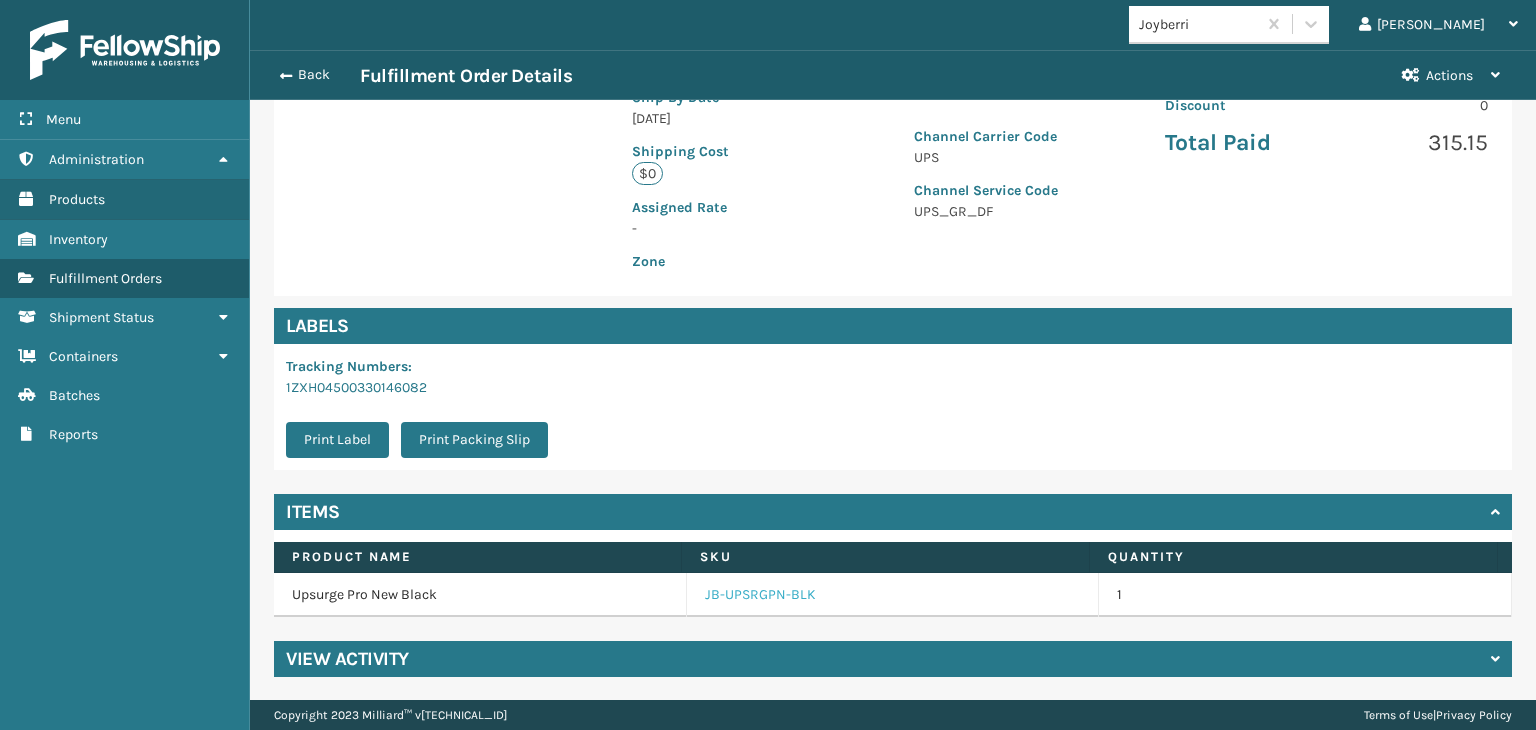 click on "JB-UPSRGPN-BLK" at bounding box center (760, 595) 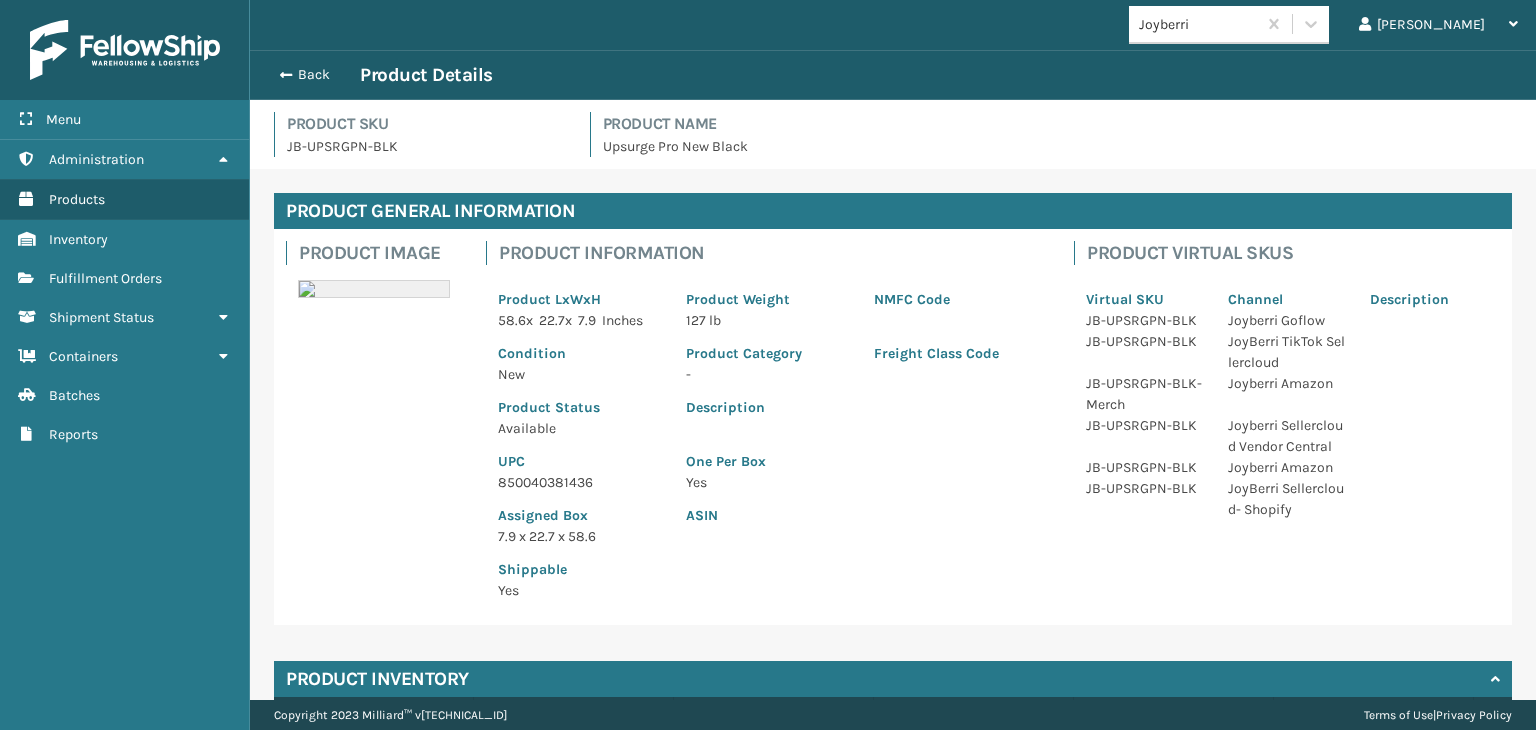 click on "850040381436" at bounding box center (580, 482) 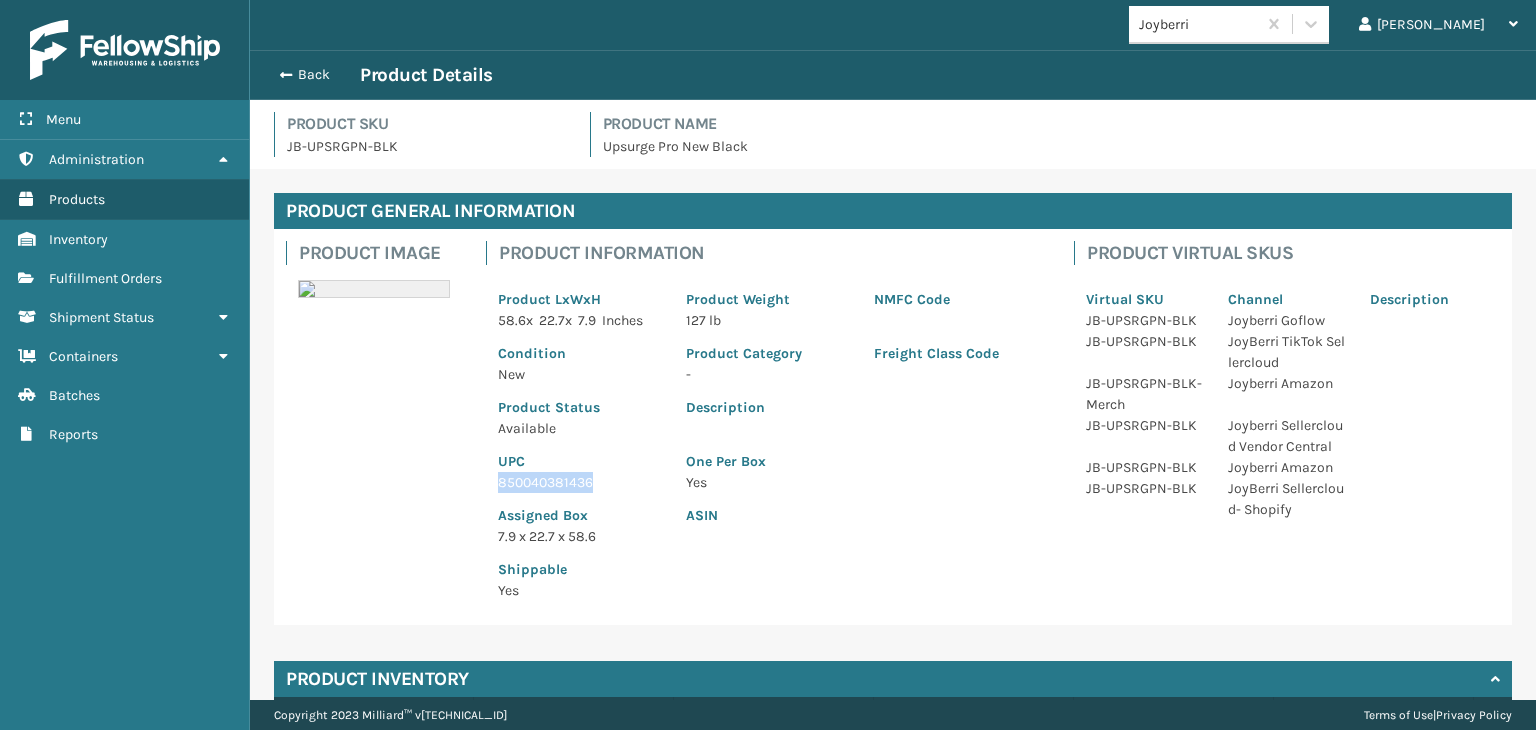 click on "850040381436" at bounding box center (580, 482) 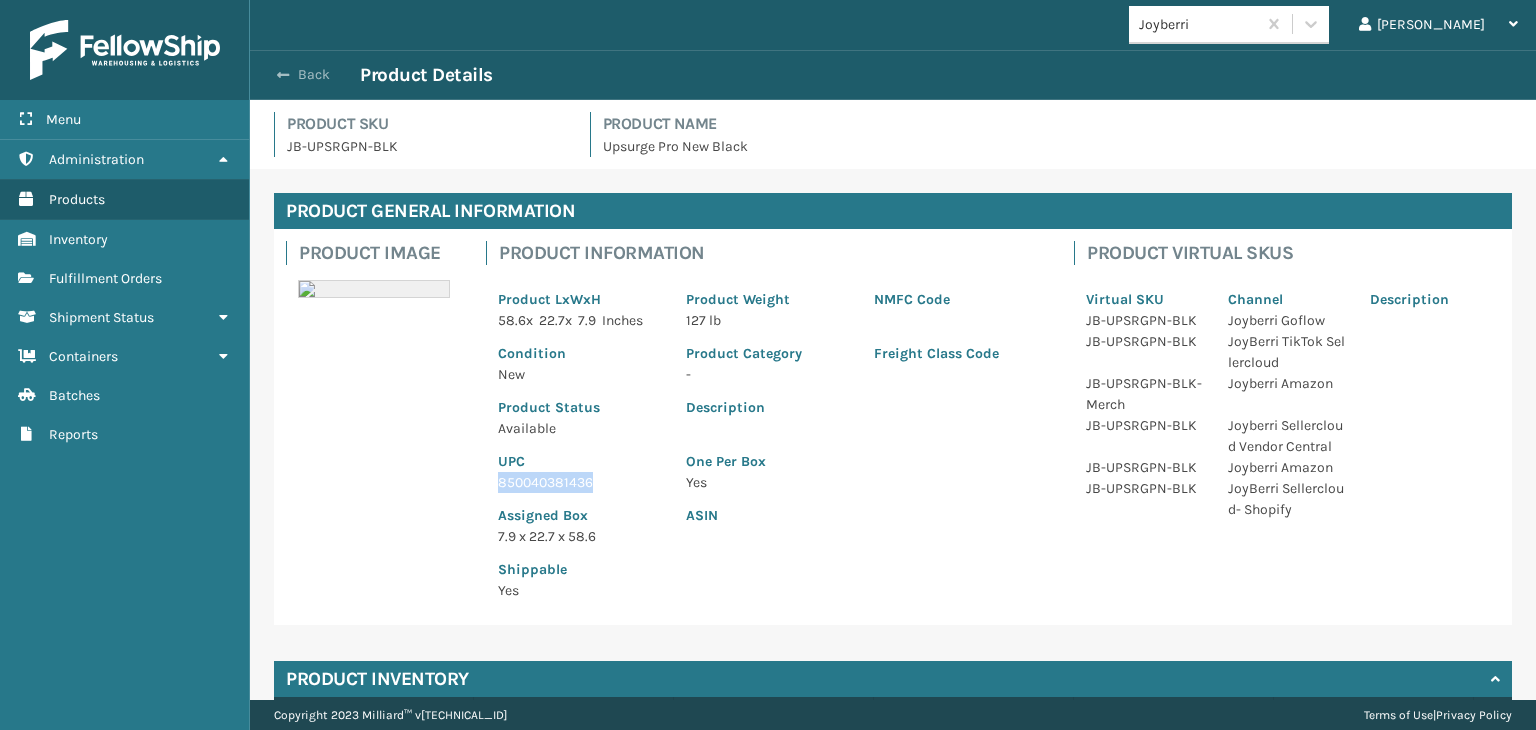 click on "Back" at bounding box center (314, 75) 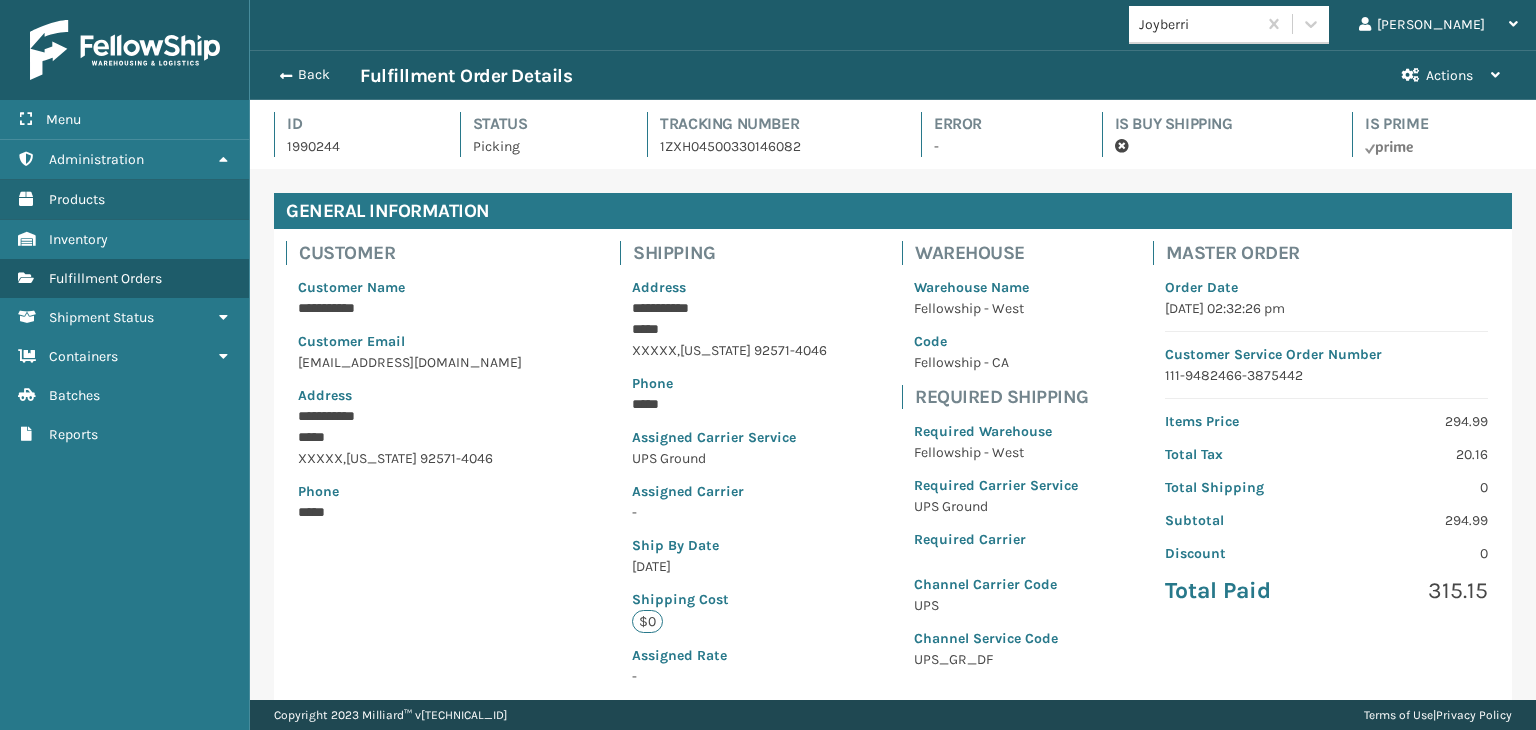 click on "Back" at bounding box center [314, 75] 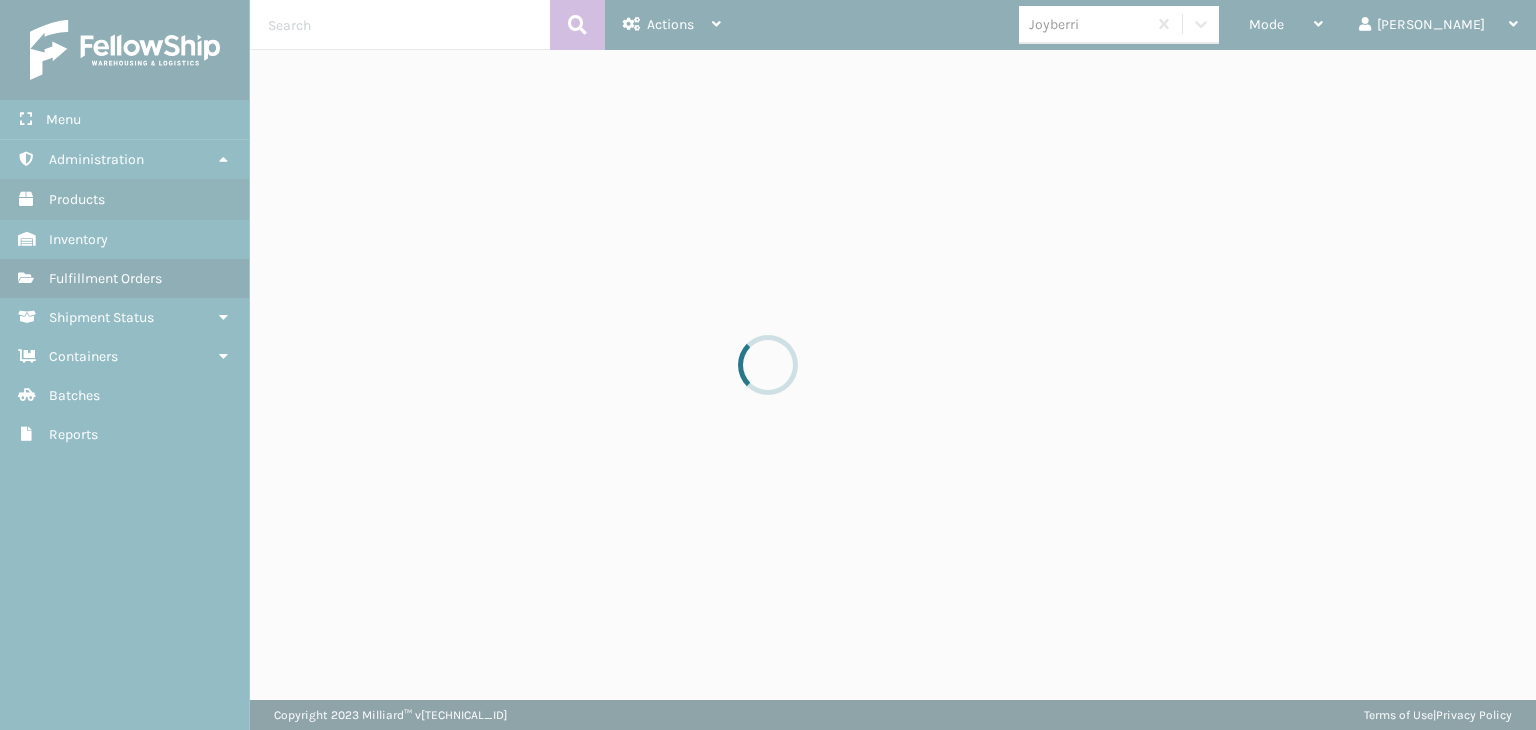 click at bounding box center [768, 365] 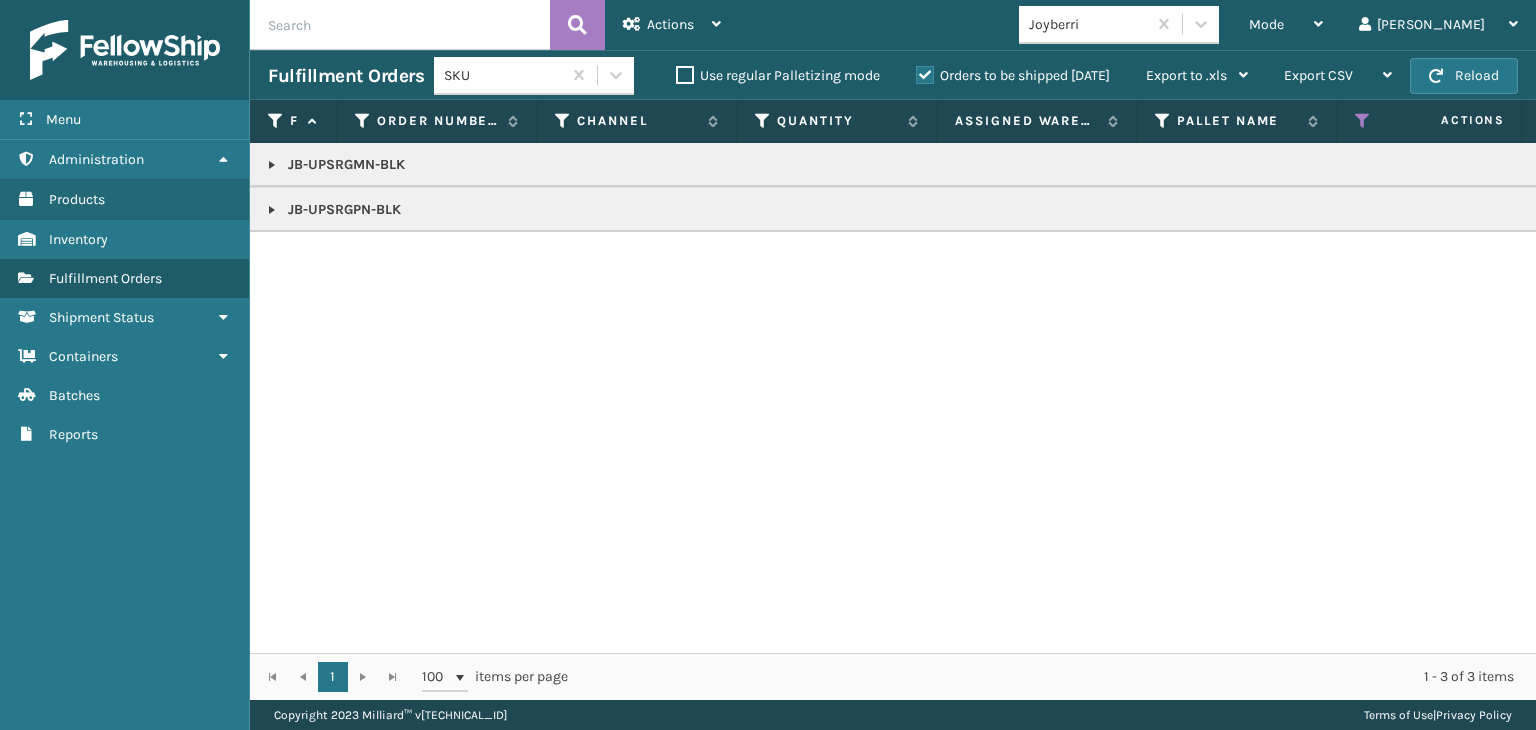 click on "Mode" at bounding box center [1266, 24] 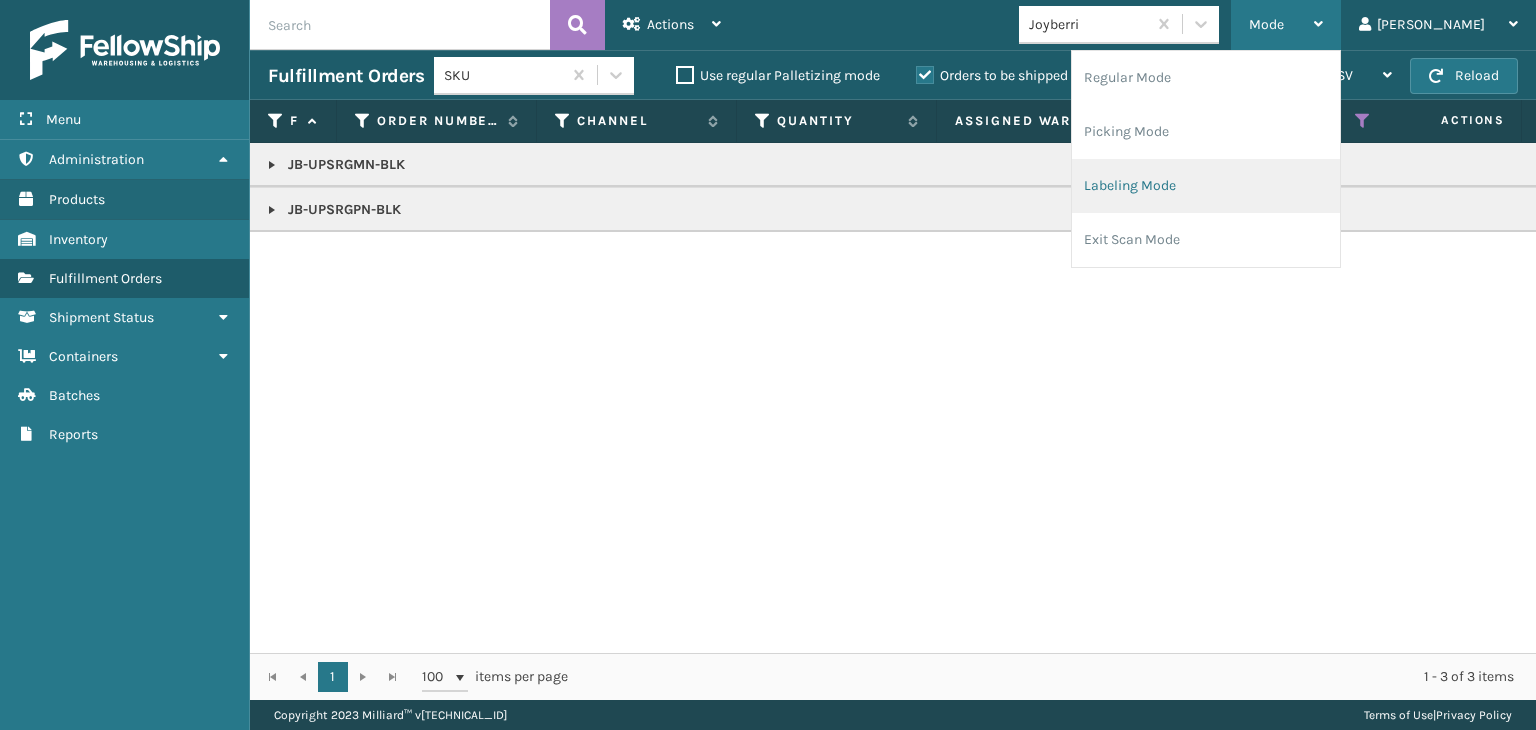 click on "Labeling Mode" at bounding box center (1206, 186) 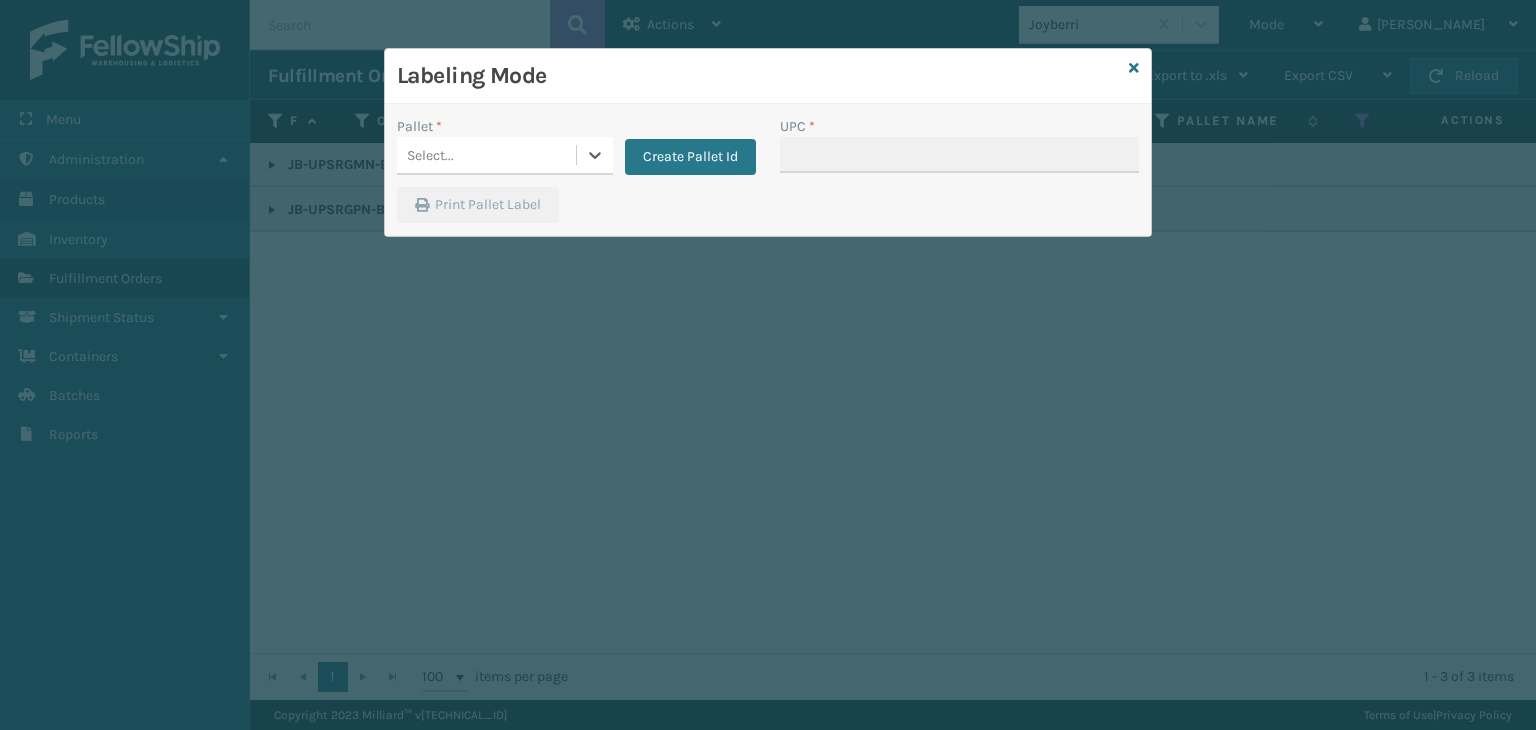 click on "Select..." at bounding box center (430, 155) 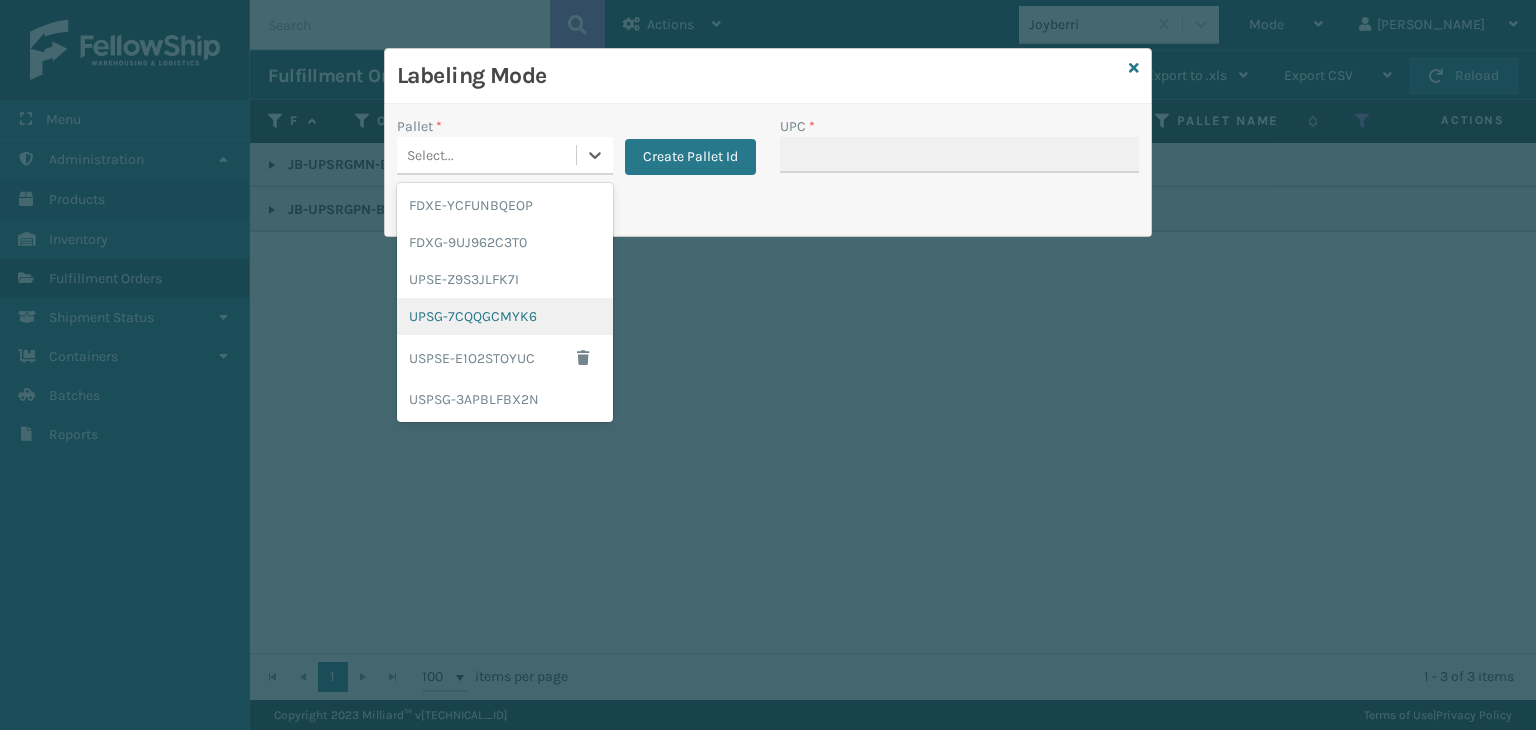 click on "UPSG-7CQQGCMYK6" at bounding box center [505, 316] 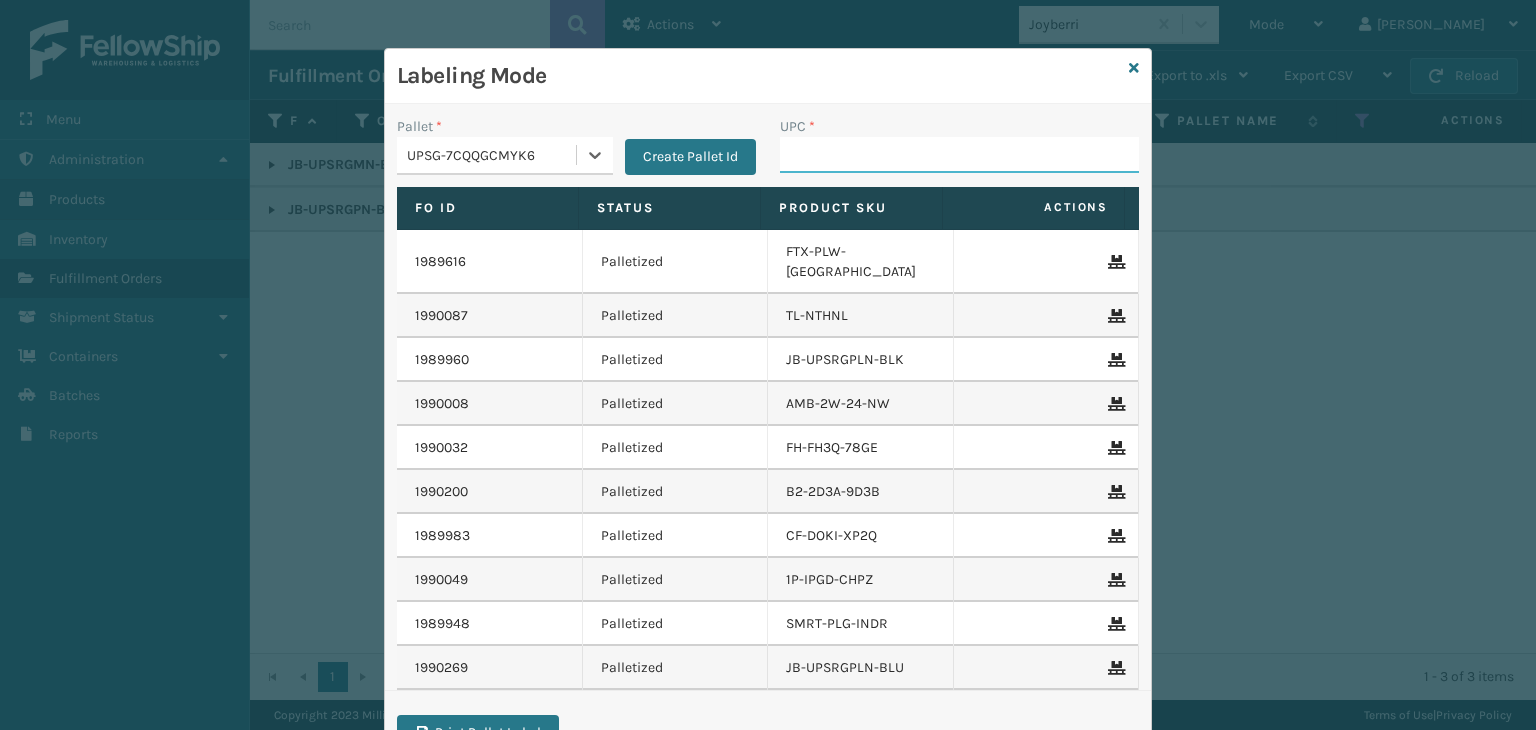 click on "UPC   *" at bounding box center [959, 155] 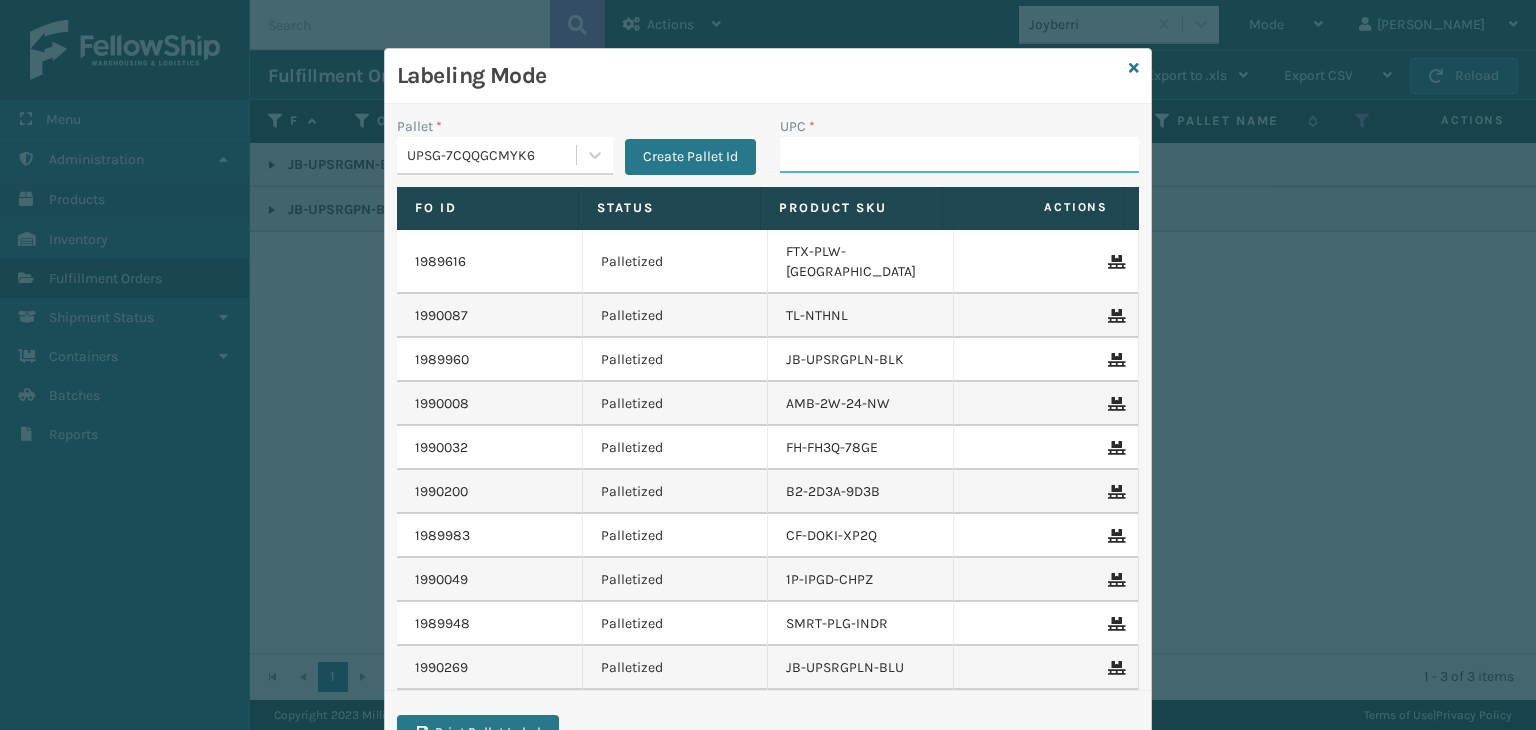 paste on "850040381436" 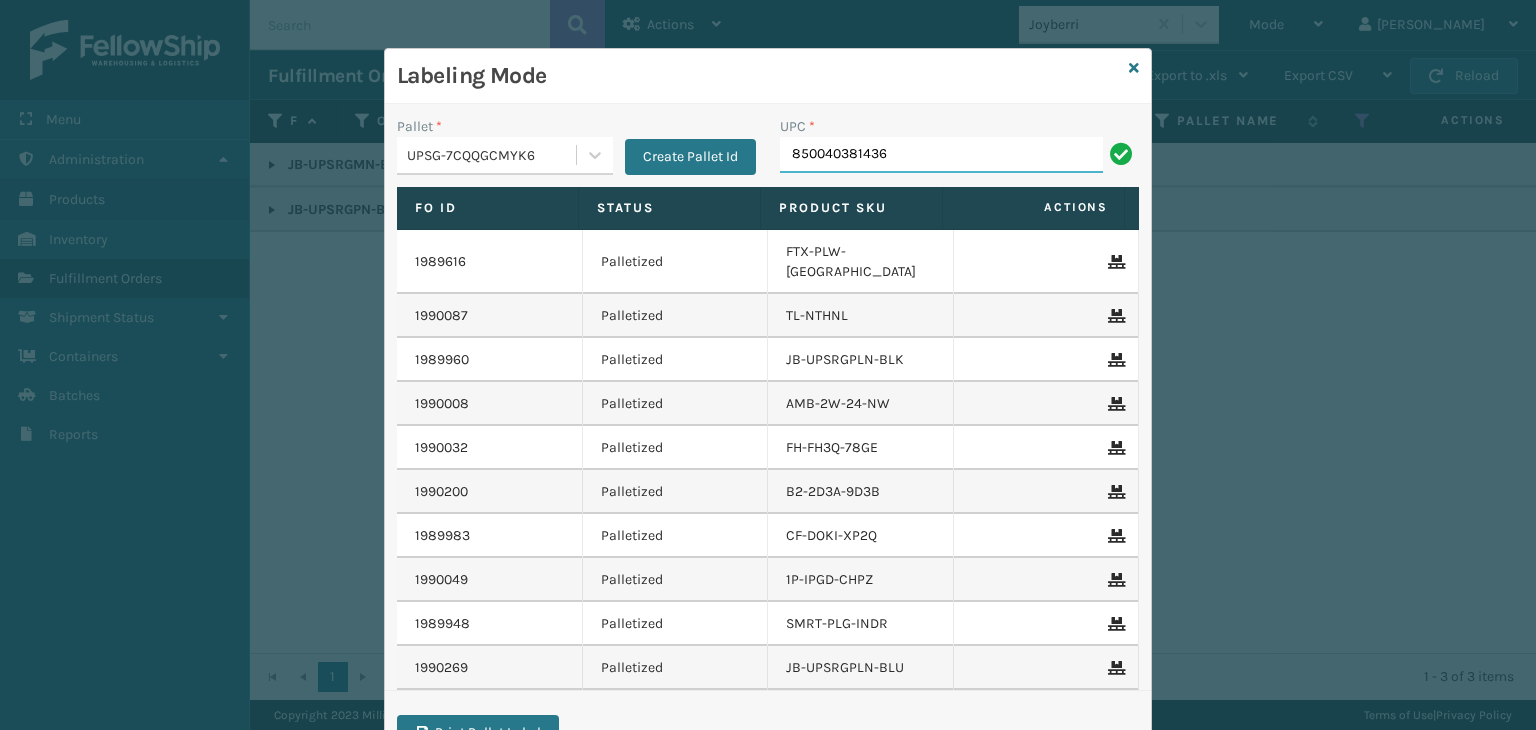 type on "850040381436" 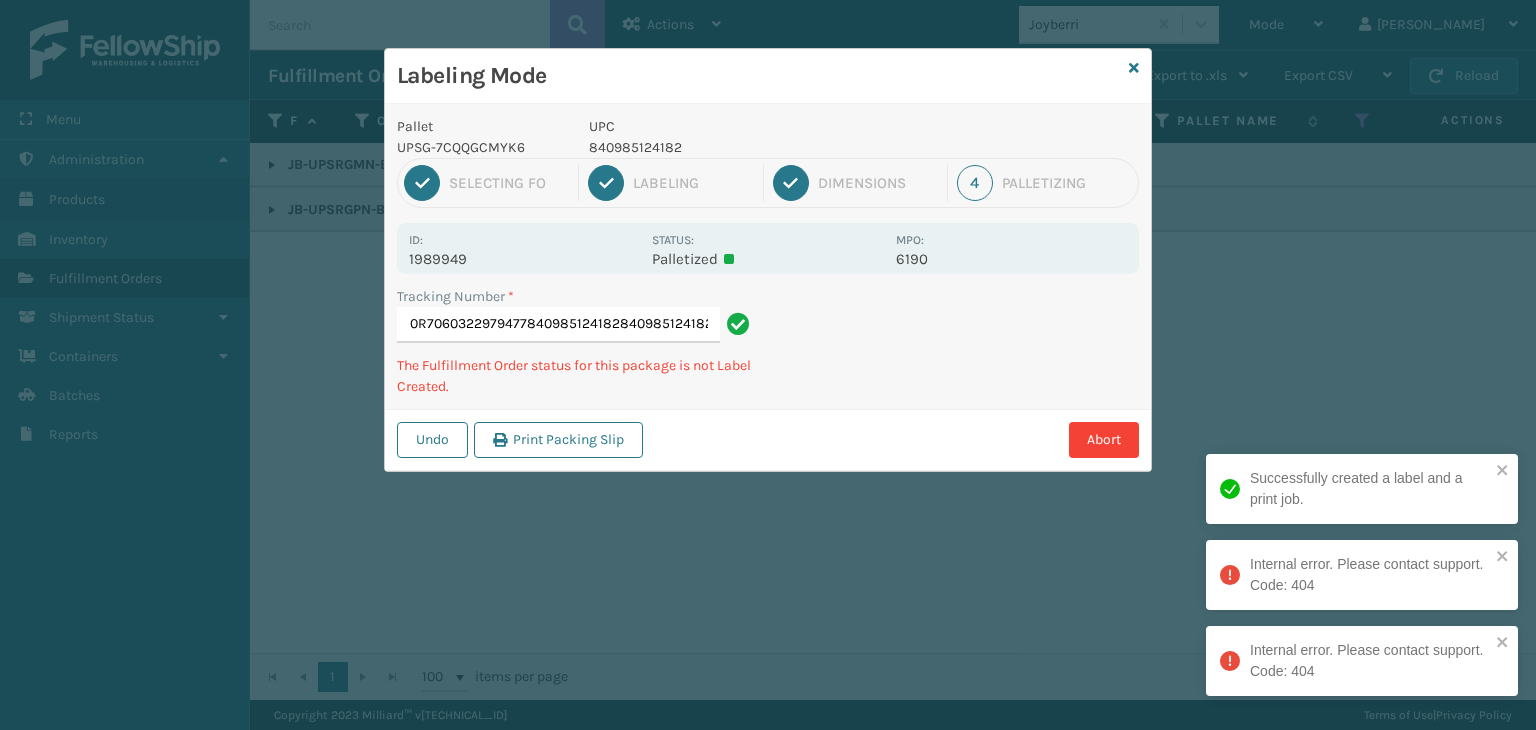 type on "1ZH0R7060322979477840985124182840985124182840985124182" 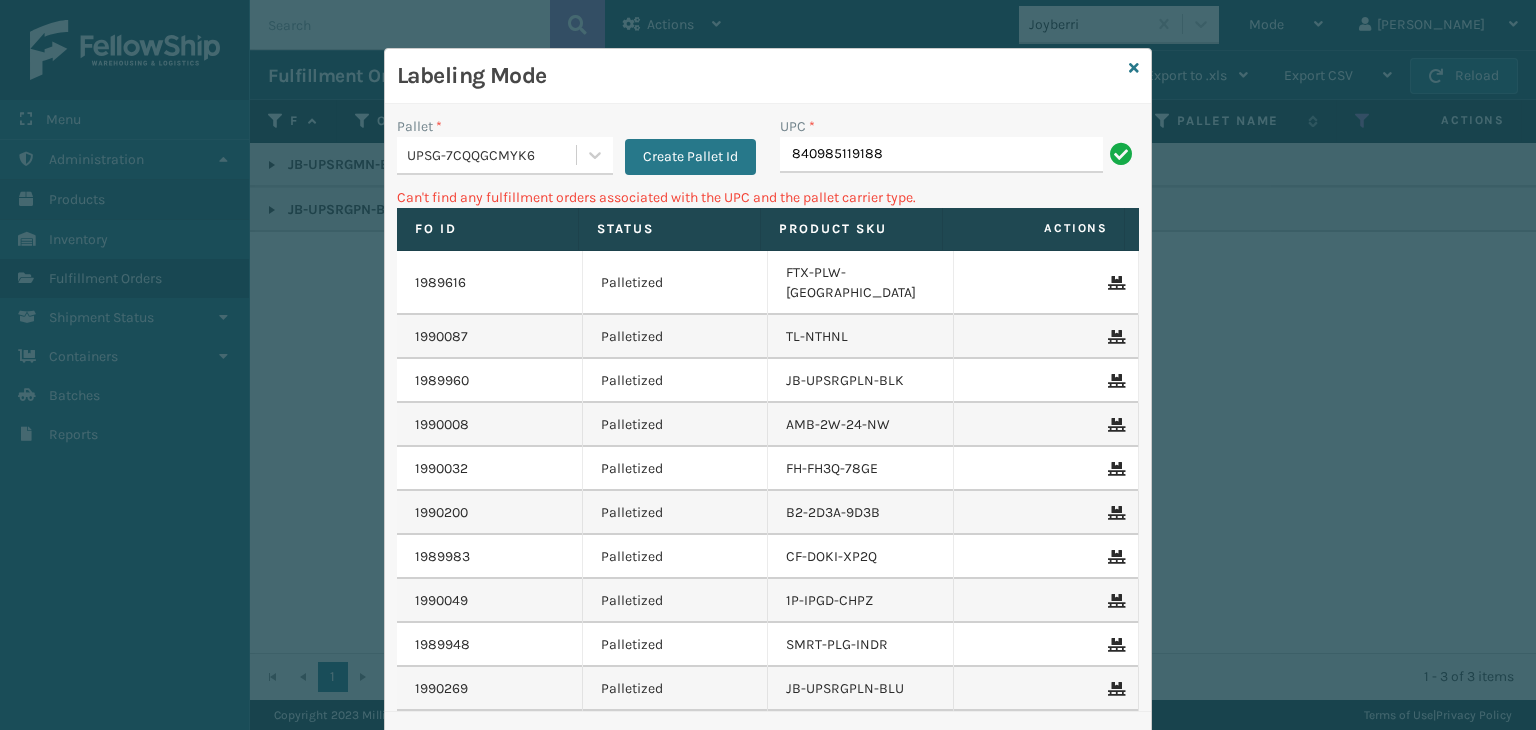 click on "840985119188" at bounding box center [941, 155] 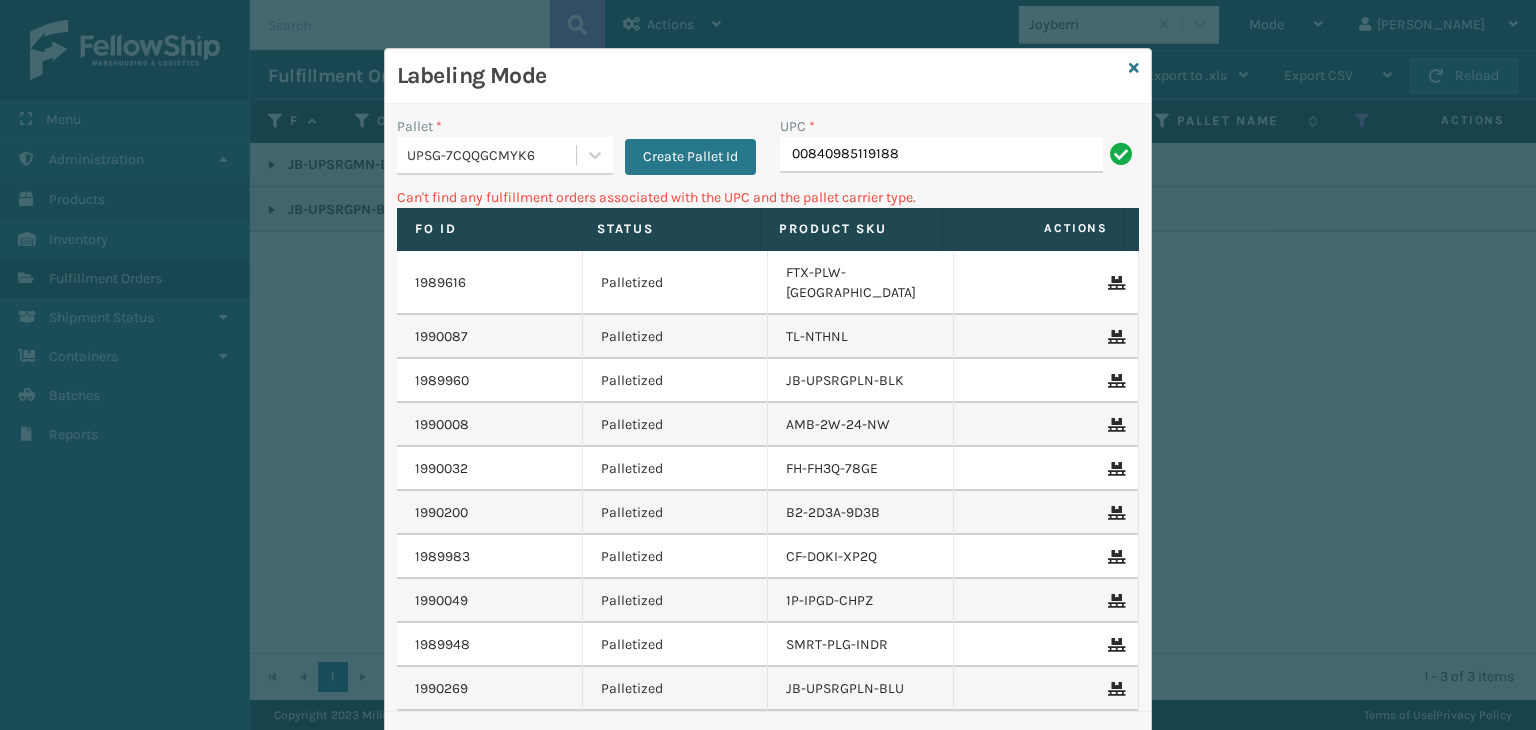 type on "00840985119188" 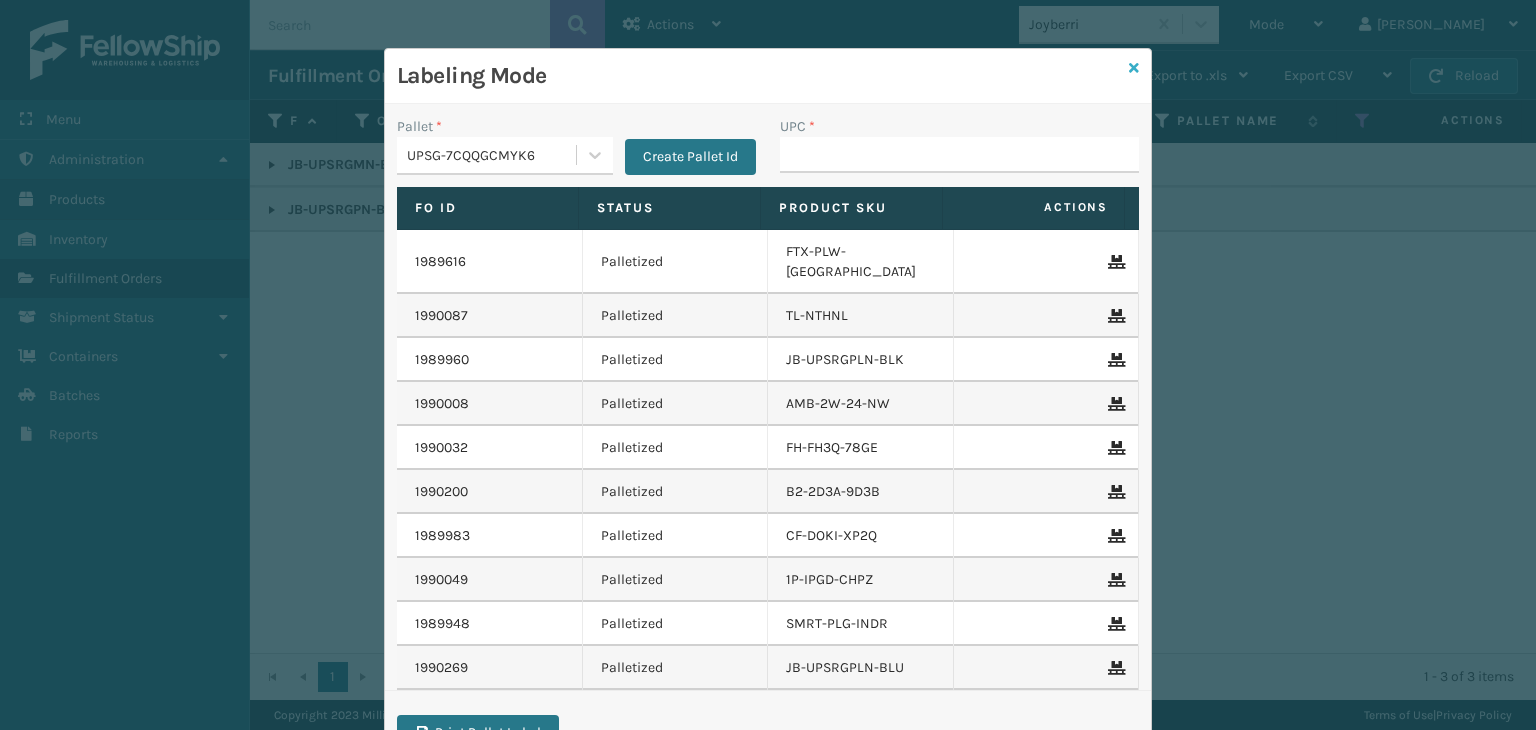 click at bounding box center [1134, 68] 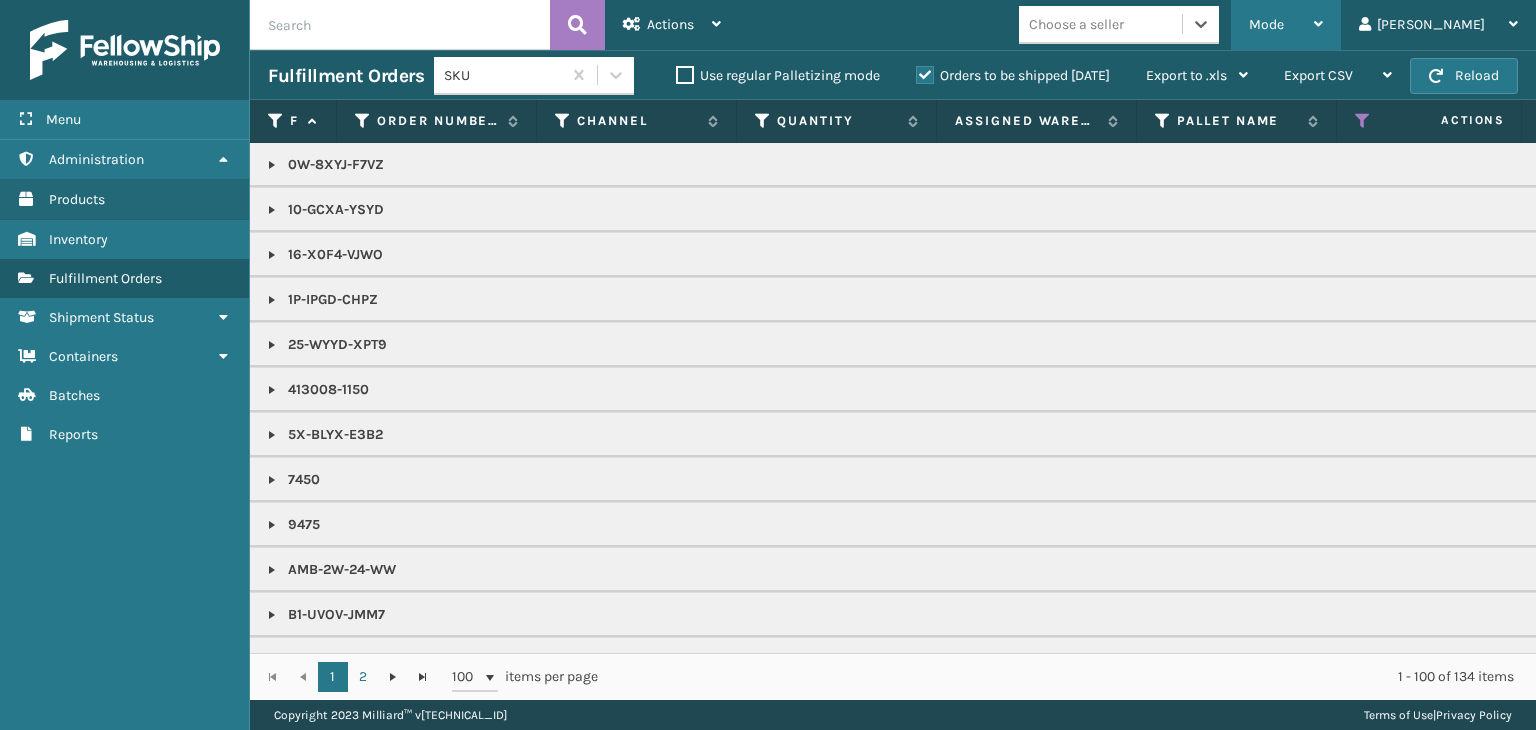 click on "Mode" at bounding box center [1286, 25] 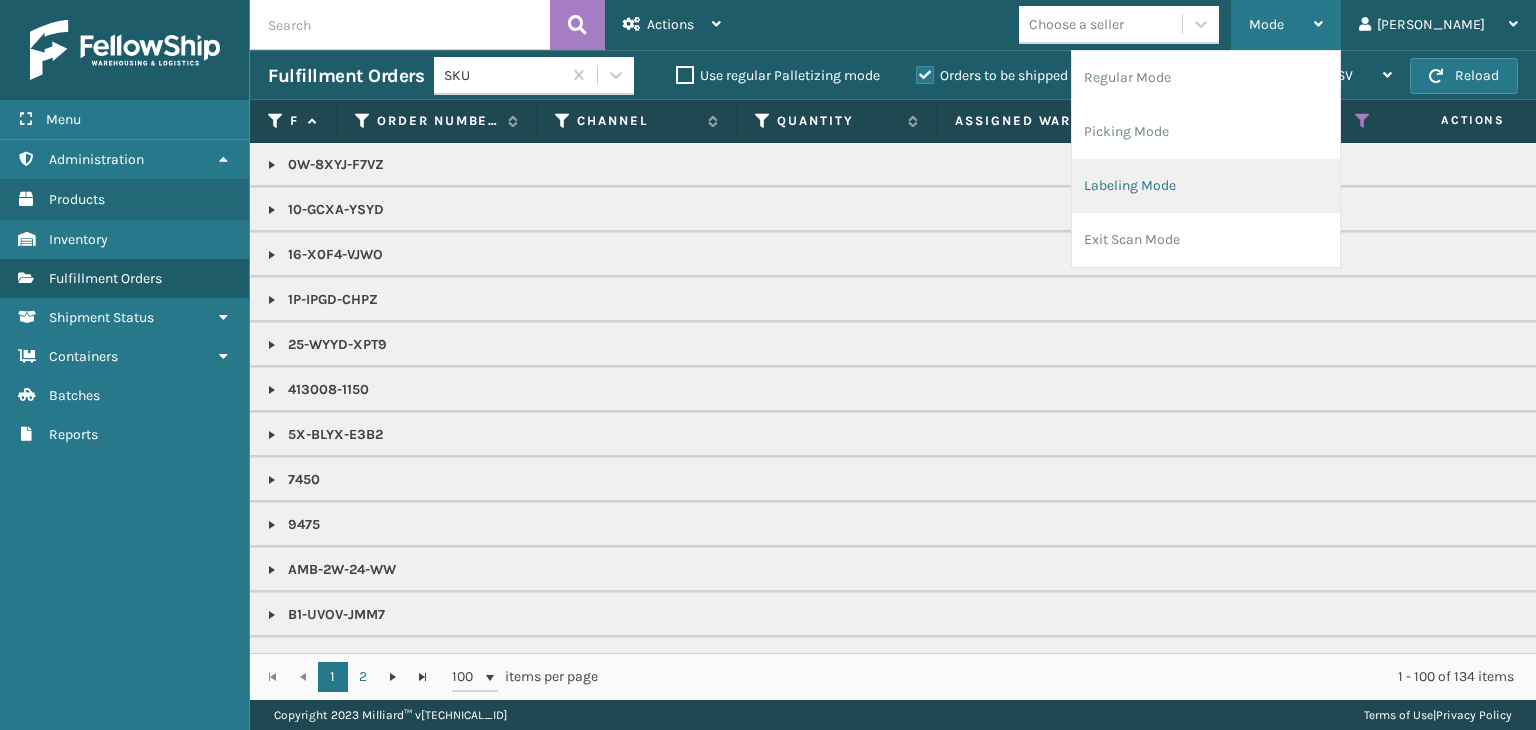 click on "Labeling Mode" at bounding box center (1206, 186) 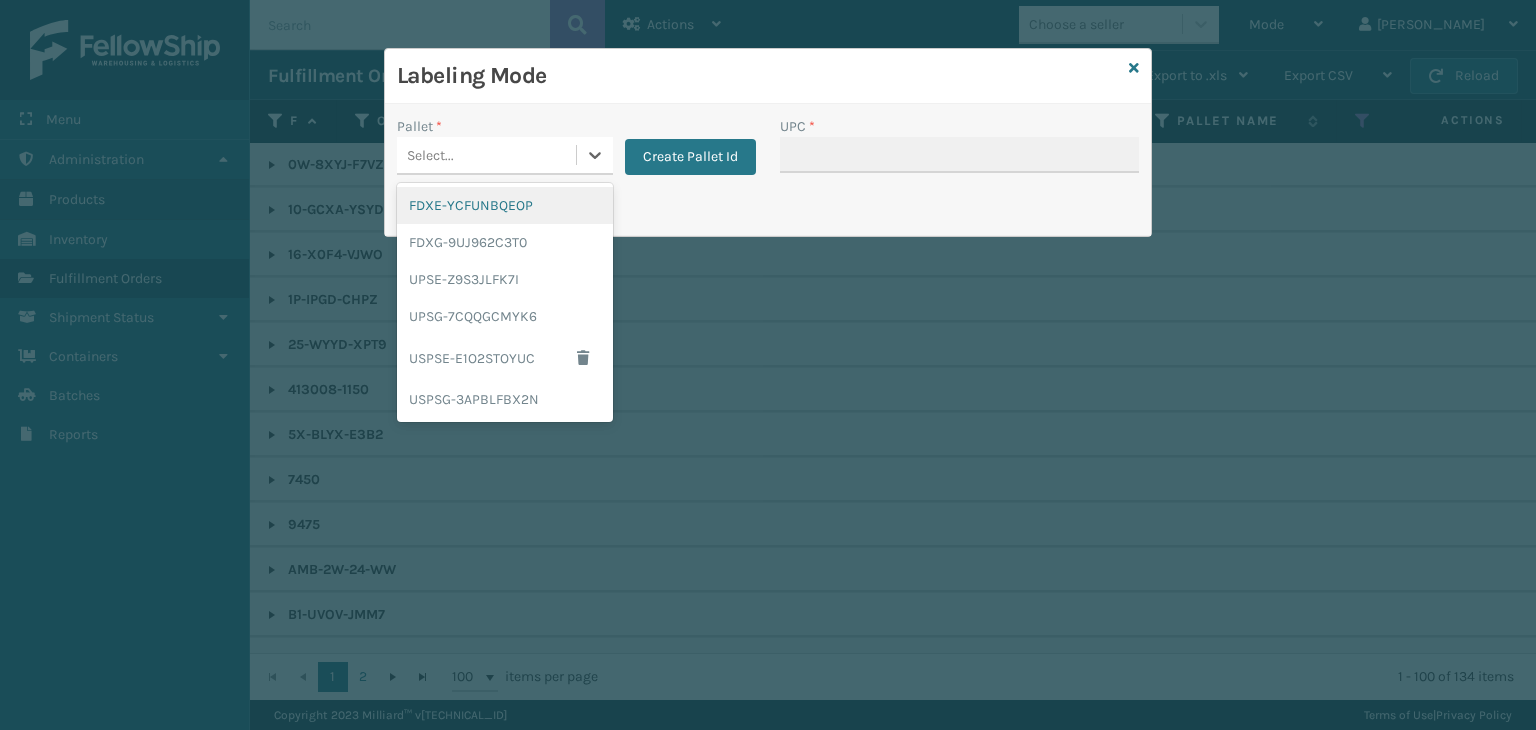 click on "Select..." at bounding box center [486, 155] 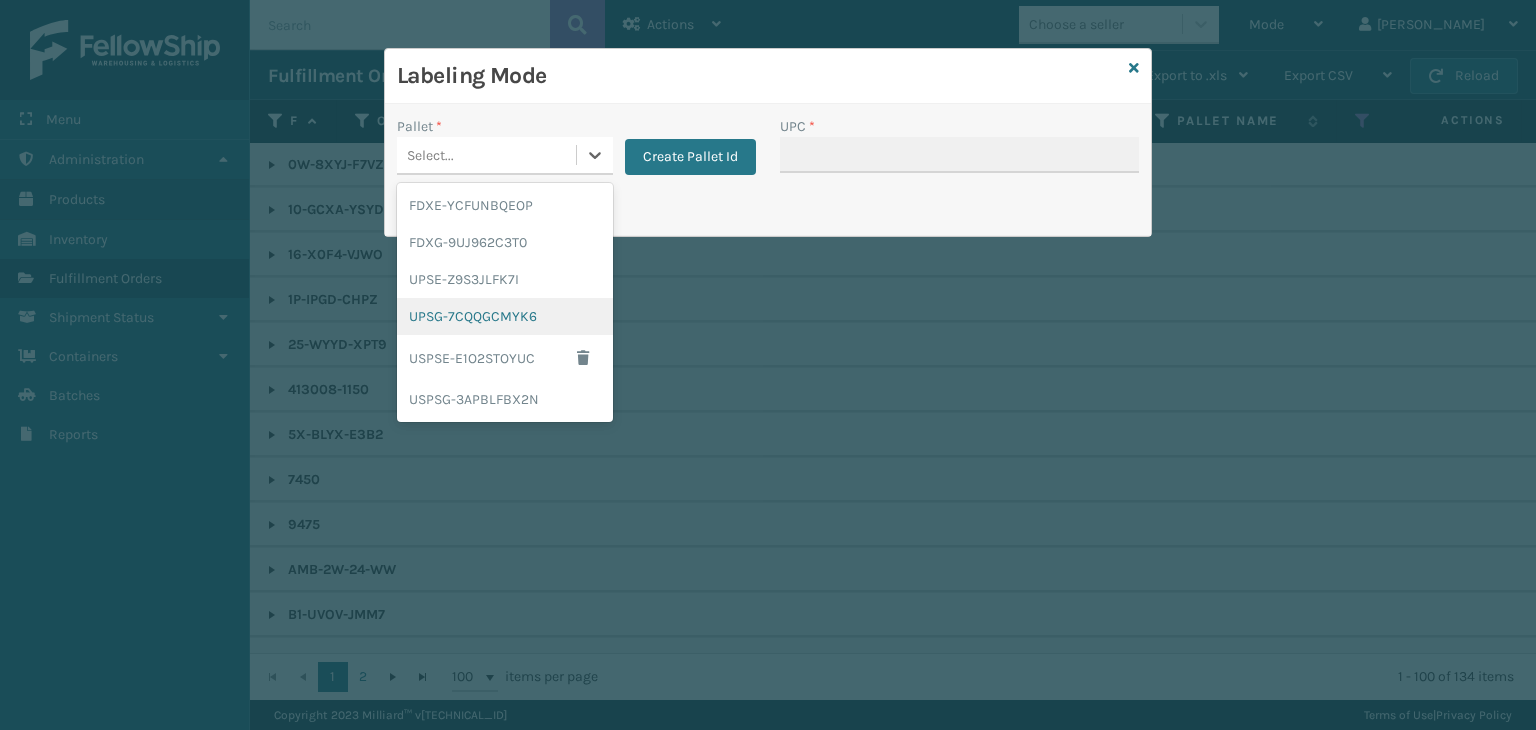 click on "UPSG-7CQQGCMYK6" at bounding box center (505, 316) 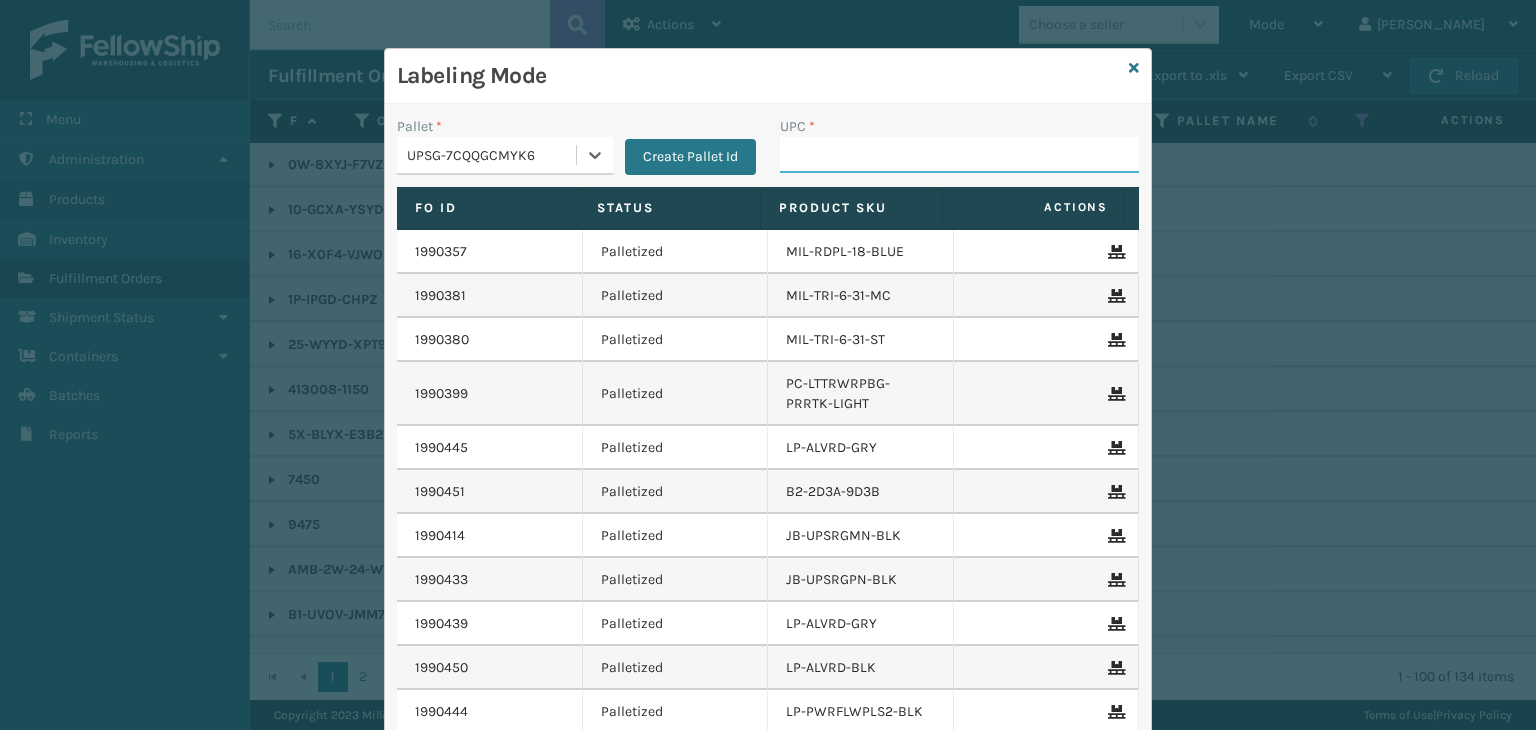 click on "UPC   *" at bounding box center [959, 155] 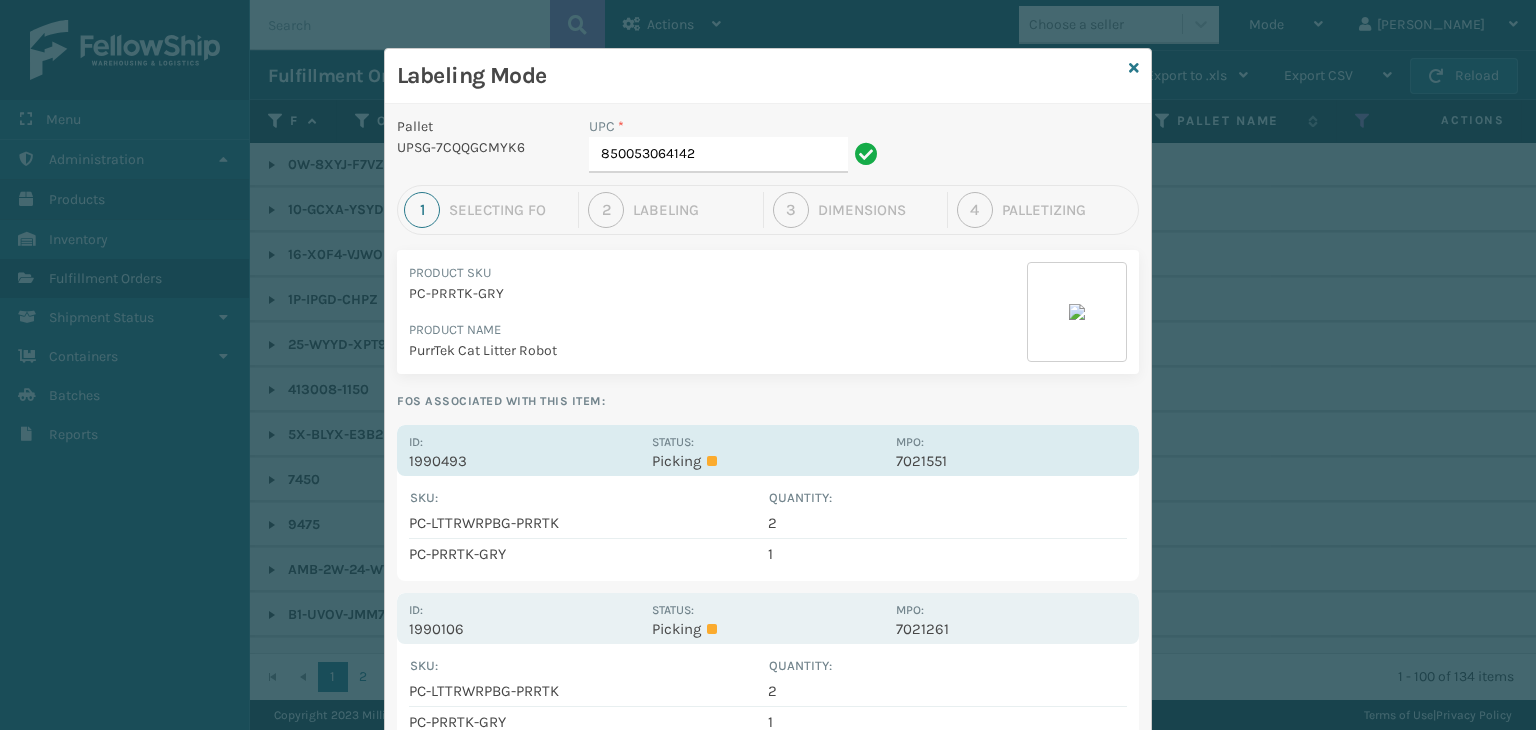 click on "Status: Picking" at bounding box center [767, 450] 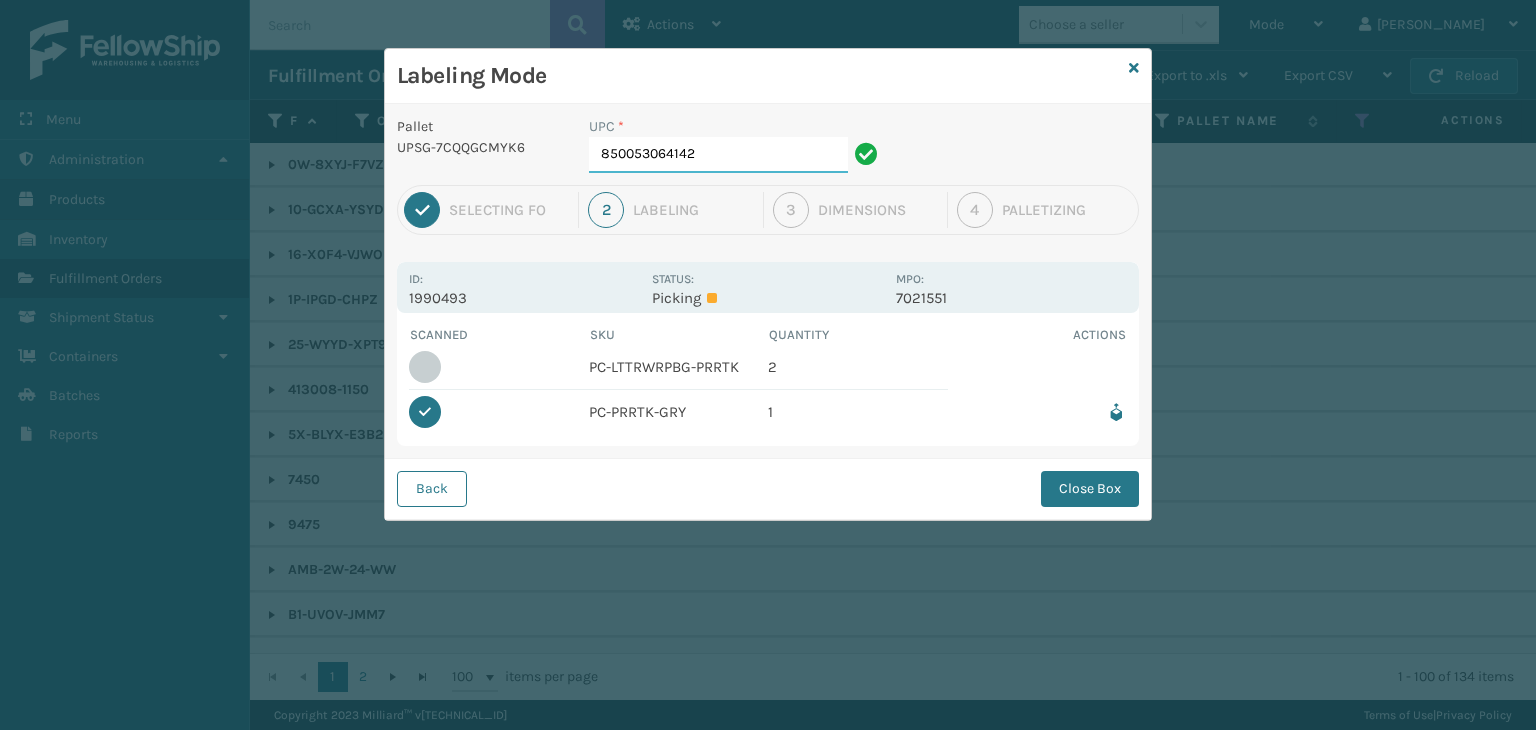 drag, startPoint x: 737, startPoint y: 136, endPoint x: 736, endPoint y: 158, distance: 22.022715 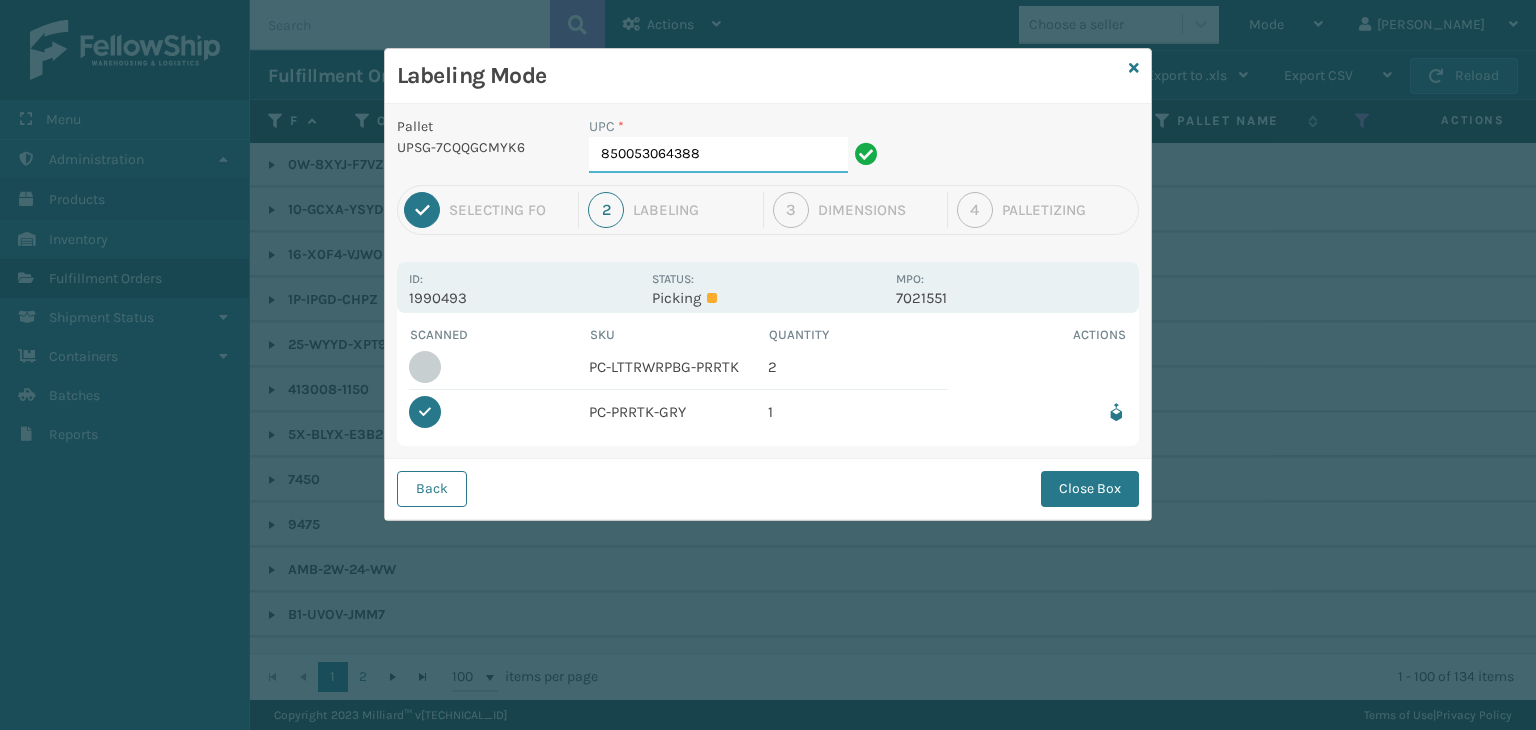 type on "850053064388" 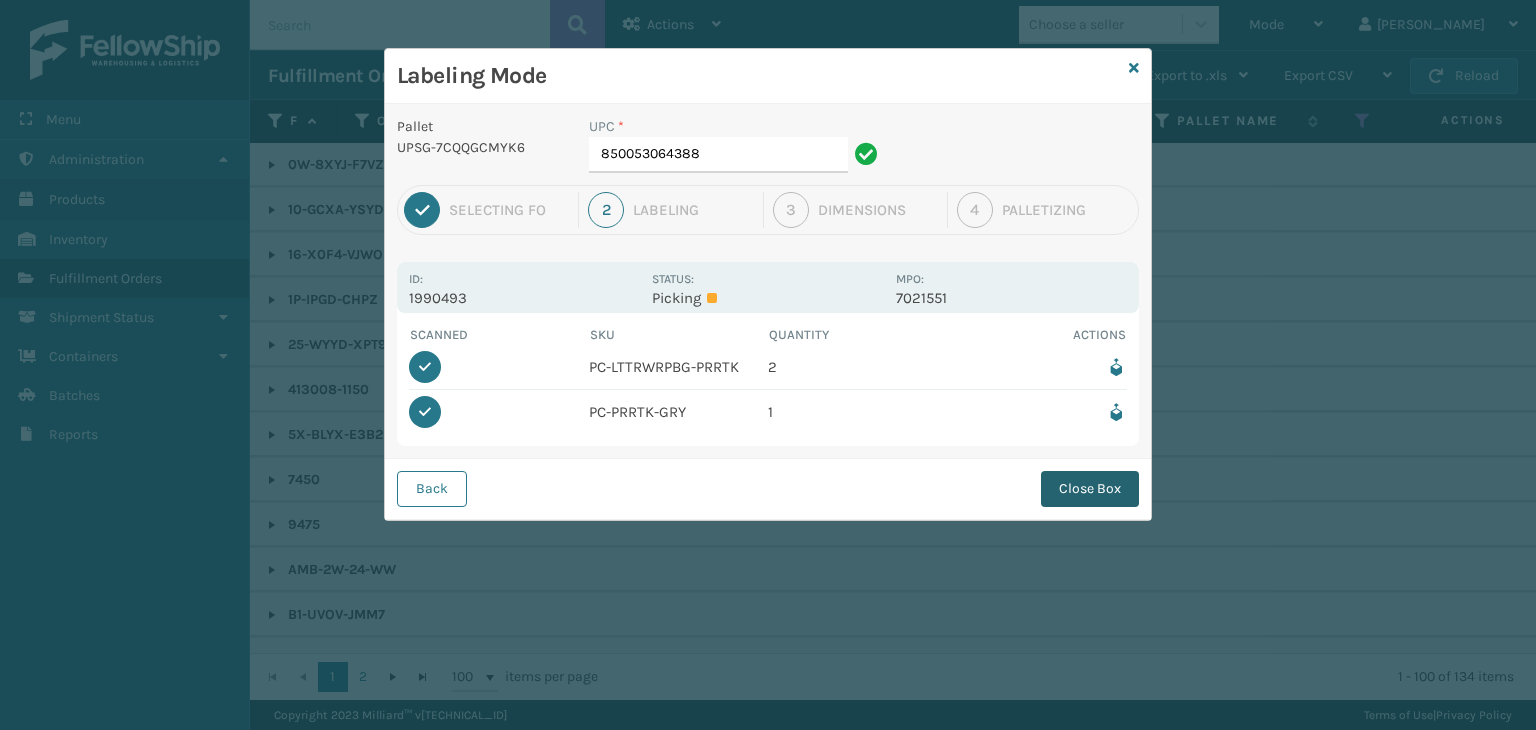 click on "Close Box" at bounding box center (1090, 489) 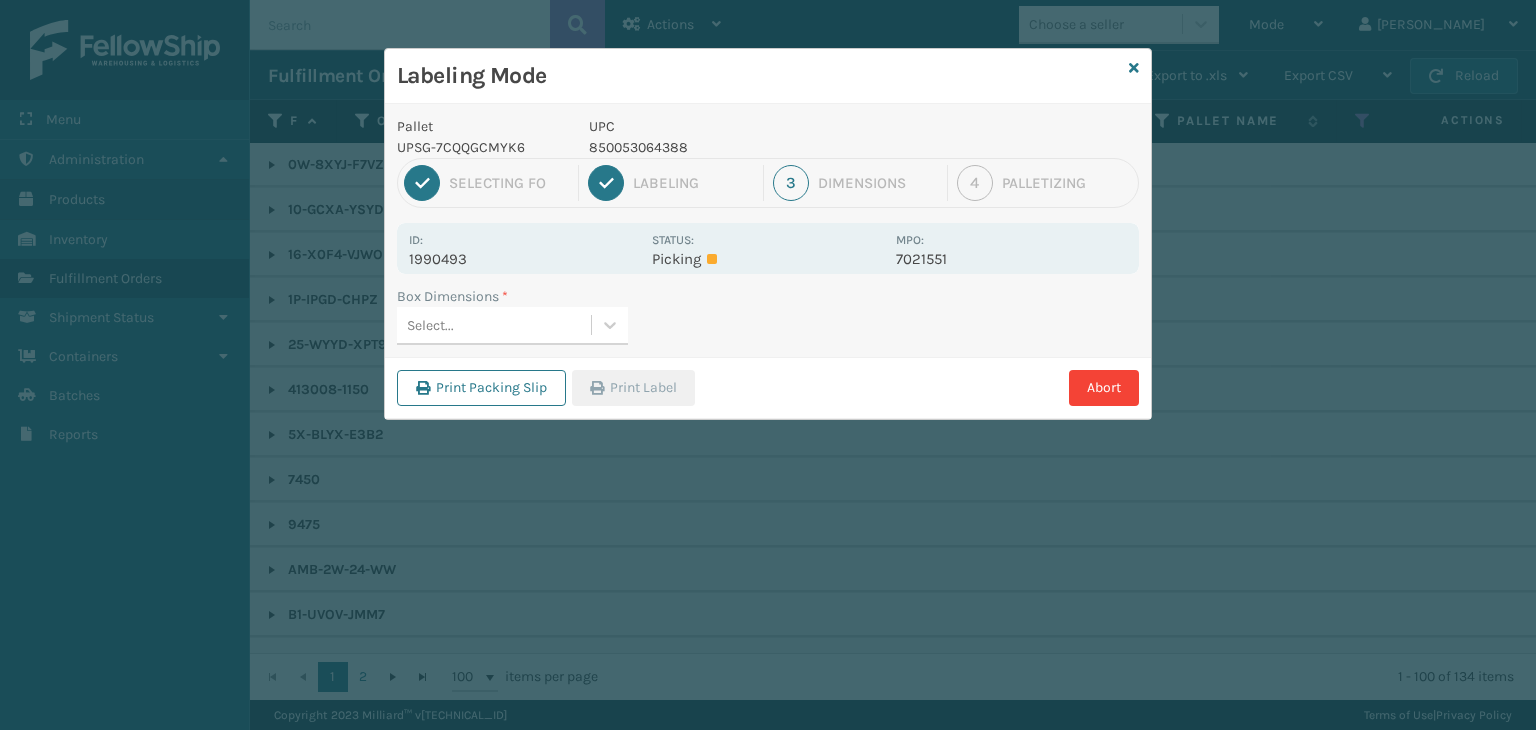 click on "Select..." at bounding box center (430, 325) 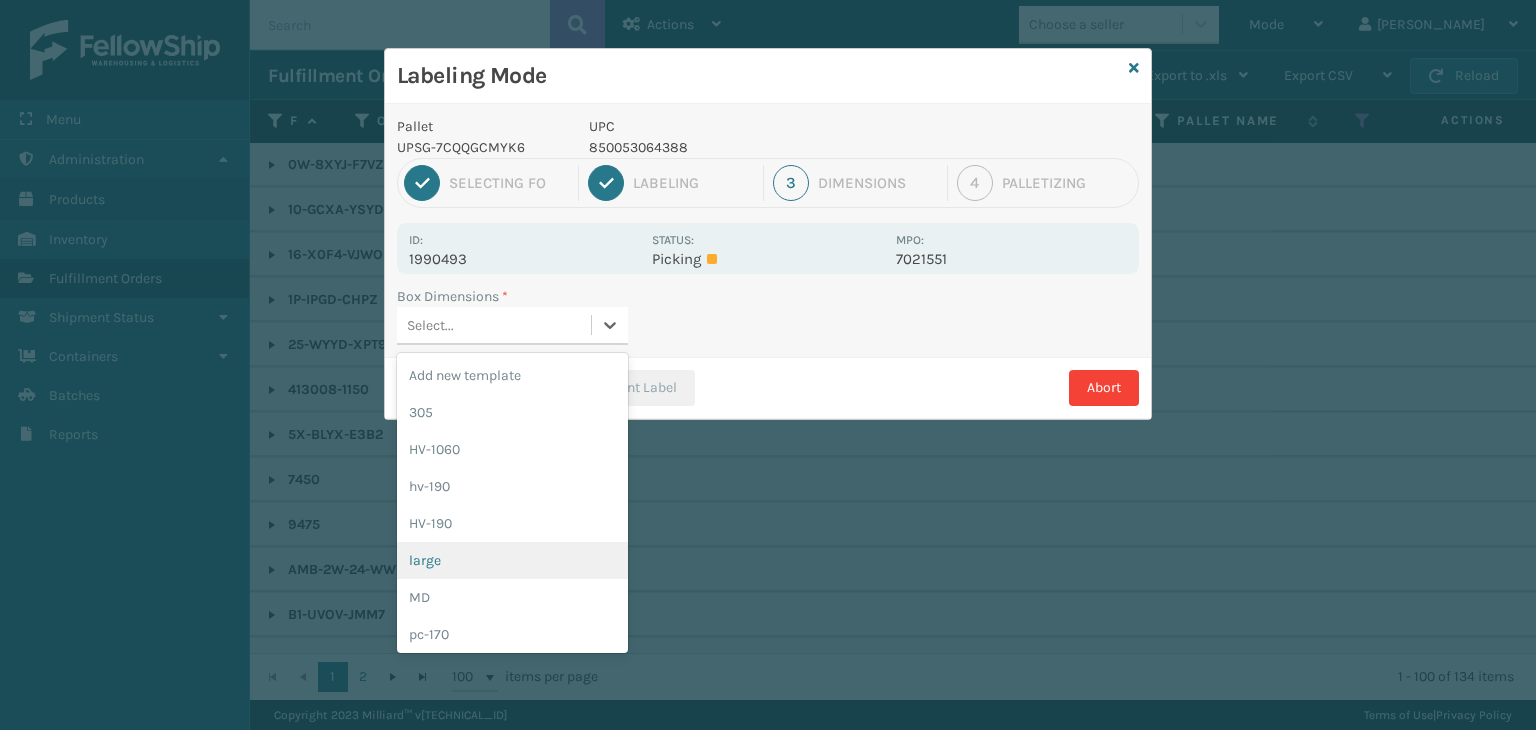click on "large" at bounding box center (512, 560) 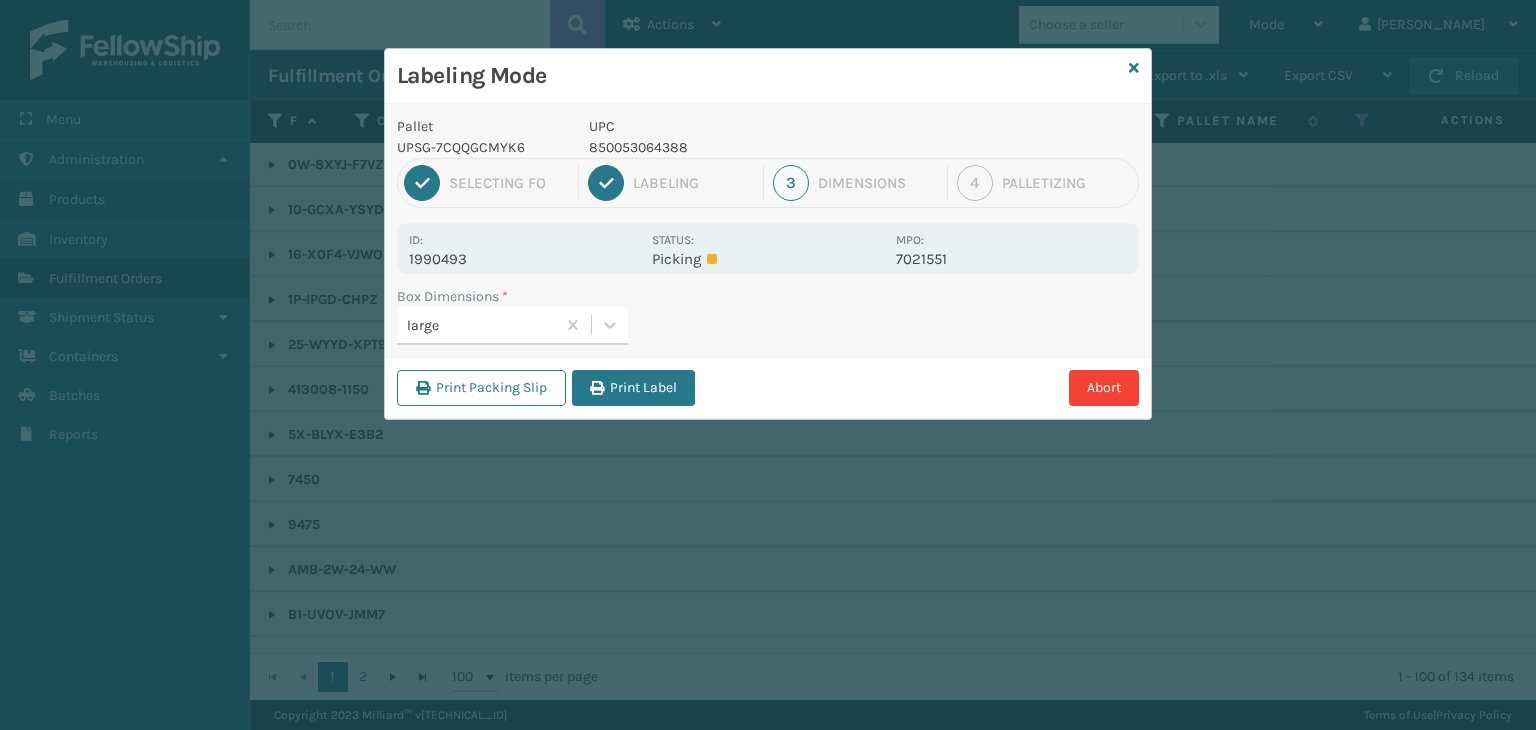 click on "Box Dimensions   *" at bounding box center [512, 296] 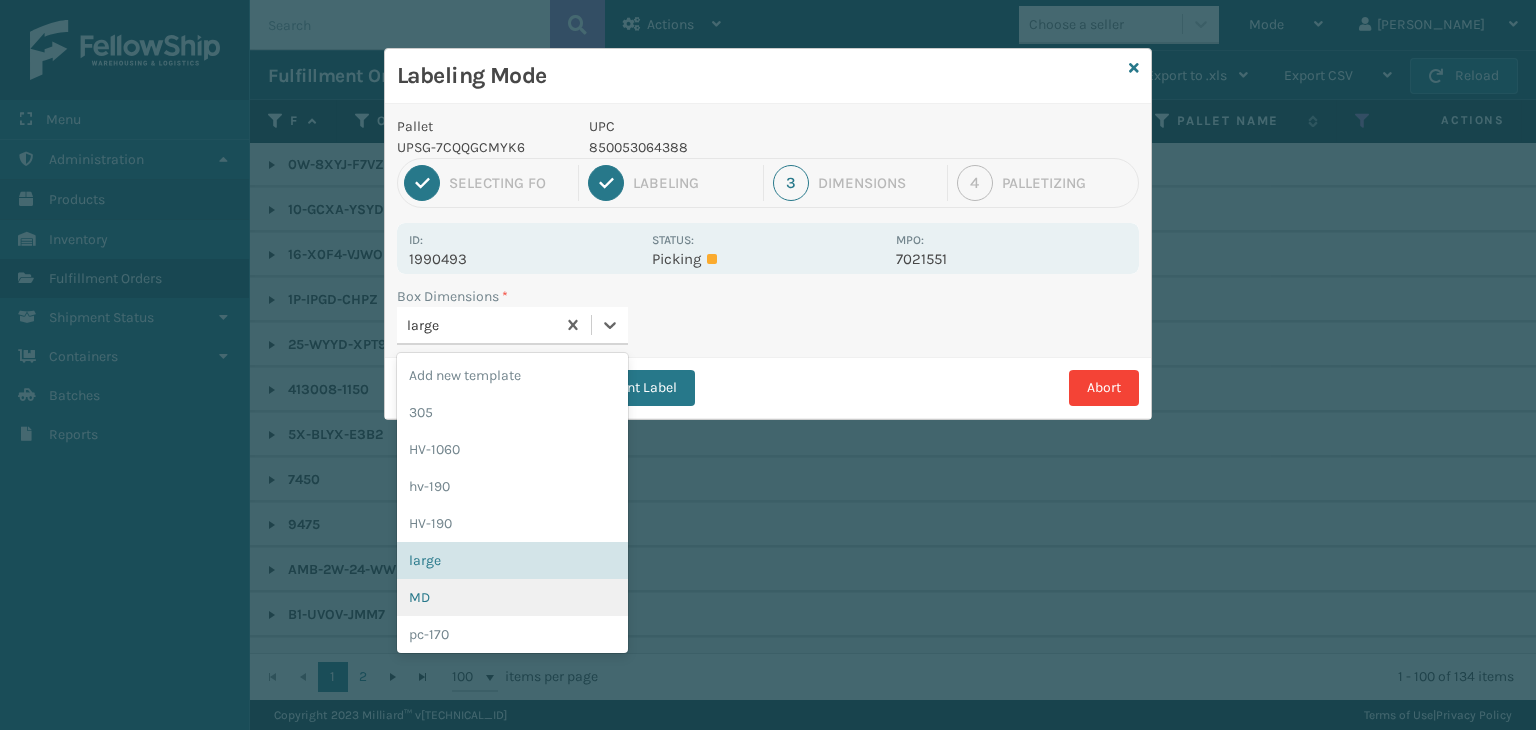 click on "MD" at bounding box center (512, 597) 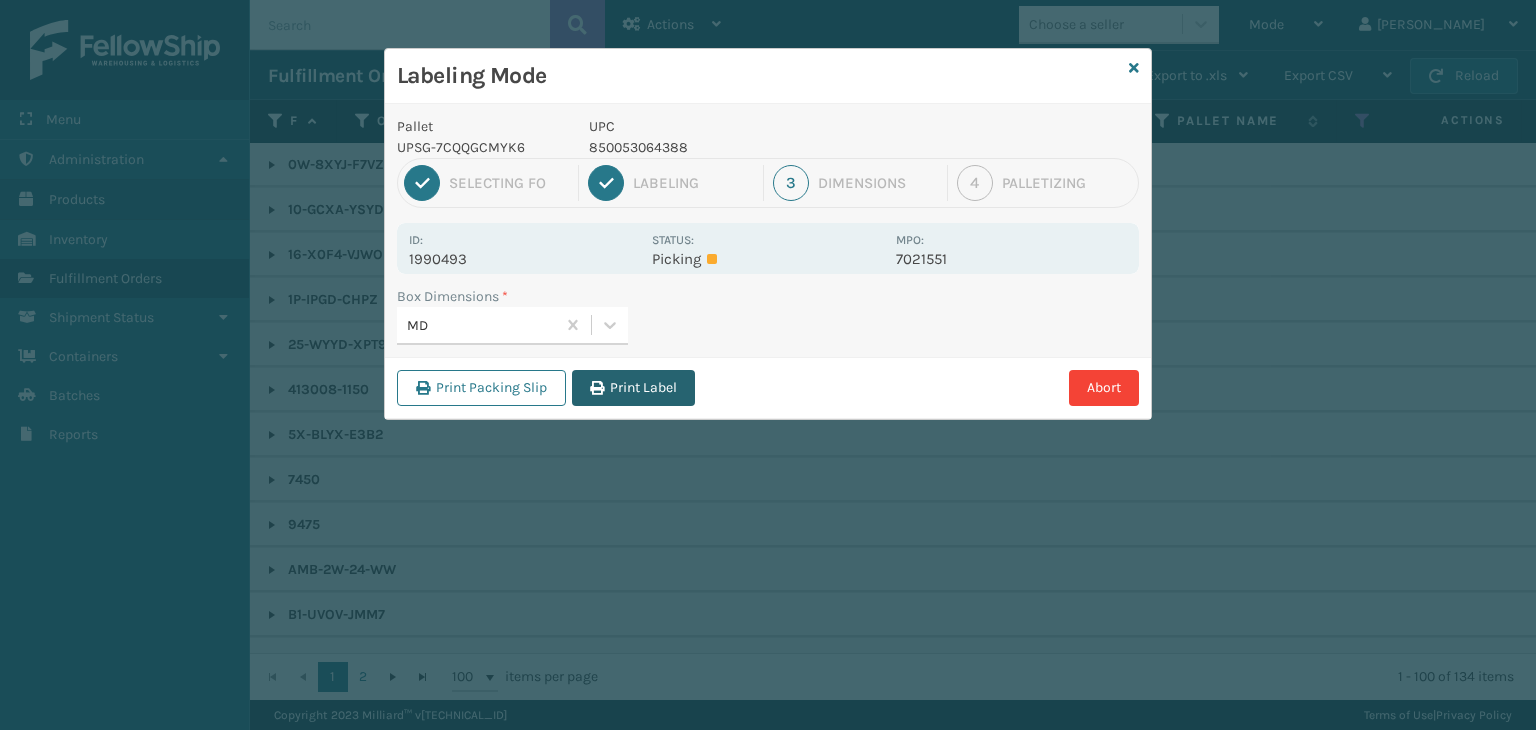 click on "Print Label" at bounding box center (633, 388) 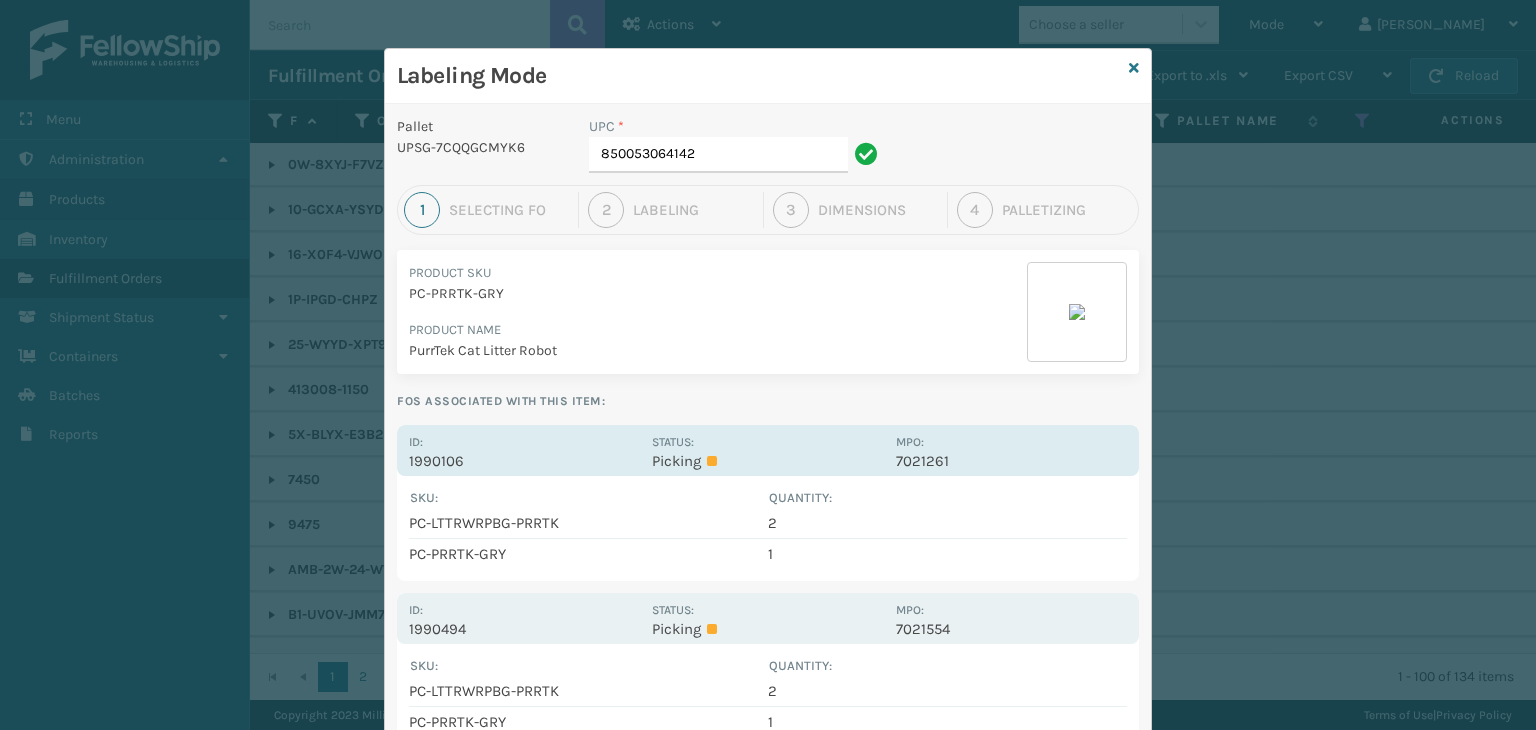 drag, startPoint x: 690, startPoint y: 466, endPoint x: 697, endPoint y: 450, distance: 17.464249 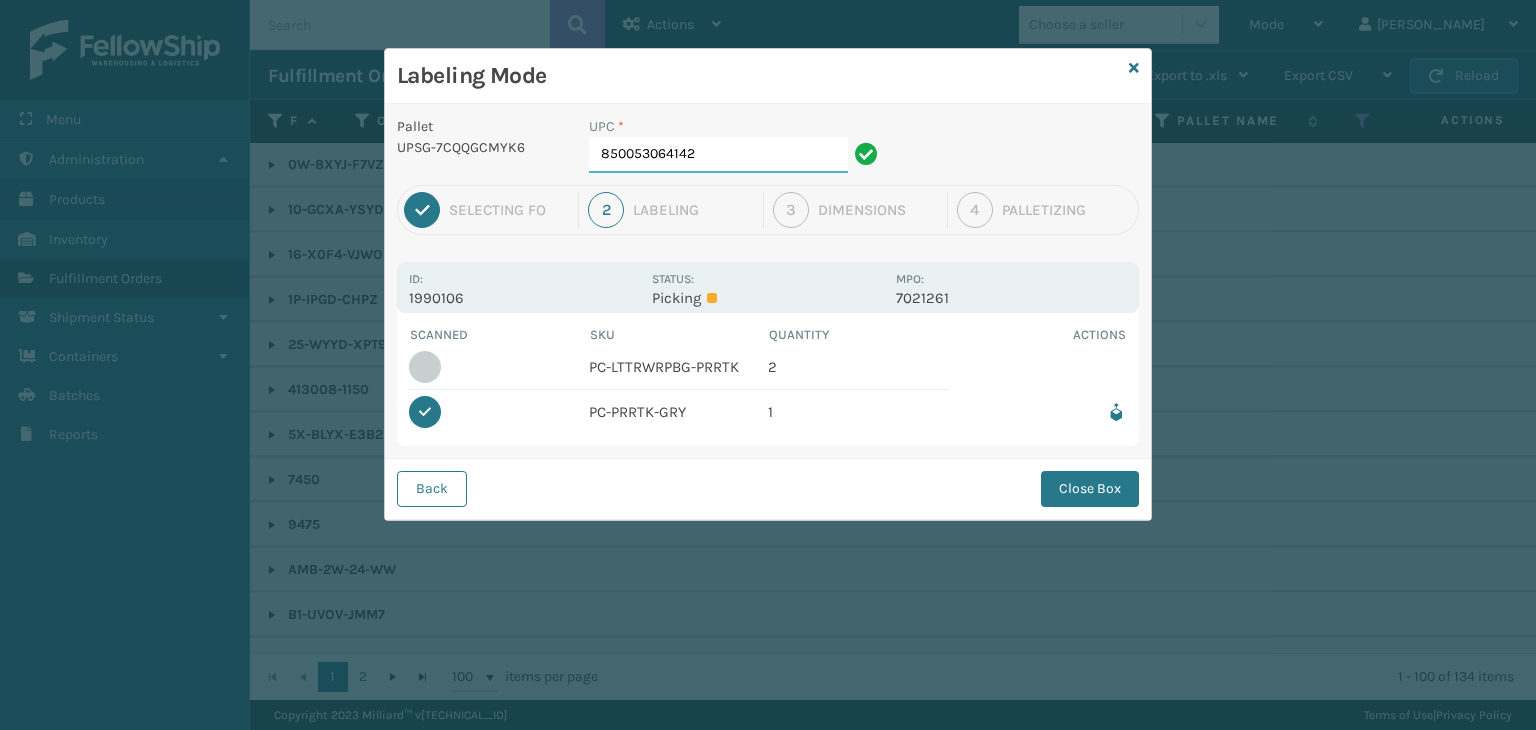 drag, startPoint x: 713, startPoint y: 155, endPoint x: 125, endPoint y: 105, distance: 590.122 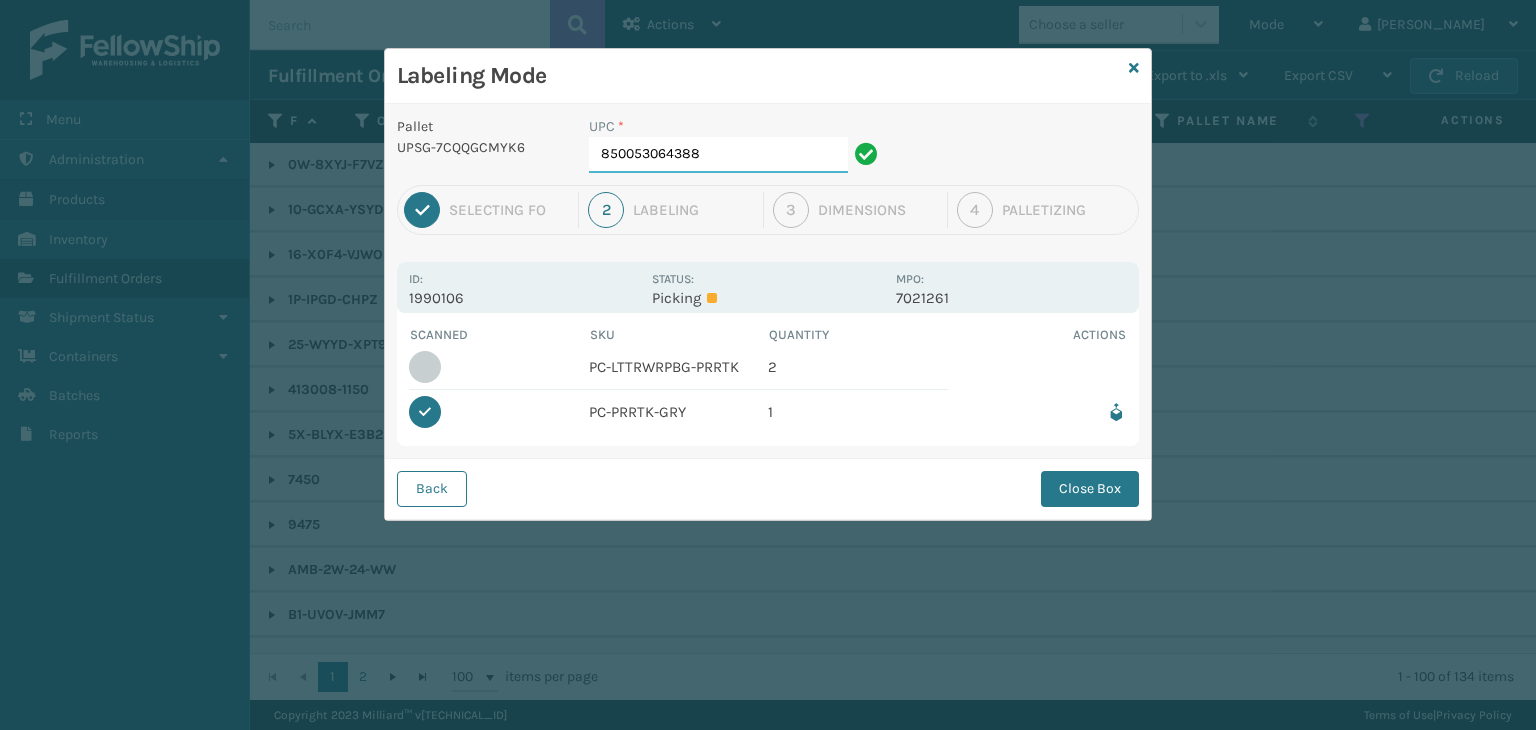 type on "850053064388" 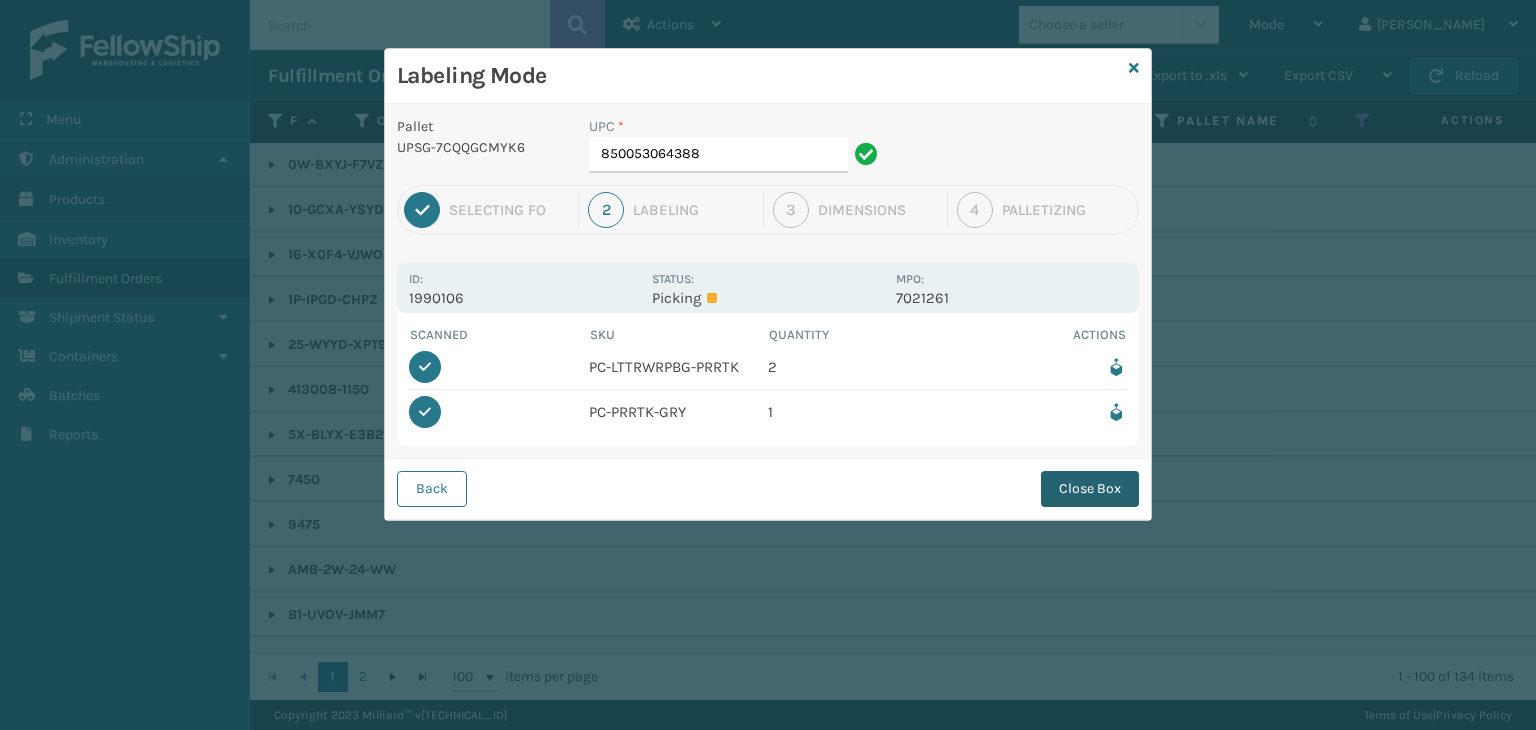 click on "Close Box" at bounding box center (1090, 489) 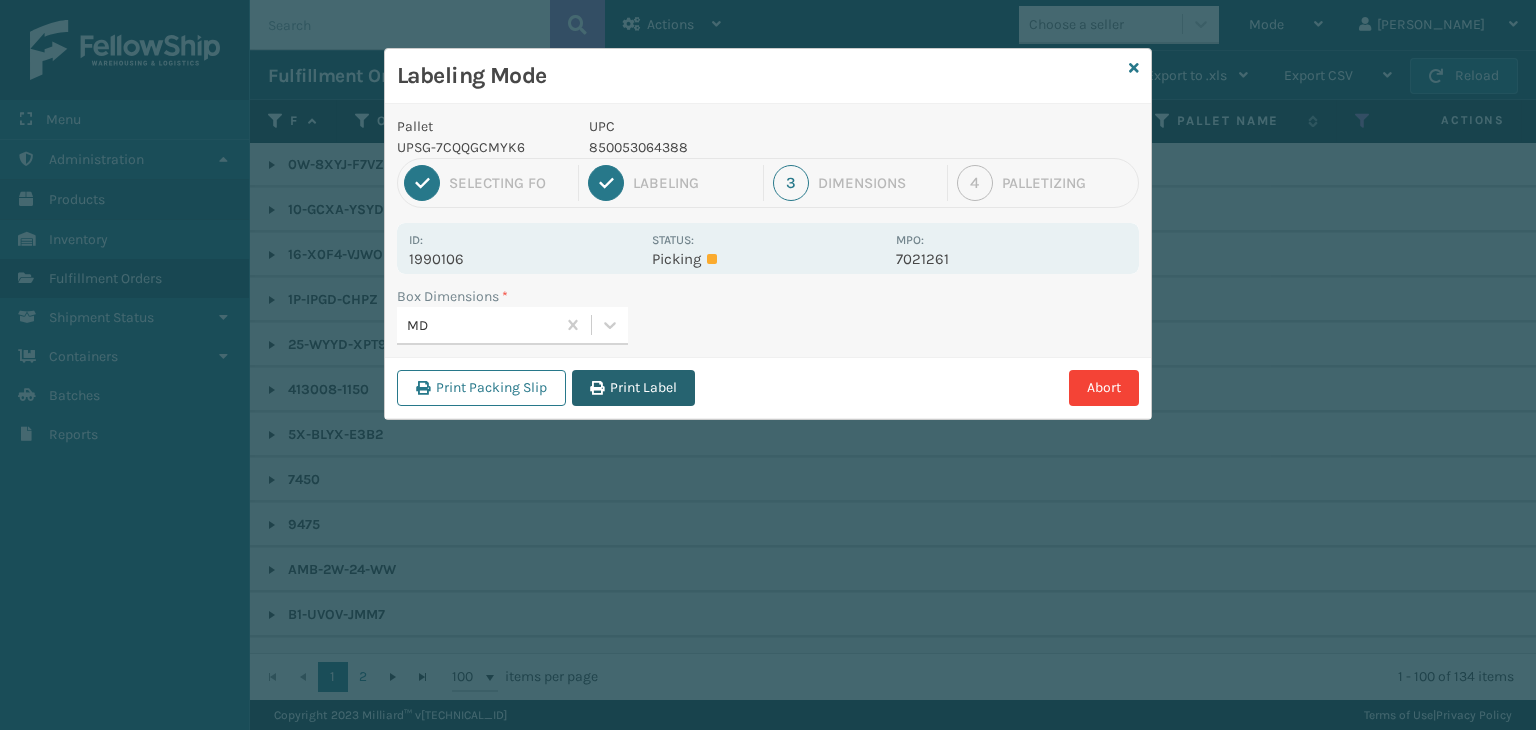 click on "Print Label" at bounding box center [633, 388] 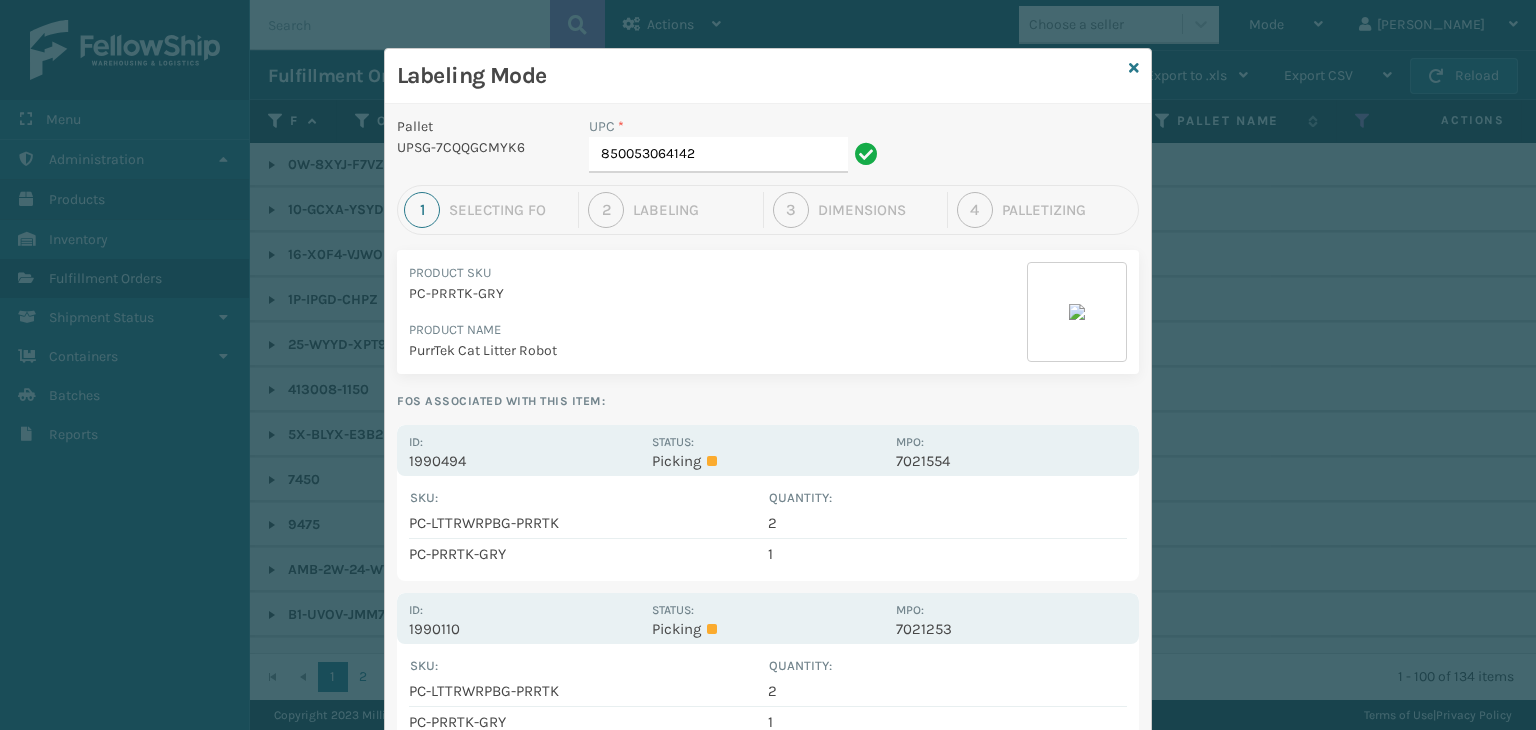 click on "Picking" at bounding box center (767, 461) 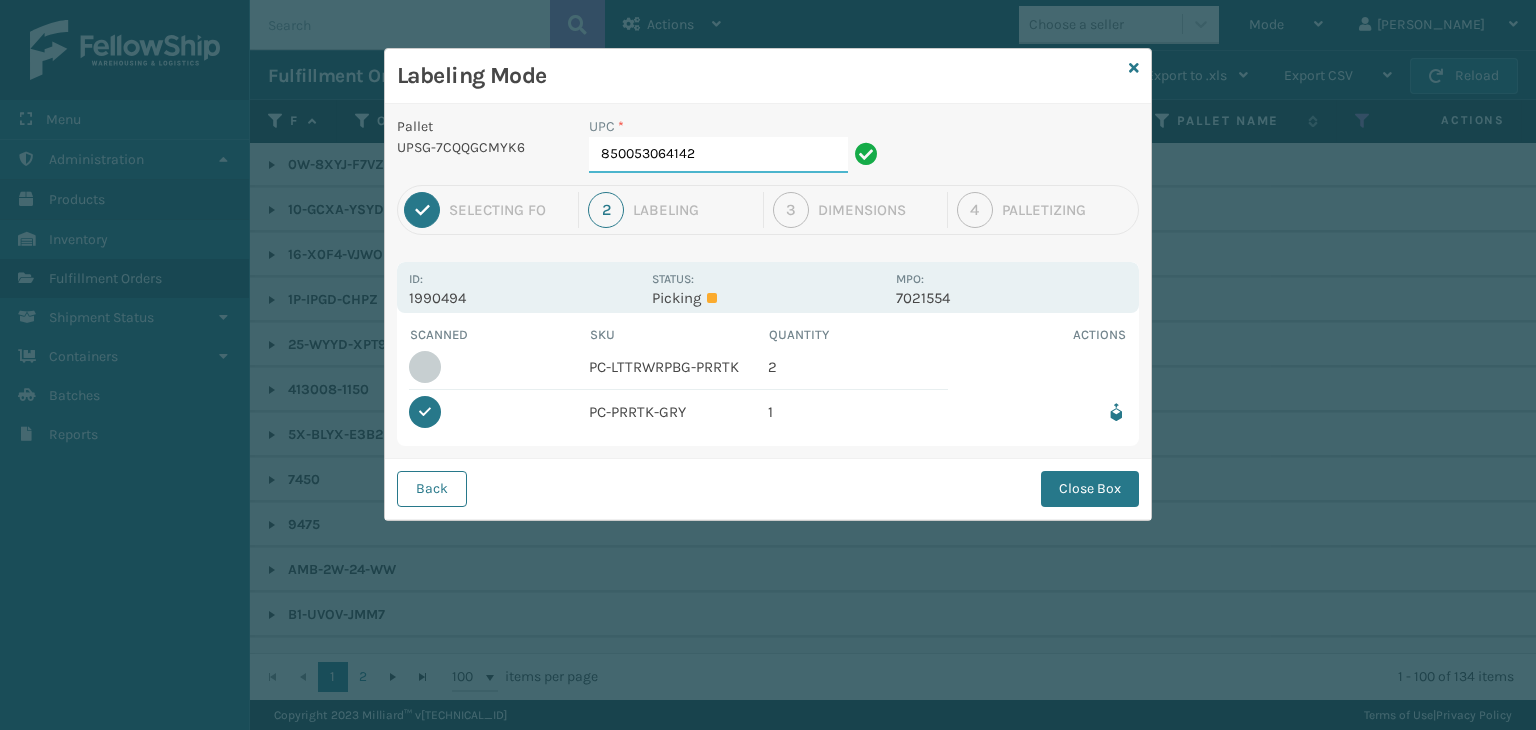 drag, startPoint x: 740, startPoint y: 147, endPoint x: 260, endPoint y: 62, distance: 487.46796 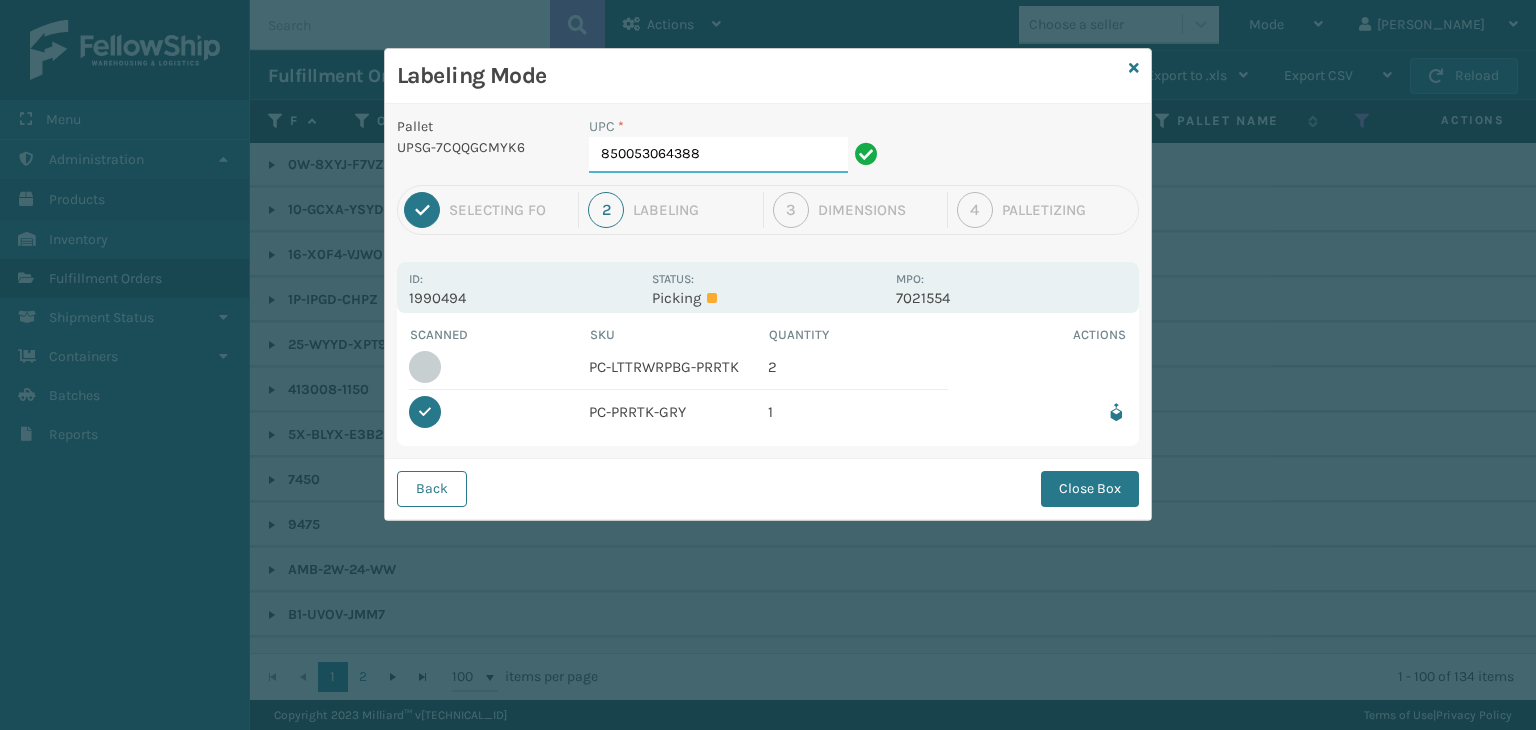 type on "850053064388" 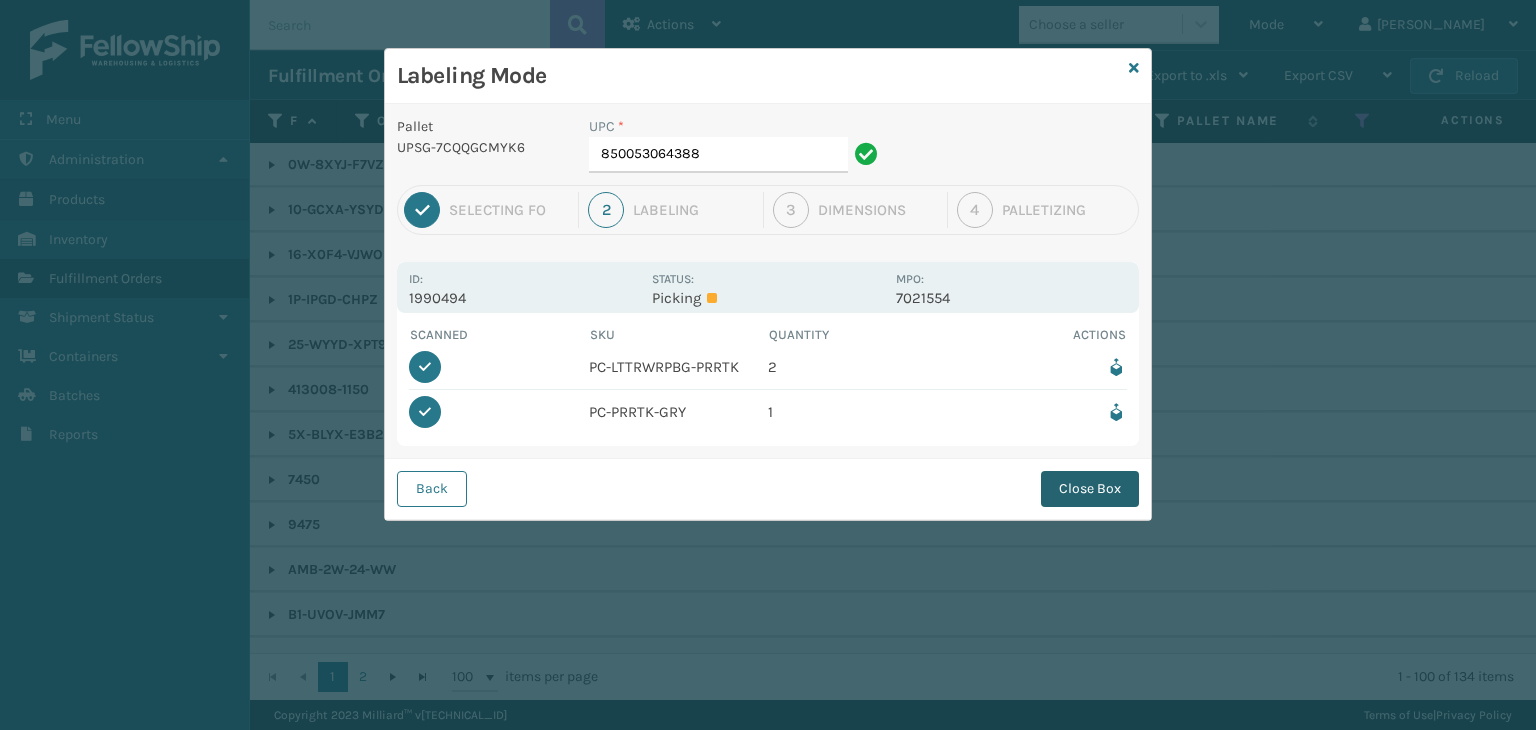 click on "Close Box" at bounding box center [1090, 489] 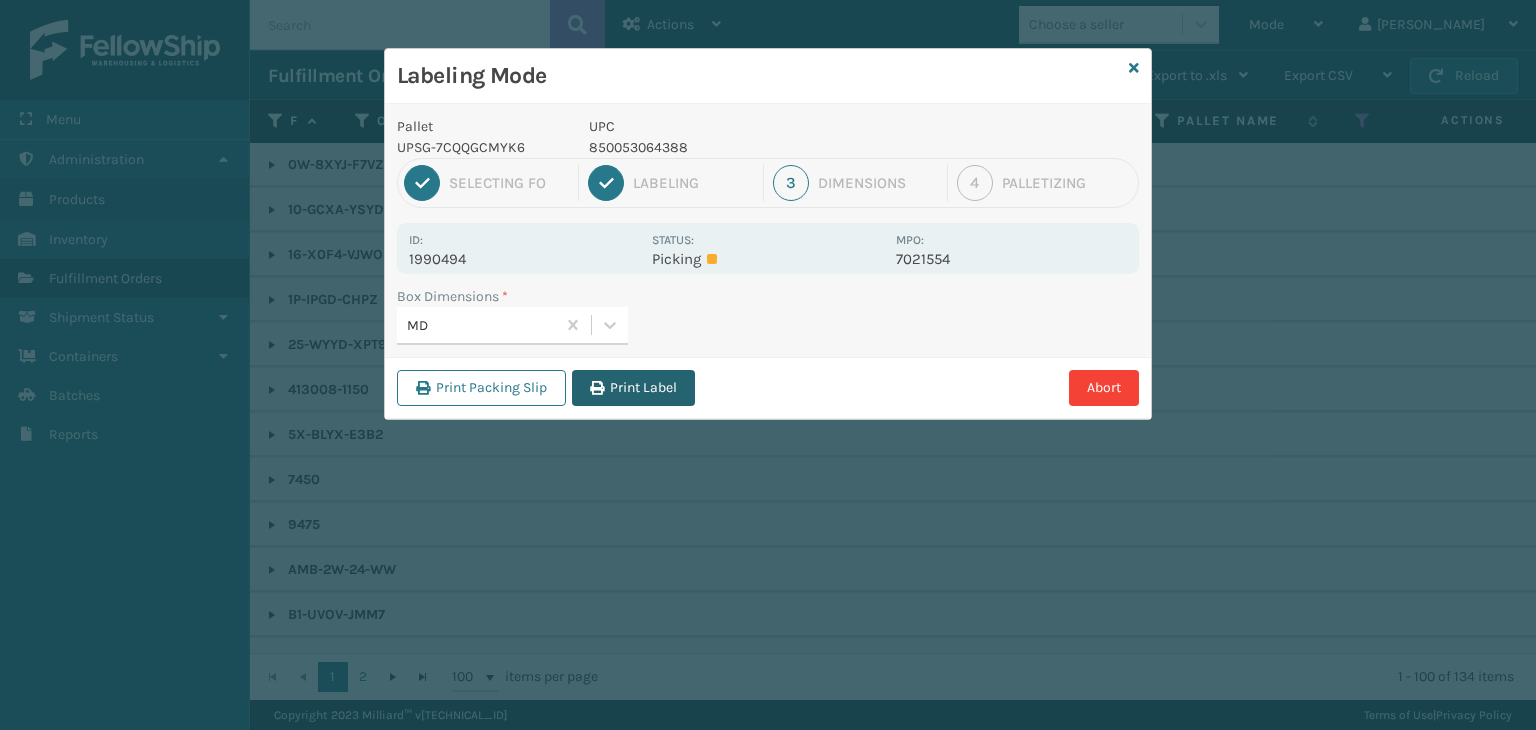 click on "Print Label" at bounding box center [633, 388] 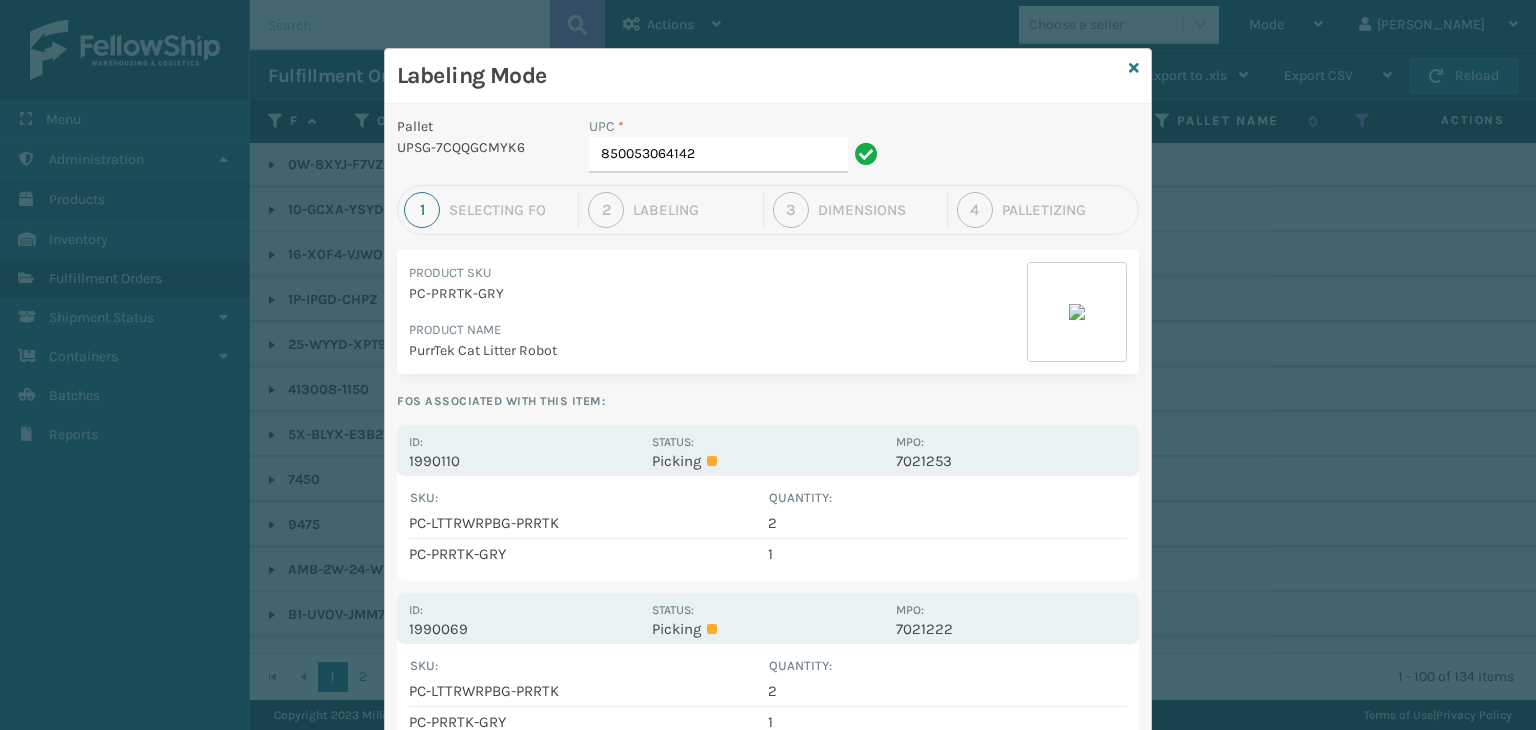 drag, startPoint x: 783, startPoint y: 457, endPoint x: 716, endPoint y: 239, distance: 228.06358 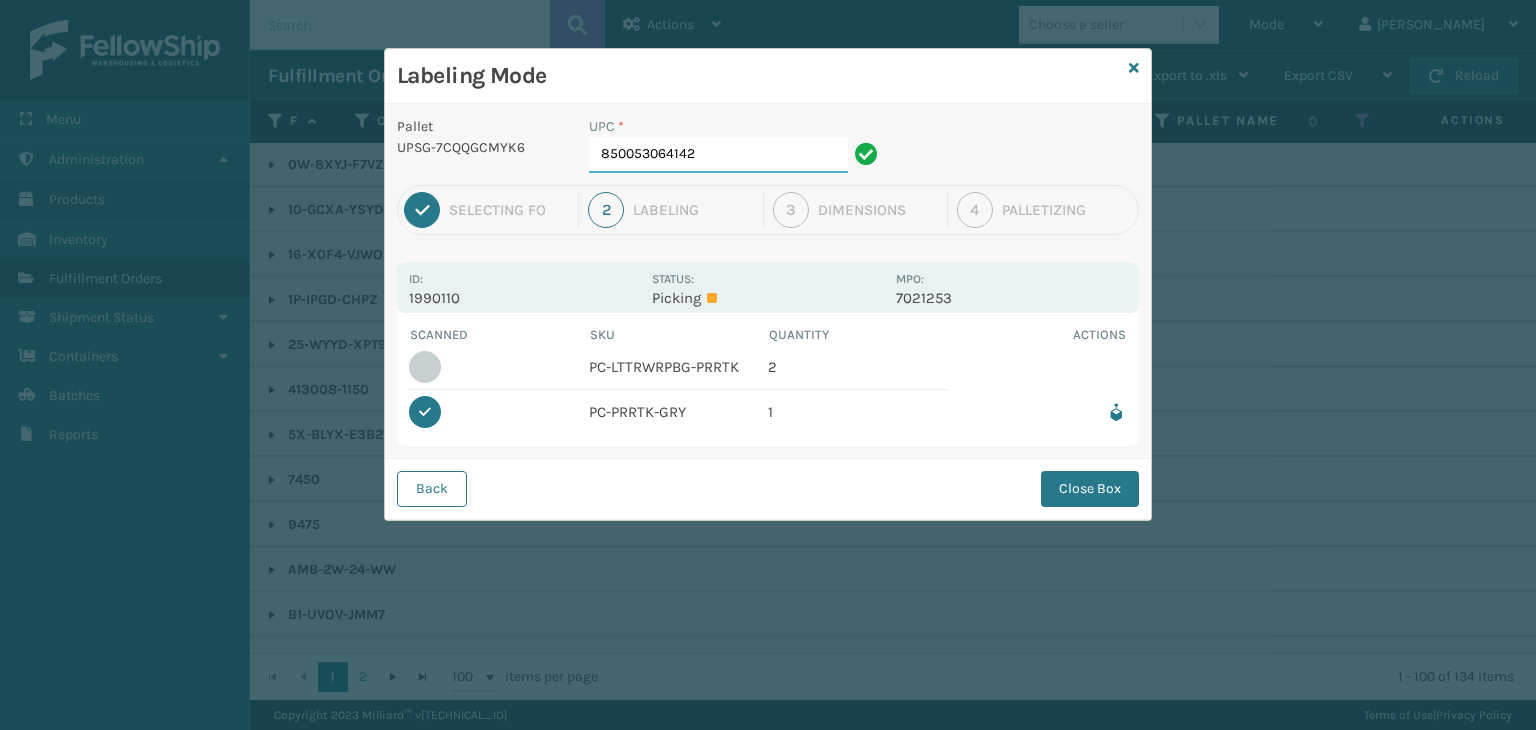 drag, startPoint x: 472, startPoint y: 97, endPoint x: 113, endPoint y: 65, distance: 360.42337 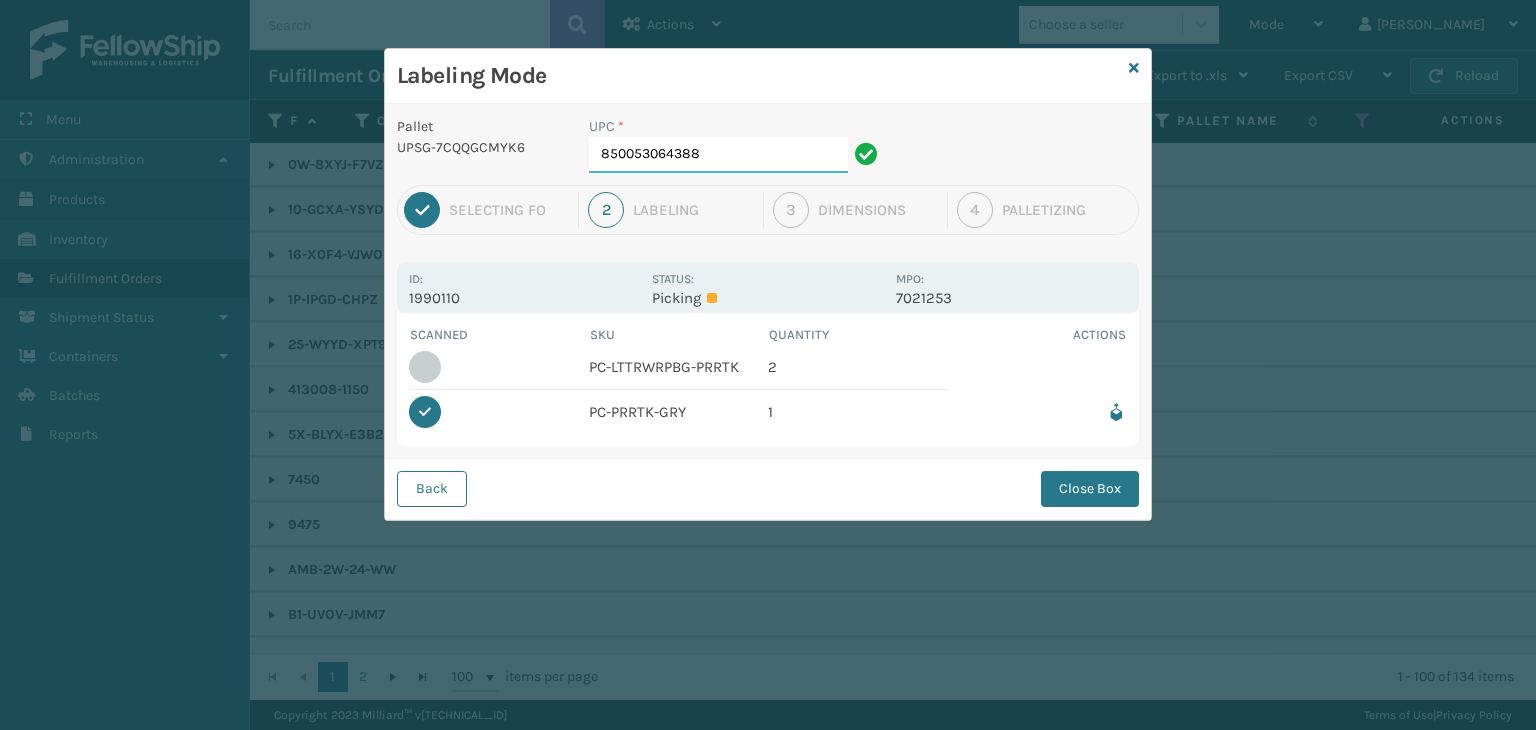 type on "850053064388" 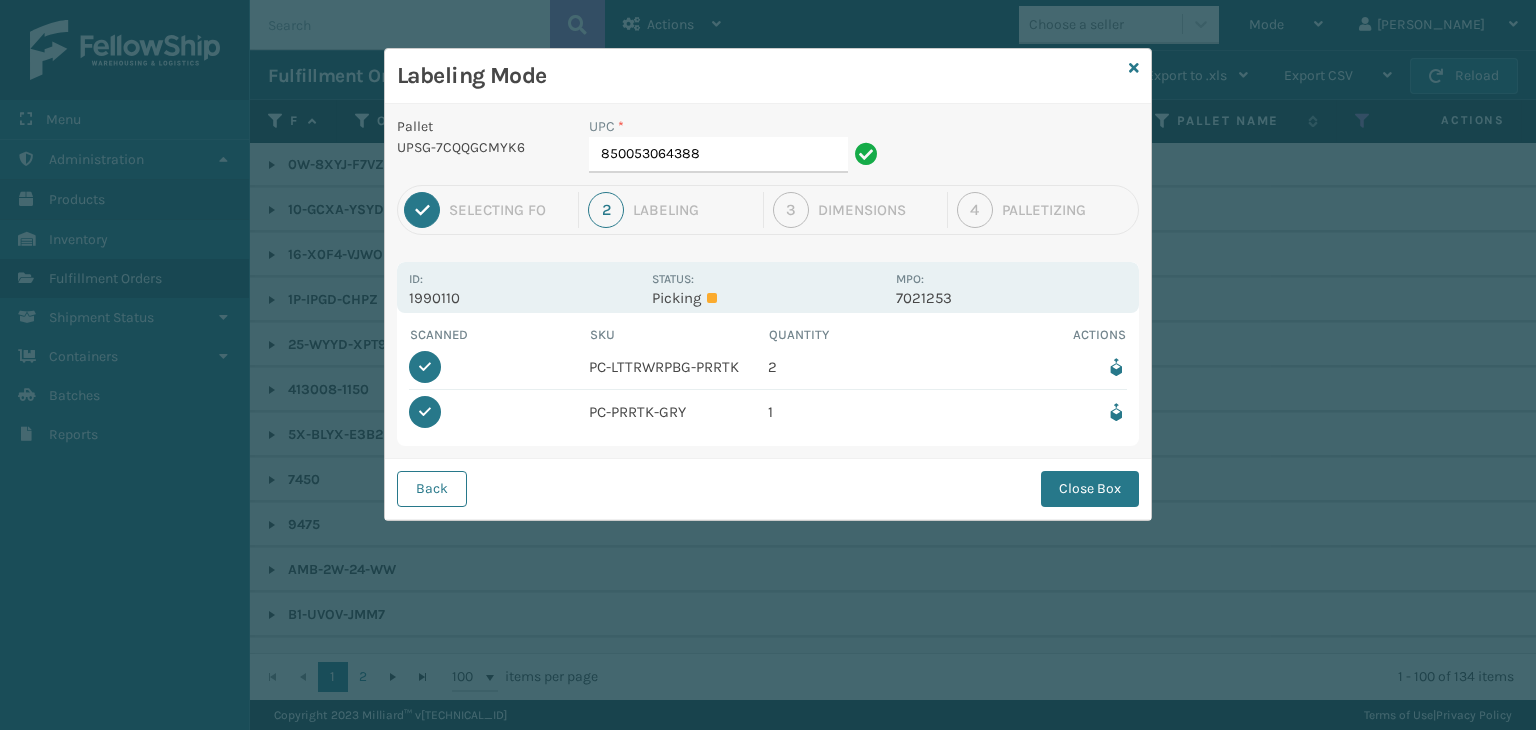 click on "Close Box" at bounding box center [1090, 489] 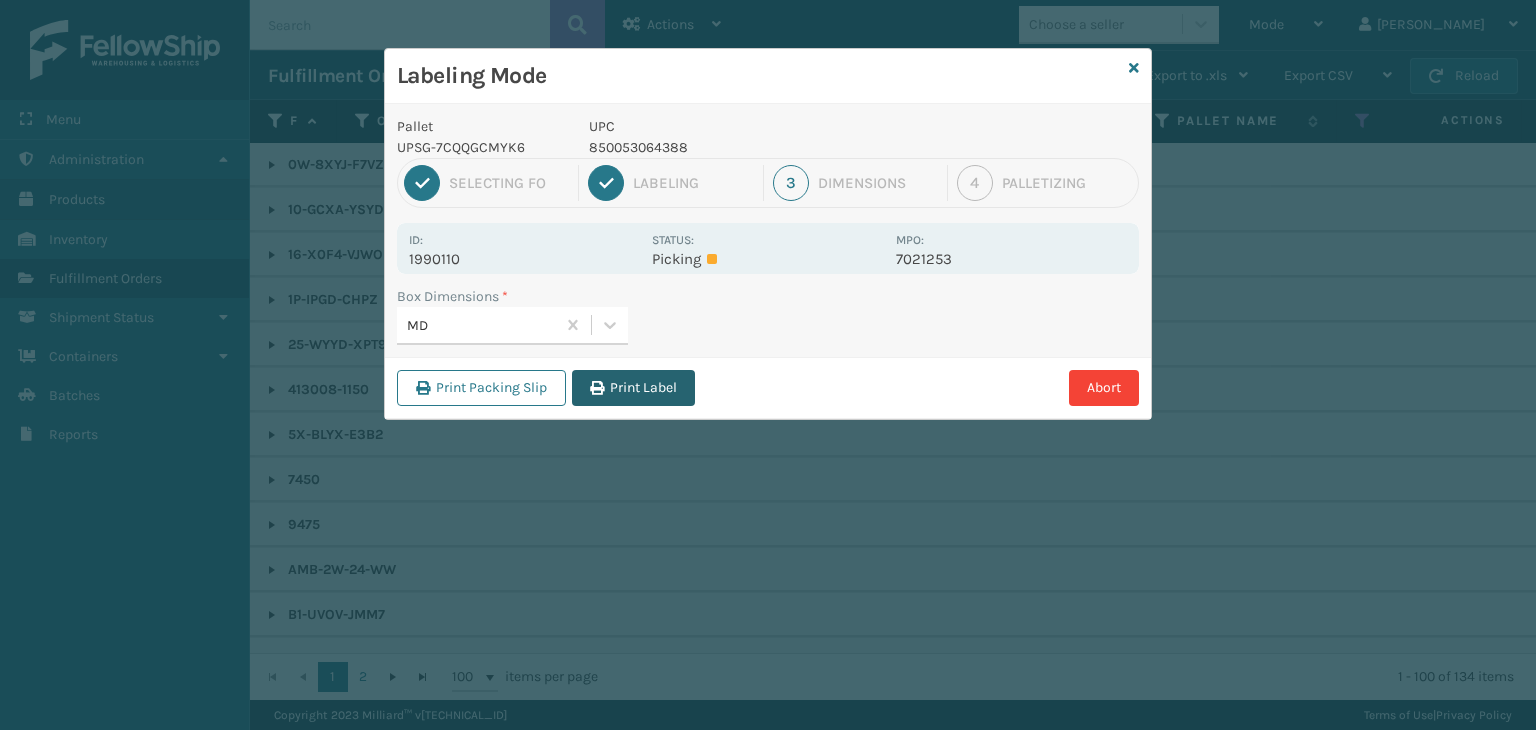 click on "Print Label" at bounding box center (633, 388) 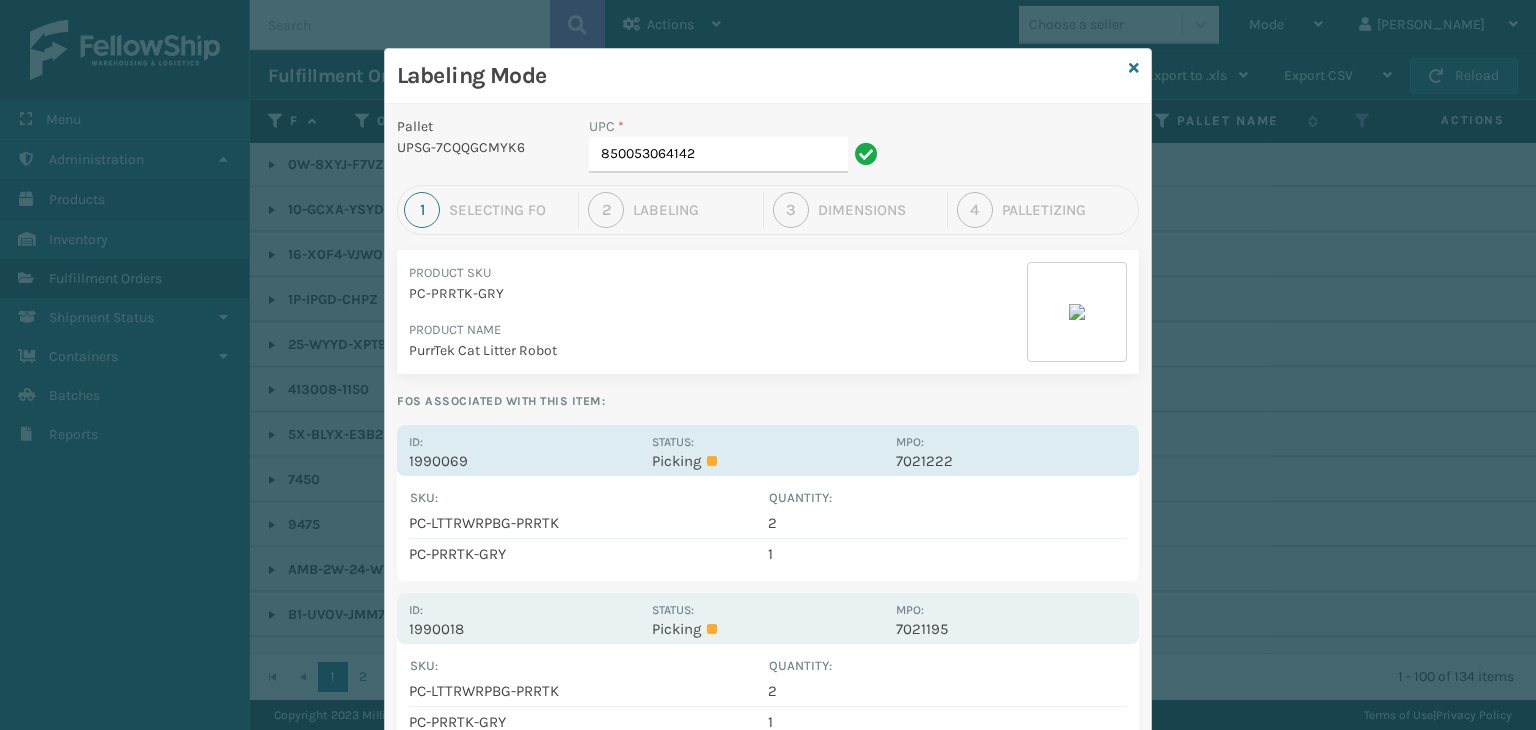click on "Status:" at bounding box center (673, 442) 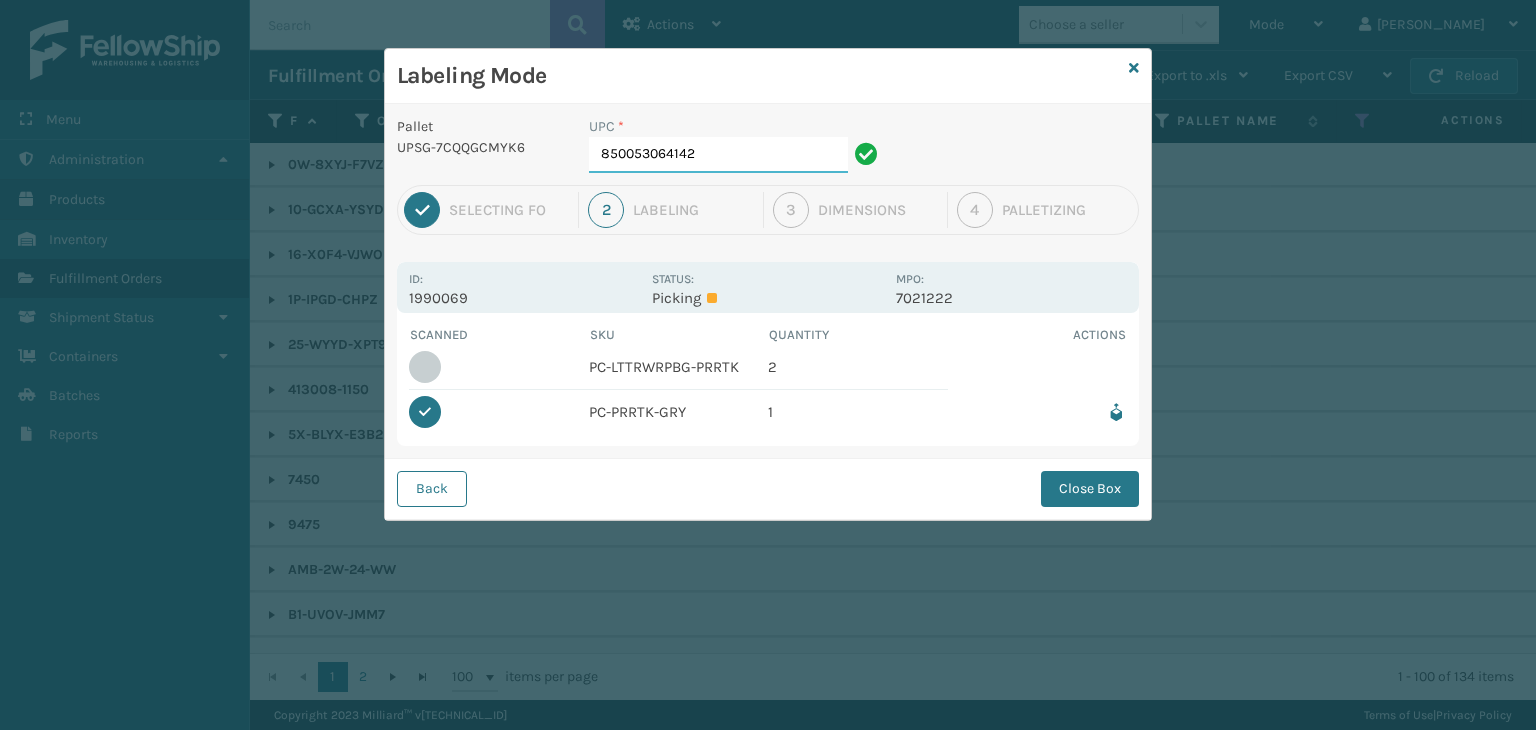 drag, startPoint x: 724, startPoint y: 160, endPoint x: 184, endPoint y: 81, distance: 545.7481 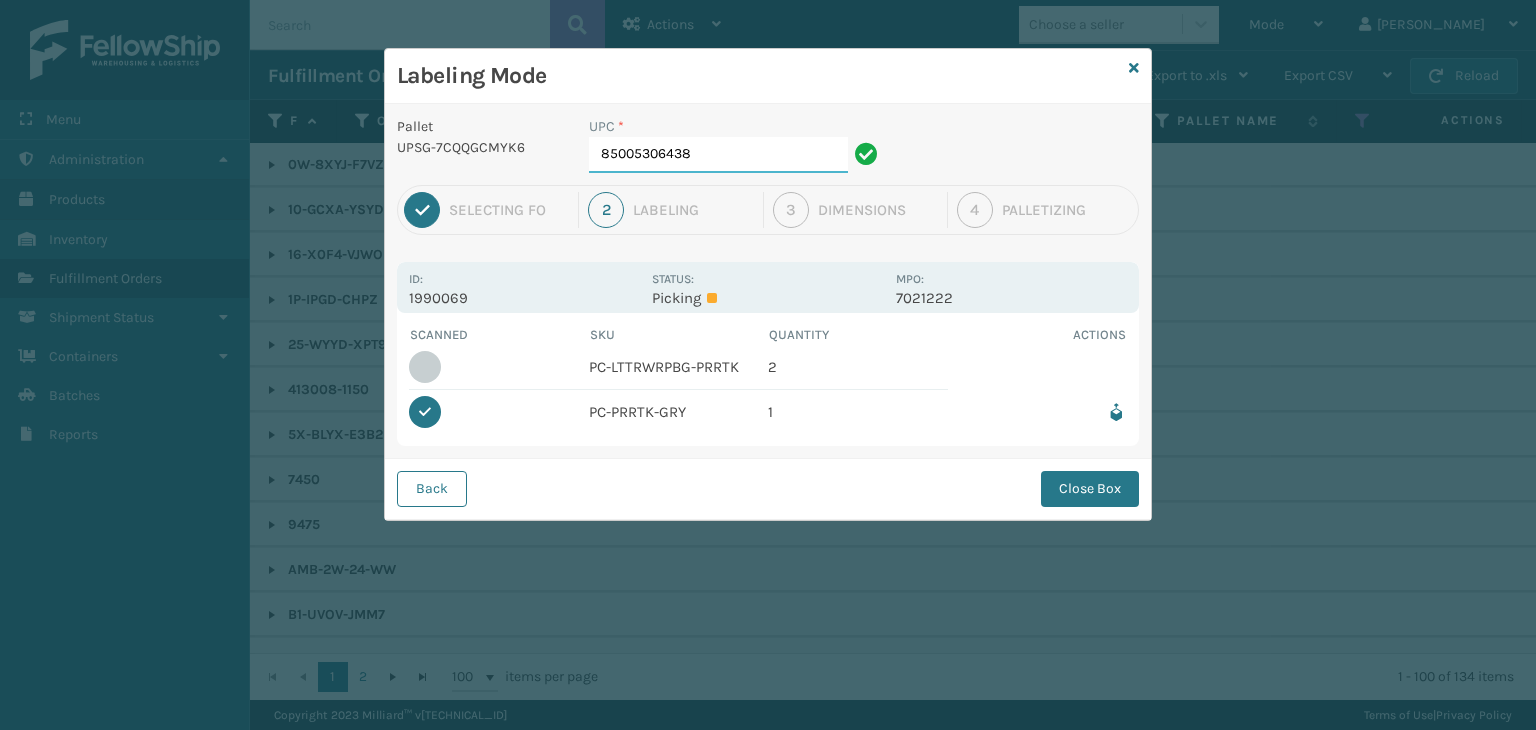 type on "850053064388" 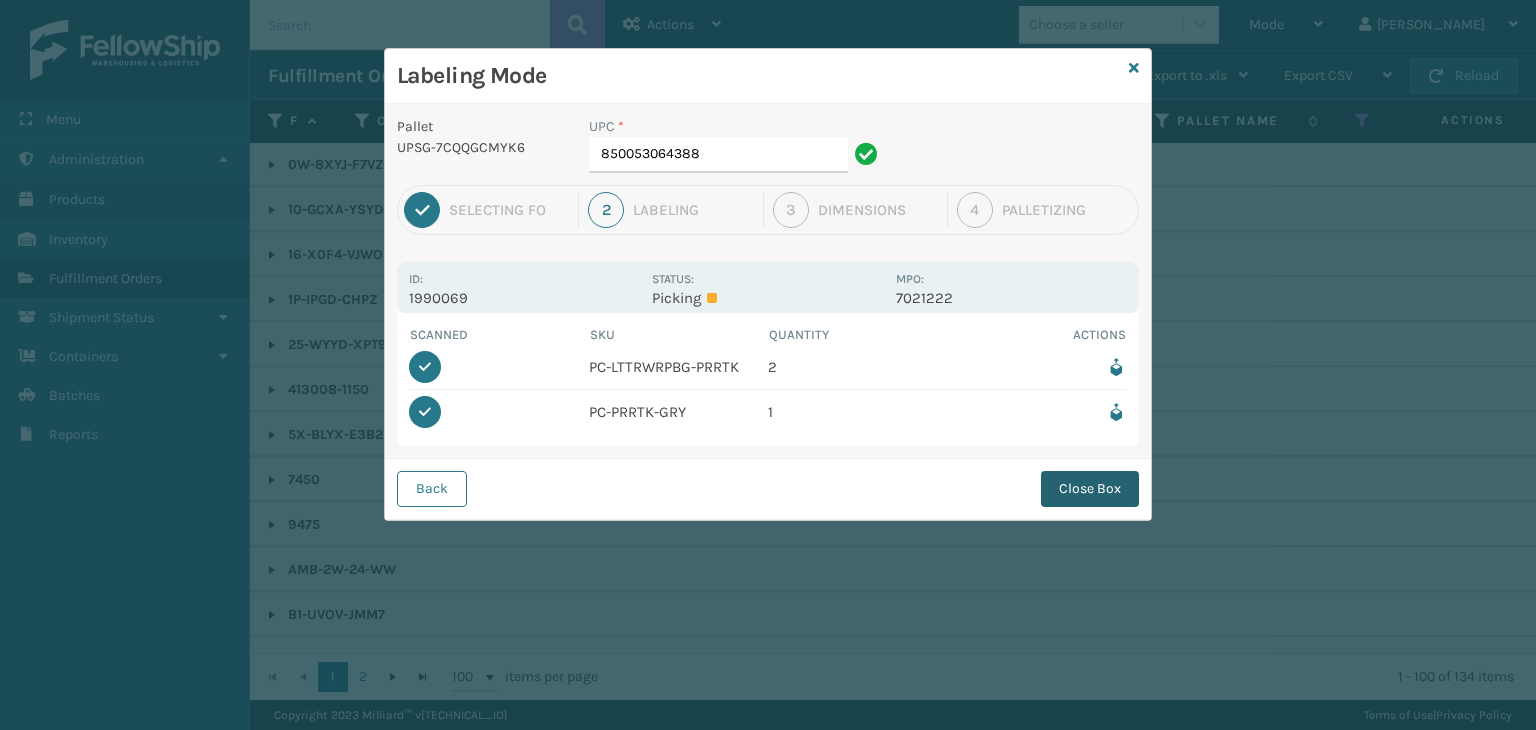 click on "Close Box" at bounding box center [1090, 489] 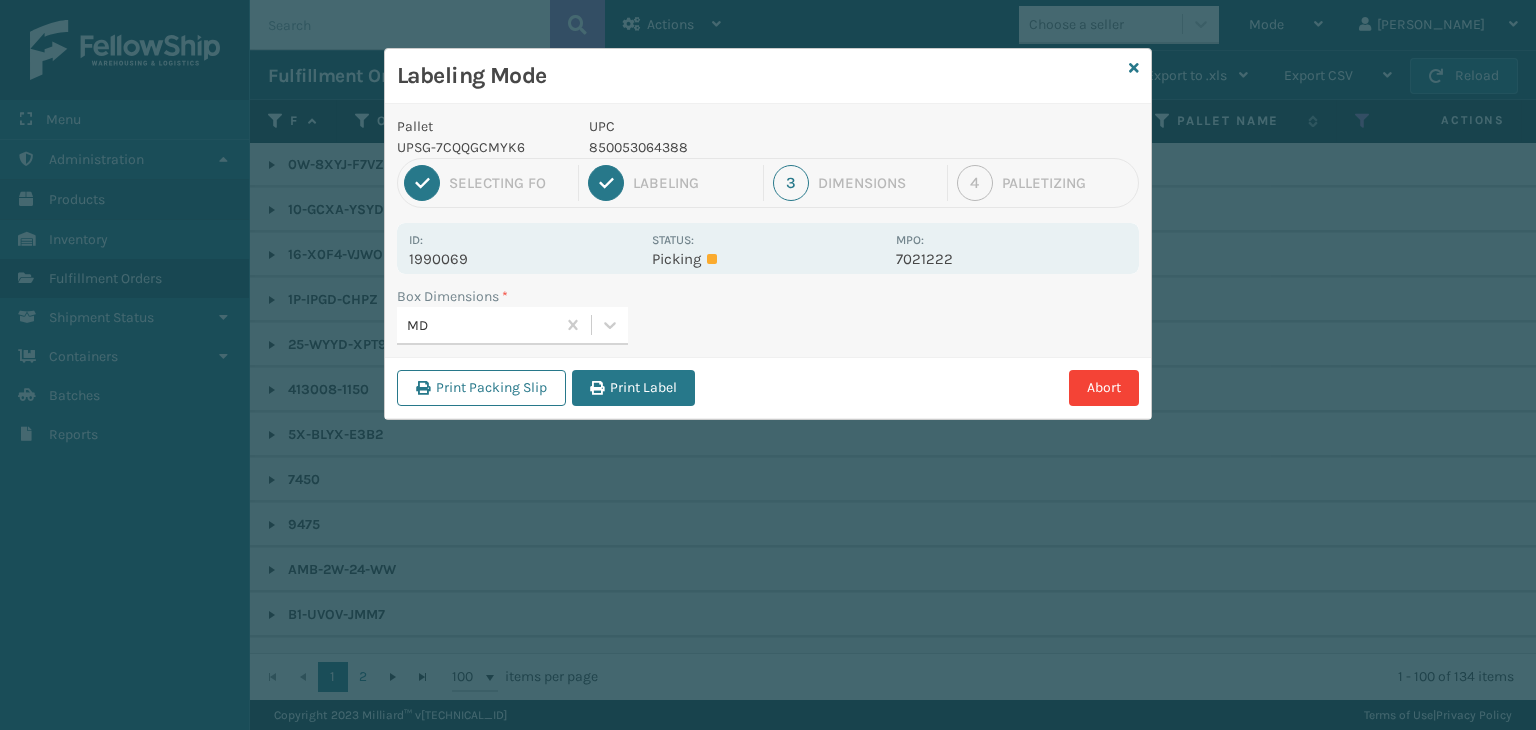 click on "Print Label" at bounding box center (633, 388) 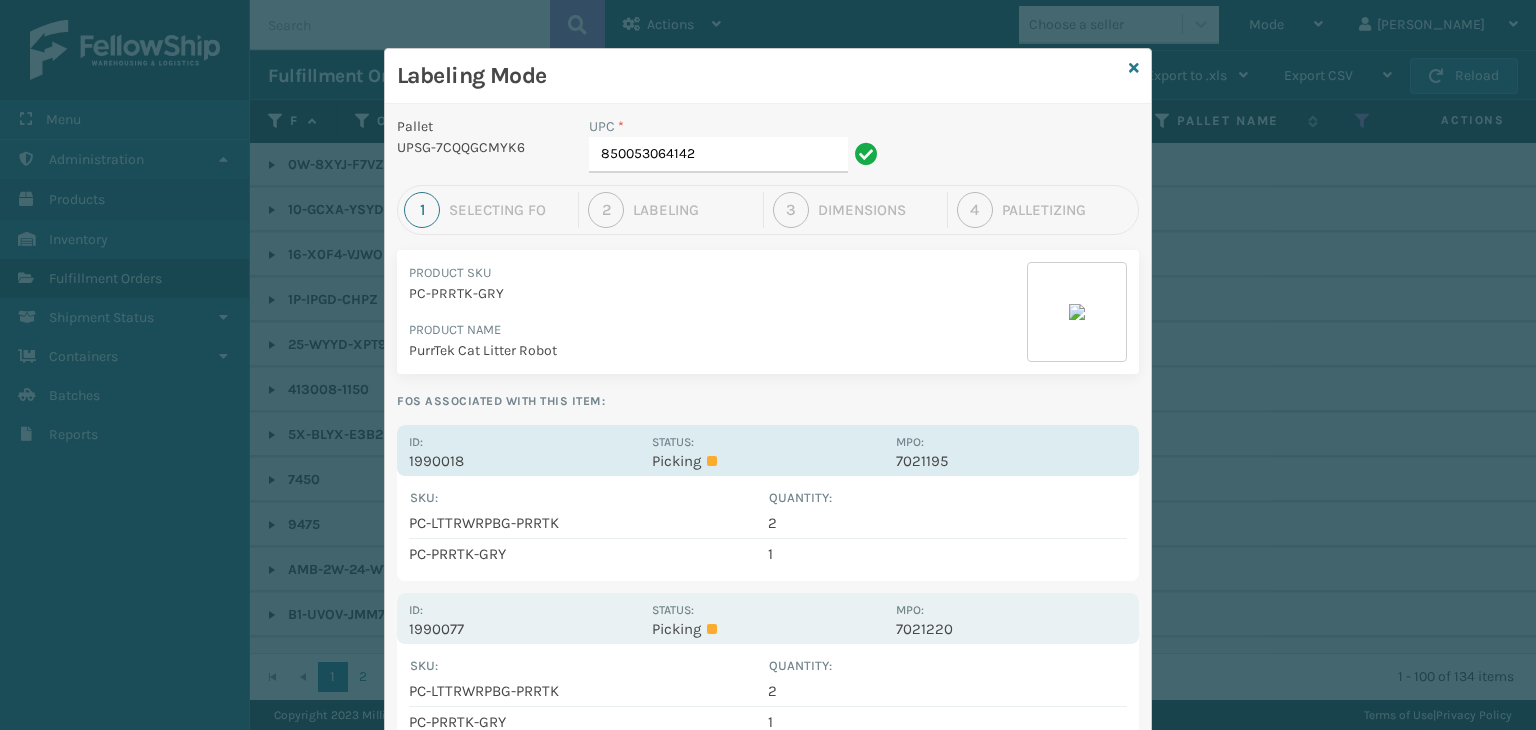 click on "Id: 1990018 Status: Picking MPO: 7021195" at bounding box center (768, 450) 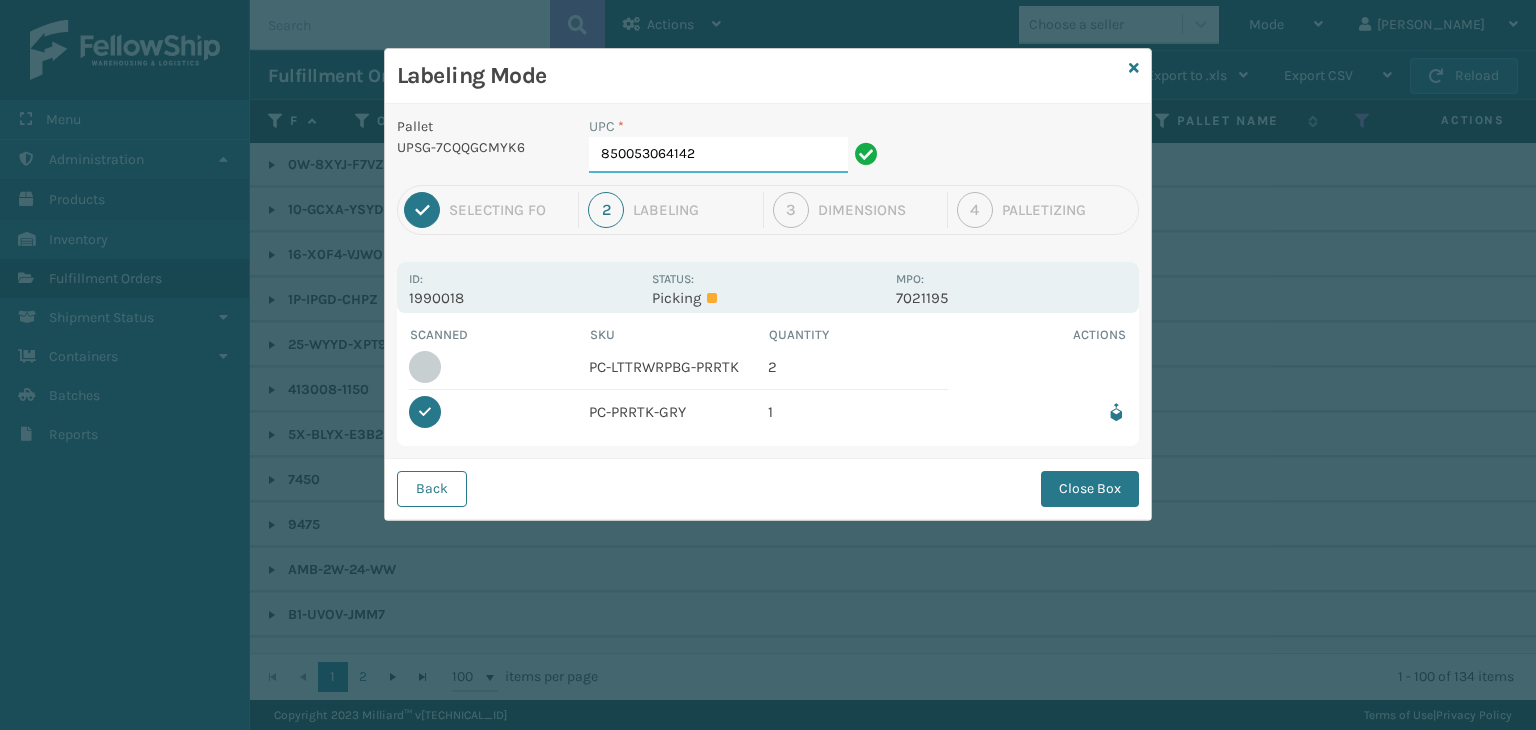 drag, startPoint x: 743, startPoint y: 157, endPoint x: 87, endPoint y: 99, distance: 658.559 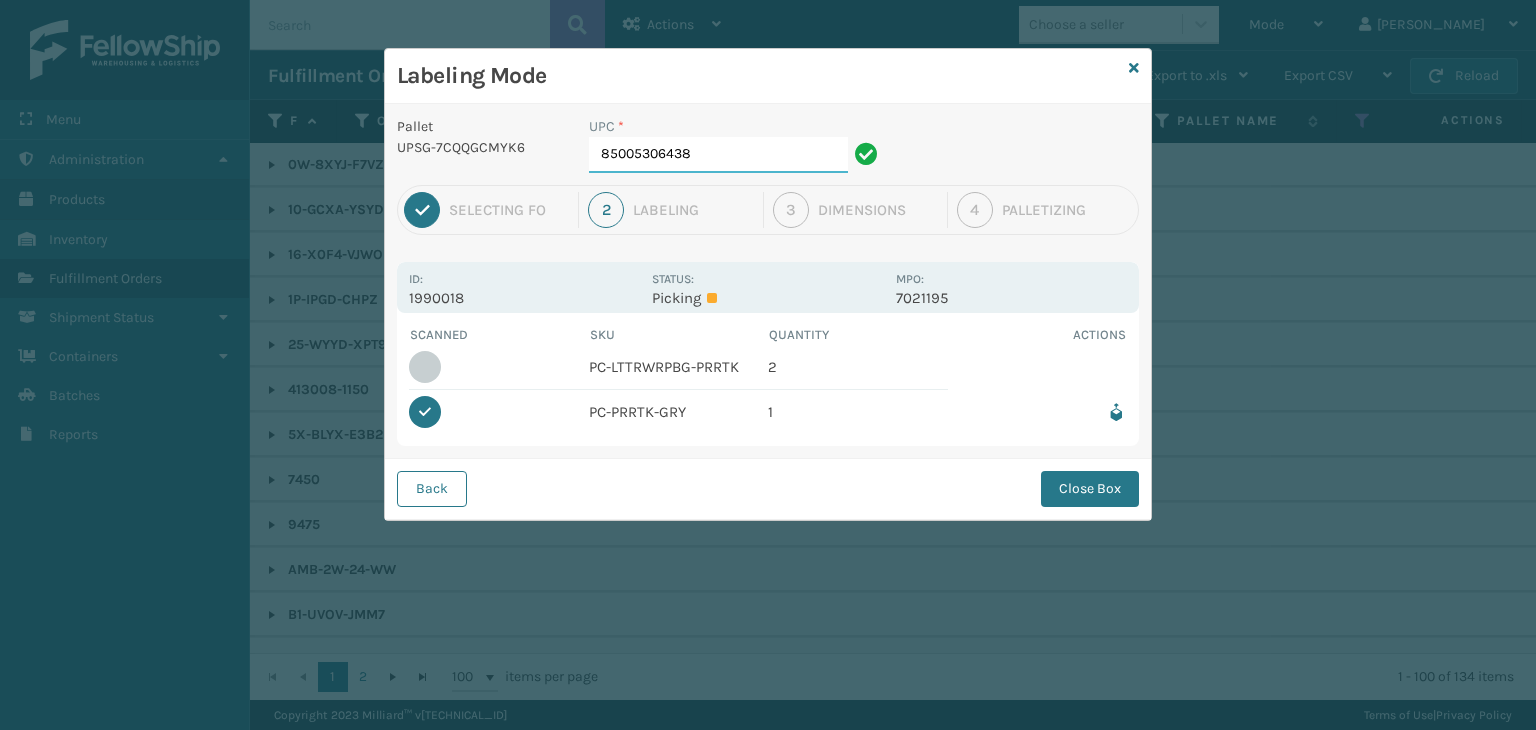 type on "850053064388" 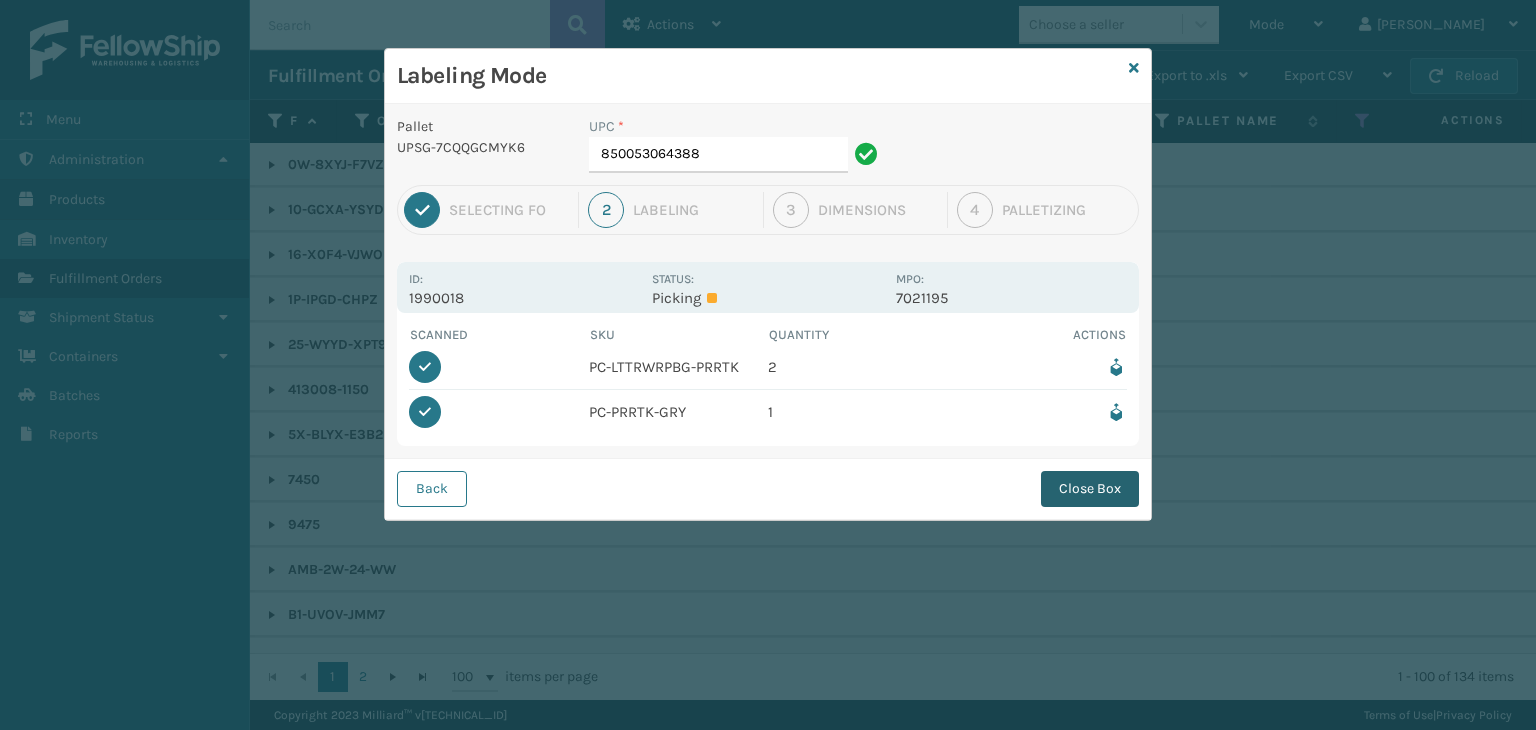click on "Close Box" at bounding box center (1090, 489) 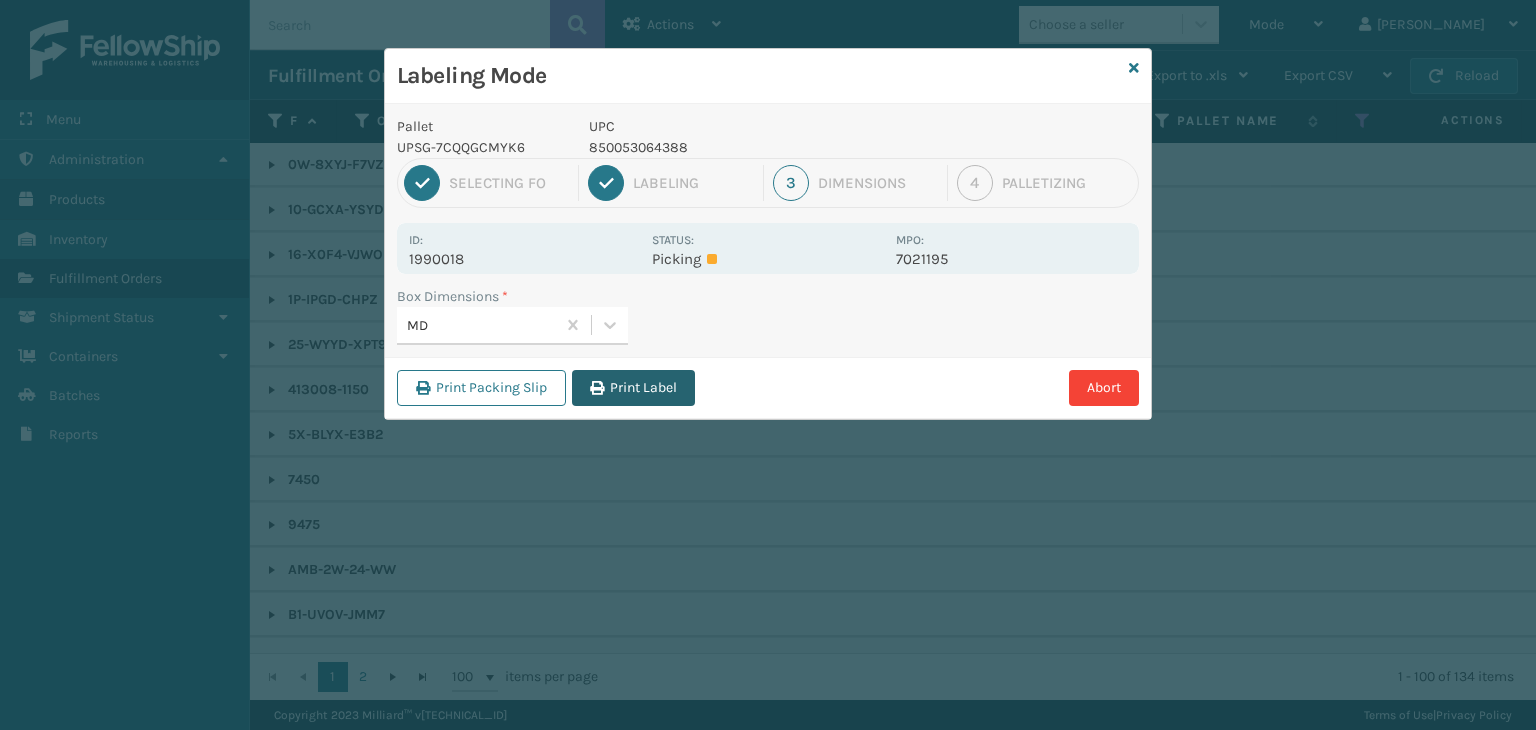 click at bounding box center (597, 388) 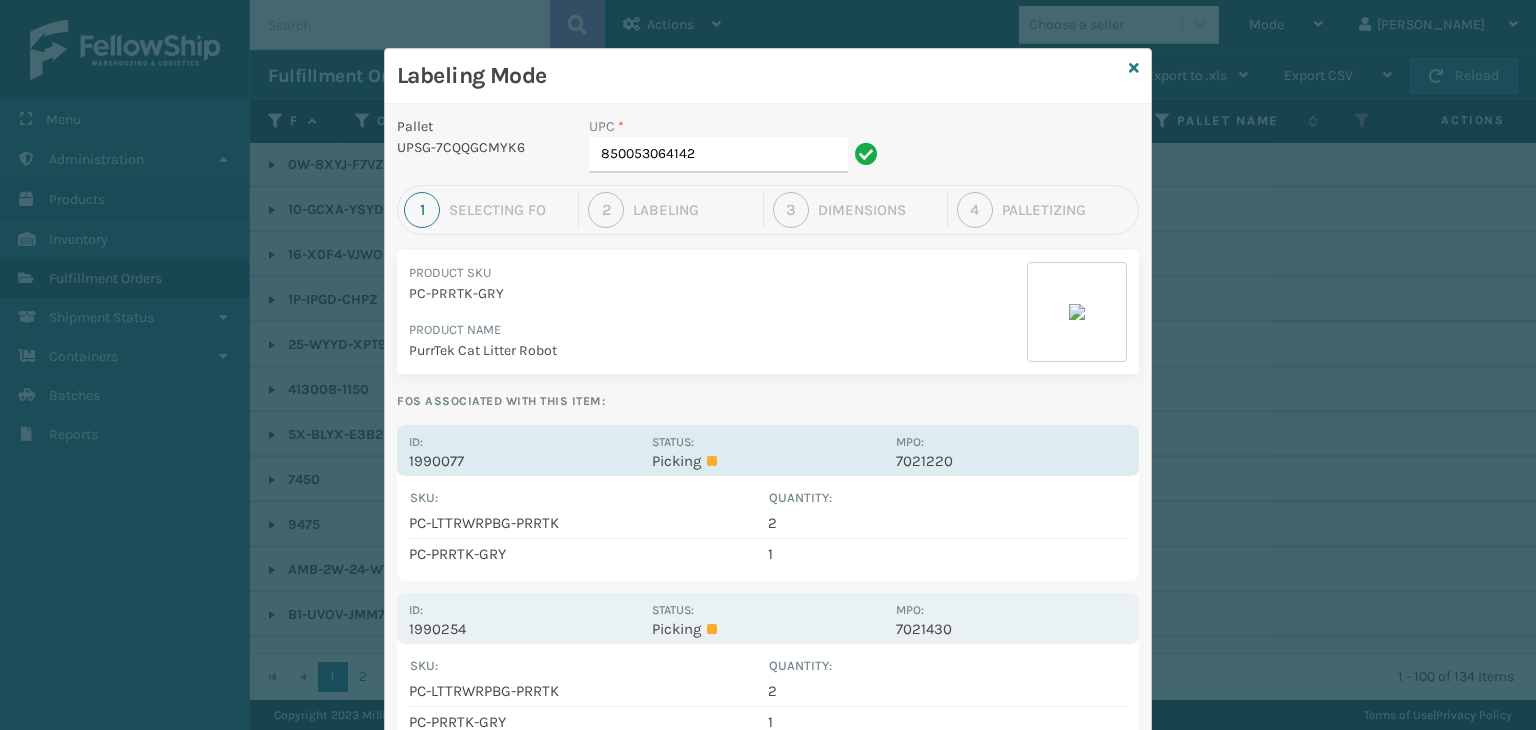 click on "Status: Picking" at bounding box center [767, 450] 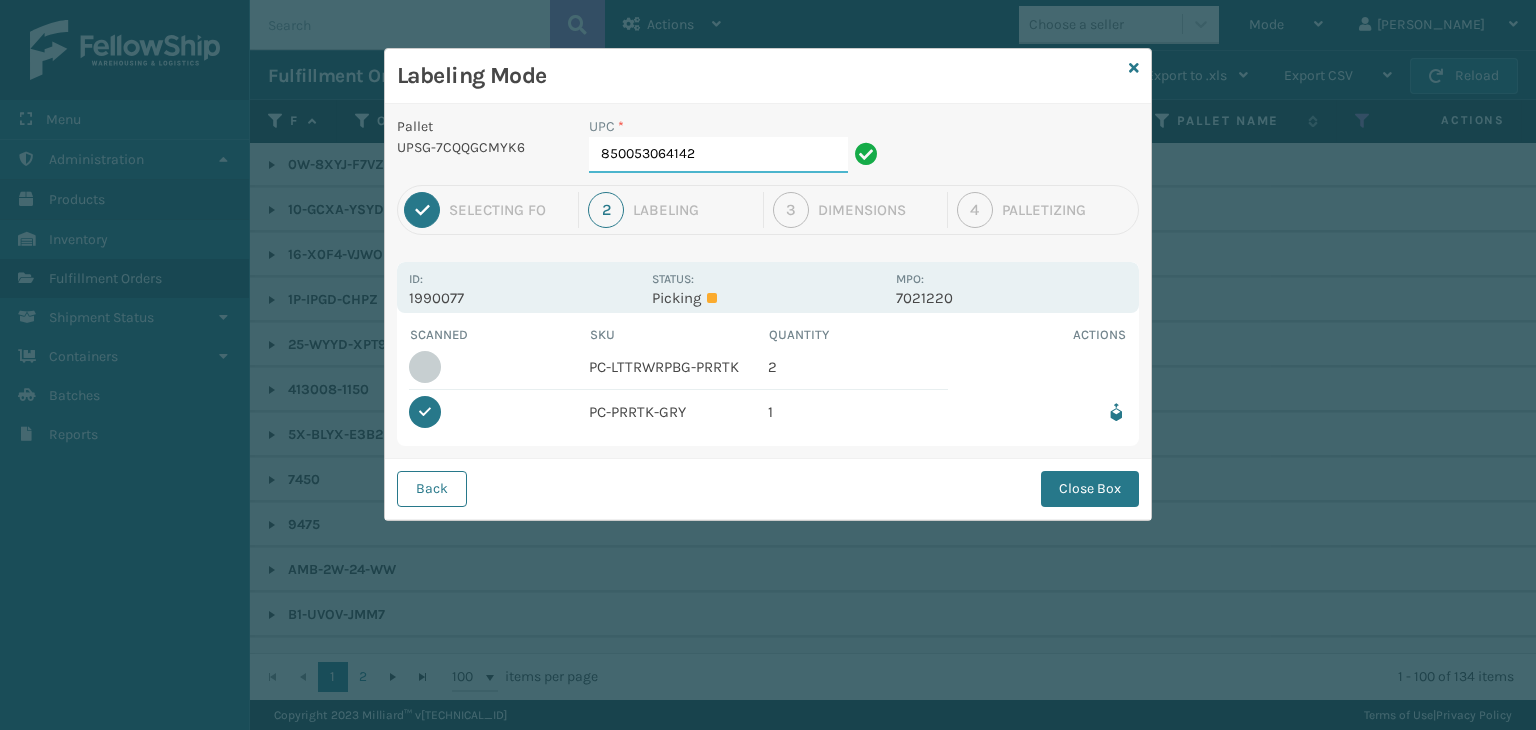 drag, startPoint x: 752, startPoint y: 158, endPoint x: 267, endPoint y: 181, distance: 485.54504 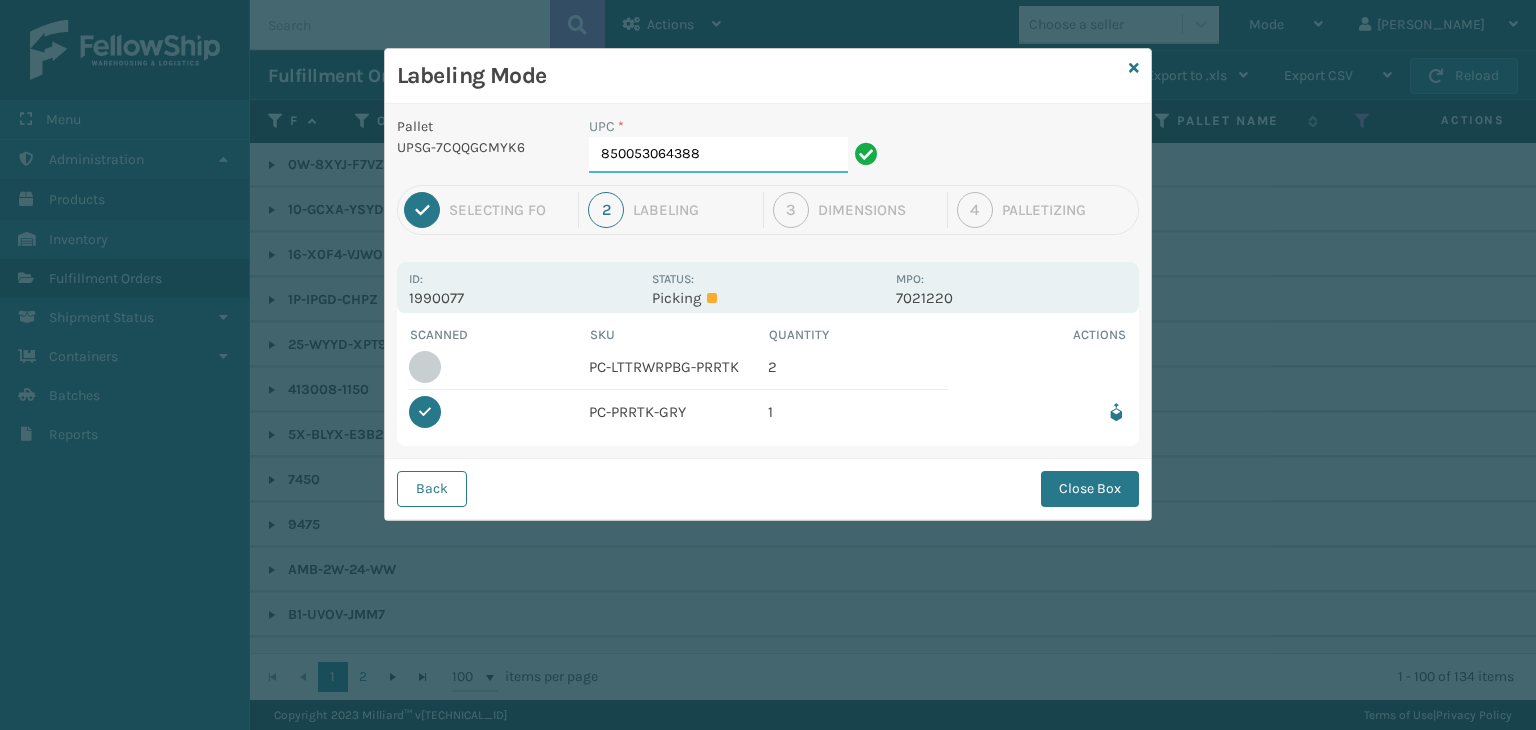 type on "850053064388" 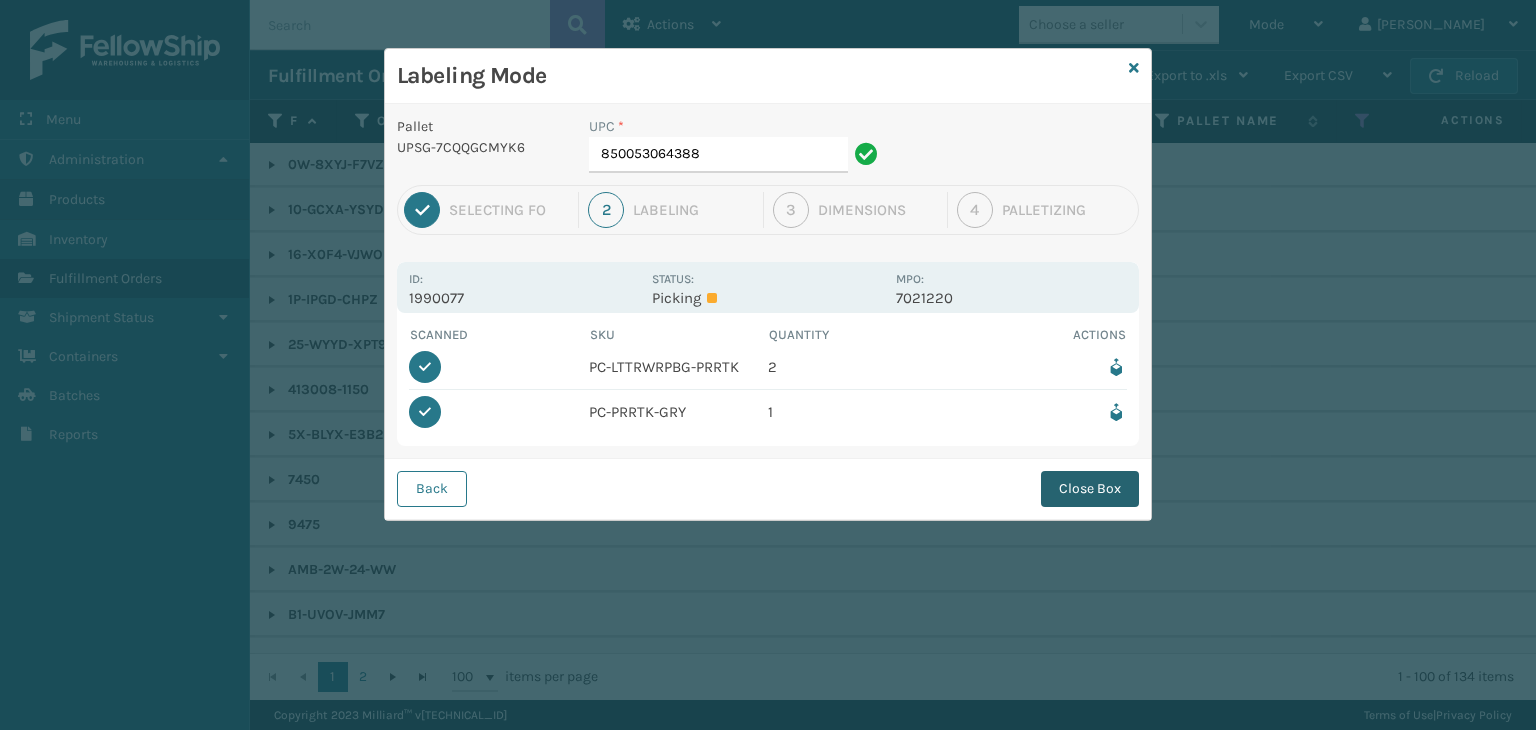 click on "Close Box" at bounding box center [1090, 489] 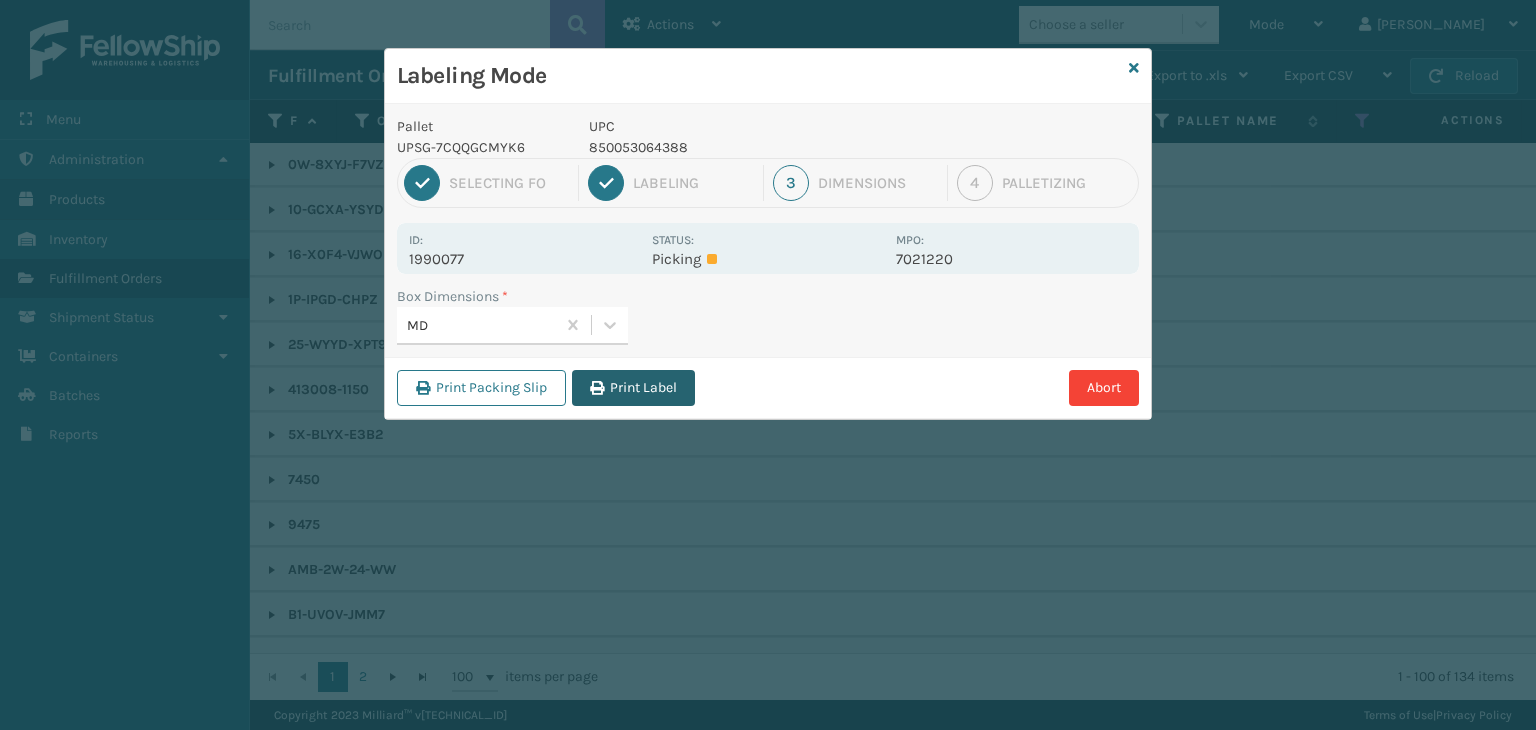 click on "Print Label" at bounding box center [633, 388] 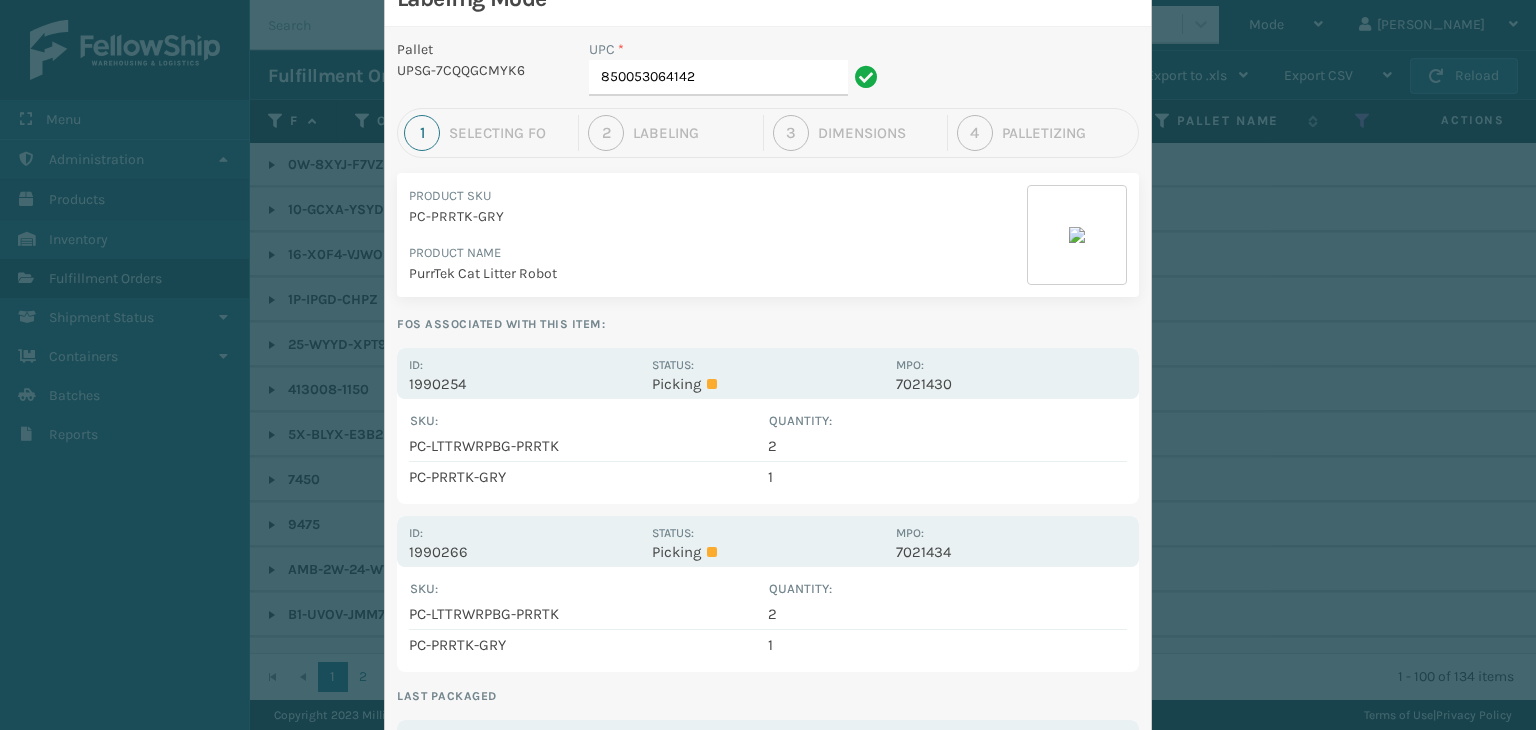 scroll, scrollTop: 0, scrollLeft: 0, axis: both 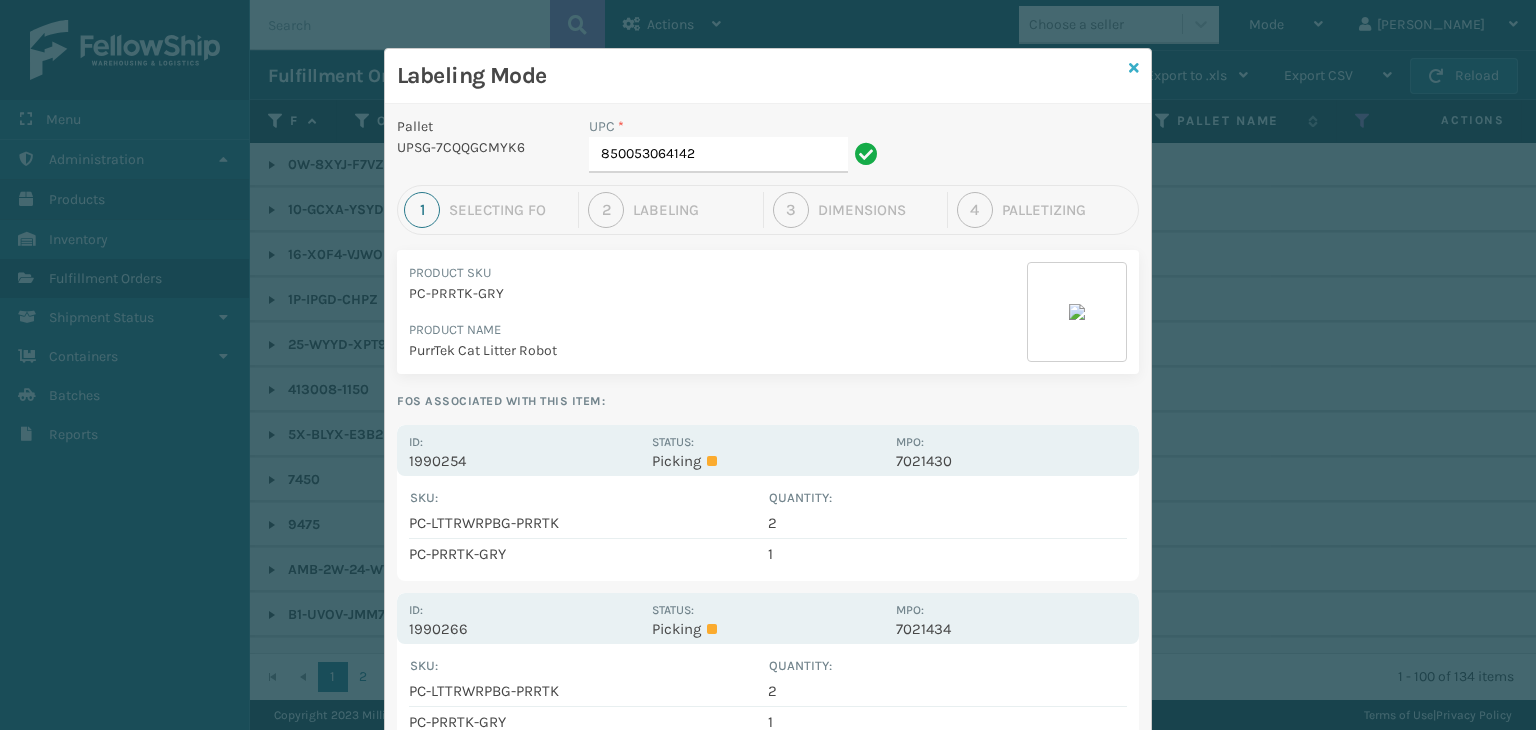 click at bounding box center (1134, 68) 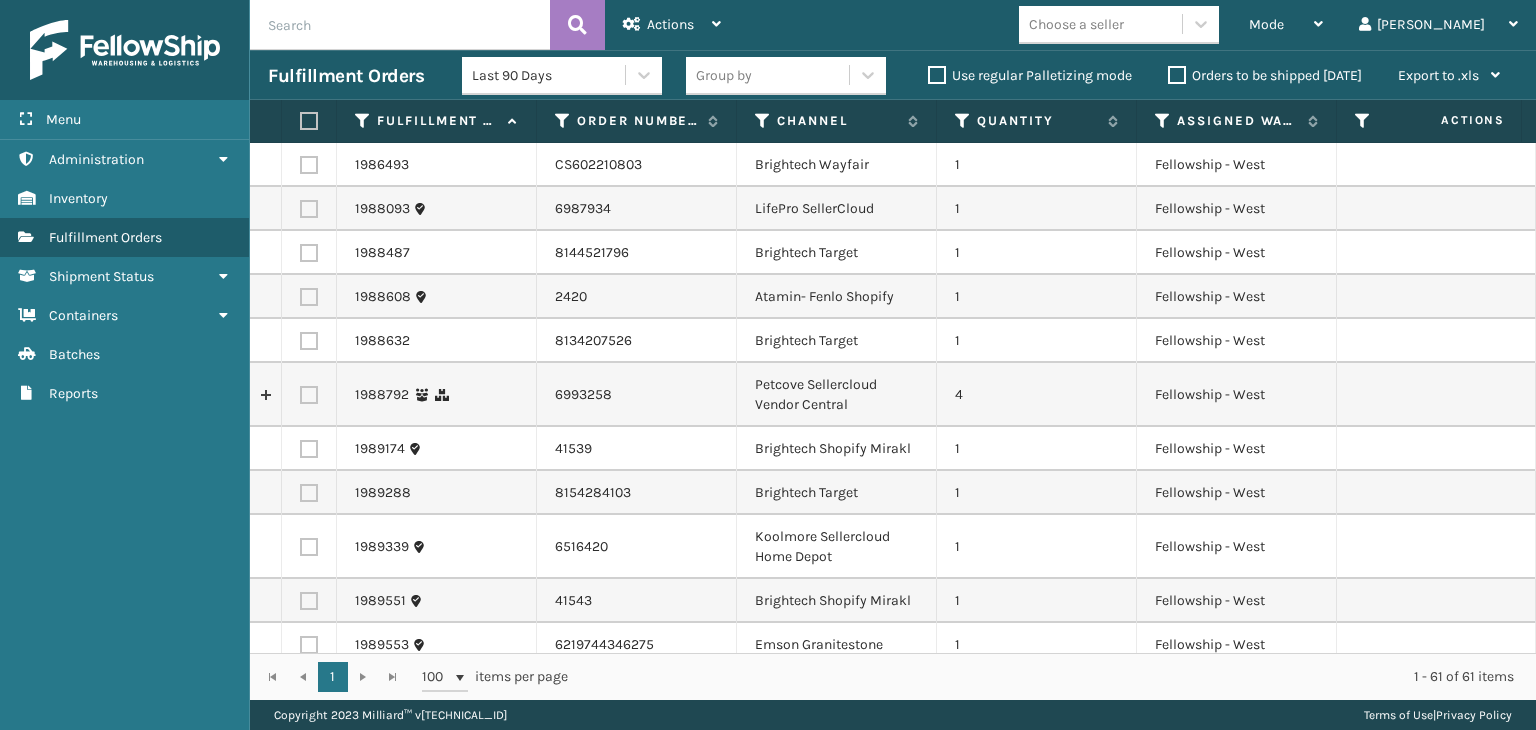 scroll, scrollTop: 0, scrollLeft: 0, axis: both 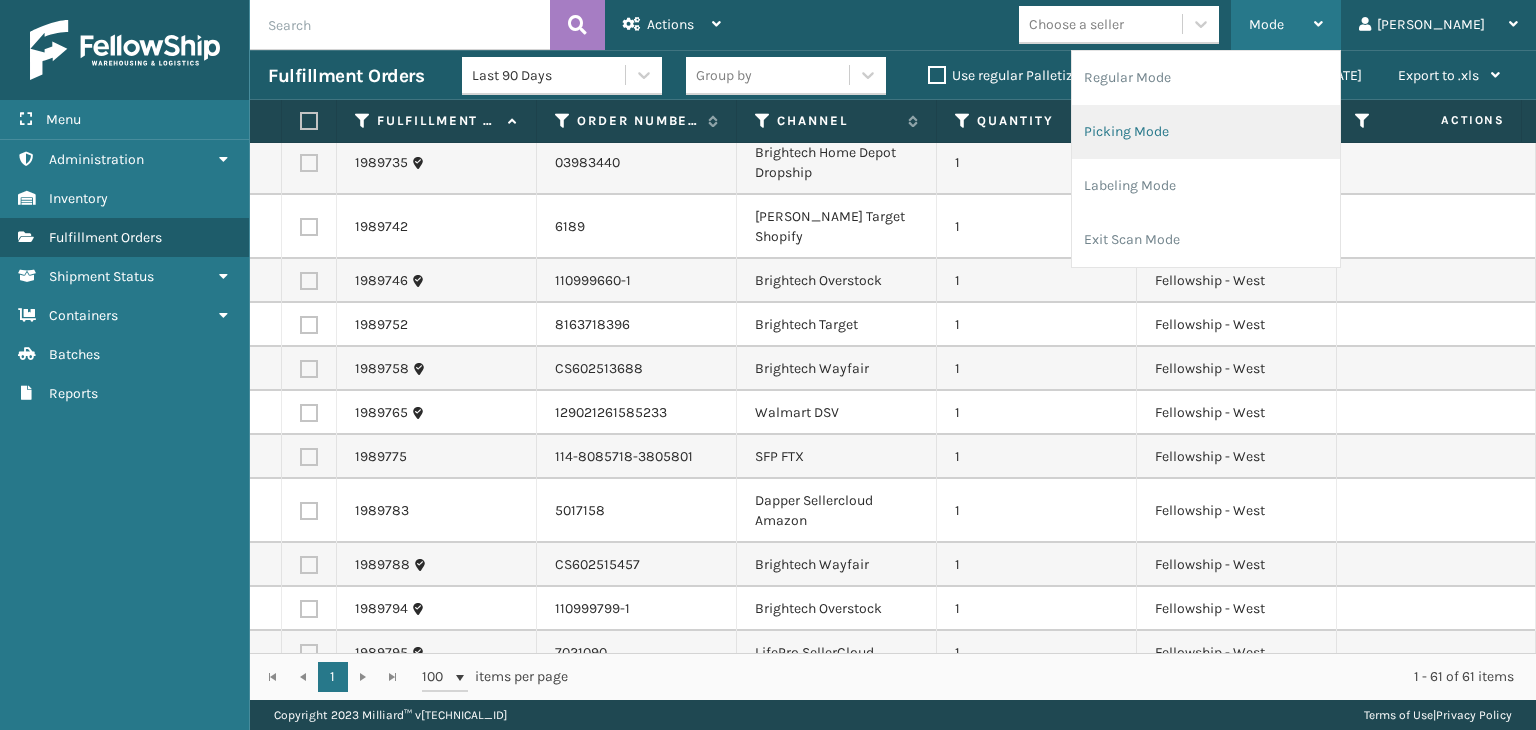 click on "Picking Mode" at bounding box center [1206, 132] 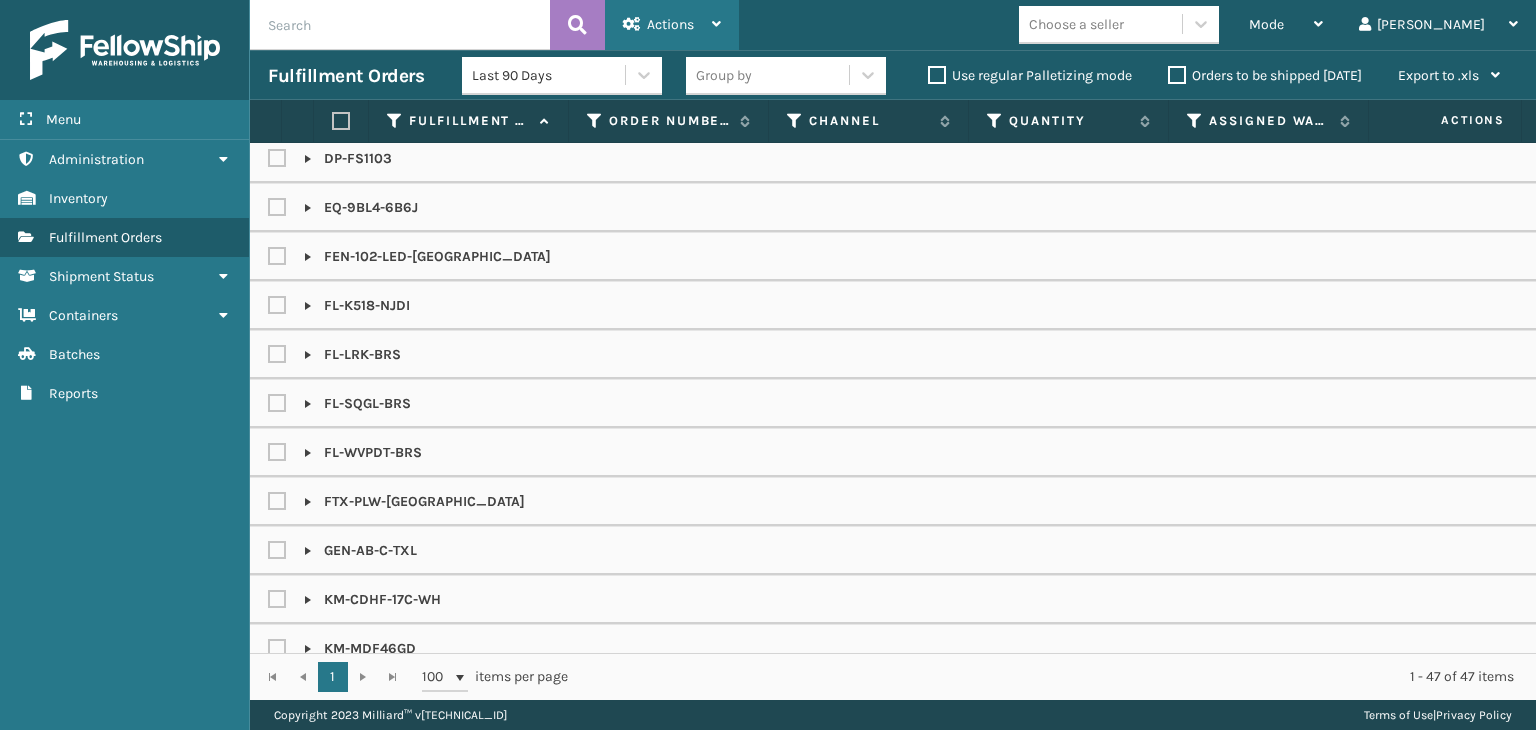 scroll, scrollTop: 700, scrollLeft: 0, axis: vertical 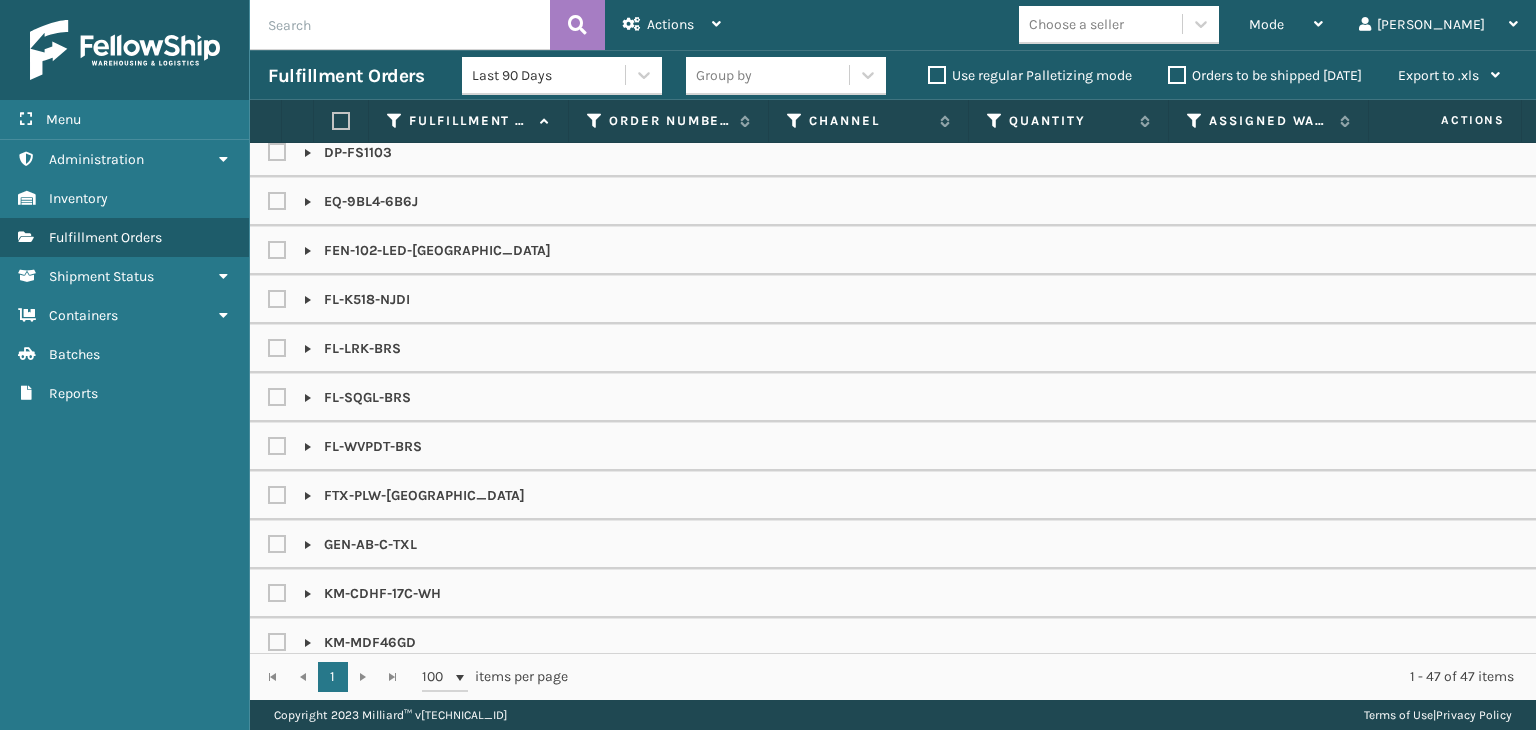 click at bounding box center [400, 25] 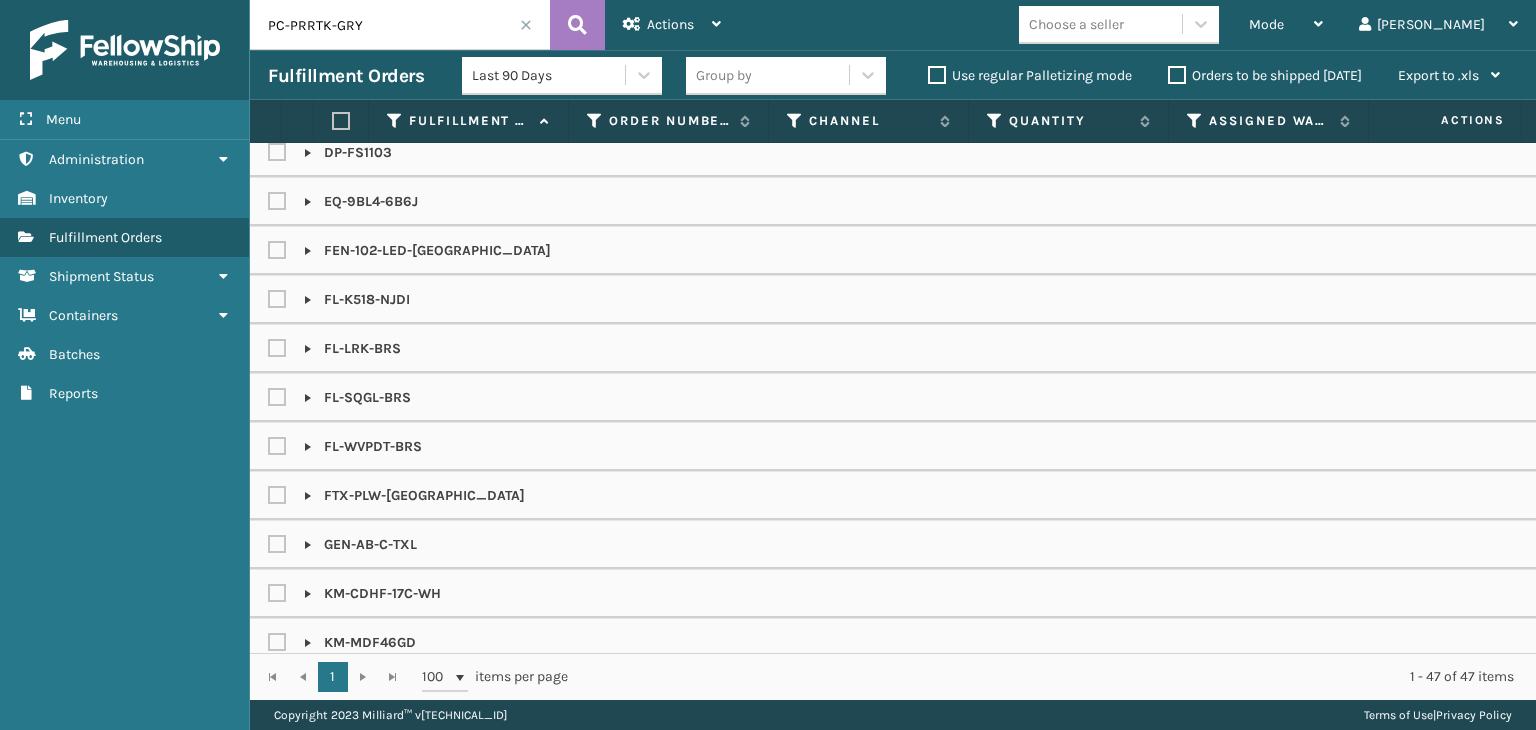 type on "PC-PRRTK-GRY" 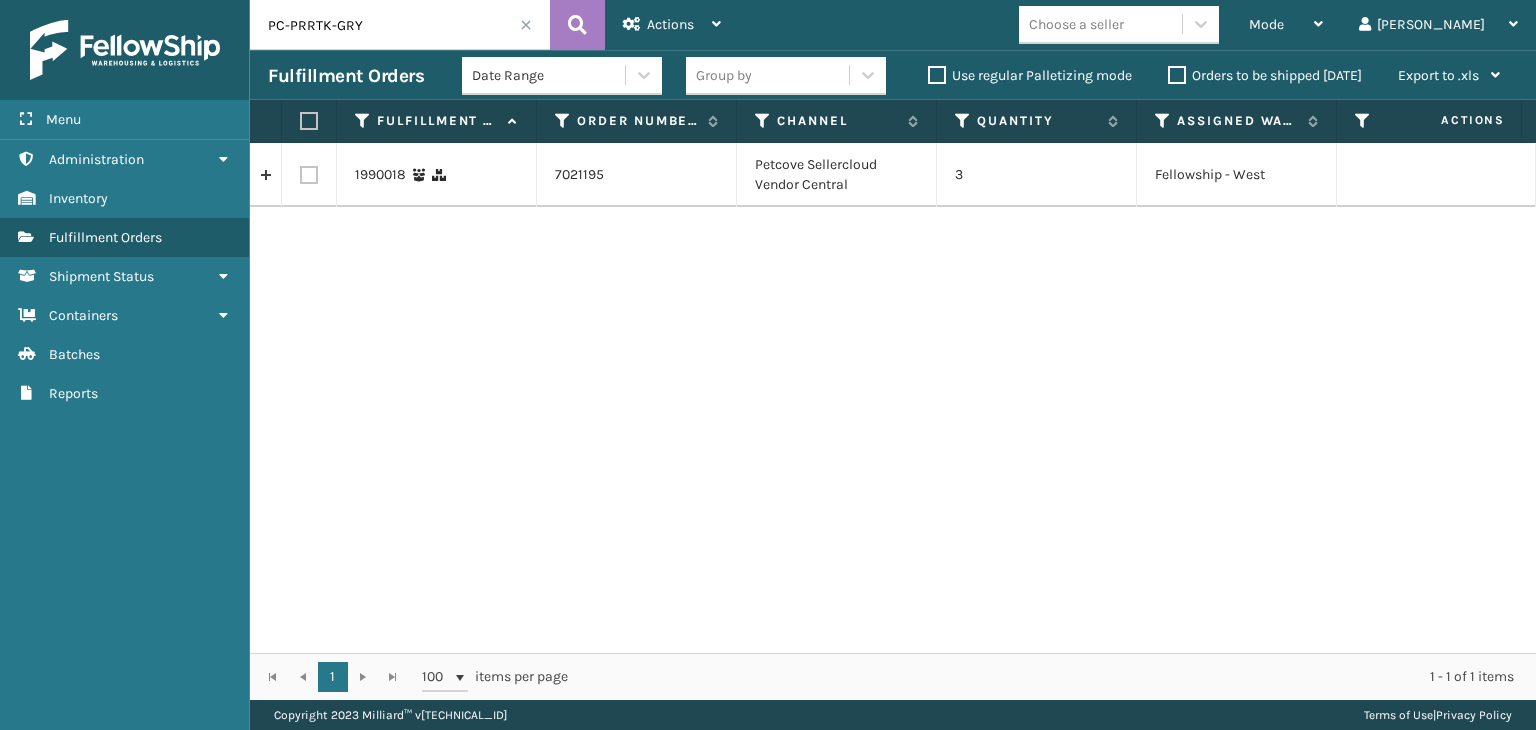 scroll, scrollTop: 0, scrollLeft: 684, axis: horizontal 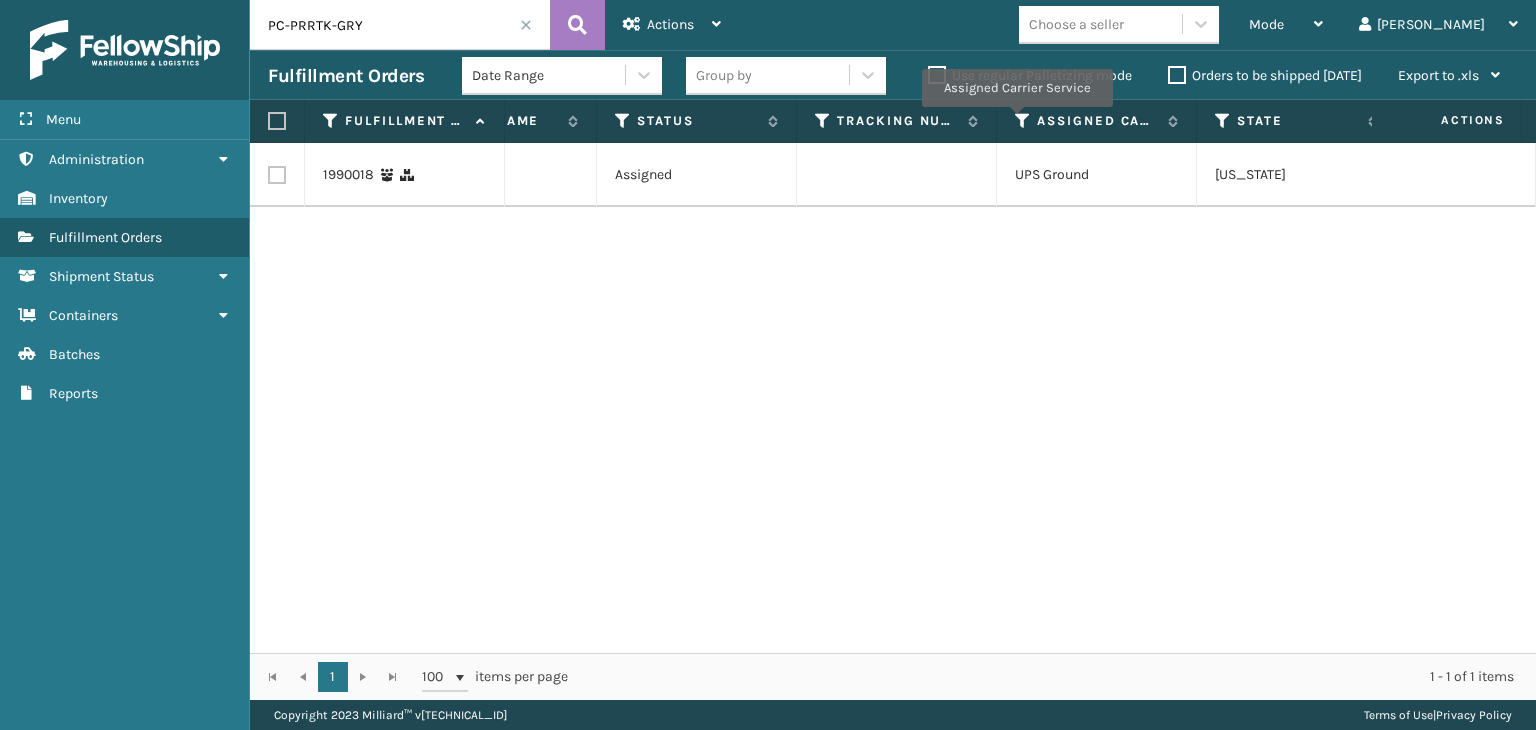 click on "Assigned Carrier Service" at bounding box center (1097, 121) 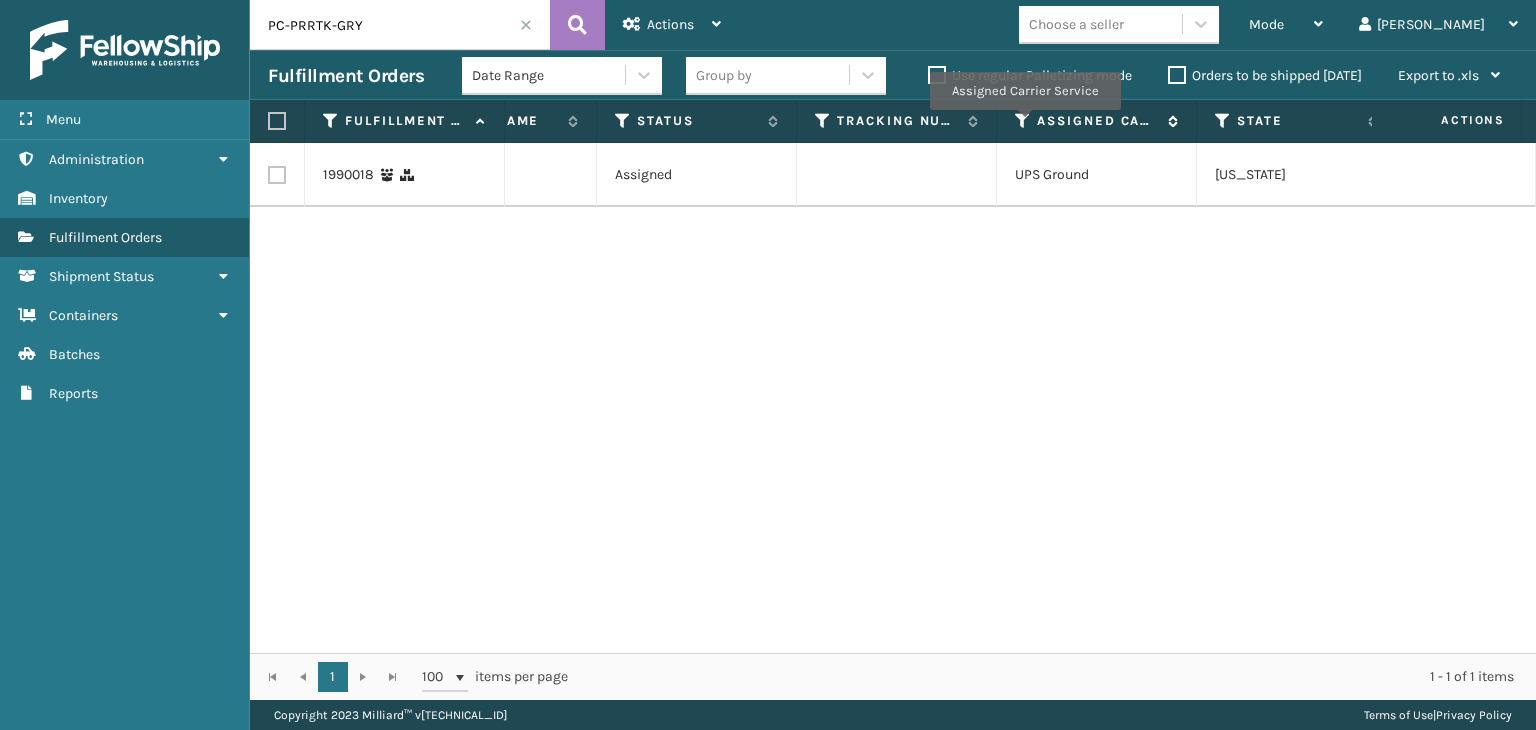 click at bounding box center (1023, 121) 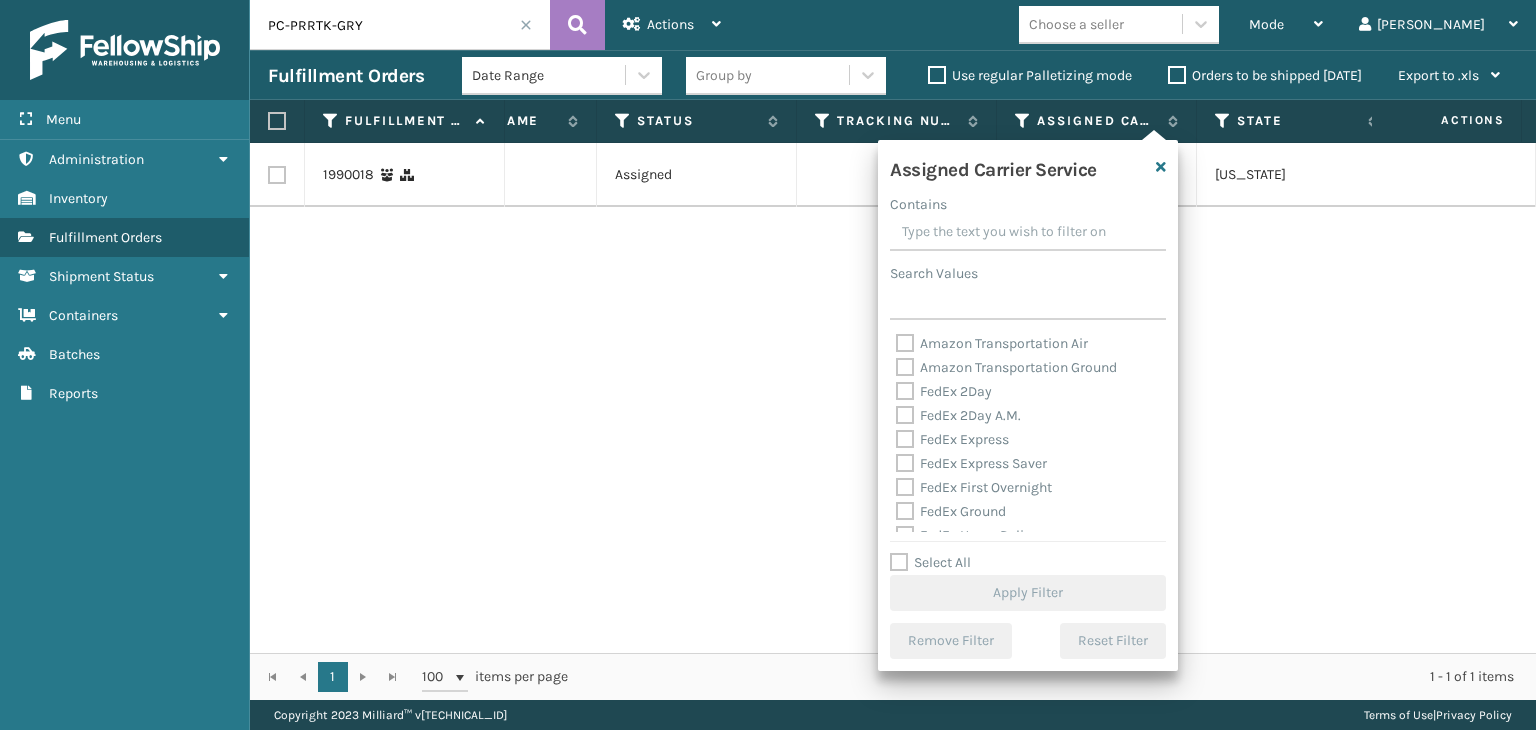 click on "1990018 7021195 Petcove Sellercloud Vendor Central 3 Fellowship - West Assigned UPS Ground Ohio" at bounding box center [893, 398] 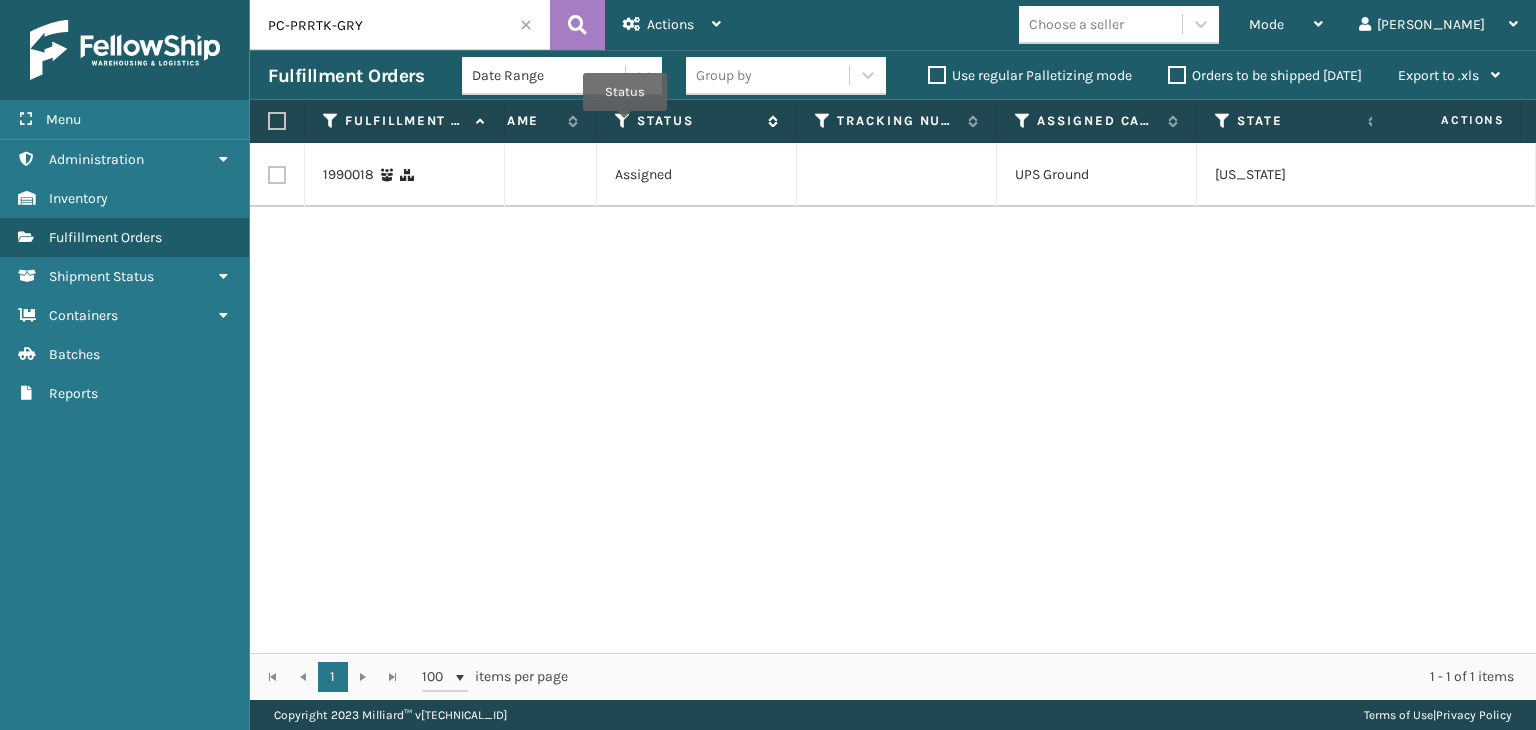 click at bounding box center (623, 121) 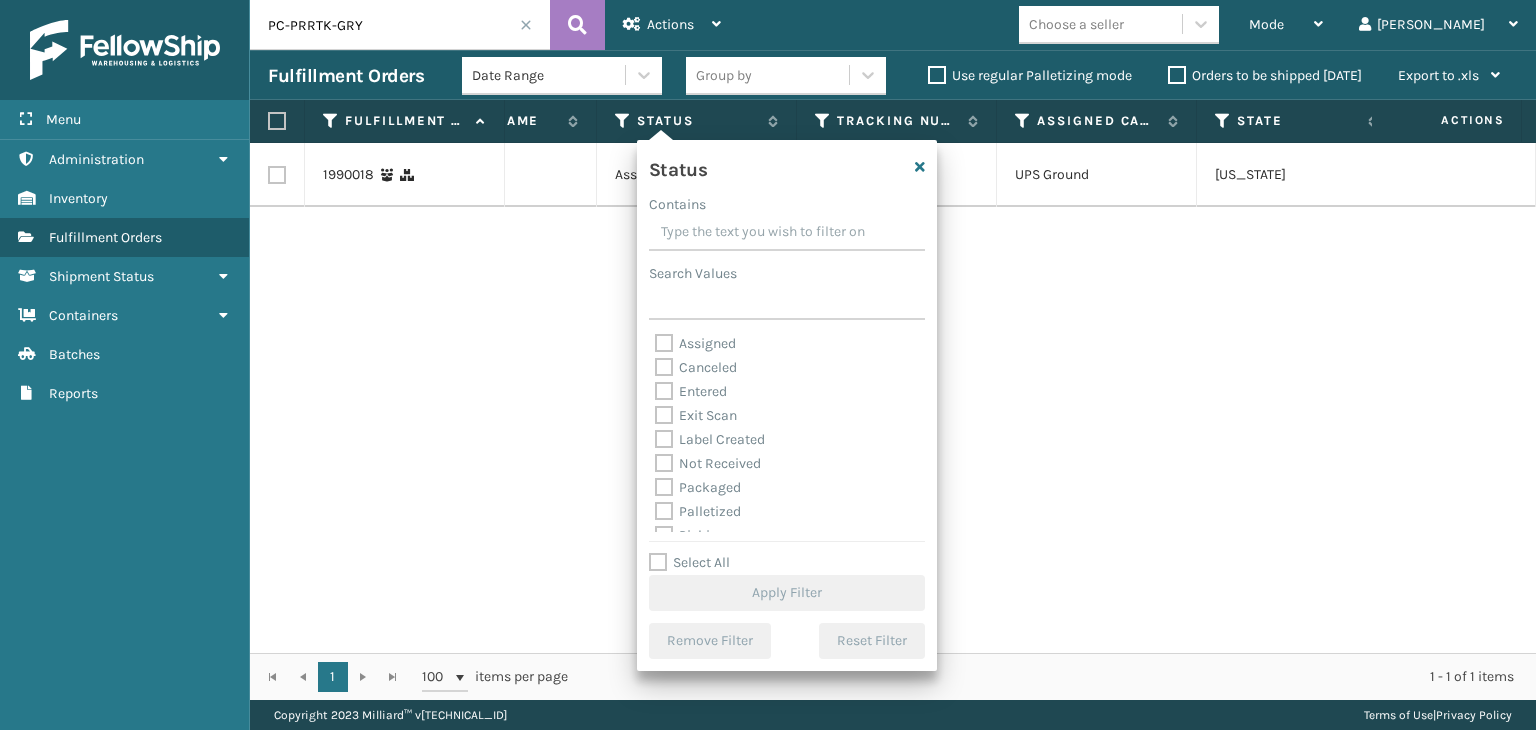 click on "Entered" at bounding box center (691, 391) 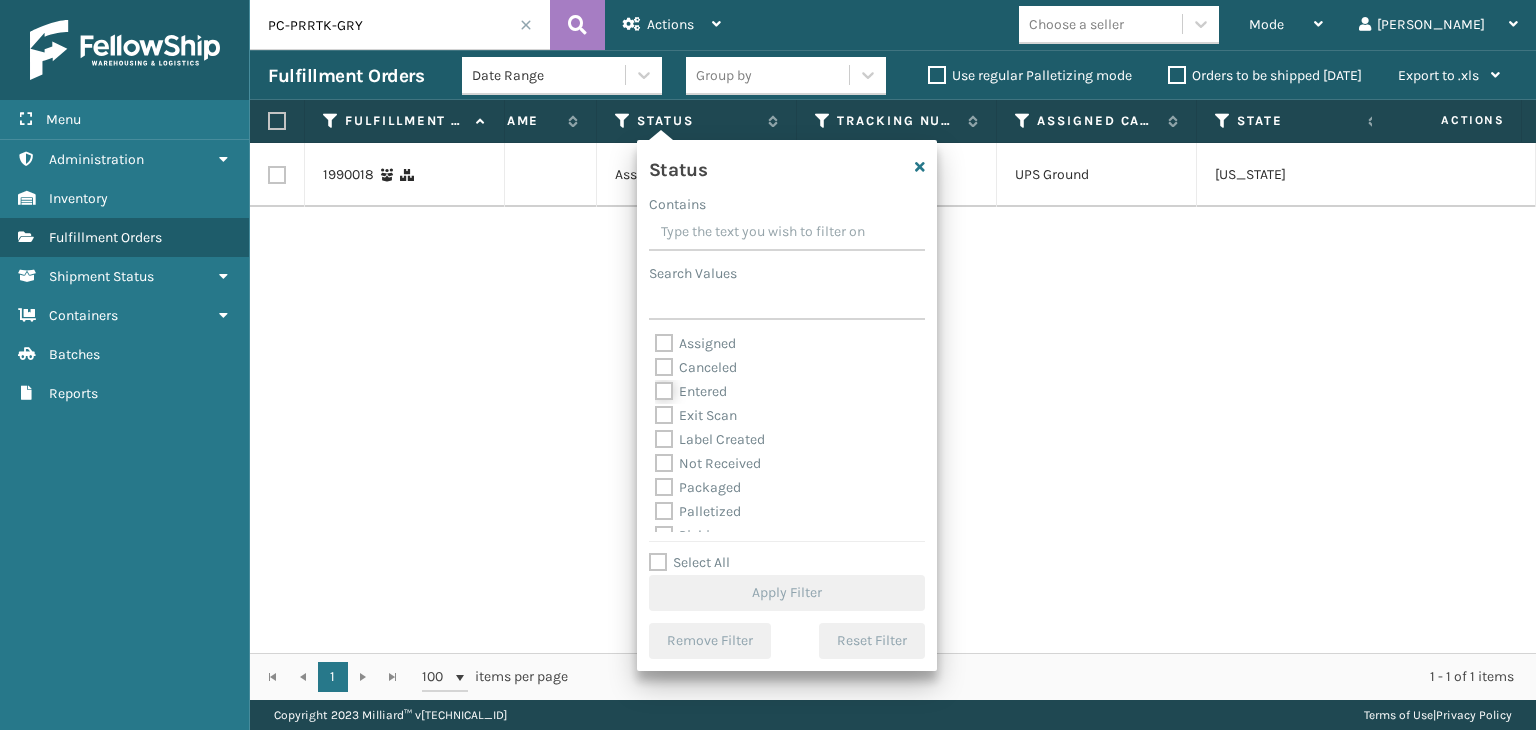 click on "Entered" at bounding box center [655, 386] 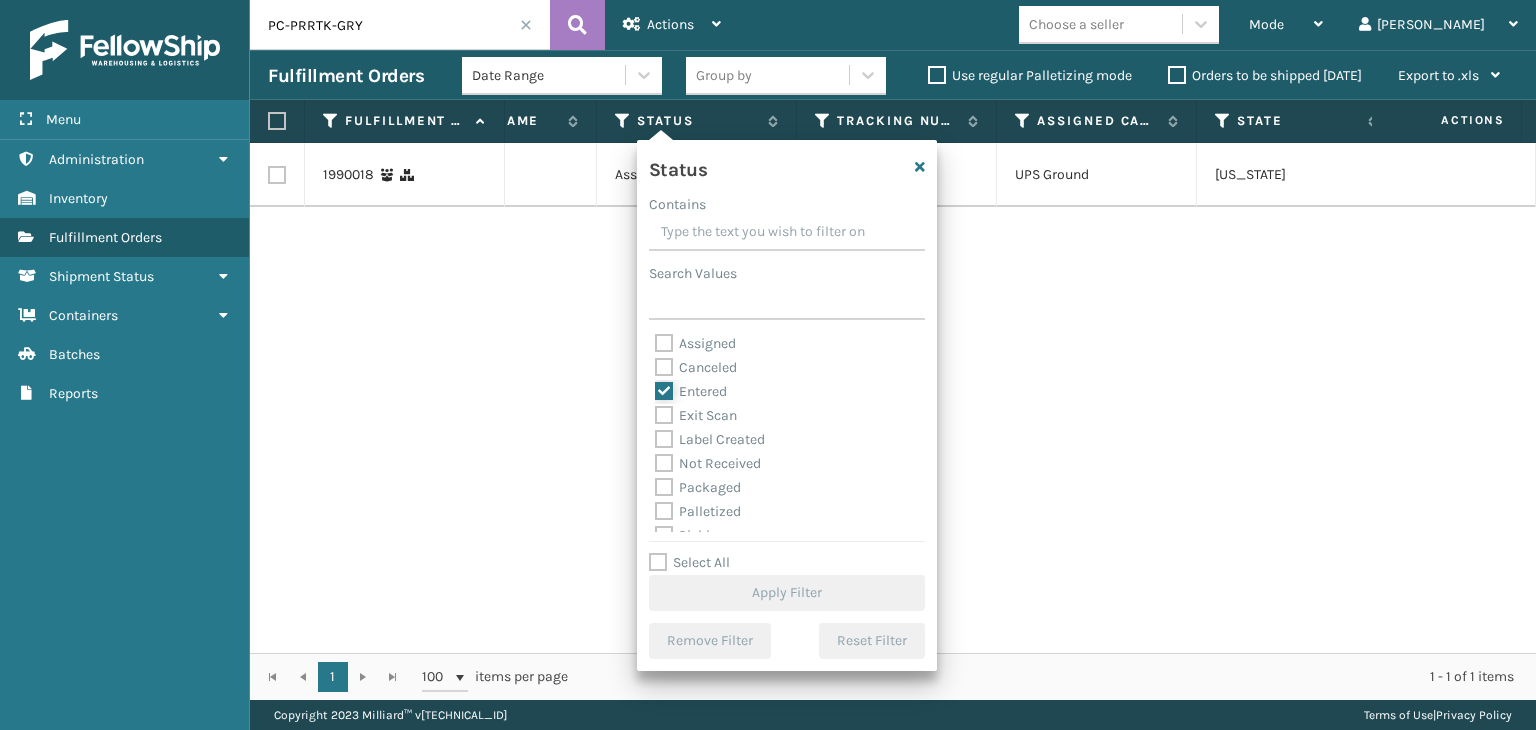 checkbox on "true" 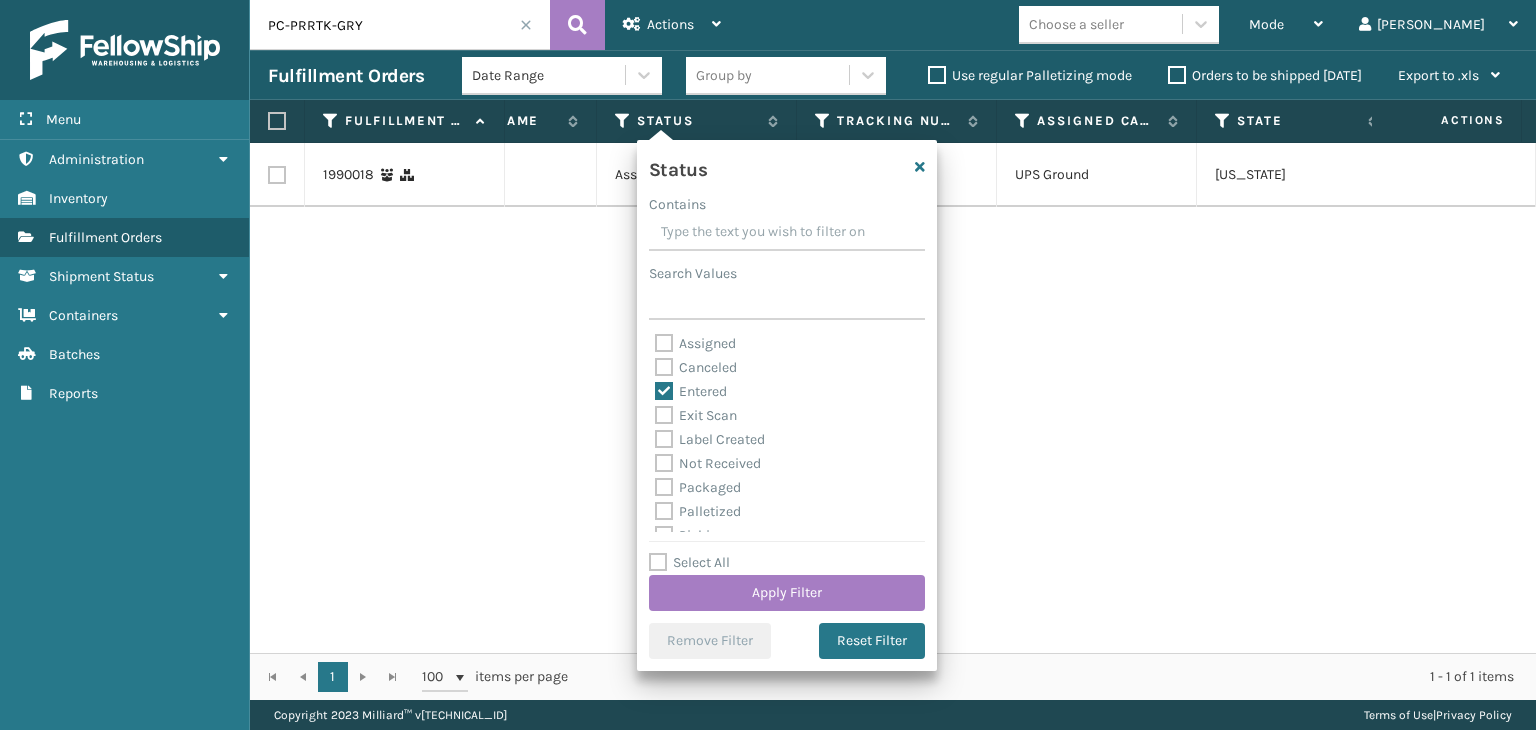 click on "Canceled" at bounding box center (696, 367) 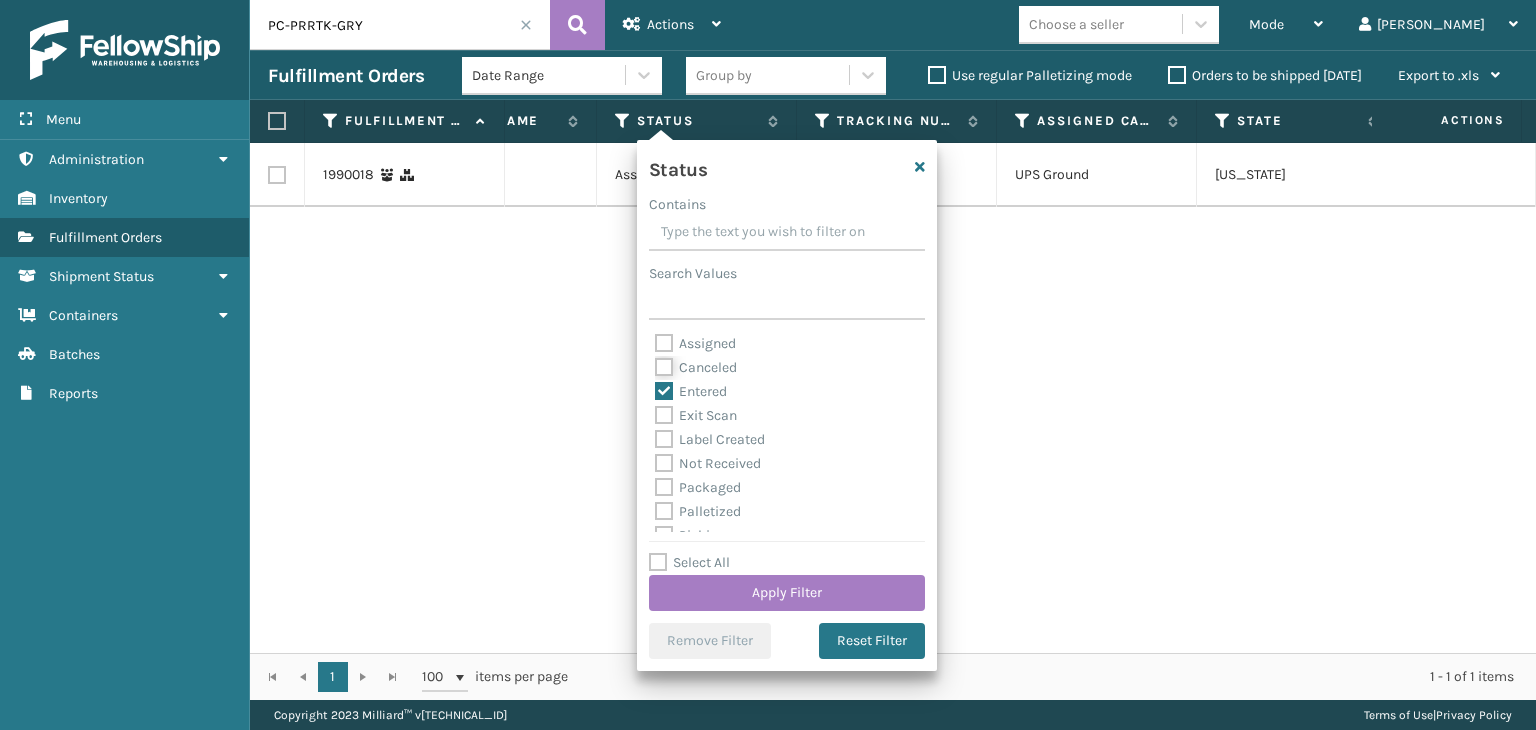 click on "Canceled" at bounding box center (655, 362) 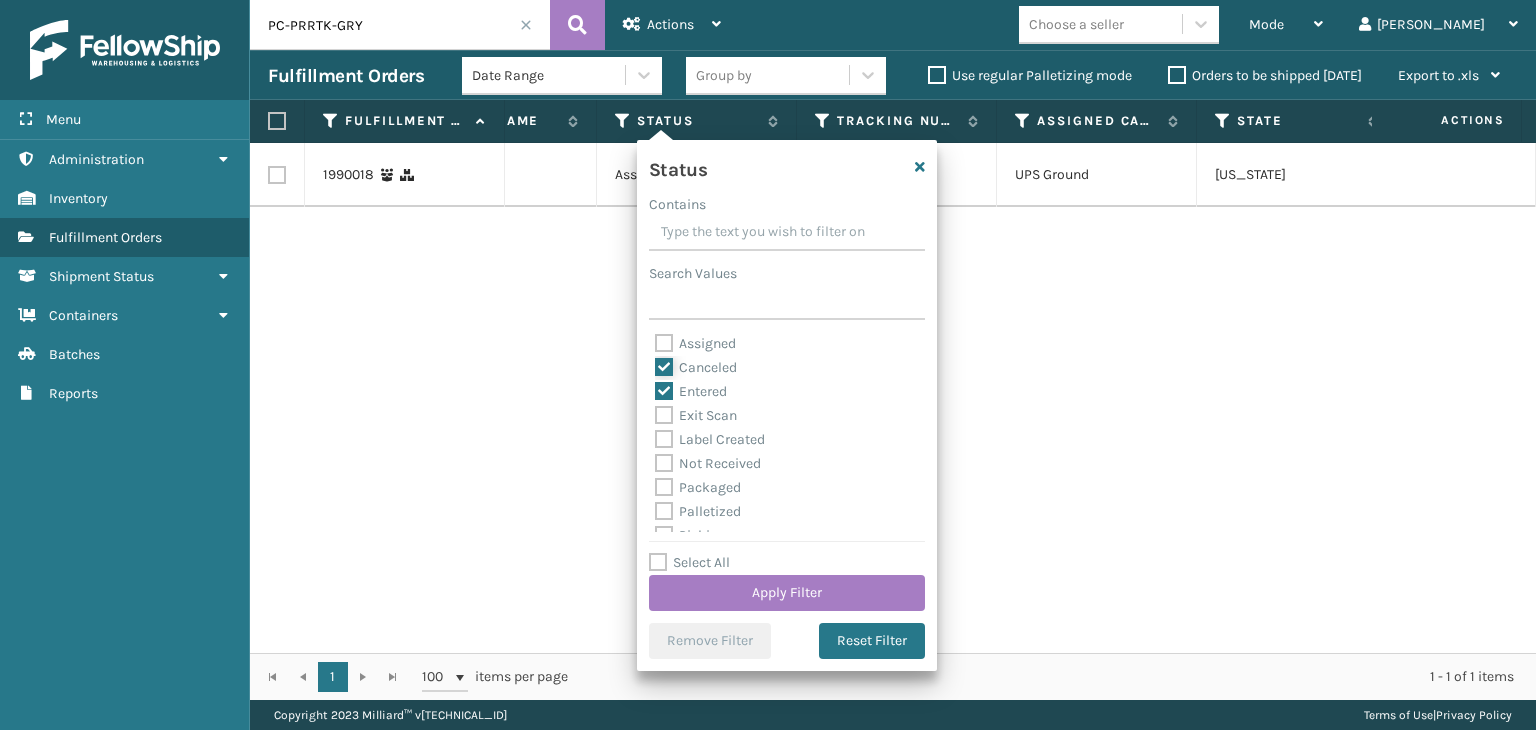 checkbox on "true" 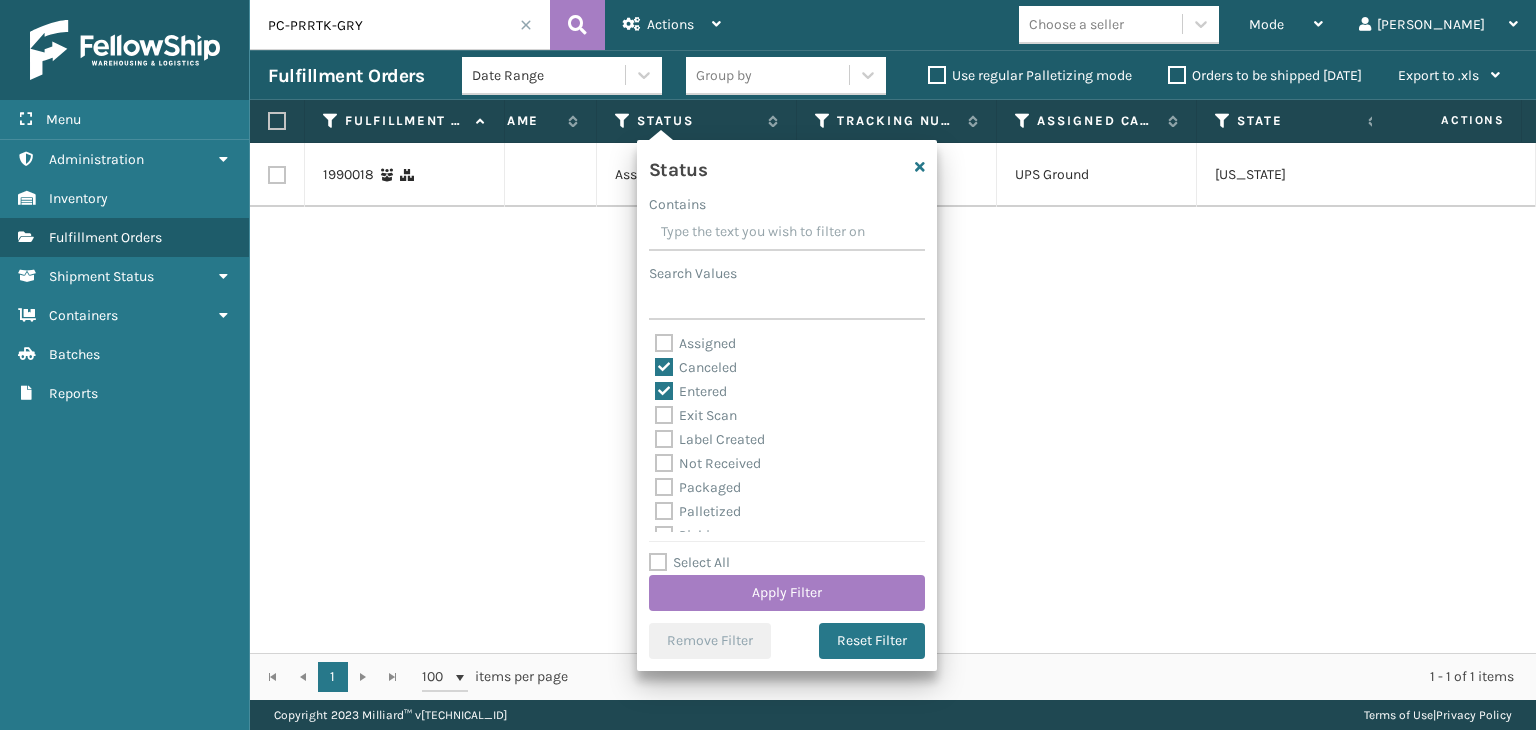 click on "Entered" at bounding box center [691, 391] 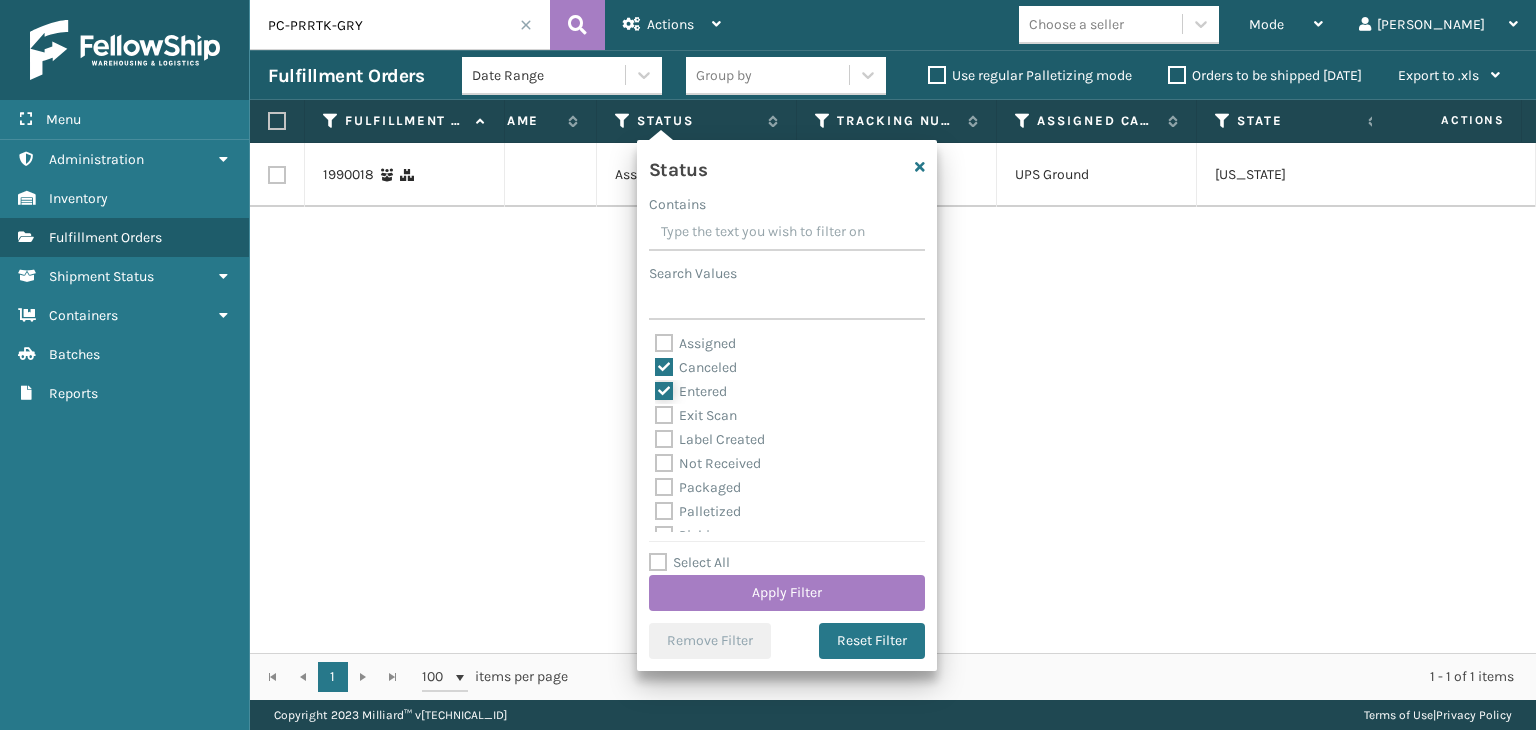 click on "Entered" at bounding box center [655, 386] 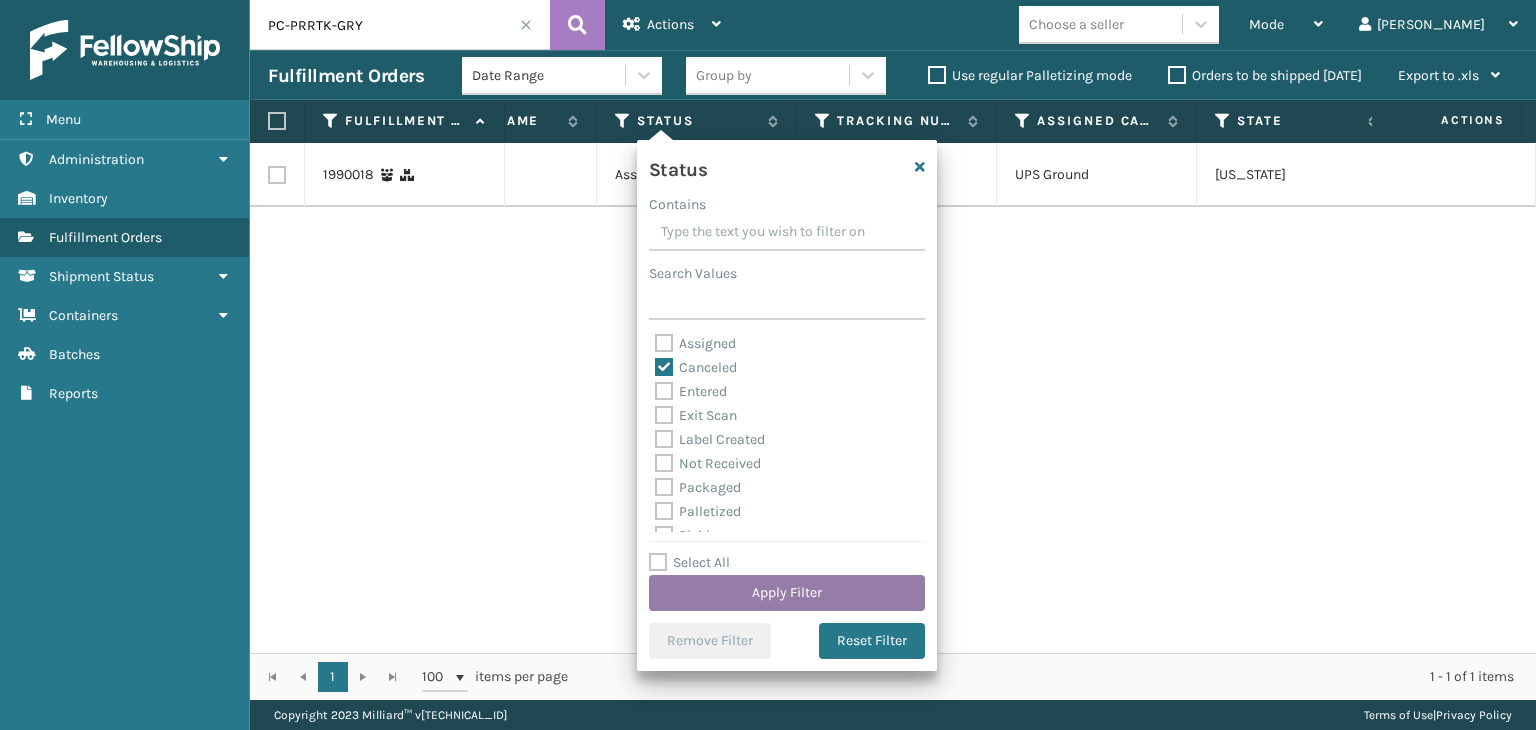 click on "Apply Filter" at bounding box center (787, 593) 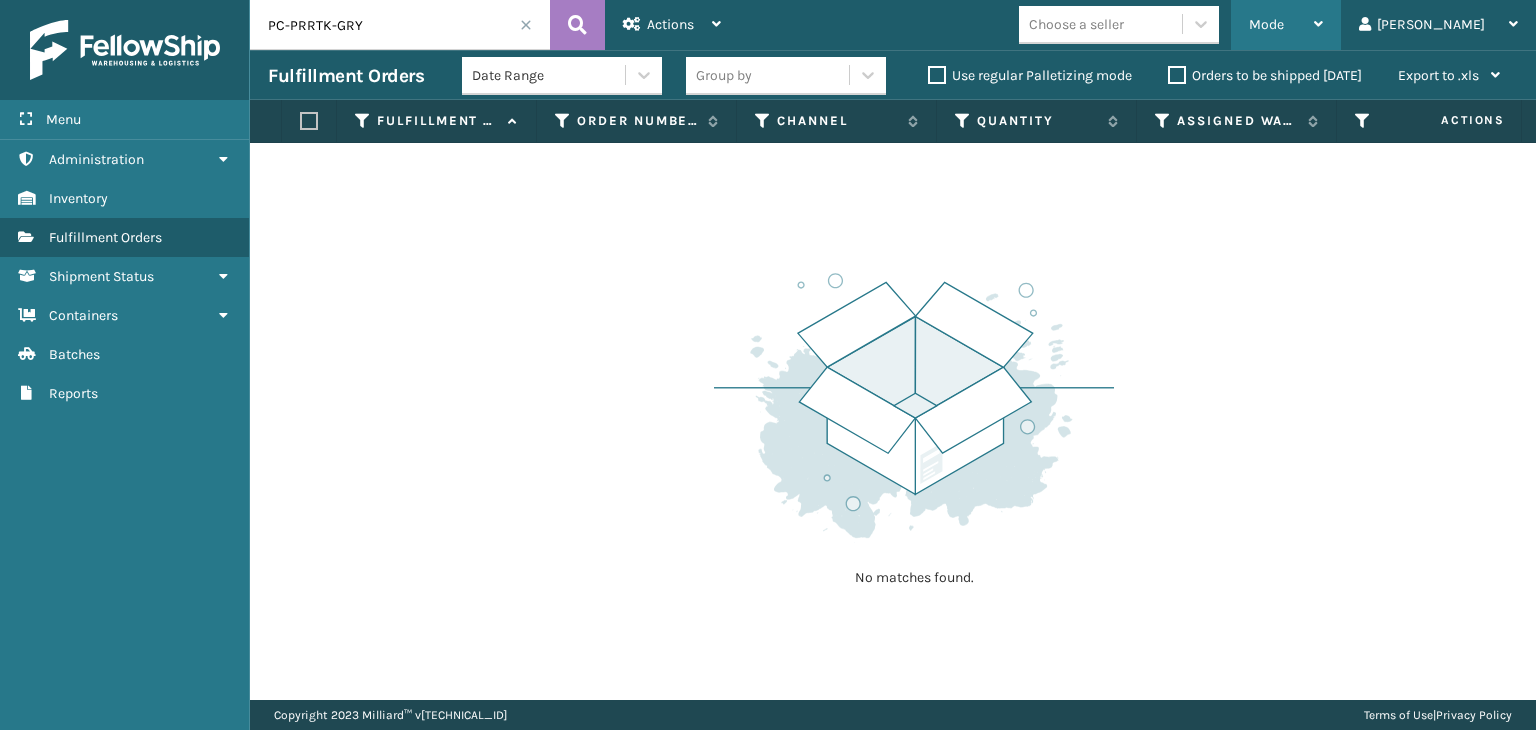 click on "Mode" at bounding box center [1266, 24] 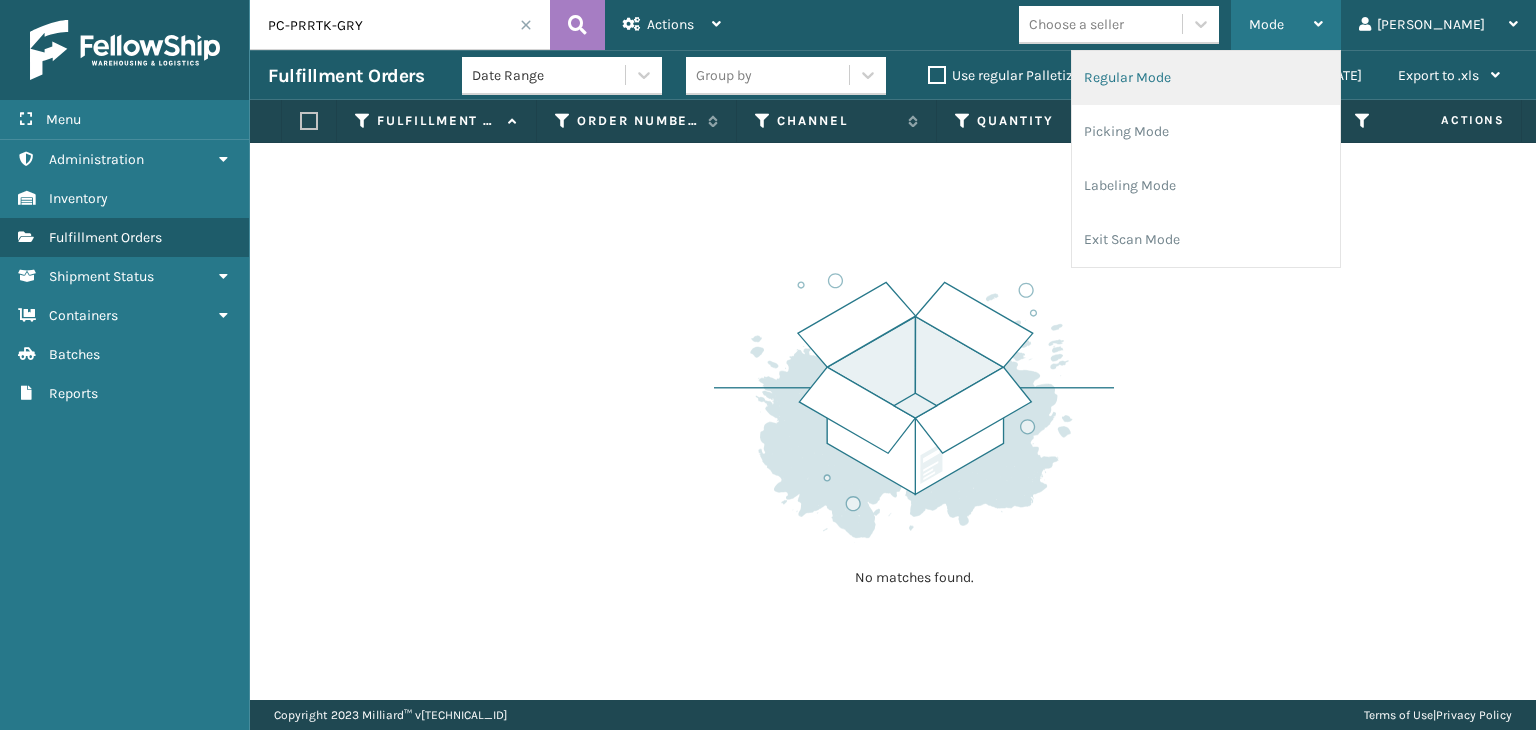 click on "Regular Mode" at bounding box center [1206, 78] 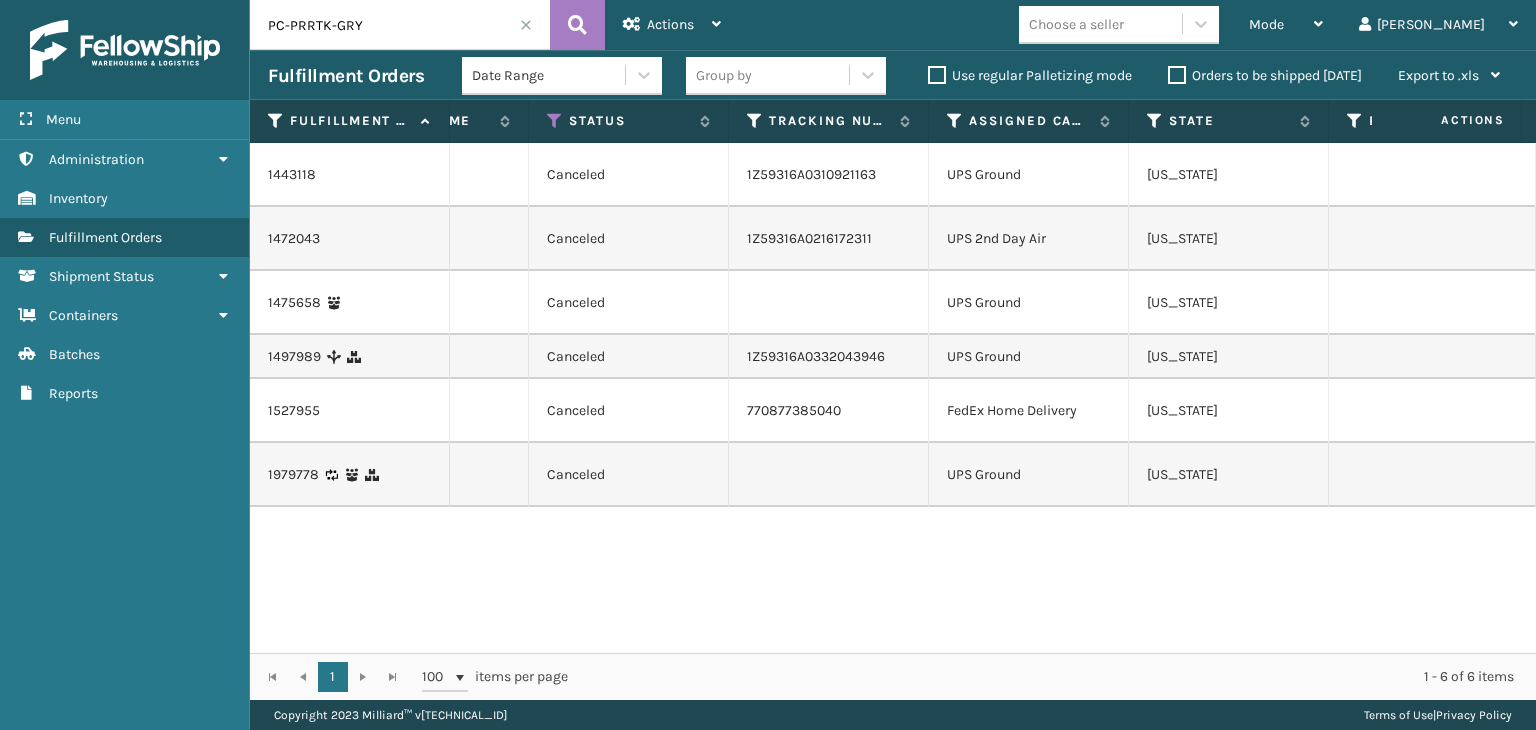 drag, startPoint x: 961, startPoint y: 636, endPoint x: 855, endPoint y: 637, distance: 106.004715 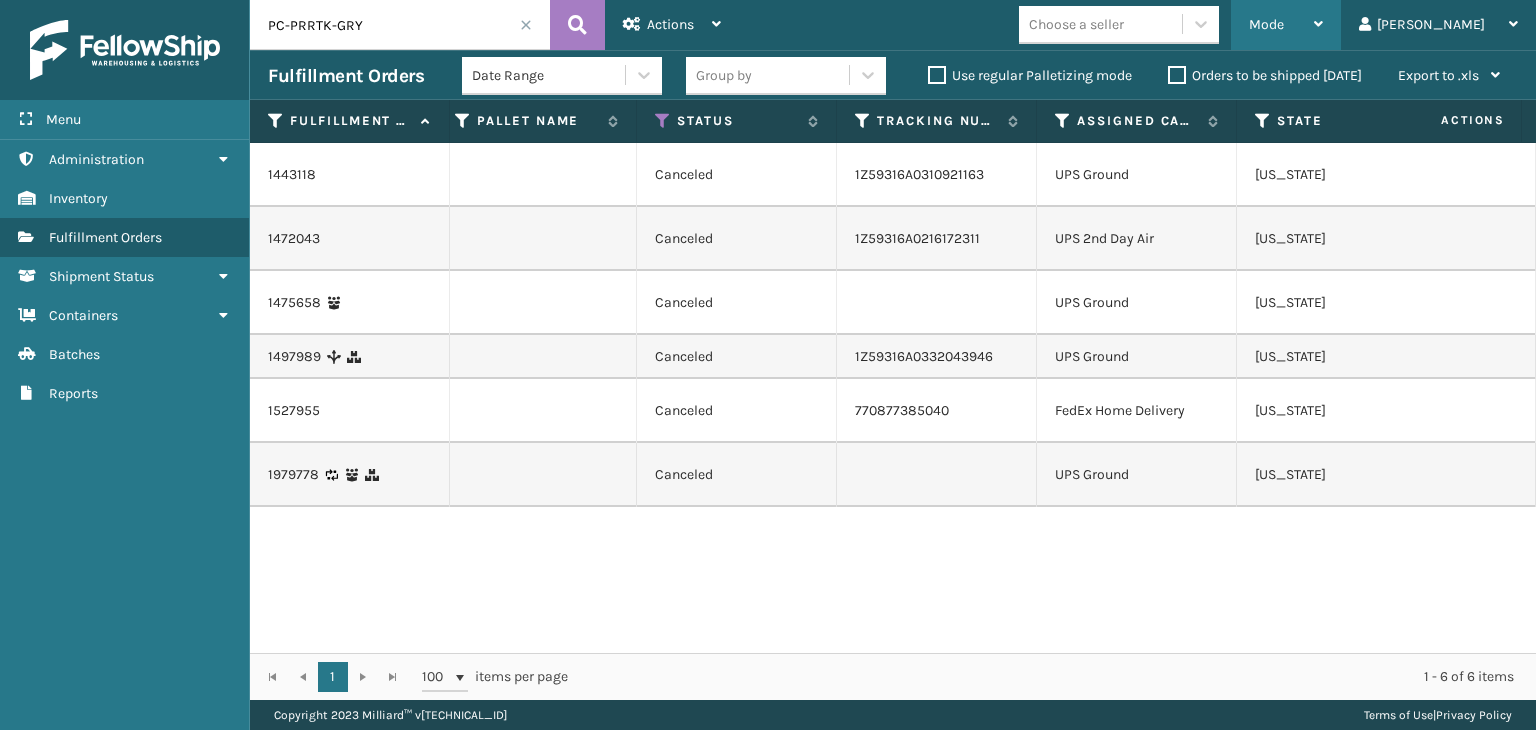 click on "Mode" at bounding box center (1286, 25) 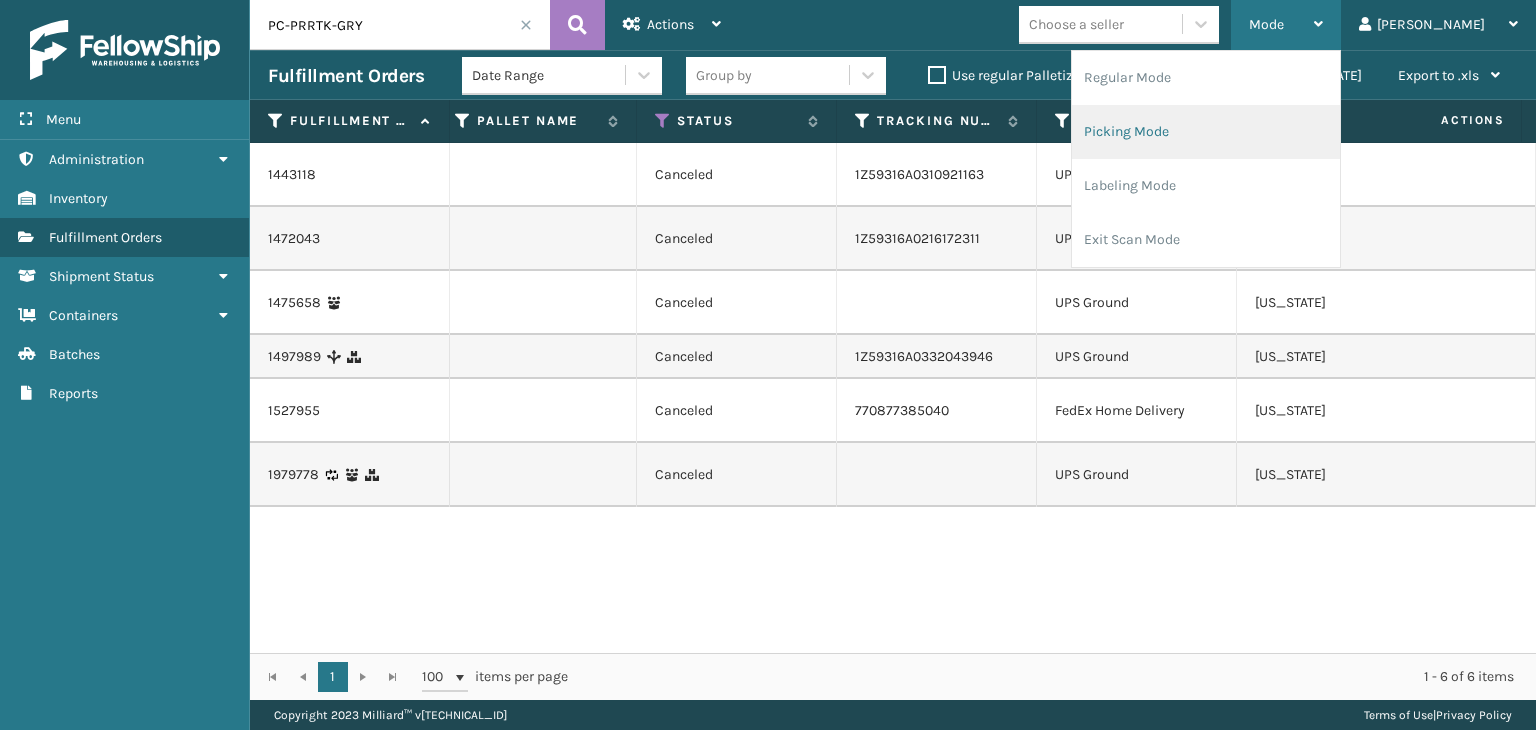 click on "Picking Mode" at bounding box center [1206, 132] 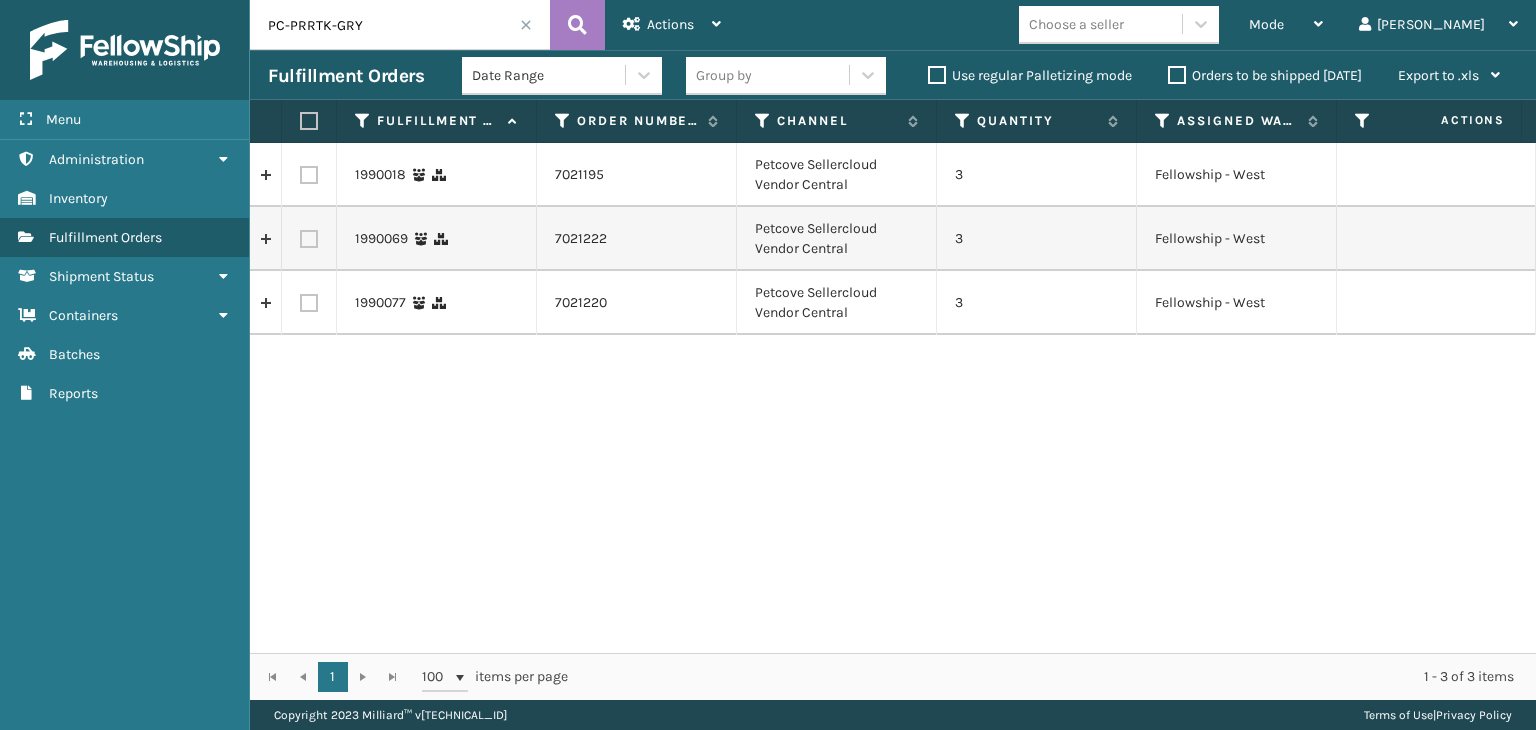 click at bounding box center (526, 25) 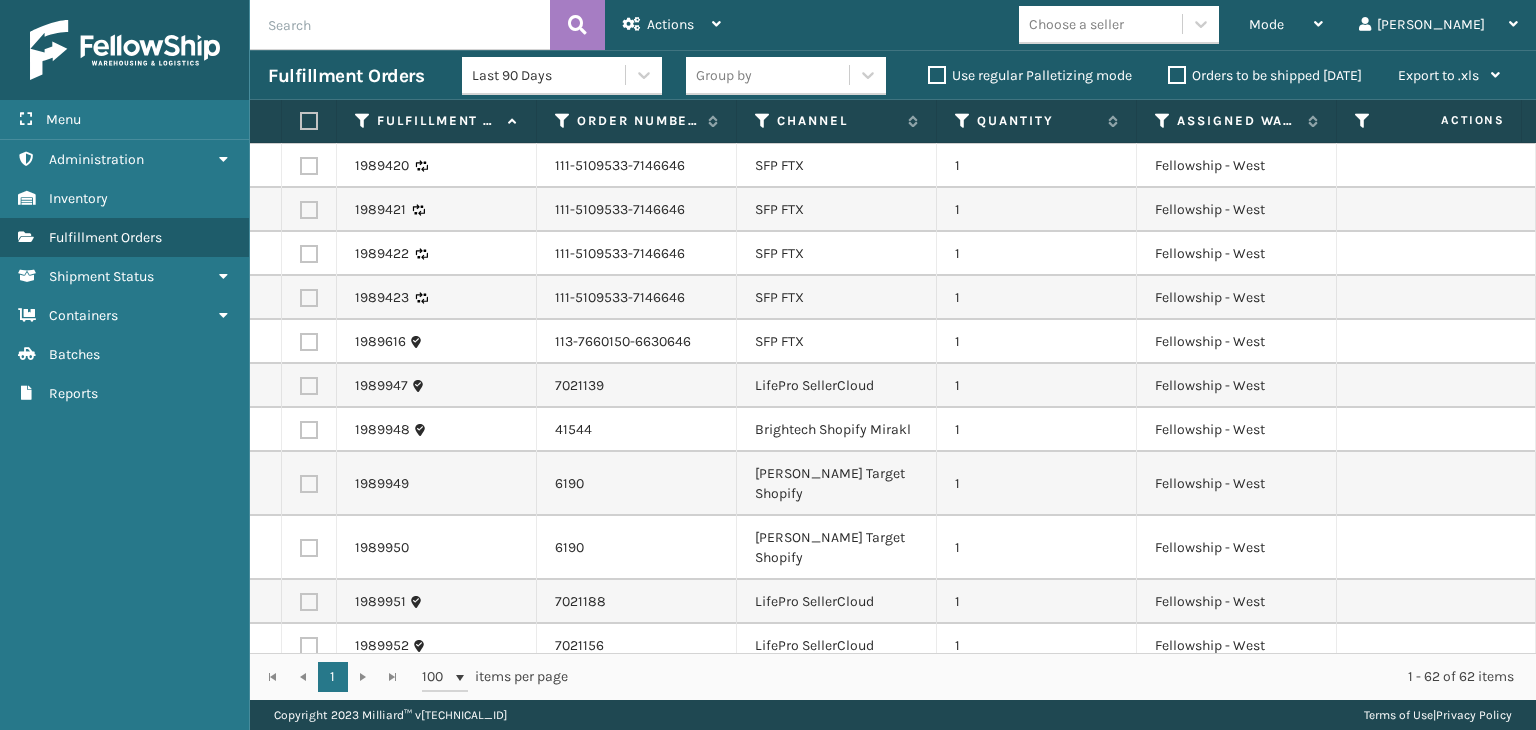 scroll, scrollTop: 300, scrollLeft: 0, axis: vertical 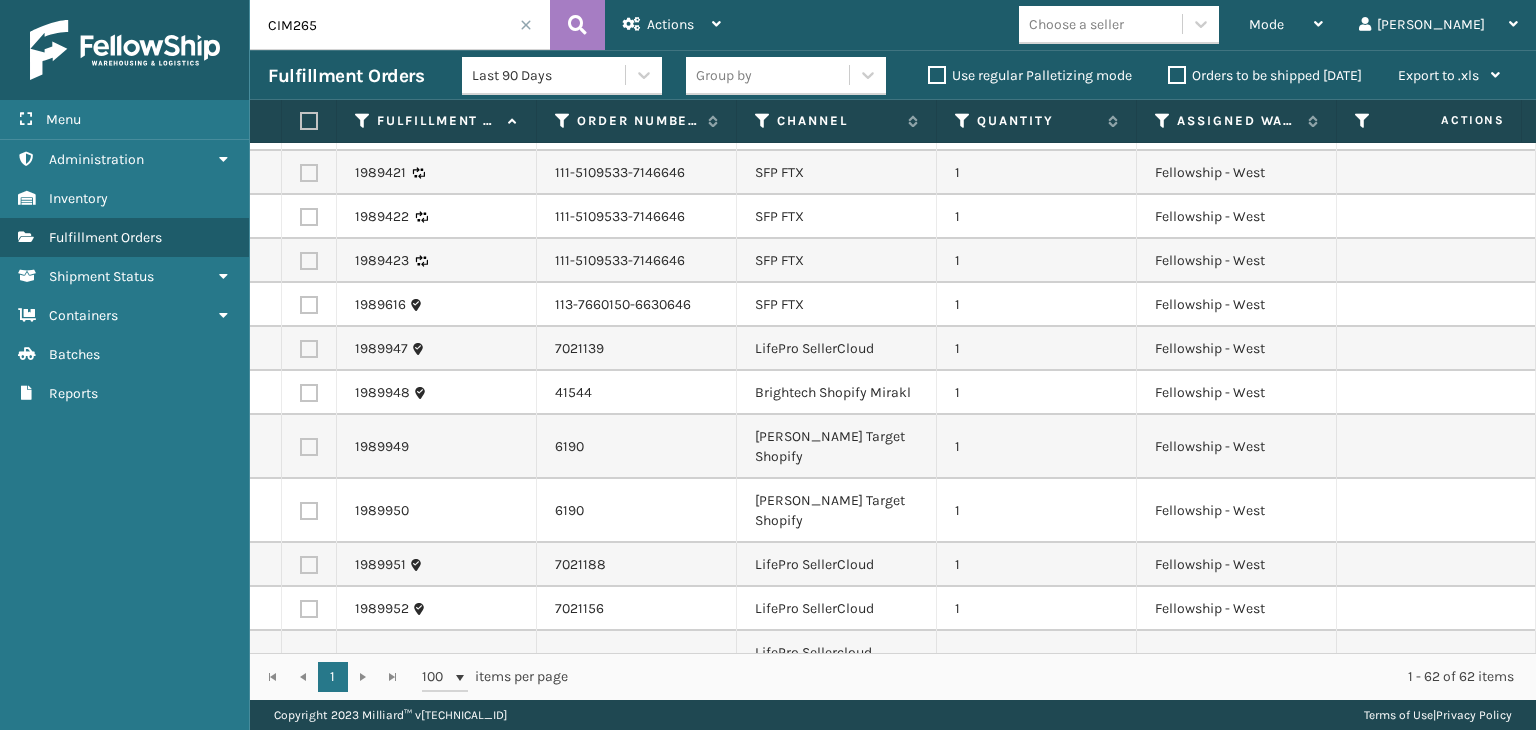 type on "CIM265" 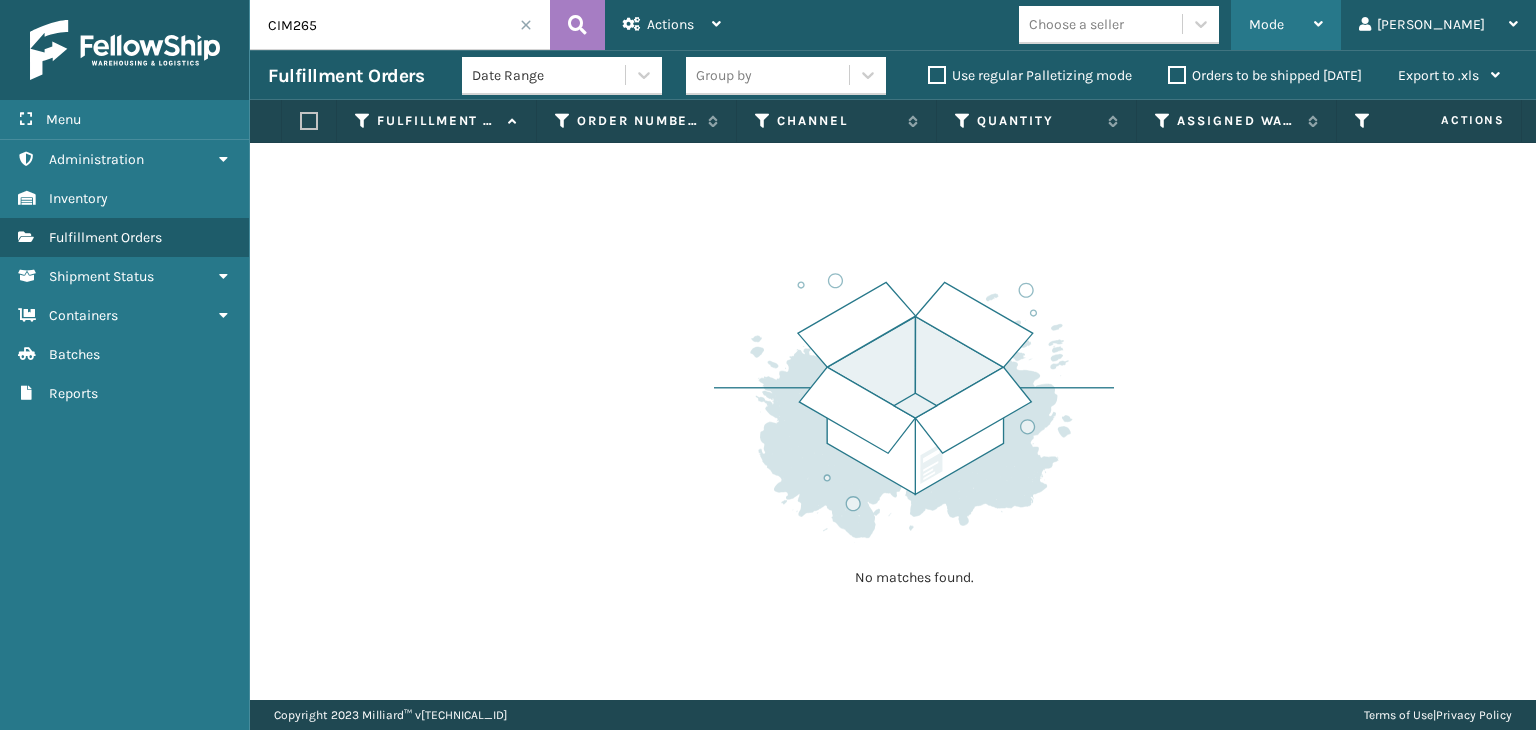 click on "Mode" at bounding box center [1286, 25] 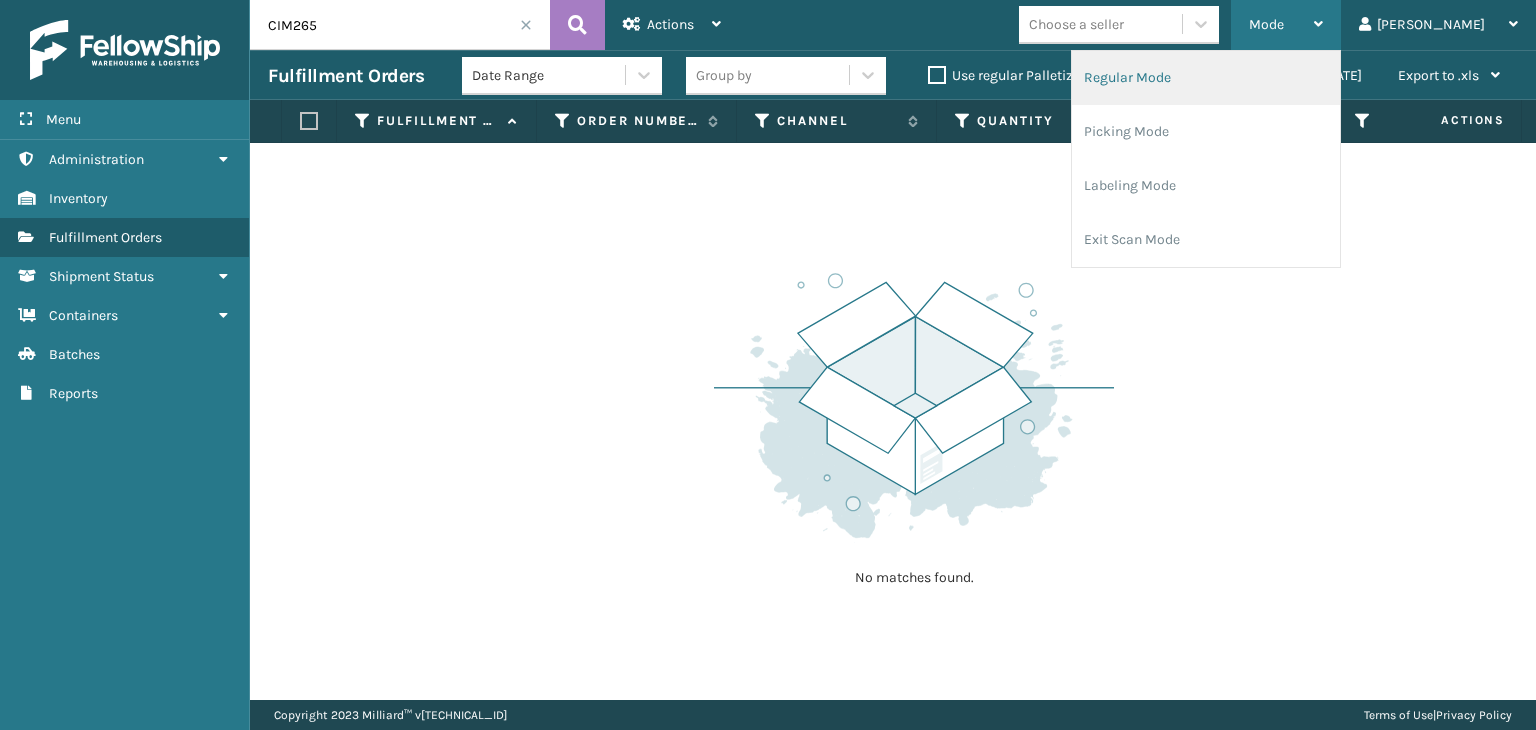 click on "Regular Mode" at bounding box center [1206, 78] 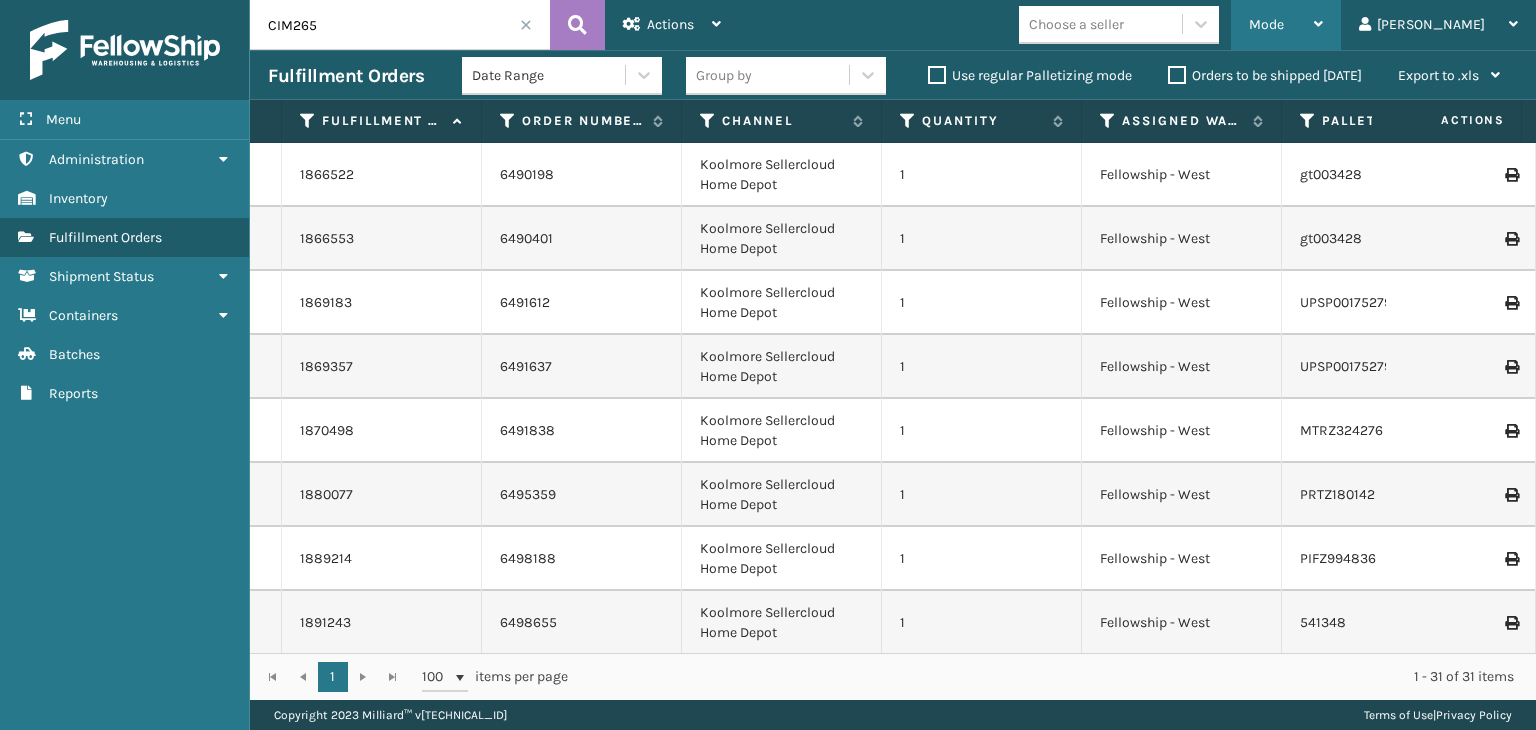 click on "Mode" at bounding box center [1286, 25] 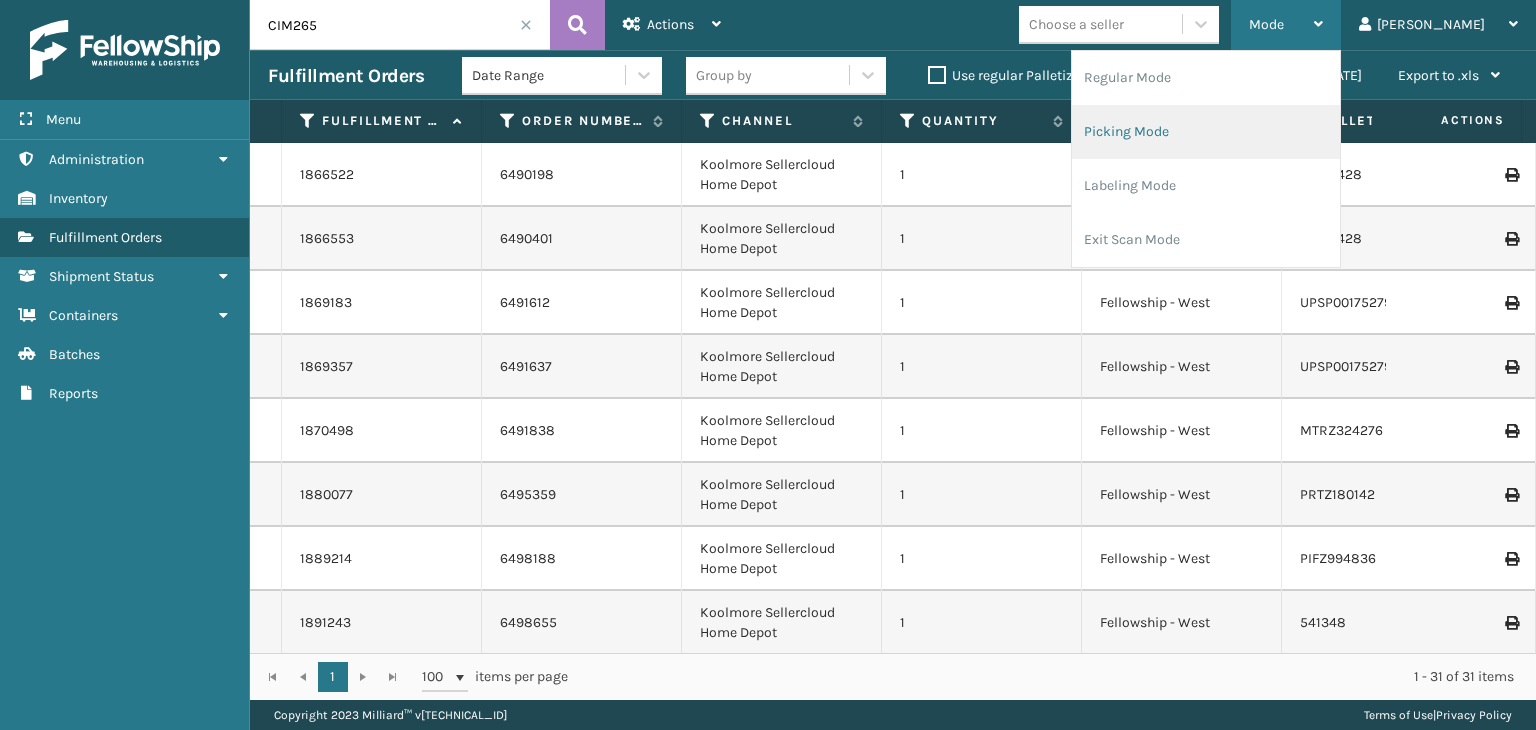 click on "Picking Mode" at bounding box center (1206, 132) 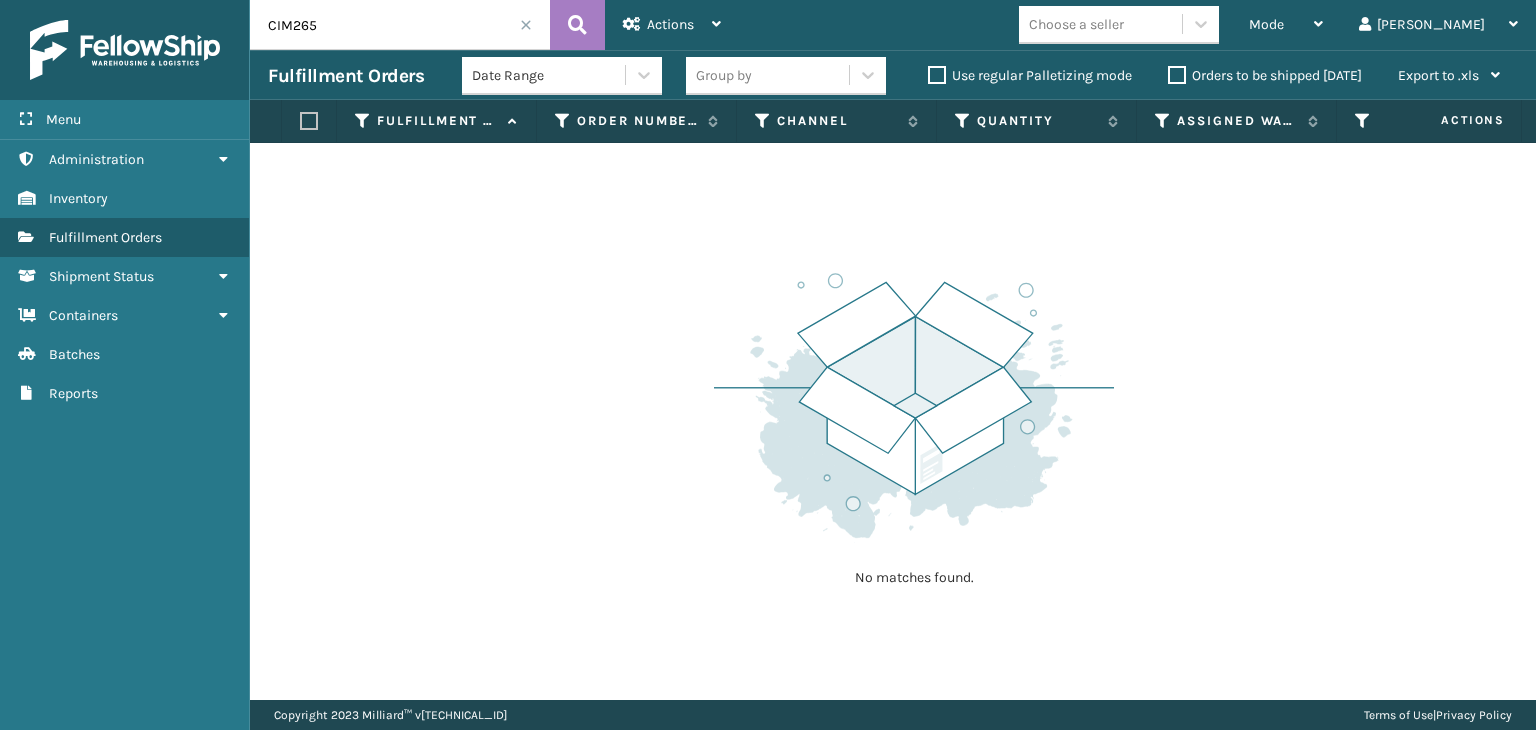 click at bounding box center [526, 25] 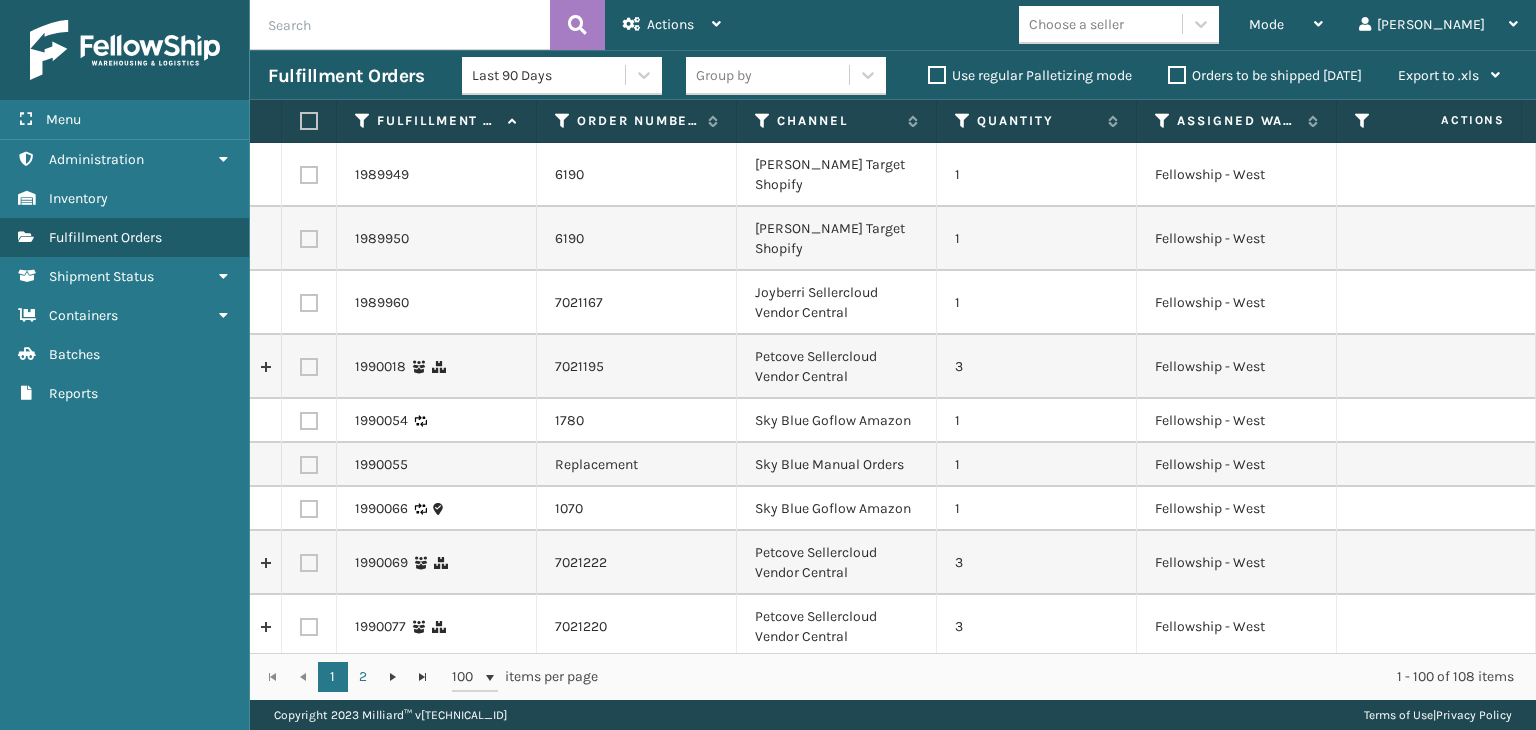 click at bounding box center [400, 25] 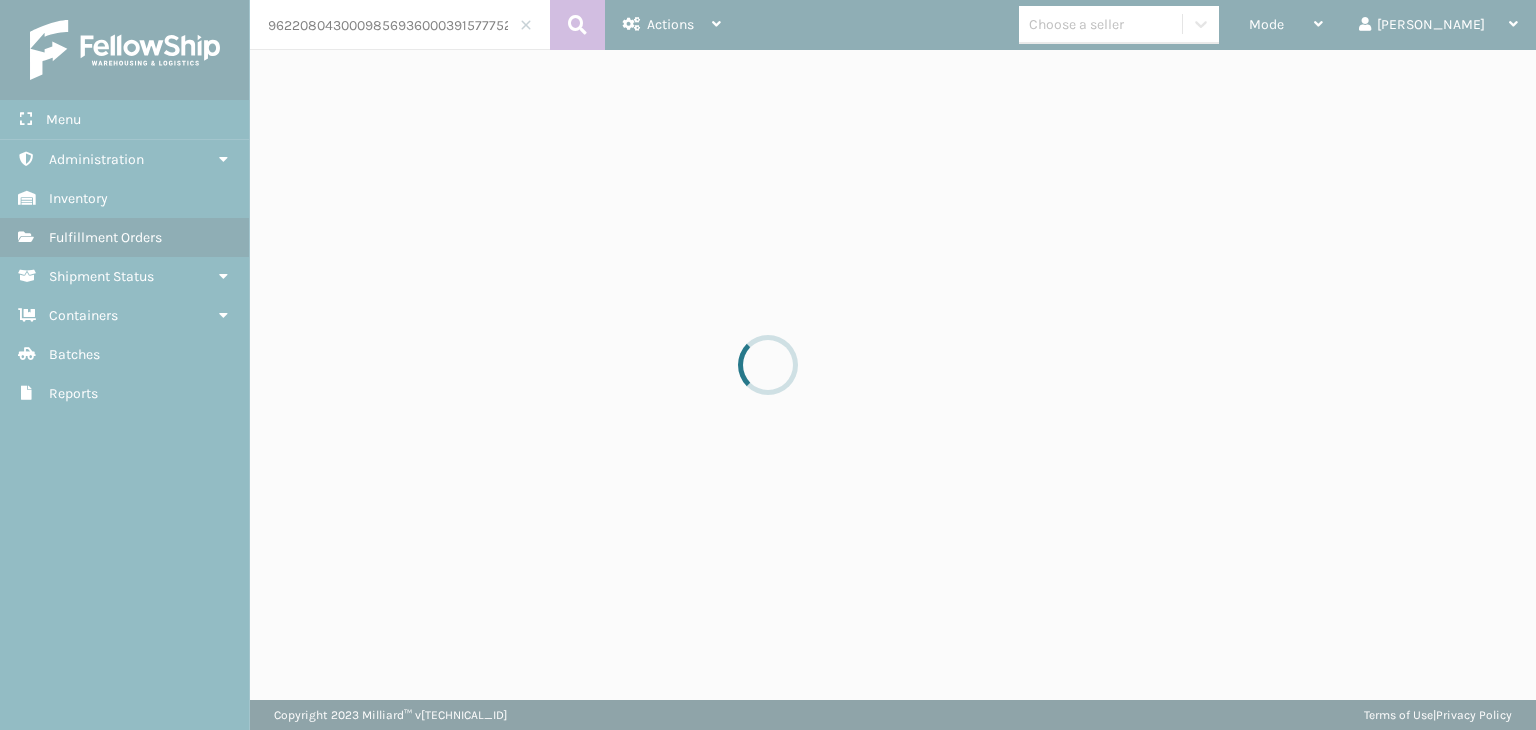 scroll, scrollTop: 0, scrollLeft: 30, axis: horizontal 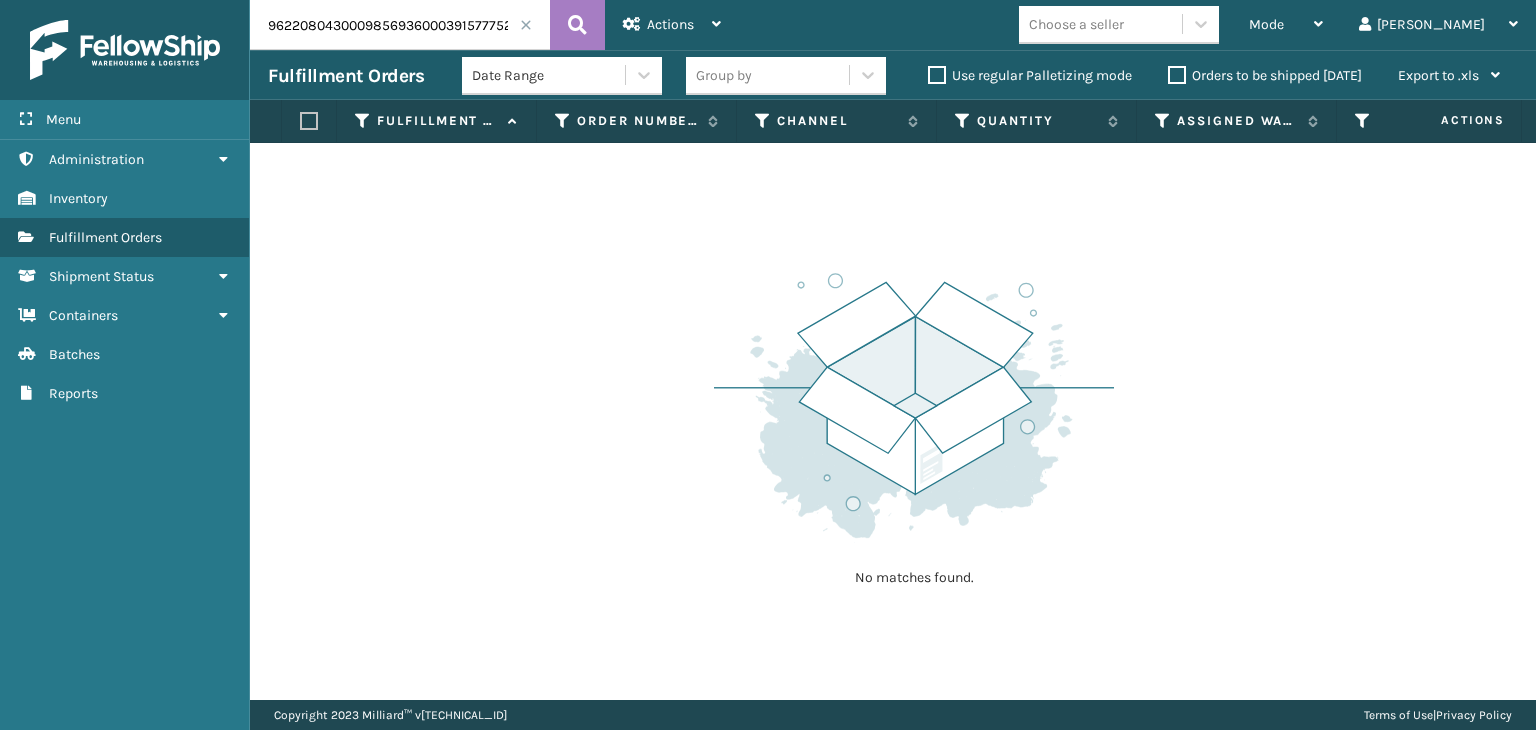 drag, startPoint x: 420, startPoint y: 21, endPoint x: 0, endPoint y: 56, distance: 421.4558 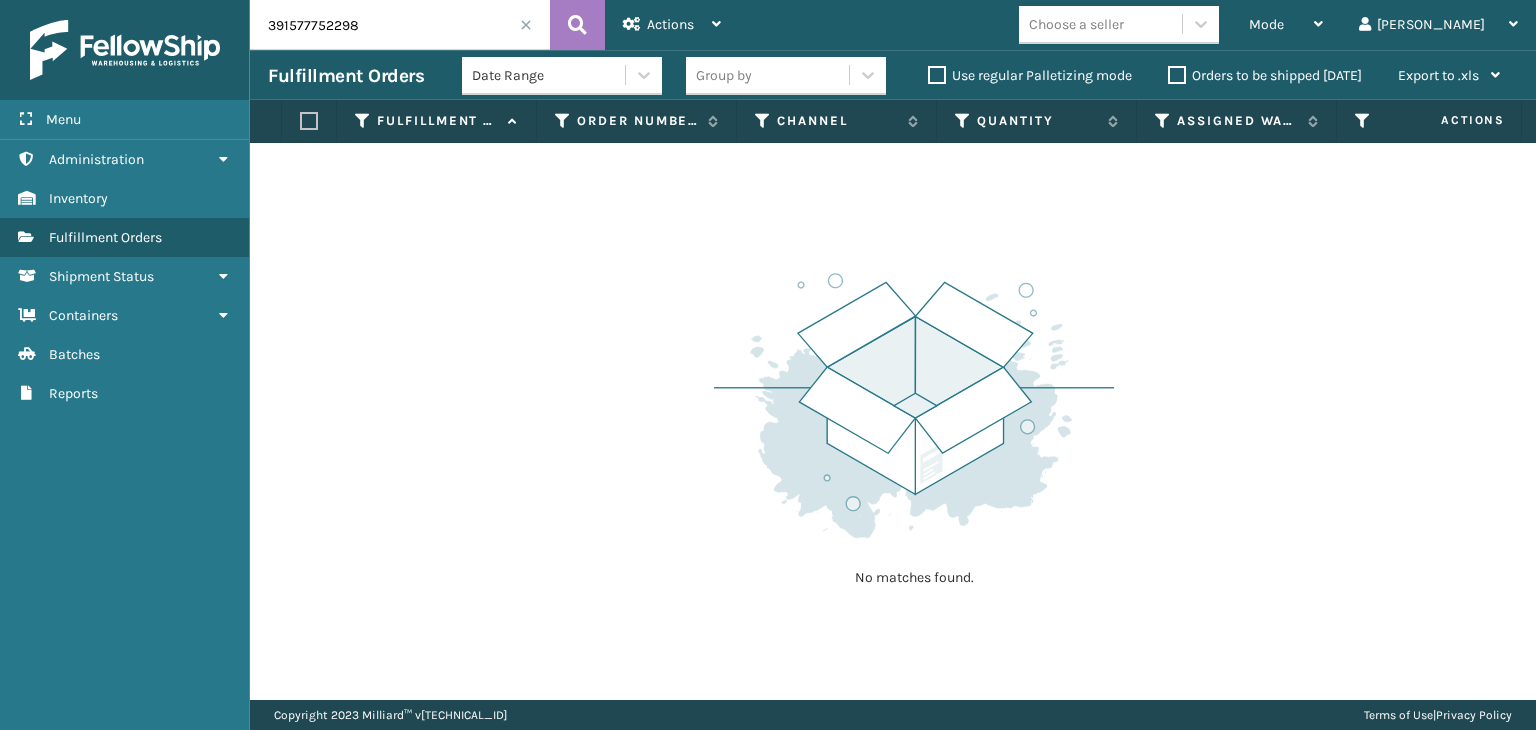 type on "391577752298" 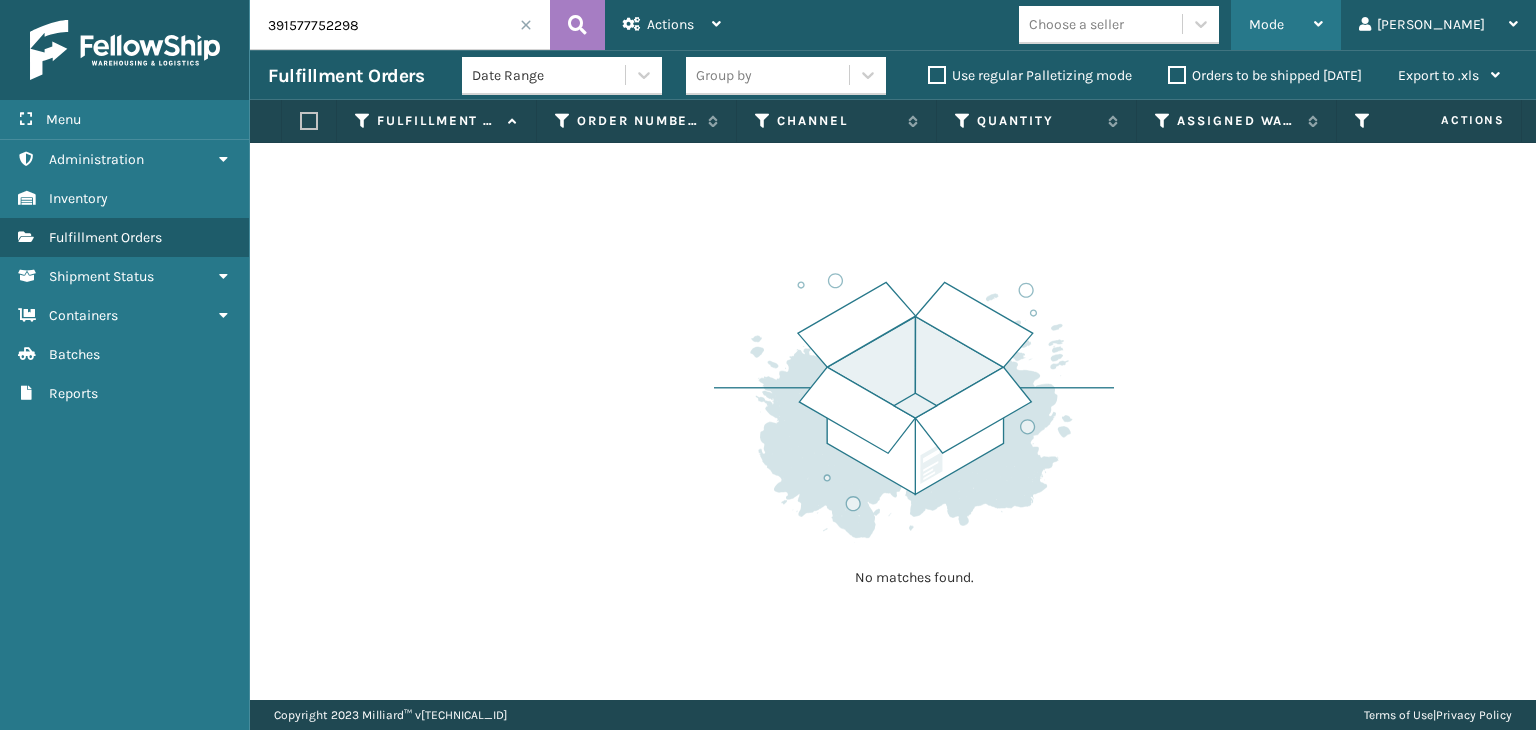 click on "Mode" at bounding box center [1286, 25] 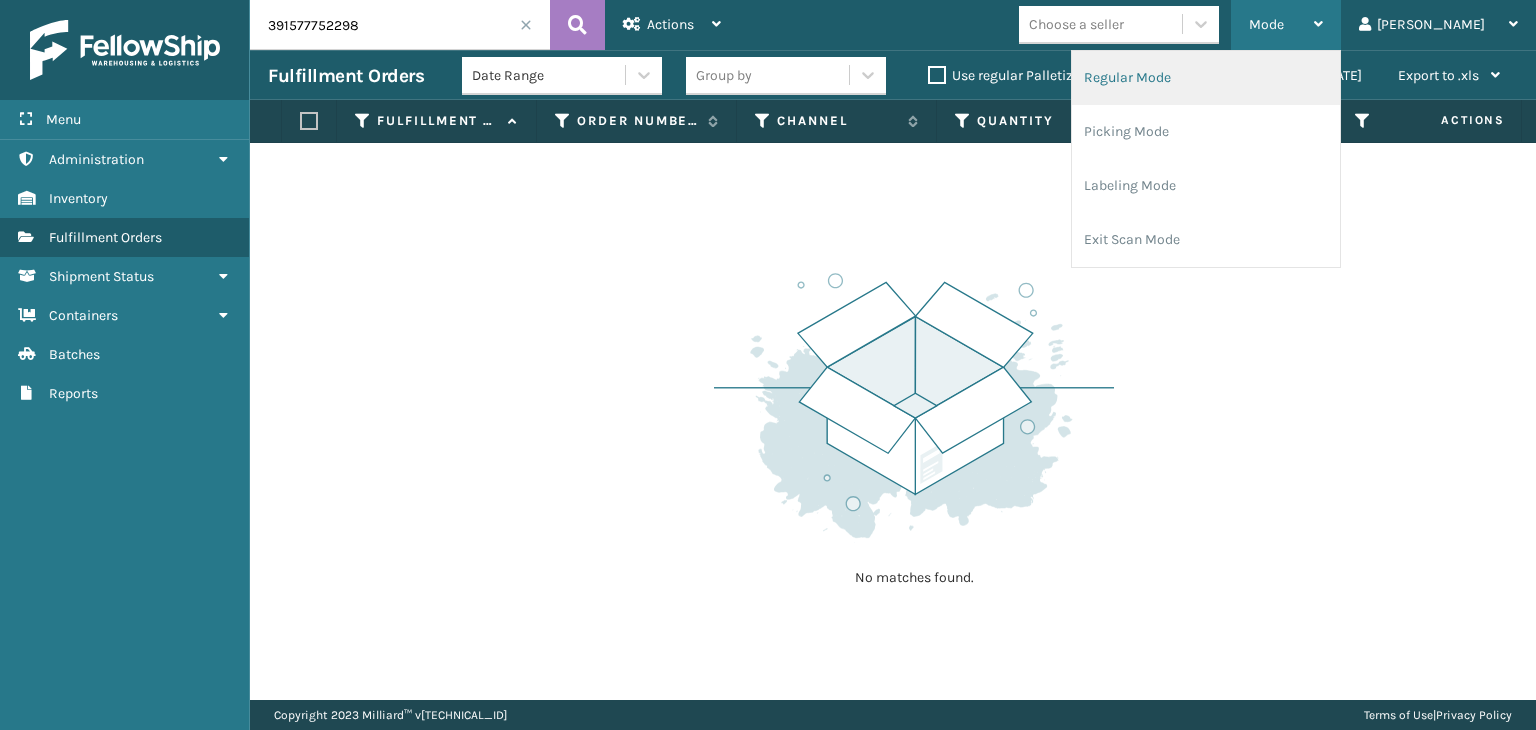 click on "Regular Mode" at bounding box center [1206, 78] 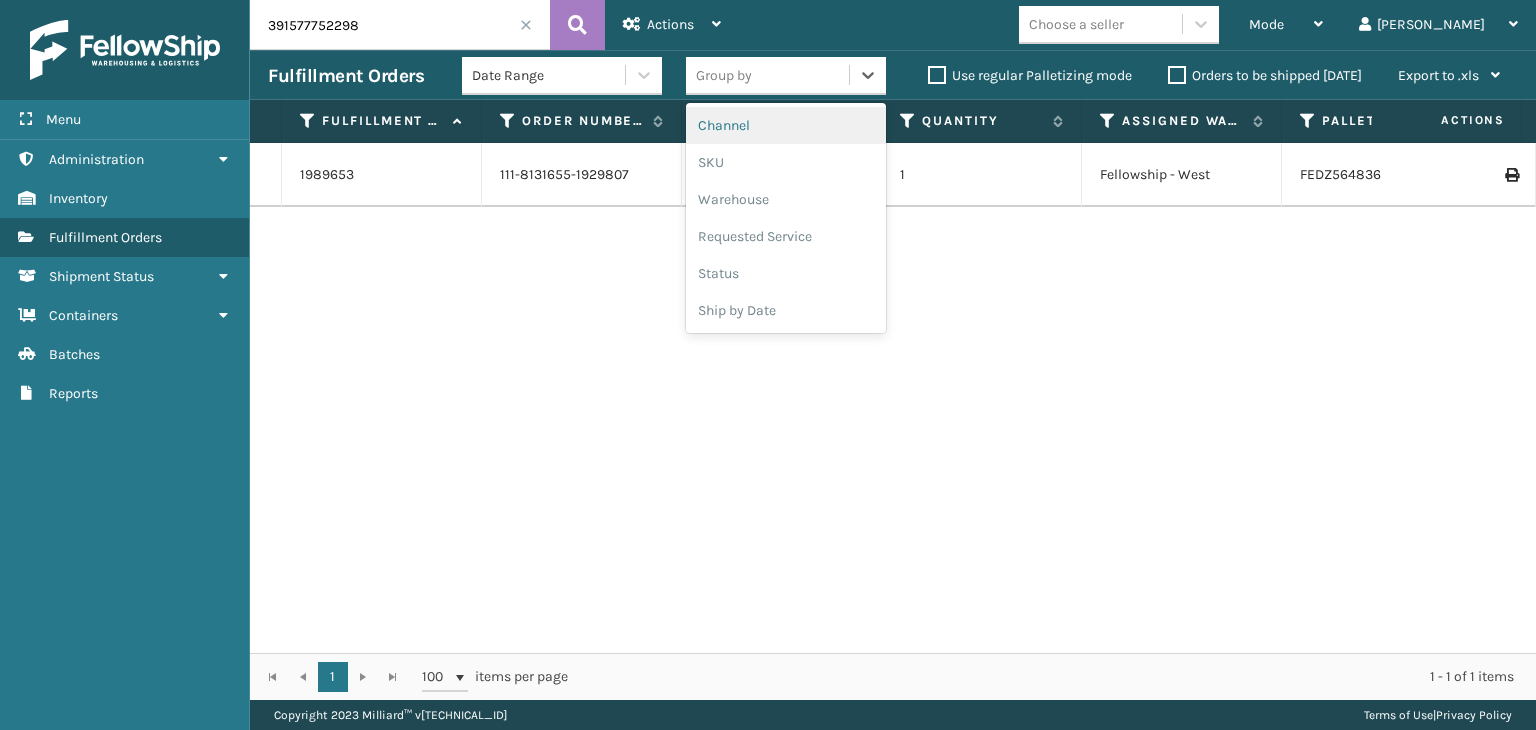 click on "Group by" at bounding box center (724, 75) 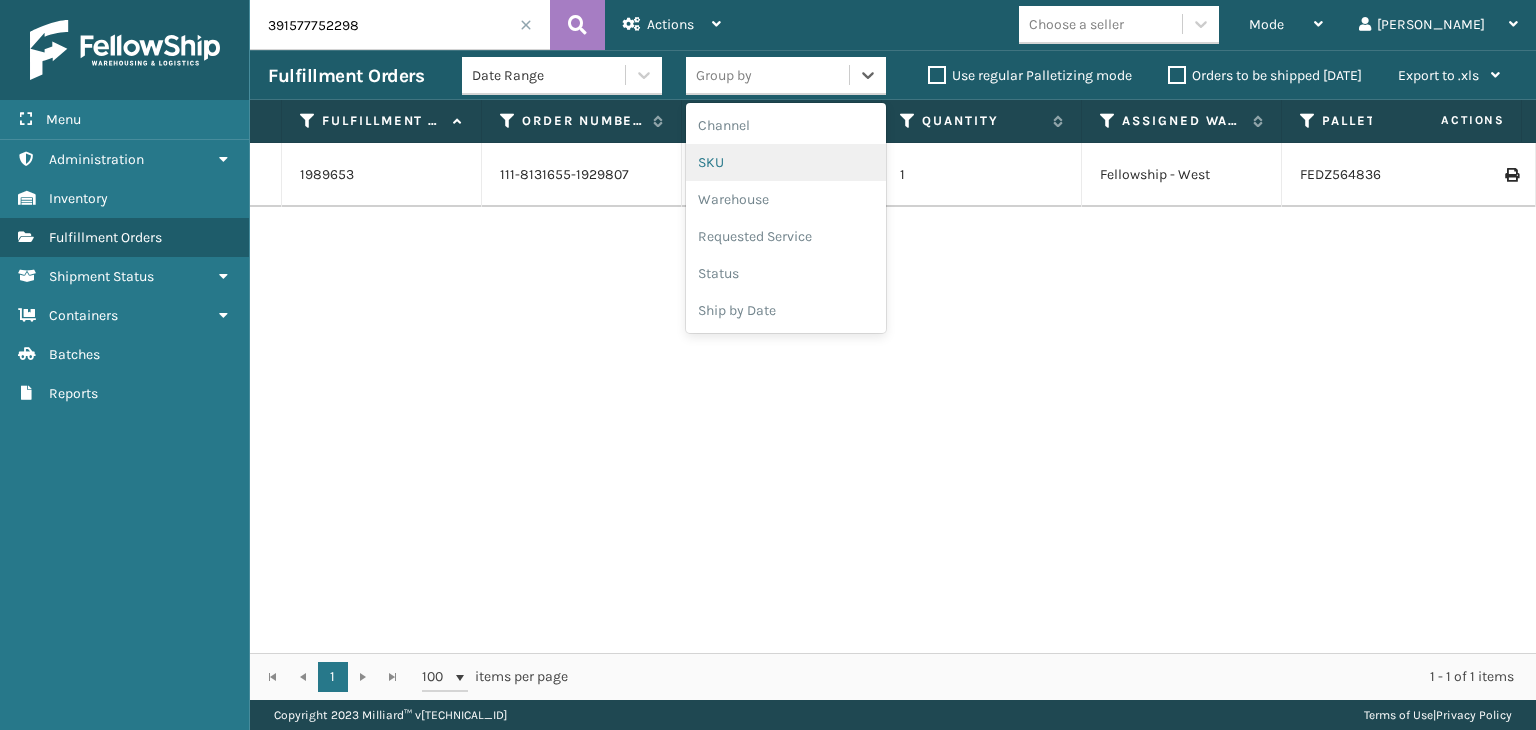 click on "SKU" at bounding box center (786, 162) 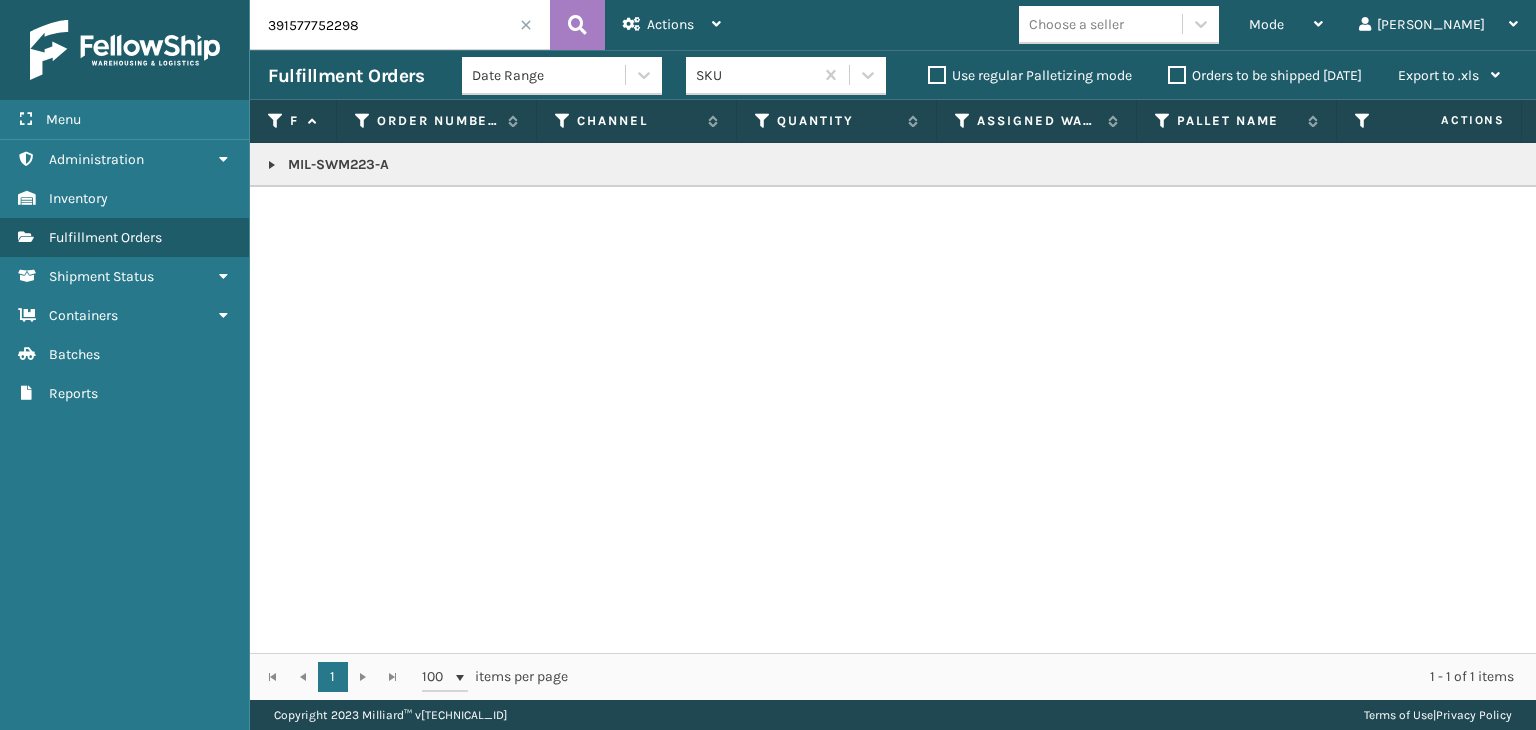 scroll, scrollTop: 0, scrollLeft: 0, axis: both 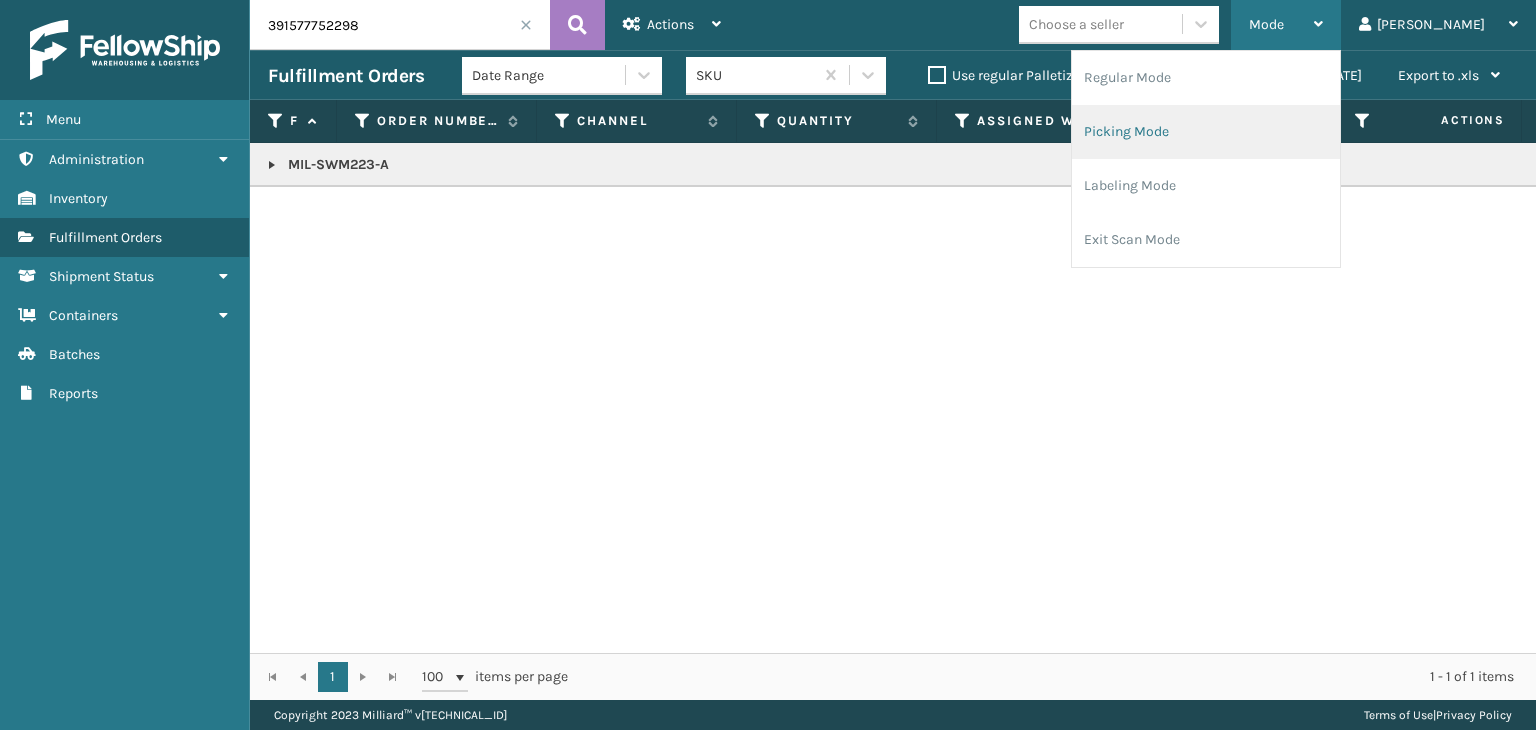 click on "Picking Mode" at bounding box center (1206, 132) 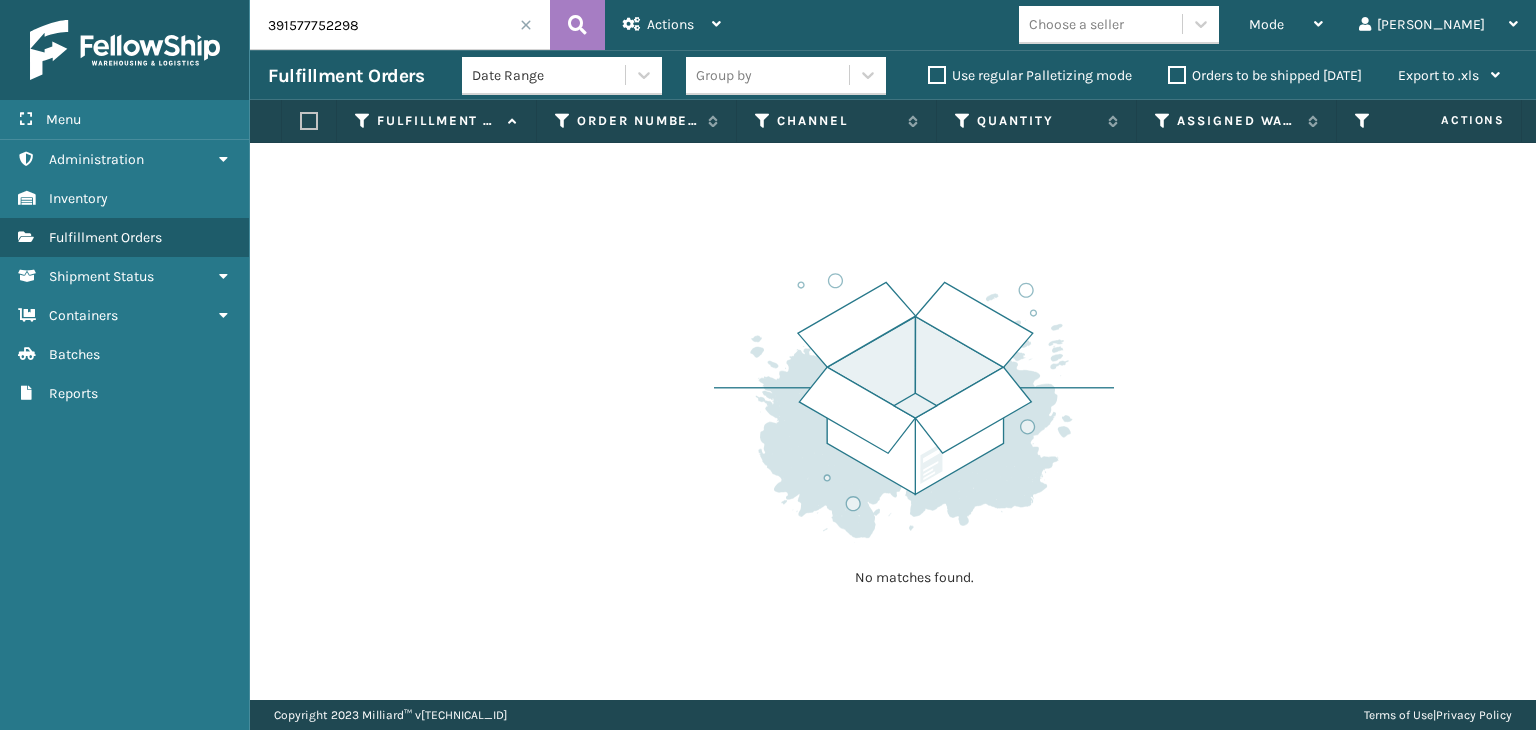 click at bounding box center [526, 25] 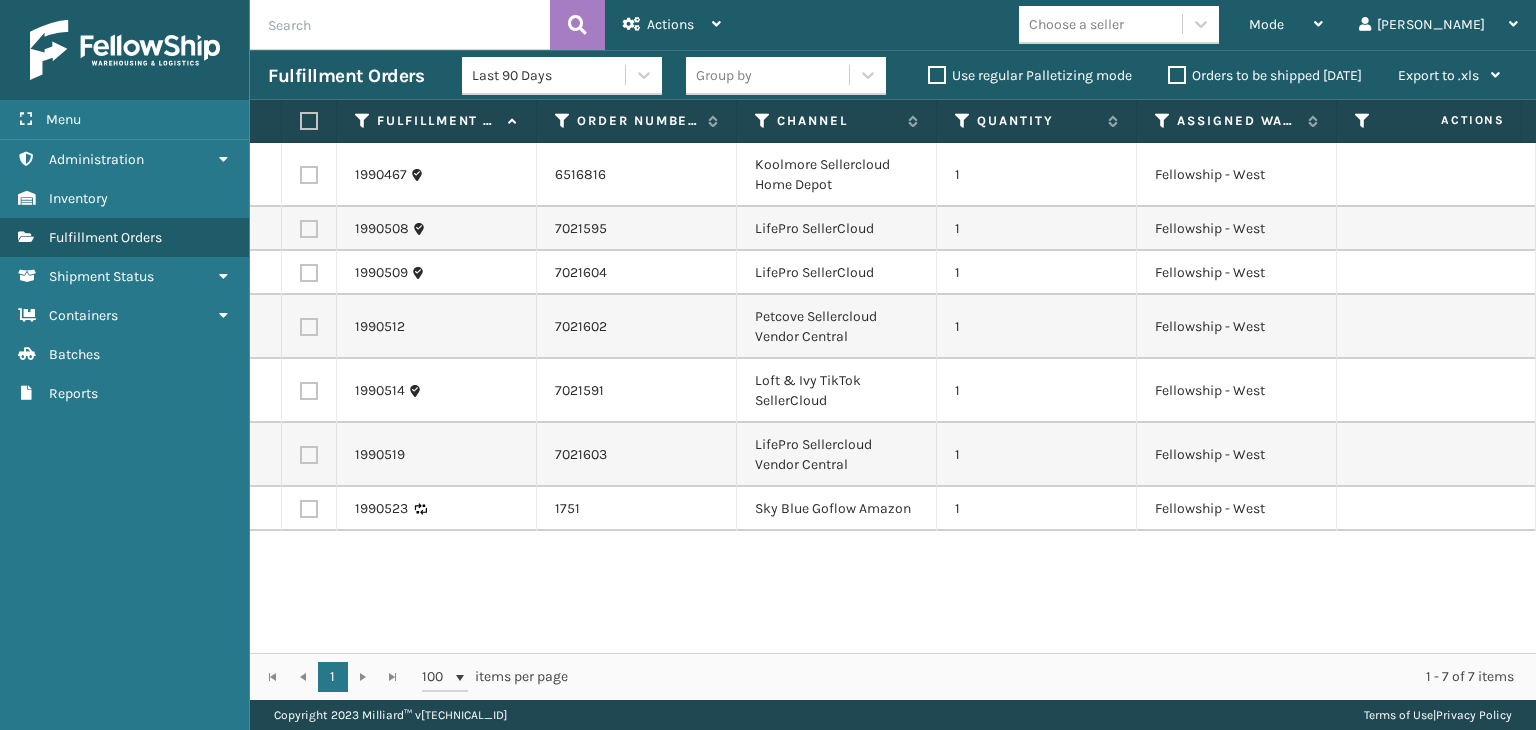 click at bounding box center [400, 25] 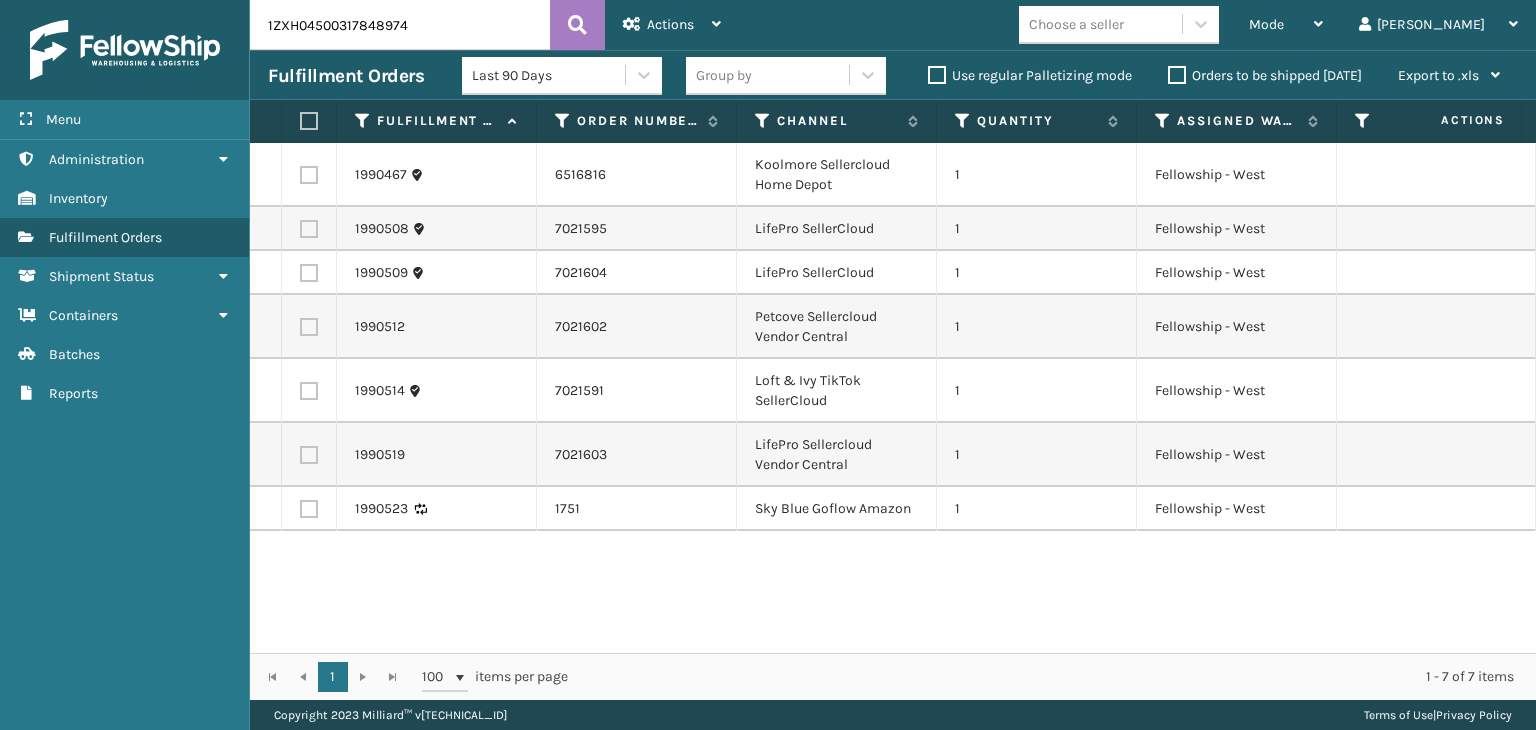 type on "1ZXH04500317848974" 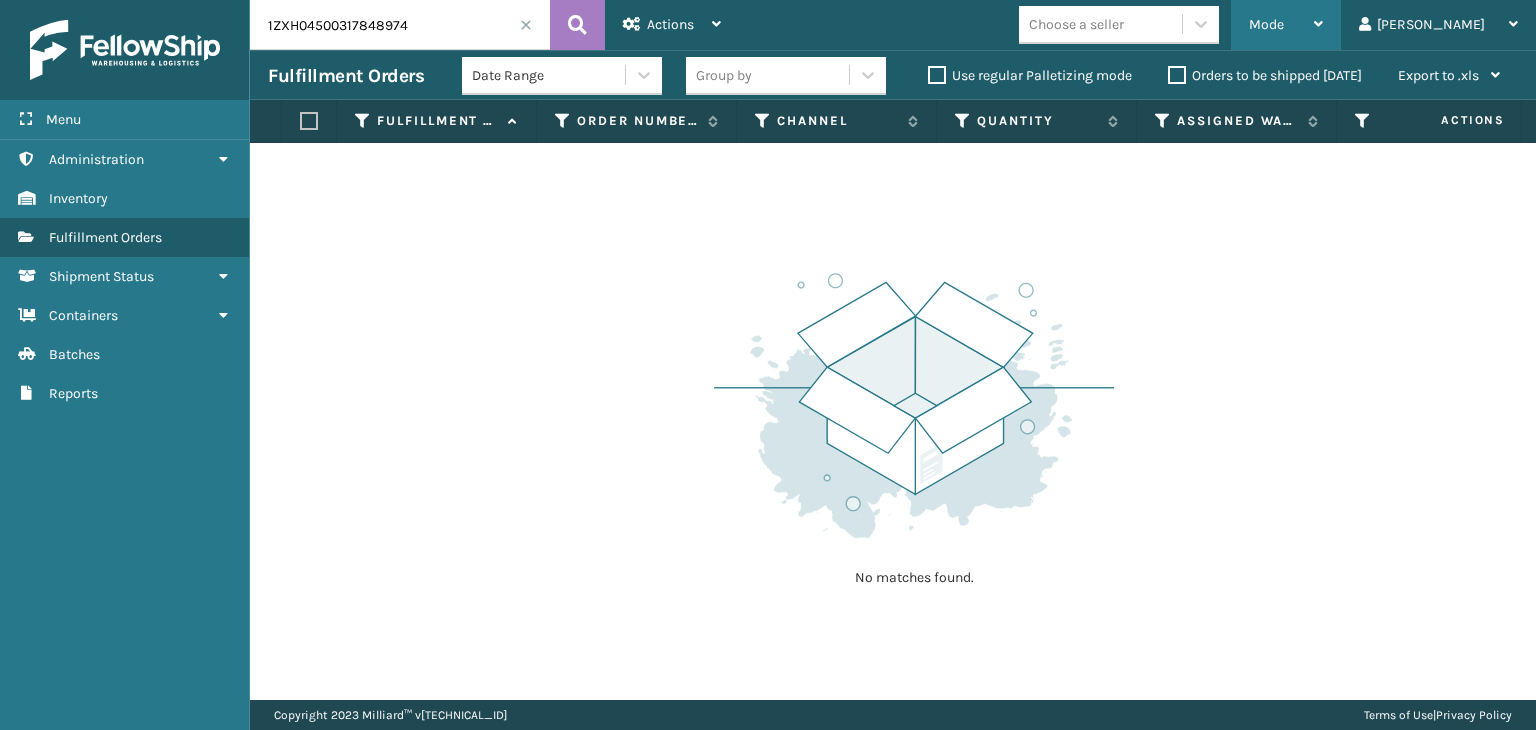 click on "Mode" at bounding box center (1286, 25) 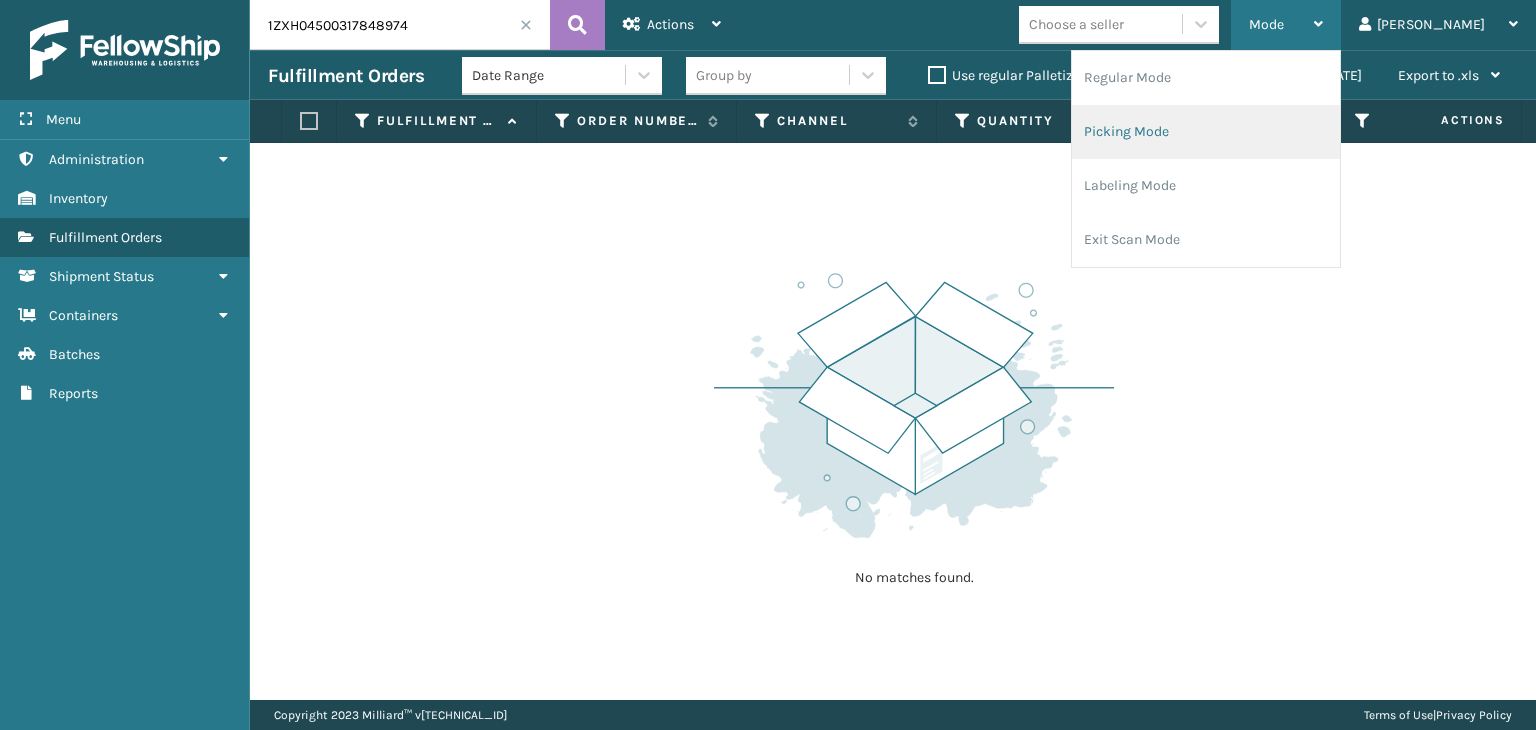 click on "Picking Mode" at bounding box center (1206, 132) 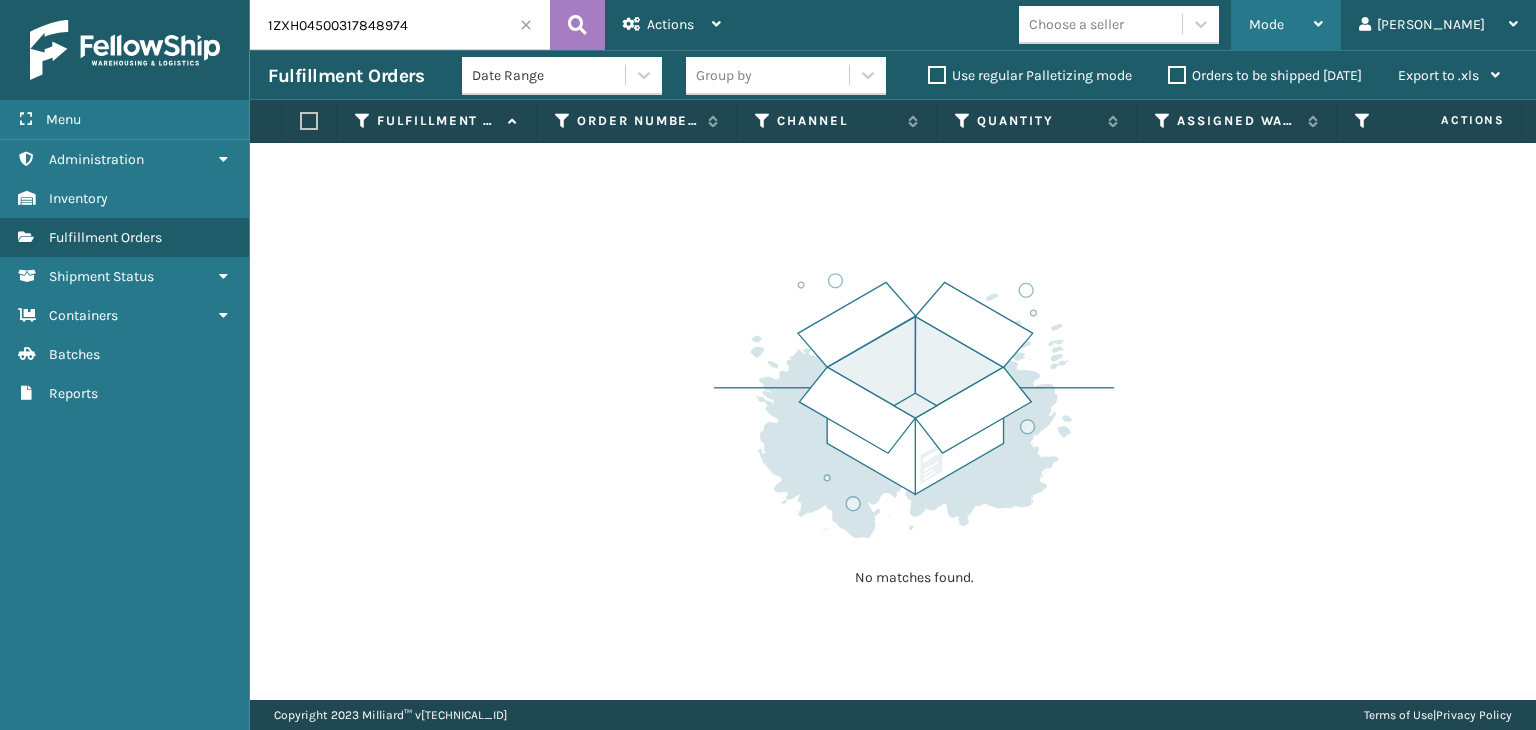 click on "Mode" at bounding box center (1286, 25) 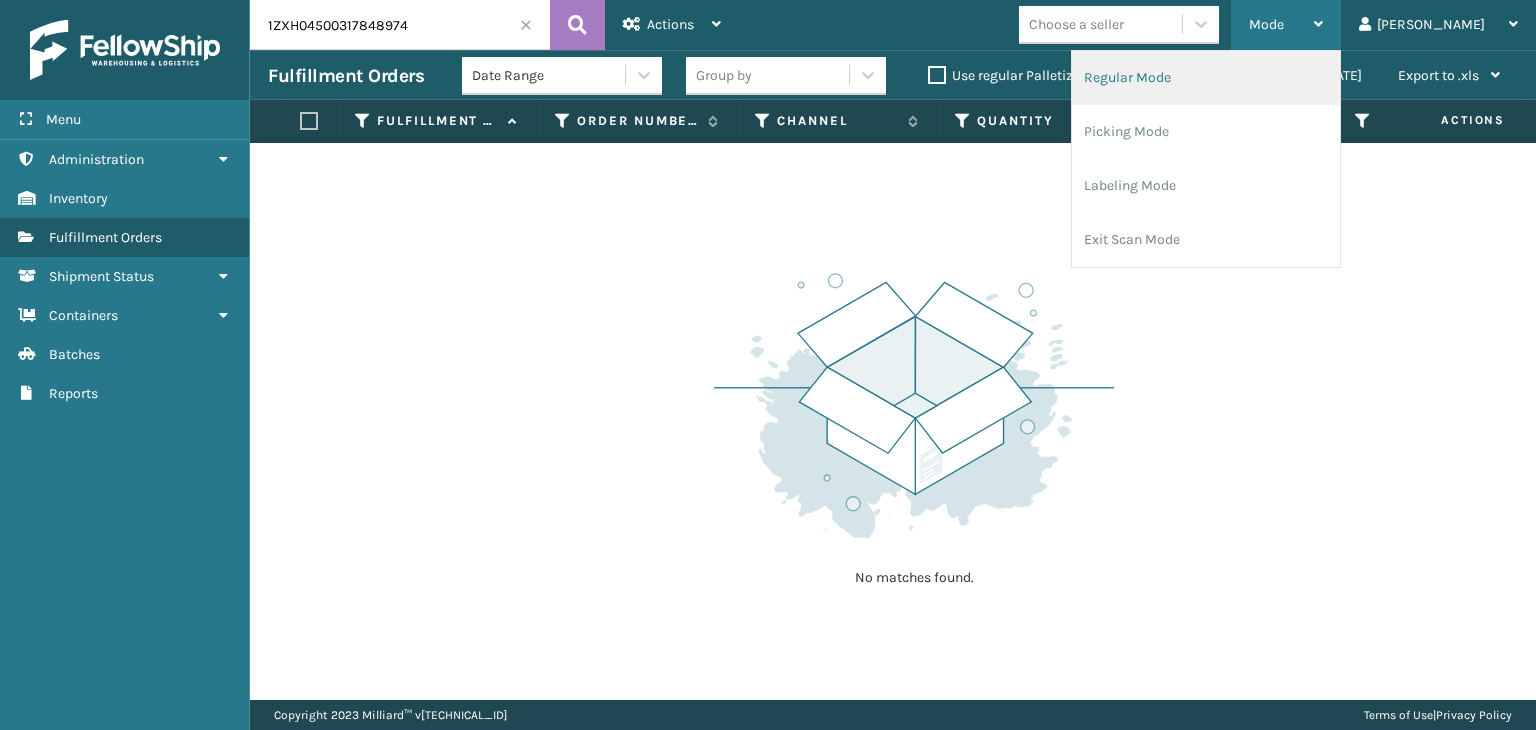click on "Regular Mode" at bounding box center [1206, 78] 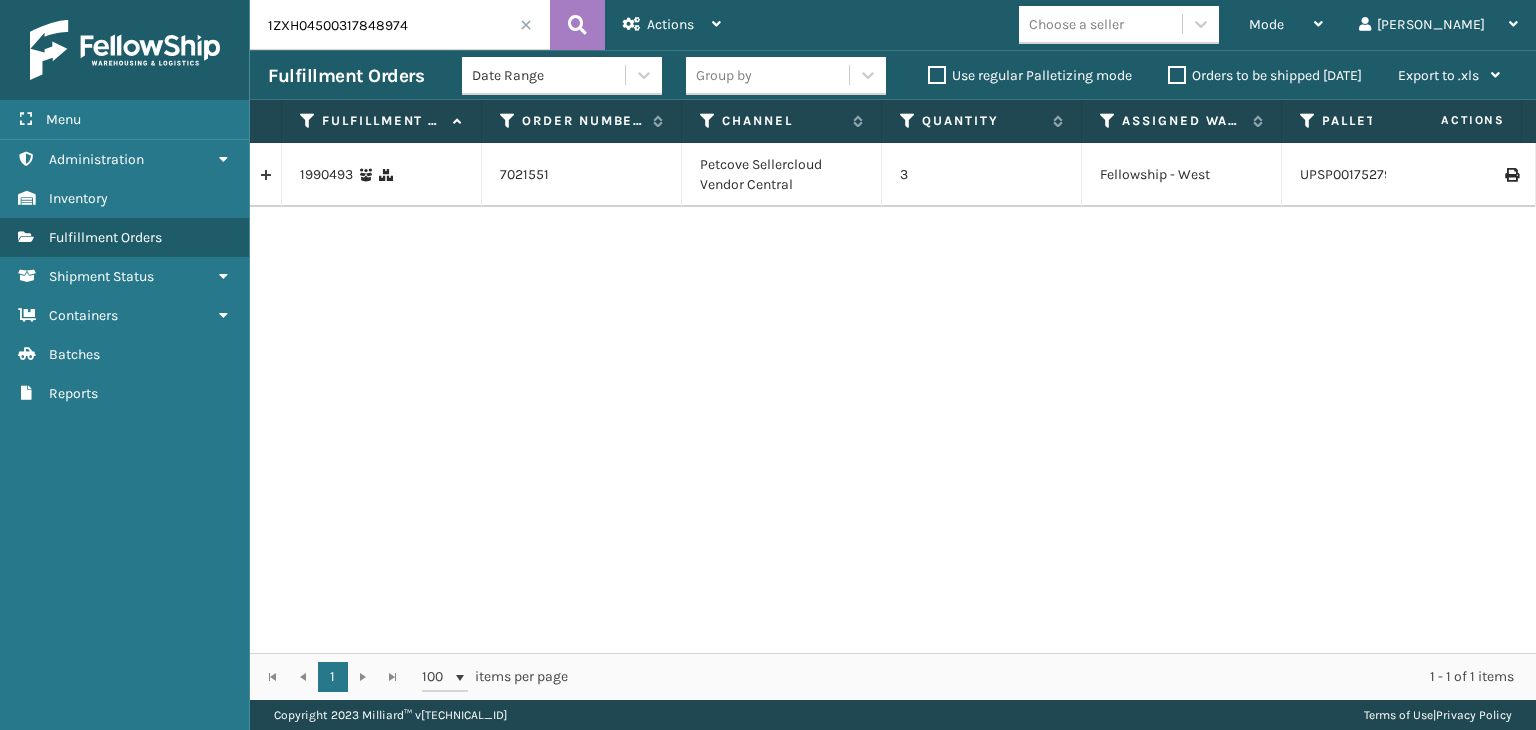 scroll, scrollTop: 0, scrollLeft: 729, axis: horizontal 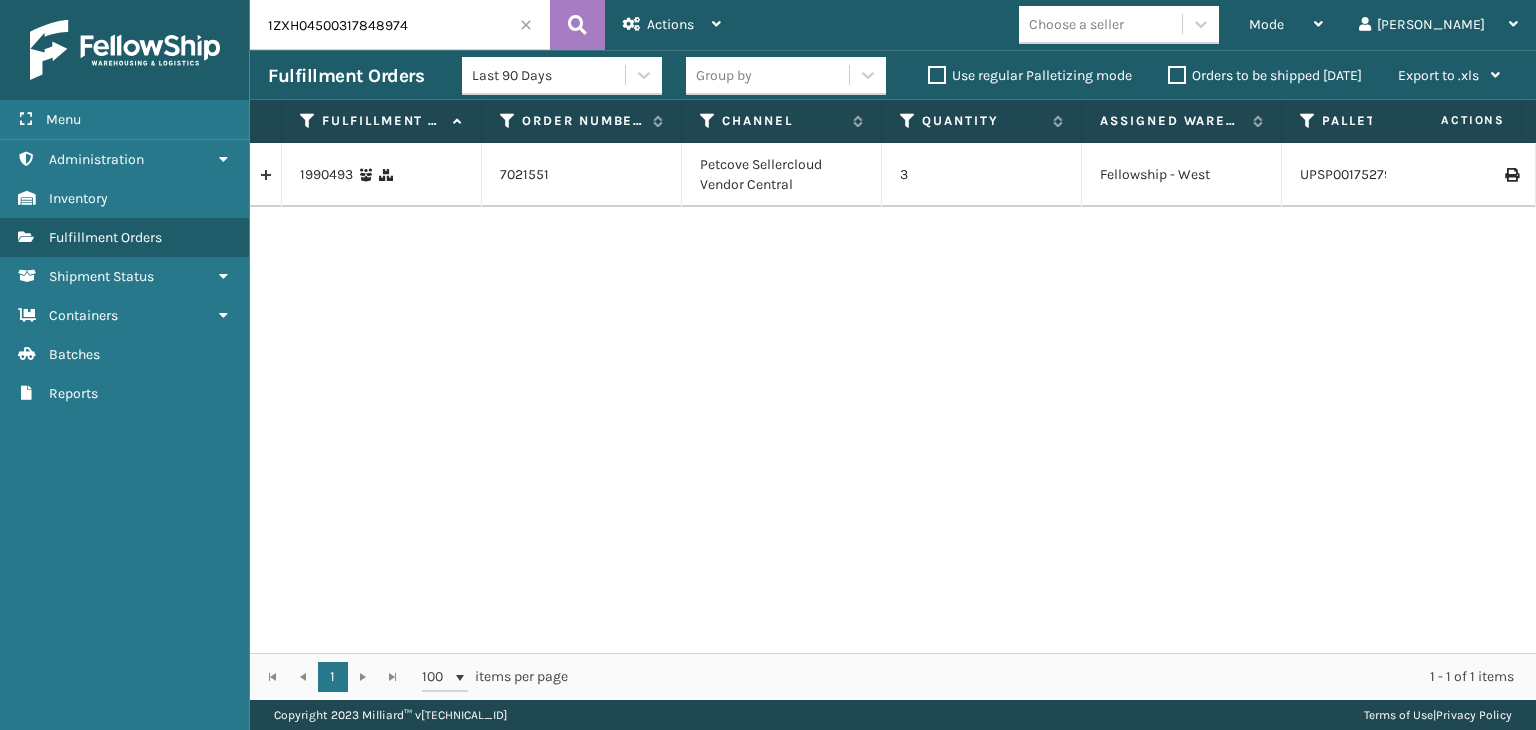 click at bounding box center (526, 25) 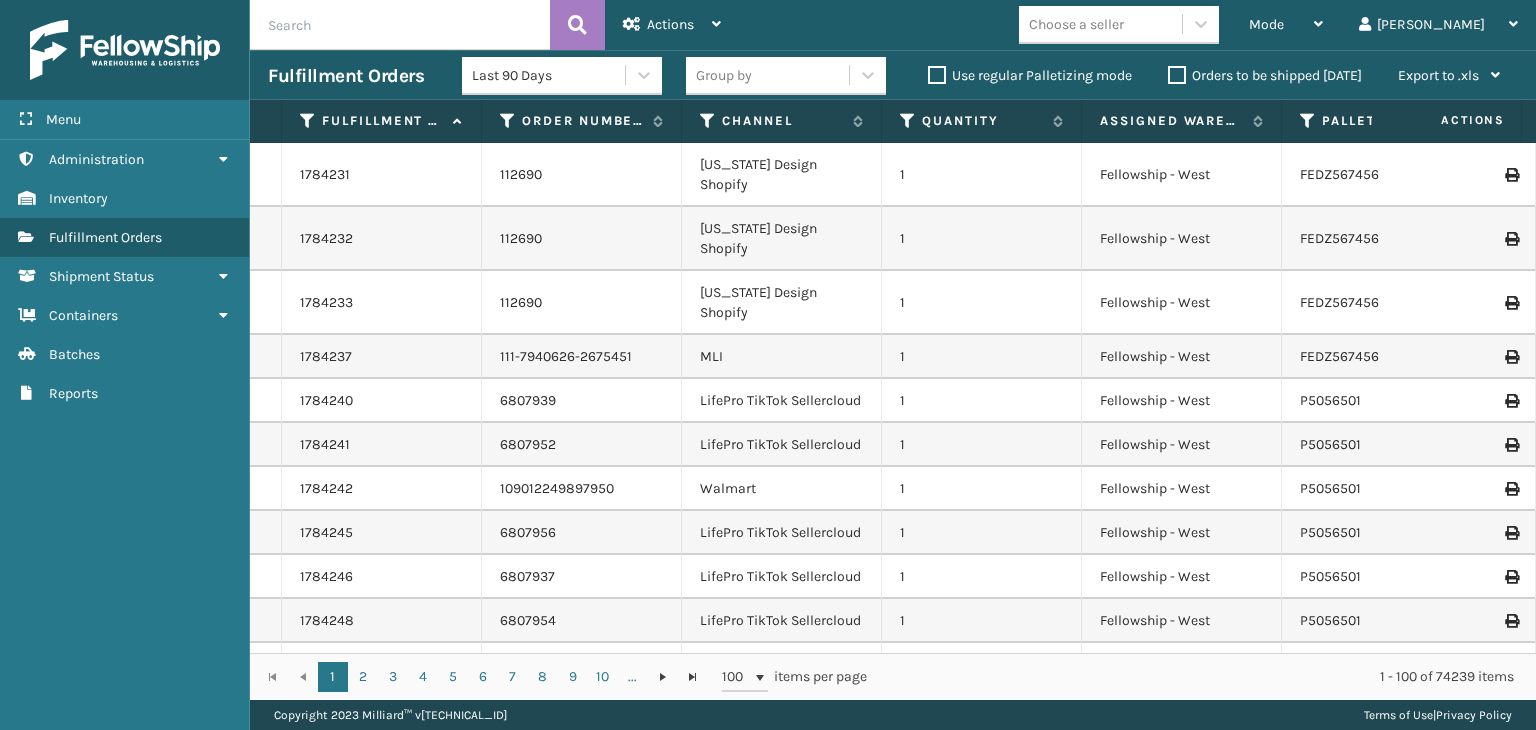 scroll, scrollTop: 0, scrollLeft: 472, axis: horizontal 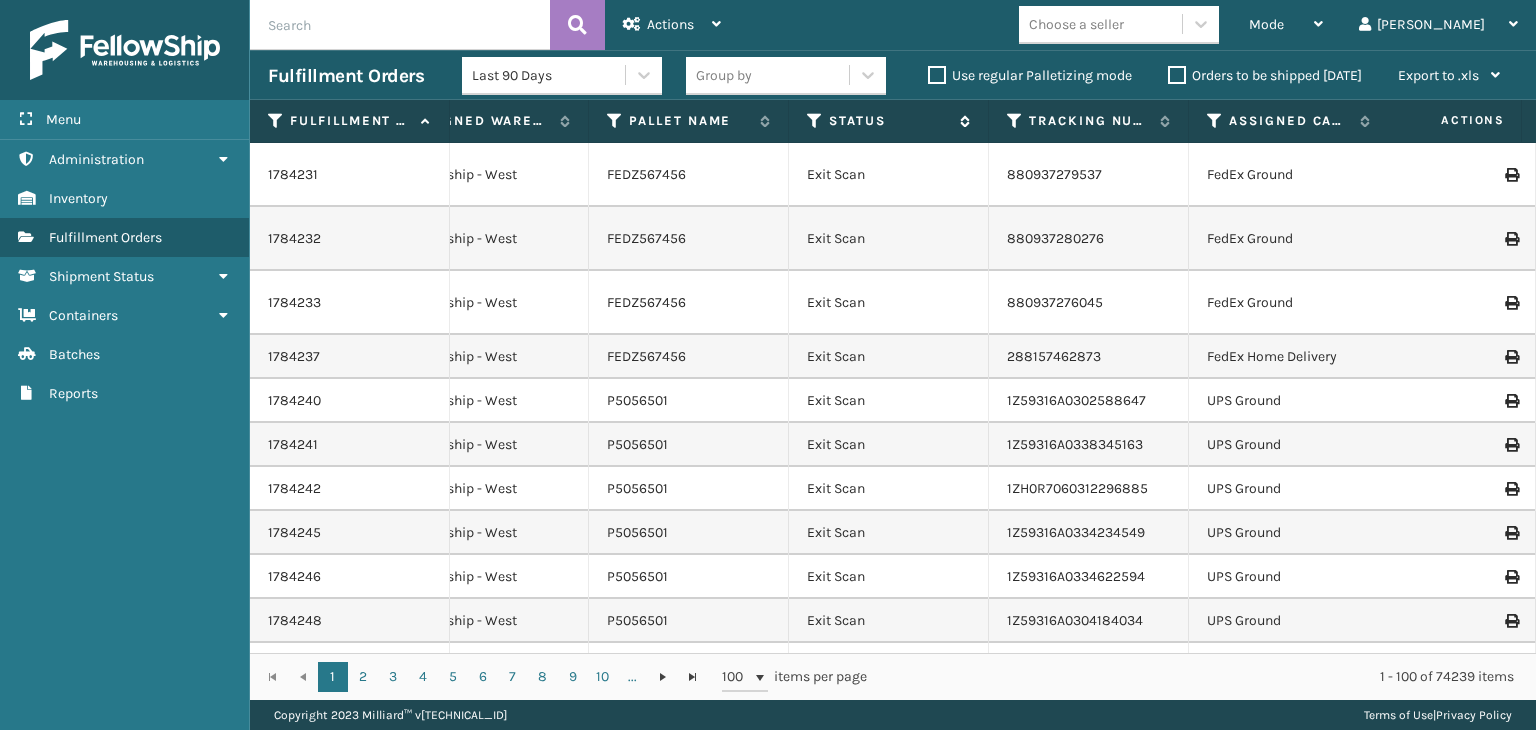 click at bounding box center (815, 121) 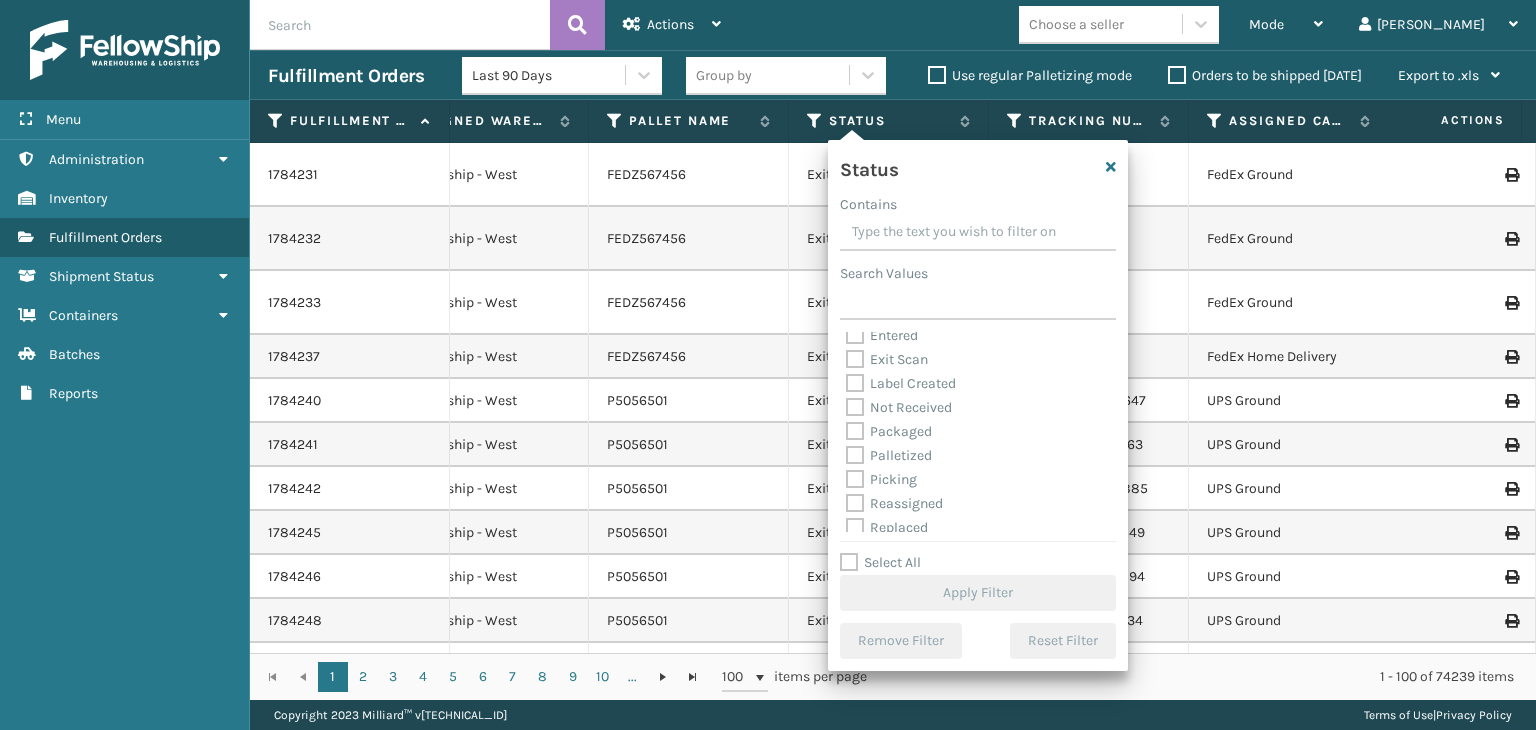 scroll, scrollTop: 100, scrollLeft: 0, axis: vertical 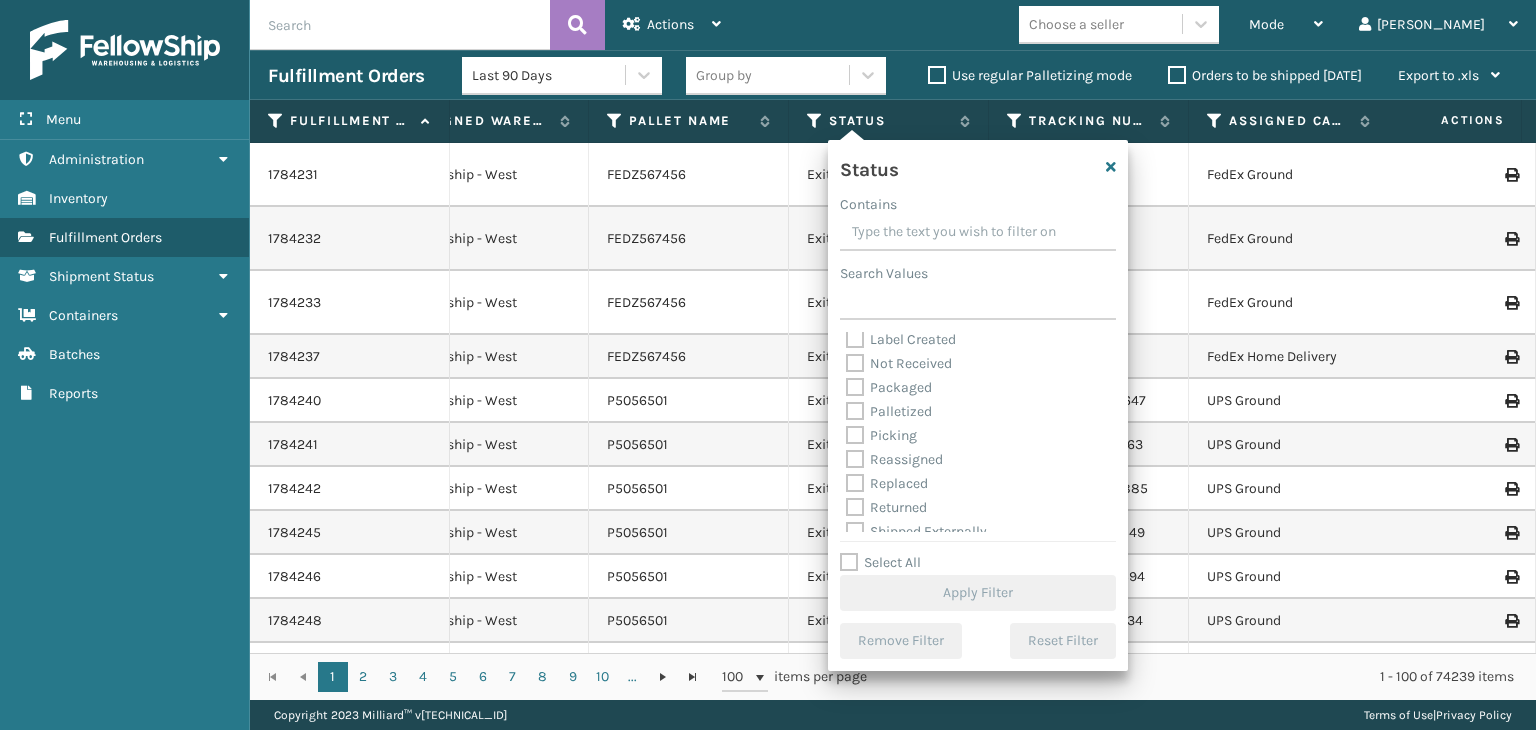 click on "Picking" at bounding box center (881, 435) 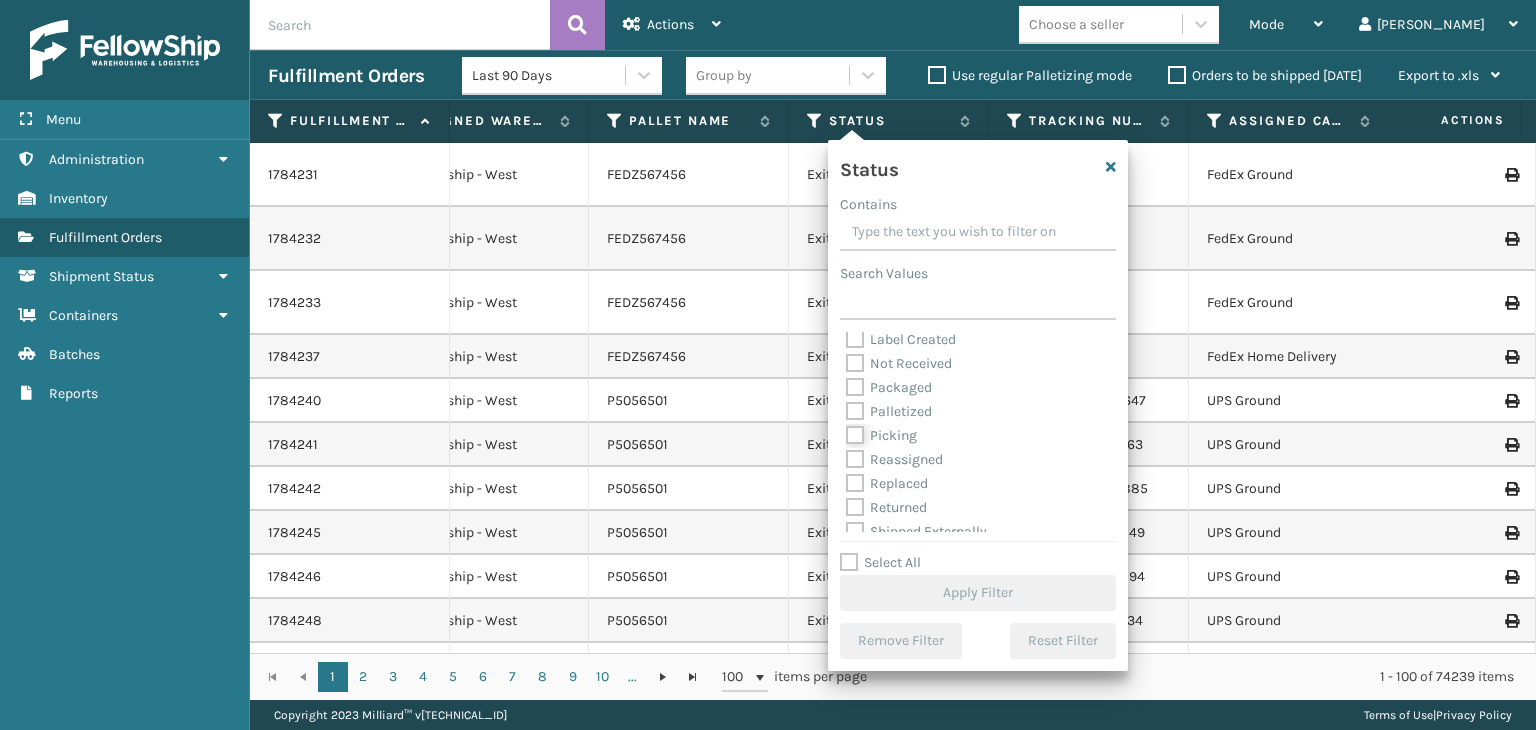 click on "Picking" at bounding box center [846, 430] 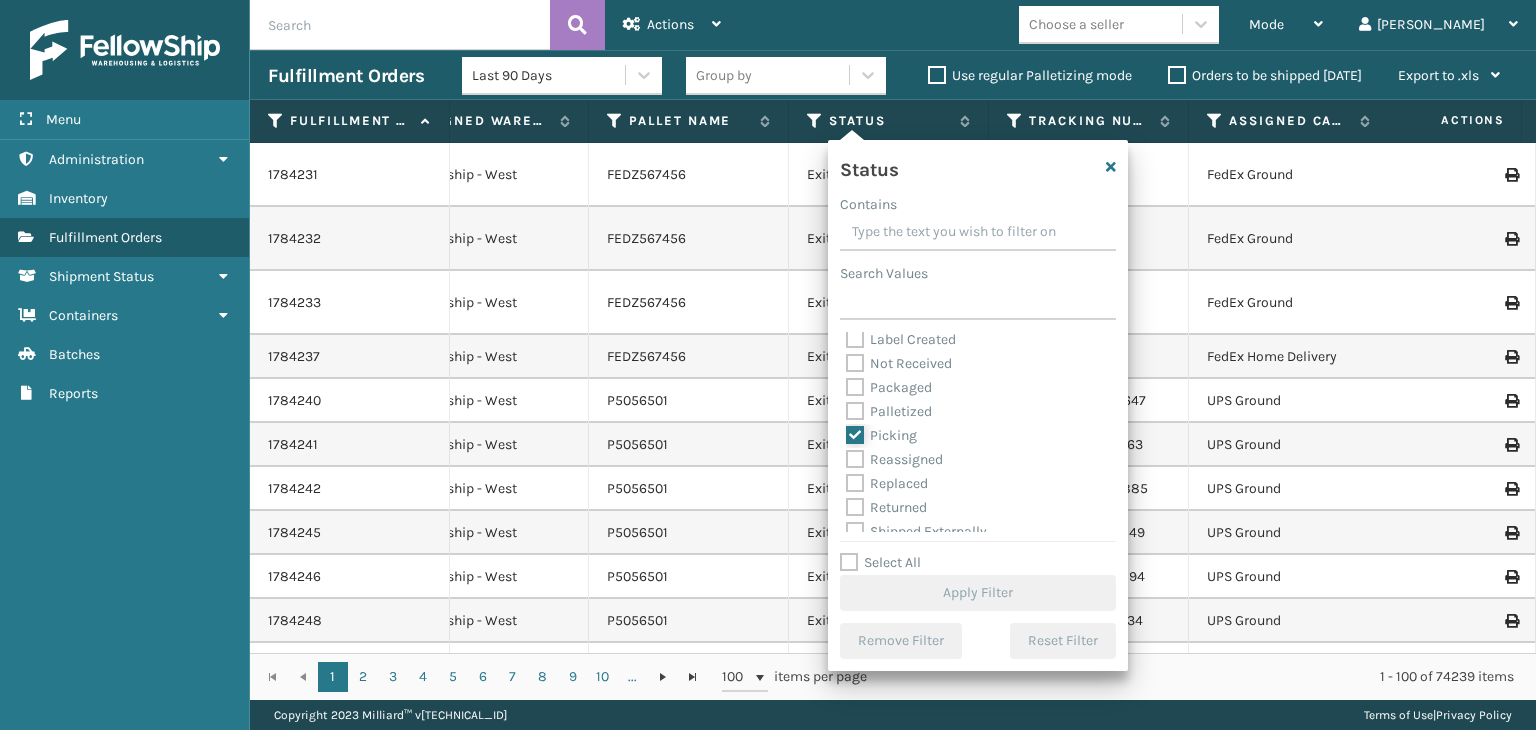 checkbox on "true" 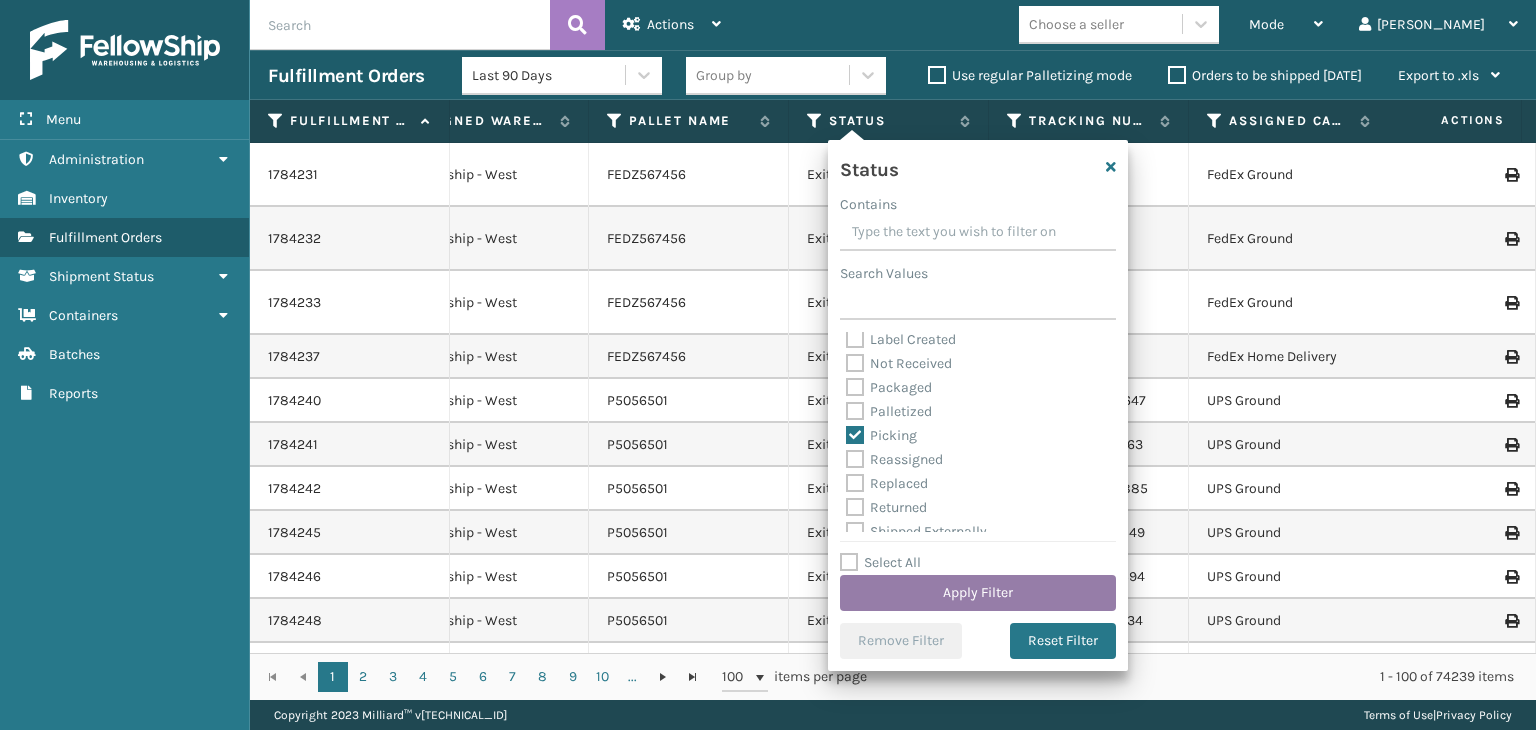 click on "Apply Filter" at bounding box center (978, 593) 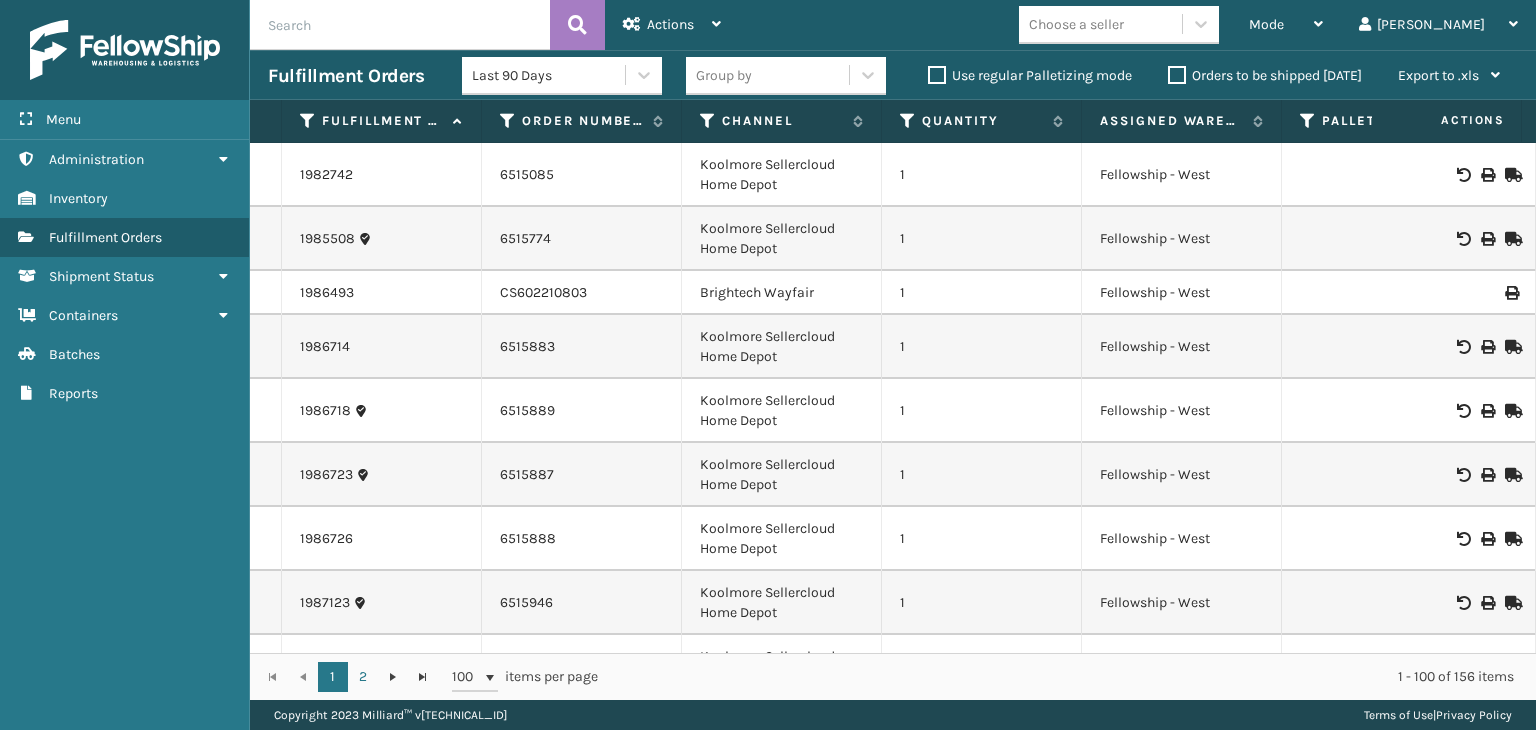 scroll, scrollTop: 0, scrollLeft: 346, axis: horizontal 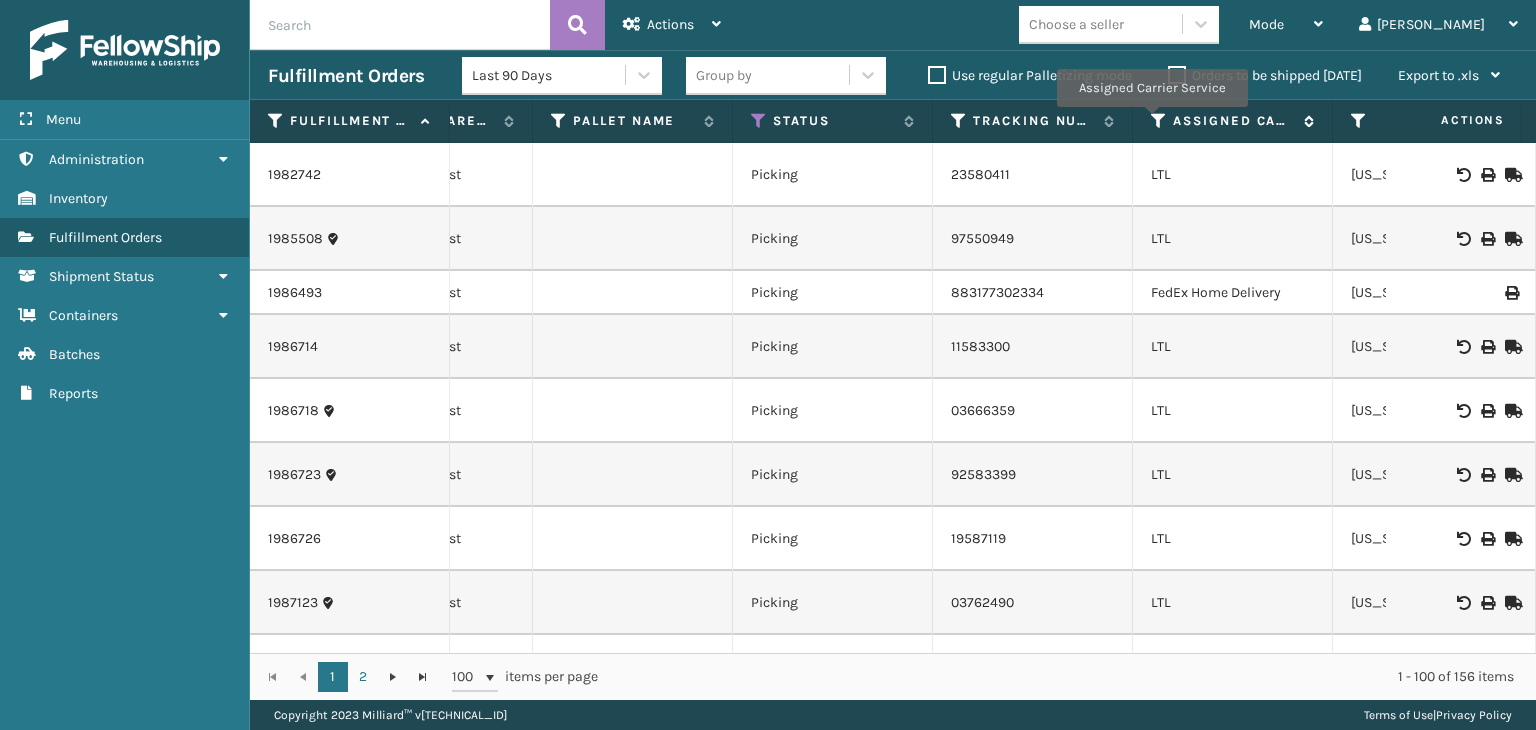 click at bounding box center [1159, 121] 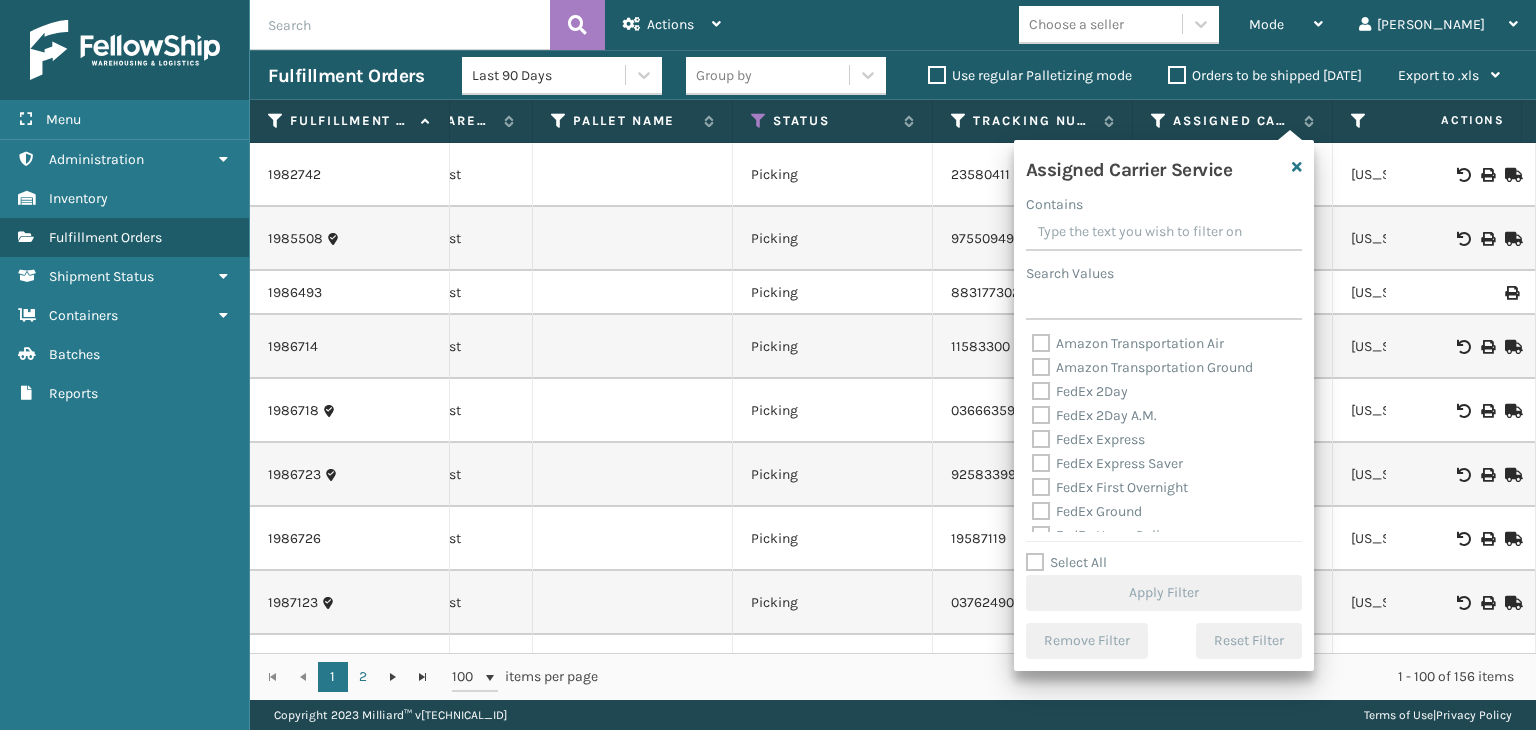 click on "Select All" at bounding box center [1066, 562] 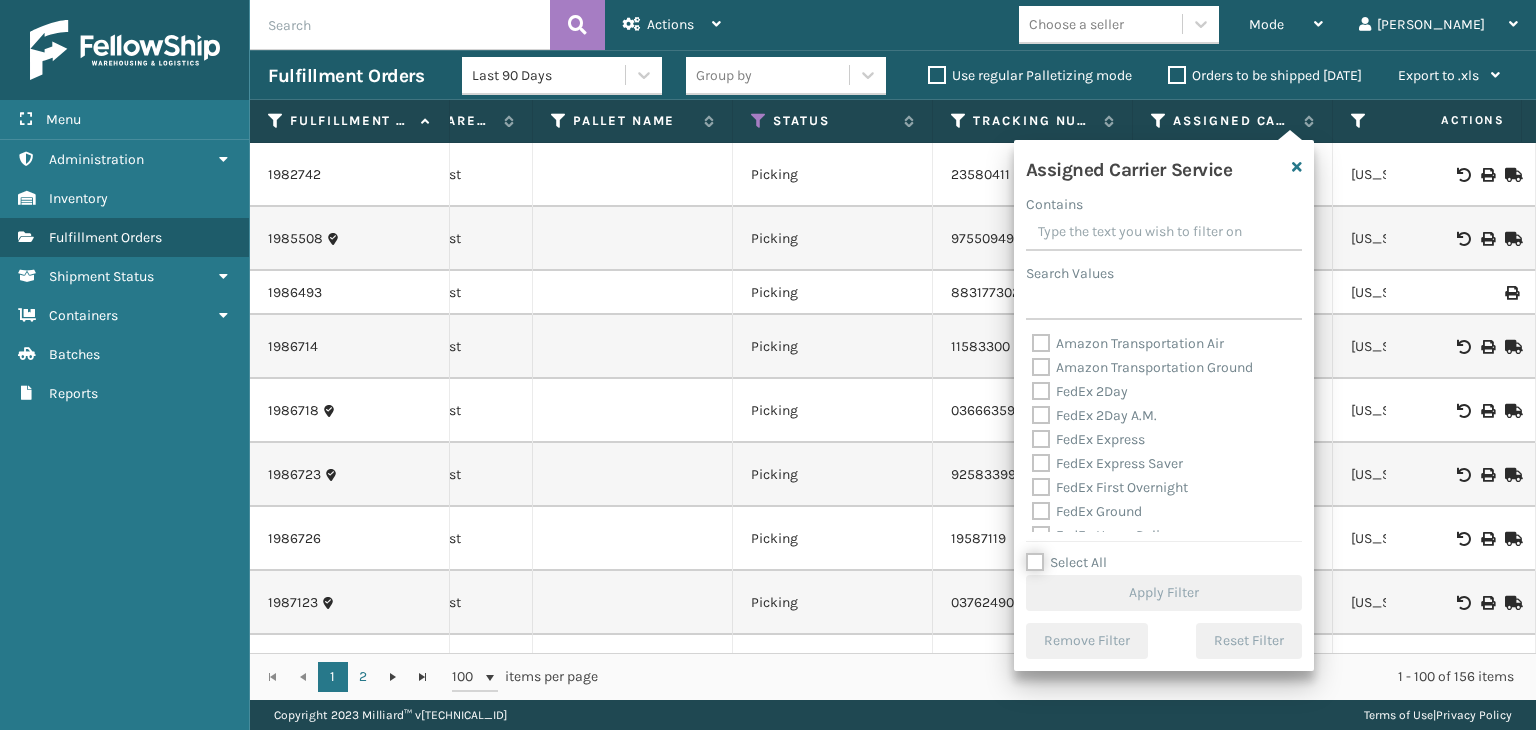 click on "Select All" at bounding box center [1176, 552] 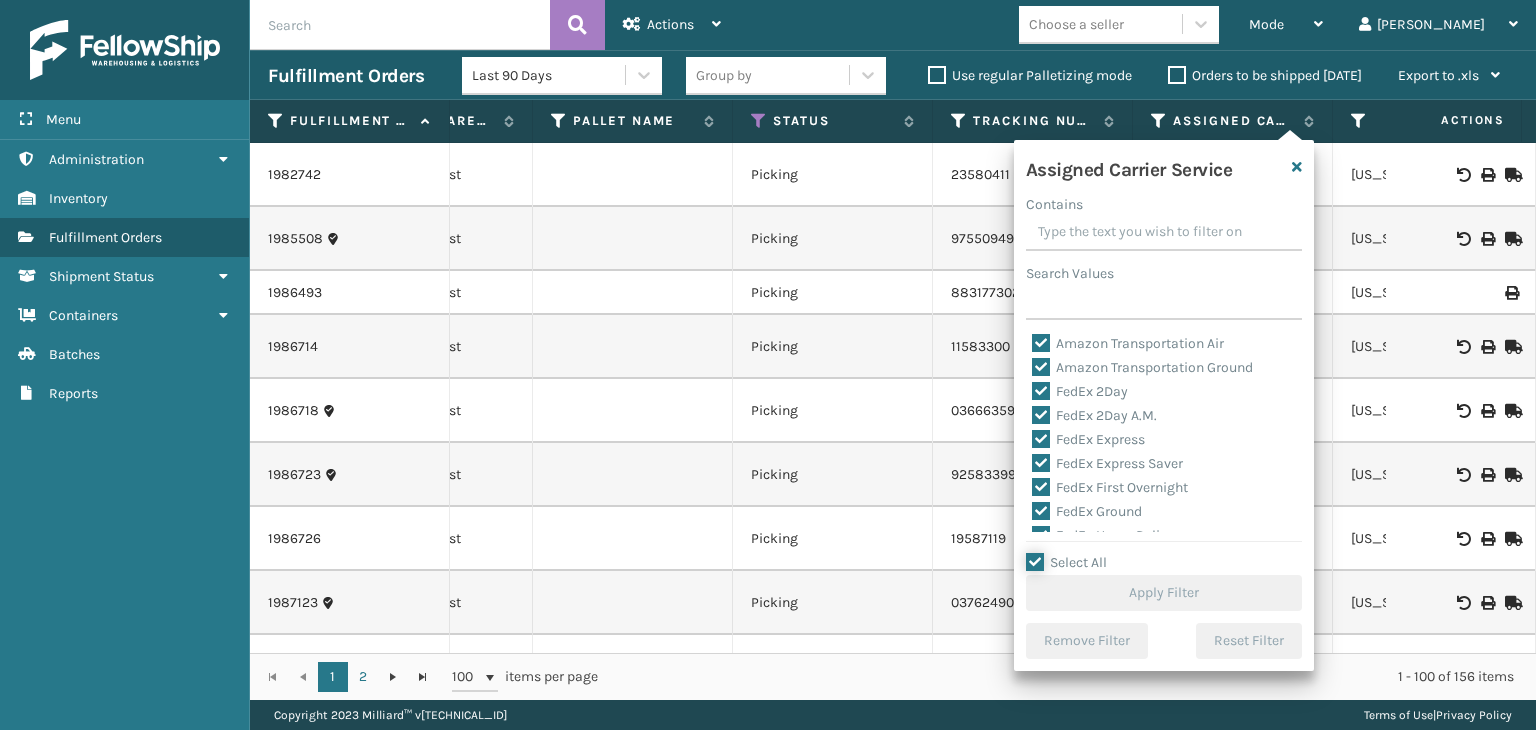 checkbox on "true" 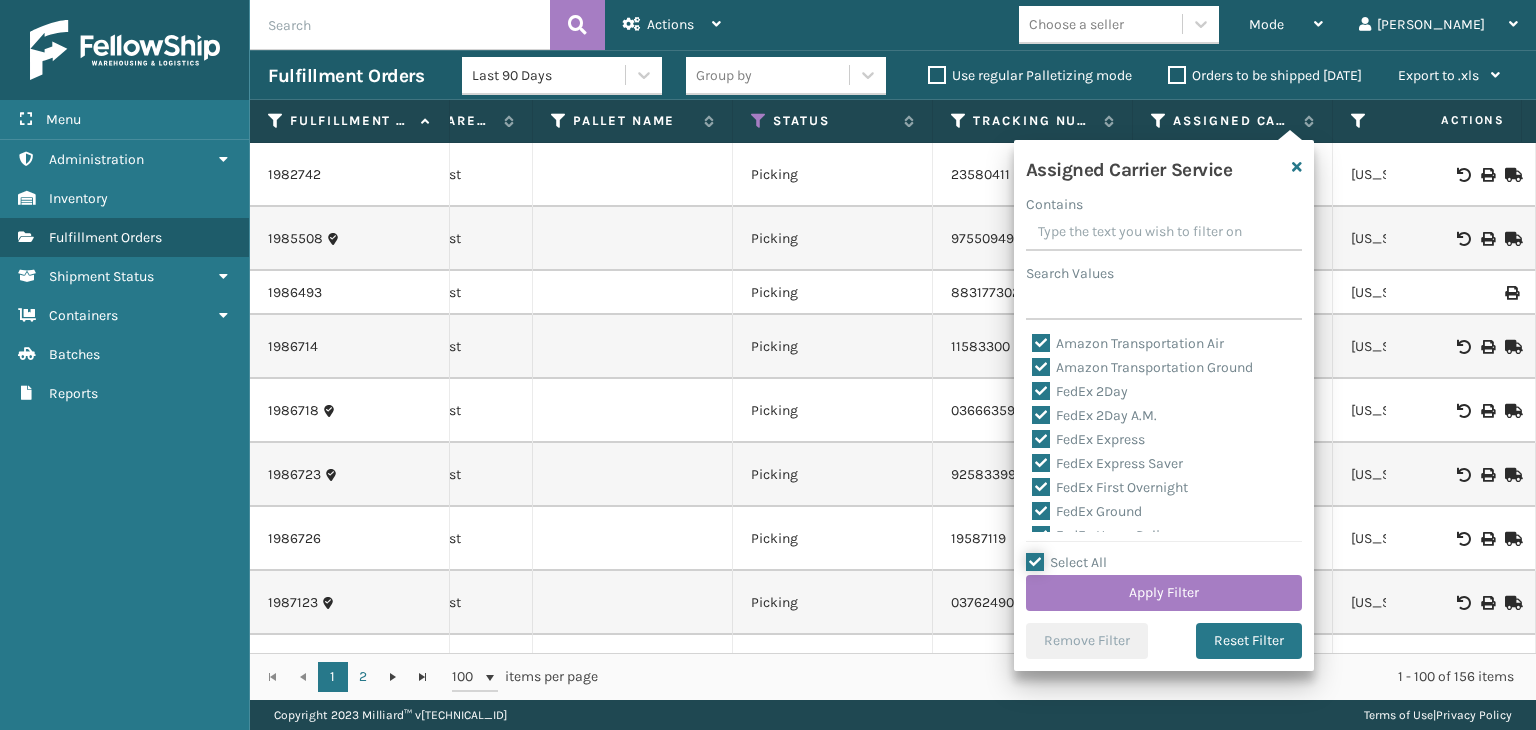 scroll, scrollTop: 100, scrollLeft: 0, axis: vertical 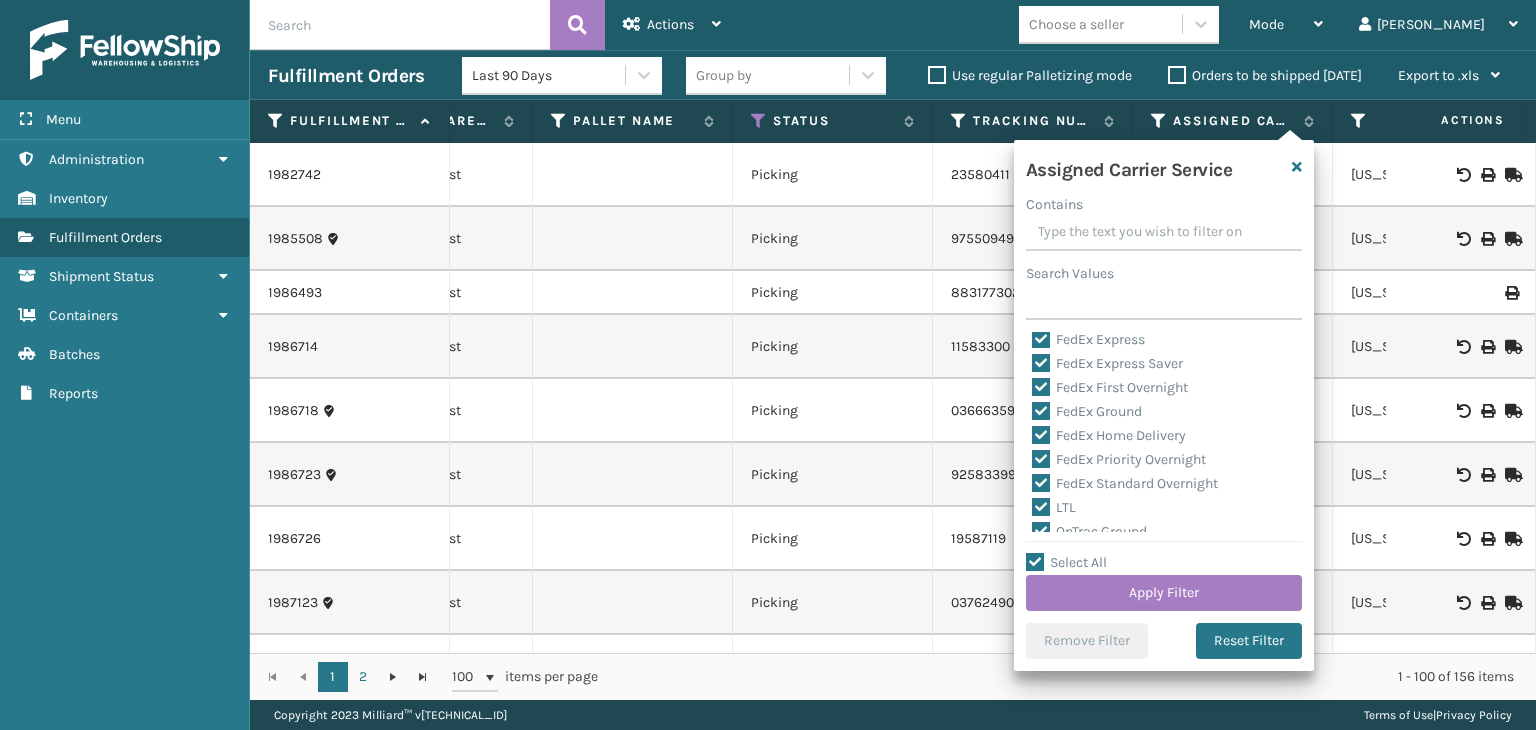 click on "LTL" at bounding box center (1054, 507) 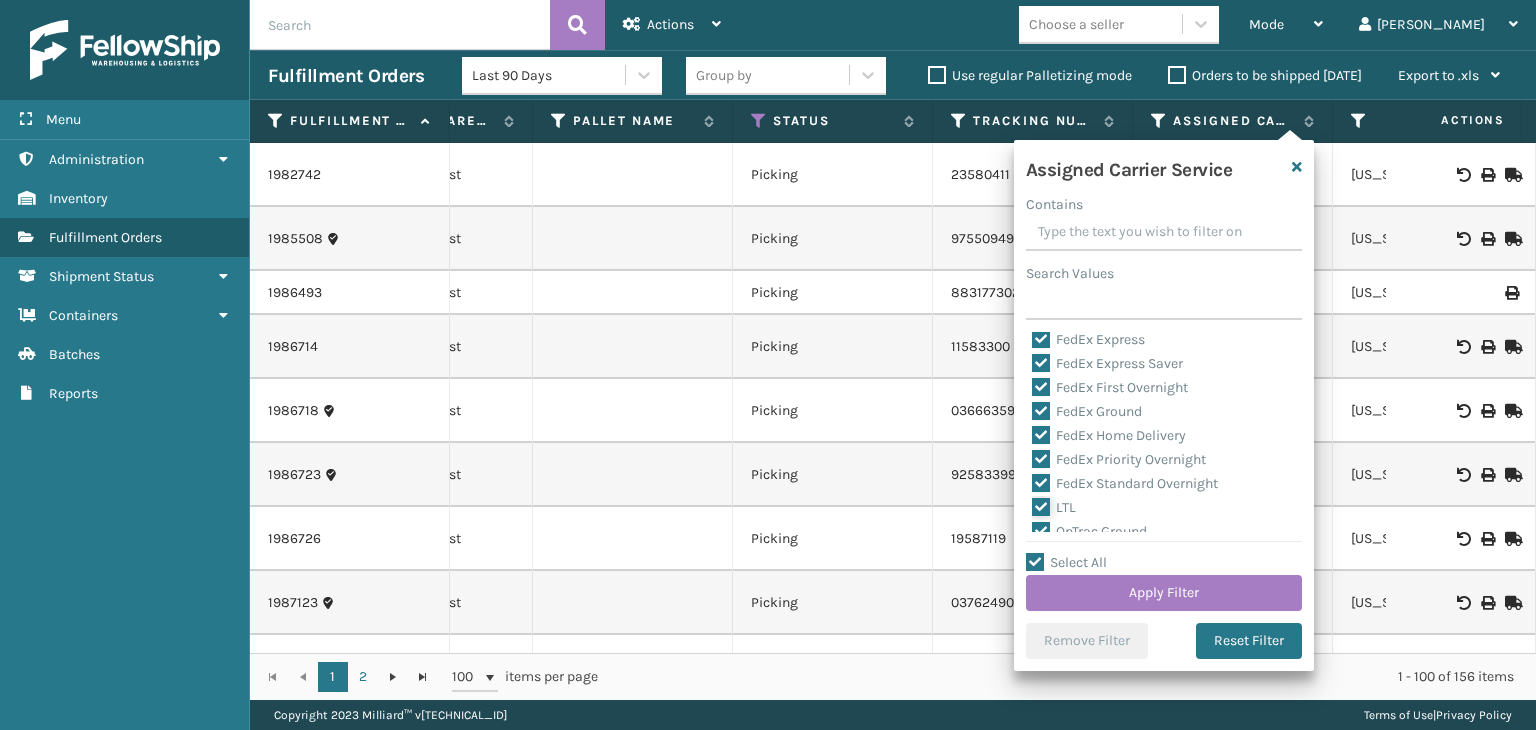 click on "LTL" at bounding box center [1032, 502] 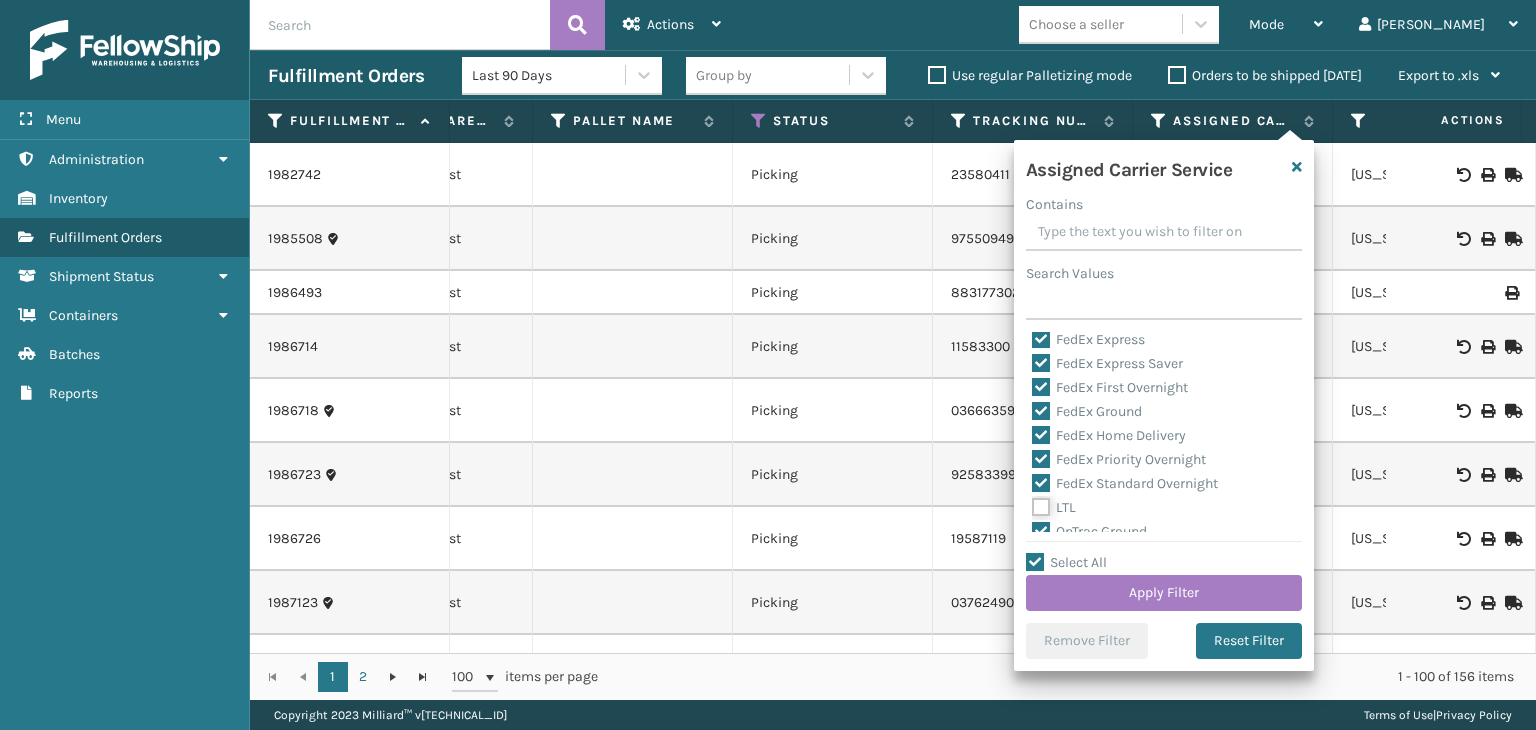 checkbox on "false" 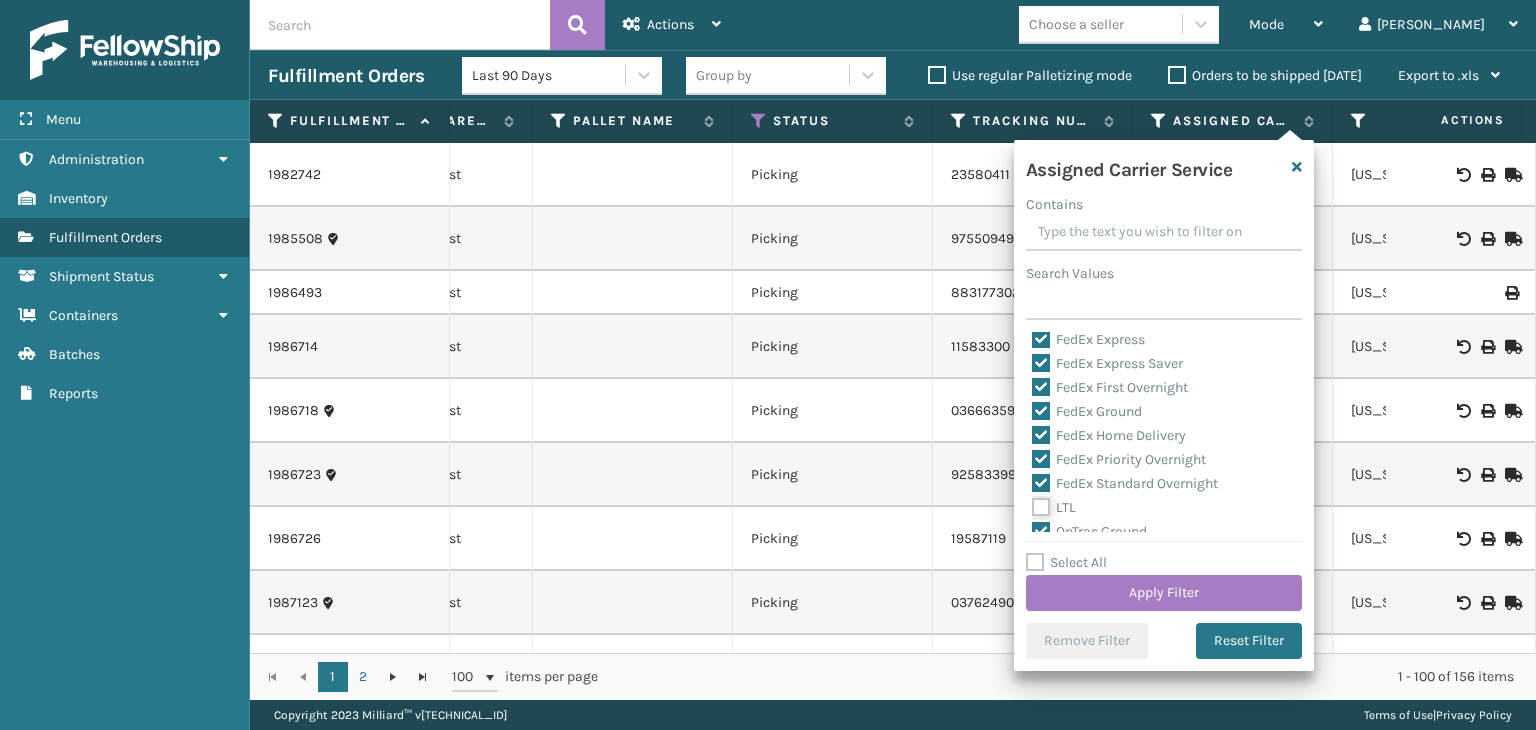 checkbox on "false" 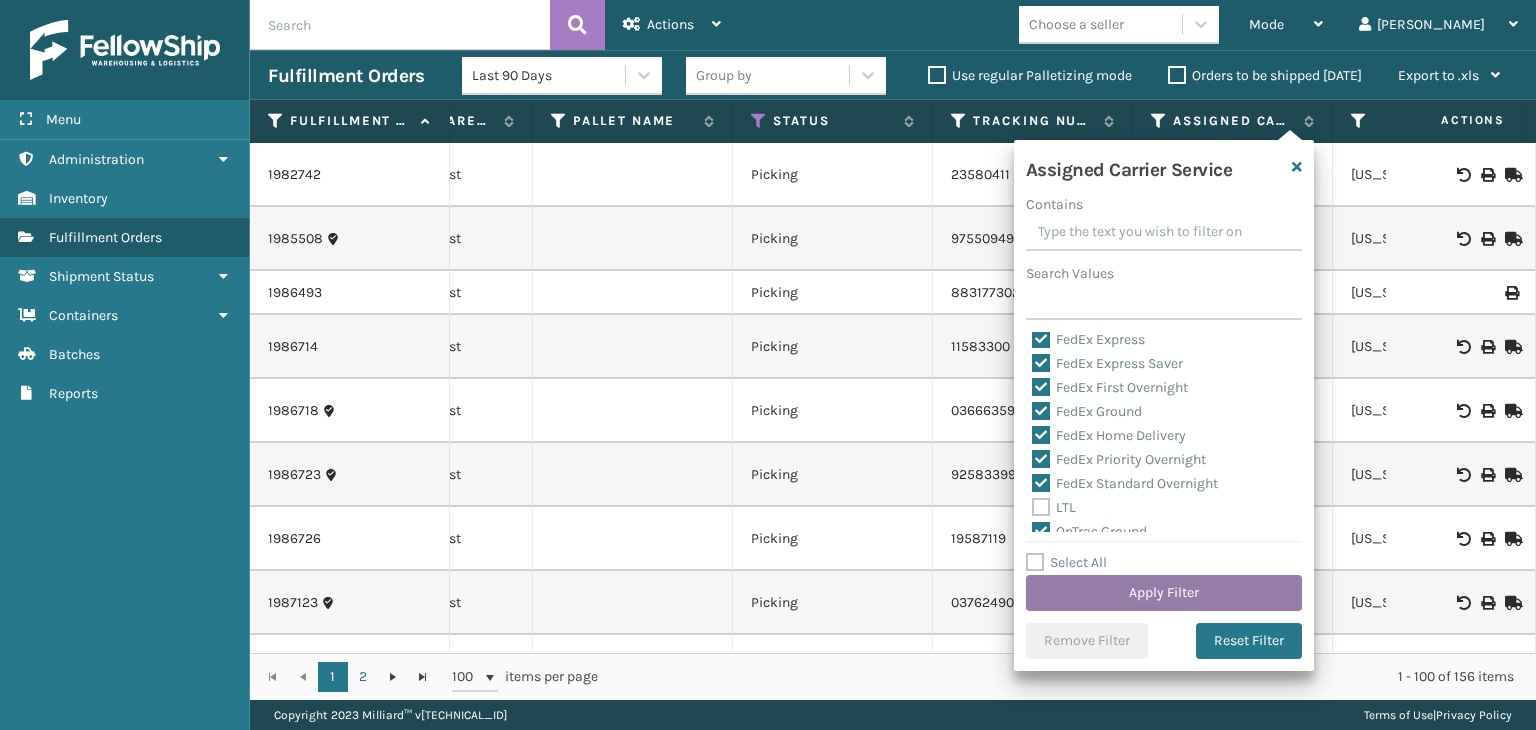 click on "Apply Filter" at bounding box center (1164, 593) 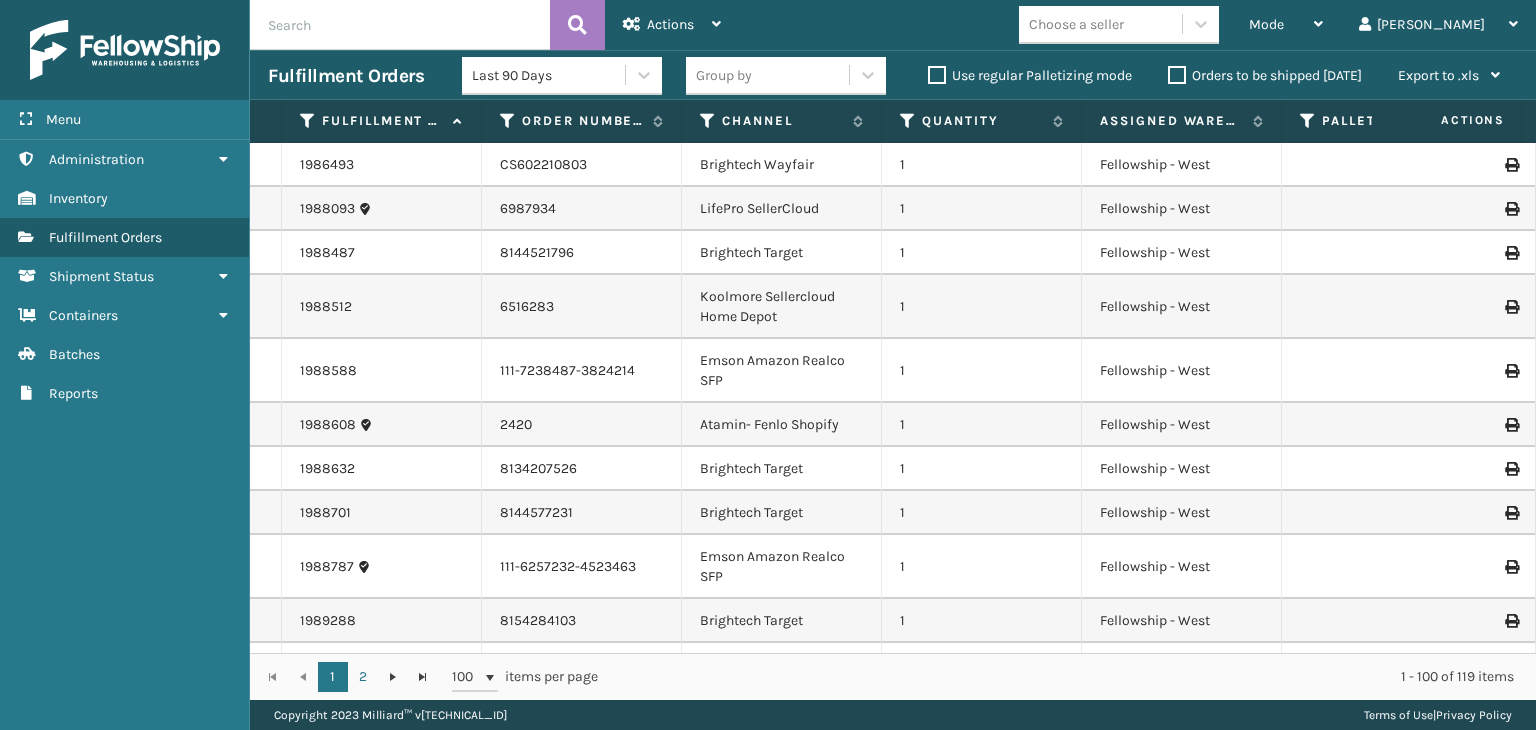 click on "Group by" at bounding box center [767, 75] 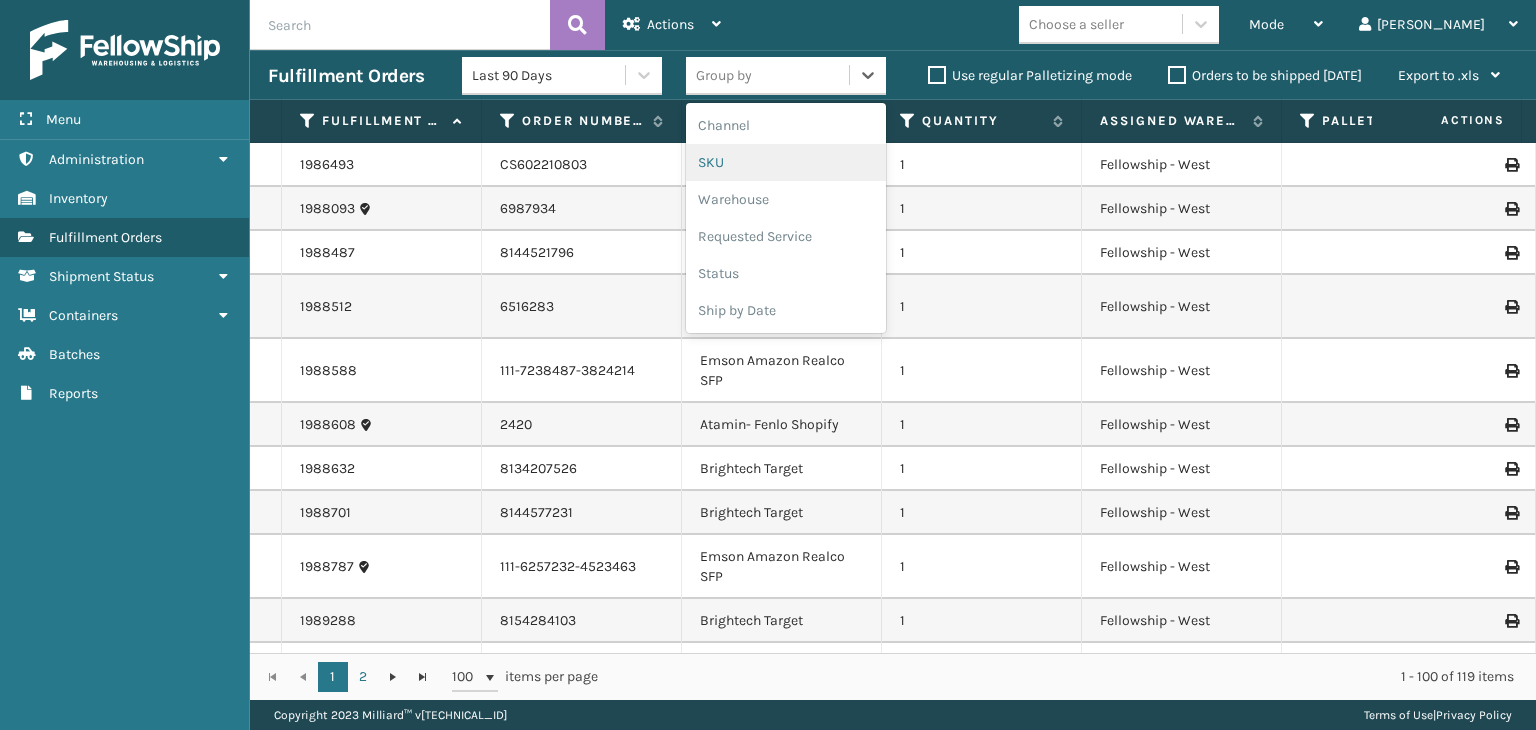 click on "SKU" at bounding box center (786, 162) 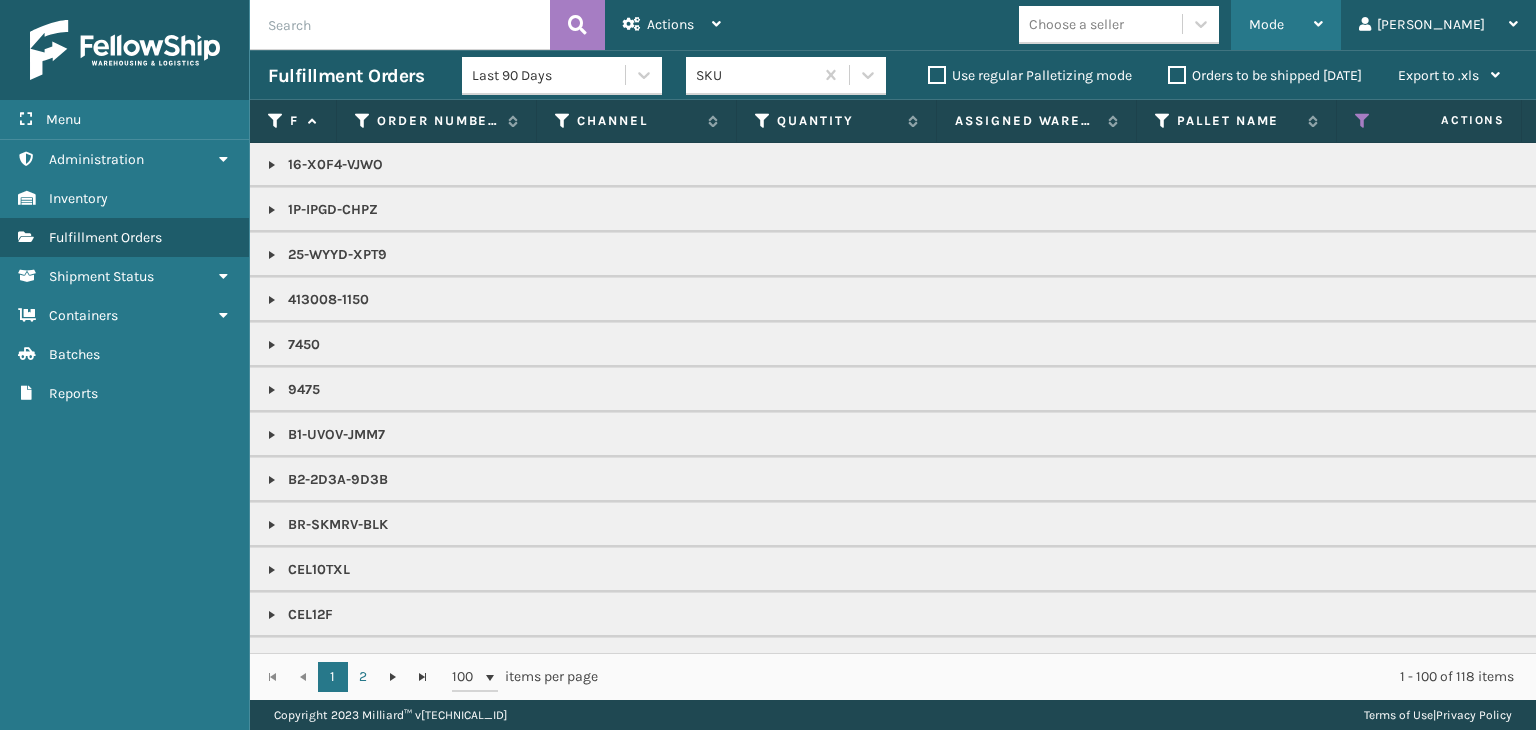click at bounding box center (1318, 24) 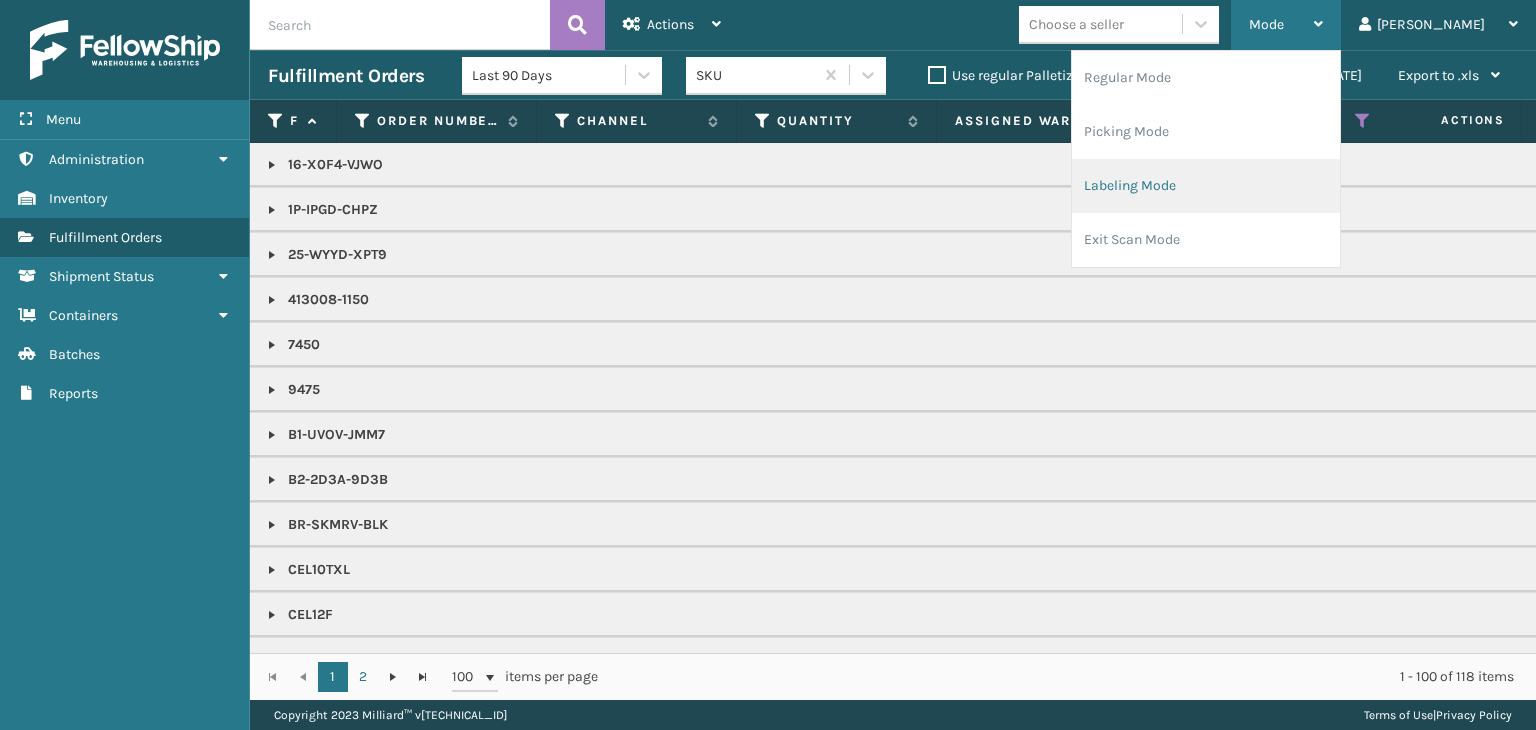 click on "Labeling Mode" at bounding box center [1206, 186] 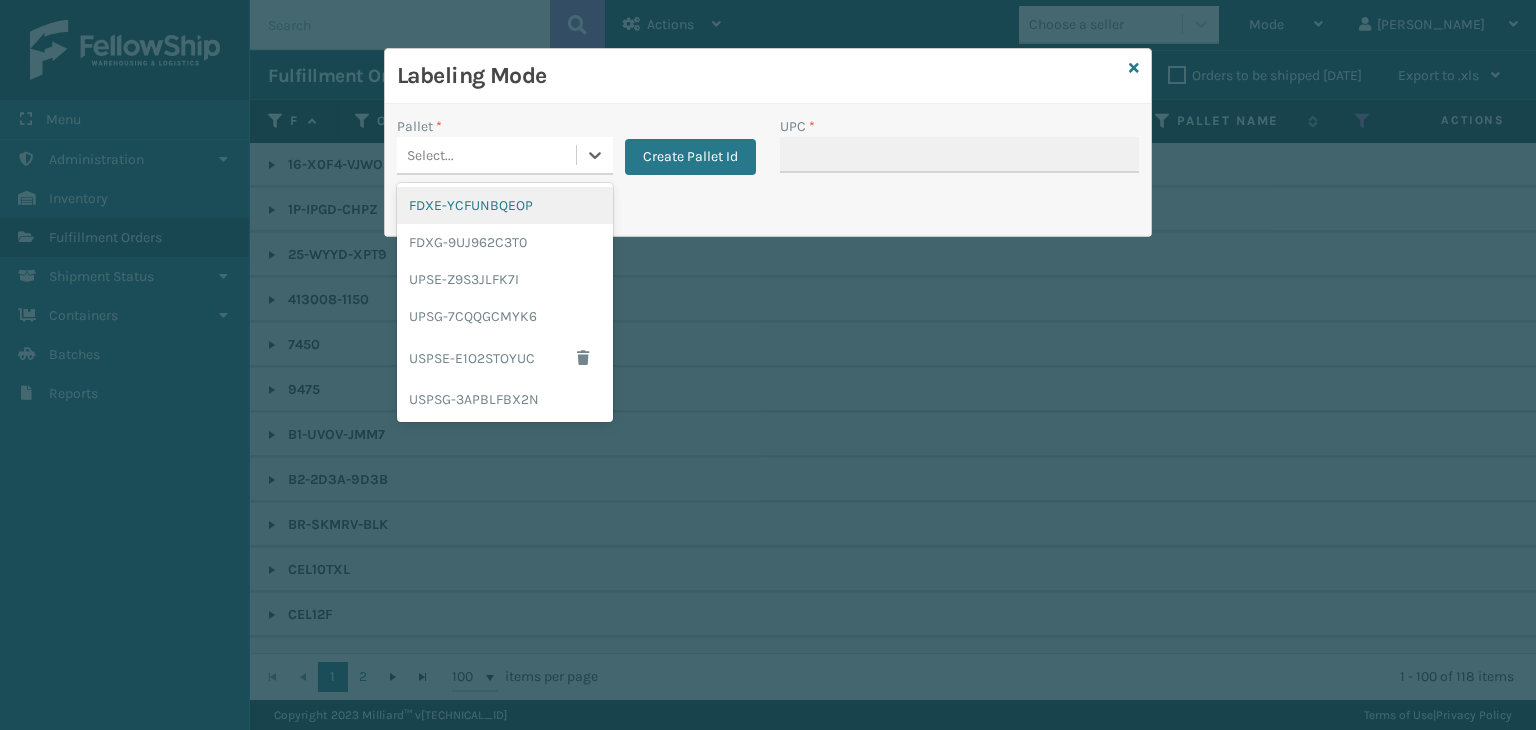 click on "Select..." at bounding box center (430, 155) 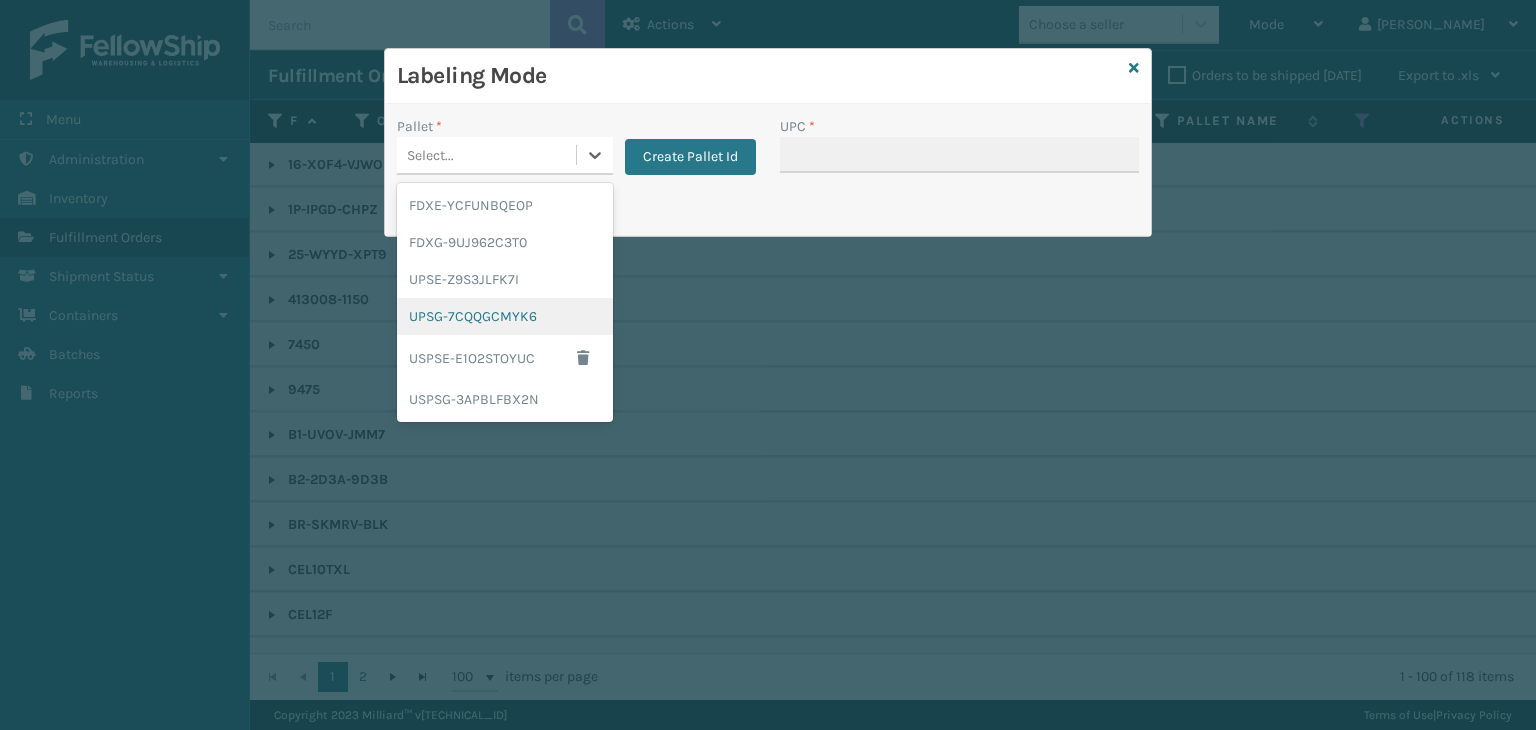 click on "UPSG-7CQQGCMYK6" at bounding box center [505, 316] 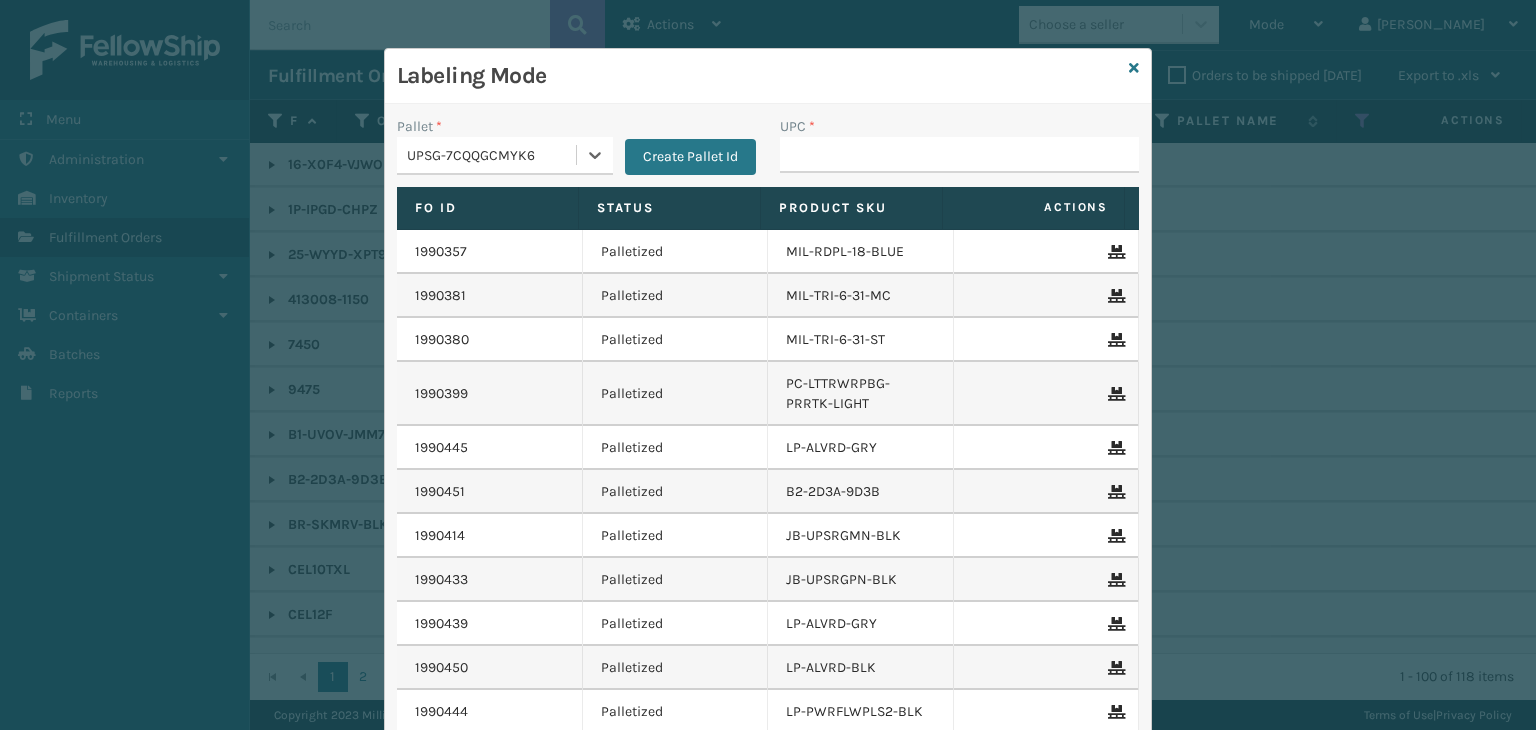 click on "UPC   *" at bounding box center [959, 126] 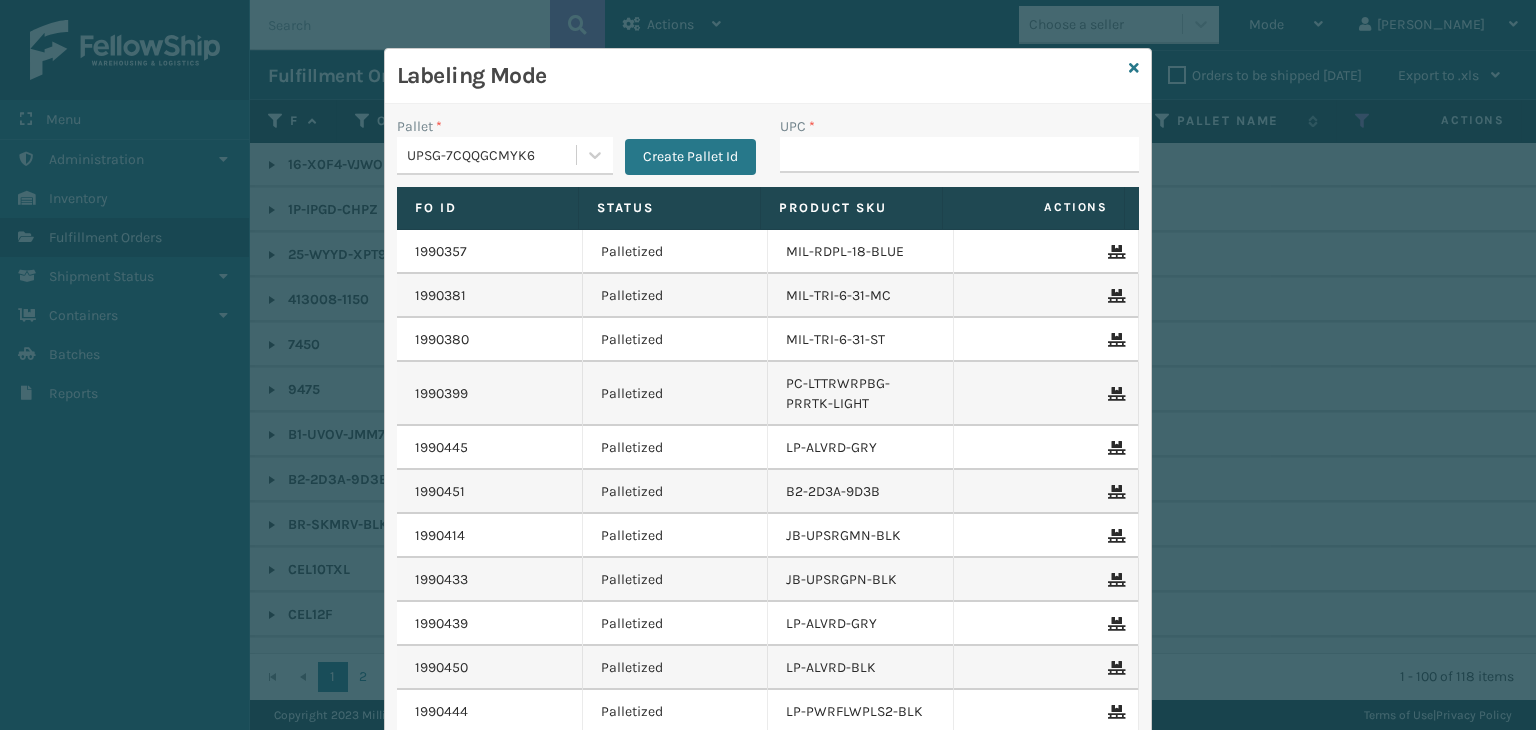 click on "UPC   *" at bounding box center [959, 126] 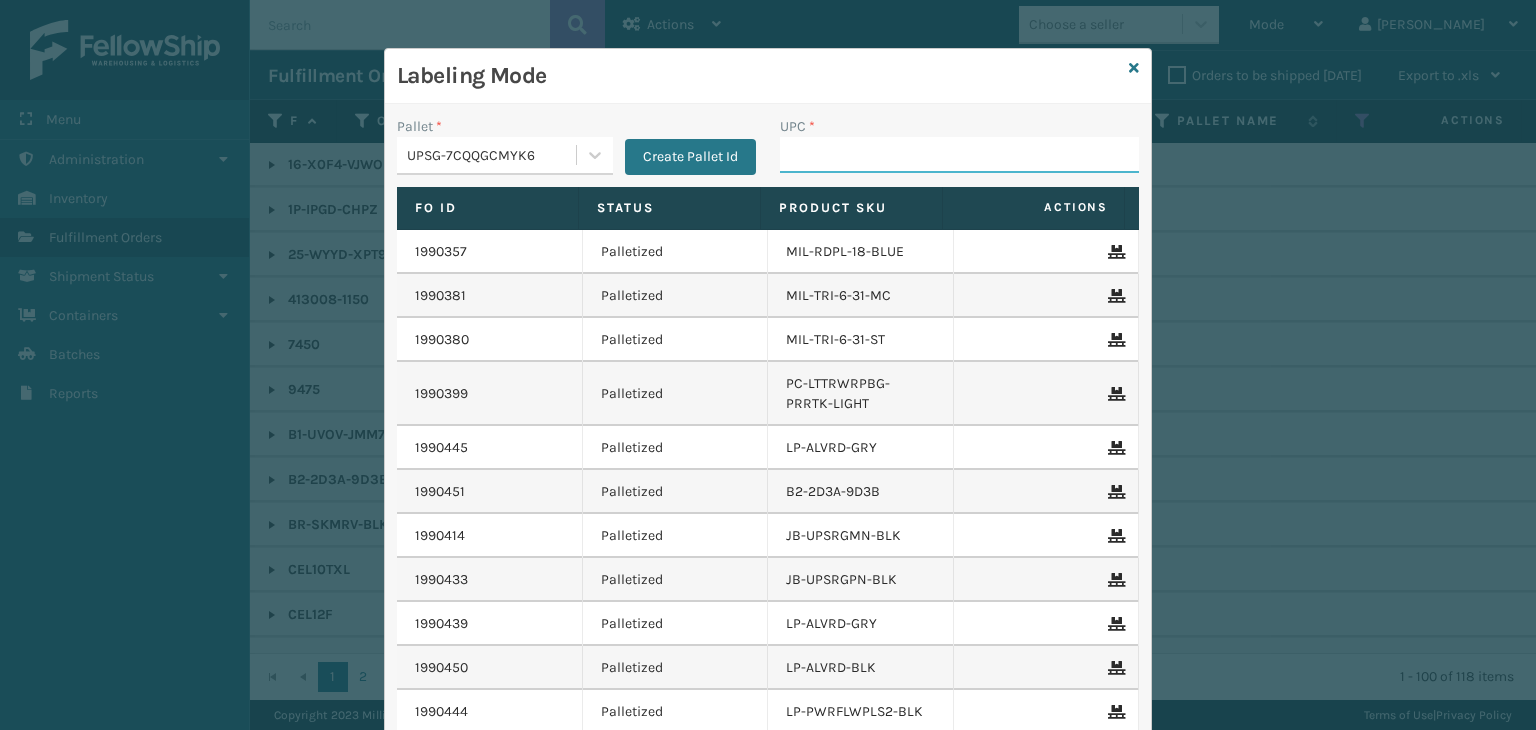 click on "UPC   *" at bounding box center [959, 155] 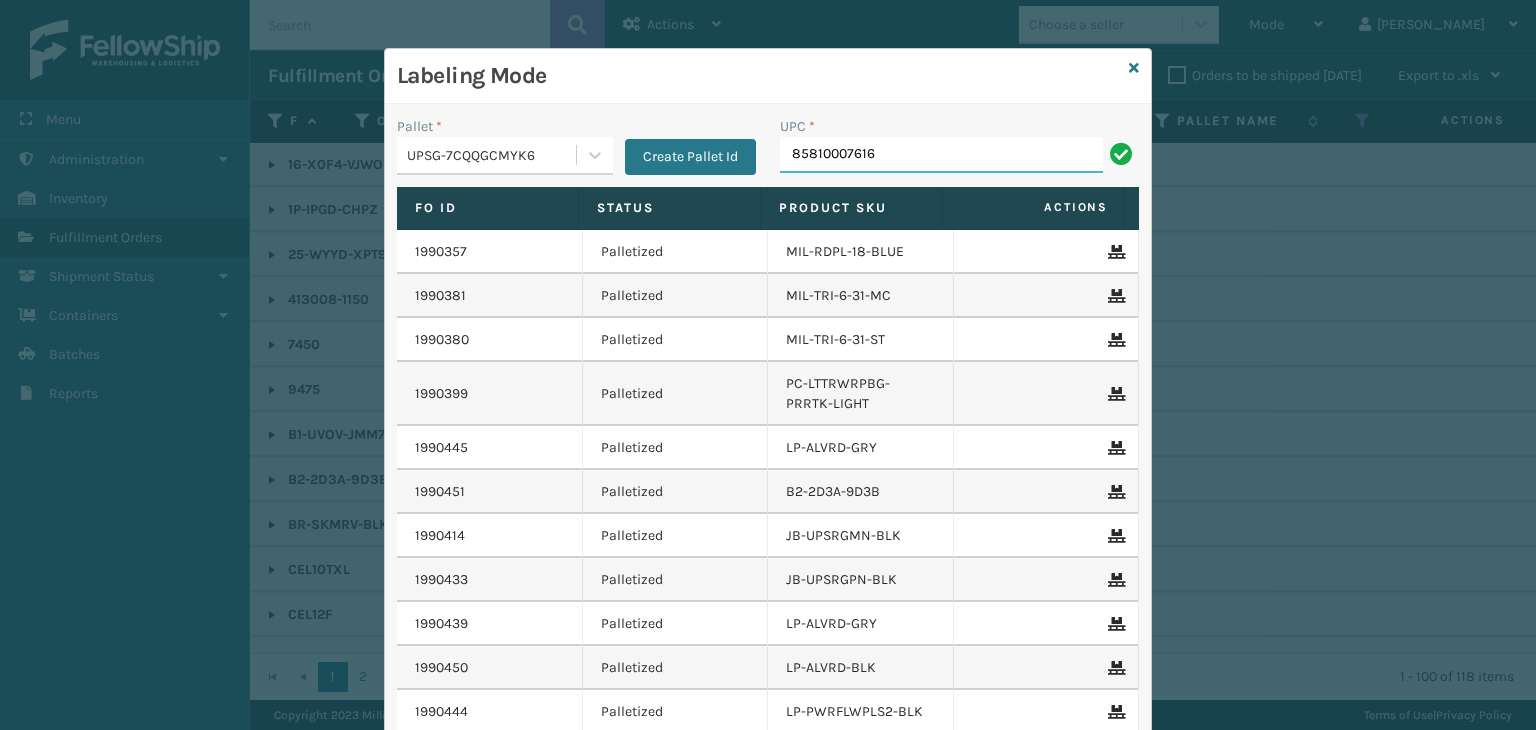 type on "85810007616" 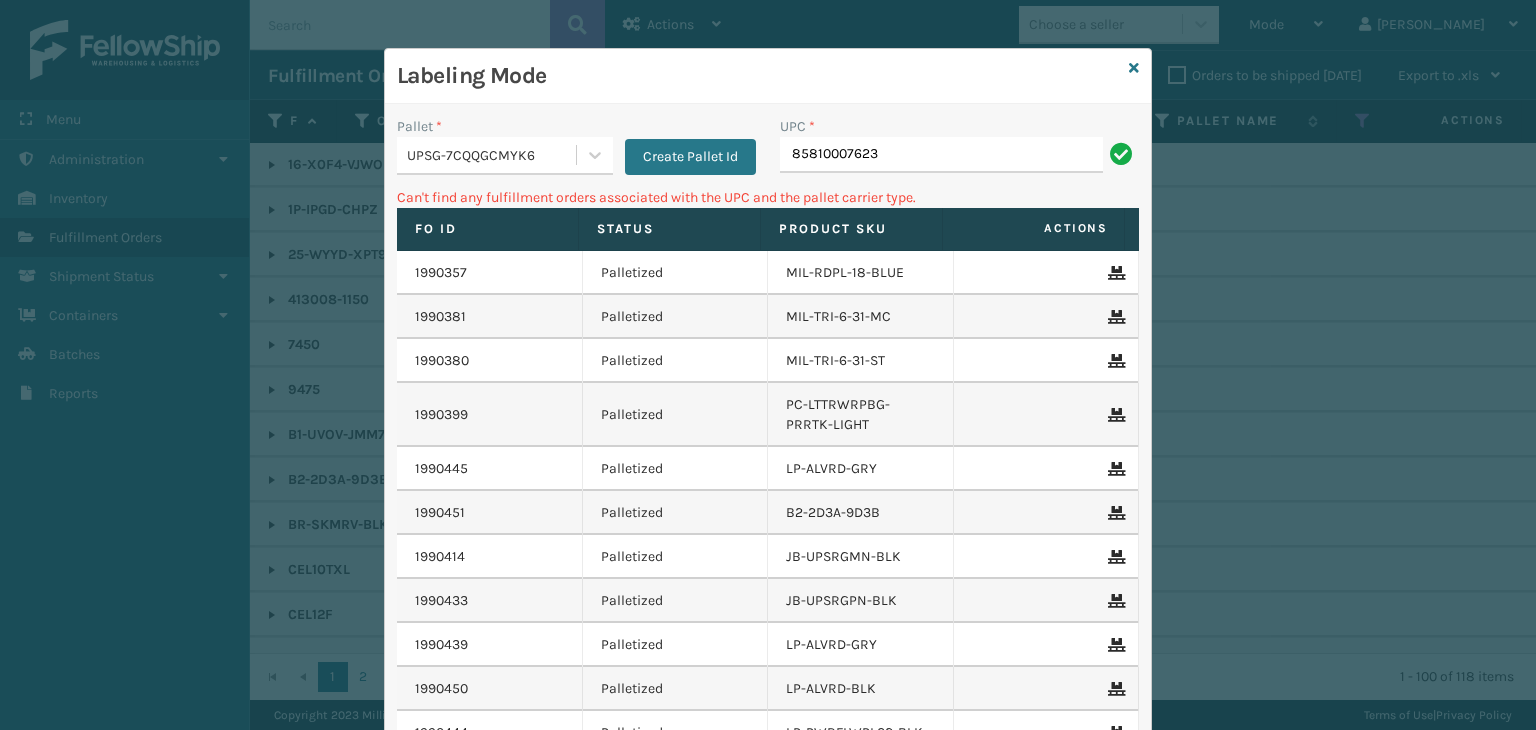 type on "85810007623" 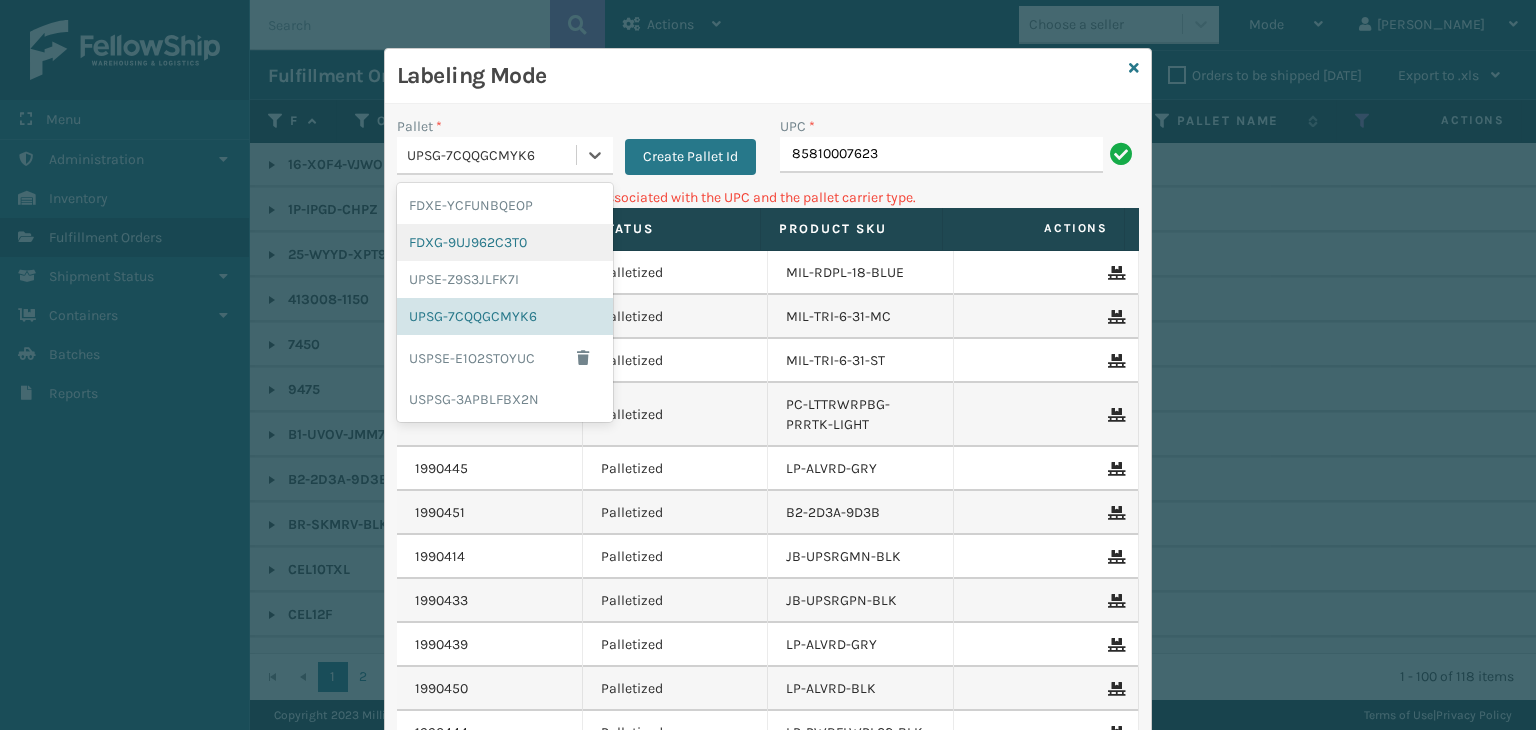 click on "FDXG-9UJ962C3T0" at bounding box center [505, 242] 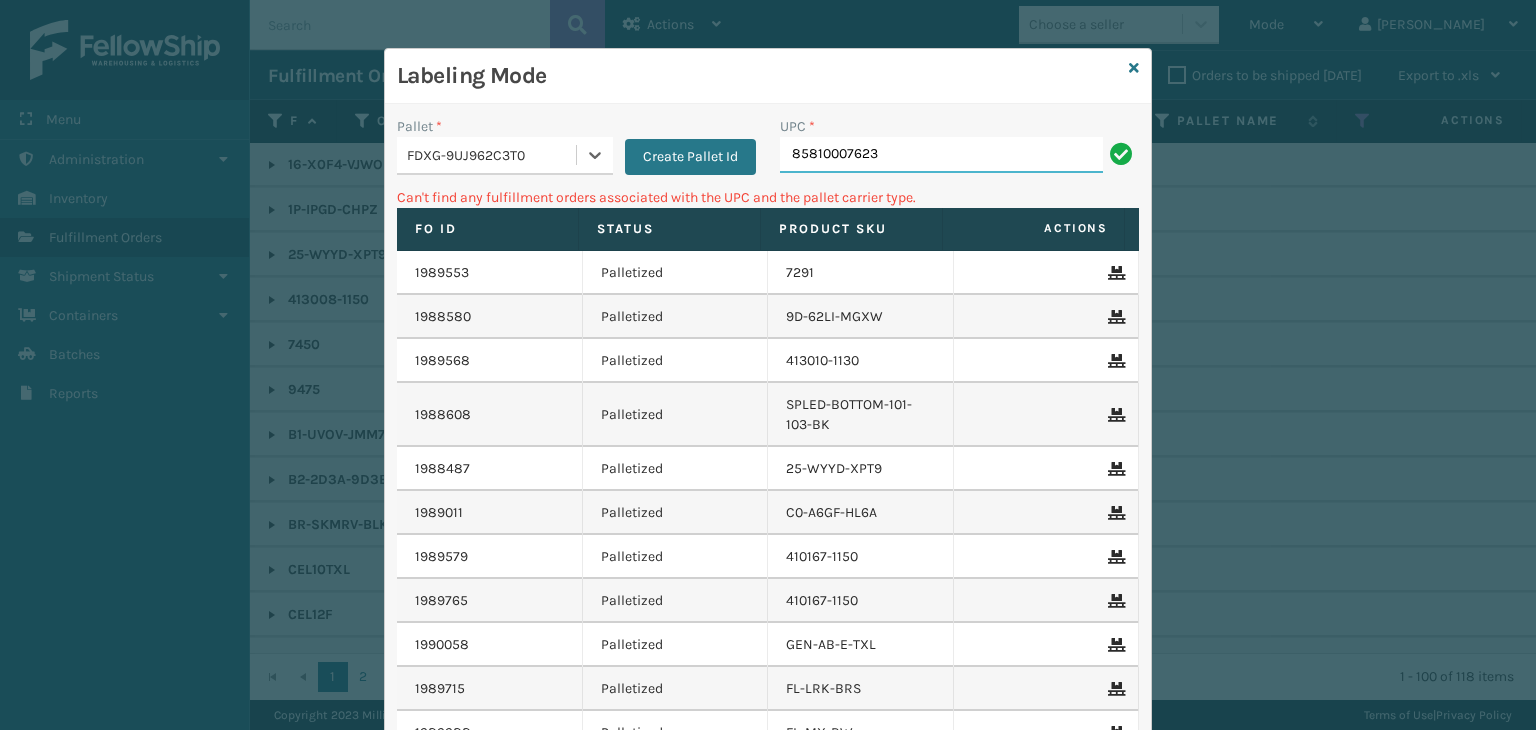 click on "85810007623" at bounding box center [941, 155] 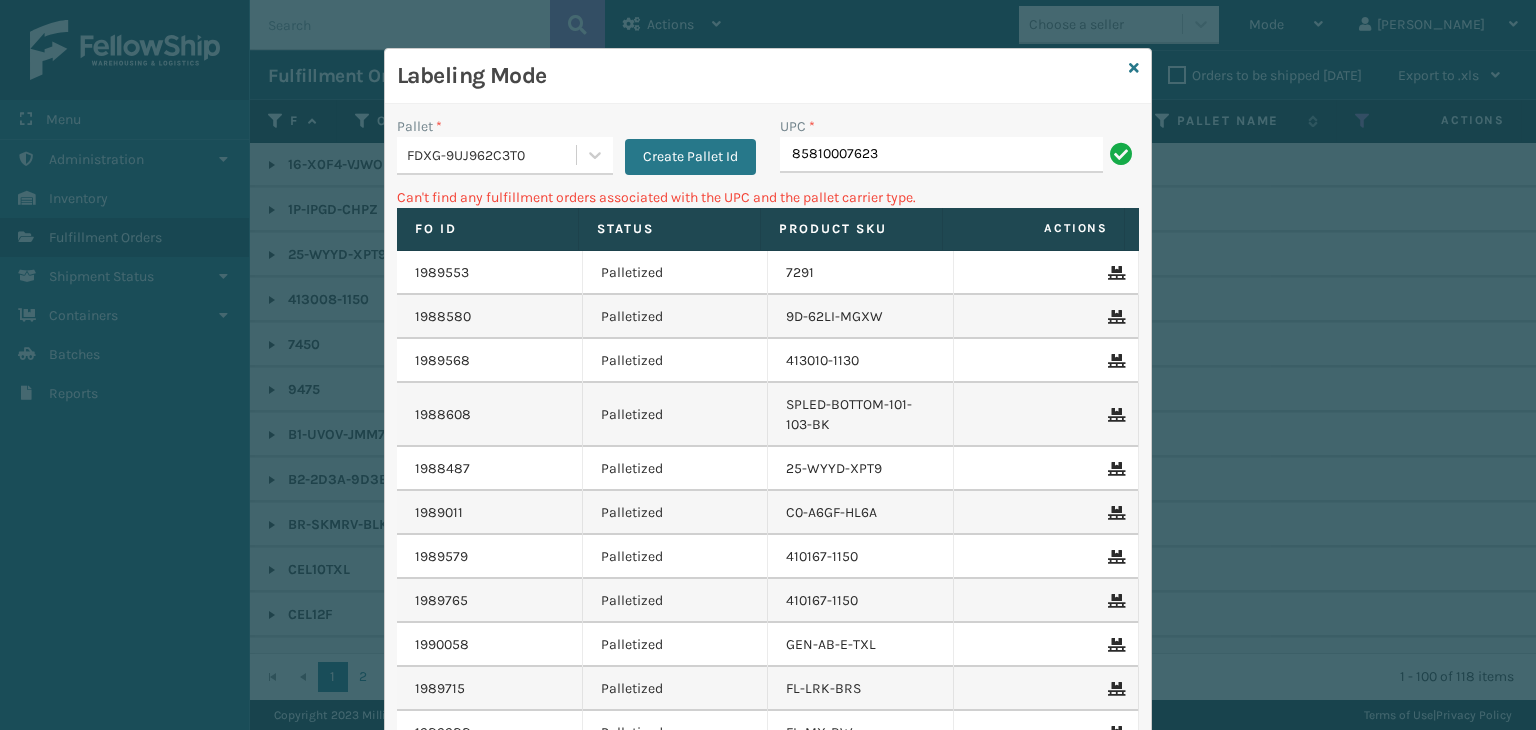 click on "FDXG-9UJ962C3T0" at bounding box center [486, 155] 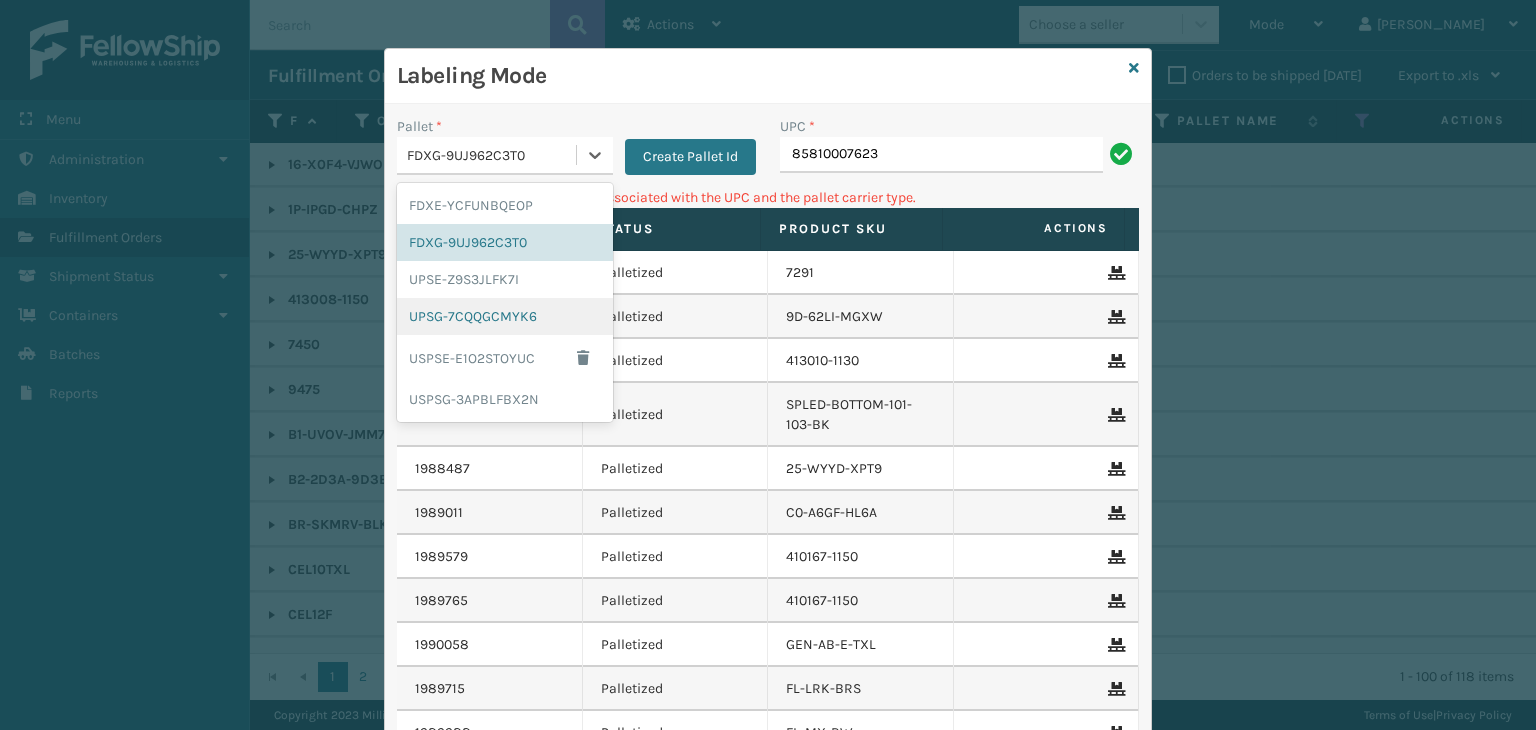 click on "UPSG-7CQQGCMYK6" at bounding box center [505, 316] 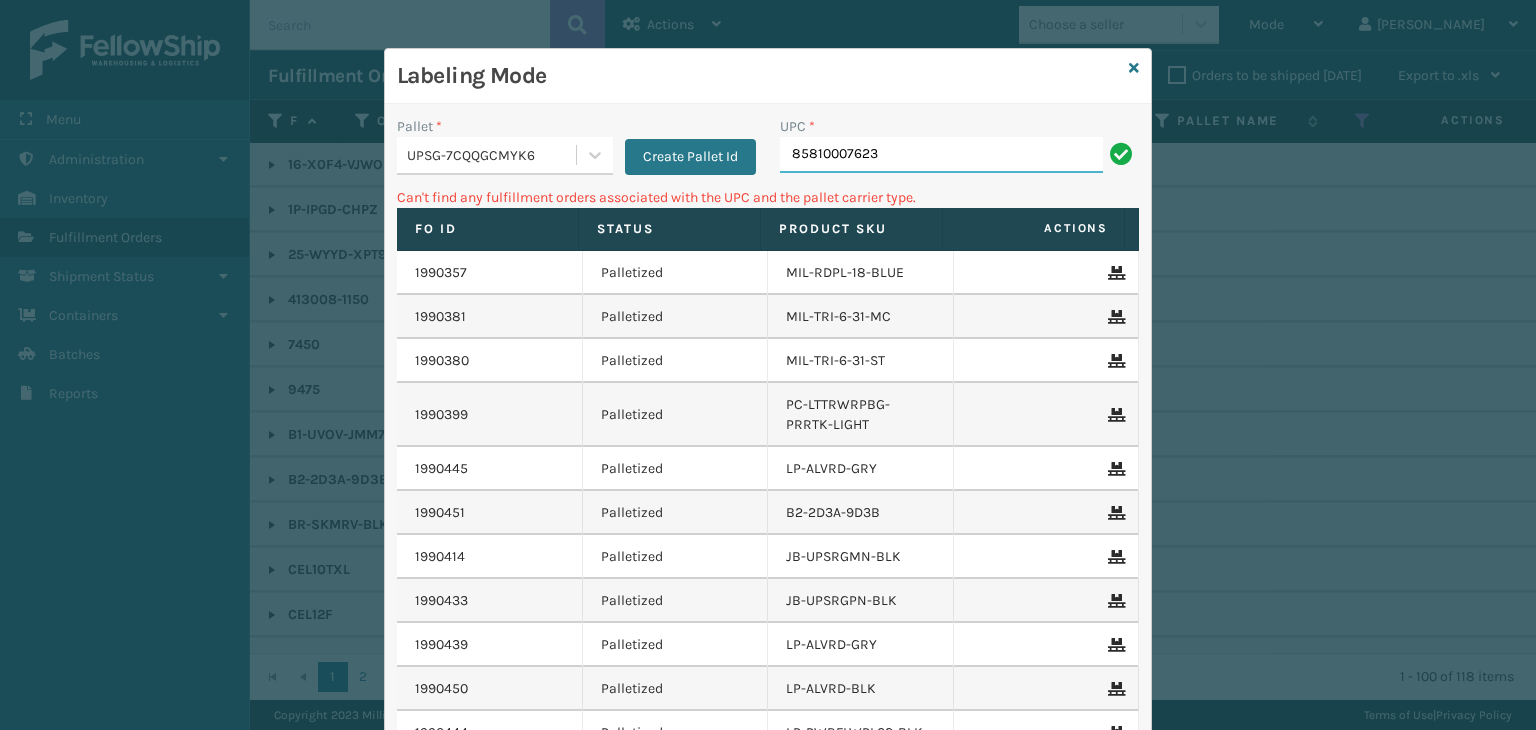 drag, startPoint x: 897, startPoint y: 147, endPoint x: 596, endPoint y: 199, distance: 305.45868 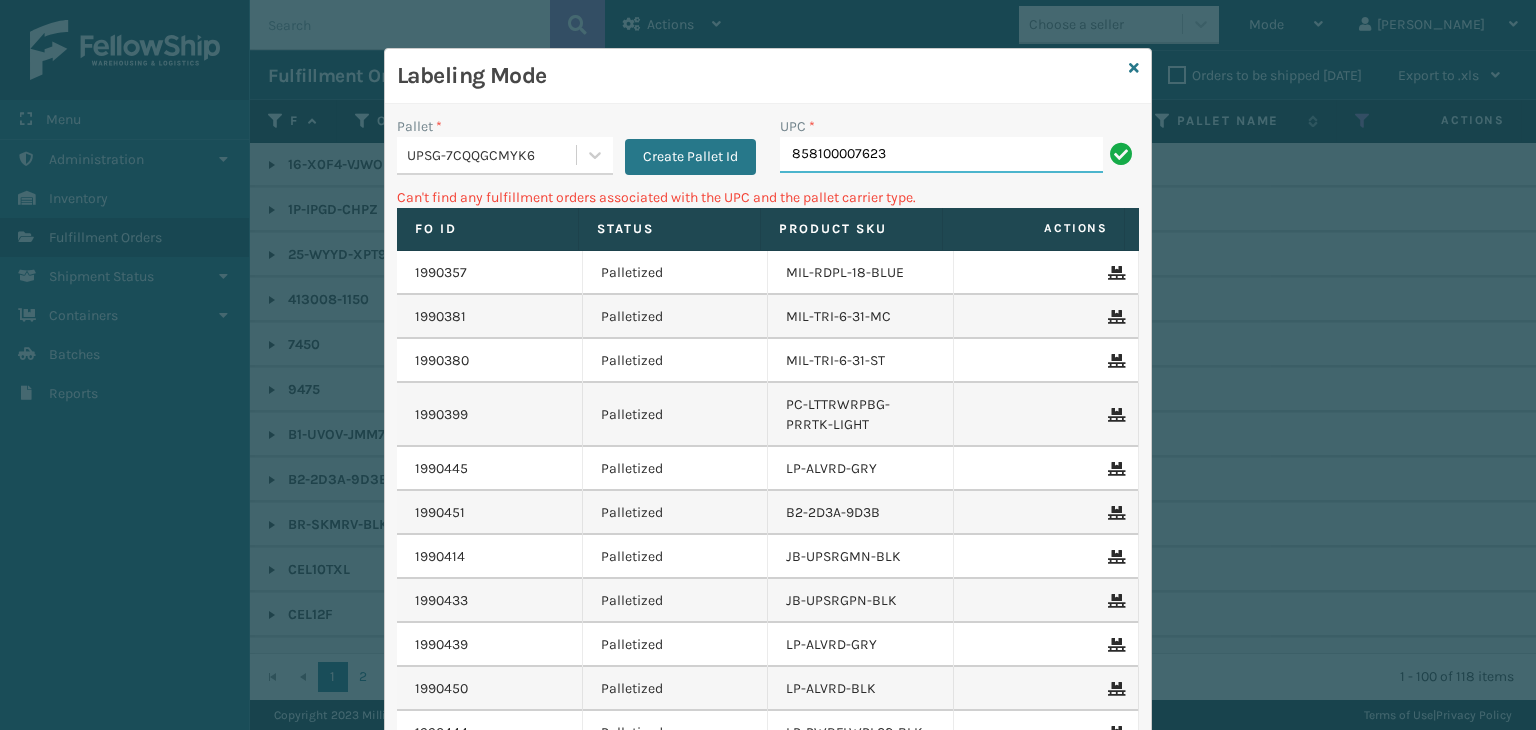 type on "858100007623" 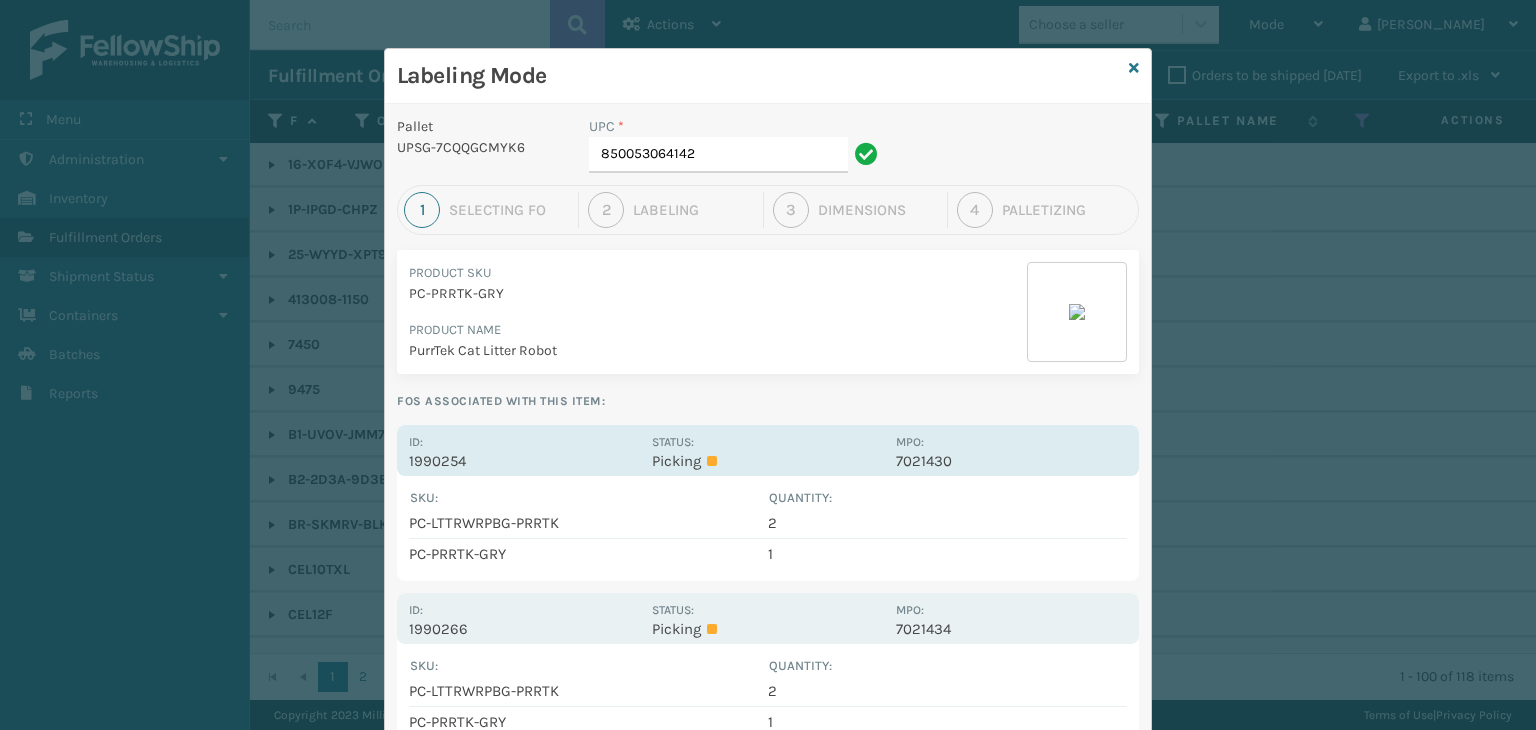 click on "Status: Picking" at bounding box center (767, 450) 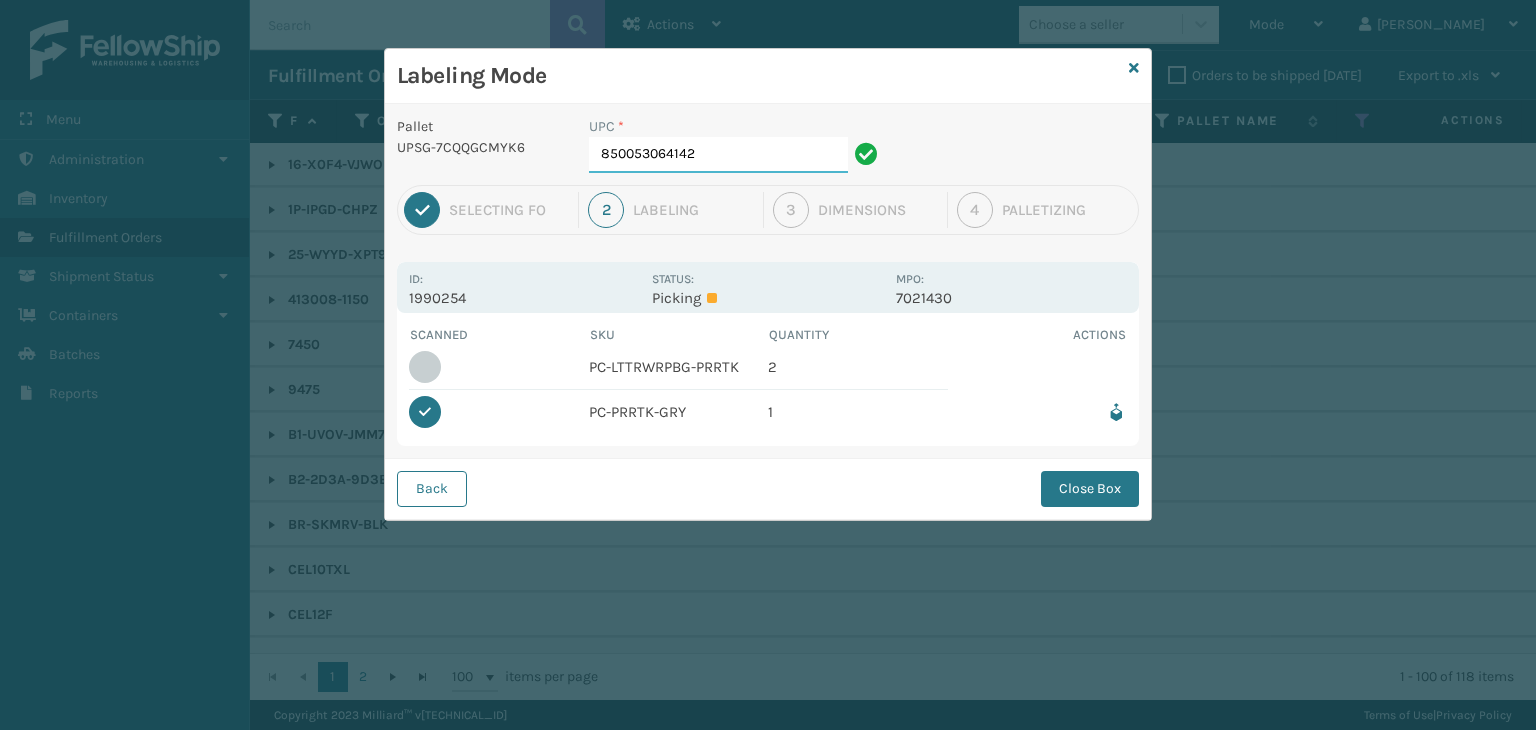 drag, startPoint x: 730, startPoint y: 157, endPoint x: 0, endPoint y: -40, distance: 756.1144 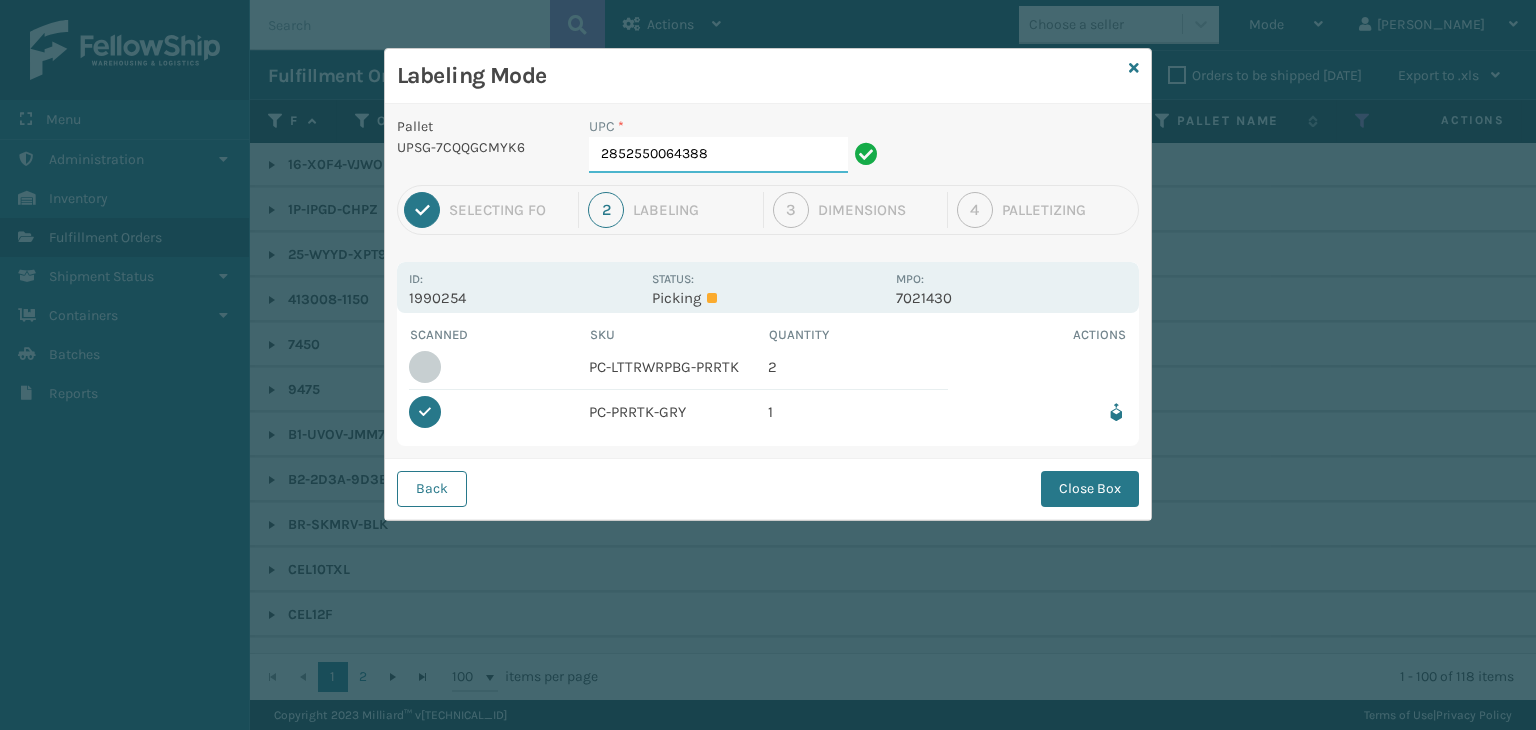 drag, startPoint x: 710, startPoint y: 156, endPoint x: 0, endPoint y: 141, distance: 710.15845 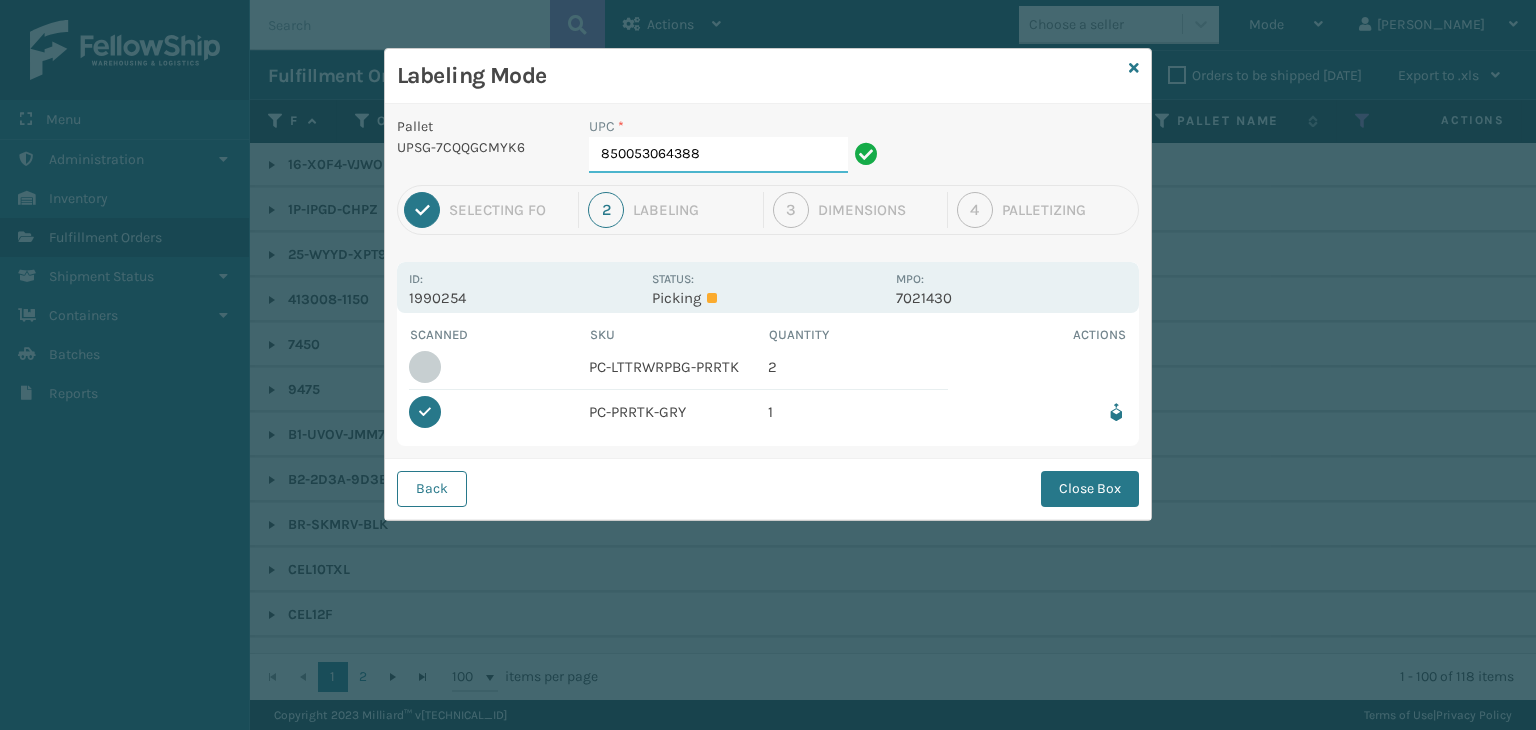 type on "850053064388" 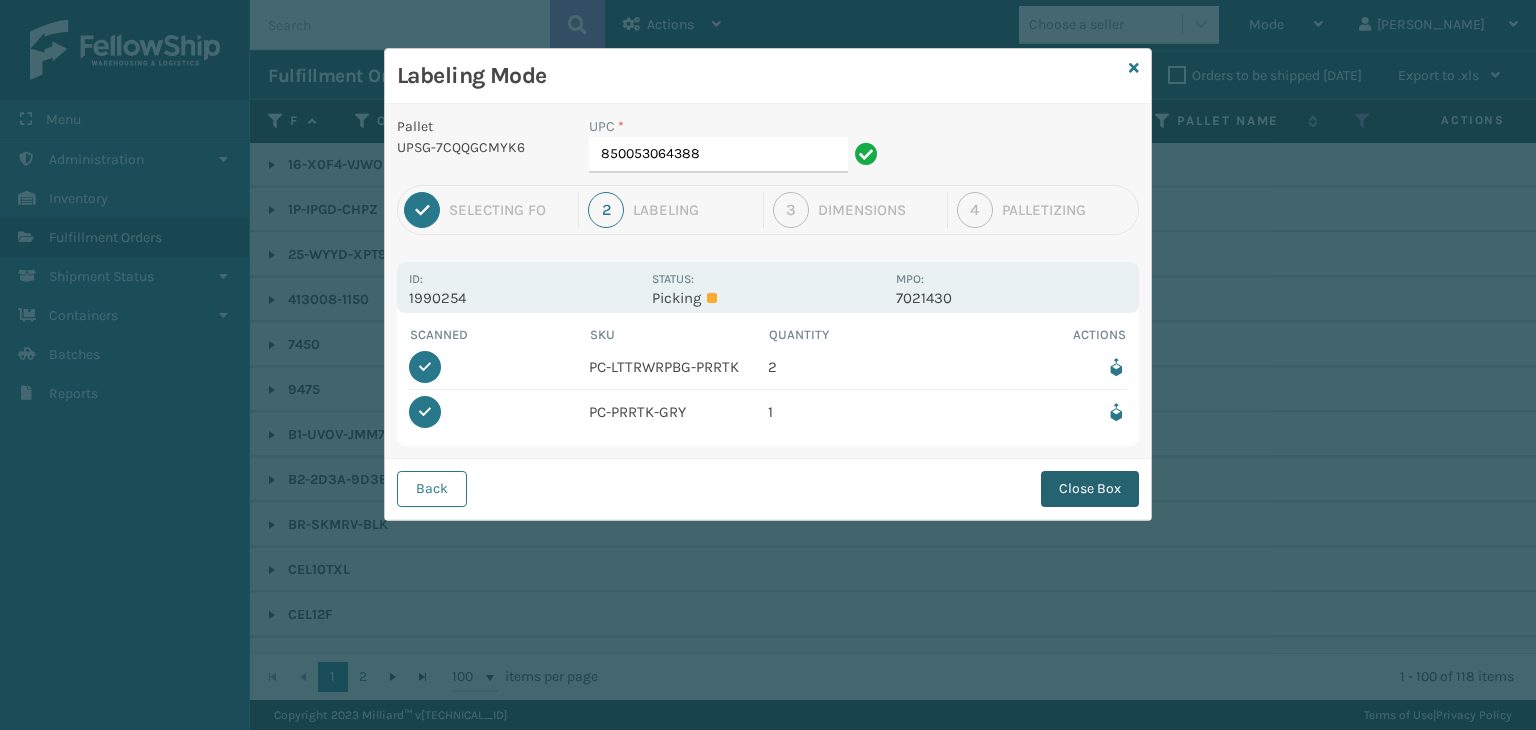 click on "Close Box" at bounding box center (1090, 489) 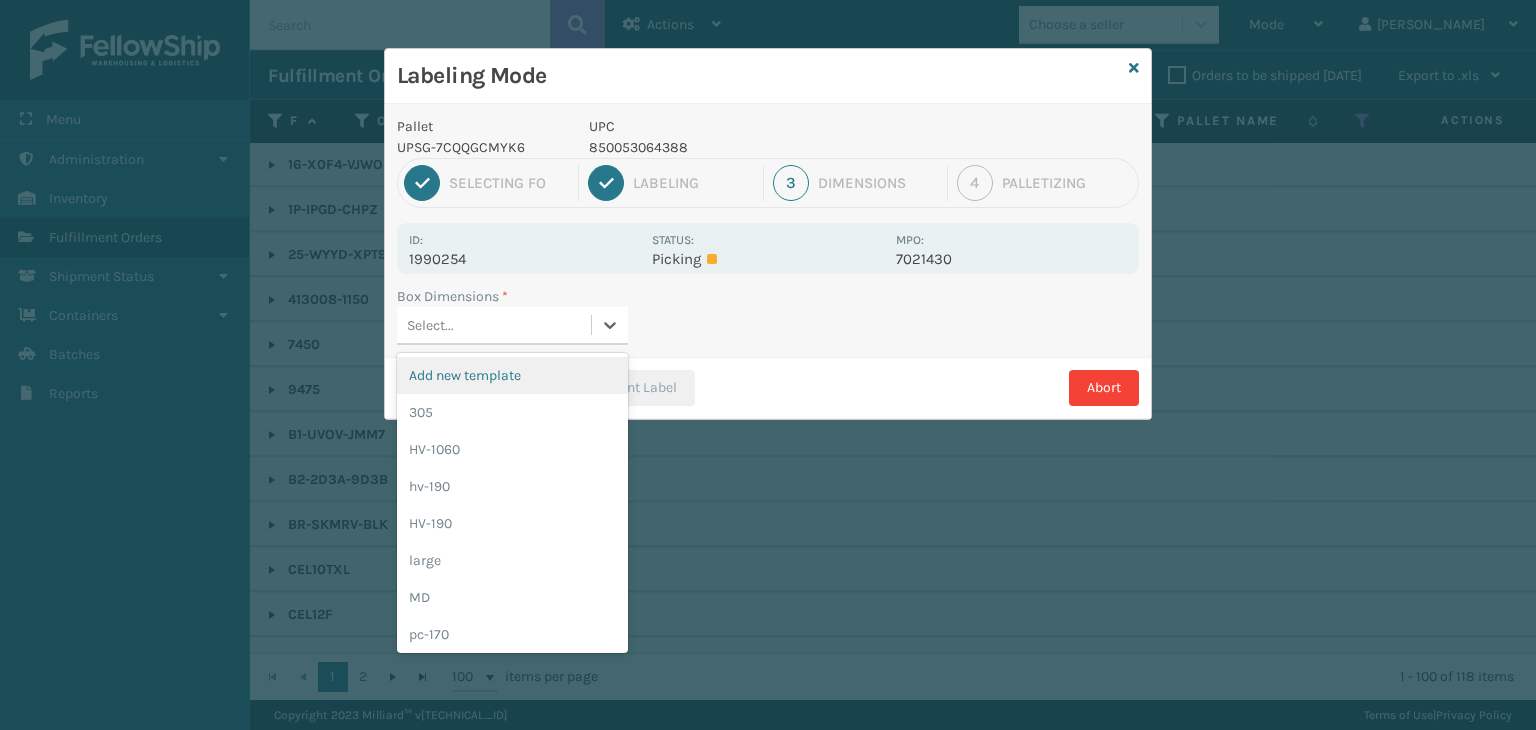 click on "Select..." at bounding box center (494, 325) 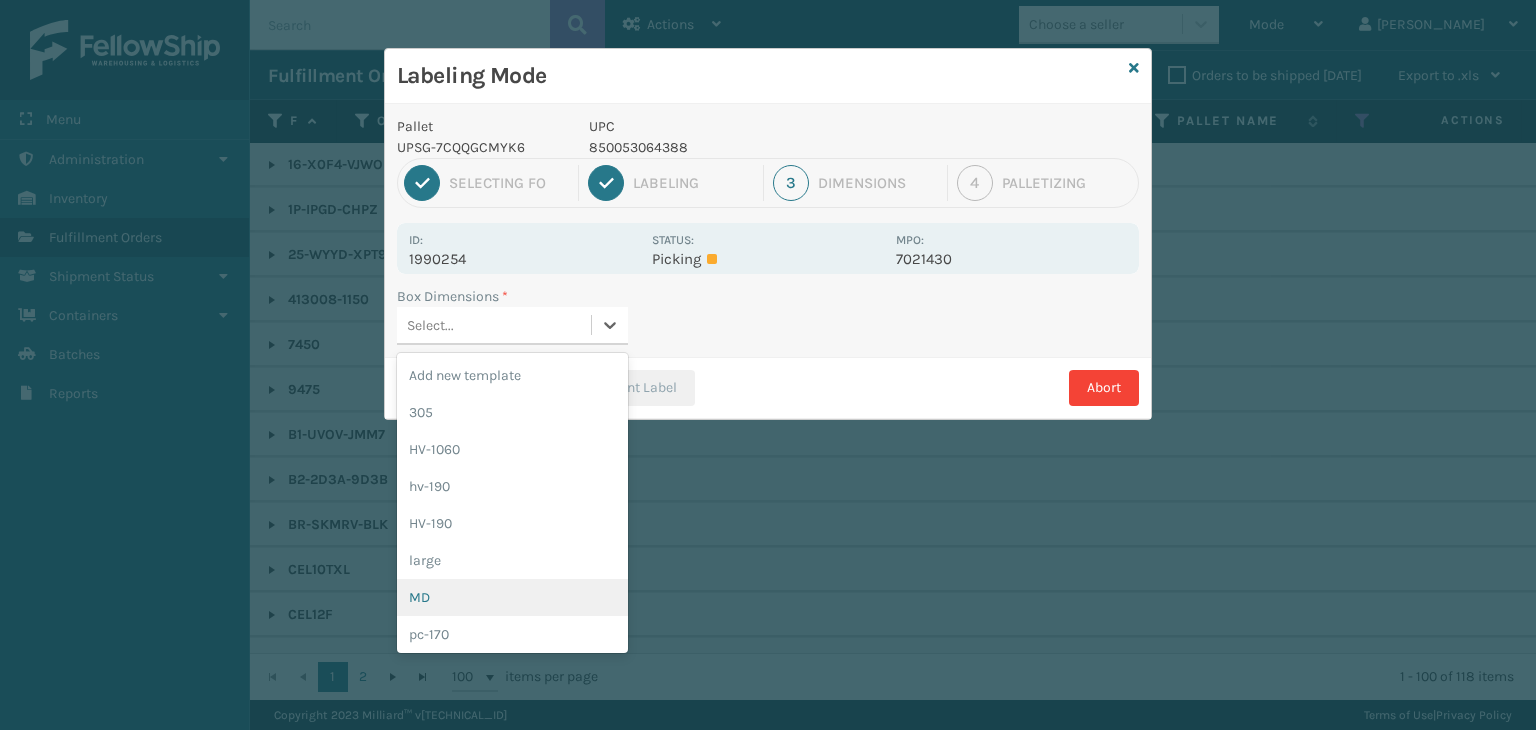 click on "MD" at bounding box center [512, 597] 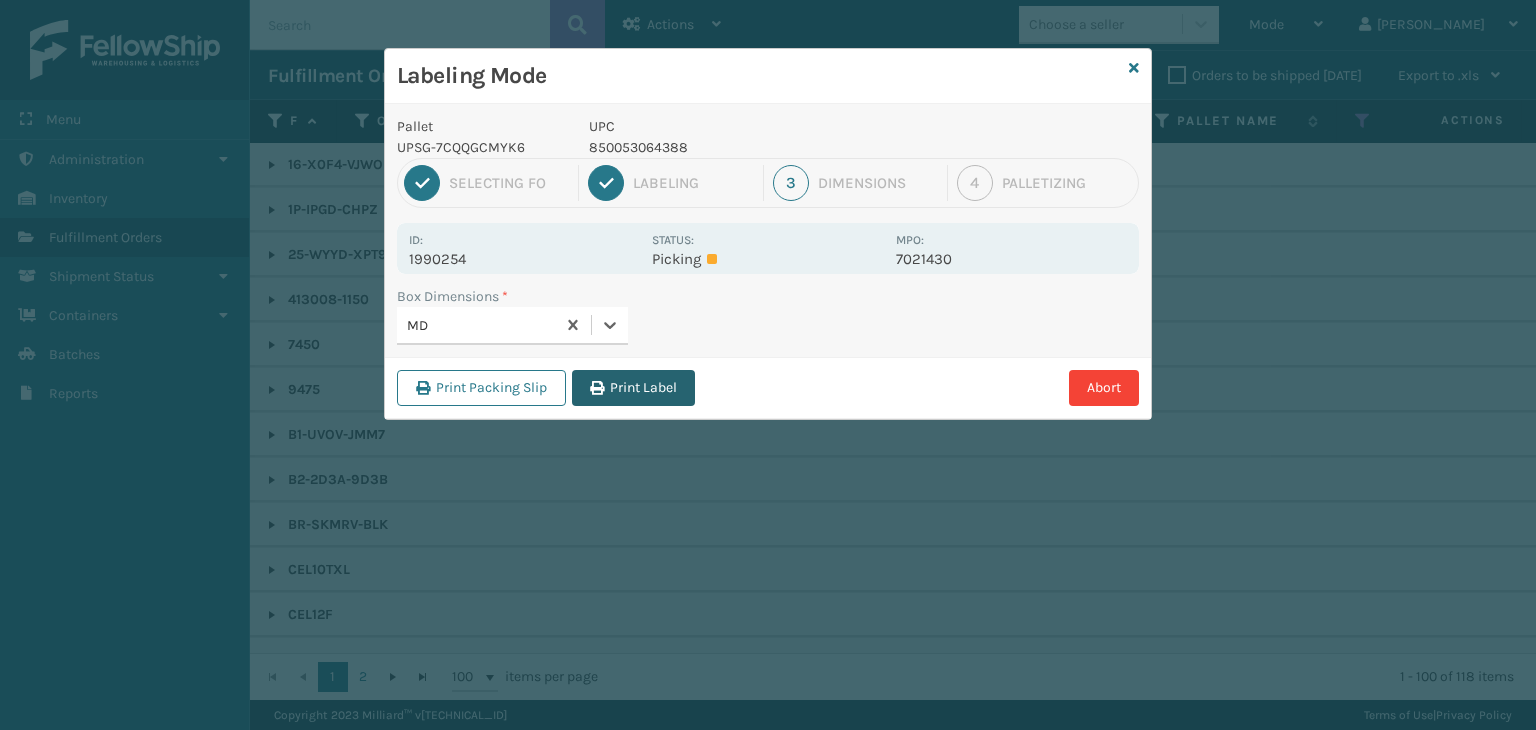 click on "Print Label" at bounding box center (633, 388) 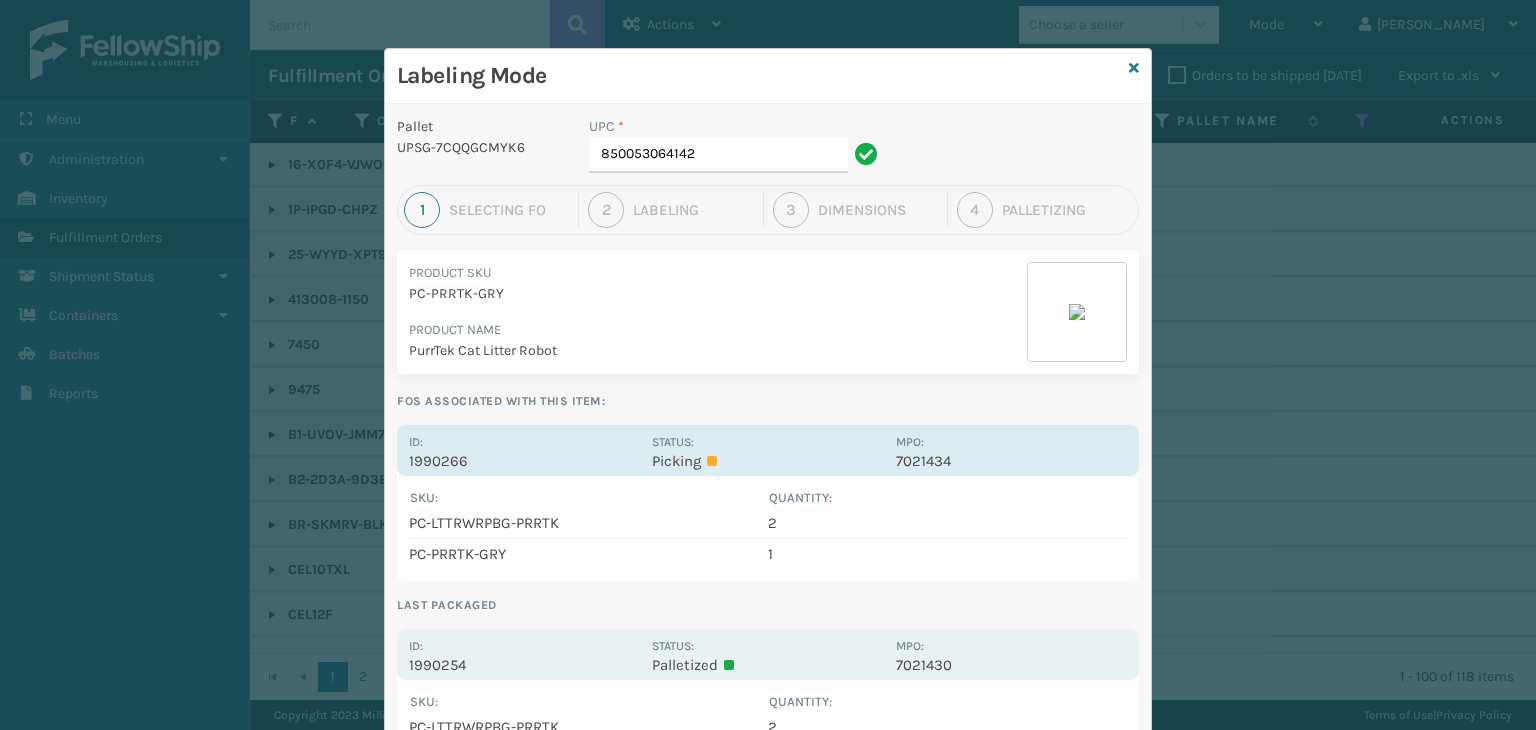 click on "Picking" at bounding box center [767, 461] 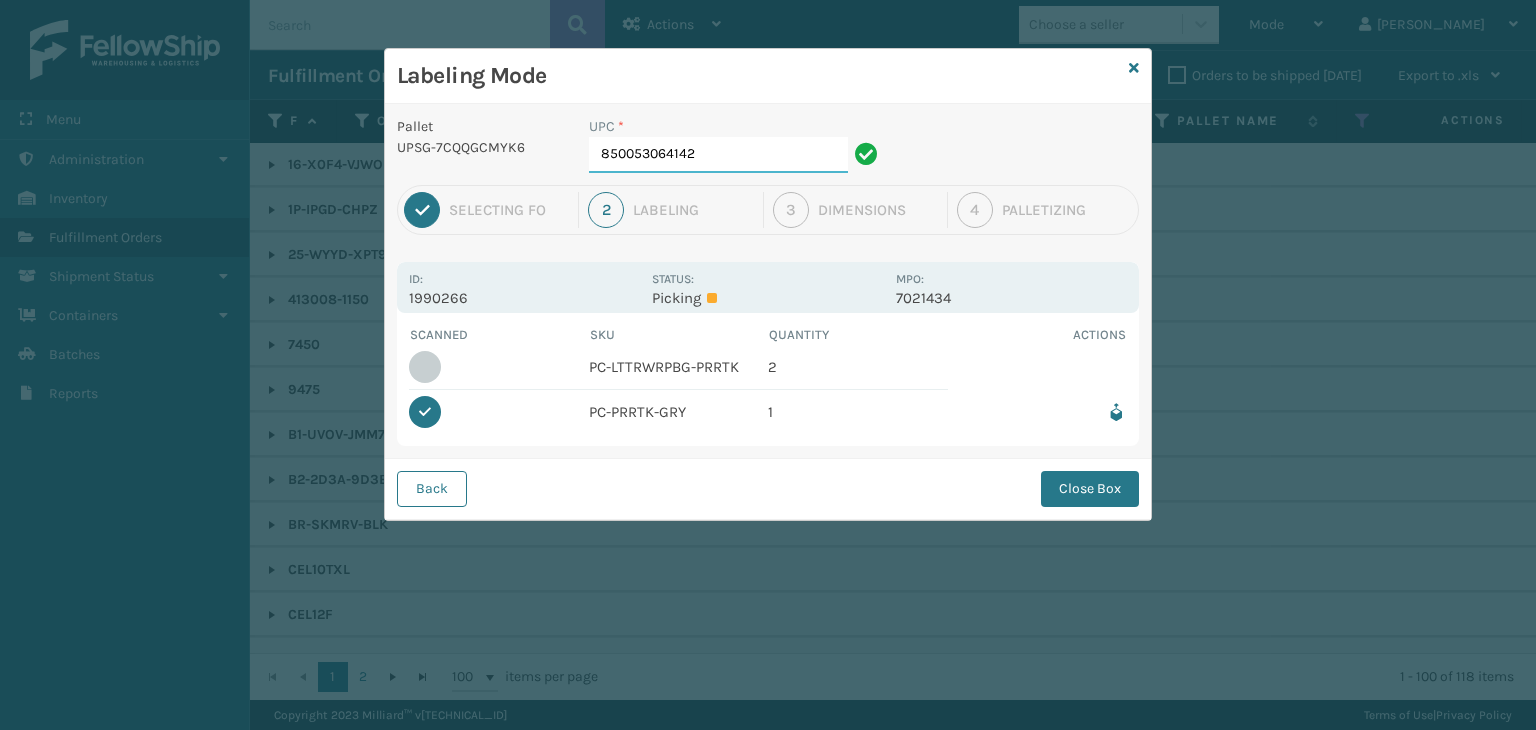 drag, startPoint x: 718, startPoint y: 156, endPoint x: 152, endPoint y: 165, distance: 566.07153 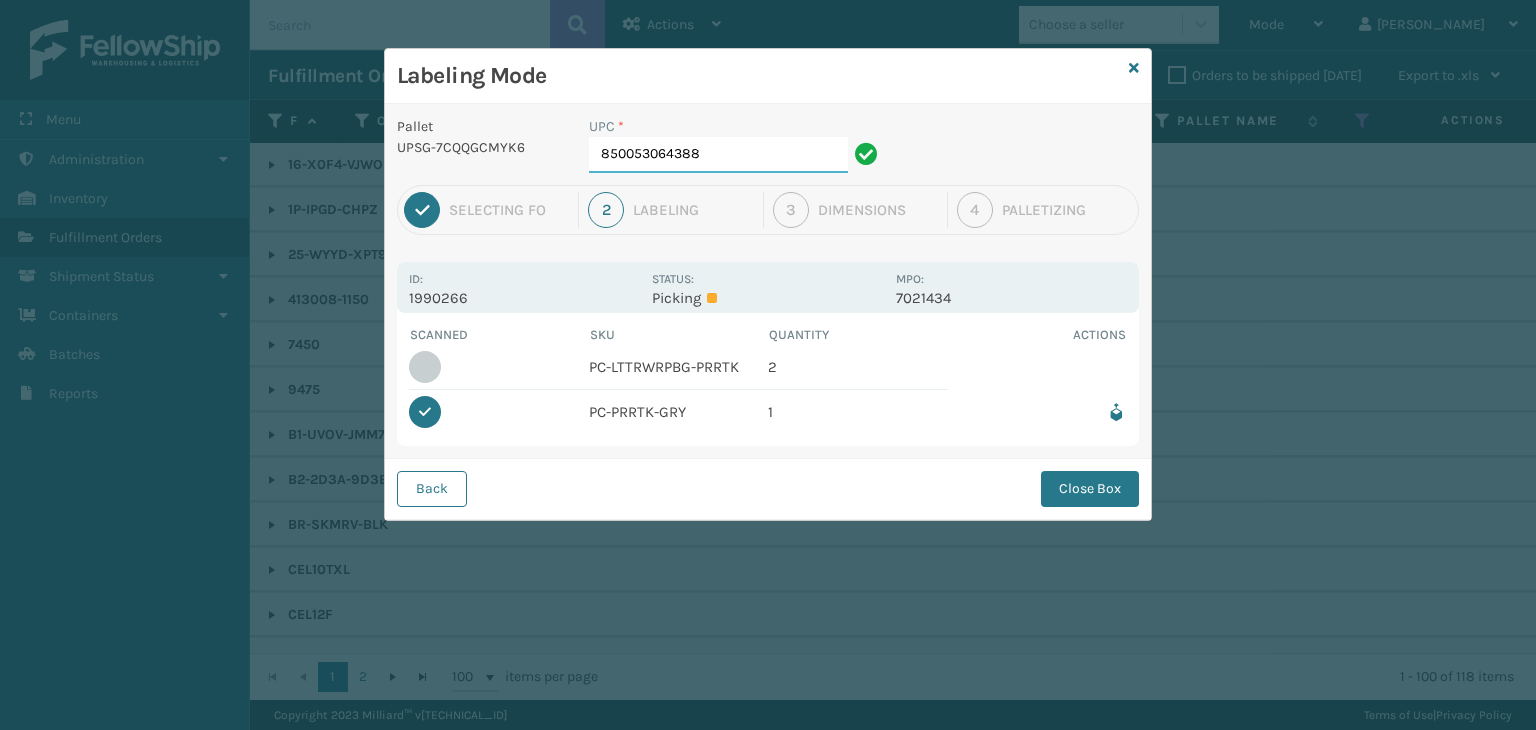 type on "850053064388" 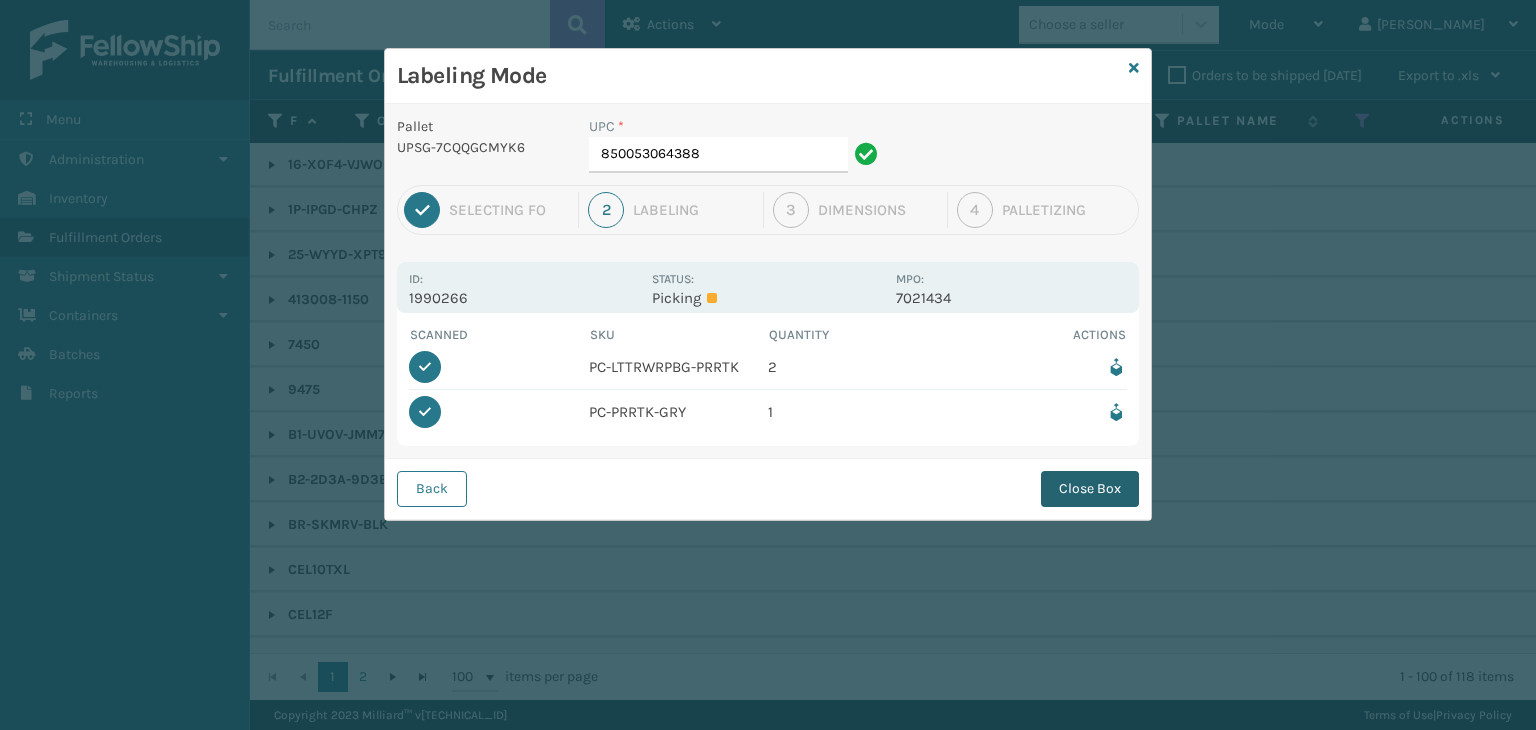 click on "Close Box" at bounding box center (1090, 489) 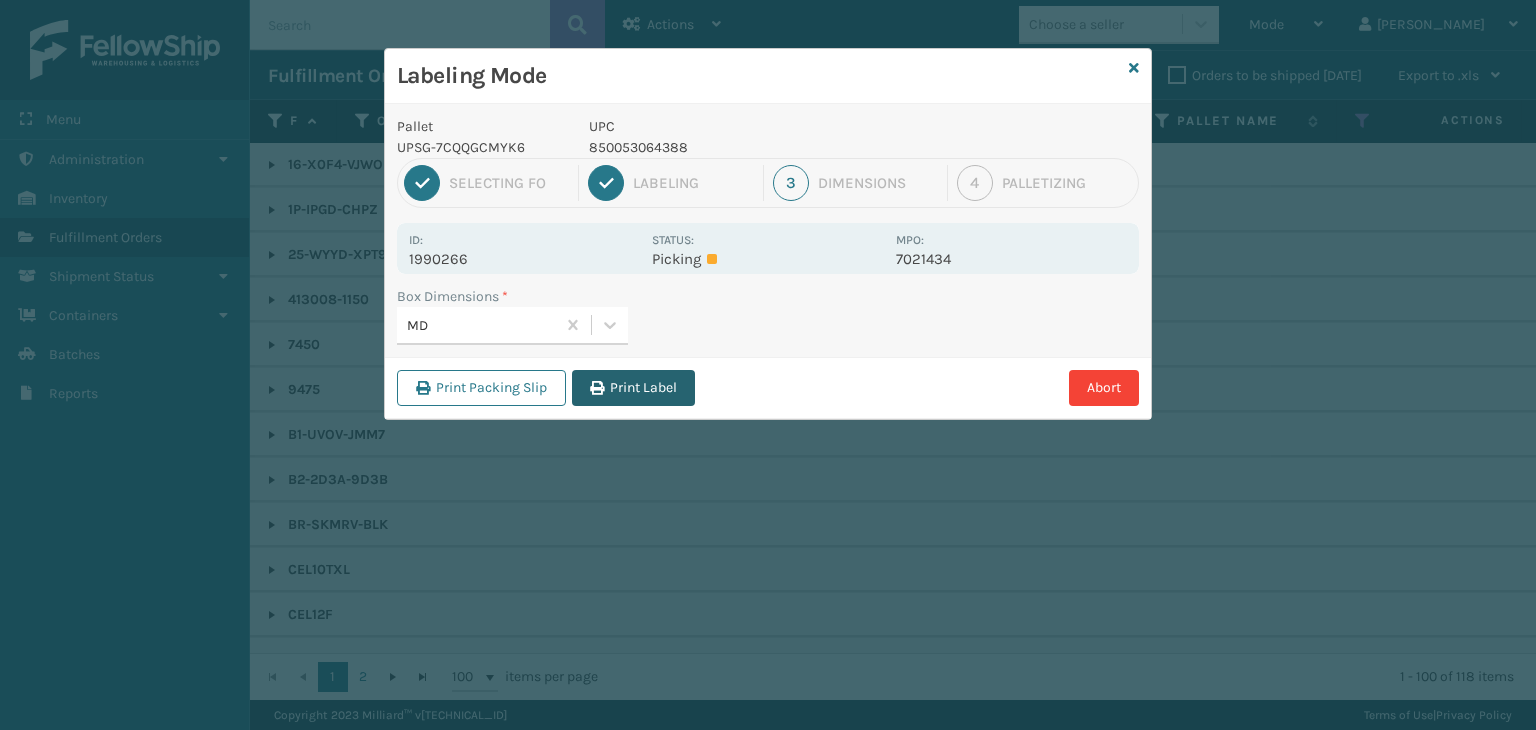click on "Print Label" at bounding box center (633, 388) 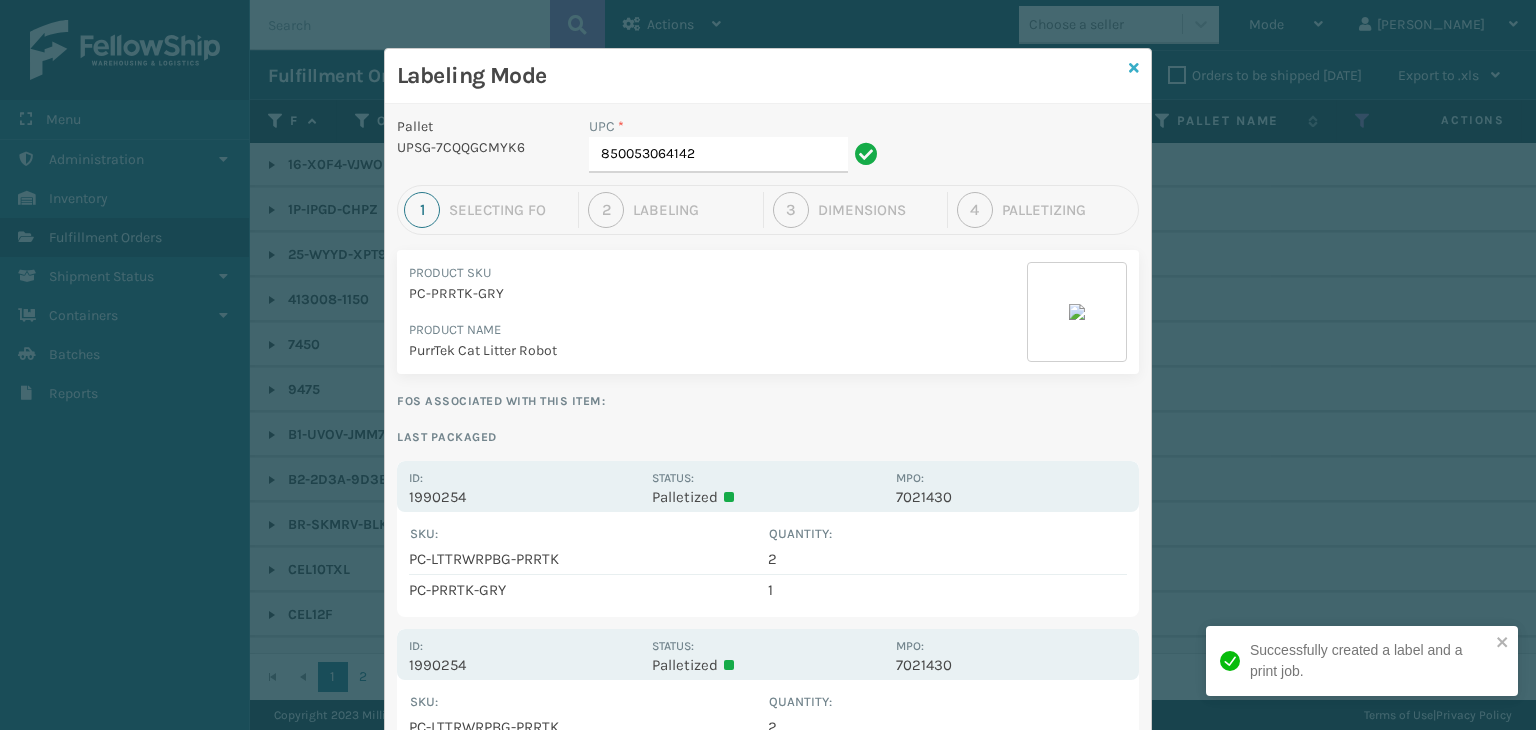 click at bounding box center [1134, 68] 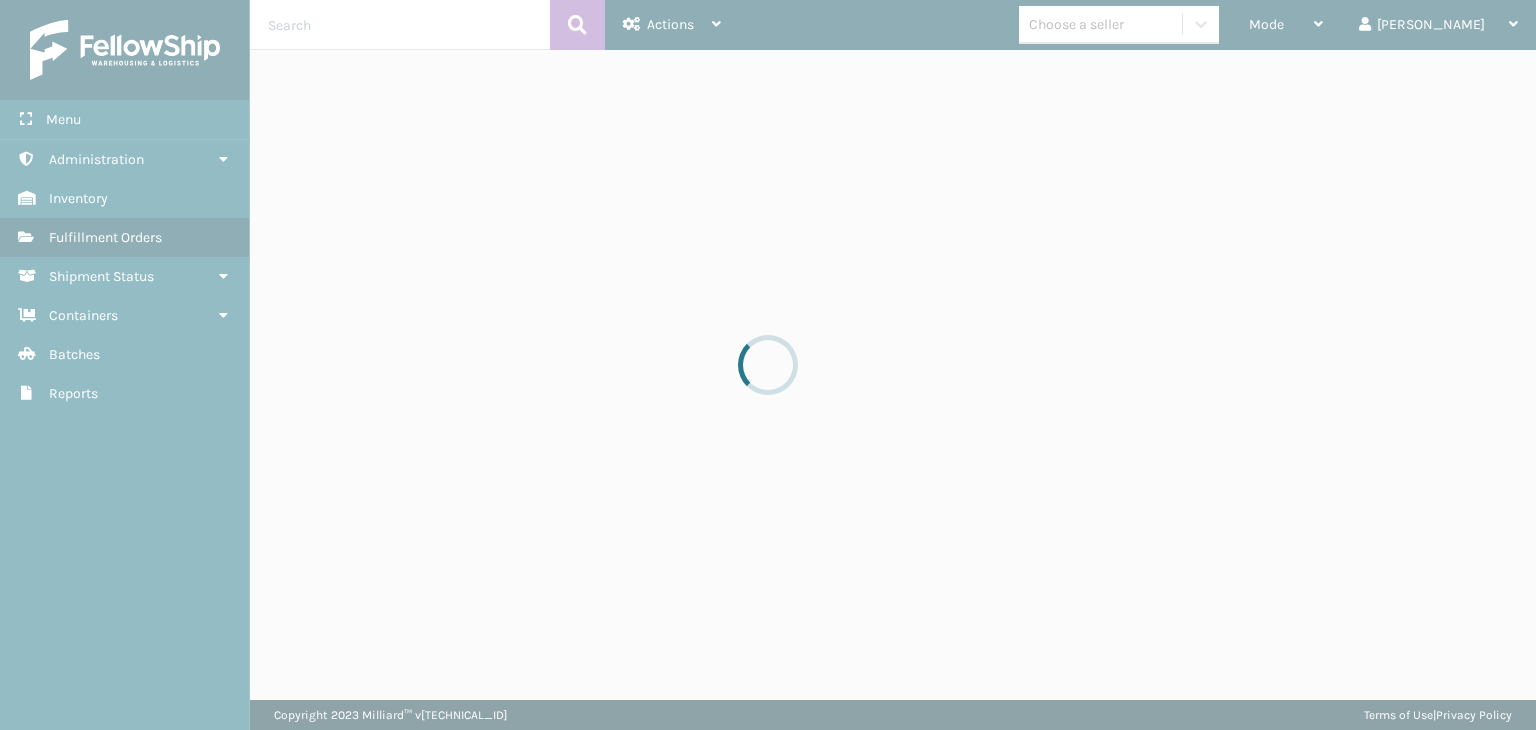 click at bounding box center (768, 365) 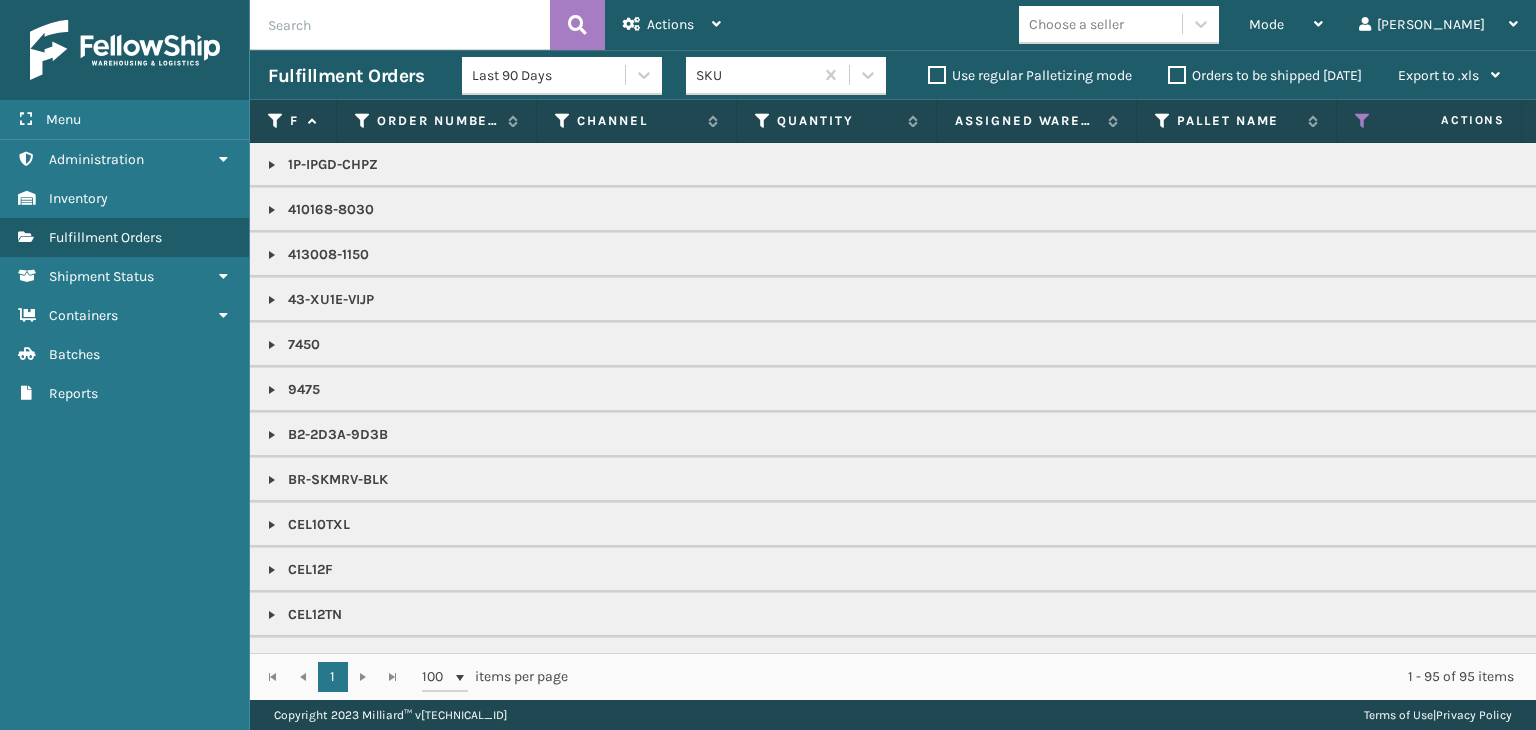 click on "Mode" at bounding box center (1286, 25) 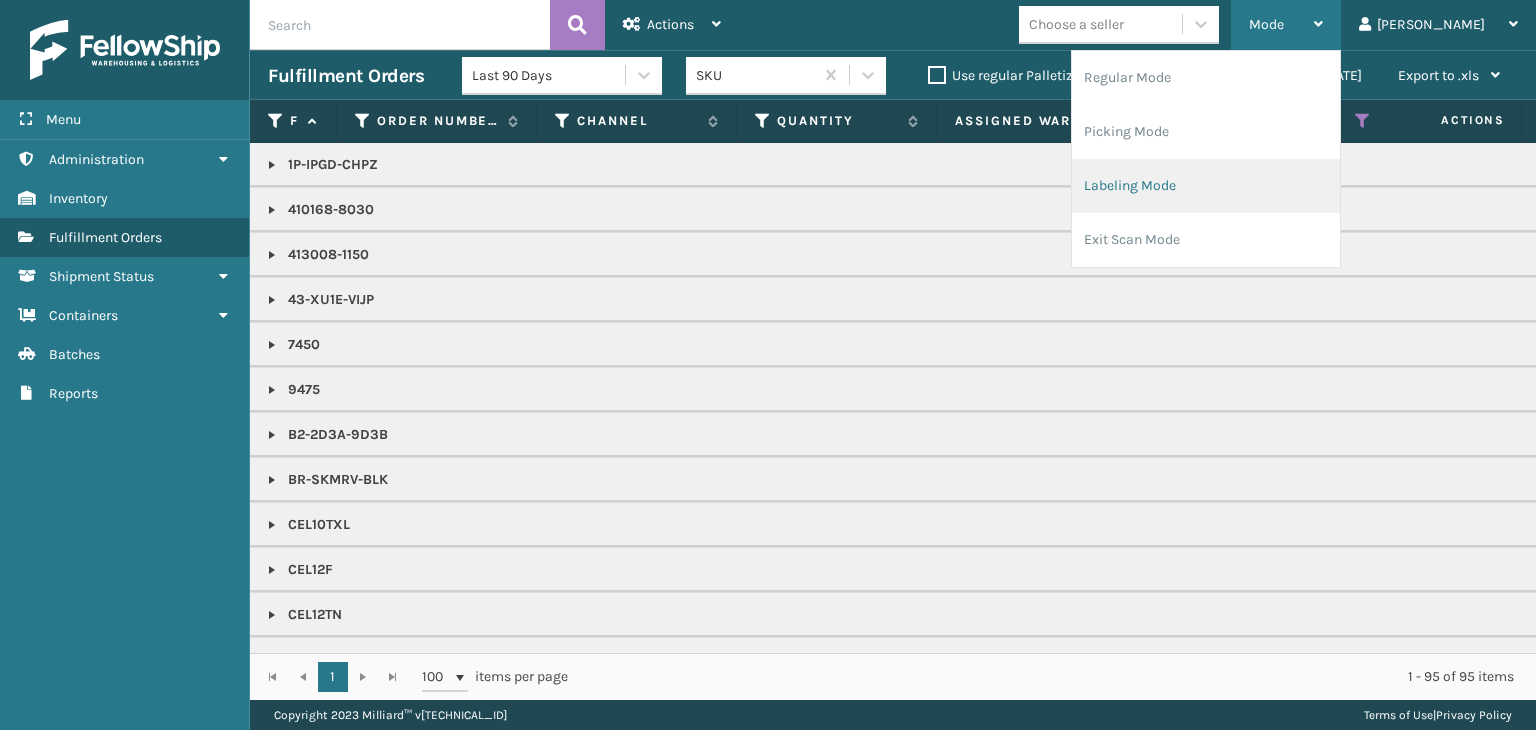 click on "Labeling Mode" at bounding box center (1206, 186) 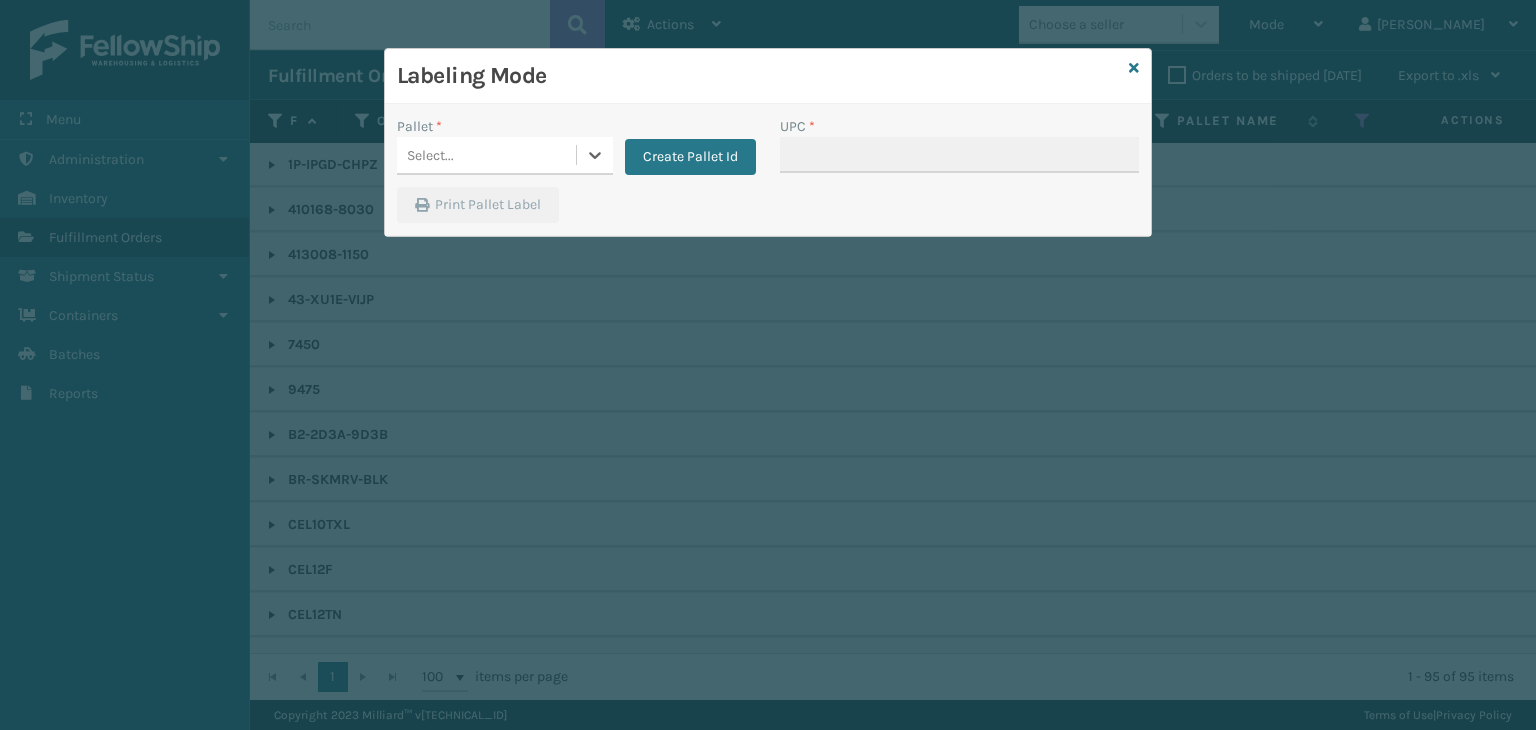click on "Select..." at bounding box center (486, 155) 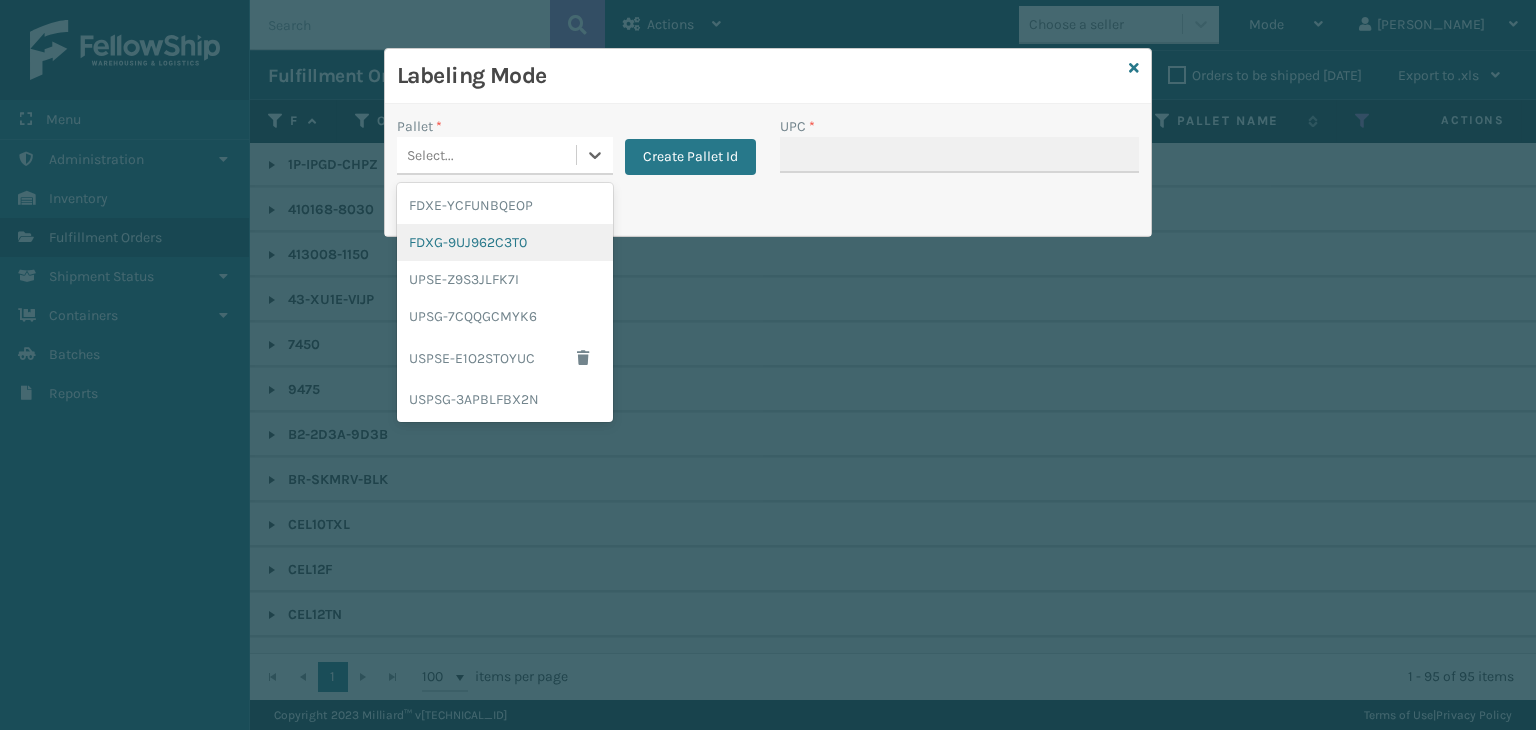 click on "FDXG-9UJ962C3T0" at bounding box center [505, 242] 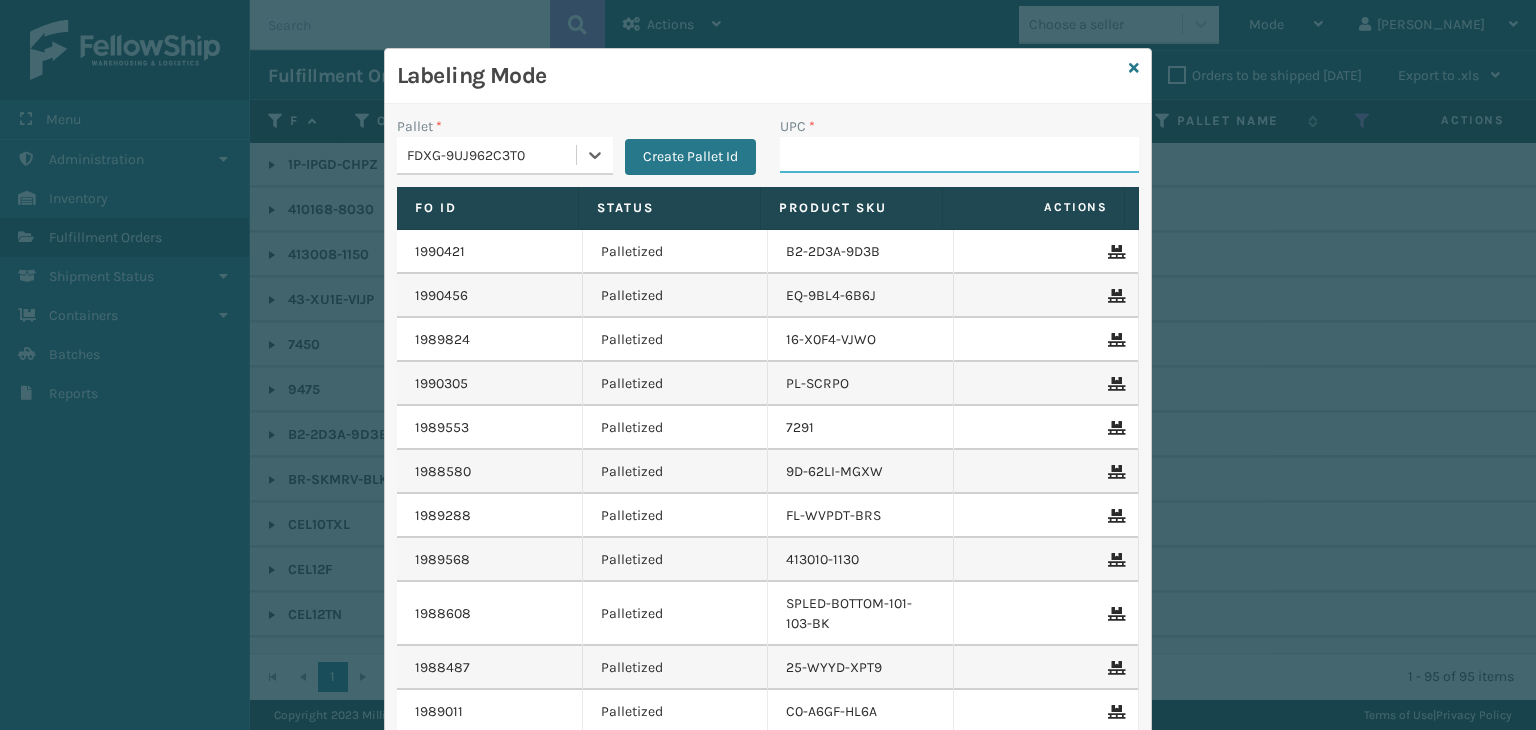 drag, startPoint x: 811, startPoint y: 147, endPoint x: 817, endPoint y: 112, distance: 35.510563 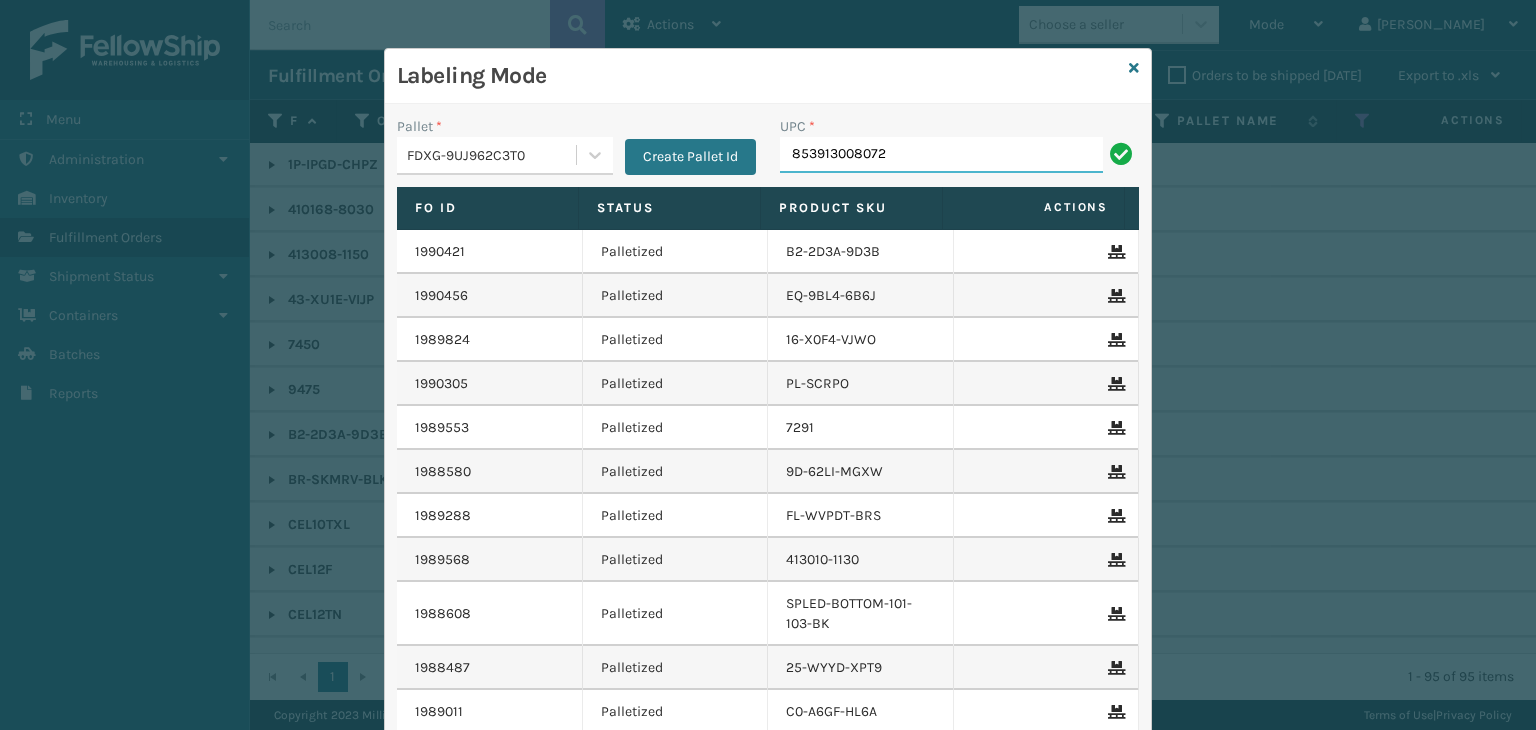 type on "853913008072" 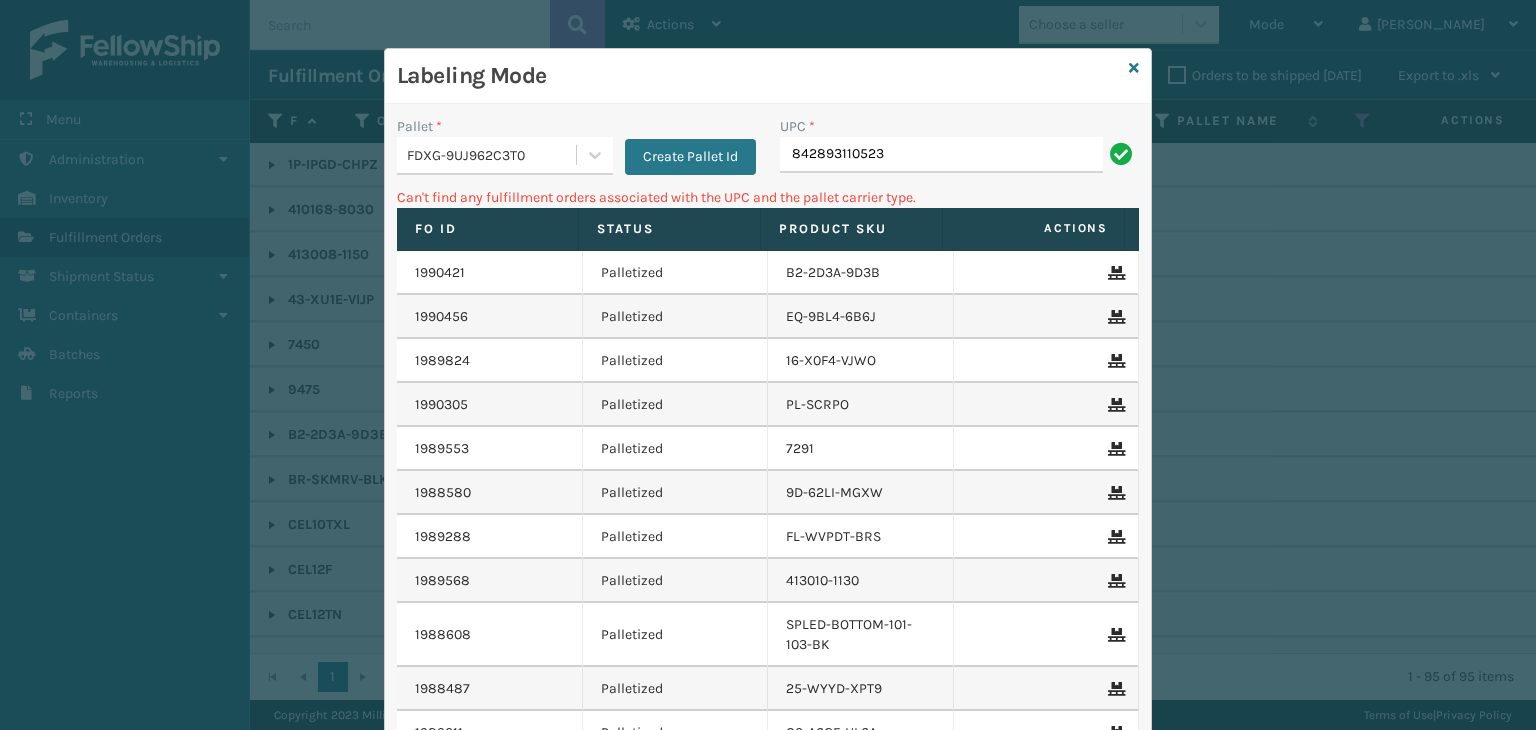 click on "842893110523" at bounding box center (941, 155) 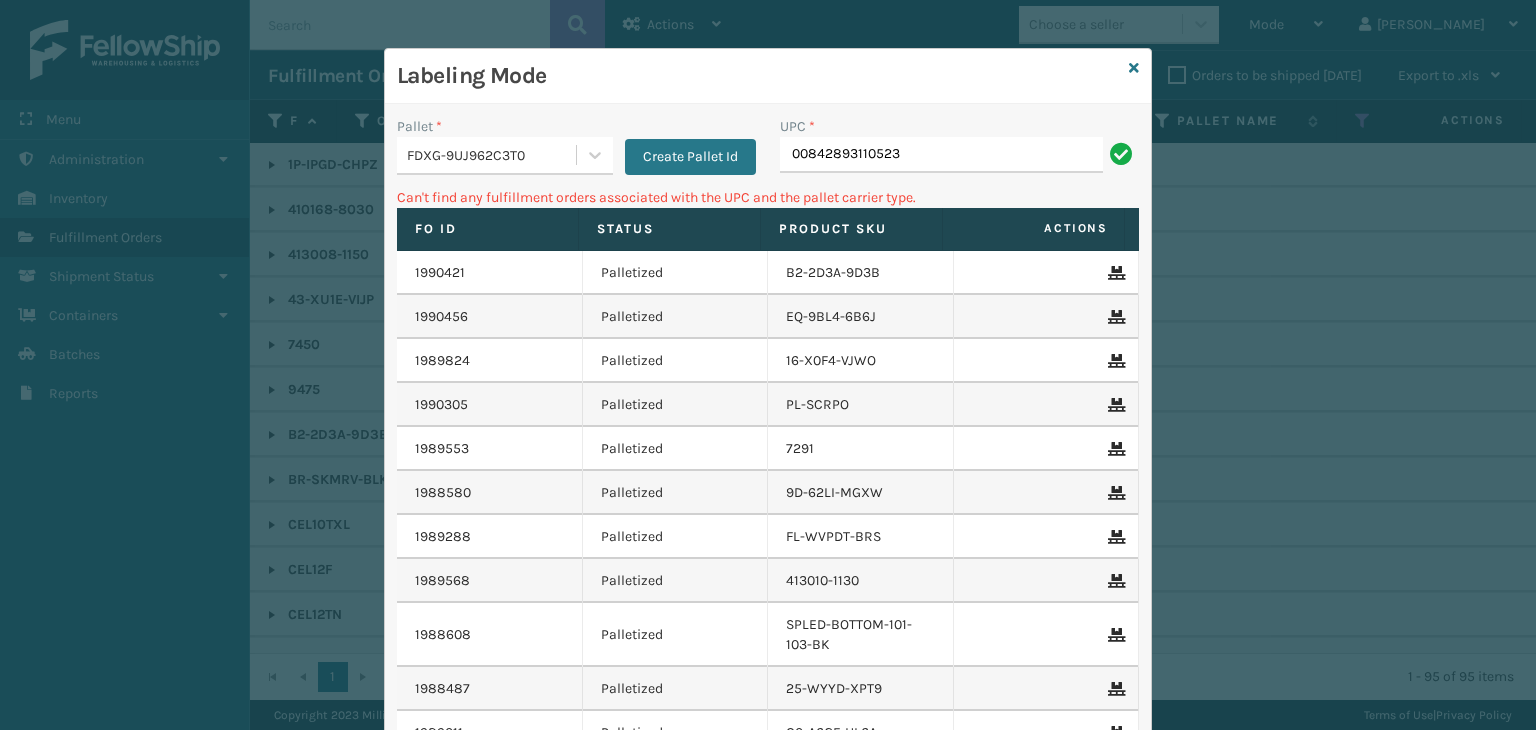 type on "00842893110523" 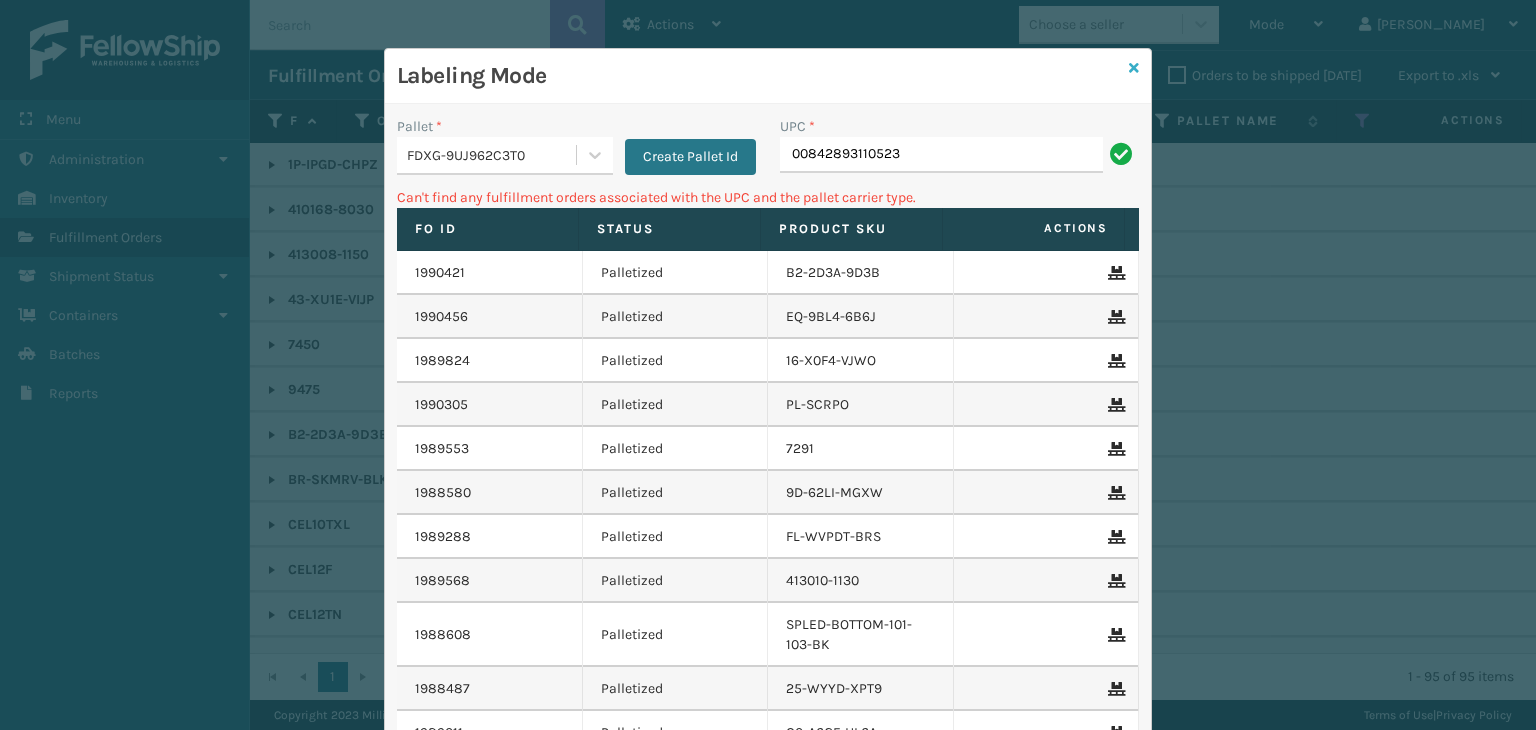 click at bounding box center [1134, 68] 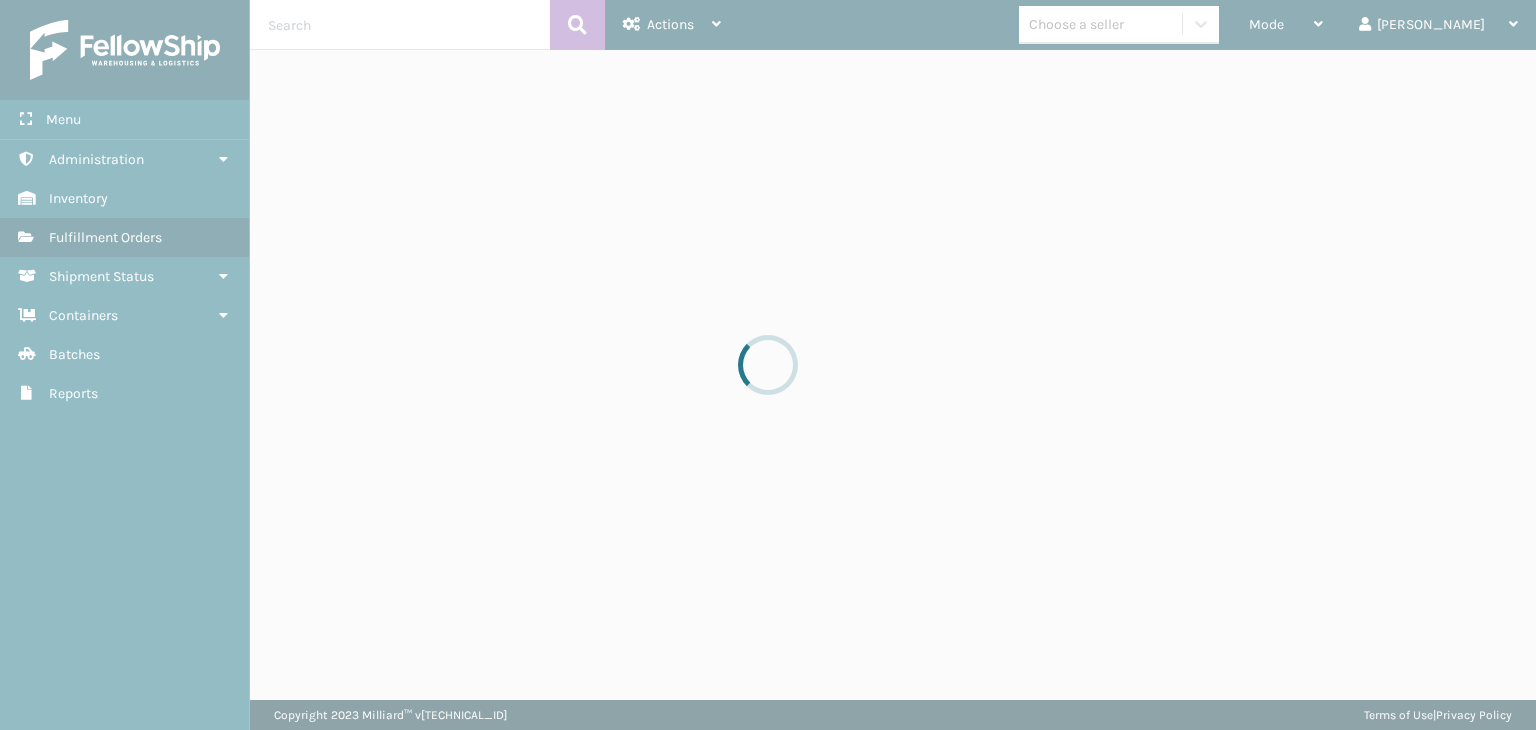 click at bounding box center [768, 365] 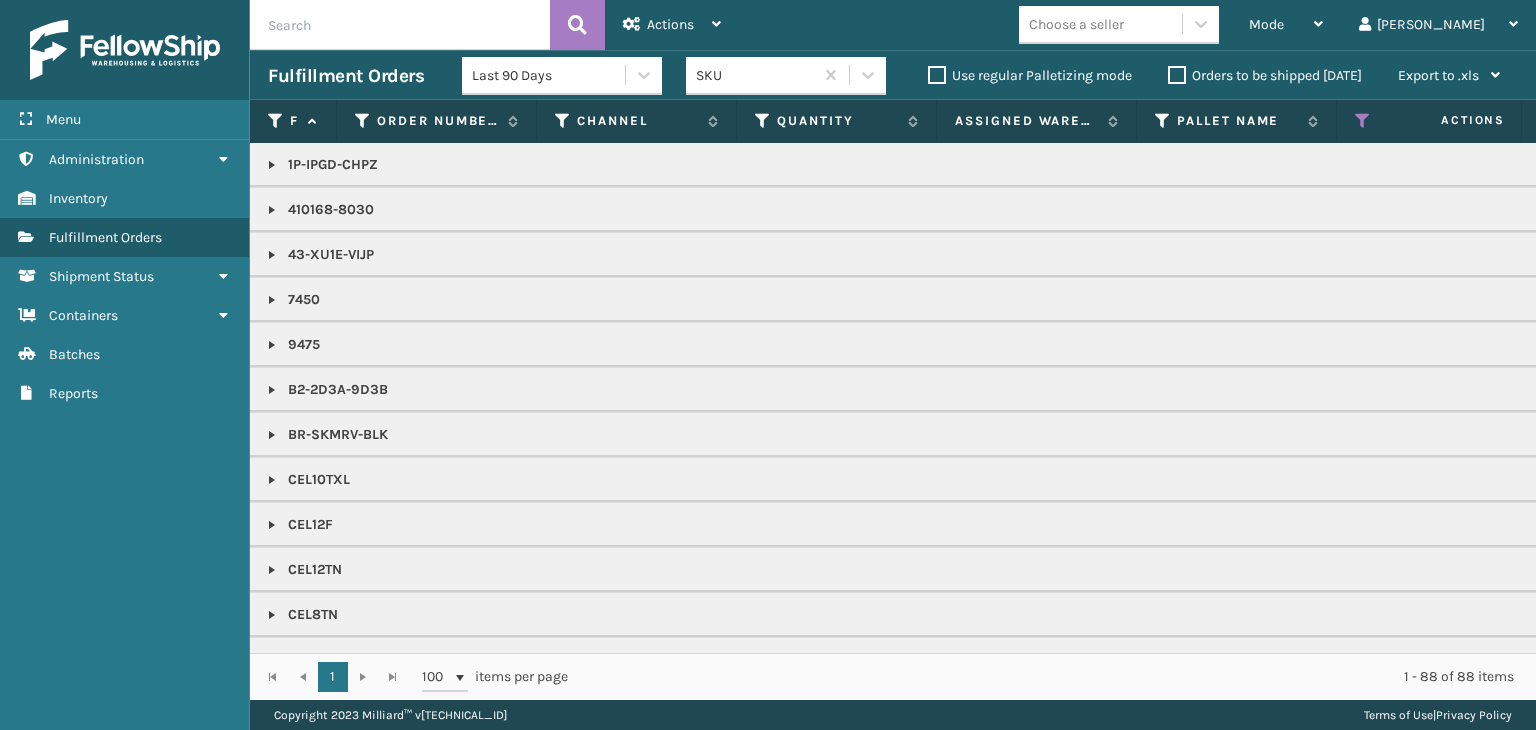 click on "Choose a seller" at bounding box center (1076, 24) 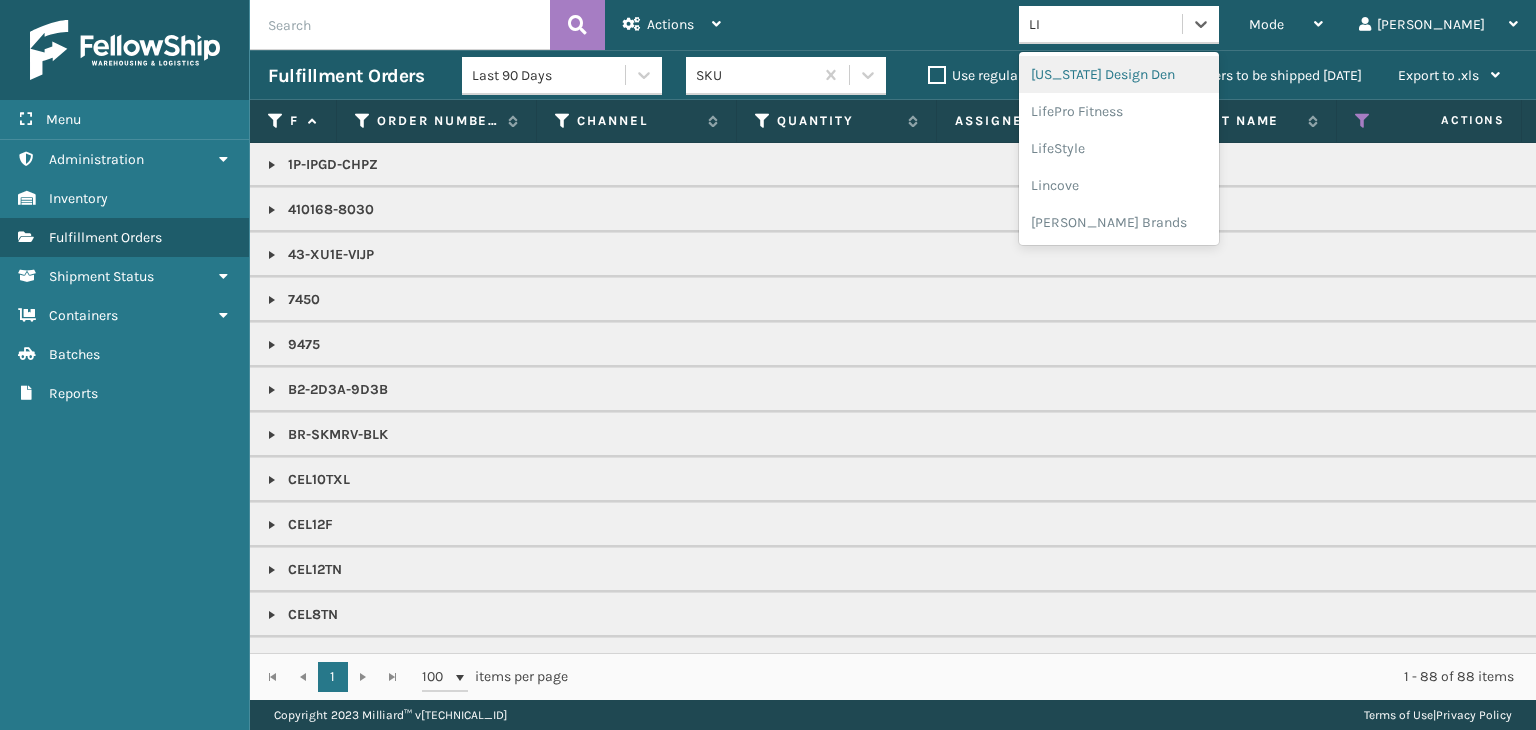type on "LIF" 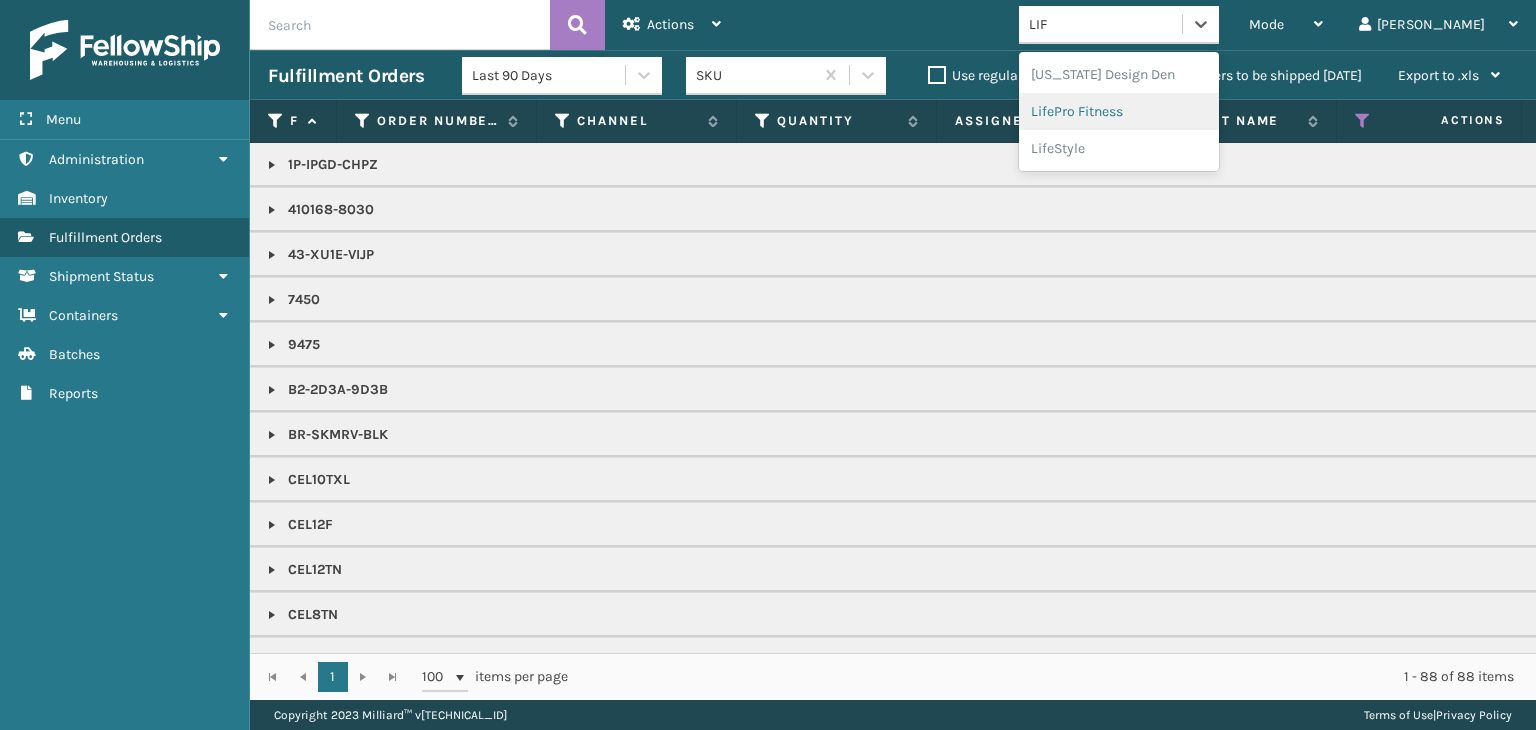 click on "LifePro Fitness" at bounding box center [1119, 111] 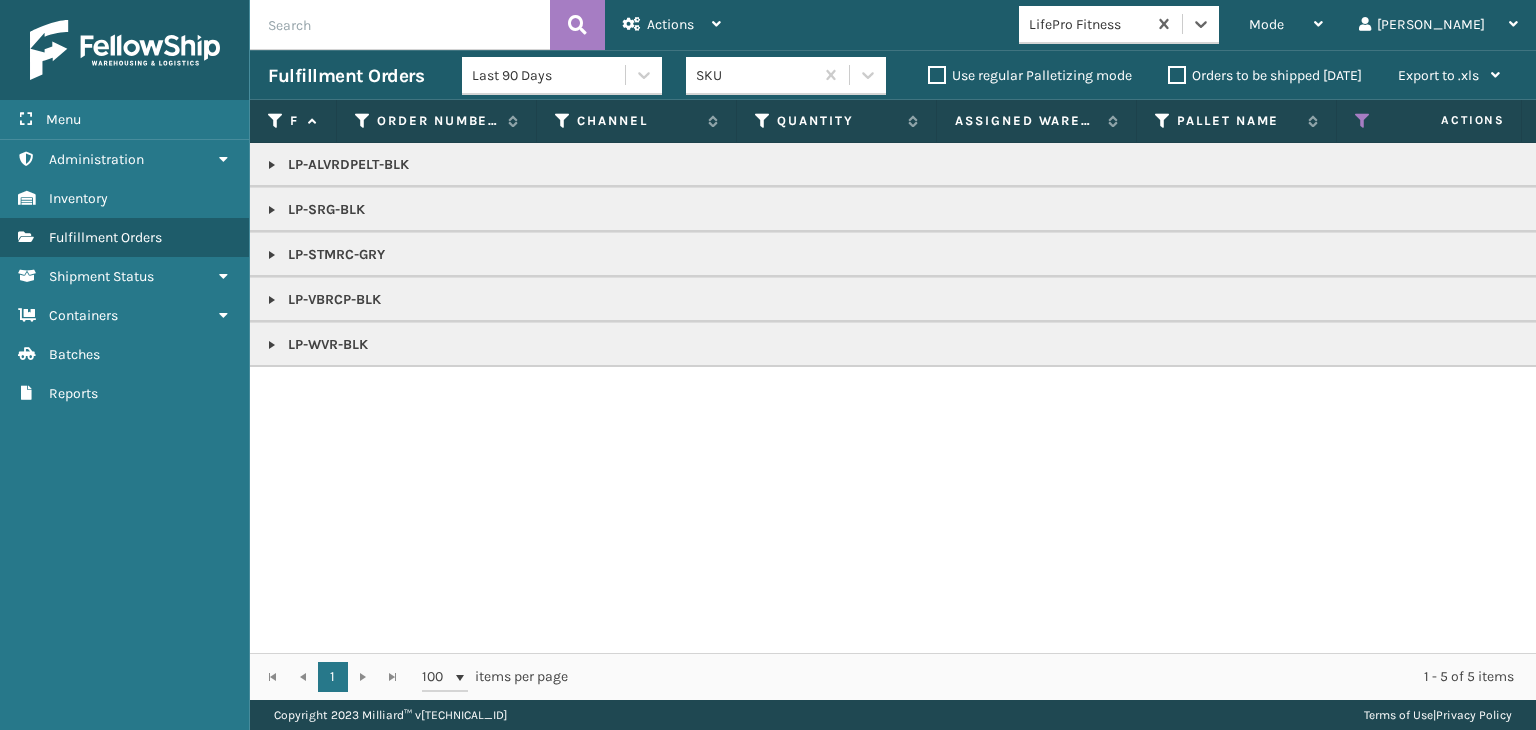 click at bounding box center [272, 210] 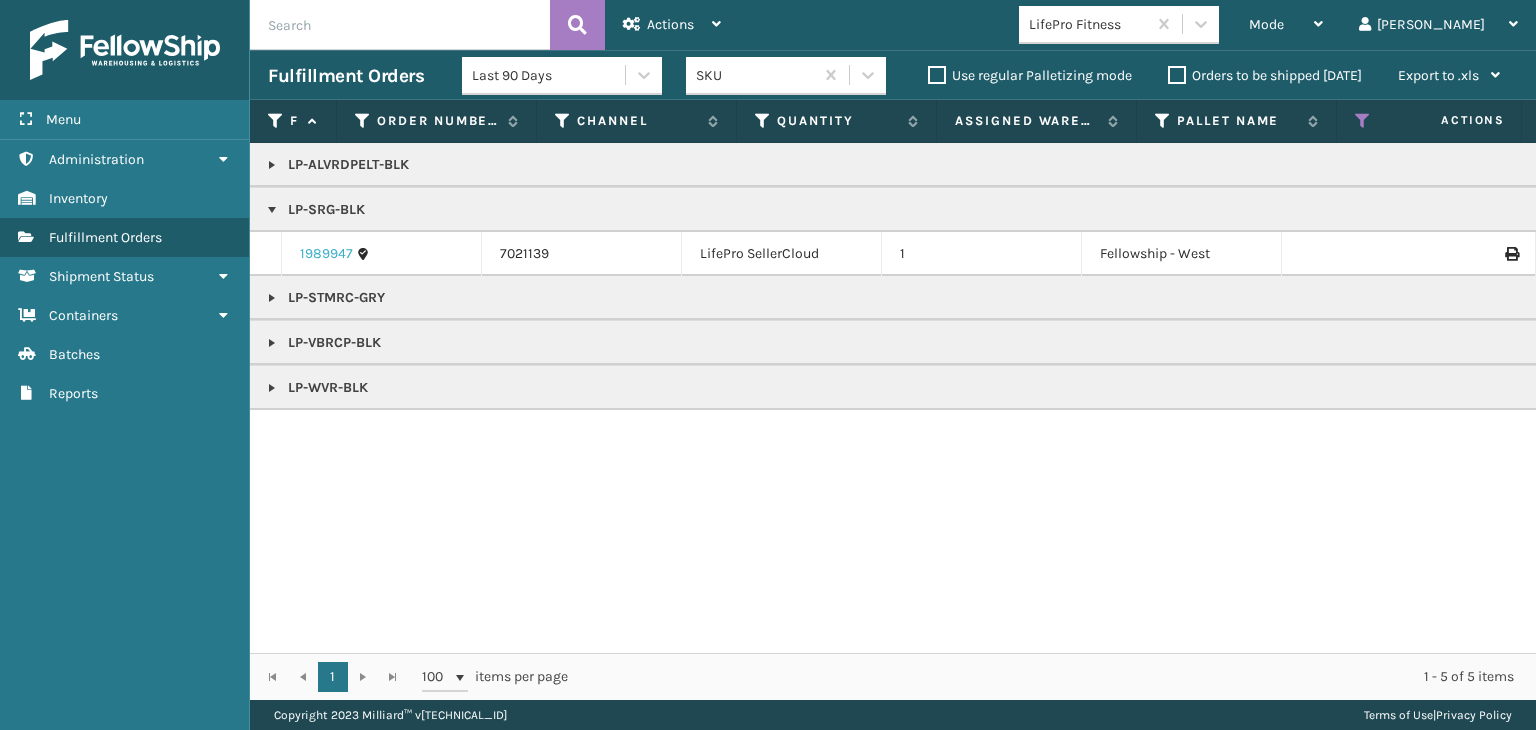 click on "1989947" at bounding box center (326, 254) 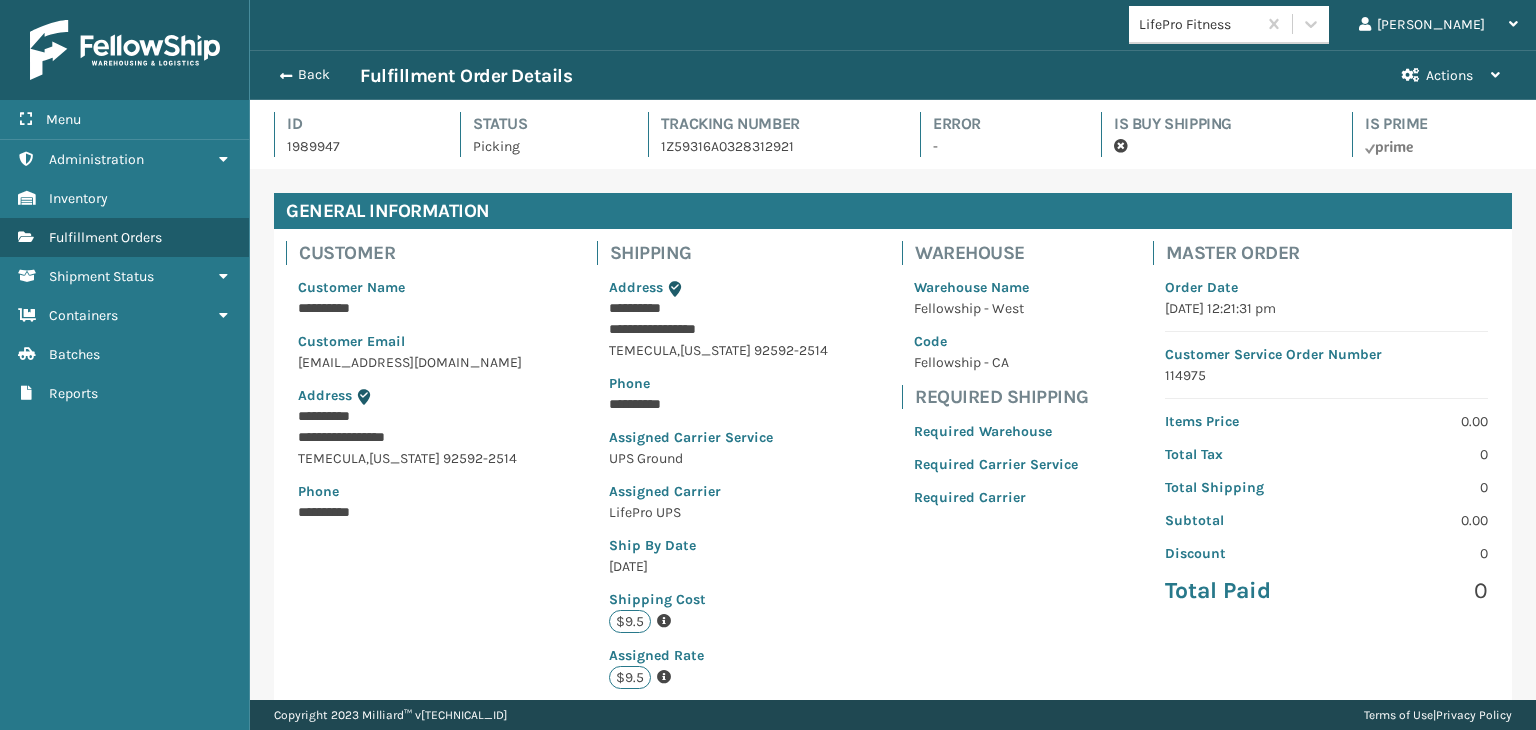 scroll, scrollTop: 449, scrollLeft: 0, axis: vertical 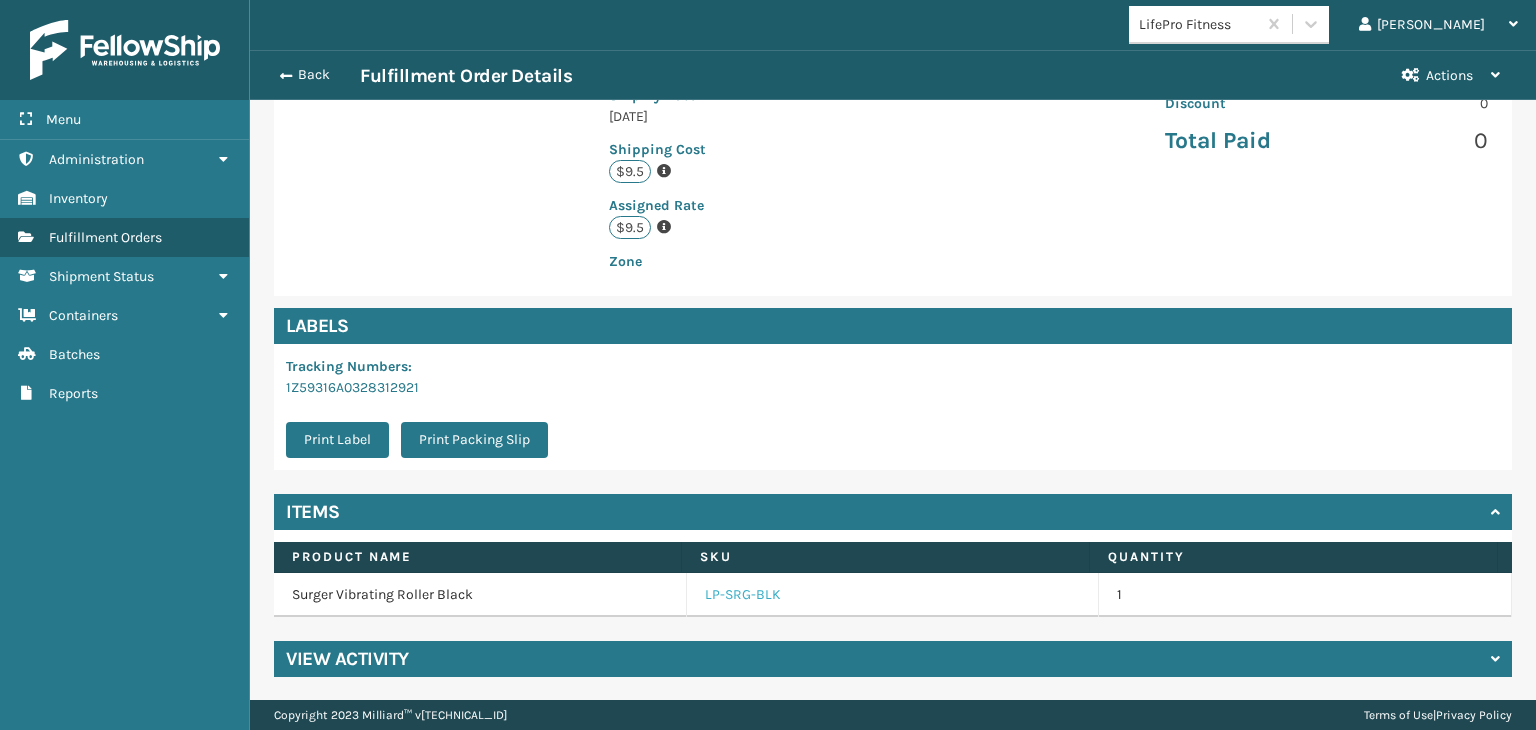 click on "LP-SRG-BLK" at bounding box center (743, 595) 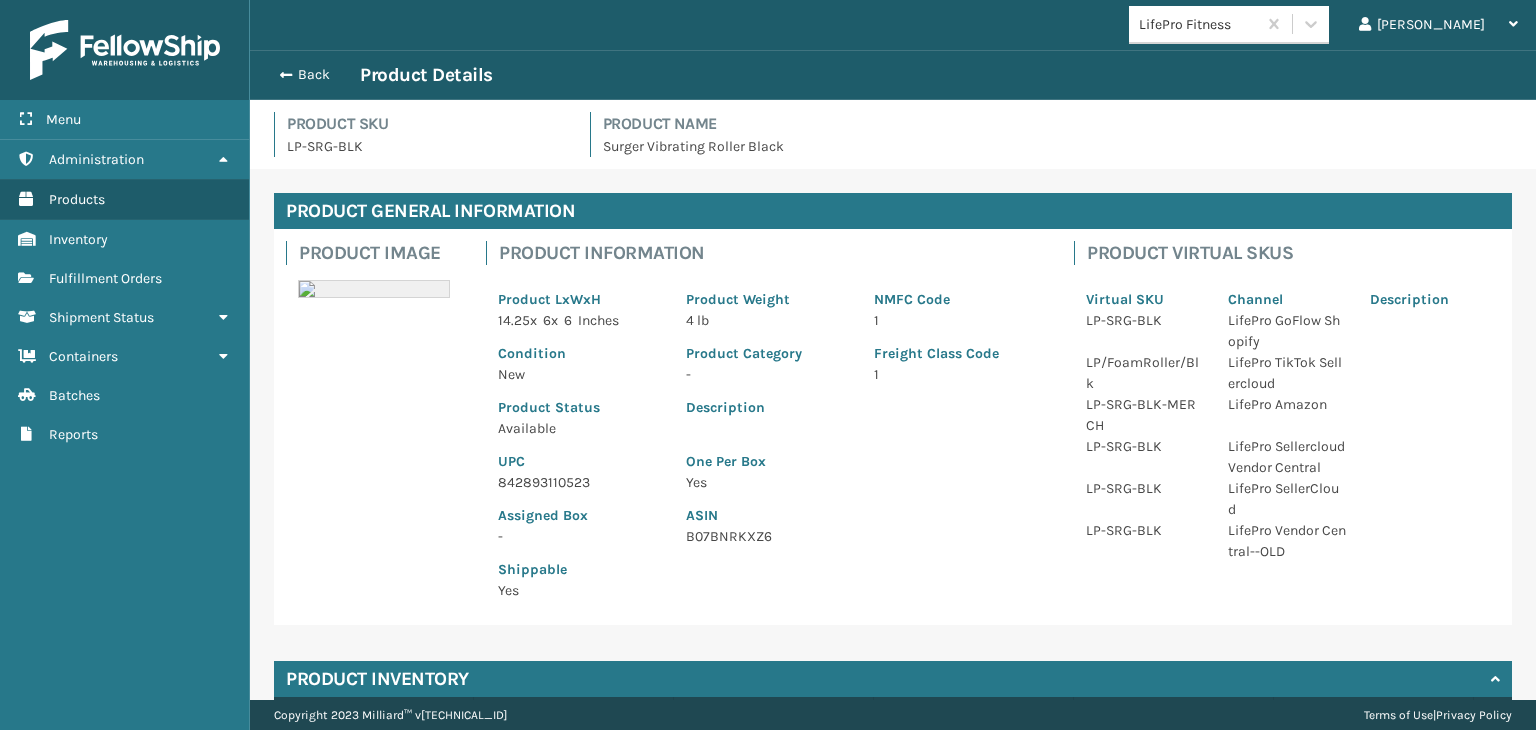 click on "842893110523" at bounding box center [580, 482] 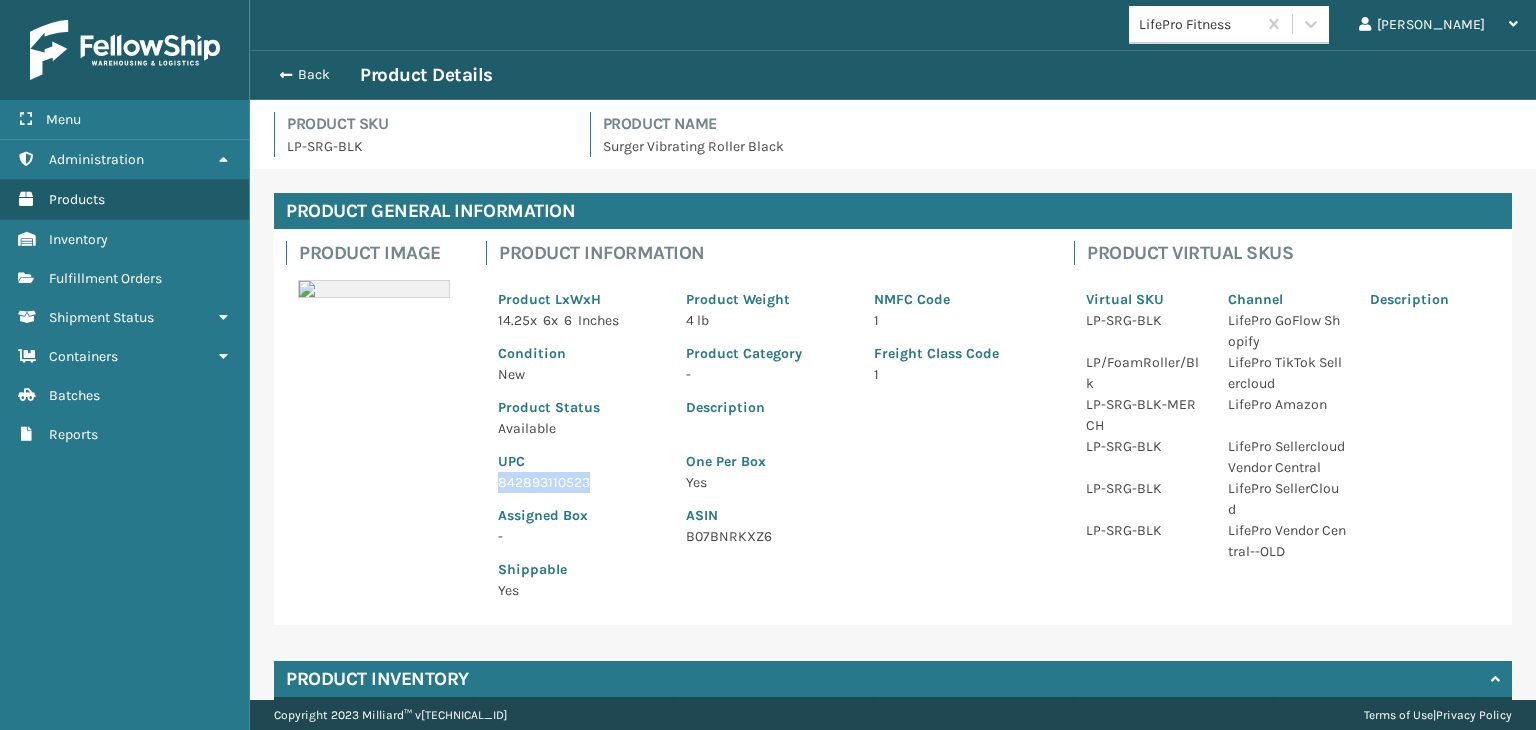 click on "842893110523" at bounding box center [580, 482] 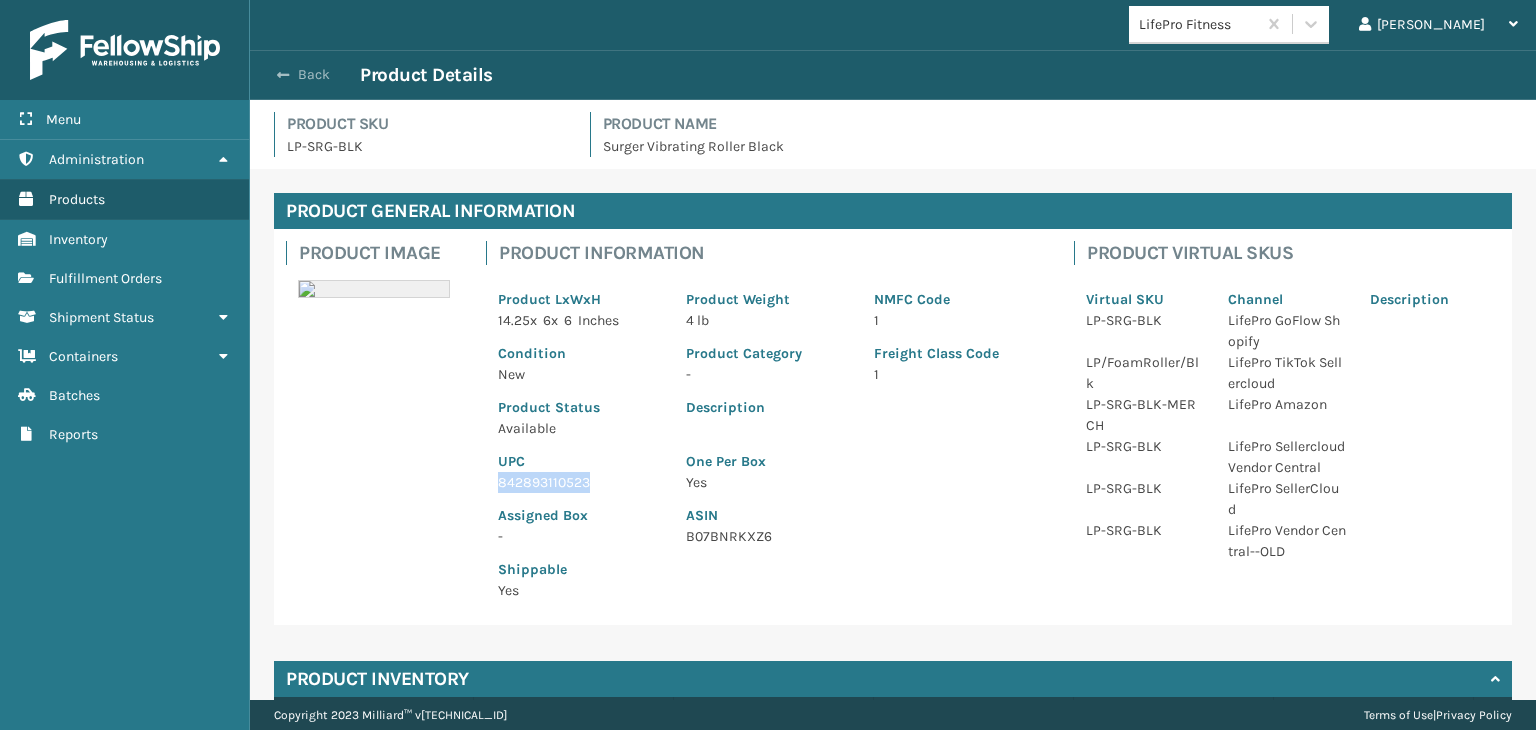 click on "Back" at bounding box center (314, 75) 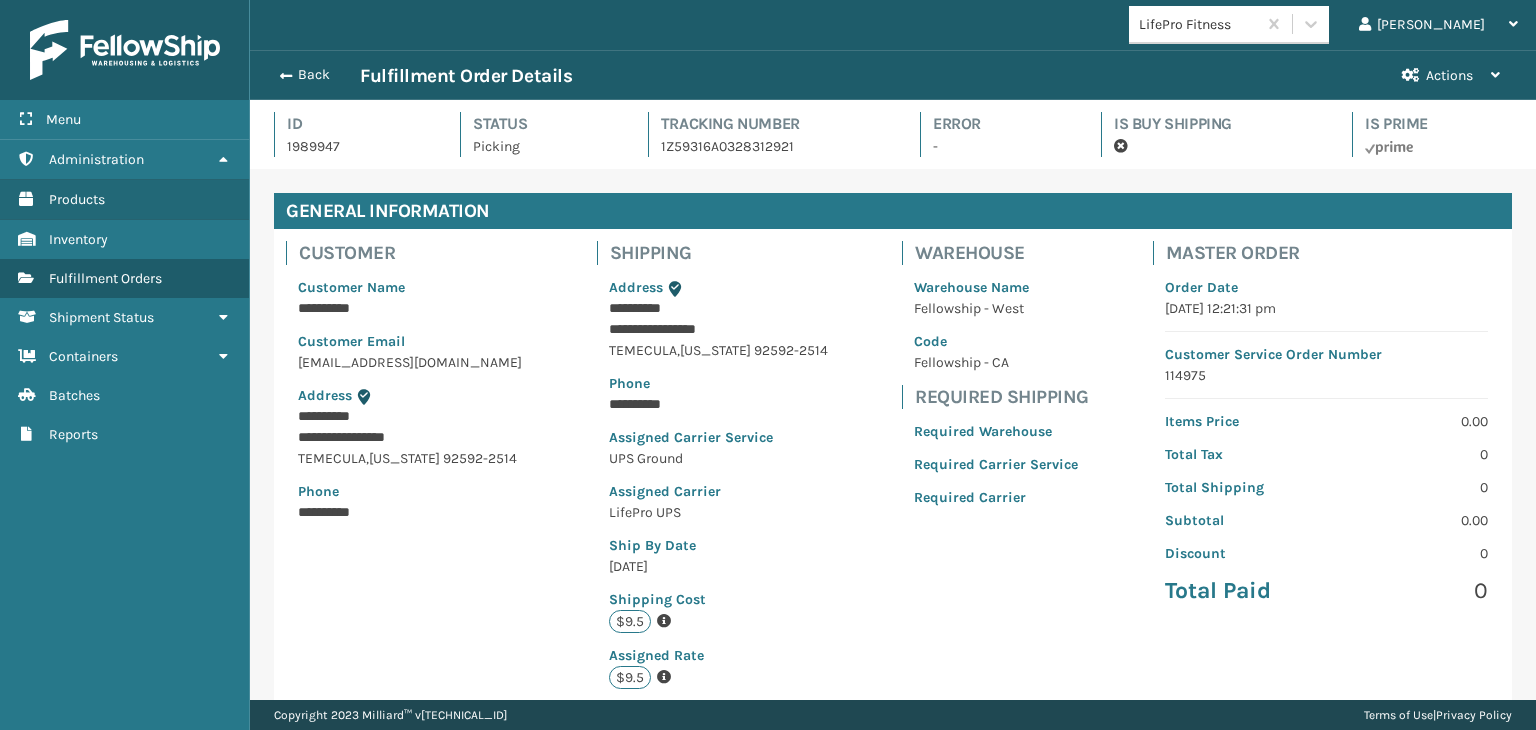 click on "Back" at bounding box center [314, 75] 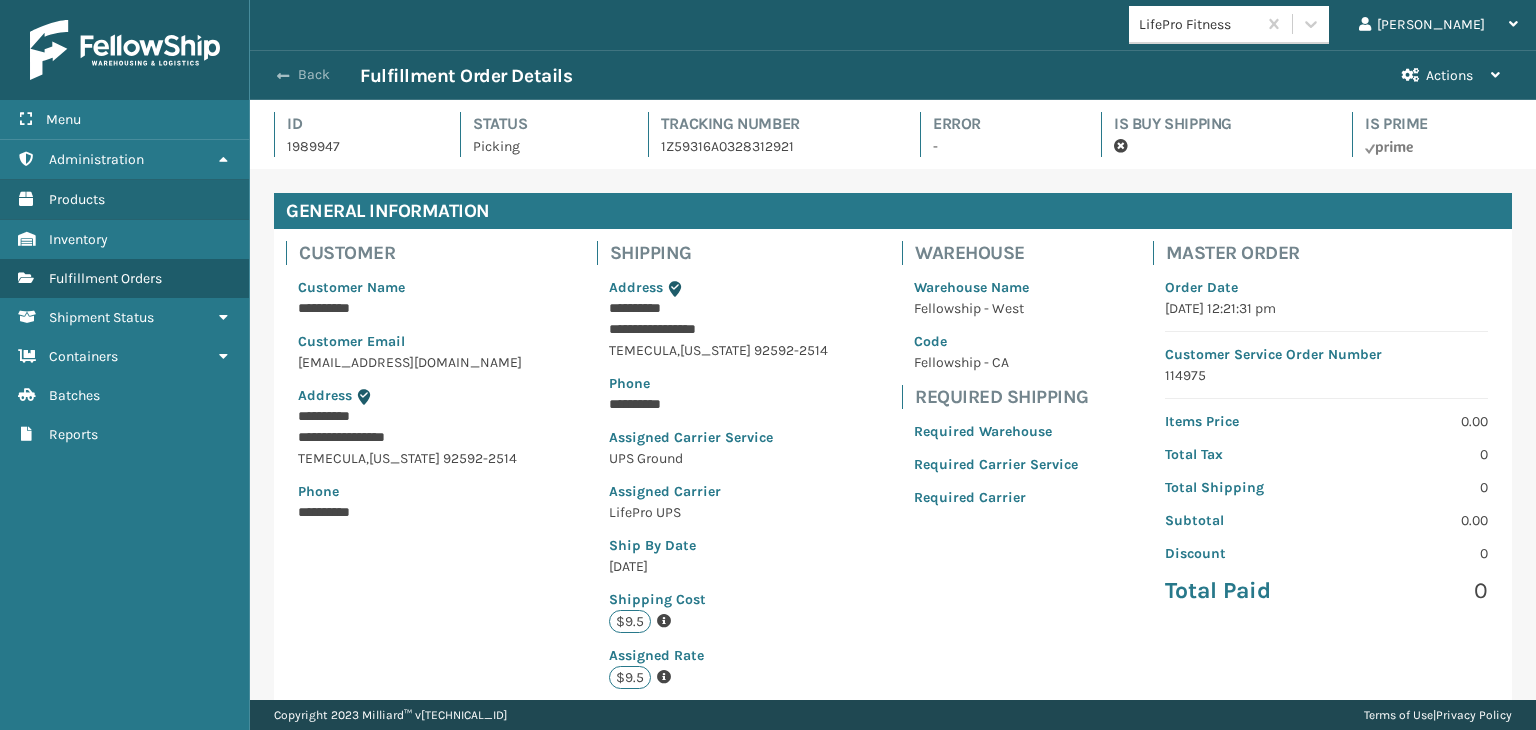 scroll, scrollTop: 99951, scrollLeft: 98713, axis: both 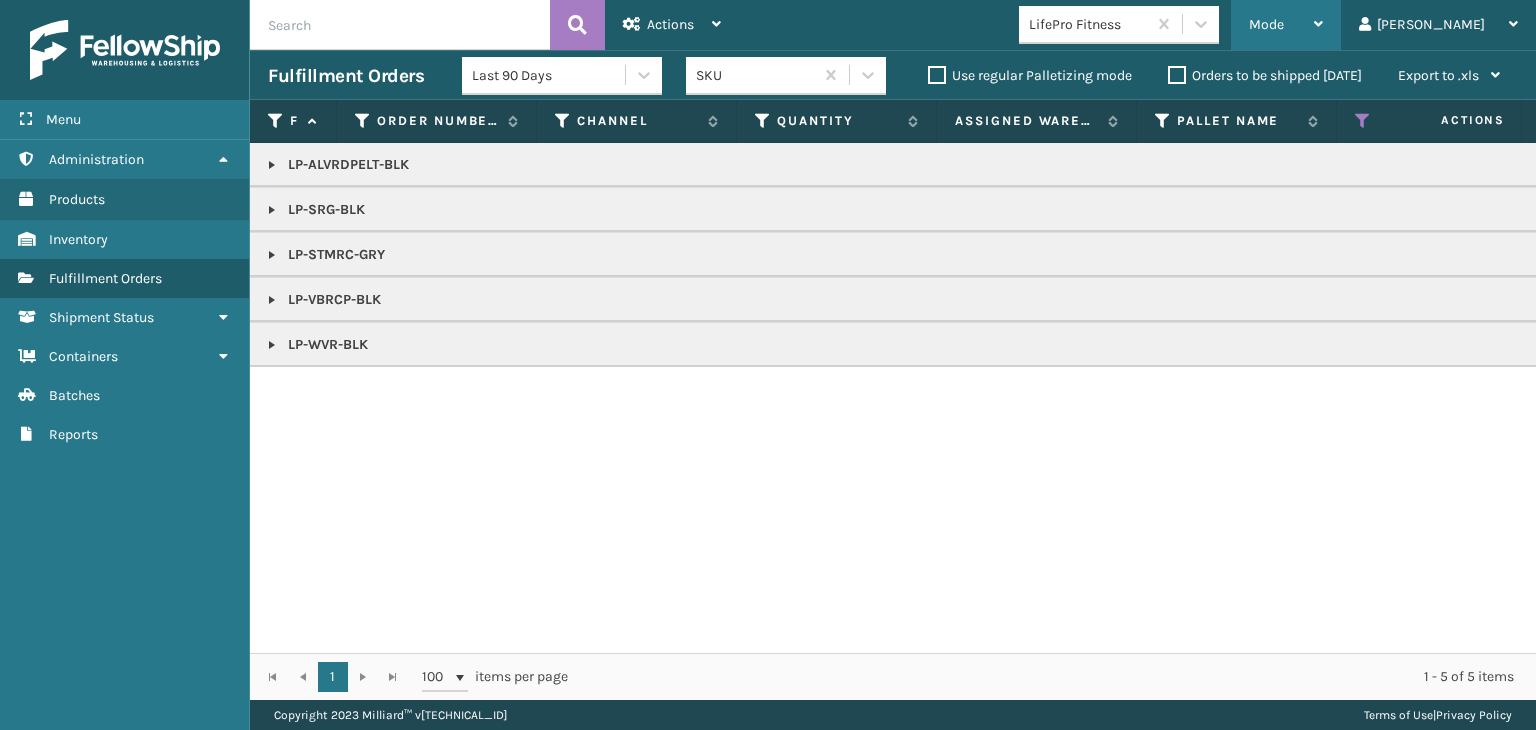 click on "Mode" at bounding box center [1266, 24] 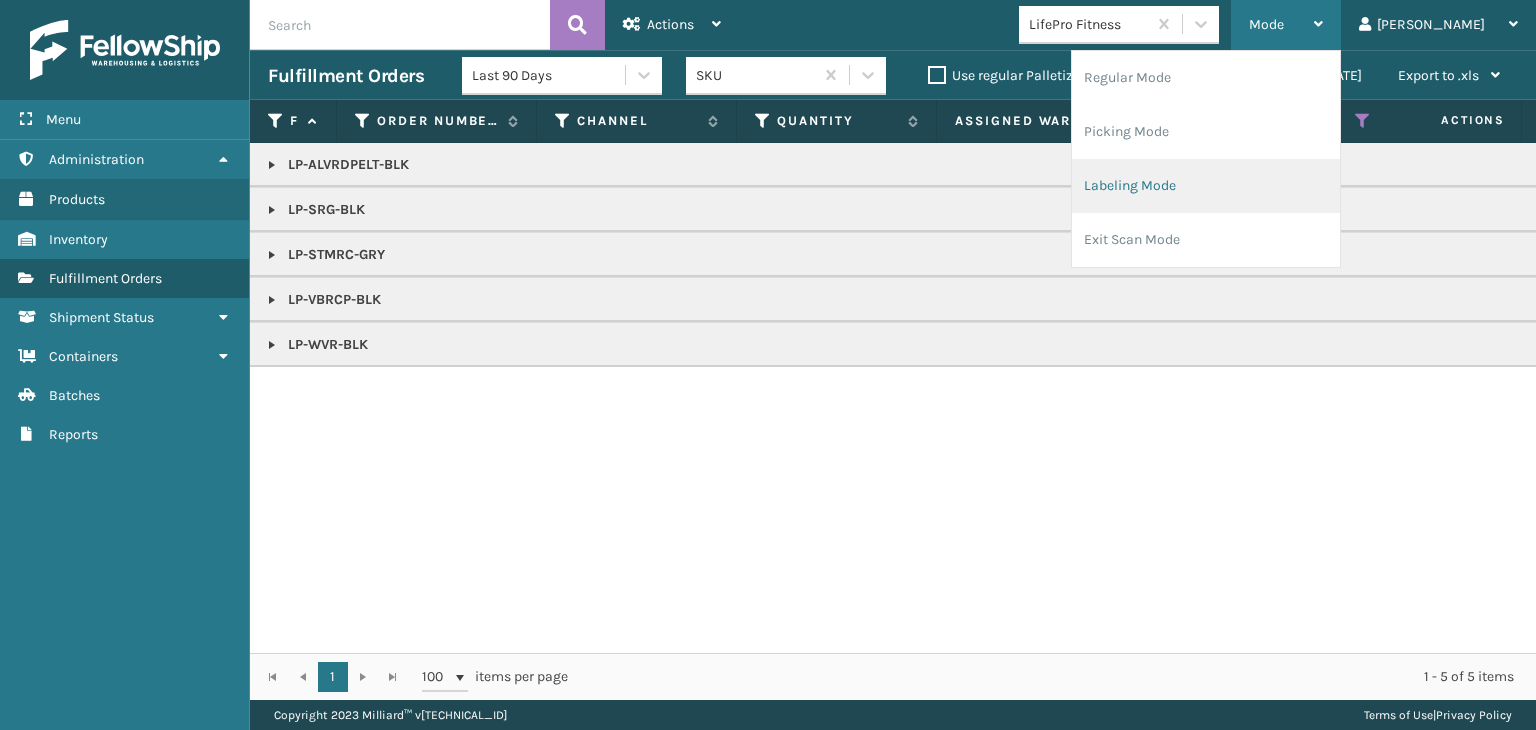click on "Labeling Mode" at bounding box center (1206, 186) 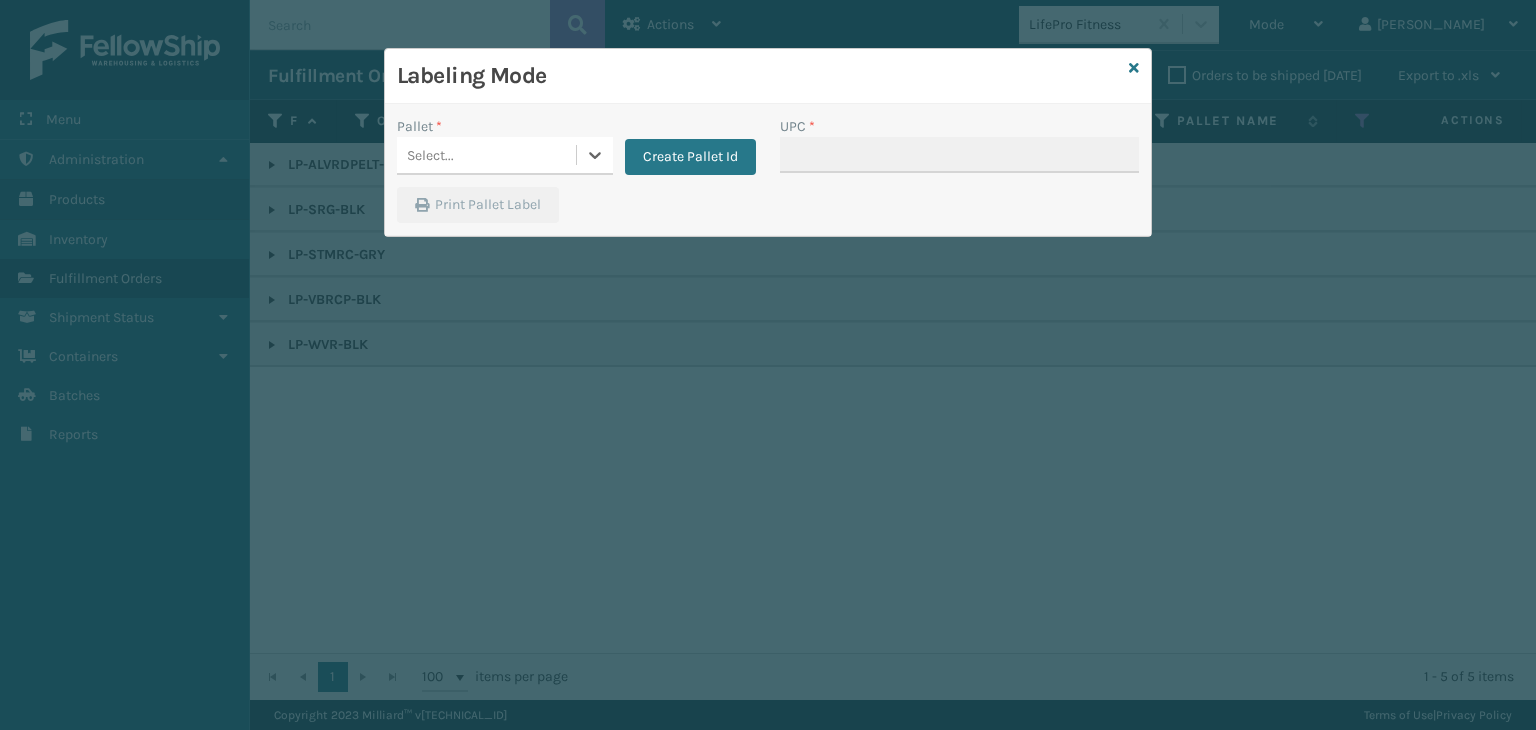 click on "Select..." at bounding box center (430, 155) 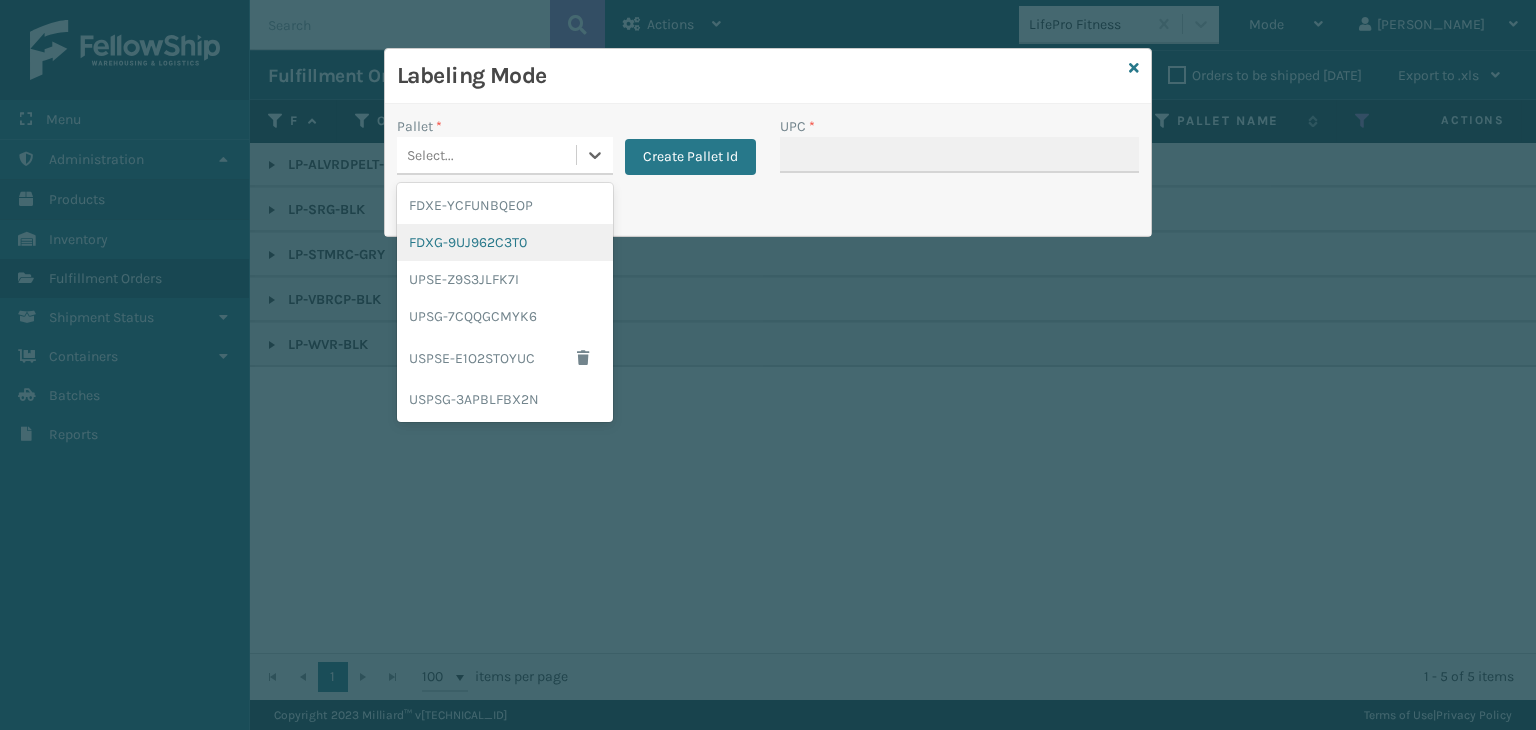 click on "FDXG-9UJ962C3T0" at bounding box center [505, 242] 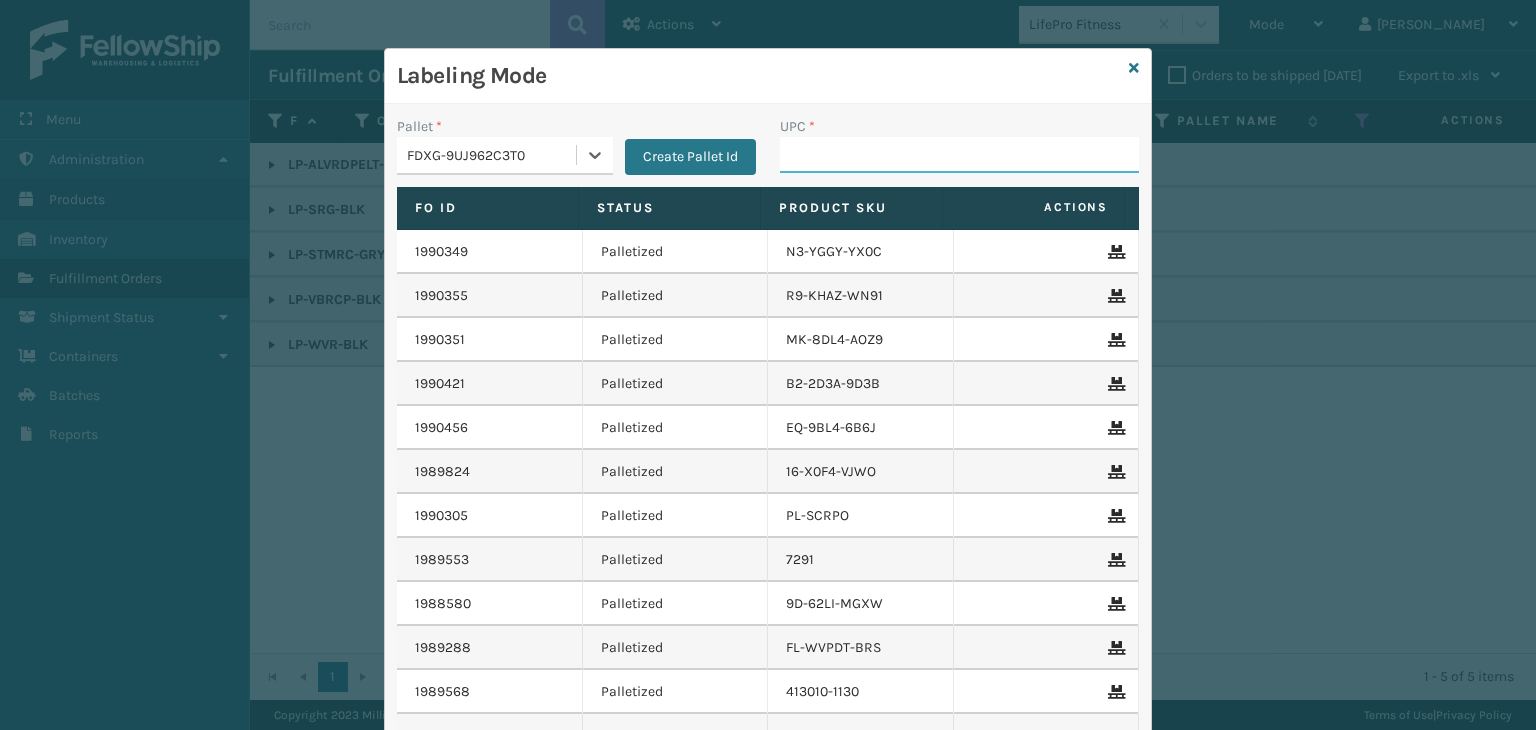click on "UPC   *" at bounding box center [959, 155] 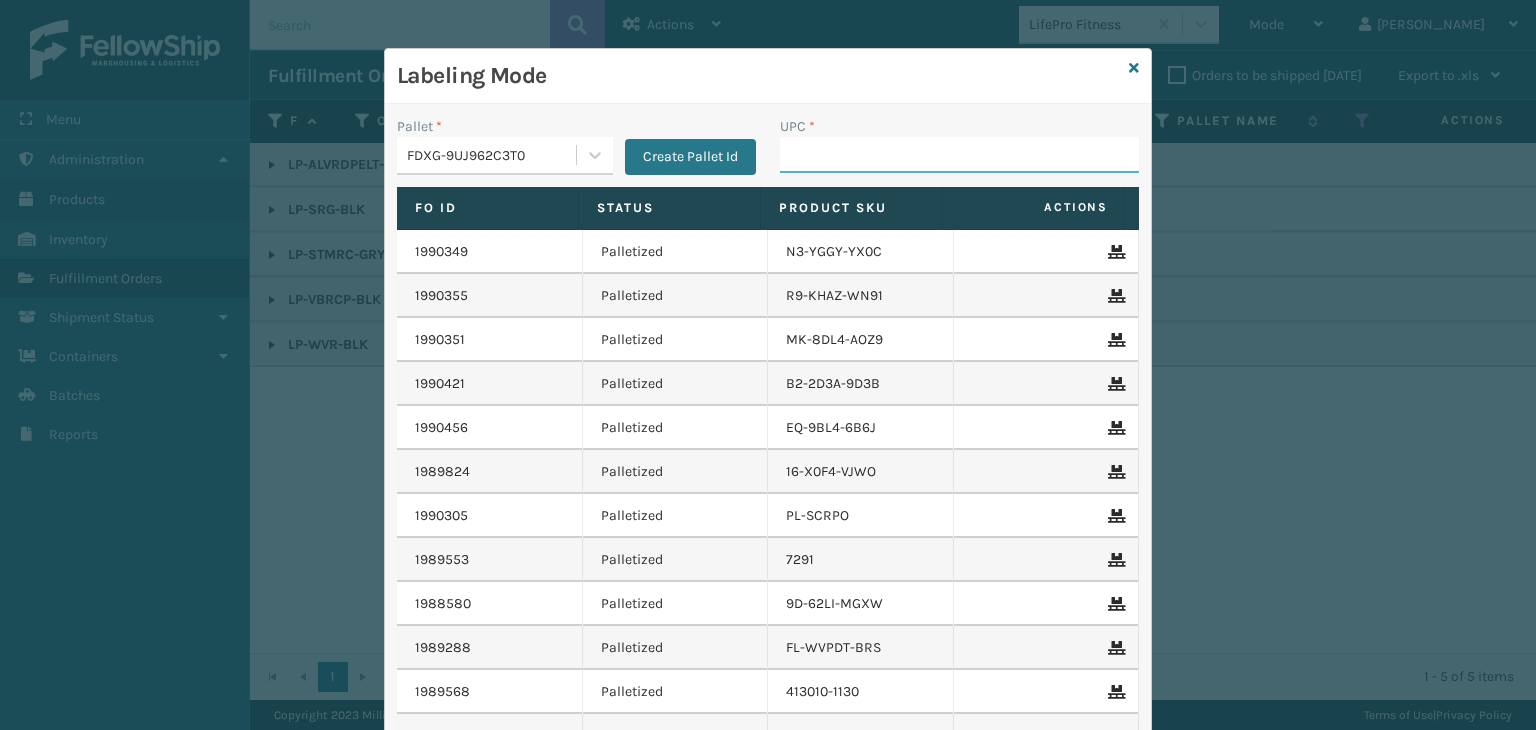 paste on "842893110523" 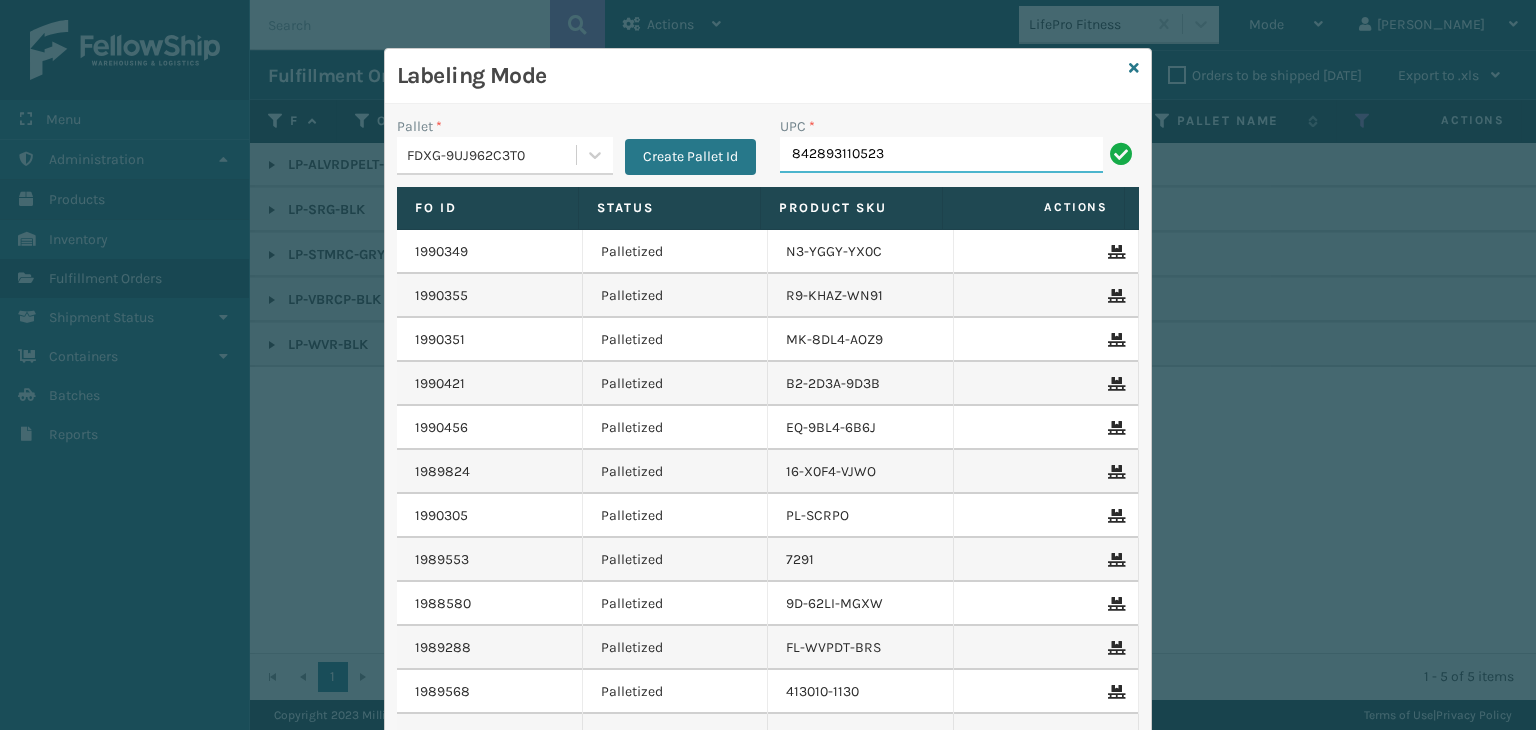 type on "842893110523" 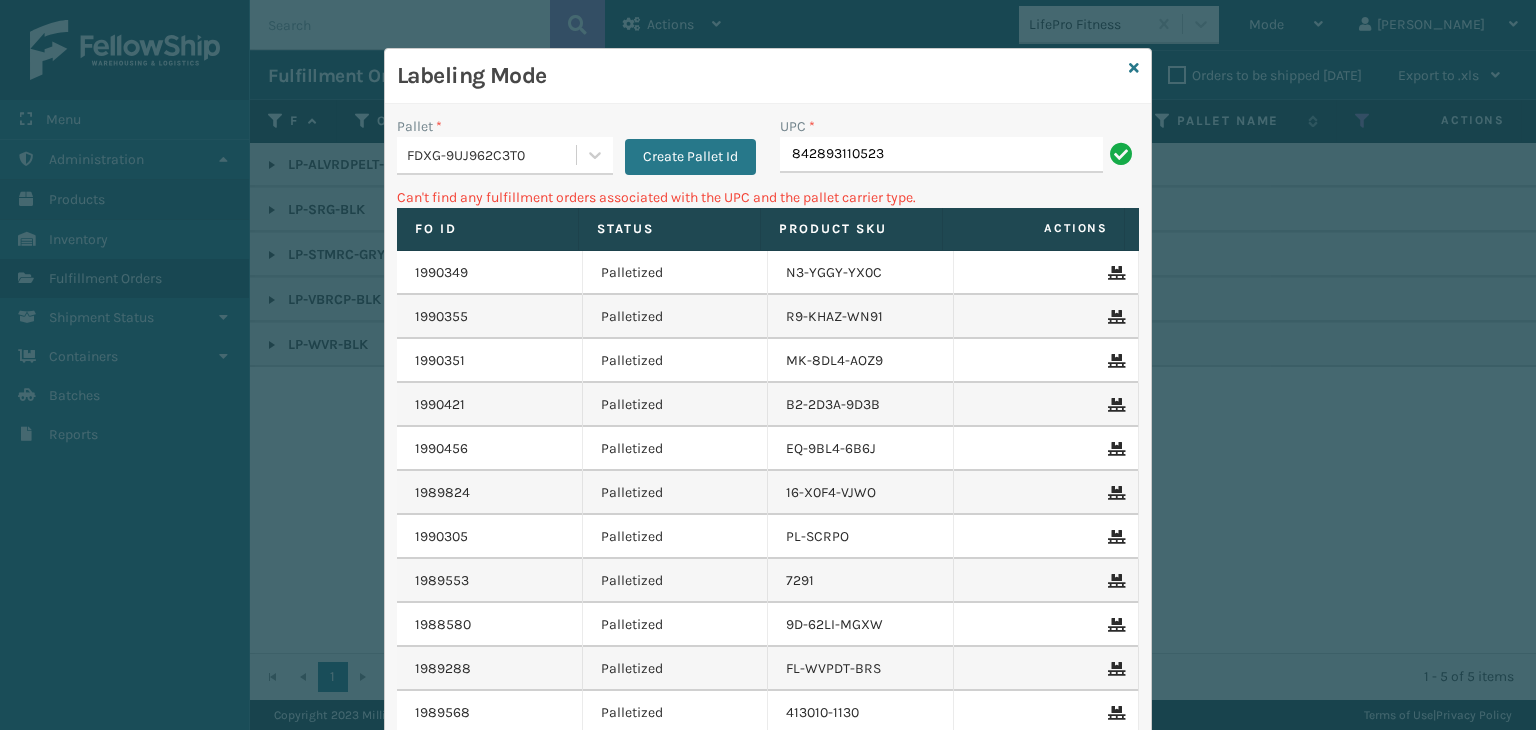 click on "Pallet   *" at bounding box center [505, 126] 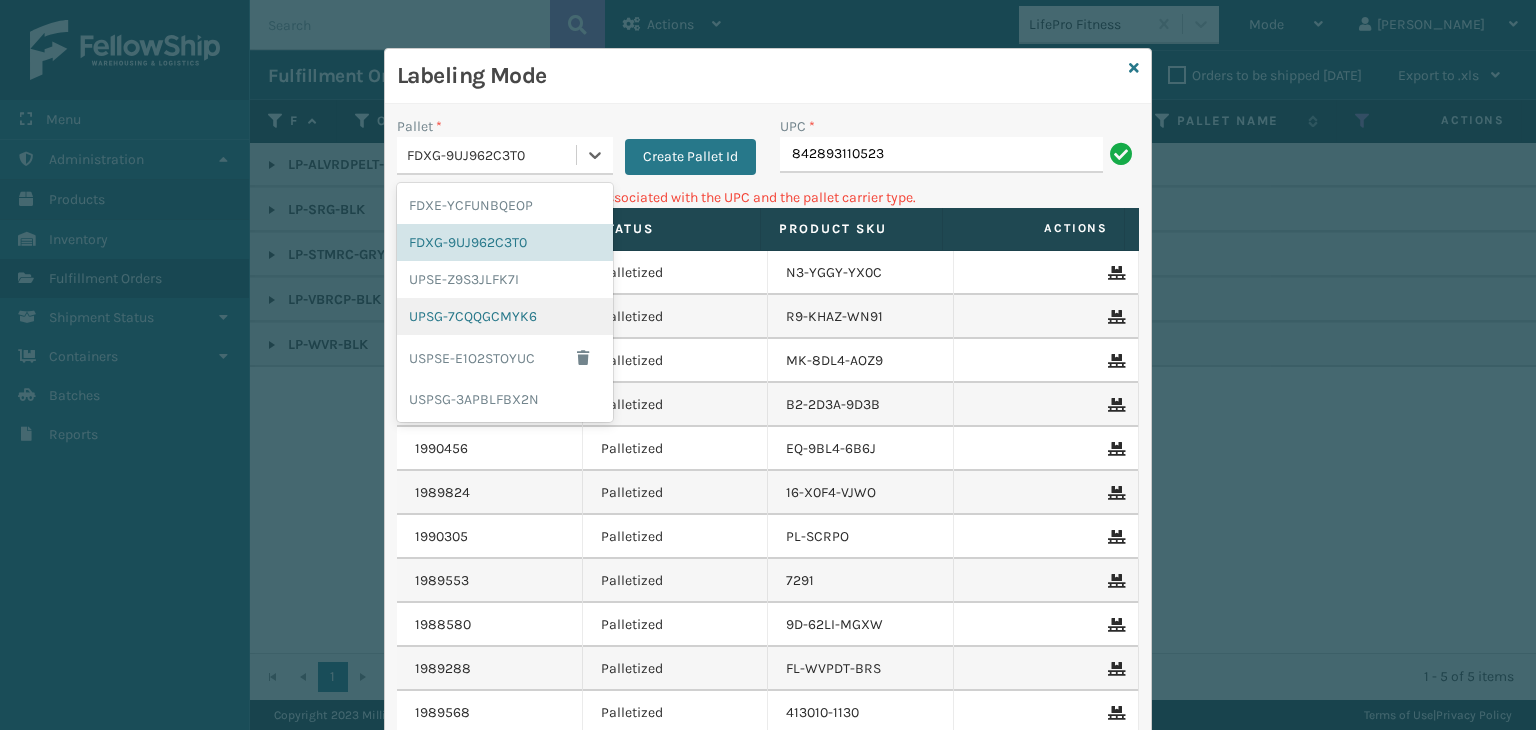 click on "UPSG-7CQQGCMYK6" at bounding box center (505, 316) 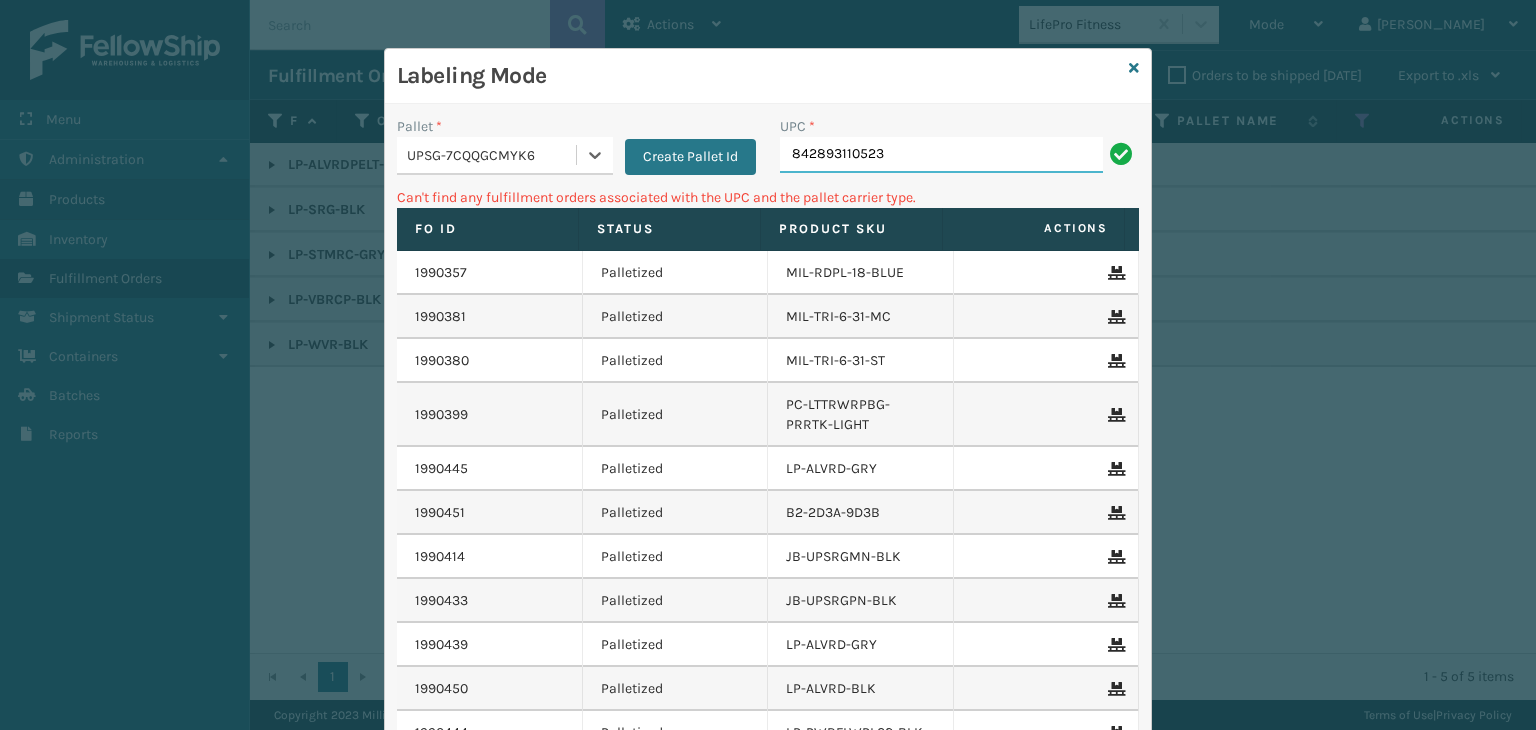 click on "842893110523" at bounding box center (941, 155) 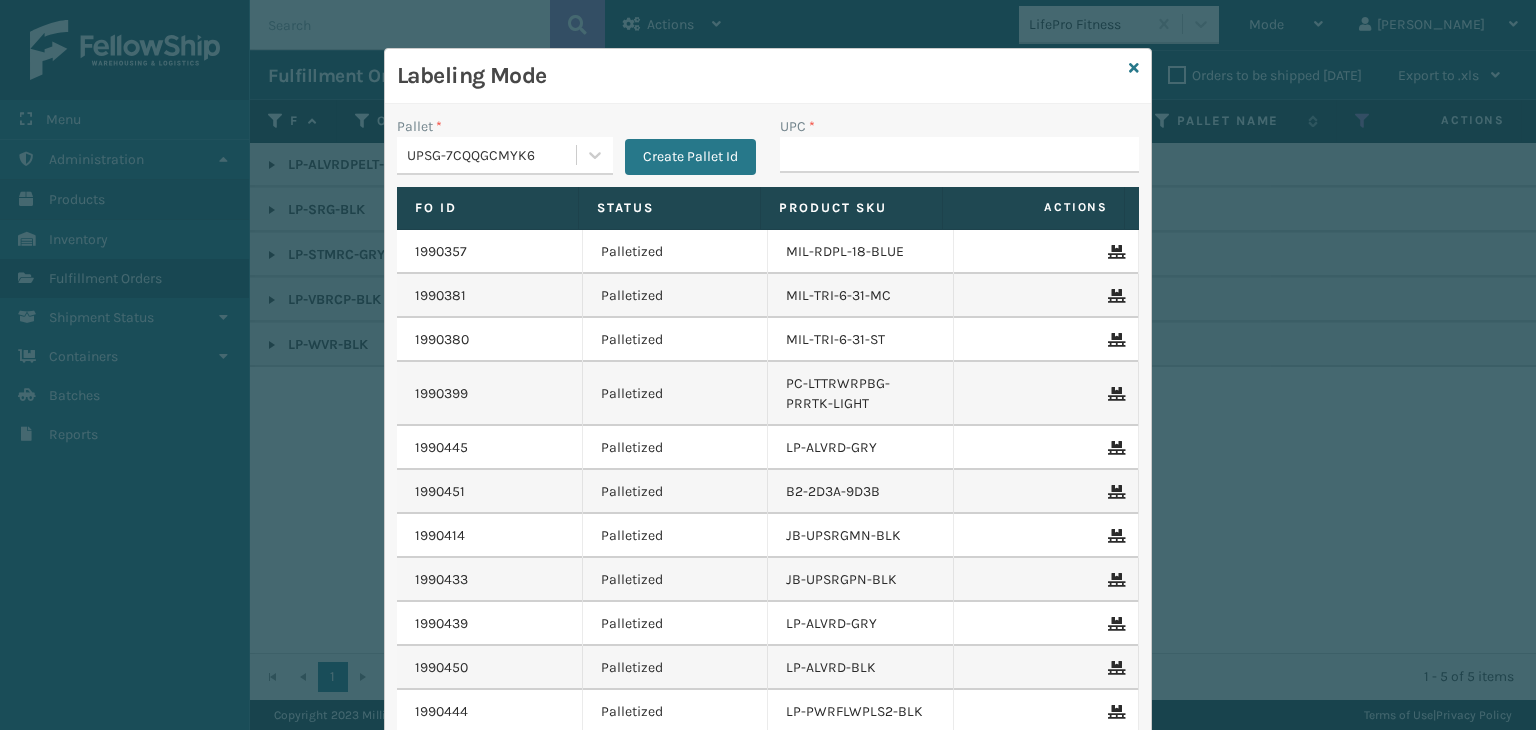 click on "UPSG-7CQQGCMYK6" at bounding box center [492, 155] 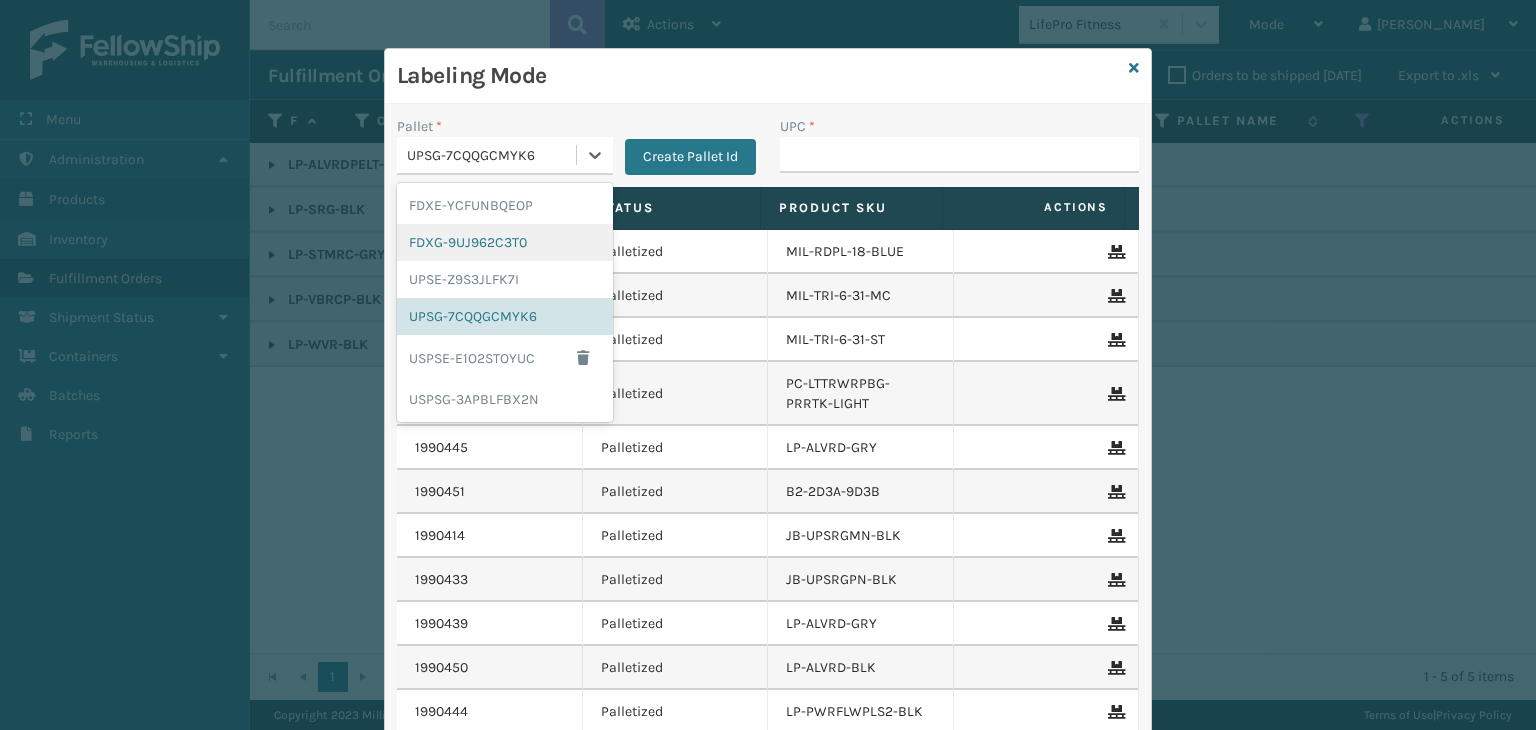 click on "FDXG-9UJ962C3T0" at bounding box center (505, 242) 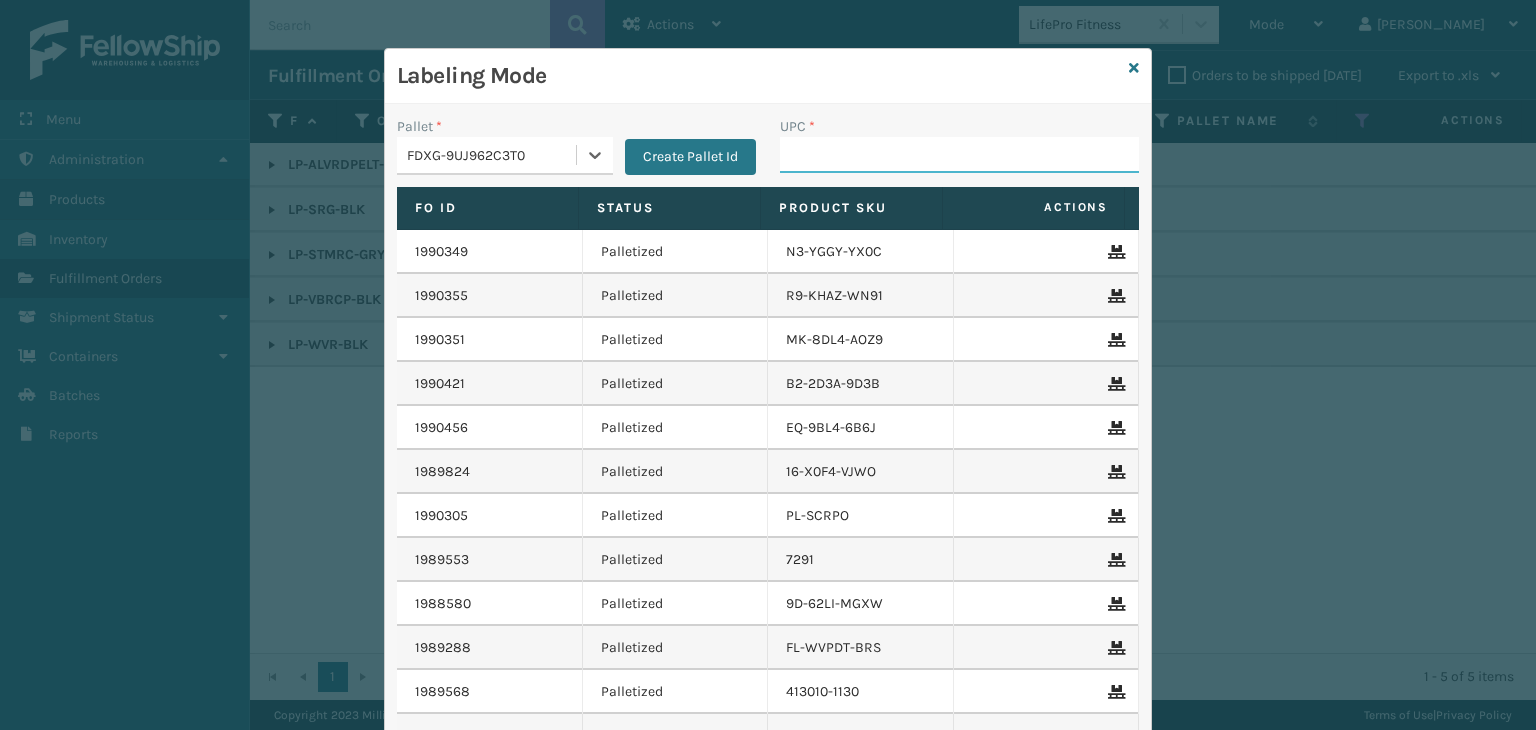 click on "UPC   *" at bounding box center (959, 155) 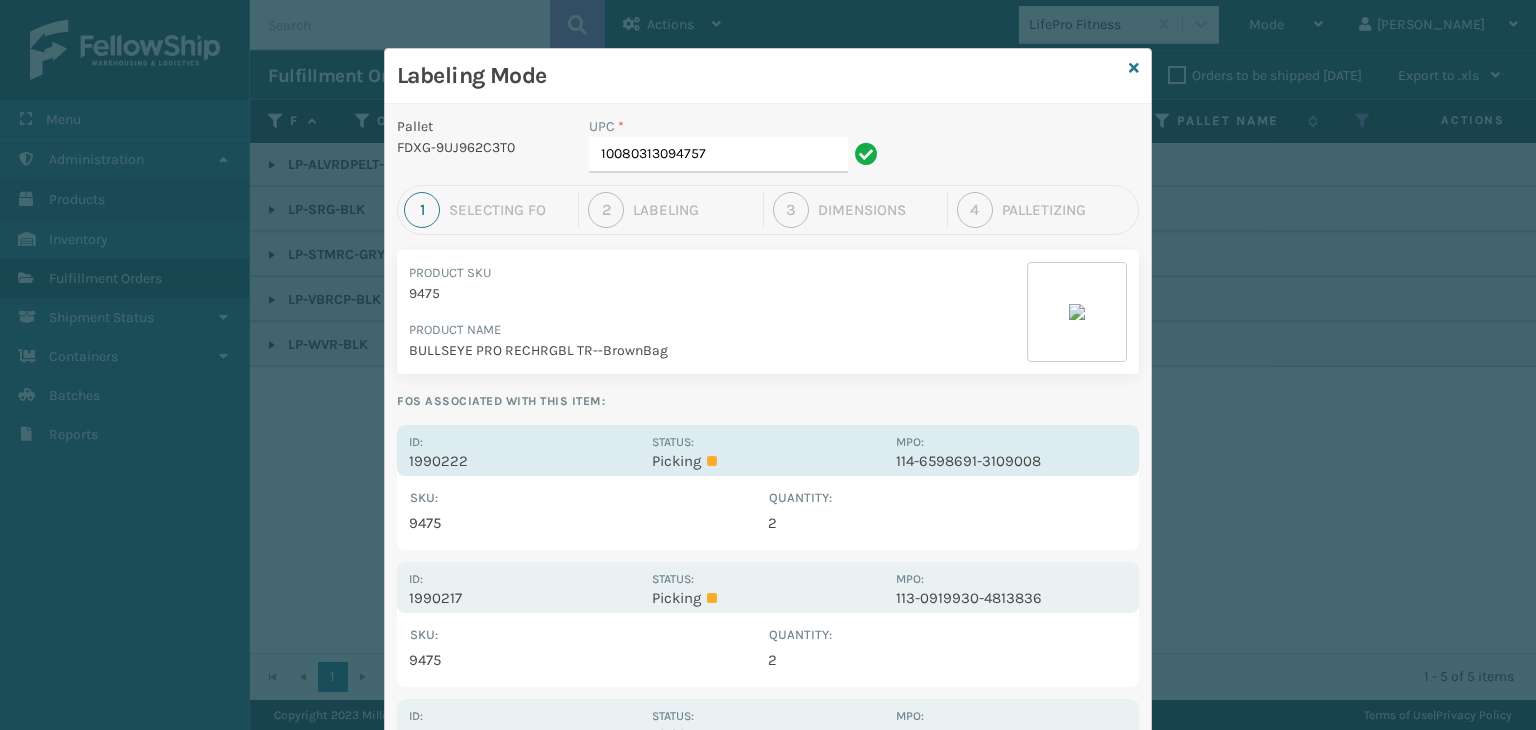 click on "Status: Picking" at bounding box center (767, 450) 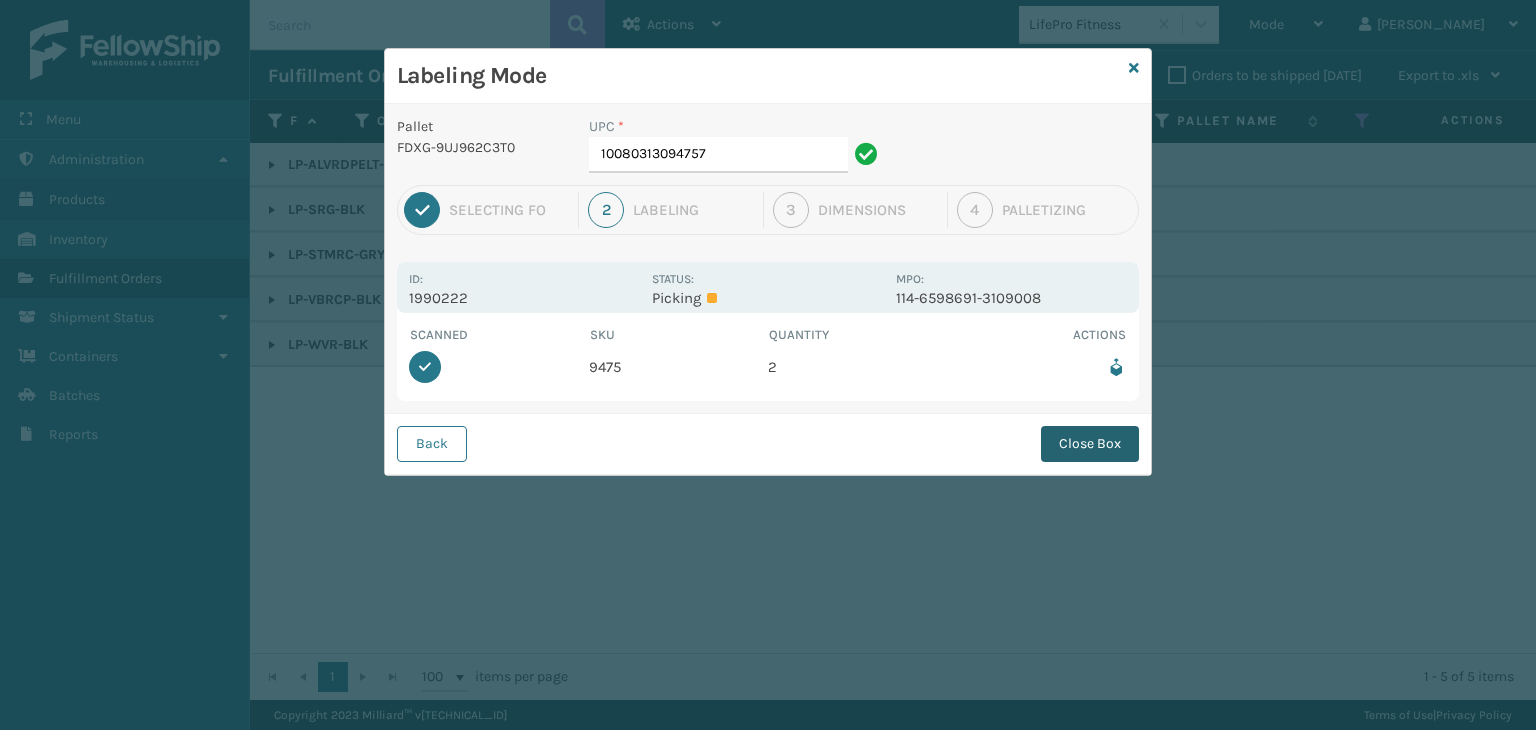click on "Close Box" at bounding box center [1090, 444] 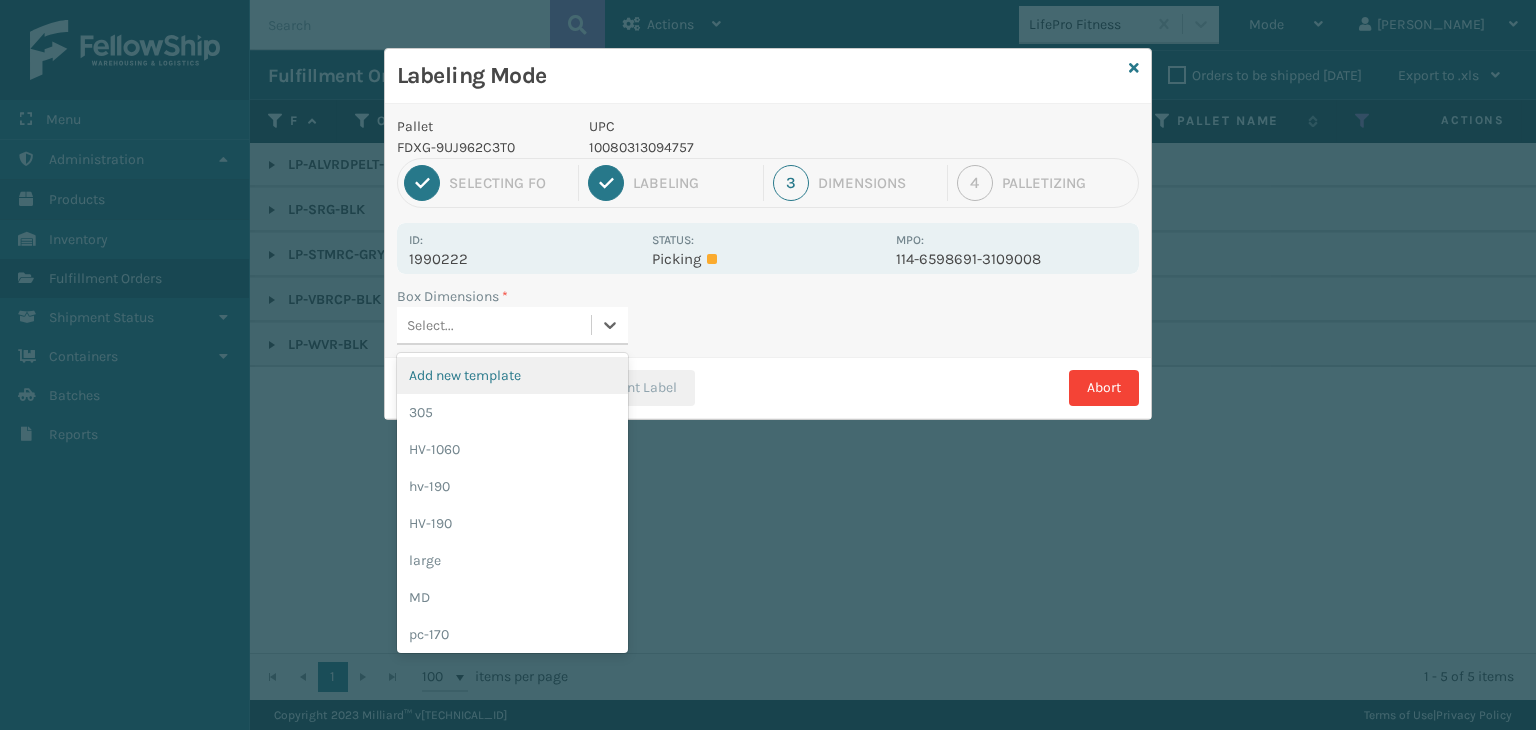 click on "Select..." at bounding box center [494, 325] 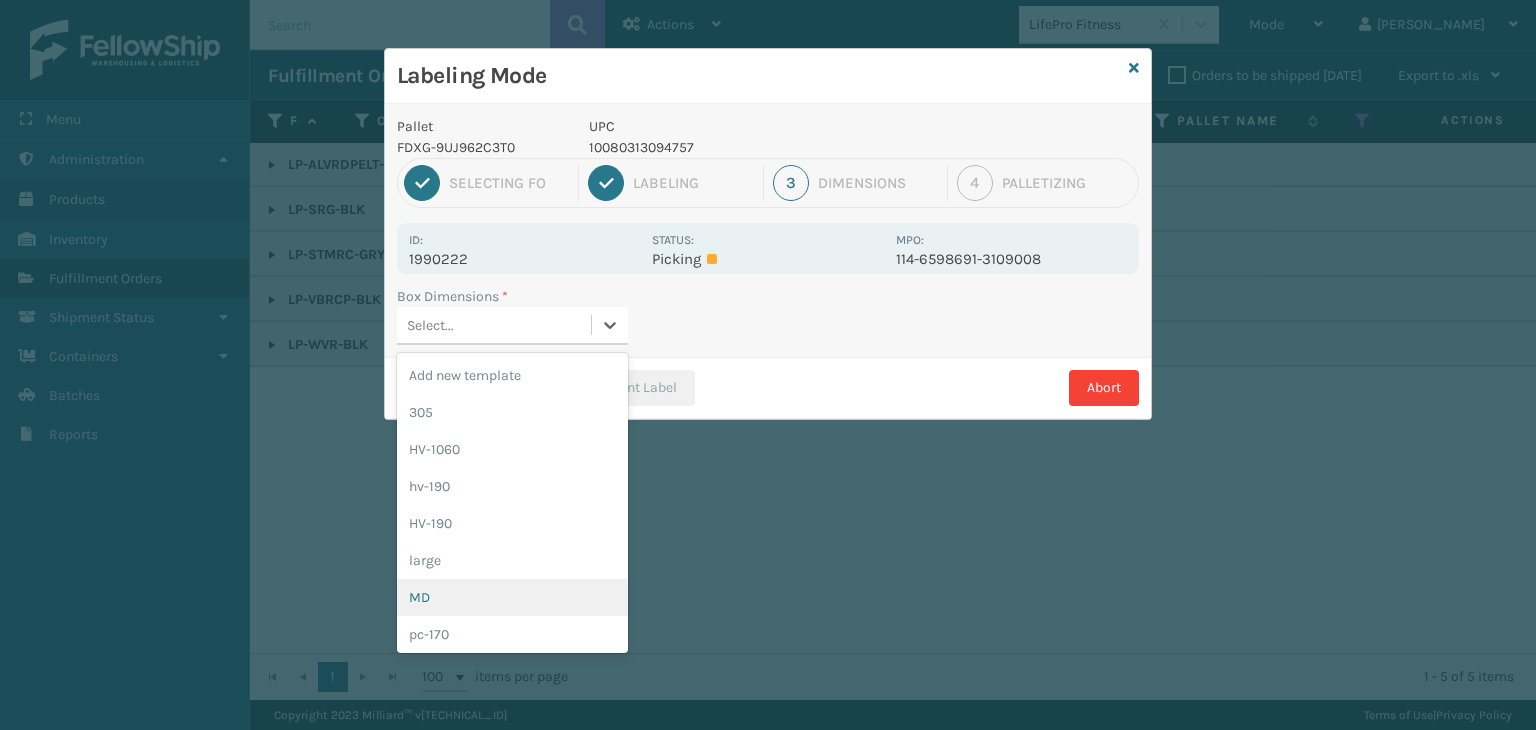 click on "MD" at bounding box center [512, 597] 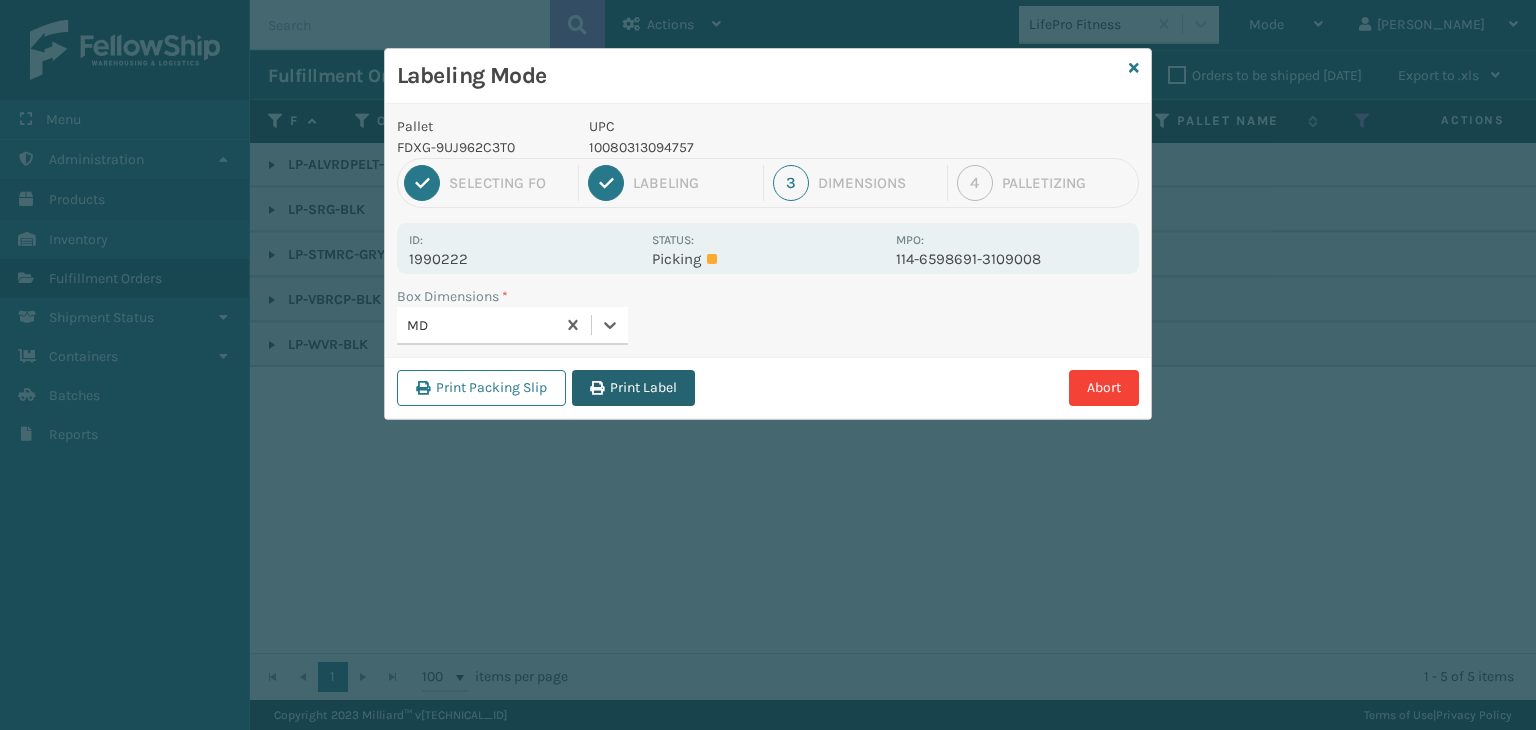 click on "Print Label" at bounding box center (633, 388) 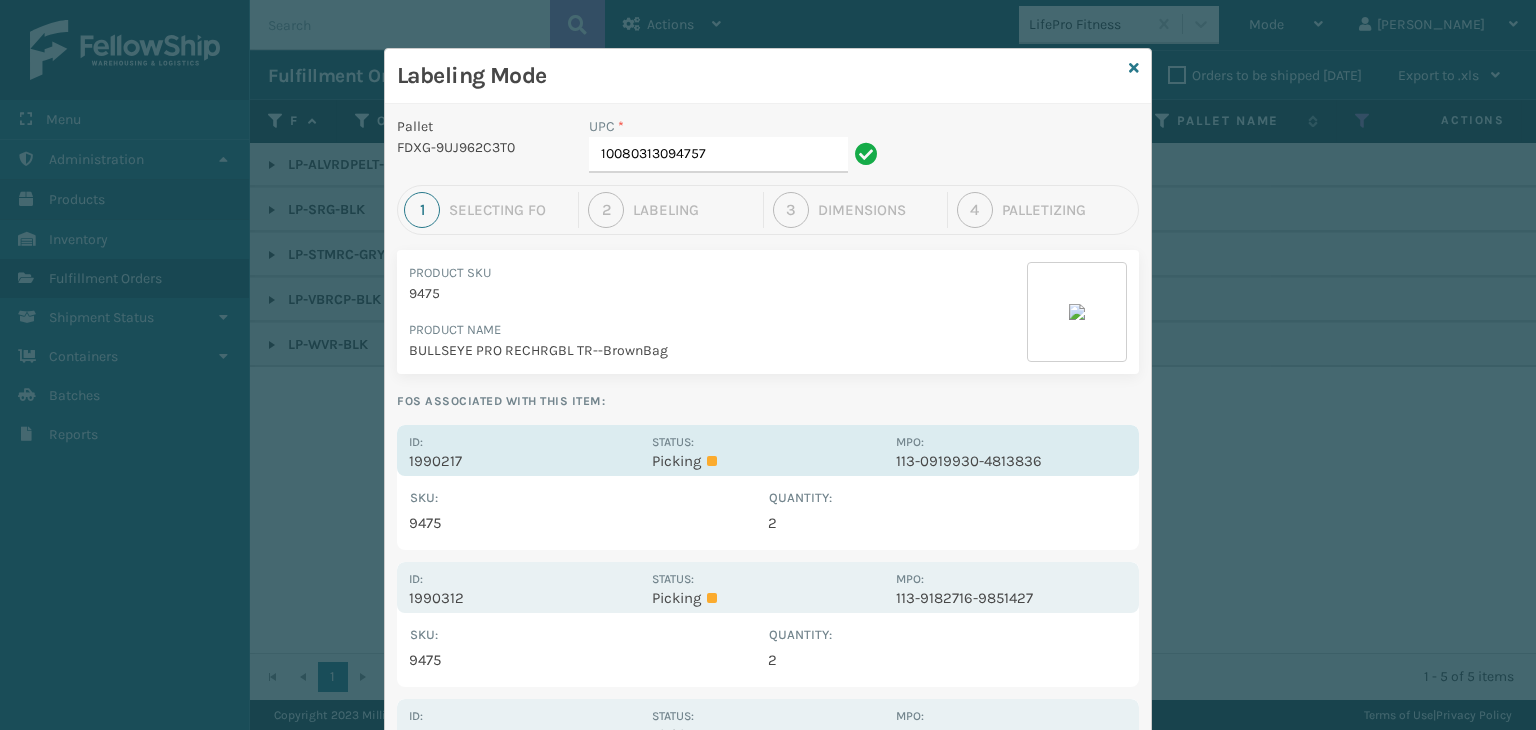 click on "Status: Picking" at bounding box center [767, 450] 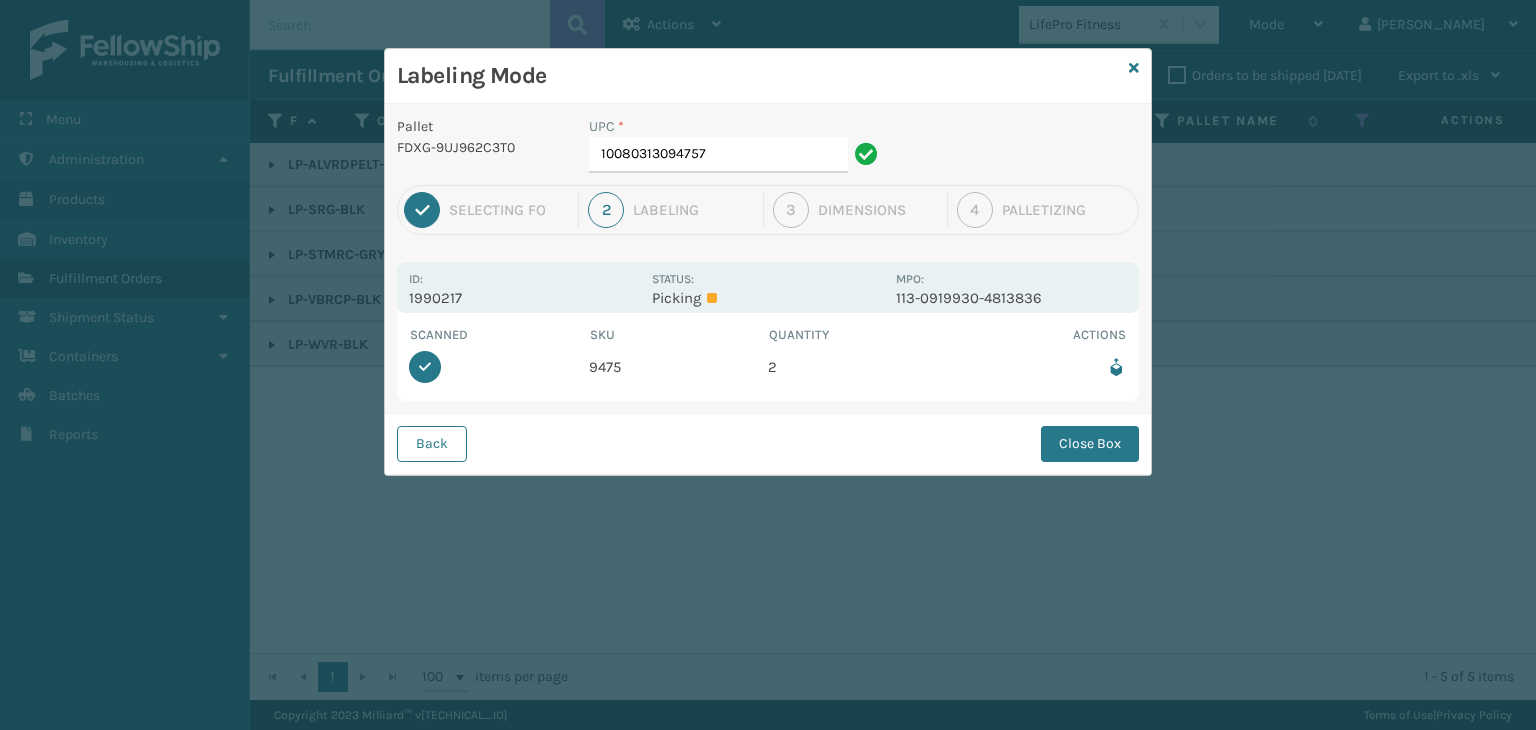 click on "Close Box" at bounding box center (1090, 444) 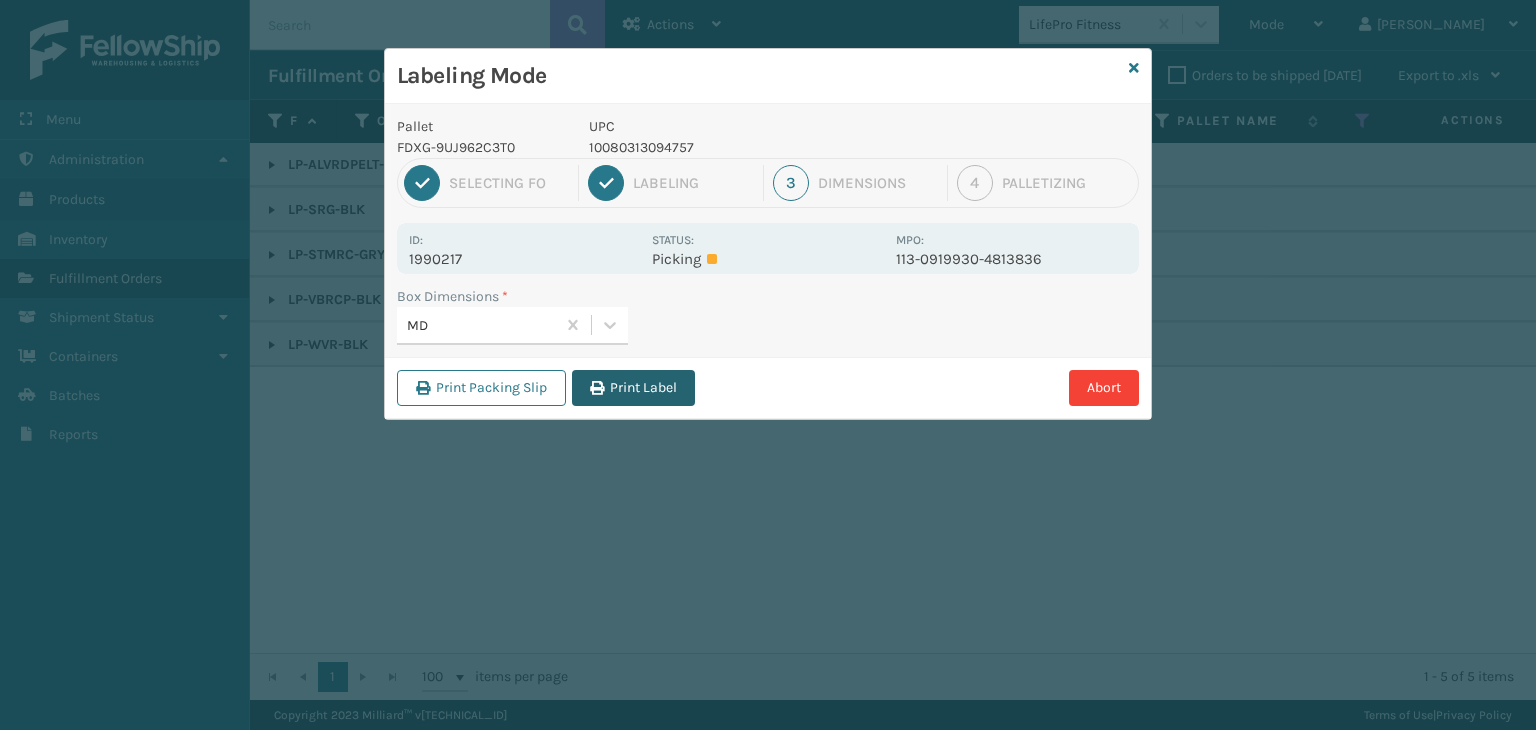 click on "Print Label" at bounding box center [633, 388] 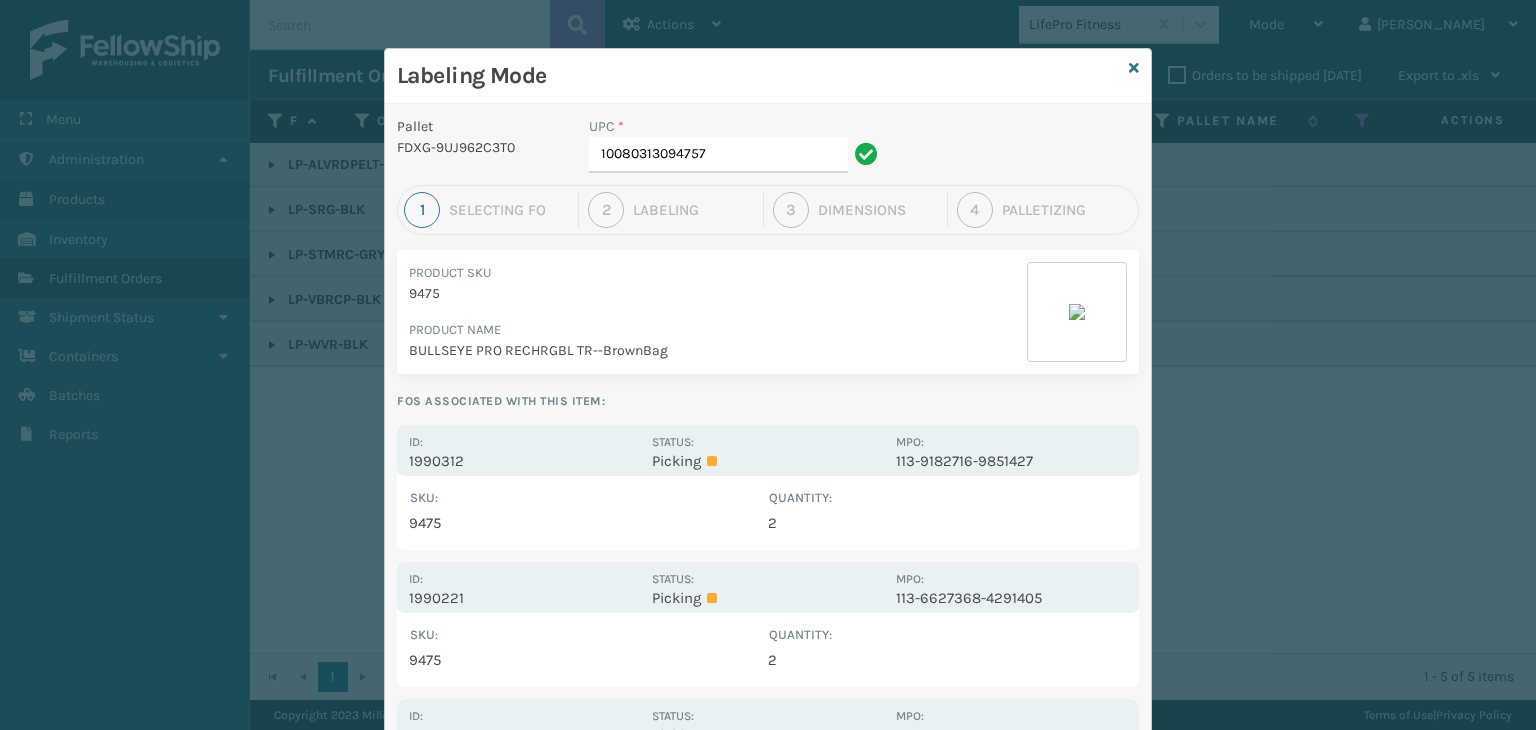 drag, startPoint x: 745, startPoint y: 465, endPoint x: 764, endPoint y: 221, distance: 244.73863 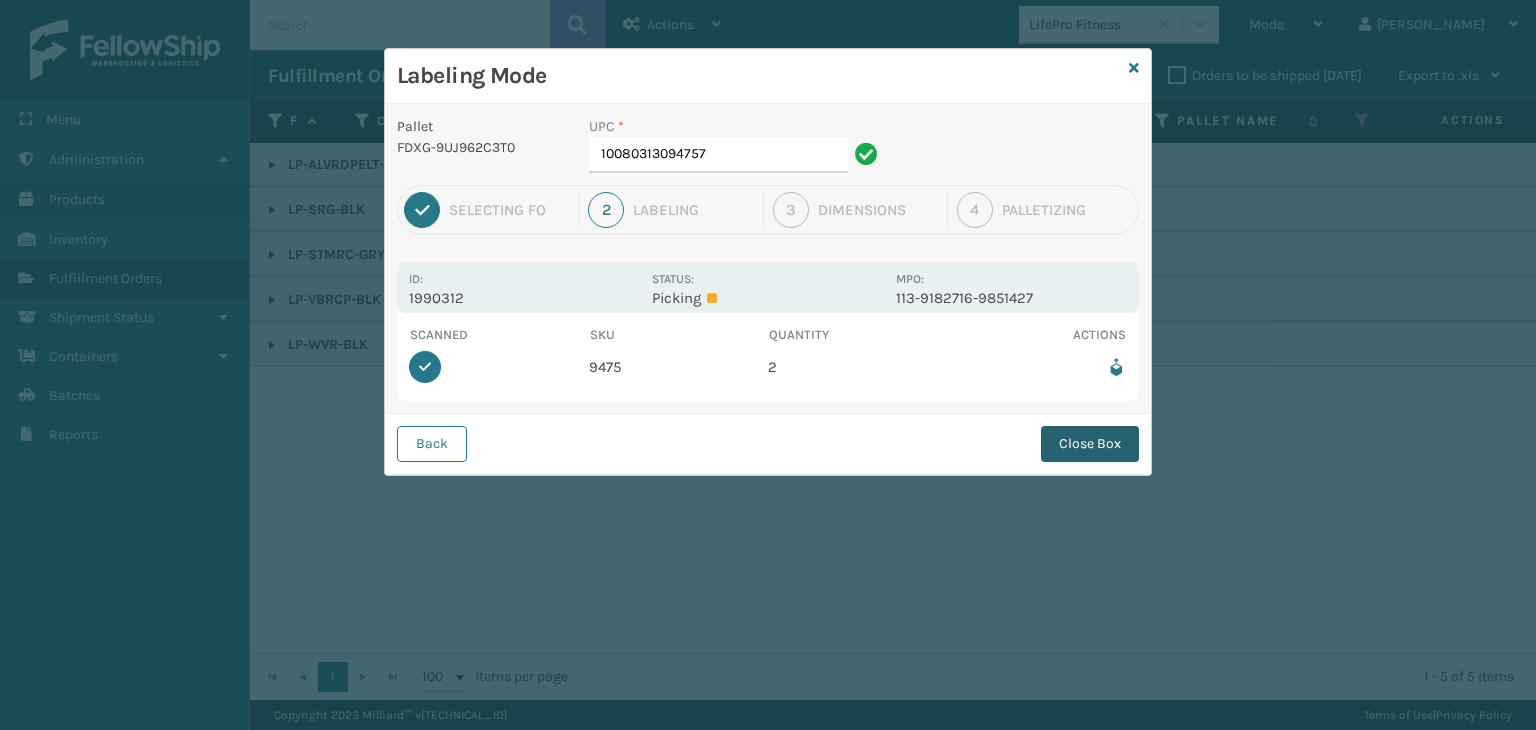 click on "Close Box" at bounding box center [1090, 444] 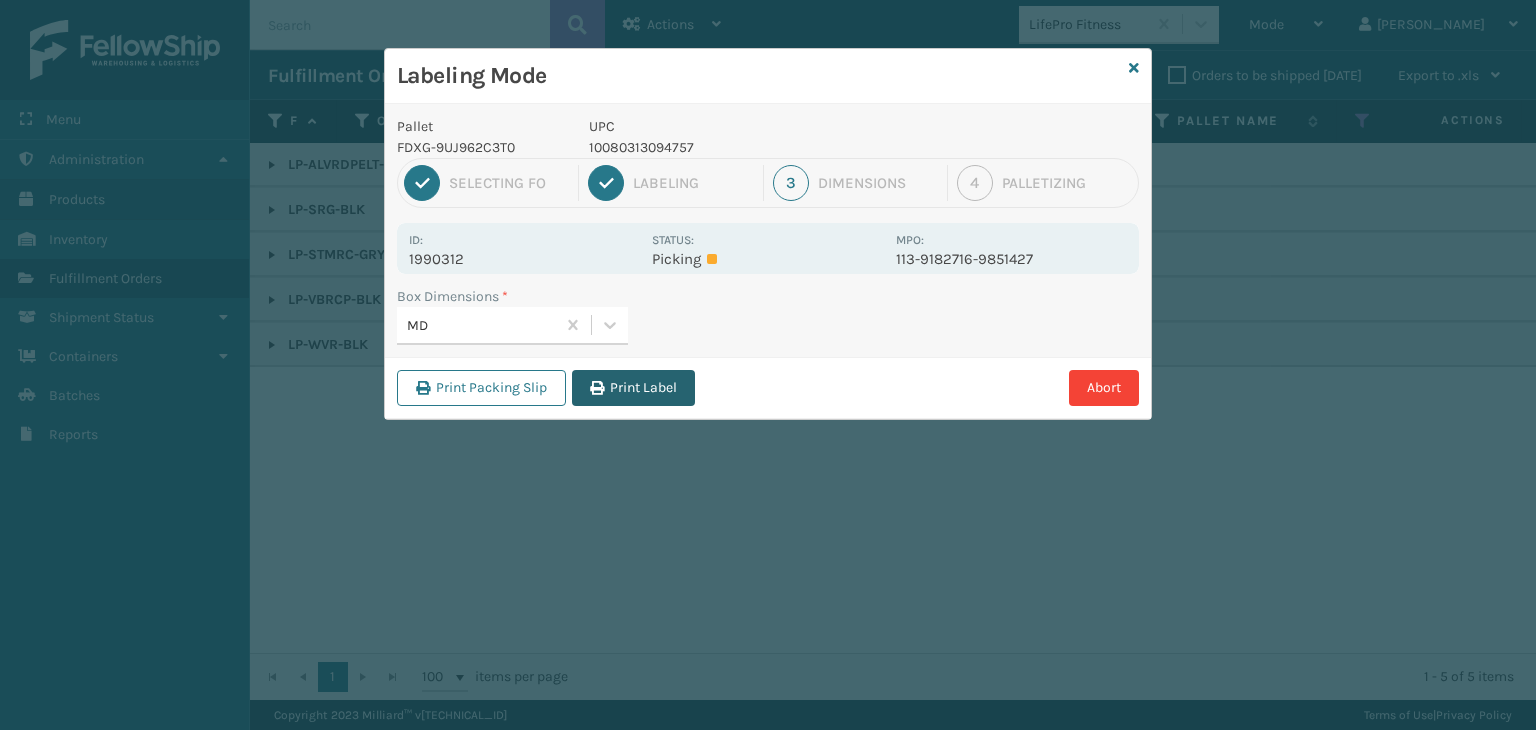 click on "Print Label" at bounding box center (633, 388) 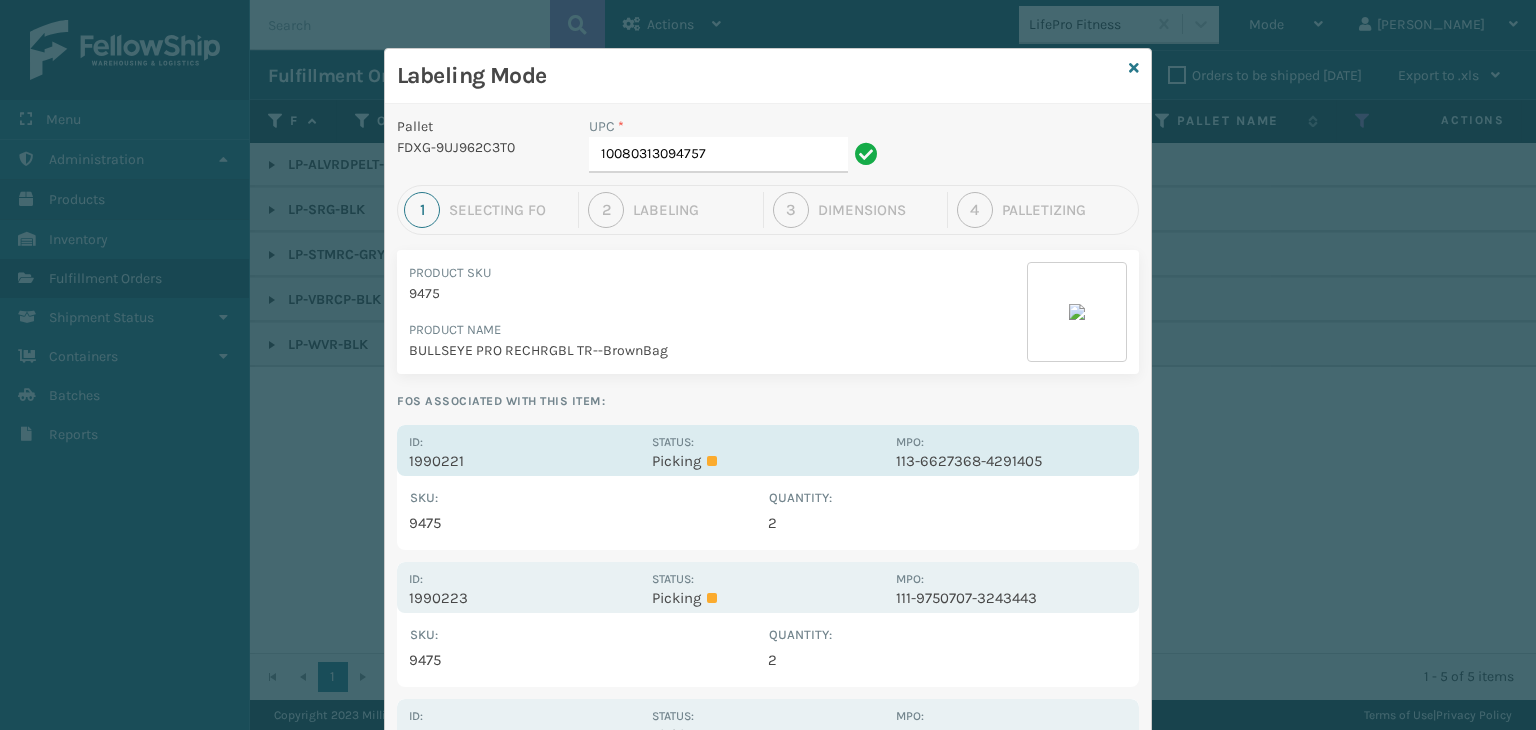 click on "Status: Picking" at bounding box center (767, 450) 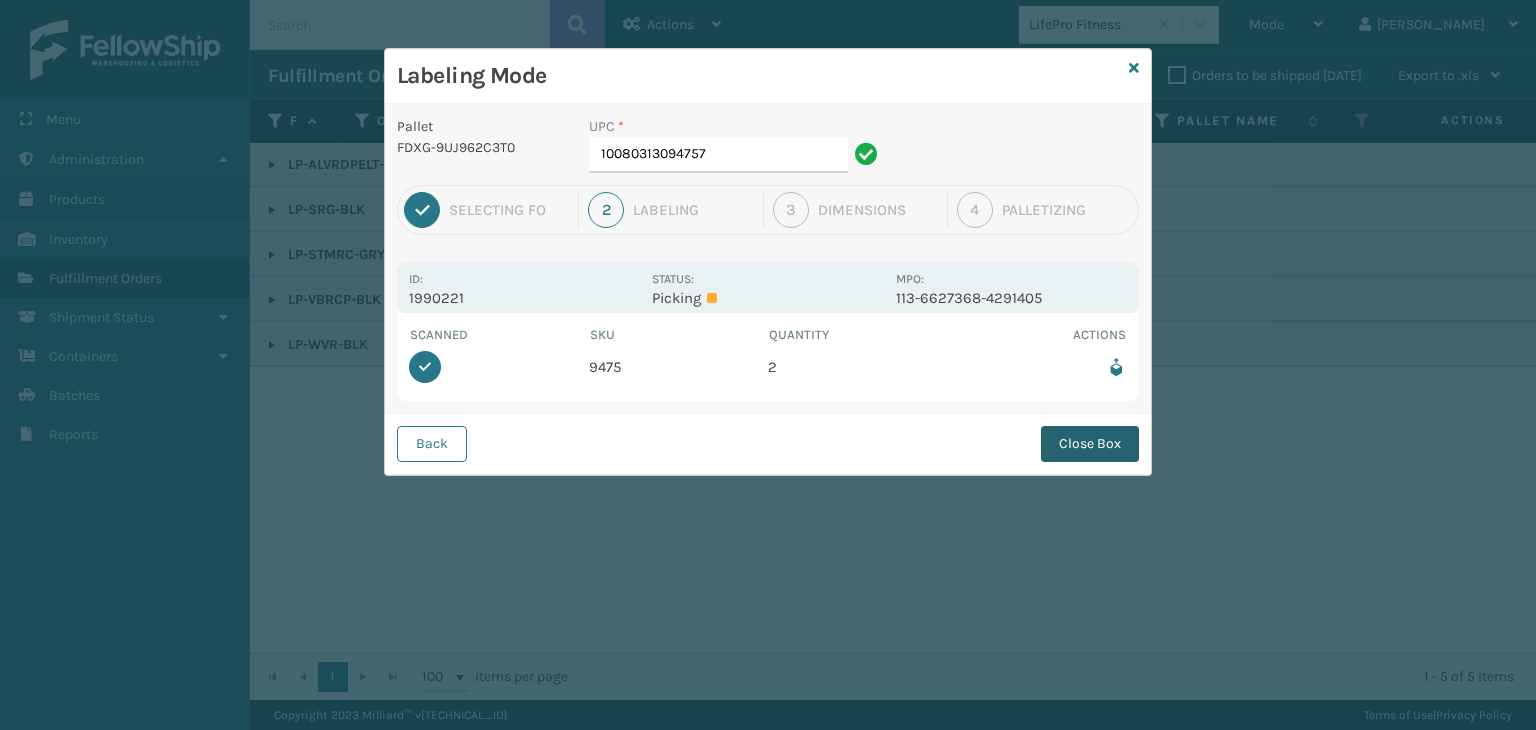 click on "Close Box" at bounding box center (1090, 444) 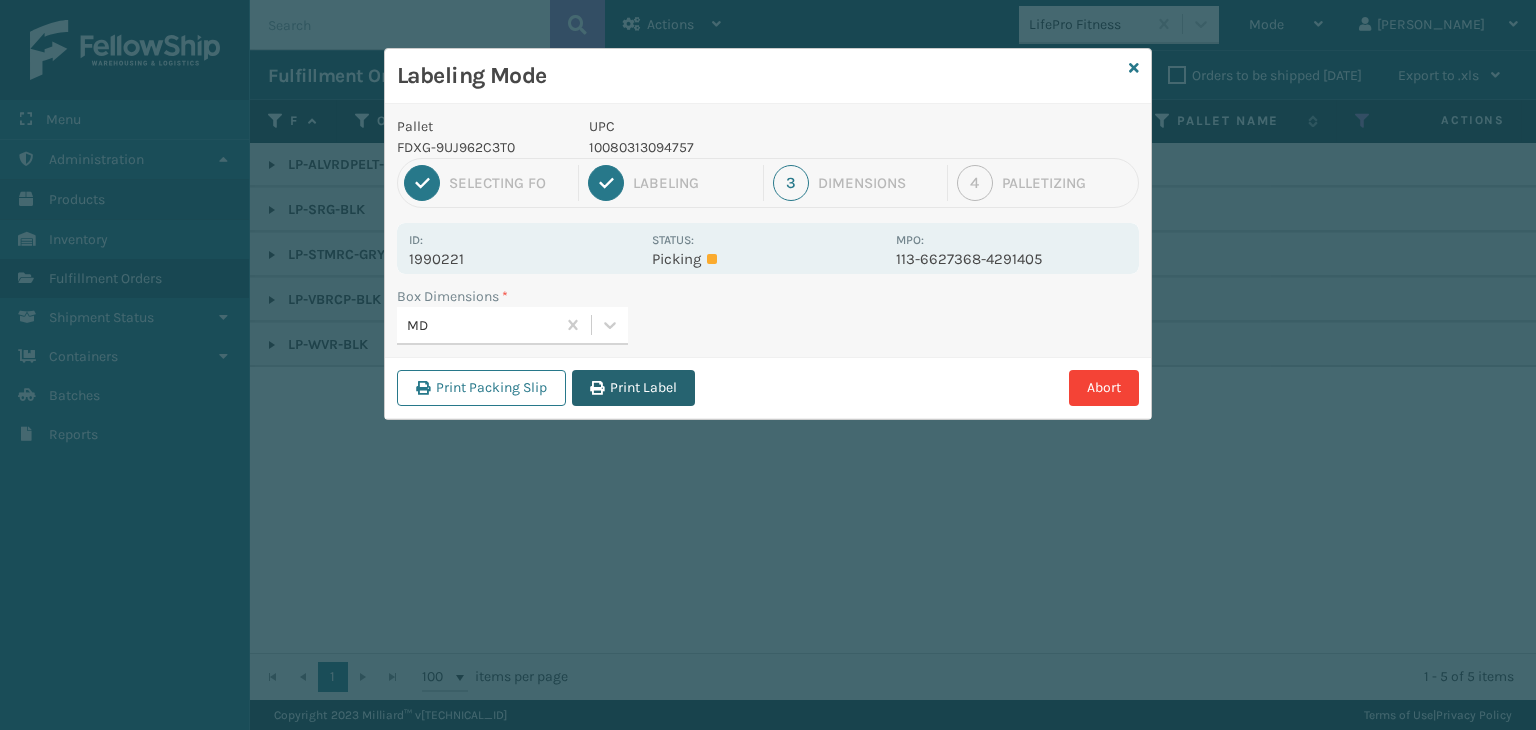 click on "Print Label" at bounding box center (633, 388) 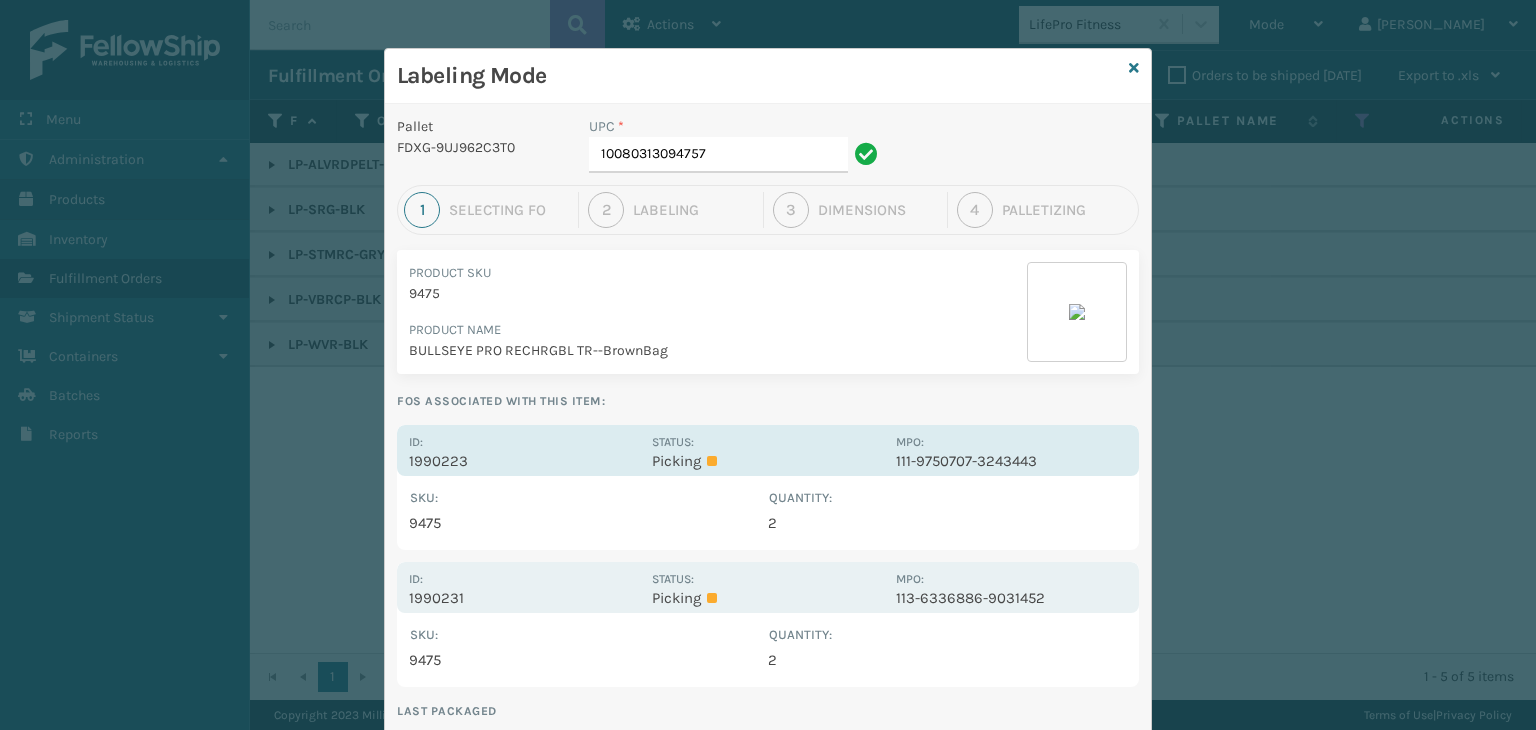 click on "Picking" at bounding box center [767, 461] 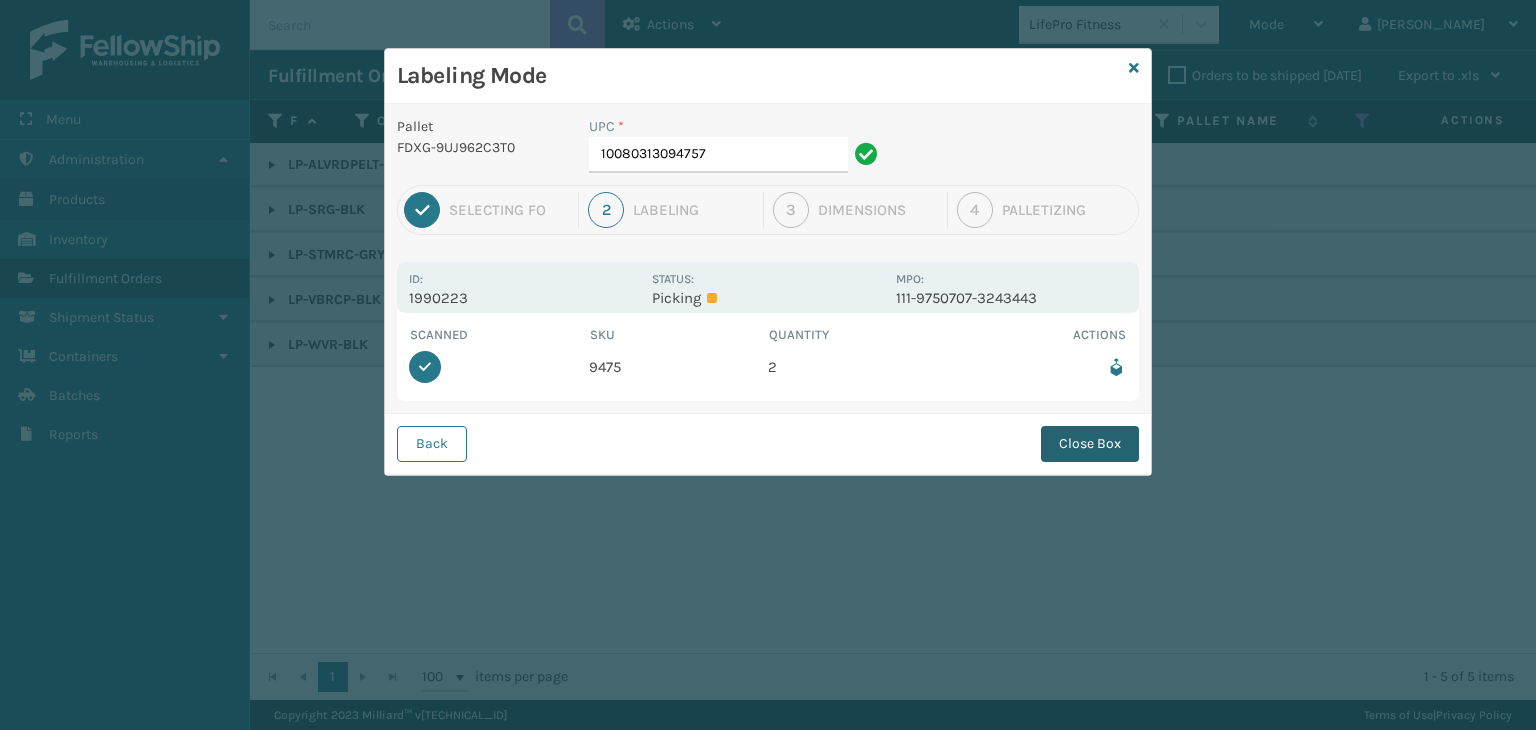 click on "Close Box" at bounding box center (1090, 444) 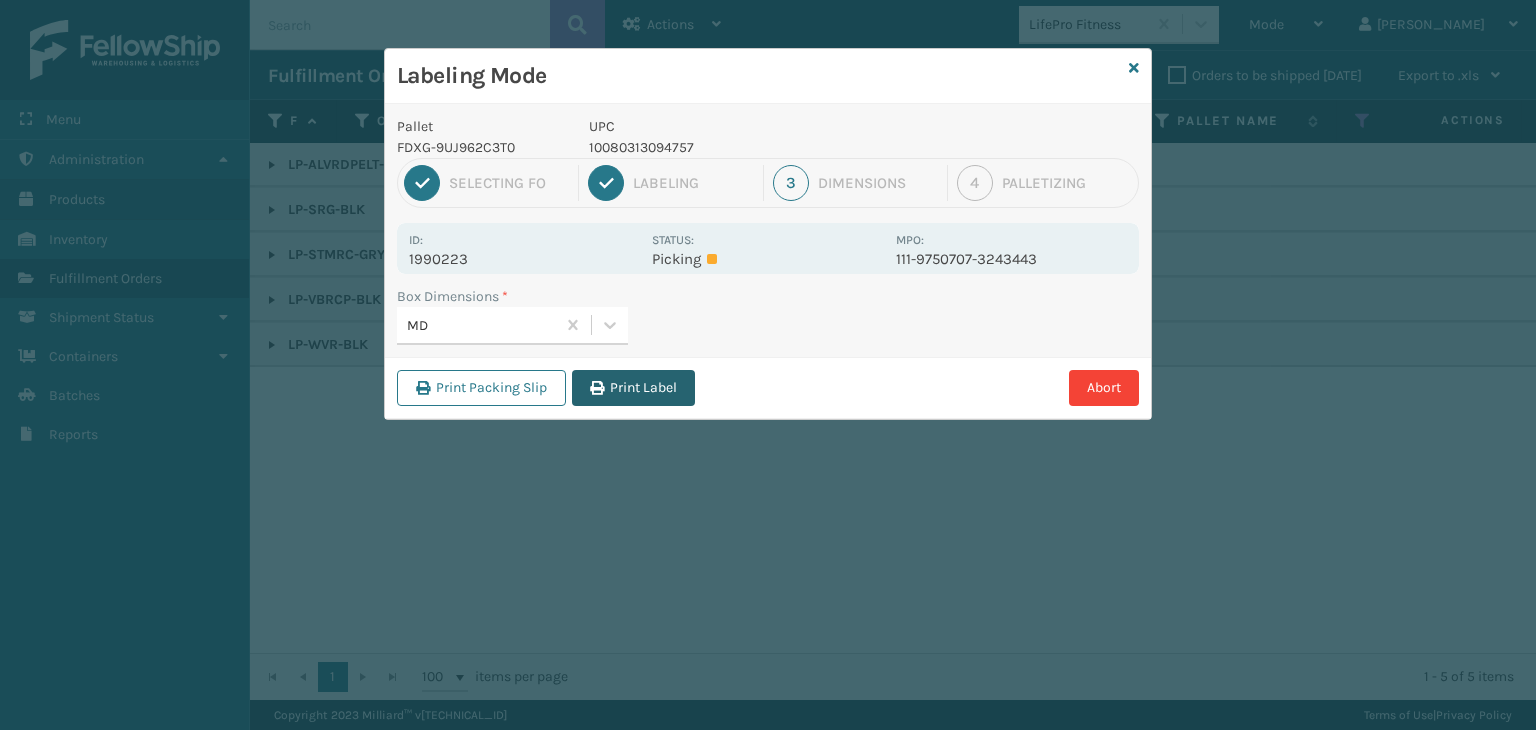 click on "Print Label" at bounding box center (633, 388) 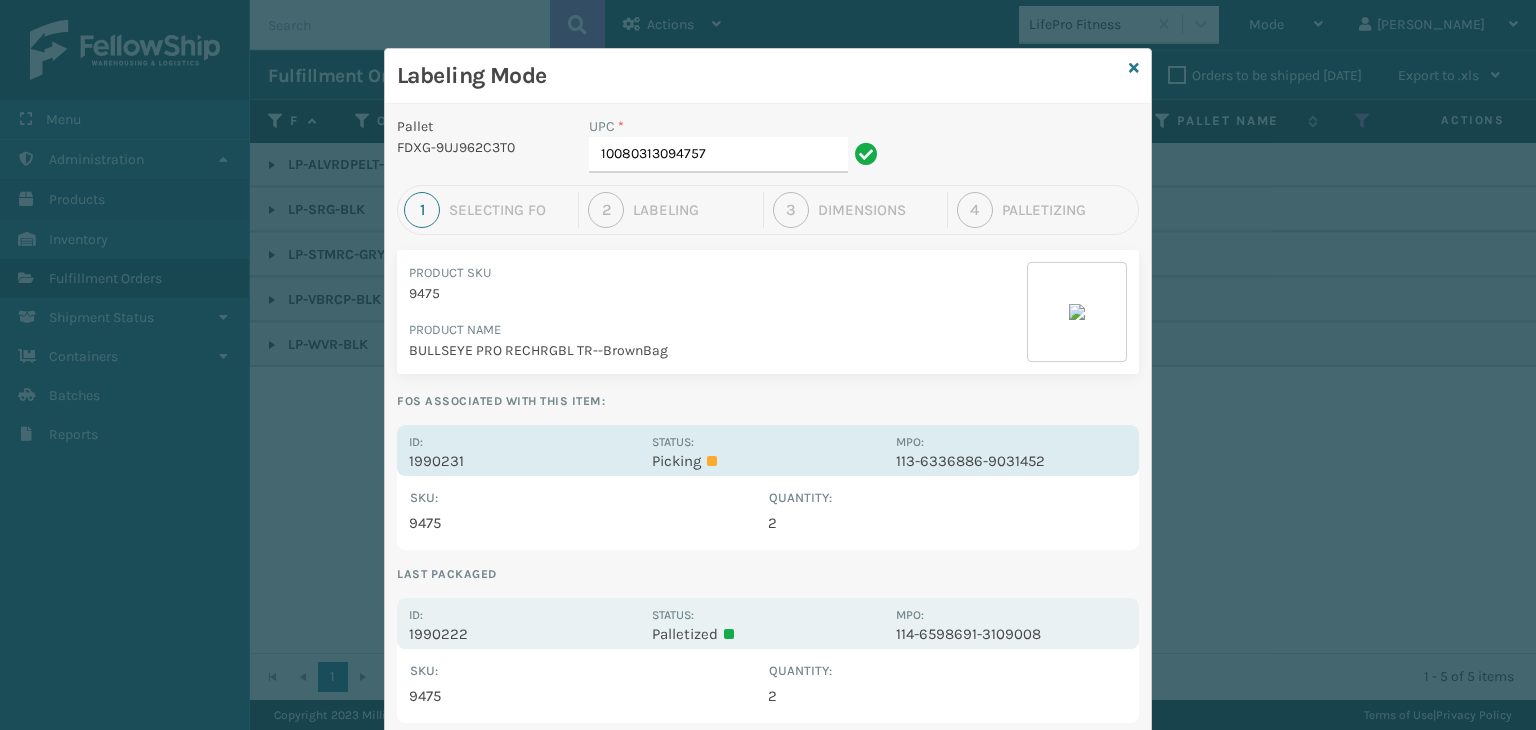 click on "Status: Picking" at bounding box center [767, 450] 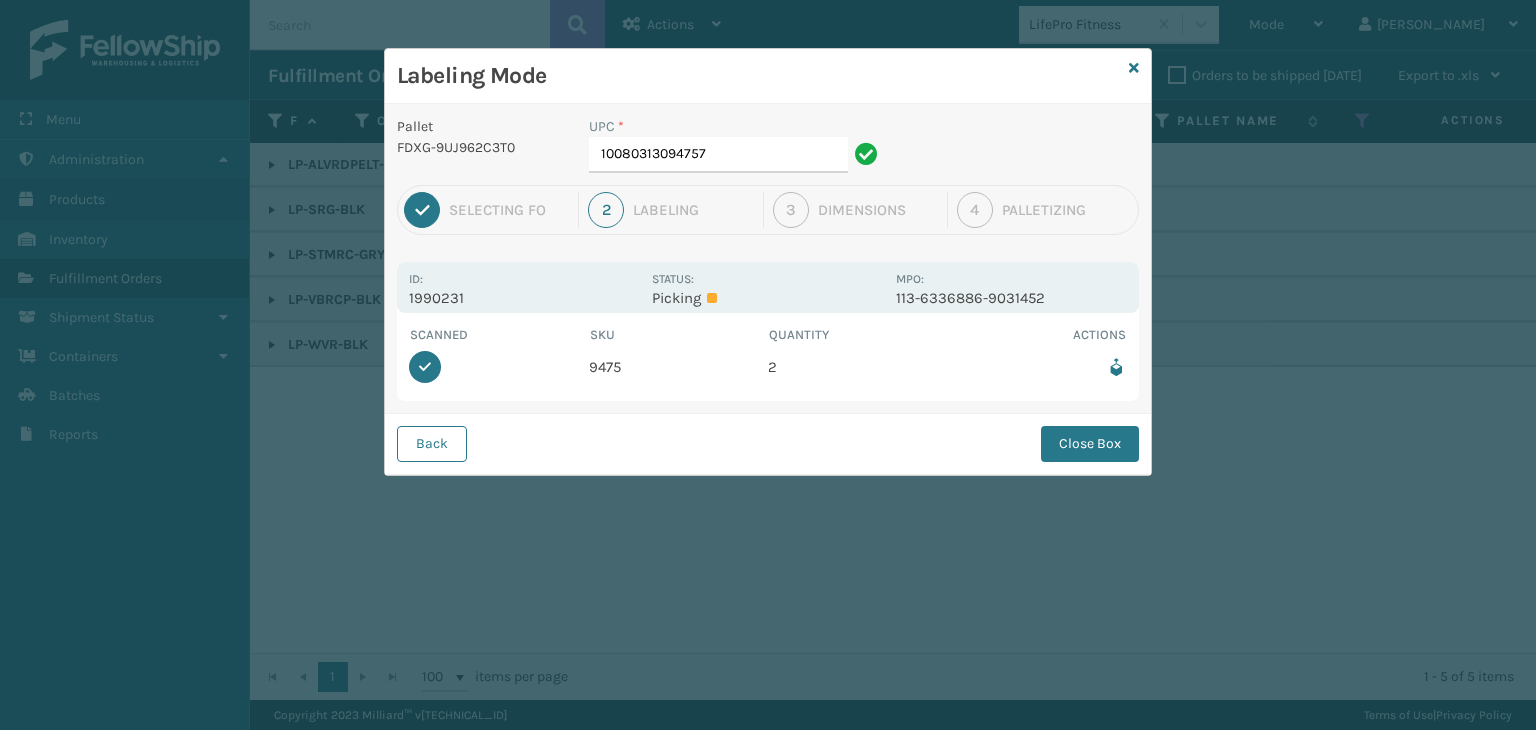 click on "Back Close Box" at bounding box center (768, 443) 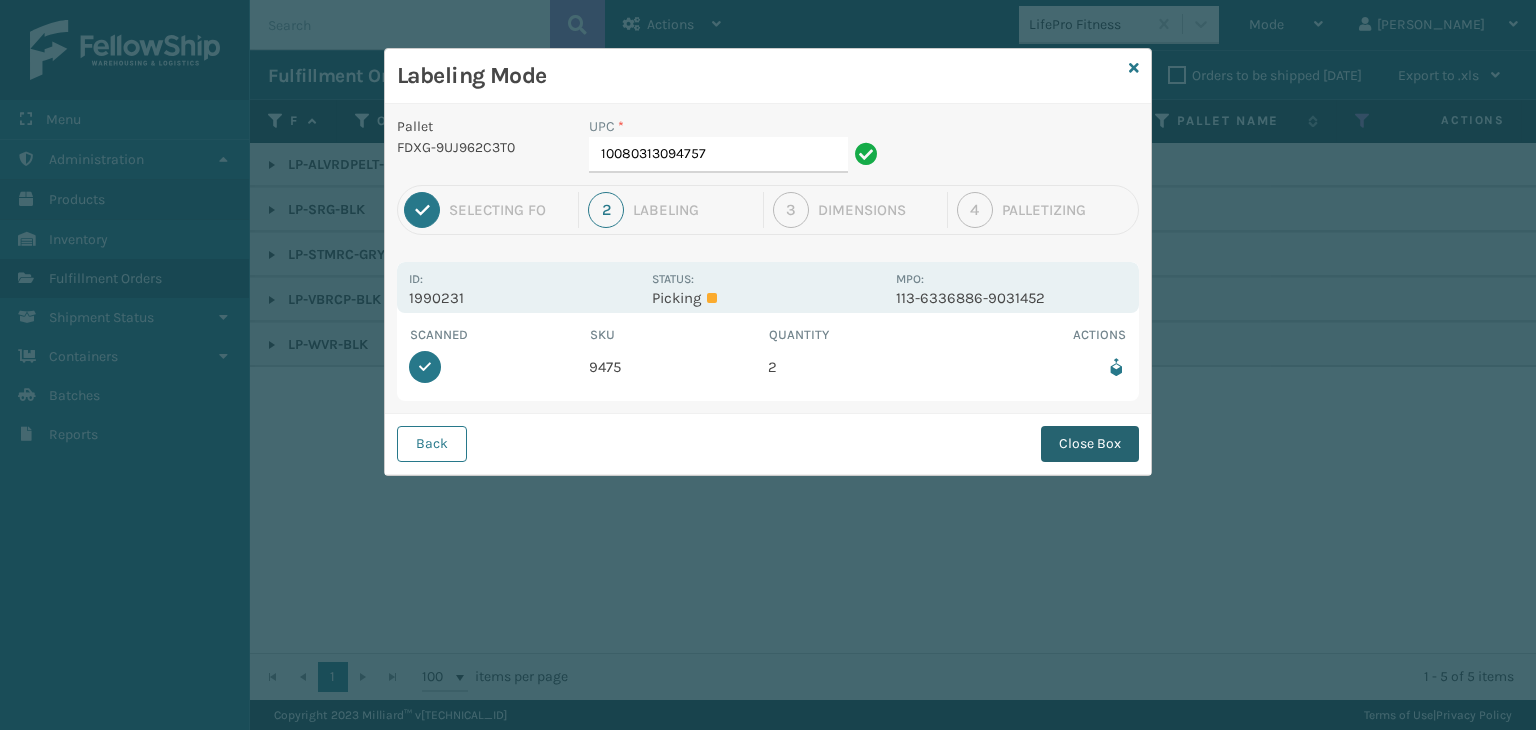 click on "Close Box" at bounding box center [1090, 444] 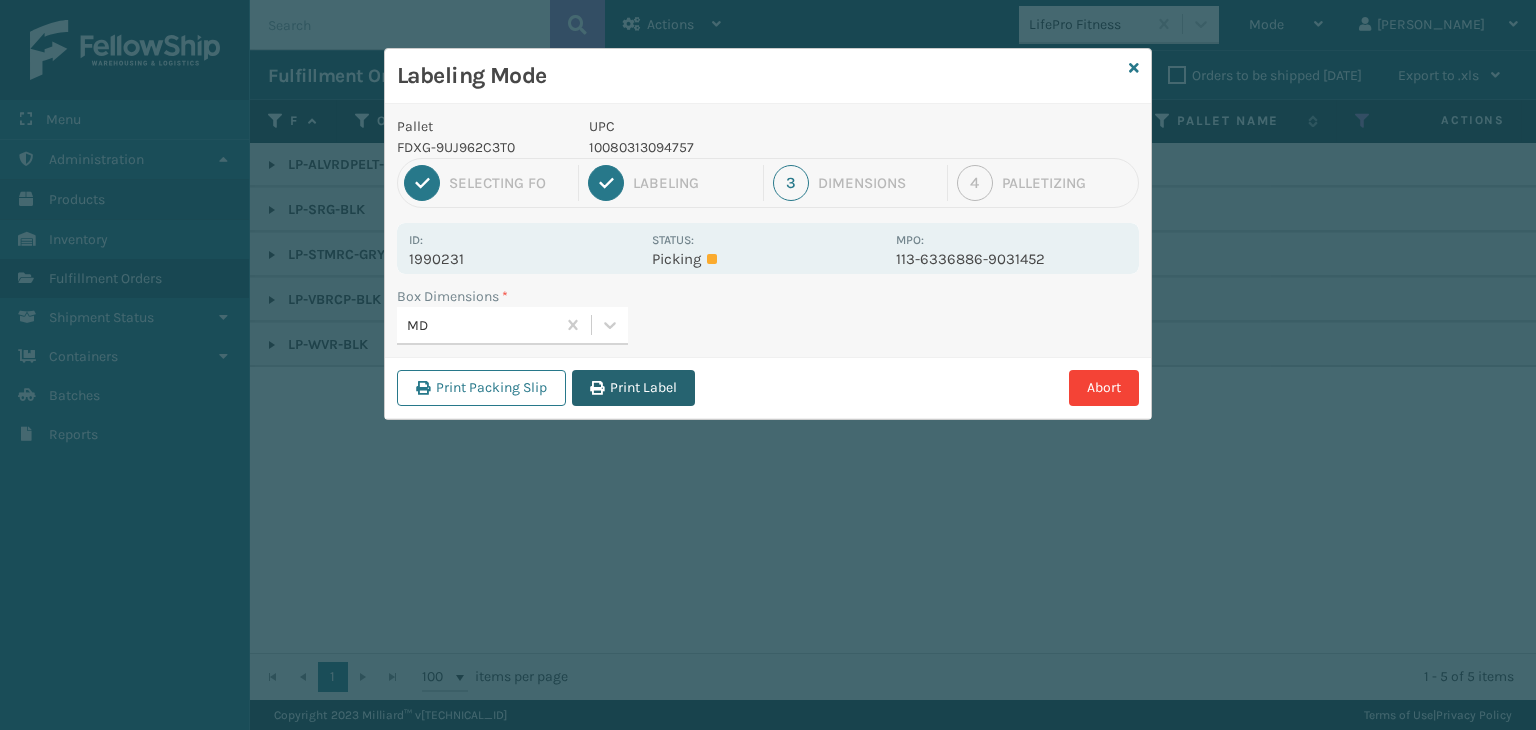 click on "Print Label" at bounding box center (633, 388) 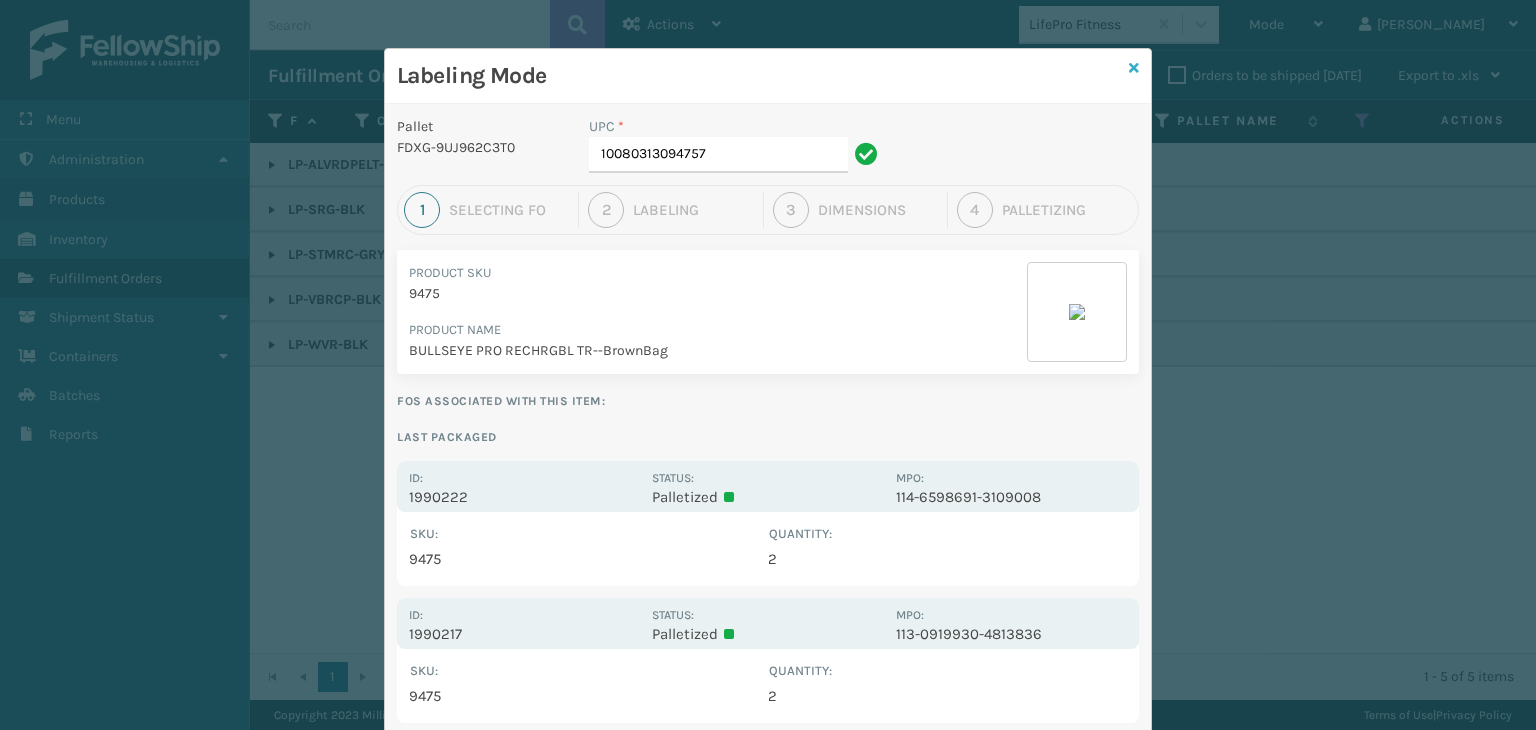 click at bounding box center (1134, 68) 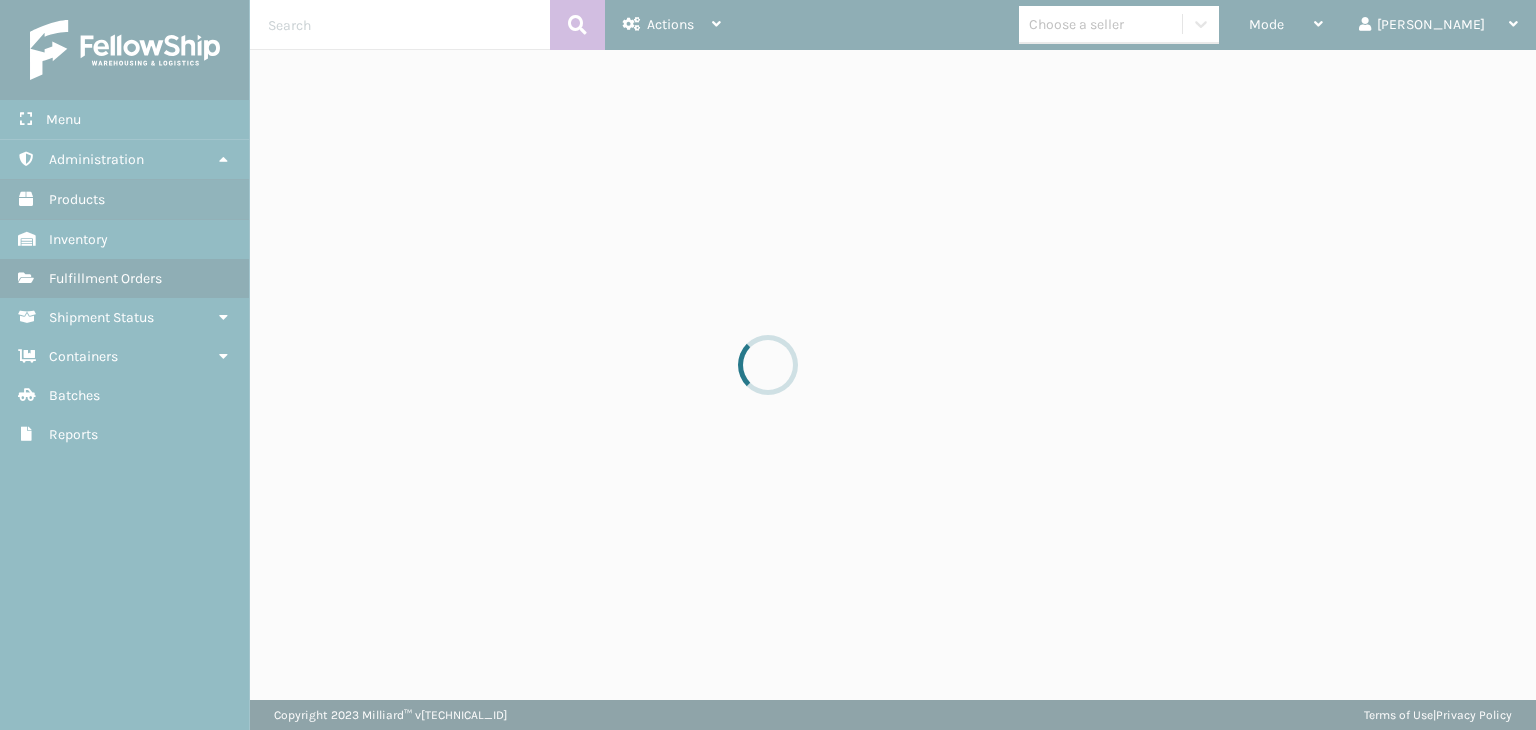 click at bounding box center [768, 365] 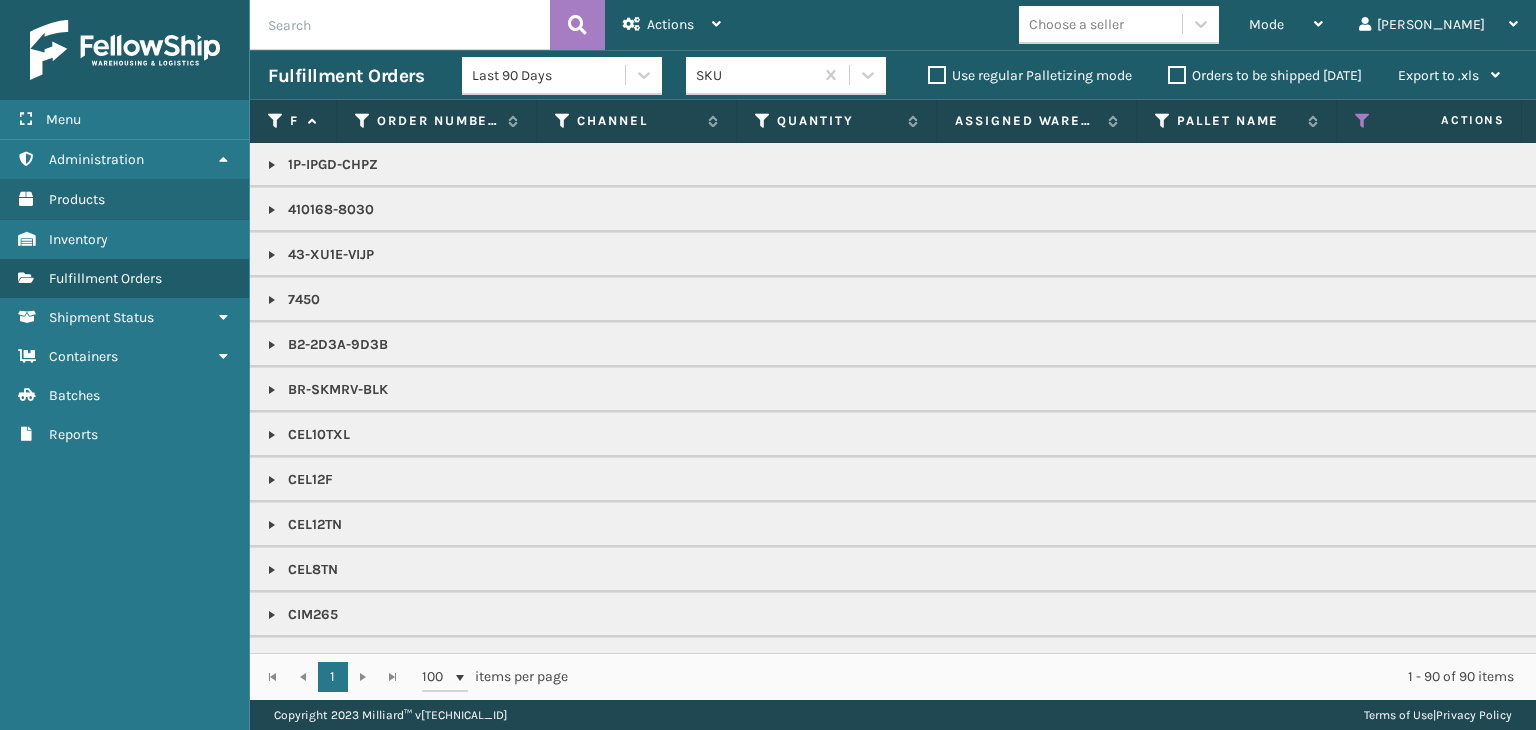 click on "Mode" at bounding box center (1266, 24) 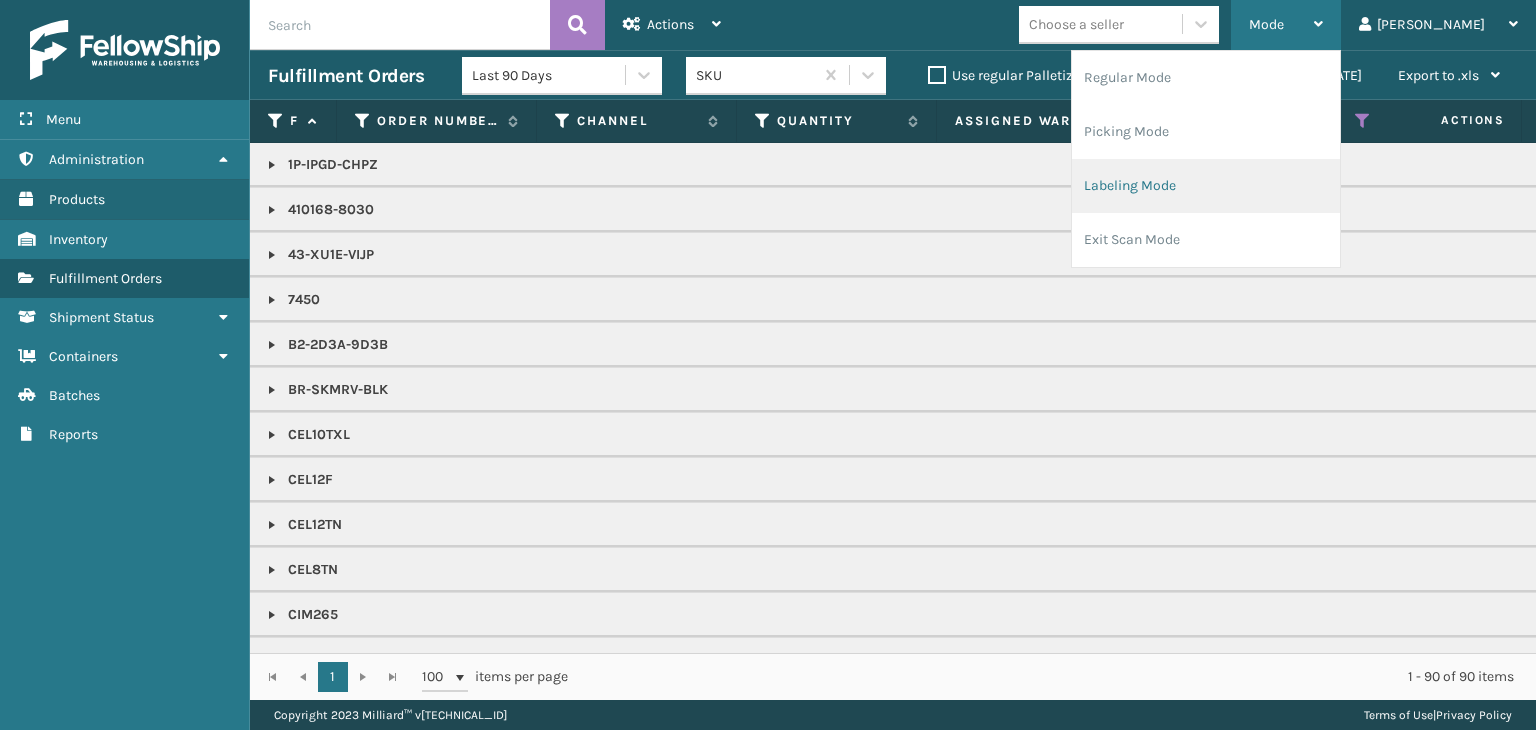 click on "Labeling Mode" at bounding box center (1206, 186) 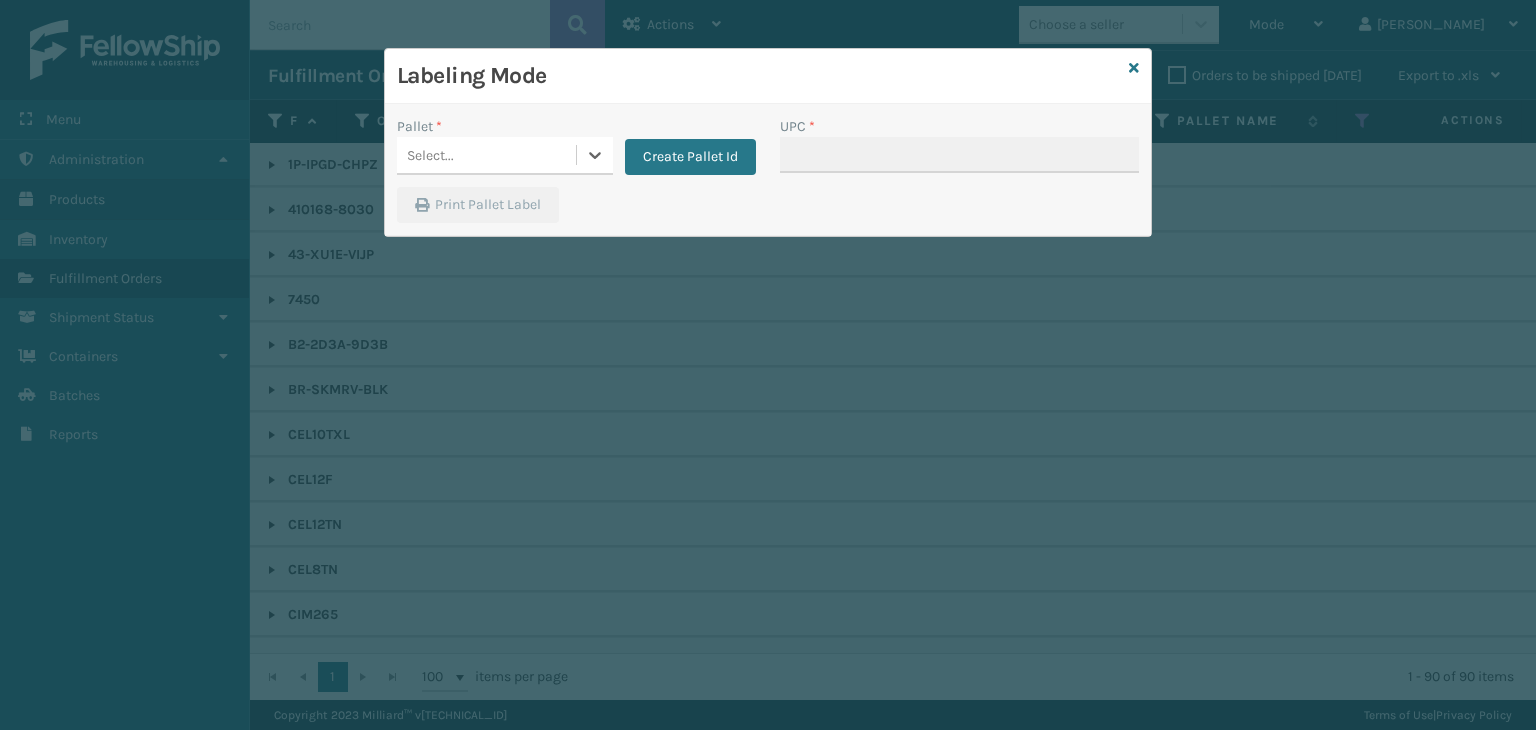 click on "Select..." at bounding box center [486, 155] 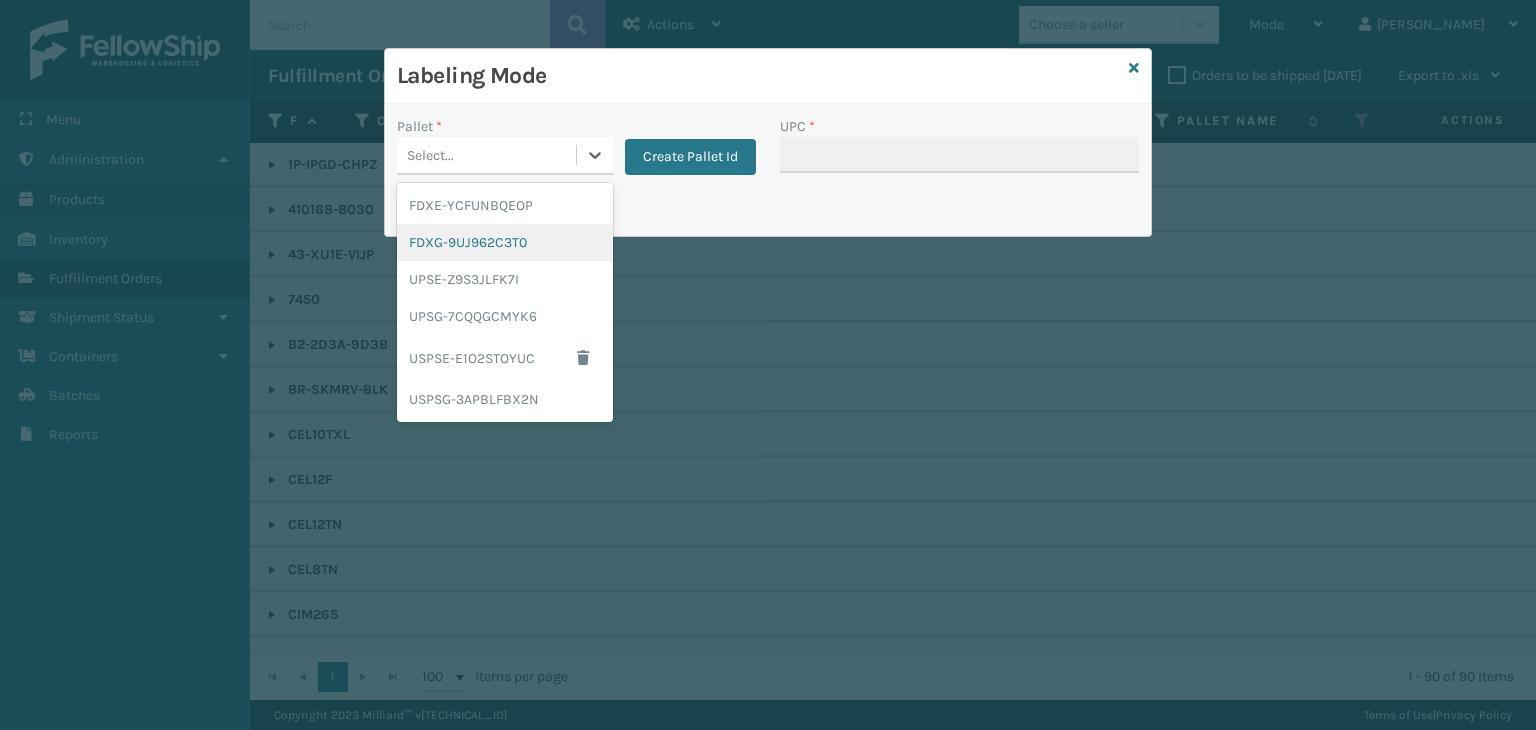 click on "FDXG-9UJ962C3T0" at bounding box center (505, 242) 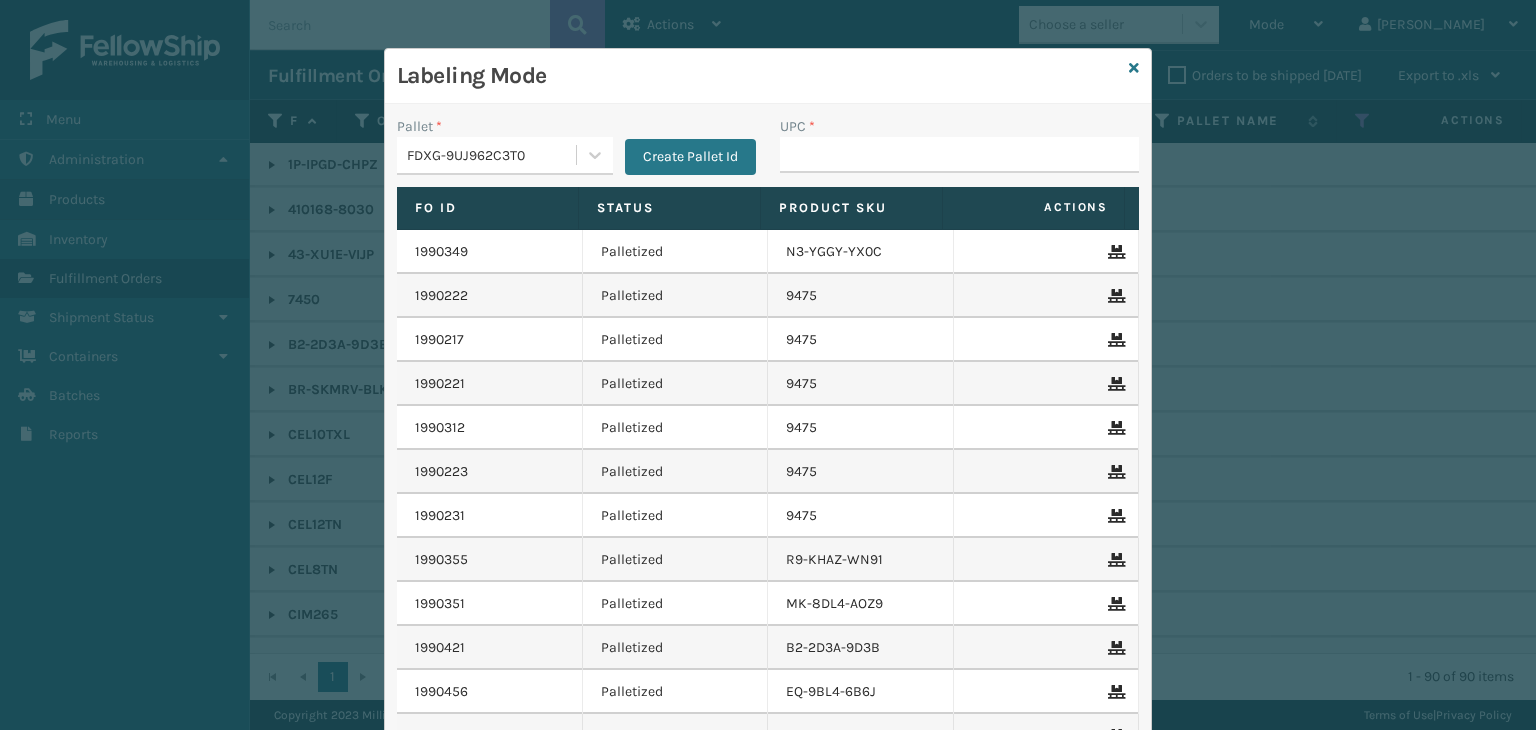 click on "UPC   *" at bounding box center [959, 126] 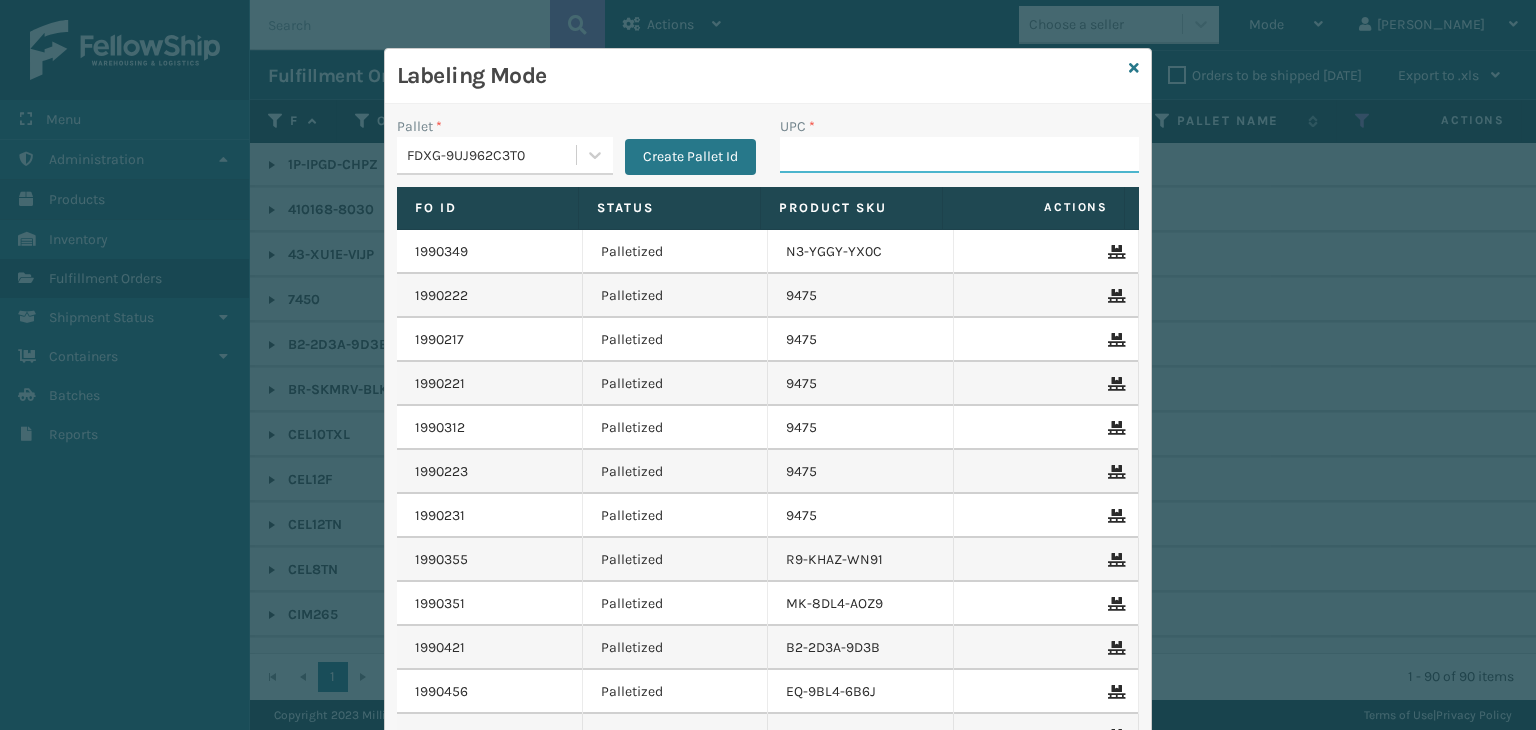 drag, startPoint x: 852, startPoint y: 149, endPoint x: 853, endPoint y: 134, distance: 15.033297 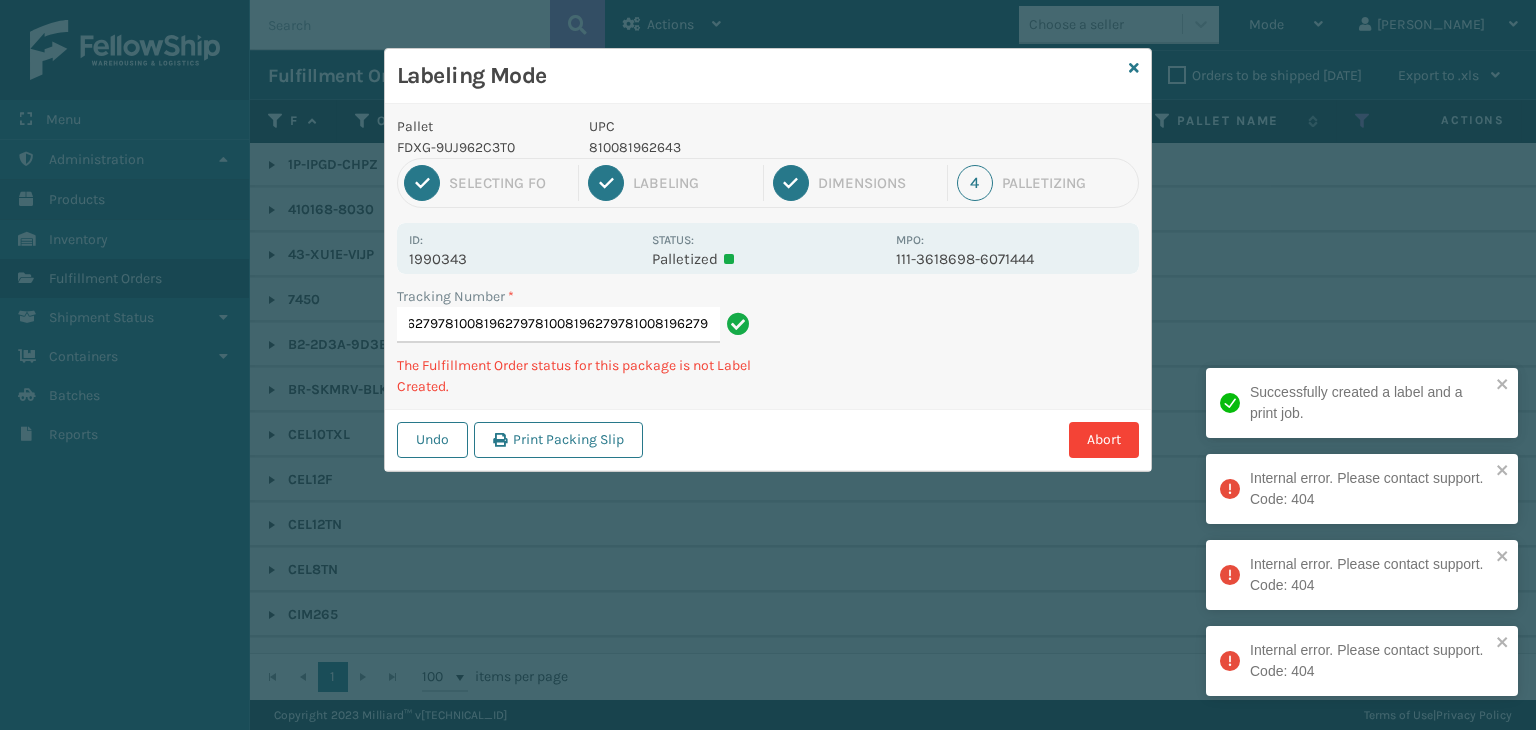 type on "391595120755810081962797810081962797810081962797810081962797810081962797" 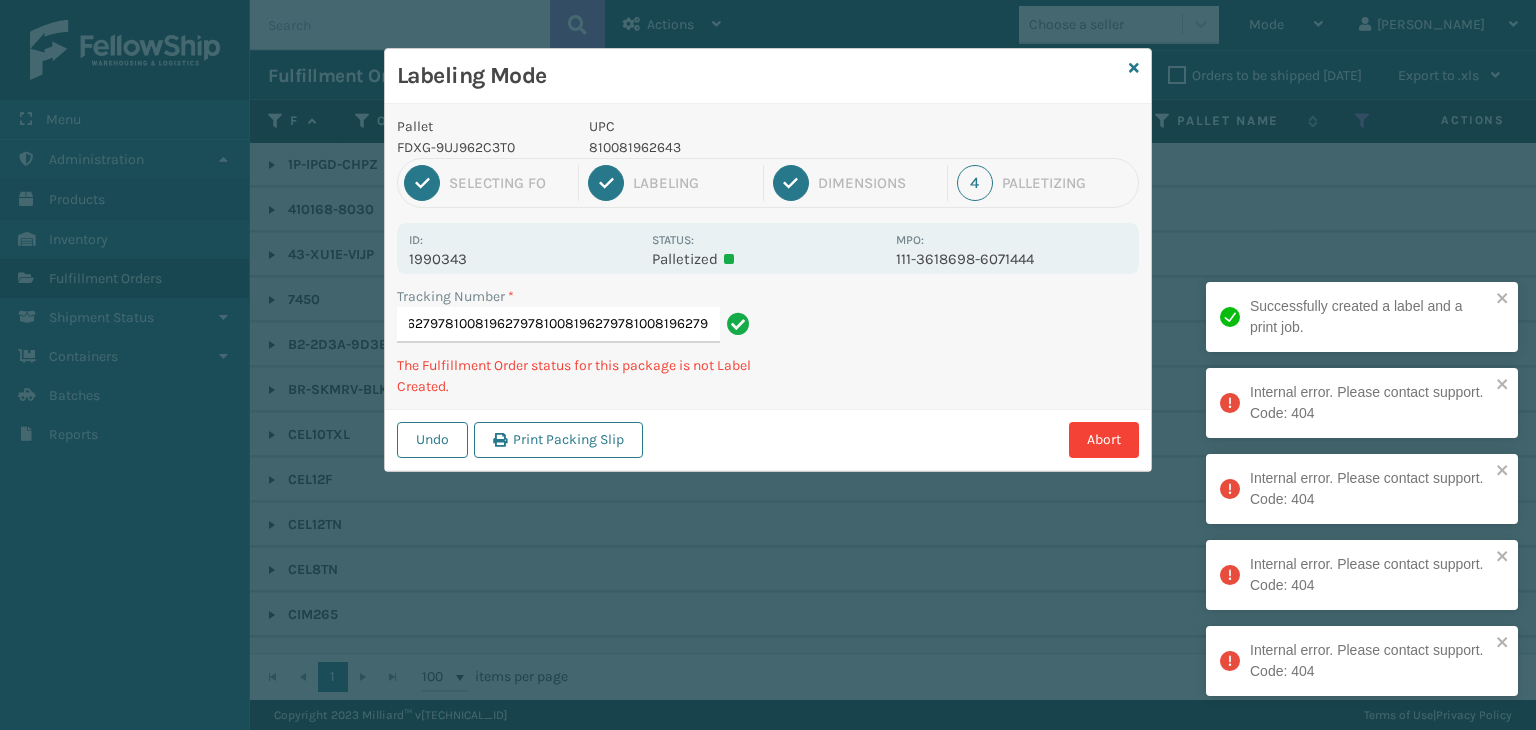 scroll, scrollTop: 0, scrollLeft: 232, axis: horizontal 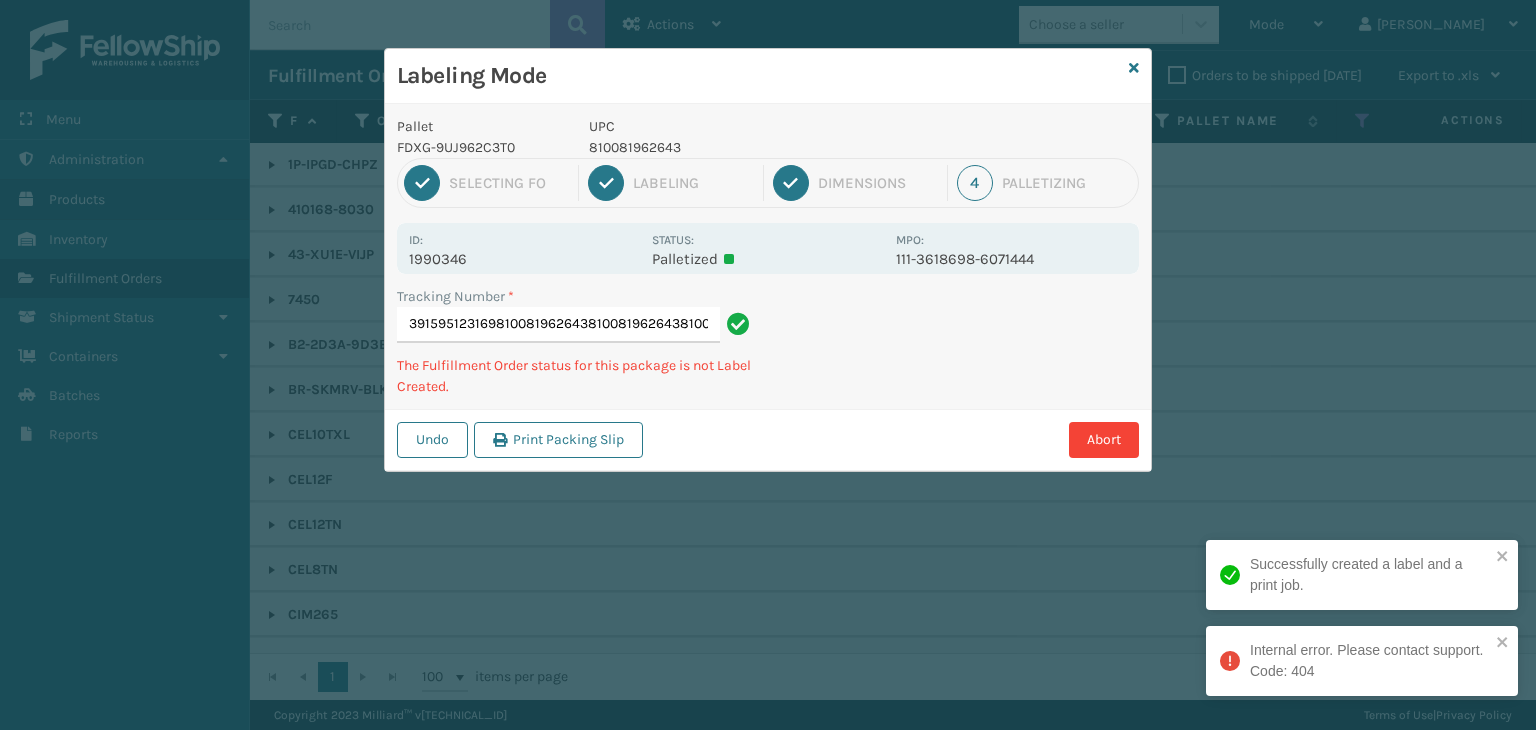 type on "391595123169810081962643810081962643810081962643" 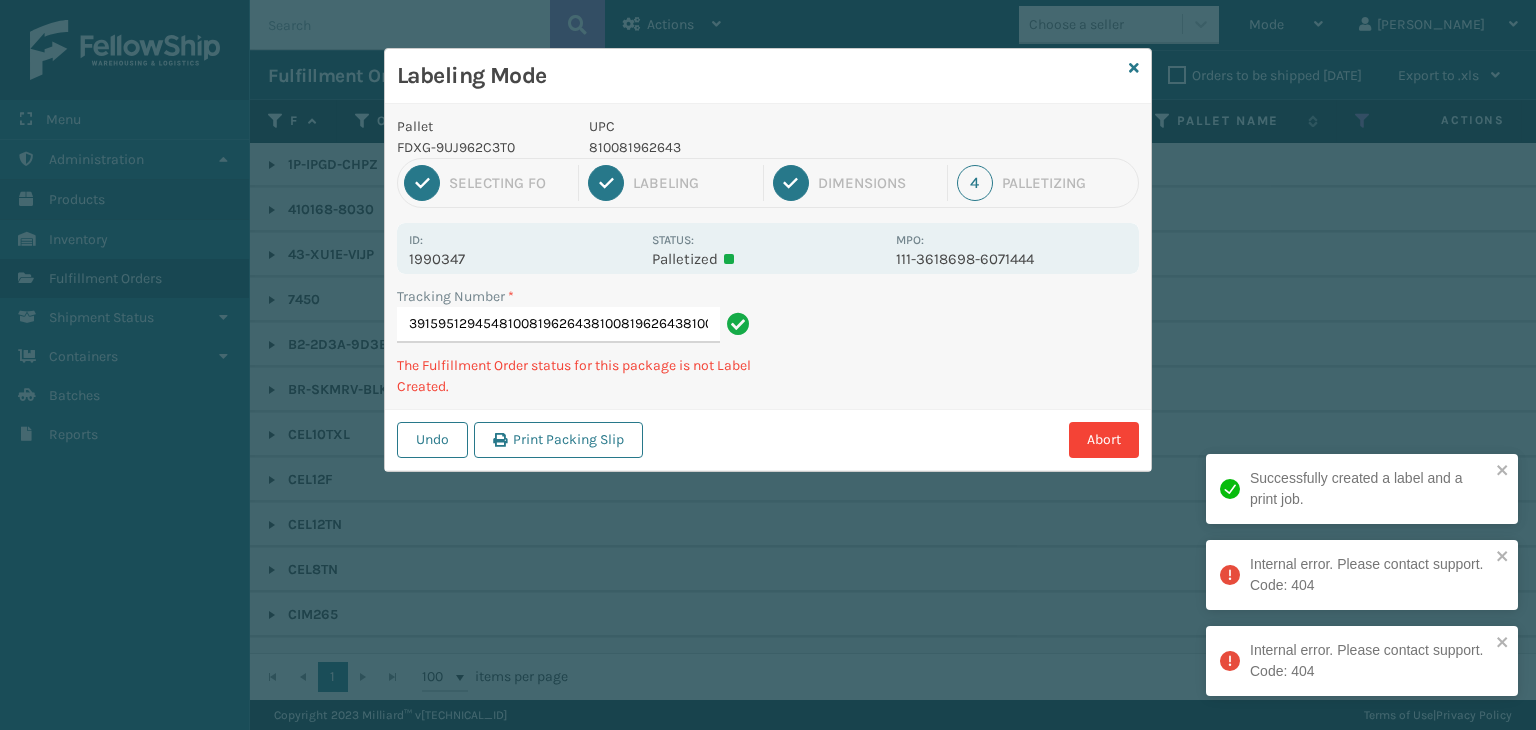 scroll, scrollTop: 0, scrollLeft: 64, axis: horizontal 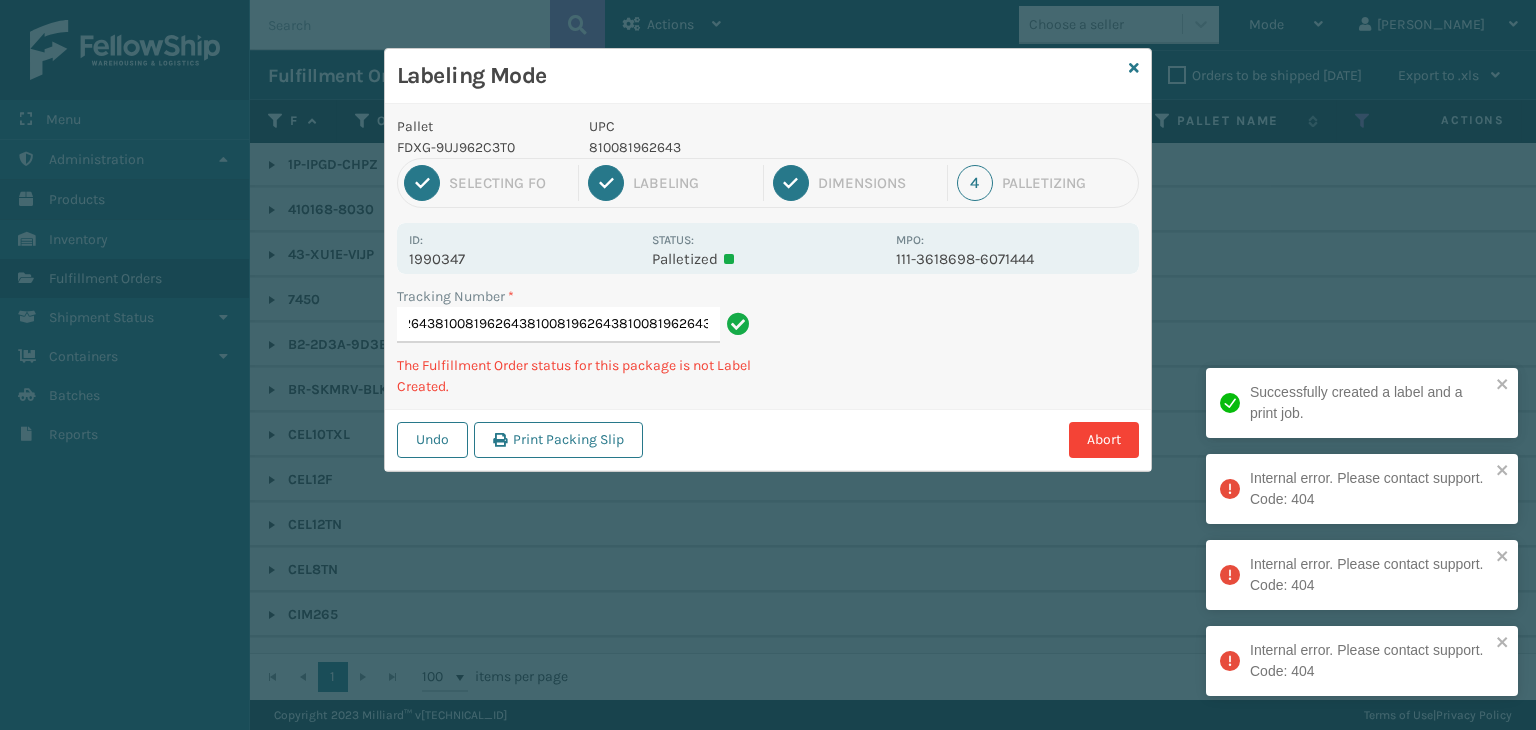 type on "391595129454810081962643810081962643810081962643810081962643810081962643" 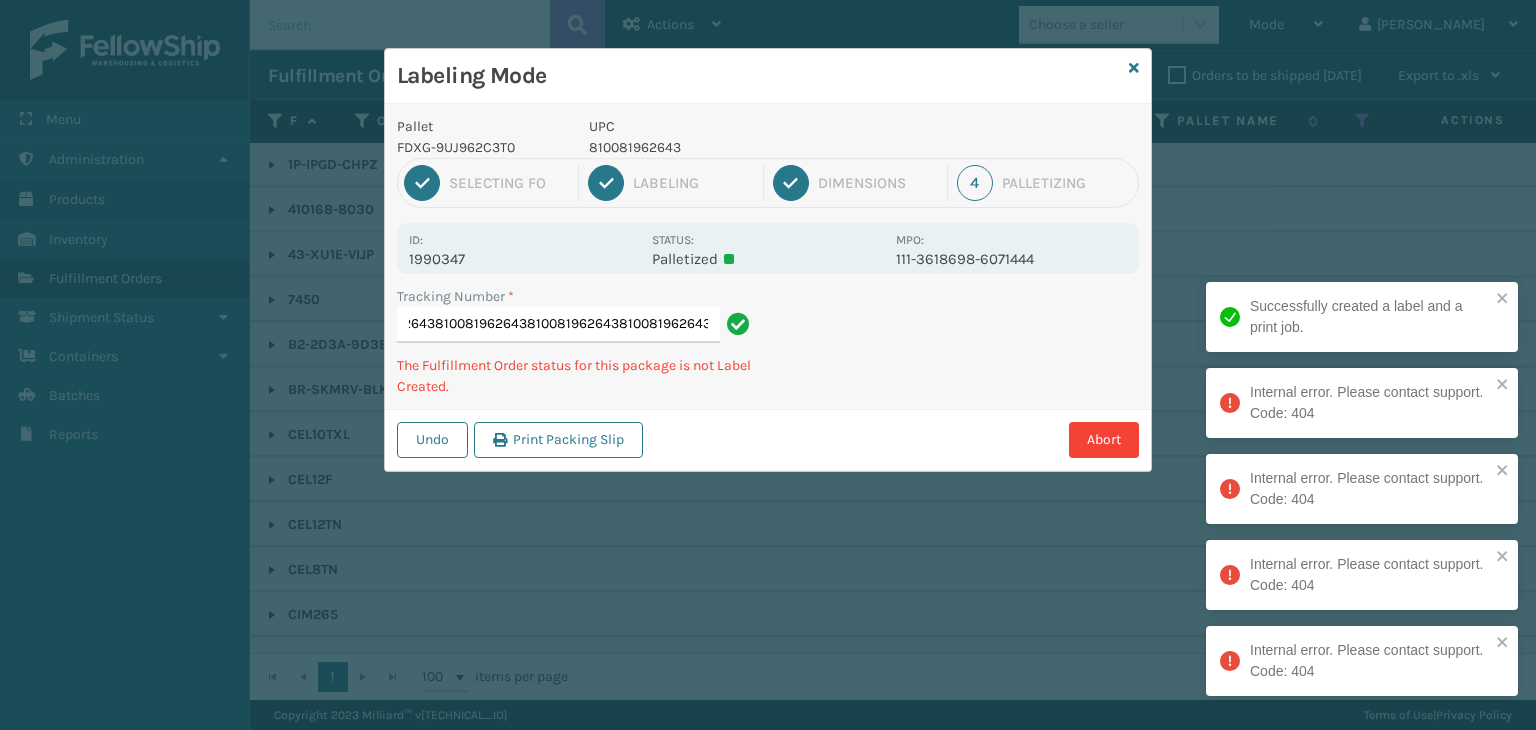 scroll, scrollTop: 0, scrollLeft: 247, axis: horizontal 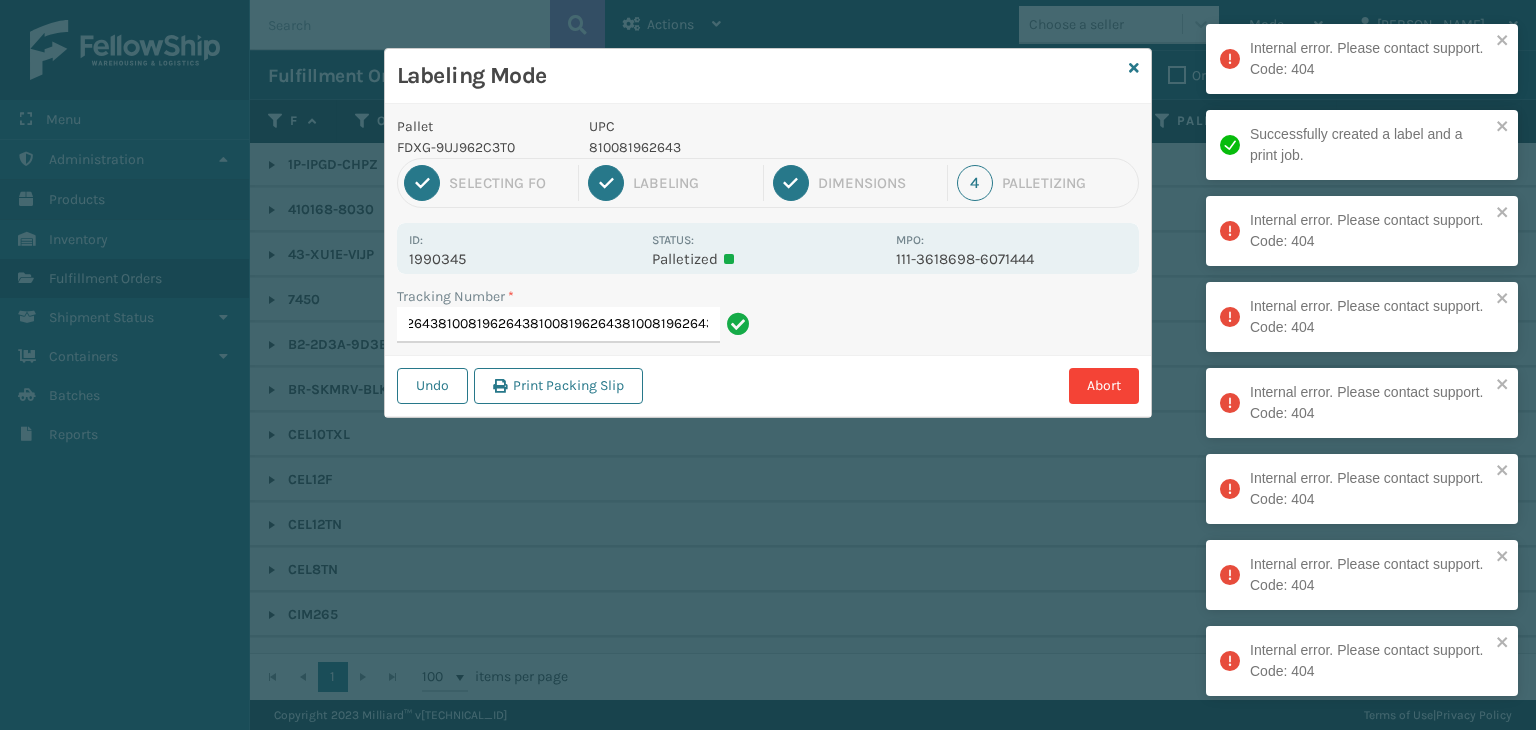 type on "391595131189810081962643810081962643810081962643810081962643810081962643810081962643810081962643810081962643810081962643" 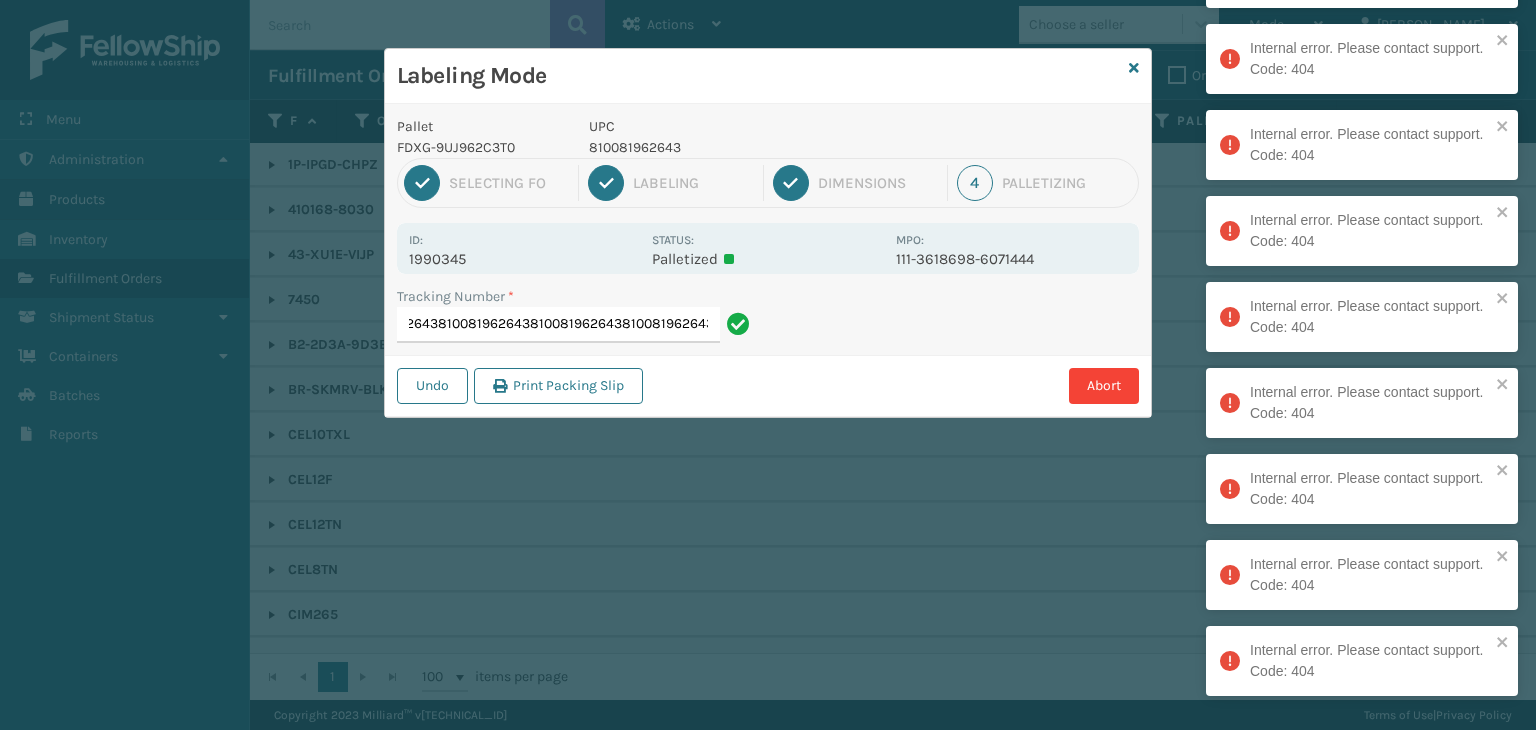 scroll, scrollTop: 0, scrollLeft: 607, axis: horizontal 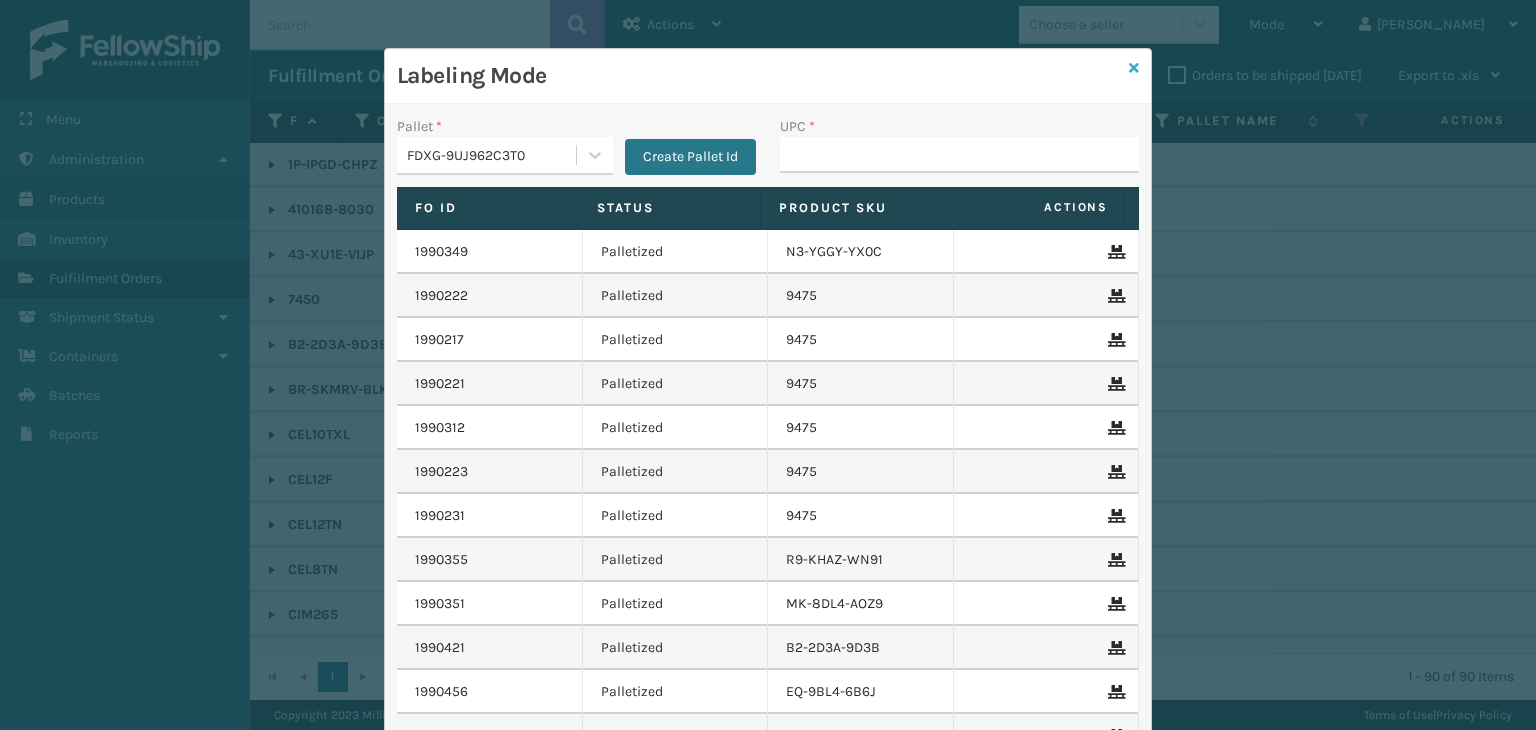 click at bounding box center (1134, 68) 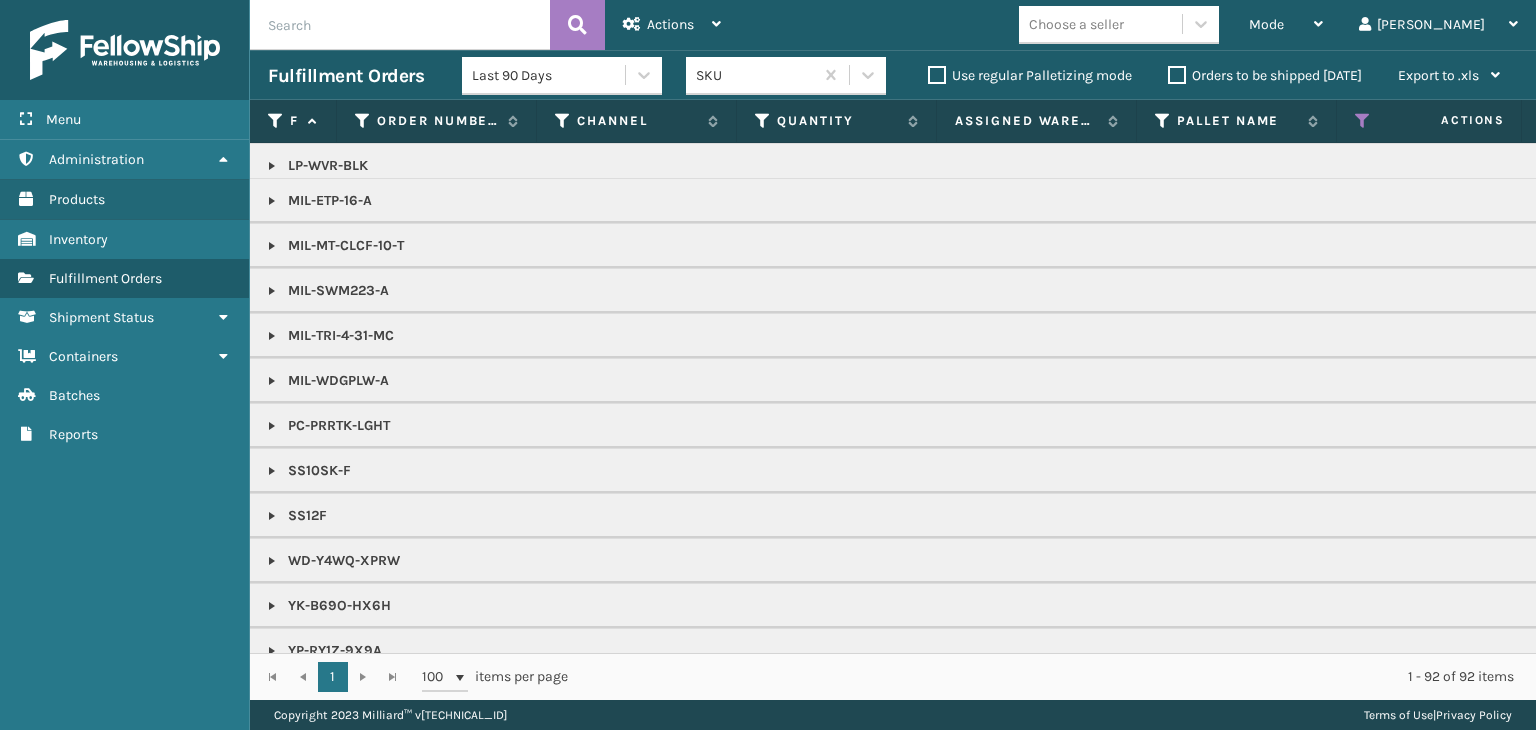 scroll, scrollTop: 1475, scrollLeft: 0, axis: vertical 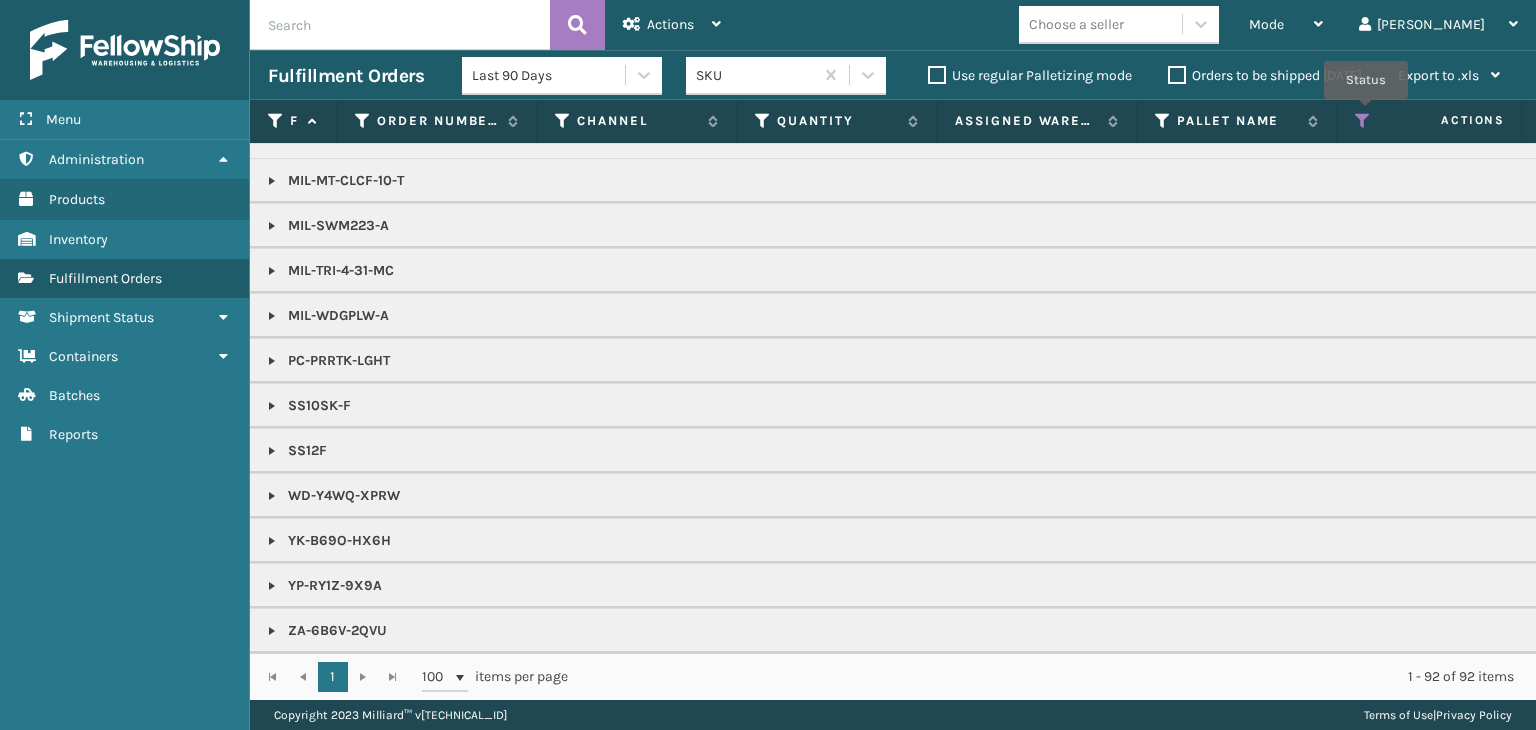 click at bounding box center (1363, 121) 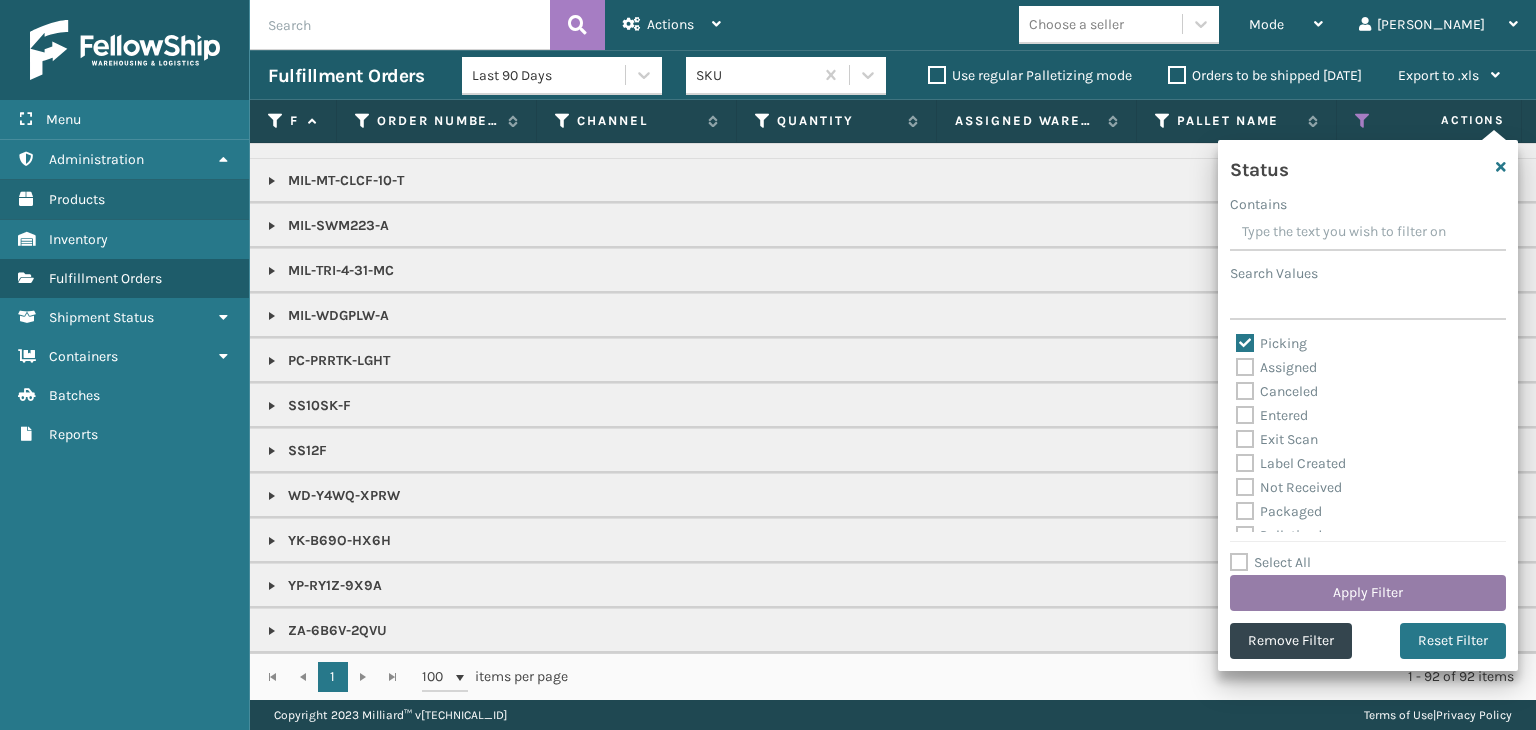 click on "Apply Filter" at bounding box center [1368, 593] 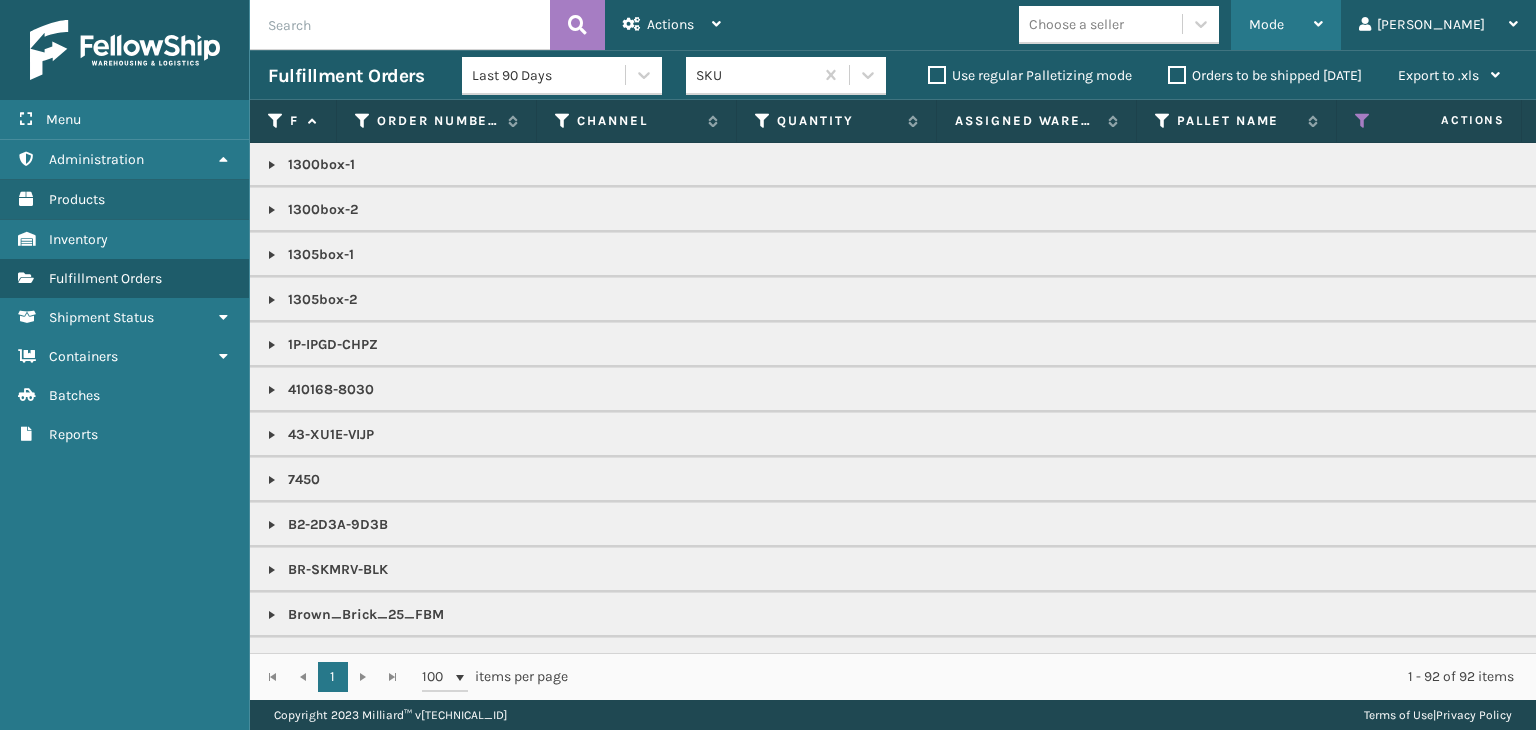 click on "Mode" at bounding box center (1266, 24) 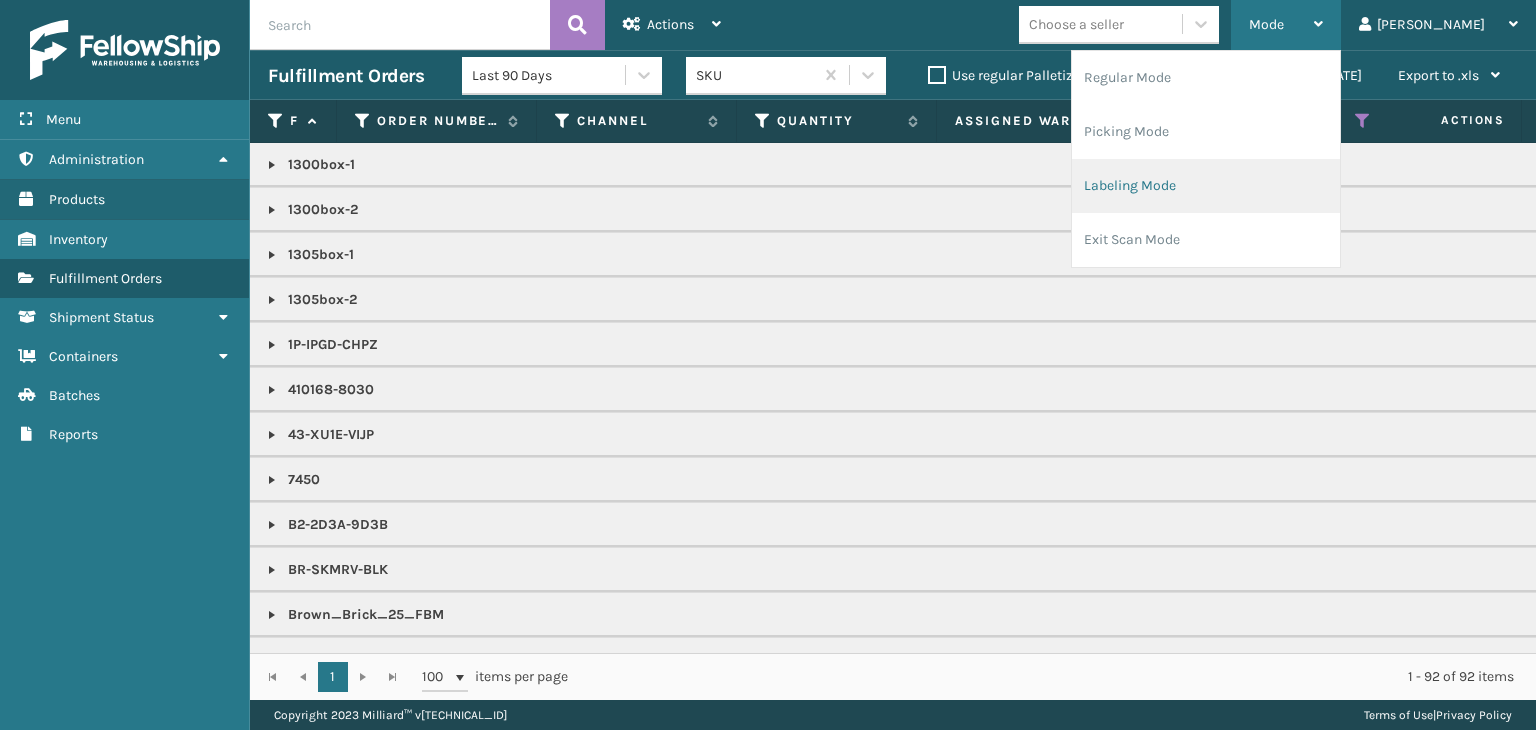 click on "Labeling Mode" at bounding box center [1206, 186] 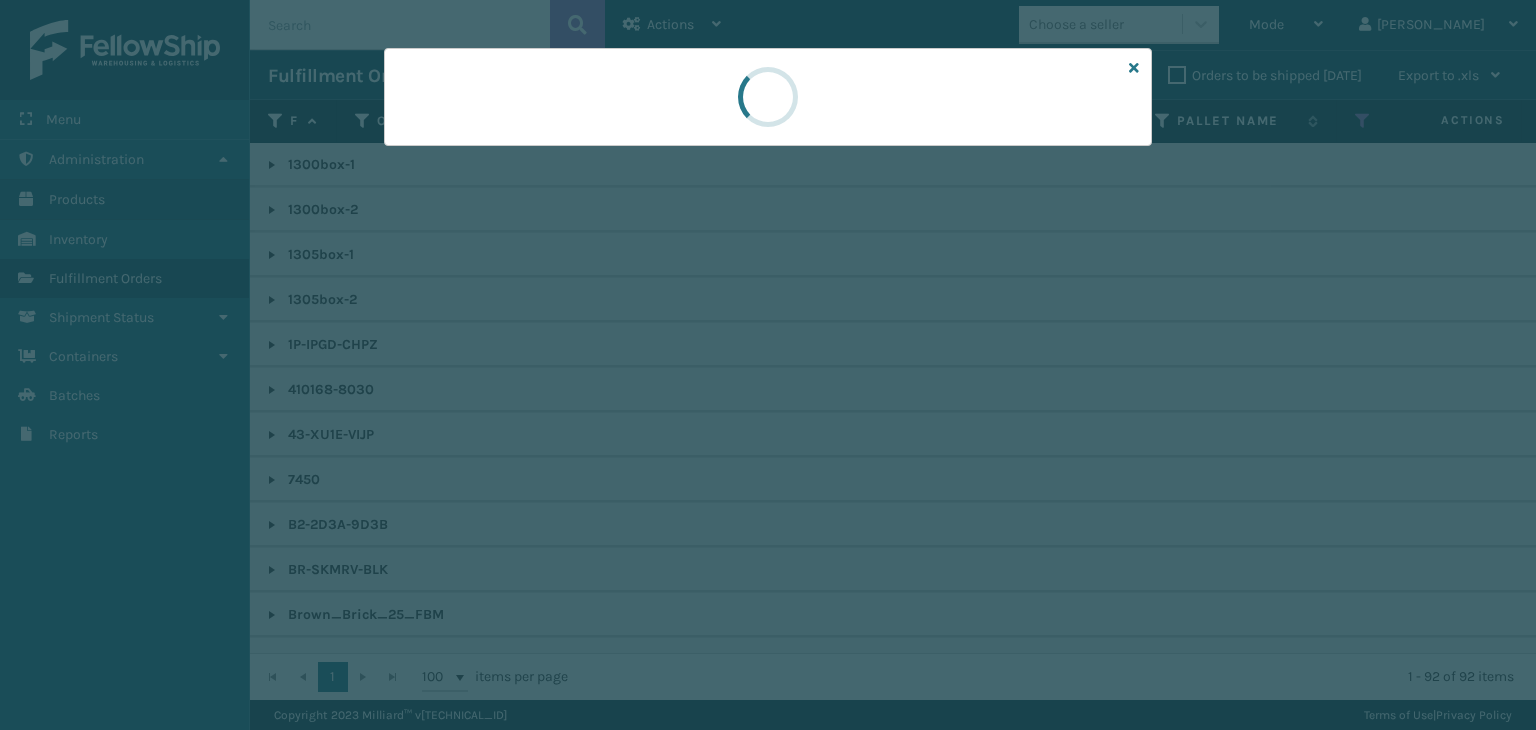 click at bounding box center [768, 365] 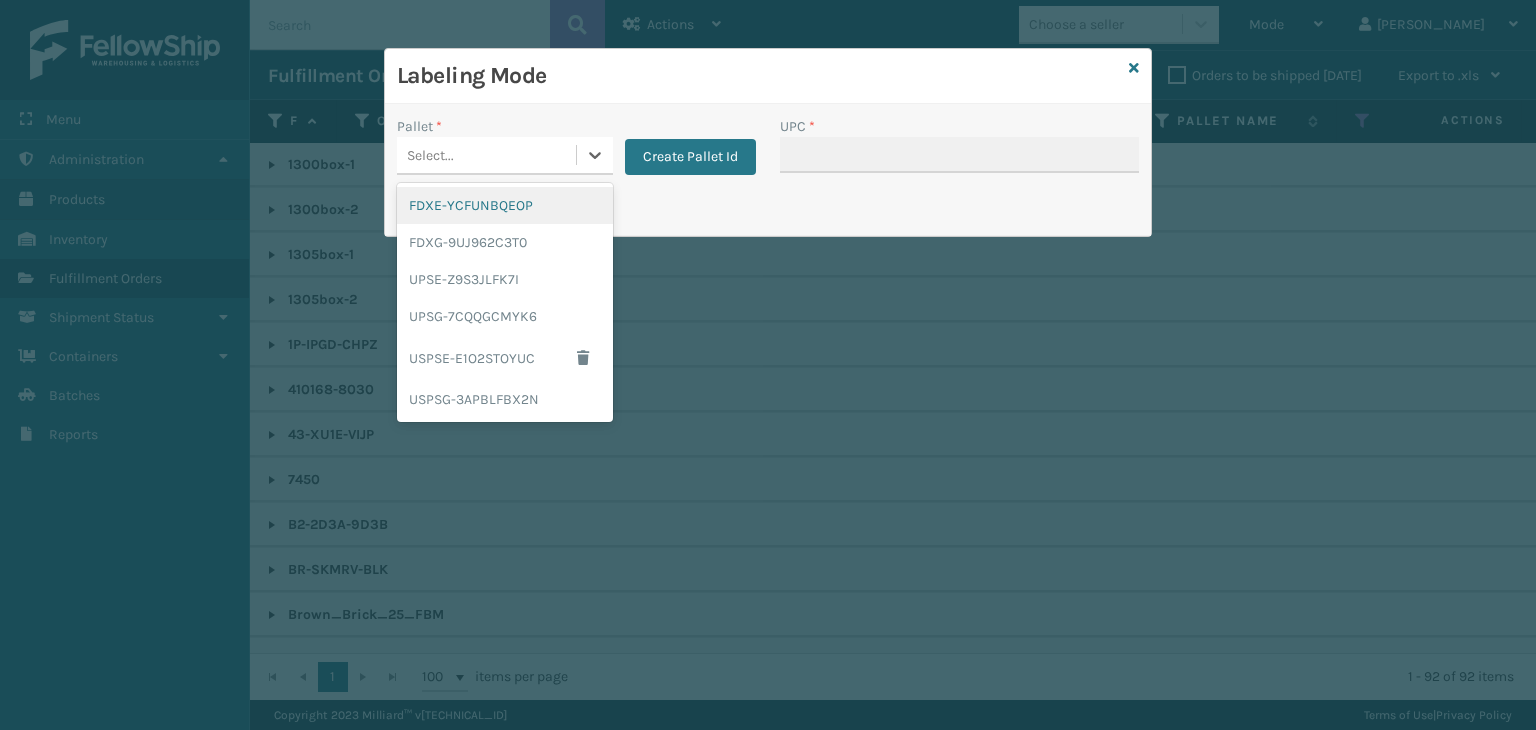 click on "Select..." at bounding box center [486, 155] 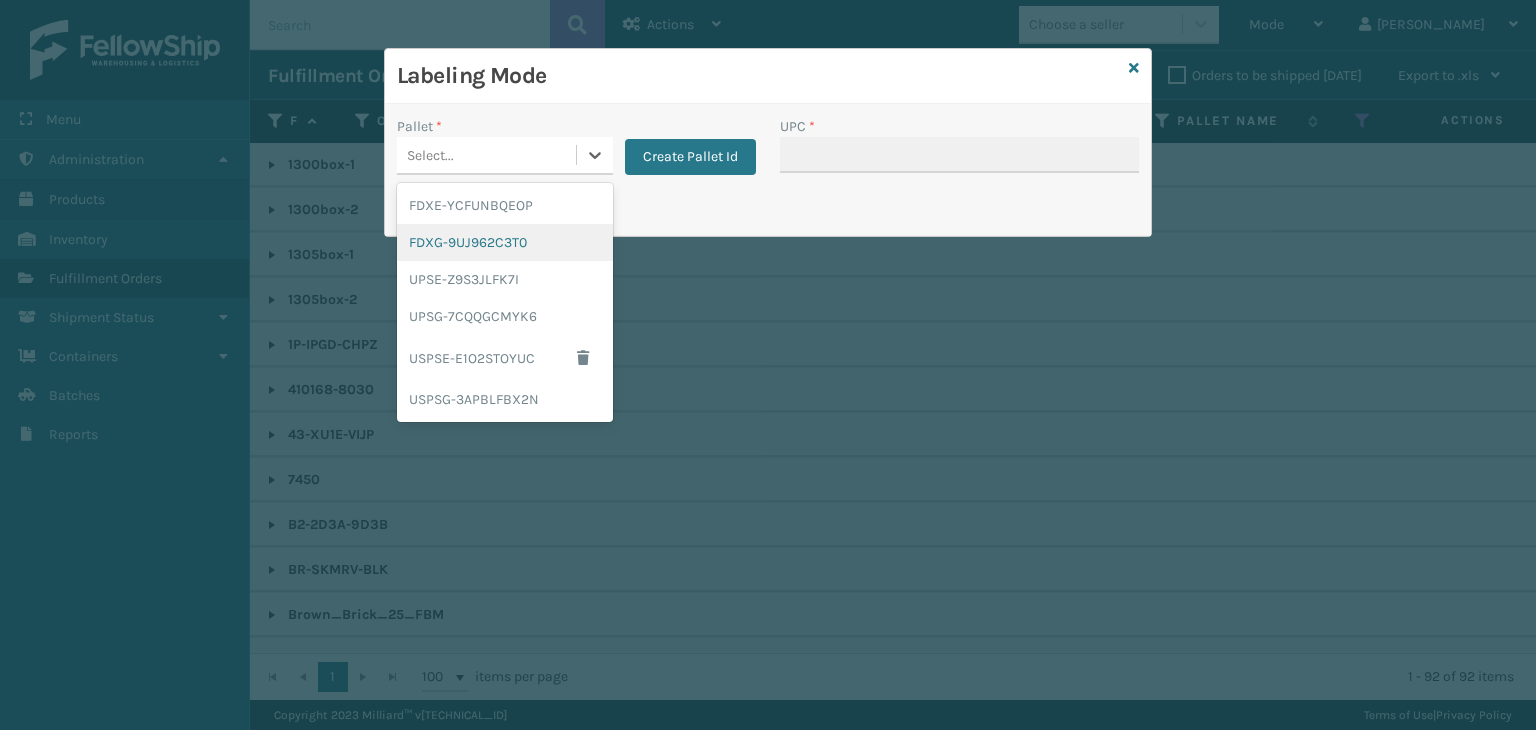 click on "FDXG-9UJ962C3T0" at bounding box center (505, 242) 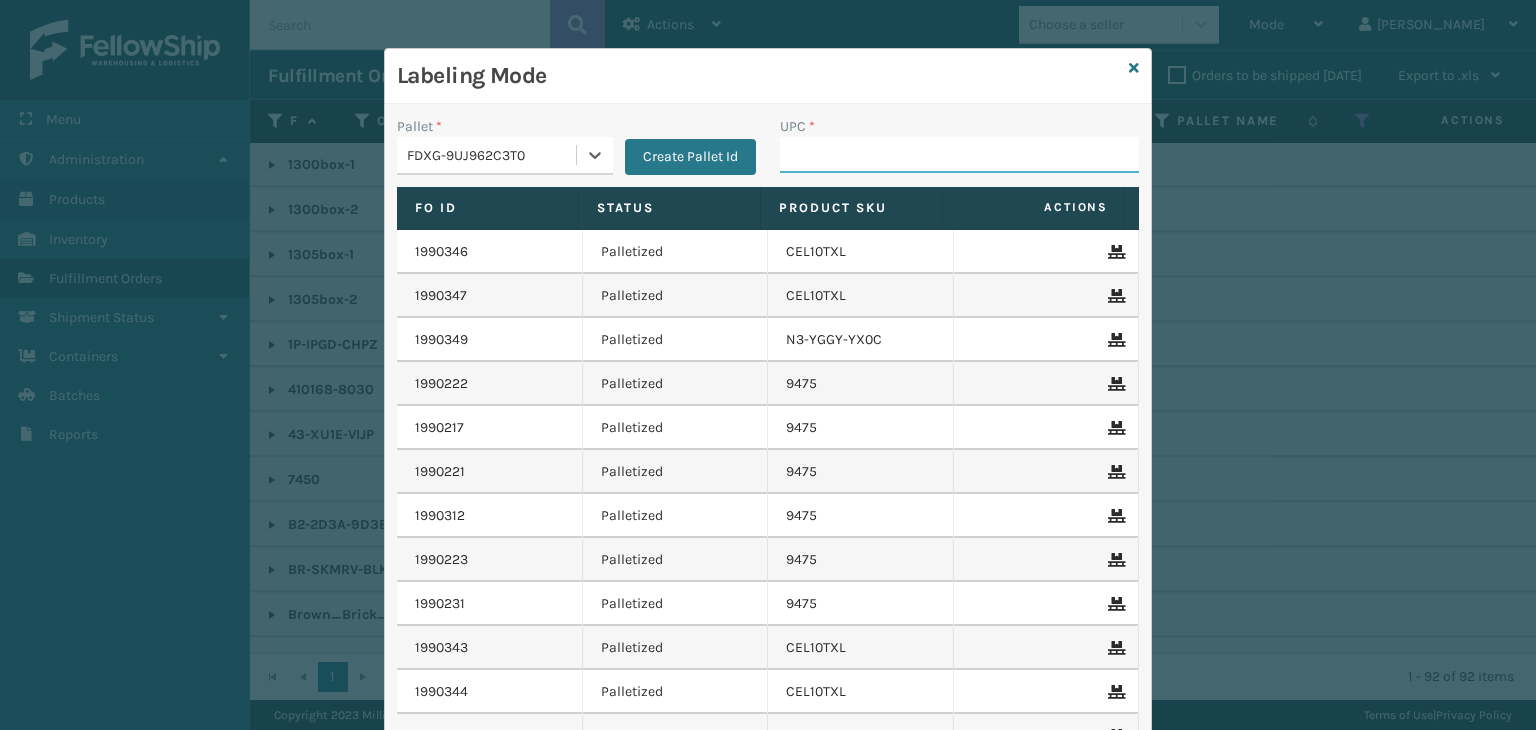 drag, startPoint x: 818, startPoint y: 157, endPoint x: 806, endPoint y: 149, distance: 14.422205 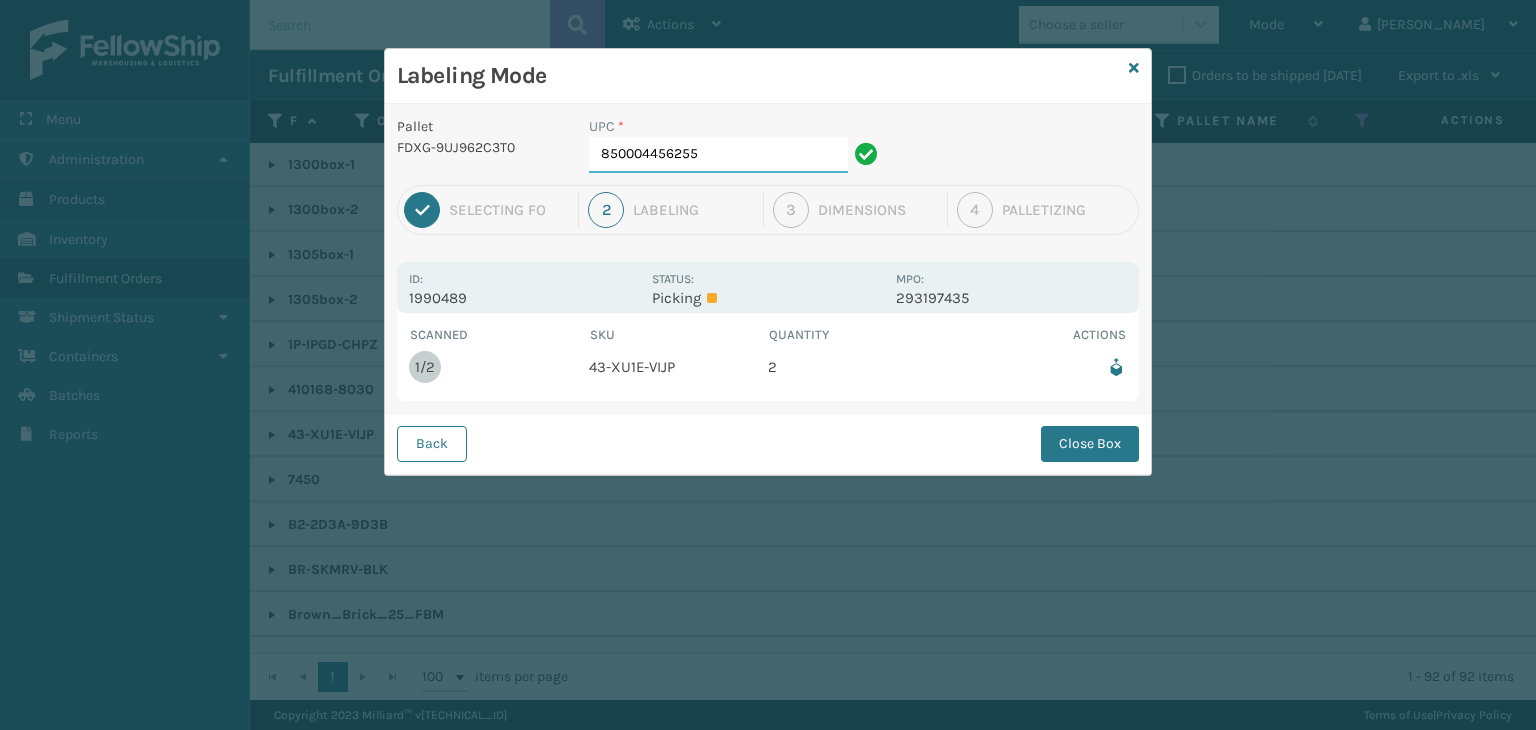 click on "850004456255" at bounding box center (718, 155) 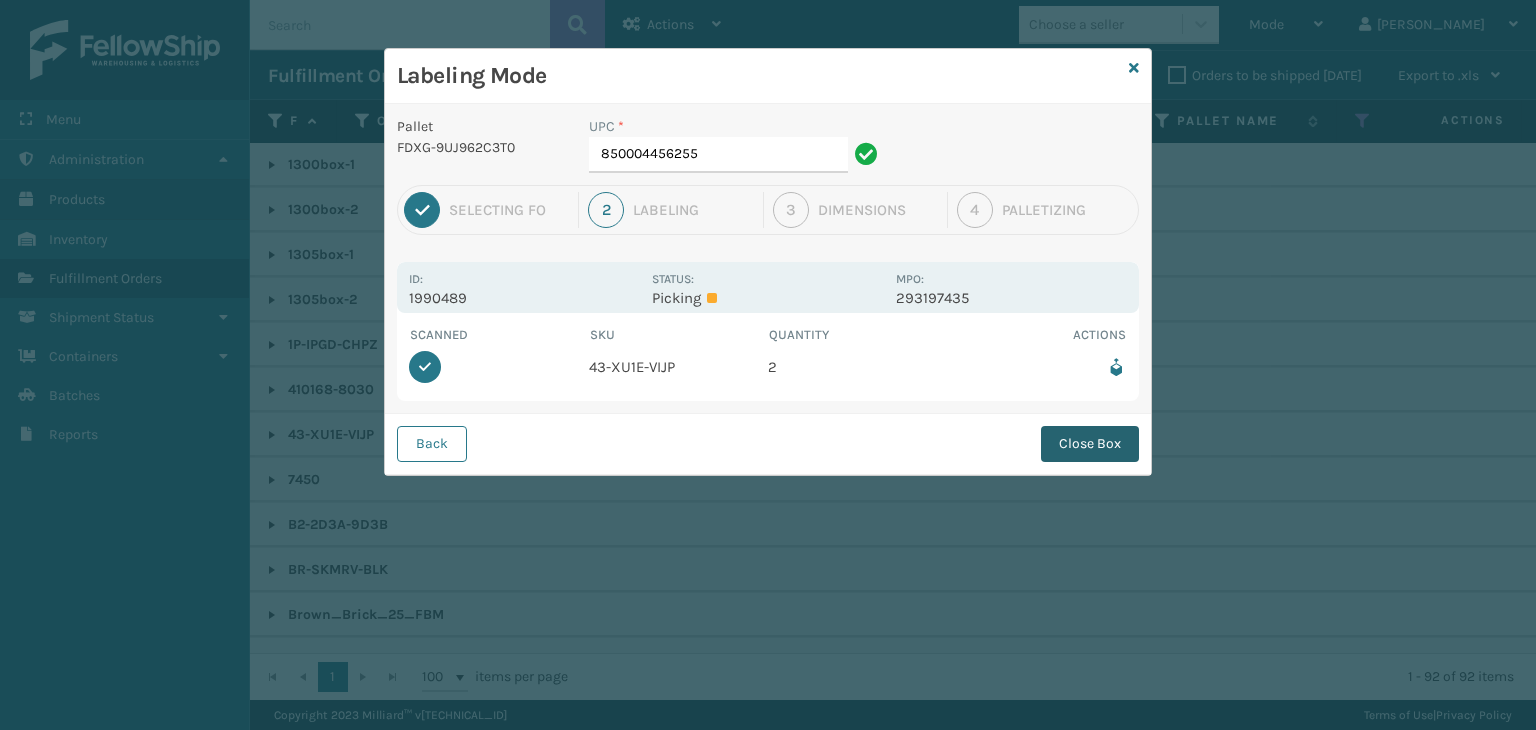 click on "Close Box" at bounding box center [1090, 444] 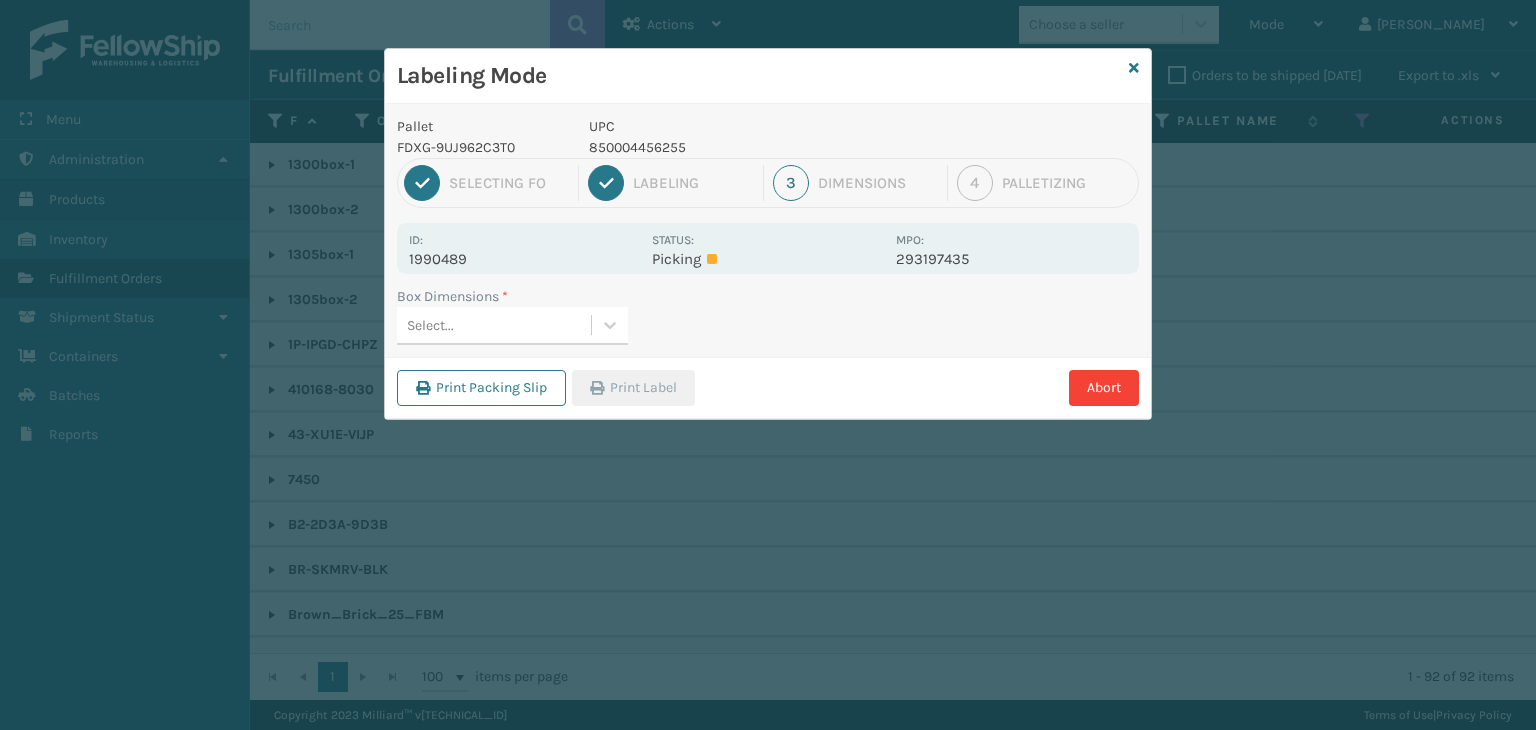 click on "Select..." at bounding box center [494, 325] 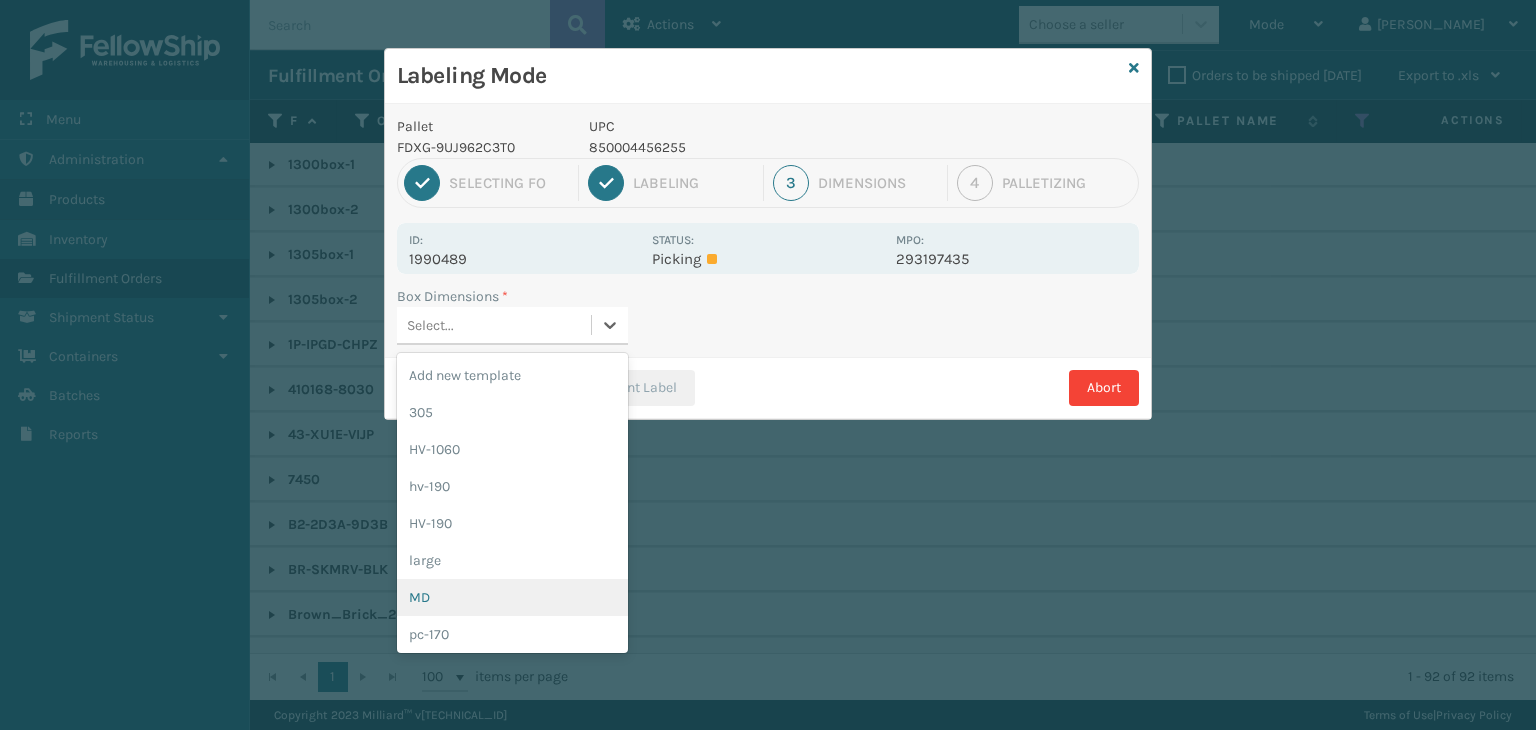 click on "MD" at bounding box center (512, 597) 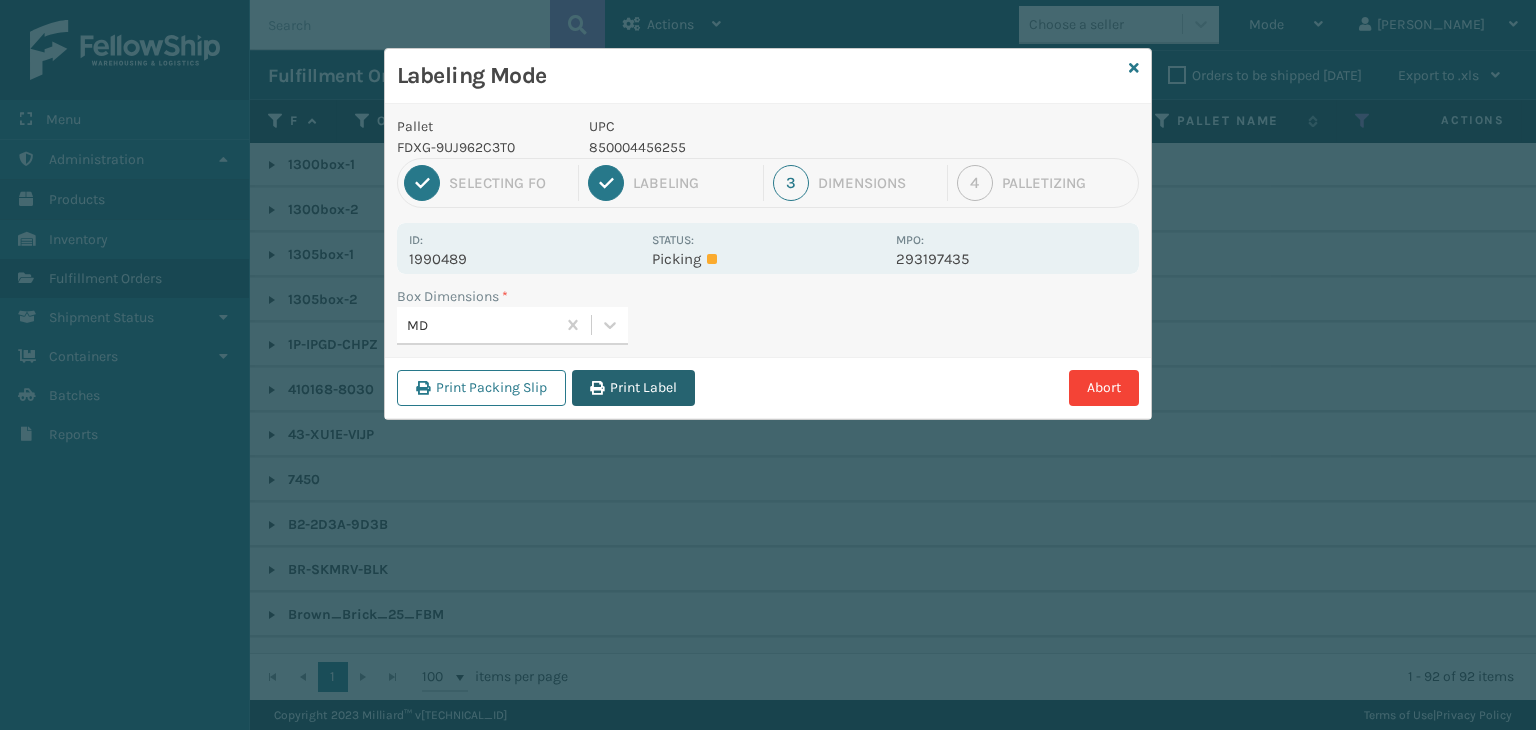 click on "Print Label" at bounding box center (633, 388) 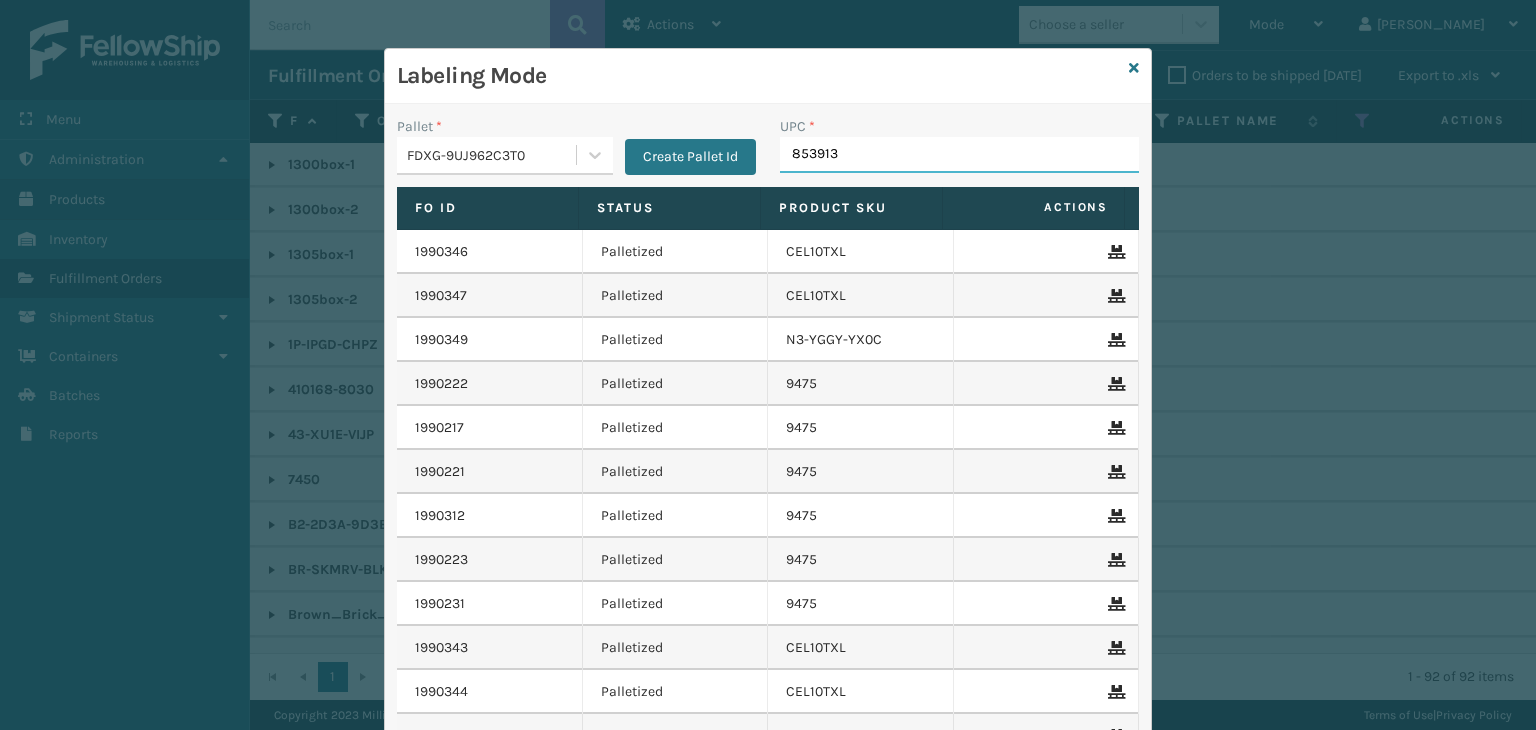 type on "8539130" 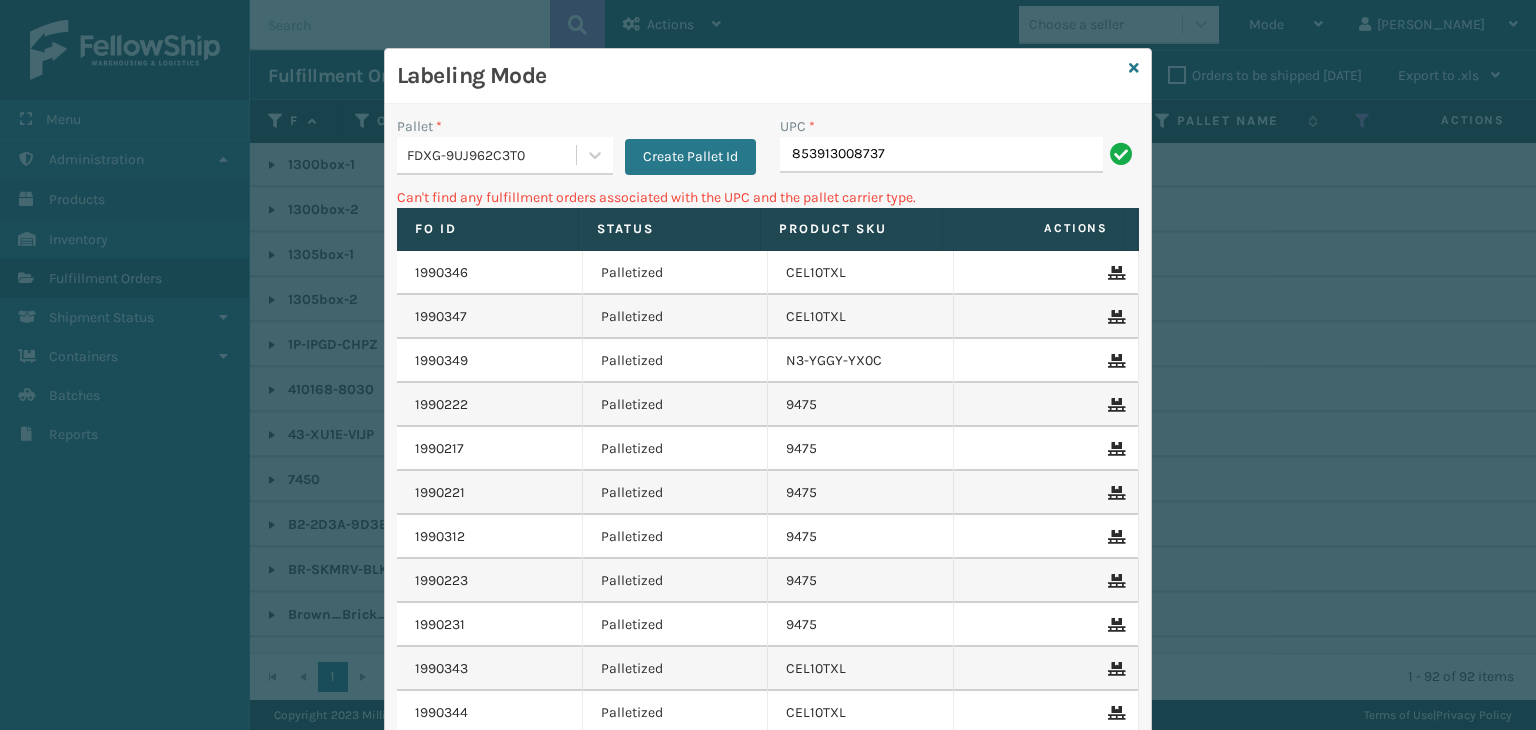 click on "FDXG-9UJ962C3T0" at bounding box center (492, 155) 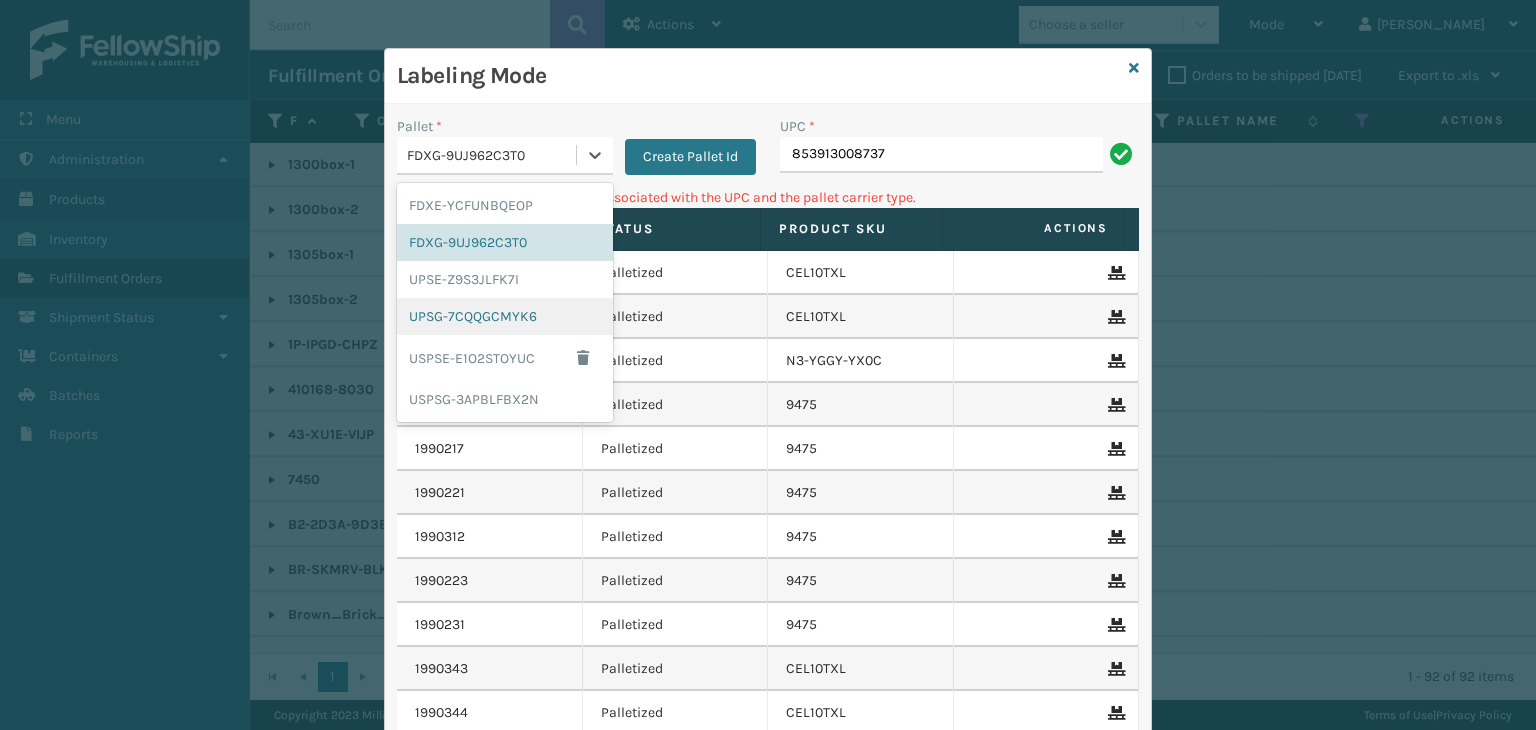 click on "UPSG-7CQQGCMYK6" at bounding box center [505, 316] 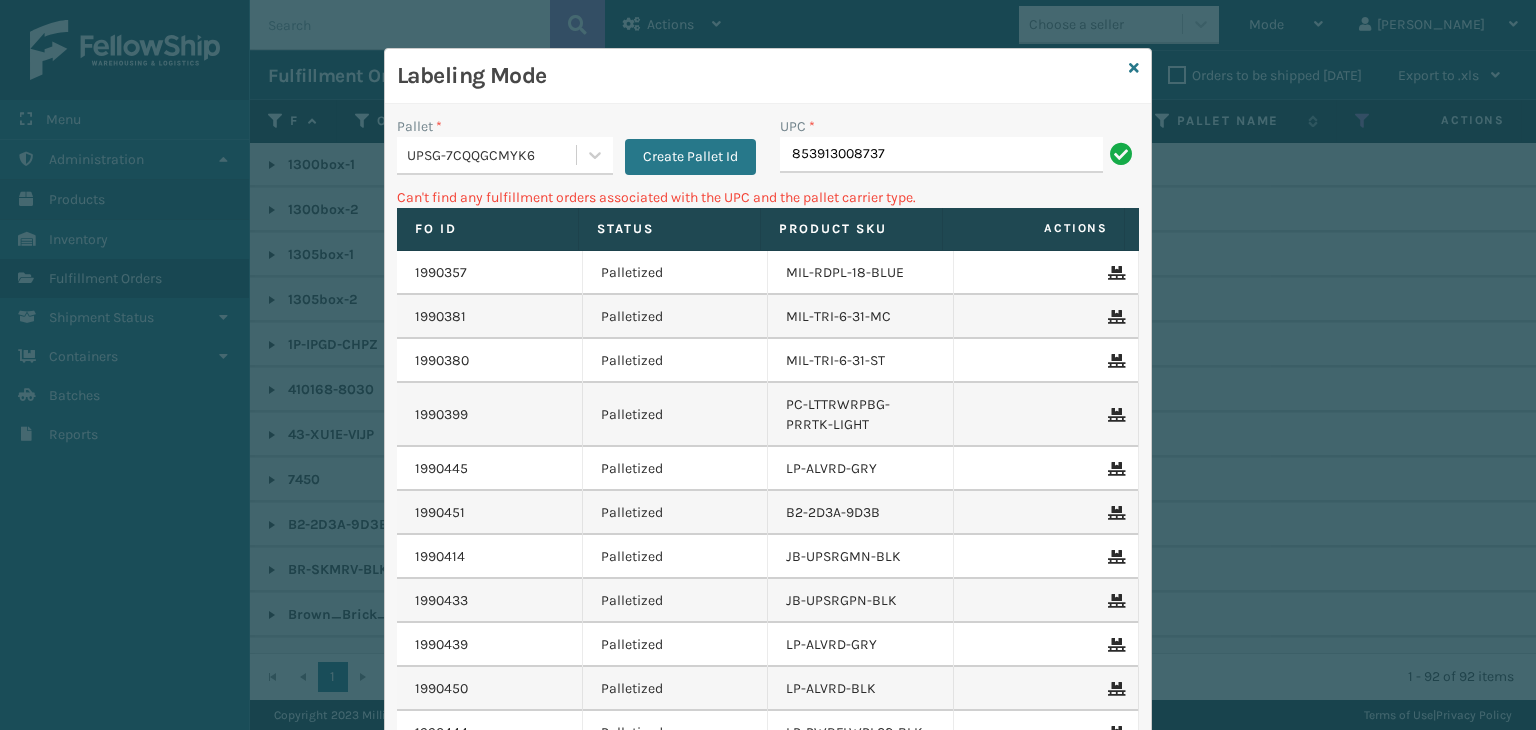 click on "UPC   * 853913008737" at bounding box center (959, 151) 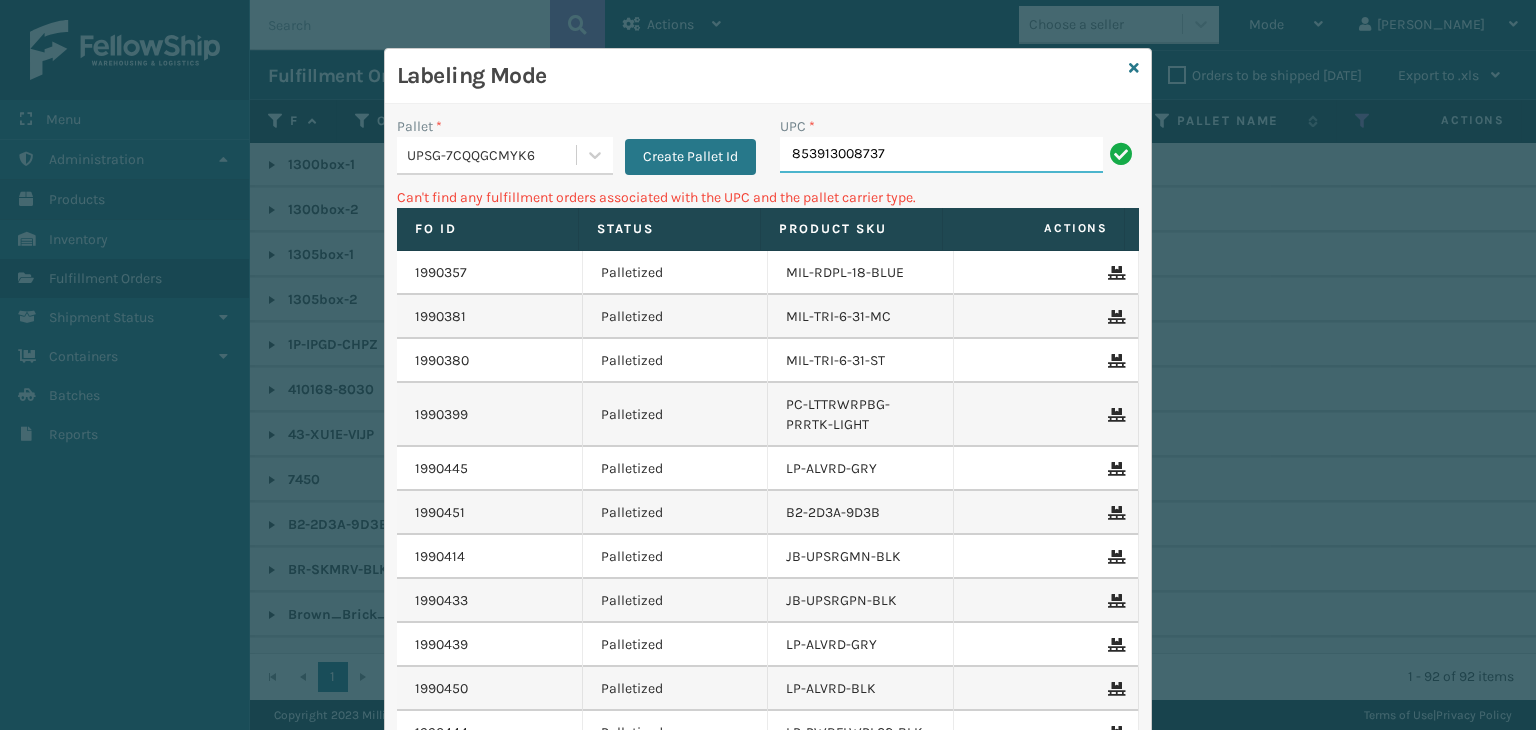 click on "853913008737" at bounding box center (941, 155) 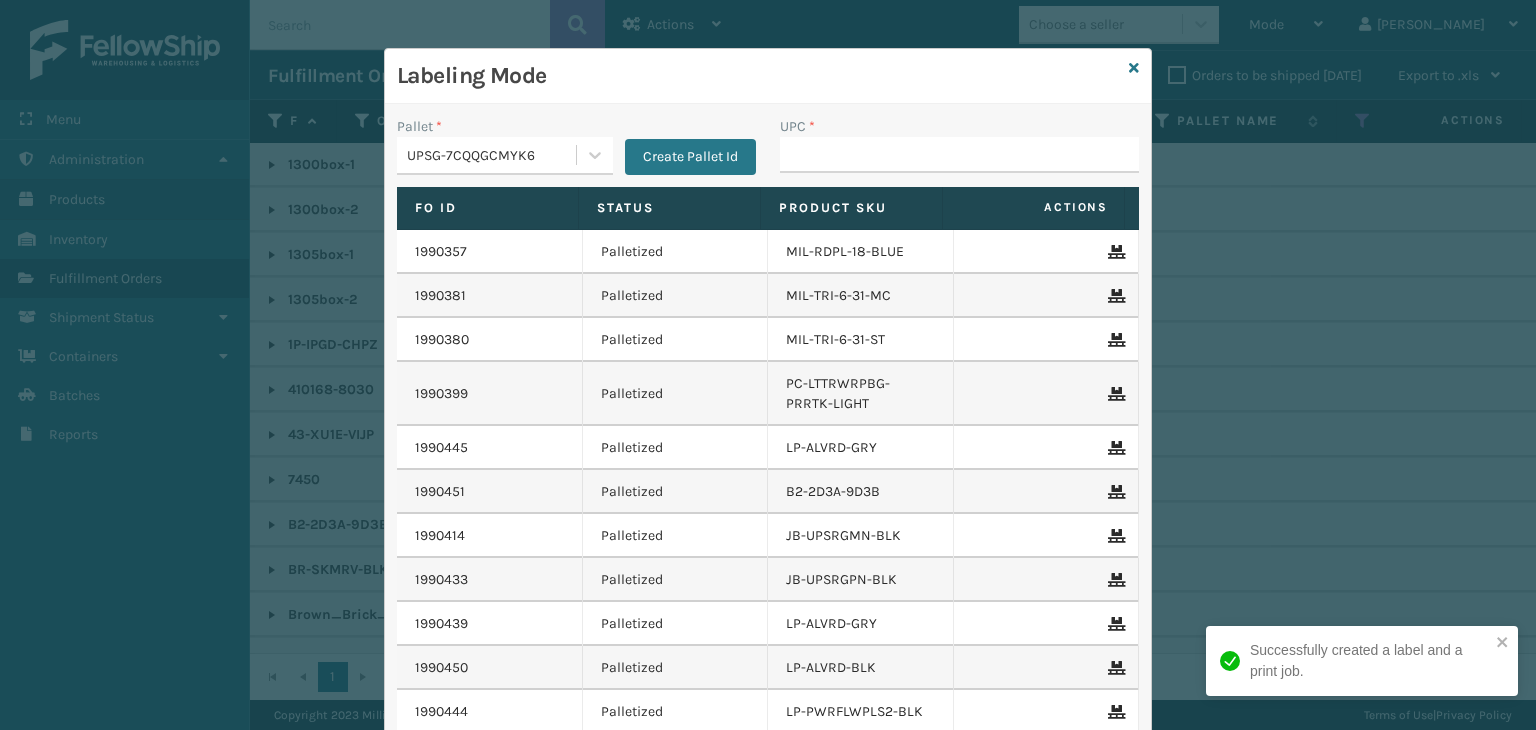 click on "UPSG-7CQQGCMYK6" at bounding box center (492, 155) 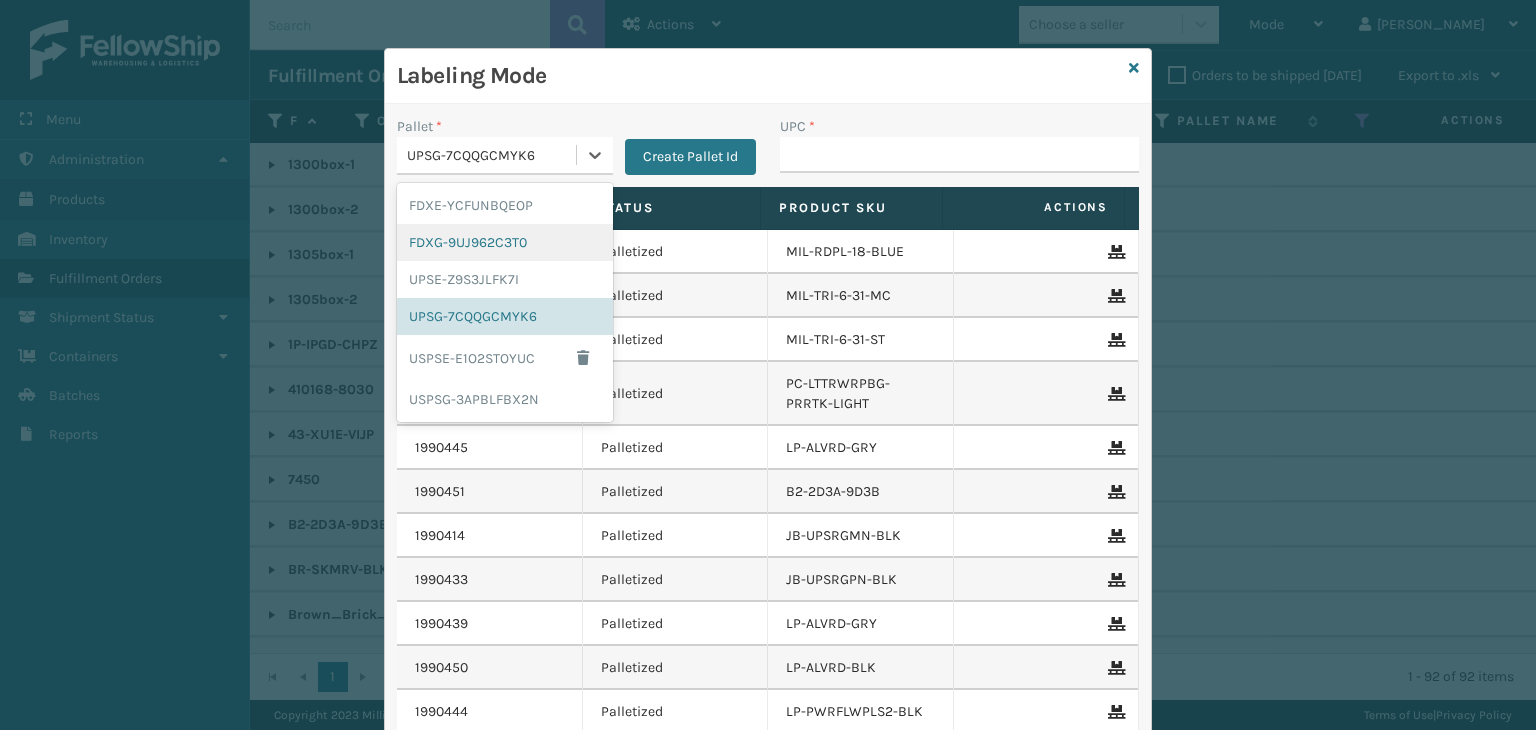 click on "FDXG-9UJ962C3T0" at bounding box center [505, 242] 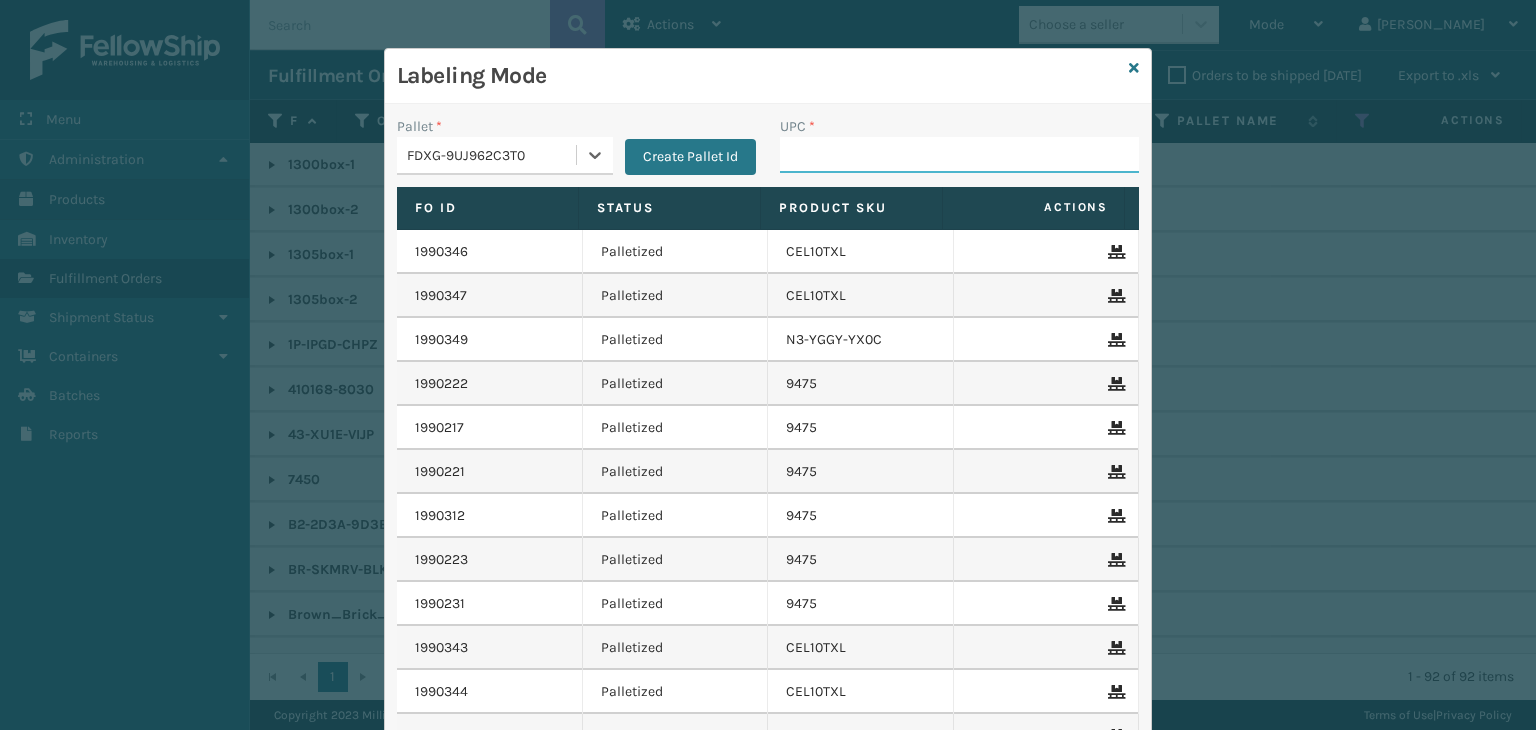 click on "UPC   *" at bounding box center [959, 155] 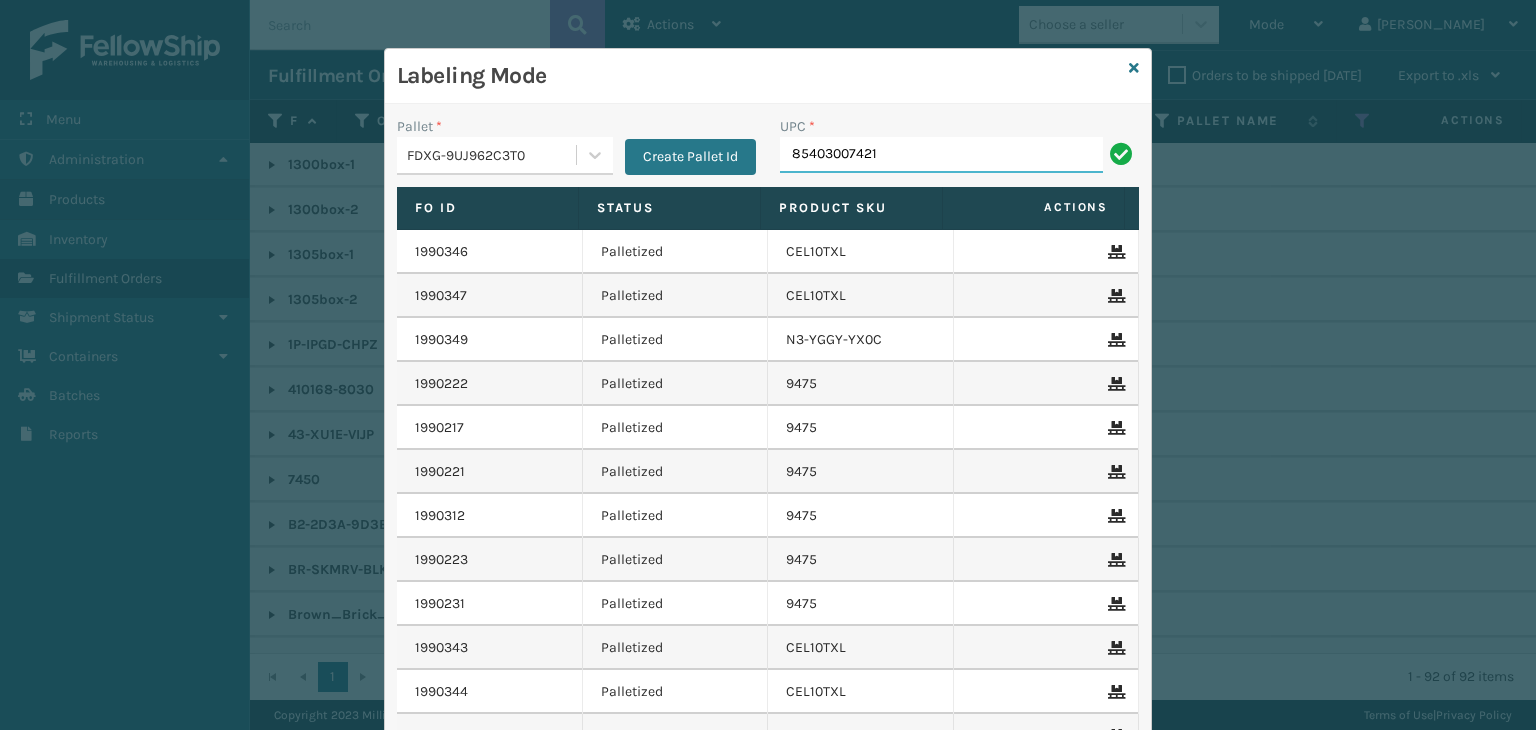 type on "85403007421" 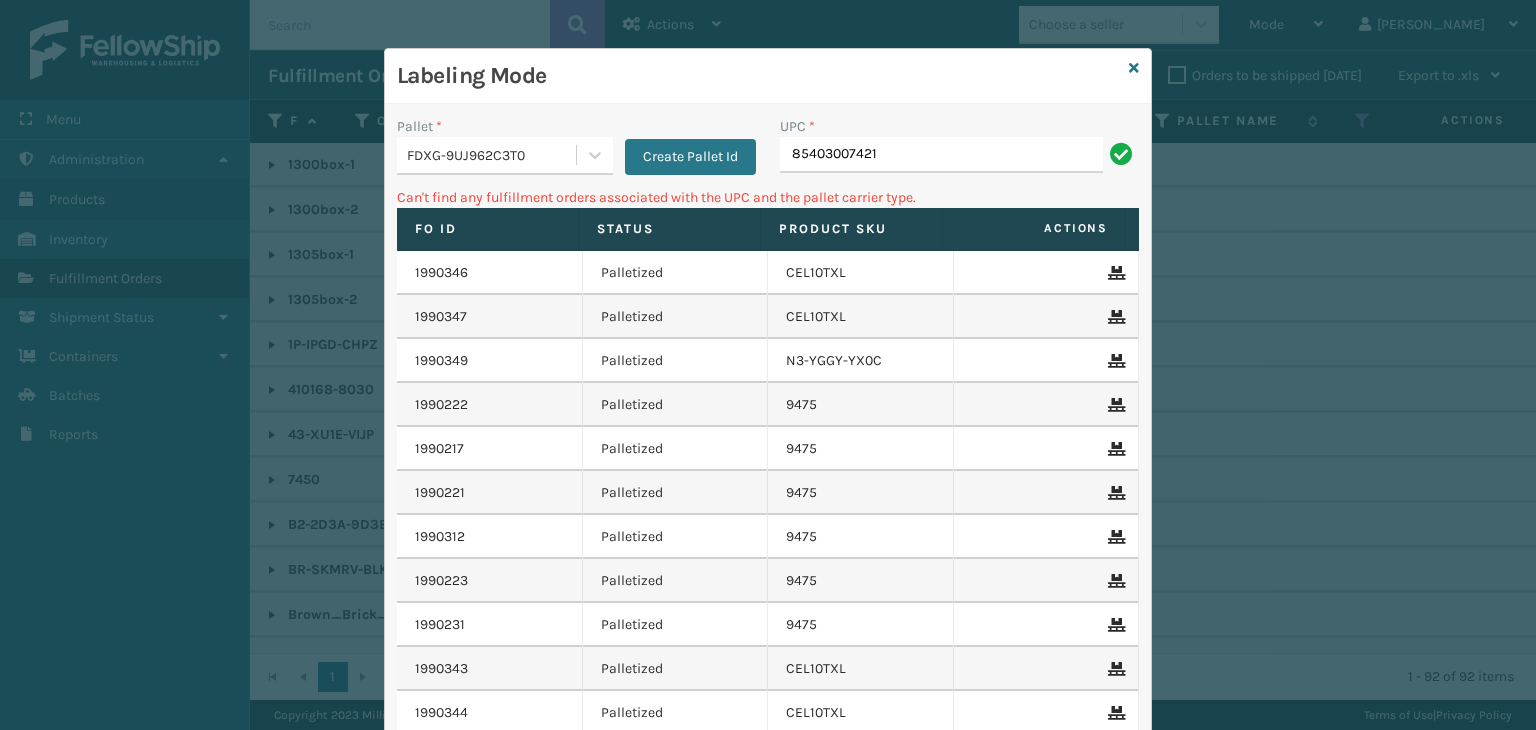 click on "FDXG-9UJ962C3T0" at bounding box center (492, 155) 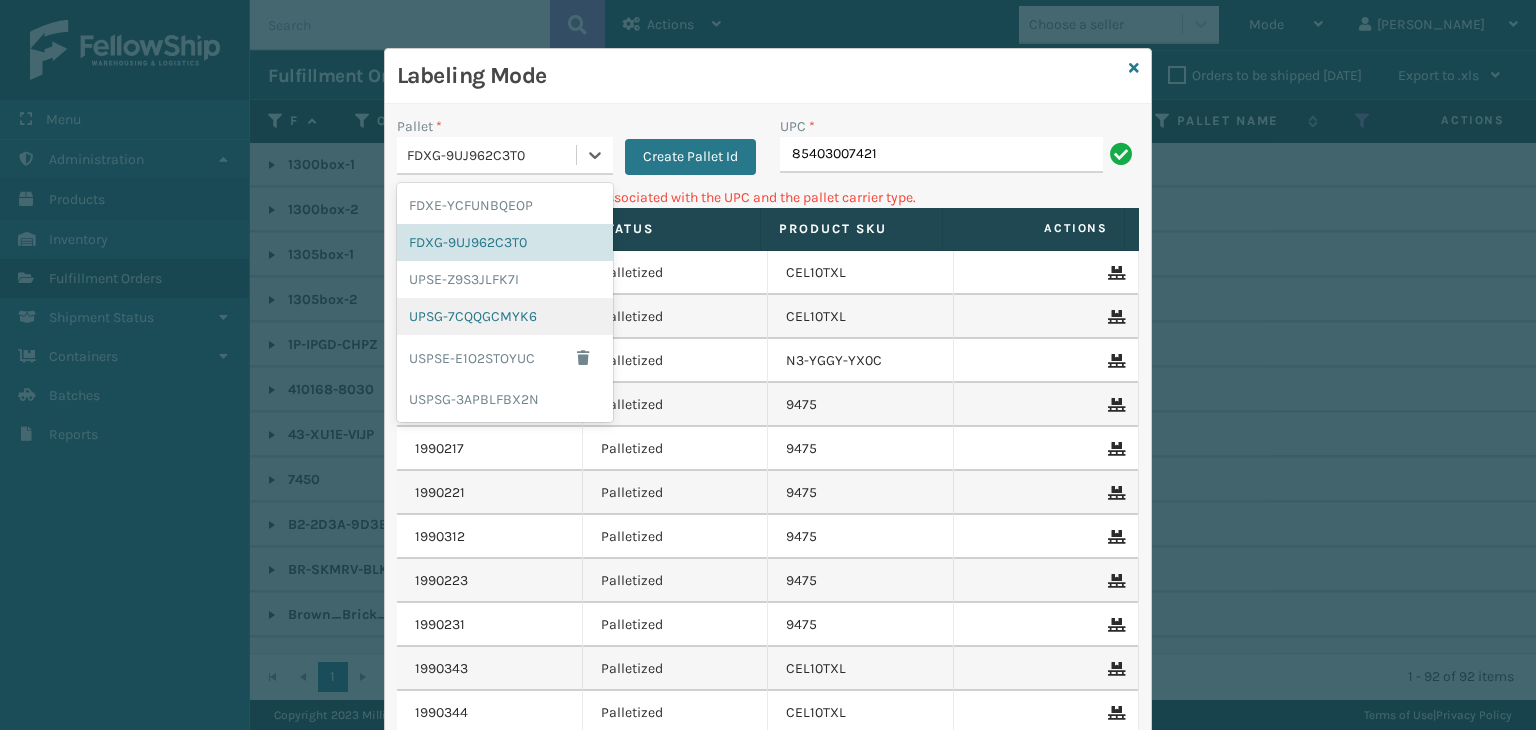 click on "UPSG-7CQQGCMYK6" at bounding box center (505, 316) 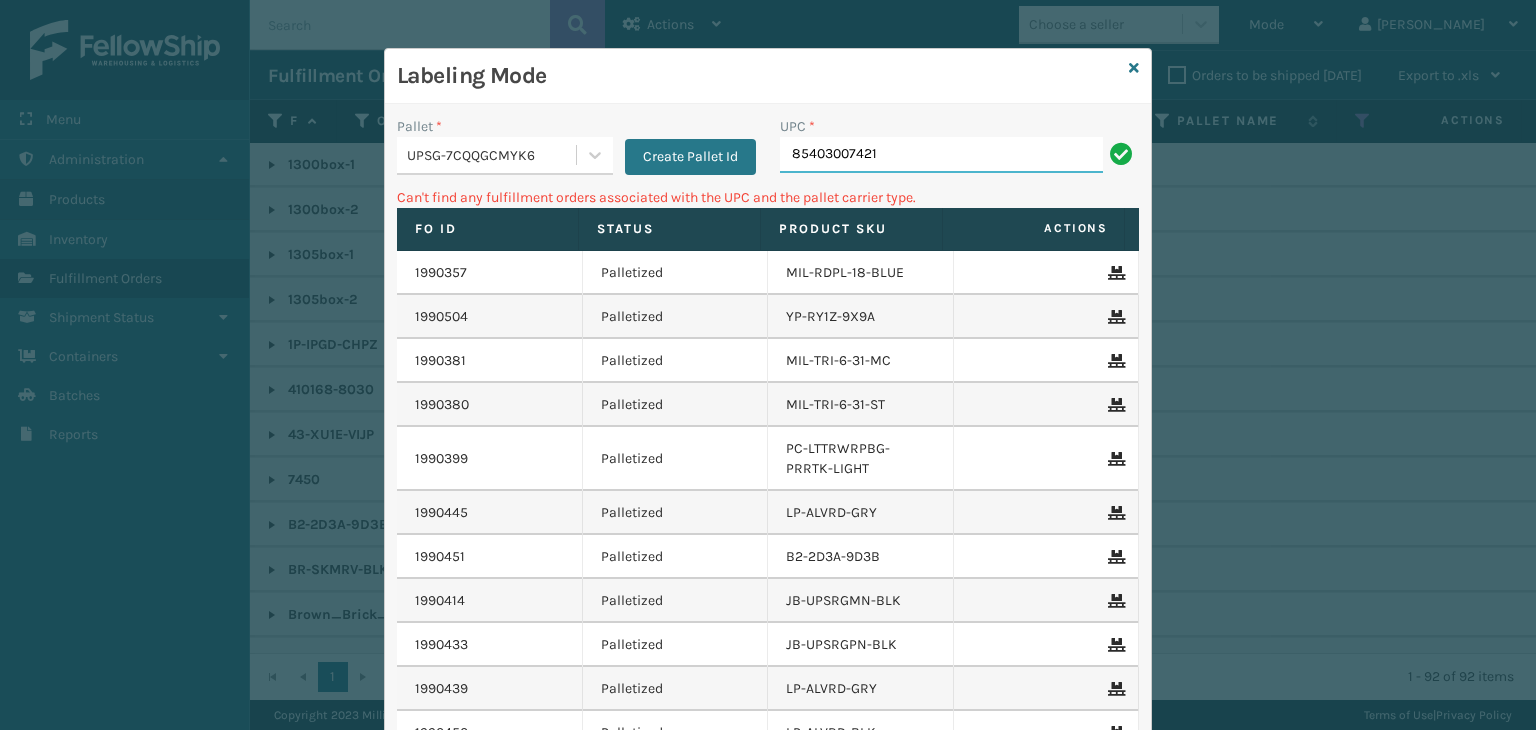click on "85403007421" at bounding box center [941, 155] 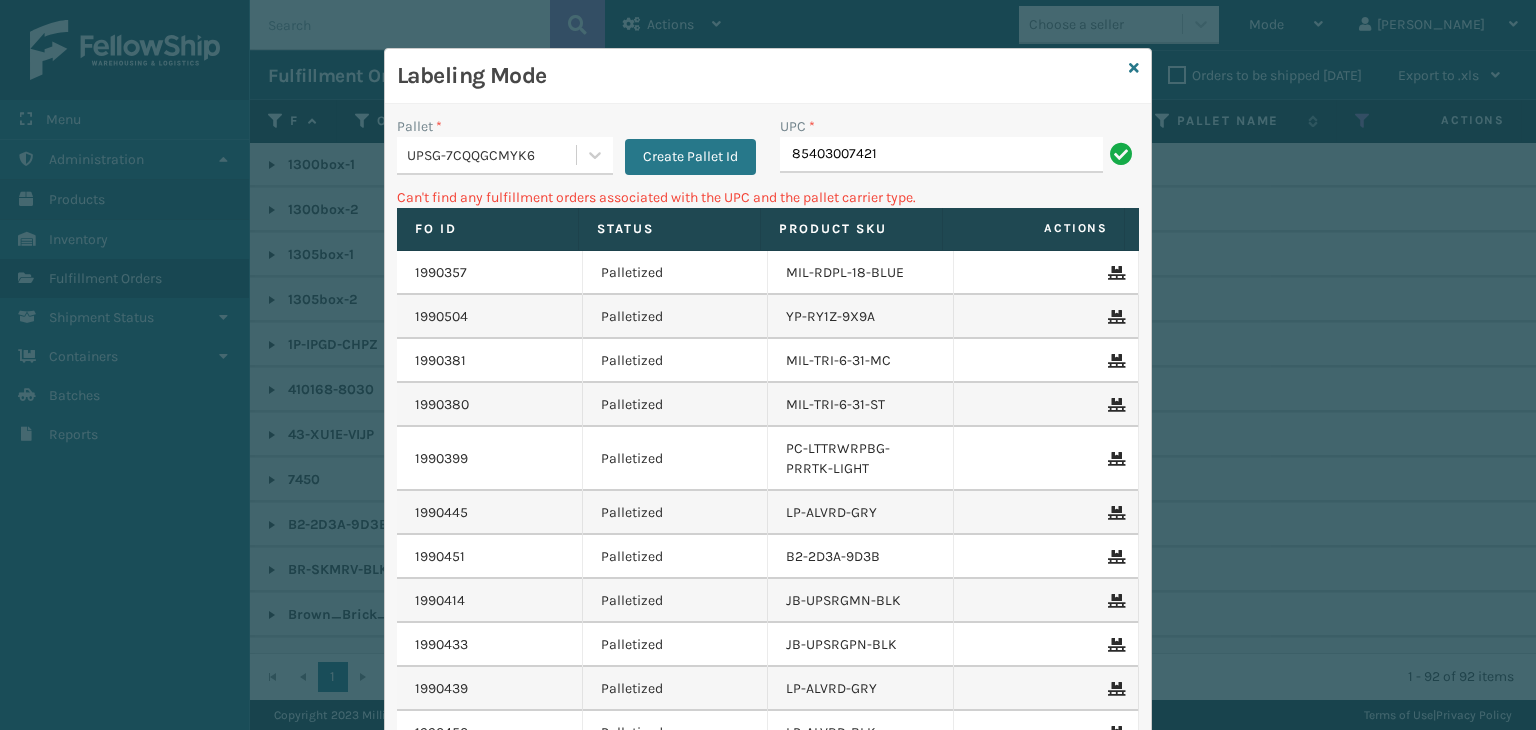 drag, startPoint x: 883, startPoint y: 141, endPoint x: 445, endPoint y: 129, distance: 438.16437 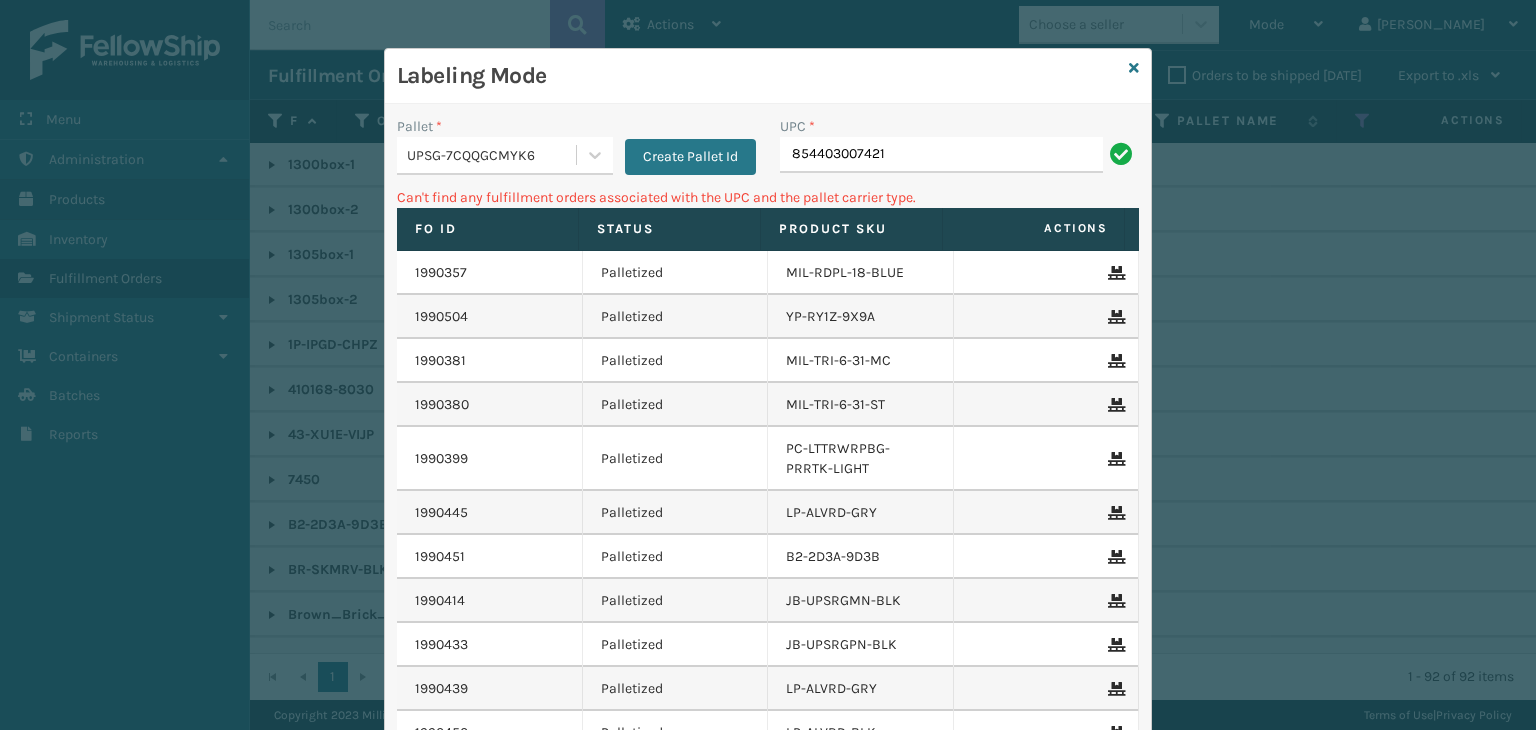 type on "854403007421" 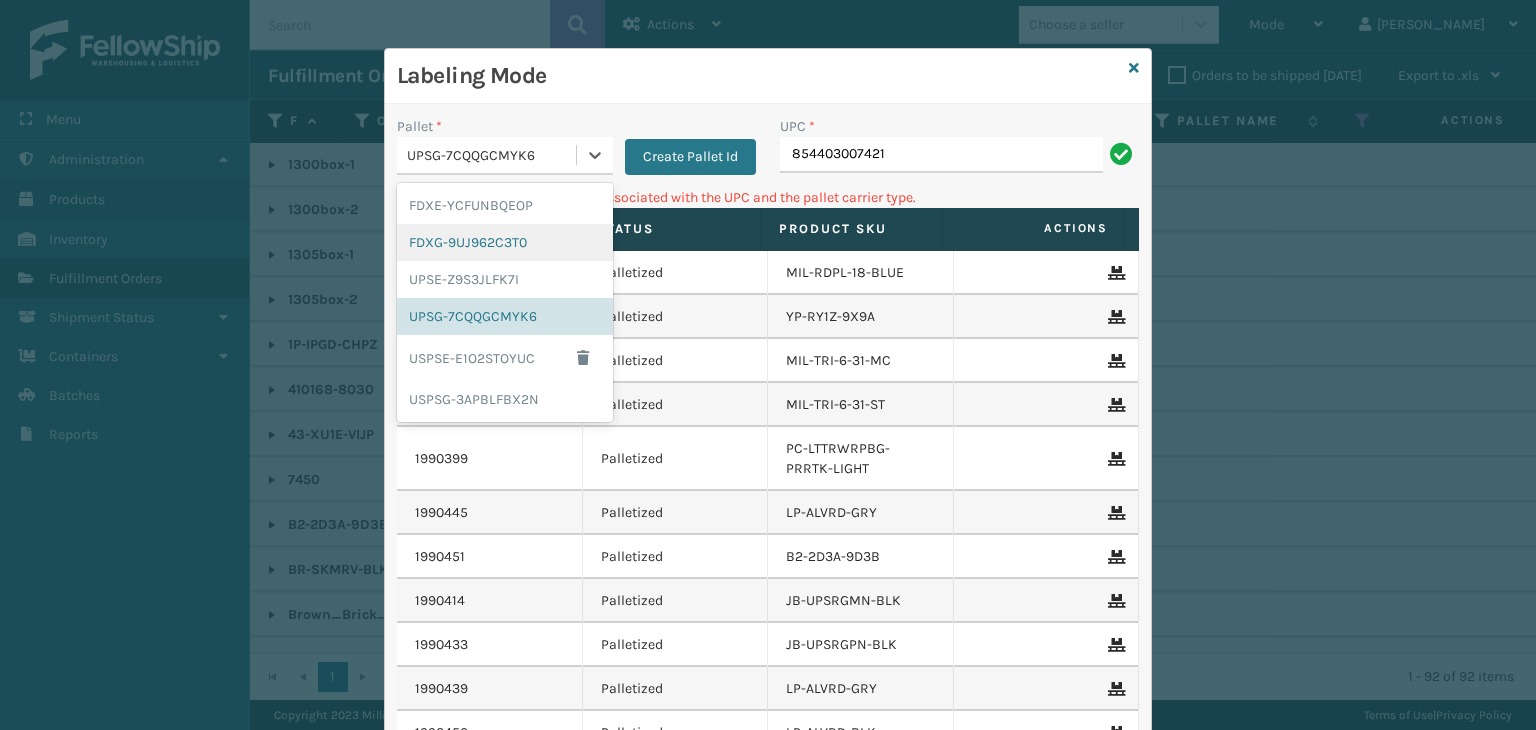 click on "FDXG-9UJ962C3T0" at bounding box center [505, 242] 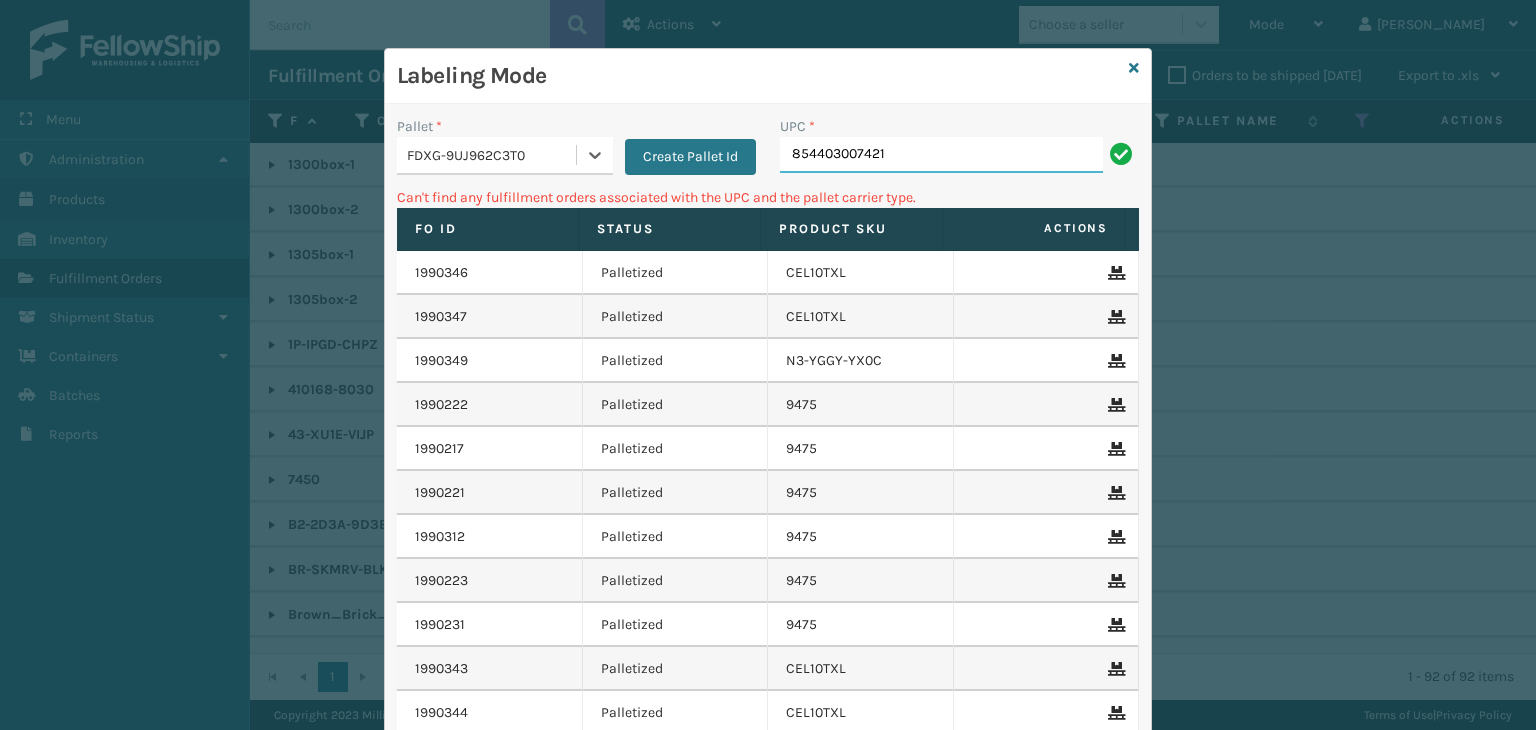 click on "854403007421" at bounding box center (941, 155) 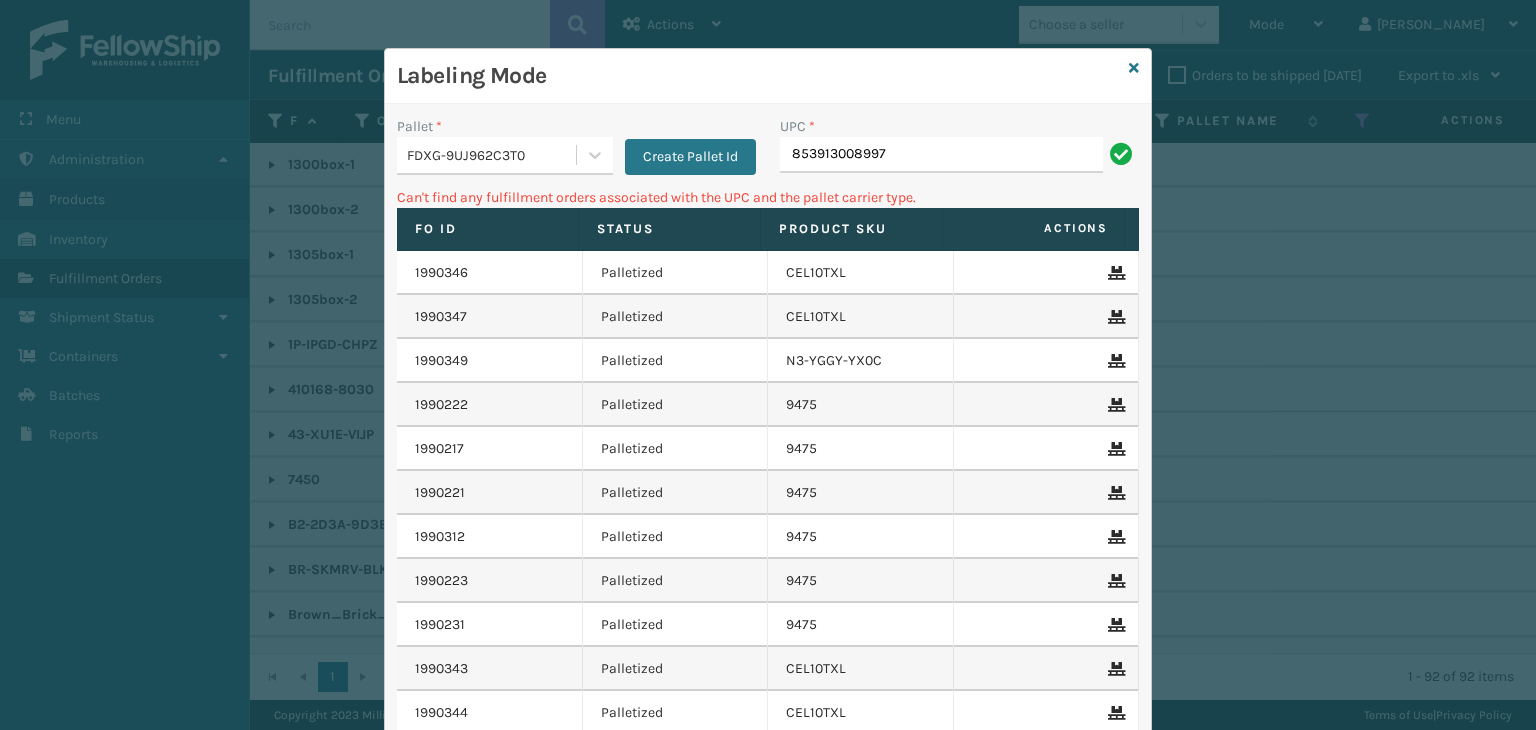 click on "FDXG-9UJ962C3T0" at bounding box center (492, 155) 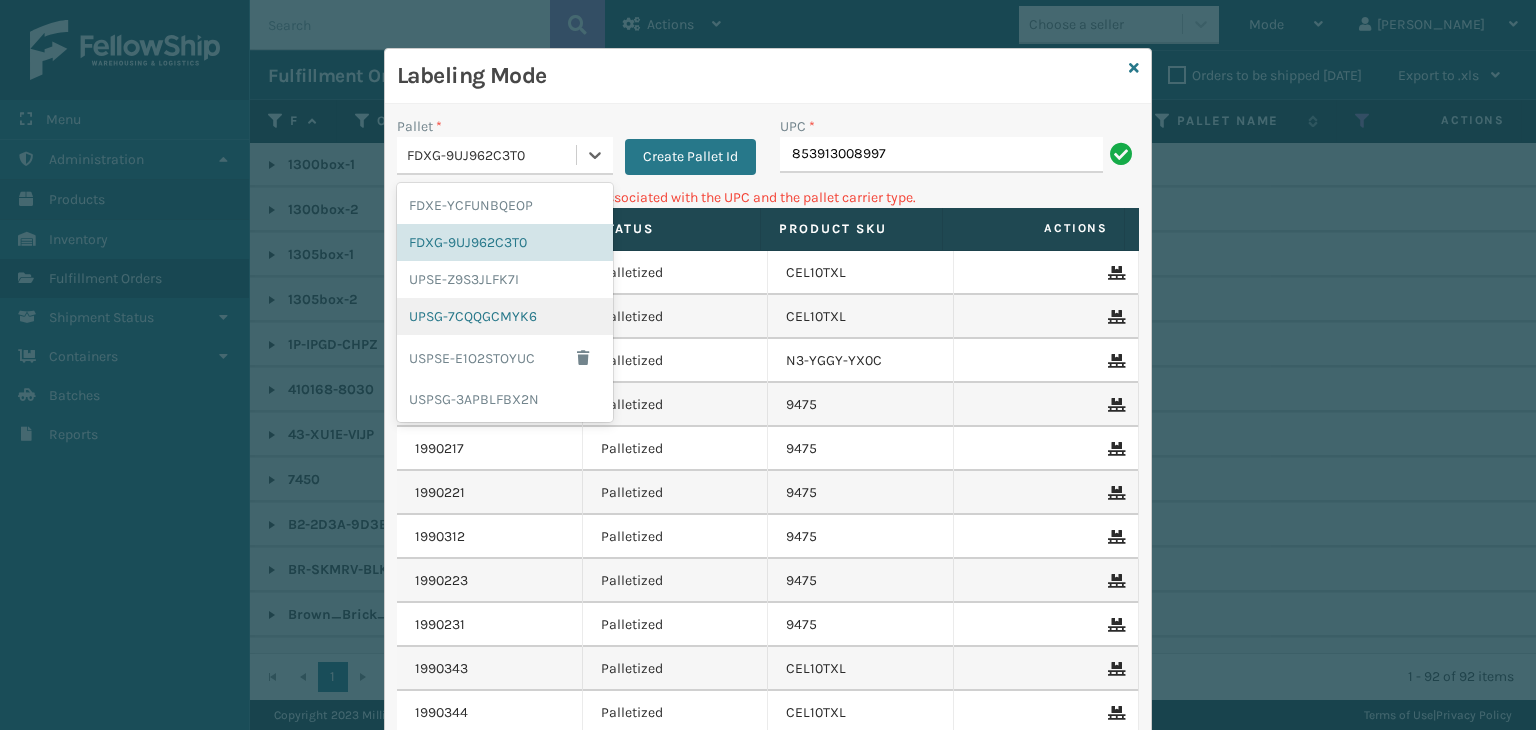 drag, startPoint x: 516, startPoint y: 302, endPoint x: 807, endPoint y: 193, distance: 310.74426 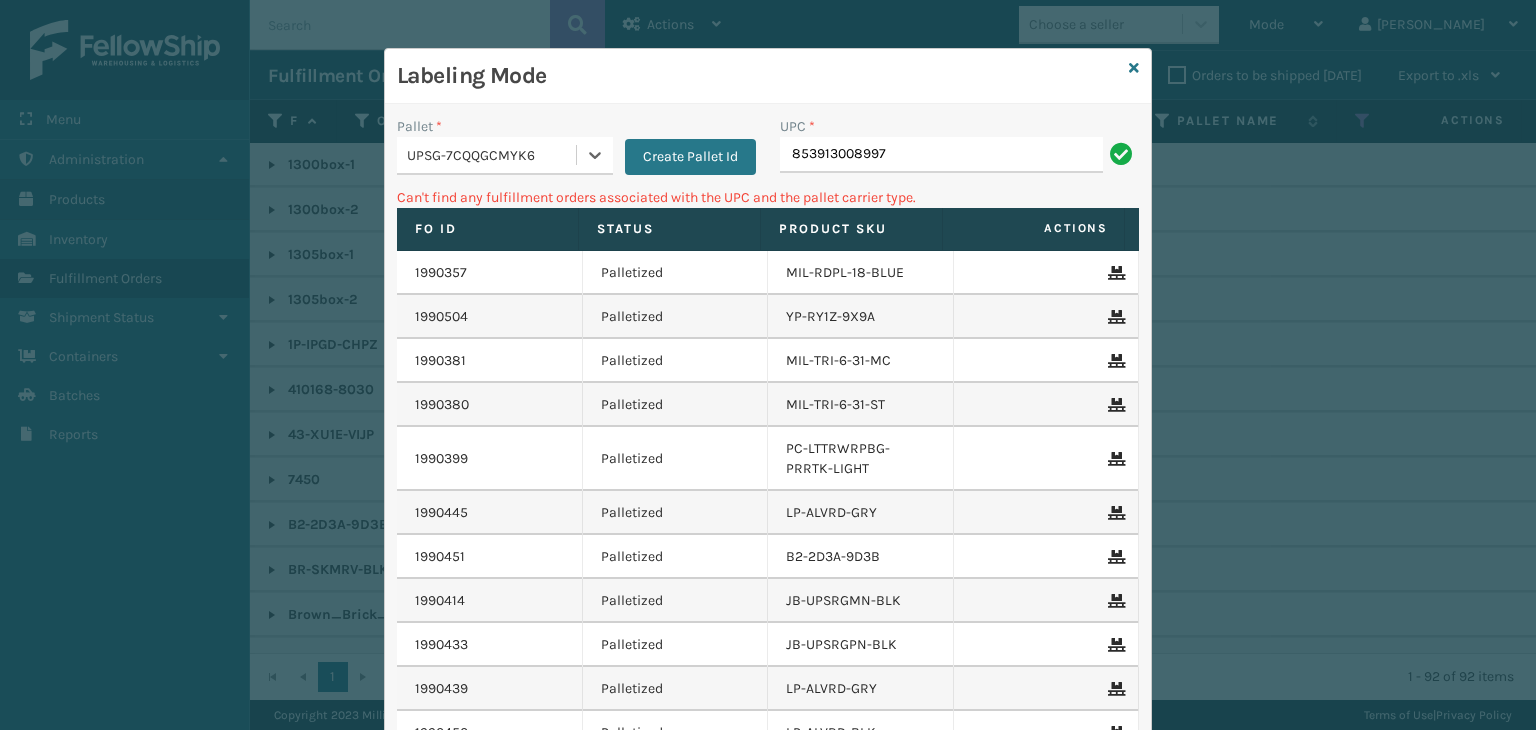 drag, startPoint x: 927, startPoint y: 129, endPoint x: 940, endPoint y: 168, distance: 41.109608 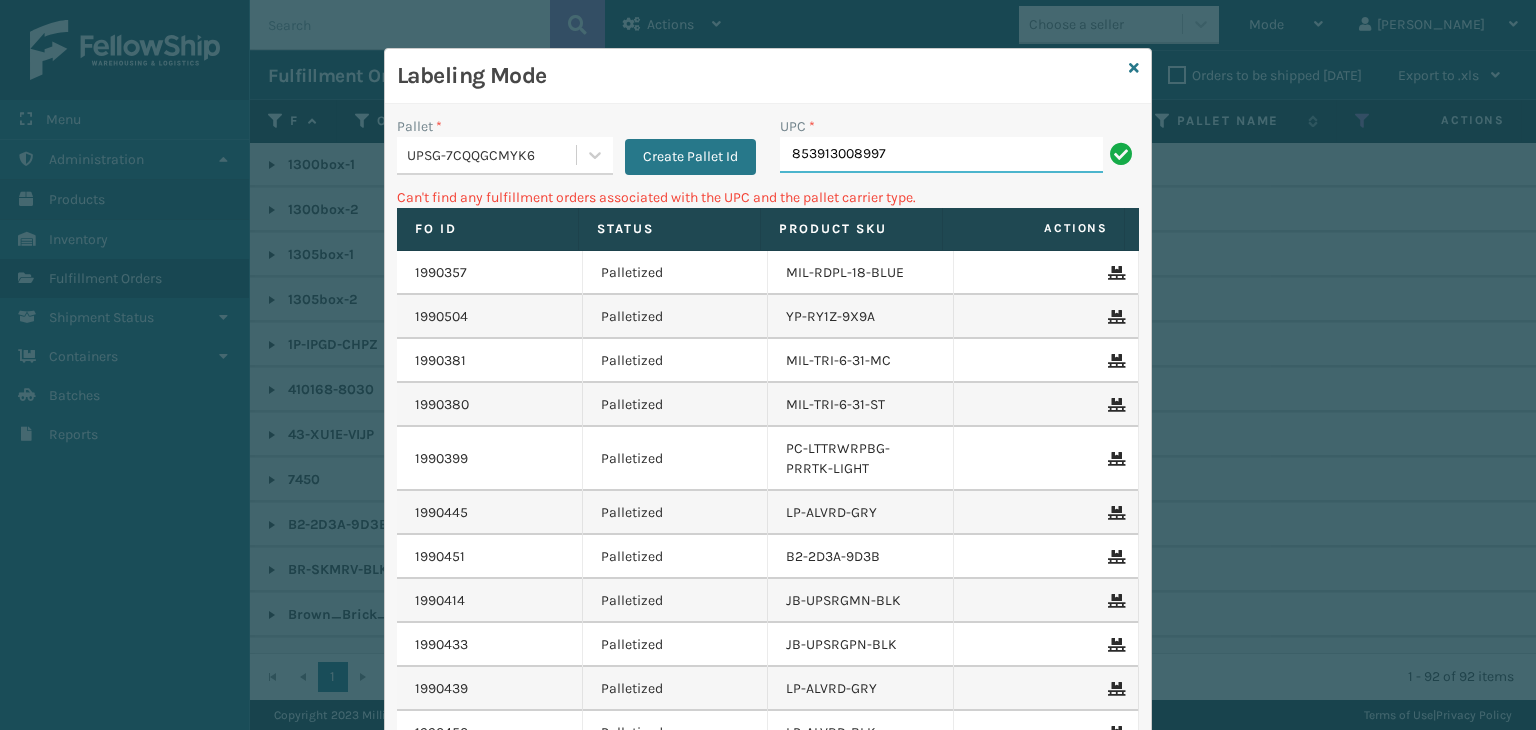 click on "853913008997" at bounding box center (941, 155) 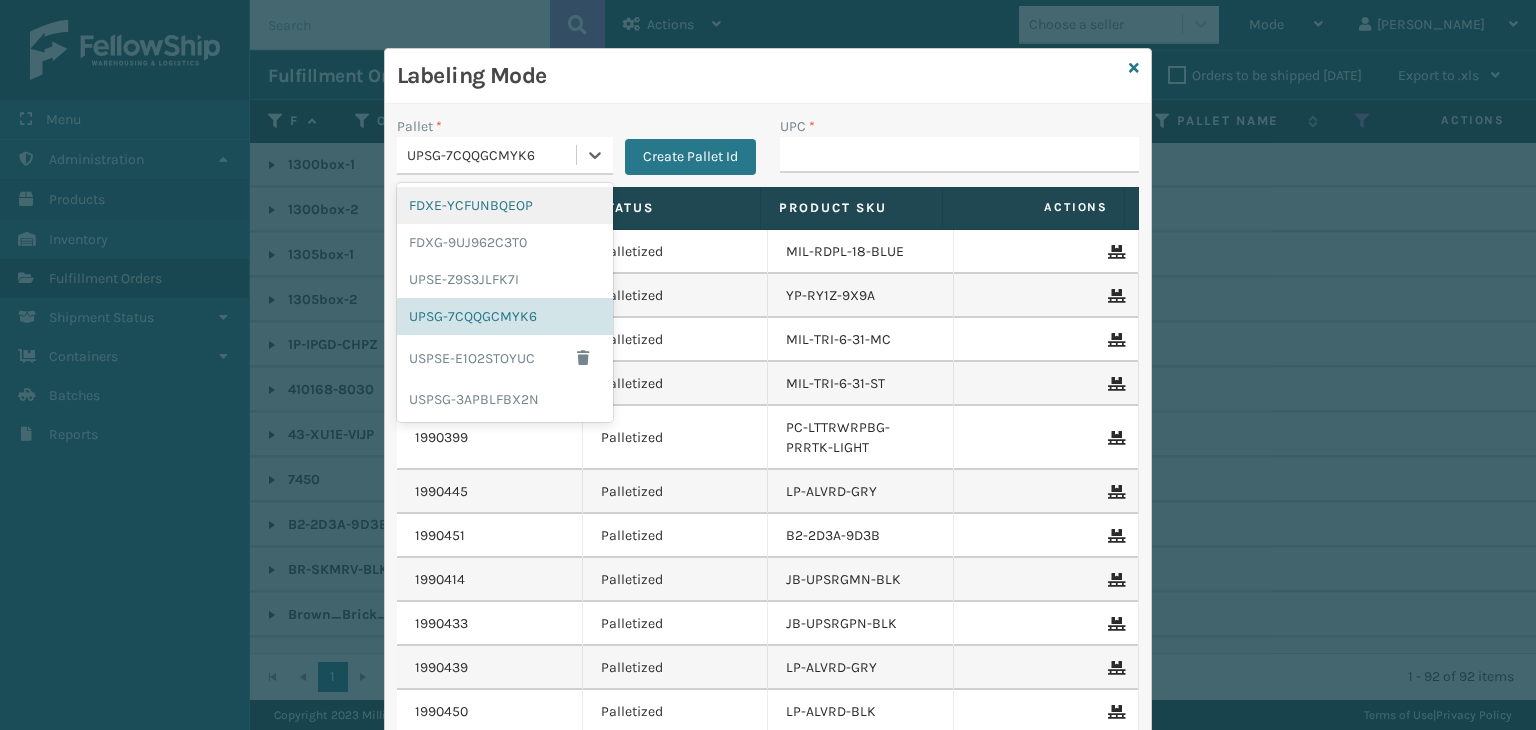 click on "UPSG-7CQQGCMYK6" at bounding box center (492, 155) 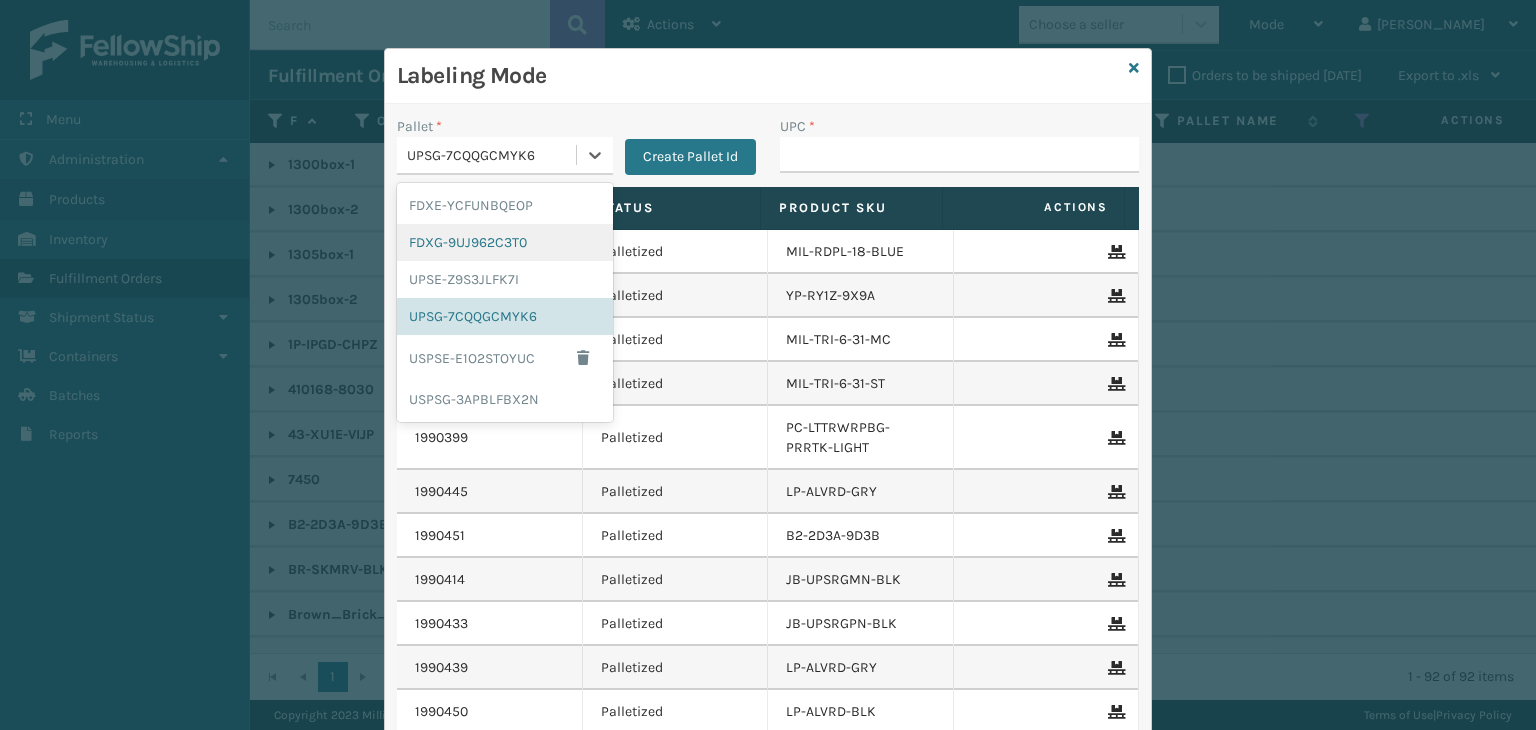 click on "FDXG-9UJ962C3T0" at bounding box center (505, 242) 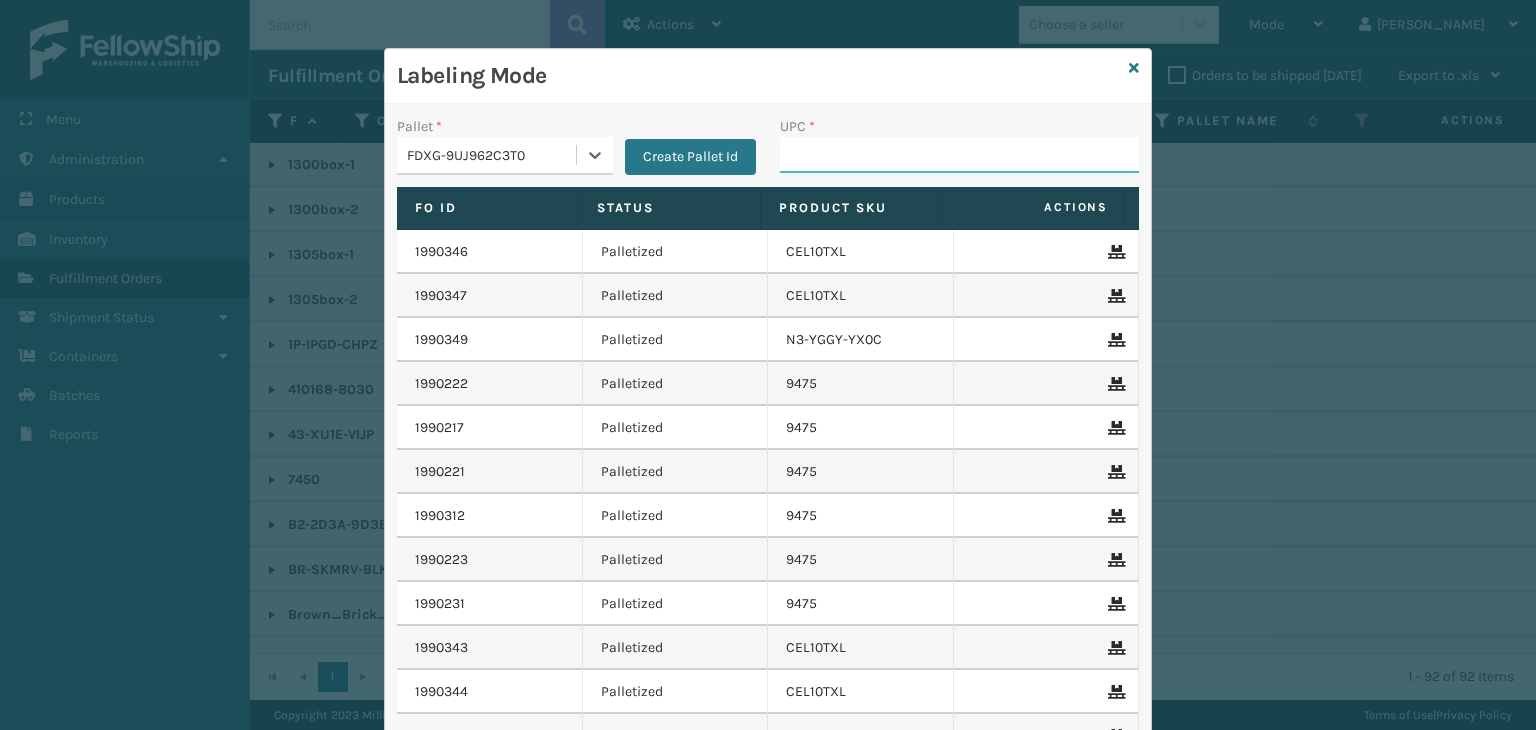 click on "UPC   *" at bounding box center [959, 155] 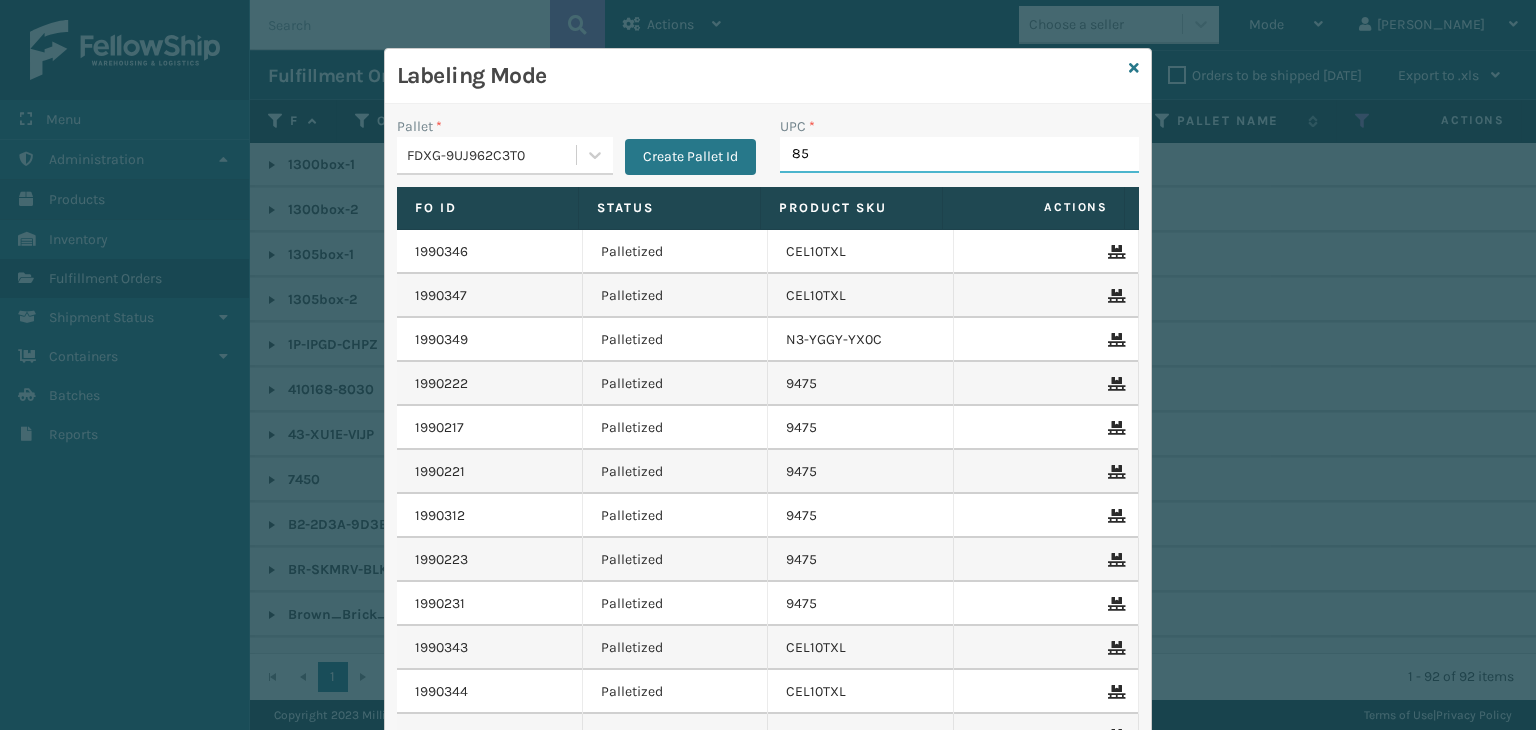 type on "858" 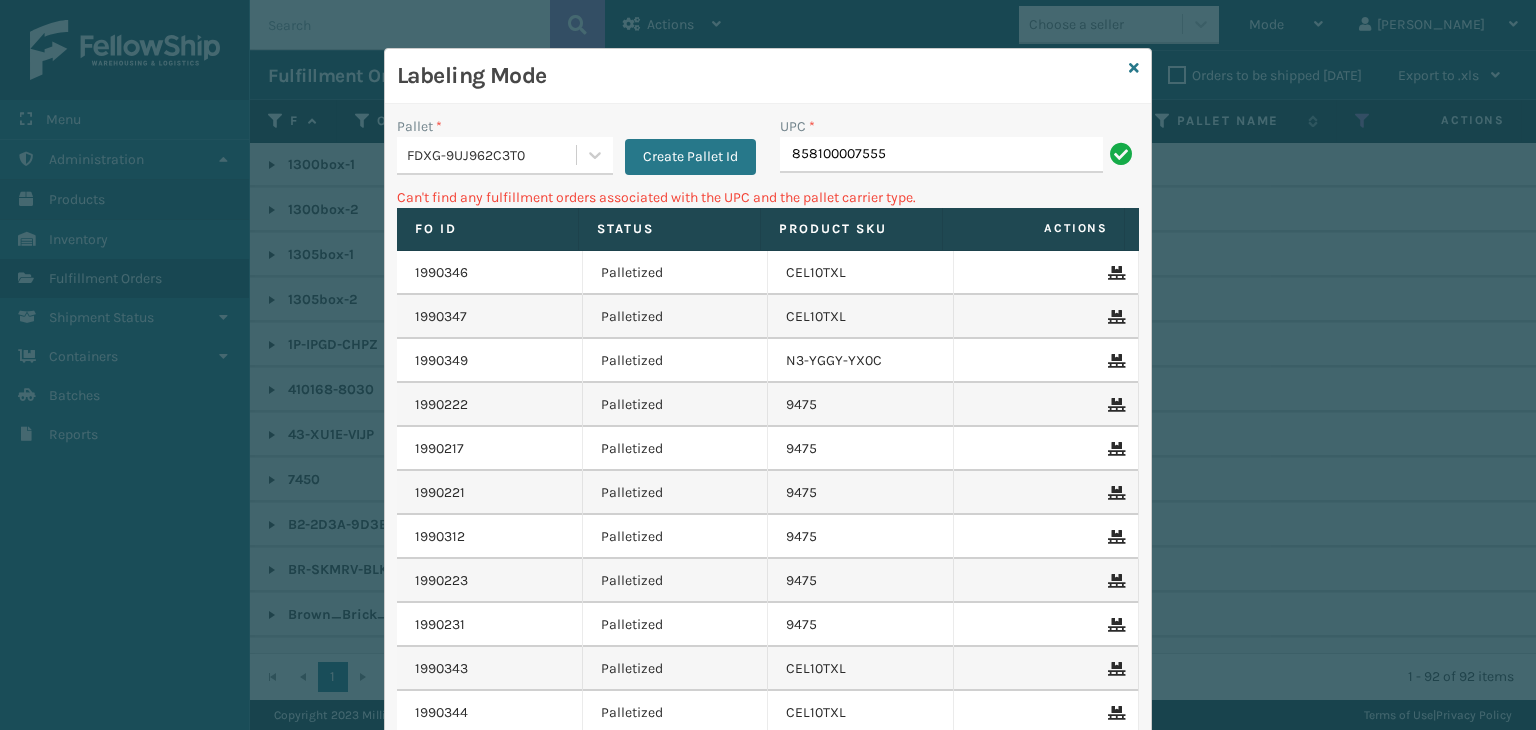 click on "FDXG-9UJ962C3T0" at bounding box center (492, 155) 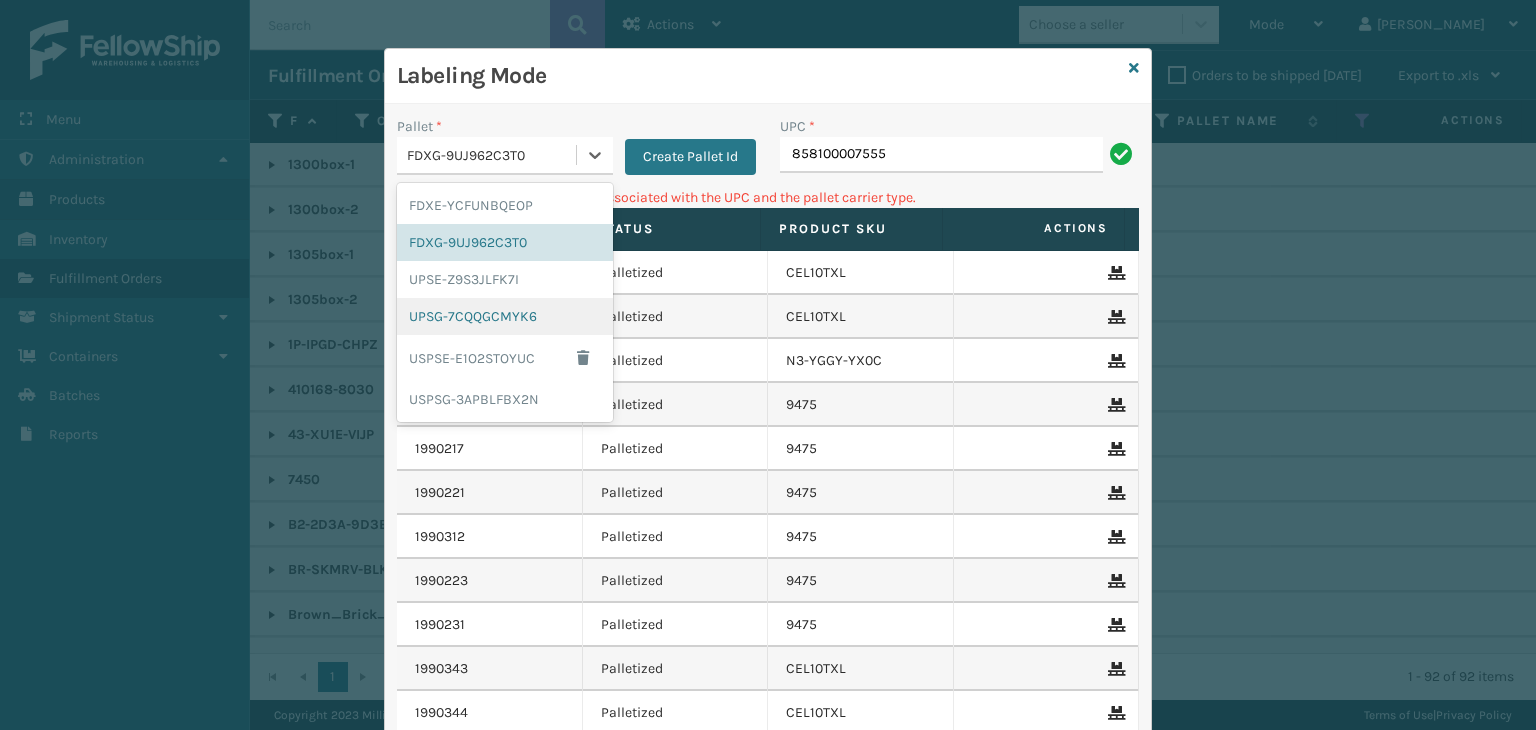 click on "UPSG-7CQQGCMYK6" at bounding box center [505, 316] 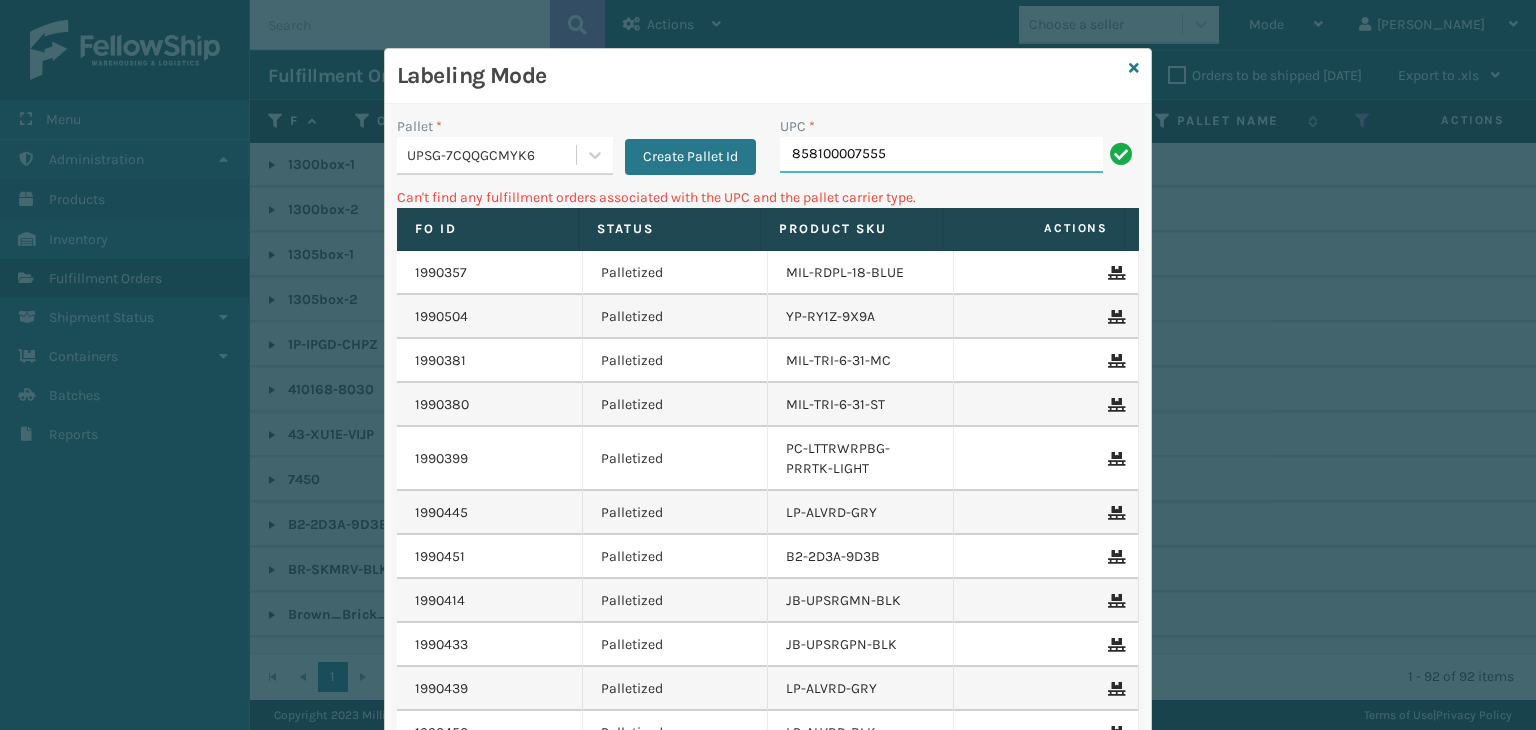 click on "858100007555" at bounding box center [941, 155] 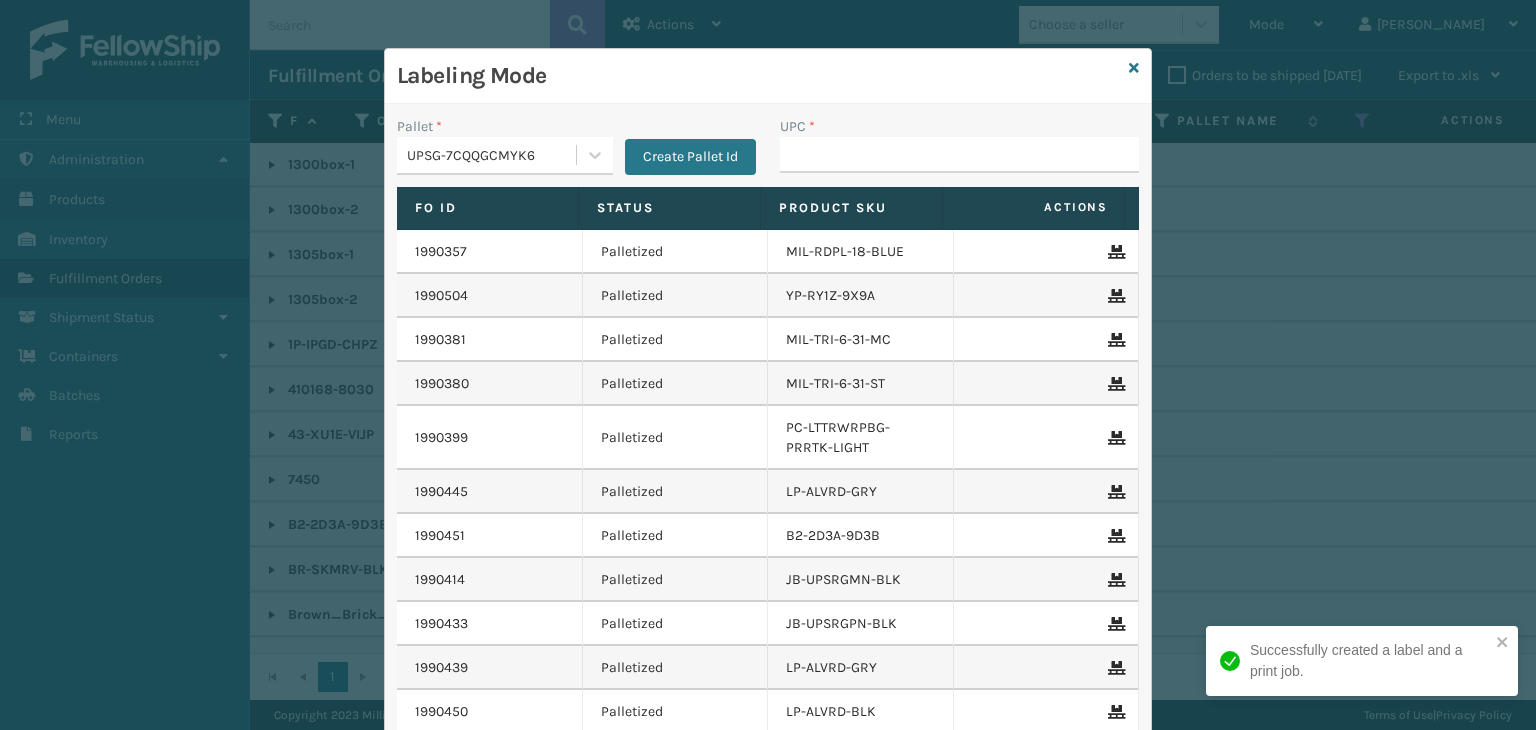 click on "UPSG-7CQQGCMYK6" at bounding box center [492, 155] 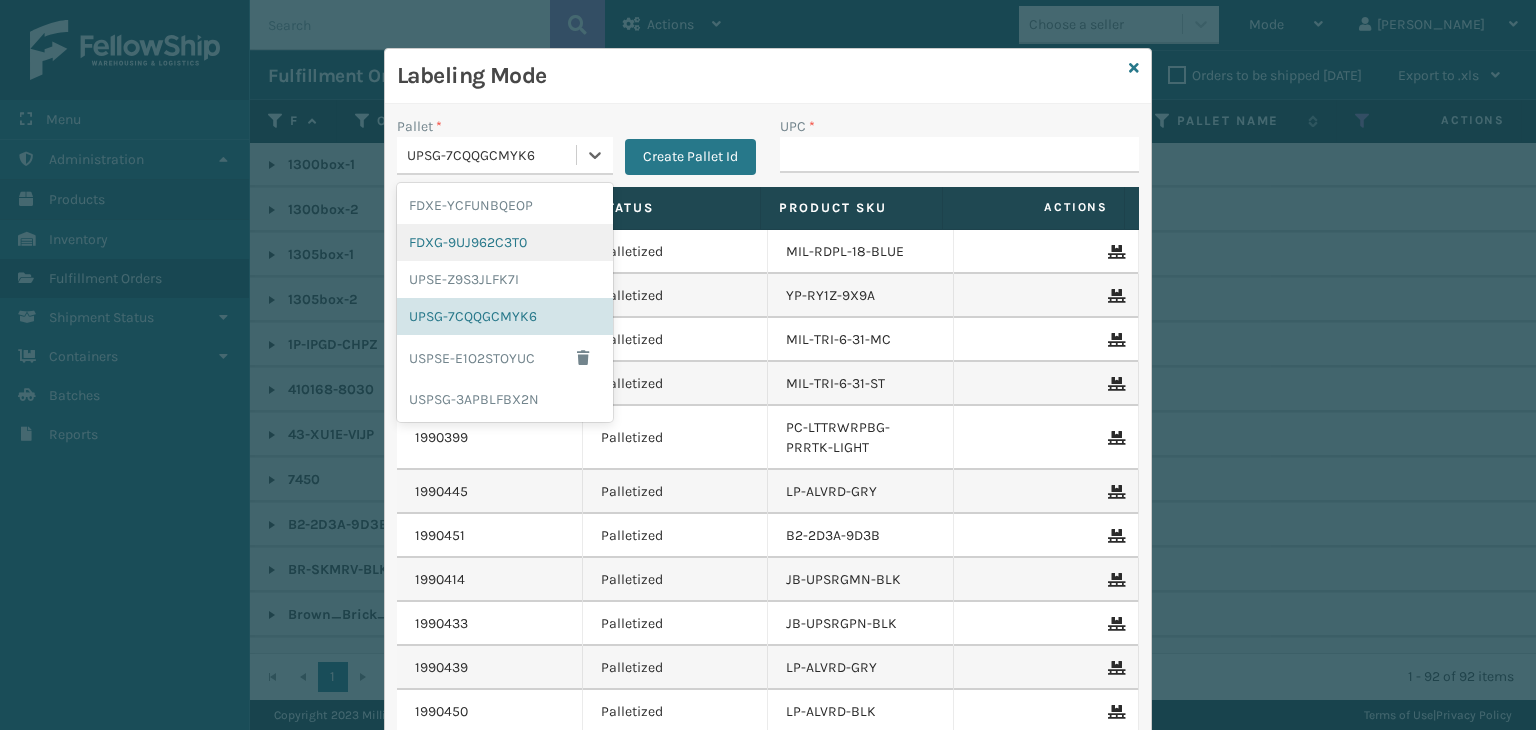 click on "FDXG-9UJ962C3T0" at bounding box center (505, 242) 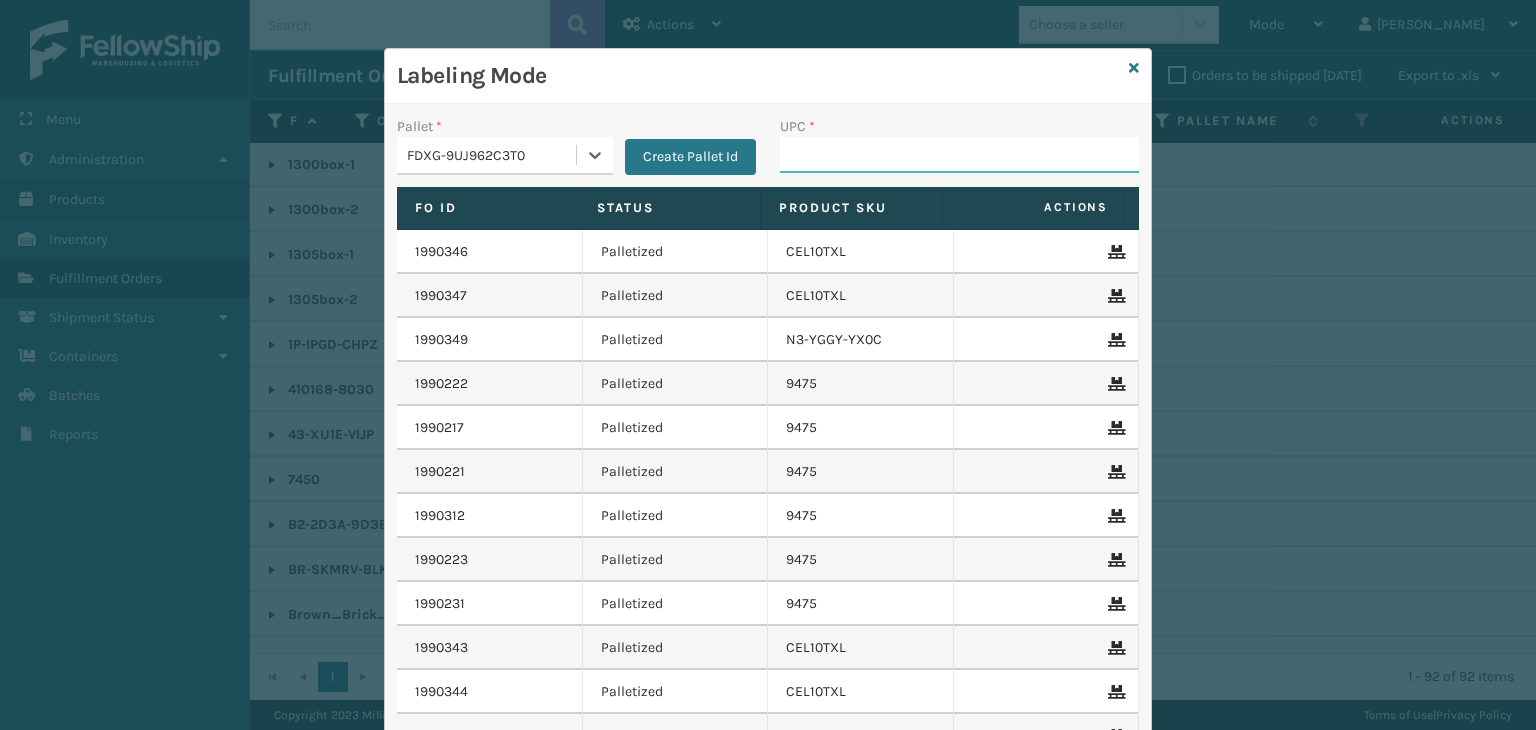 drag, startPoint x: 775, startPoint y: 144, endPoint x: 781, endPoint y: 157, distance: 14.3178215 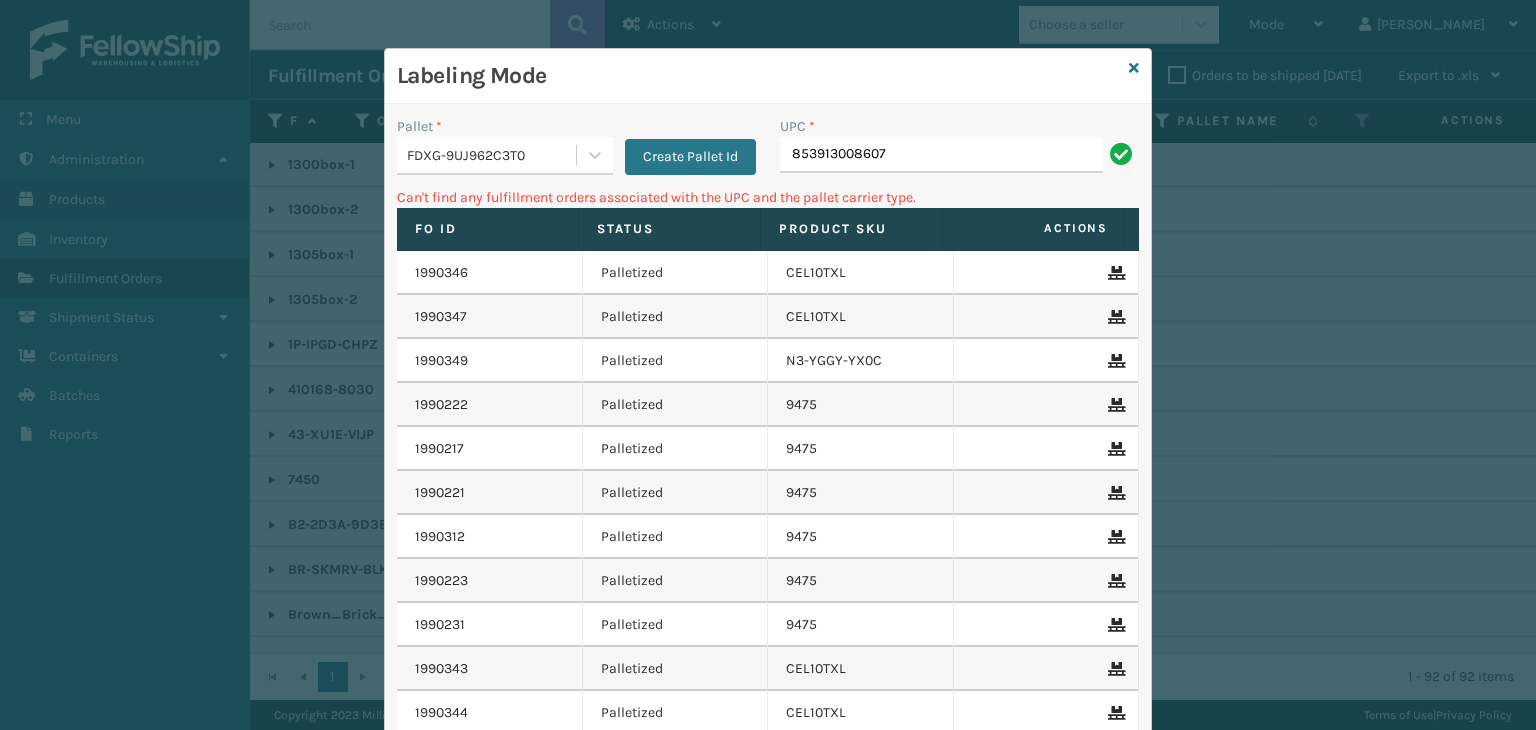 click on "FDXG-9UJ962C3T0" at bounding box center (486, 155) 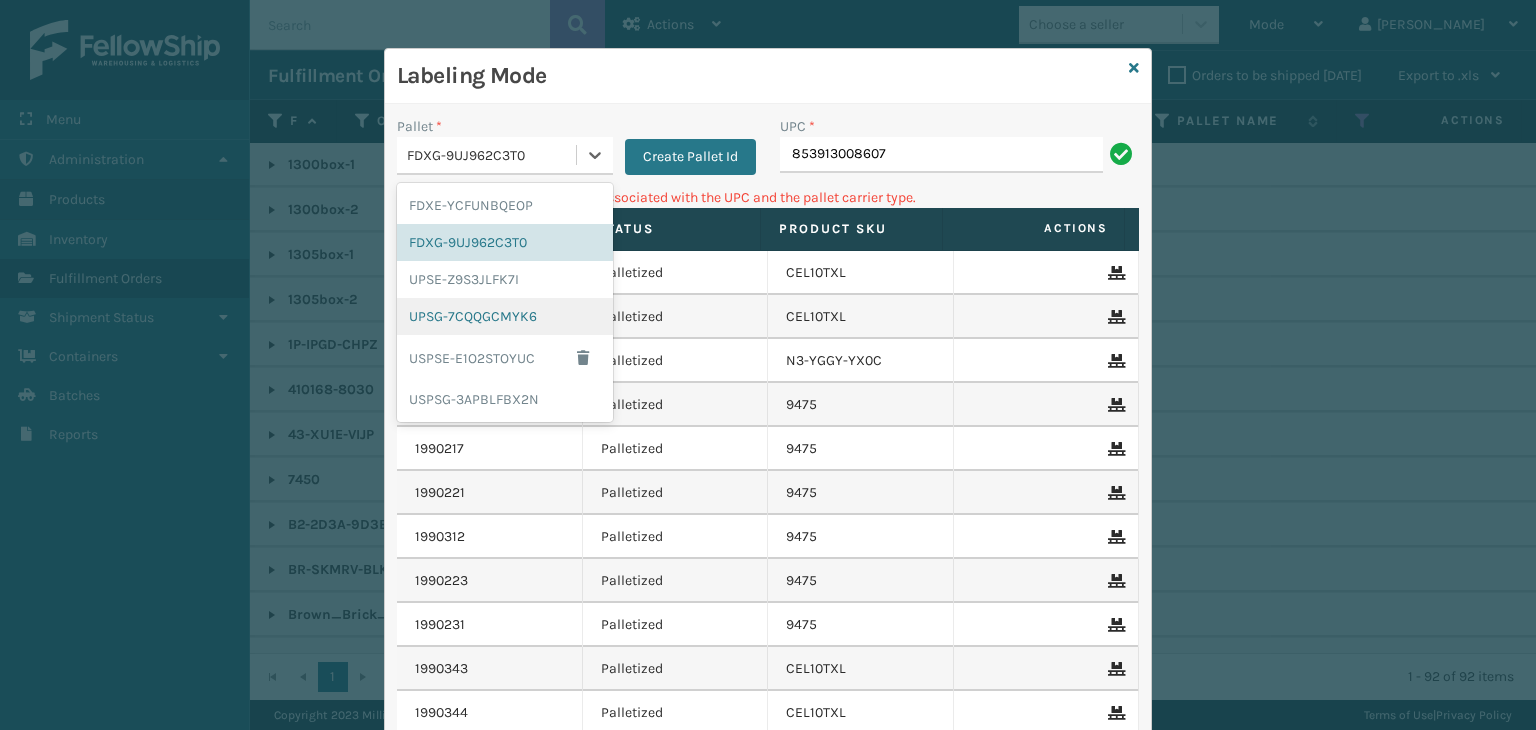 click on "UPSG-7CQQGCMYK6" at bounding box center [505, 316] 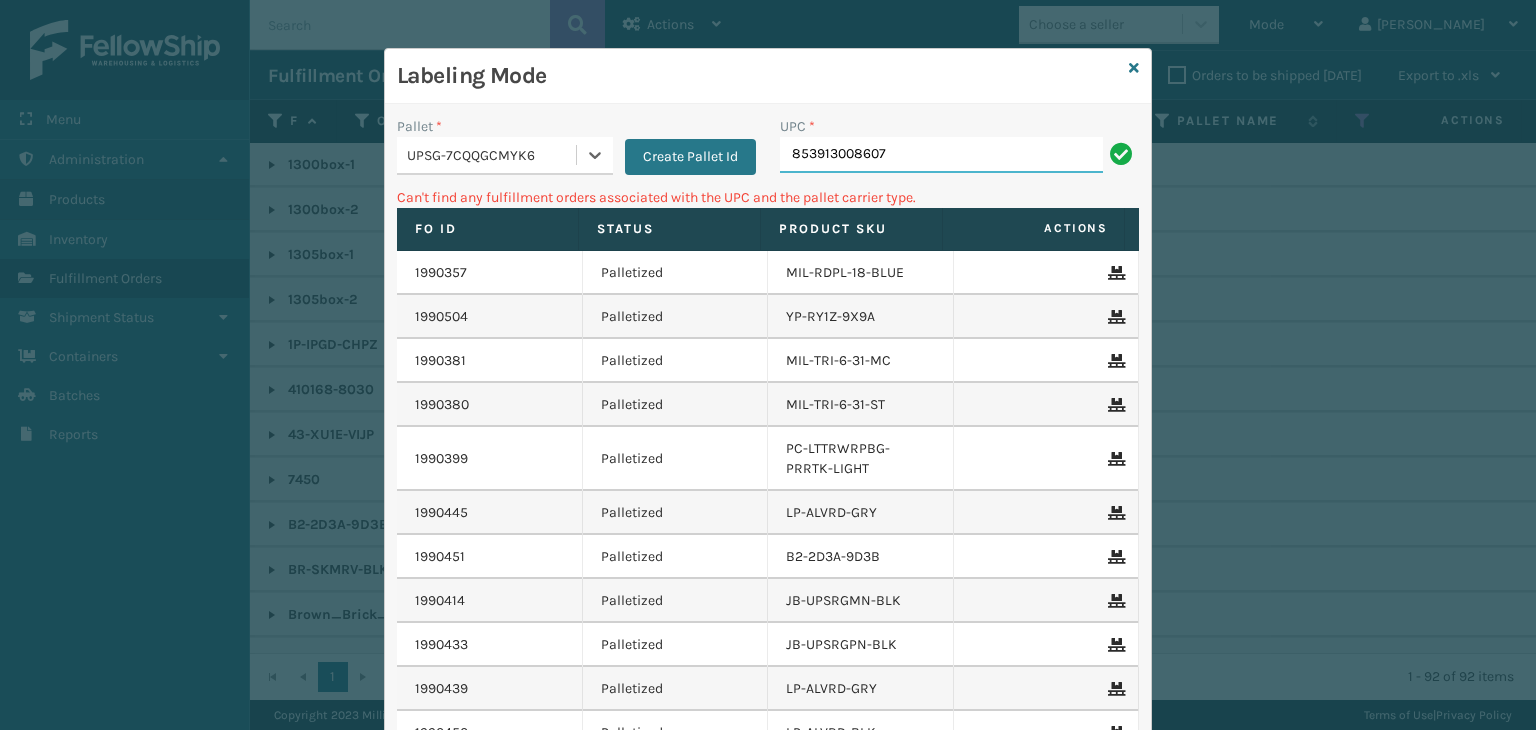 click on "853913008607" at bounding box center (941, 155) 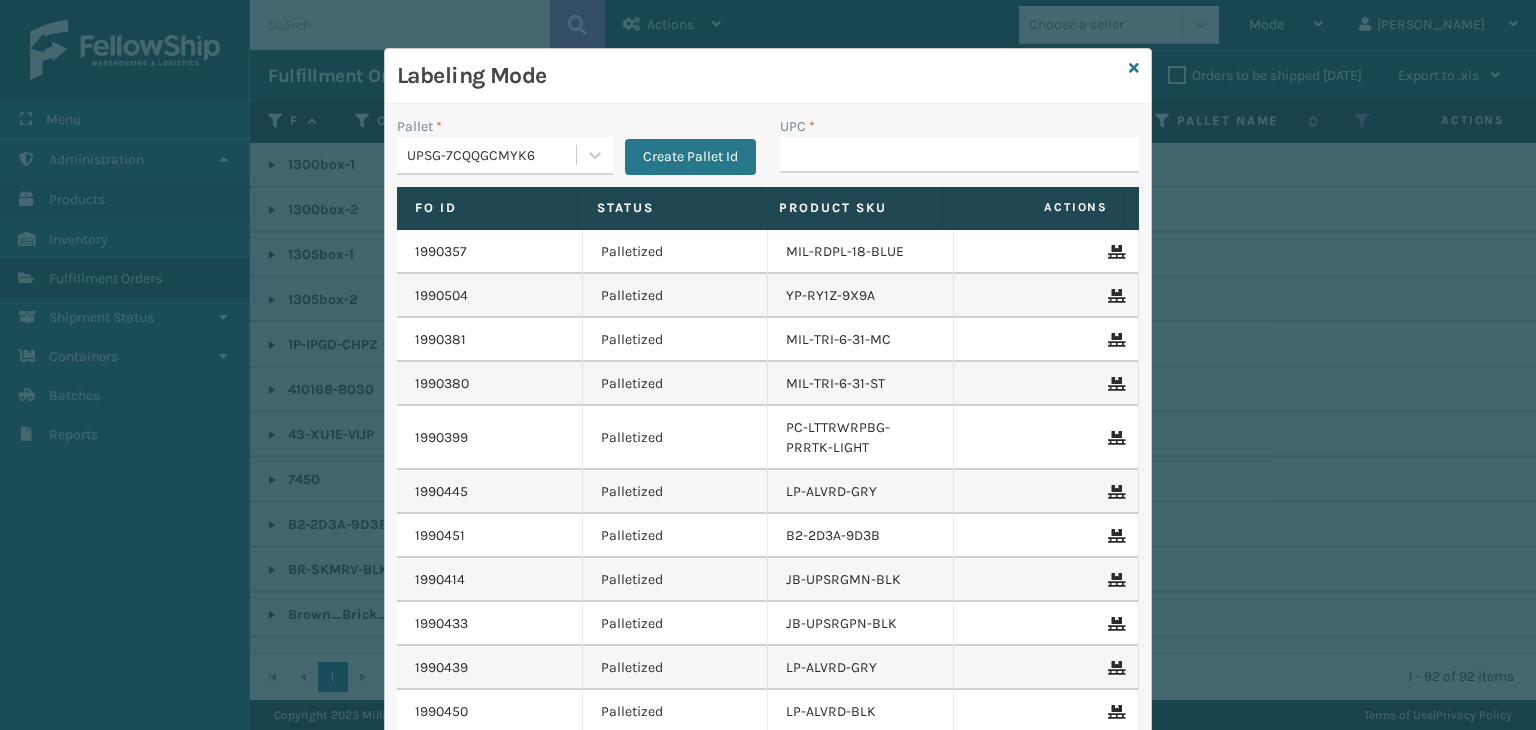 click on "UPSG-7CQQGCMYK6" at bounding box center [492, 155] 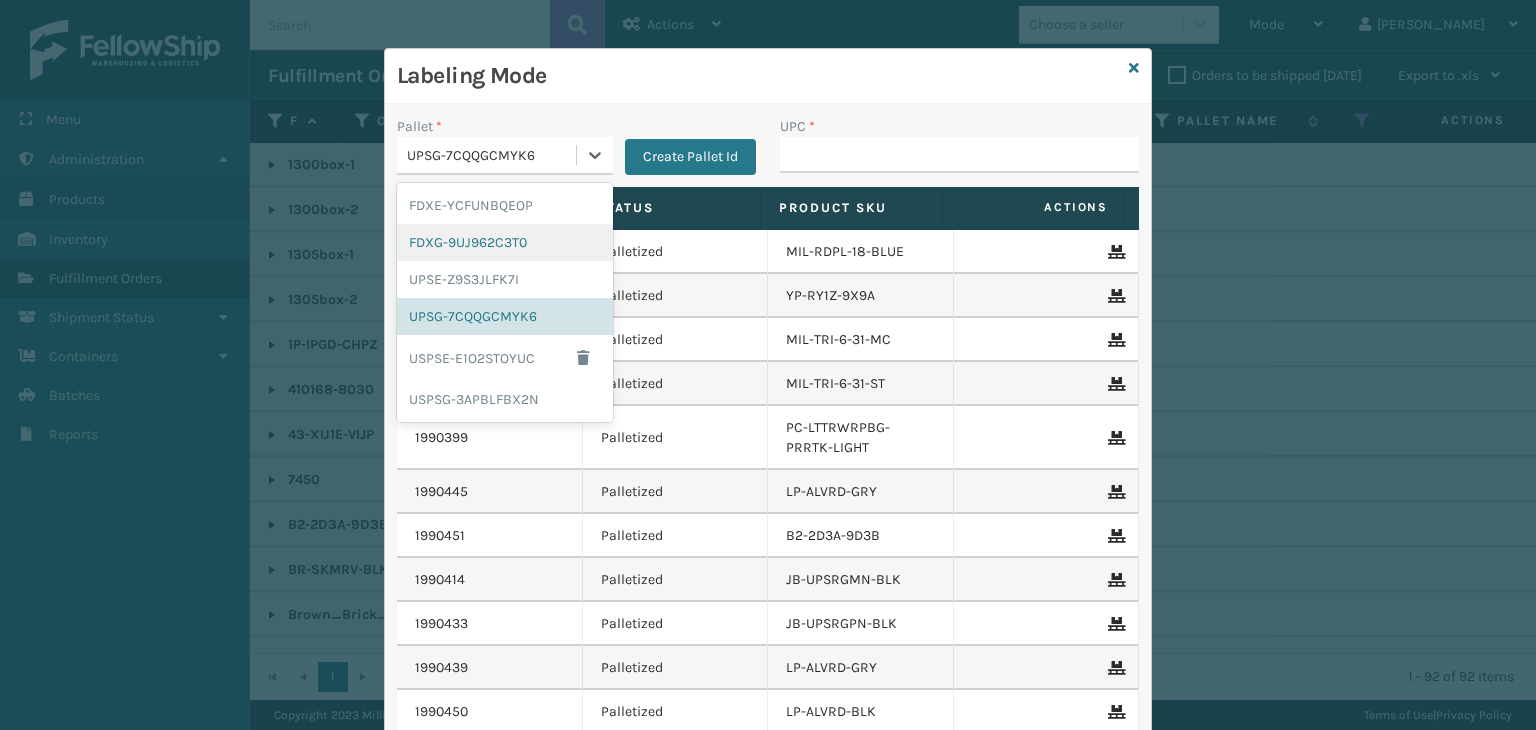 click on "FDXG-9UJ962C3T0" at bounding box center (505, 242) 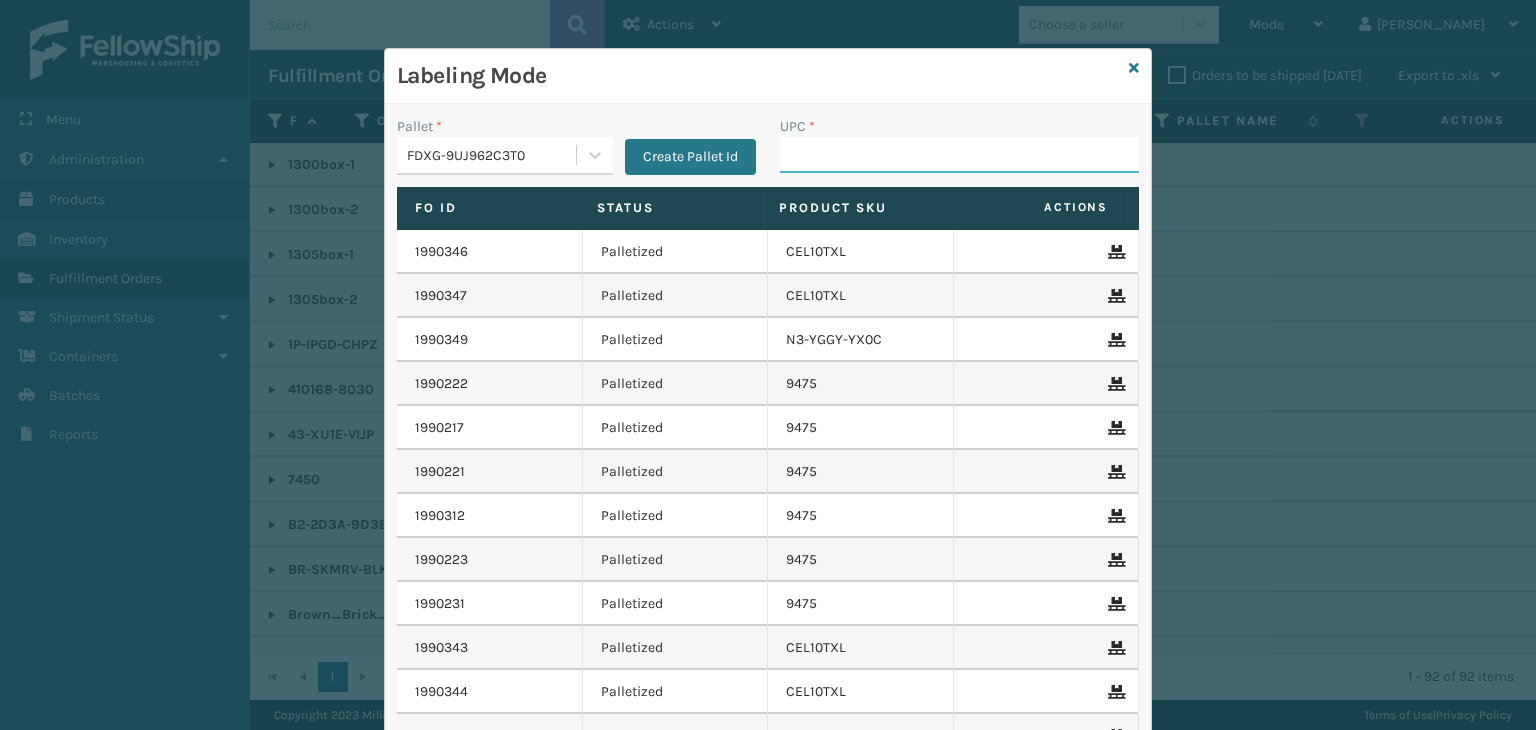drag, startPoint x: 824, startPoint y: 158, endPoint x: 888, endPoint y: 53, distance: 122.967476 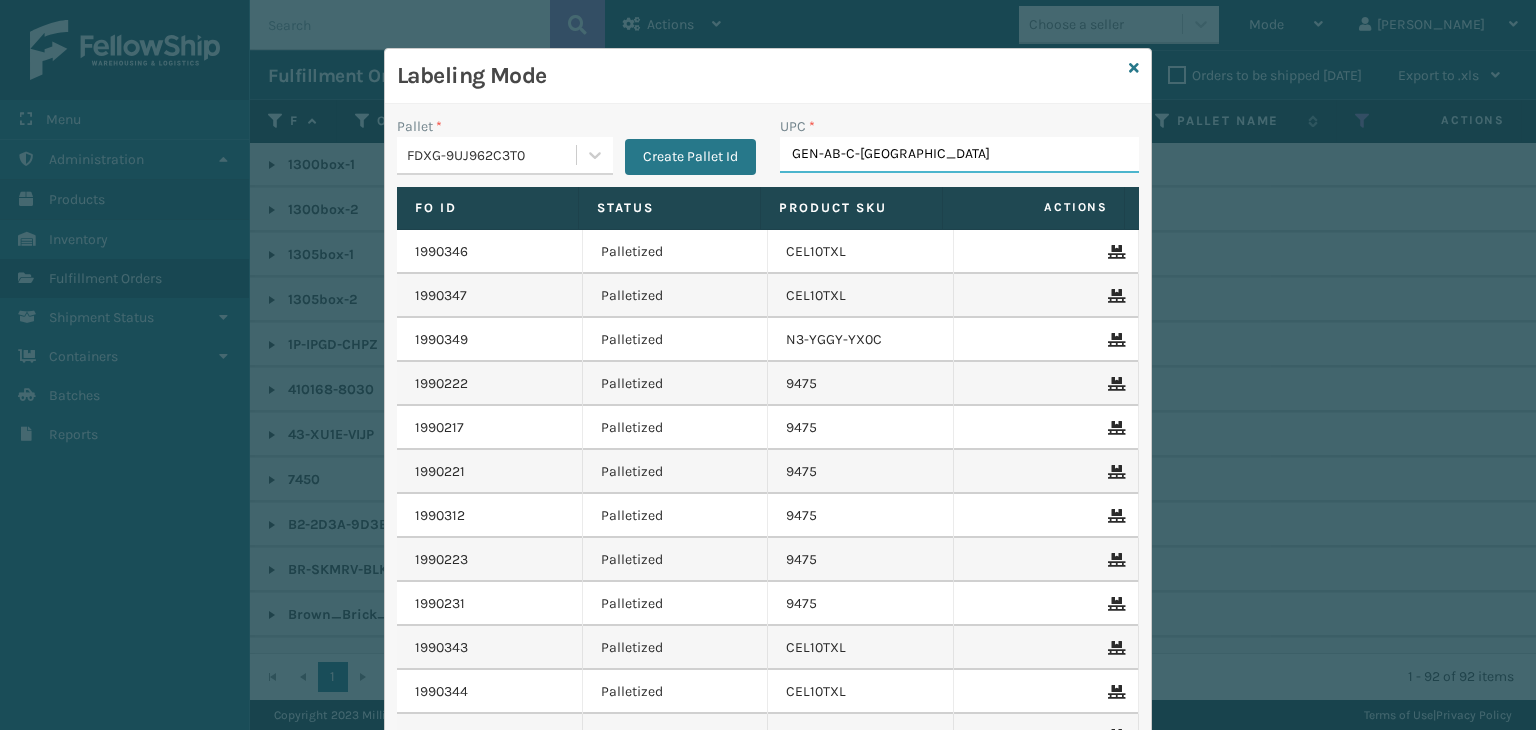 type on "GEN-AB-C-TXL" 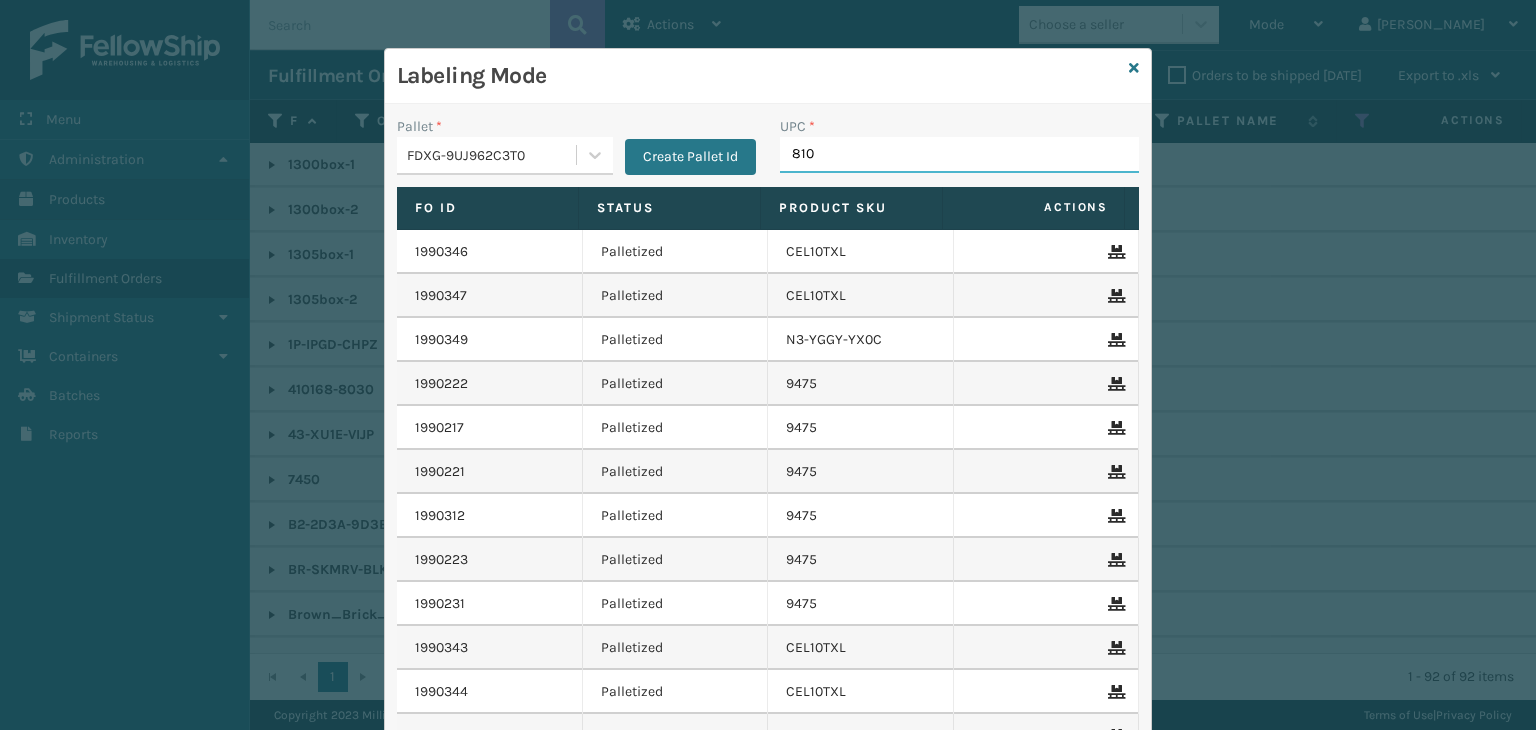 type on "8100" 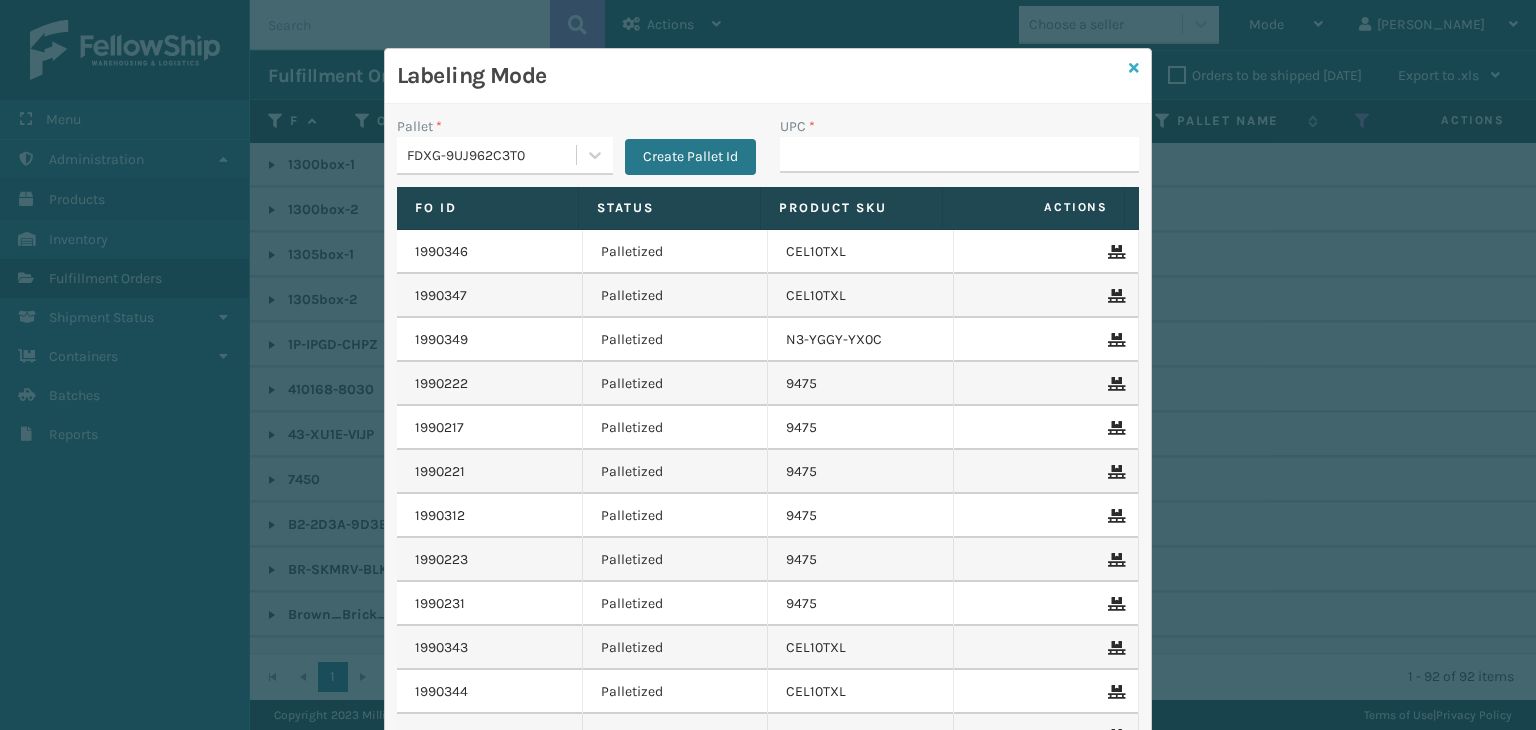 click at bounding box center (1134, 68) 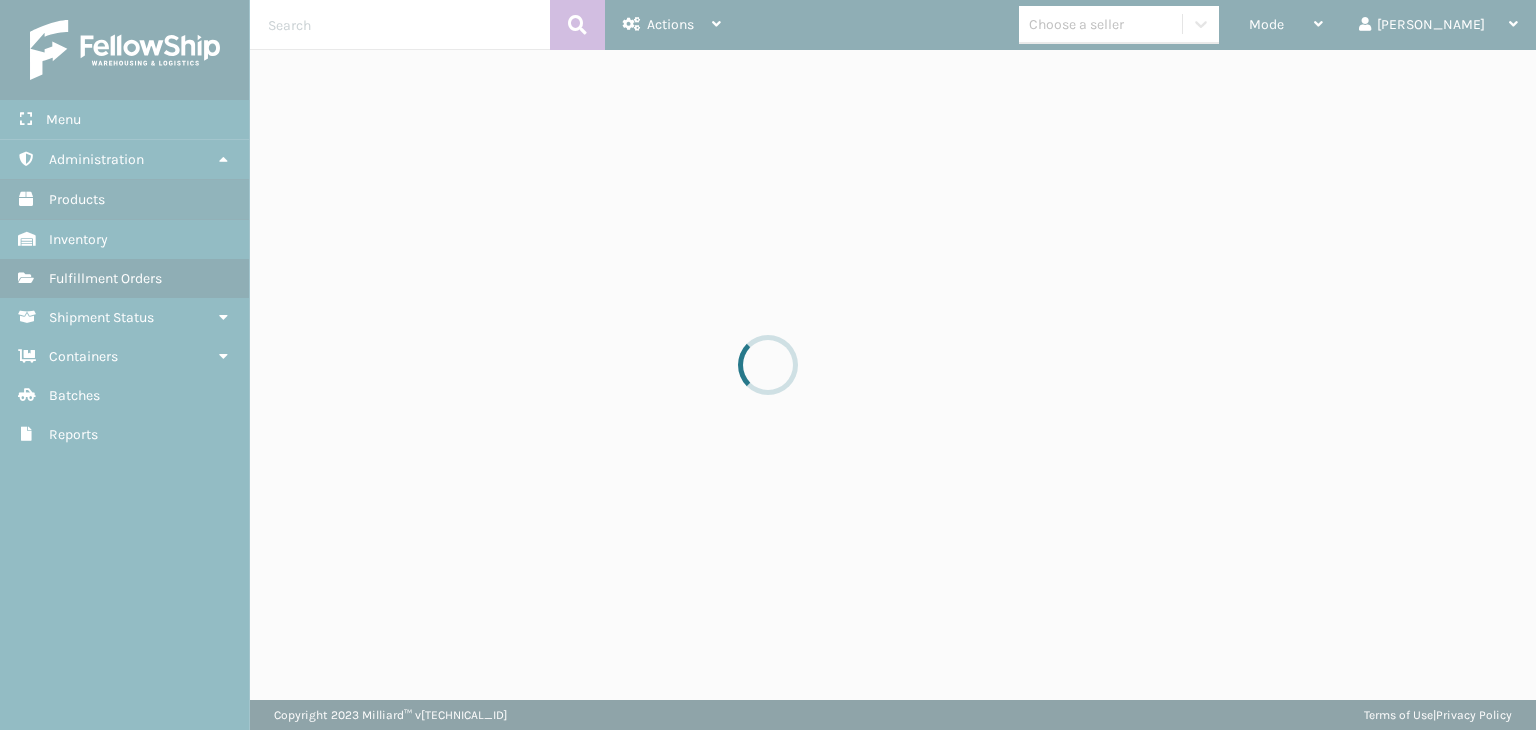 click at bounding box center [768, 365] 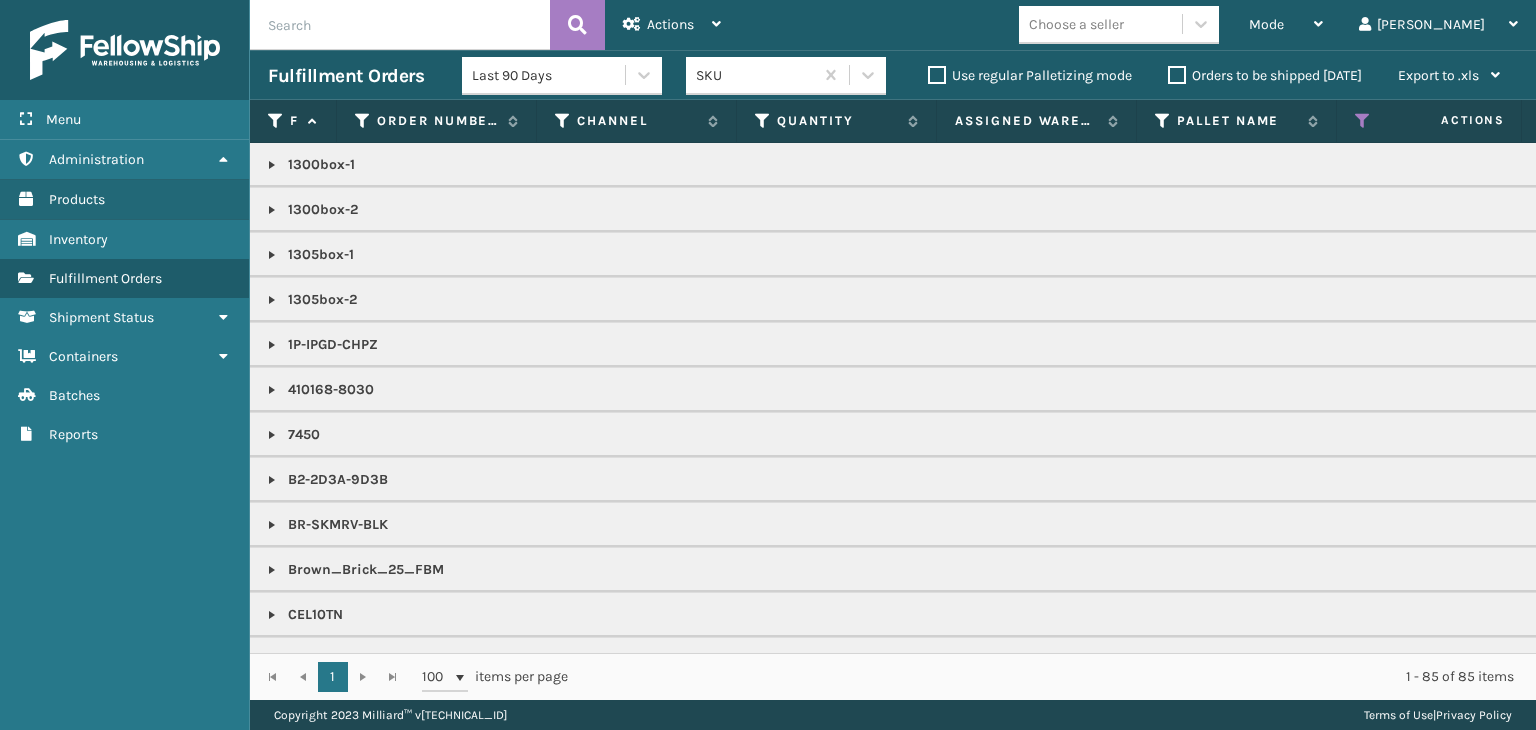 click on "Choose a seller" at bounding box center [1076, 24] 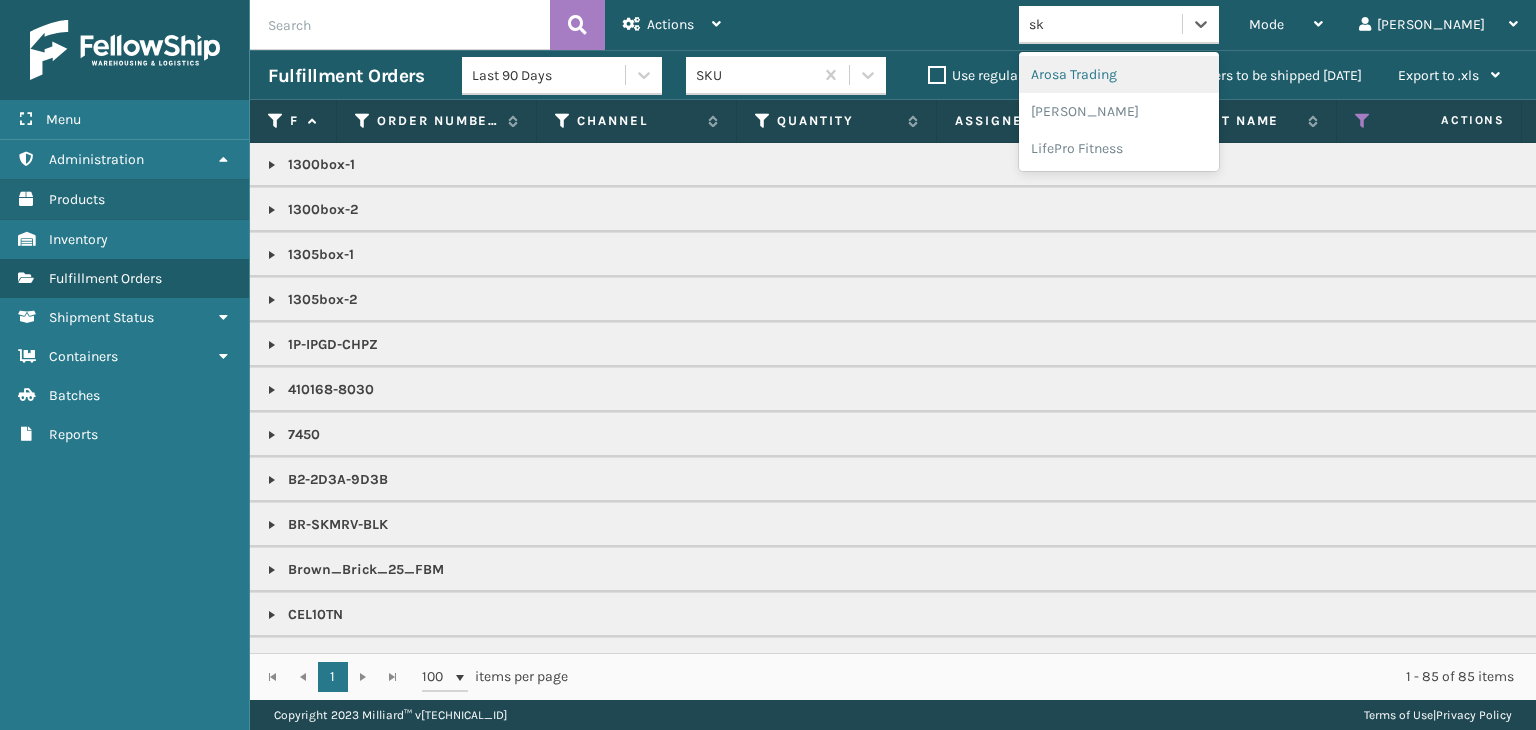 type on "sky" 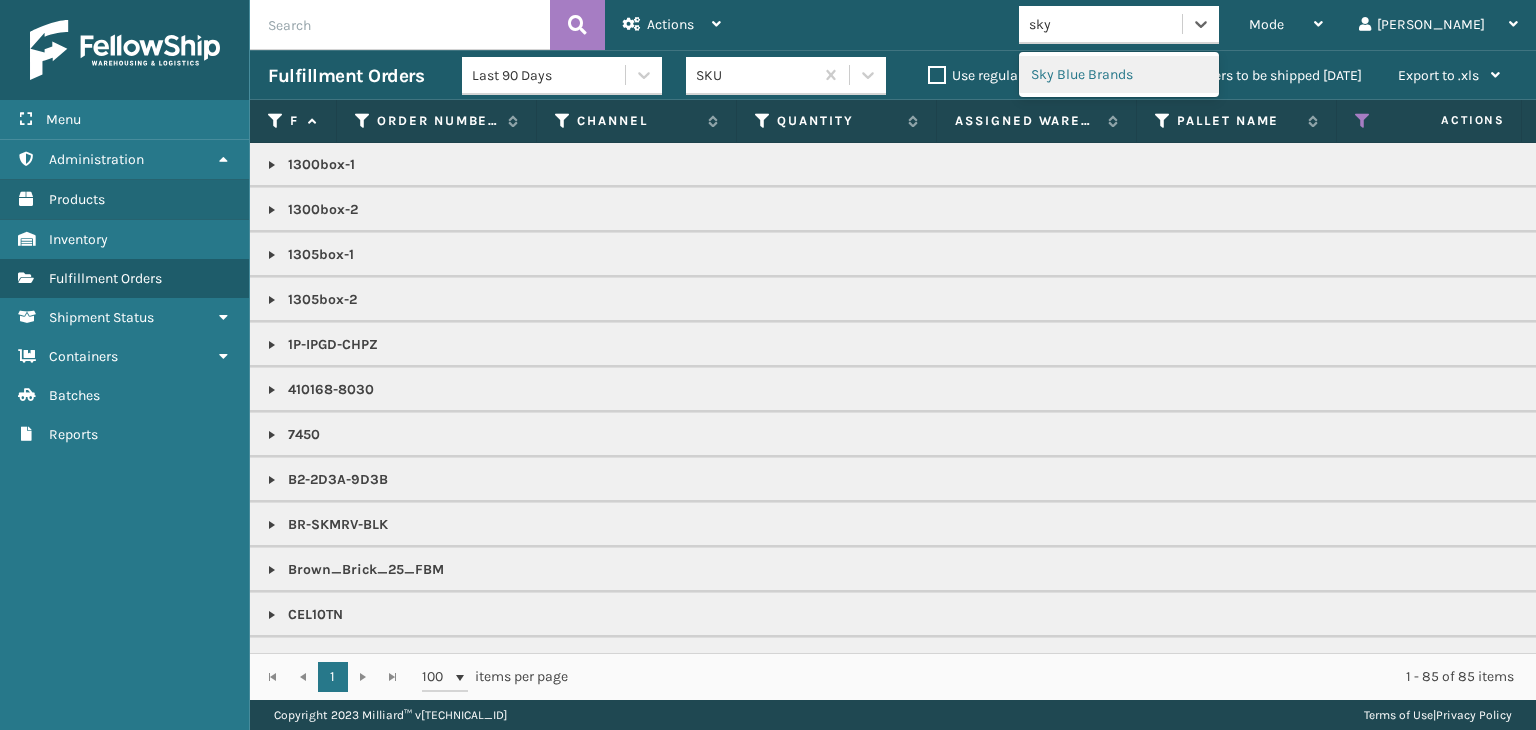 click on "Sky Blue Brands" at bounding box center [1119, 74] 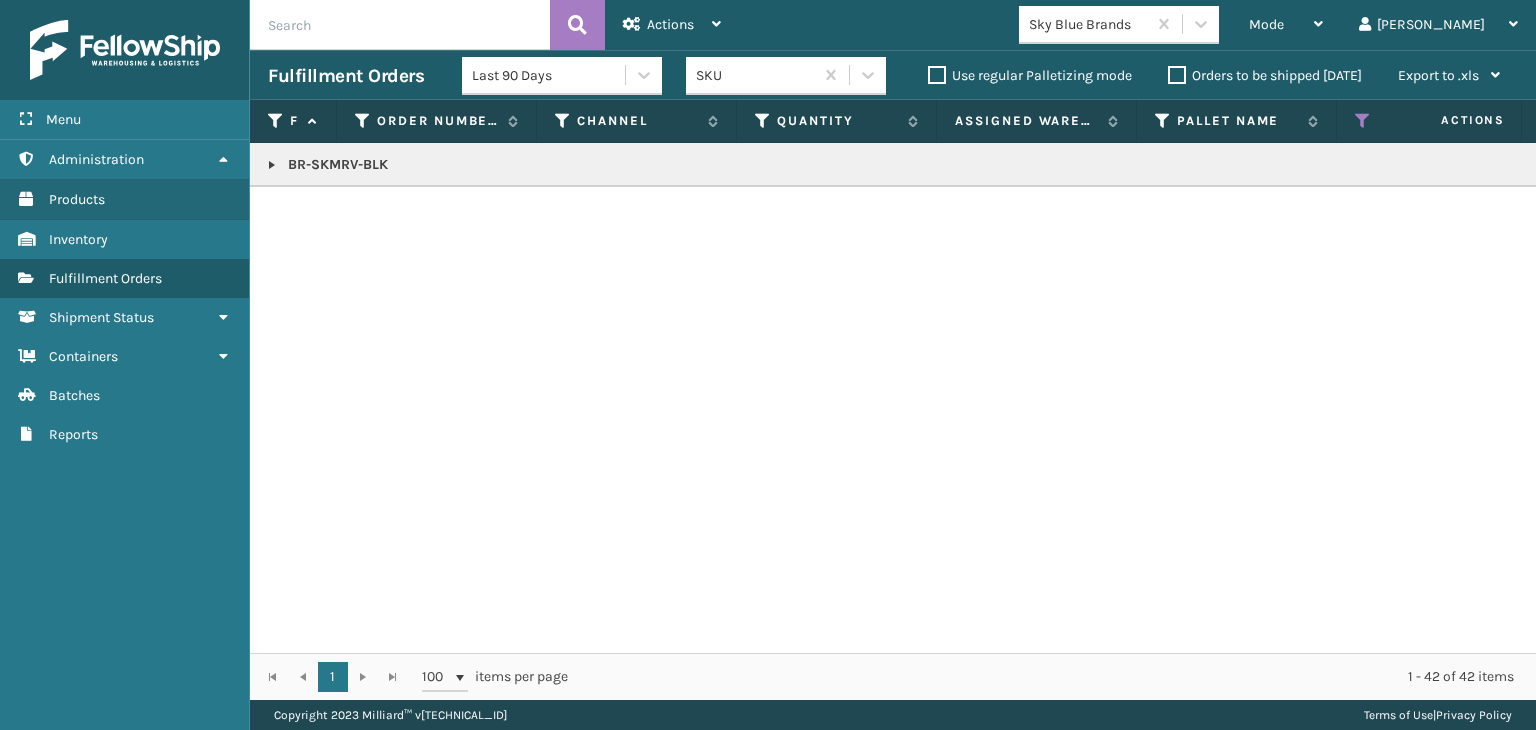 click at bounding box center (272, 165) 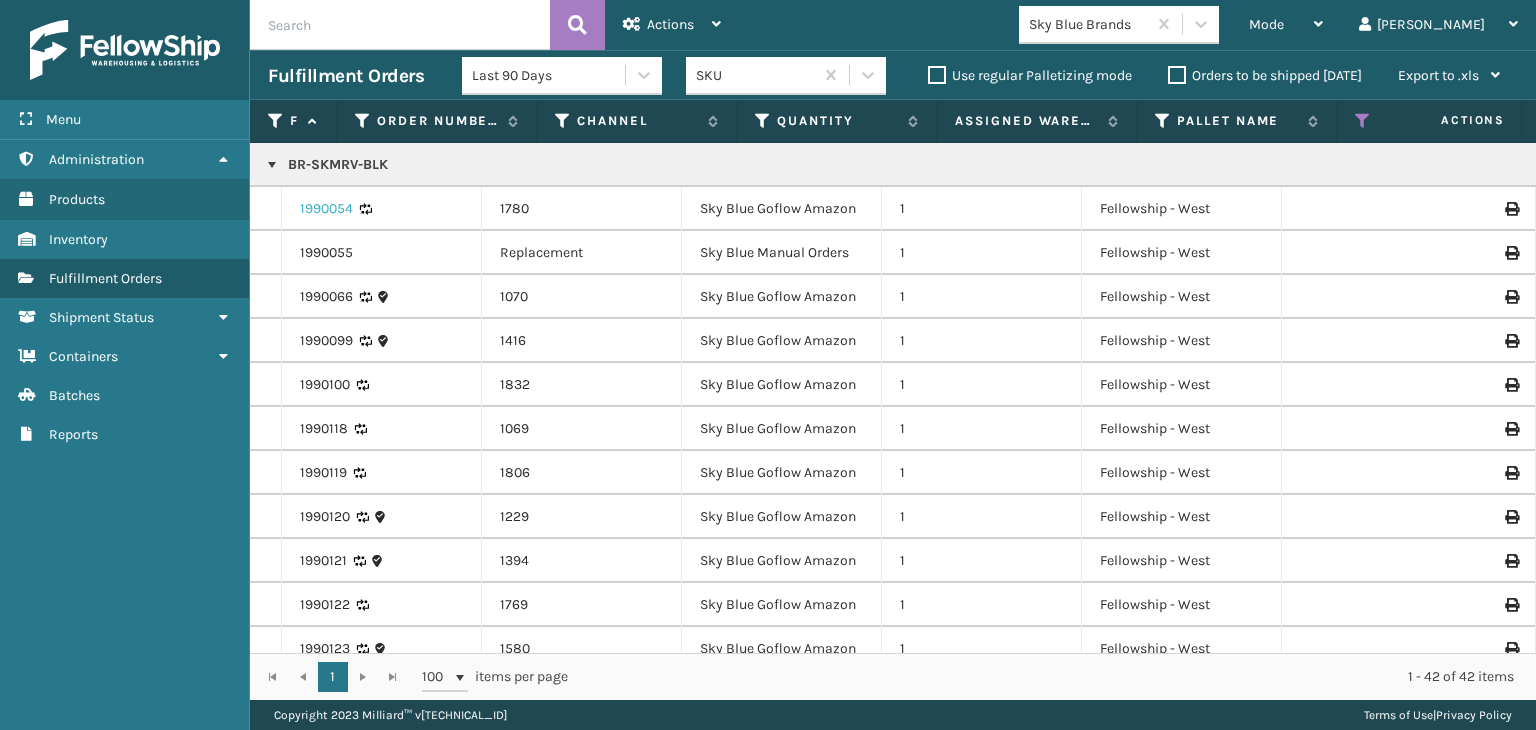 click on "1990054" at bounding box center [326, 209] 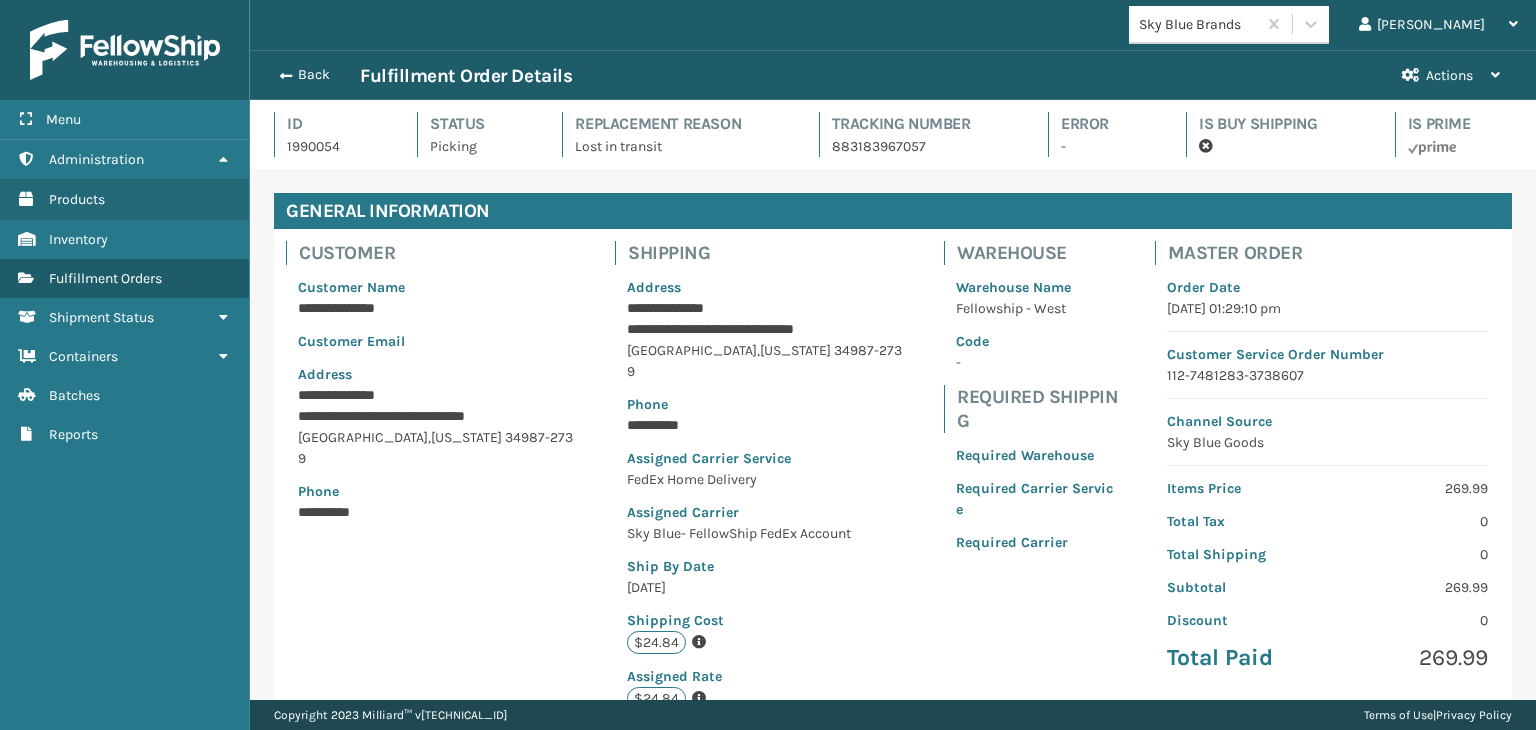 scroll, scrollTop: 99951, scrollLeft: 98713, axis: both 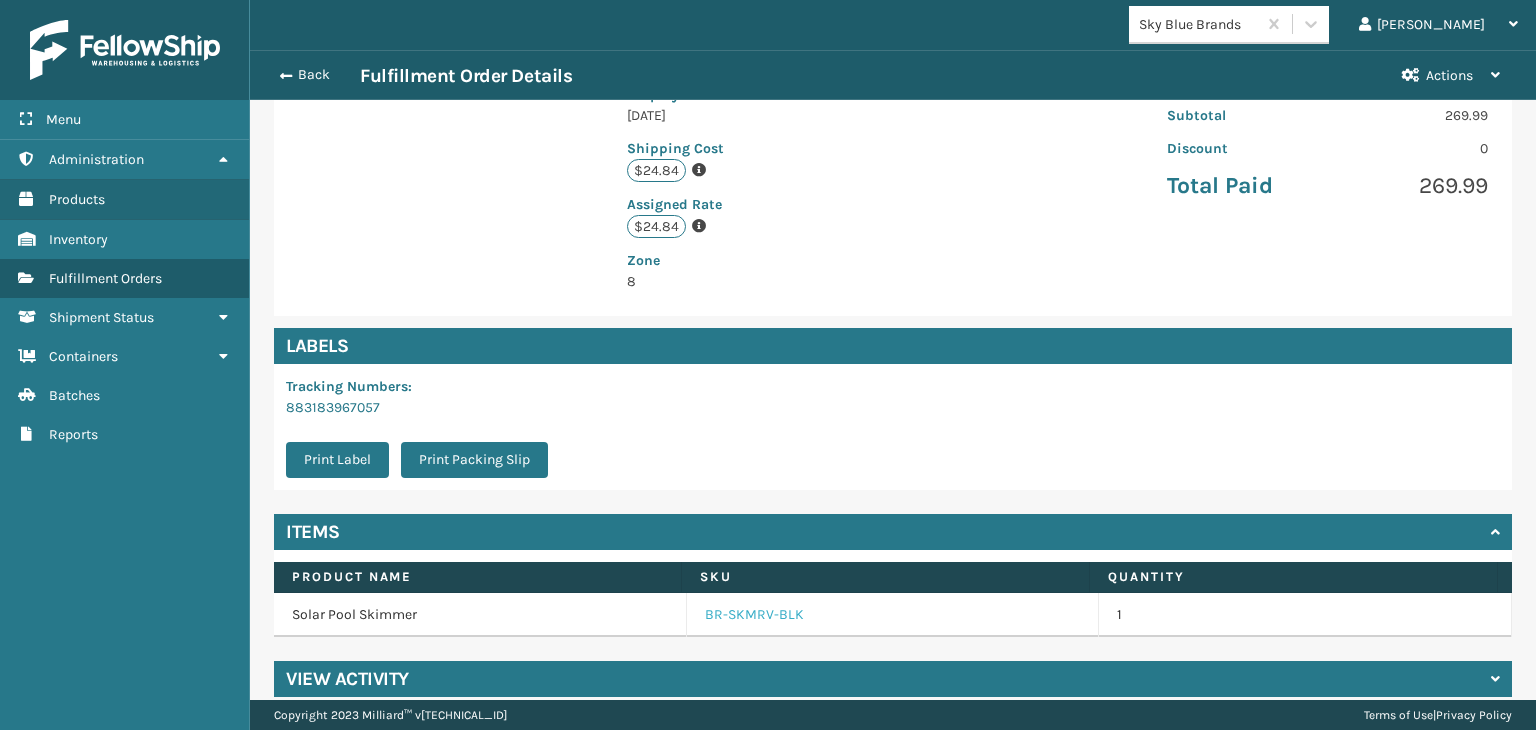 click on "BR-SKMRV-BLK" at bounding box center (754, 615) 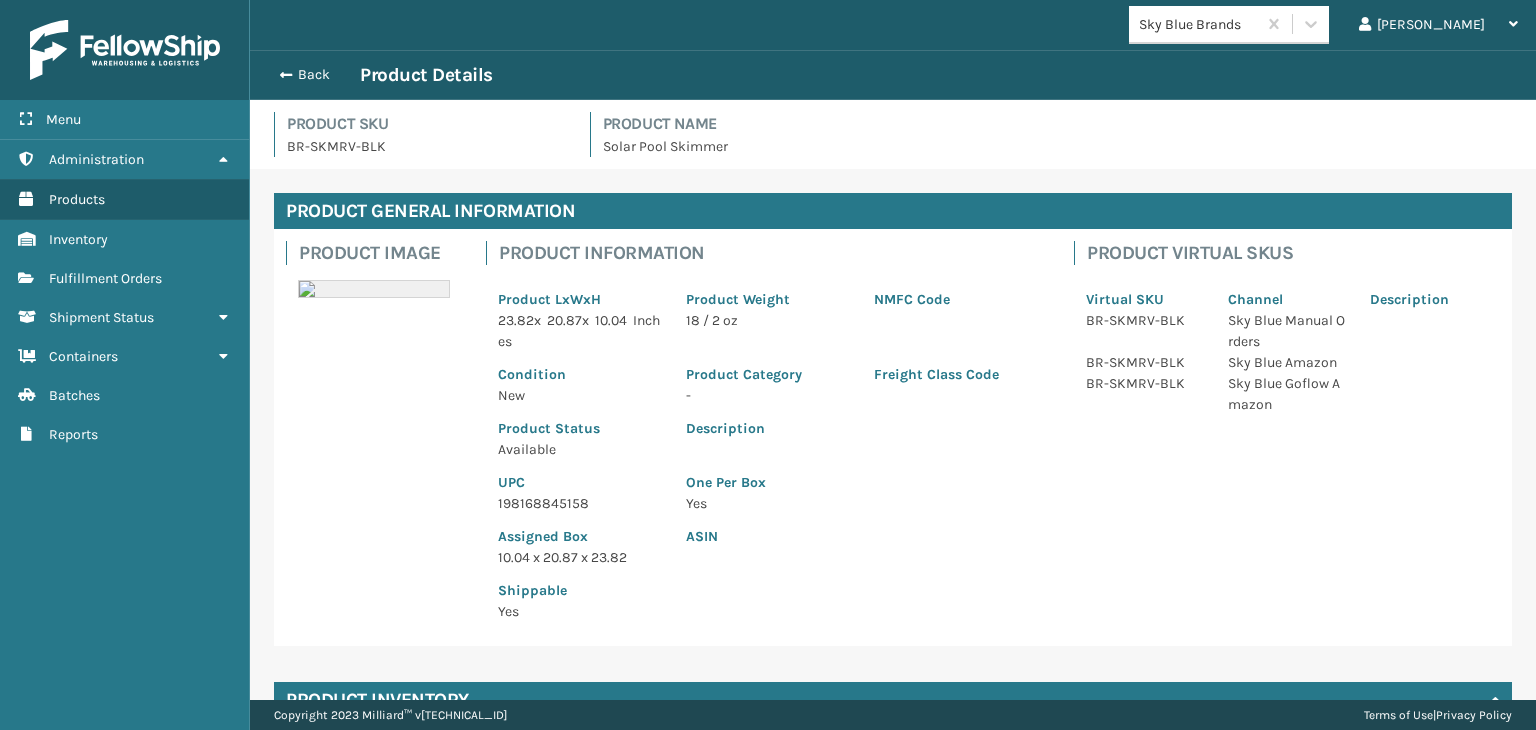 click on "UPC 198168845158" at bounding box center [580, 487] 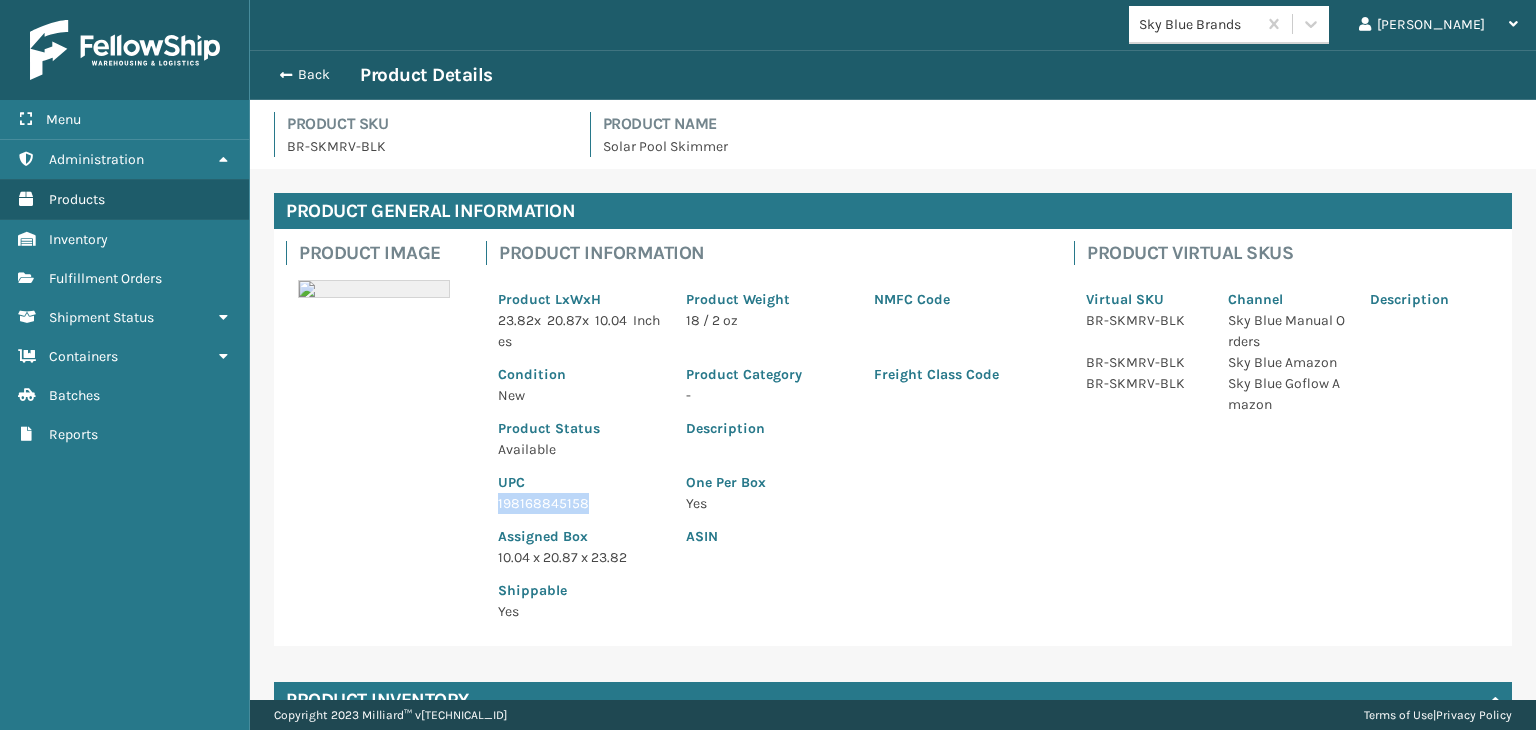click on "UPC 198168845158" at bounding box center [580, 487] 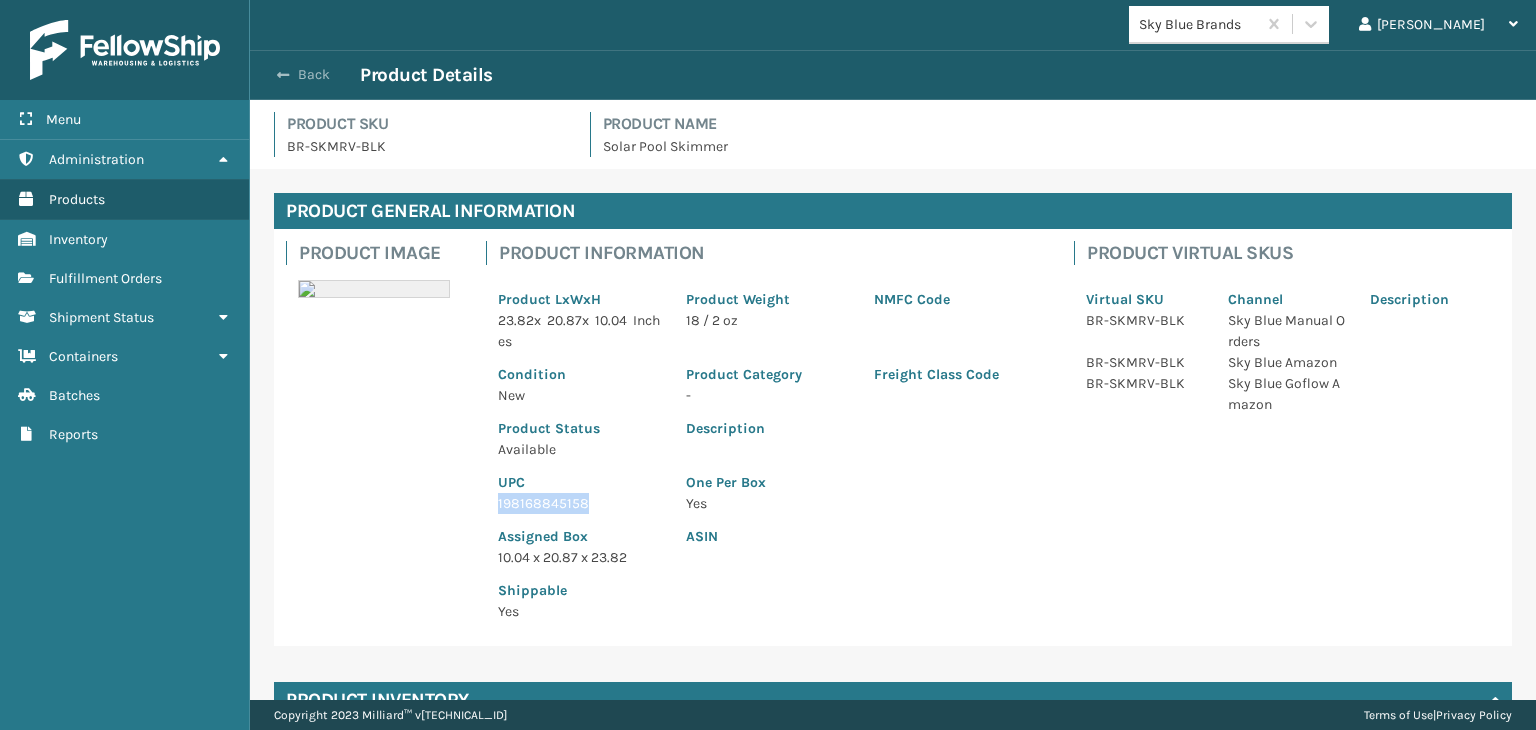 click on "Back" at bounding box center [314, 75] 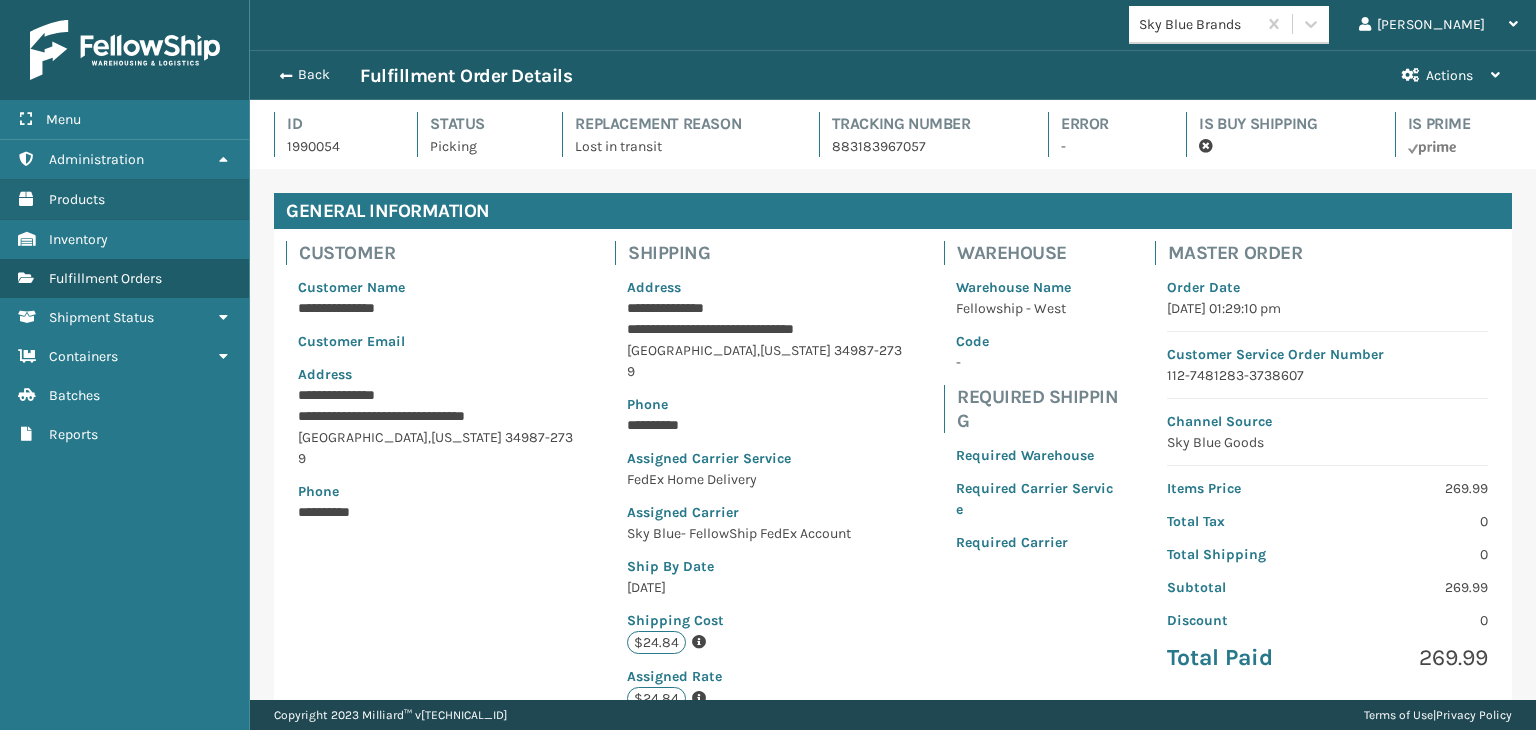 scroll, scrollTop: 99951, scrollLeft: 98713, axis: both 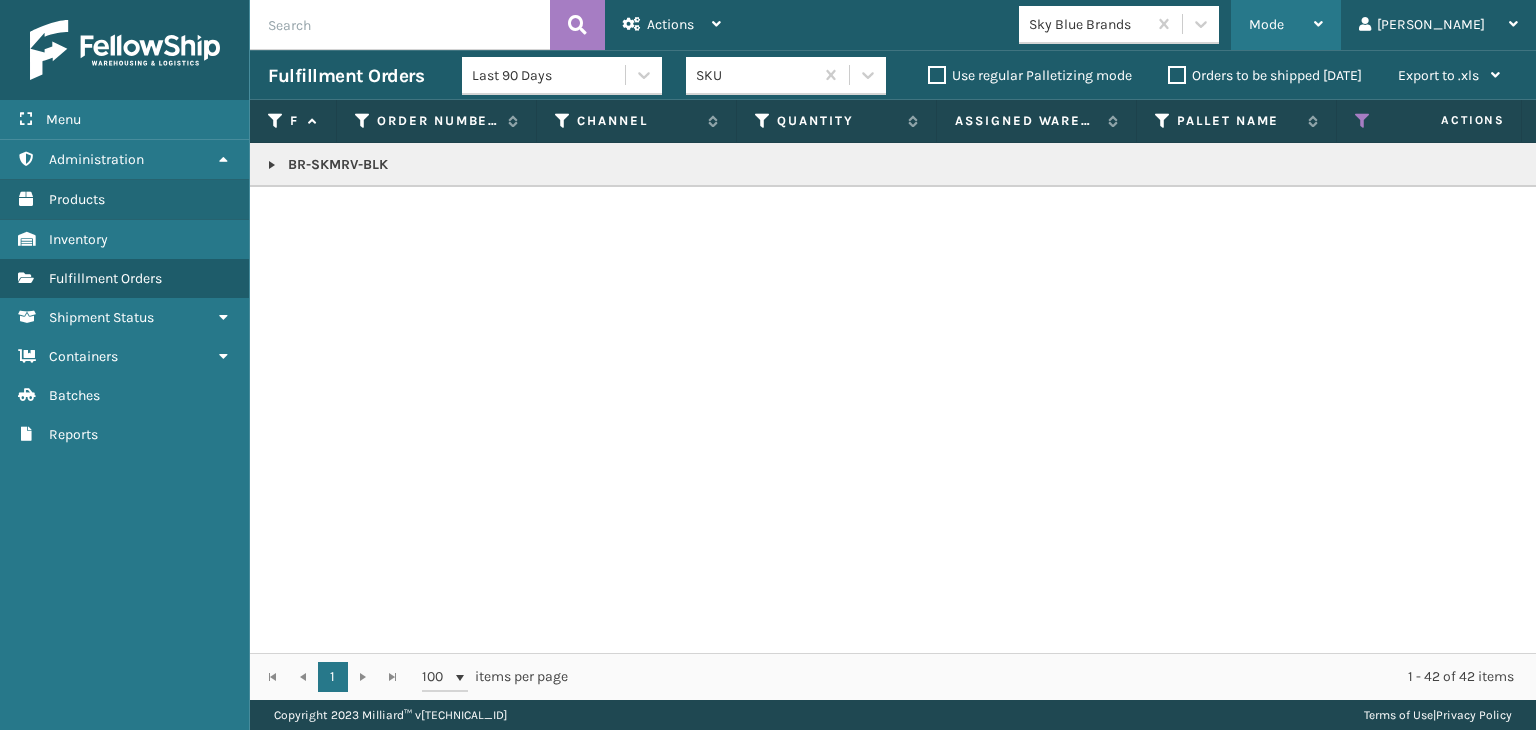 click on "Mode" at bounding box center (1286, 25) 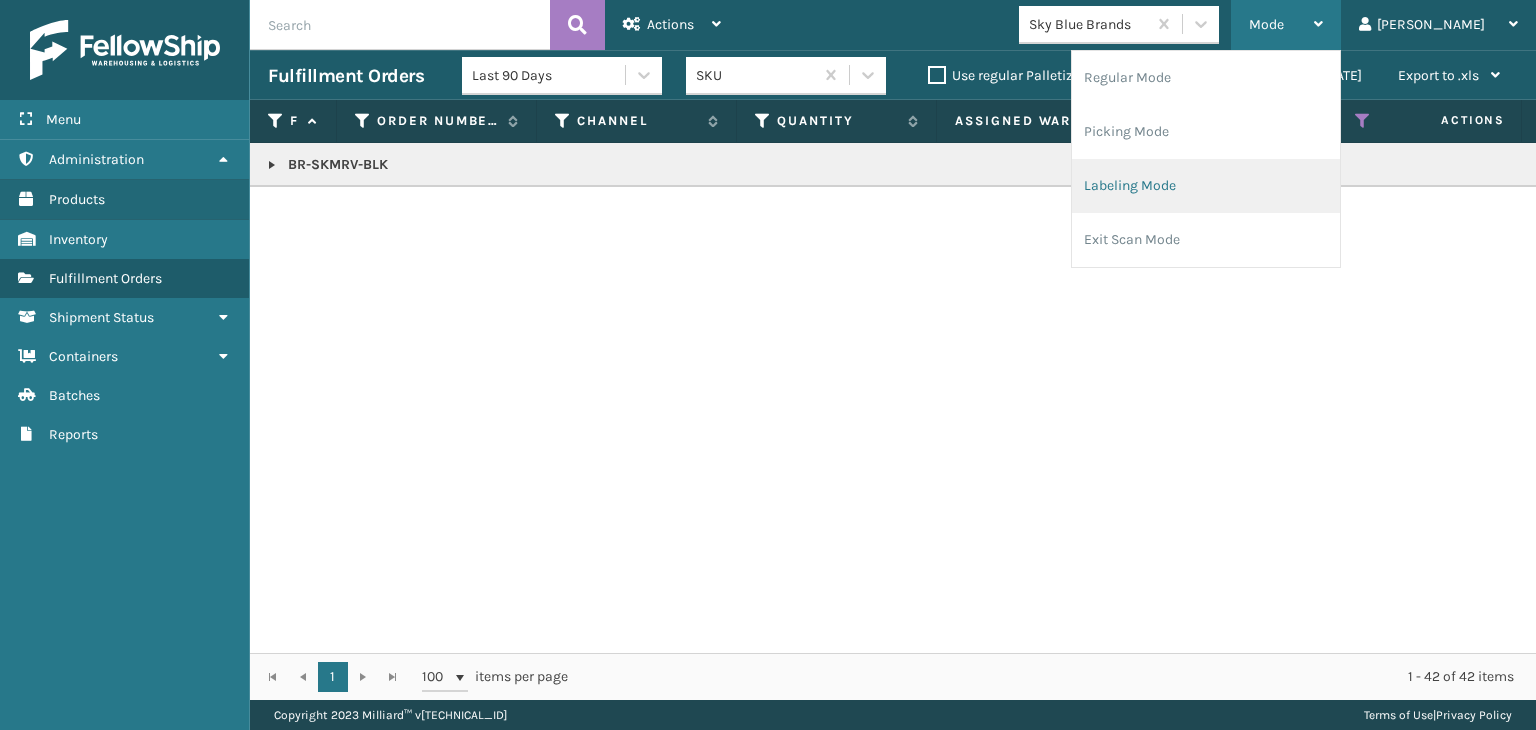 click on "Labeling Mode" at bounding box center (1206, 186) 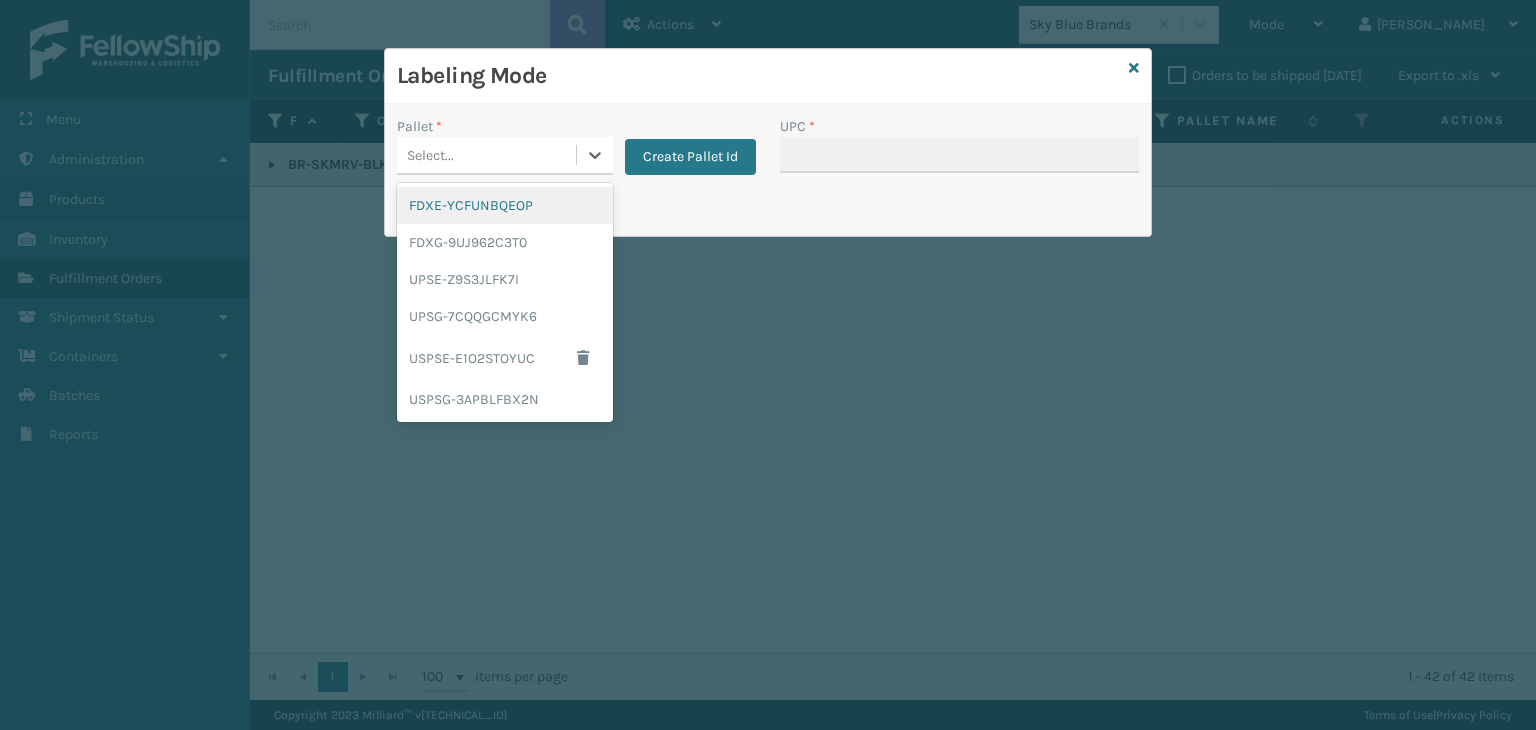 click on "Select..." at bounding box center (430, 155) 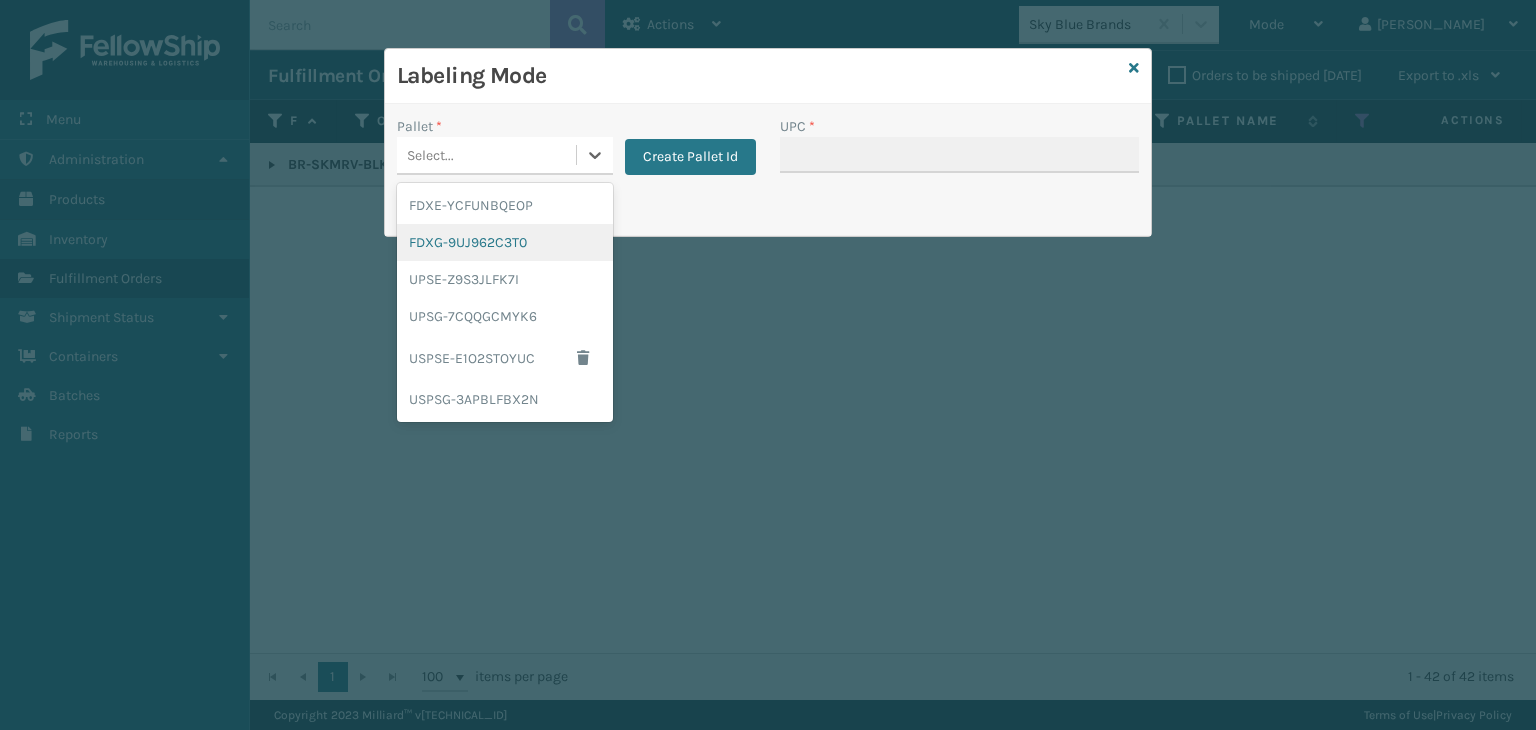 click on "FDXG-9UJ962C3T0" at bounding box center (505, 242) 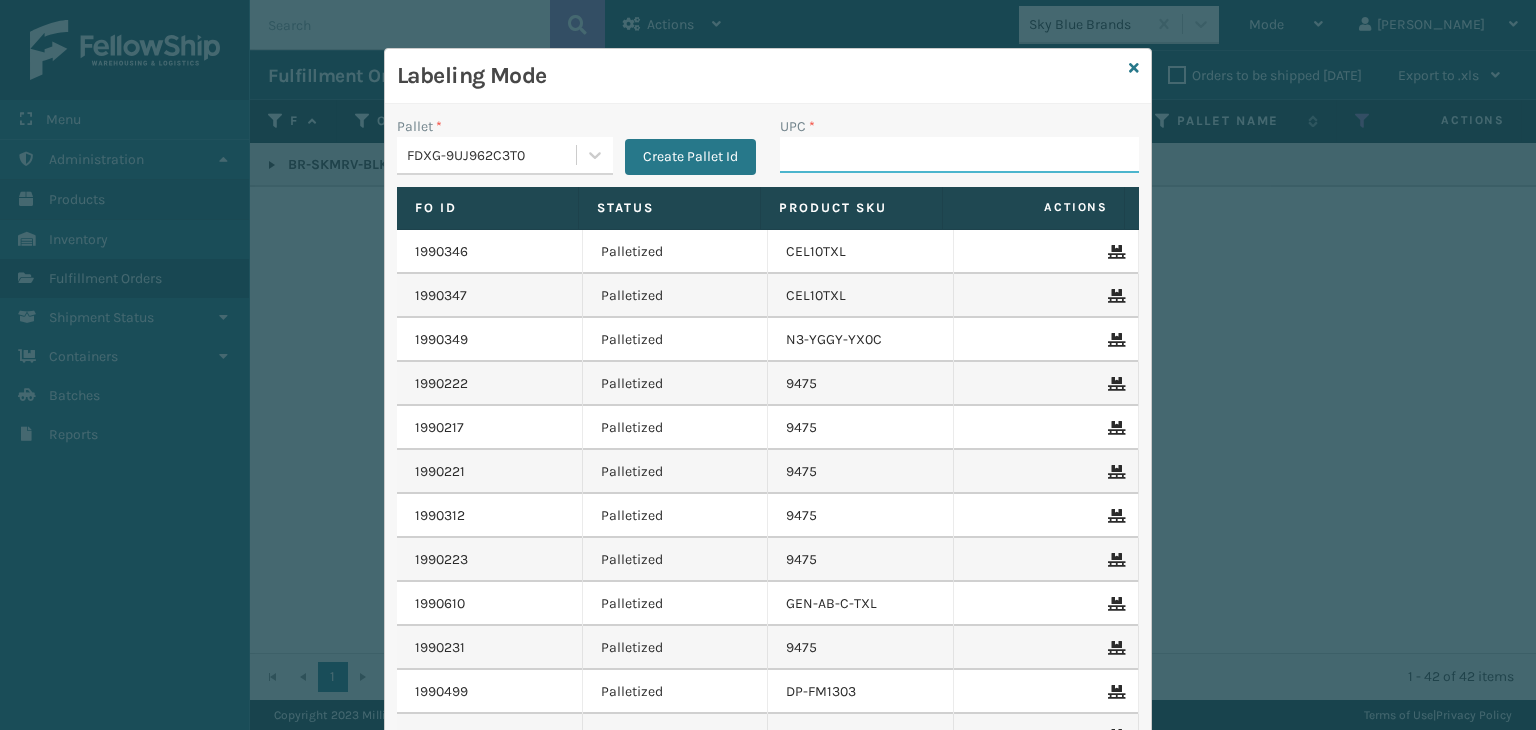 drag, startPoint x: 822, startPoint y: 158, endPoint x: 824, endPoint y: 147, distance: 11.18034 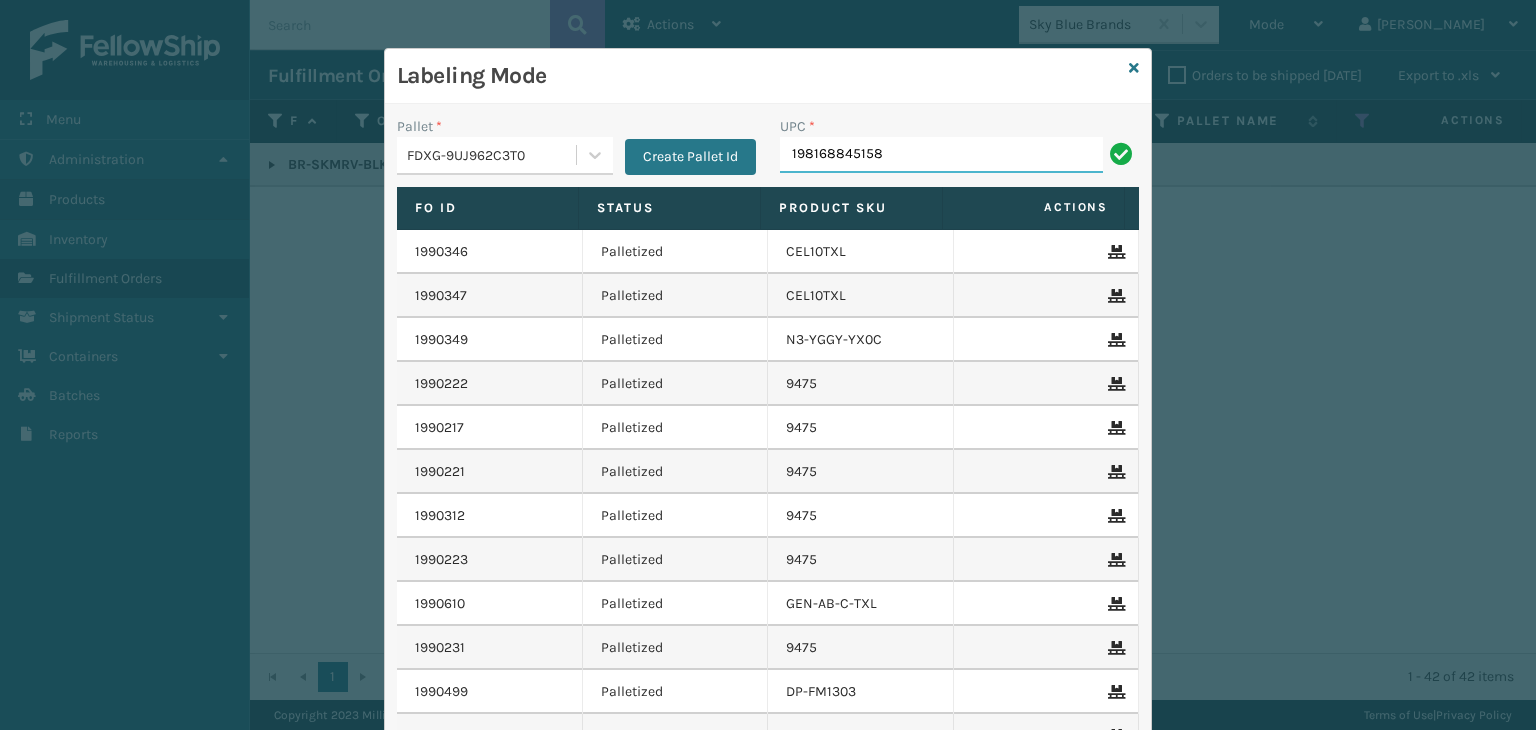 type on "198168845158" 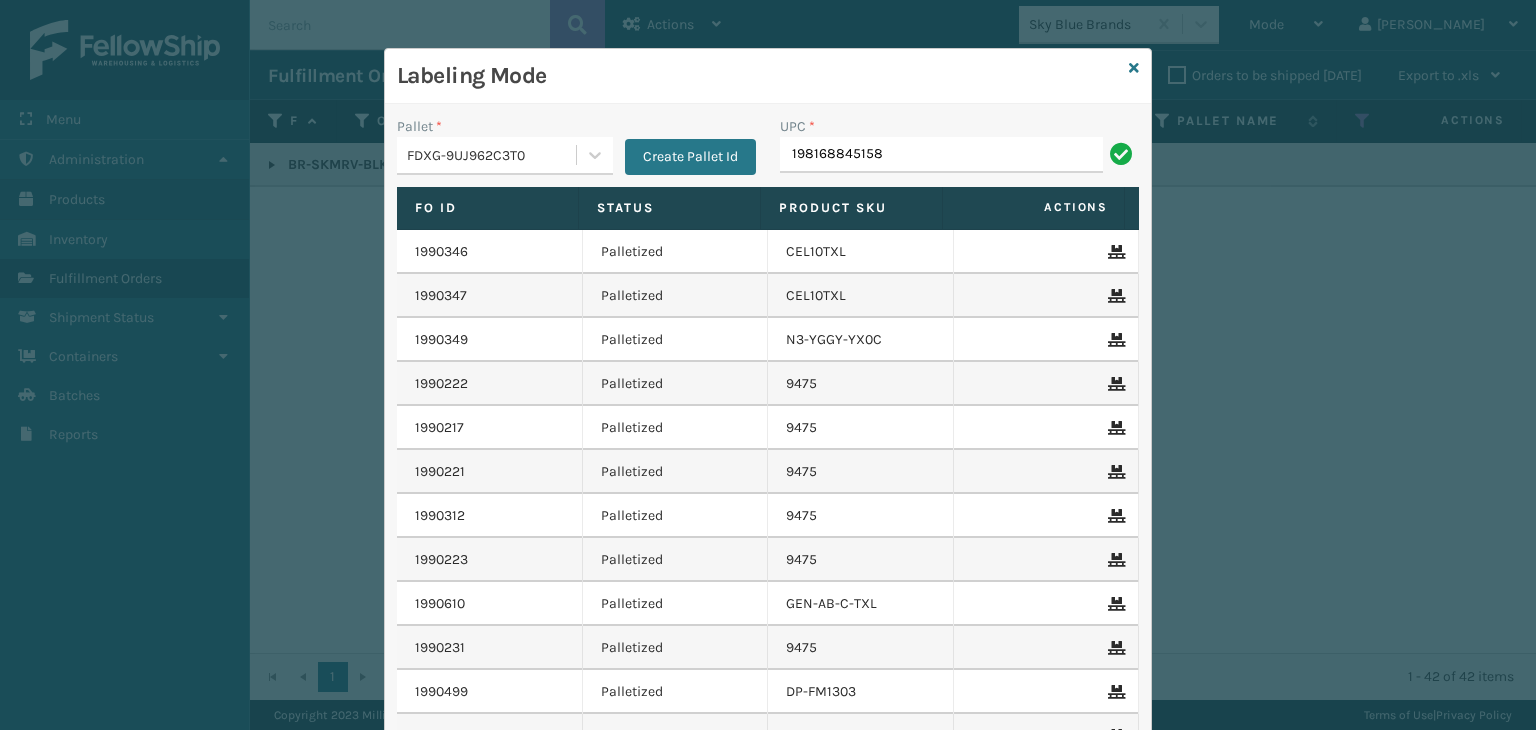 type on "198168845158" 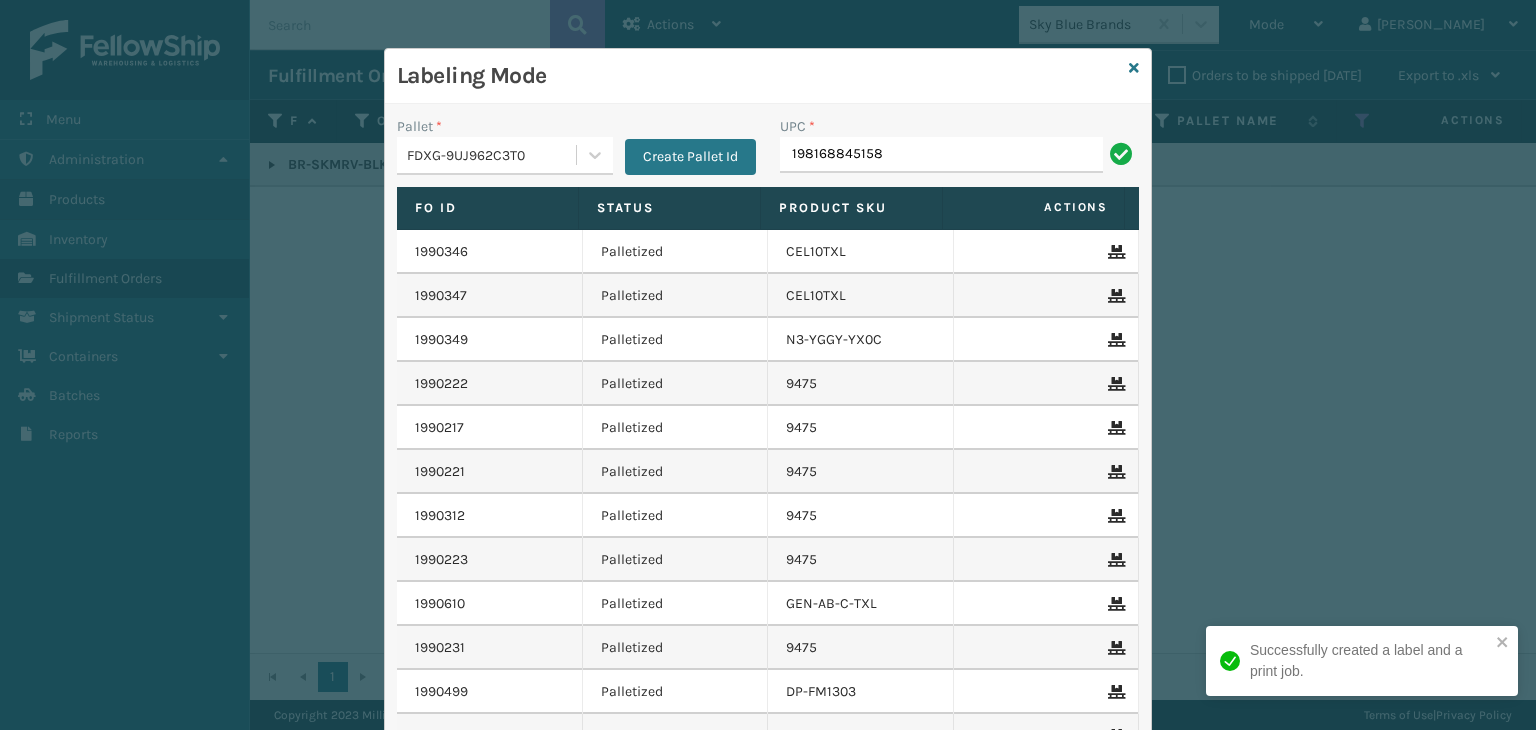 type on "198168845158" 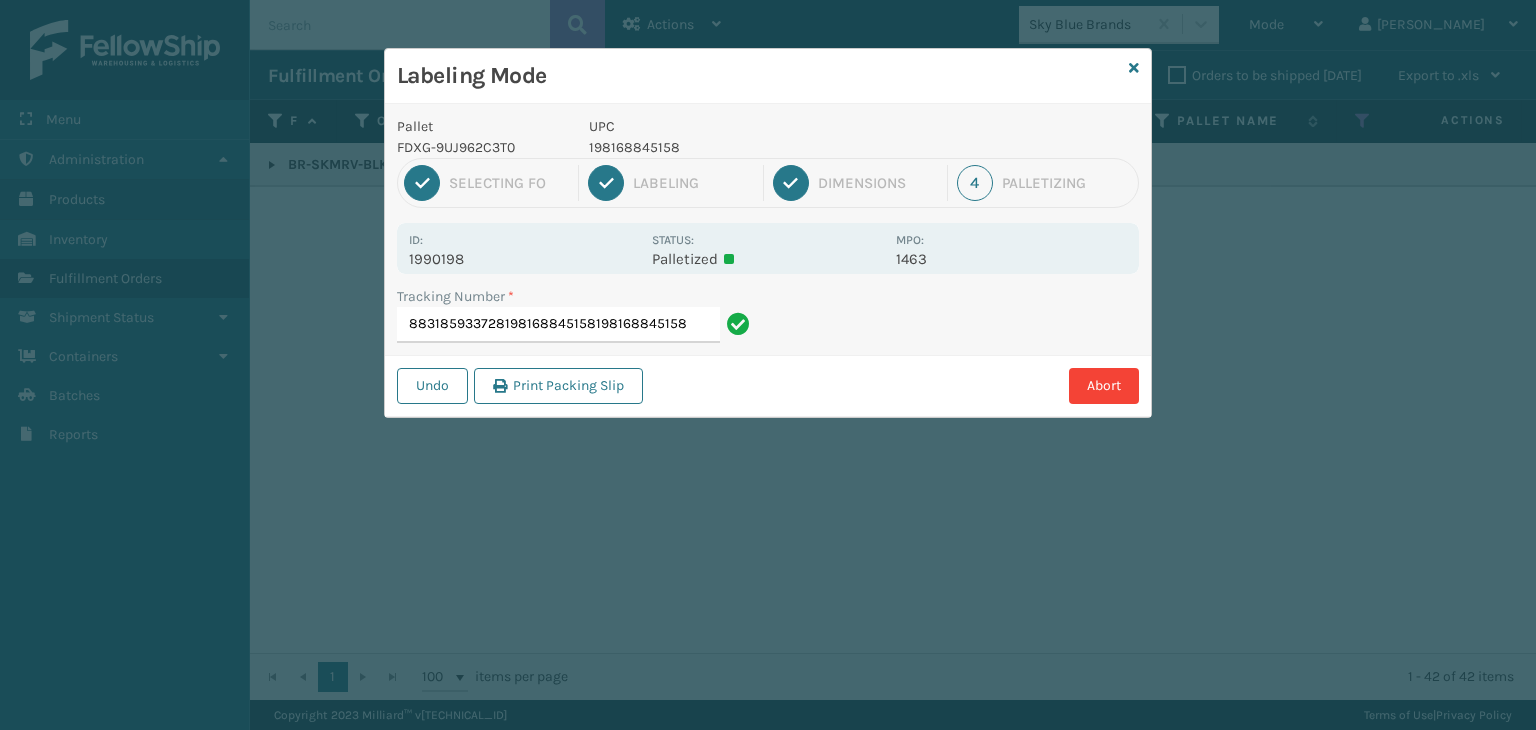 type on "883185933728198168845158198168845158198168845158" 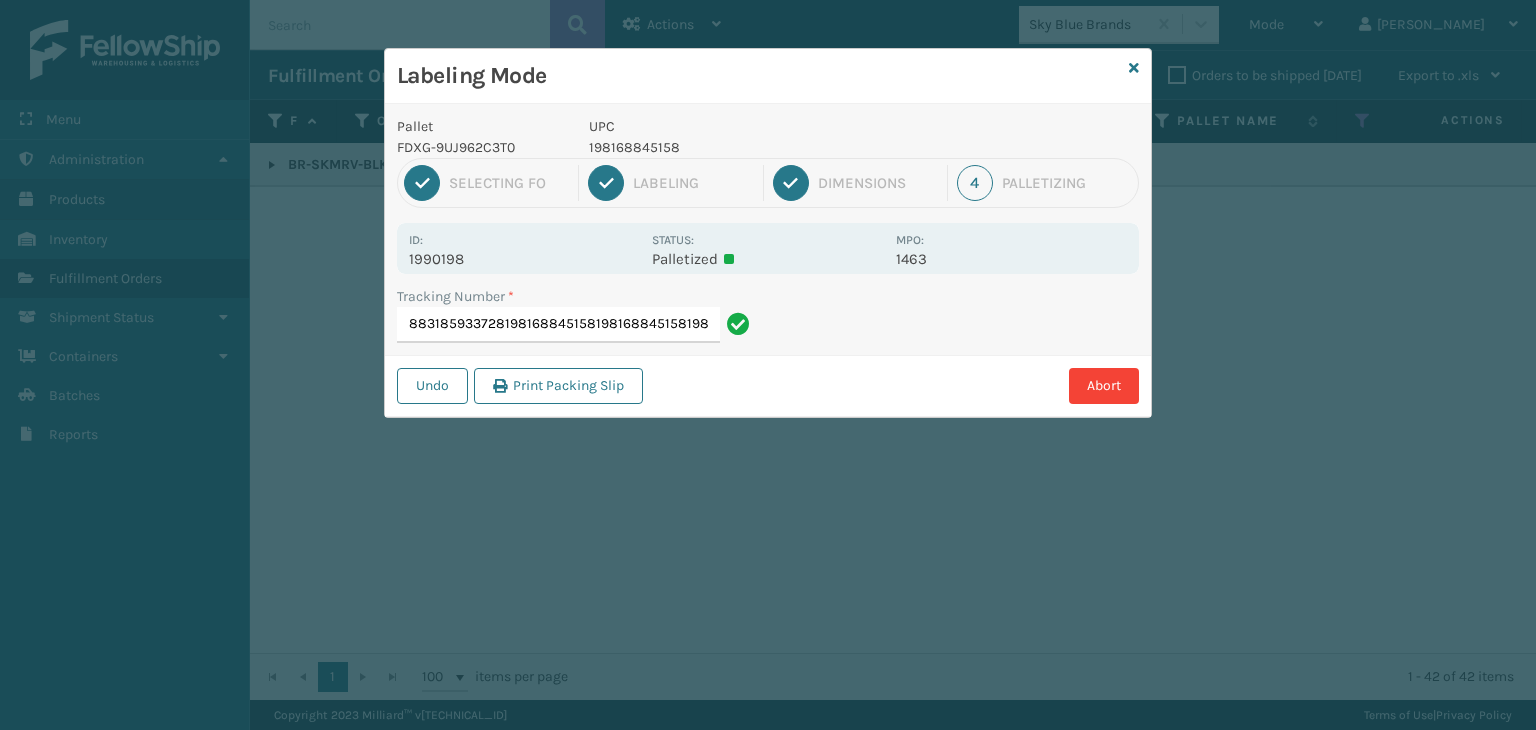 scroll, scrollTop: 0, scrollLeft: 0, axis: both 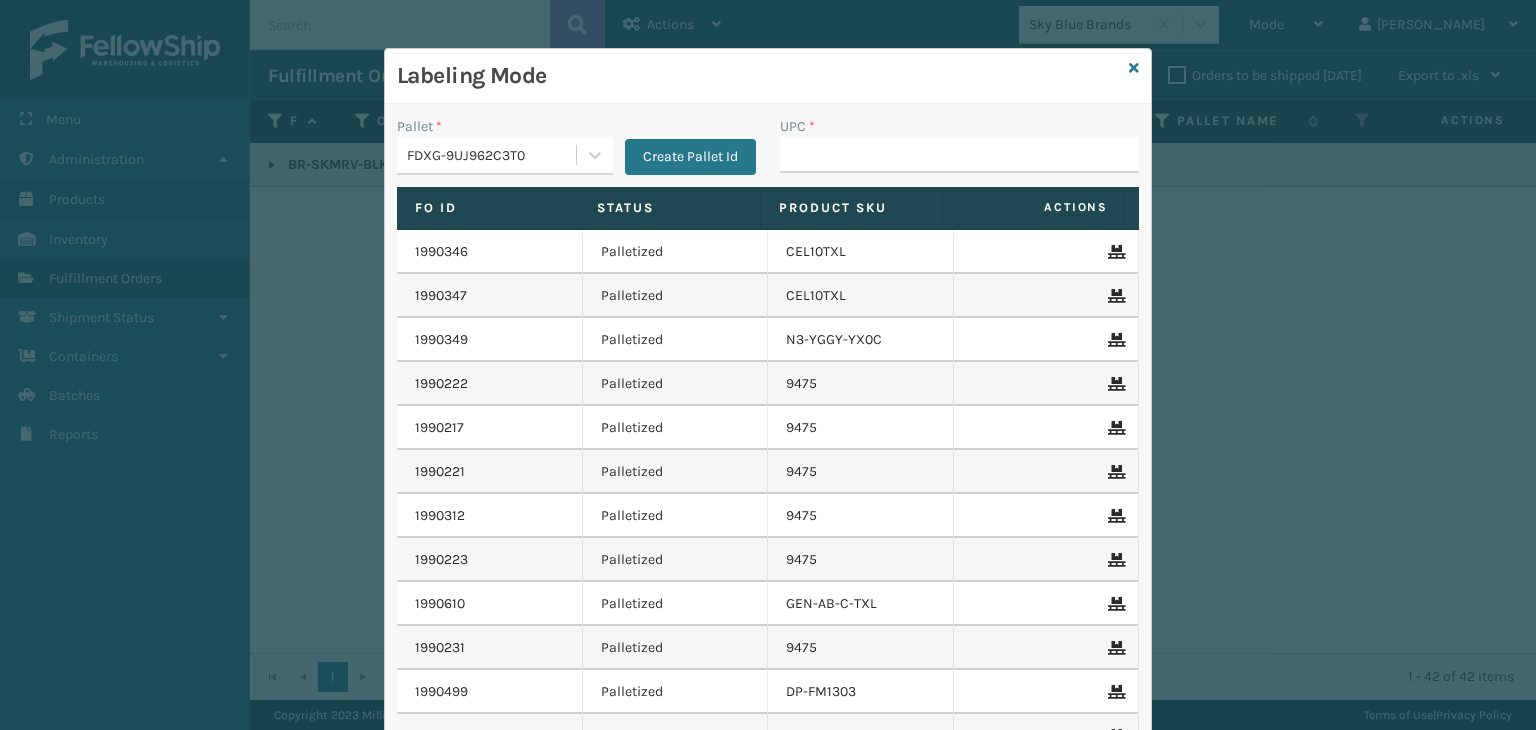 type on "v" 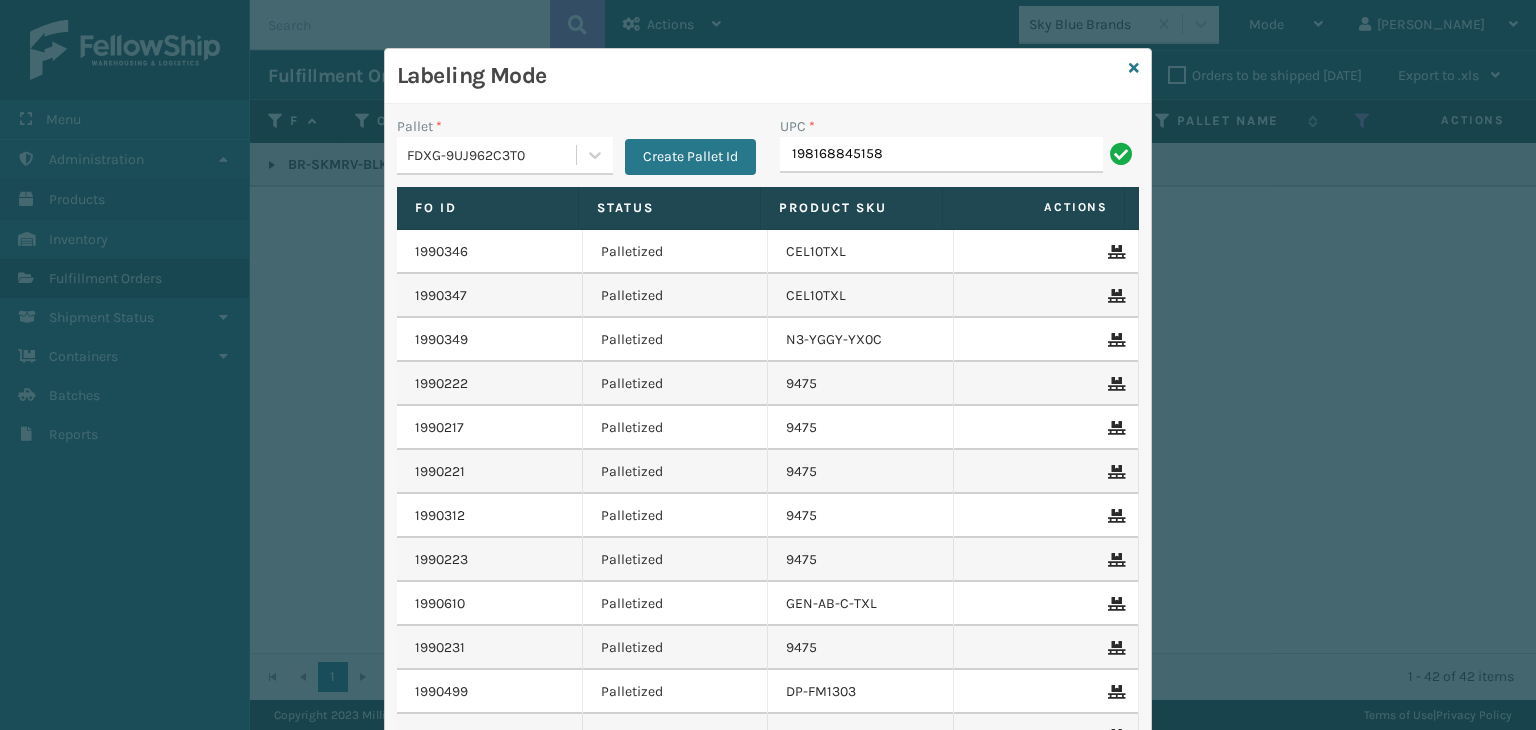 type on "198168845158" 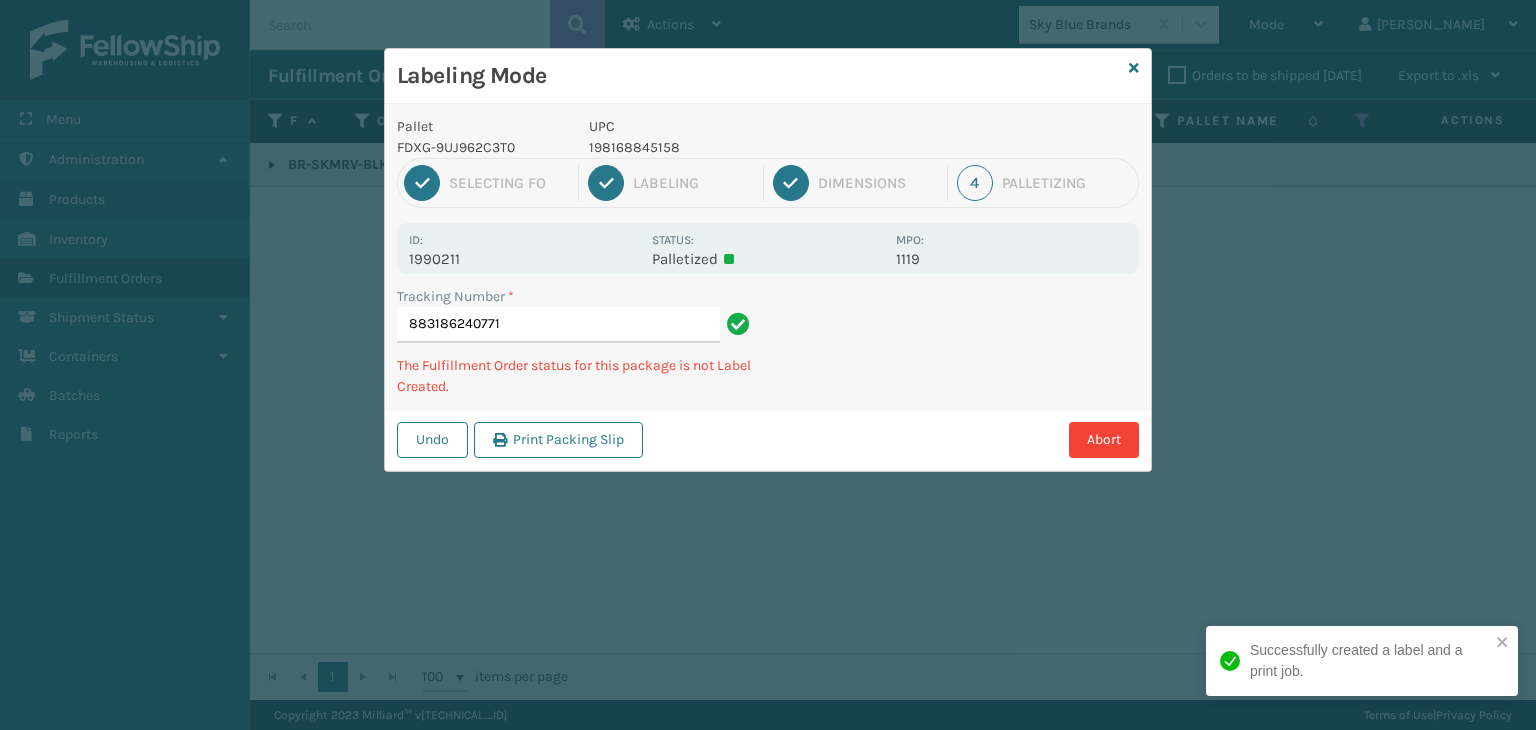 type on "883186240771198168845158" 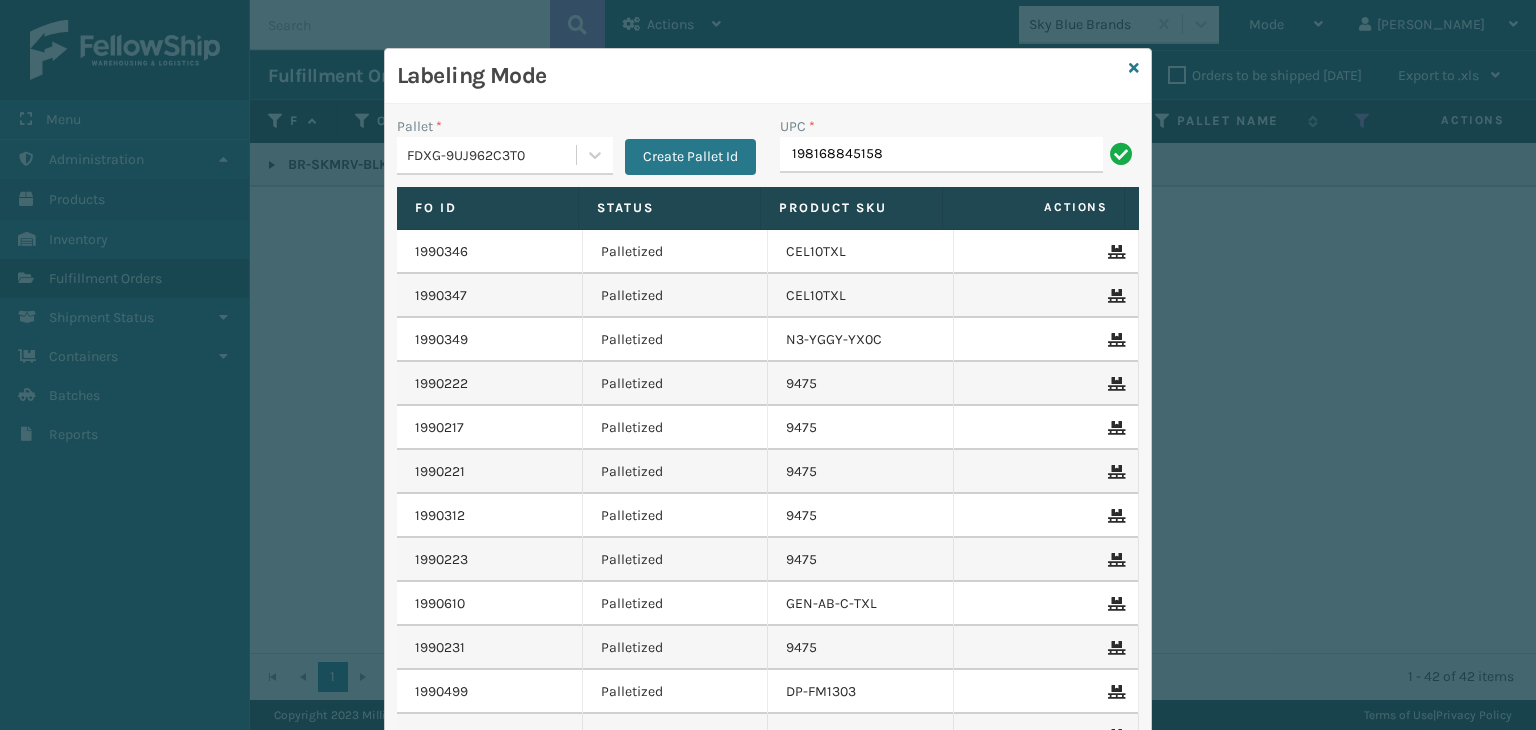type on "198168845158" 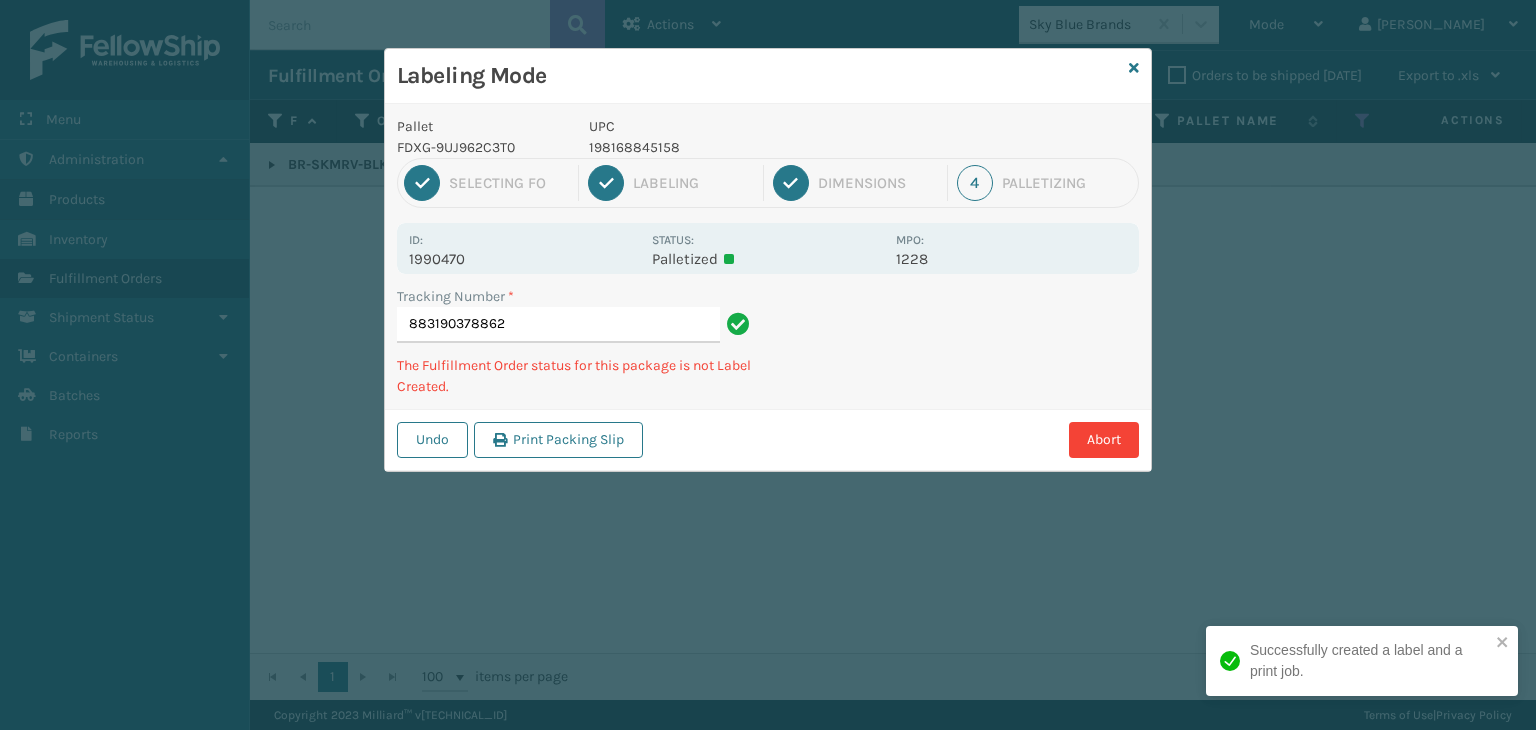 type on "883190378862198168845158" 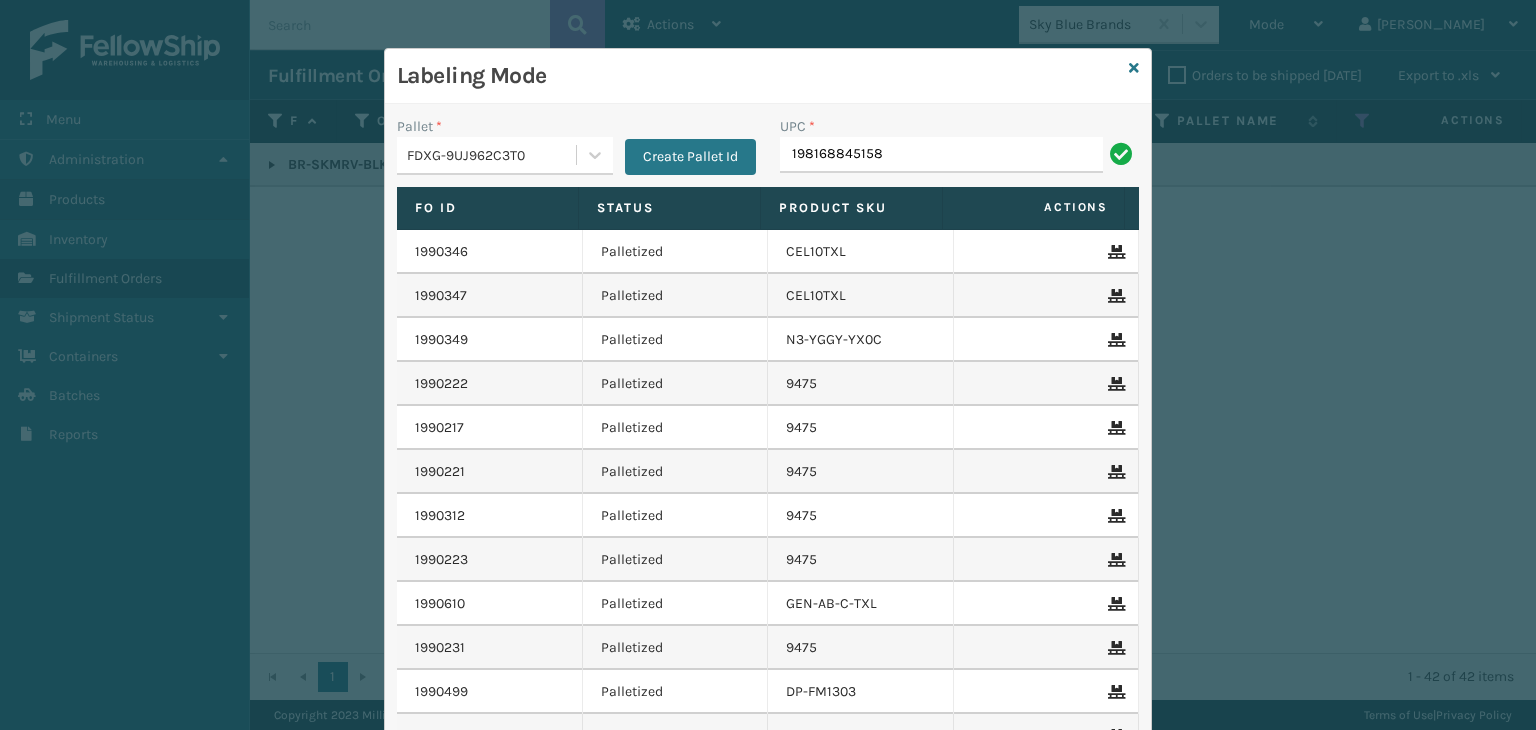 type on "198168845158" 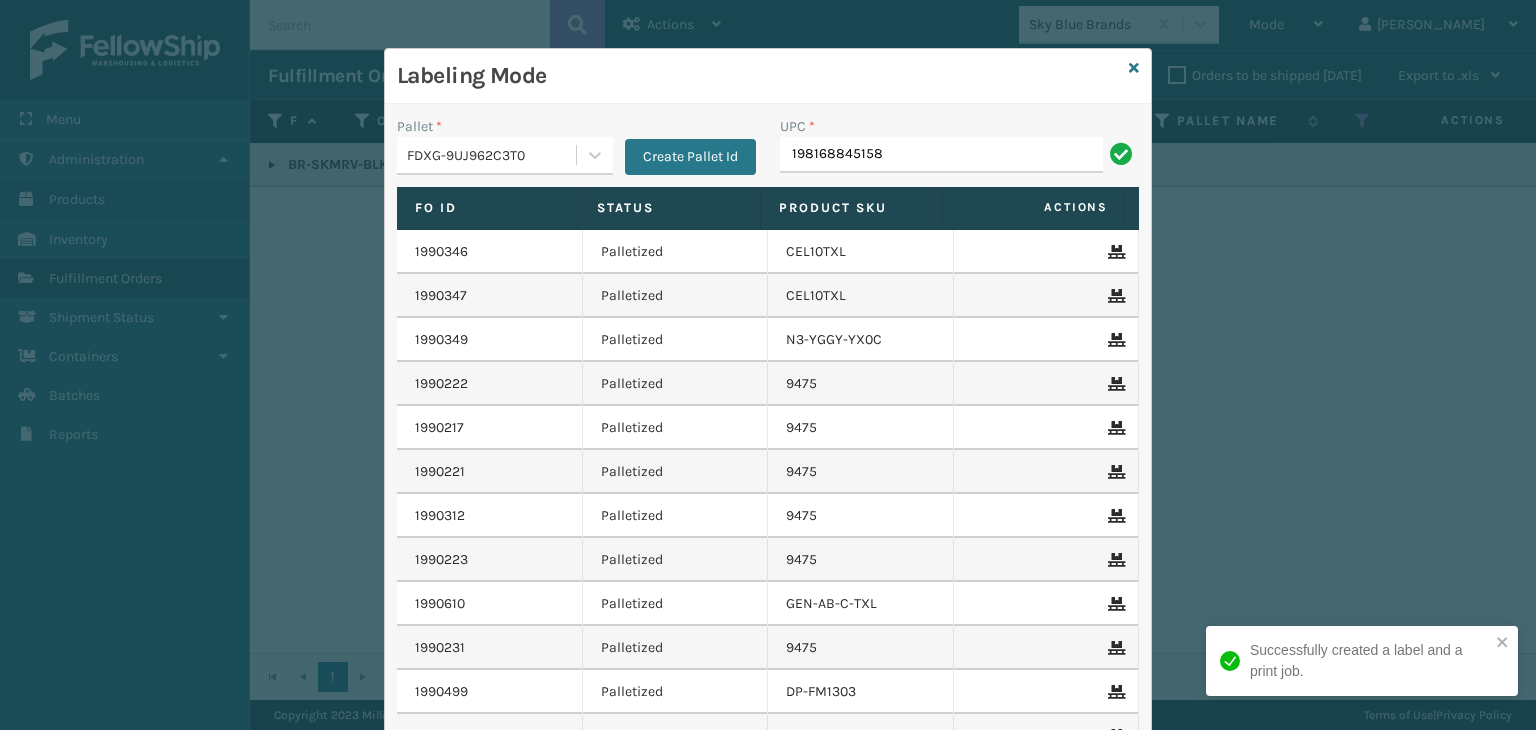 type on "198168845158" 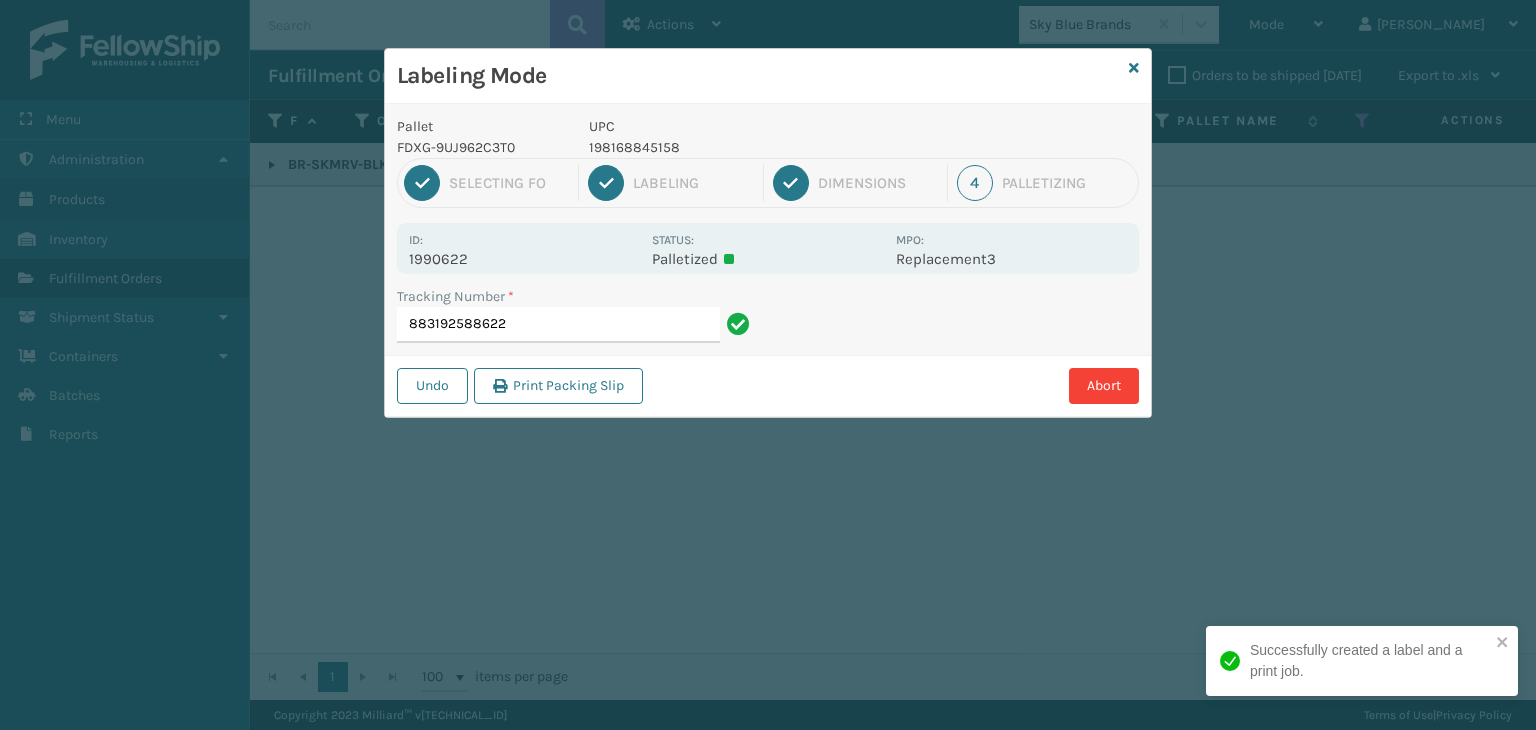 type on "883192588622198168845158" 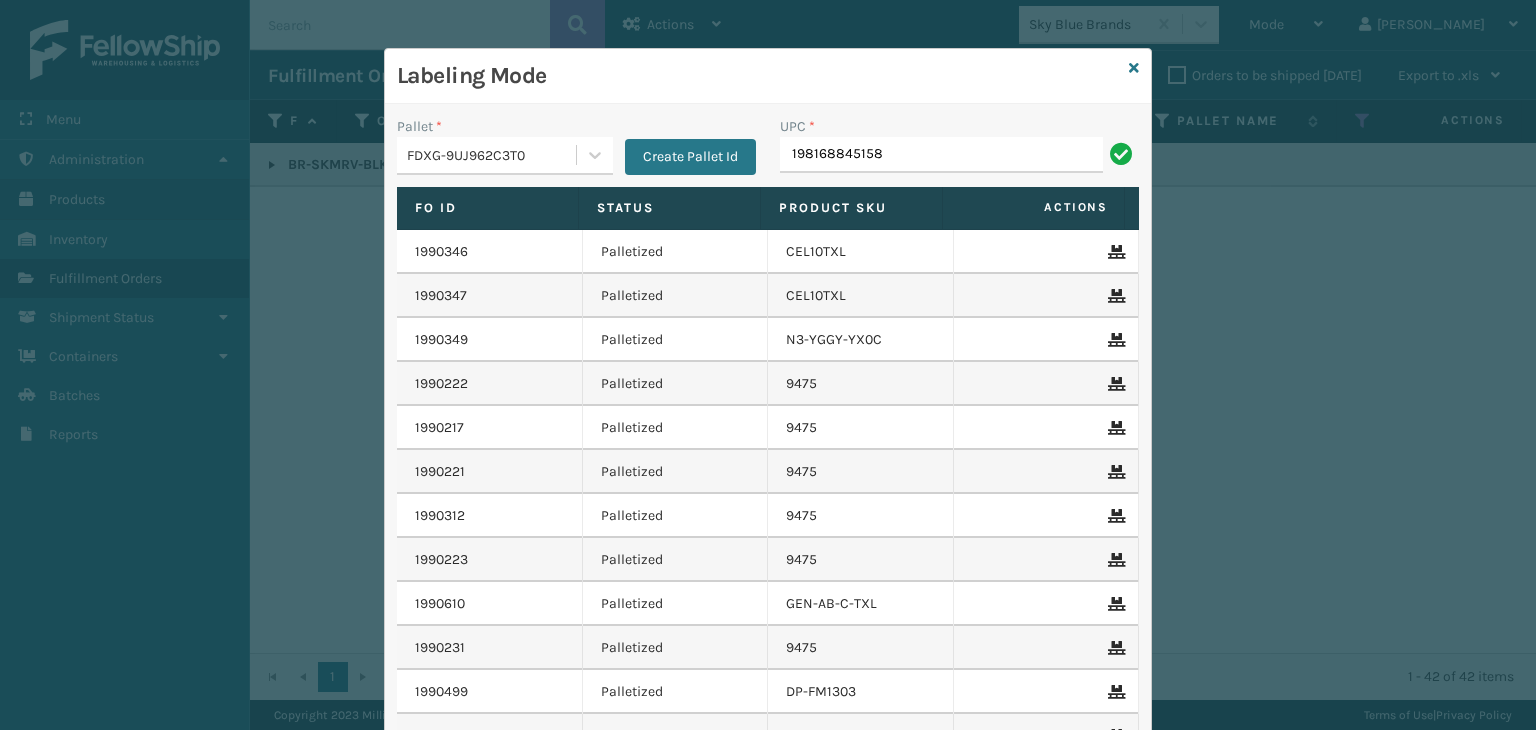 type on "198168845158" 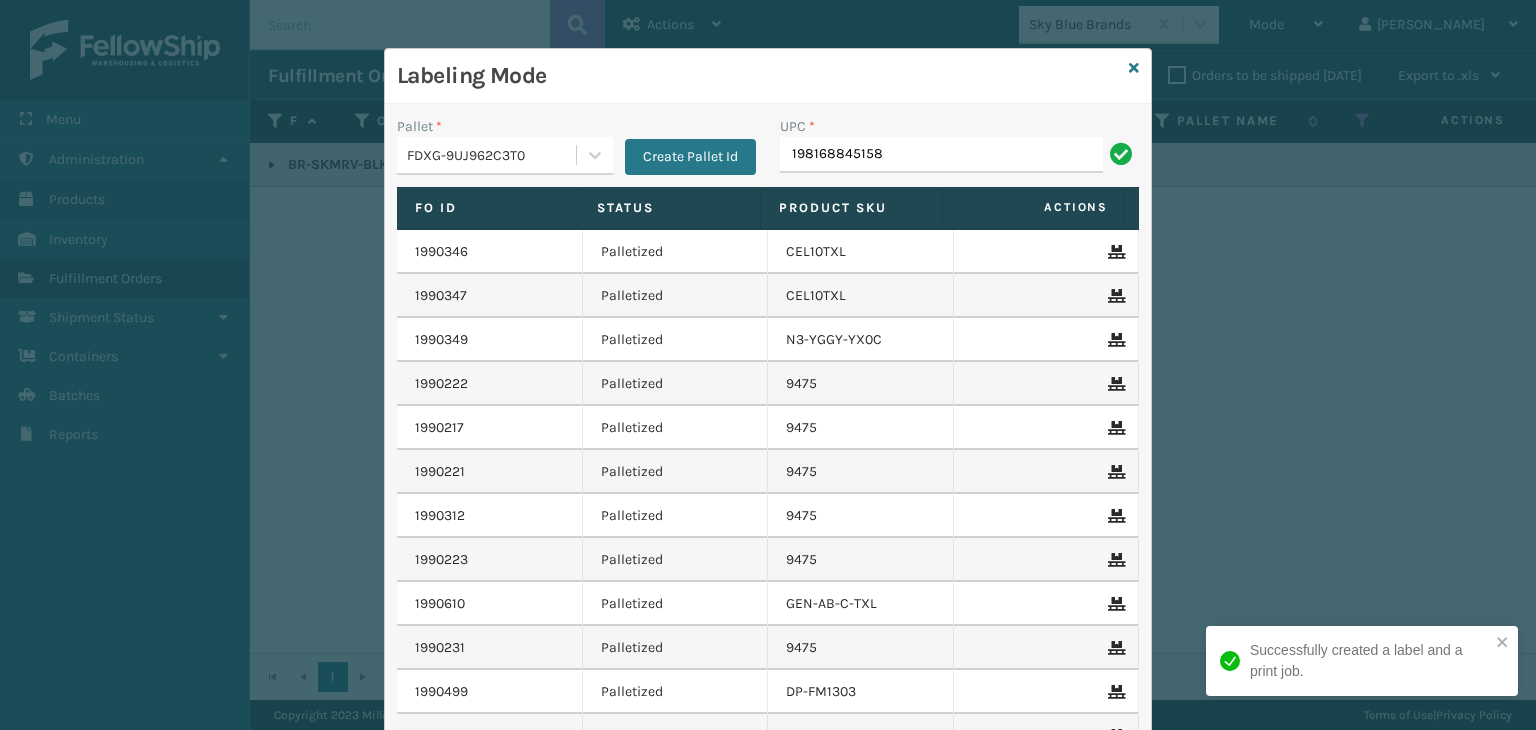type on "198168845158" 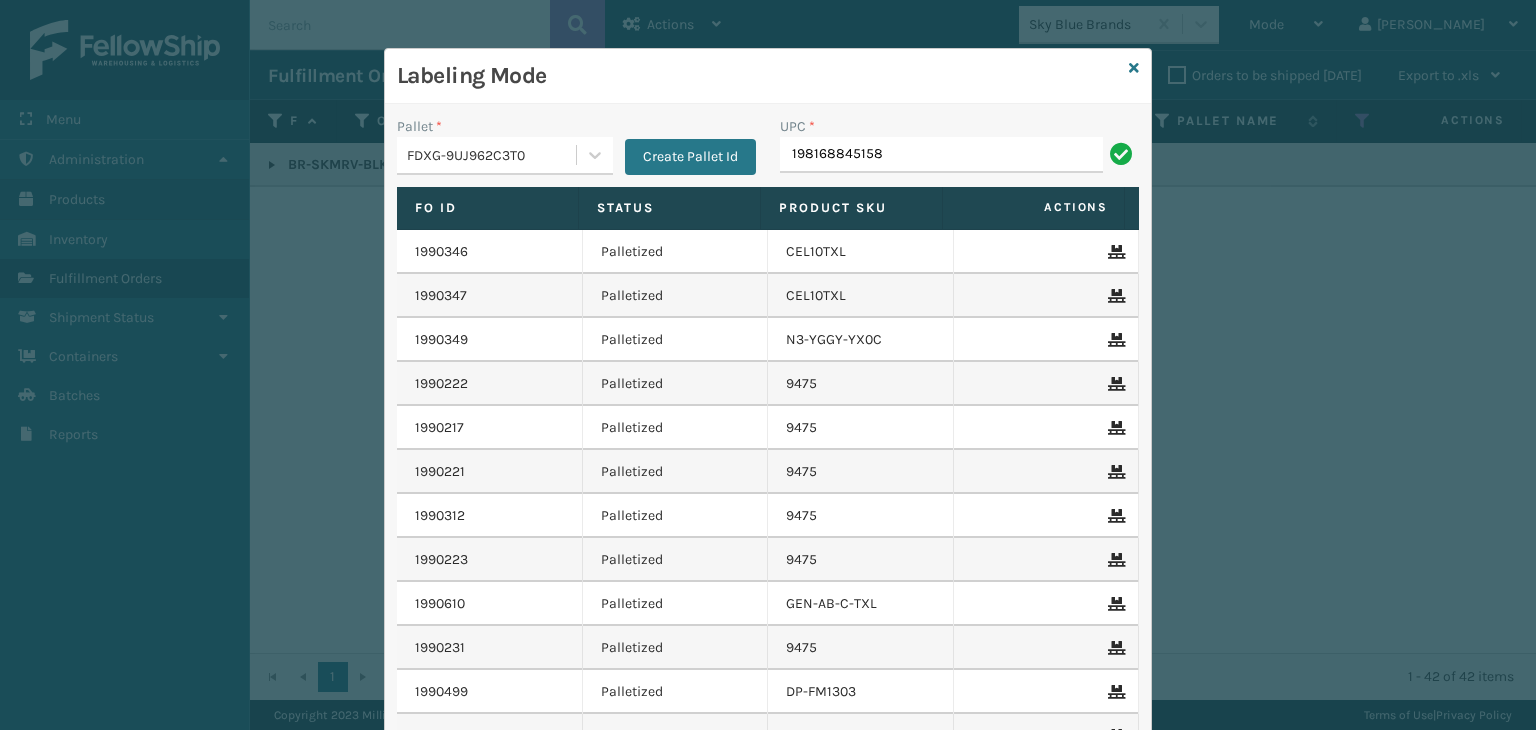 type on "198168845158" 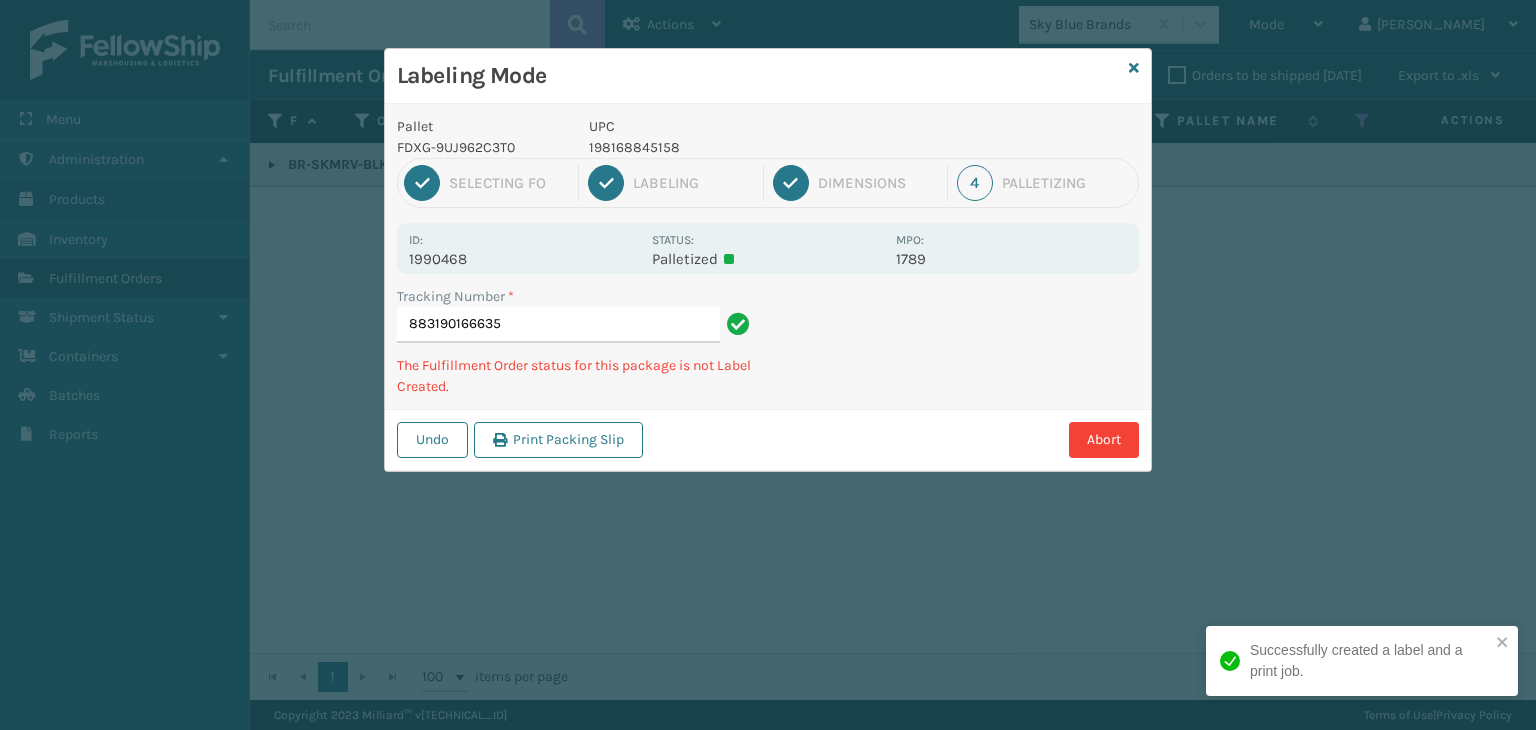 type on "883190166635198168845158" 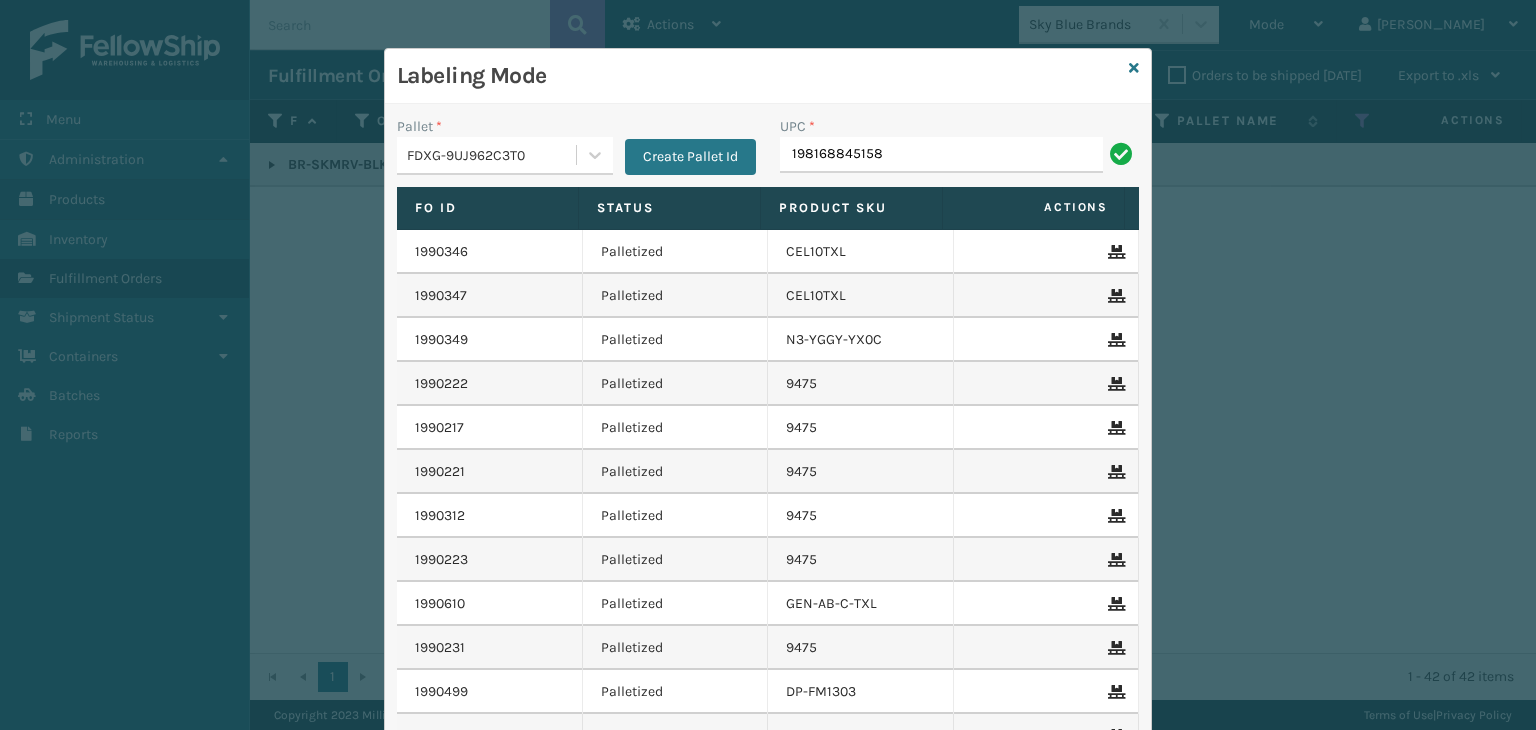type on "198168845158" 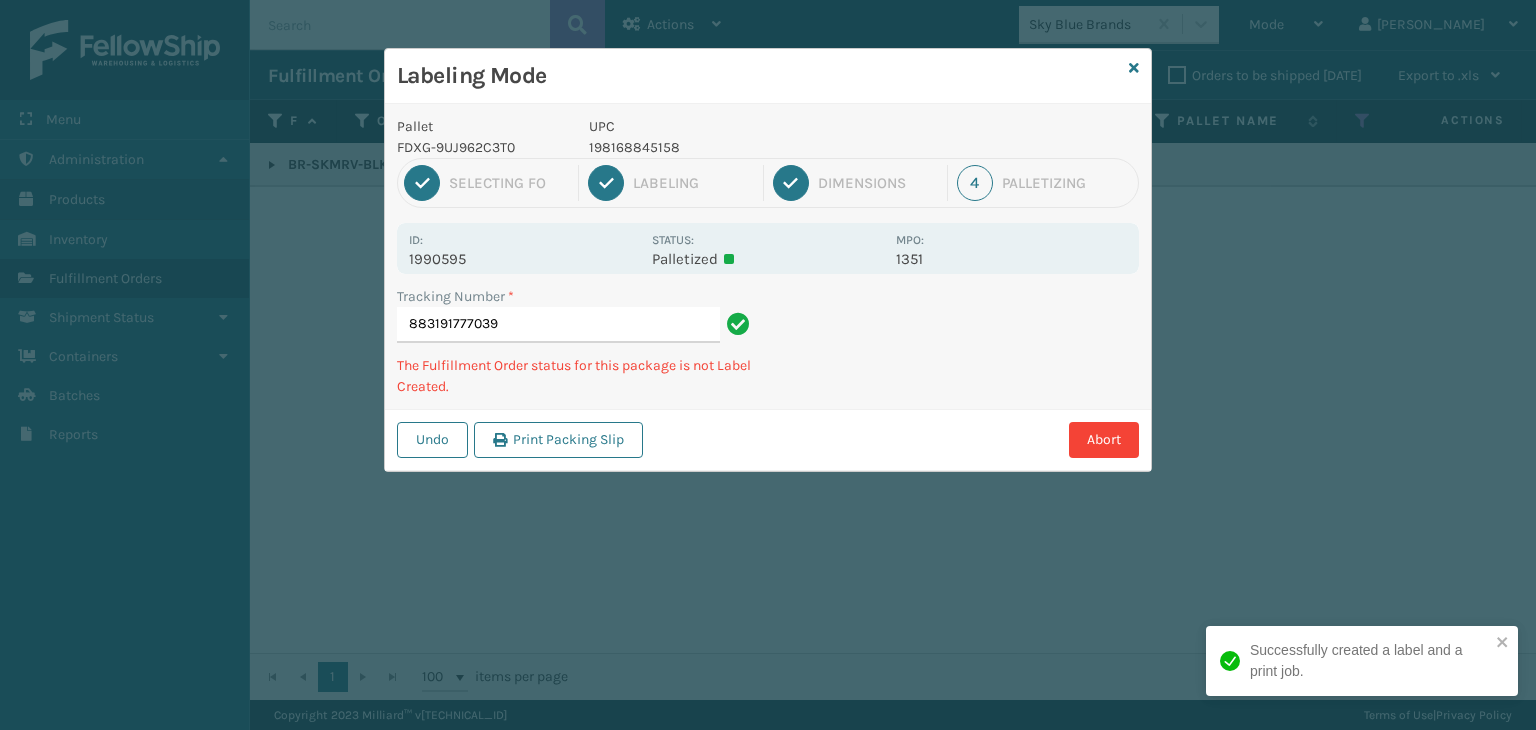 type on "883191777039198168845158" 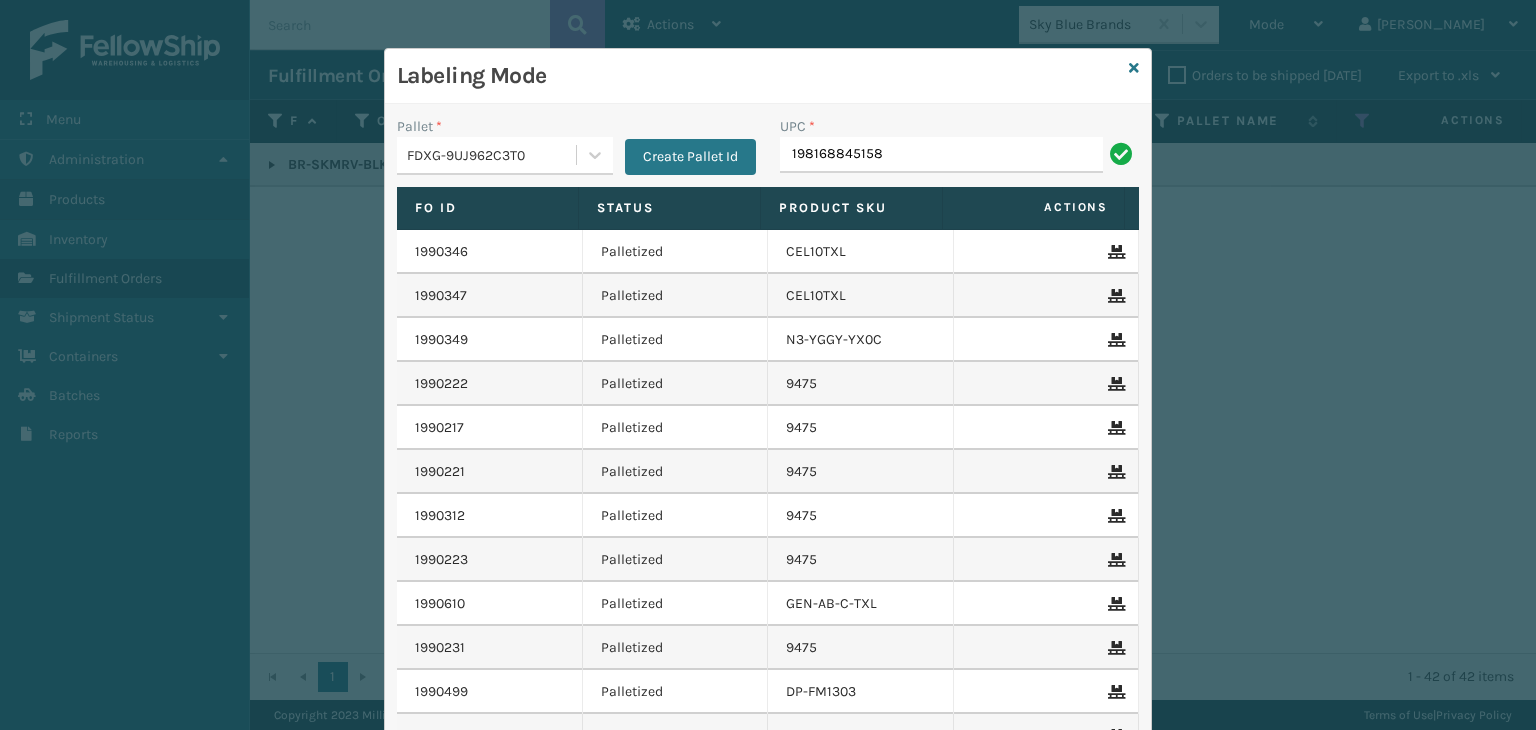 type on "198168845158" 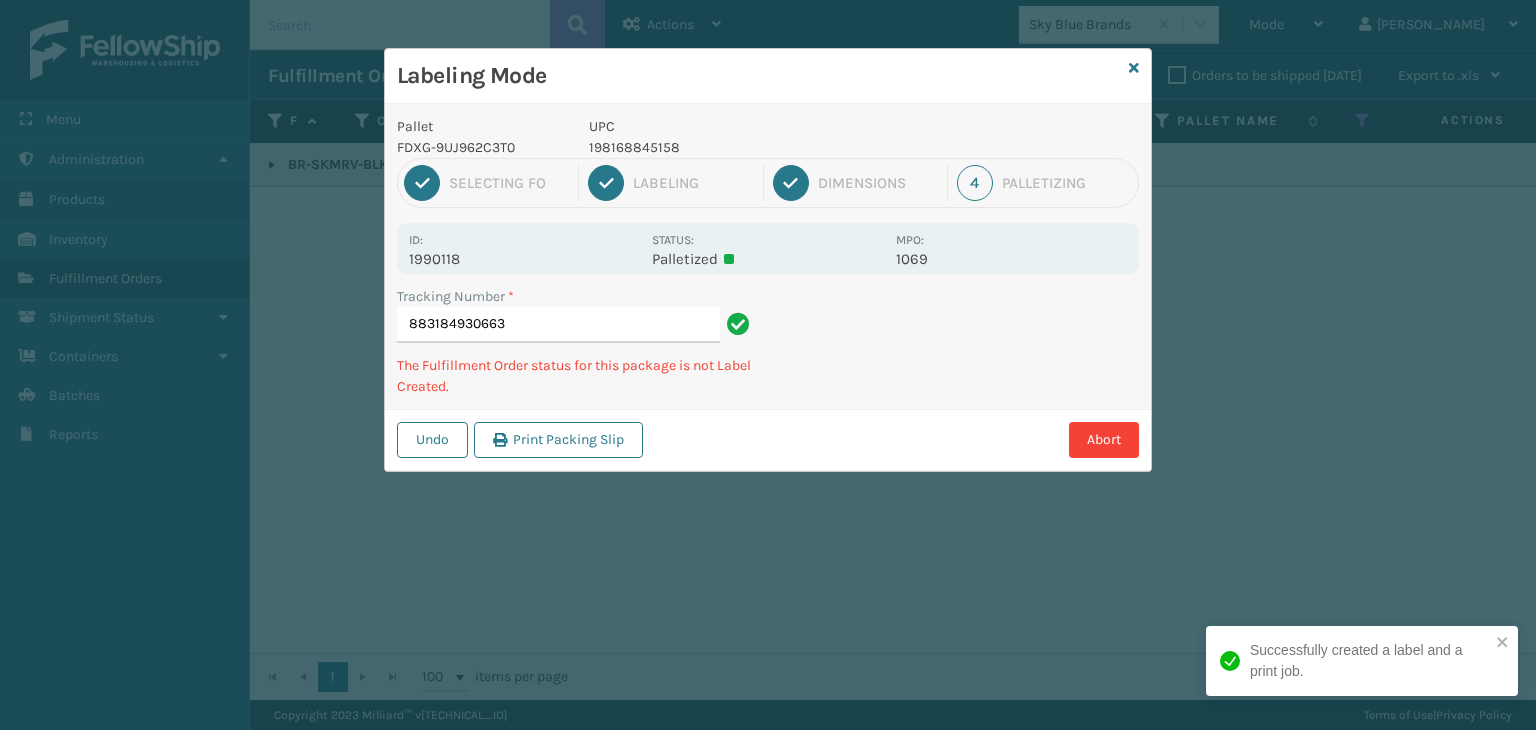 type on "883184930663198168845158" 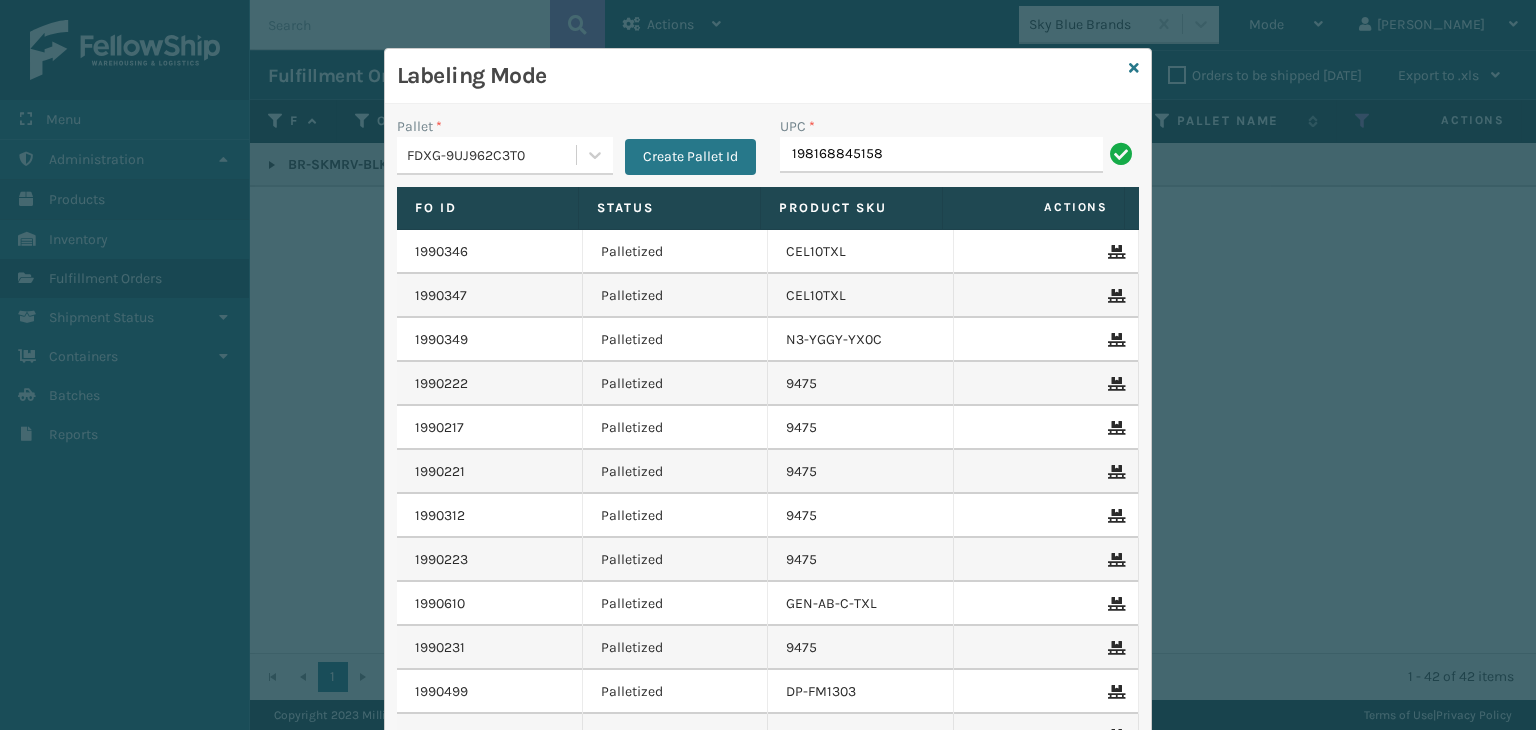 type on "198168845158" 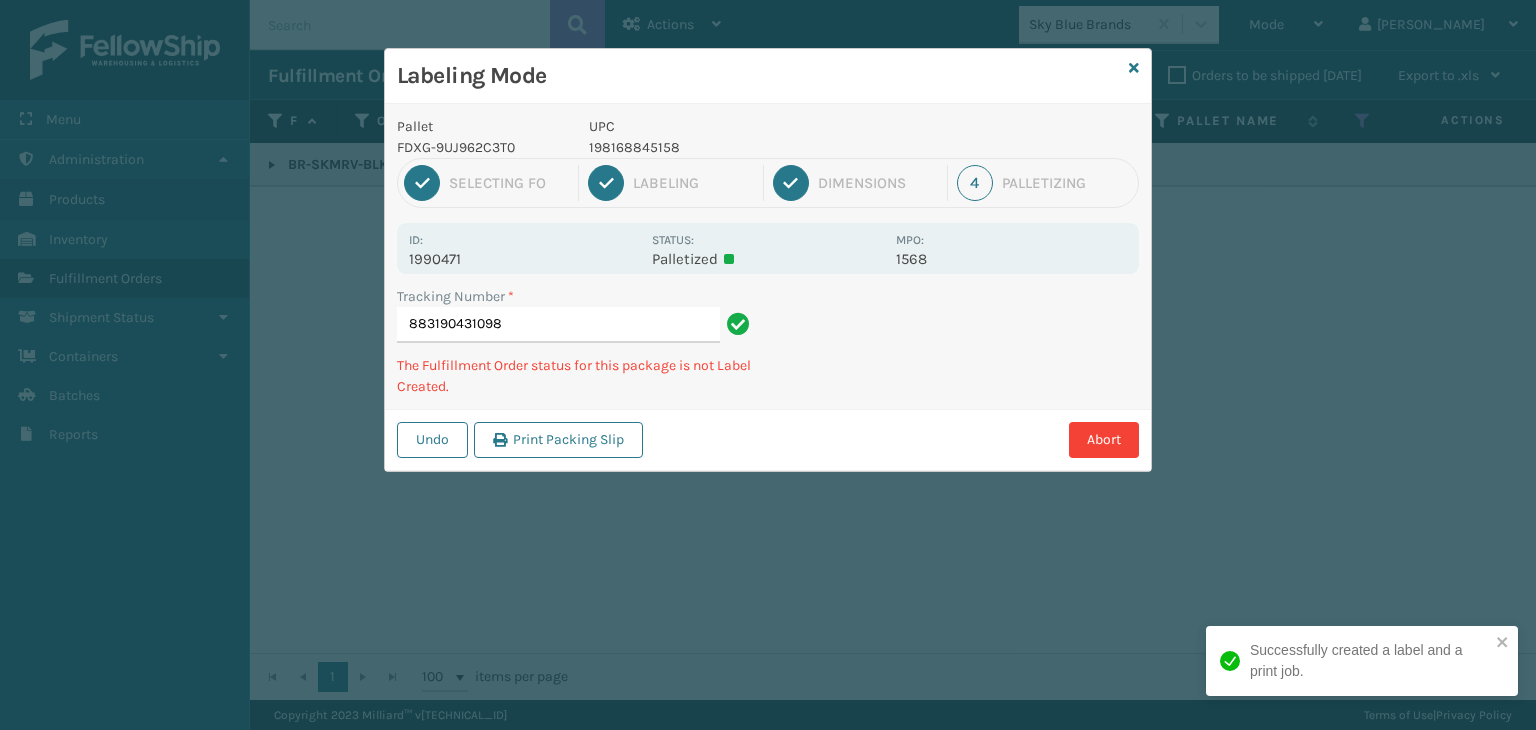 type on "883190431098198168845158" 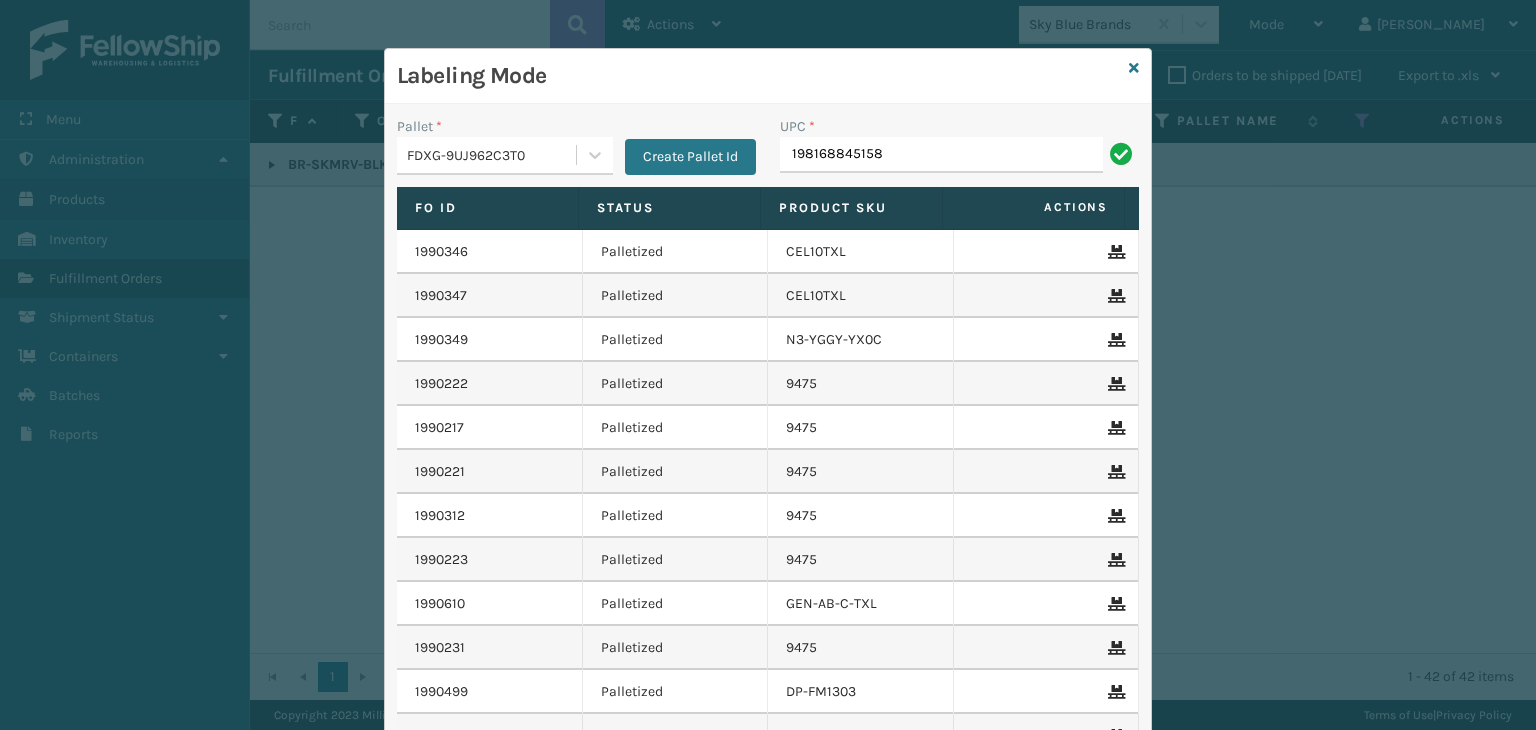 type on "198168845158" 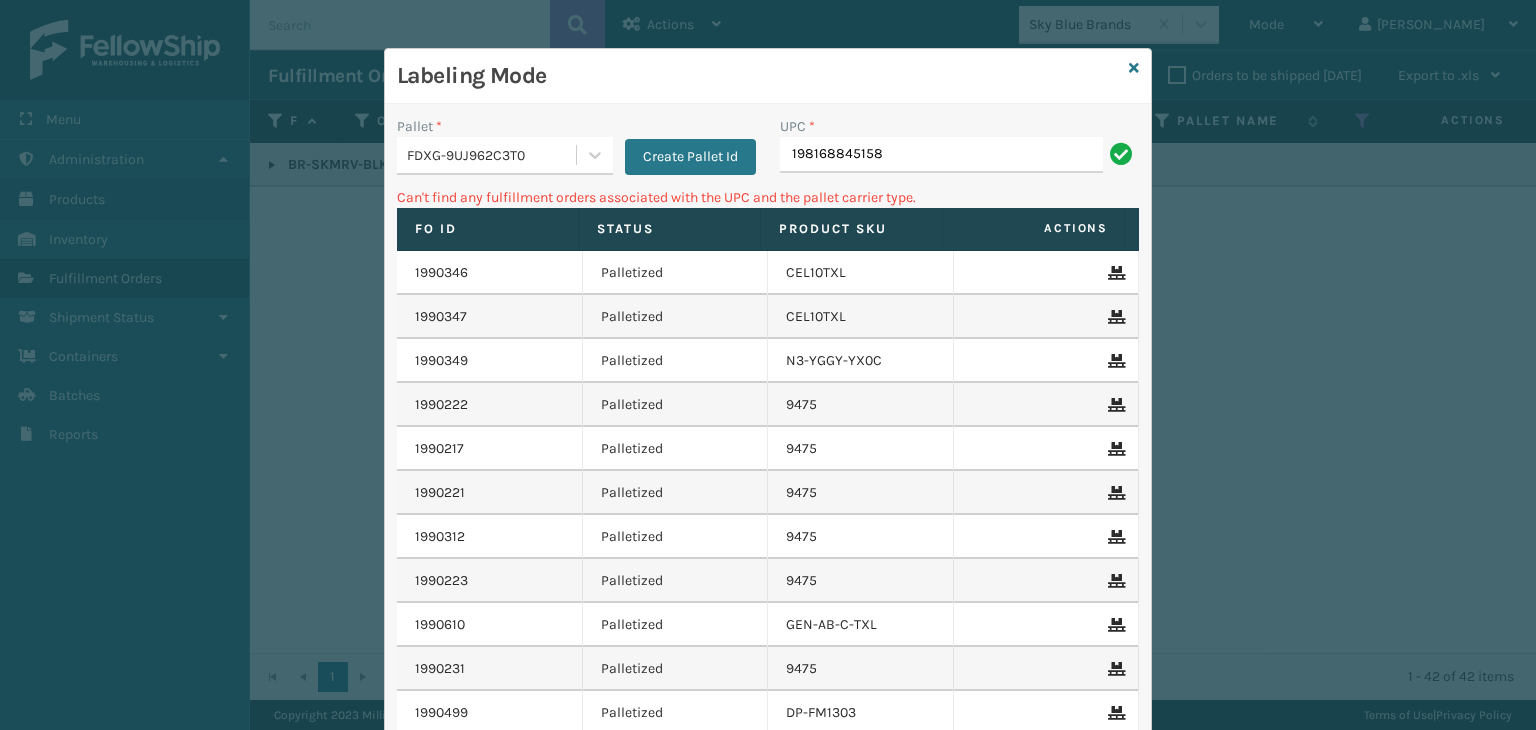 drag, startPoint x: 906, startPoint y: 166, endPoint x: 446, endPoint y: 165, distance: 460.0011 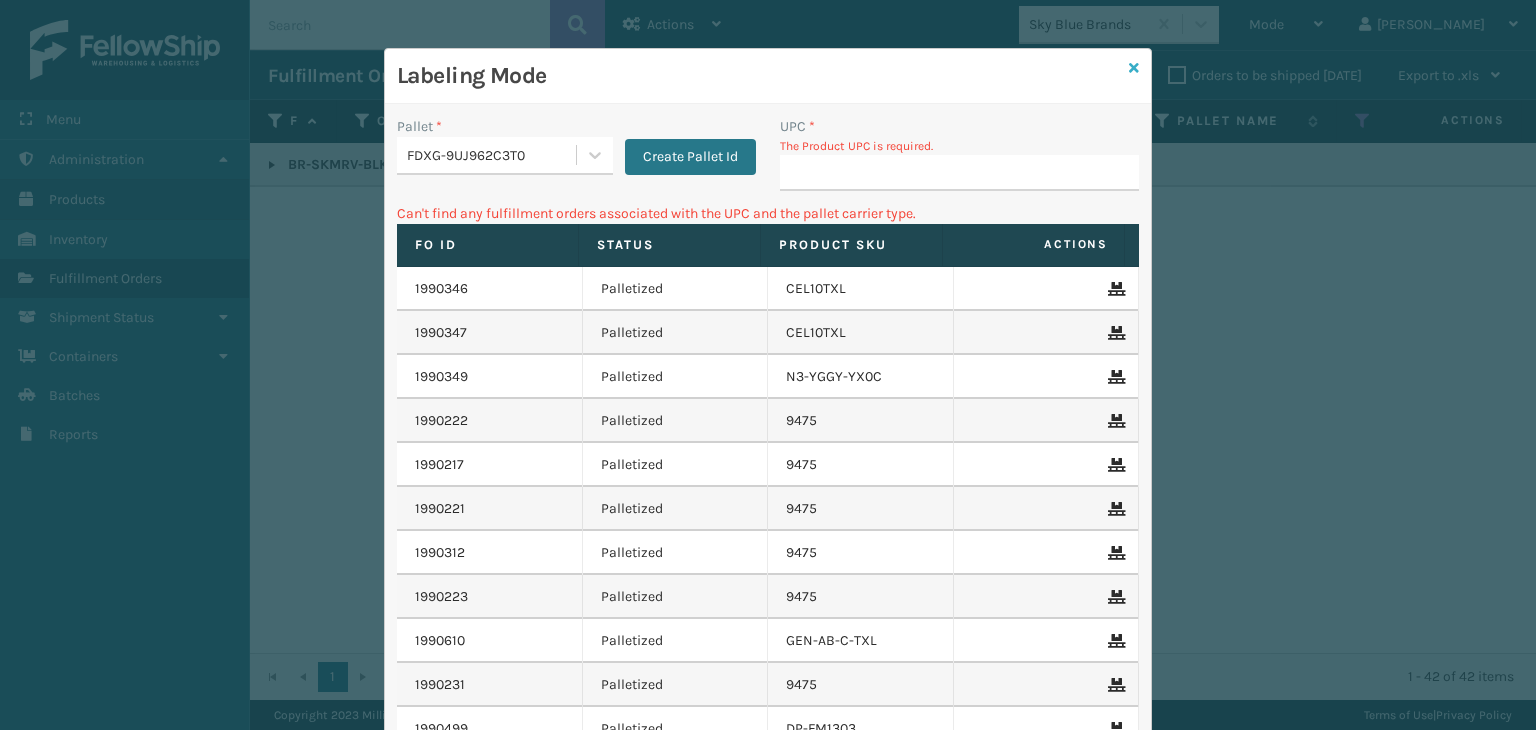 type 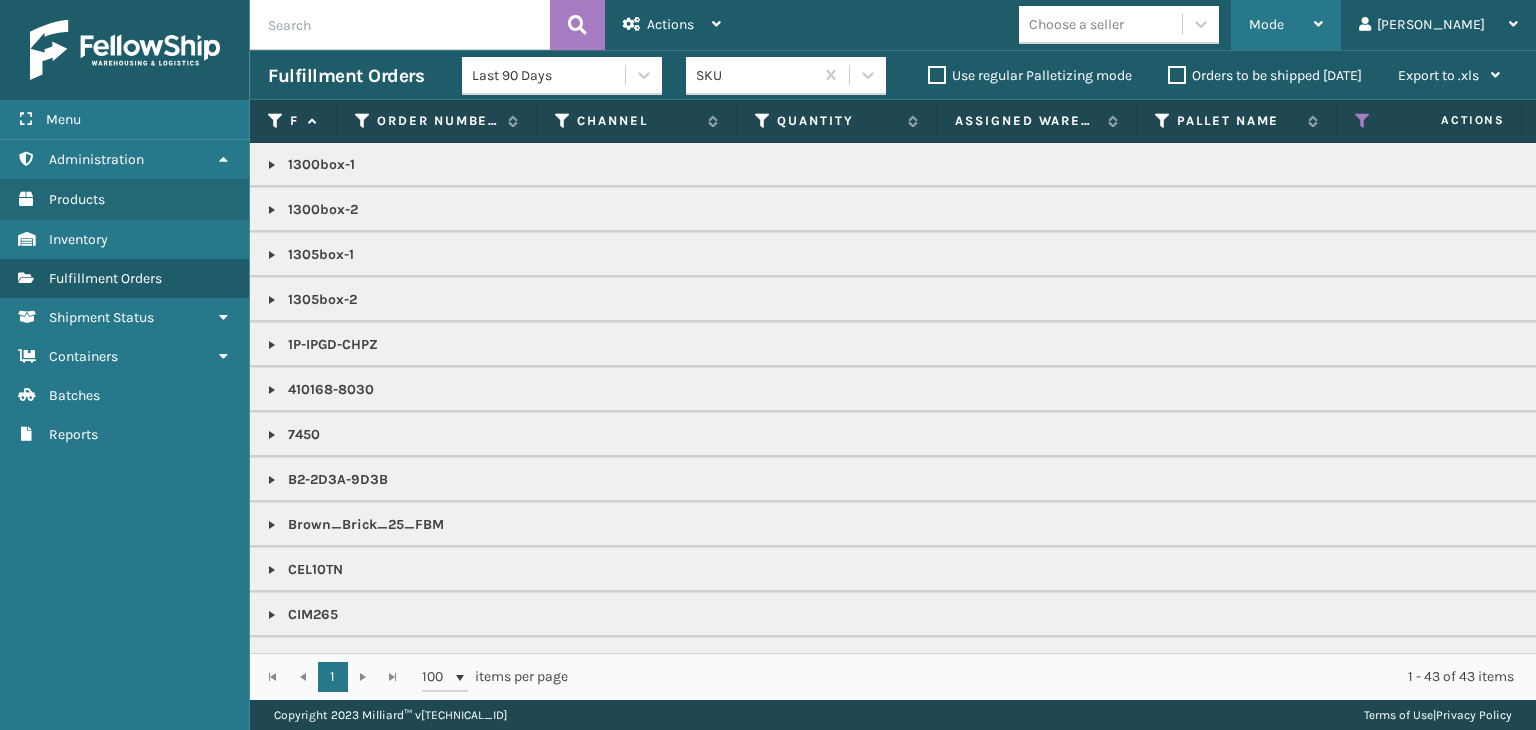 click on "Mode" at bounding box center (1286, 25) 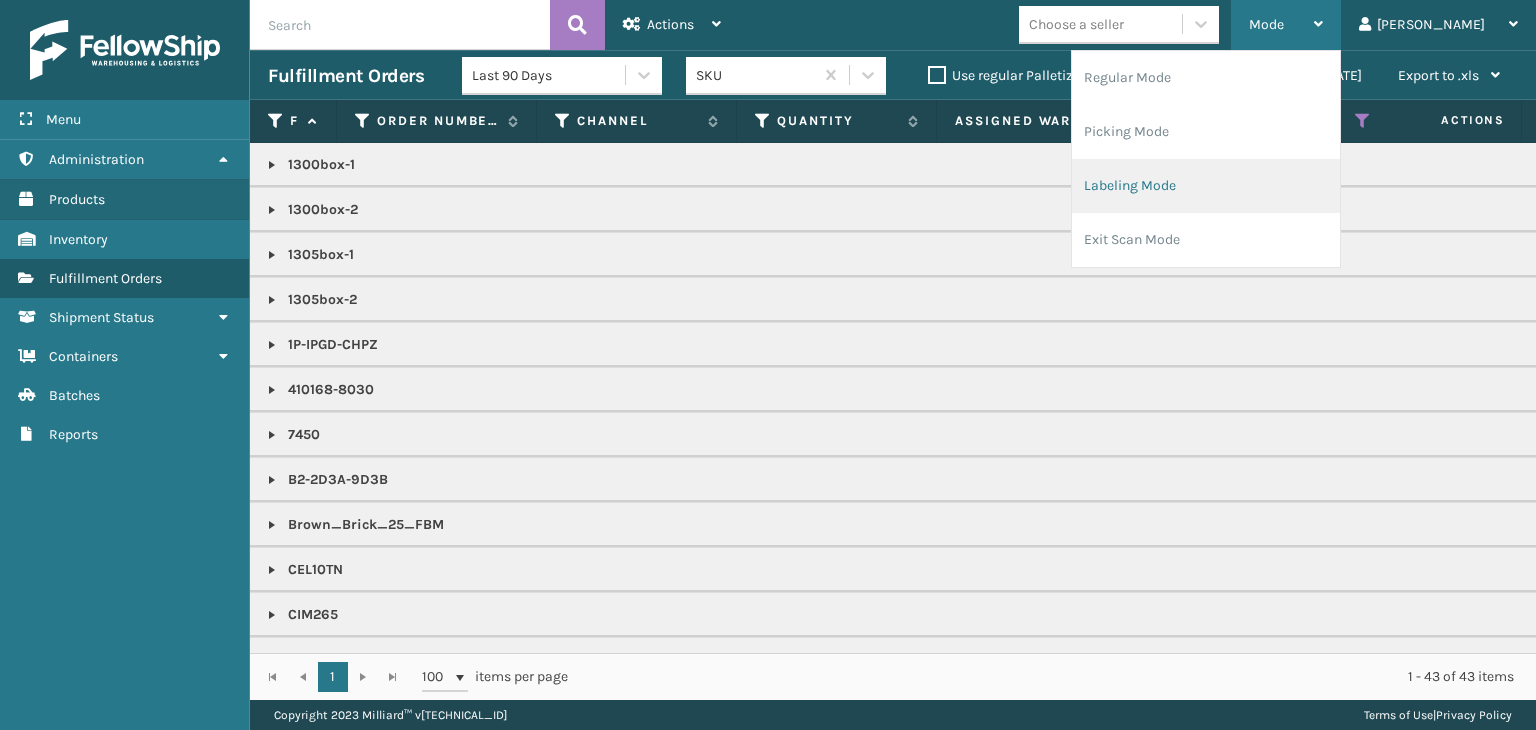 click on "Labeling Mode" at bounding box center (1206, 186) 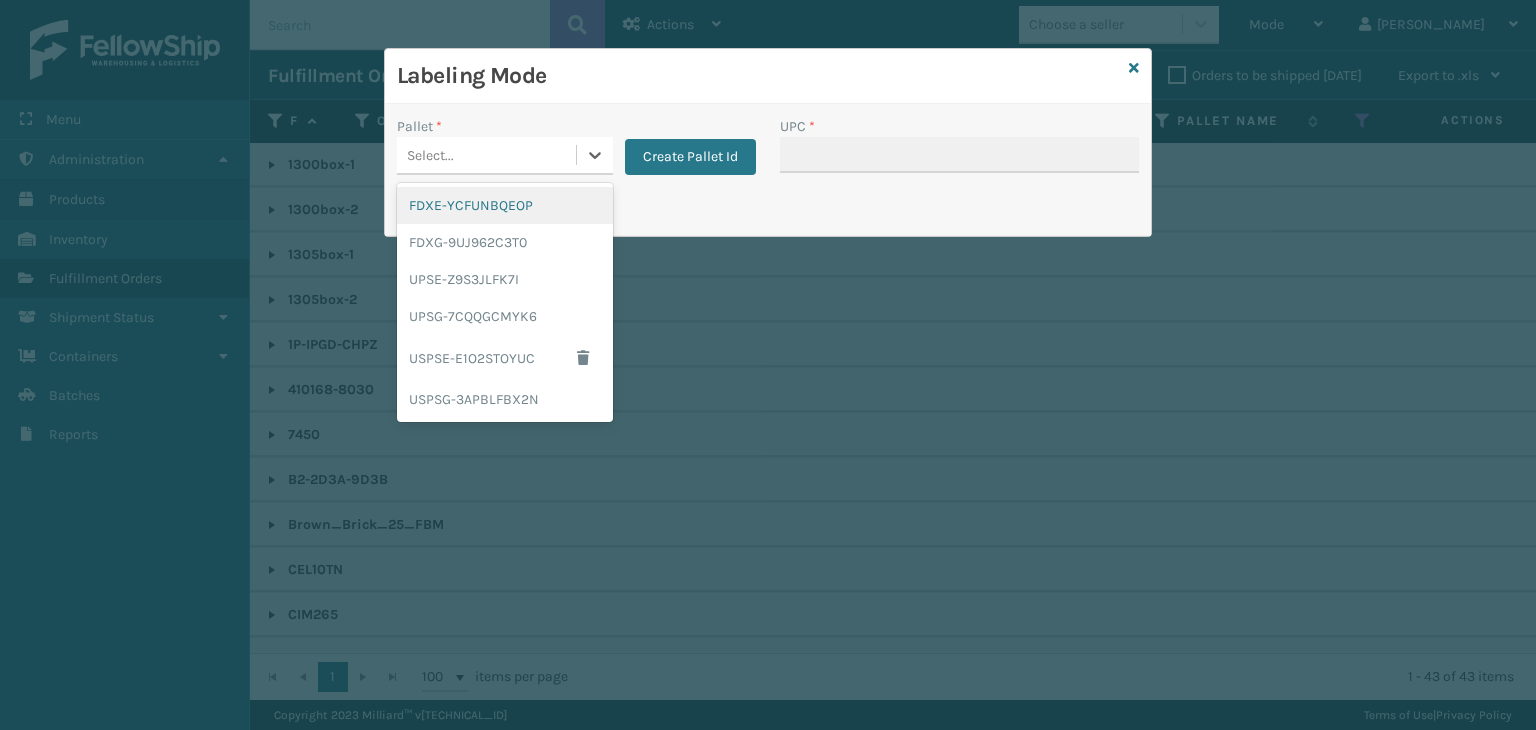click on "Select..." at bounding box center (430, 155) 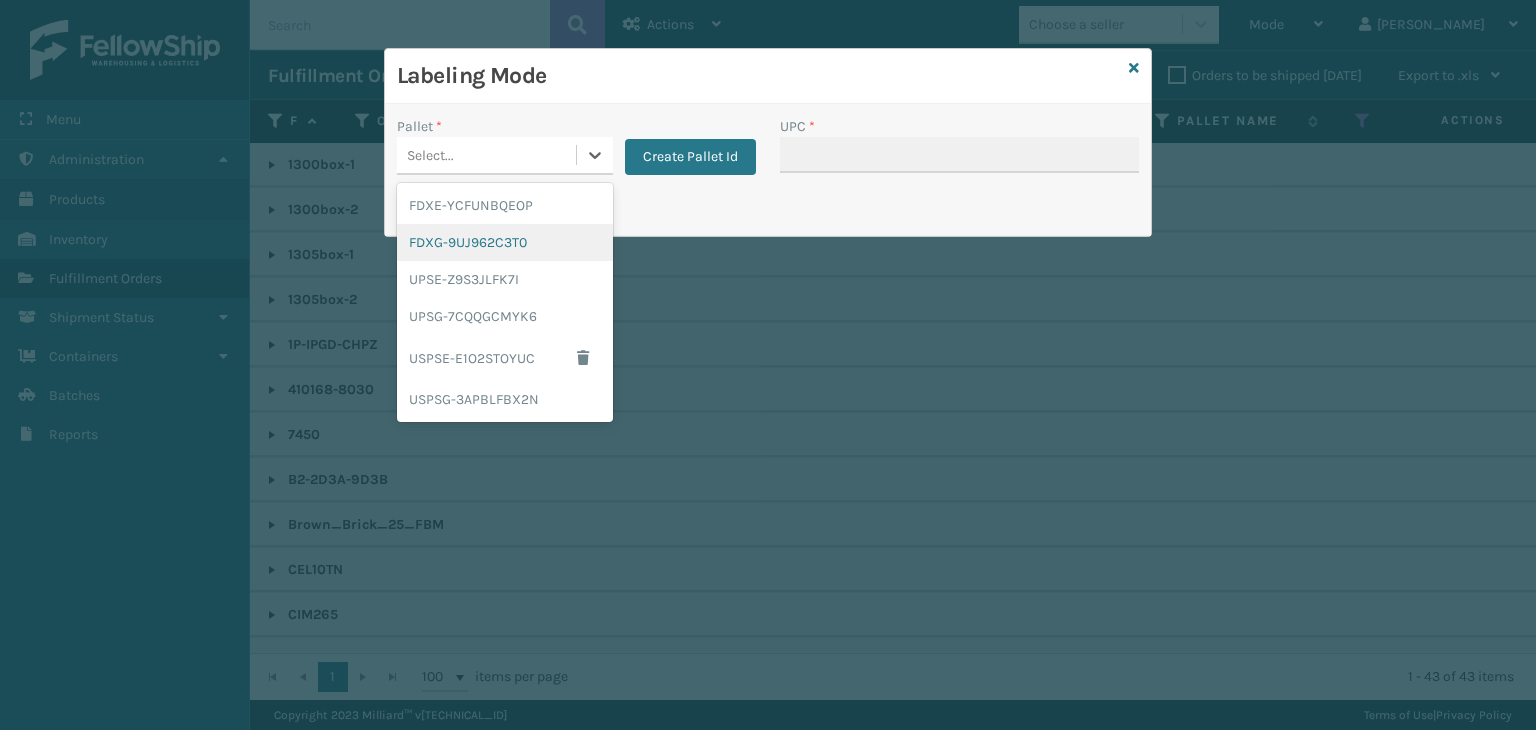 click on "FDXG-9UJ962C3T0" at bounding box center (505, 242) 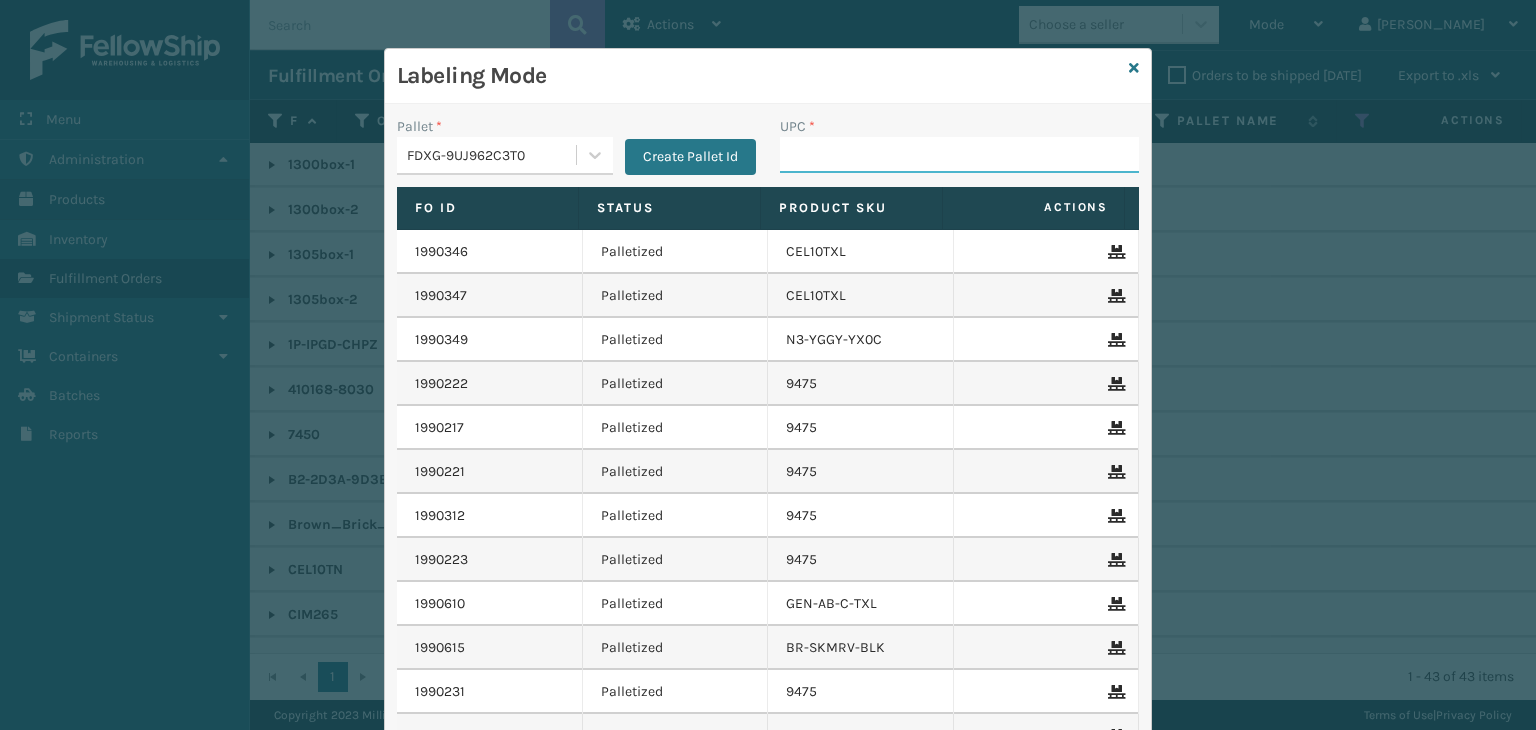 click on "UPC   *" at bounding box center (959, 155) 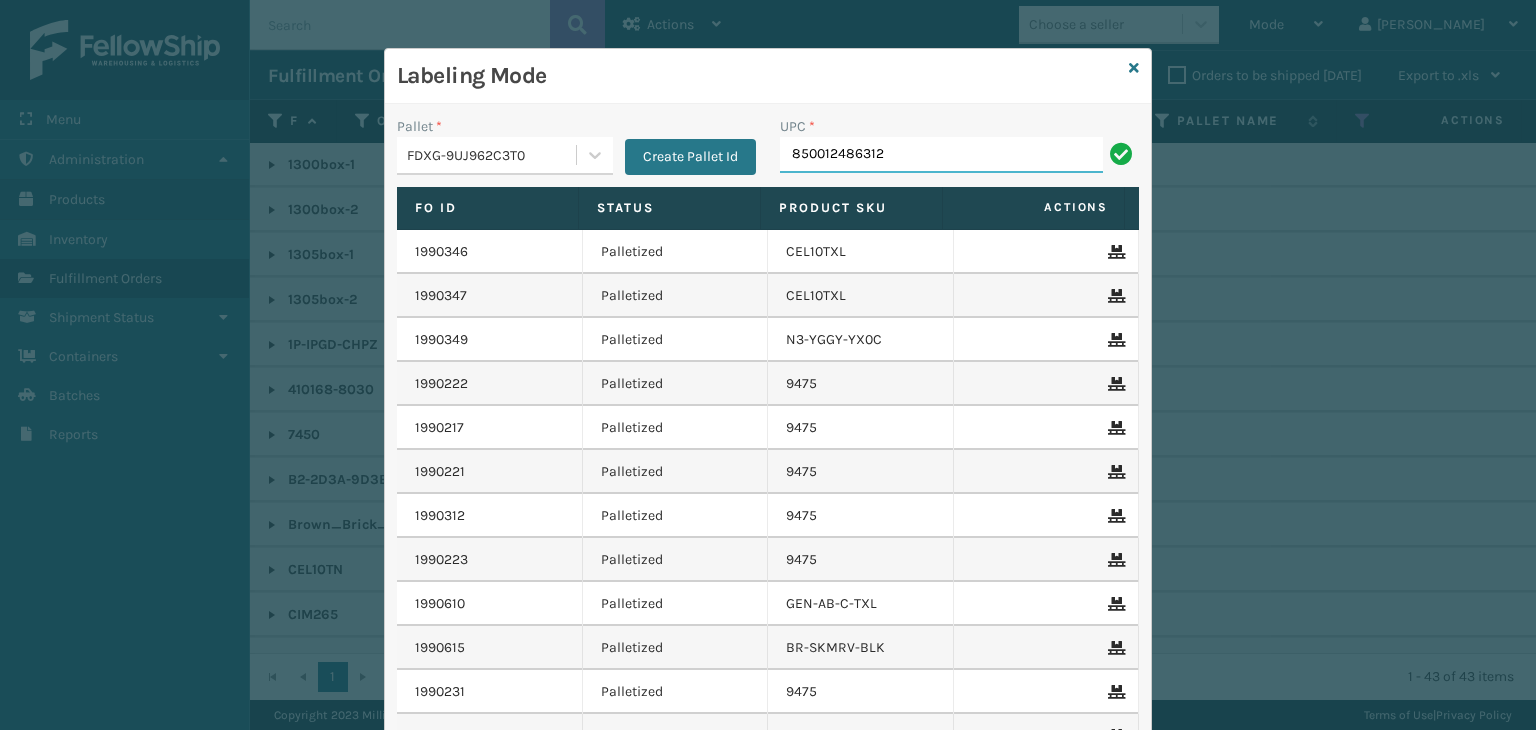 type on "850012486312" 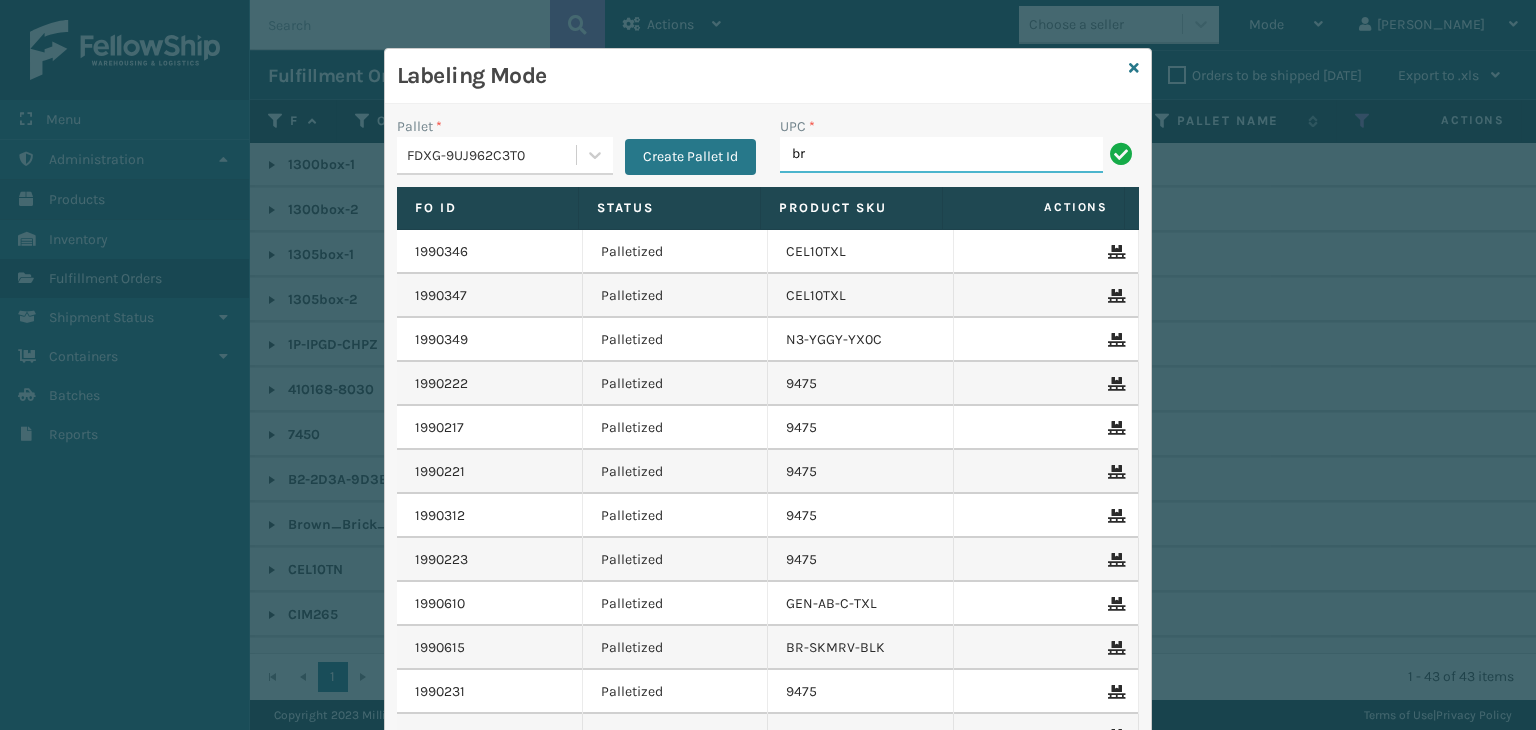 type on "Brown_Brick_25_FBM" 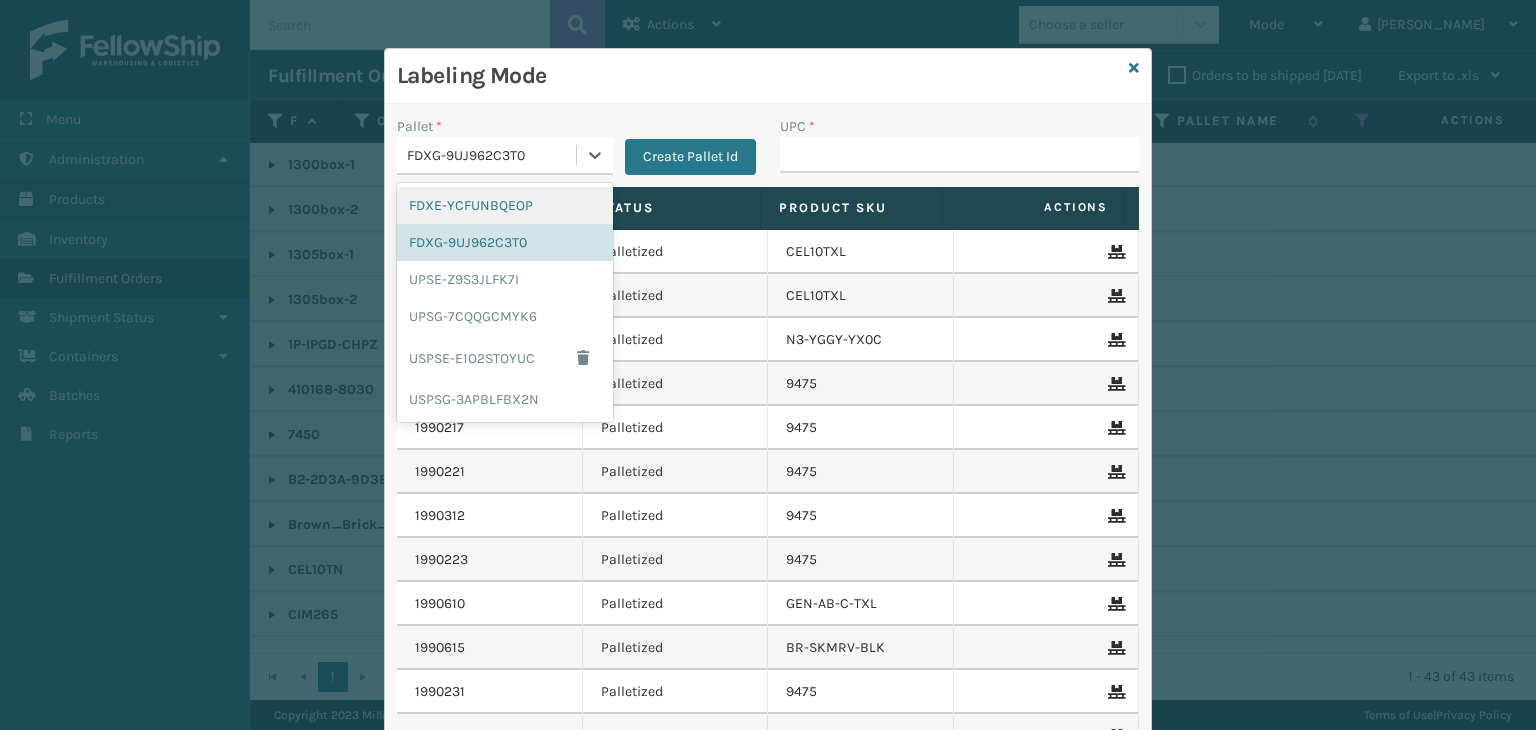 click on "FDXG-9UJ962C3T0" at bounding box center [486, 155] 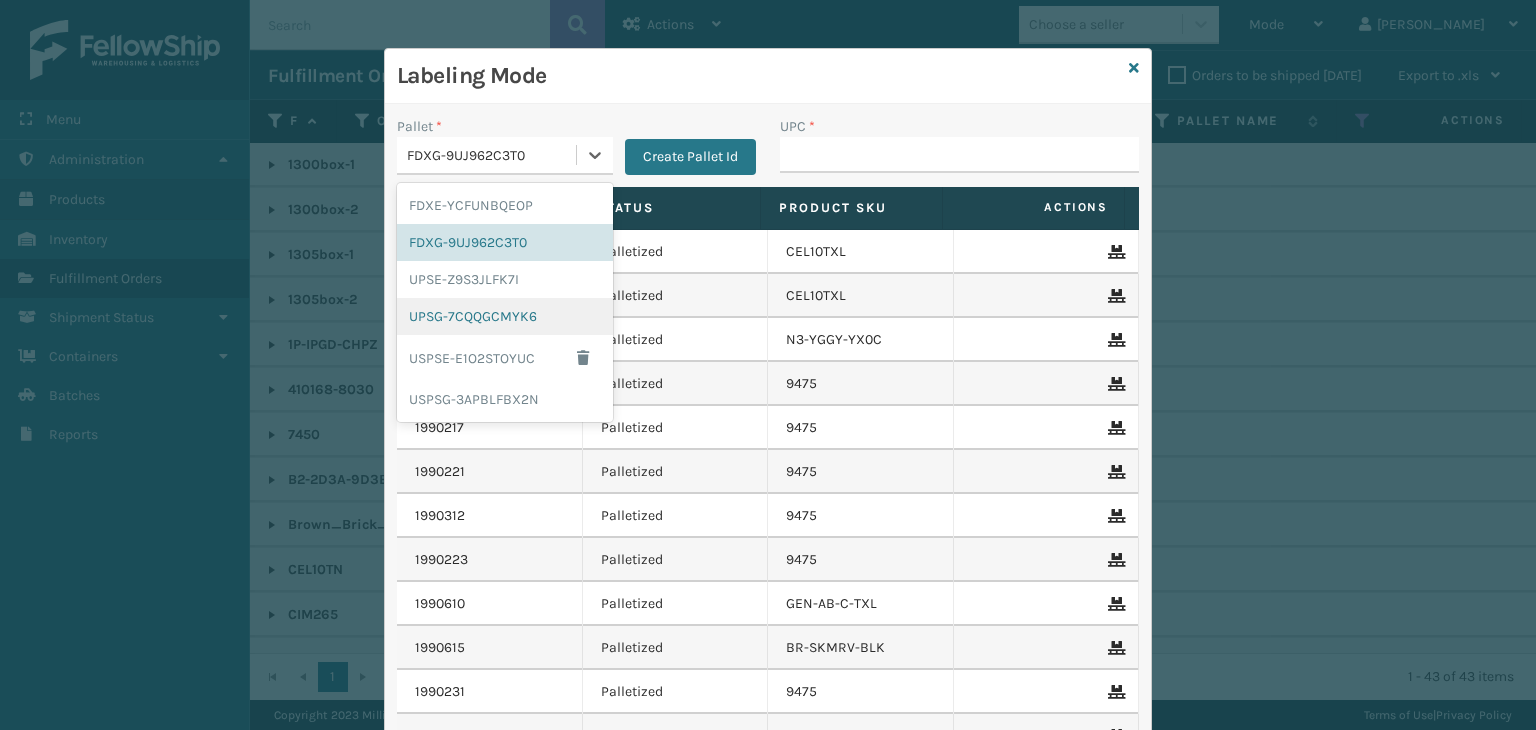 click on "UPSG-7CQQGCMYK6" at bounding box center [505, 316] 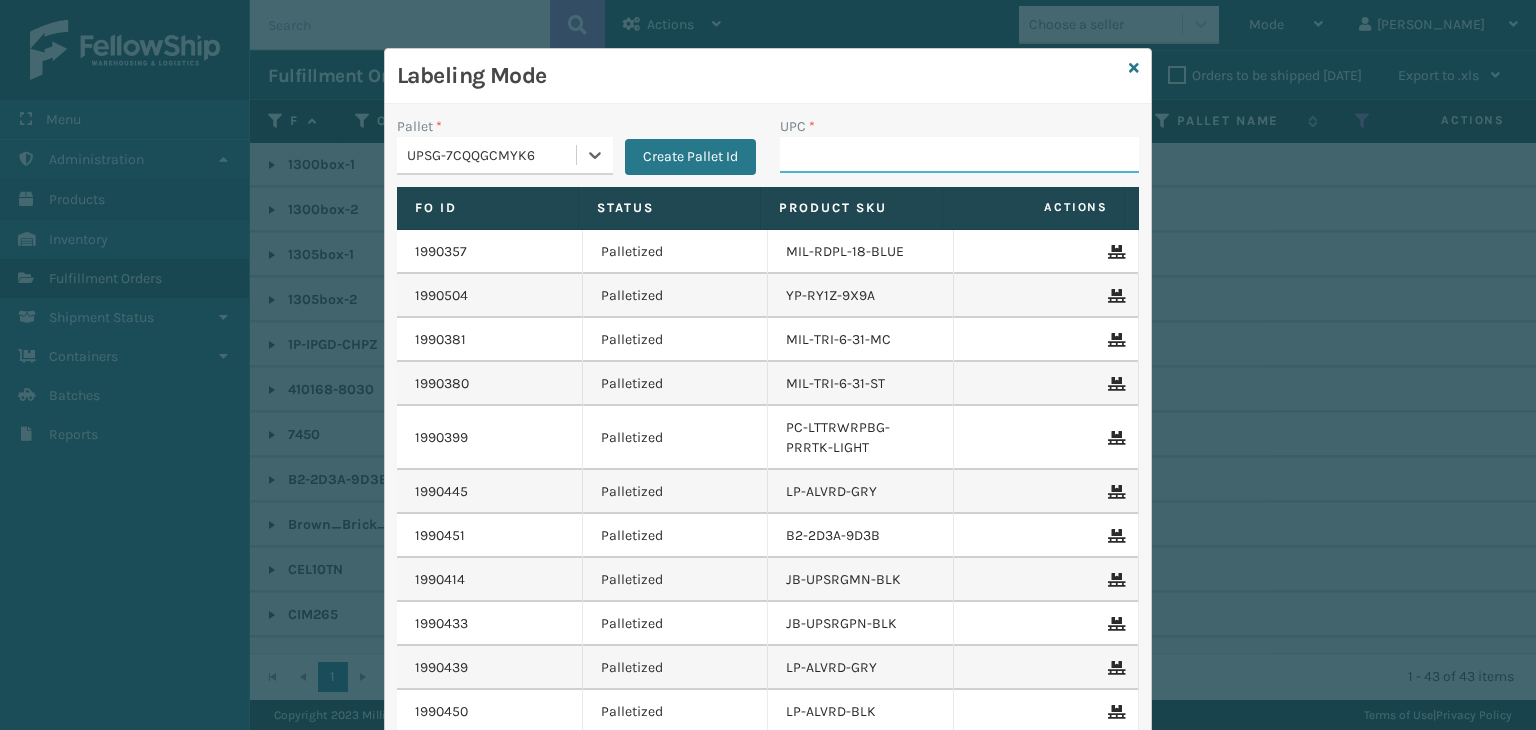 click on "UPC   *" at bounding box center (959, 155) 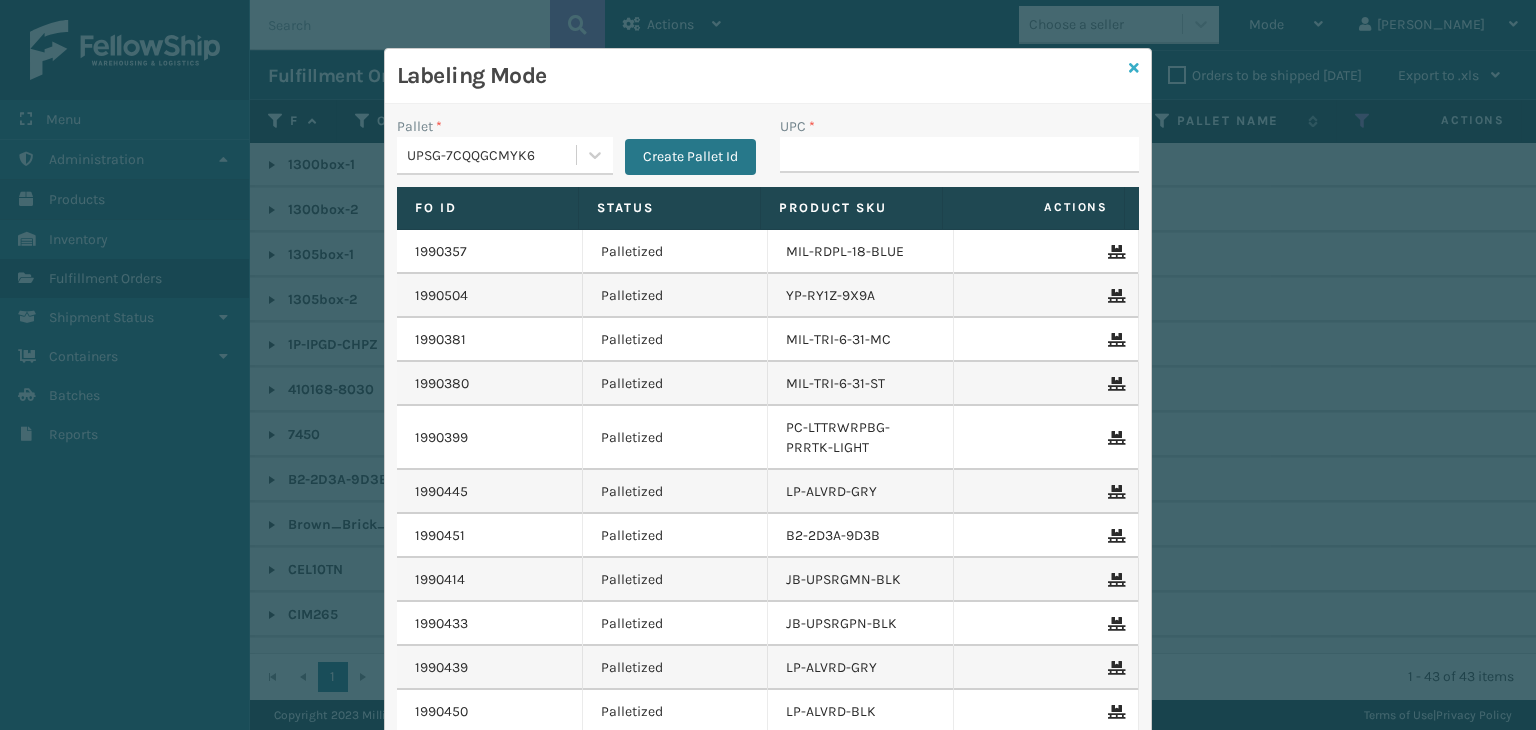 click at bounding box center (1134, 68) 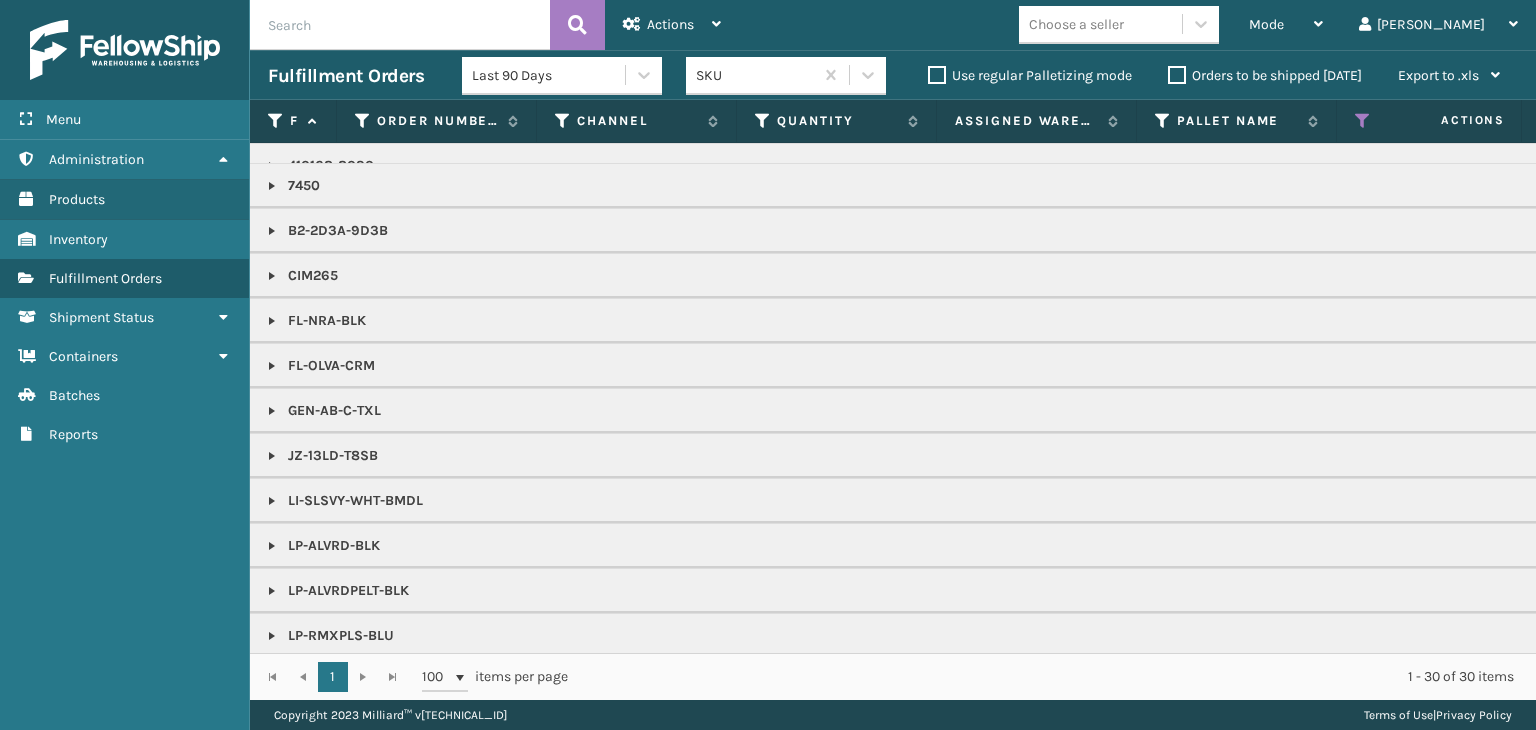 scroll, scrollTop: 0, scrollLeft: 0, axis: both 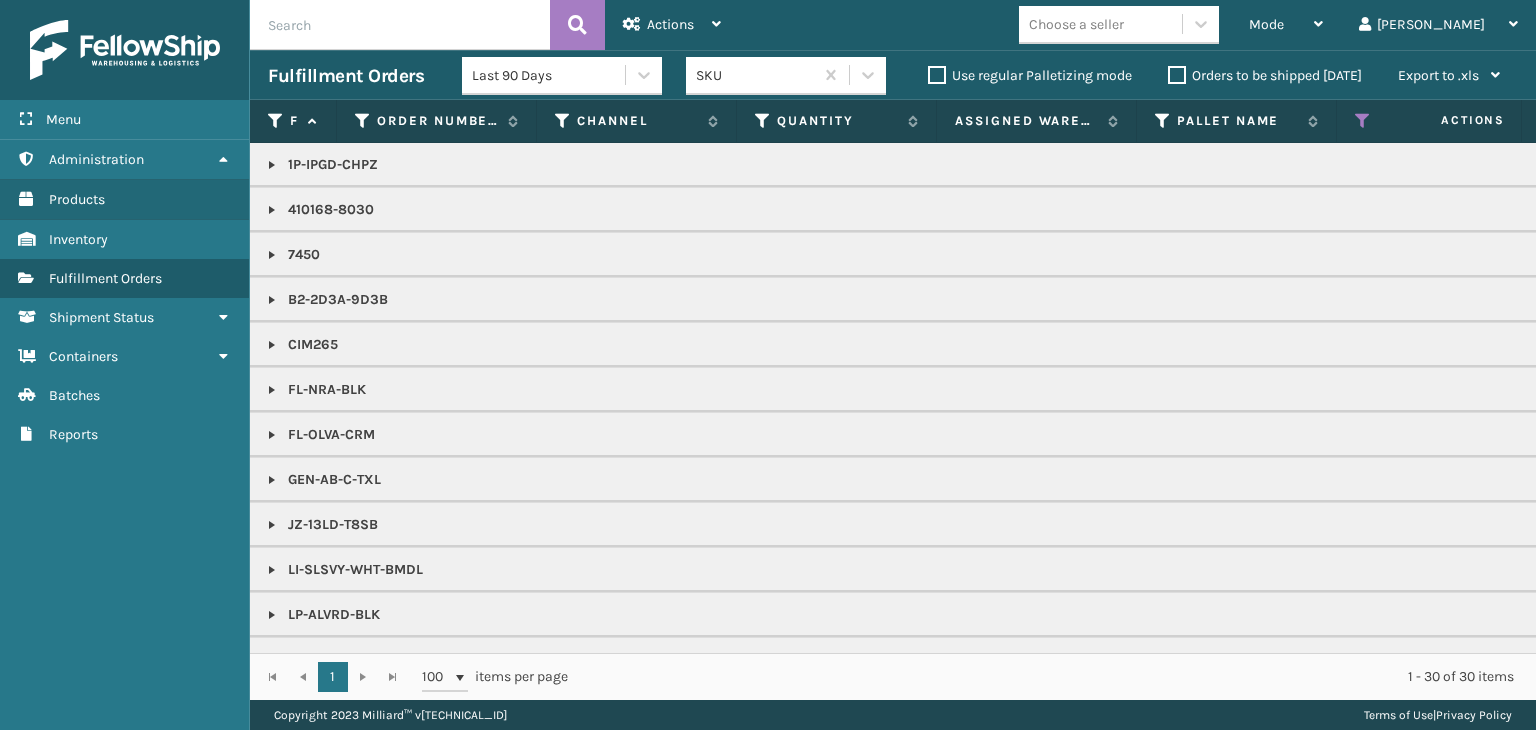 click on "CIM265" at bounding box center (1441, 345) 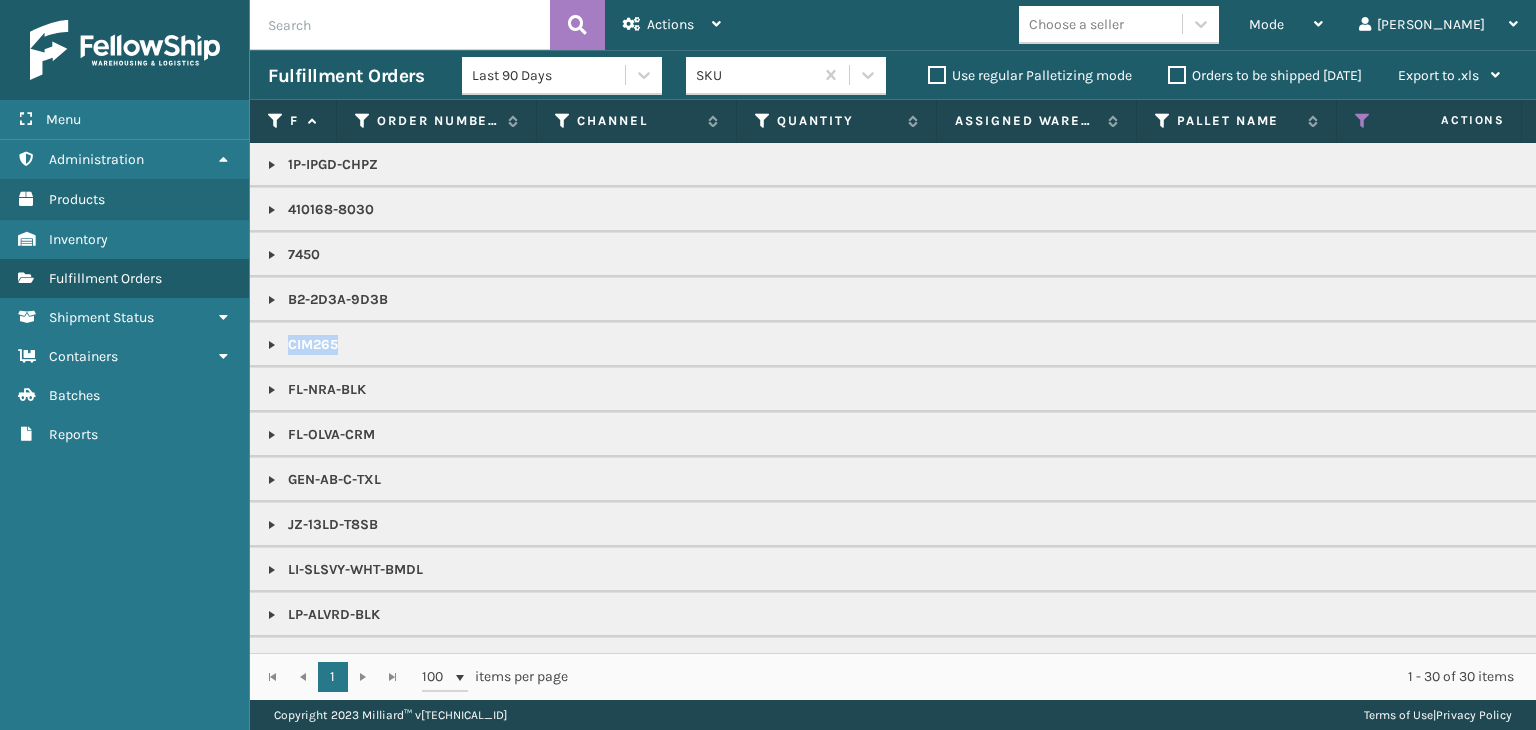 click on "CIM265" at bounding box center [1441, 345] 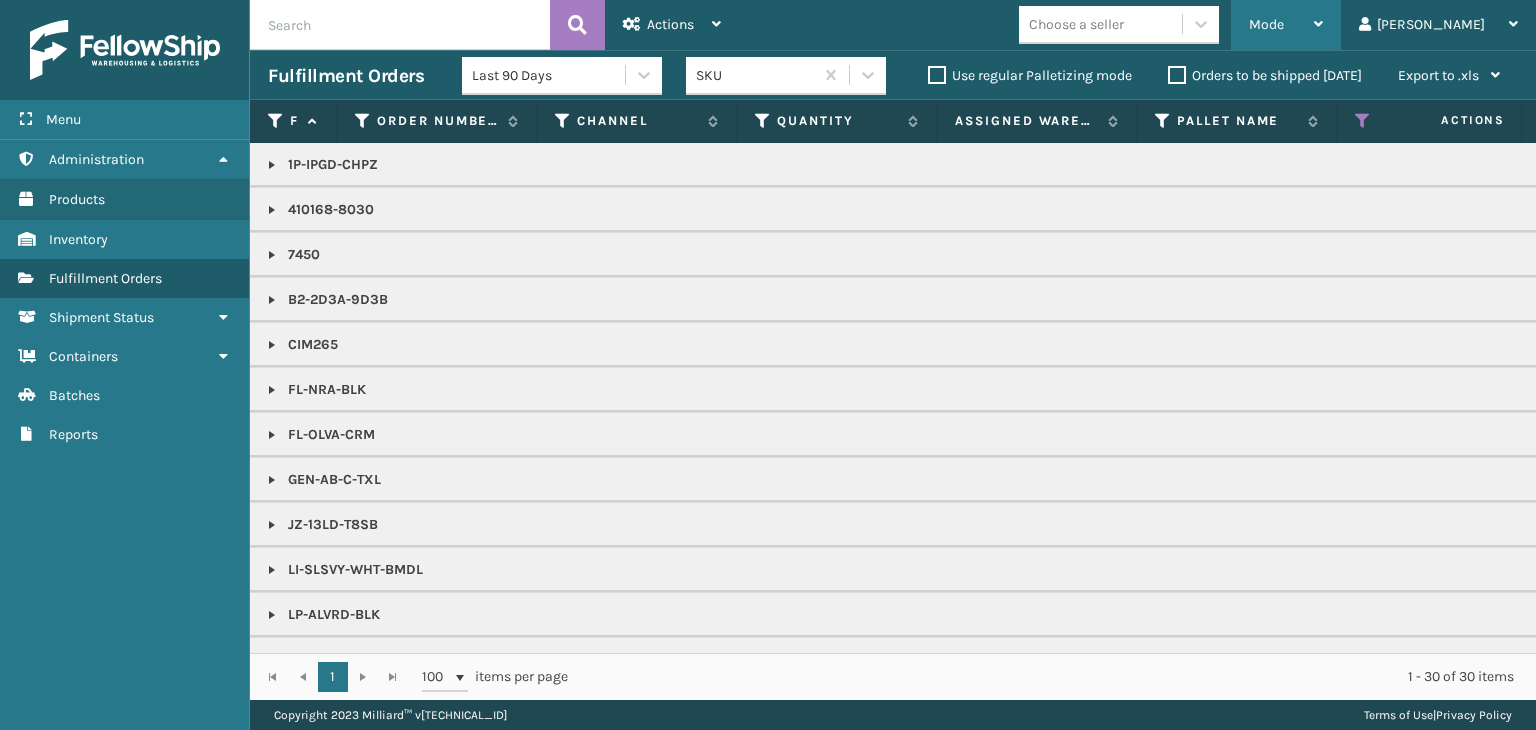 click on "Mode" at bounding box center [1286, 25] 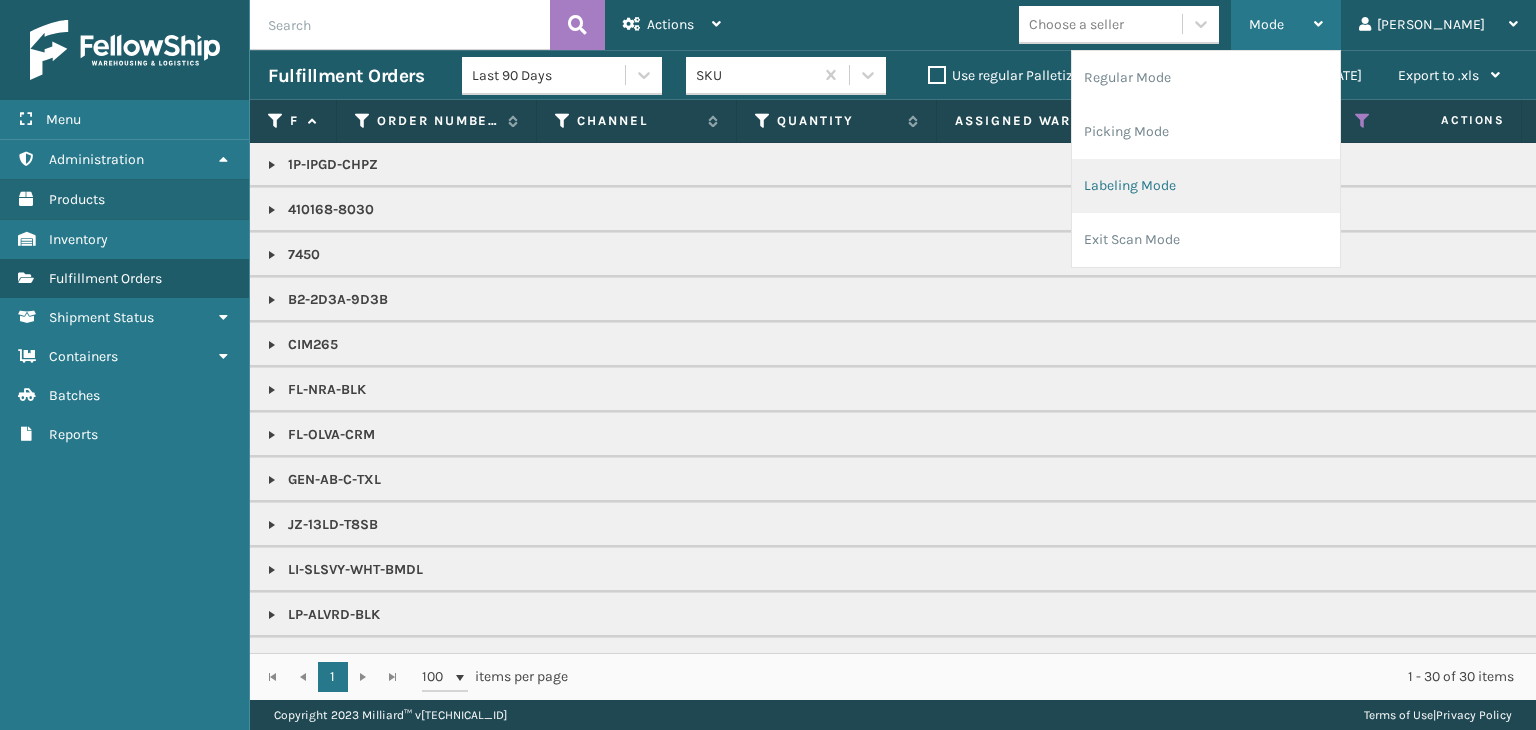 click on "Labeling Mode" at bounding box center [1206, 186] 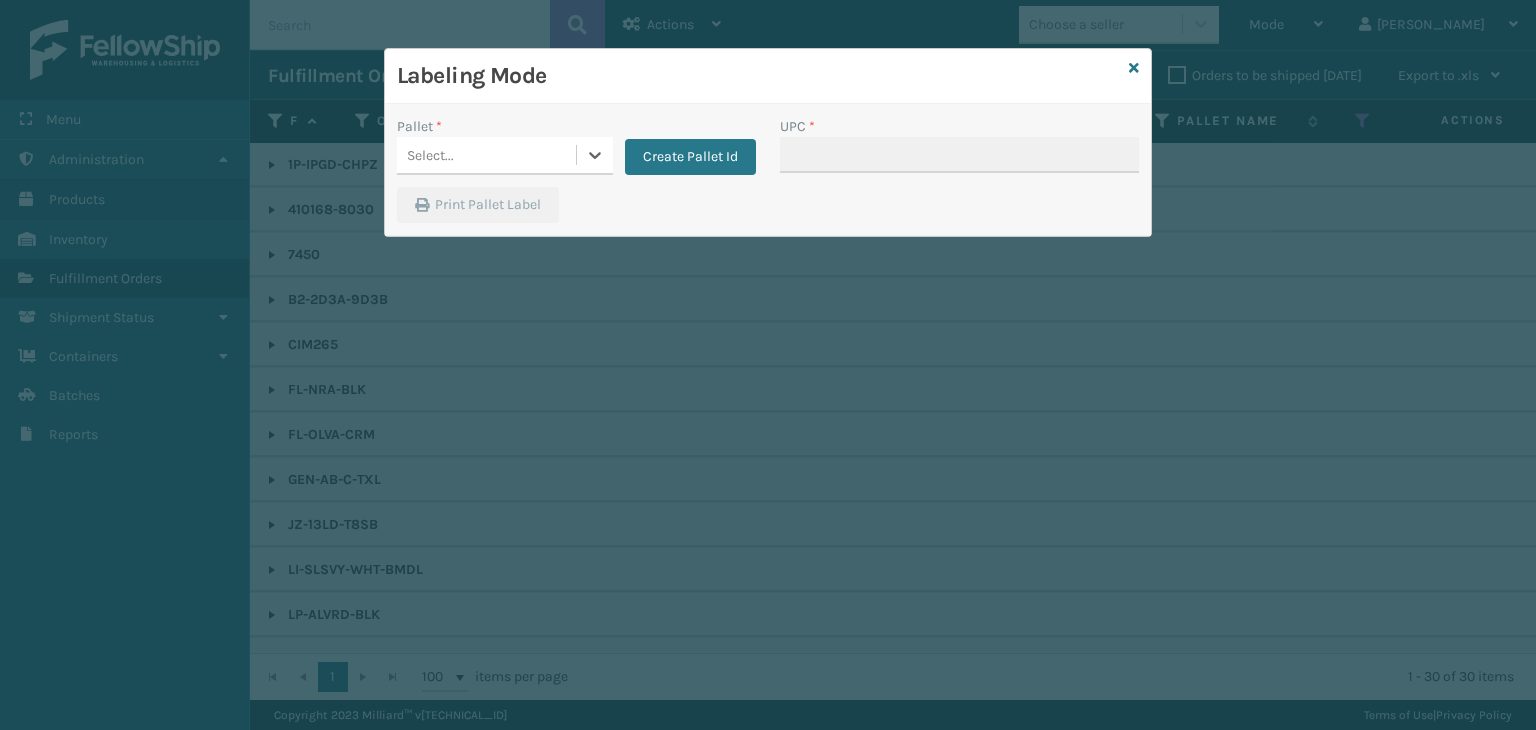 click on "Select..." at bounding box center [486, 155] 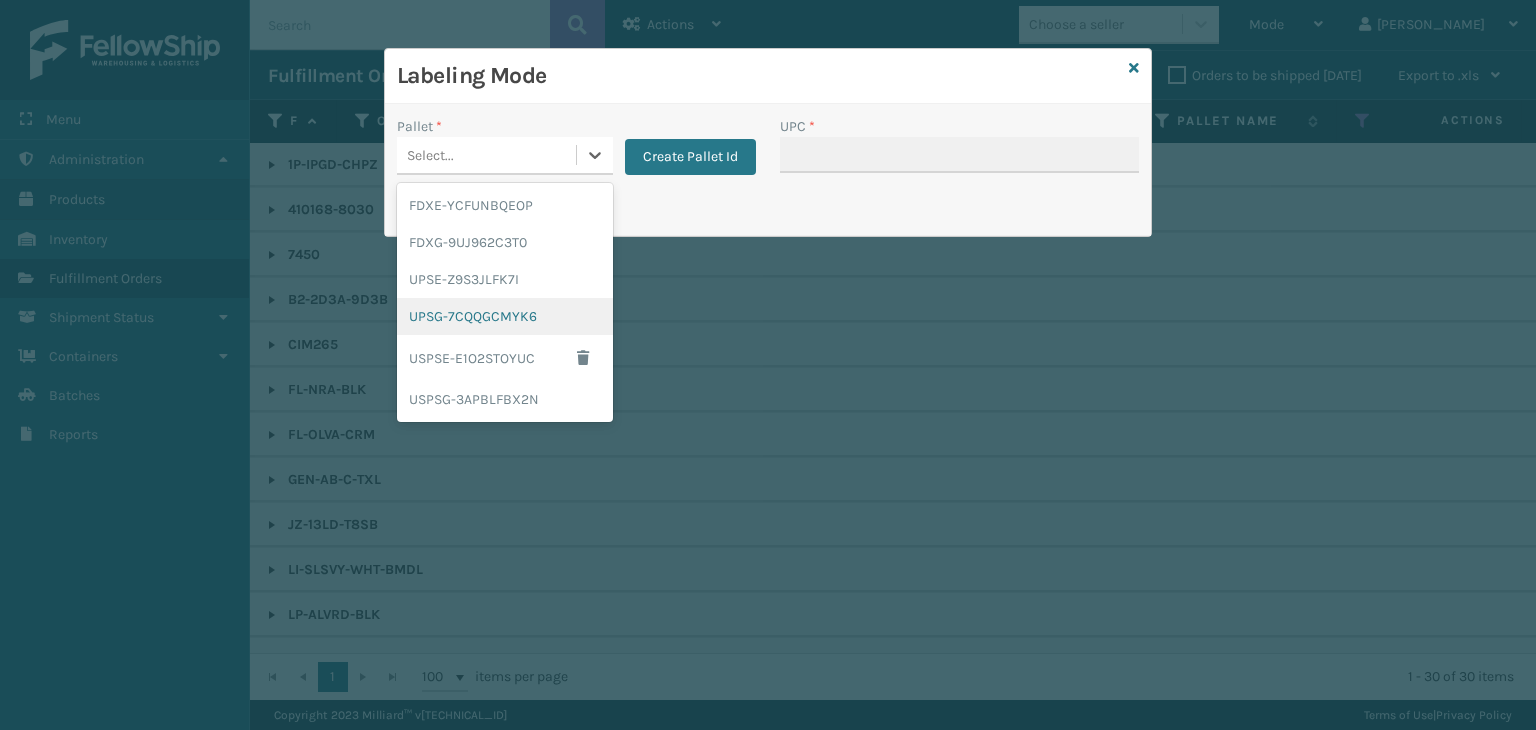 click on "UPSG-7CQQGCMYK6" at bounding box center [505, 316] 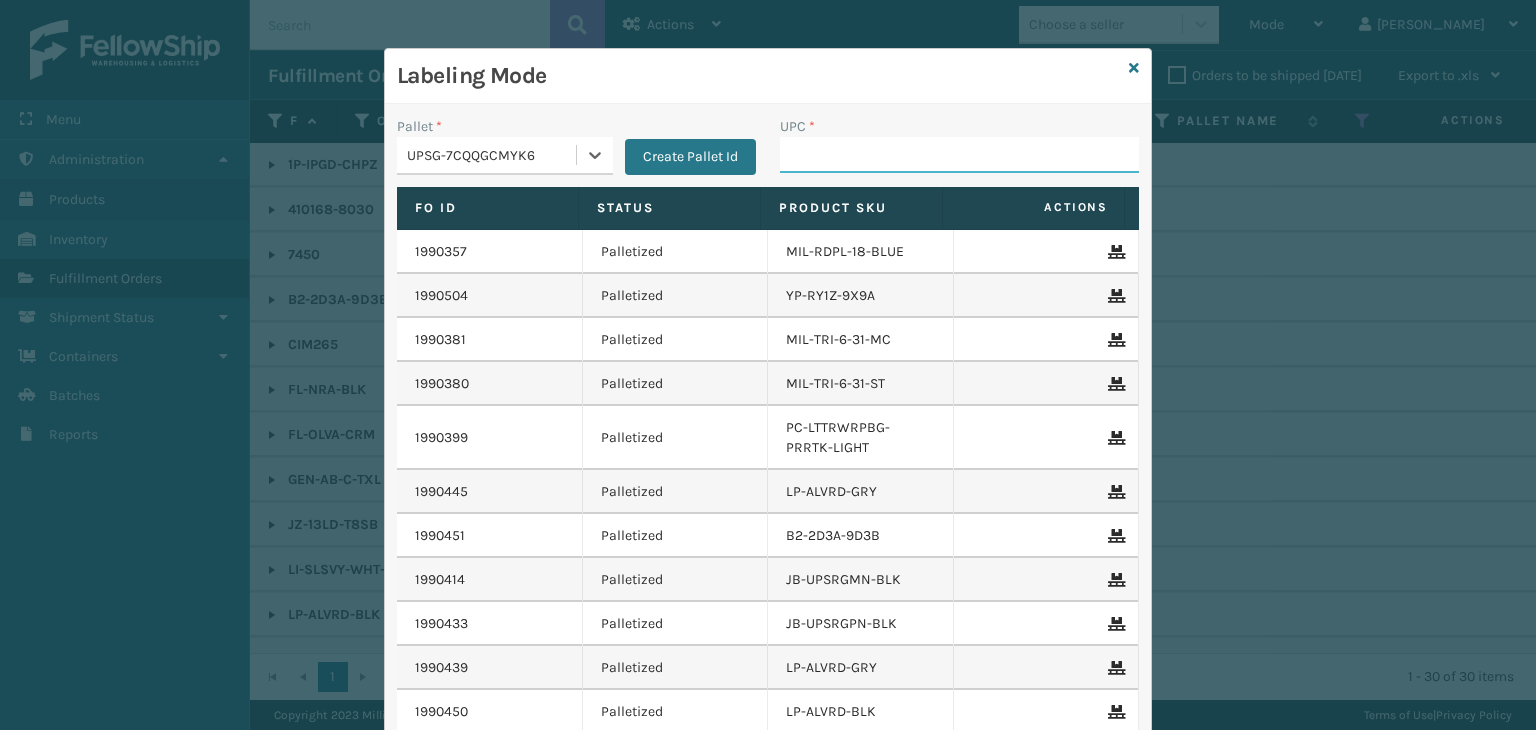 click on "UPC   *" at bounding box center [959, 155] 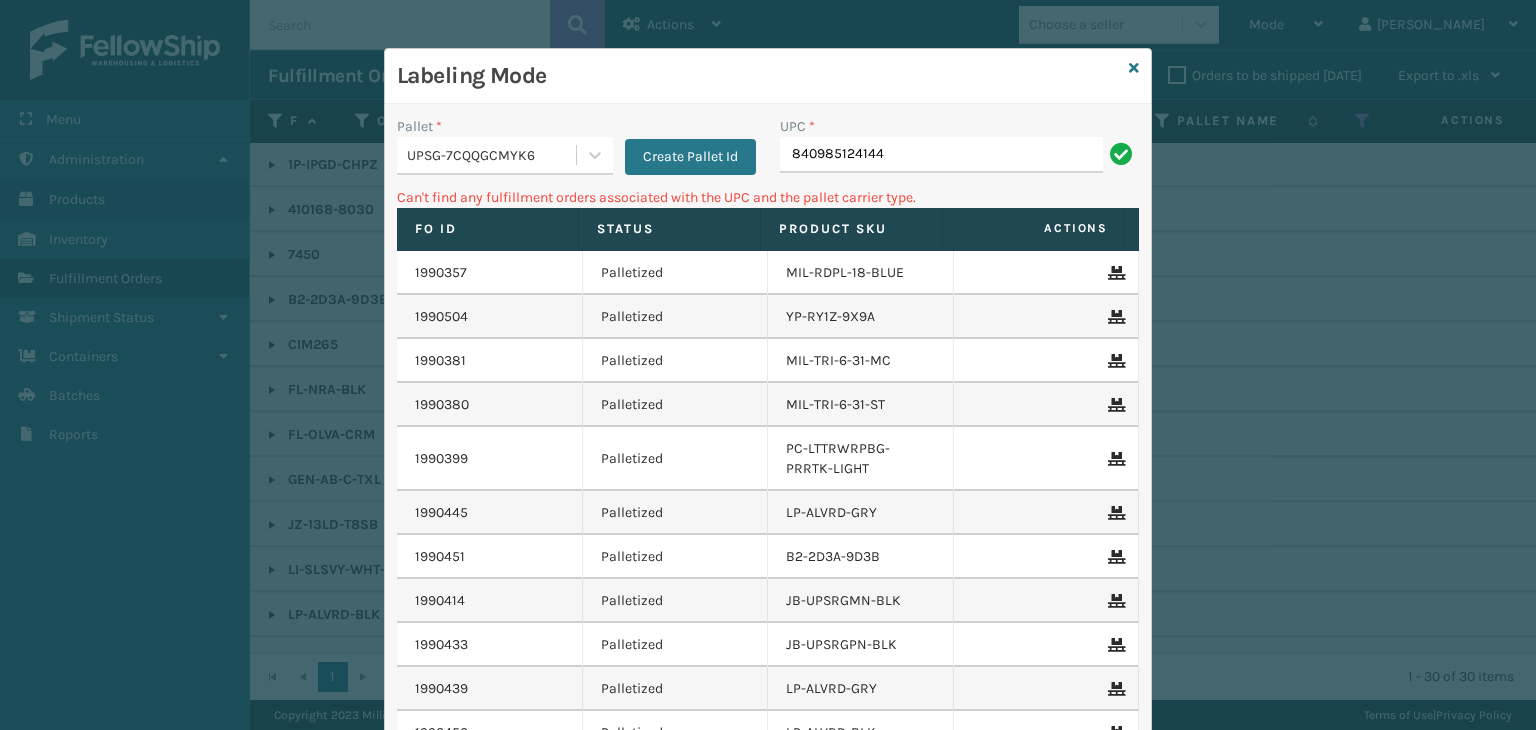 click on "UPSG-7CQQGCMYK6" at bounding box center [505, 156] 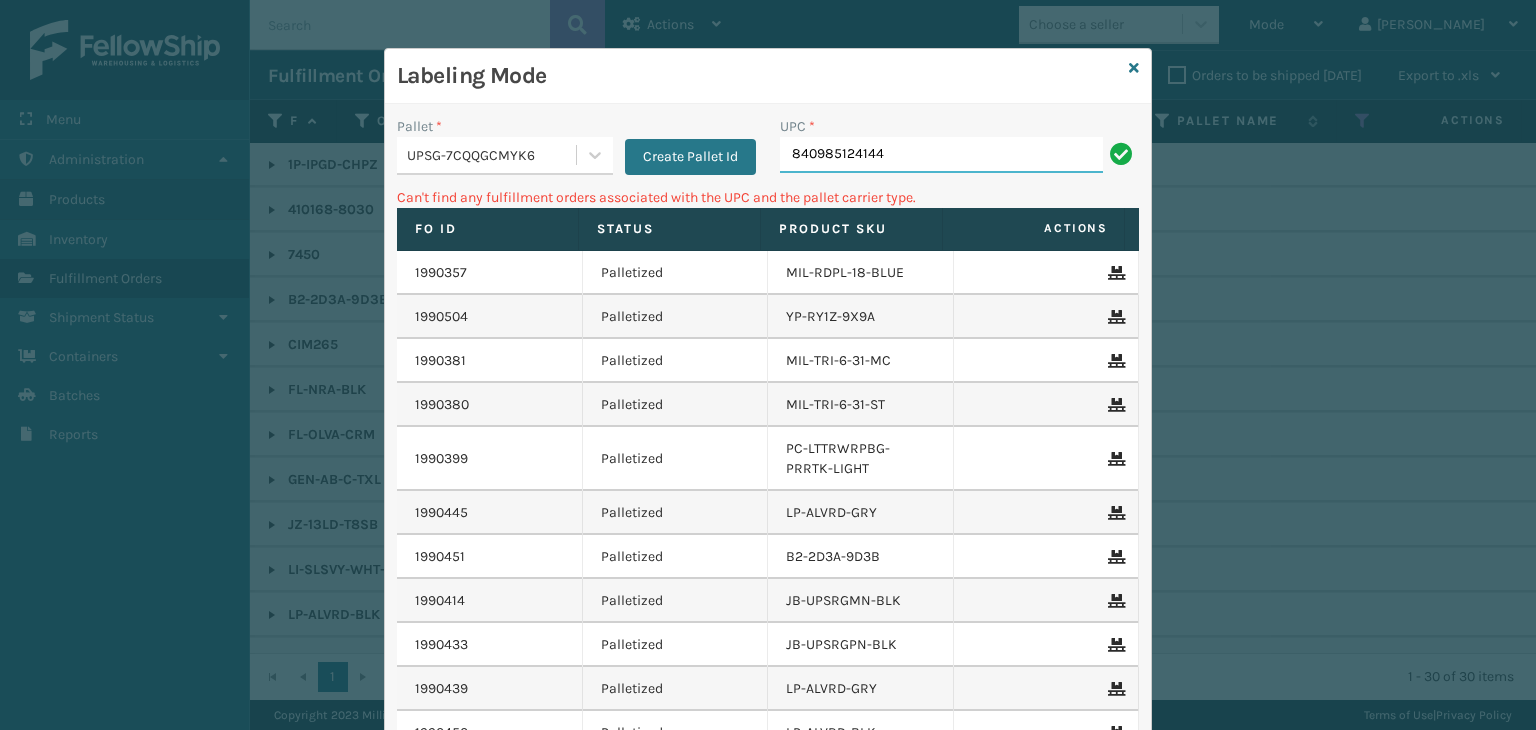 drag, startPoint x: 874, startPoint y: 161, endPoint x: 504, endPoint y: 184, distance: 370.71417 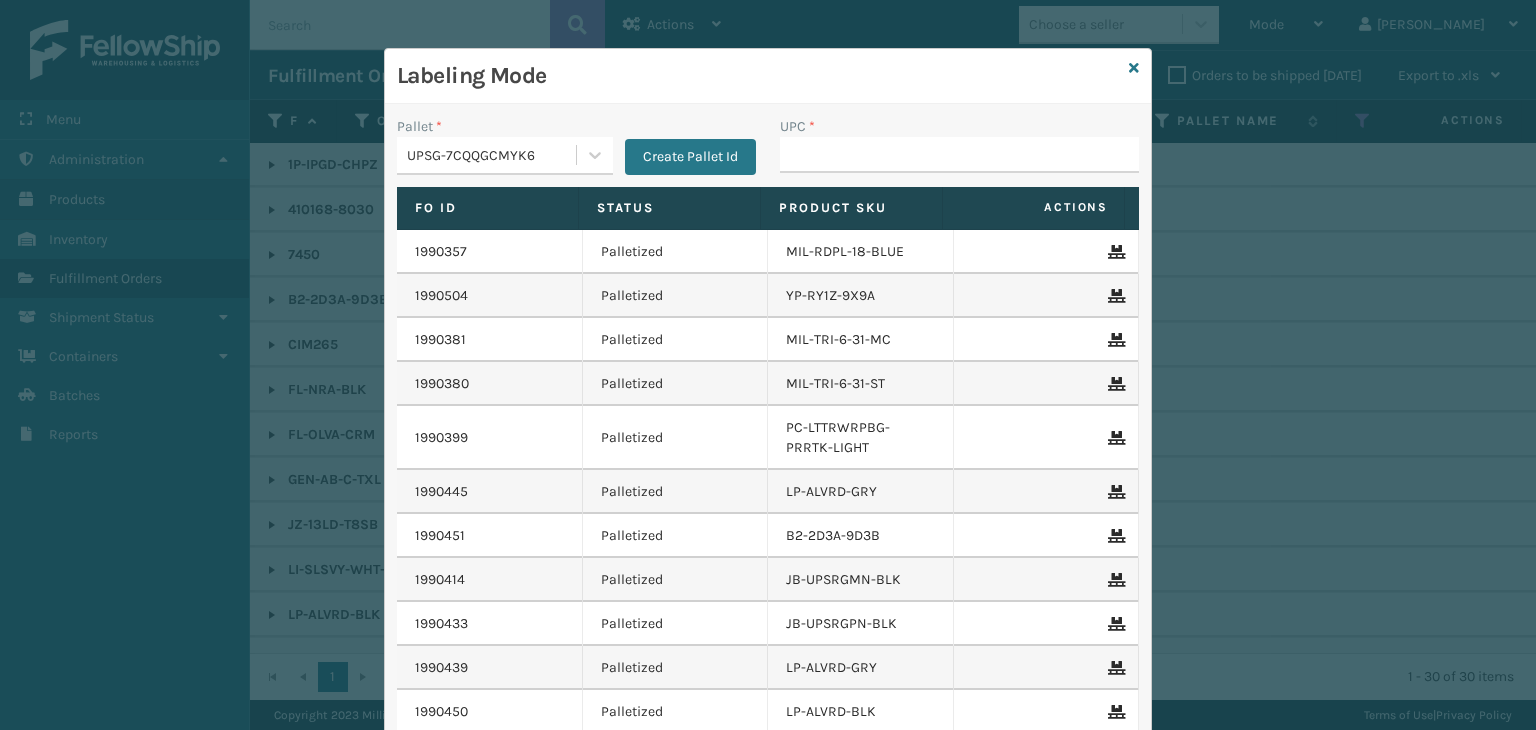 click on "Pallet   *" at bounding box center (505, 126) 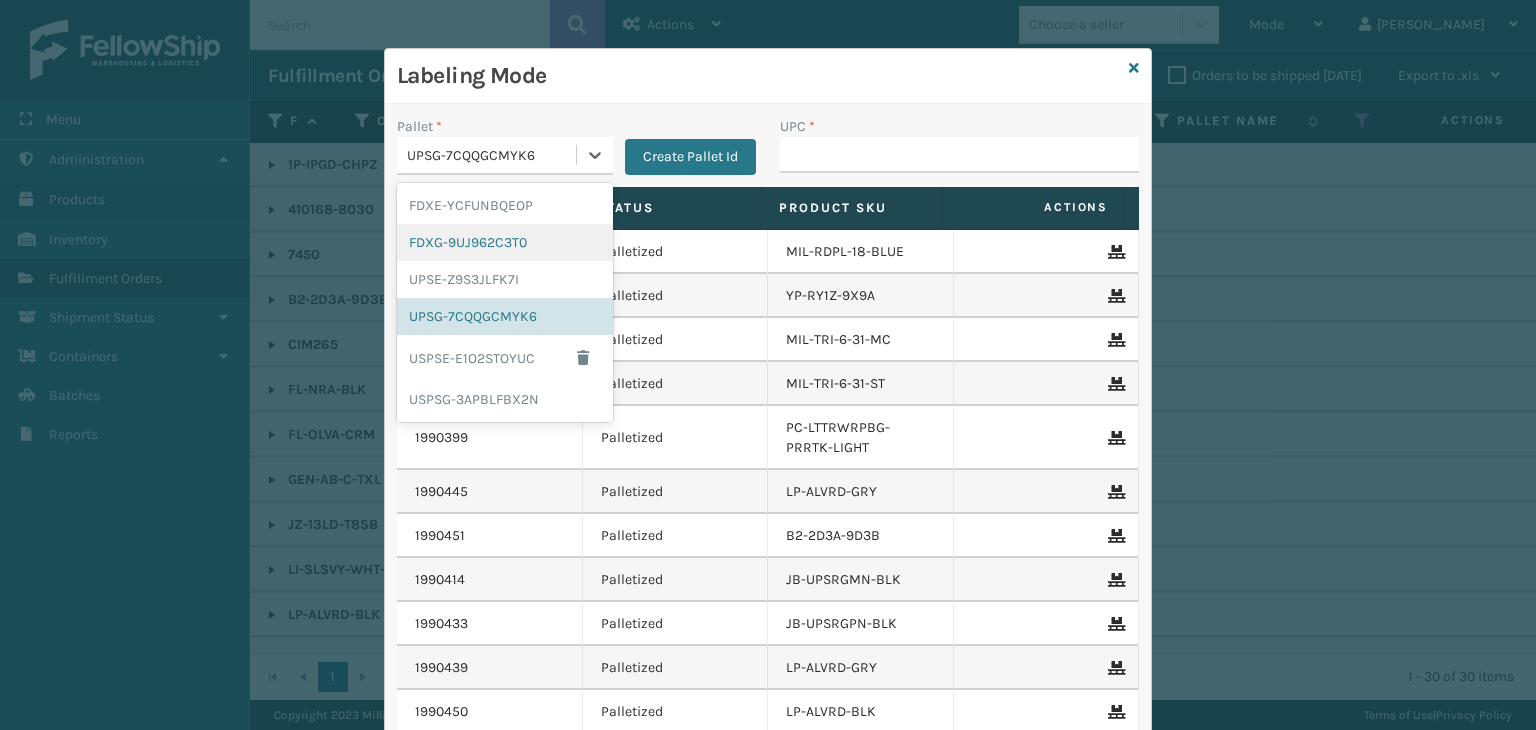 click on "FDXG-9UJ962C3T0" at bounding box center [505, 242] 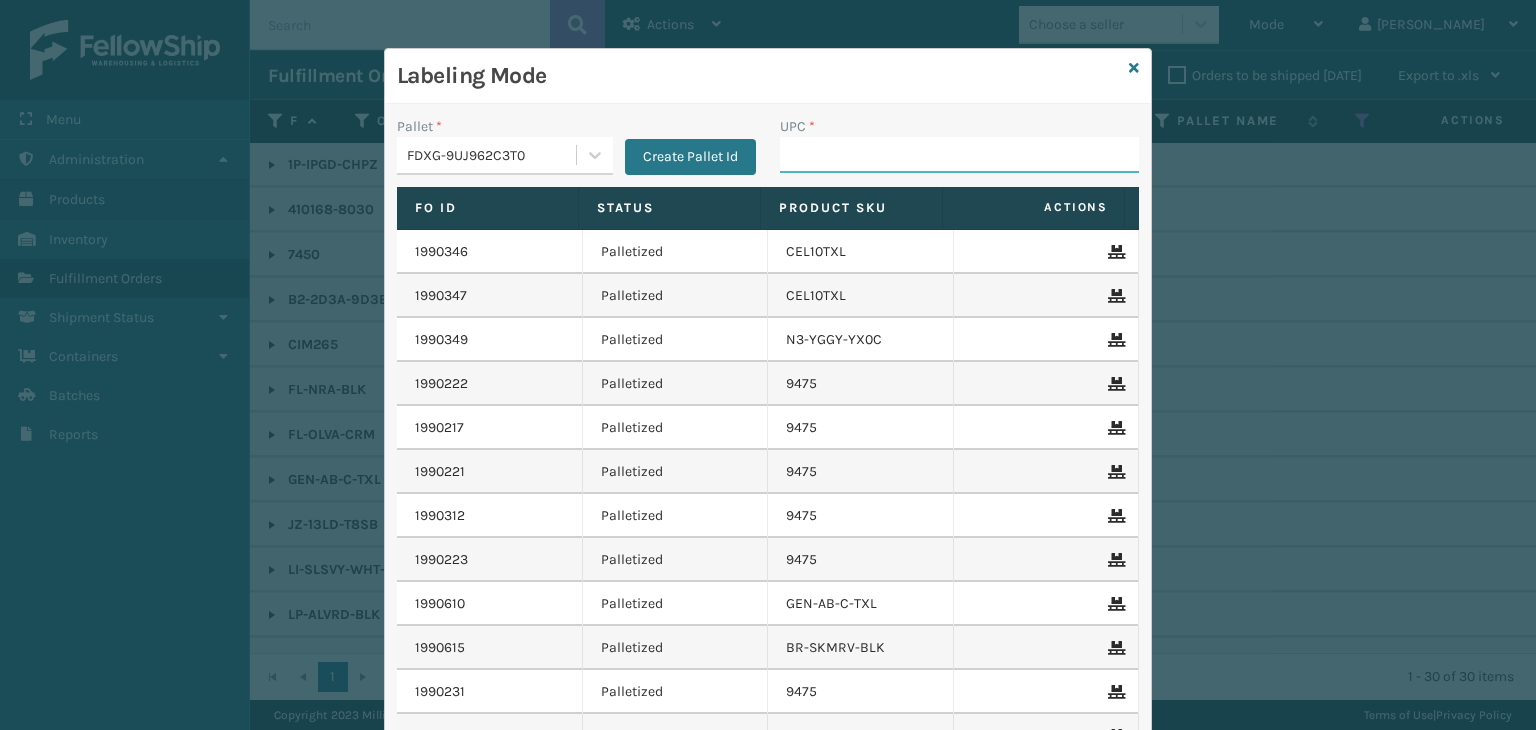 drag, startPoint x: 891, startPoint y: 165, endPoint x: 885, endPoint y: 148, distance: 18.027756 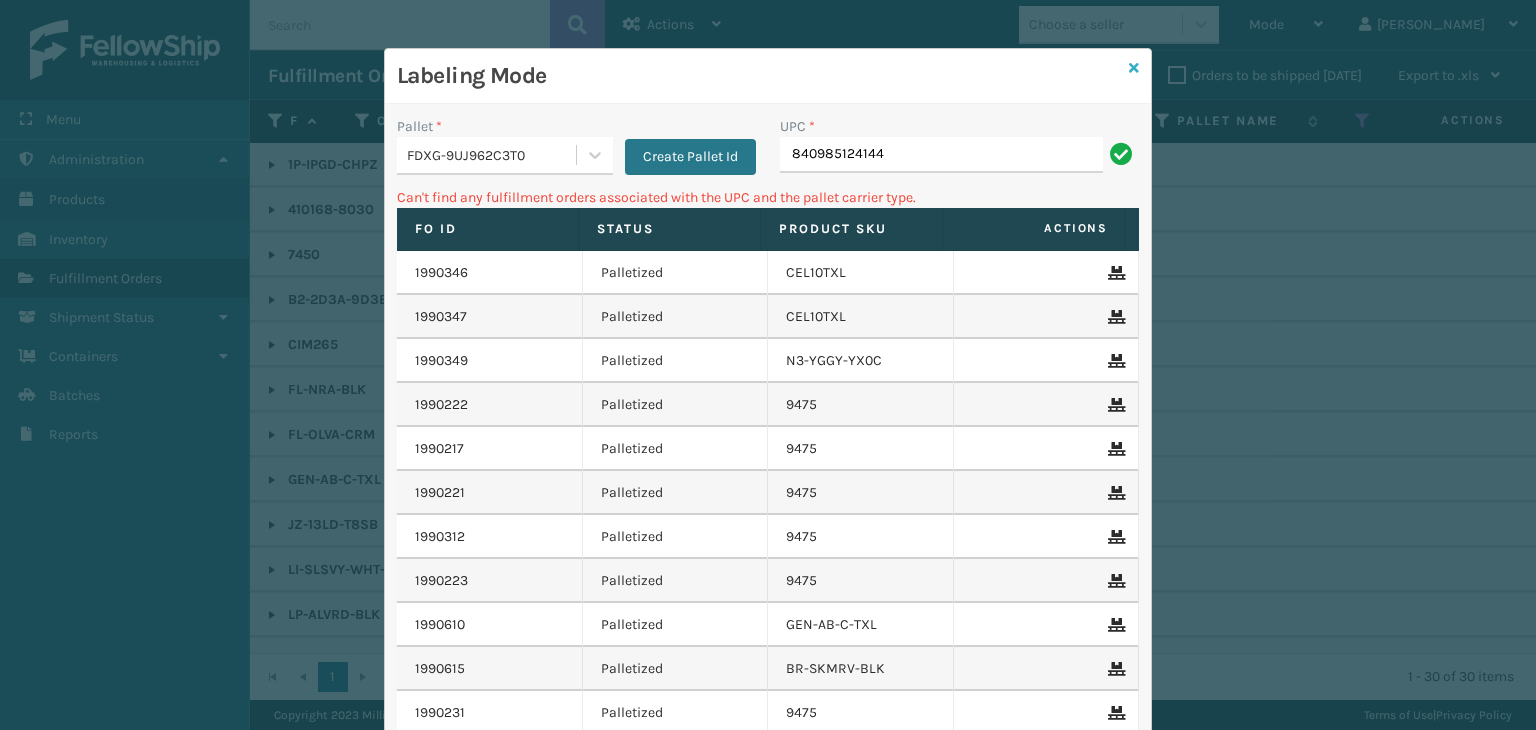 click at bounding box center [1134, 68] 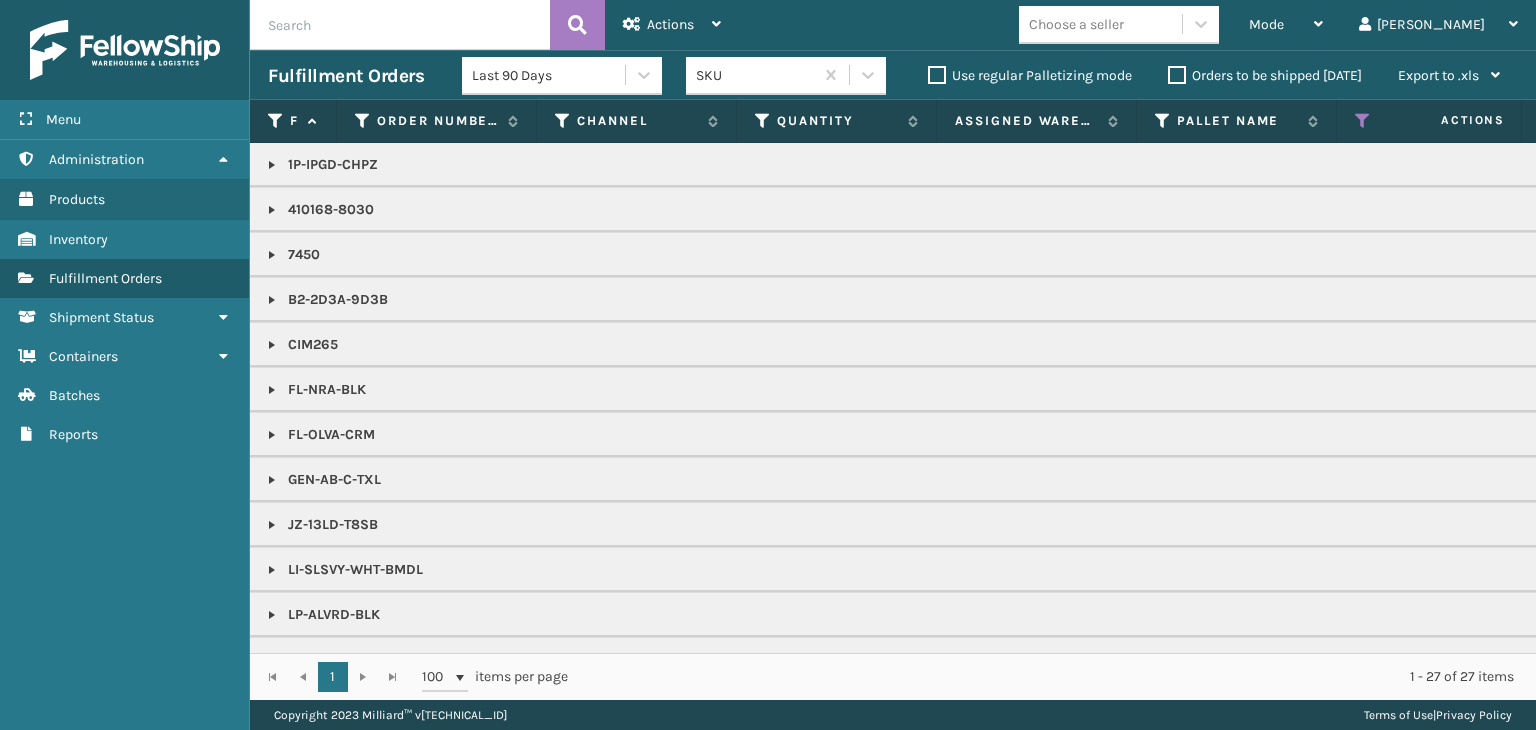 click on "Choose a seller" at bounding box center [1076, 24] 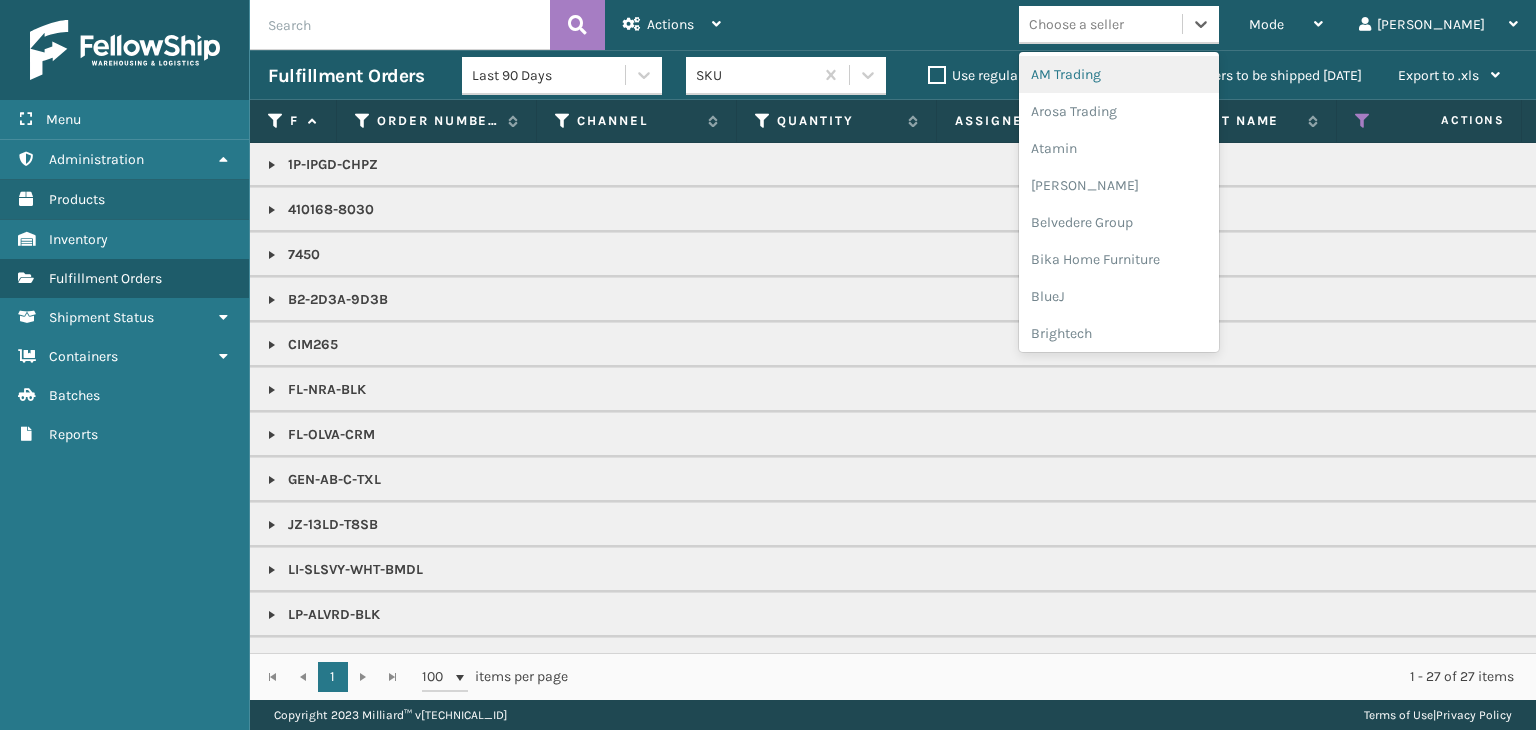 scroll, scrollTop: 444, scrollLeft: 0, axis: vertical 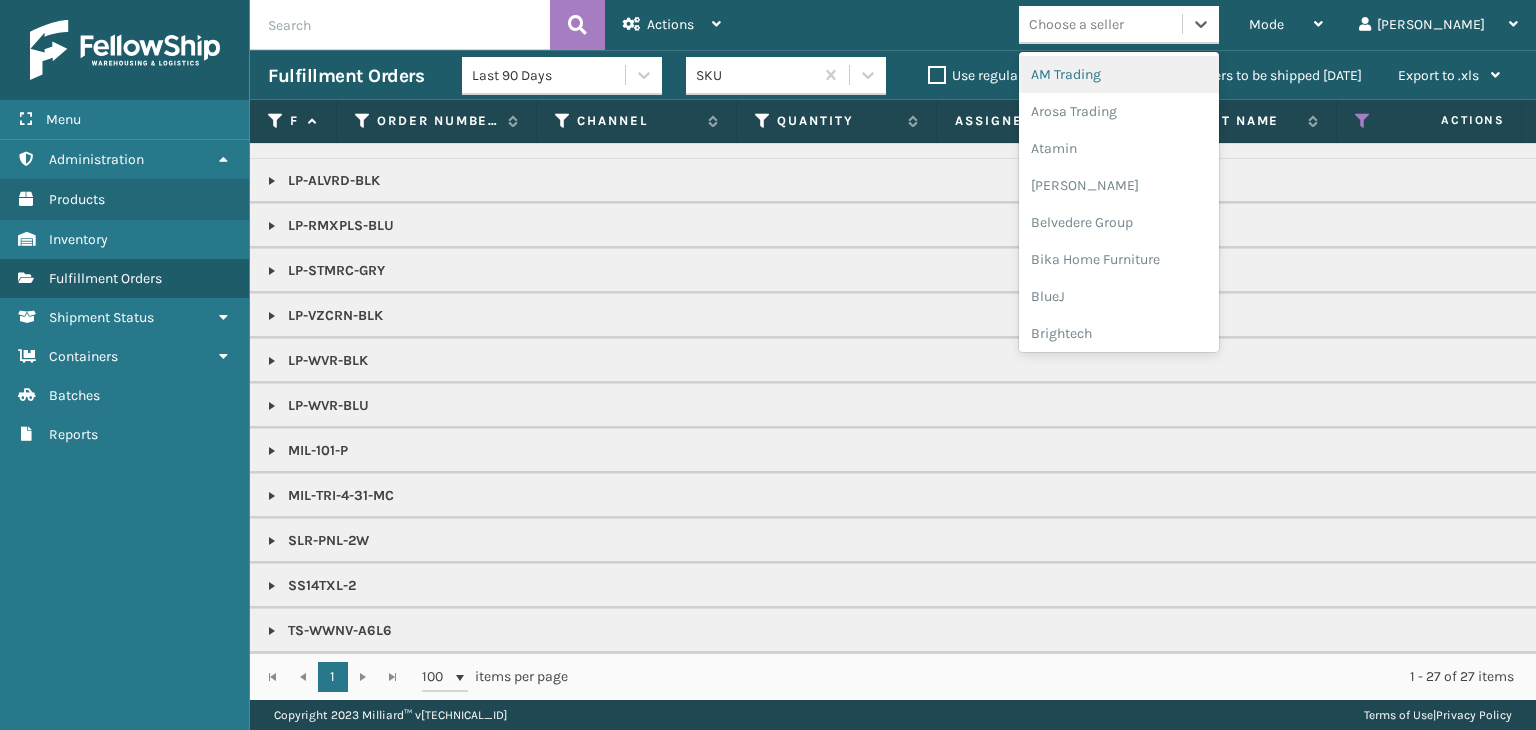 click at bounding box center (272, 496) 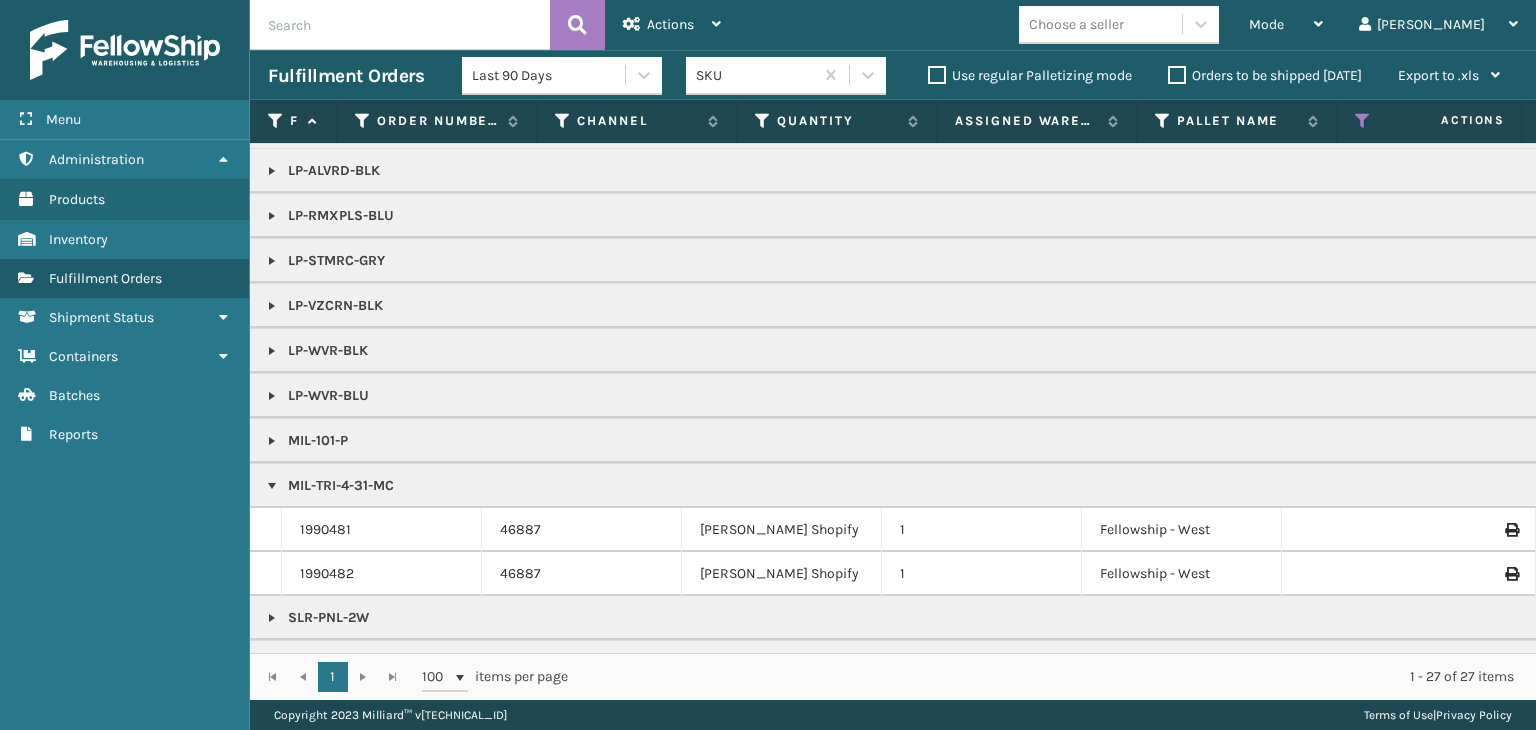 scroll, scrollTop: 444, scrollLeft: 399, axis: both 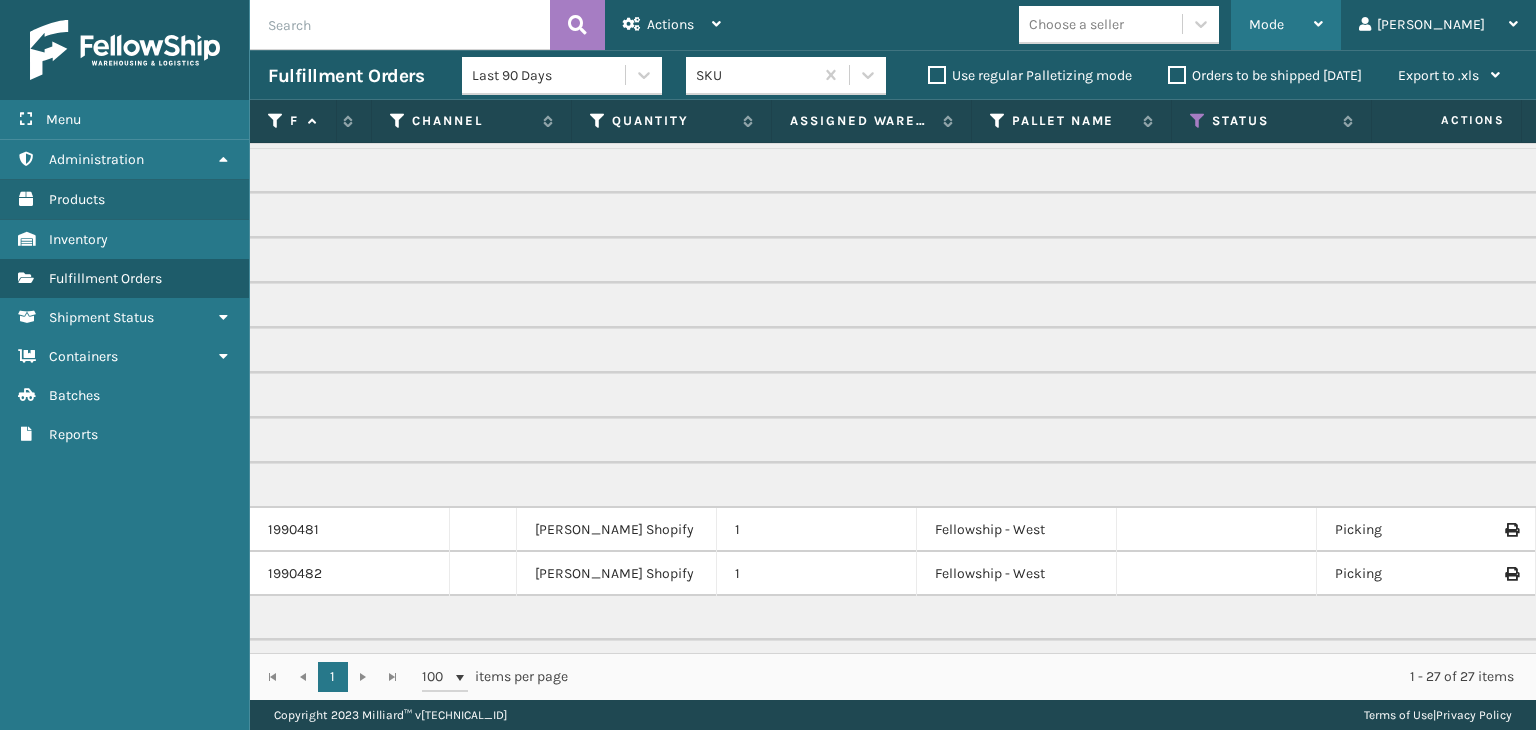 click on "Mode" at bounding box center (1266, 24) 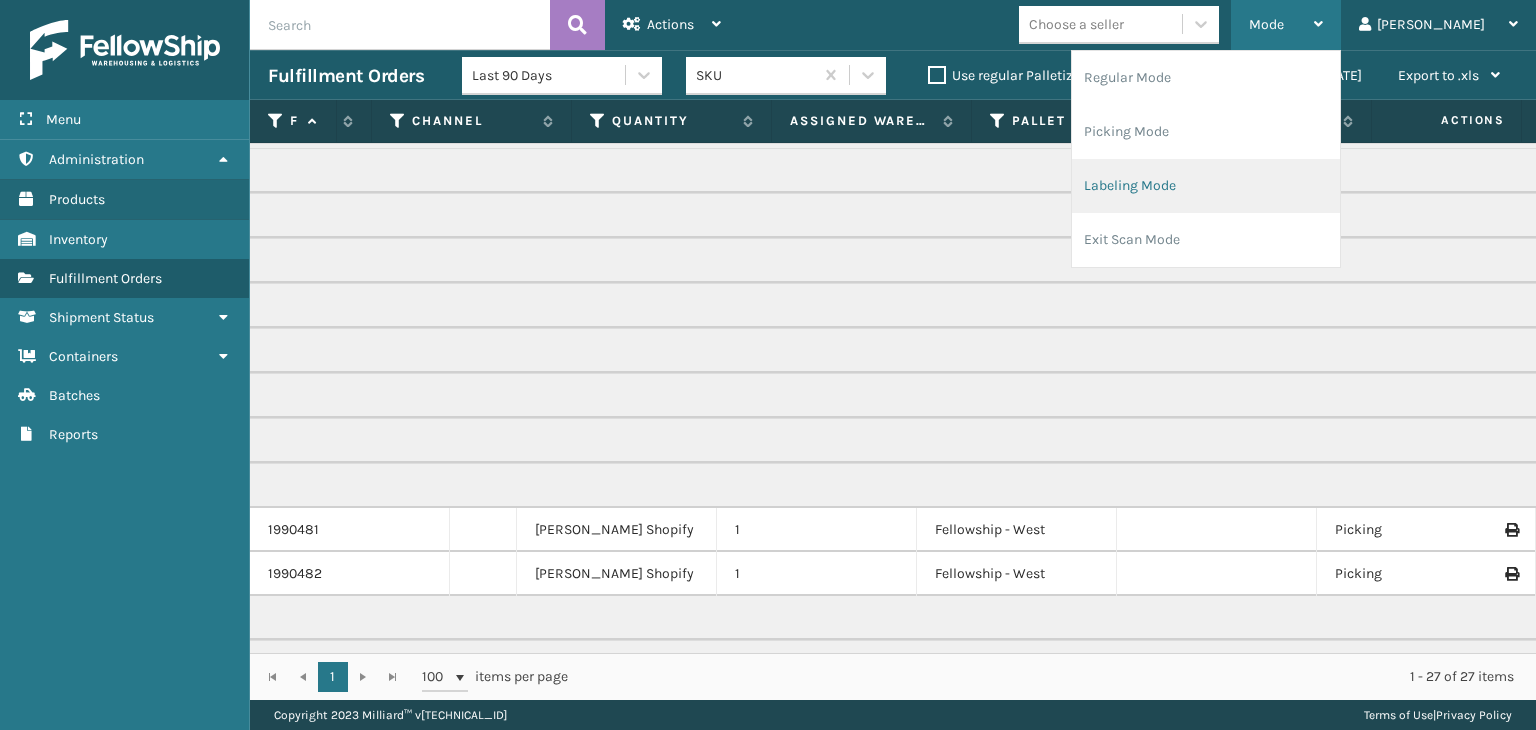 click on "Labeling Mode" at bounding box center (1206, 186) 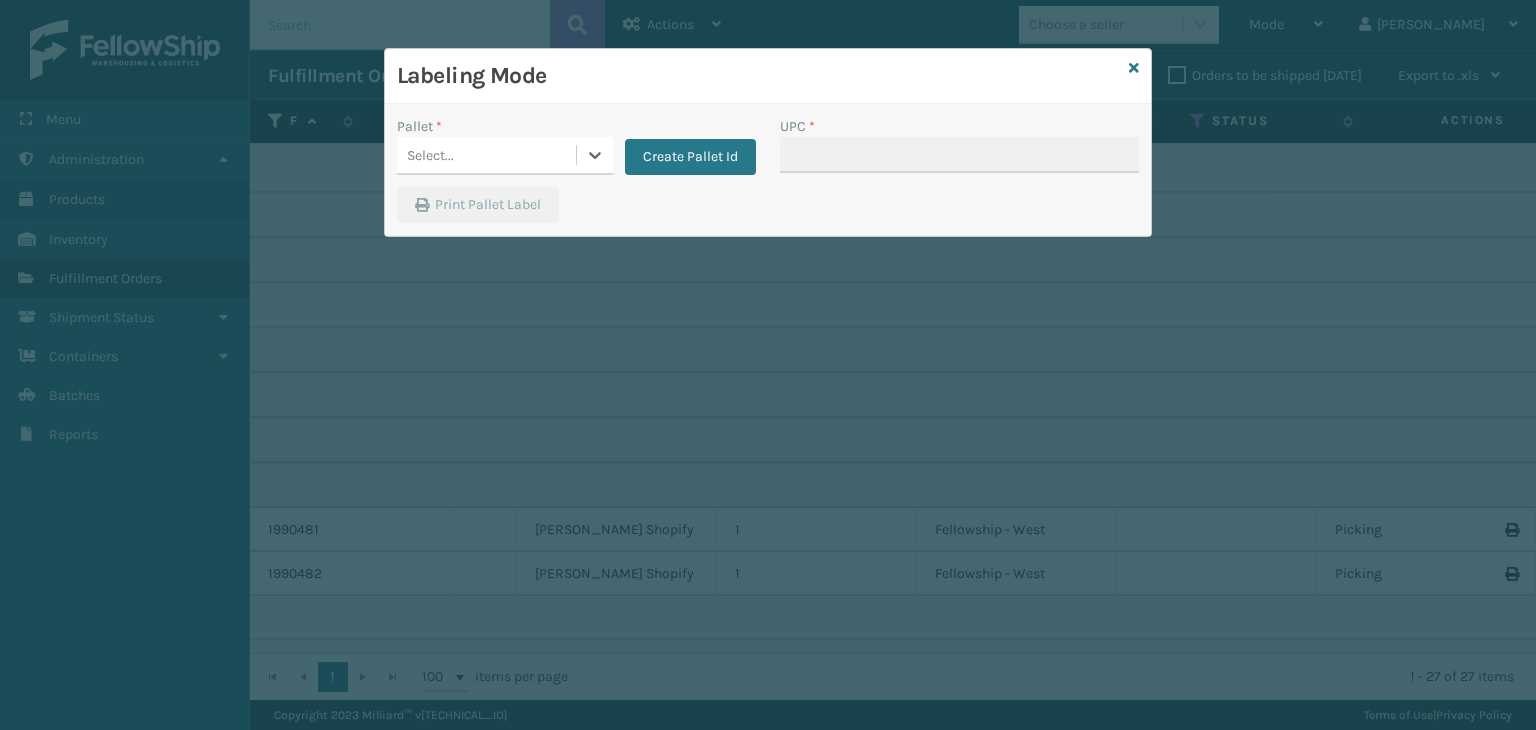 click on "Select..." at bounding box center [430, 155] 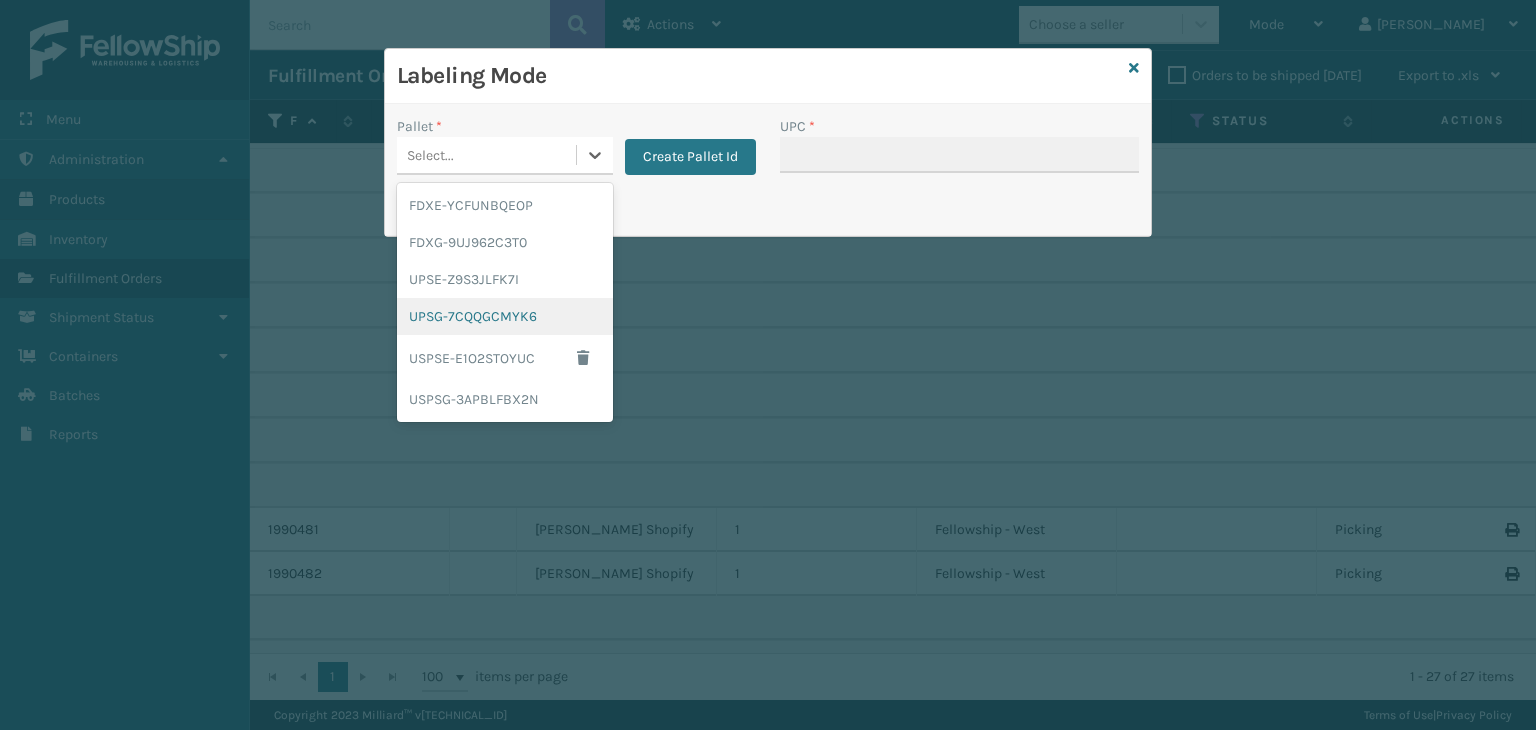 click on "UPSG-7CQQGCMYK6" at bounding box center (505, 316) 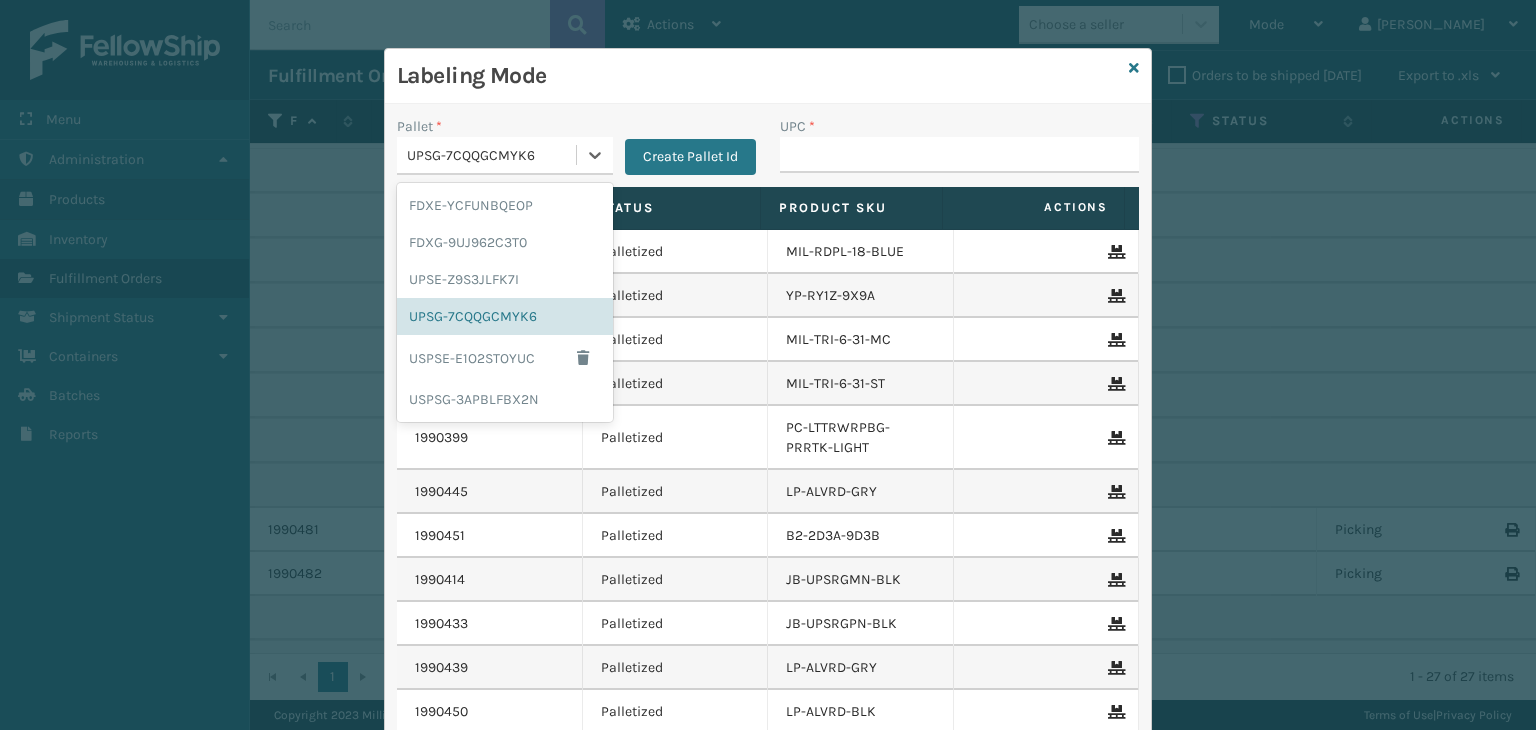 click on "UPSG-7CQQGCMYK6" at bounding box center [492, 155] 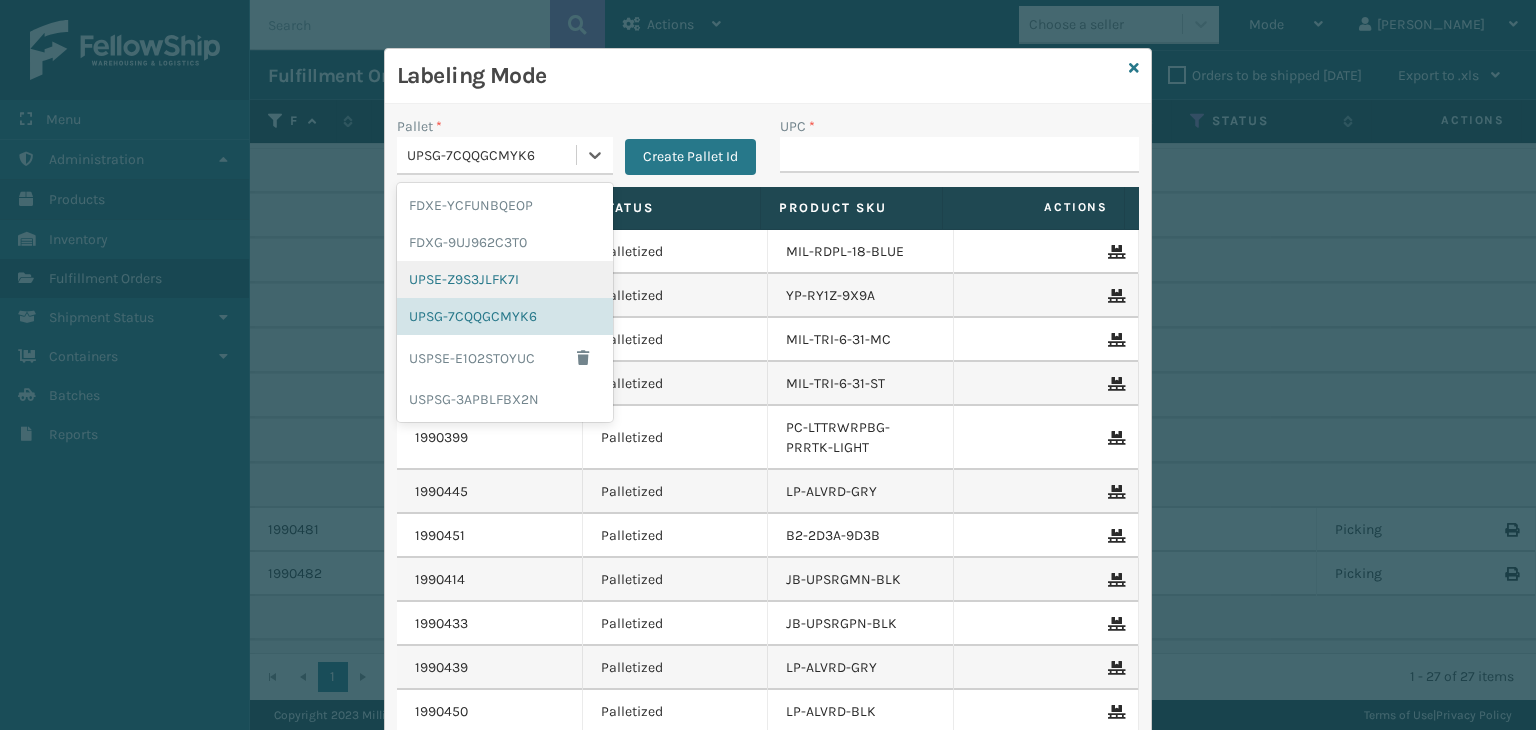 click on "UPSE-Z9S3JLFK7I" at bounding box center (505, 279) 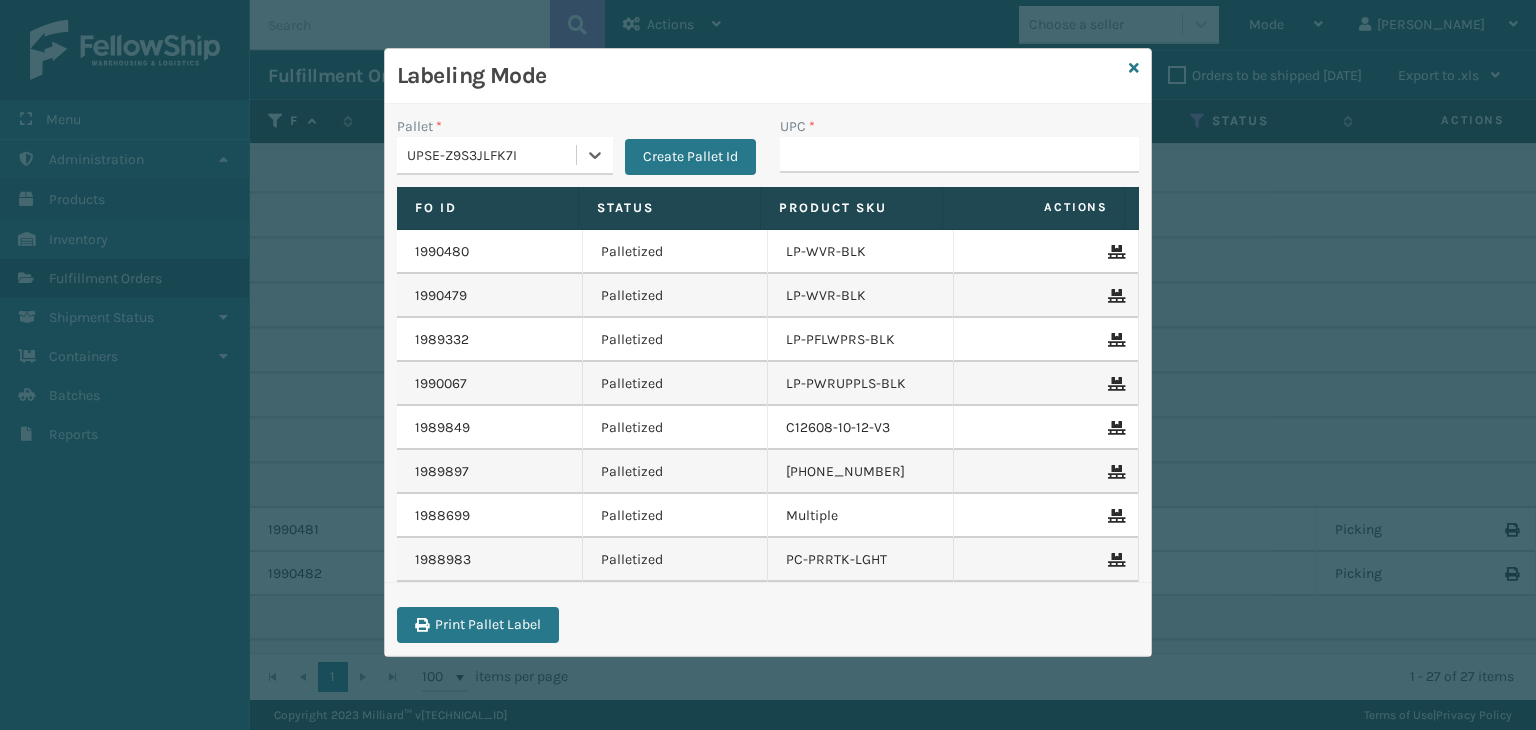 drag, startPoint x: 802, startPoint y: 177, endPoint x: 813, endPoint y: 150, distance: 29.15476 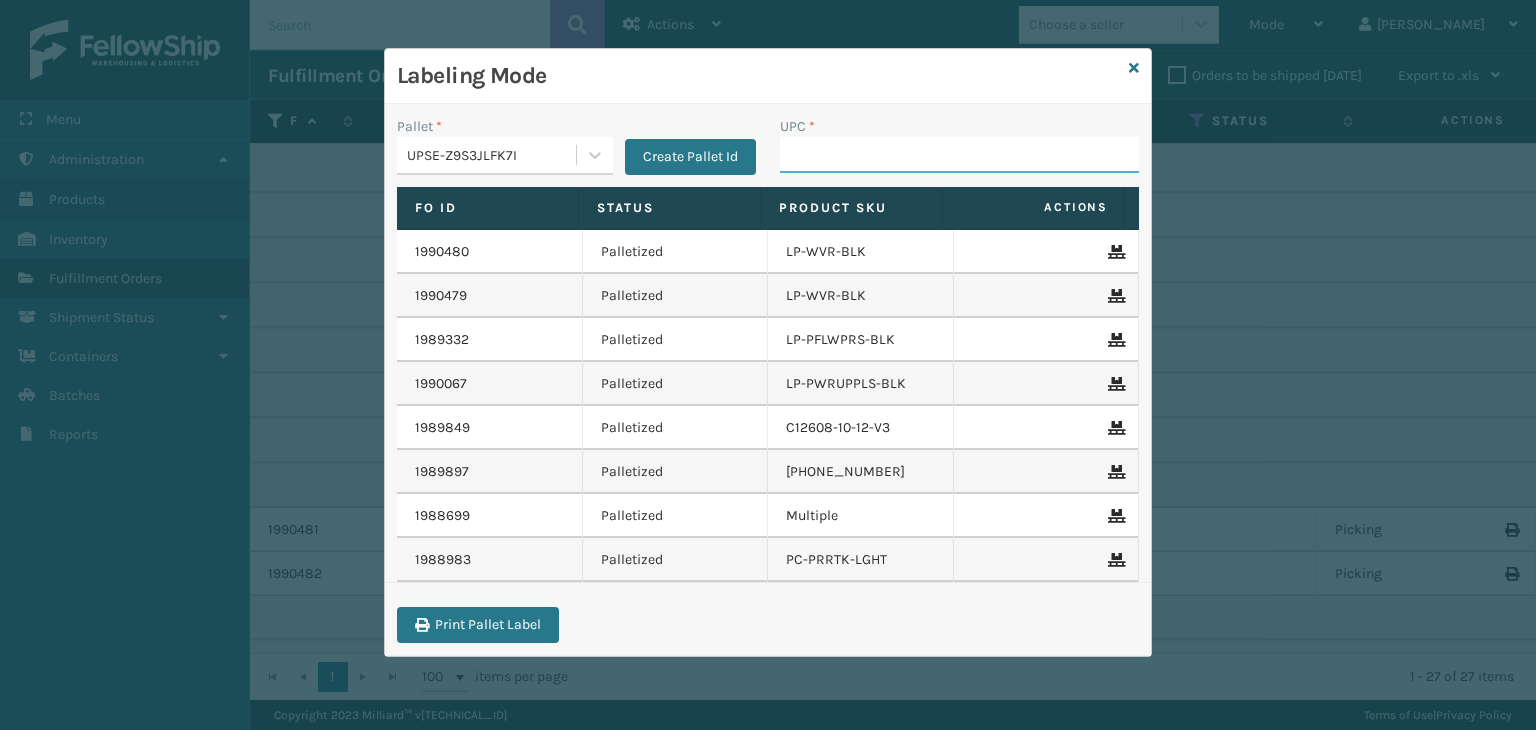 drag, startPoint x: 813, startPoint y: 150, endPoint x: 772, endPoint y: 149, distance: 41.01219 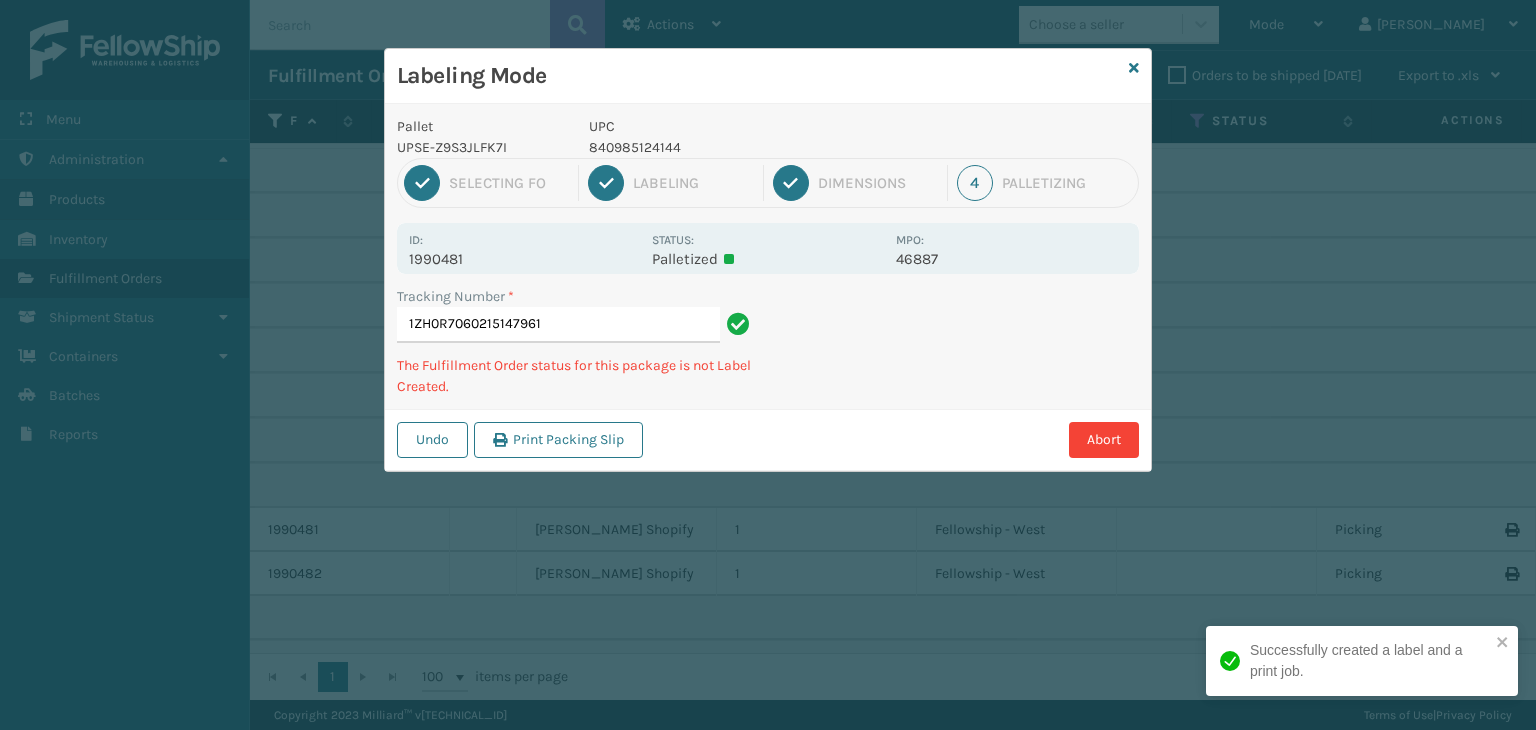 click on "840985124144" at bounding box center (736, 147) 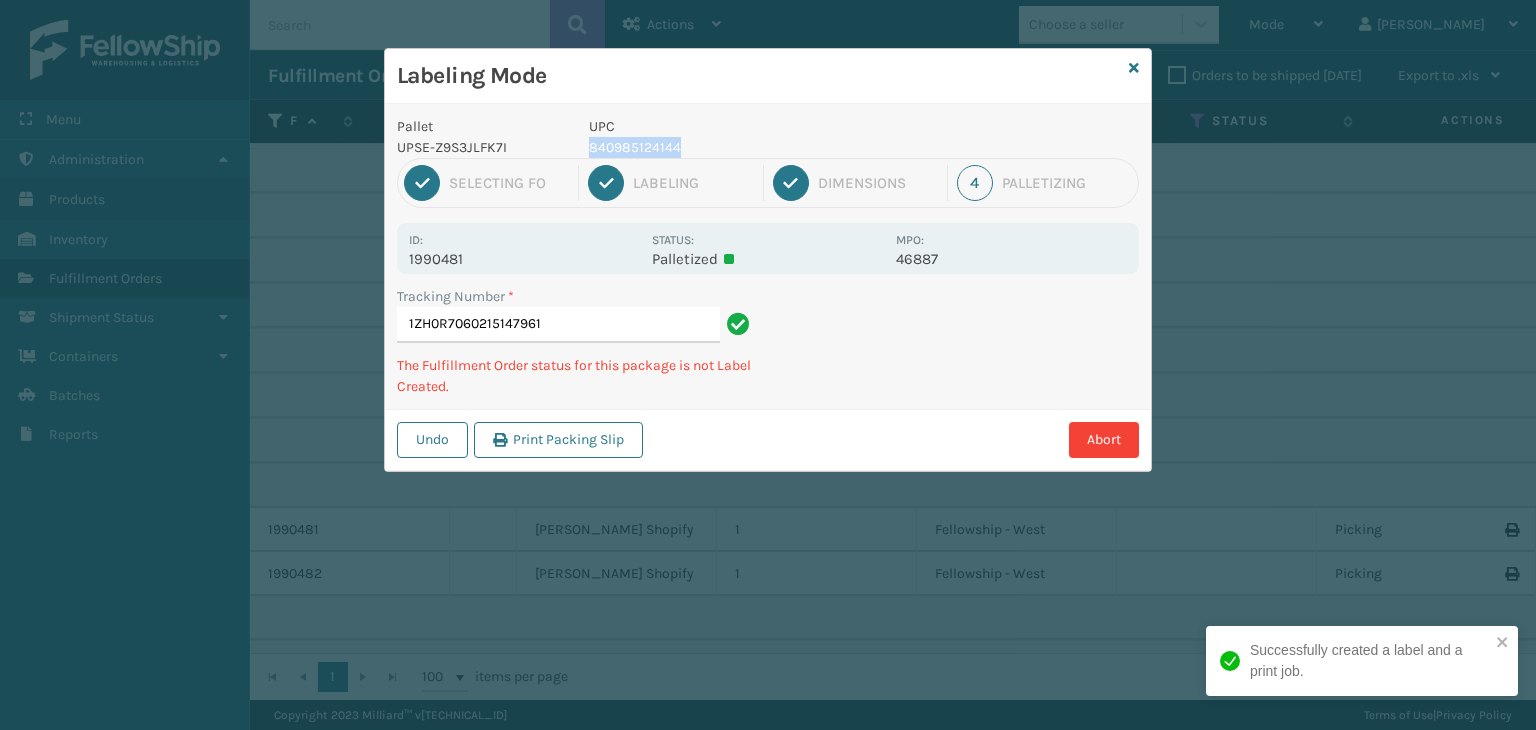 click on "840985124144" at bounding box center (736, 147) 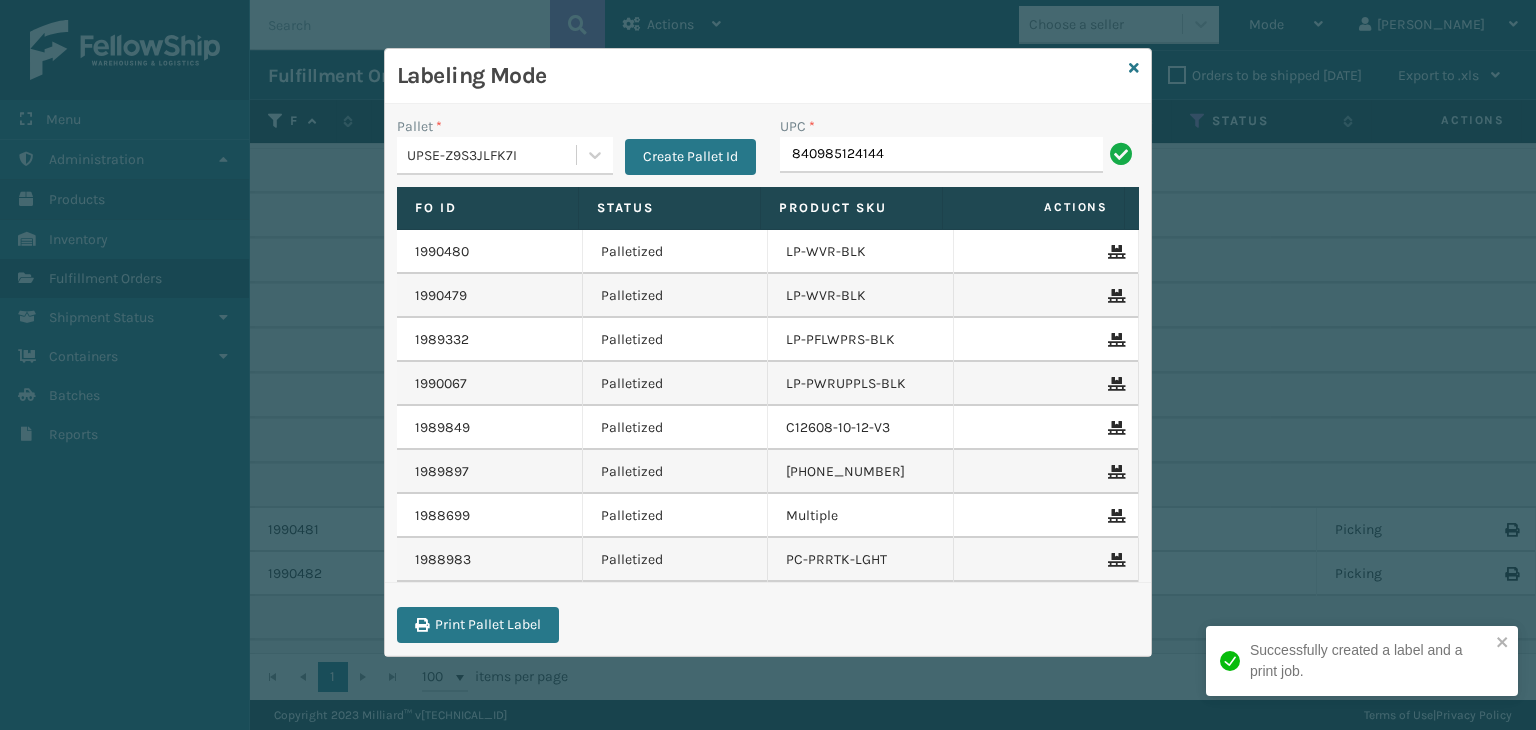 type on "840985124144" 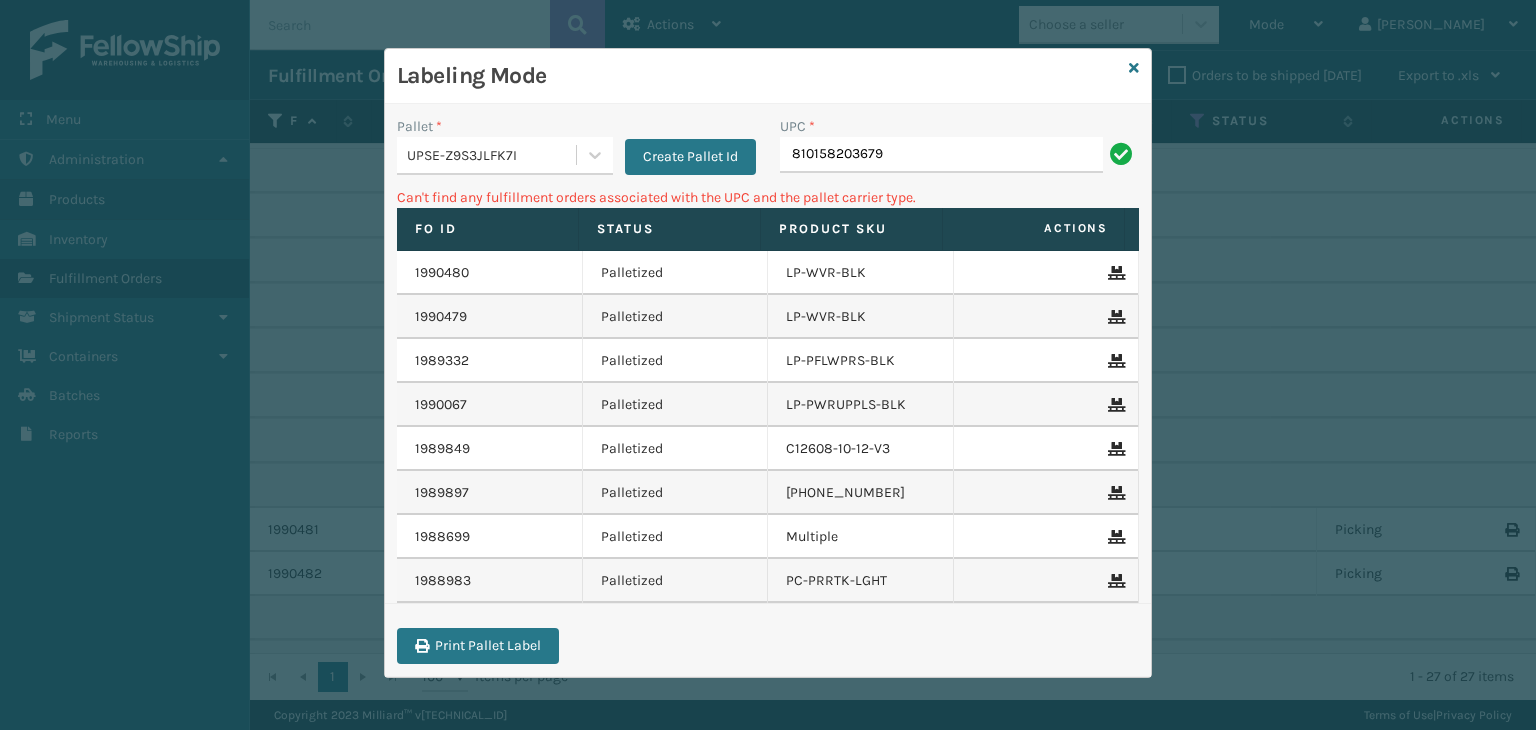 click on "UPSE-Z9S3JLFK7I" at bounding box center [492, 155] 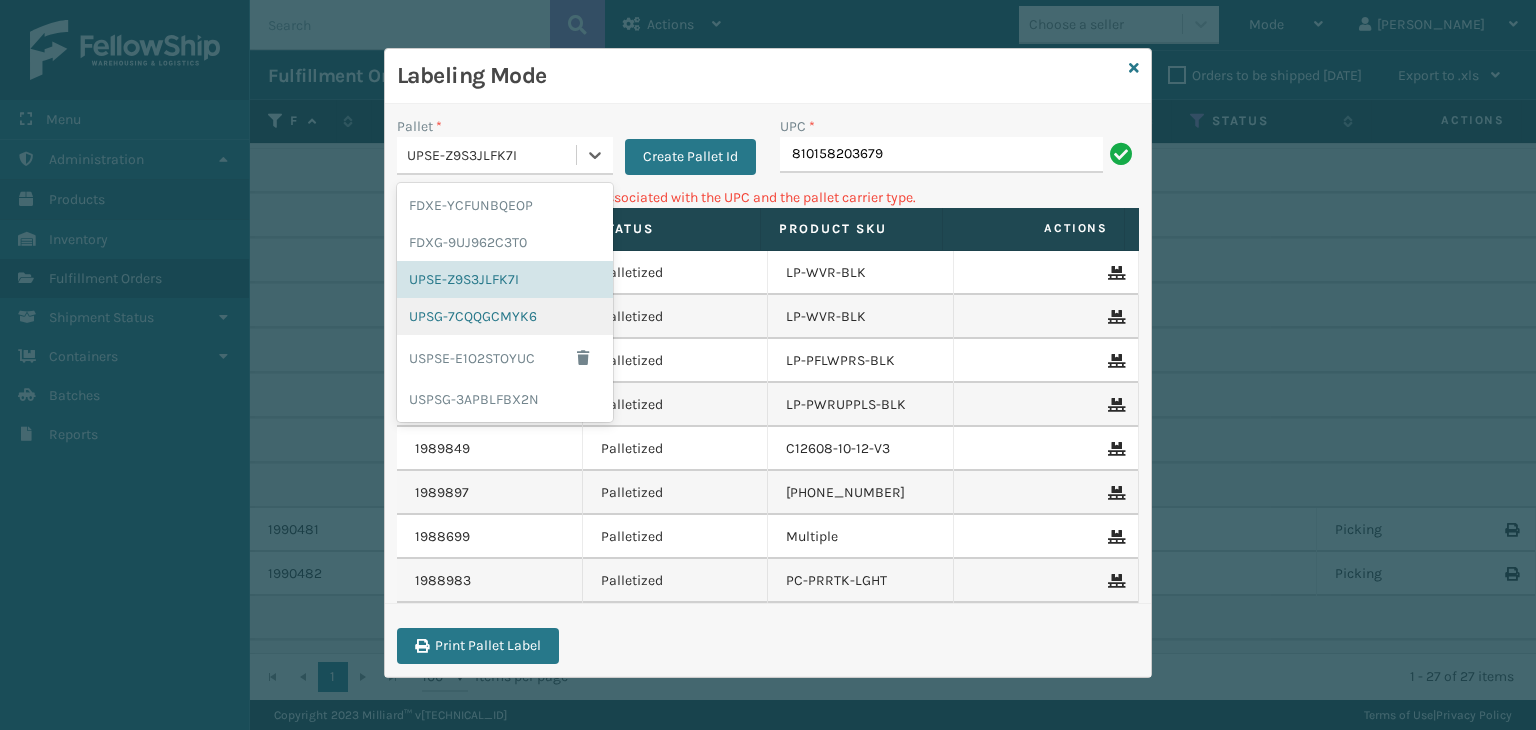 click on "UPSG-7CQQGCMYK6" at bounding box center [505, 316] 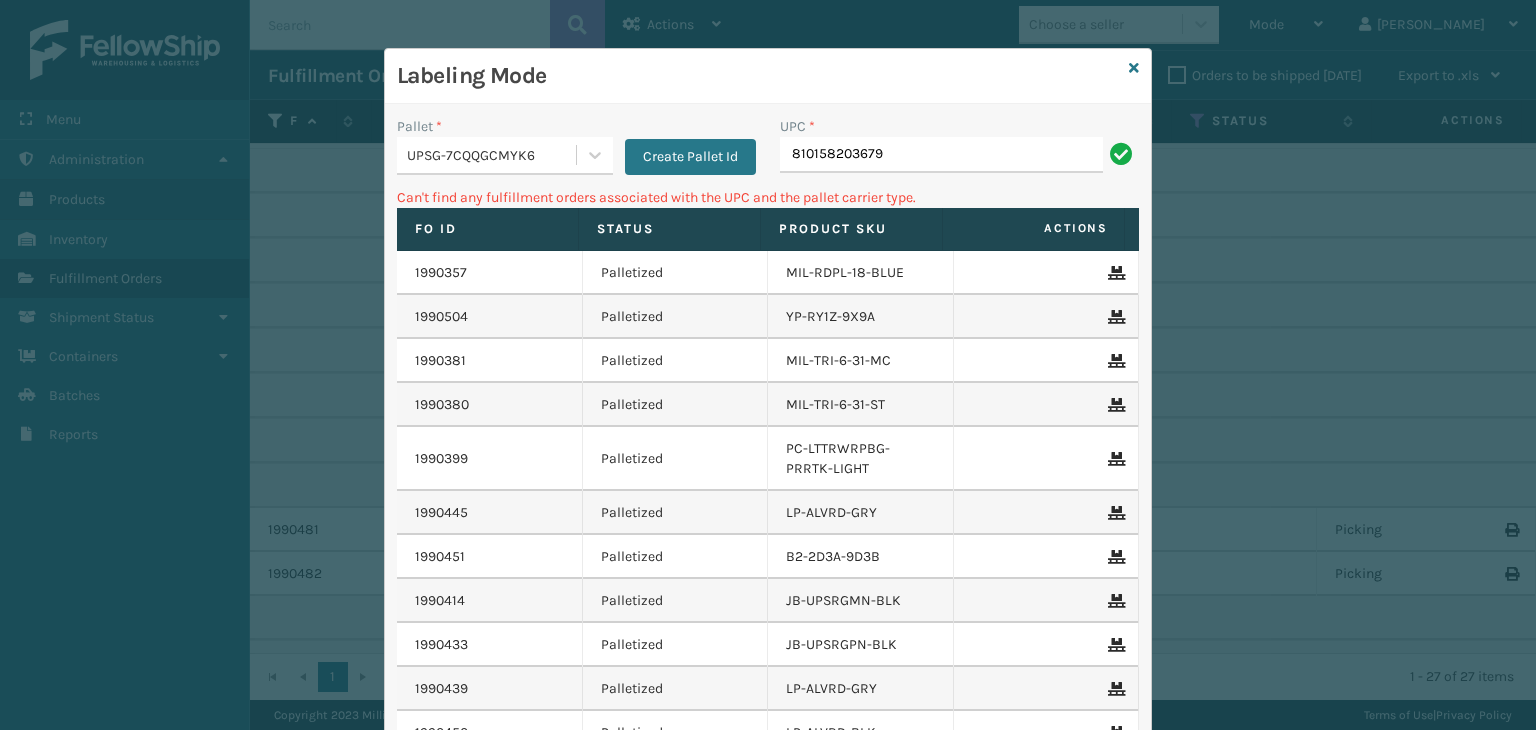 click on "UPC   * 810158203679" at bounding box center (959, 151) 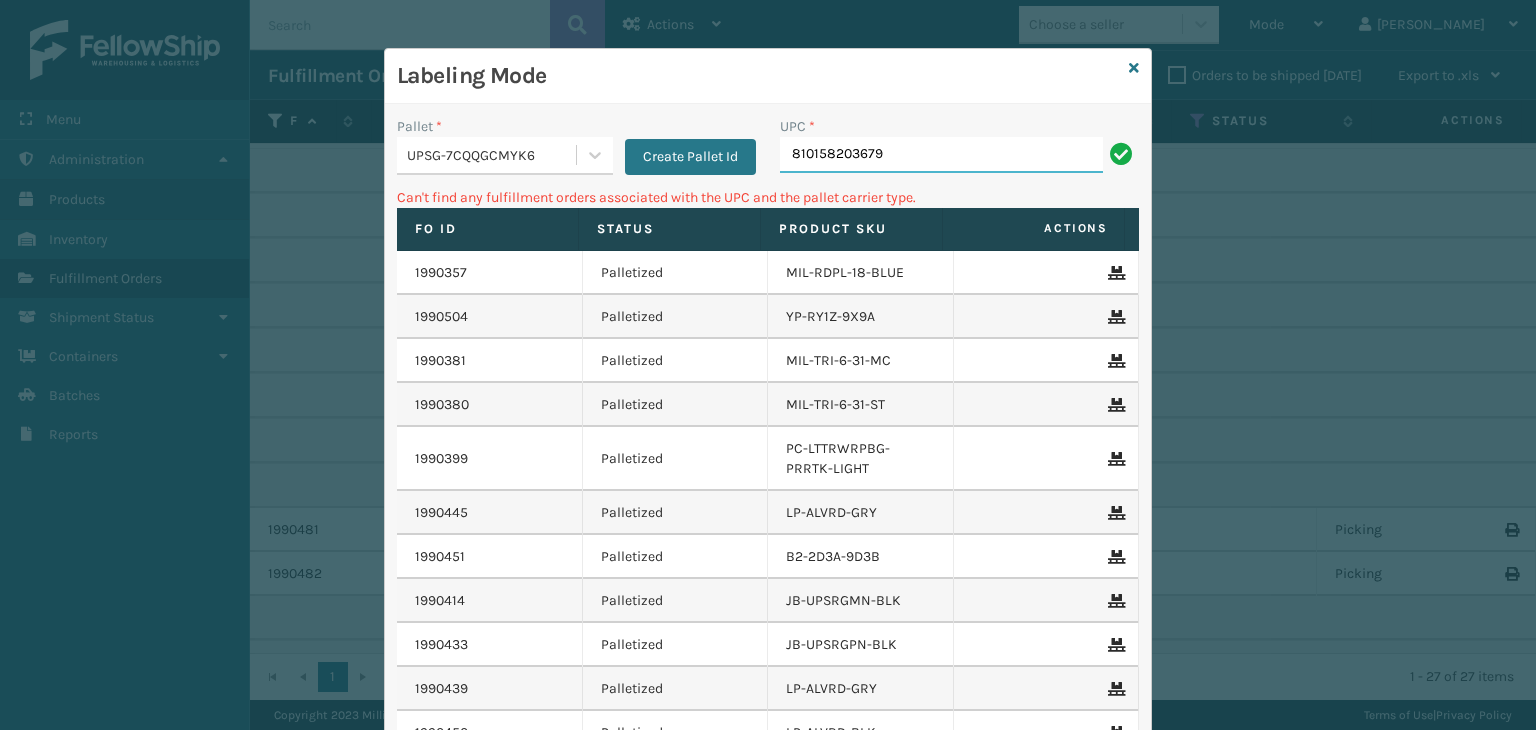 click on "810158203679" at bounding box center (941, 155) 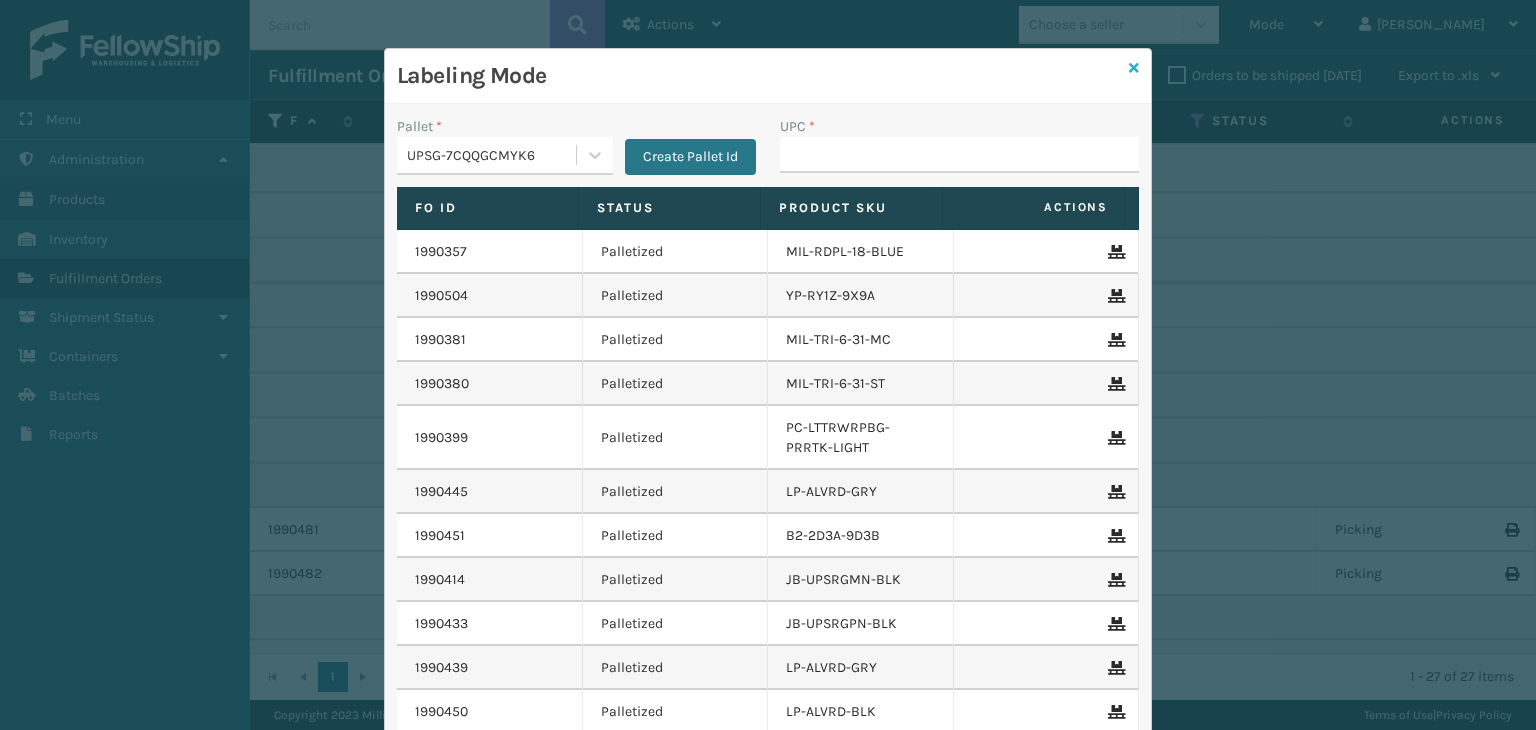 click at bounding box center (1134, 68) 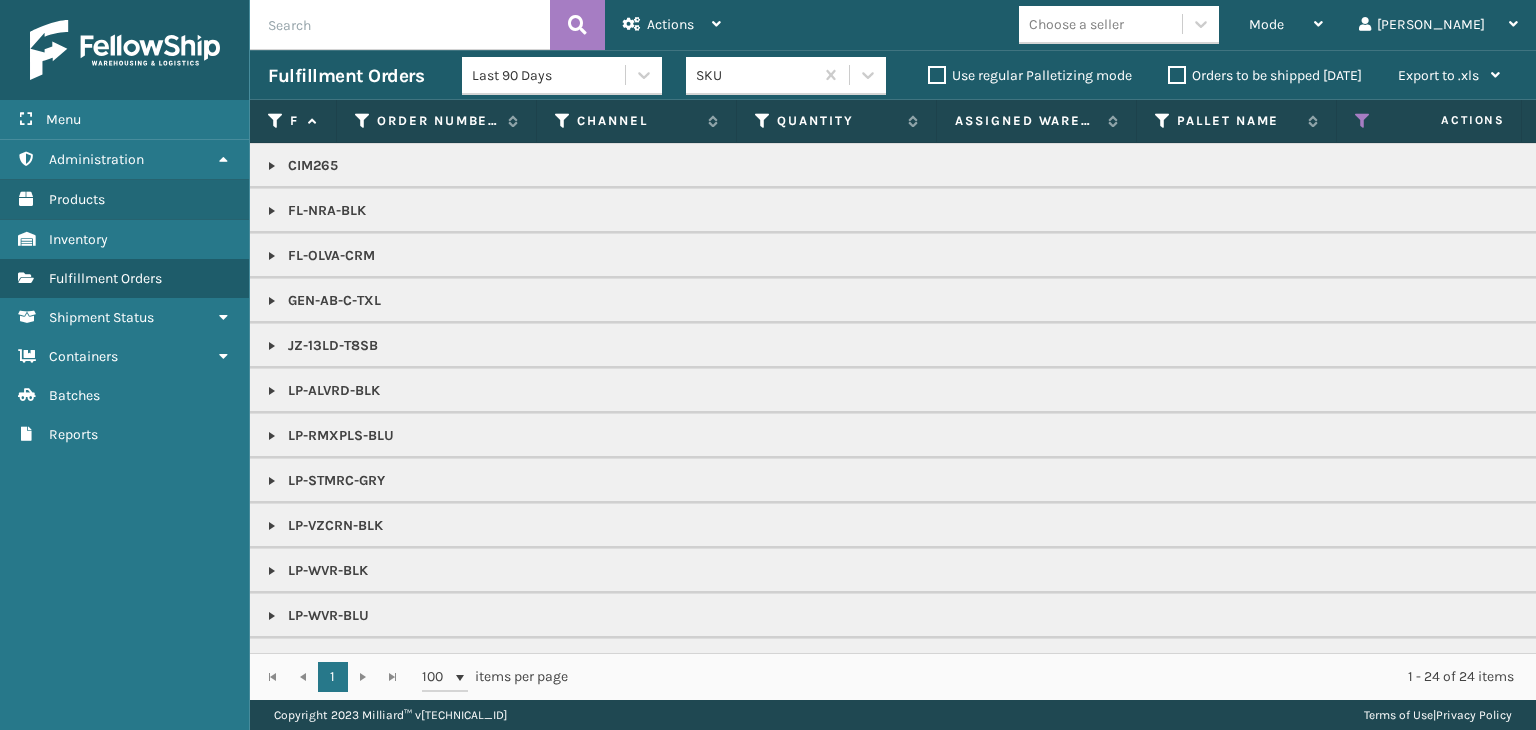 scroll, scrollTop: 200, scrollLeft: 0, axis: vertical 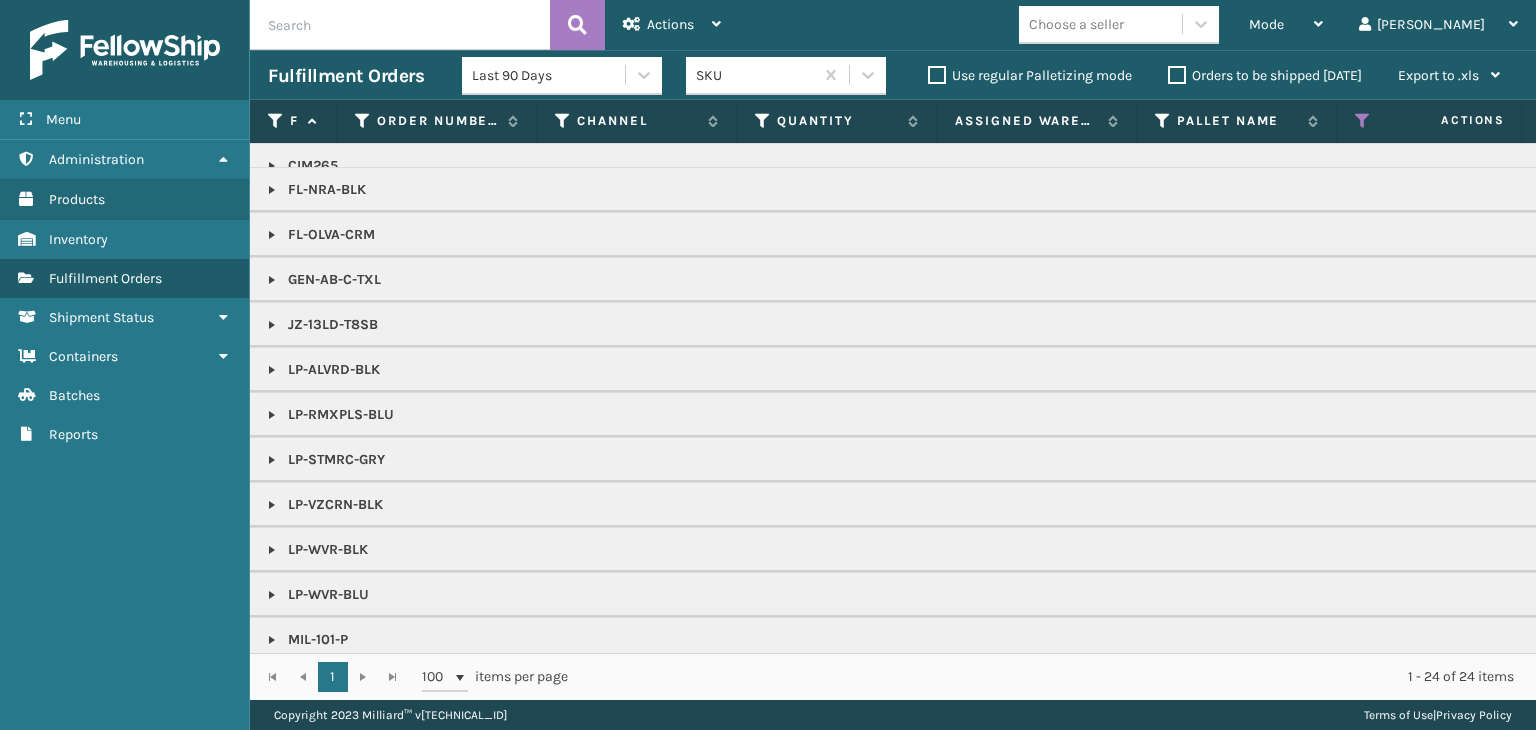 drag, startPoint x: 1120, startPoint y: 23, endPoint x: 1114, endPoint y: 37, distance: 15.231546 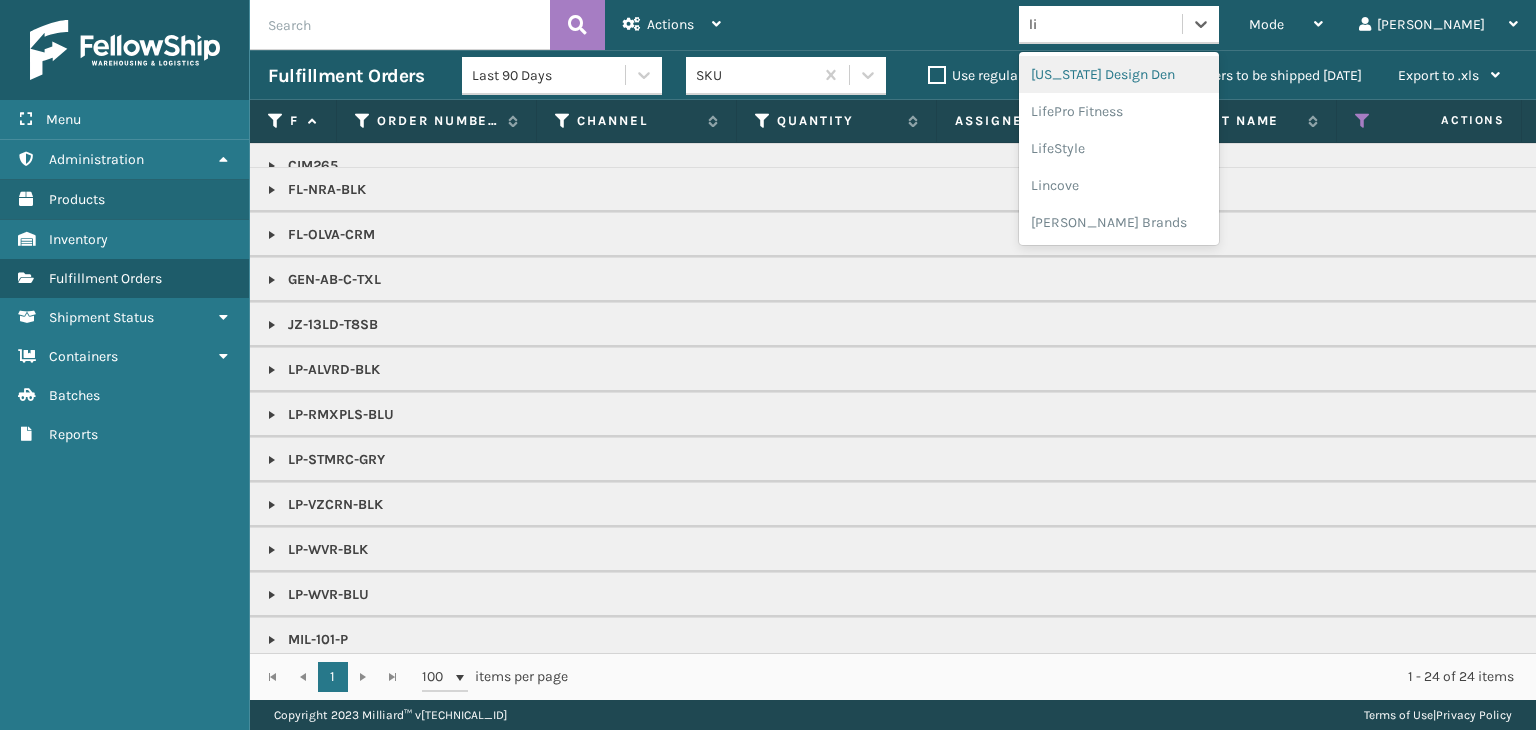 type on "lif" 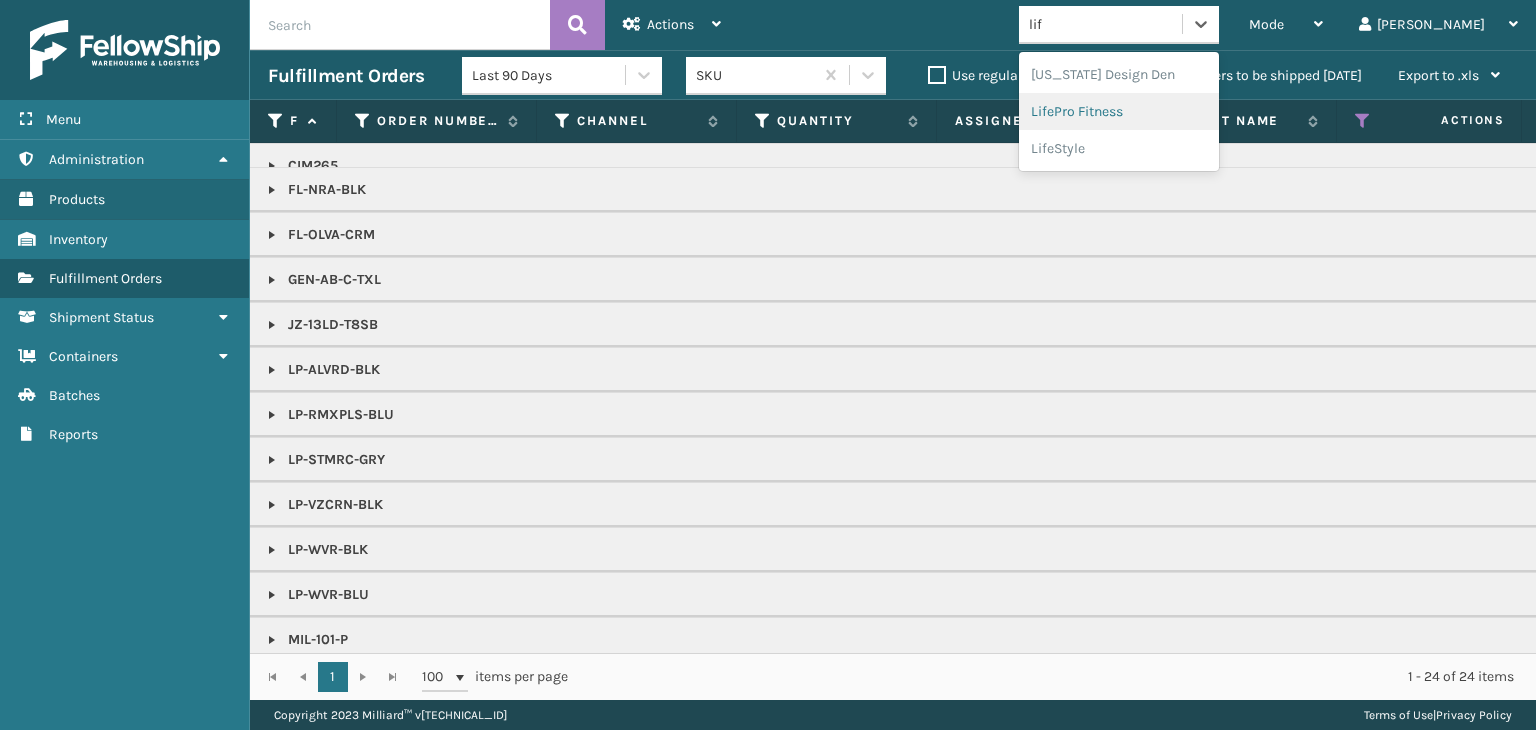click on "LifePro Fitness" at bounding box center (1119, 111) 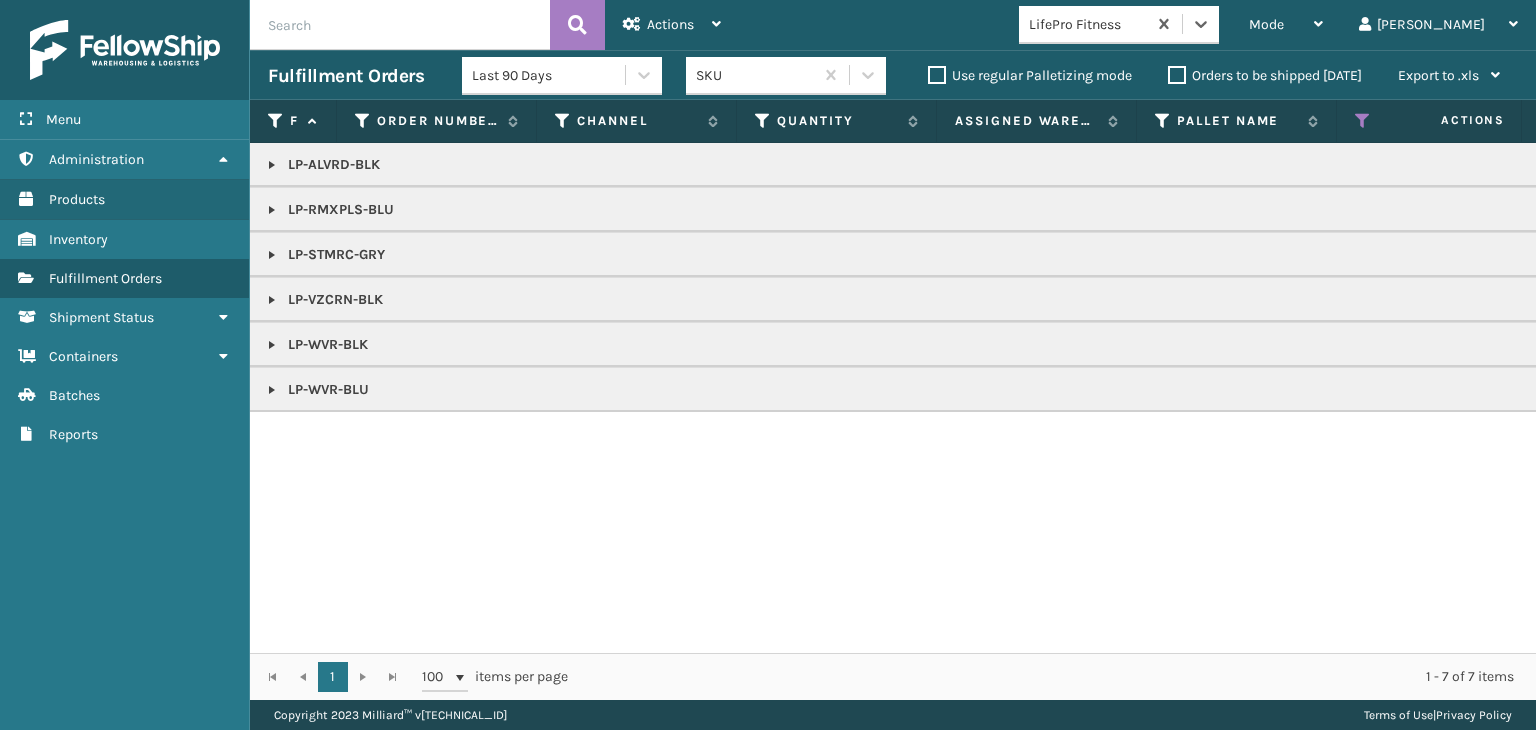 click at bounding box center (272, 345) 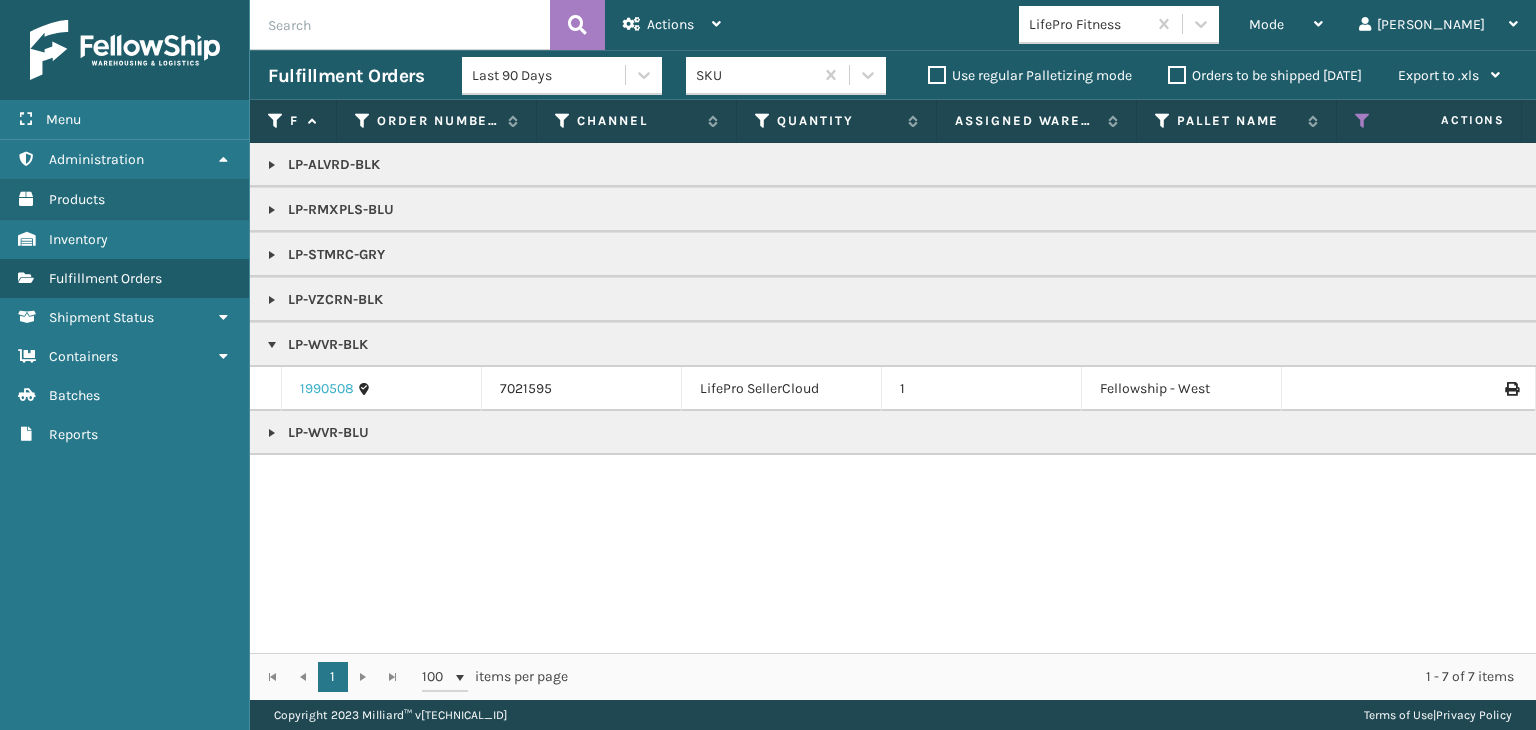 click on "1990508" at bounding box center [327, 389] 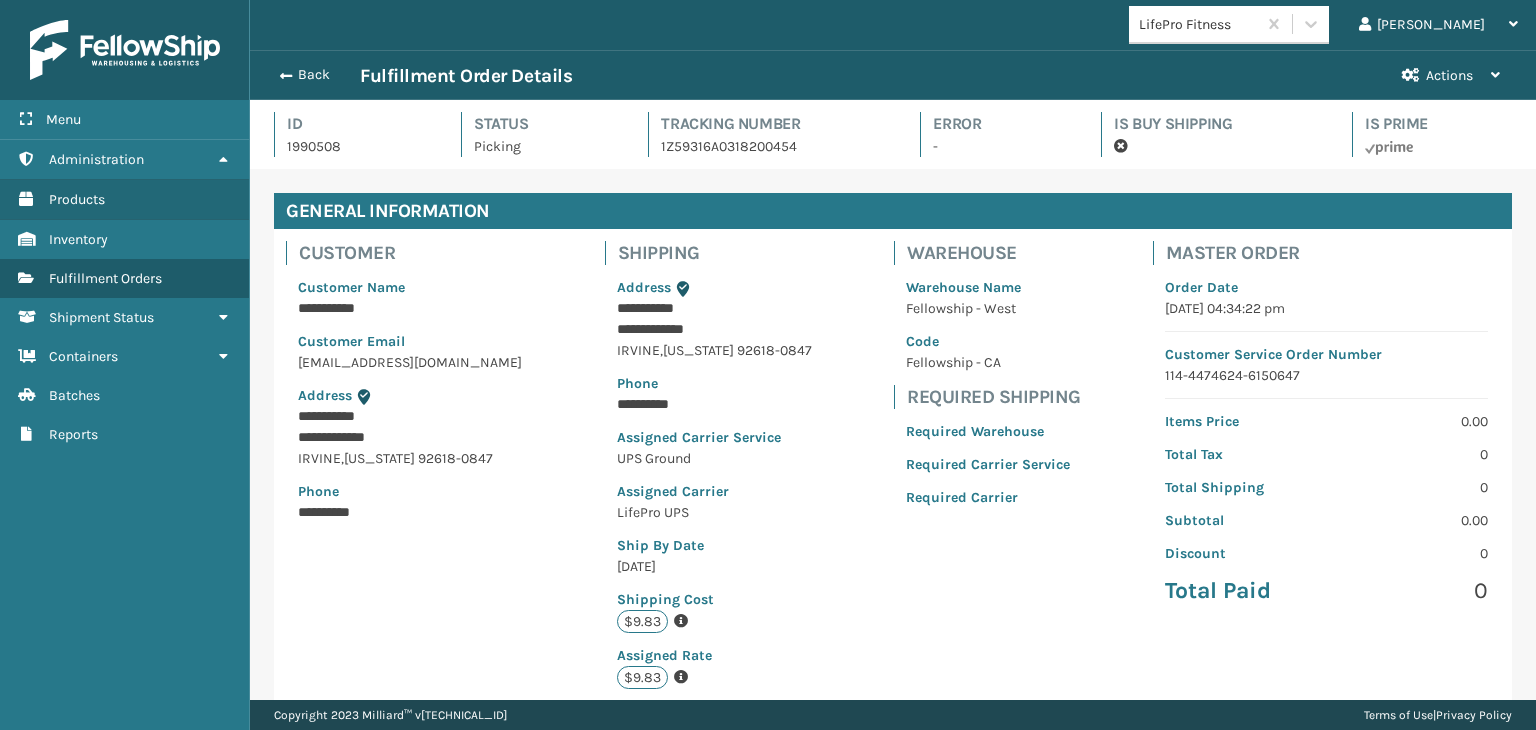 scroll, scrollTop: 99951, scrollLeft: 98713, axis: both 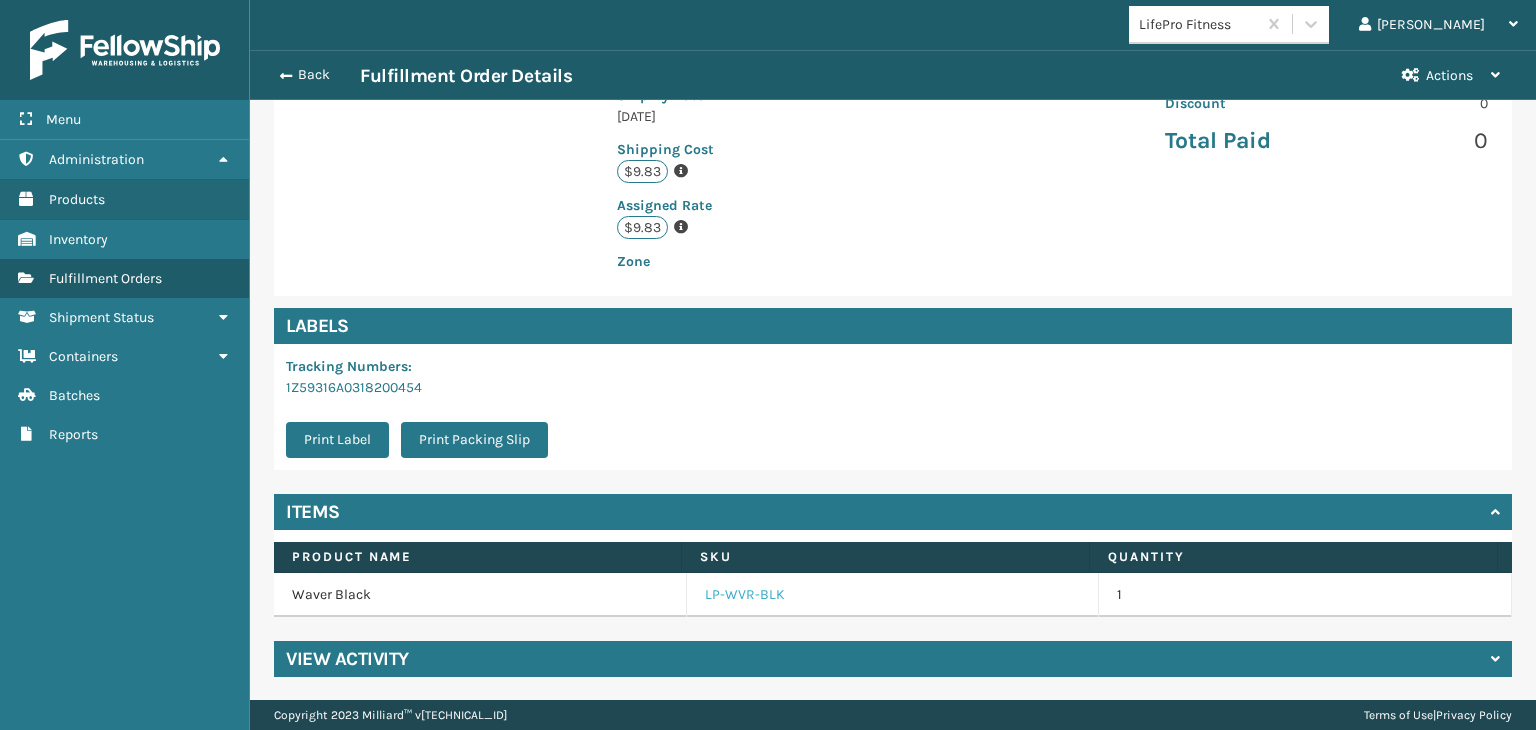 click on "LP-WVR-BLK" at bounding box center (745, 595) 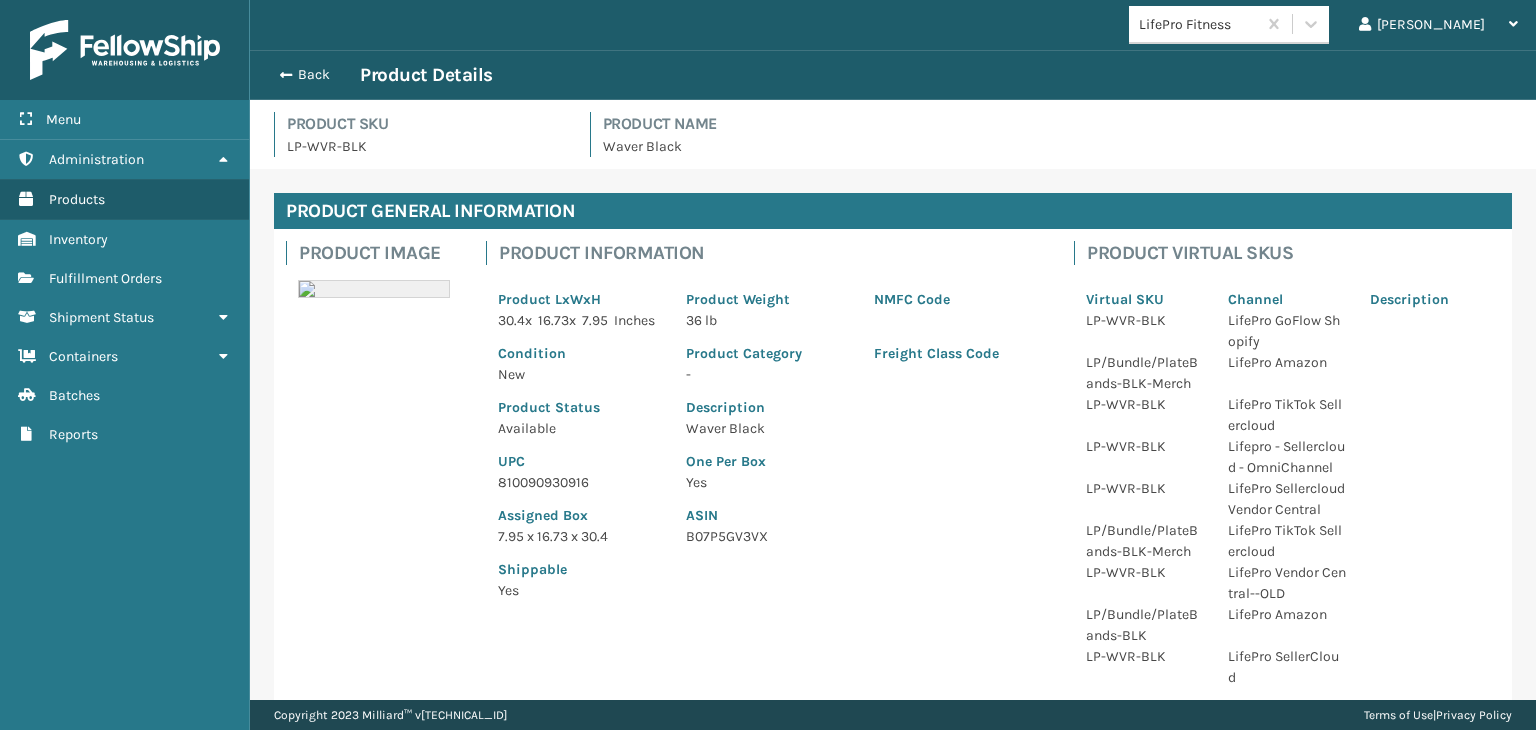 click on "810090930916" at bounding box center [580, 482] 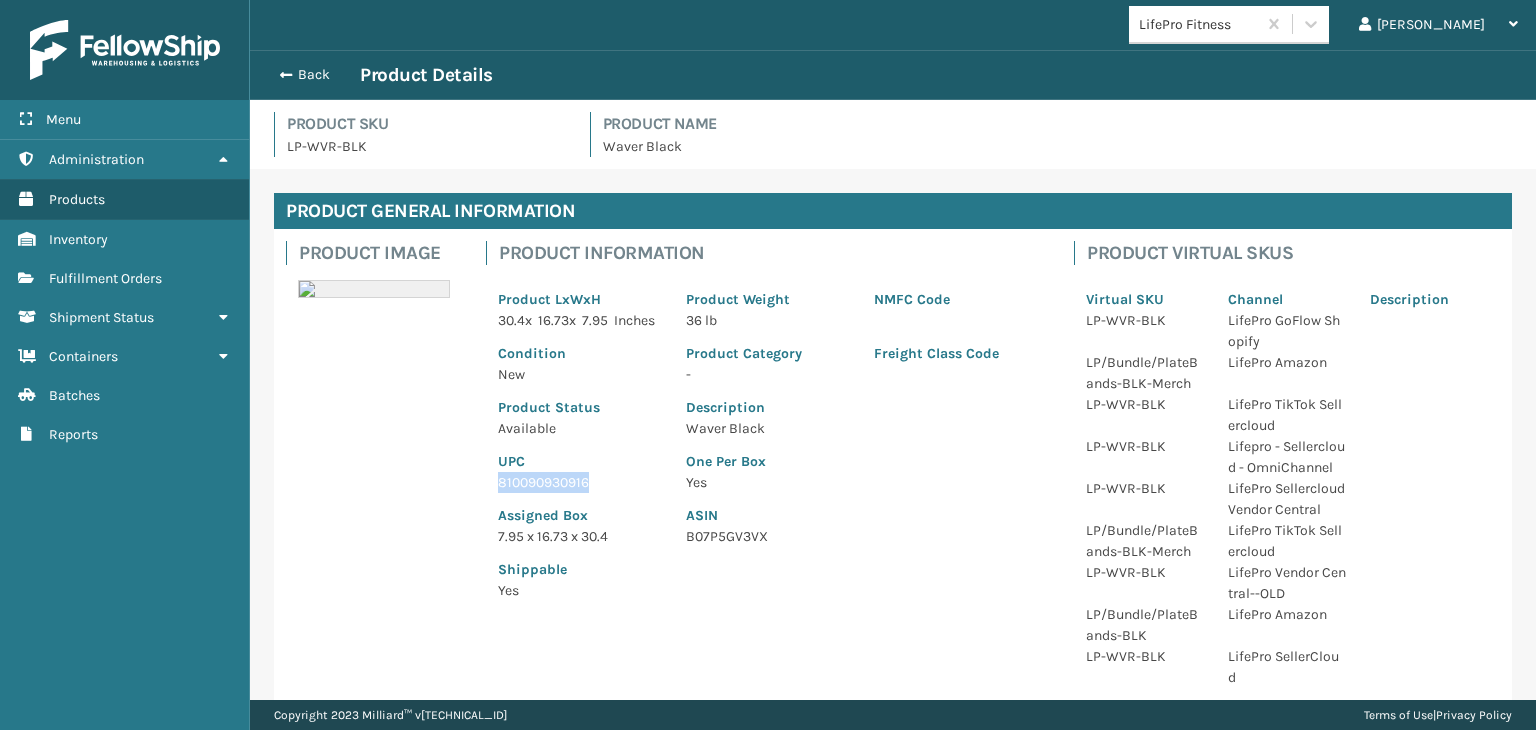 click on "810090930916" at bounding box center (580, 482) 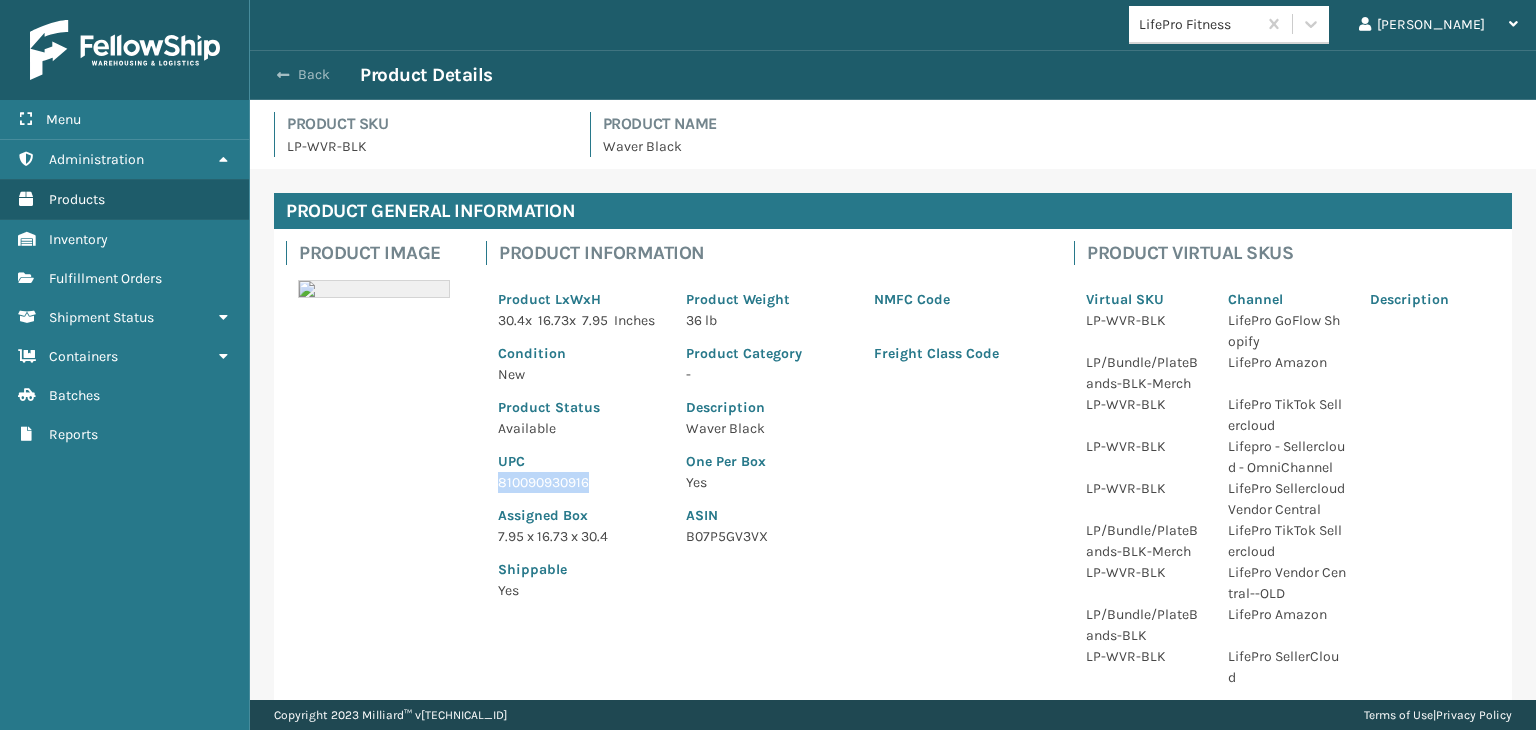 click on "Back" at bounding box center [314, 75] 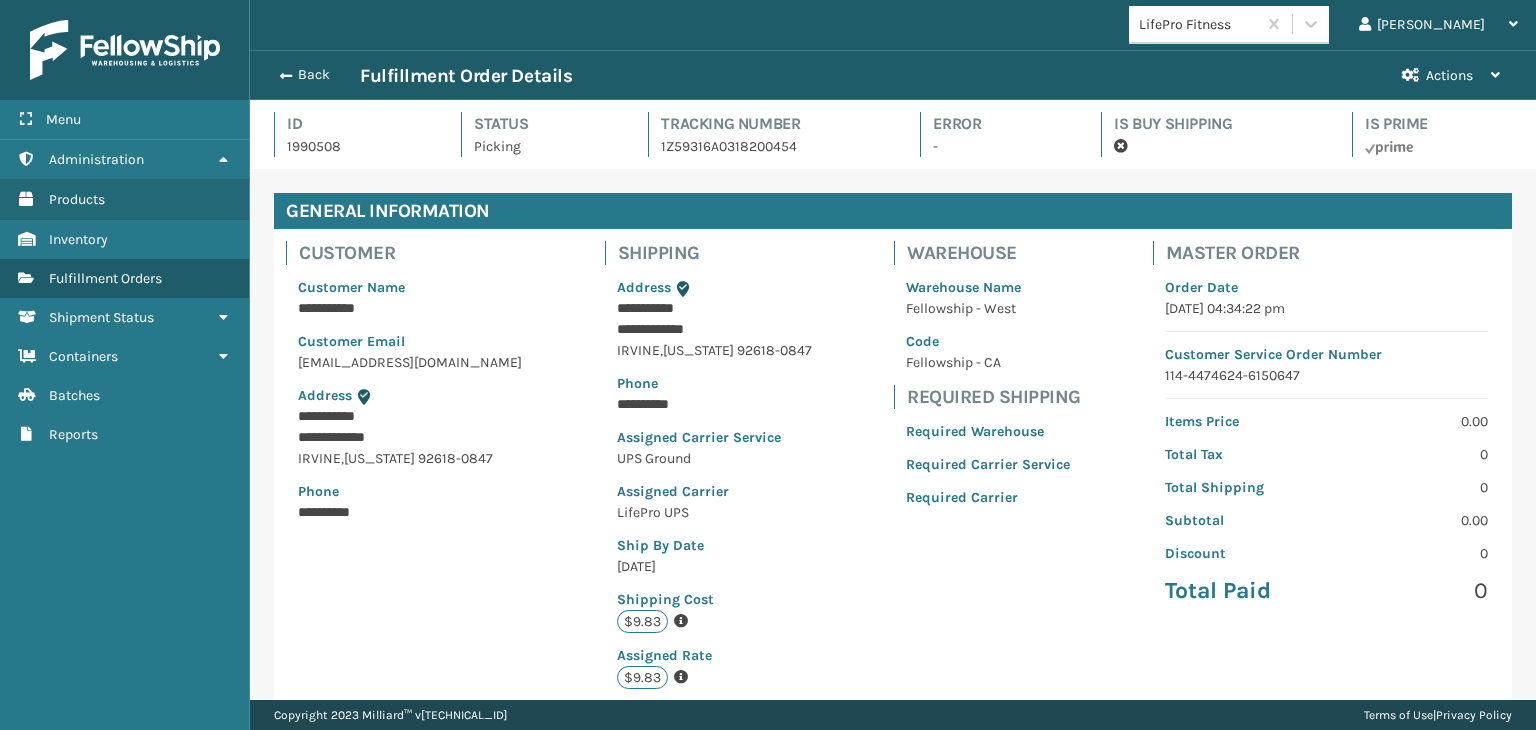 click on "Back" at bounding box center [314, 75] 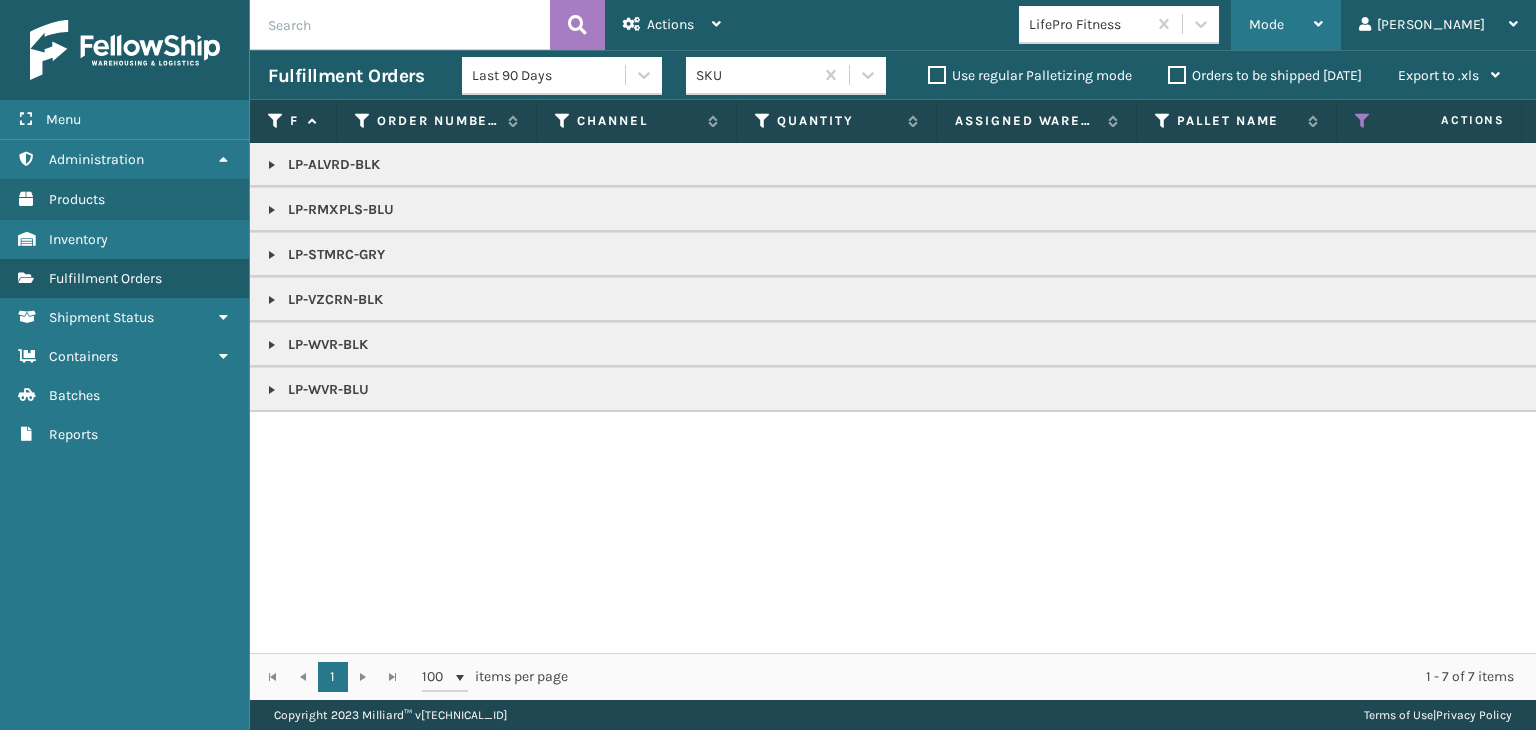 click on "Mode" at bounding box center [1266, 24] 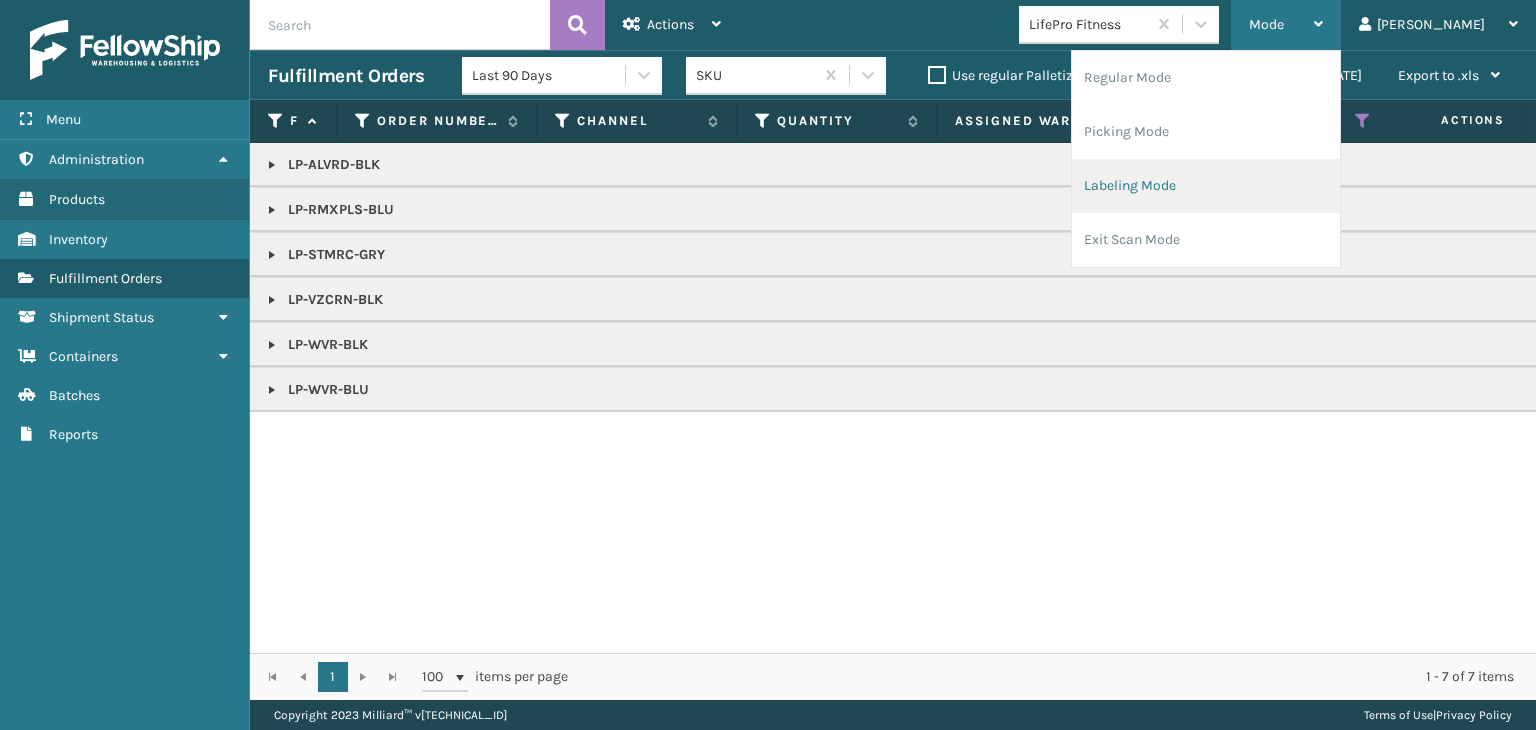 click on "Labeling Mode" at bounding box center [1206, 186] 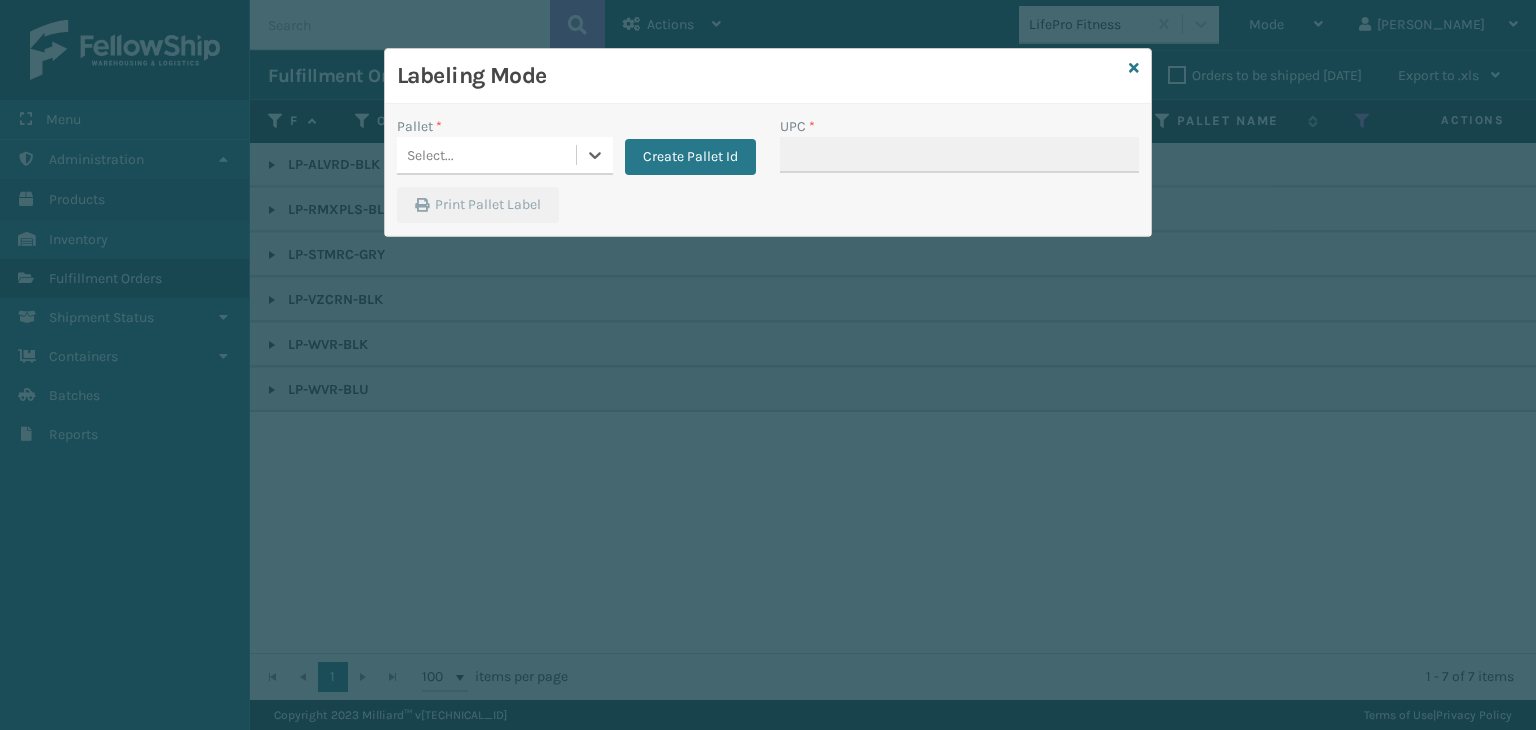 click on "Select..." at bounding box center [486, 155] 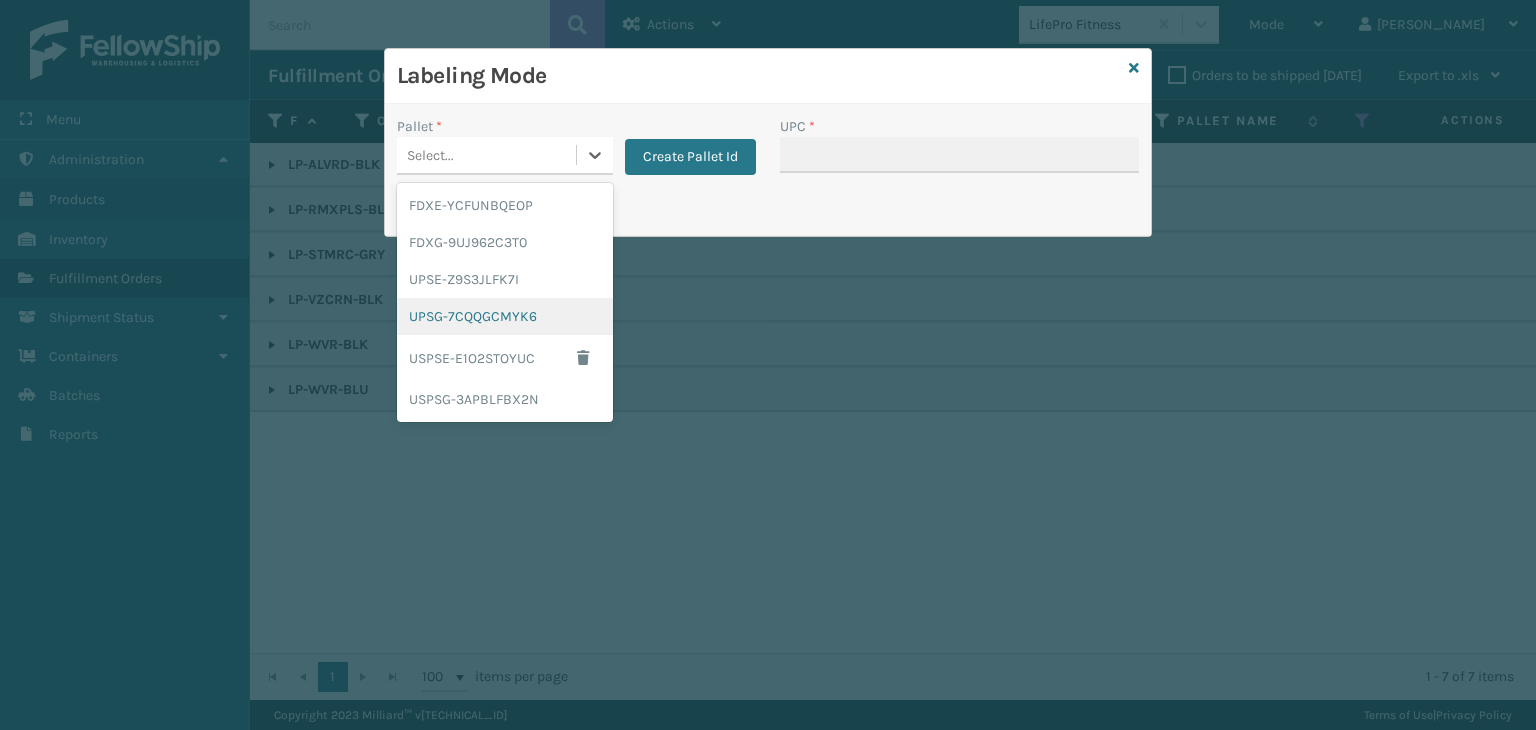 click on "UPSG-7CQQGCMYK6" at bounding box center [505, 316] 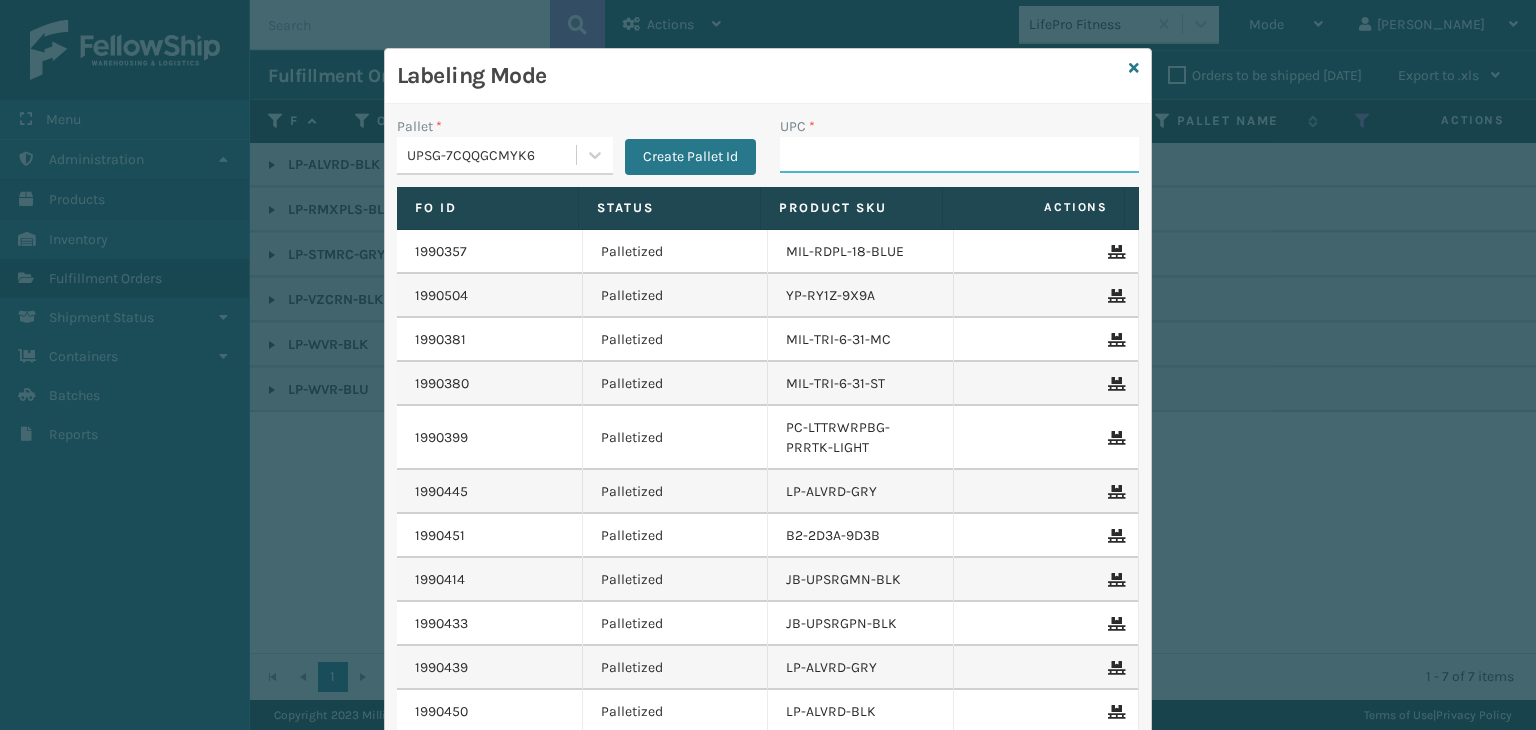 click on "UPC   *" at bounding box center (959, 155) 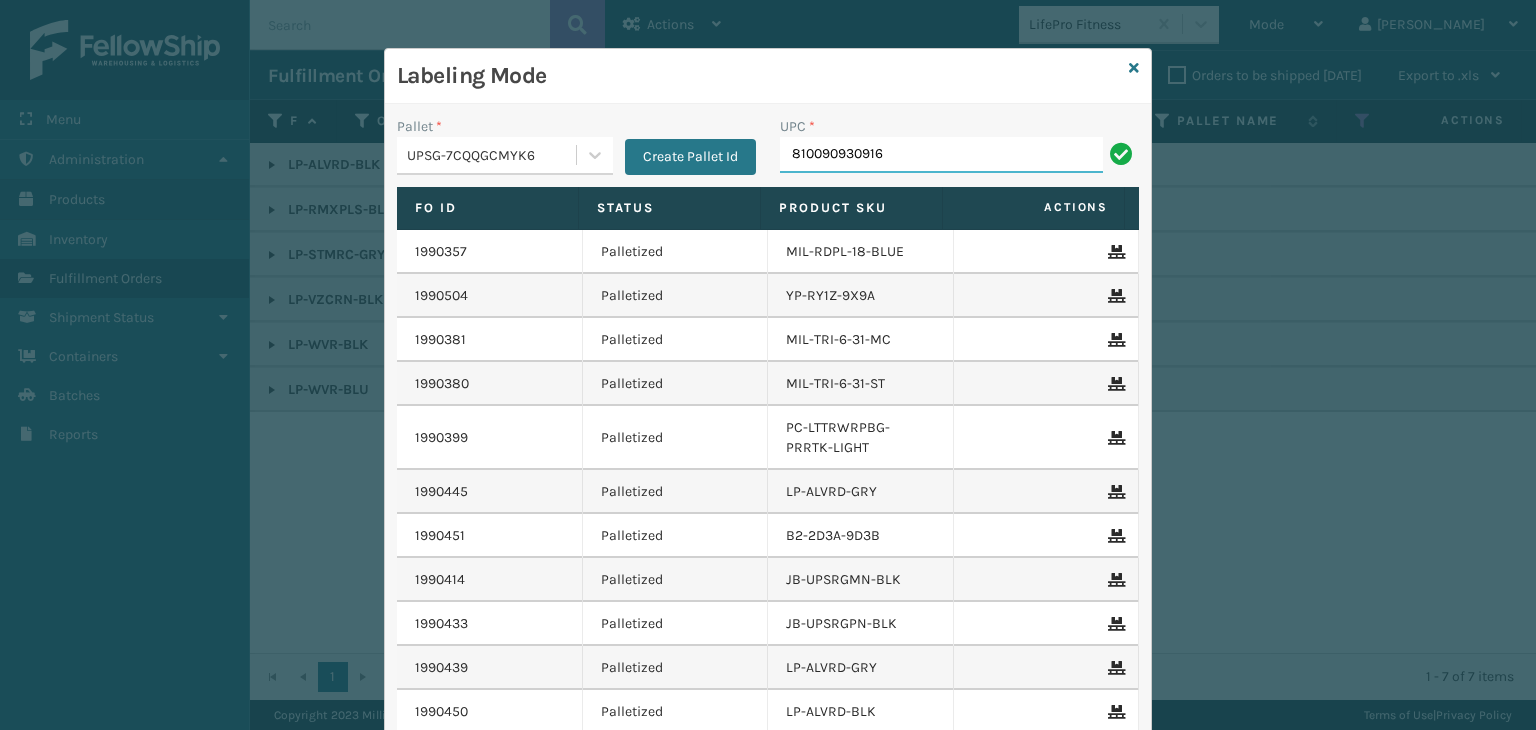 type on "810090930916" 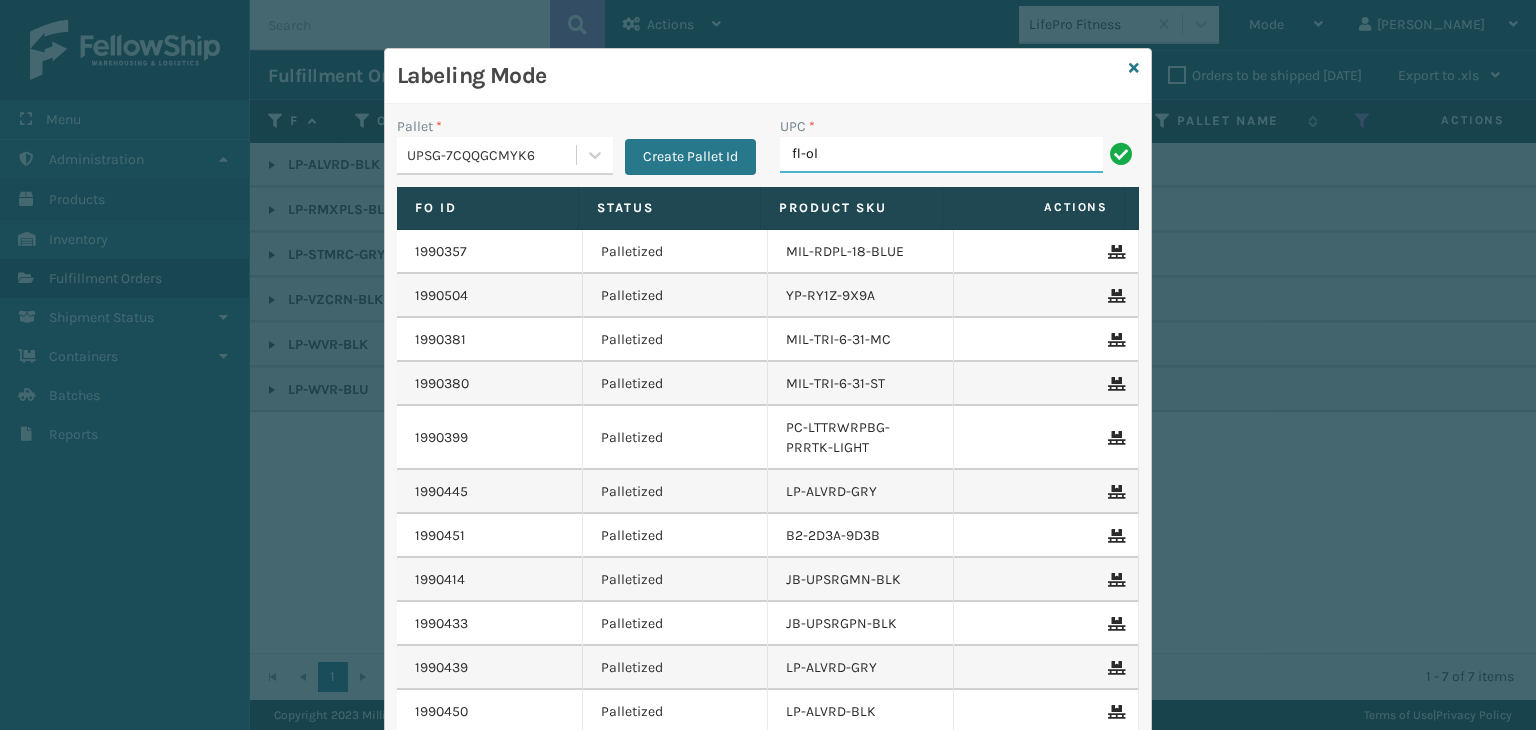 type on "FL-OLVA-CRM" 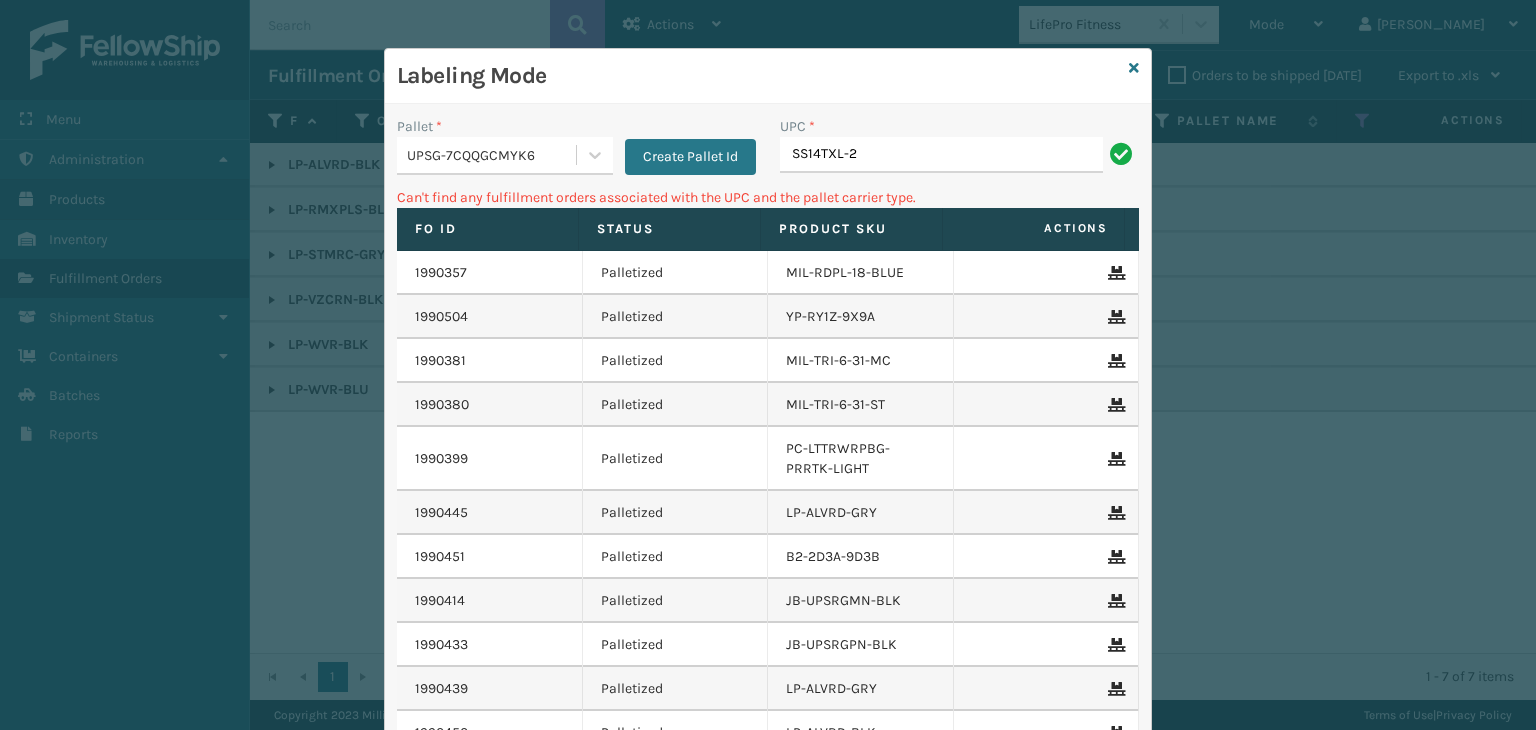 click on "UPSG-7CQQGCMYK6" at bounding box center [492, 155] 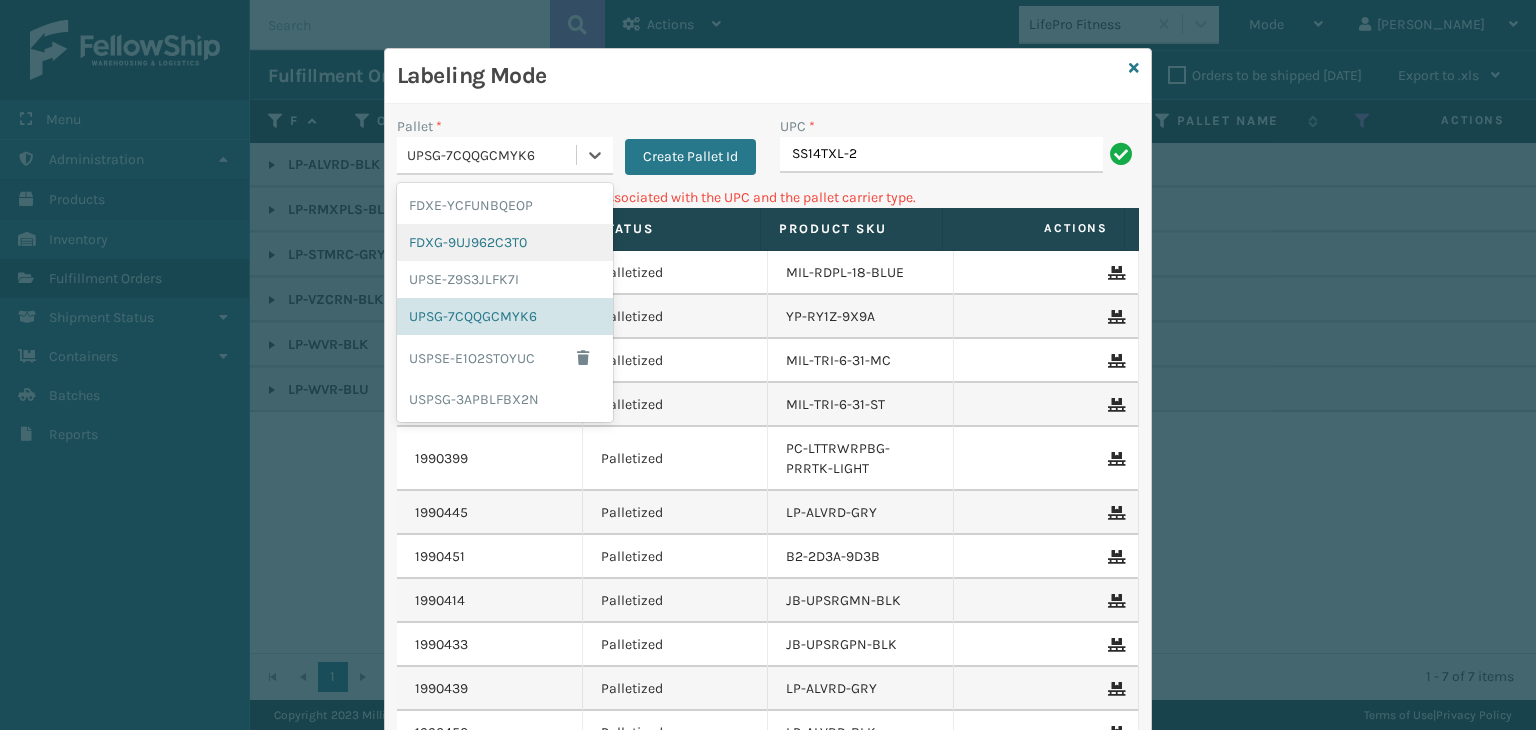 click on "FDXG-9UJ962C3T0" at bounding box center (505, 242) 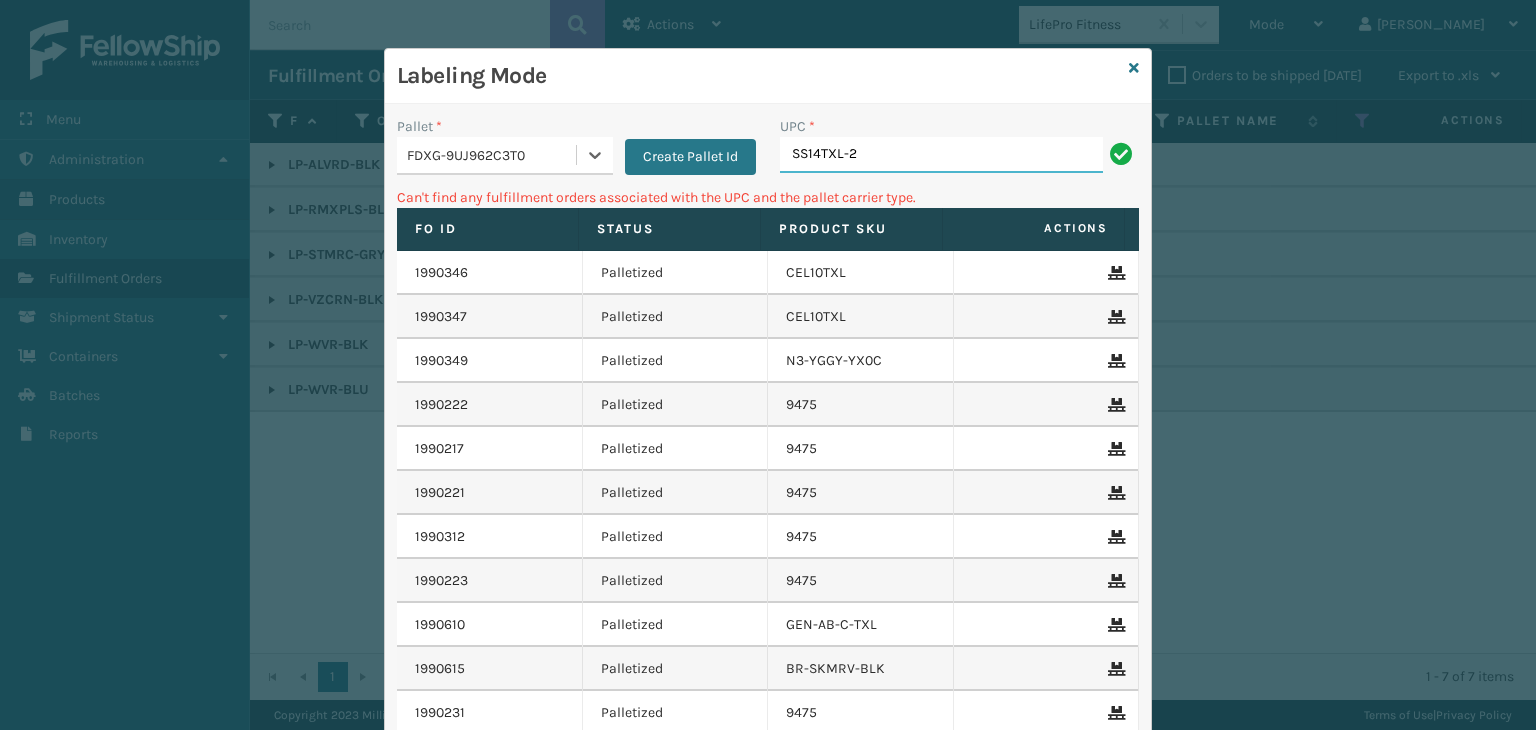 click on "SS14TXL-2" at bounding box center [941, 155] 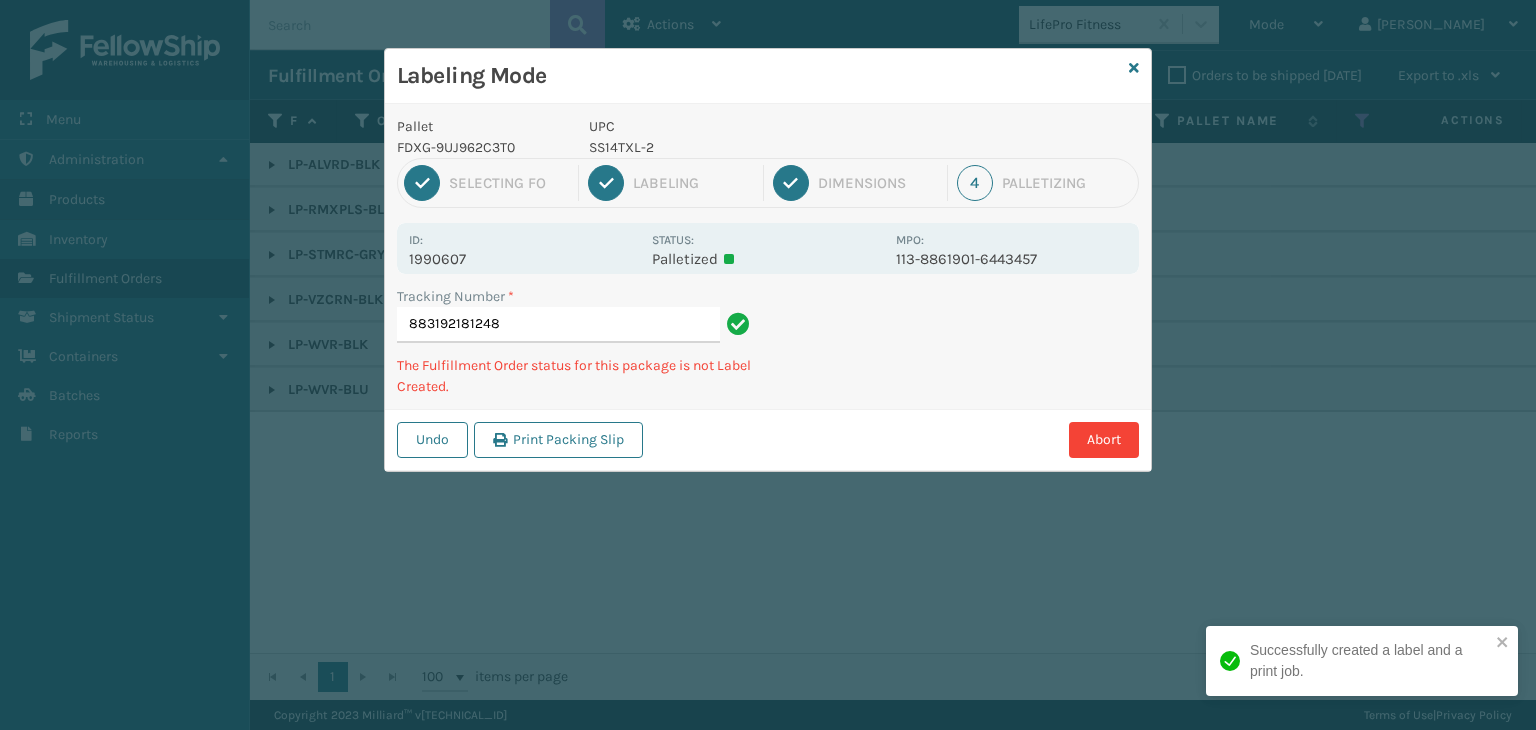 click on "SS14TXL-2" at bounding box center (736, 147) 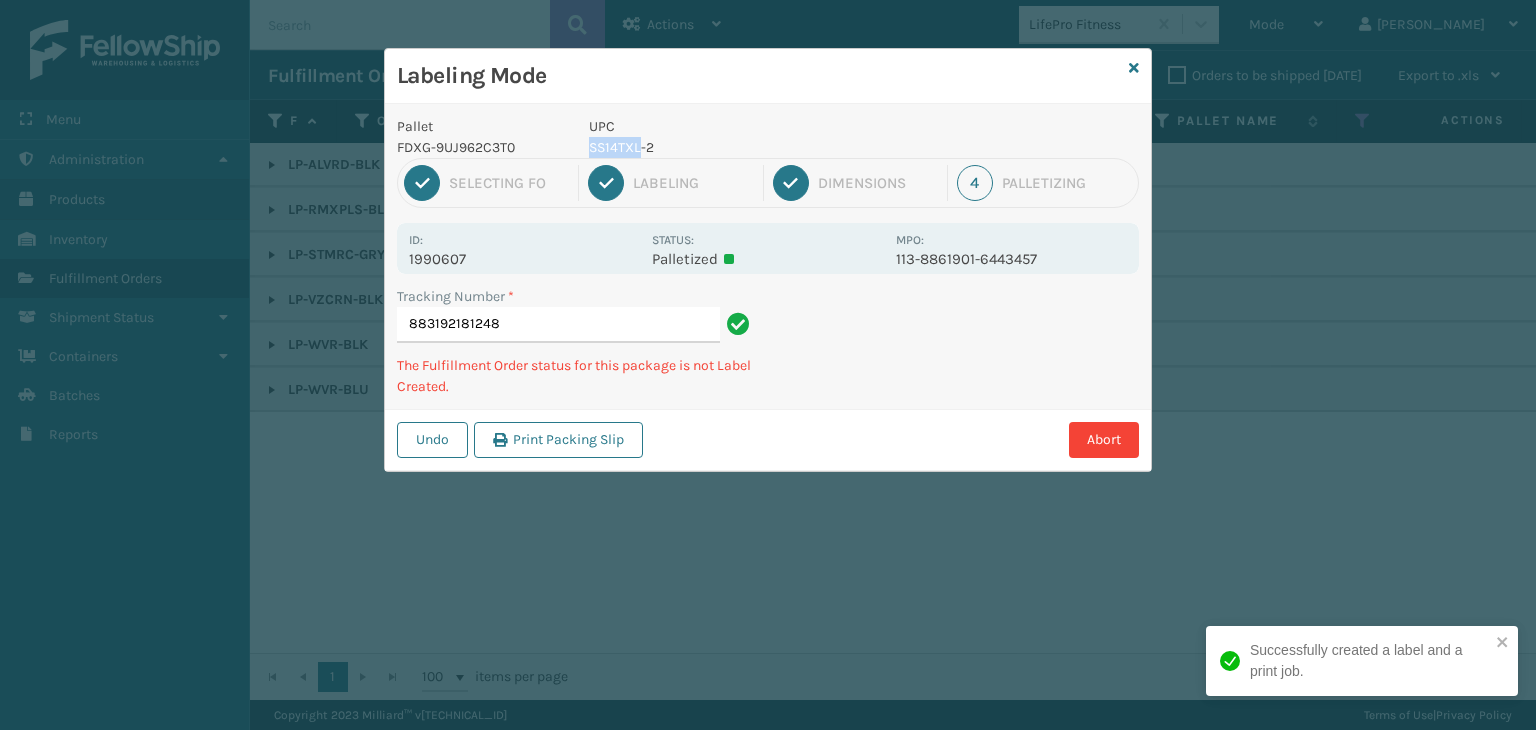 click on "SS14TXL-2" at bounding box center (736, 147) 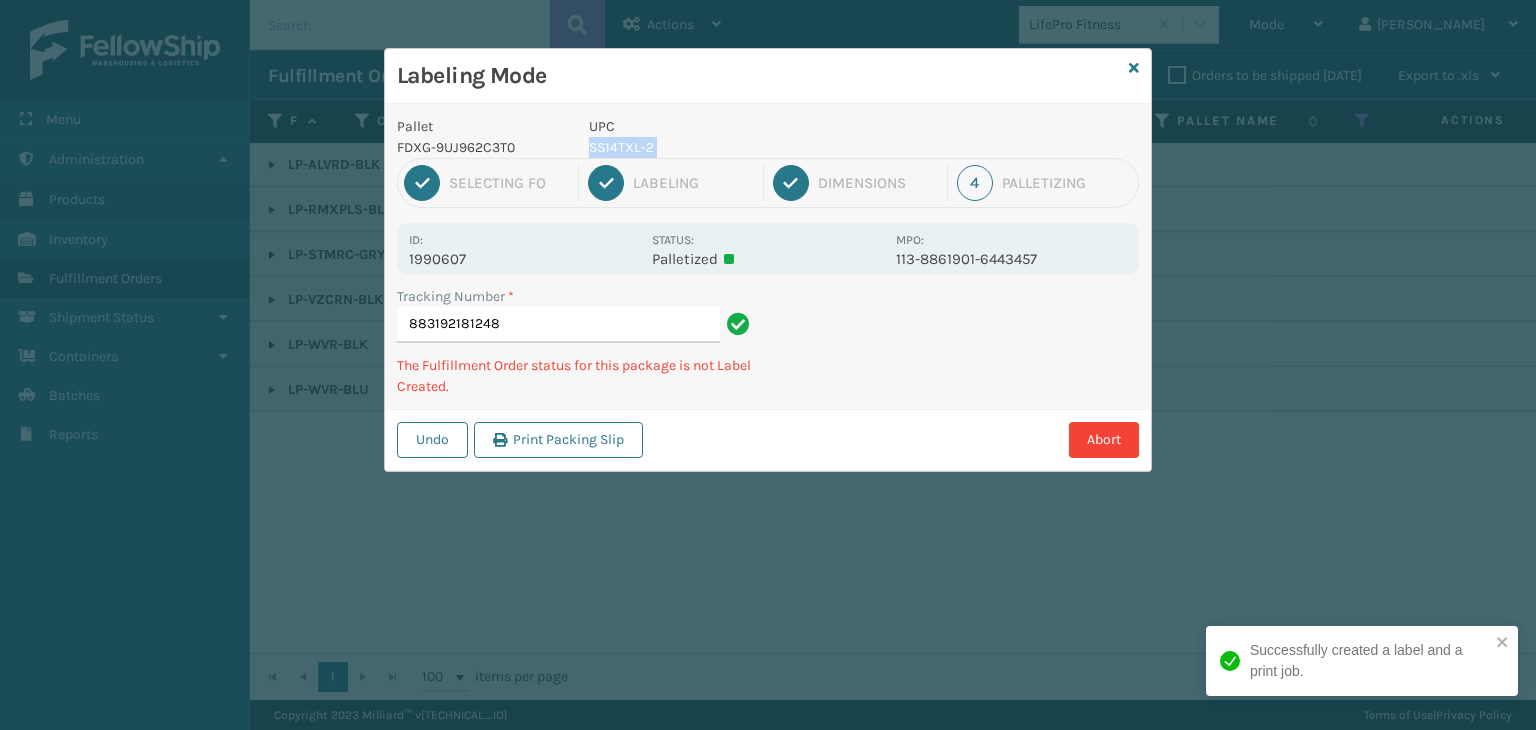 click on "SS14TXL-2" at bounding box center (736, 147) 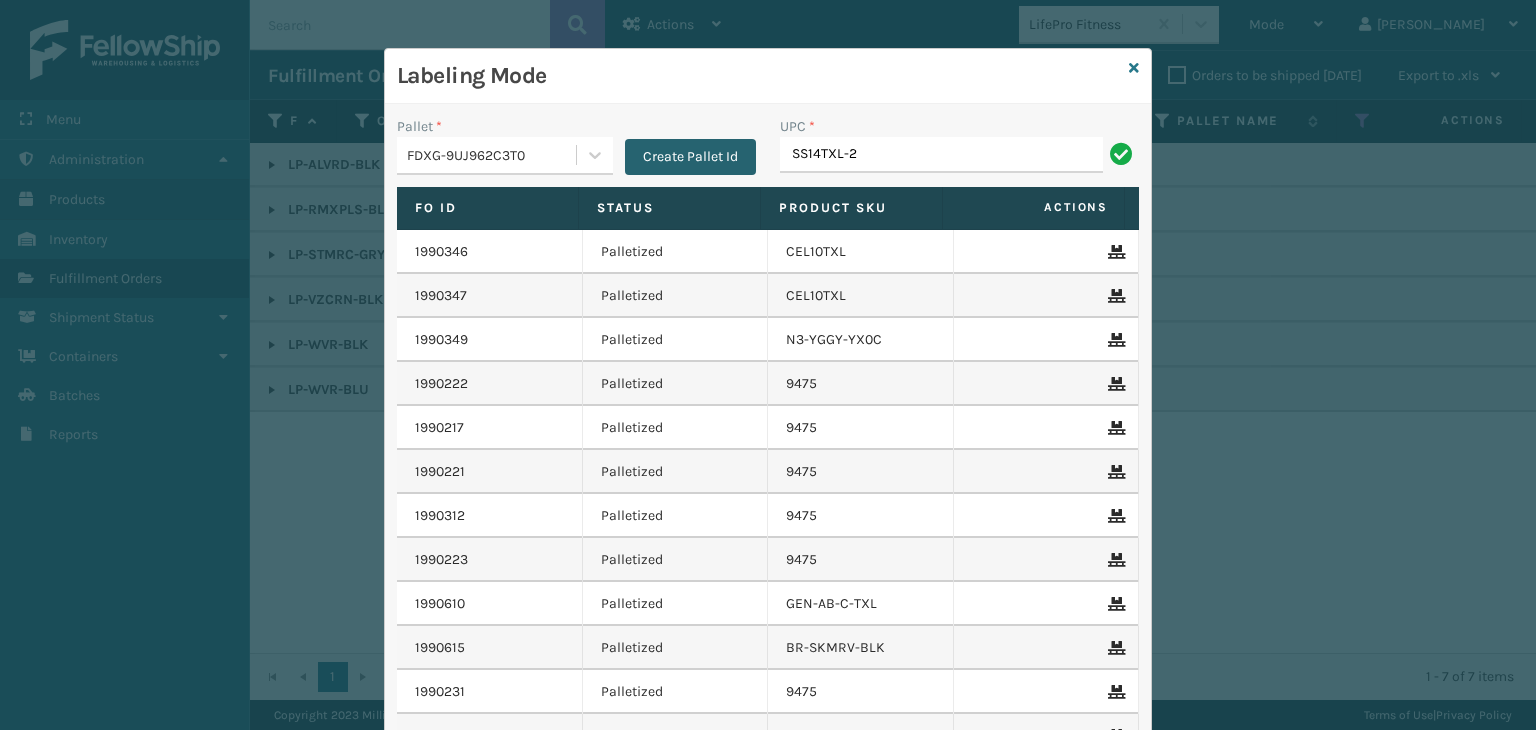 type on "SS14TXL-2" 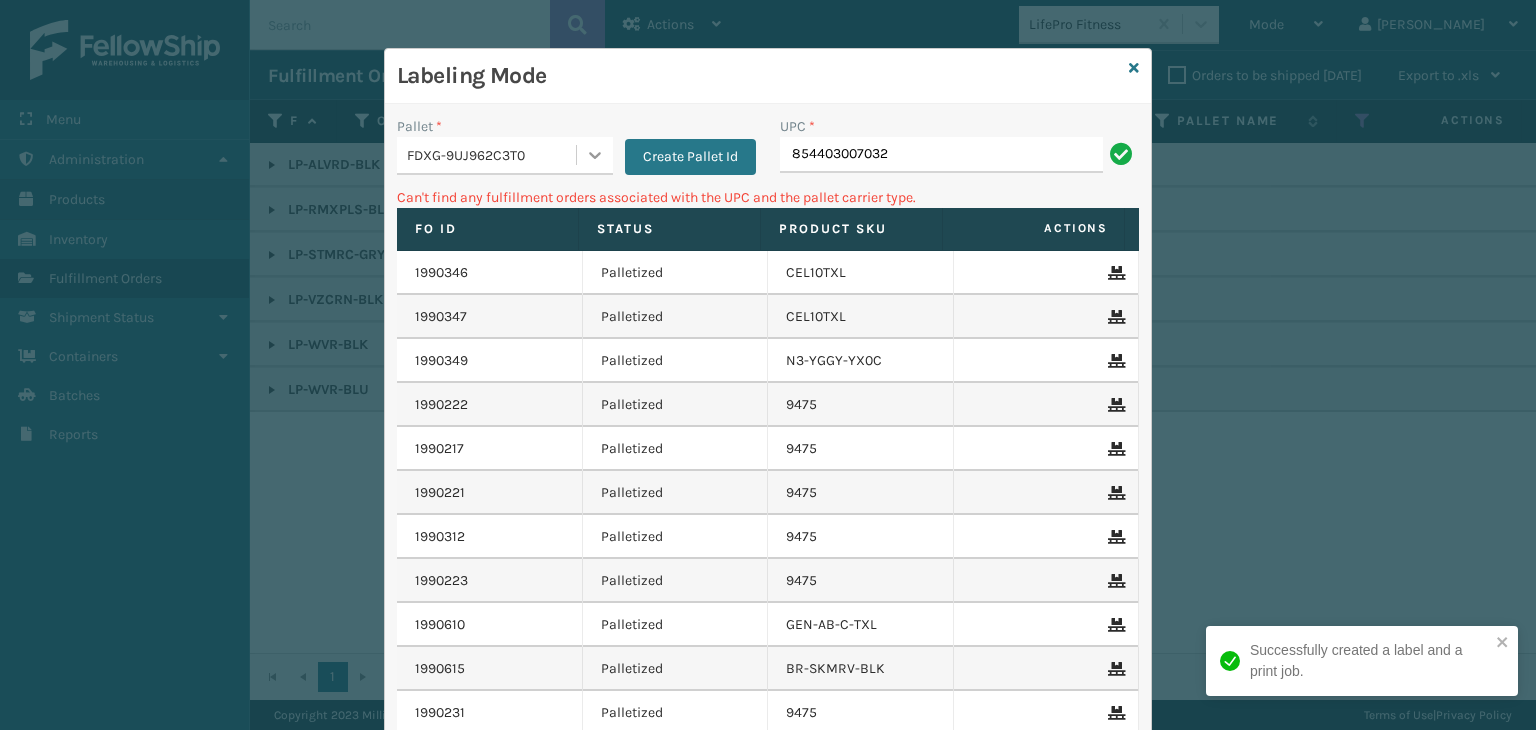 click at bounding box center [595, 155] 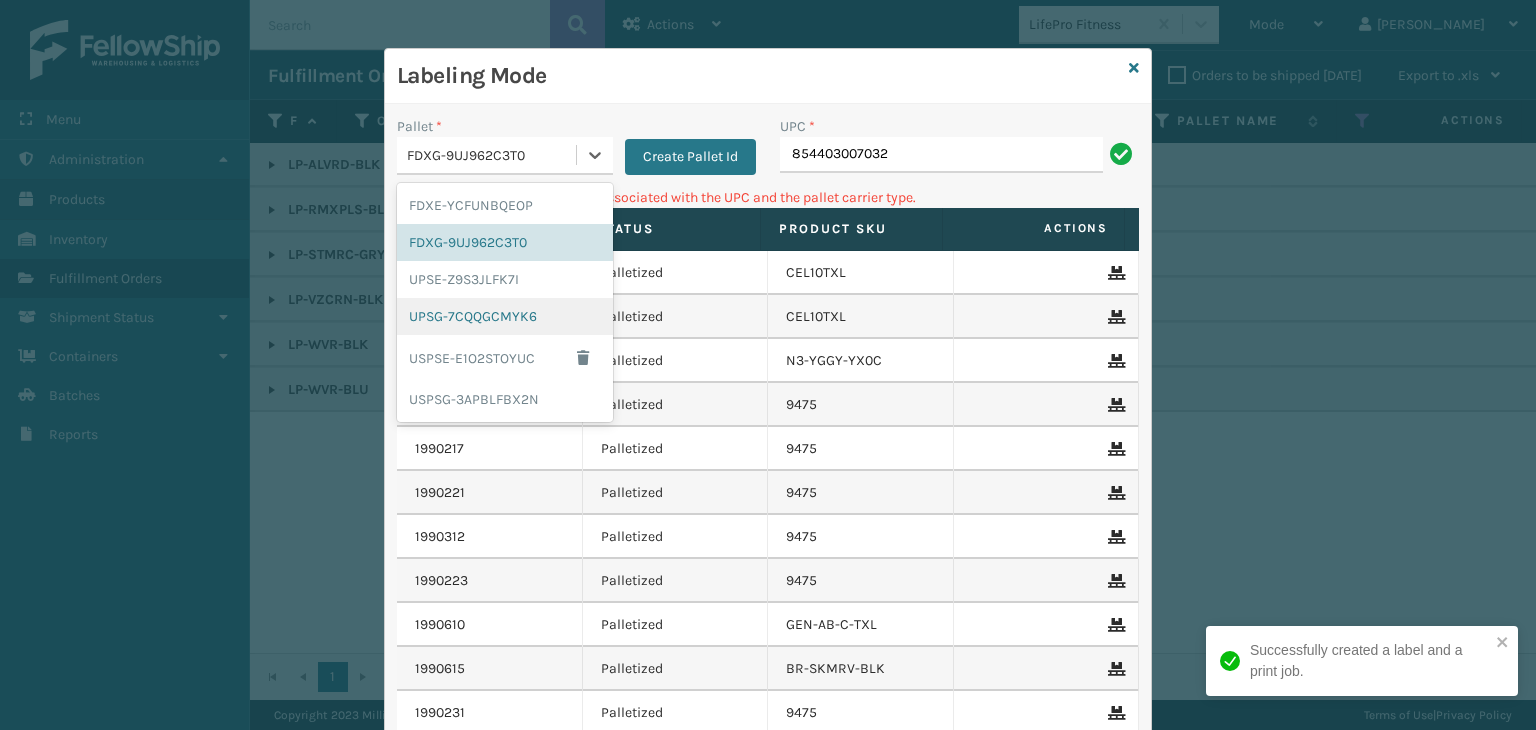 click on "UPSG-7CQQGCMYK6" at bounding box center (505, 316) 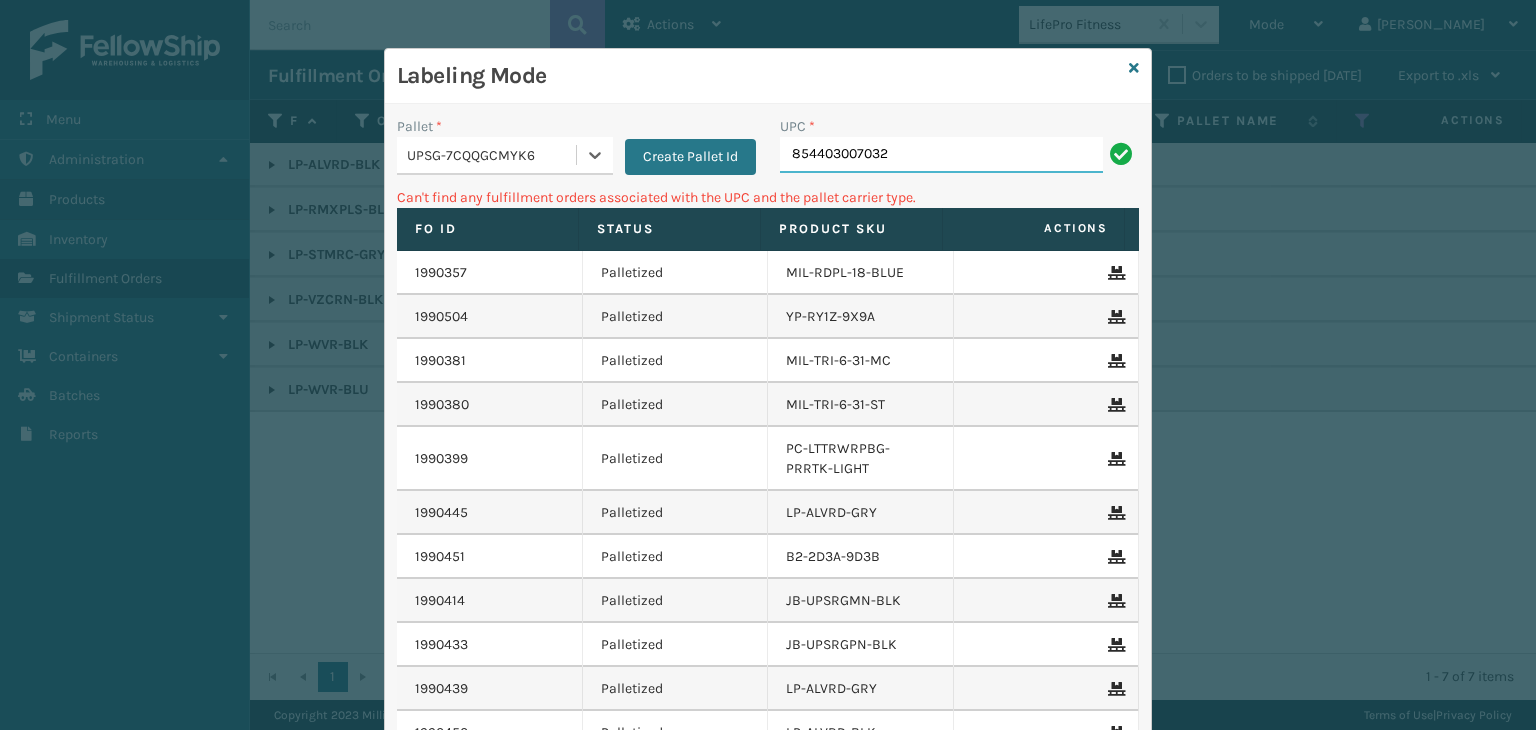 click on "854403007032" at bounding box center (941, 155) 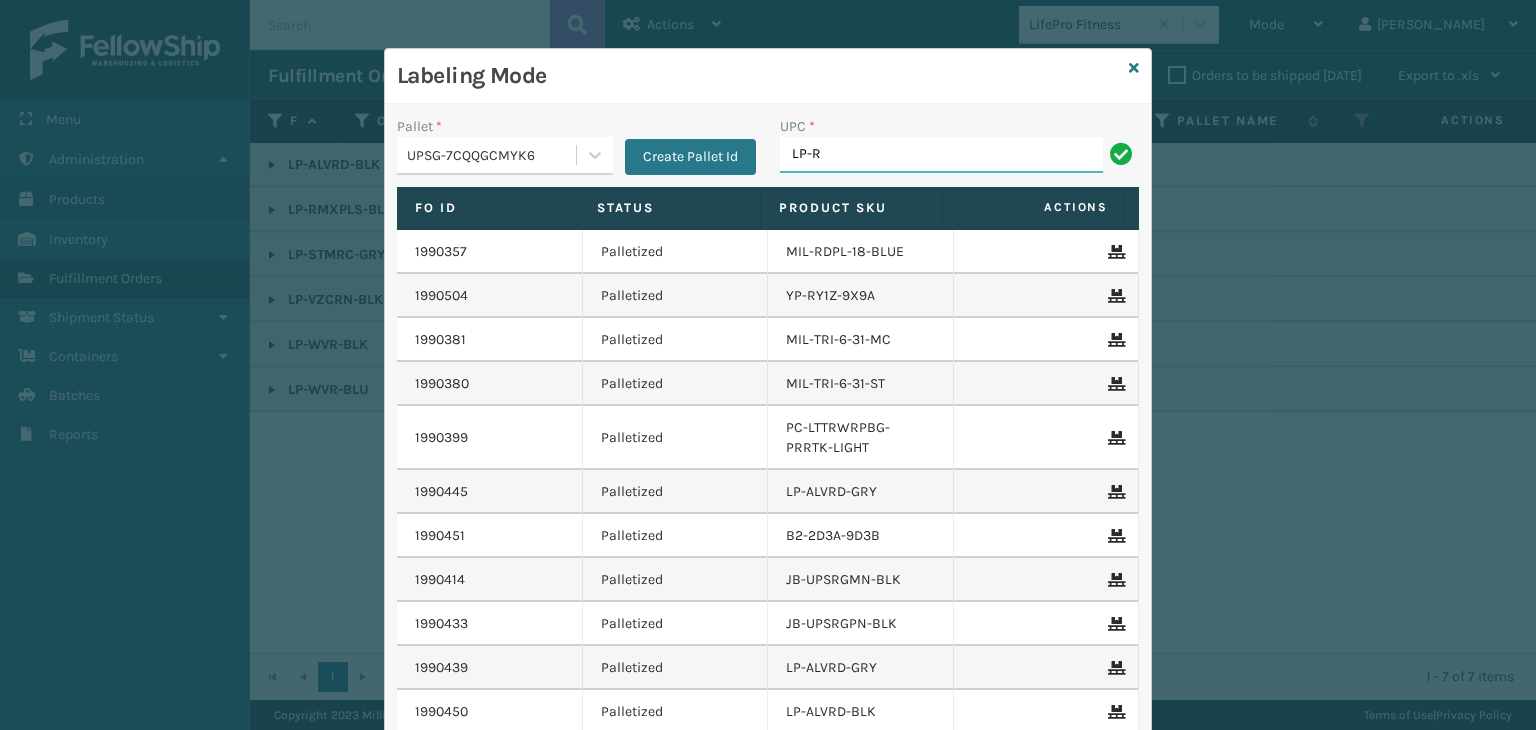 type on "LP-RMXPLS-BLU" 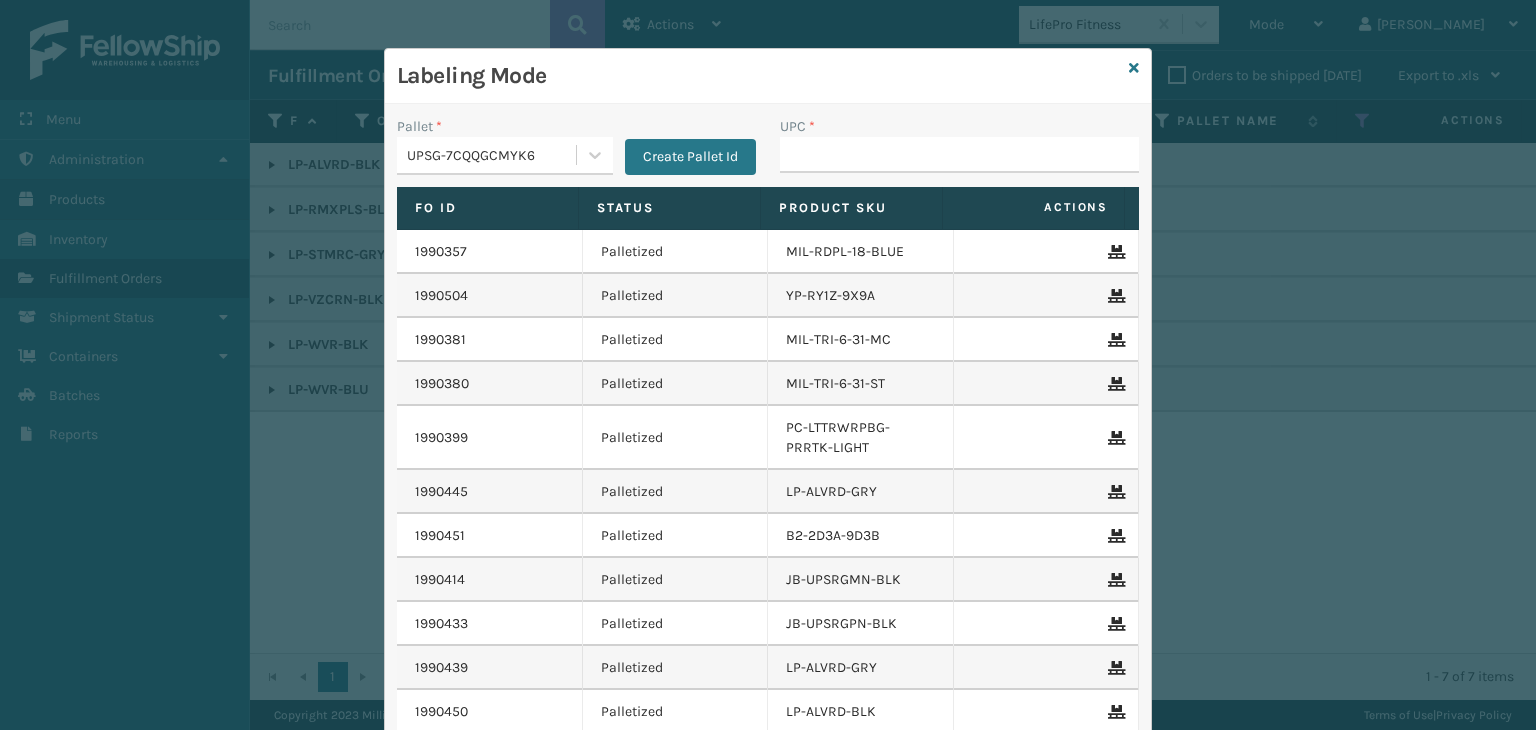 click on "Labeling Mode" at bounding box center [768, 76] 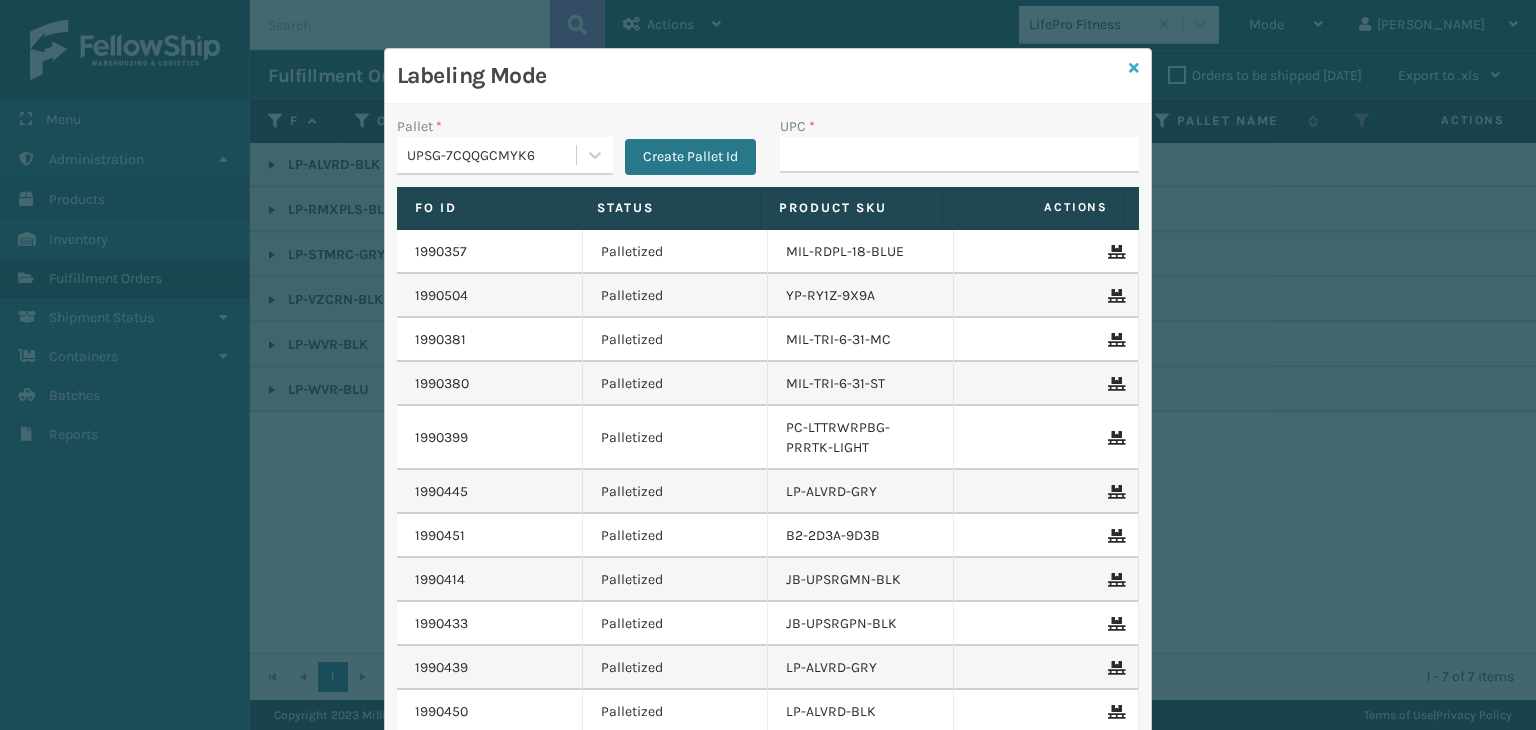 click at bounding box center (1134, 68) 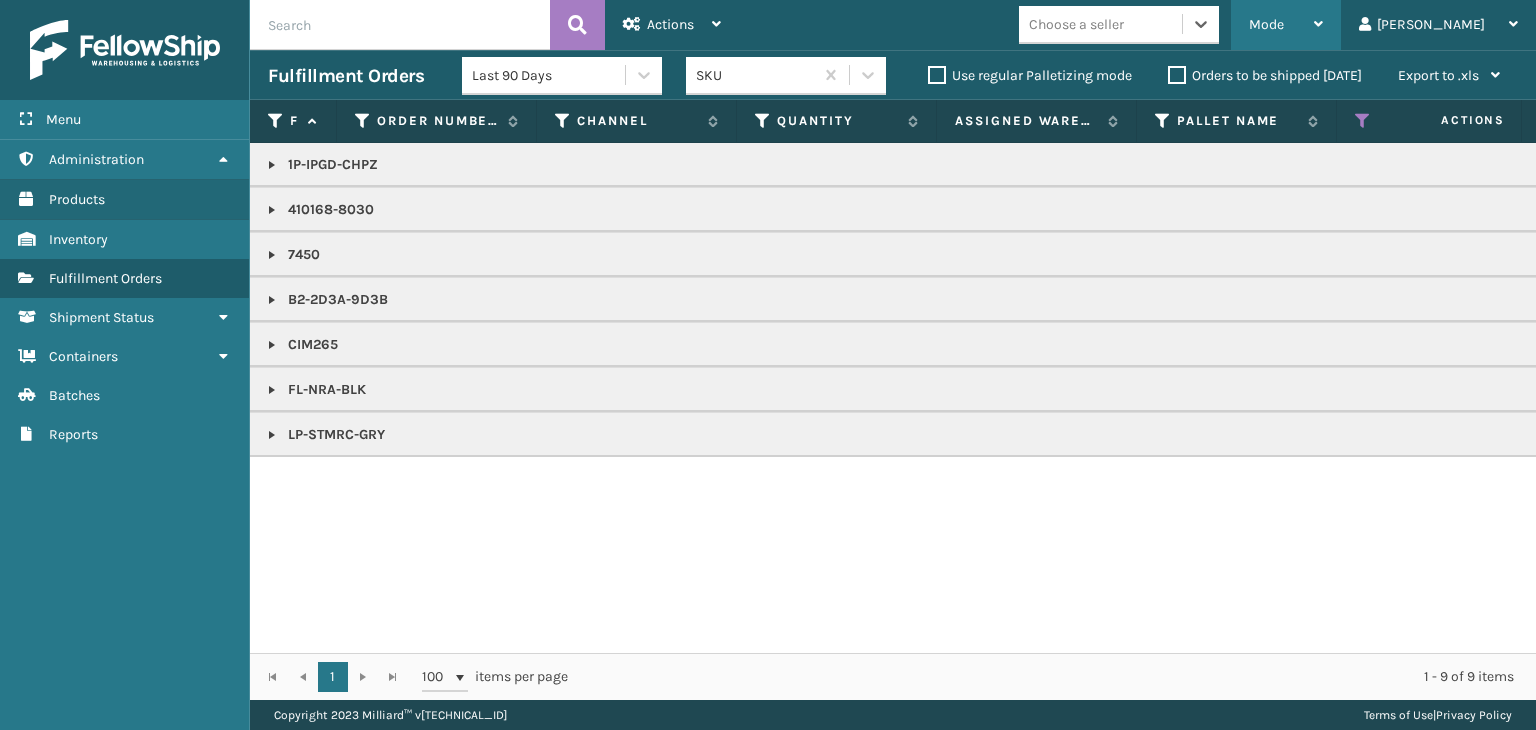 click on "Mode" at bounding box center [1286, 25] 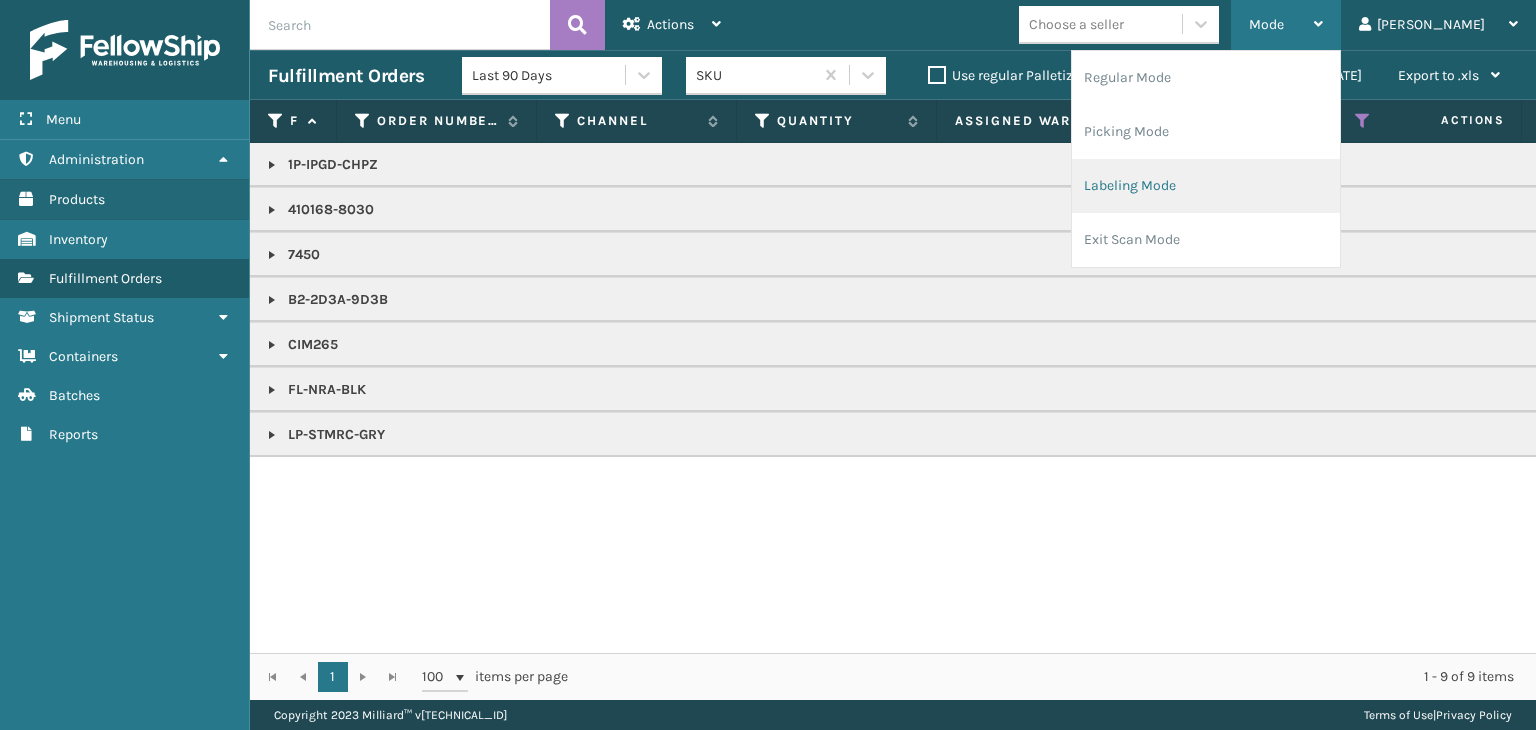 click on "Labeling Mode" at bounding box center [1206, 186] 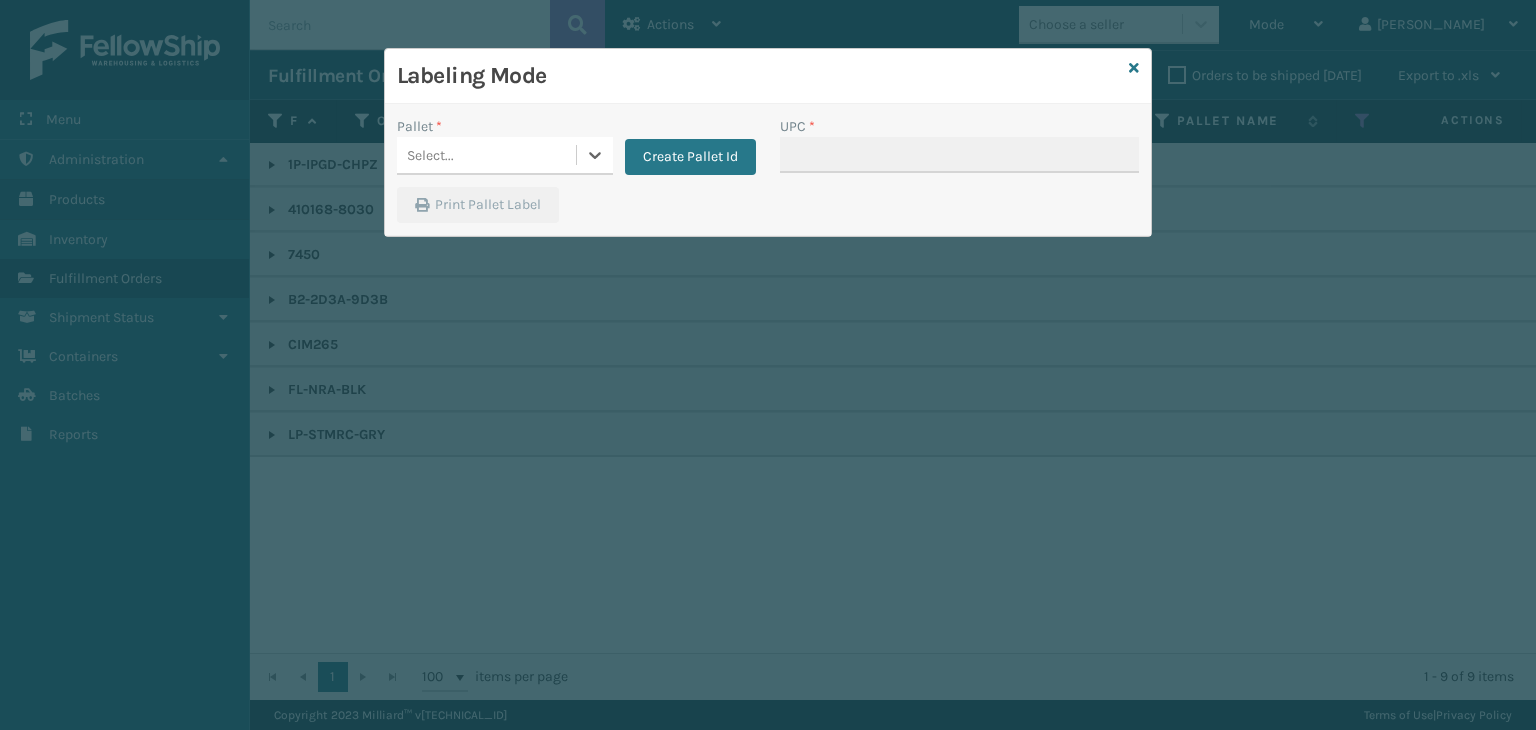 click on "Select..." at bounding box center [430, 155] 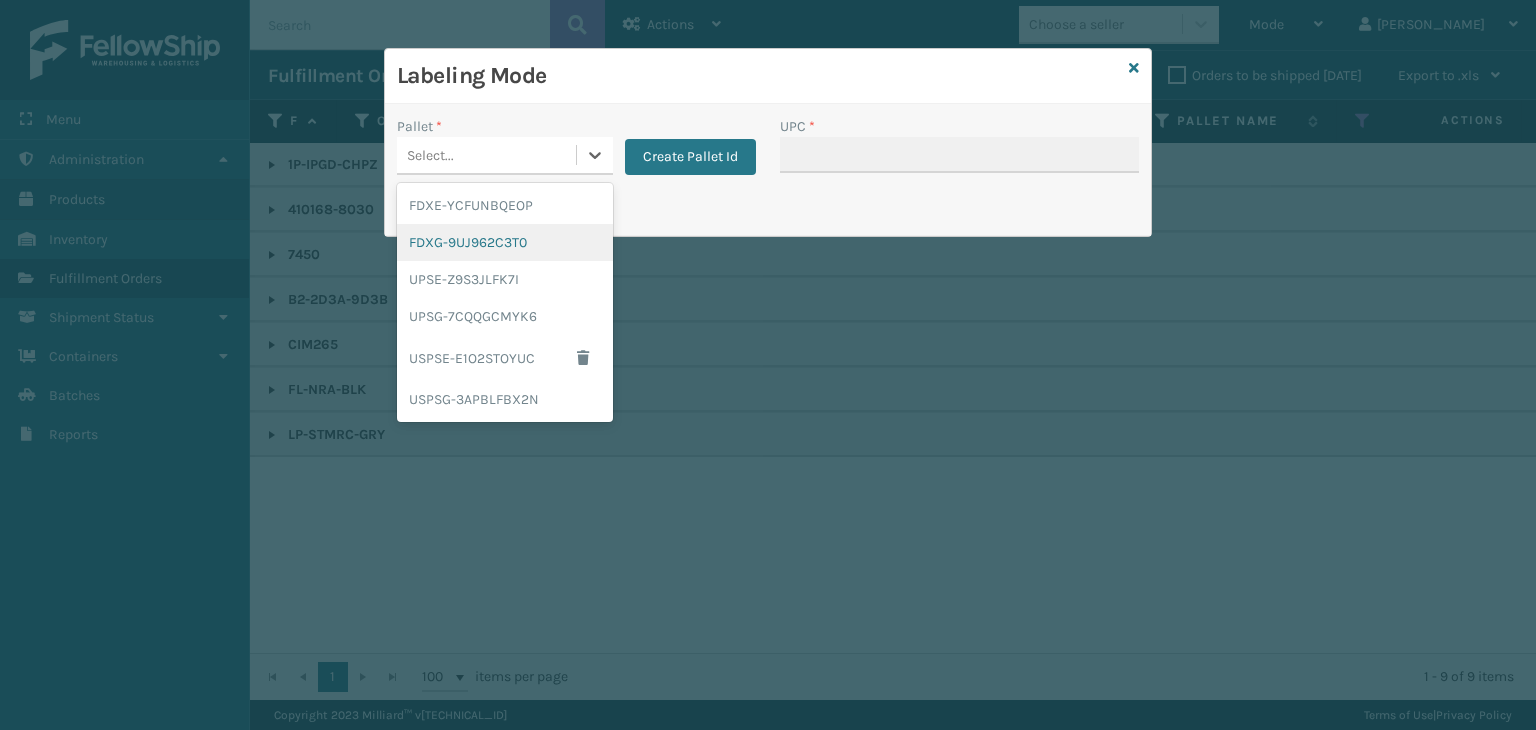 click on "FDXG-9UJ962C3T0" at bounding box center [505, 242] 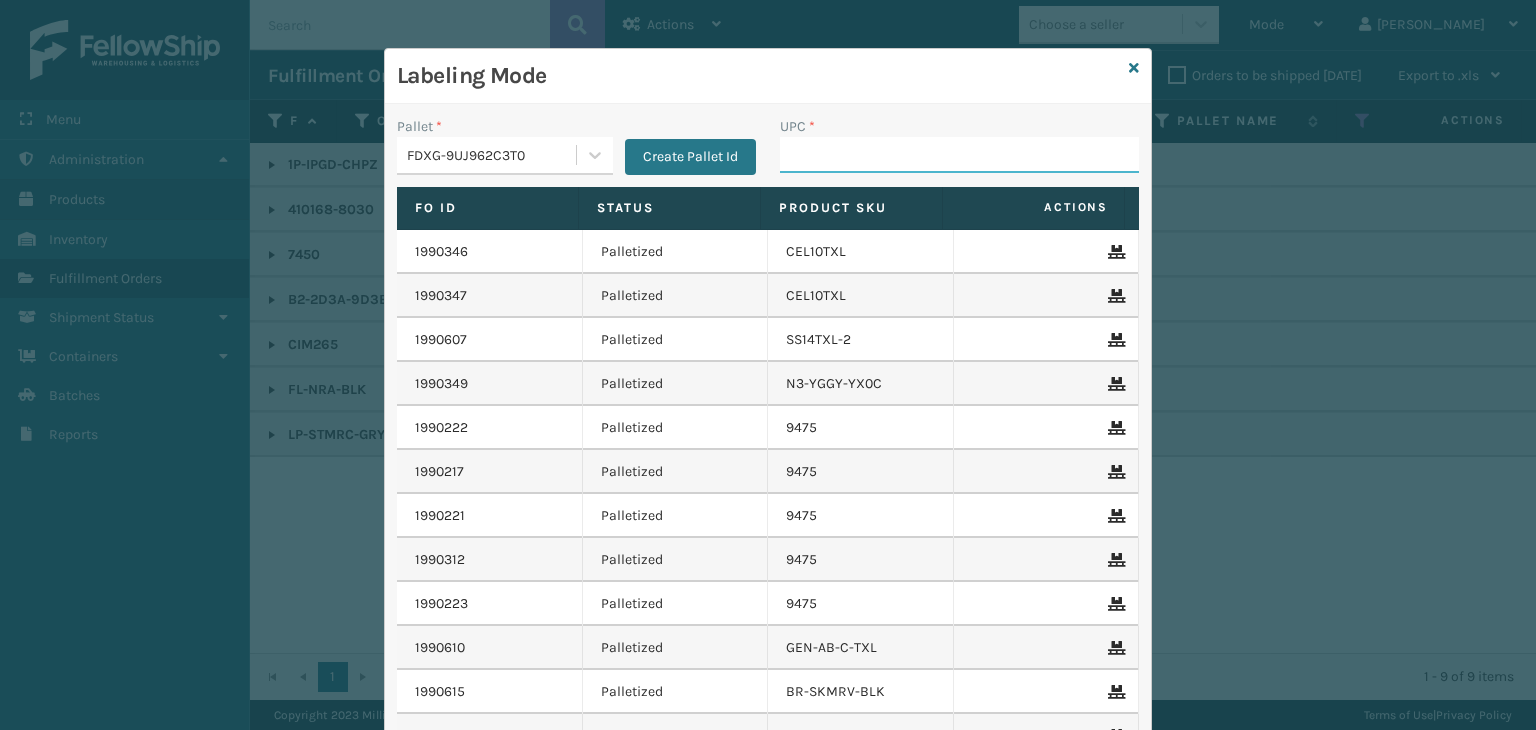 click on "UPC   *" at bounding box center [959, 155] 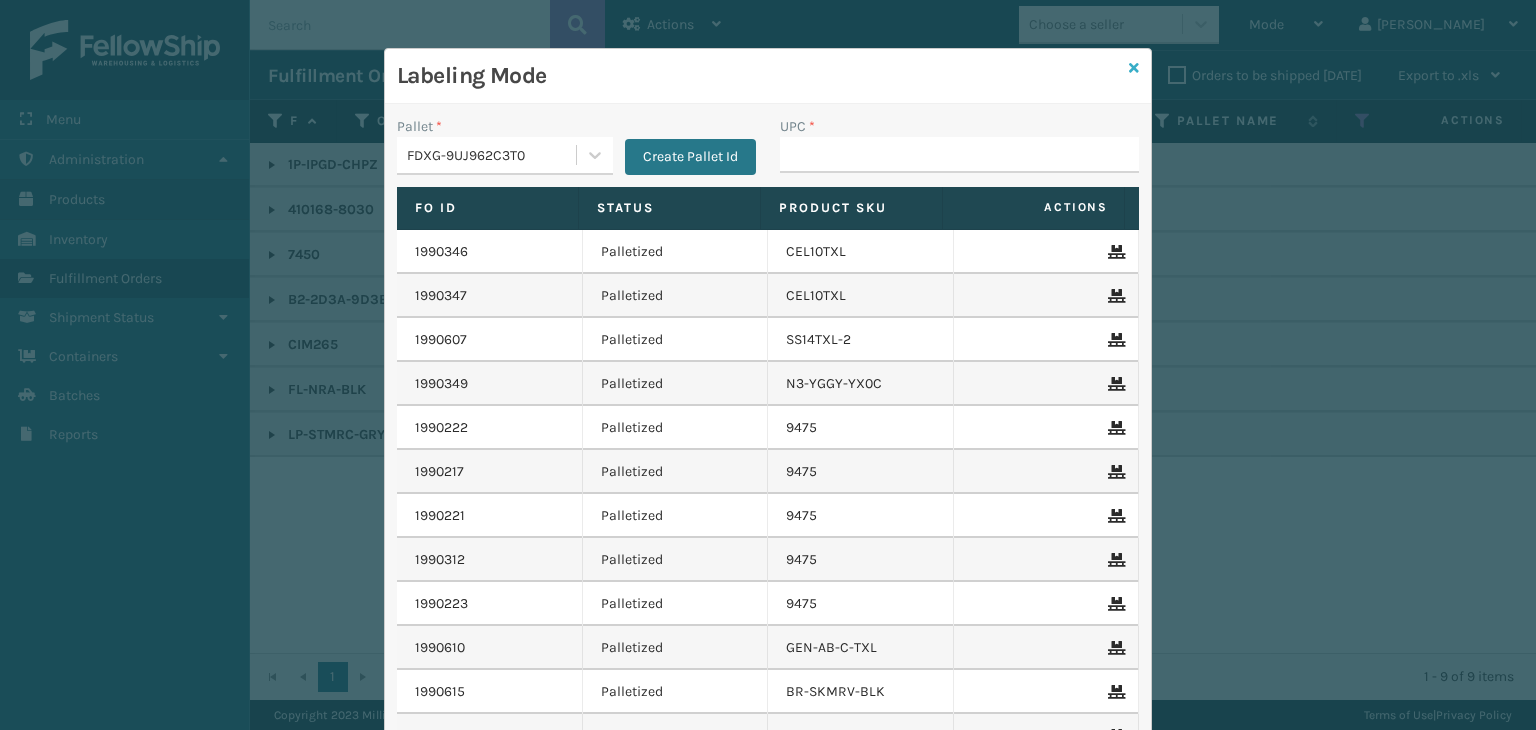 click at bounding box center [1134, 68] 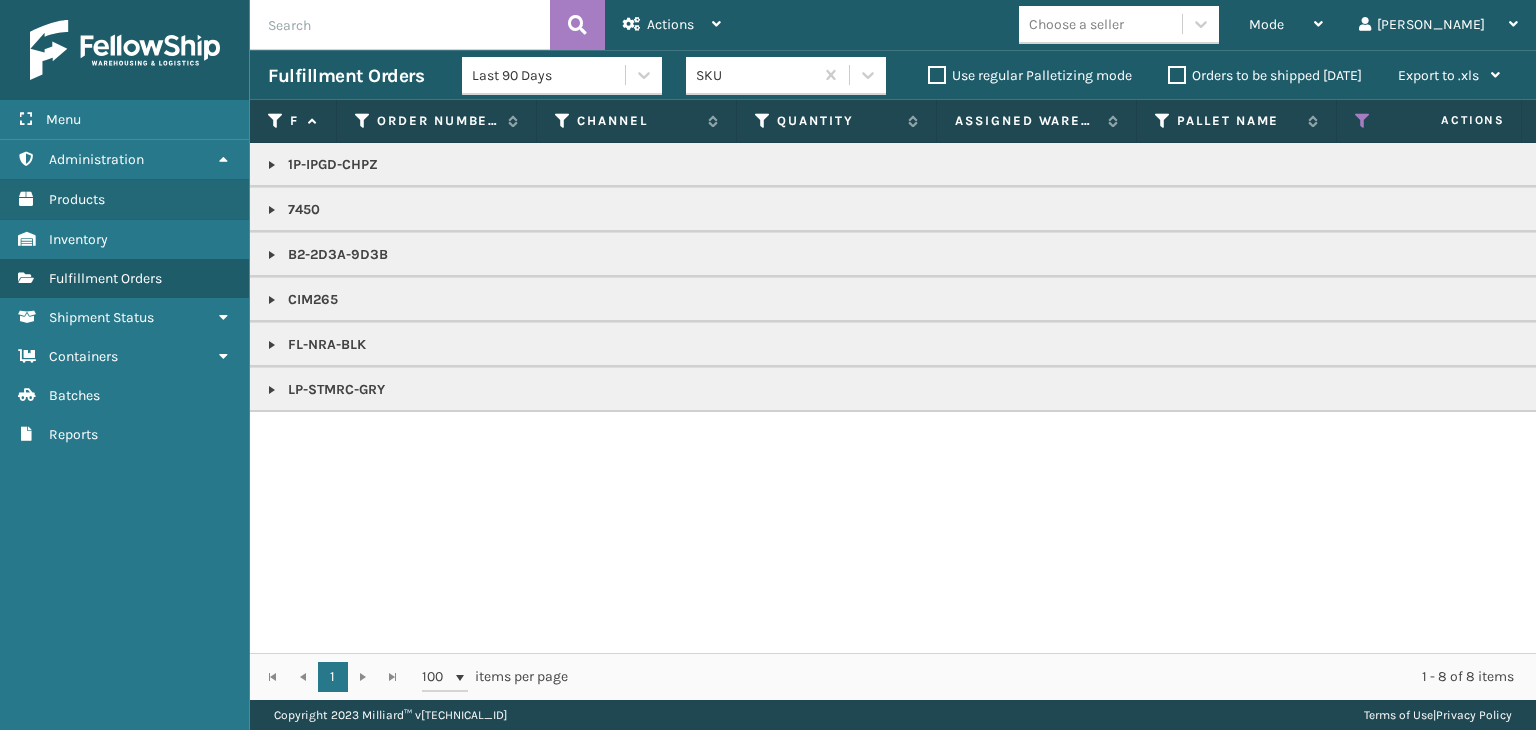 click at bounding box center (272, 210) 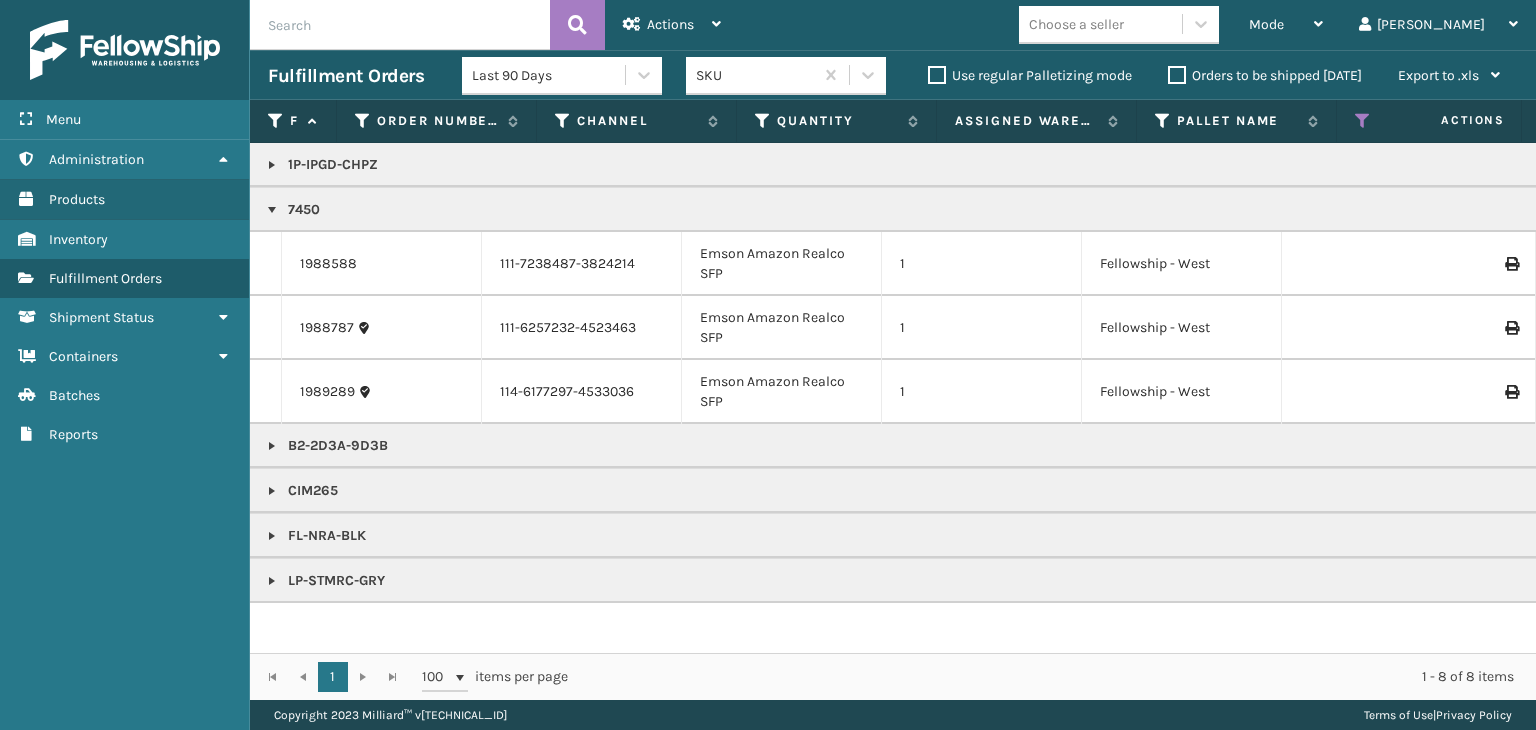 click on "7450" at bounding box center [1441, 210] 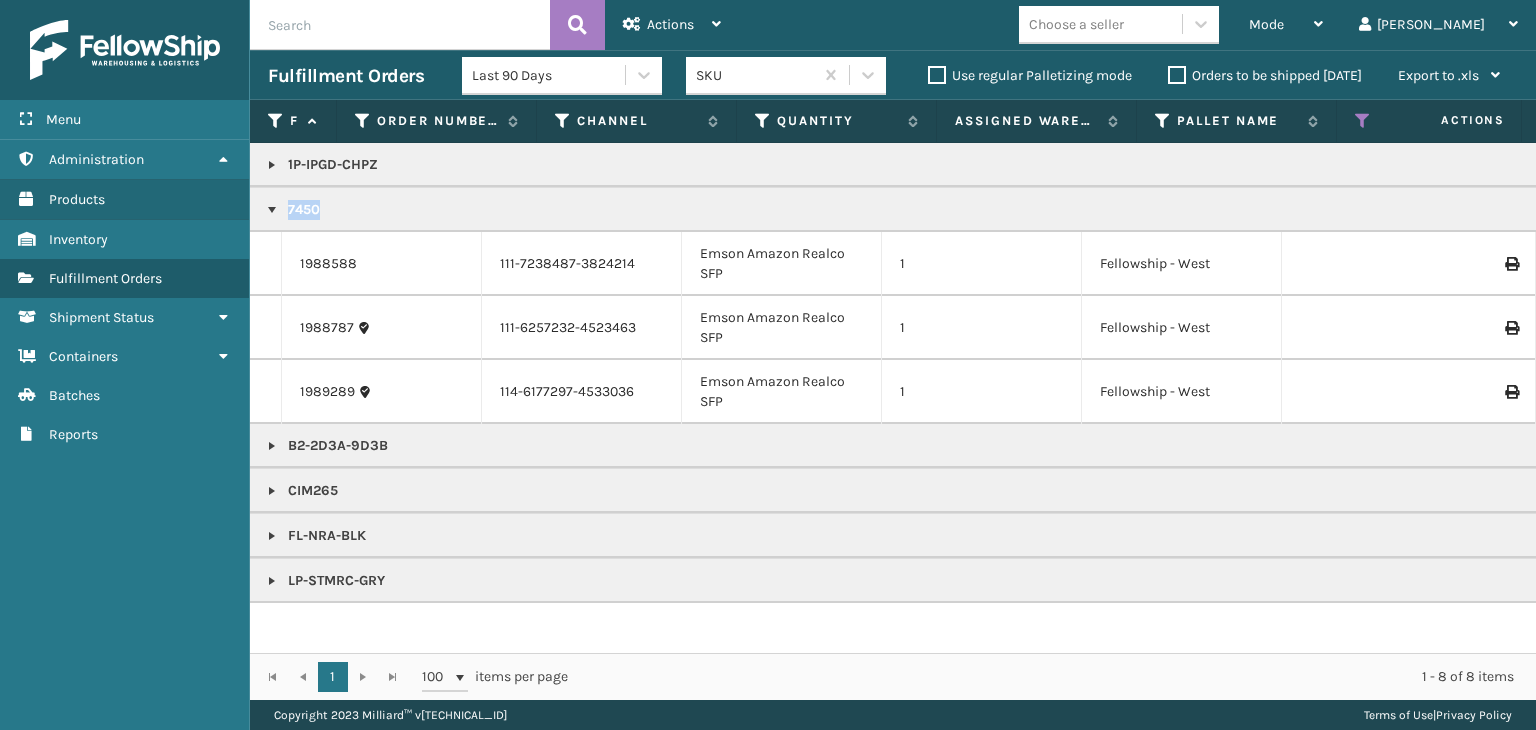 click on "7450" at bounding box center (1441, 210) 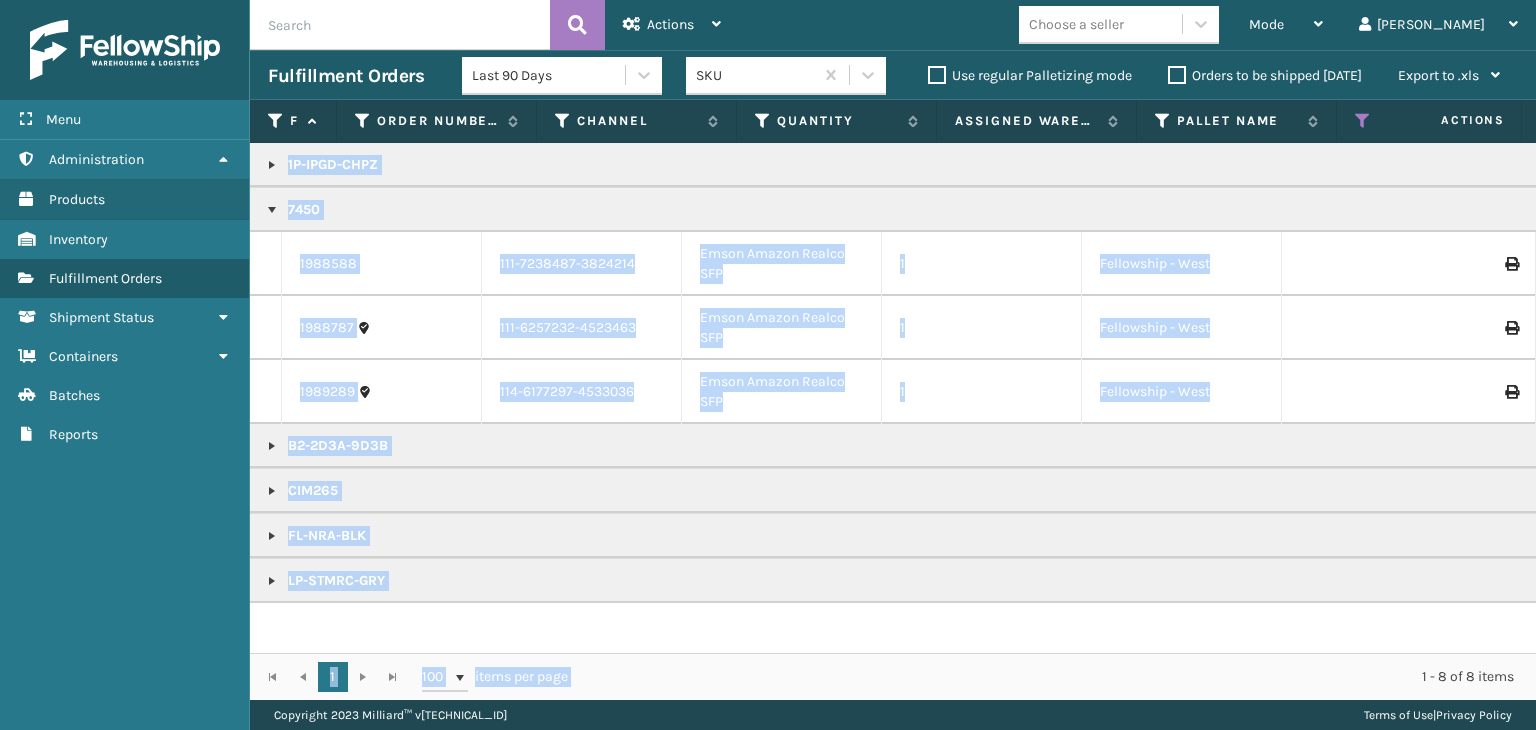 drag, startPoint x: 794, startPoint y: 654, endPoint x: 863, endPoint y: 642, distance: 70.035706 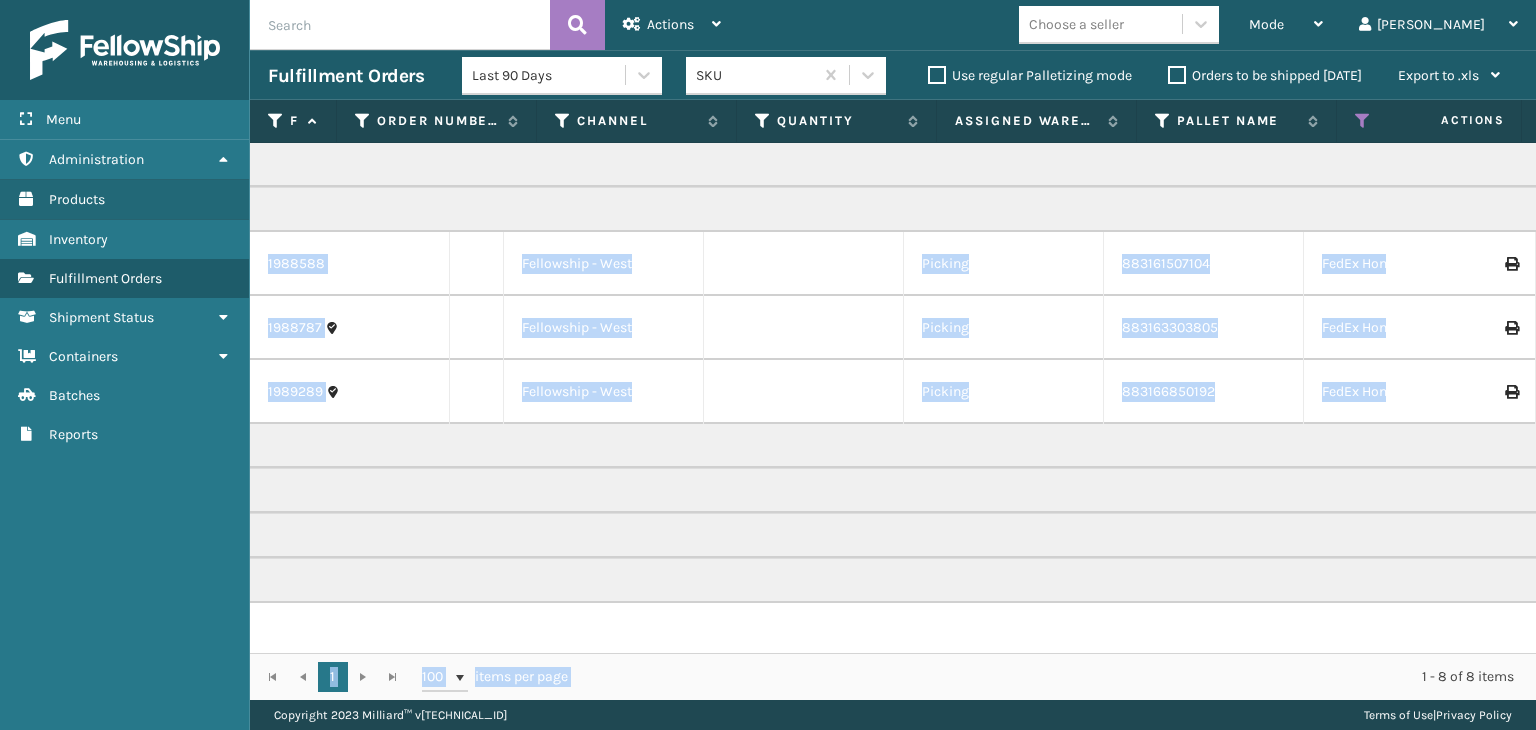 scroll, scrollTop: 0, scrollLeft: 824, axis: horizontal 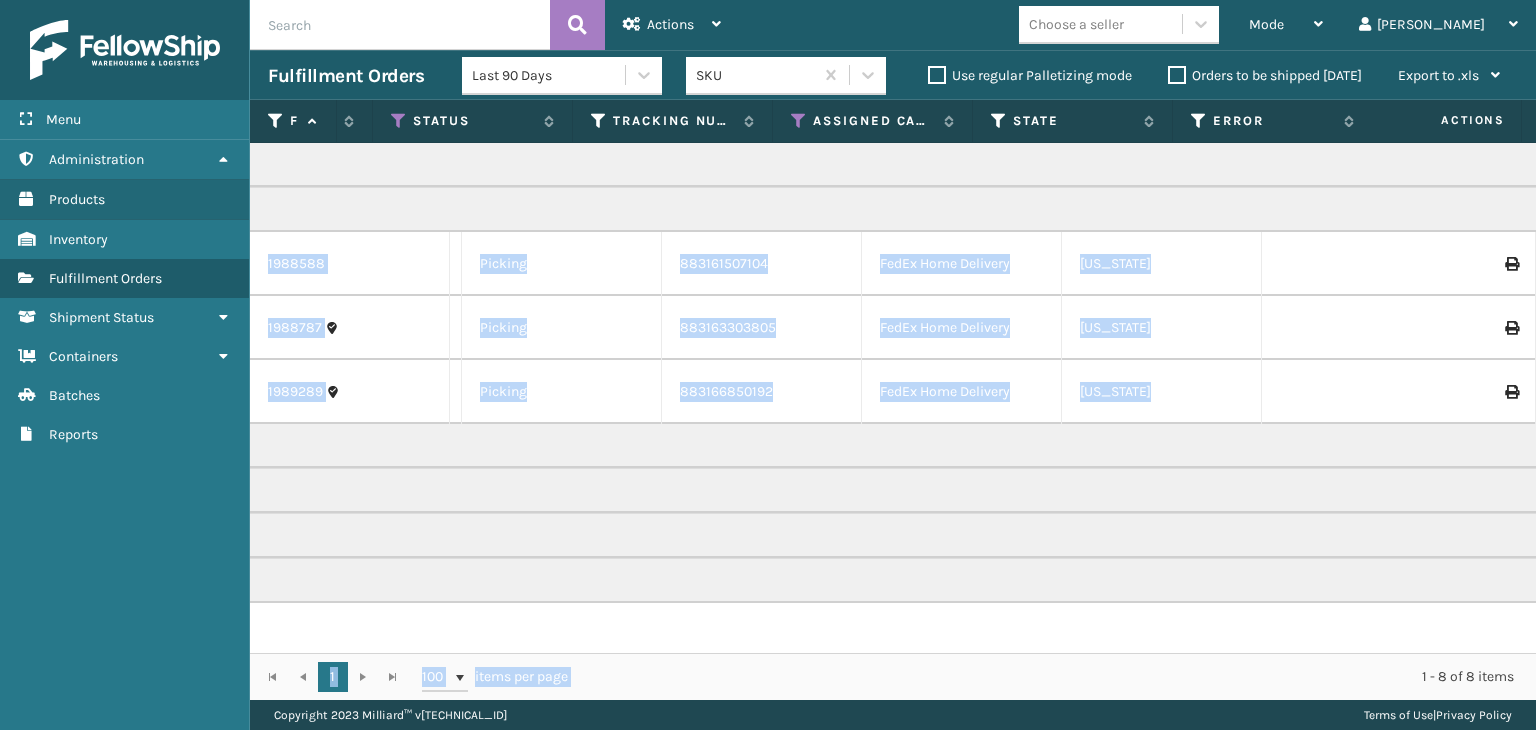 click on "1P-IPGD-CHPZ 7450 1988588 111-7238487-3824214 Emson Amazon Realco SFP 1 Fellowship - West Picking 883161507104 FedEx Home Delivery [US_STATE] 1988787 111-6257232-4523463 Emson Amazon Realco SFP 1 Fellowship - West Picking 883163303805 FedEx Home Delivery [US_STATE] 1989289 114-6177297-4533036 Emson Amazon Realco SFP 1 Fellowship - West Picking 883166850192 FedEx Home Delivery [US_STATE] B2-2D3A-9D3B CIM265 FL-NRA-BLK LP-STMRC-GRY" at bounding box center (893, 398) 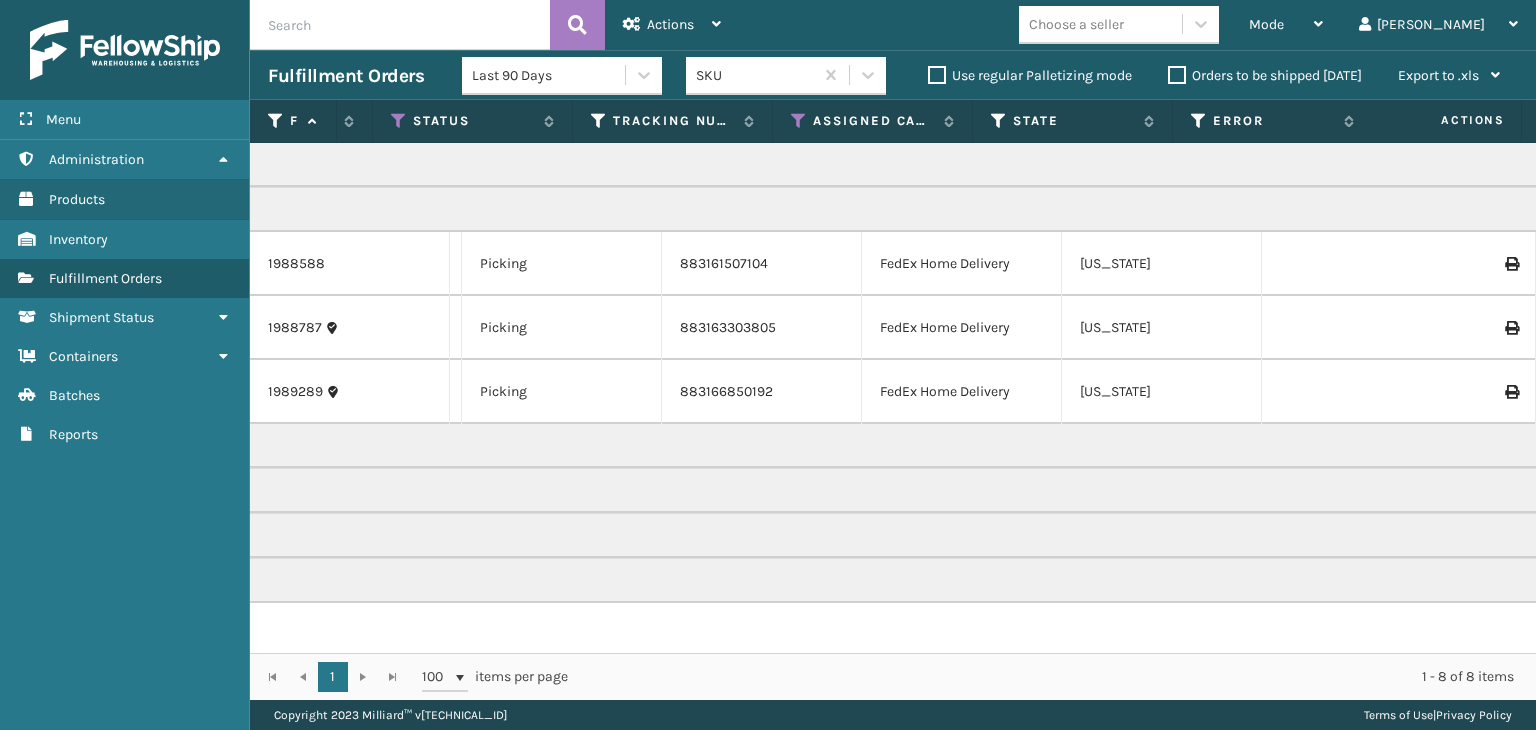 scroll, scrollTop: 0, scrollLeft: 0, axis: both 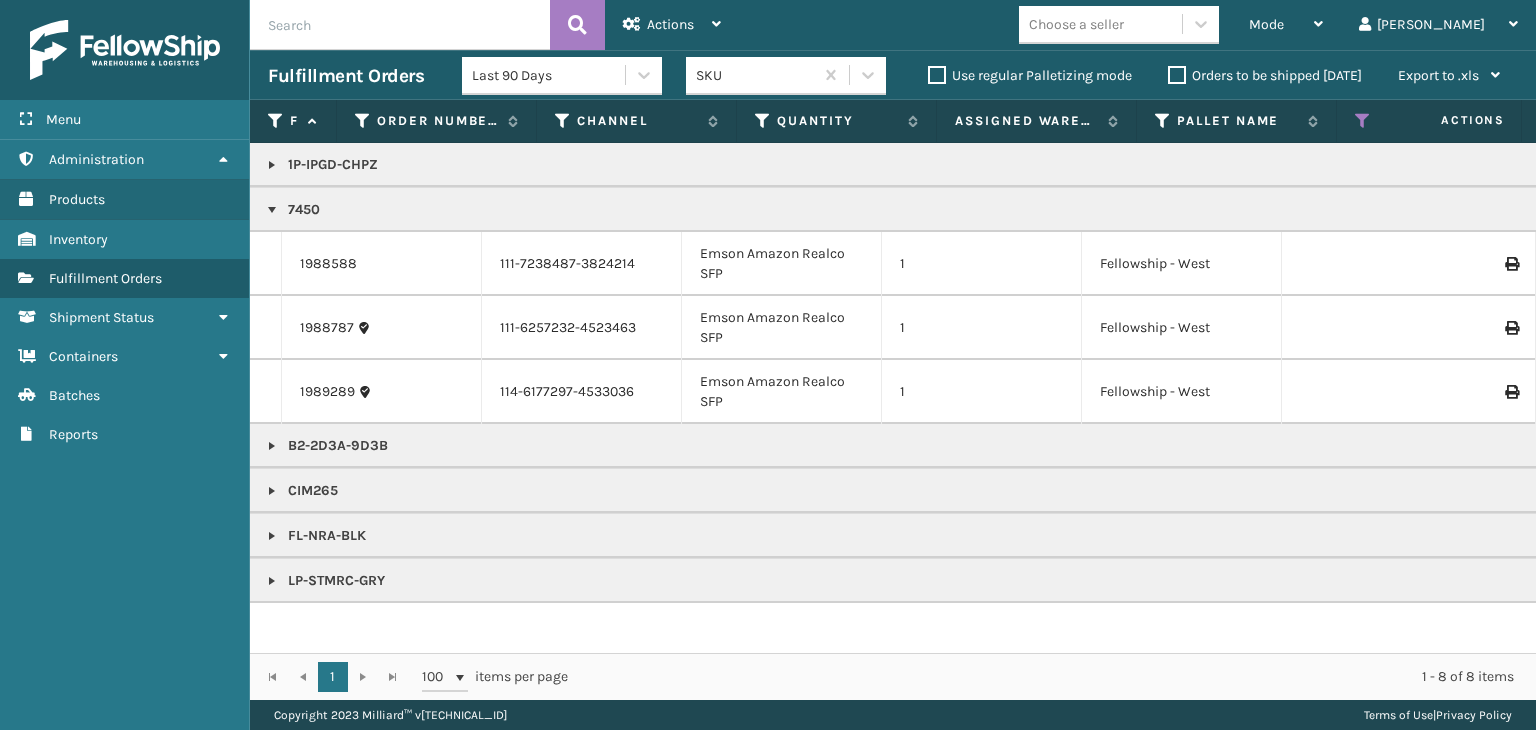 click on "CIM265" at bounding box center (1441, 491) 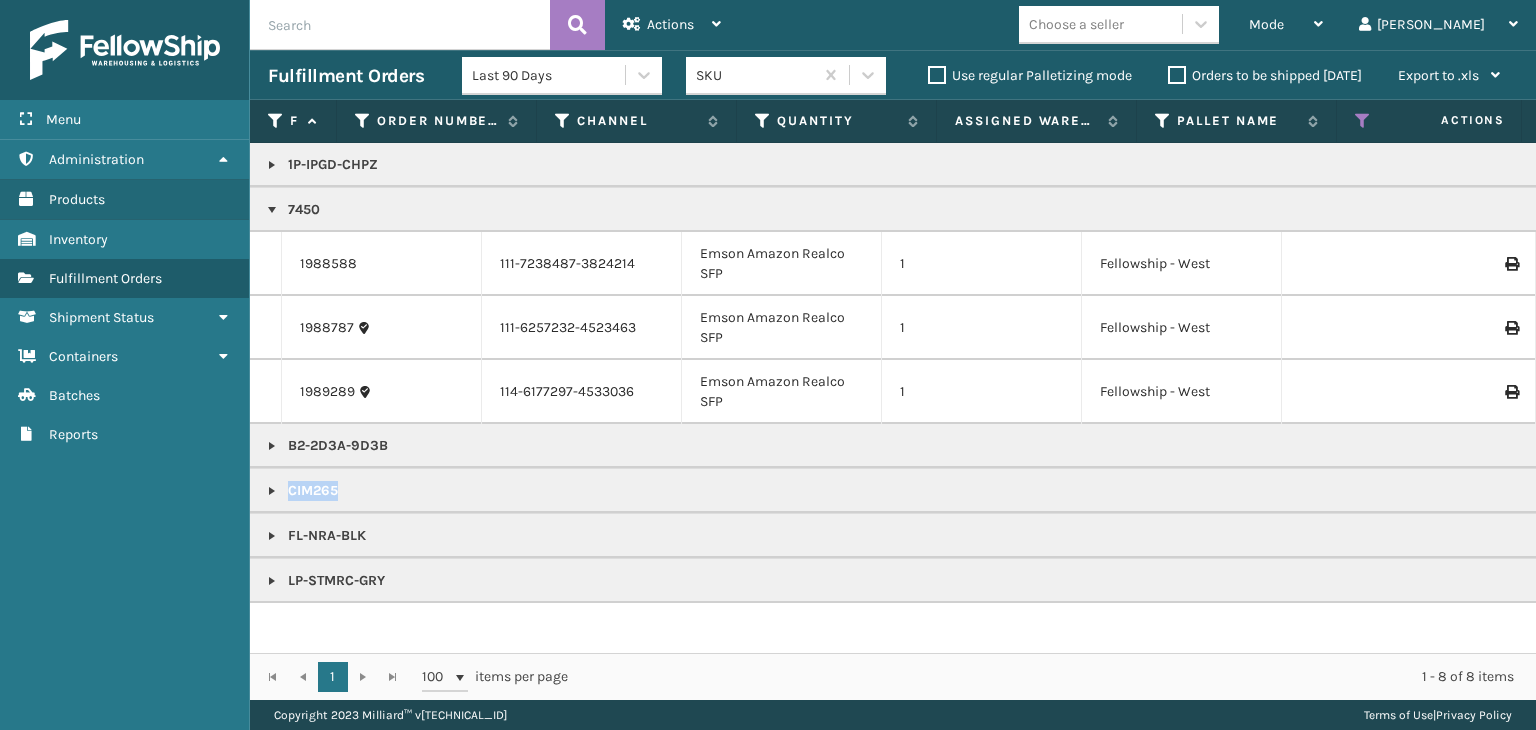 click on "CIM265" at bounding box center (1441, 491) 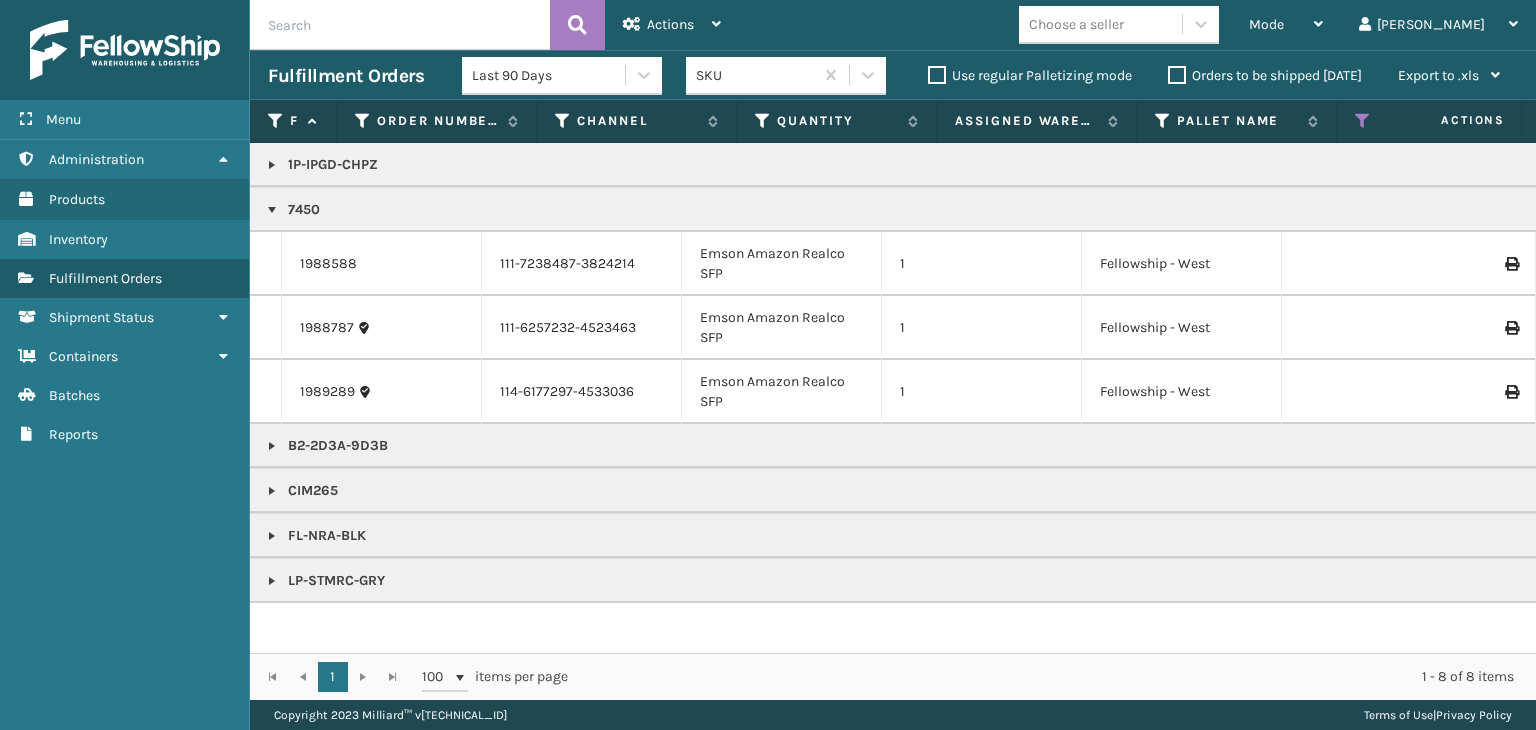 click on "B2-2D3A-9D3B" at bounding box center (1441, 446) 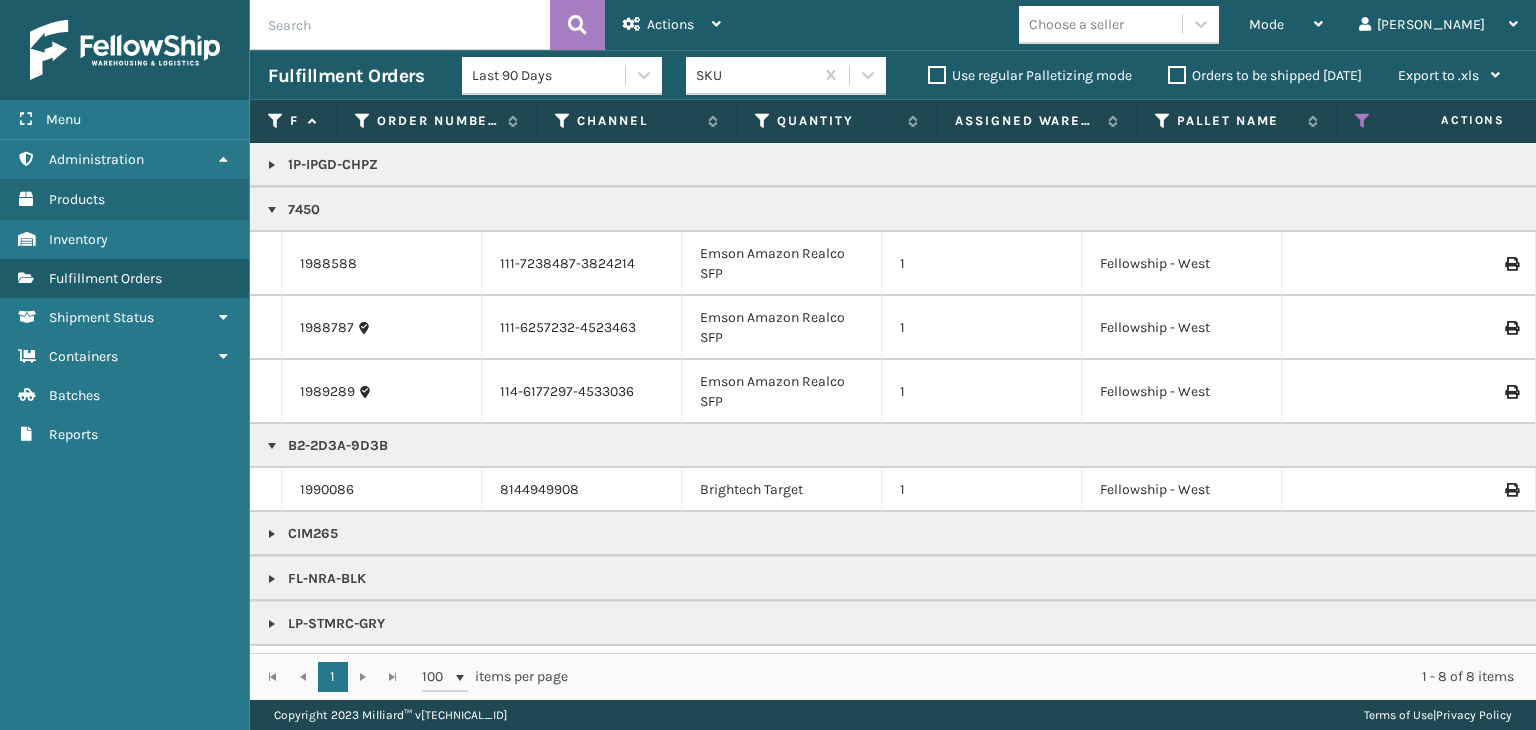 scroll, scrollTop: 7, scrollLeft: 0, axis: vertical 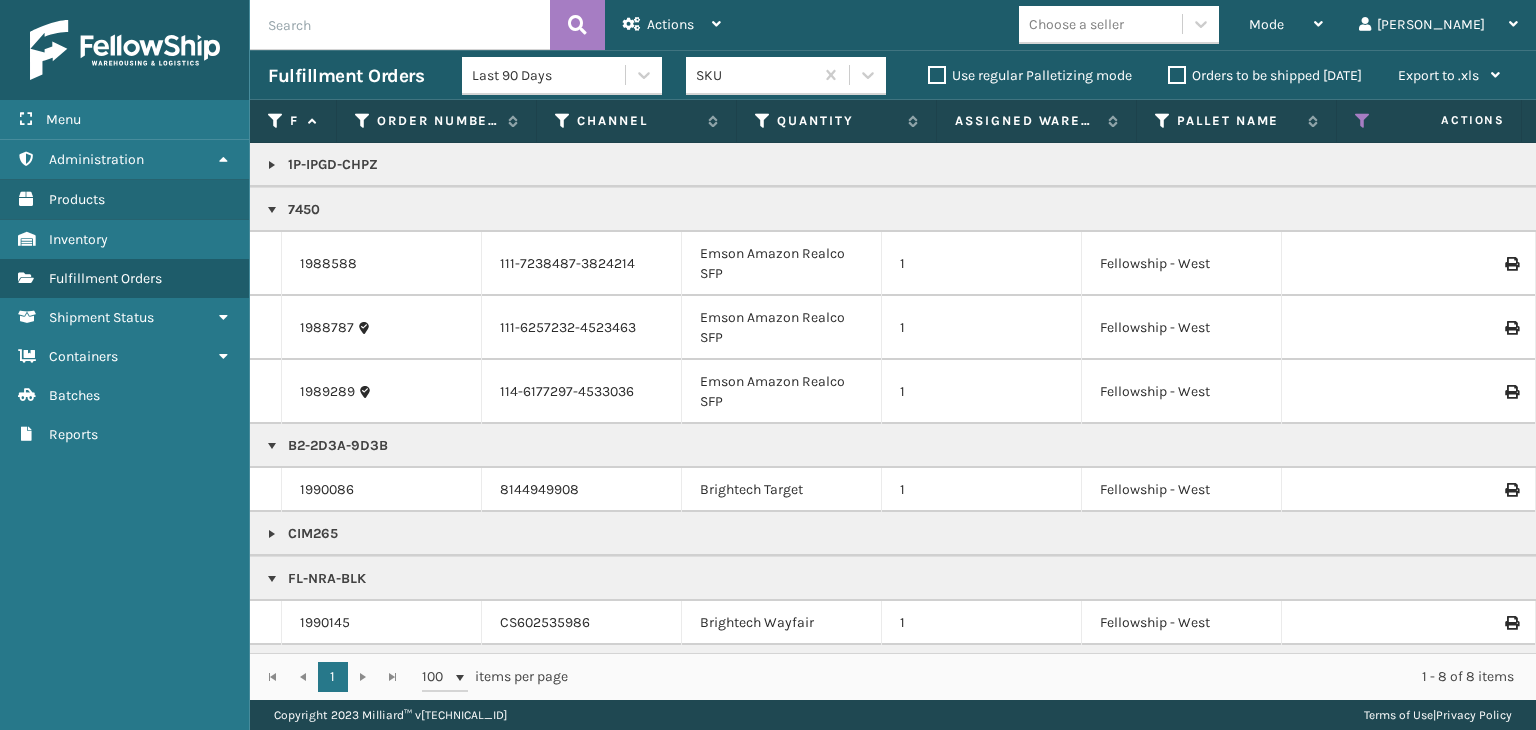 click on "CIM265" at bounding box center (1441, 534) 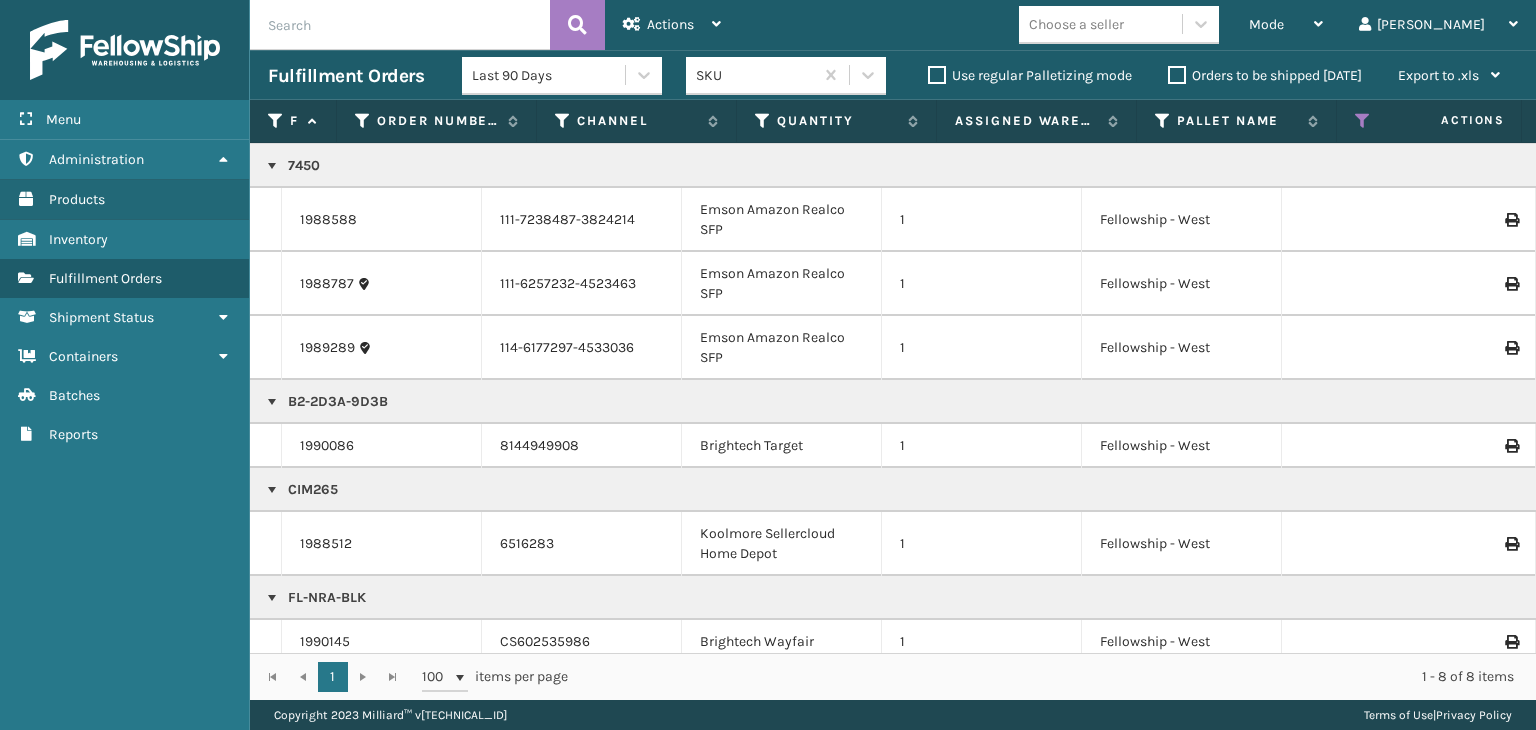 scroll, scrollTop: 0, scrollLeft: 0, axis: both 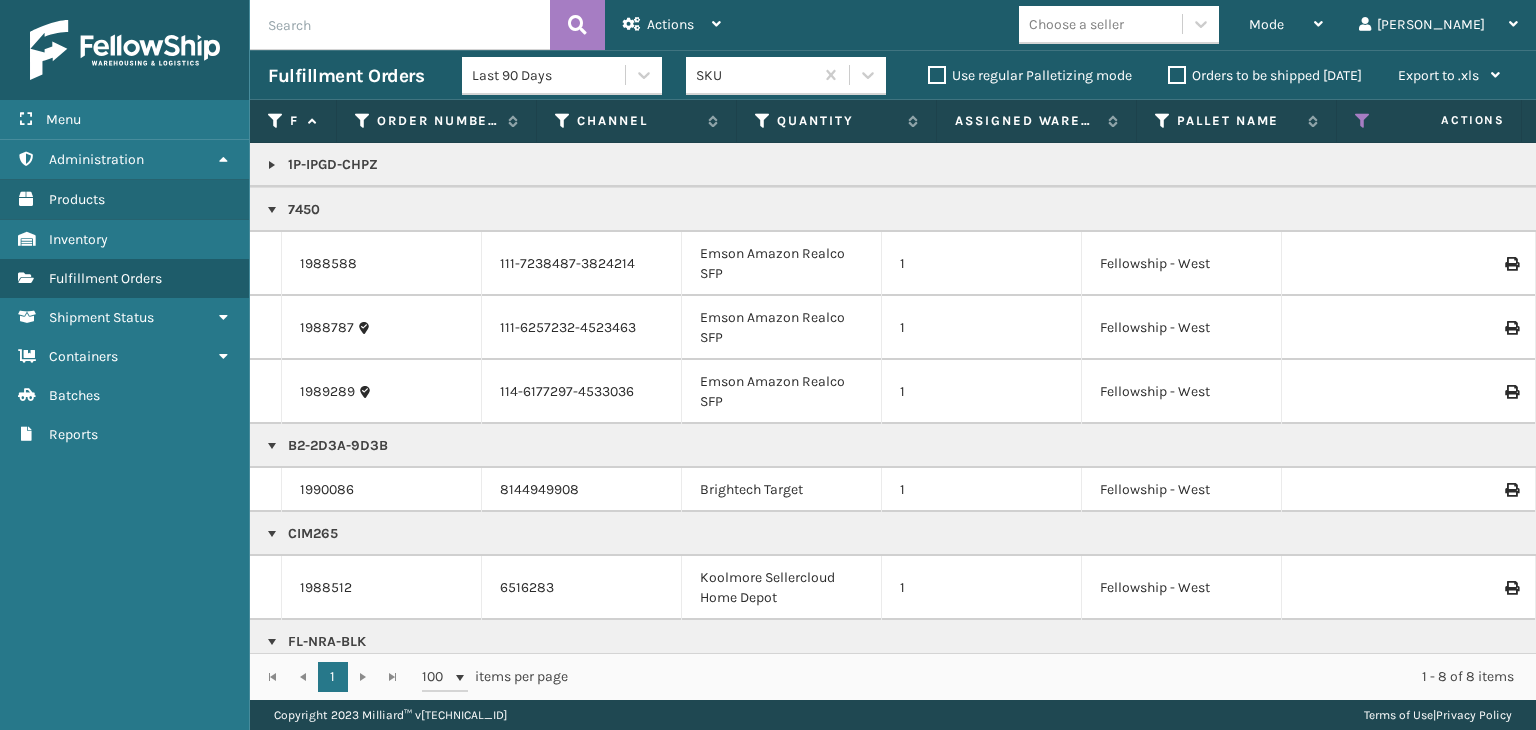 click on "1P-IPGD-CHPZ" at bounding box center (1441, 165) 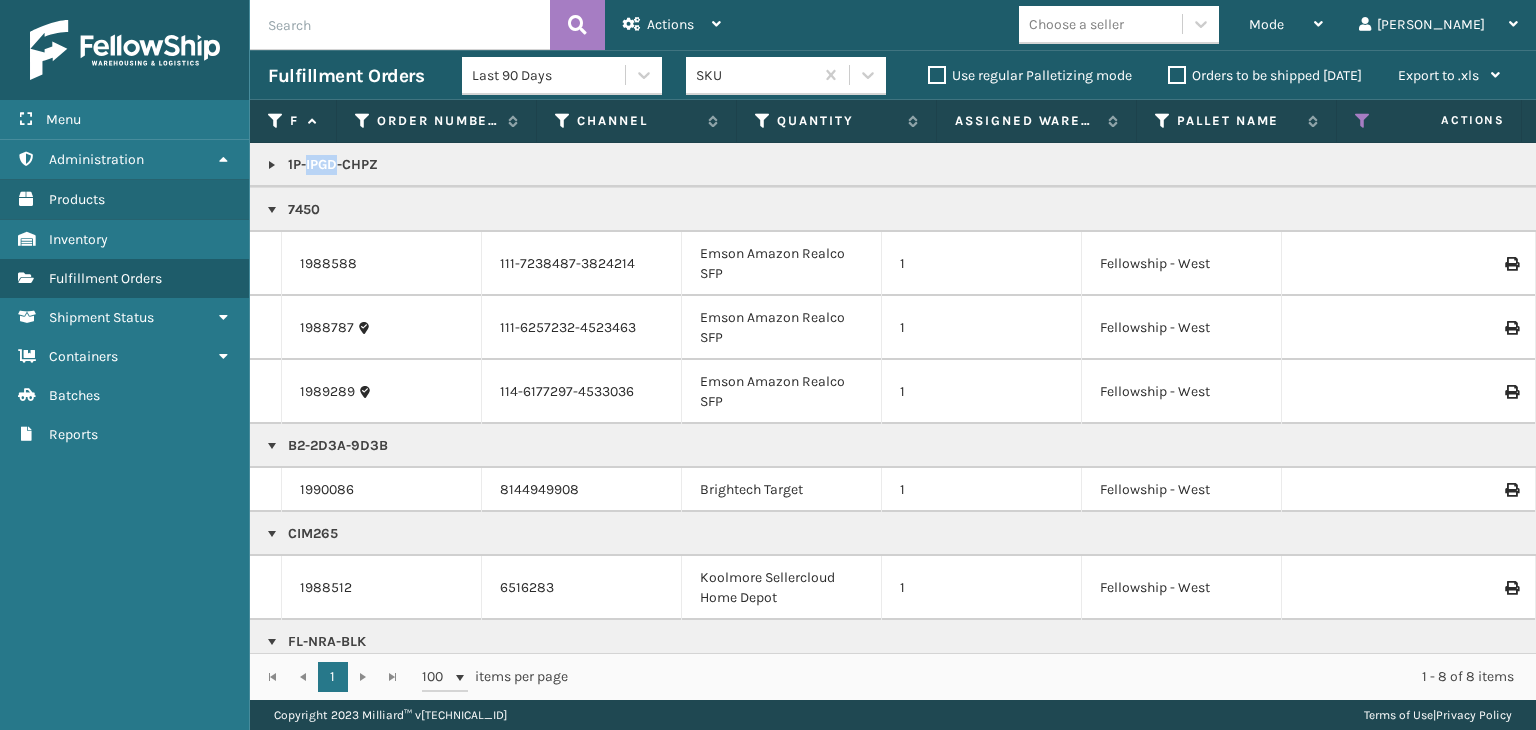 click on "1P-IPGD-CHPZ" at bounding box center [1441, 165] 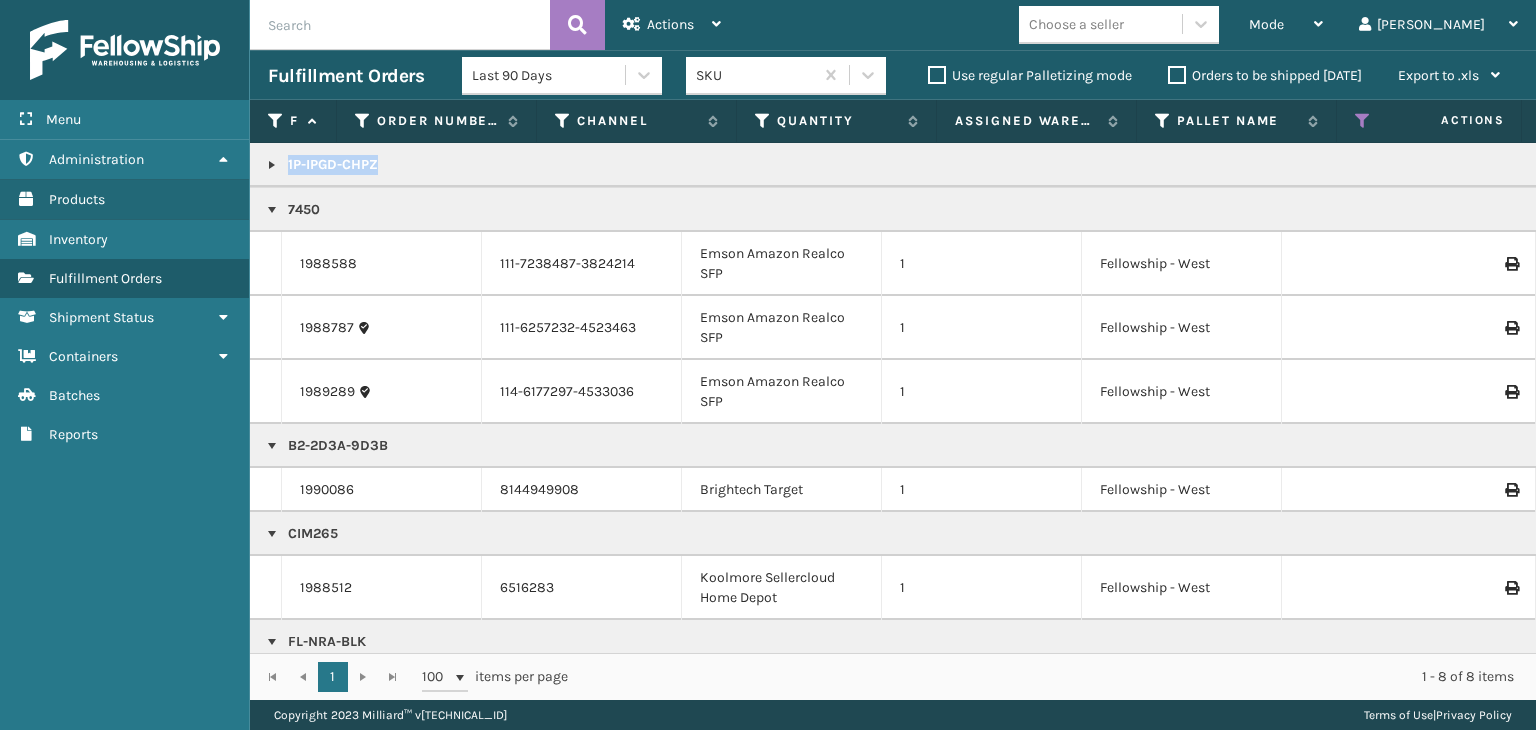 click on "1P-IPGD-CHPZ" at bounding box center (1441, 165) 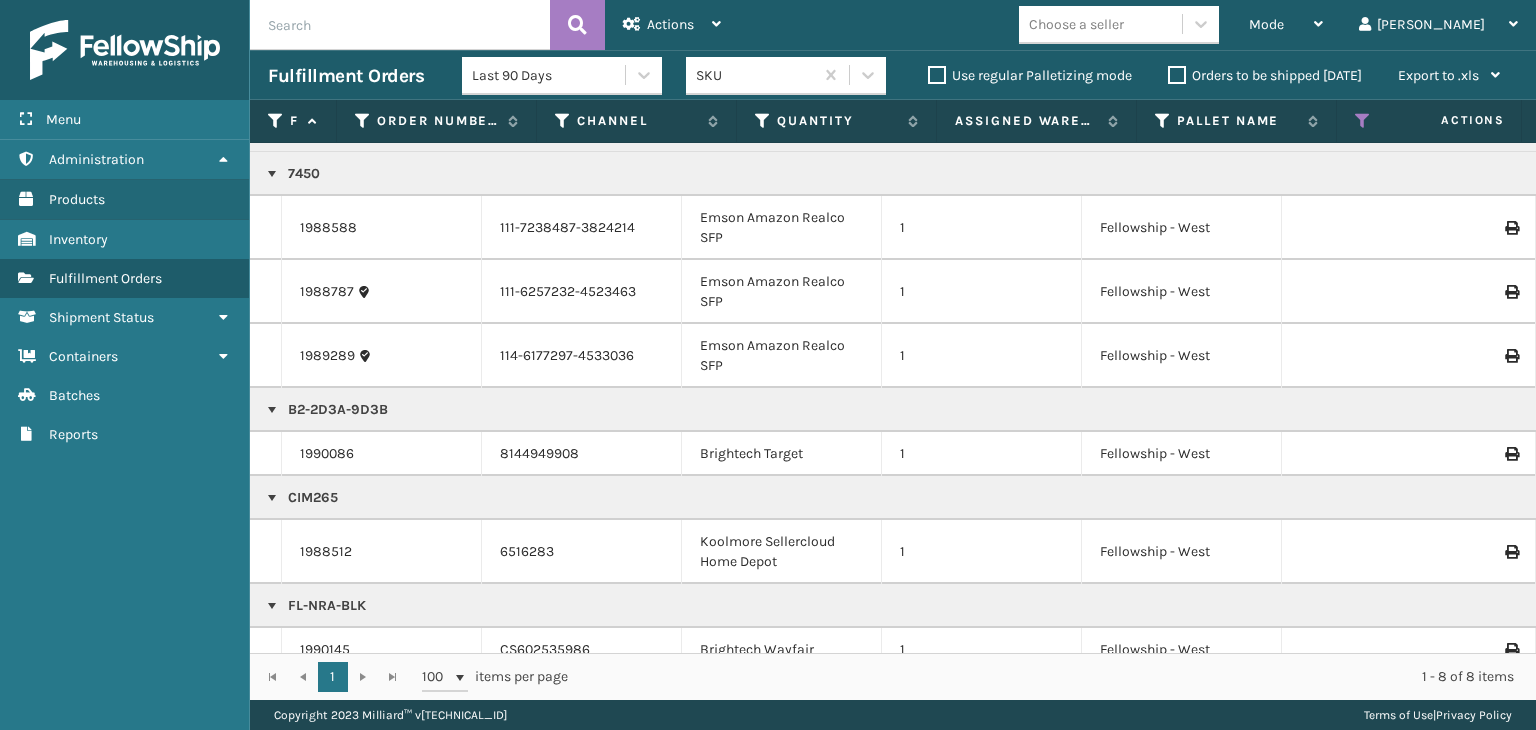 scroll, scrollTop: 100, scrollLeft: 0, axis: vertical 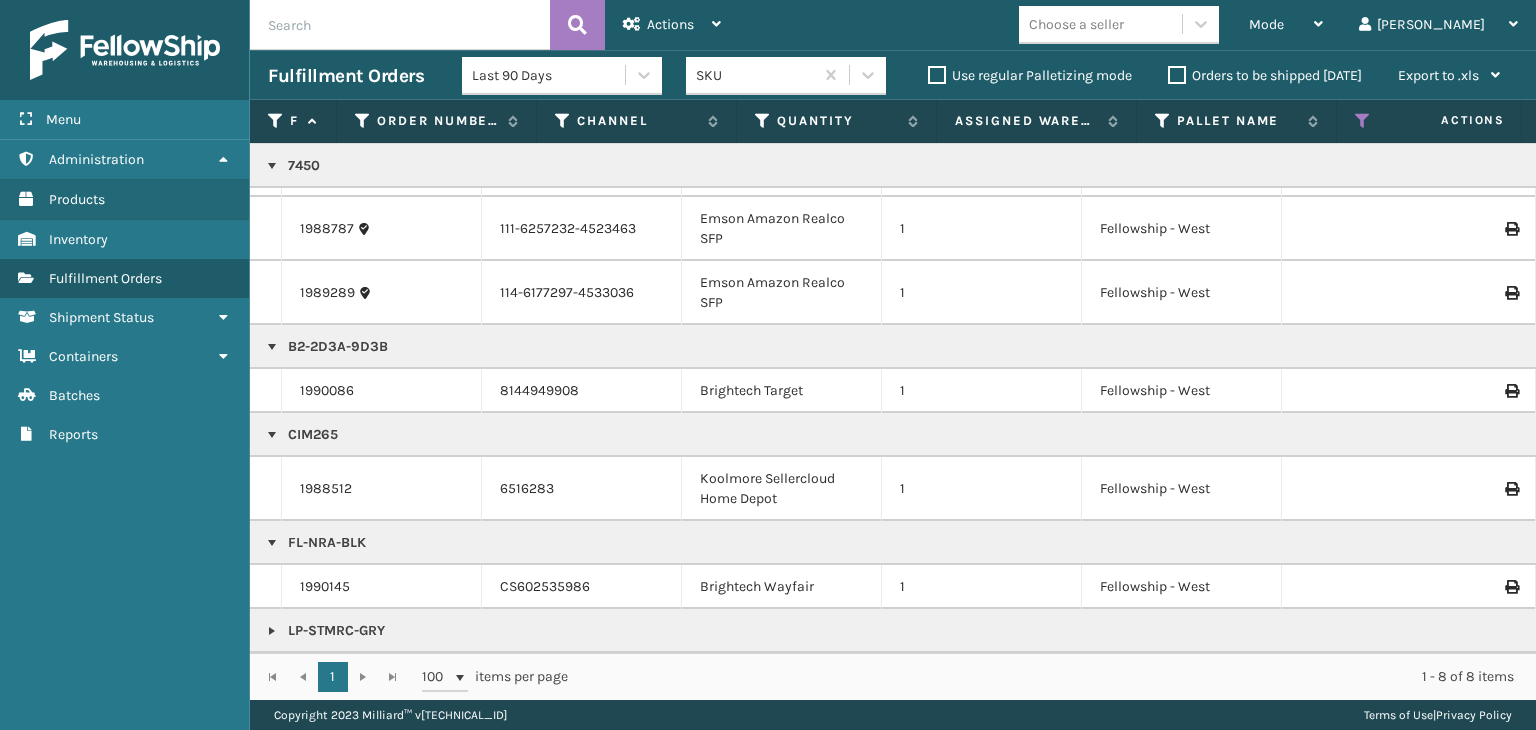 click on "B2-2D3A-9D3B" at bounding box center (1441, 347) 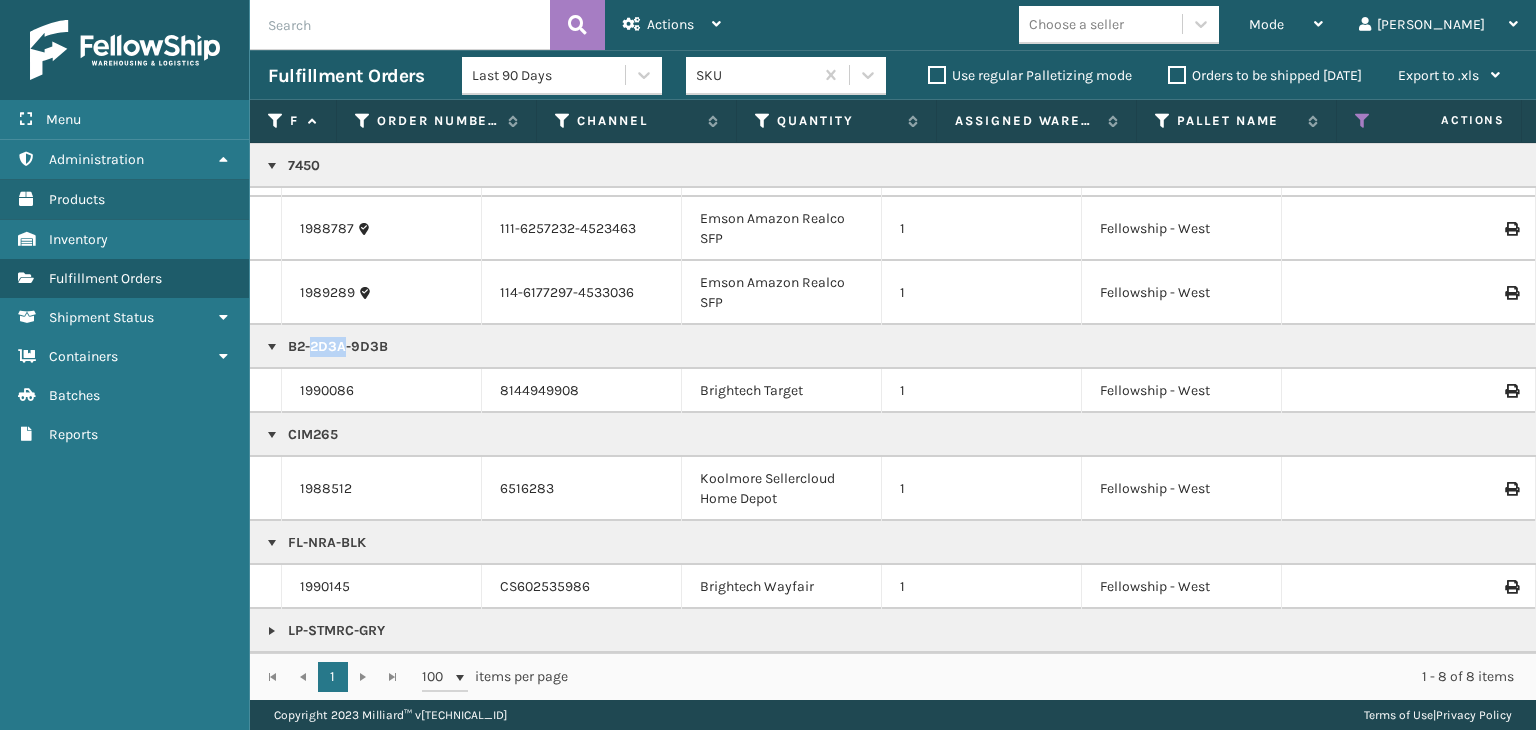 click on "B2-2D3A-9D3B" at bounding box center [1441, 347] 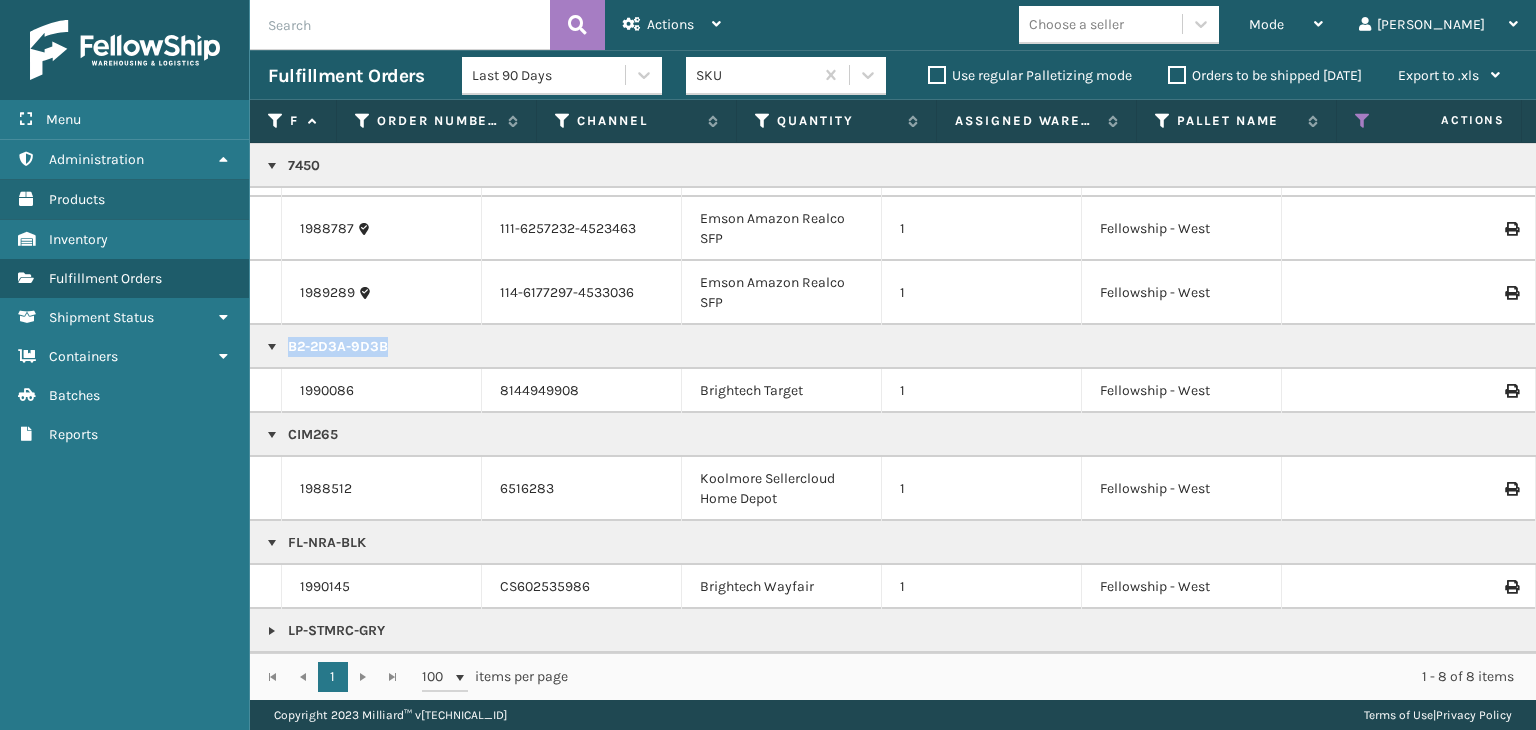click on "B2-2D3A-9D3B" at bounding box center [1441, 347] 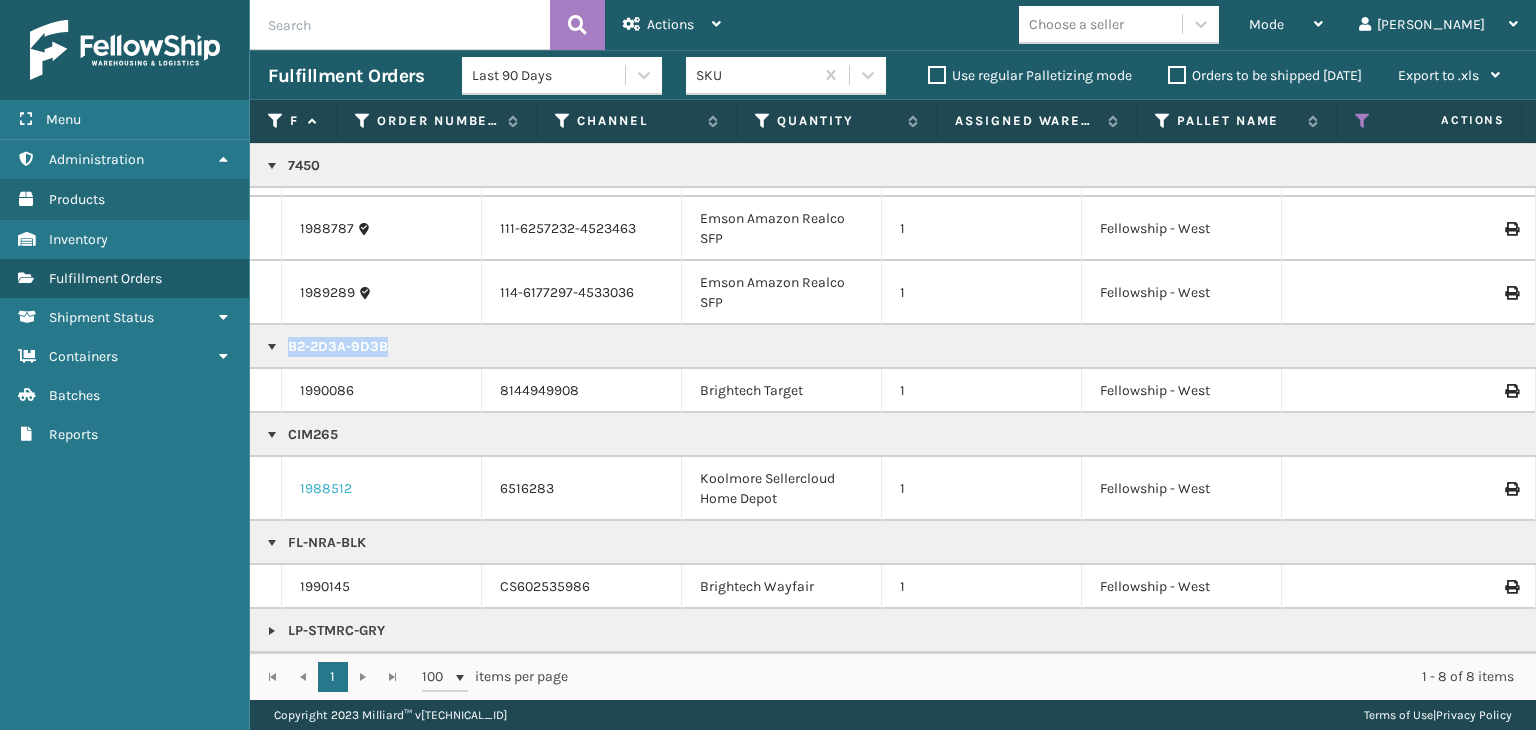 scroll, scrollTop: 113, scrollLeft: 0, axis: vertical 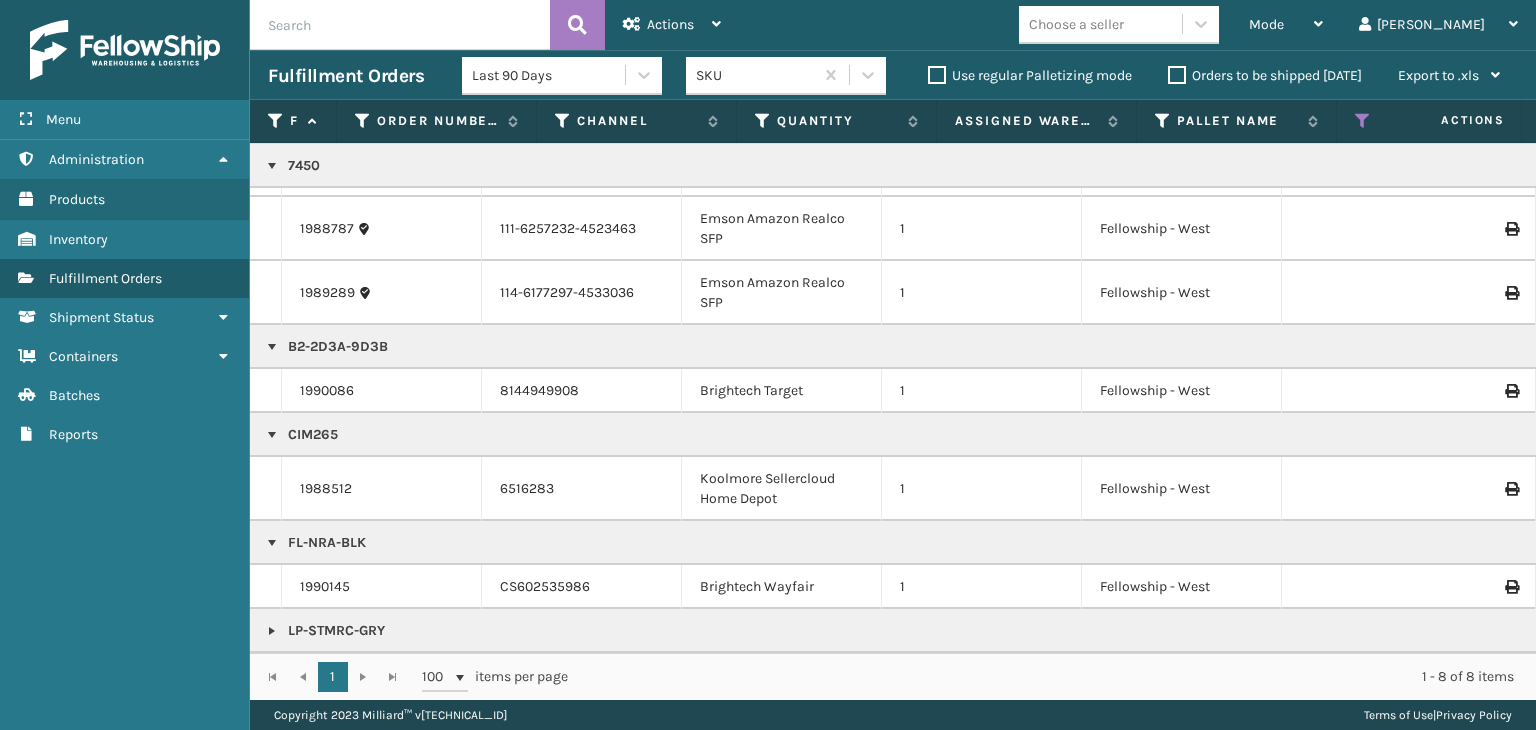 click on "FL-NRA-BLK" at bounding box center [1441, 543] 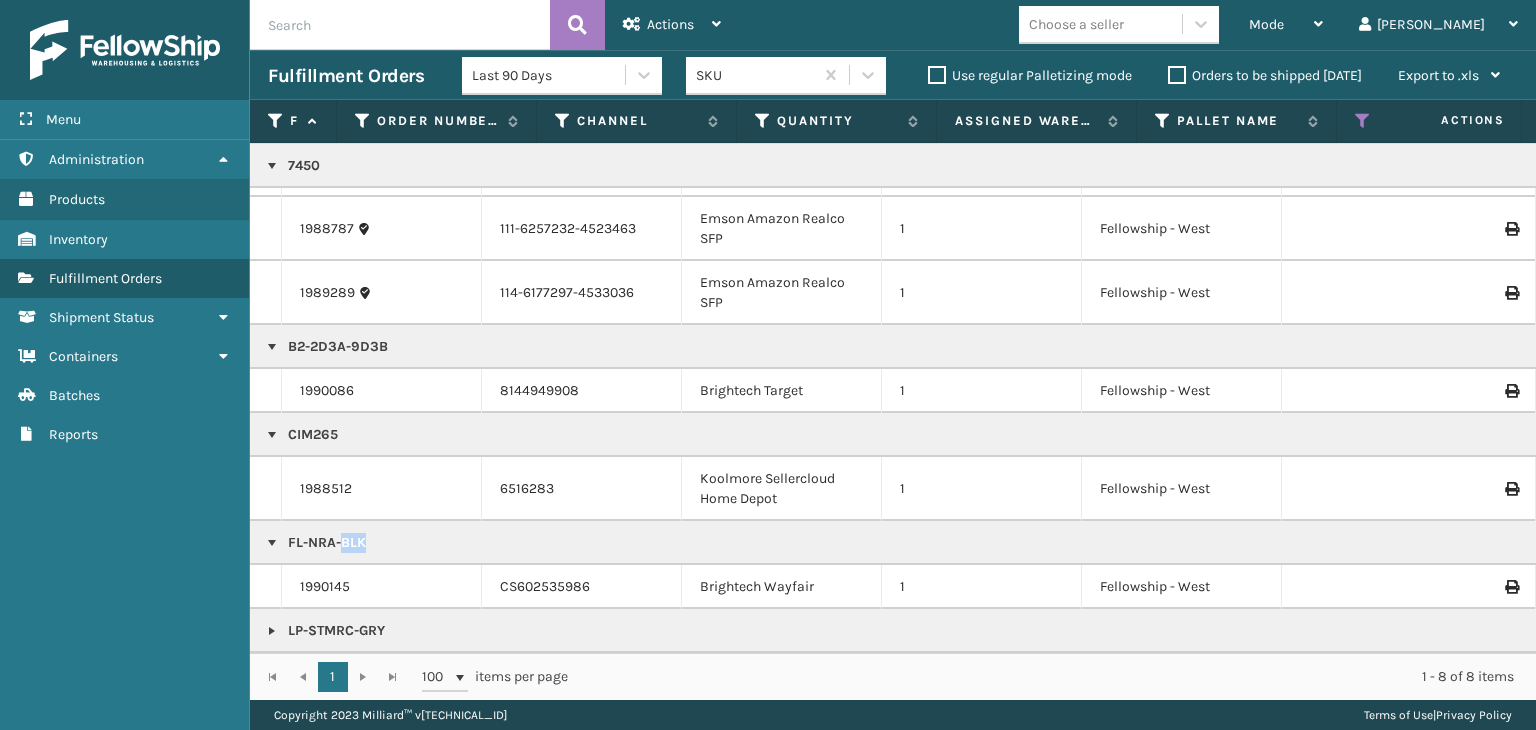click on "FL-NRA-BLK" at bounding box center [1441, 543] 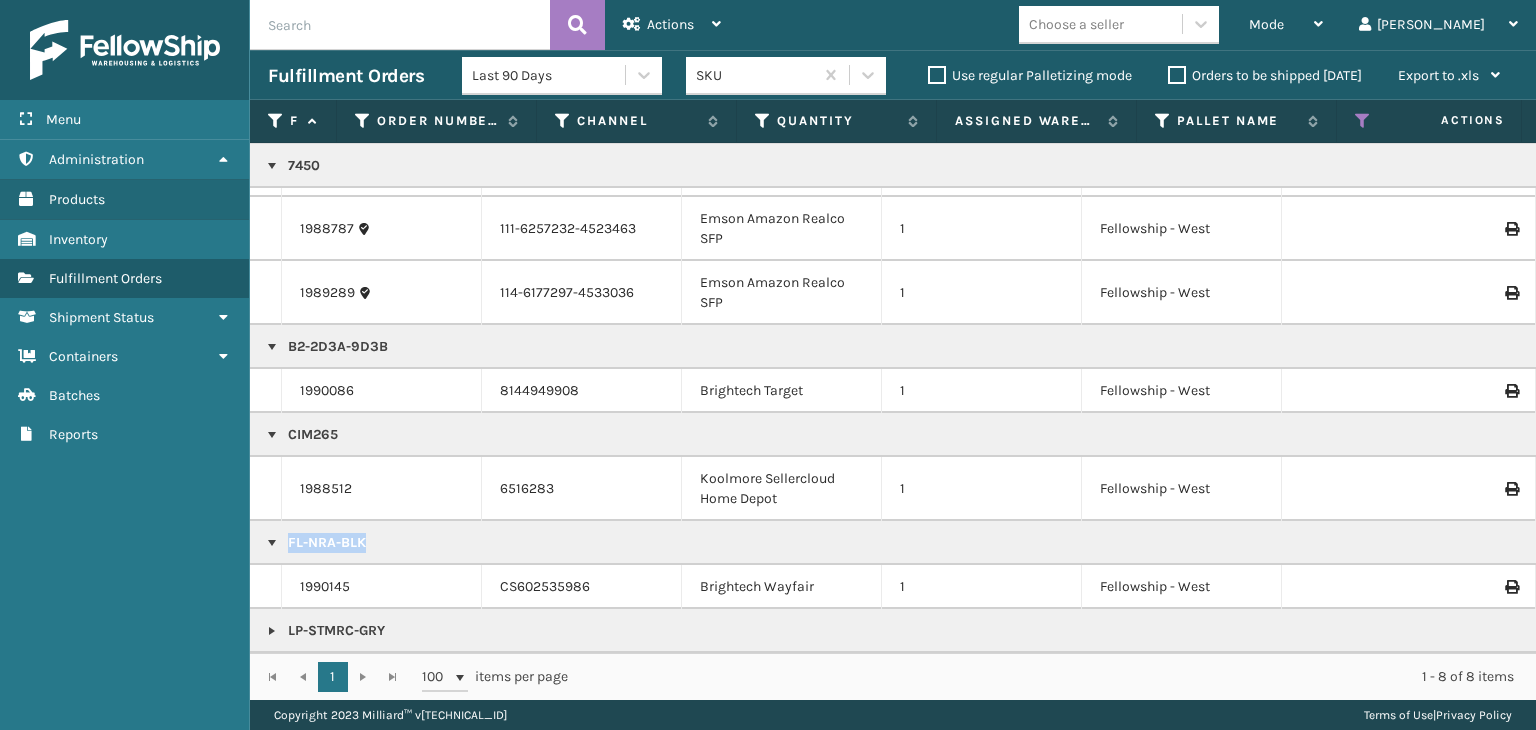 click on "FL-NRA-BLK" at bounding box center (1441, 543) 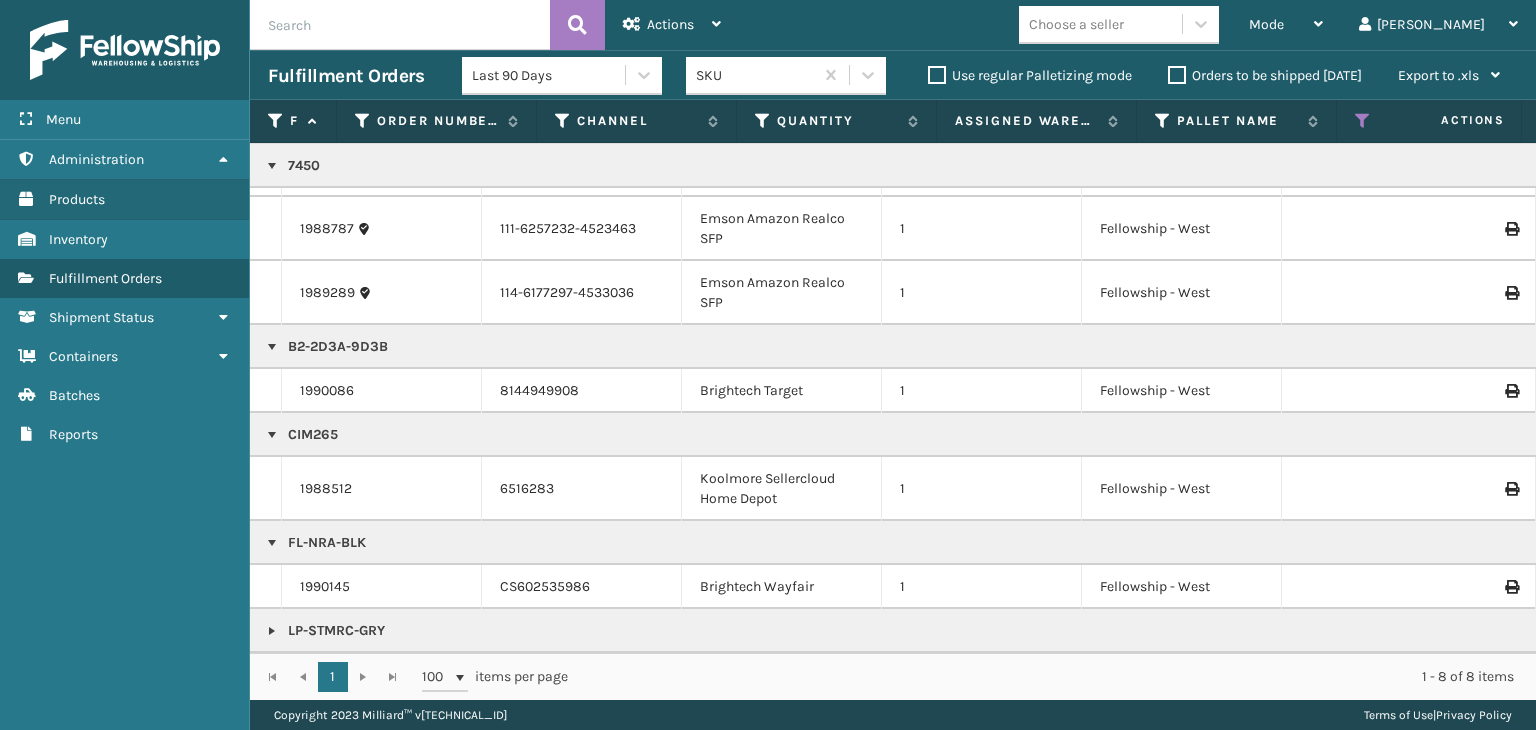 click on "B2-2D3A-9D3B" at bounding box center [1441, 347] 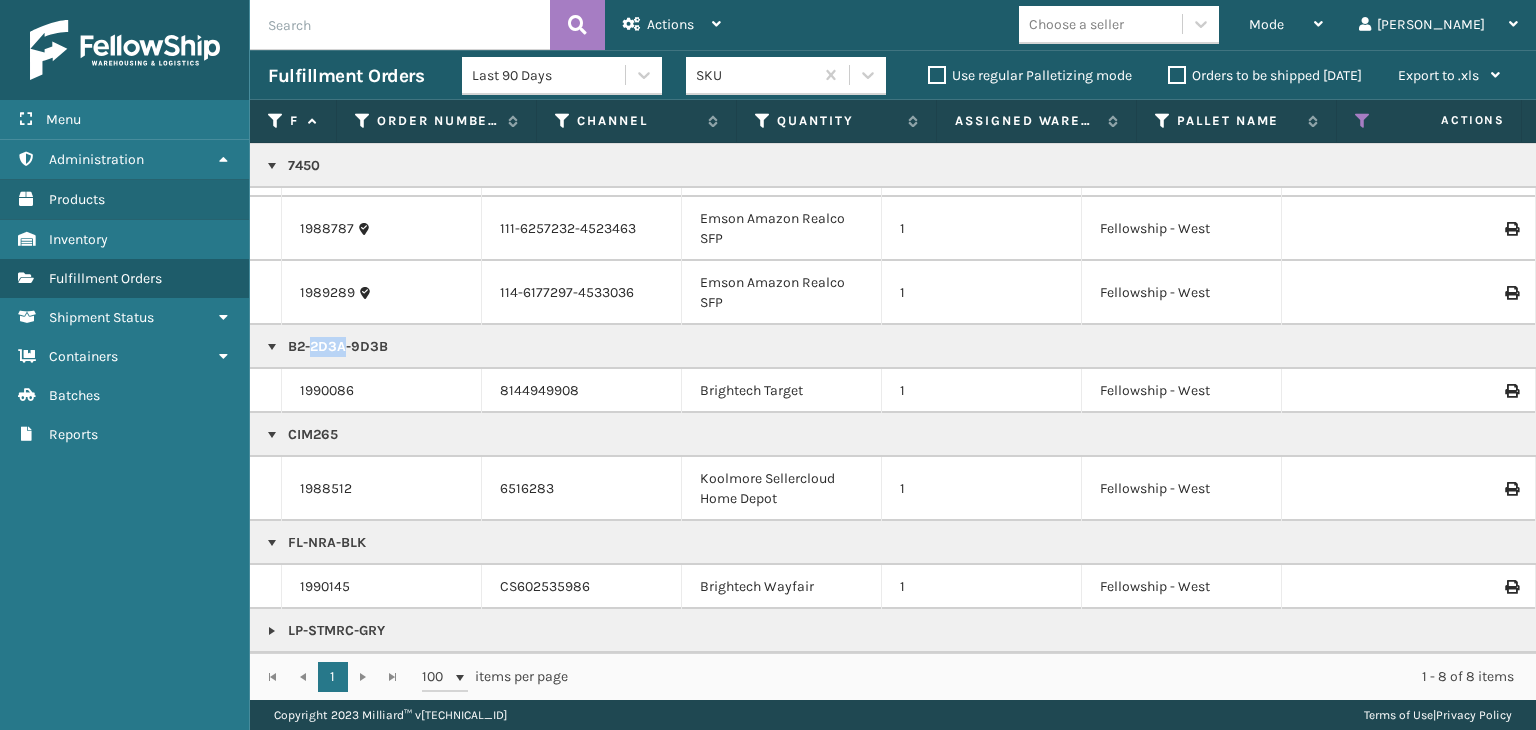 click on "B2-2D3A-9D3B" at bounding box center [1441, 347] 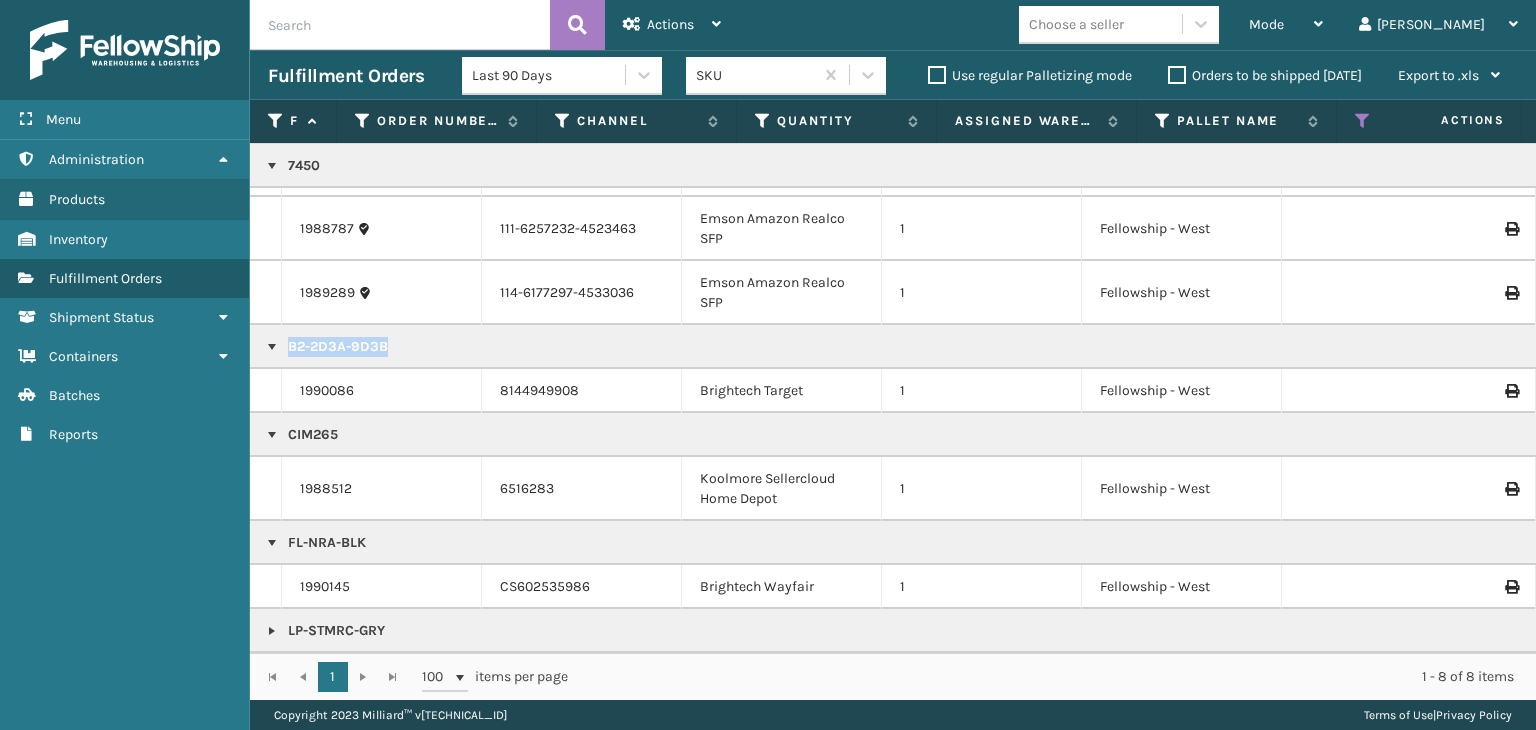 click on "B2-2D3A-9D3B" at bounding box center (1441, 347) 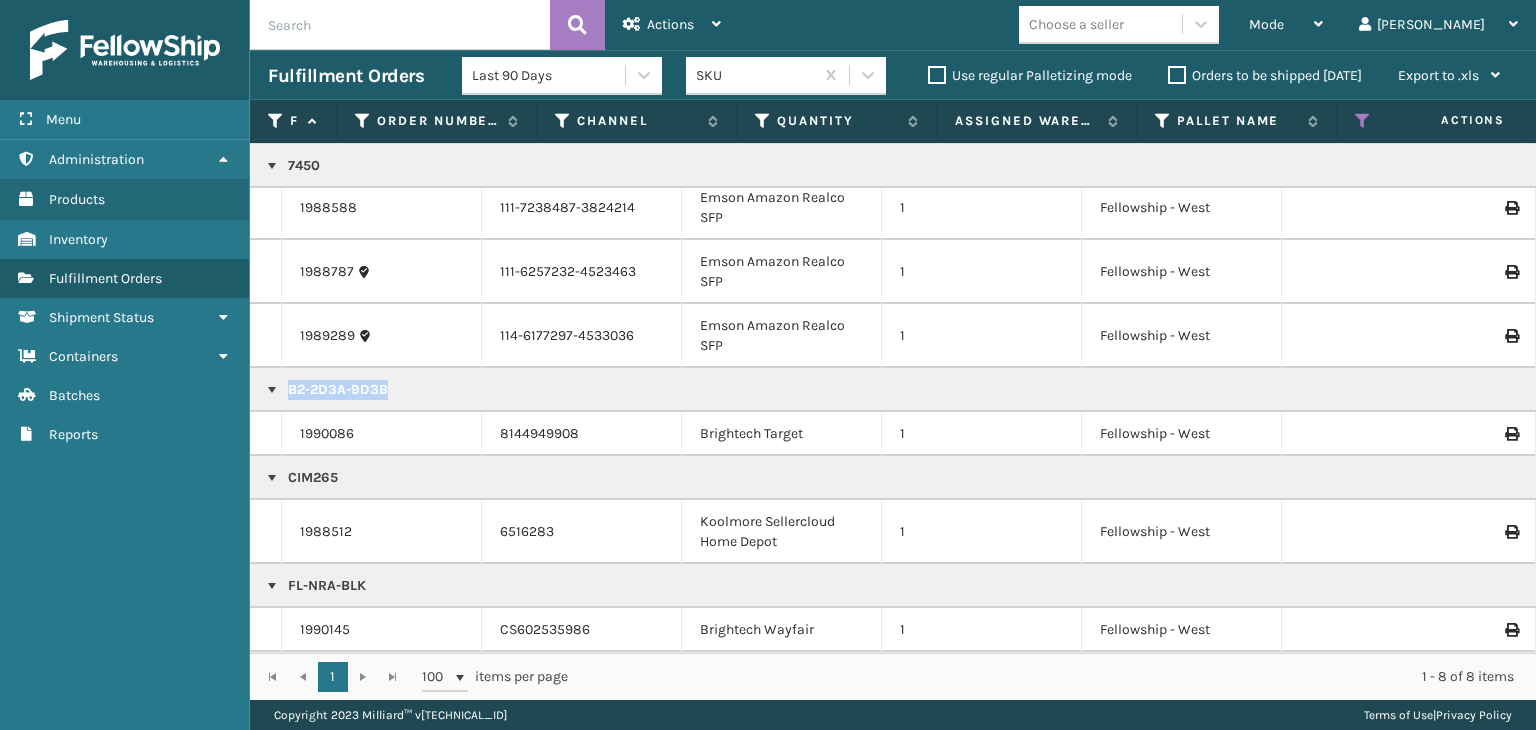 scroll, scrollTop: 0, scrollLeft: 0, axis: both 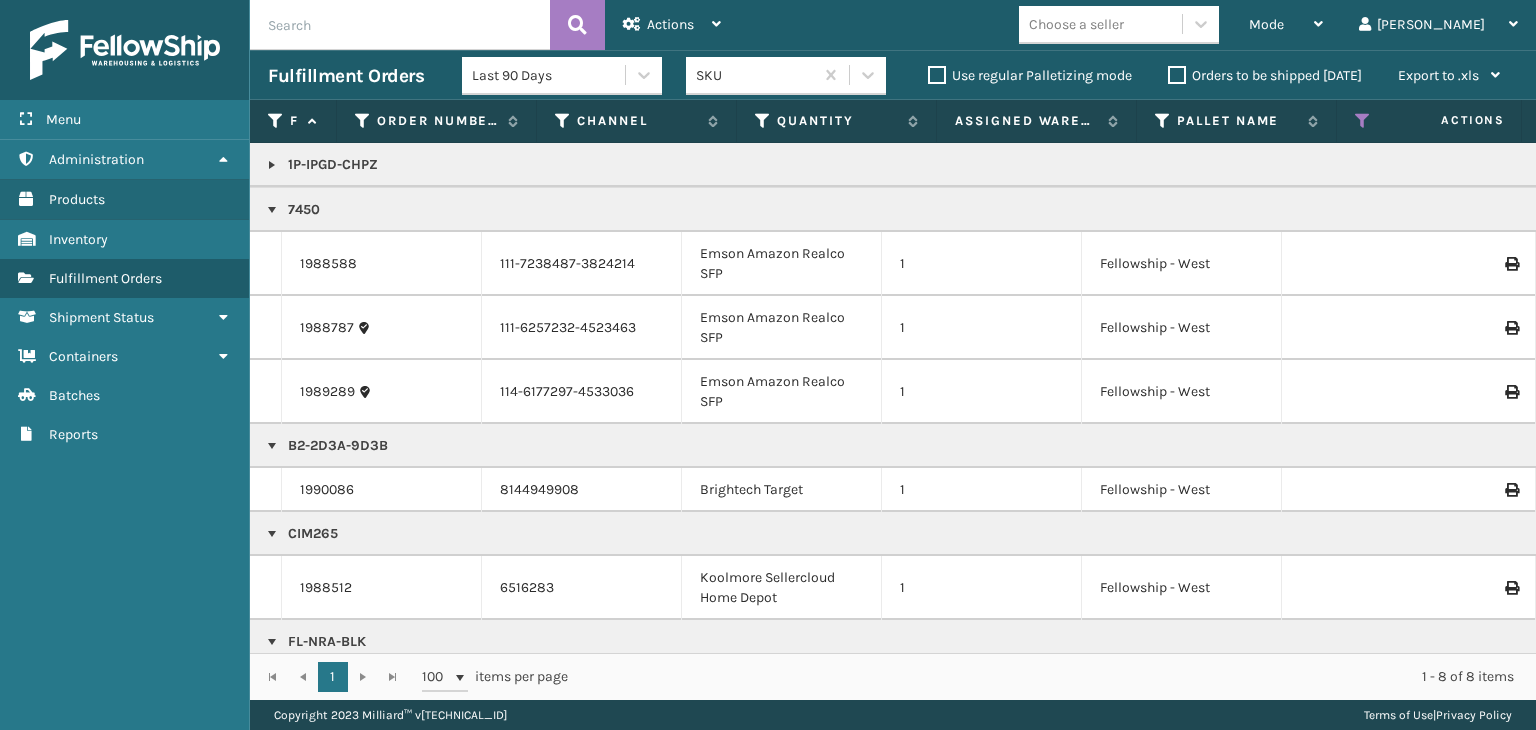 click on "1P-IPGD-CHPZ" at bounding box center [1441, 165] 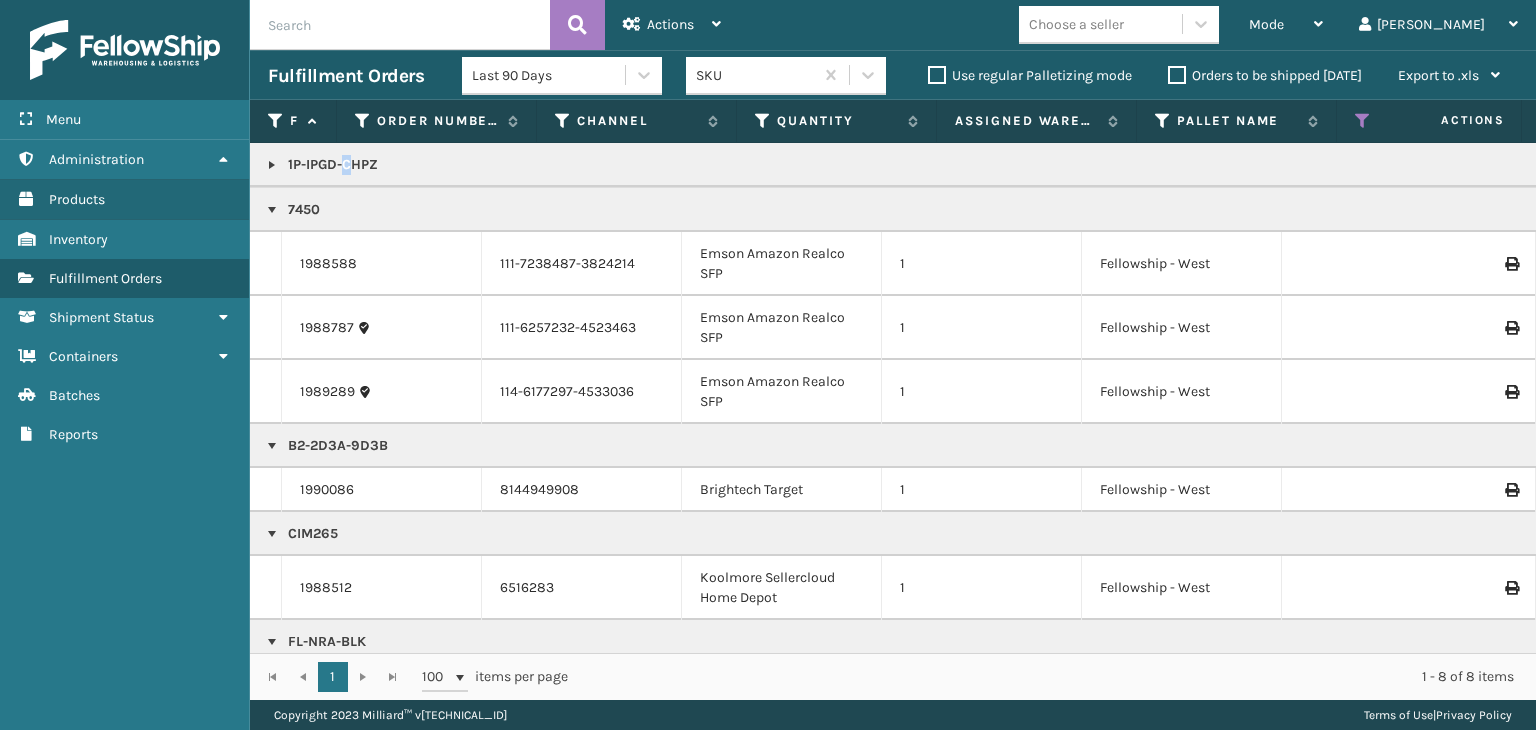 click on "1P-IPGD-CHPZ" at bounding box center [1441, 165] 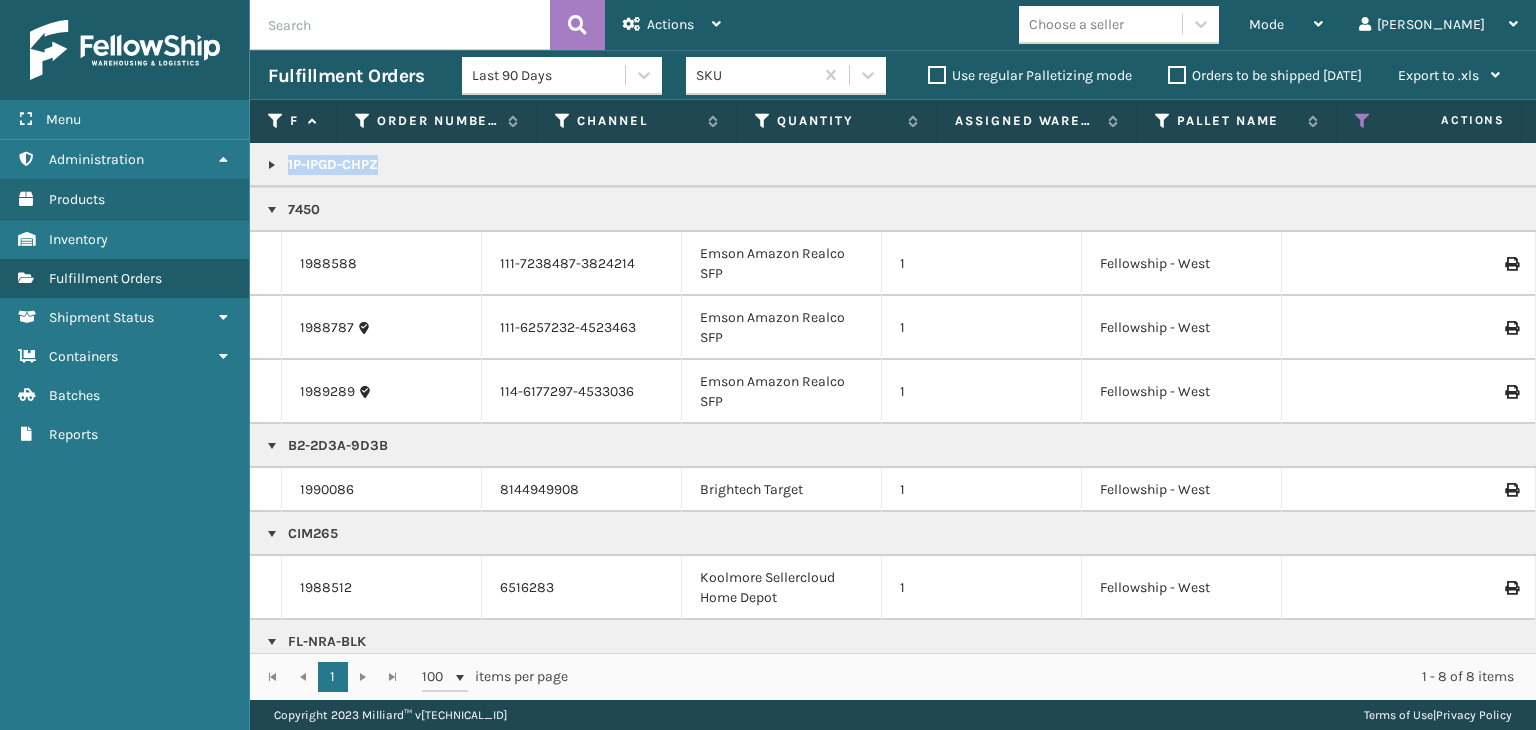 click on "1P-IPGD-CHPZ" at bounding box center (1441, 165) 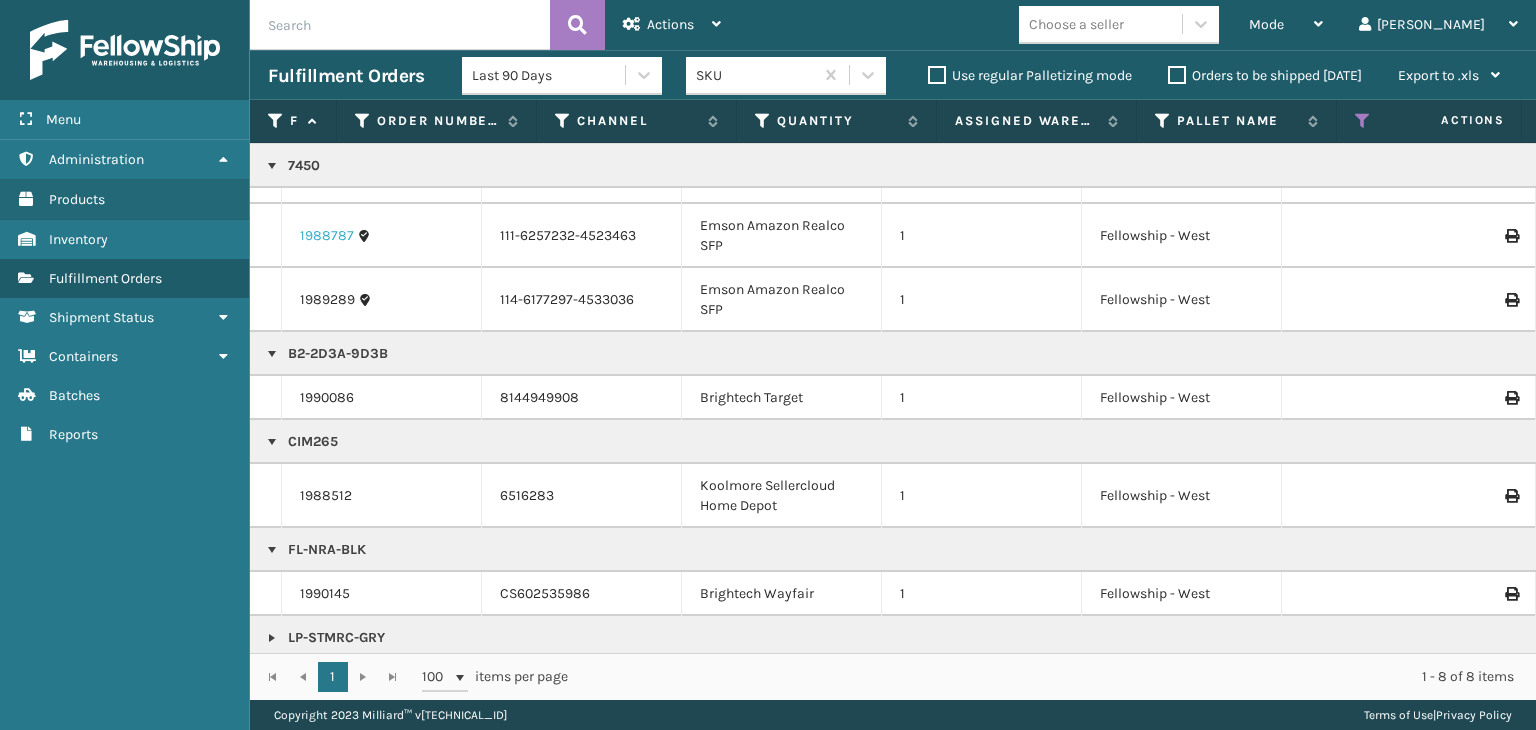scroll, scrollTop: 113, scrollLeft: 0, axis: vertical 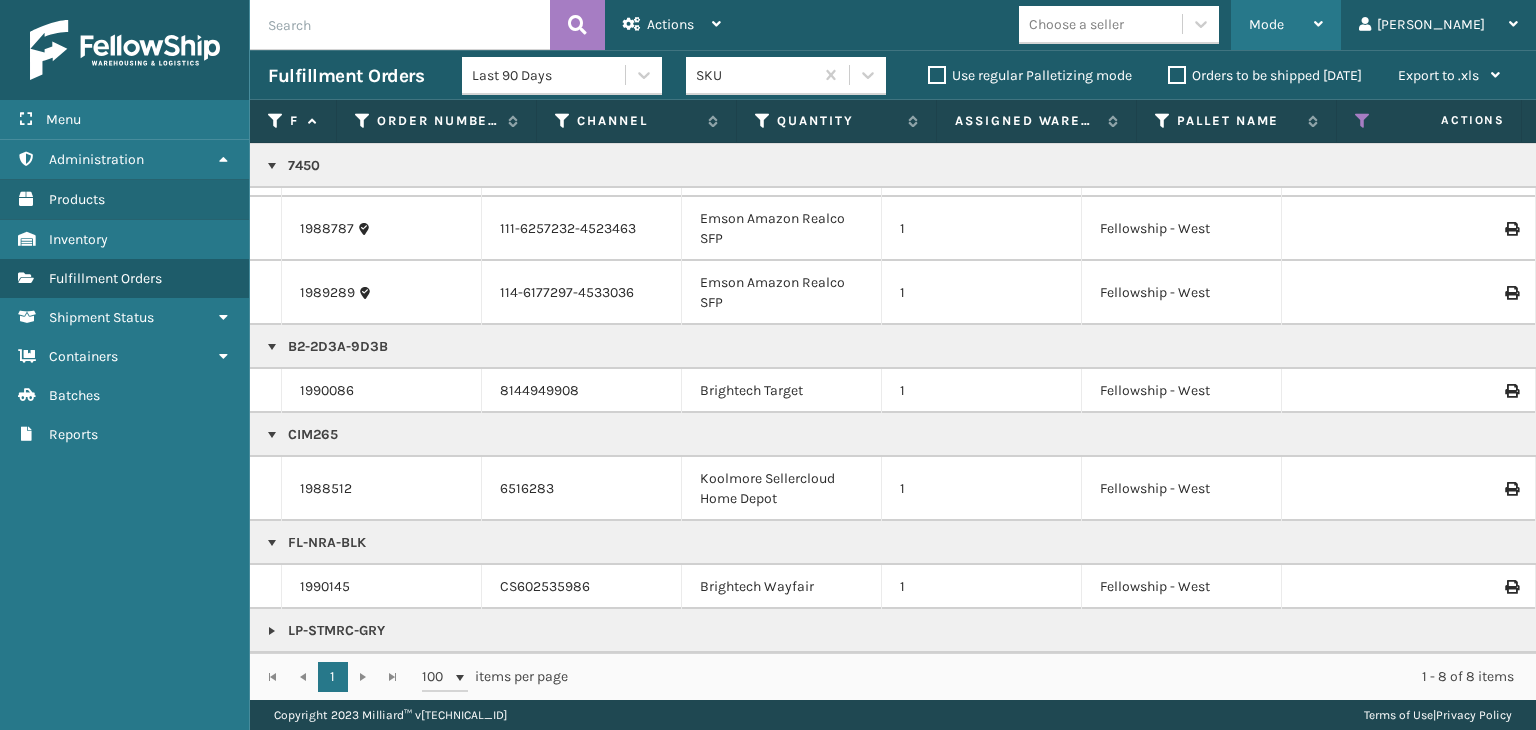 click on "Mode" at bounding box center [1286, 25] 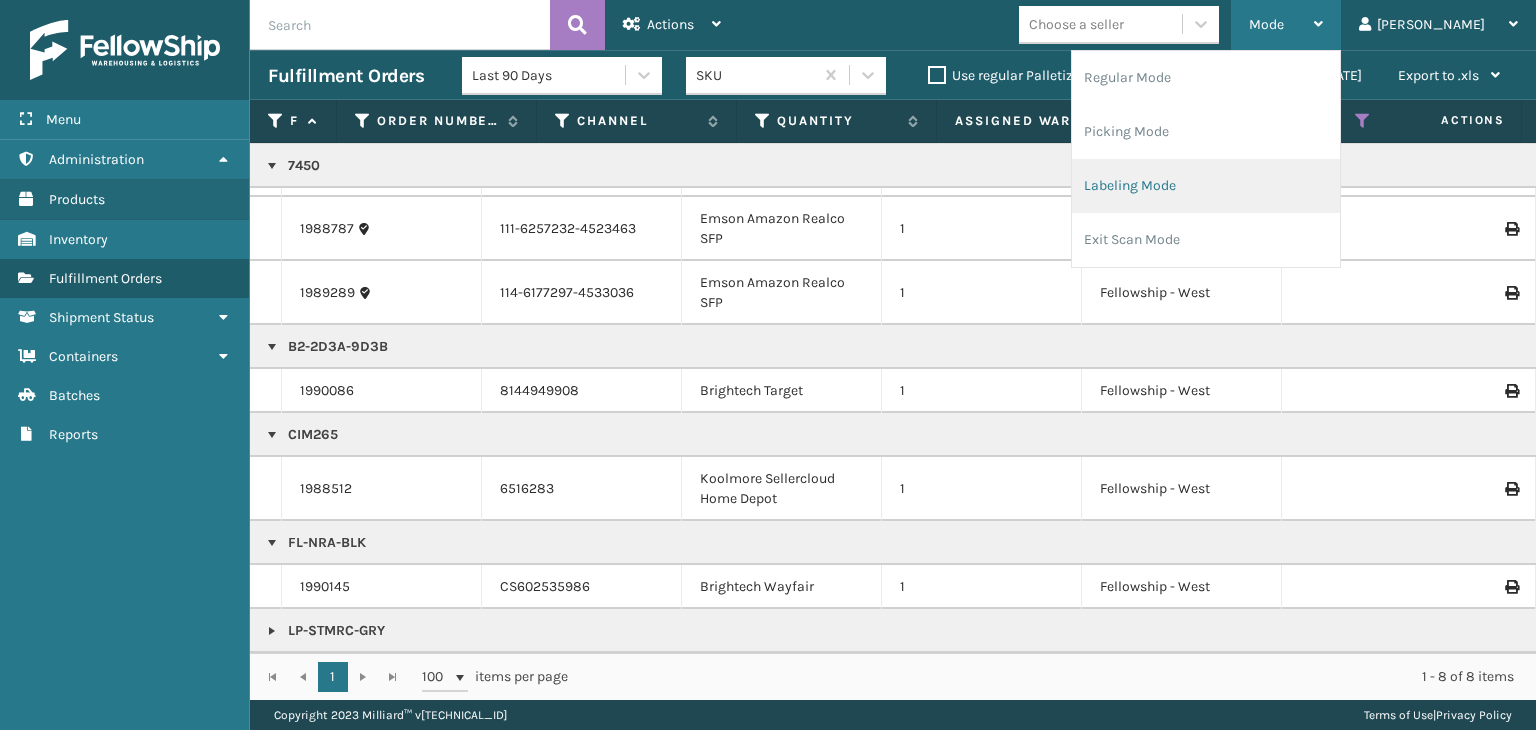 click on "Labeling Mode" at bounding box center (1206, 186) 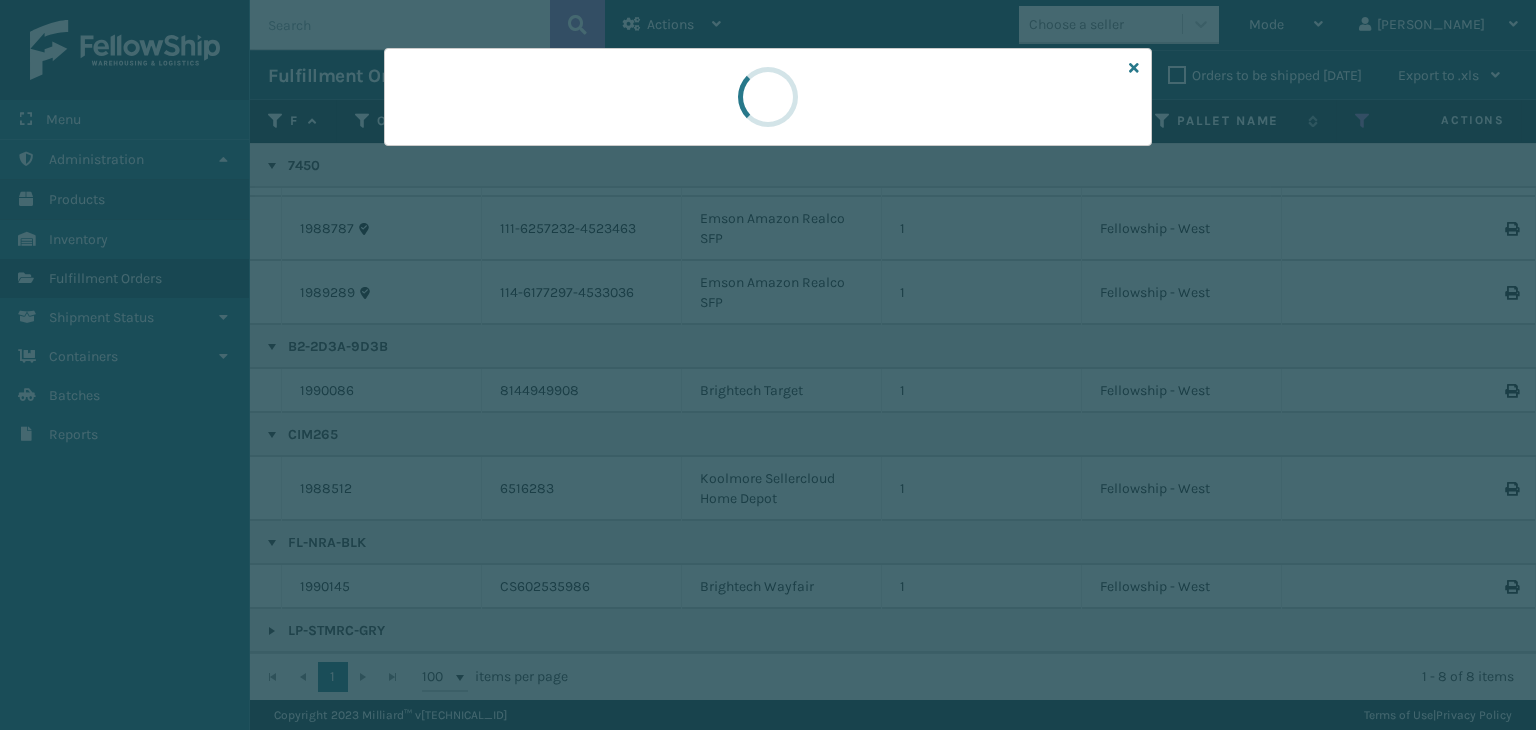 click at bounding box center (768, 365) 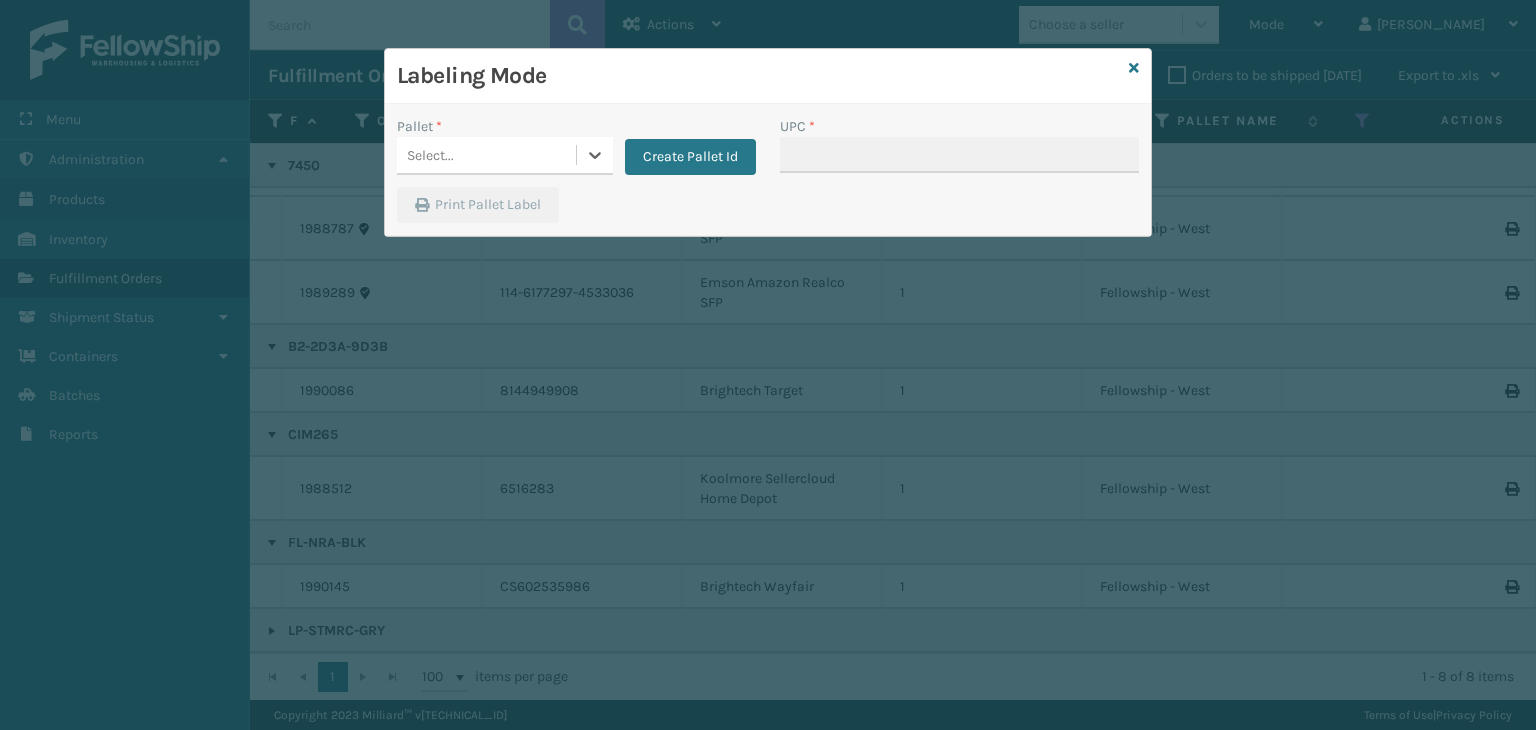 click on "Select..." at bounding box center (486, 155) 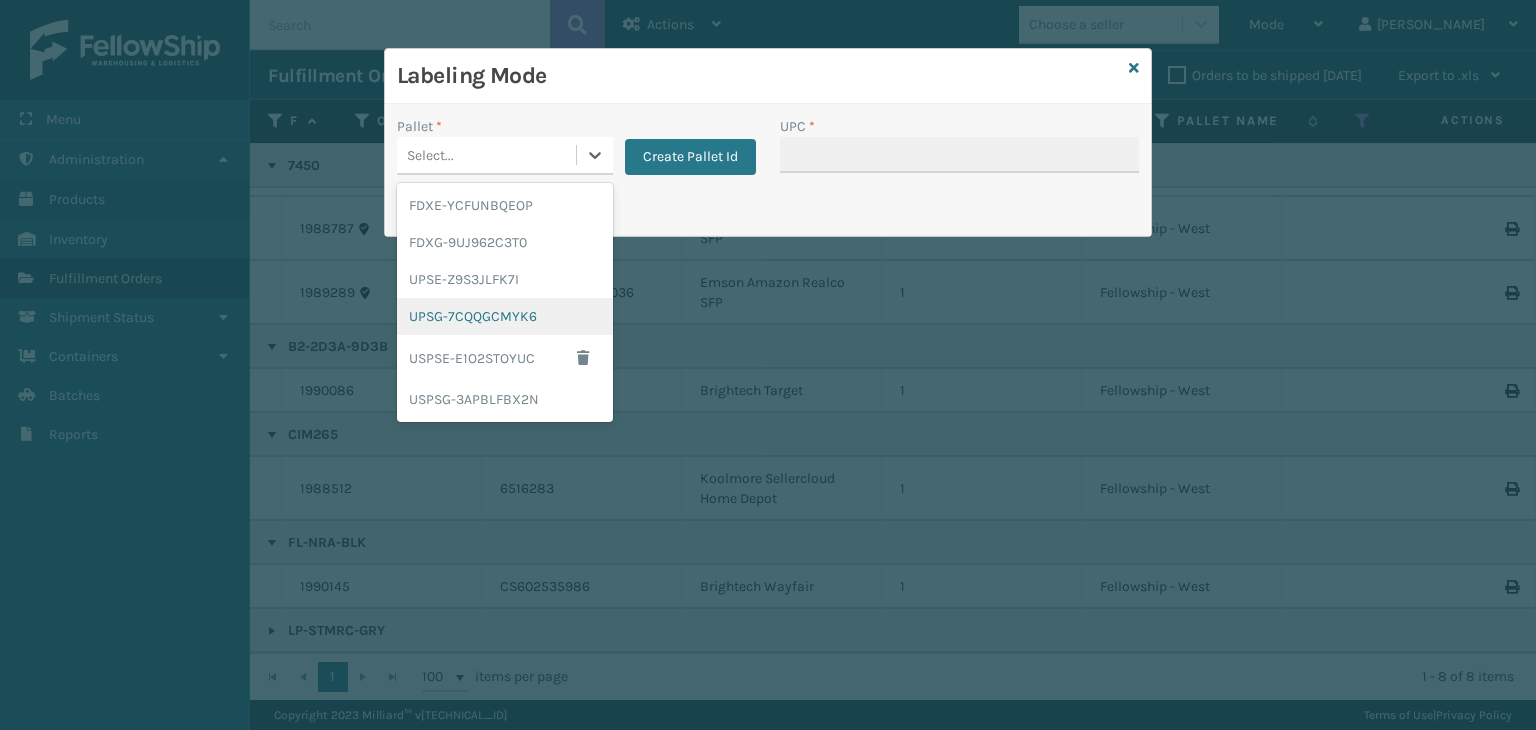 click on "UPSG-7CQQGCMYK6" at bounding box center (505, 316) 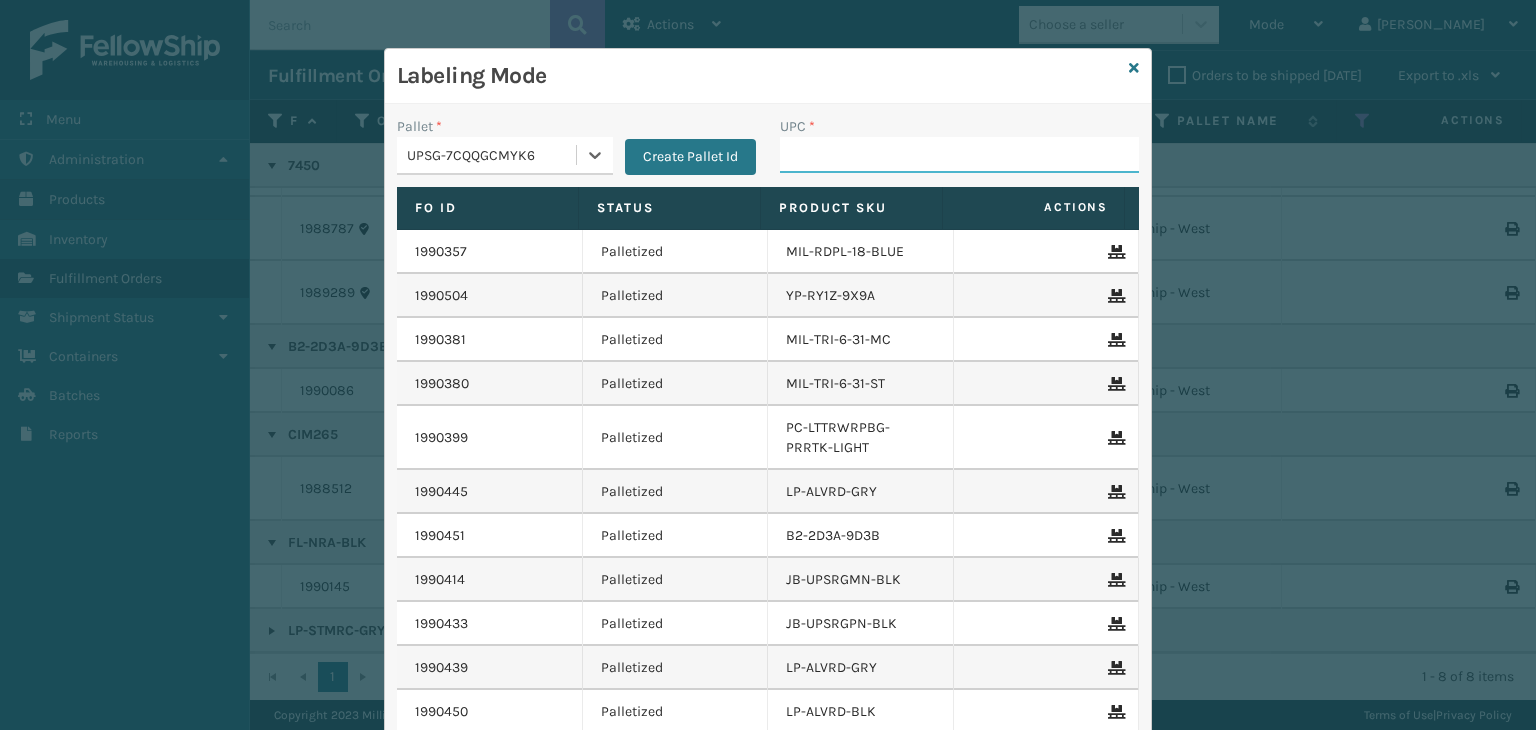 click on "UPC   *" at bounding box center (959, 155) 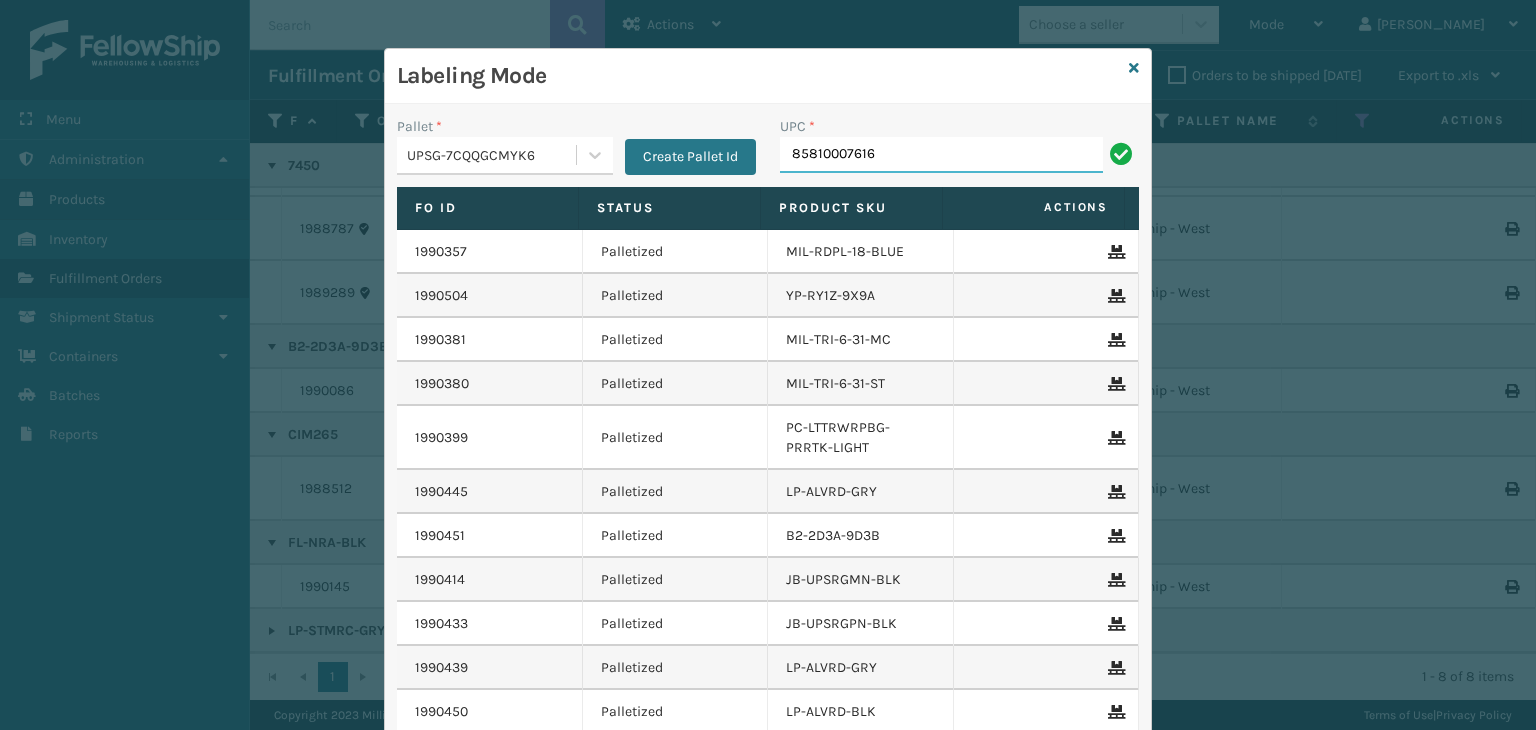 type on "85810007616" 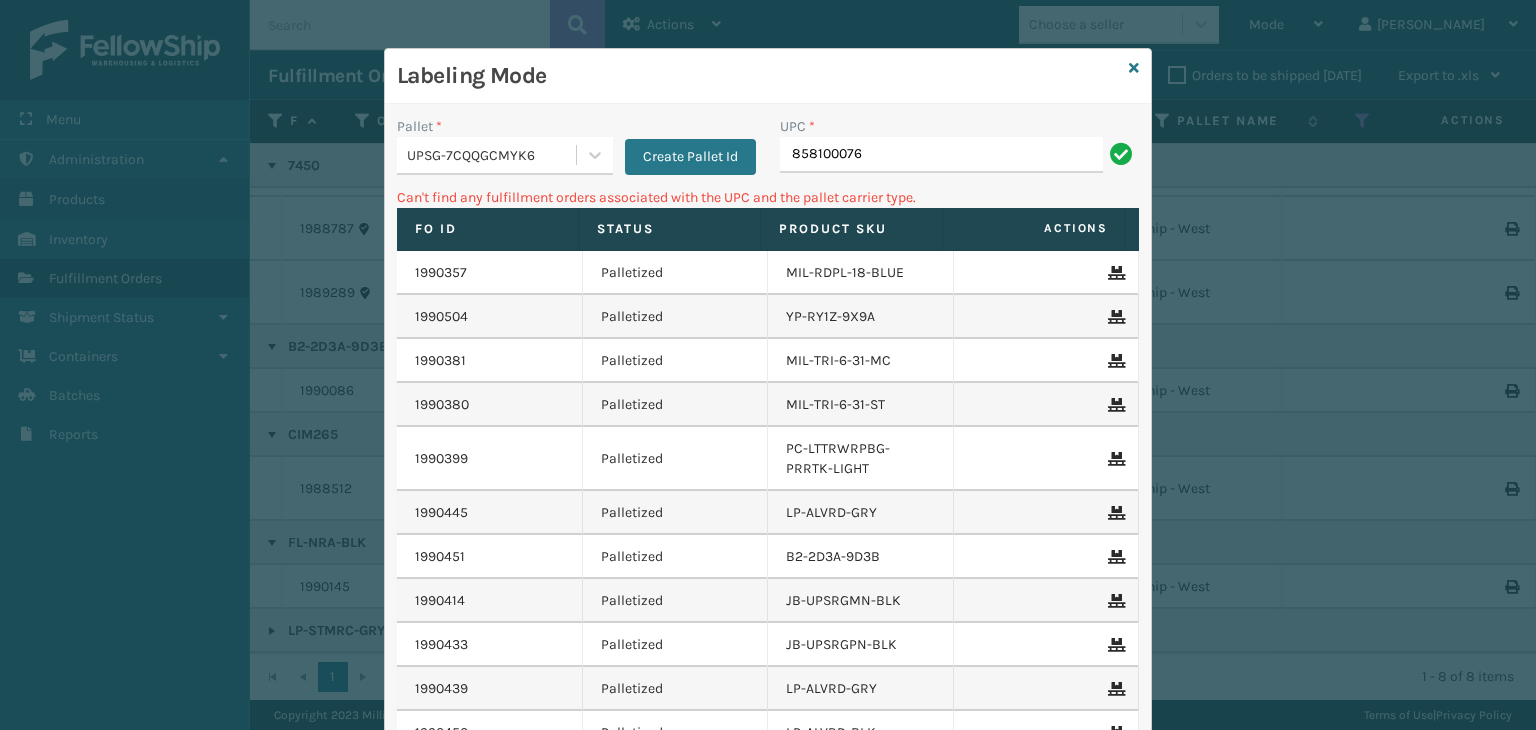 drag, startPoint x: 480, startPoint y: 142, endPoint x: 481, endPoint y: 155, distance: 13.038404 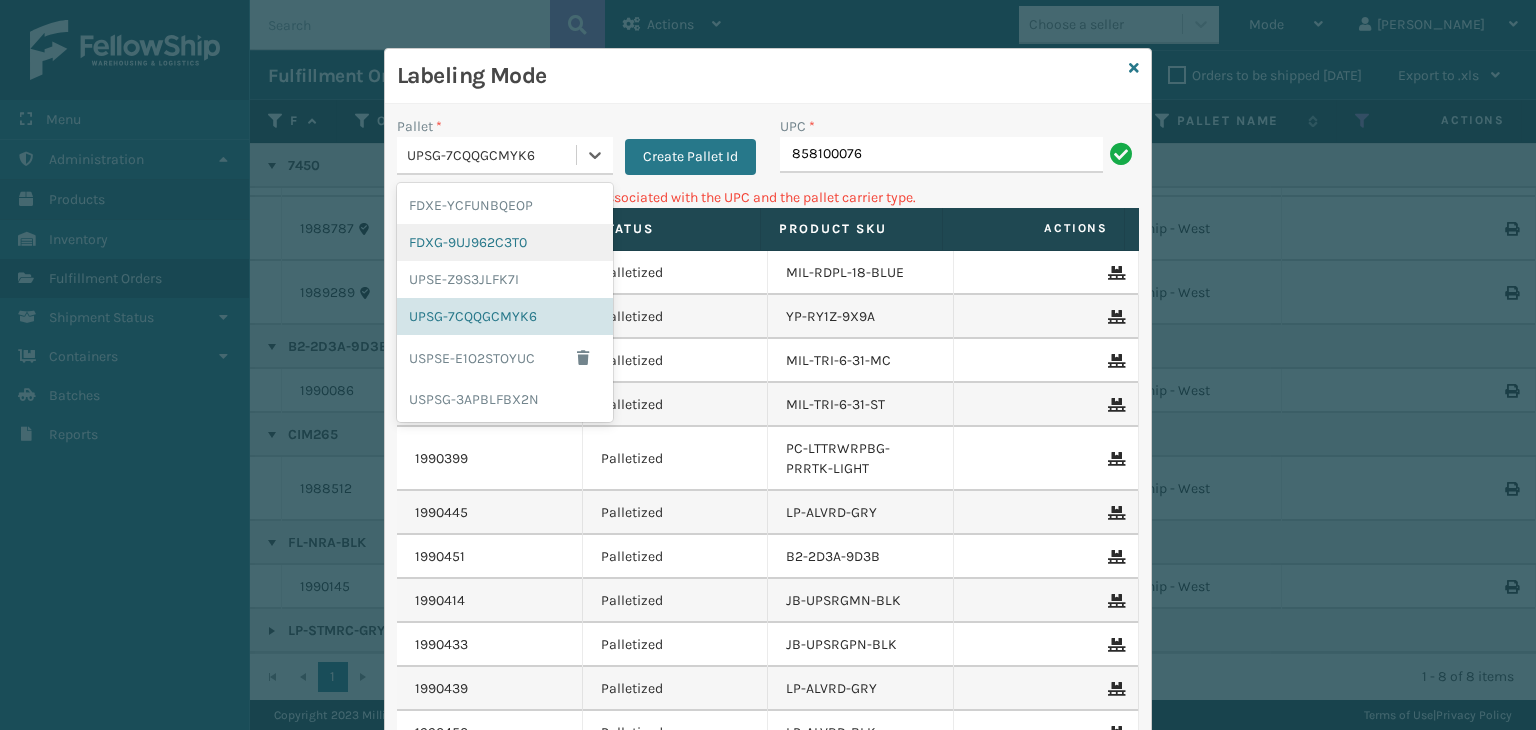 click on "FDXG-9UJ962C3T0" at bounding box center (505, 242) 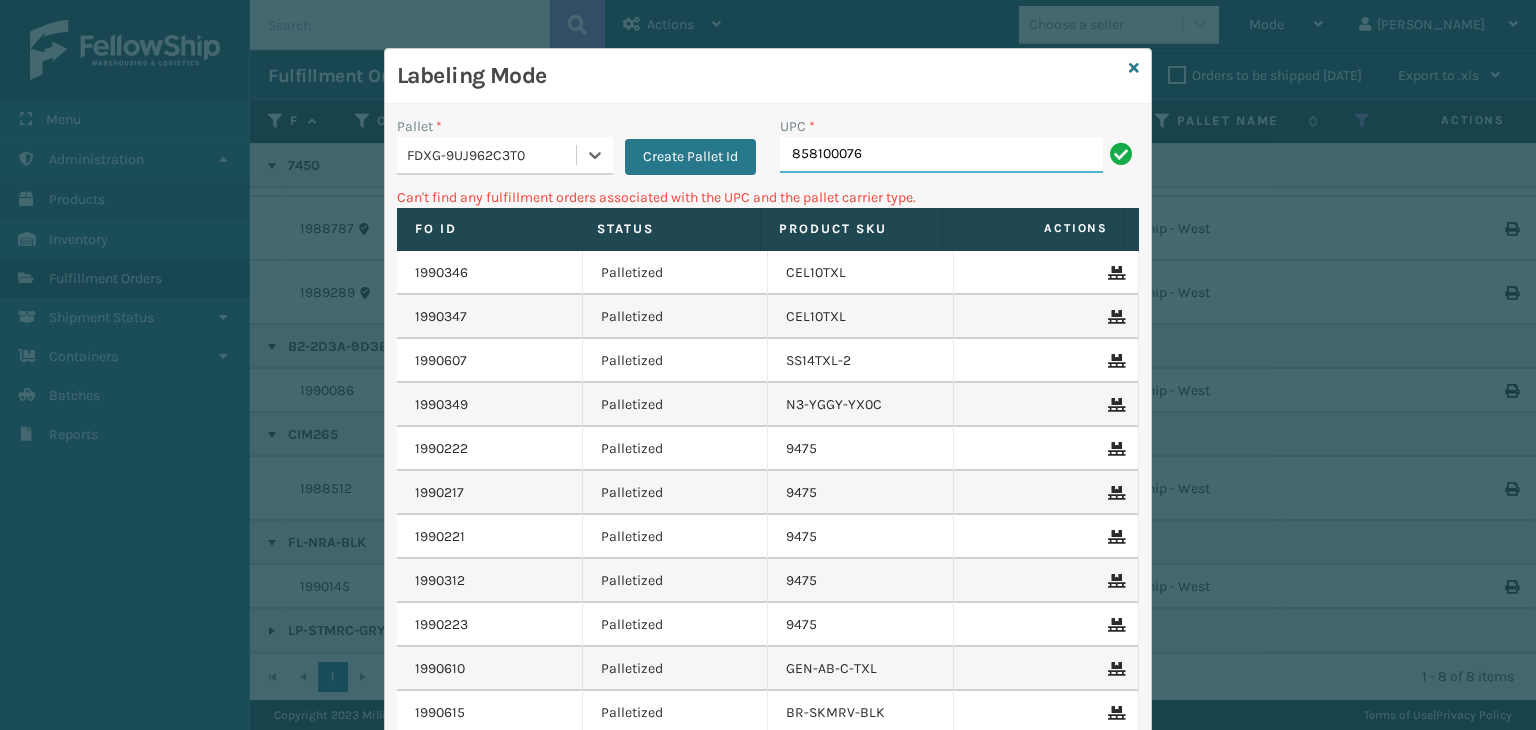 click on "858100076" at bounding box center [941, 155] 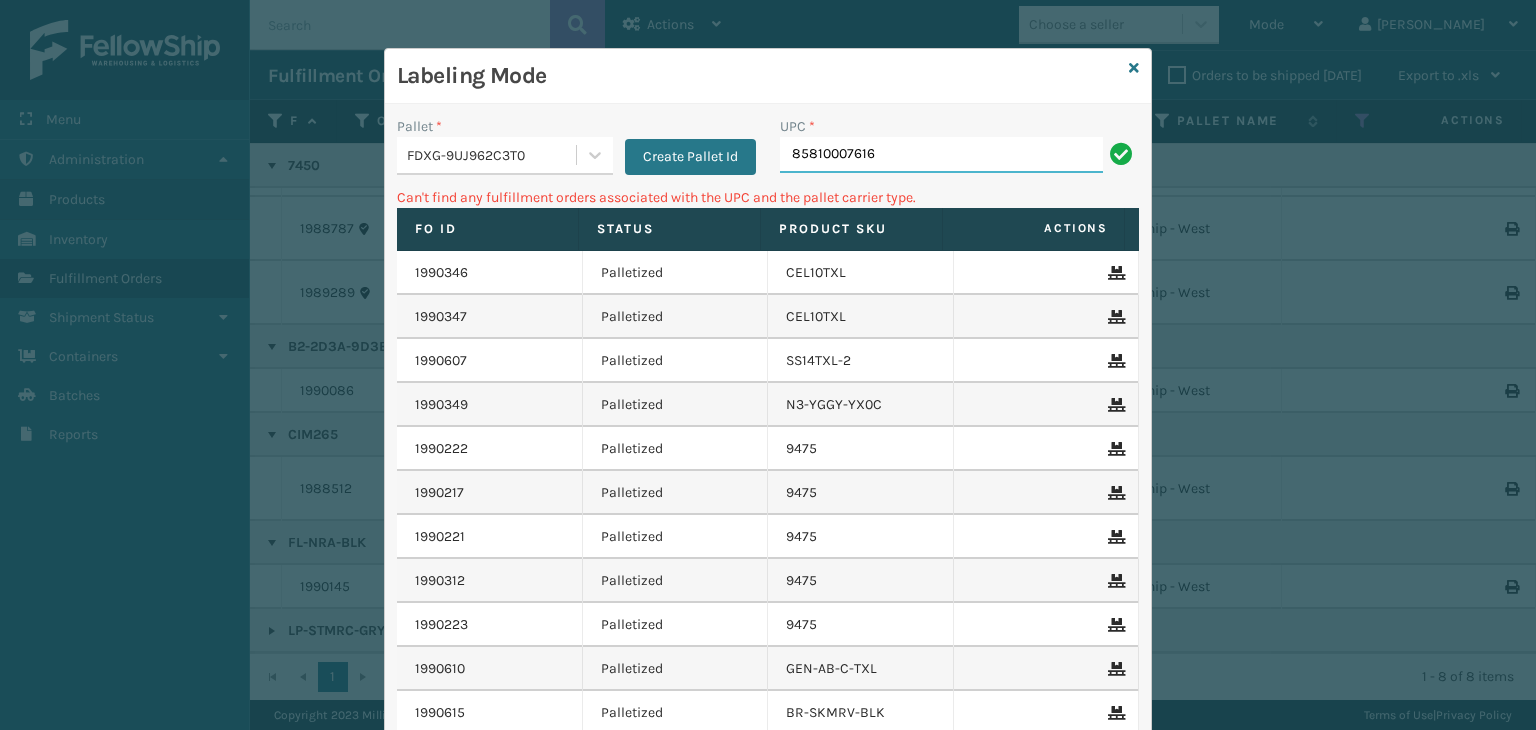 type on "85810007616" 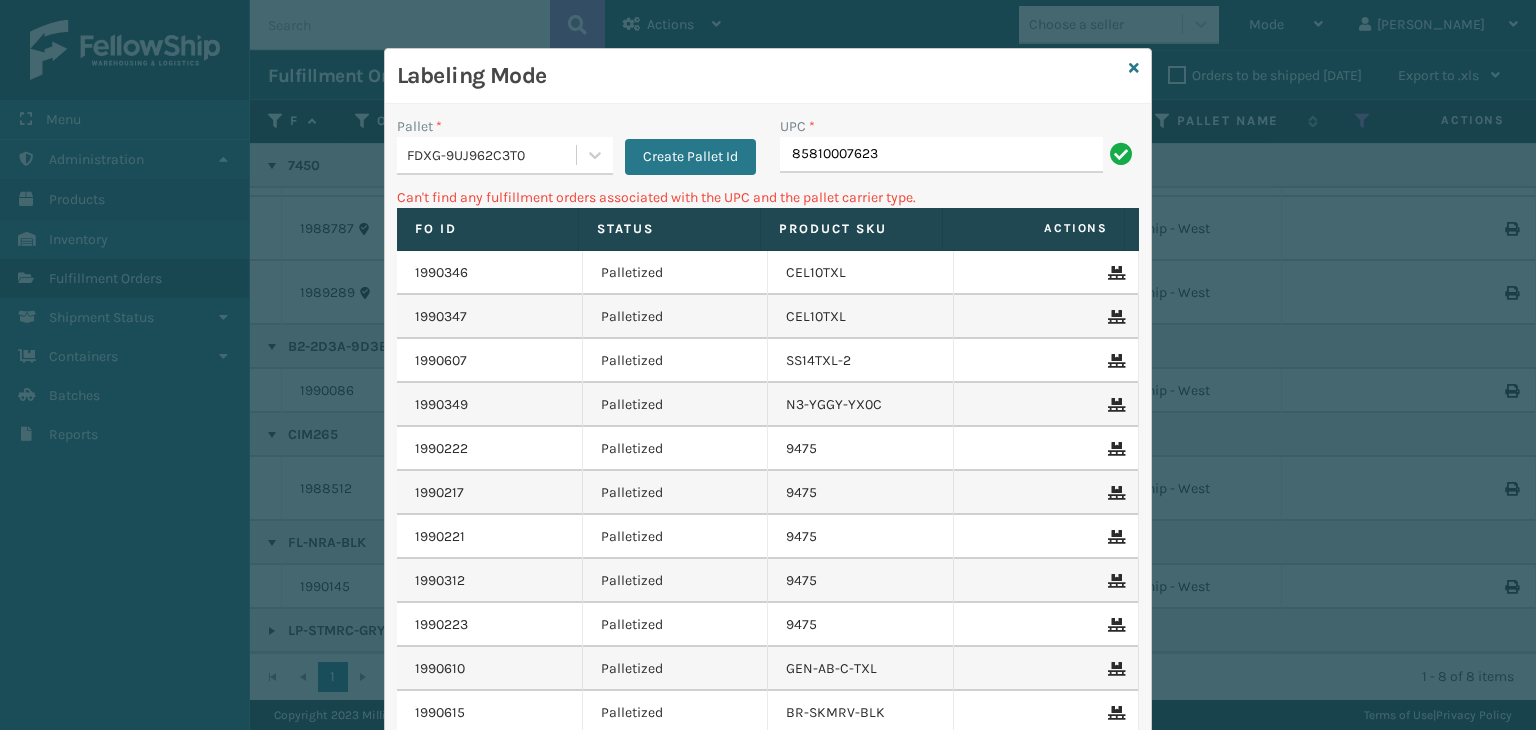 type on "85810007623" 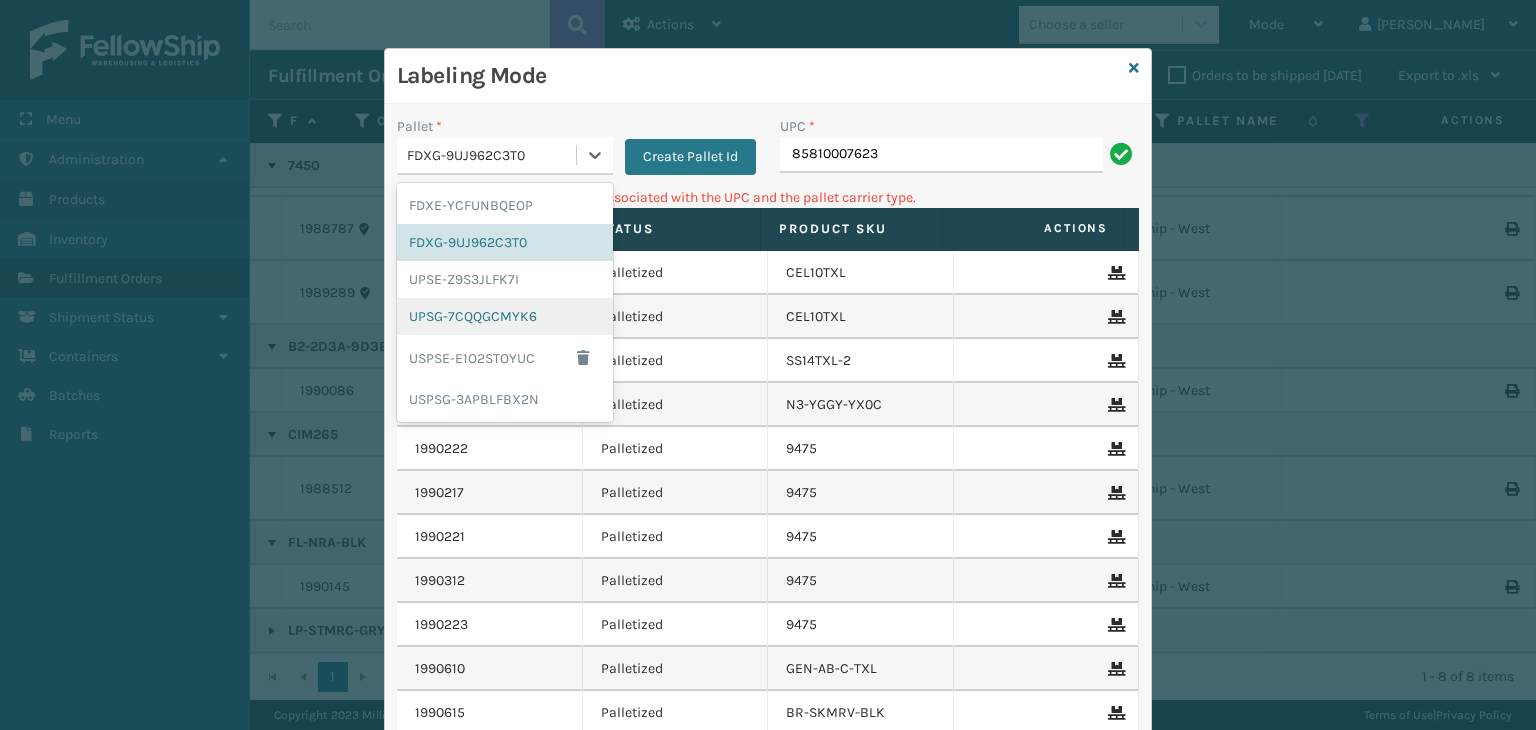 click on "UPSG-7CQQGCMYK6" at bounding box center (505, 316) 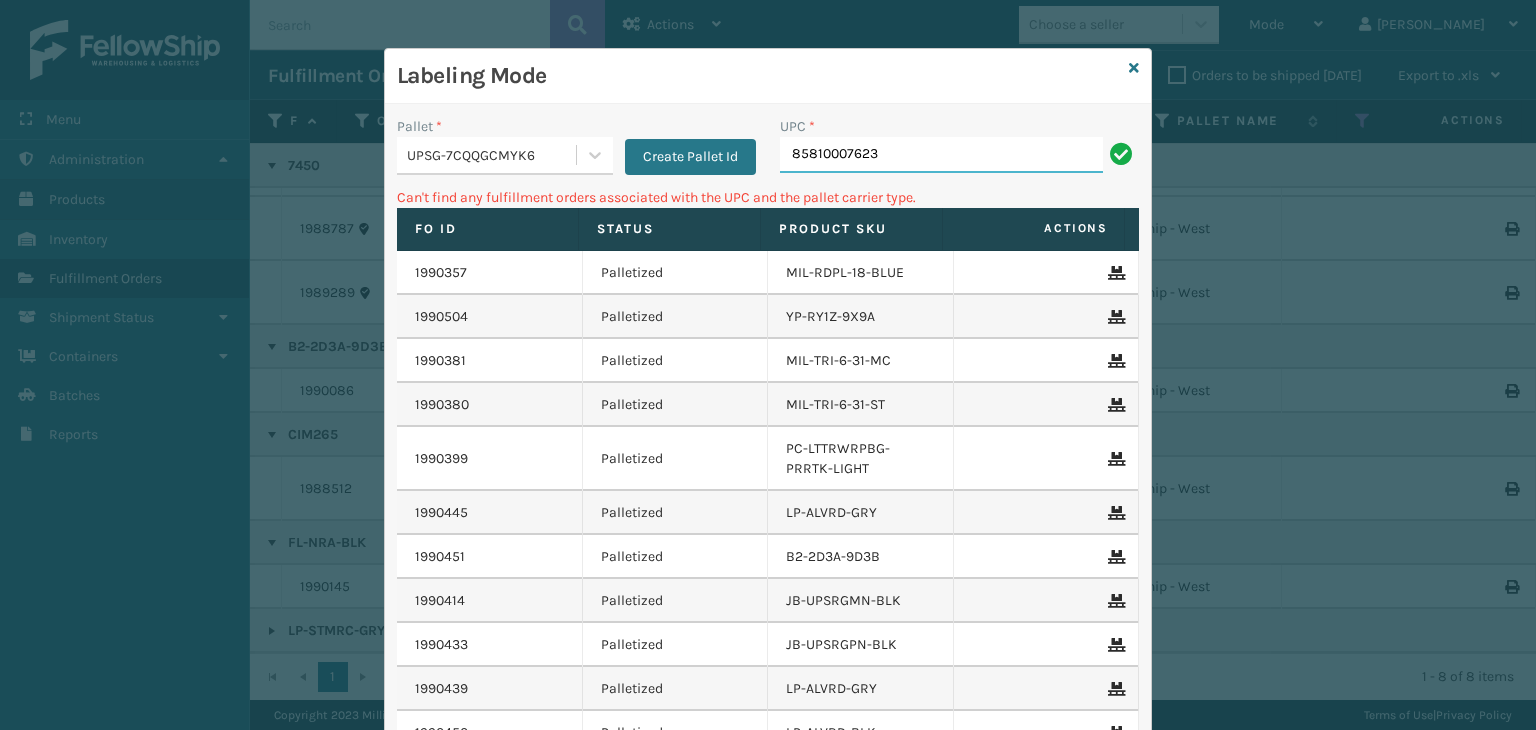 click on "85810007623" at bounding box center (941, 155) 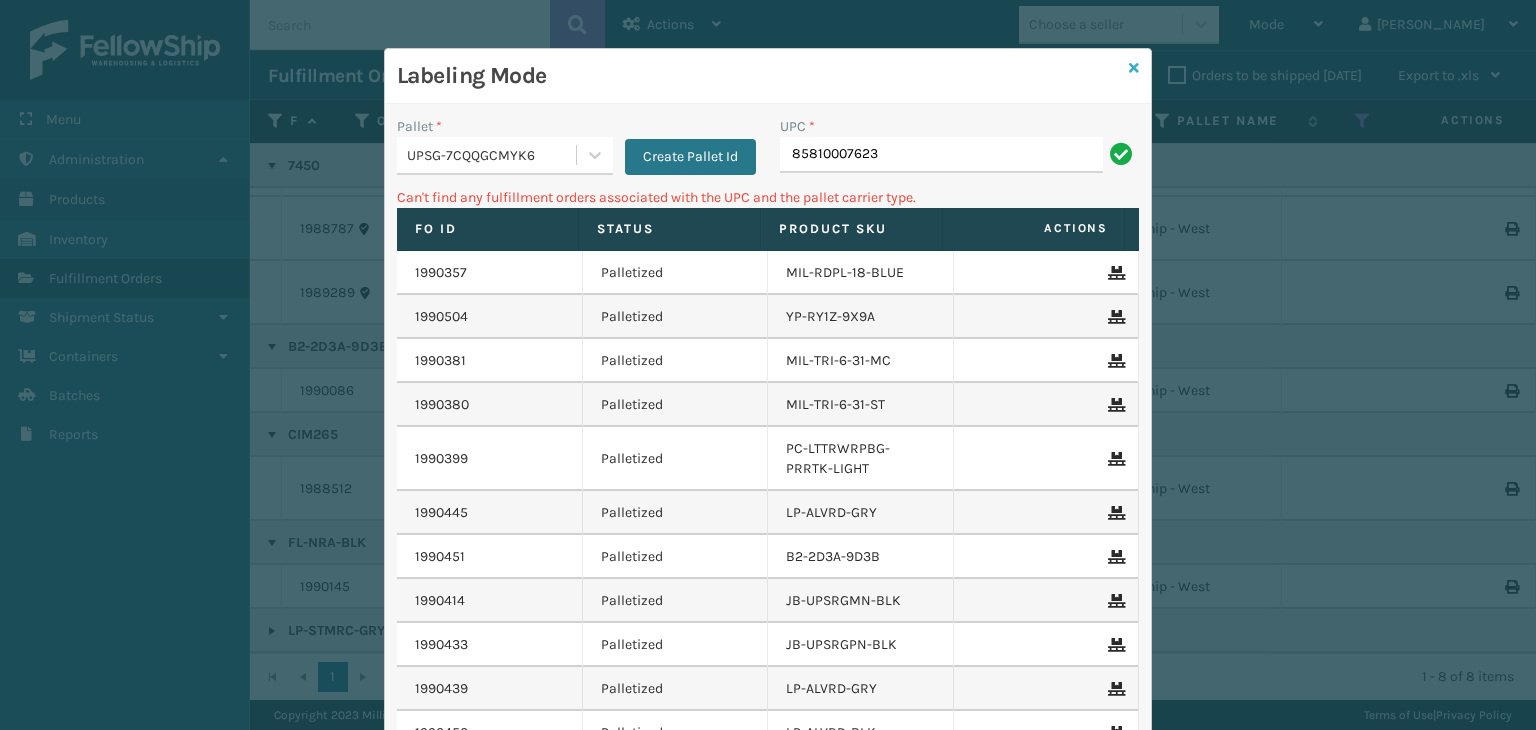 click at bounding box center [1134, 68] 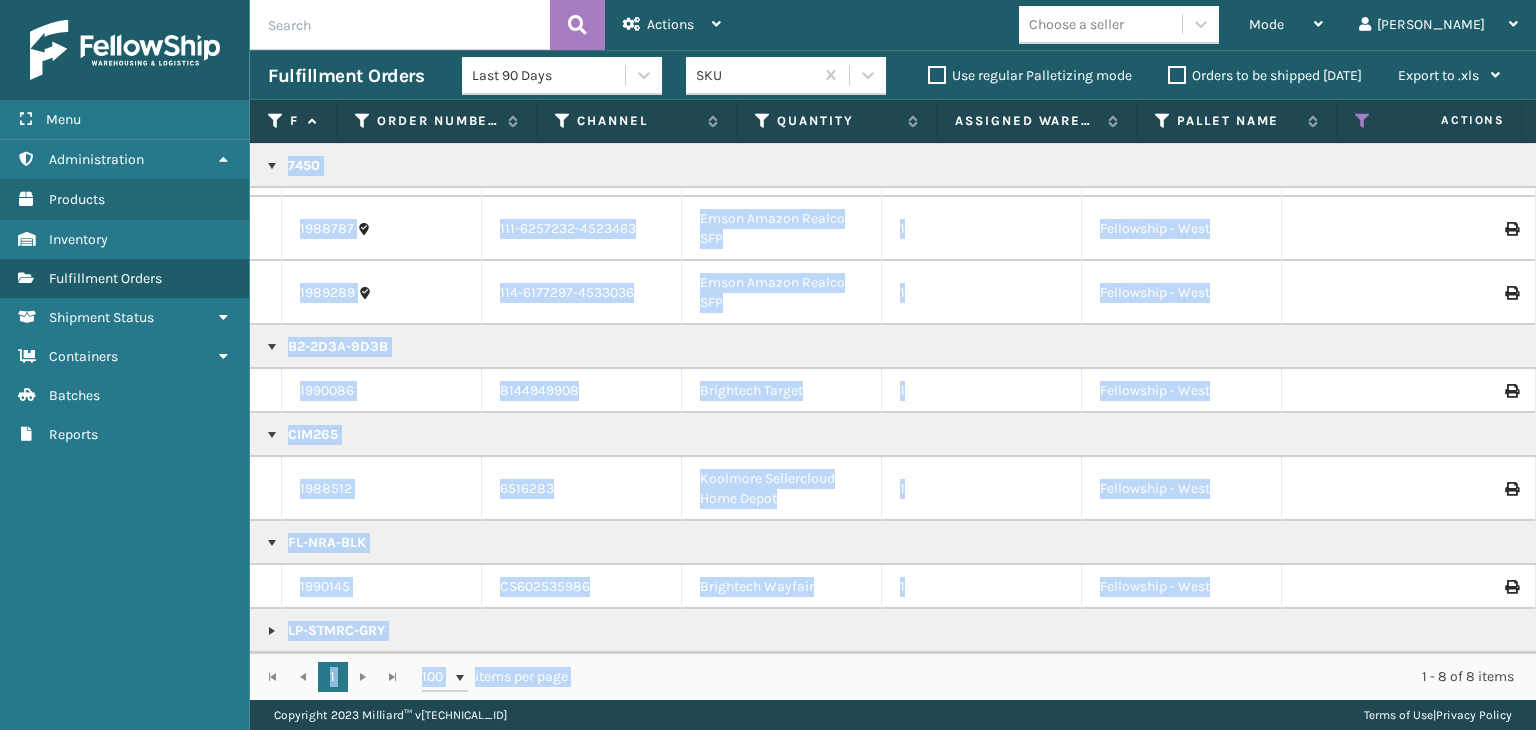 drag, startPoint x: 825, startPoint y: 656, endPoint x: 696, endPoint y: 632, distance: 131.21356 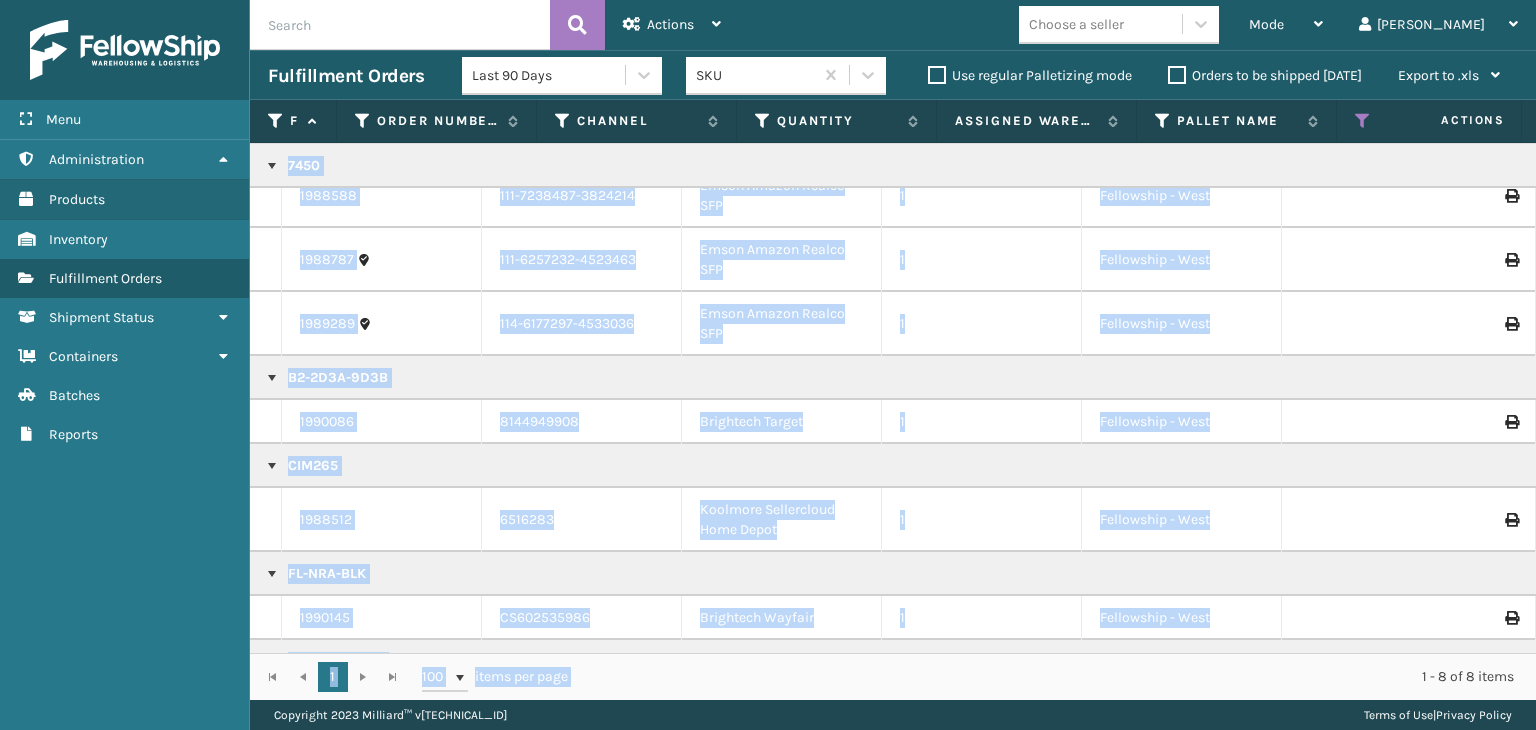 scroll, scrollTop: 0, scrollLeft: 0, axis: both 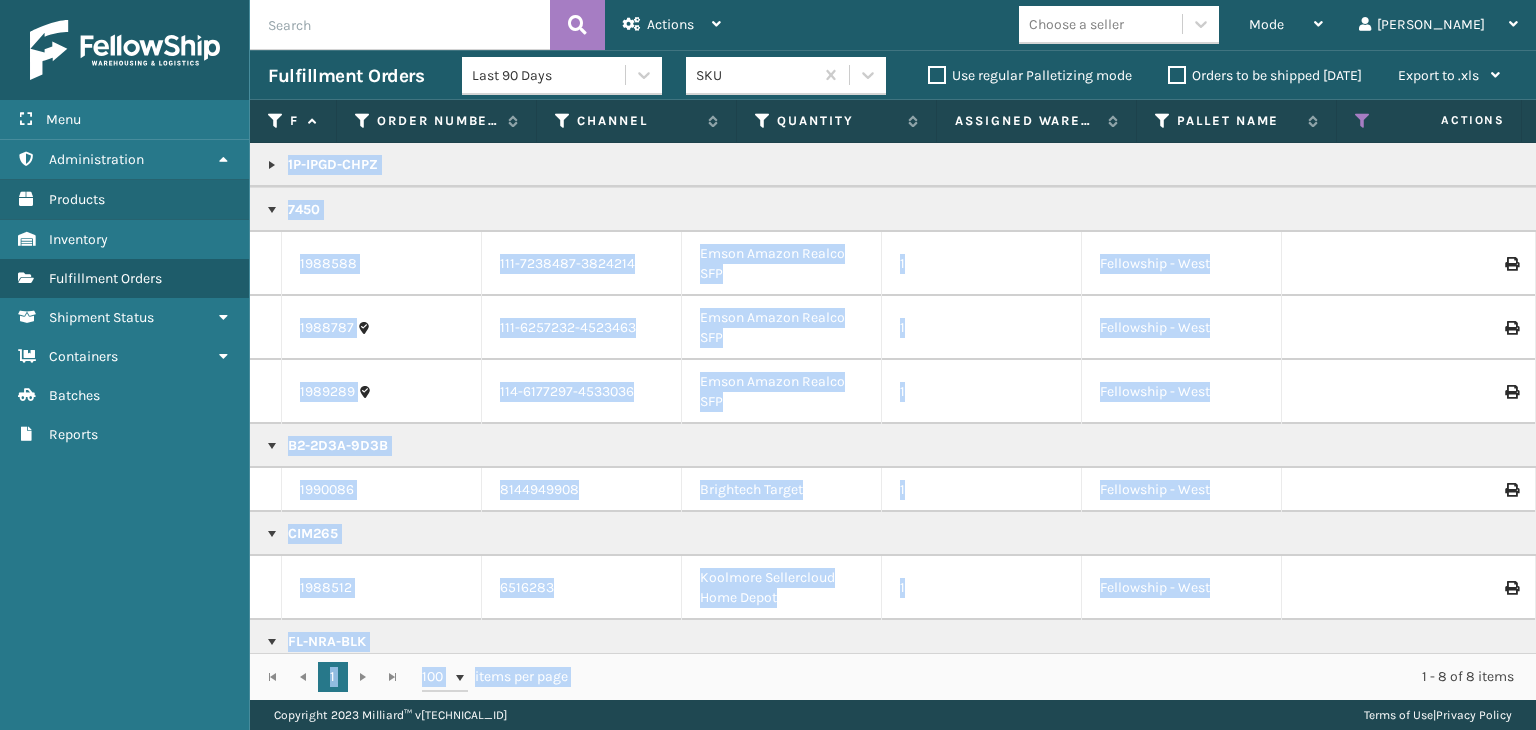 click at bounding box center [272, 165] 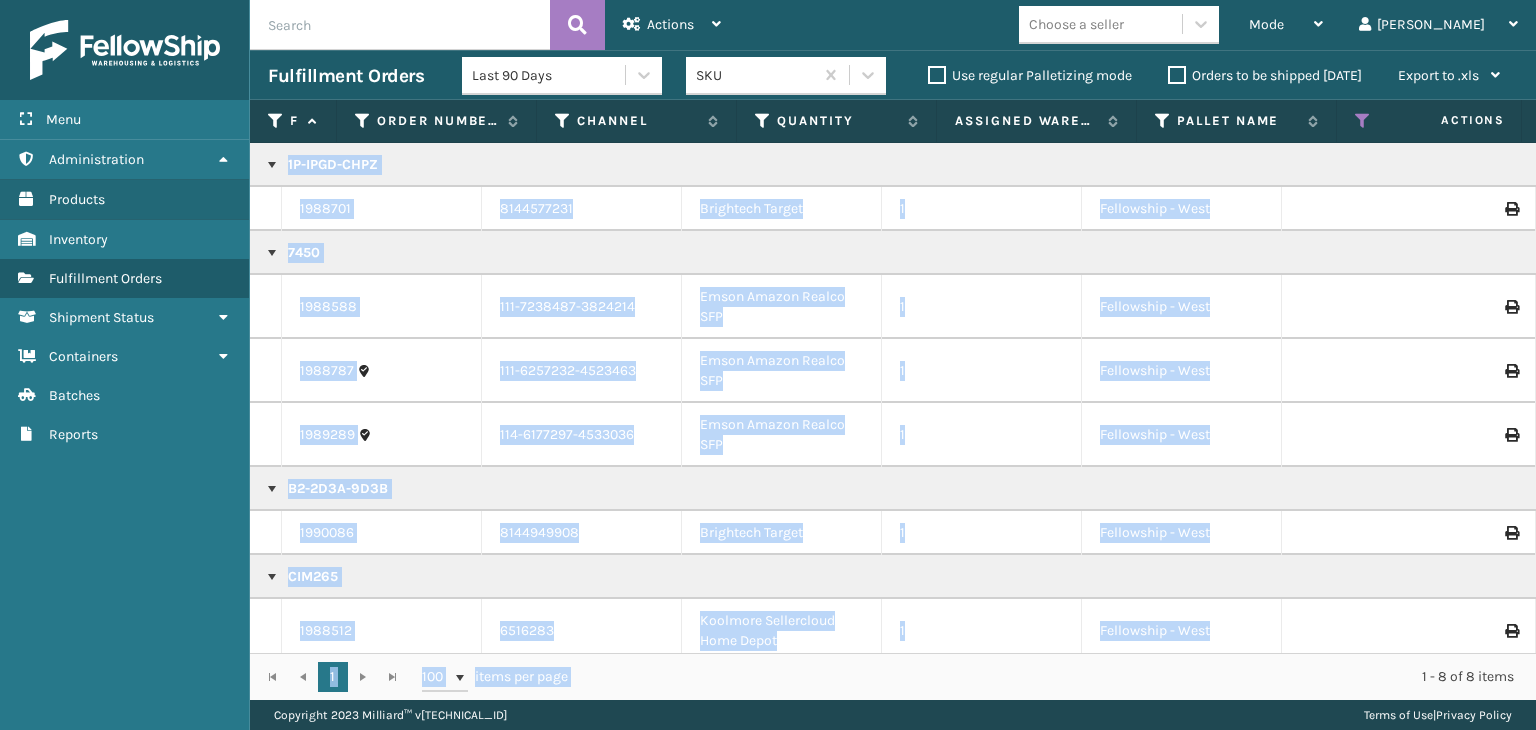 scroll, scrollTop: 0, scrollLeft: 432, axis: horizontal 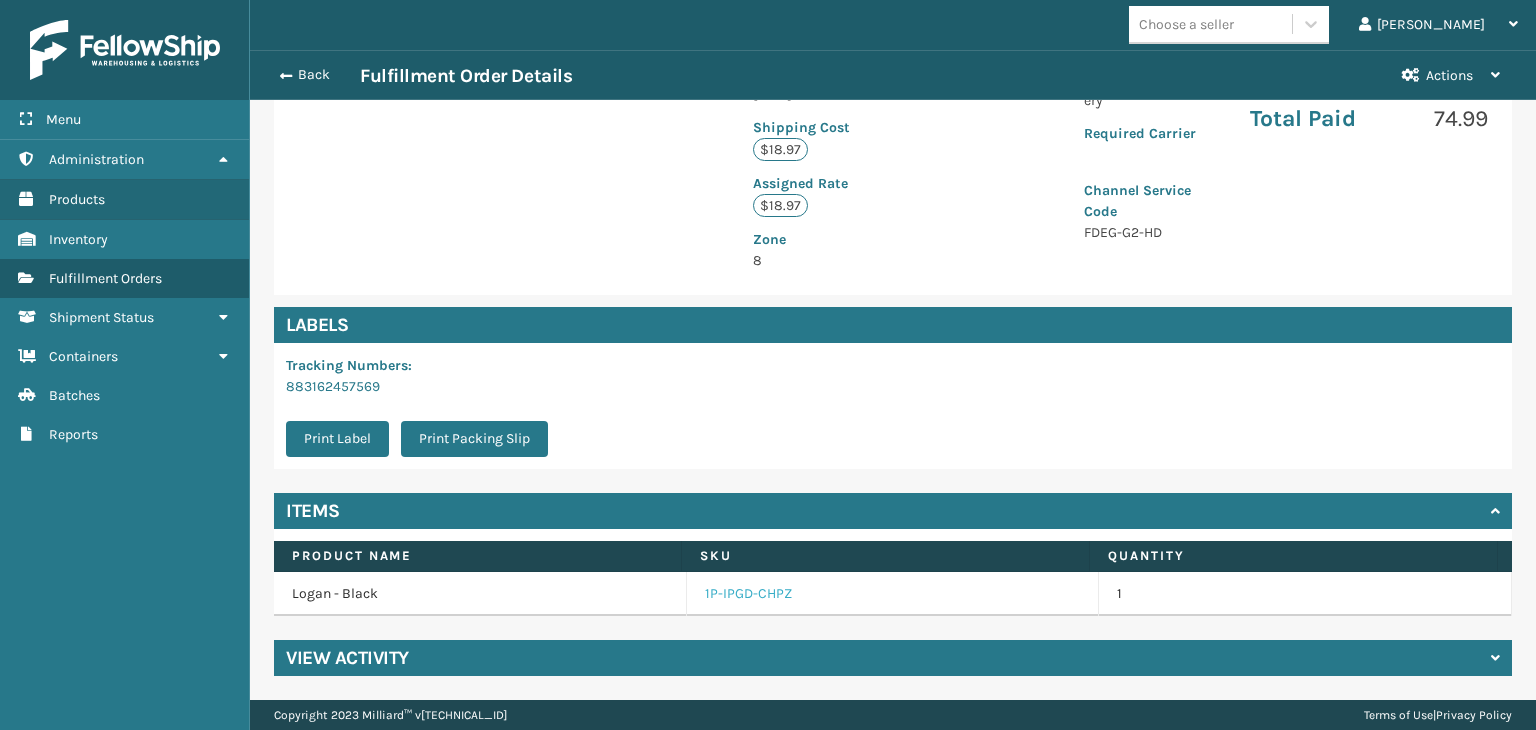 click on "1P-IPGD-CHPZ" at bounding box center (748, 594) 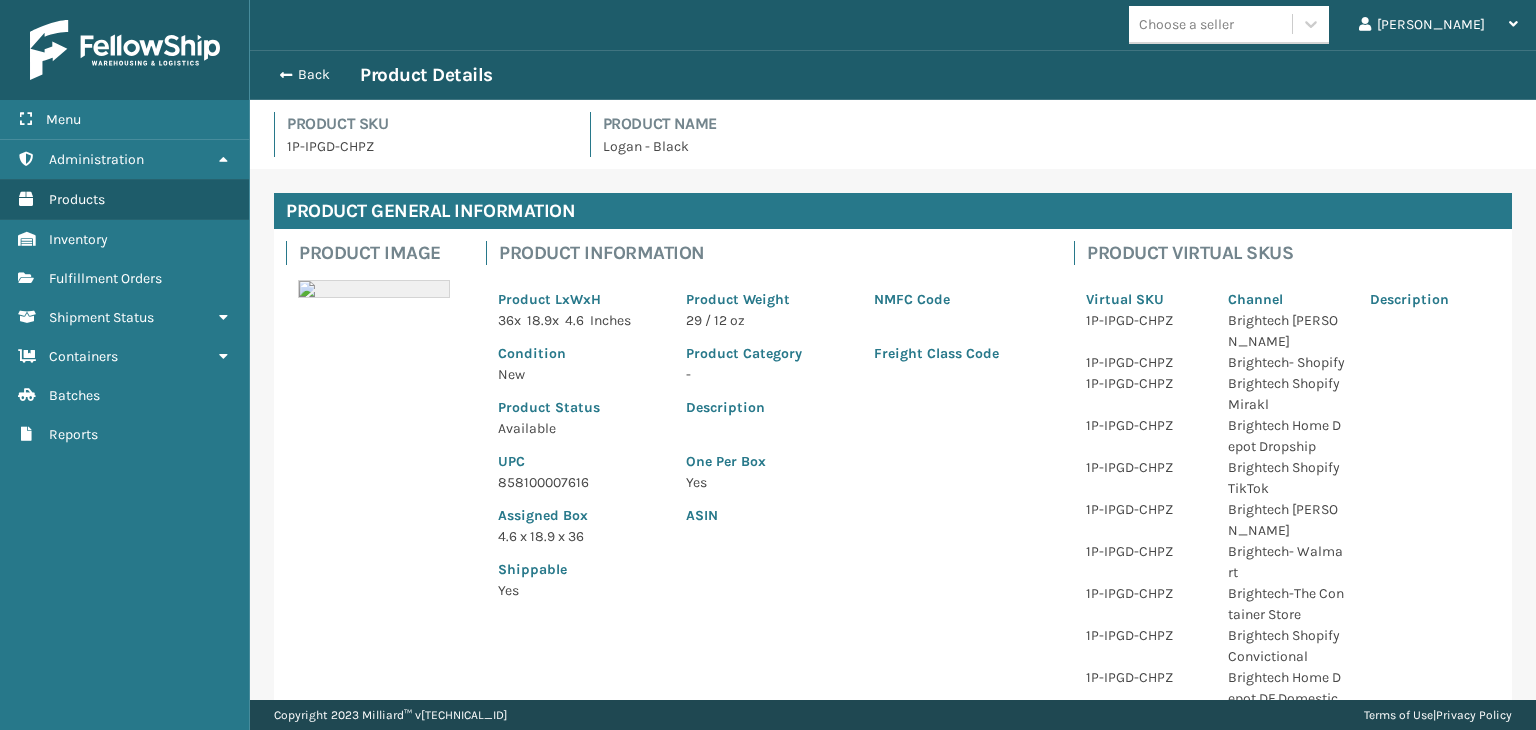 scroll, scrollTop: 200, scrollLeft: 0, axis: vertical 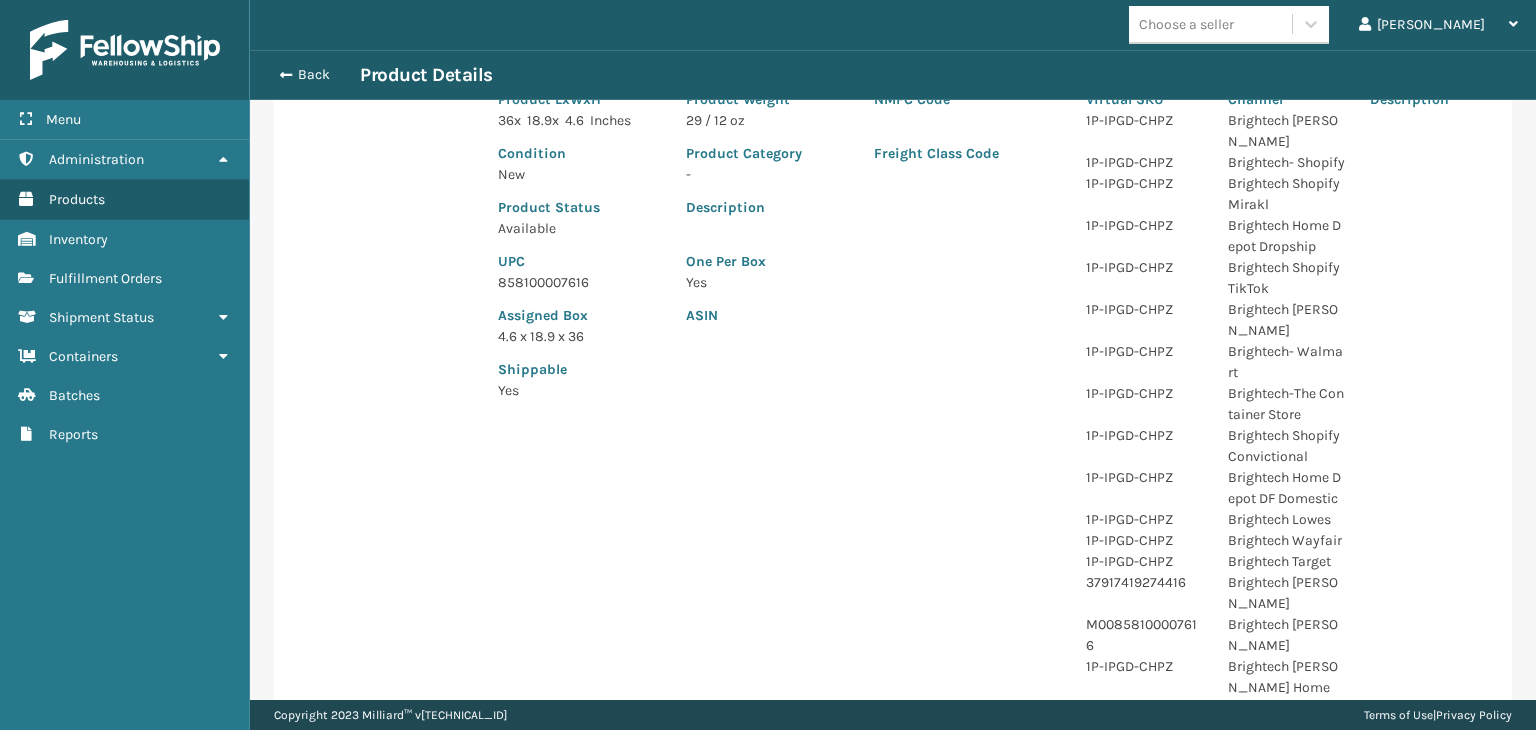 click on "858100007616" at bounding box center [580, 282] 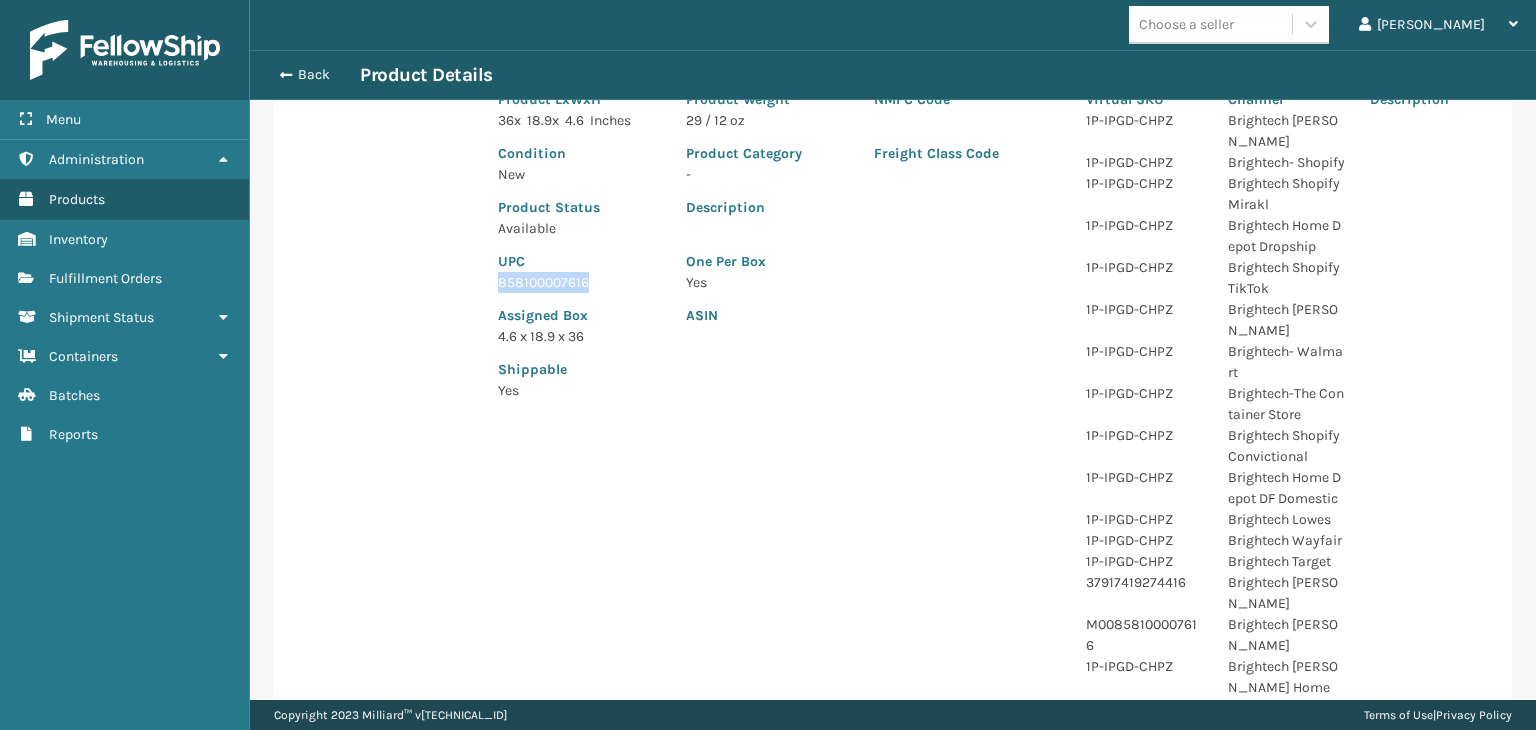 click on "858100007616" at bounding box center [580, 282] 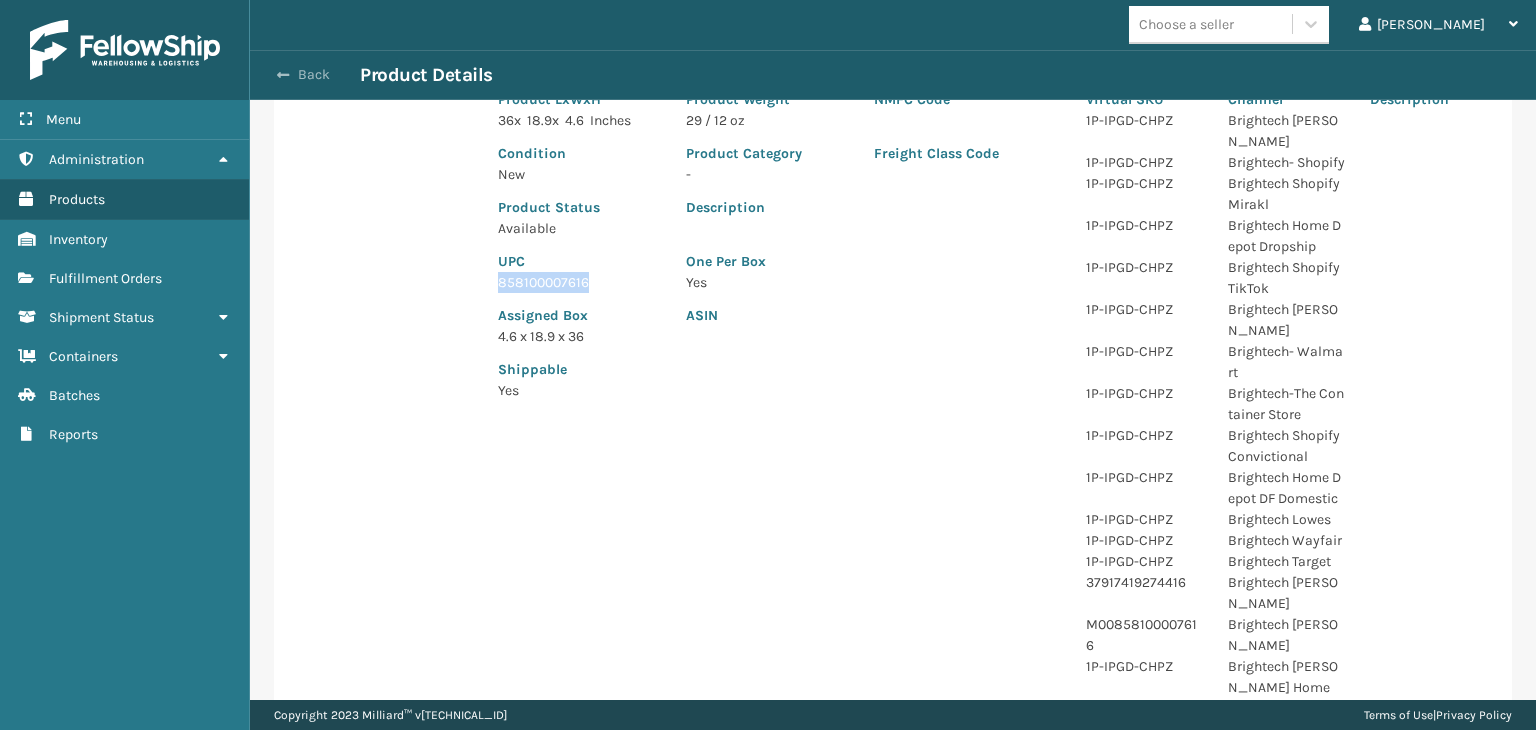 click on "Back" at bounding box center (314, 75) 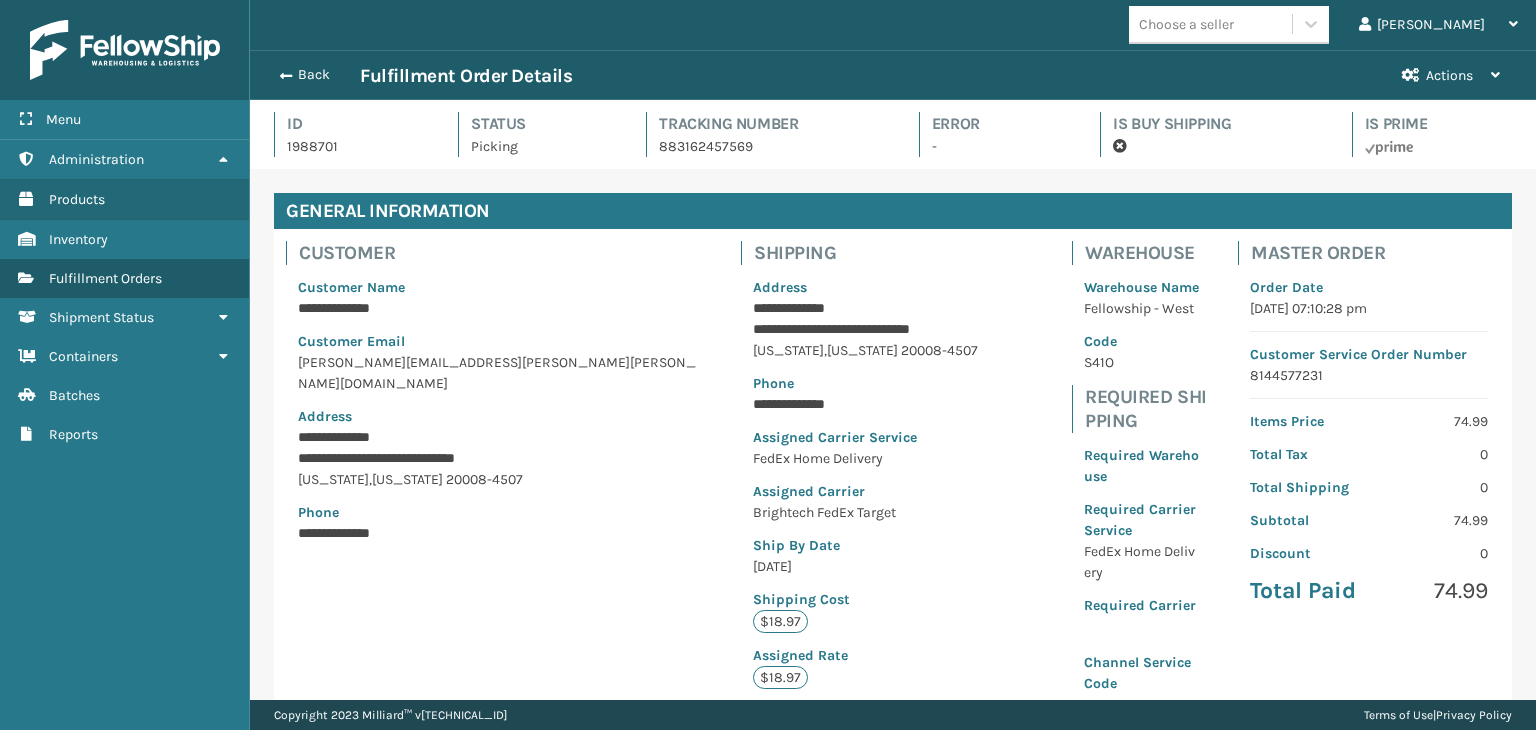 scroll, scrollTop: 99951, scrollLeft: 98713, axis: both 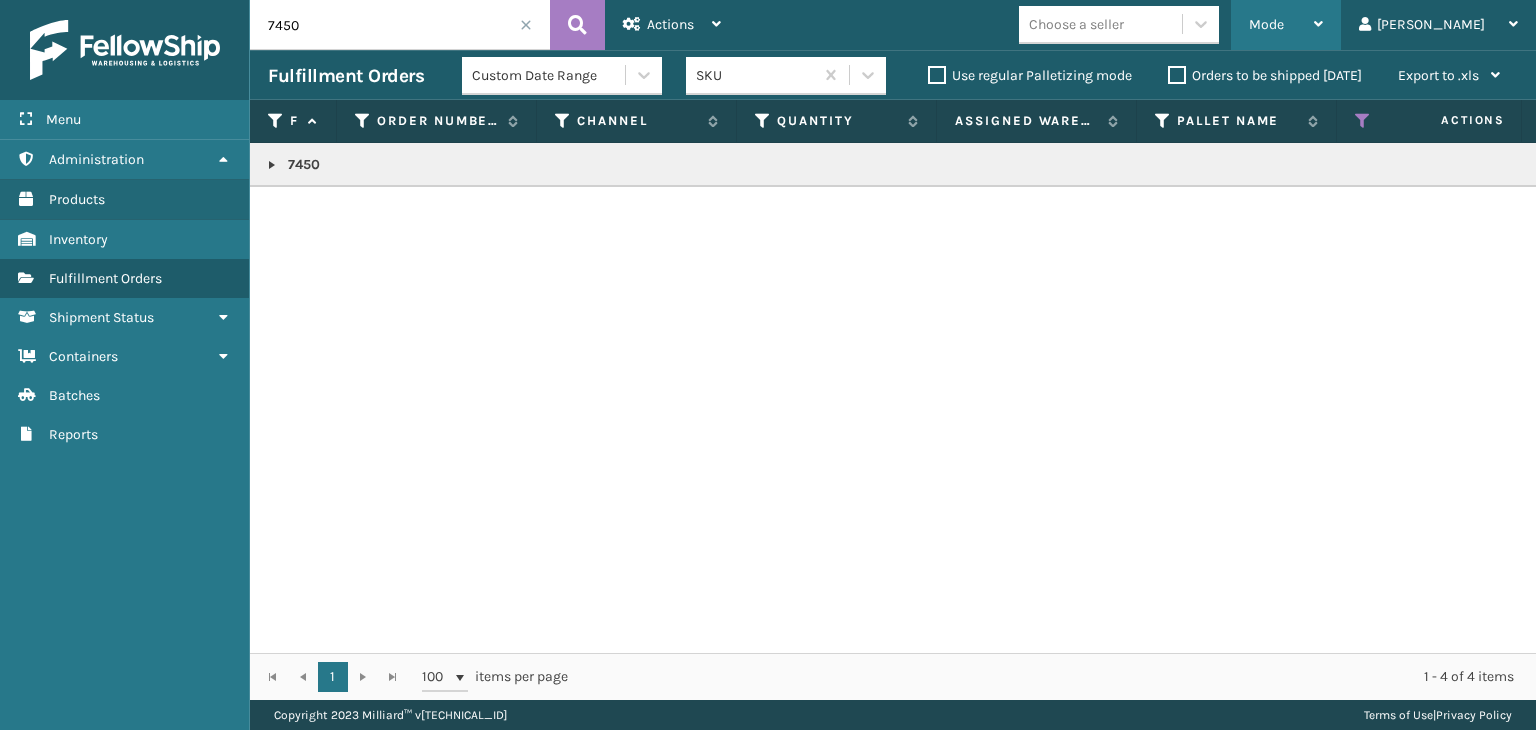 click on "Mode" at bounding box center (1286, 25) 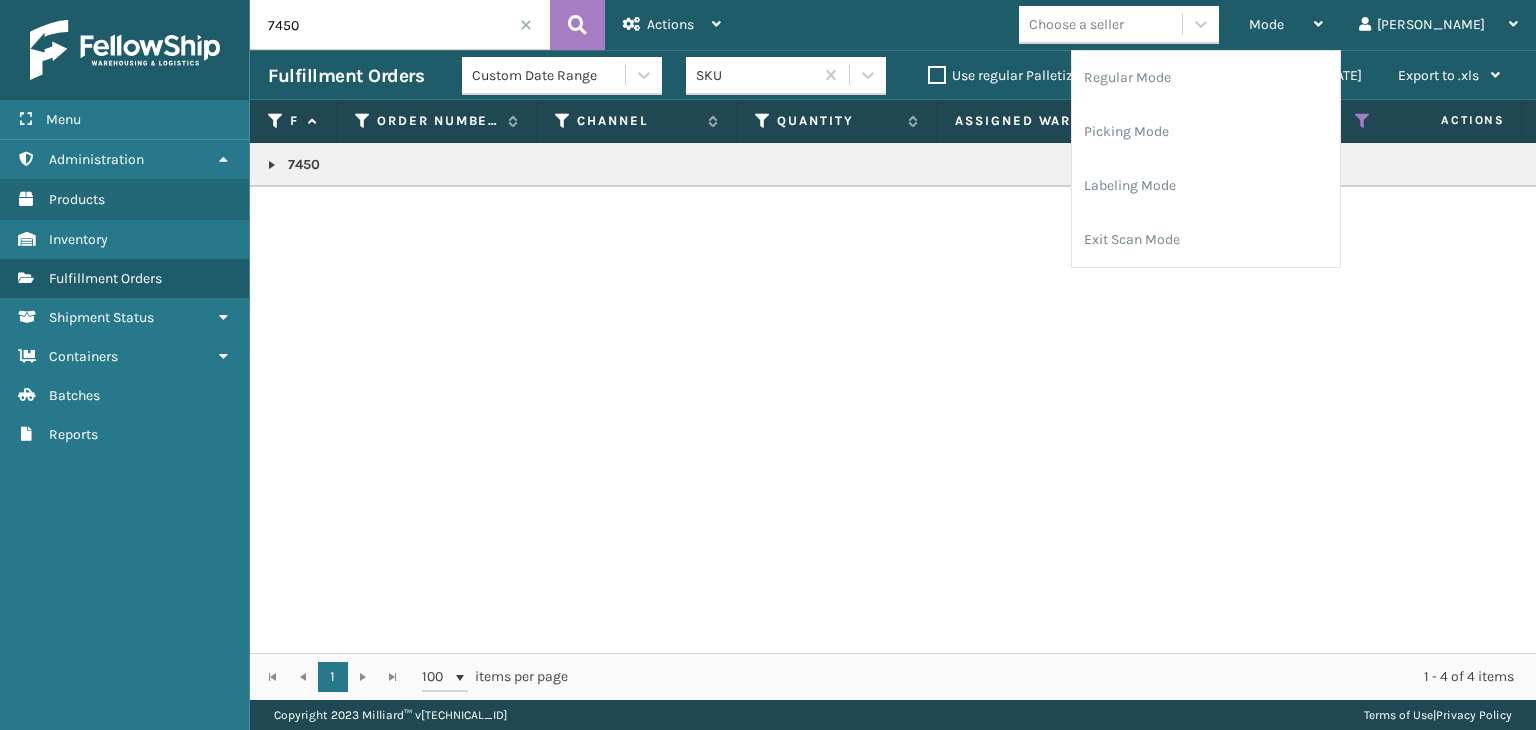 click at bounding box center (526, 25) 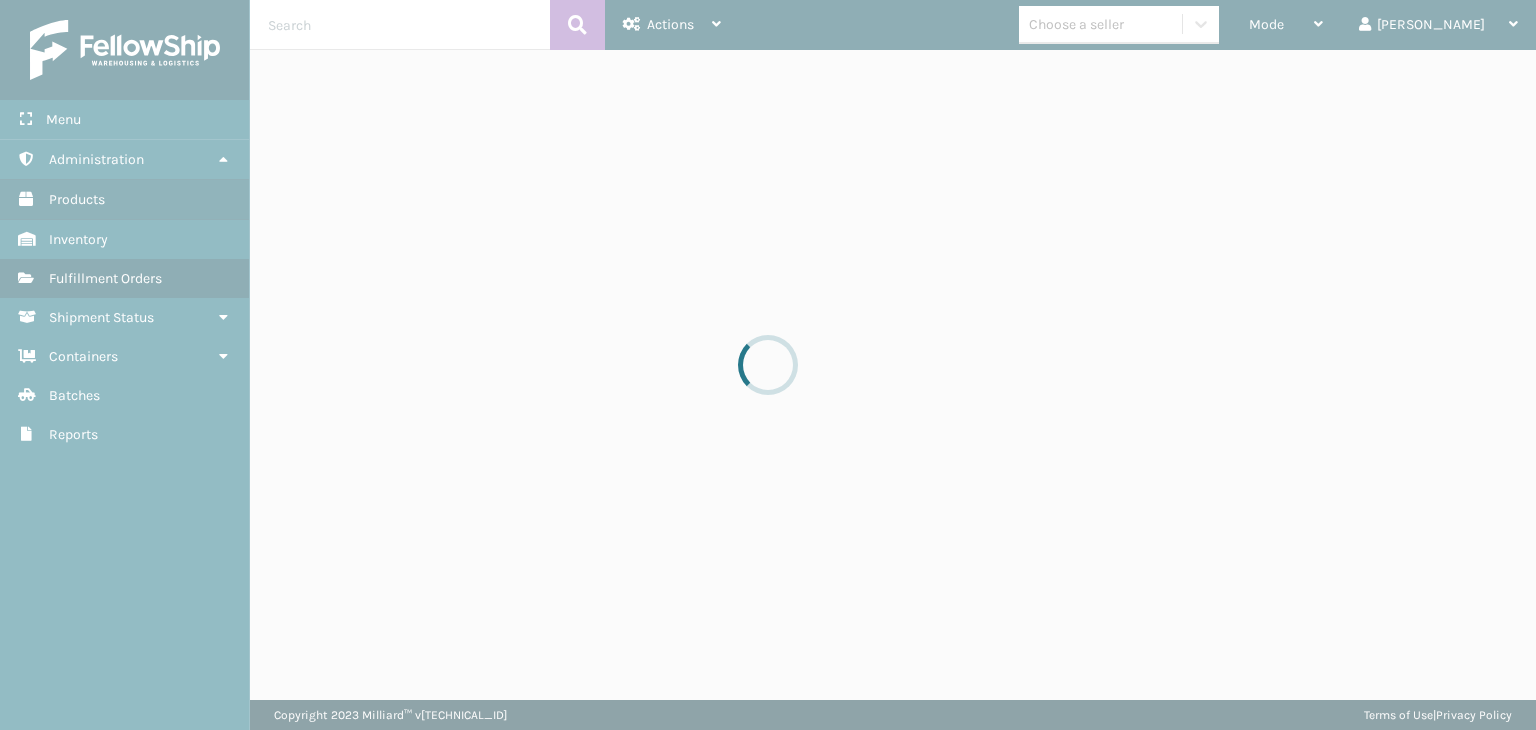 click at bounding box center [768, 365] 